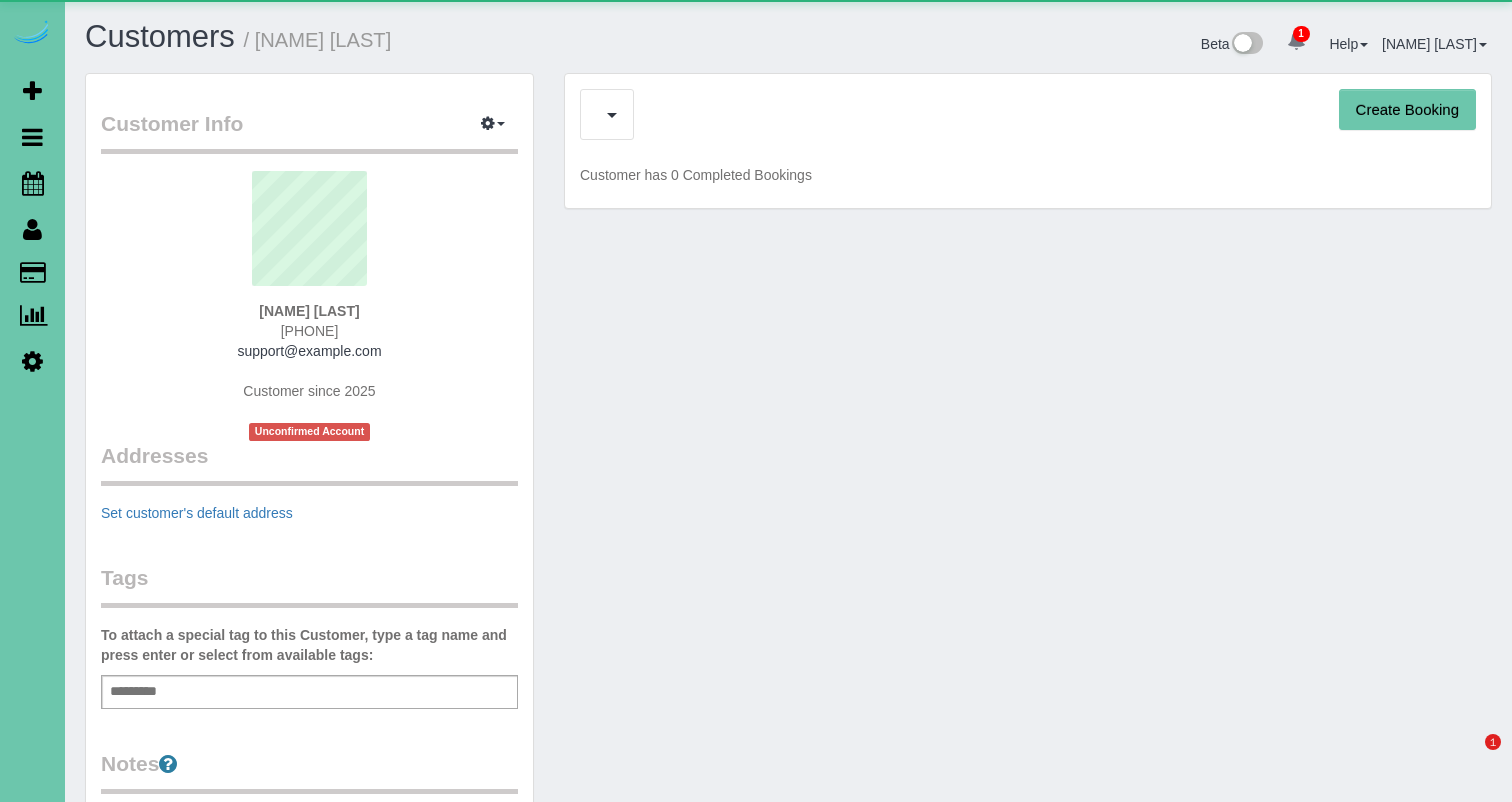 scroll, scrollTop: 0, scrollLeft: 0, axis: both 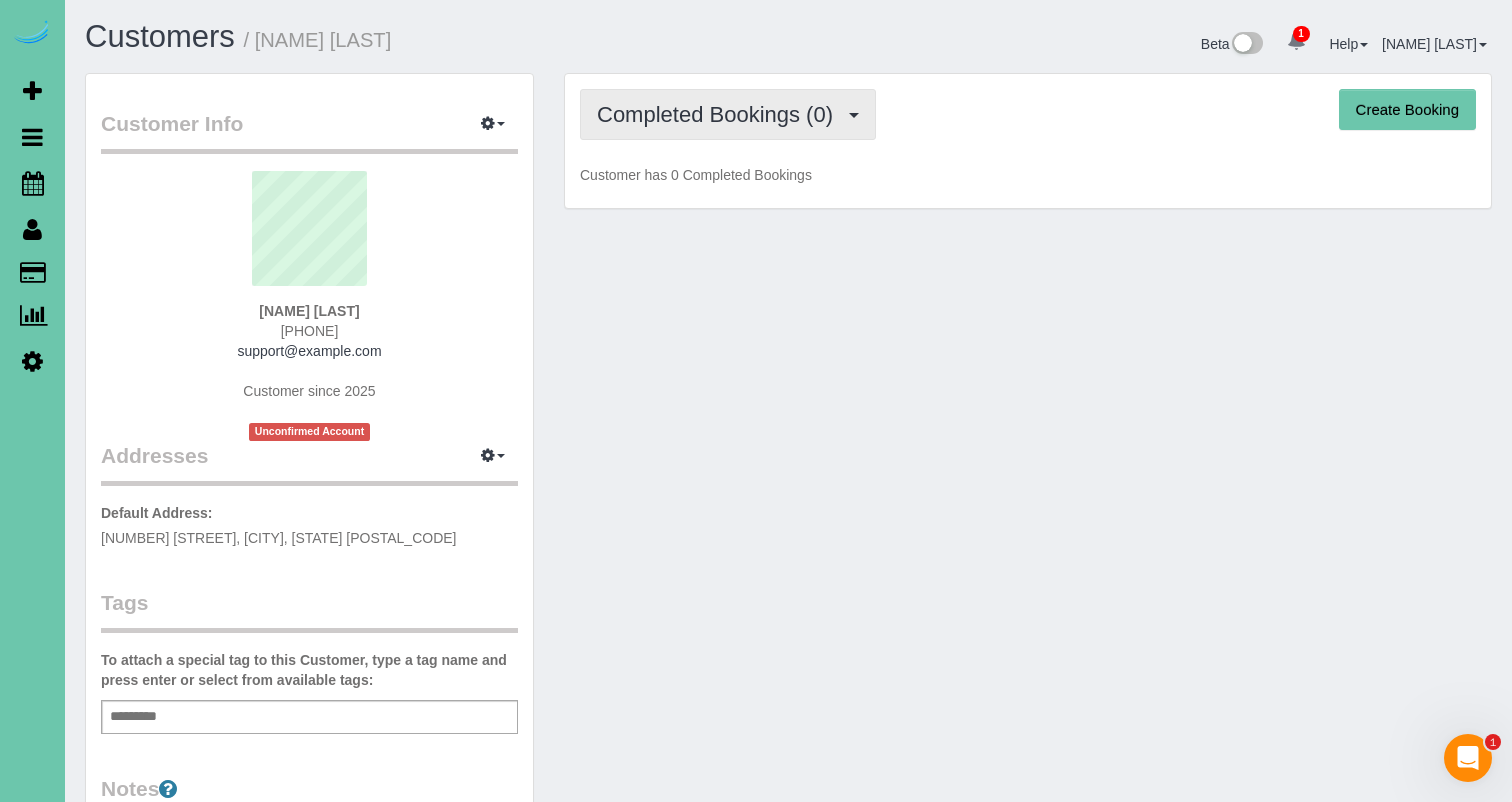 click on "Completed Bookings (0)" at bounding box center [728, 114] 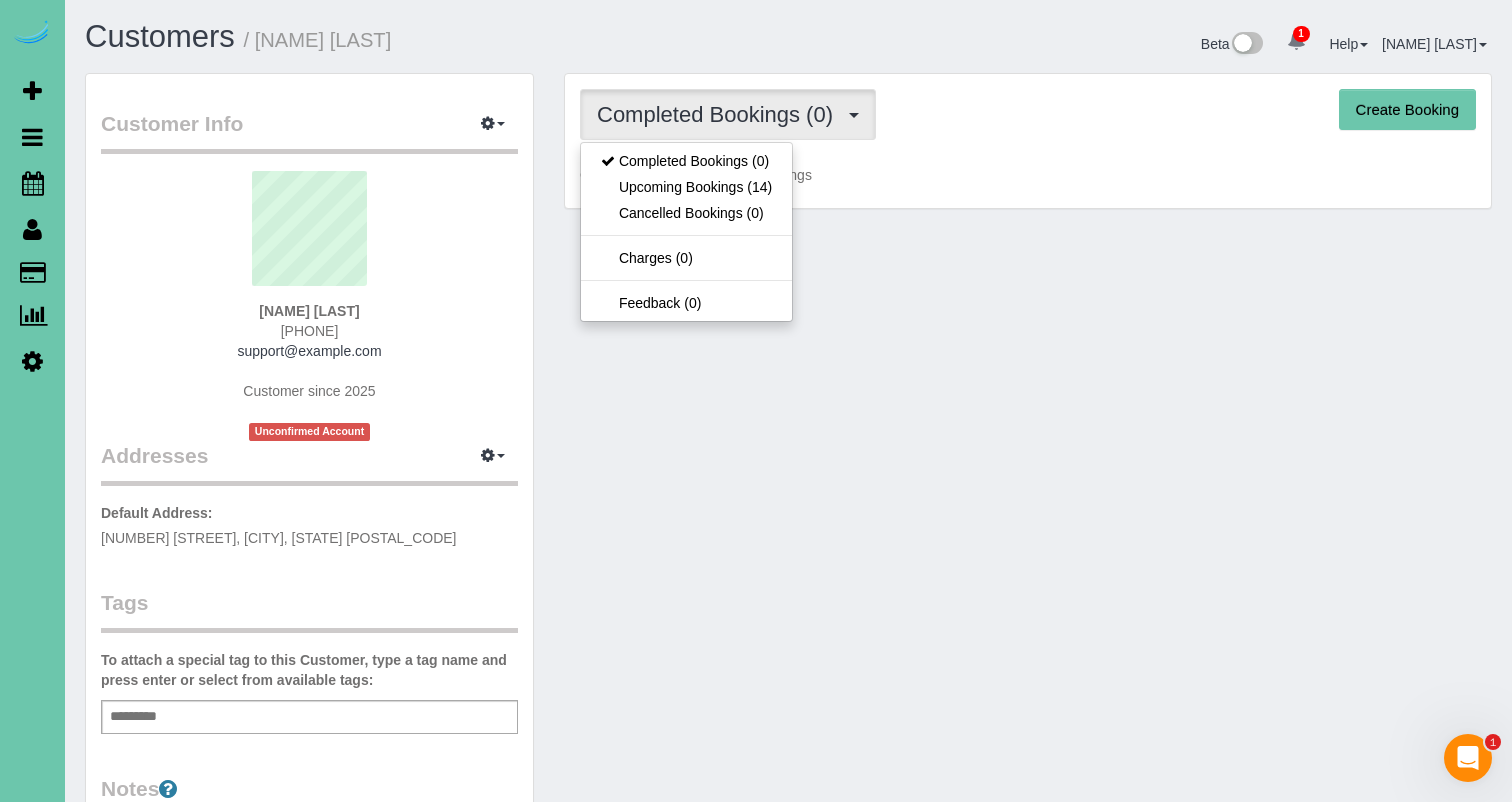 click on "Upcoming Bookings (14)" at bounding box center [686, 187] 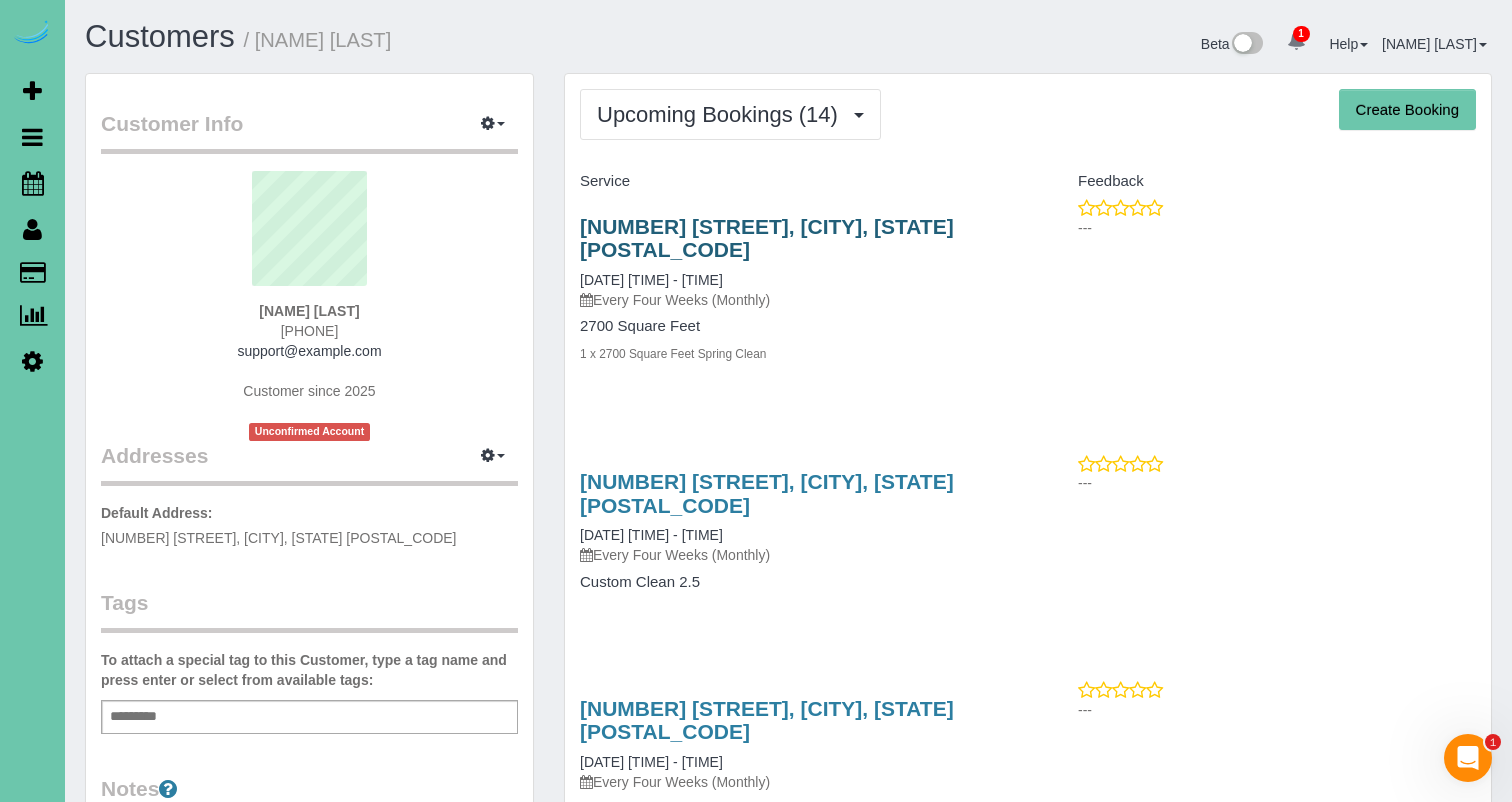 click on "3128 Chad Street, Bellevue, NE 68123" at bounding box center (767, 238) 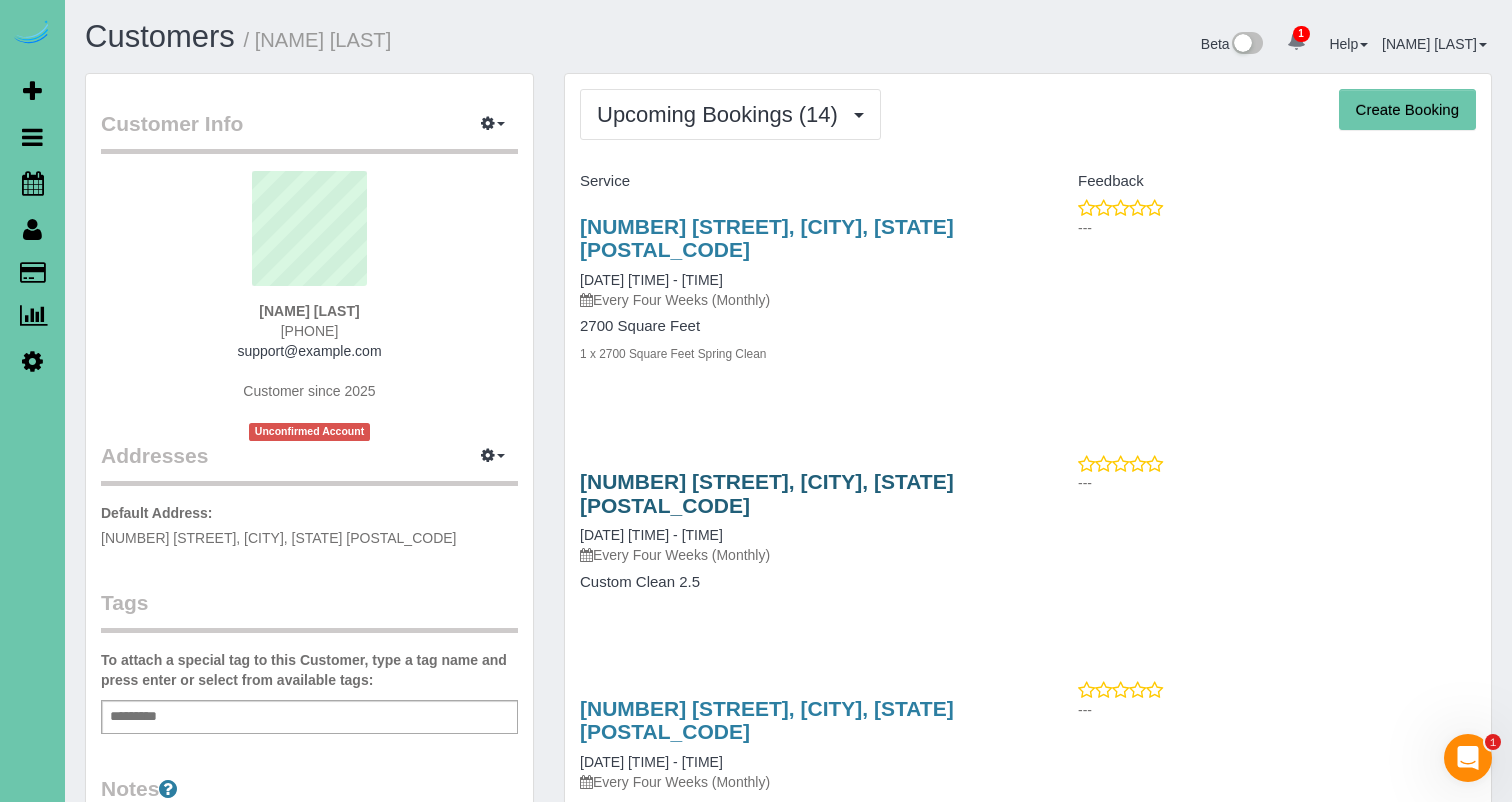 click on "3128 Chad Street, Bellevue, NE 68123" at bounding box center (767, 493) 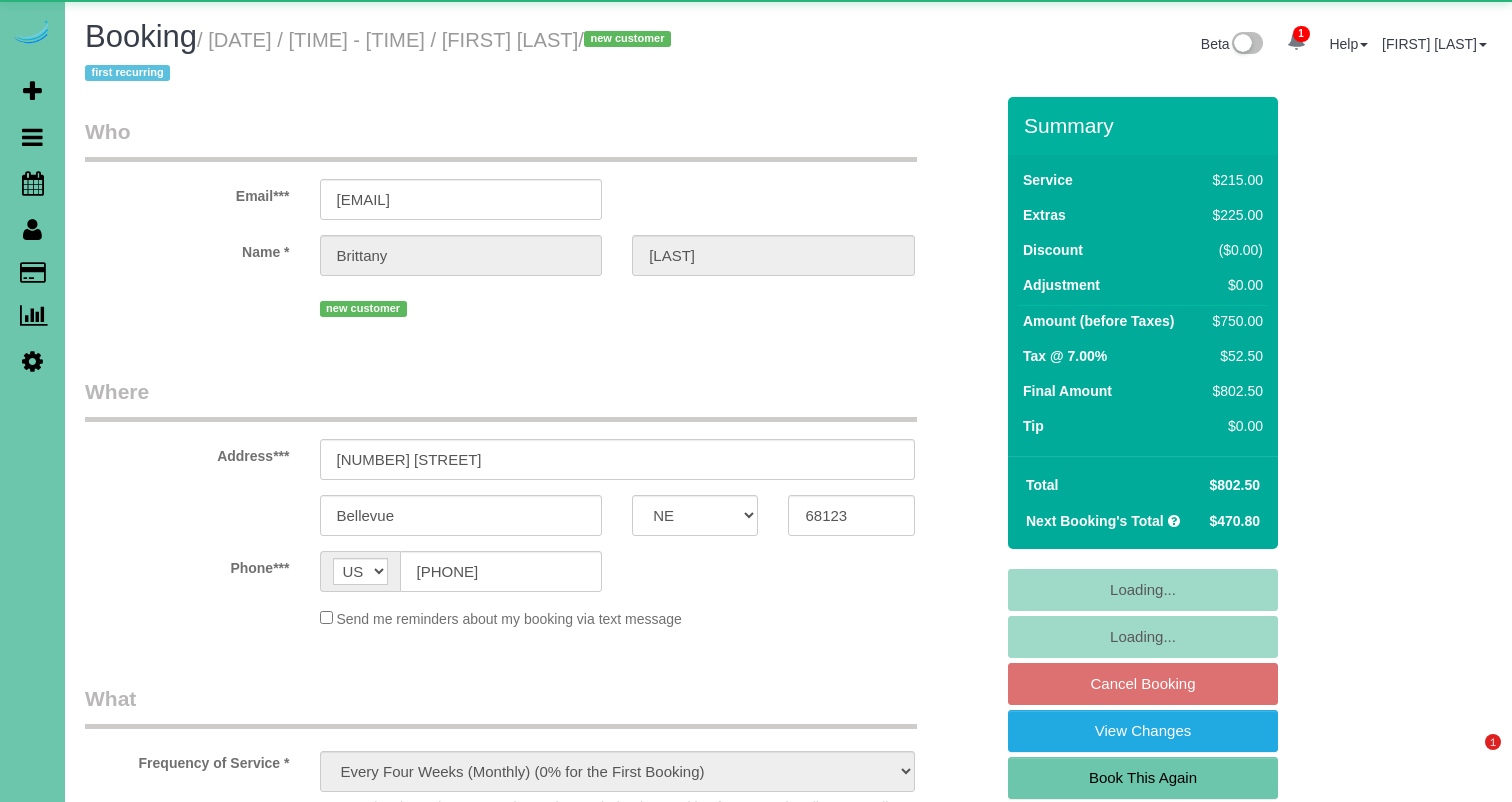 select on "NE" 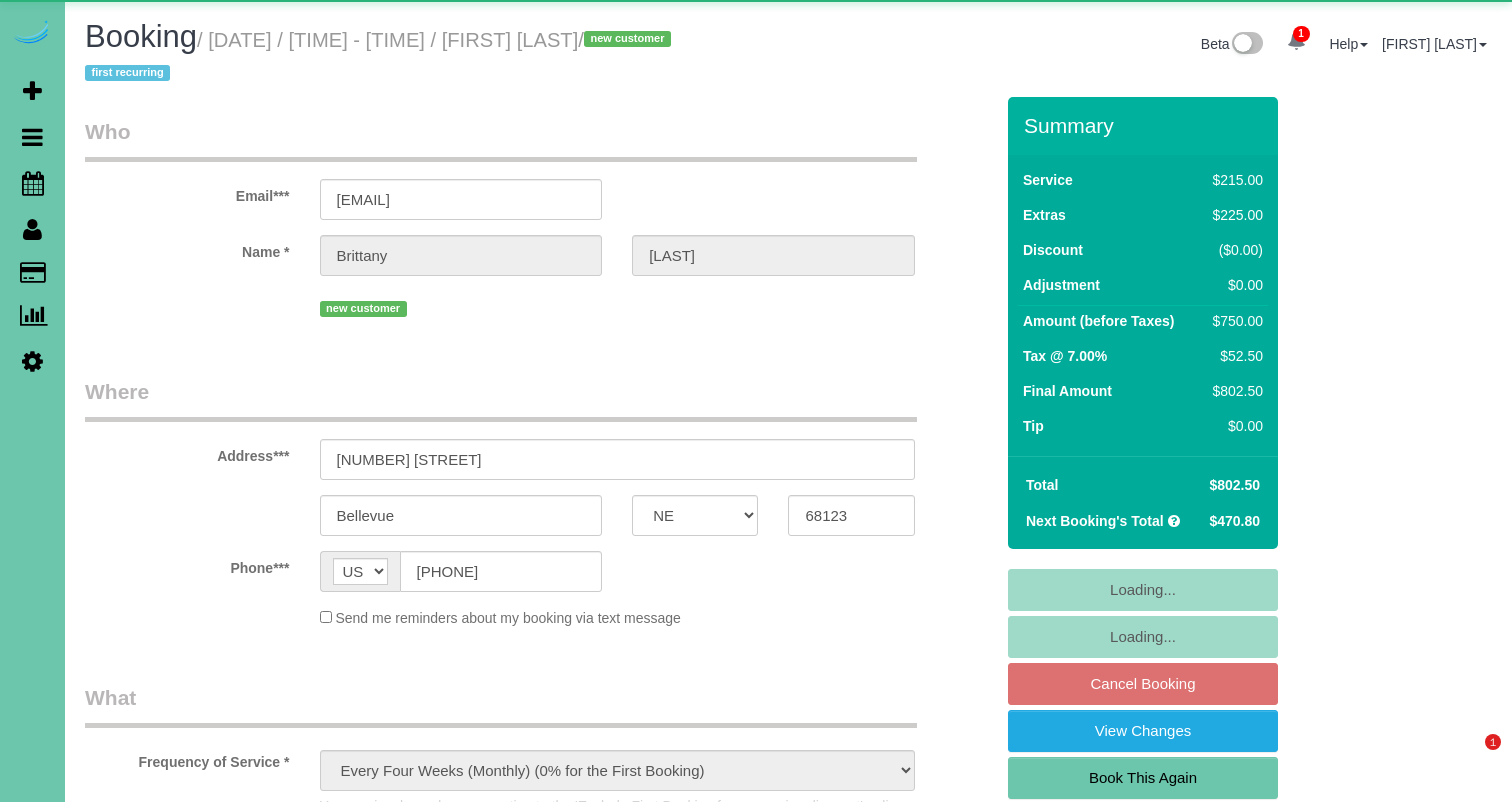 scroll, scrollTop: 0, scrollLeft: 0, axis: both 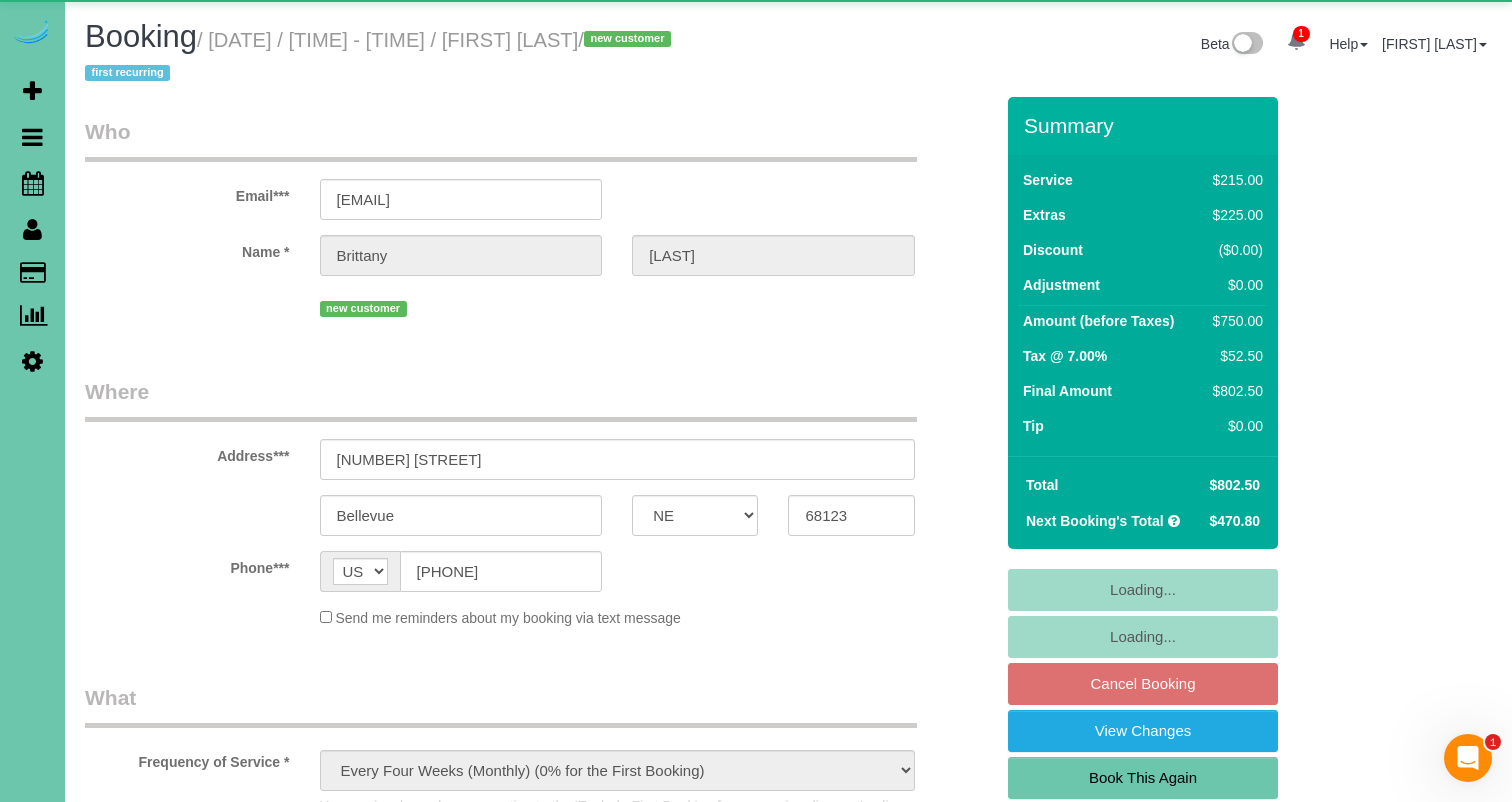 select on "object:922" 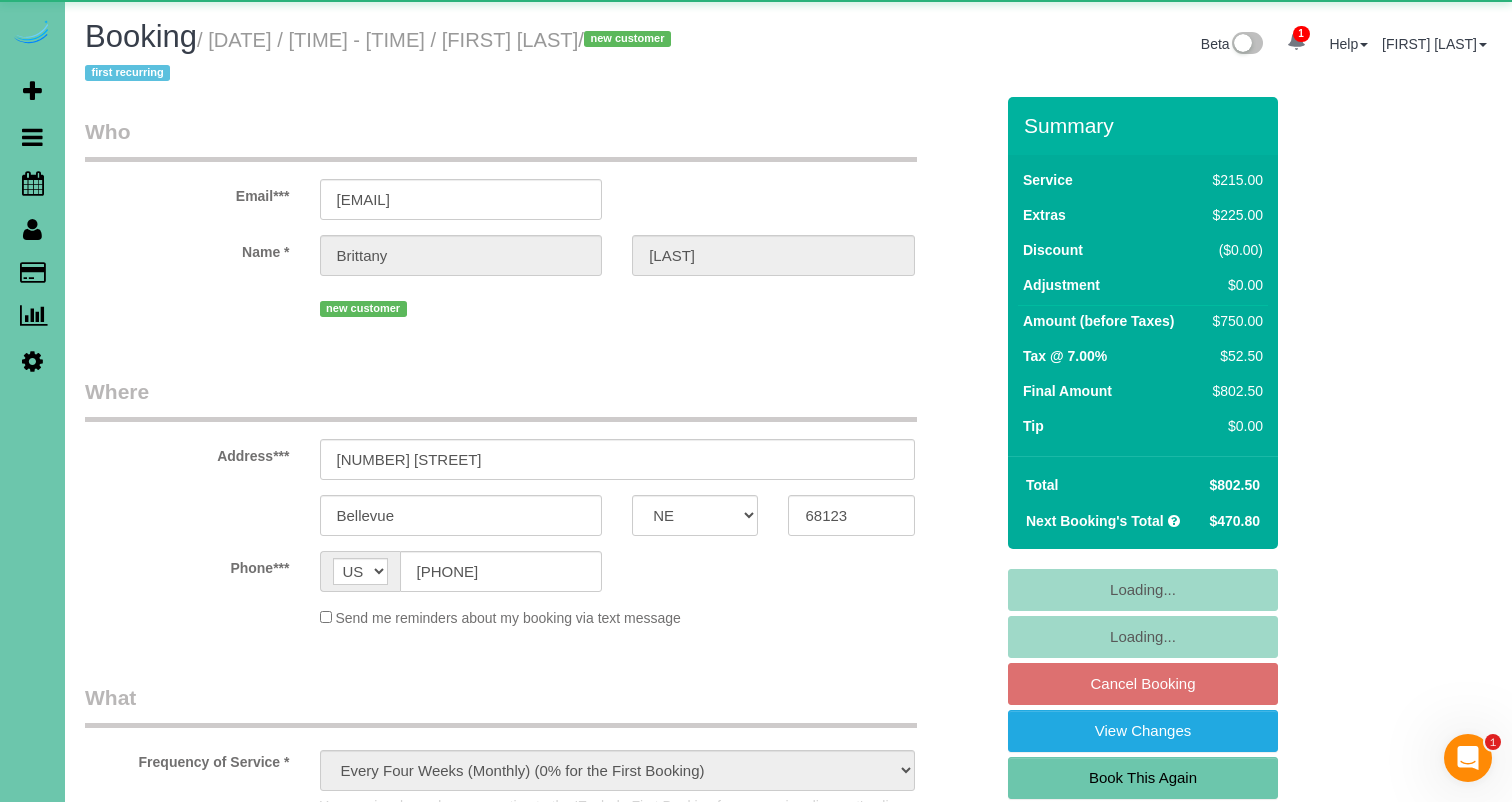 select on "number:37" 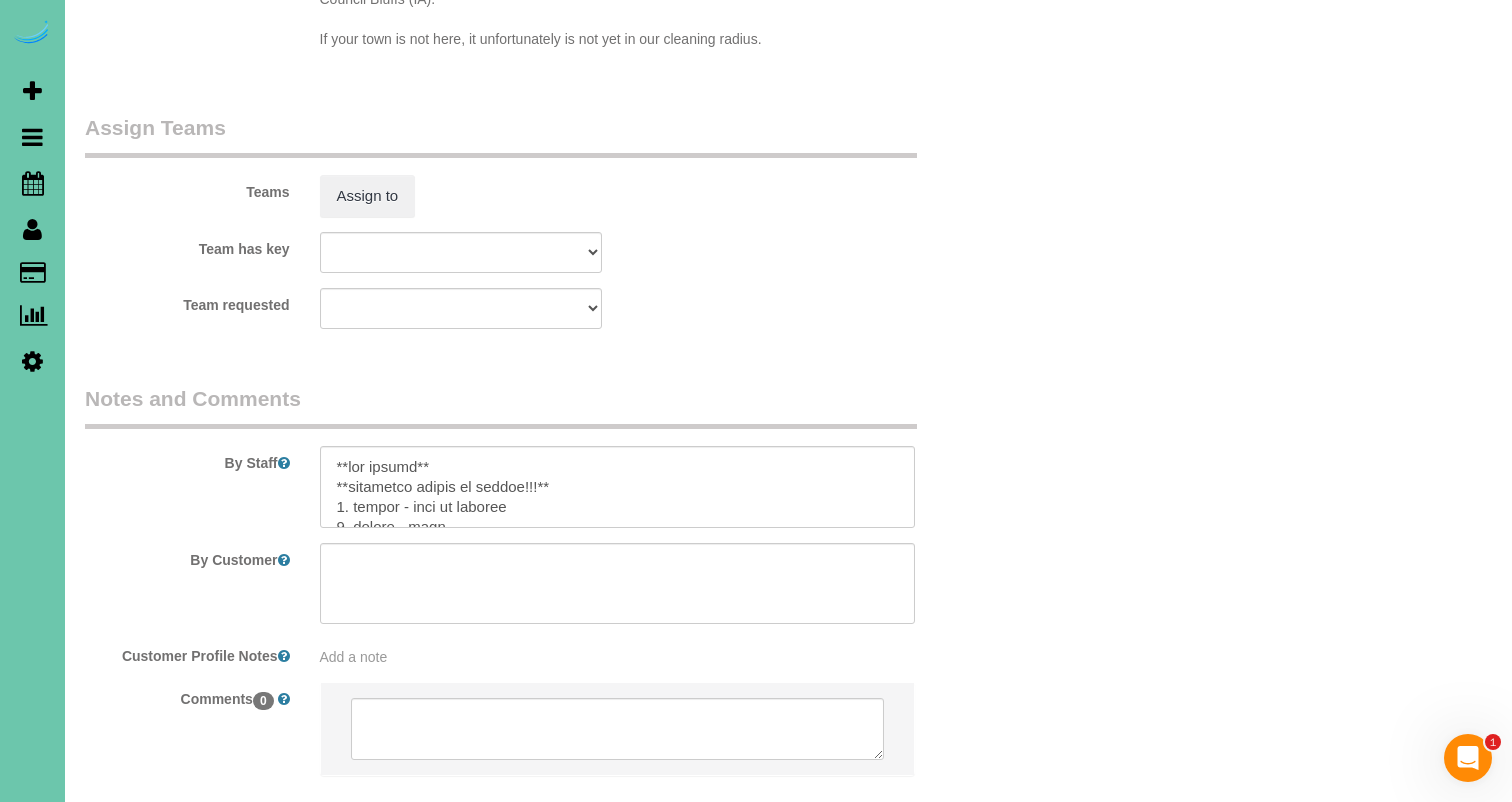 scroll, scrollTop: 2284, scrollLeft: 0, axis: vertical 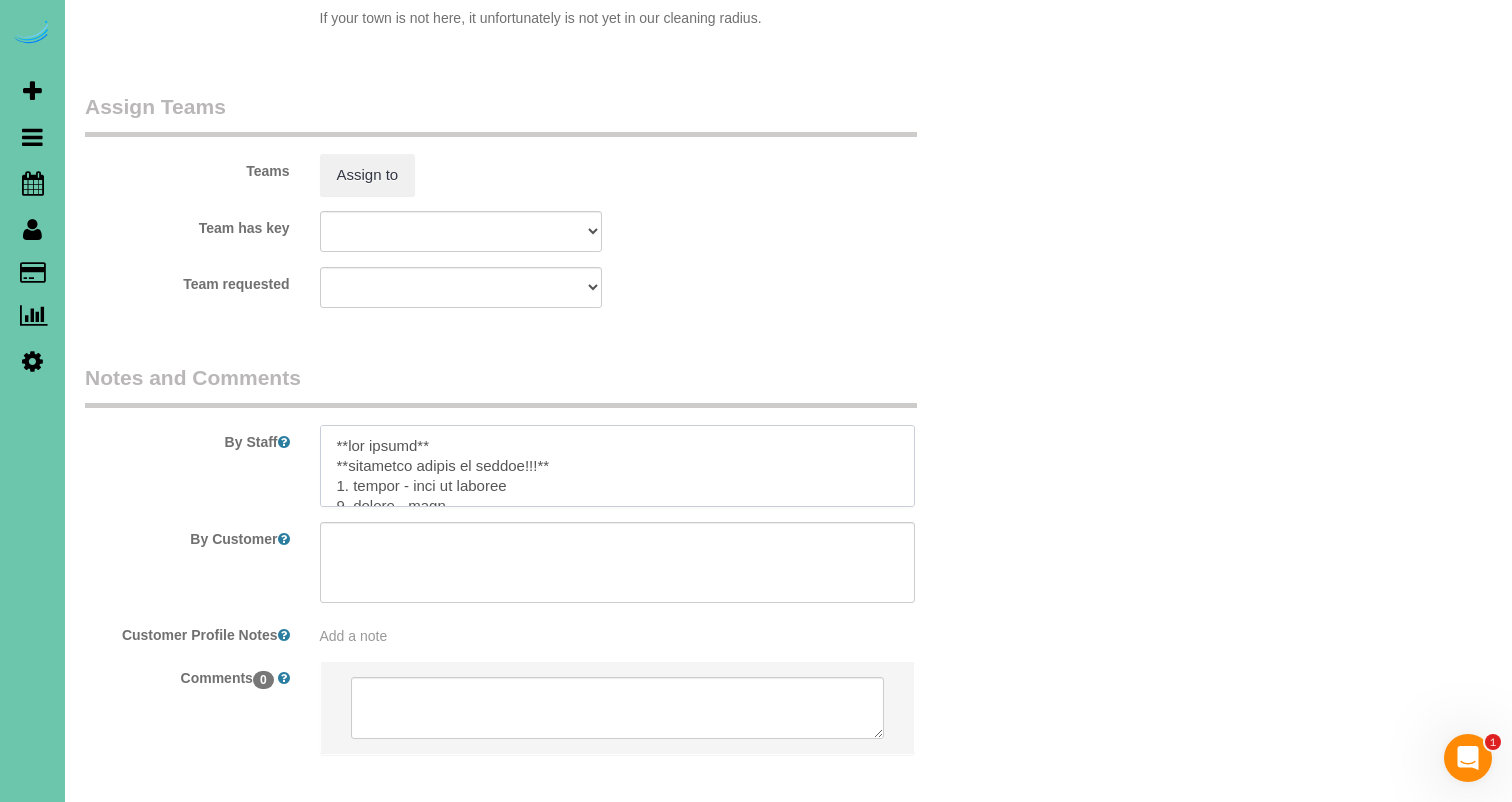 drag, startPoint x: 521, startPoint y: 482, endPoint x: 352, endPoint y: 478, distance: 169.04733 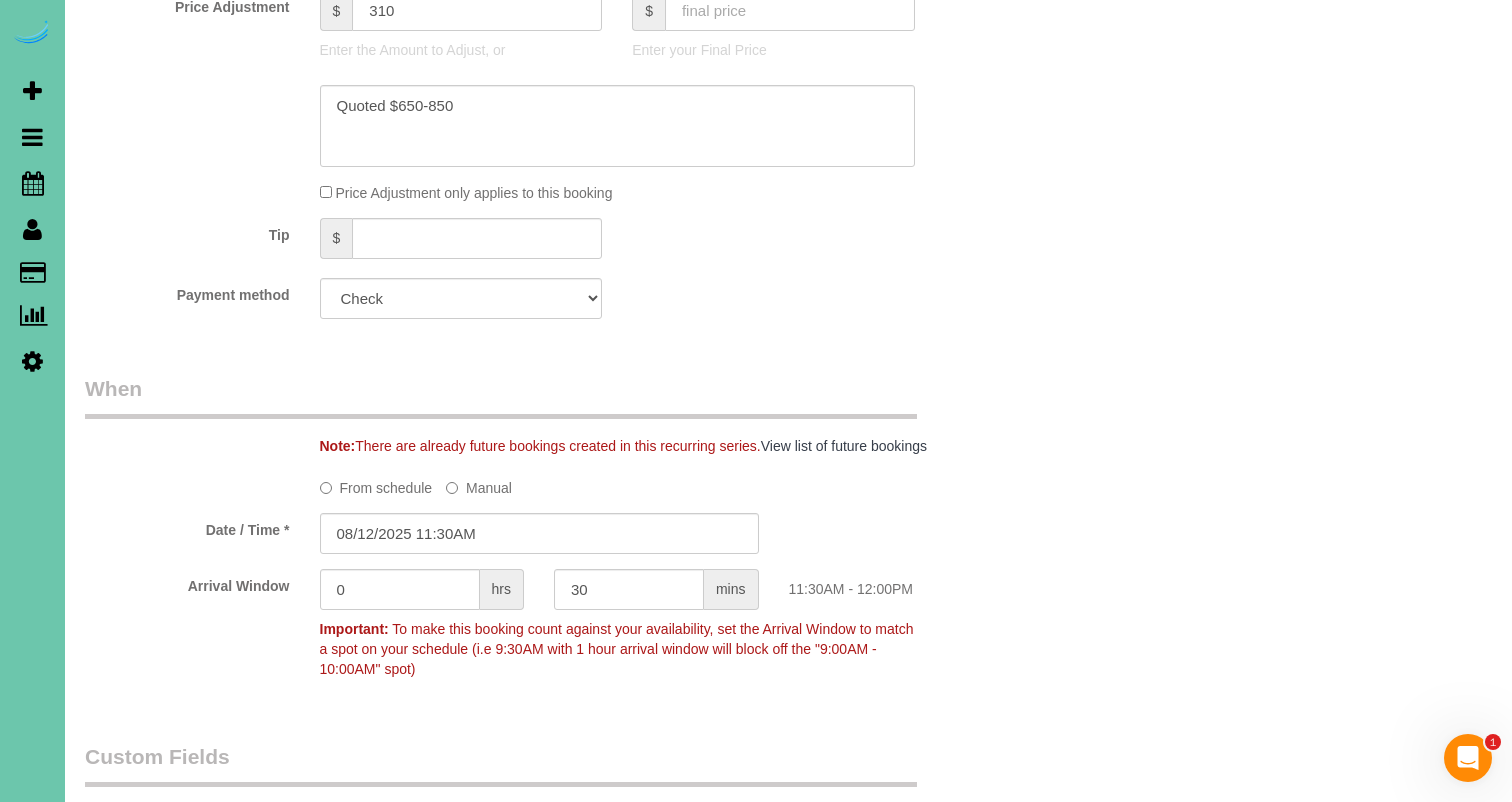scroll, scrollTop: 1290, scrollLeft: 0, axis: vertical 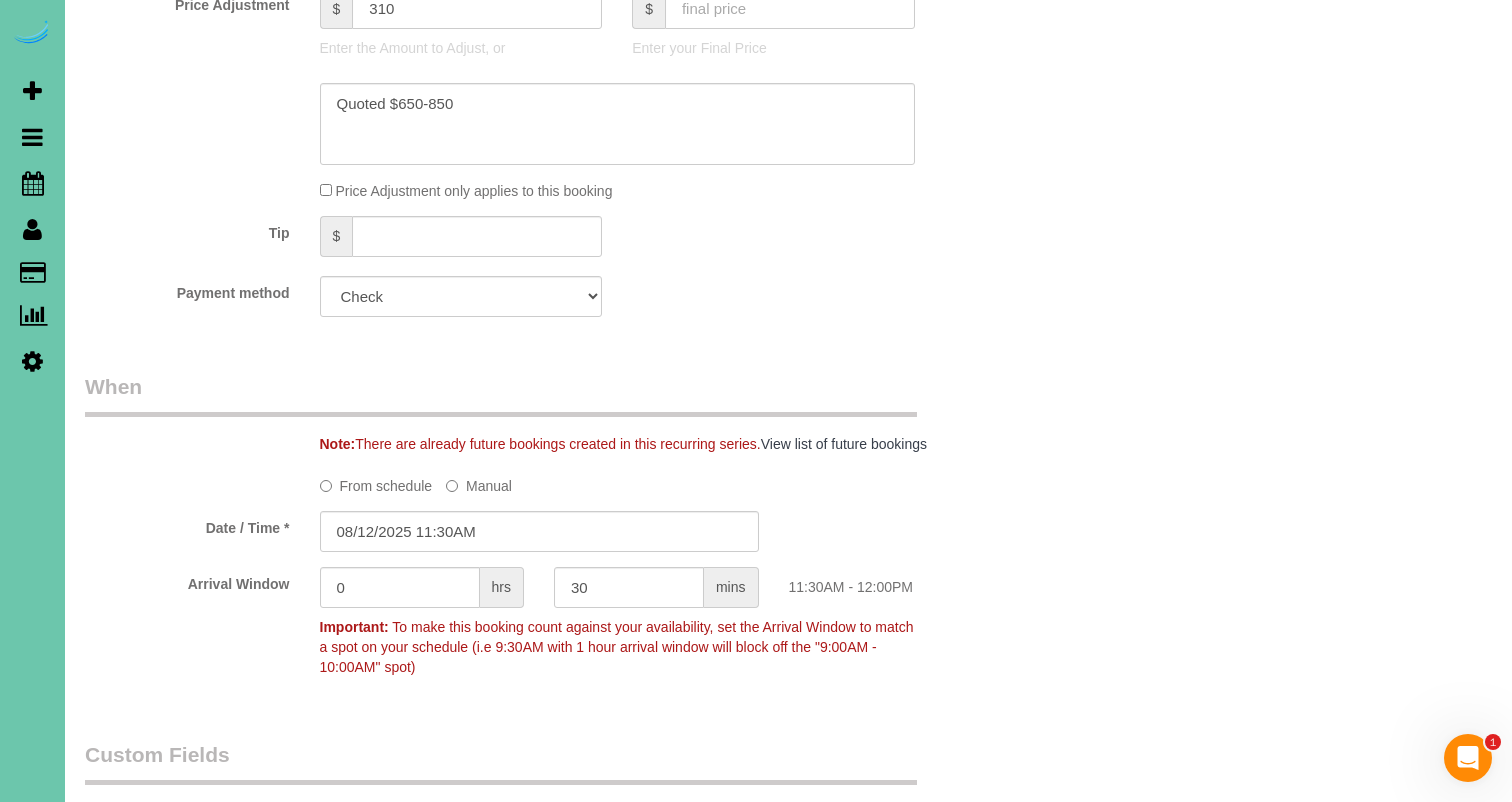 type on "**new client**
**extension duster is needed!!!**
1. client will be home home;
2. access - need
3. initial spring cleaning - whole home
4. client has one dog - will be at doggie daycare while we are there cleaning
5. do not dust anything on the built-in shelf in the living room
Spring Deep Clean – Work Order
CLEANING DESCRIPTION
Dirt level 5-10
*Use extension duster for high or hard-to-reach areas
HANDWASH:
hand wash everything reachable with two step ladder - TOP TO BOTTOM LEFT TO RIGHT
-Wet cloth, wring completely and apply appropriate chemical
- Scrub the surface with cloth, sponge or appropriate cleaning tool
- wipe dry afterward
TWO SCRUBS AND MOVE ON:
-Apply cleaner, not directly on sensitive surfaces (like gas stove ignitors)
-Scrub thoroughly
-Rinse/wipe down
- repeat the process one more time if an area needs it only
- move on - don’t spend excessive time in one area
CALL QM 30 minutes BEFORE you're done
Use your checklist to double-check each other’s work
While checking, disinfect high-touch a..." 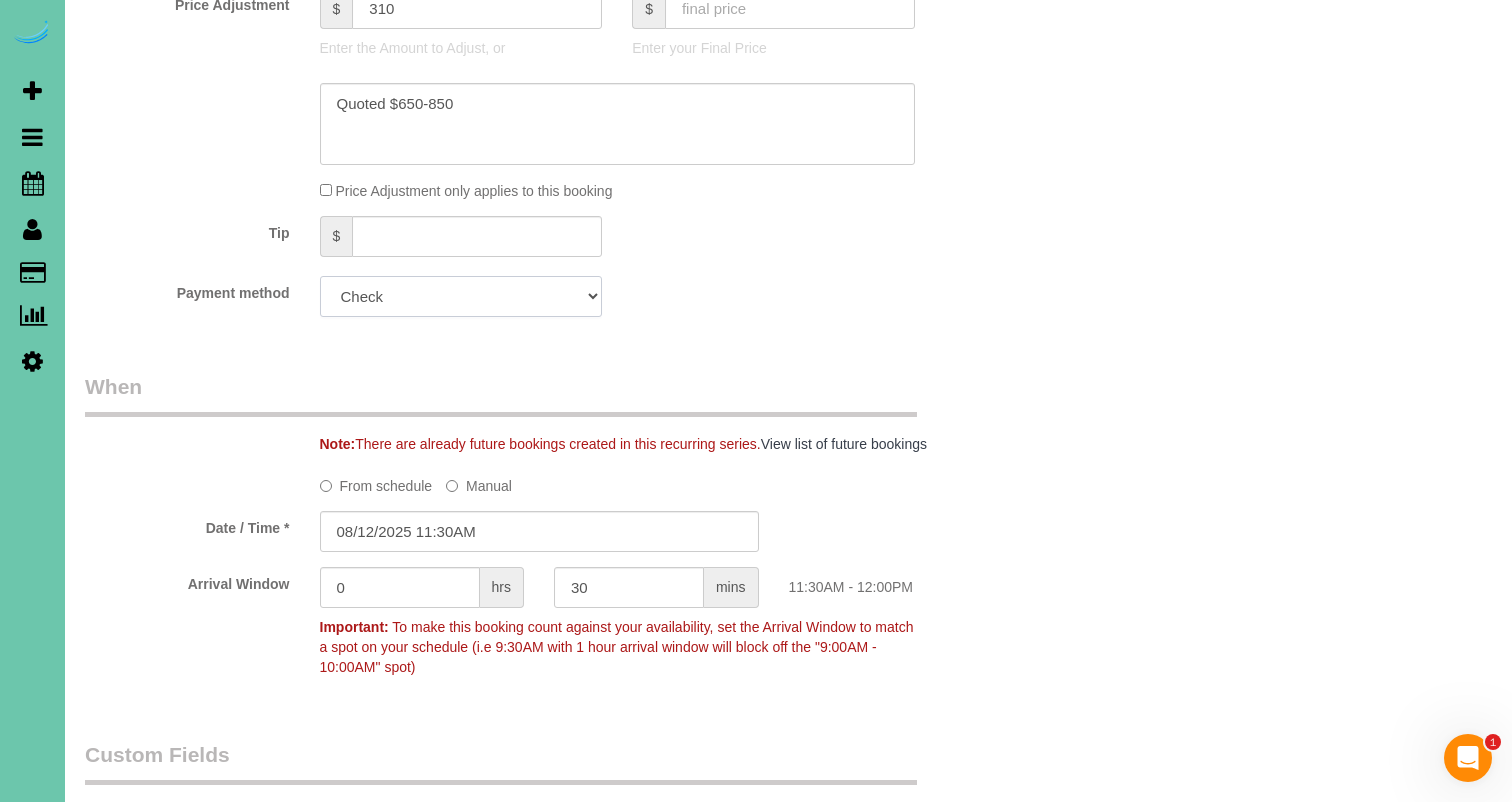 select on "string:fspay" 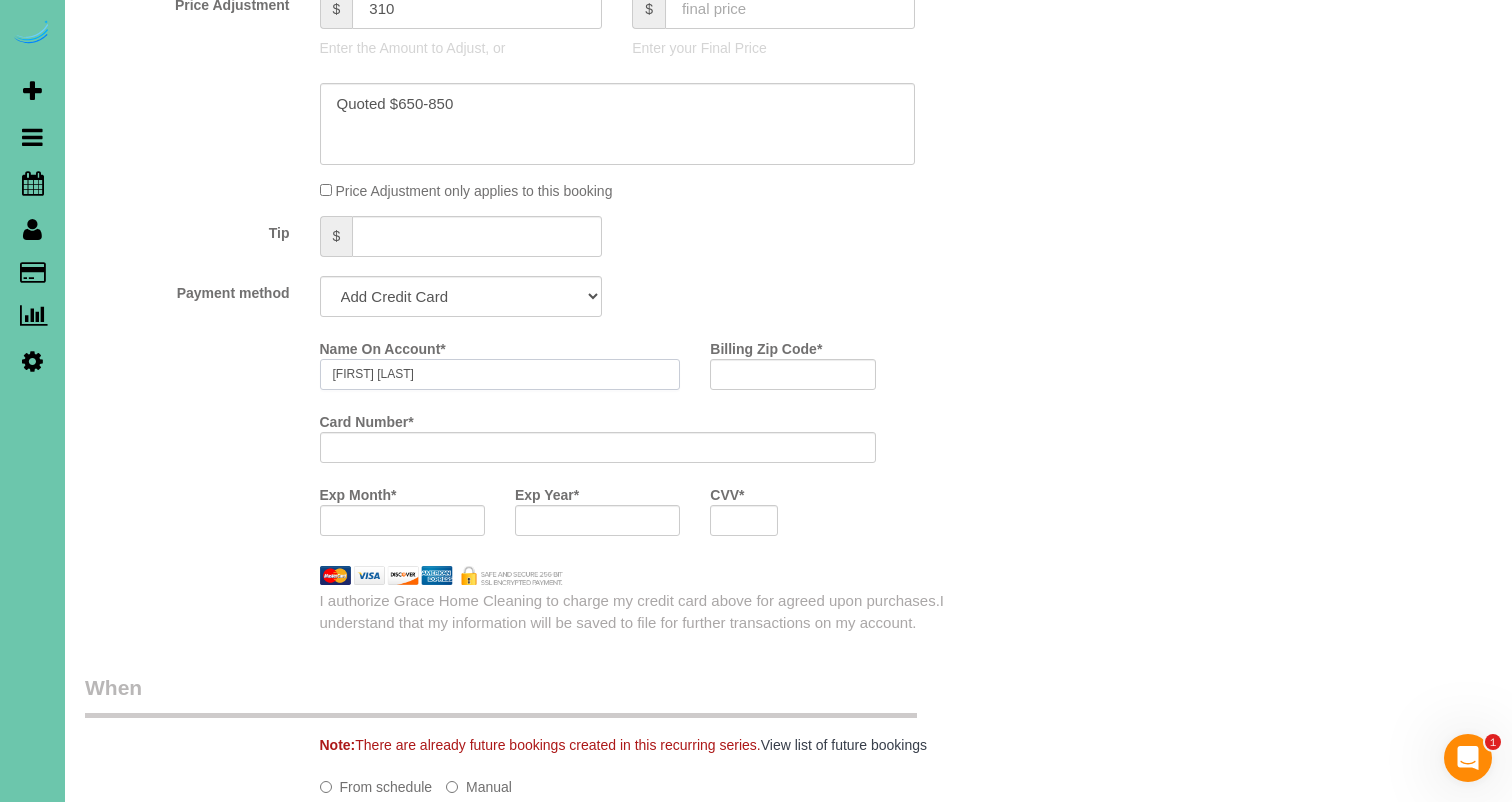 type on "Brittany Hornbeak" 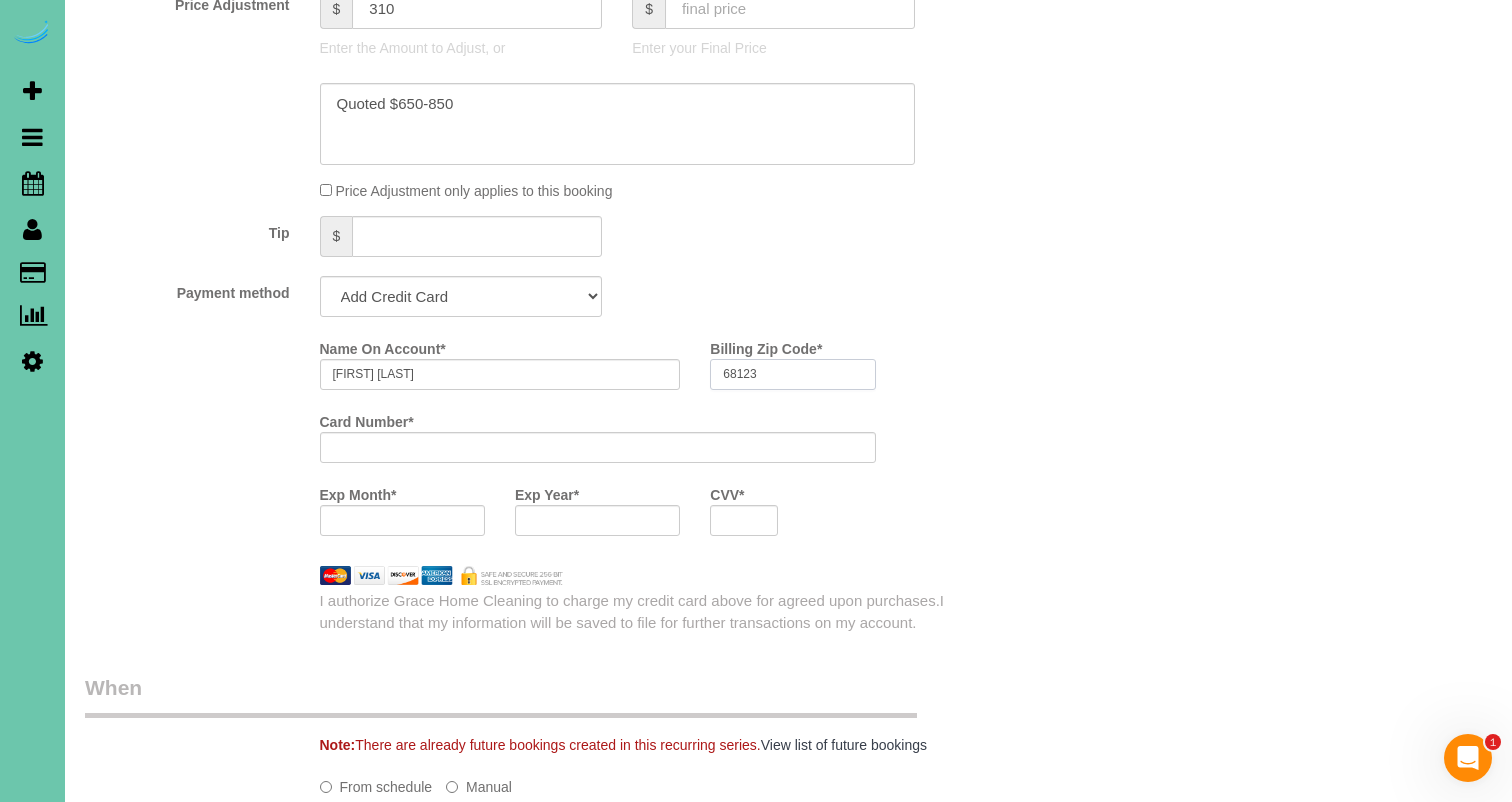 type on "68123" 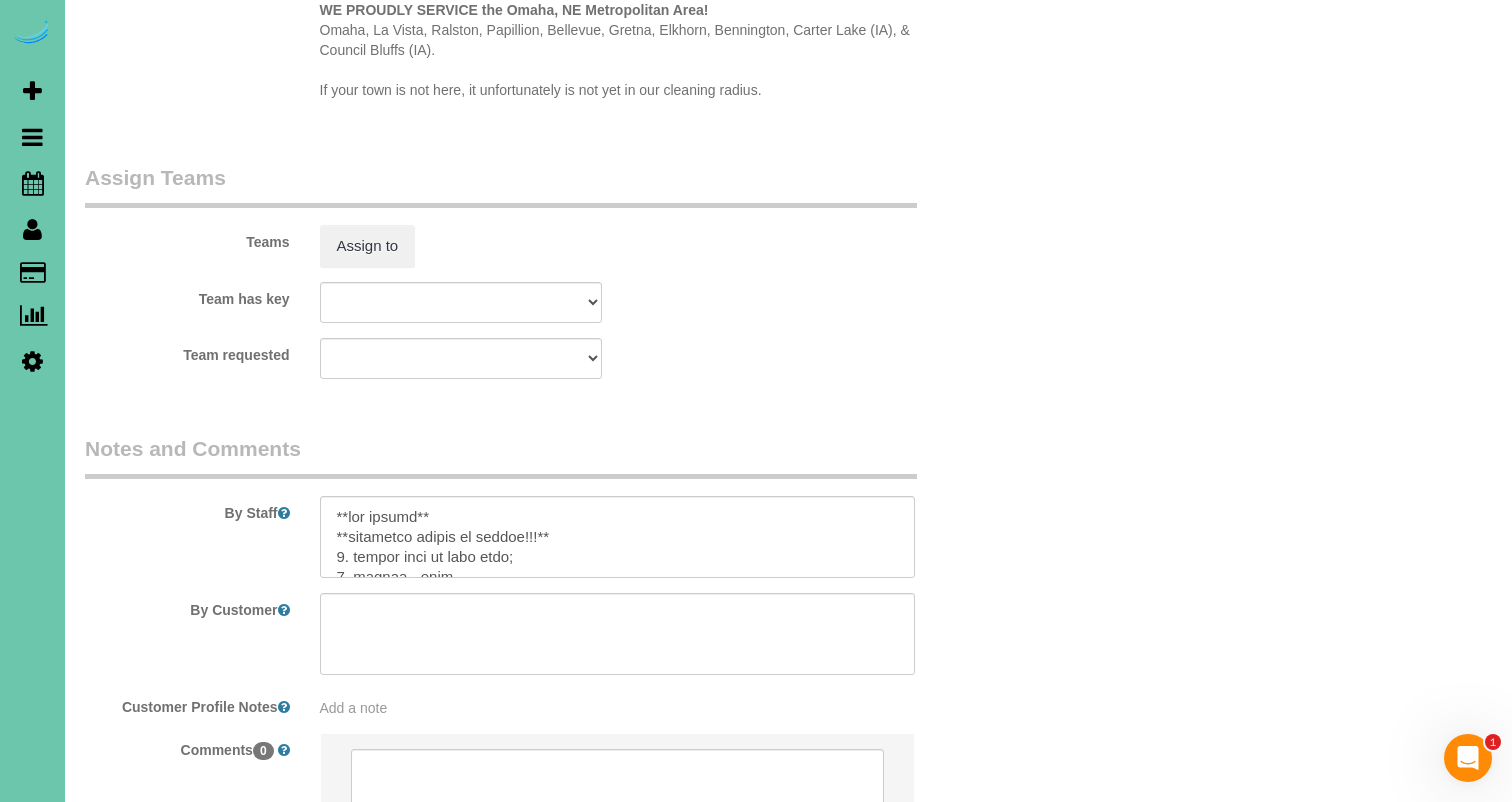 scroll, scrollTop: 2522, scrollLeft: 0, axis: vertical 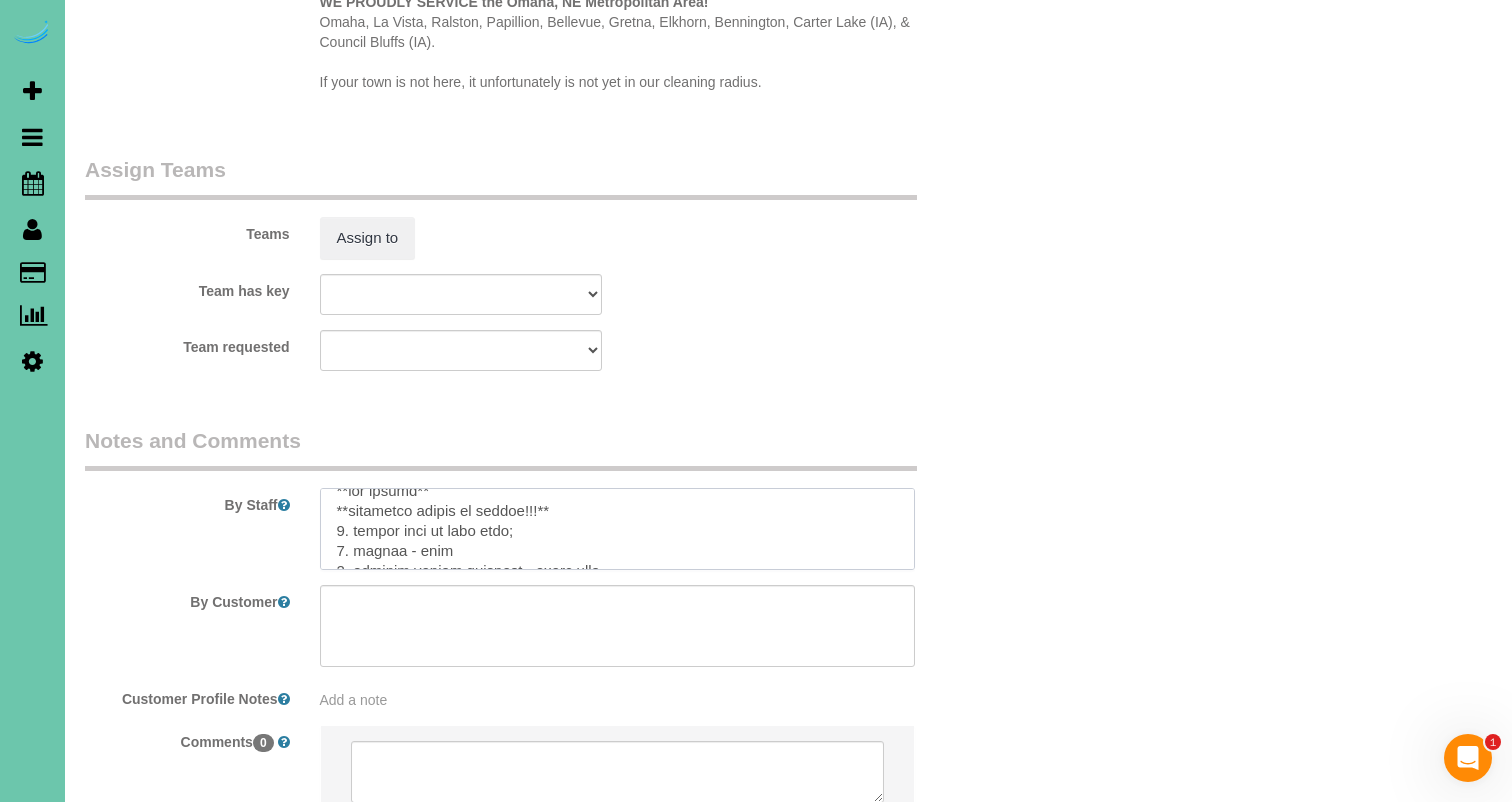 drag, startPoint x: 458, startPoint y: 537, endPoint x: 404, endPoint y: 534, distance: 54.08327 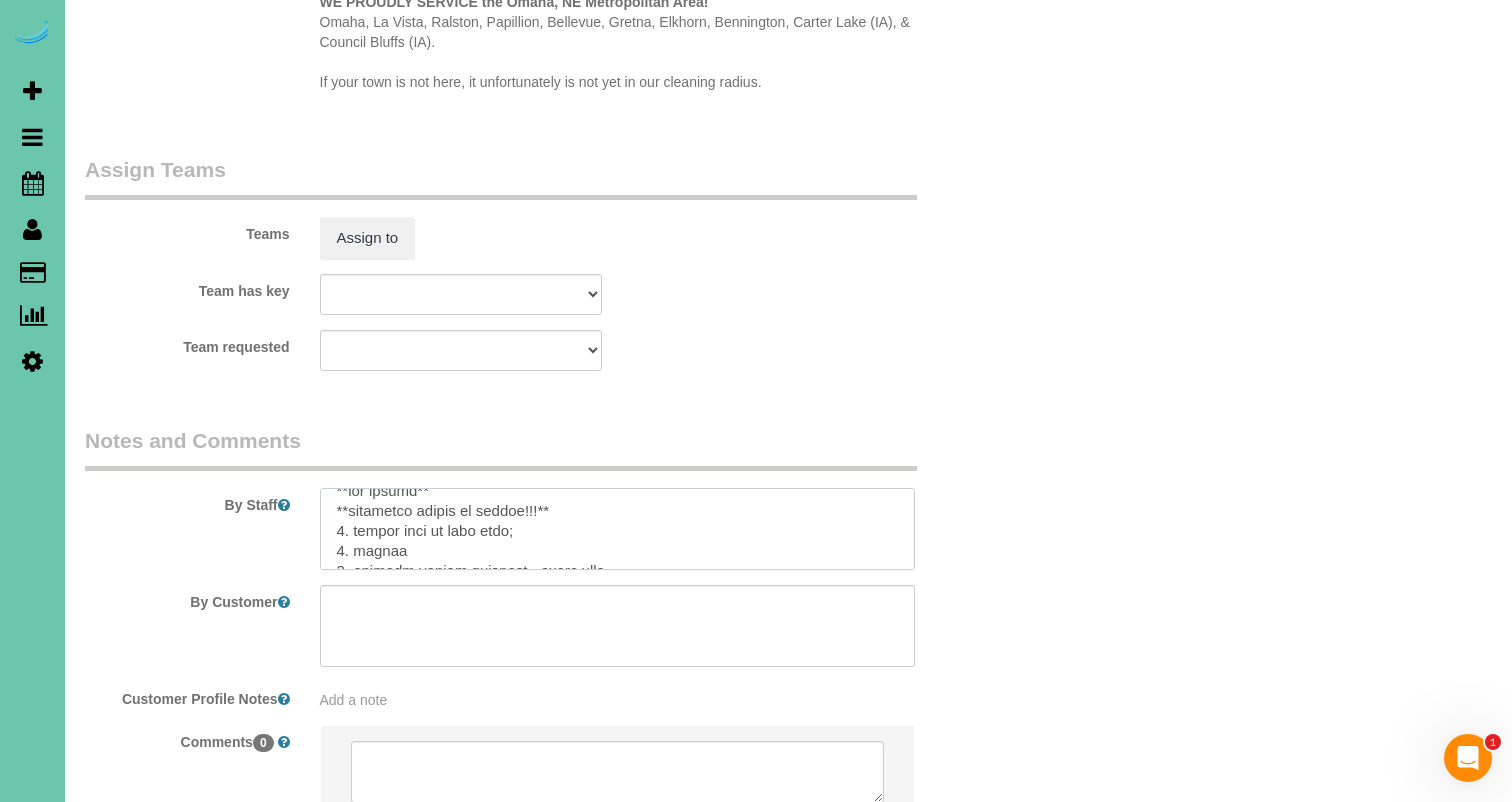 click at bounding box center [617, 529] 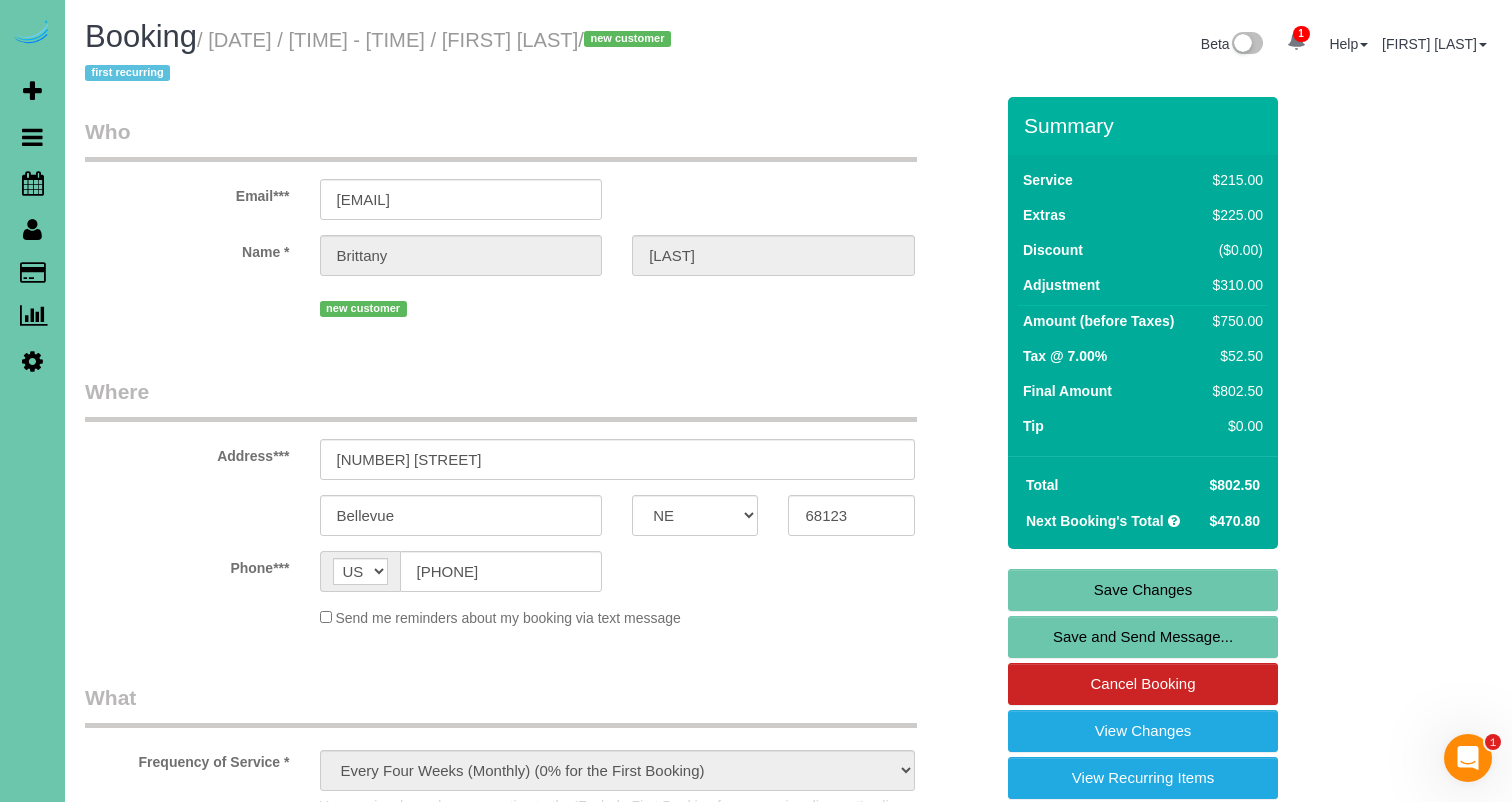 scroll, scrollTop: 0, scrollLeft: 0, axis: both 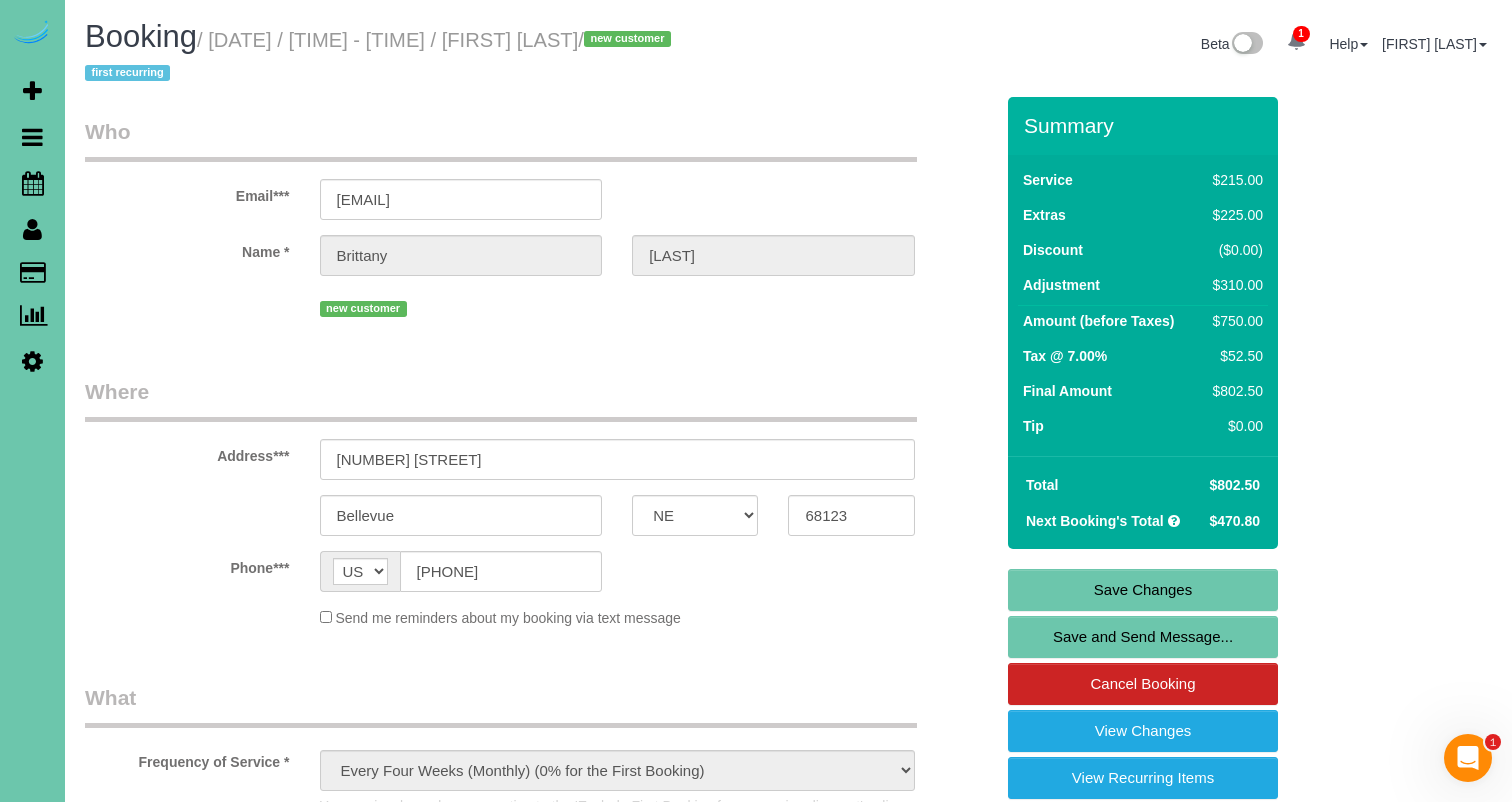 type on "**new client**
**extension duster is needed!!!**
1. client will be home home
2. access
3. initial spring cleaning - whole home
4. client has one dog - will be at doggie daycare while we are there cleaning
5. do not dust anything on the built-in shelf in the living room
Spring Deep Clean – Work Order
CLEANING DESCRIPTION
Dirt level 5-10
*Use extension duster for high or hard-to-reach areas
HANDWASH:
hand wash everything reachable with two step ladder - TOP TO BOTTOM LEFT TO RIGHT
-Wet cloth, wring completely and apply appropriate chemical
- Scrub the surface with cloth, sponge or appropriate cleaning tool
- wipe dry afterward
TWO SCRUBS AND MOVE ON:
-Apply cleaner, not directly on sensitive surfaces (like gas stove ignitors)
-Scrub thoroughly
-Rinse/wipe down
- repeat the process one more time if an area needs it only
- move on - don’t spend excessive time in one area
CALL QM 30 minutes BEFORE you're done
Use your checklist to double-check each other’s work
While checking, disinfect high-touch areas with..." 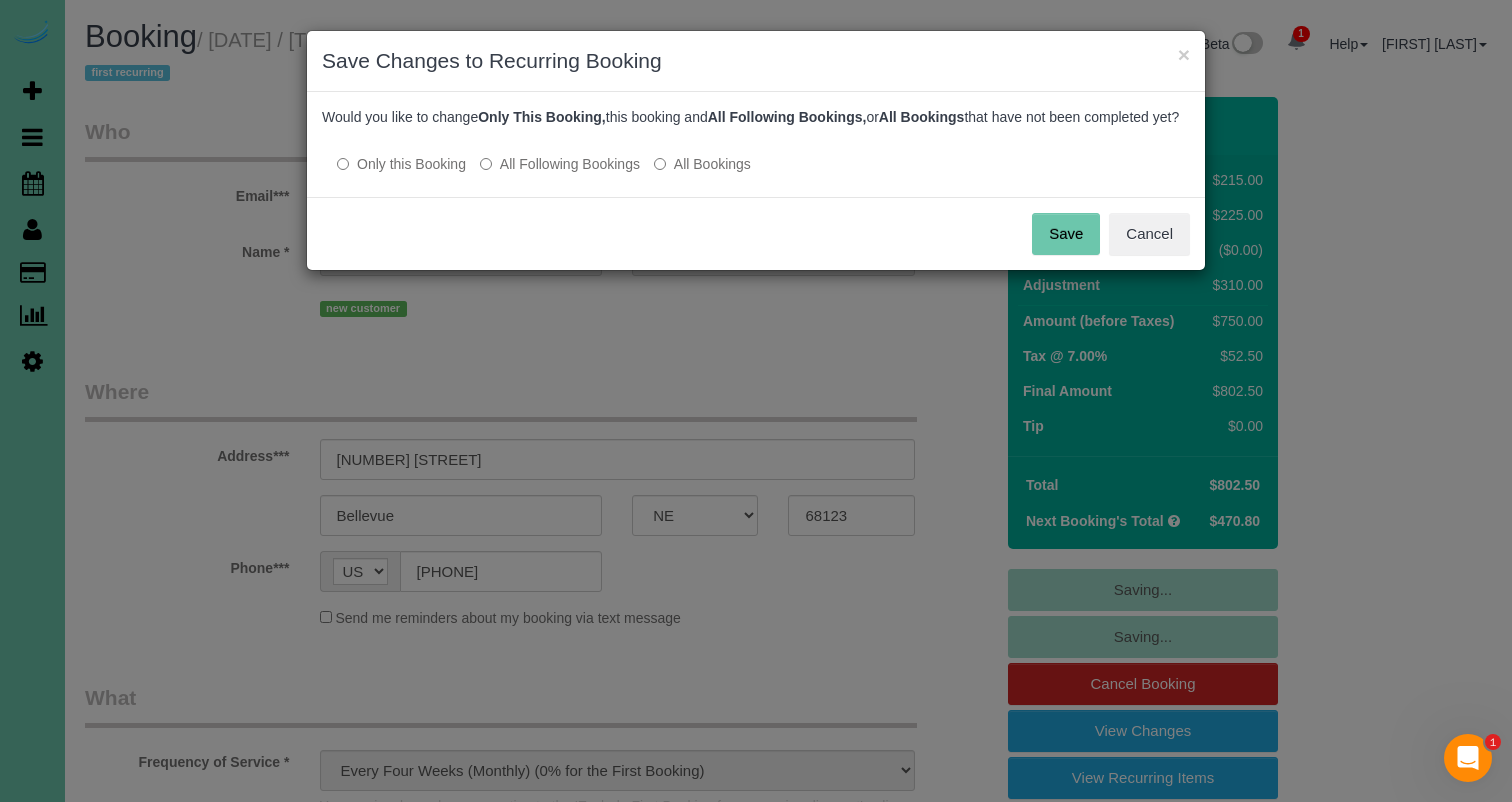 click on "Save" at bounding box center [1066, 234] 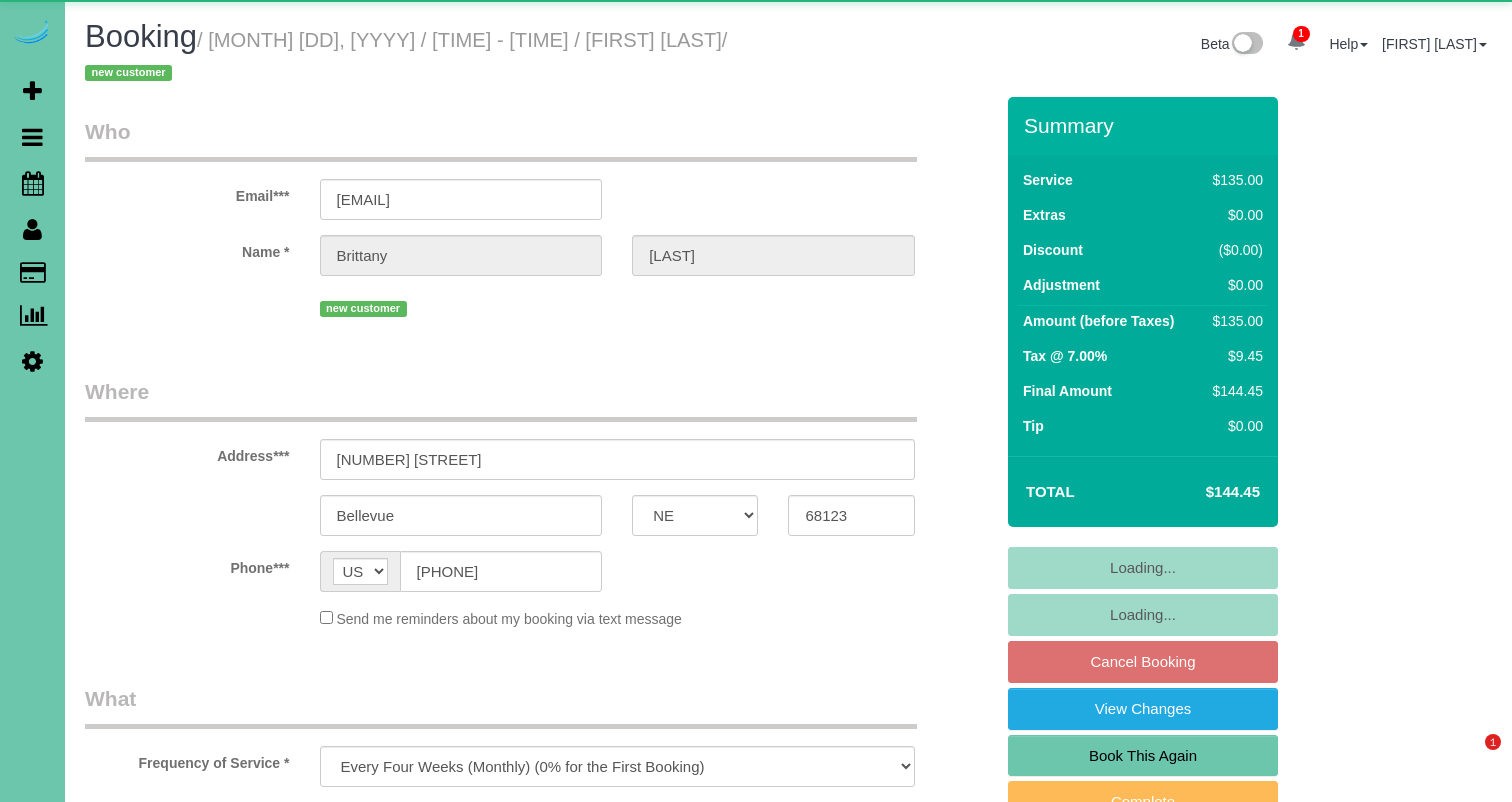 select on "NE" 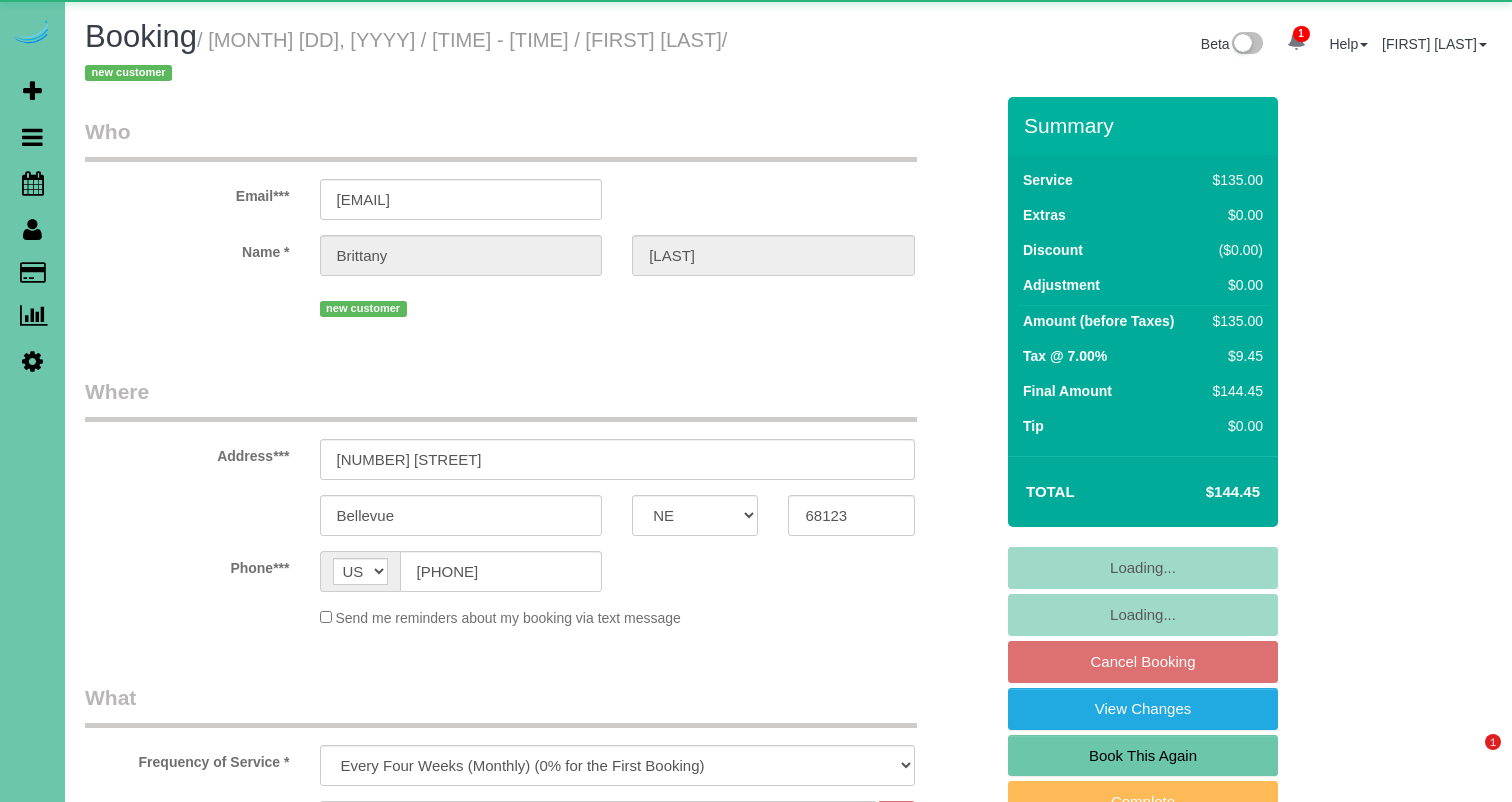 scroll, scrollTop: 0, scrollLeft: 0, axis: both 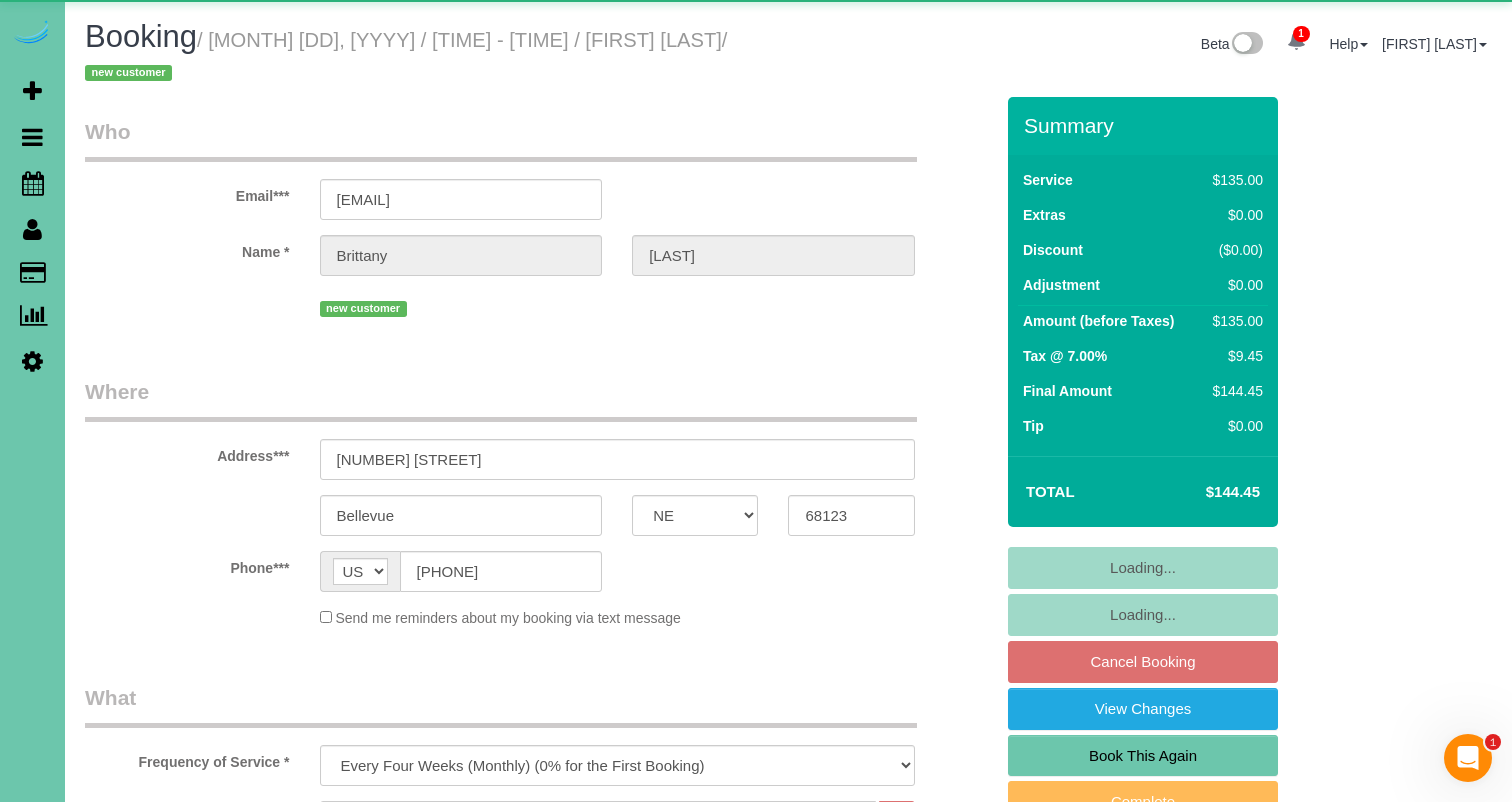select on "number:37" 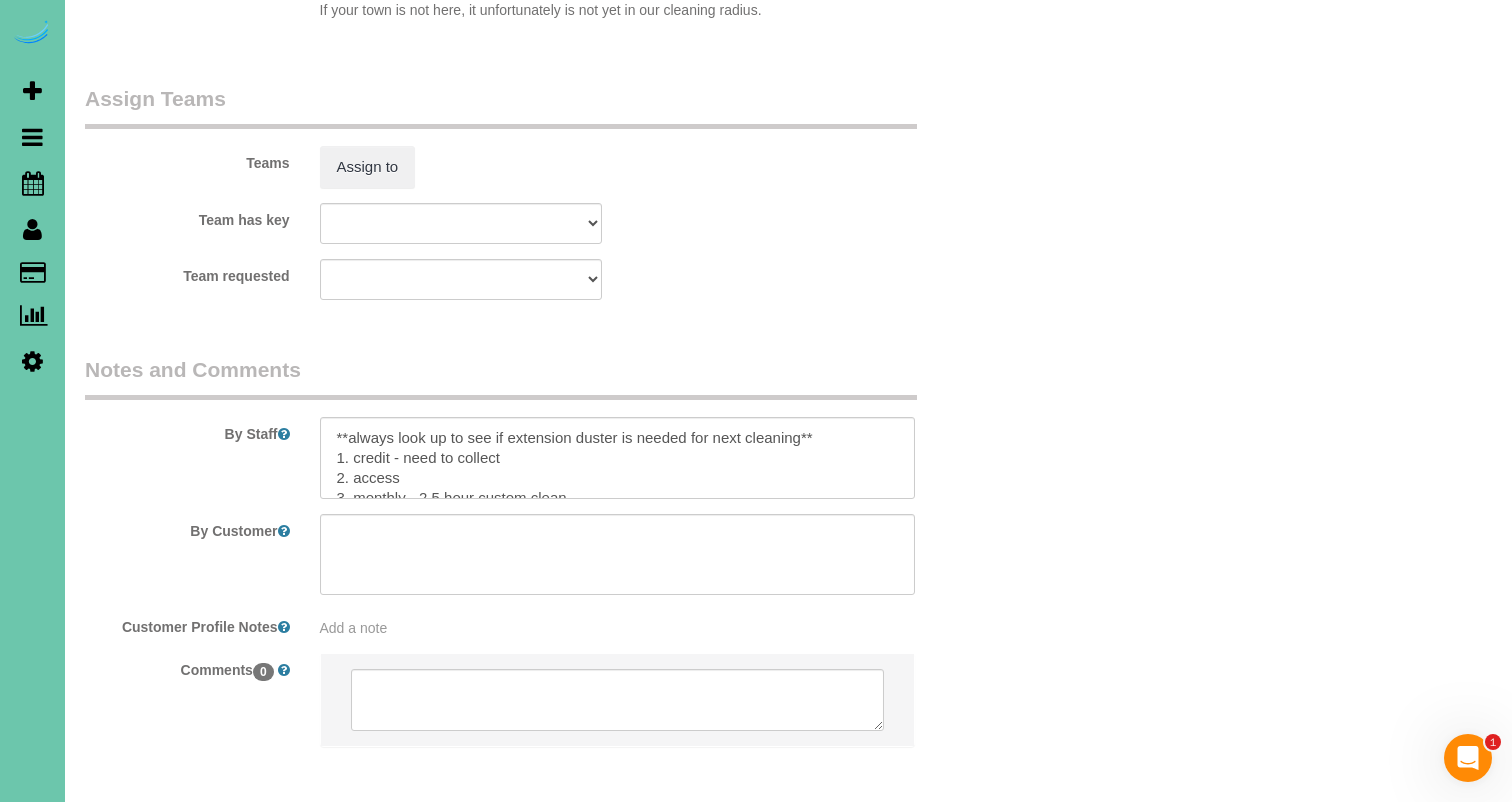 scroll, scrollTop: 2124, scrollLeft: 0, axis: vertical 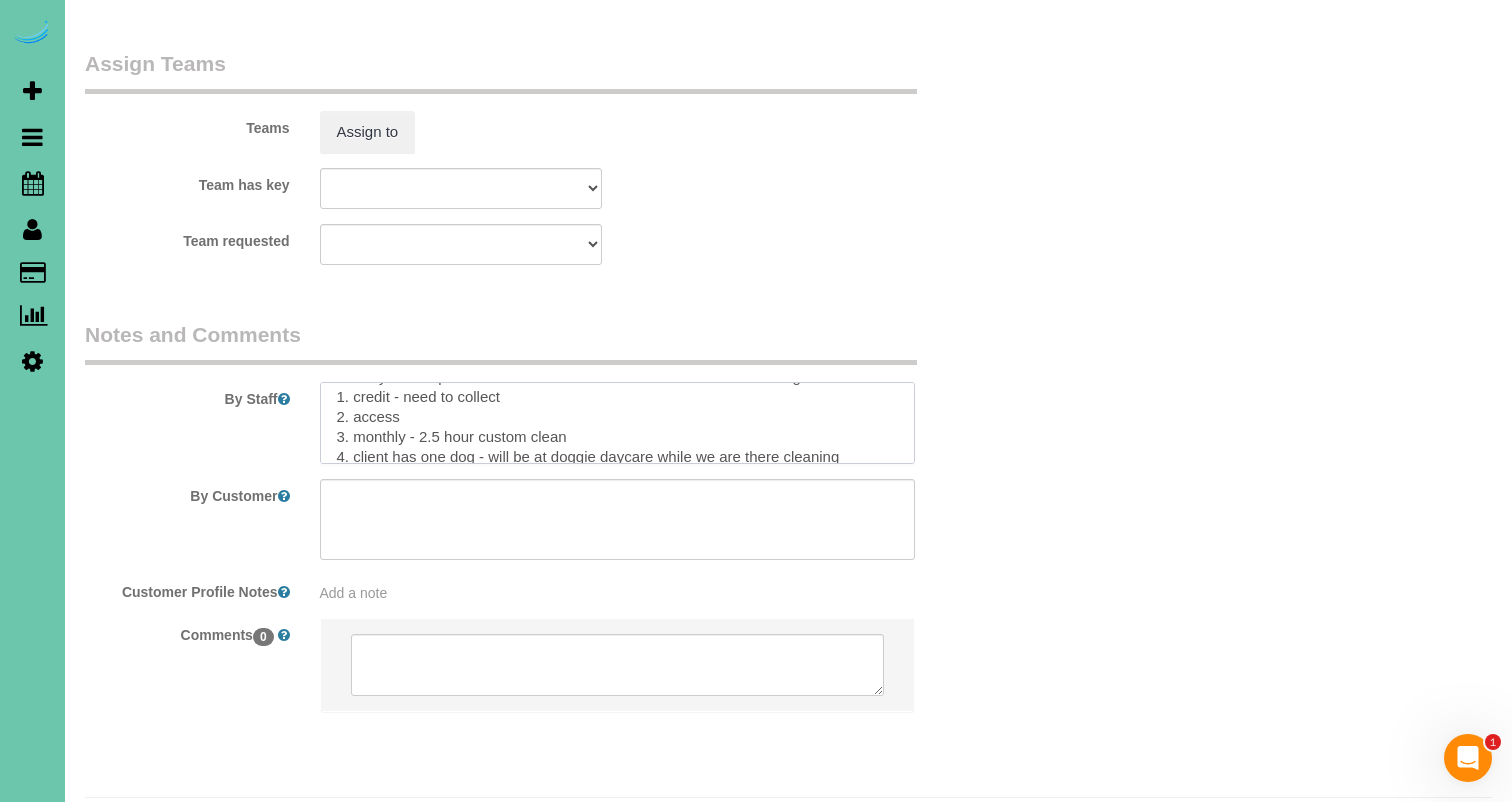drag, startPoint x: 408, startPoint y: 415, endPoint x: 352, endPoint y: 413, distance: 56.0357 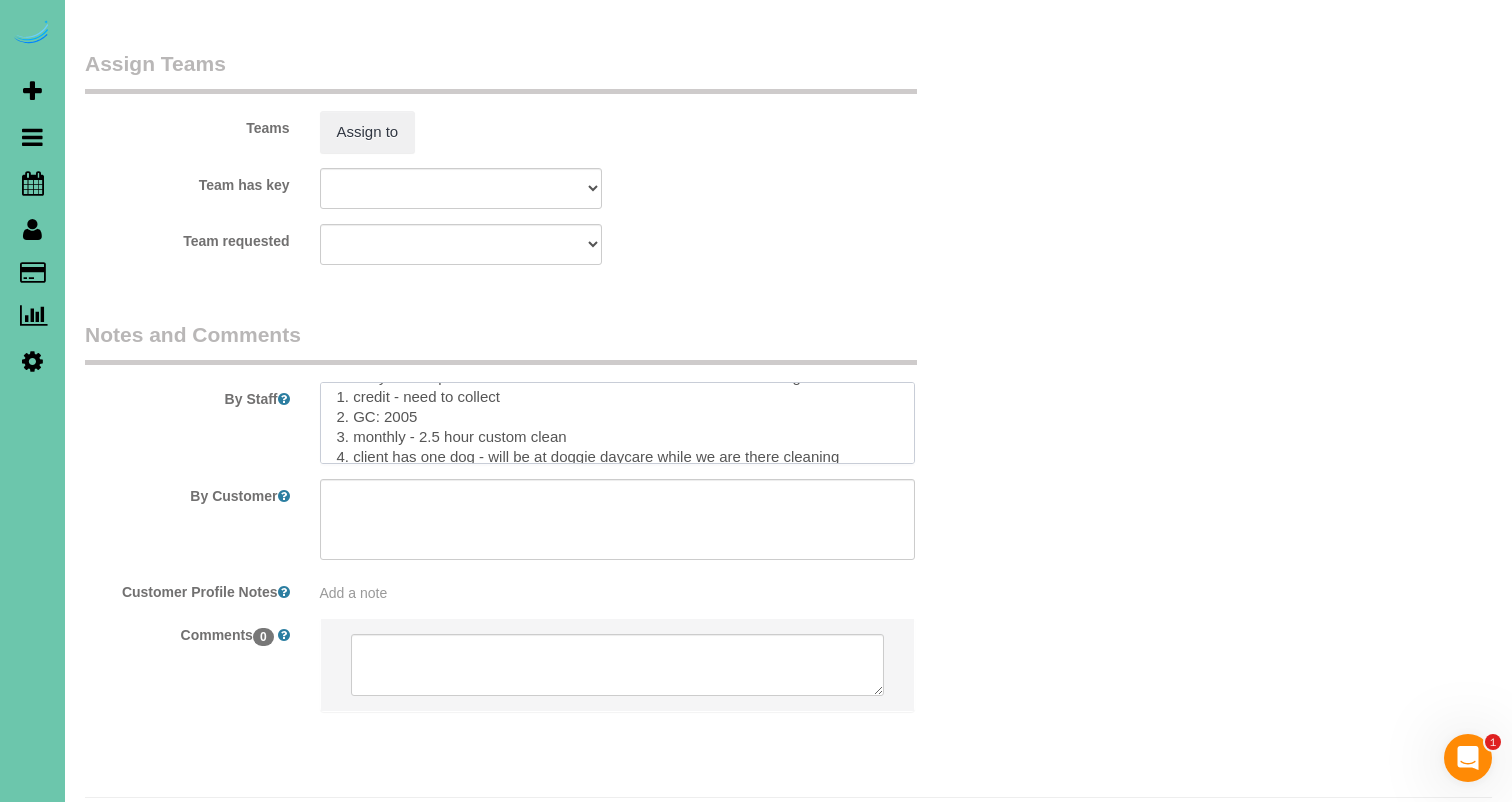 drag, startPoint x: 483, startPoint y: 390, endPoint x: 396, endPoint y: 393, distance: 87.05171 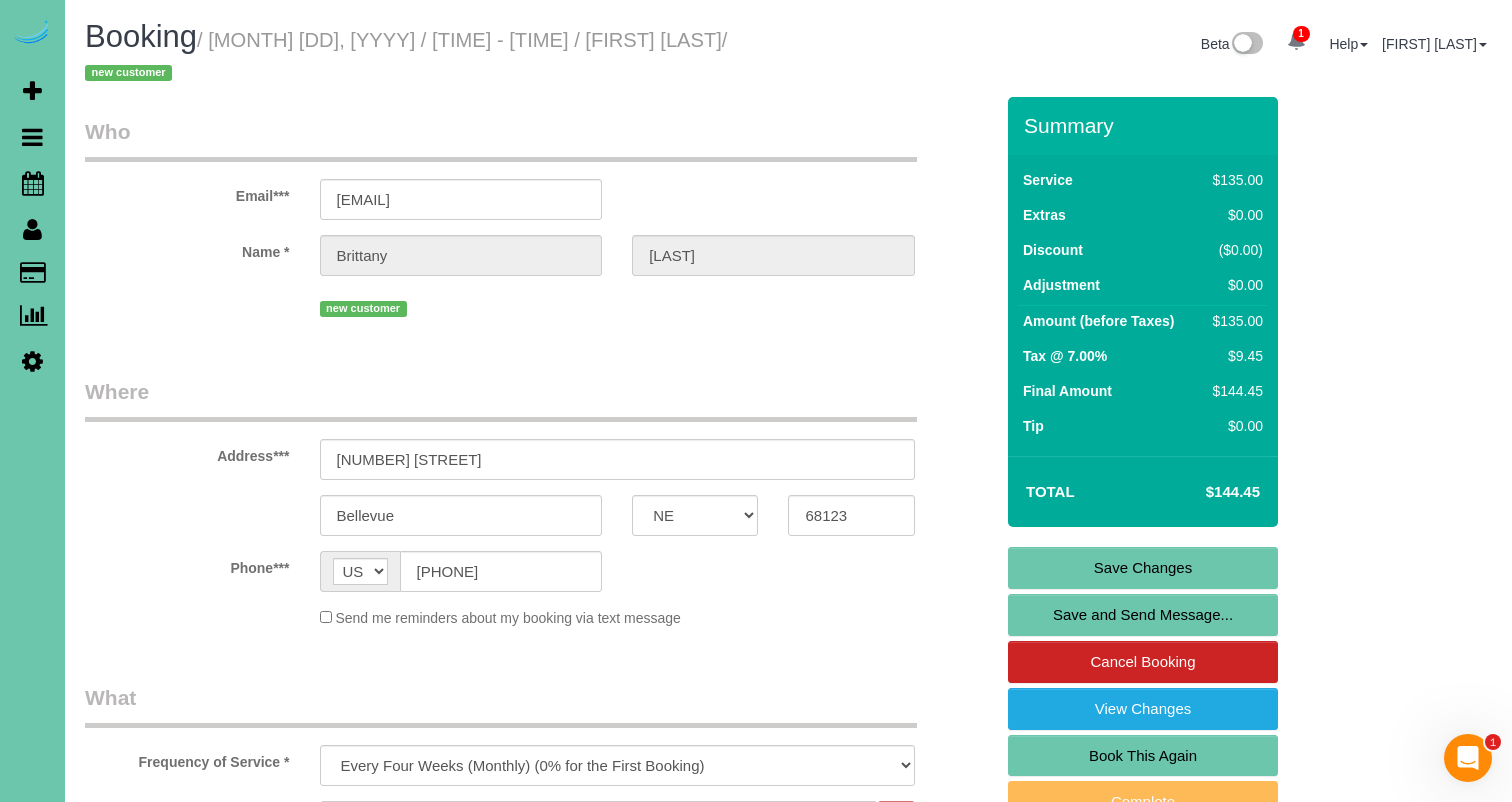 scroll, scrollTop: 0, scrollLeft: 0, axis: both 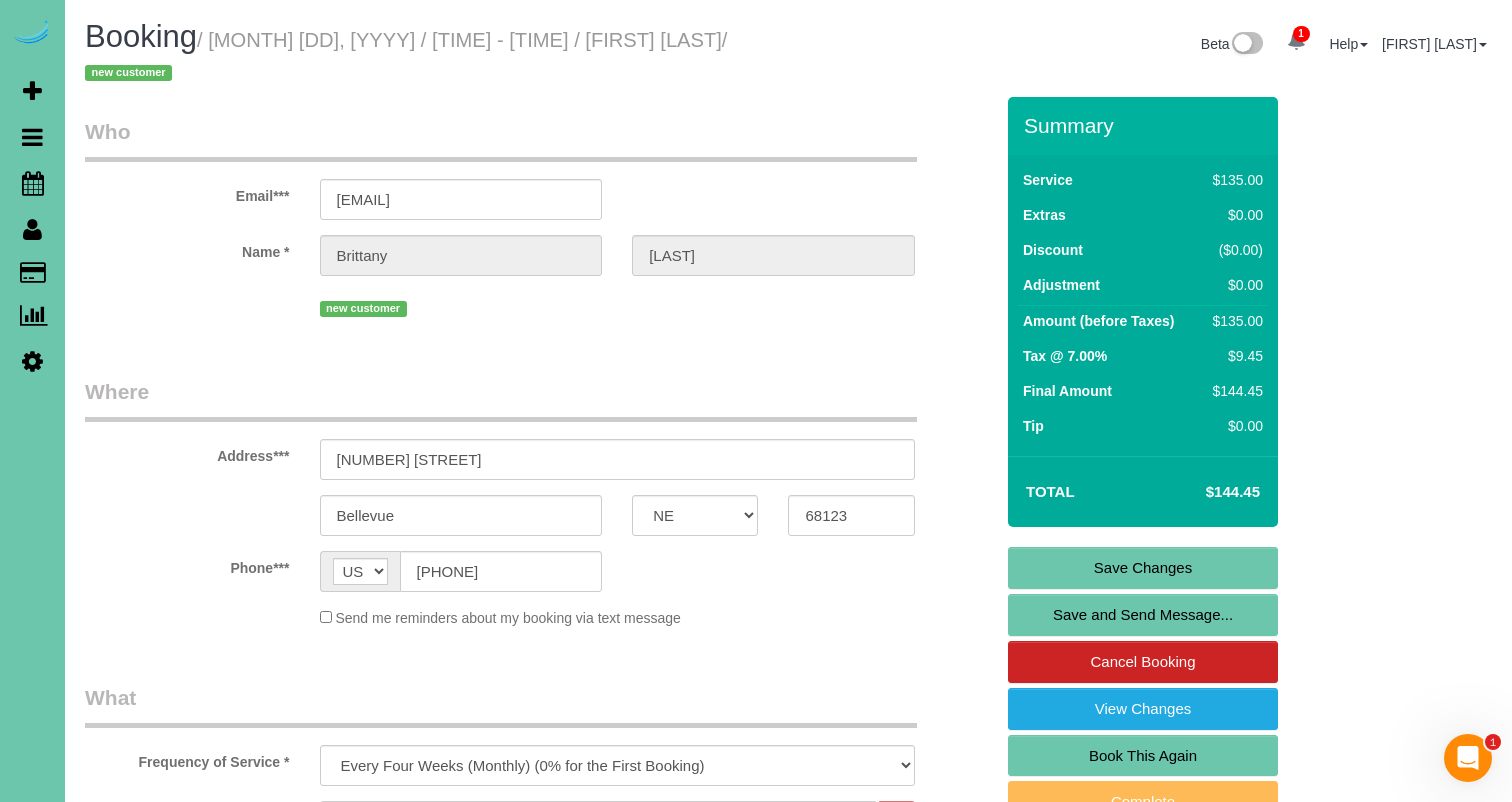 type on "**always look up to see if extension duster is needed for next cleaning**
1. credit
2. GC: 2005
3. monthly - 2.5 hour custom clean
4. client has one dog - will be at doggie daycare while we are there cleaning
5. do not dust anything on the built-in shelf in the living room
wishlist: left day of
pfp 2.5" 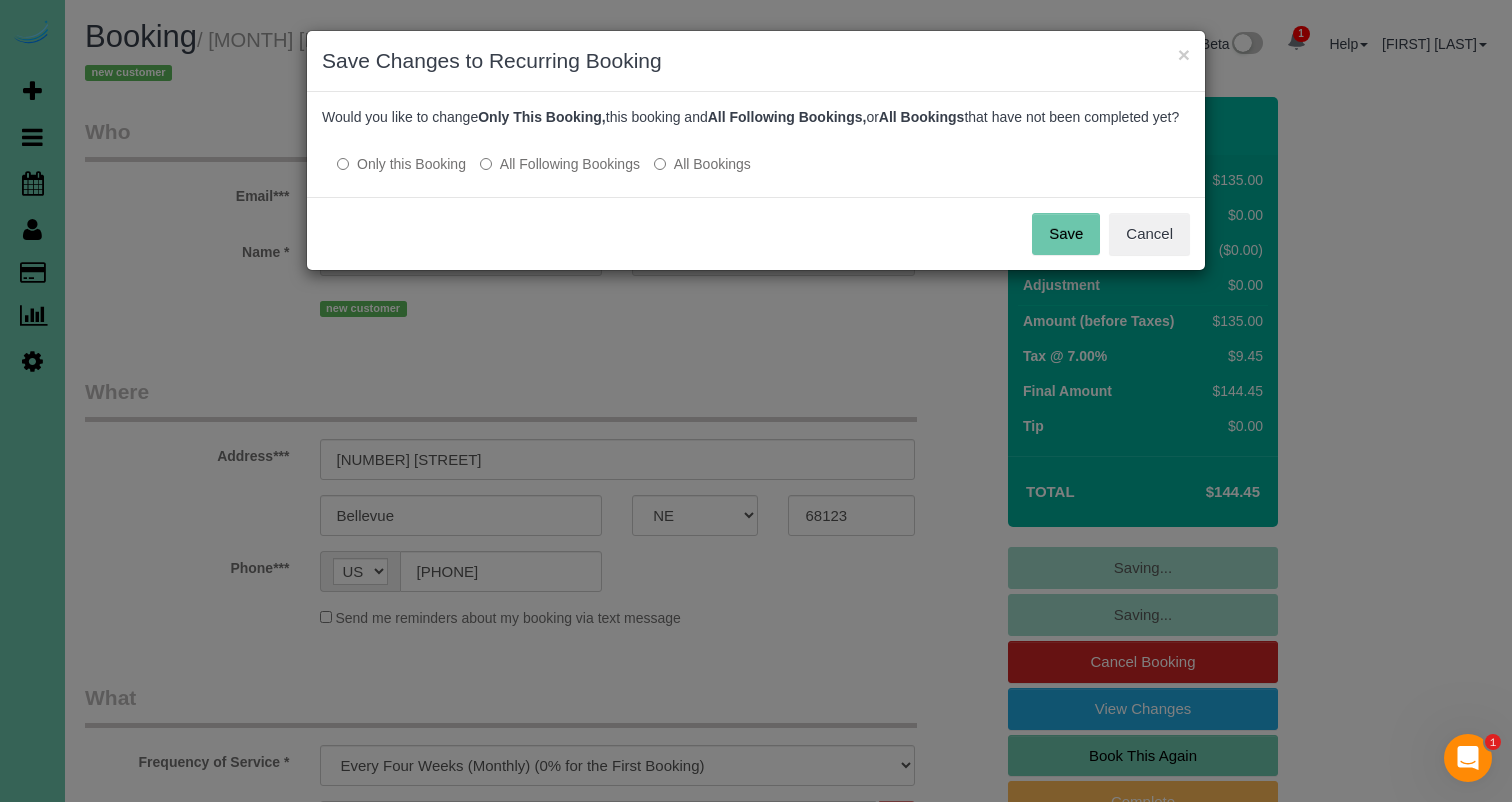 click on "All Following Bookings" at bounding box center (560, 164) 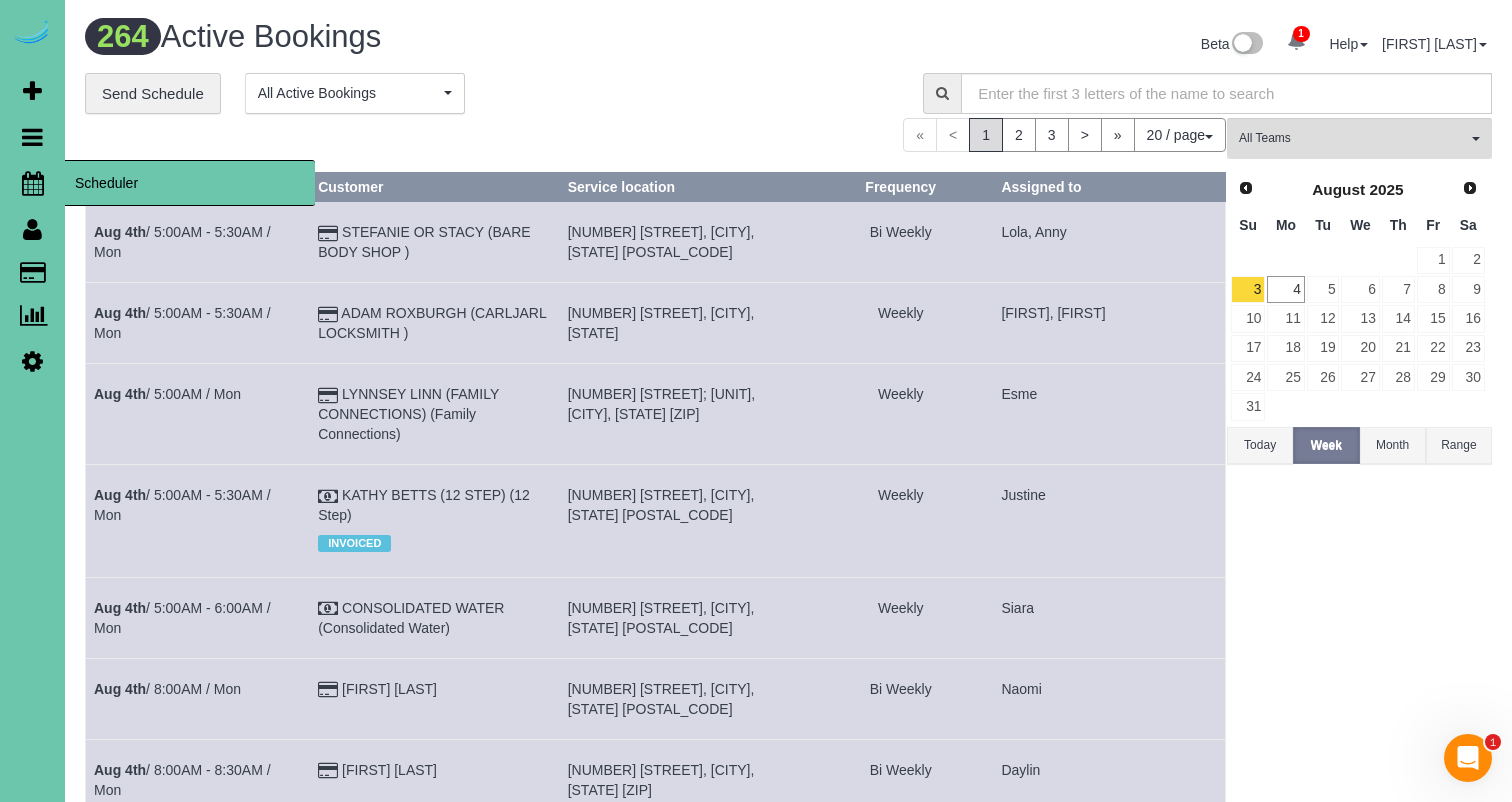 click on "Scheduler" at bounding box center [32, 183] 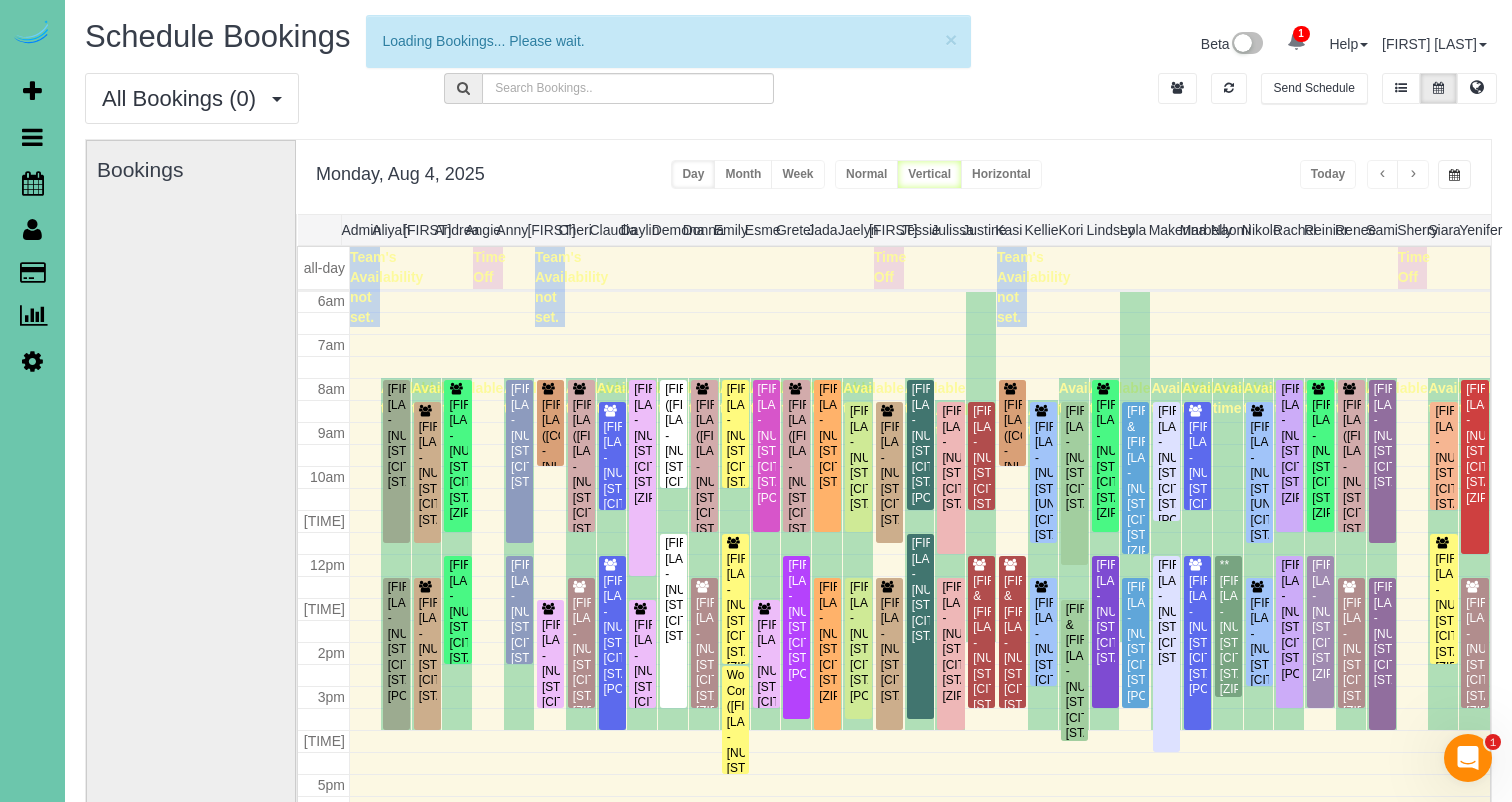 scroll, scrollTop: 265, scrollLeft: 0, axis: vertical 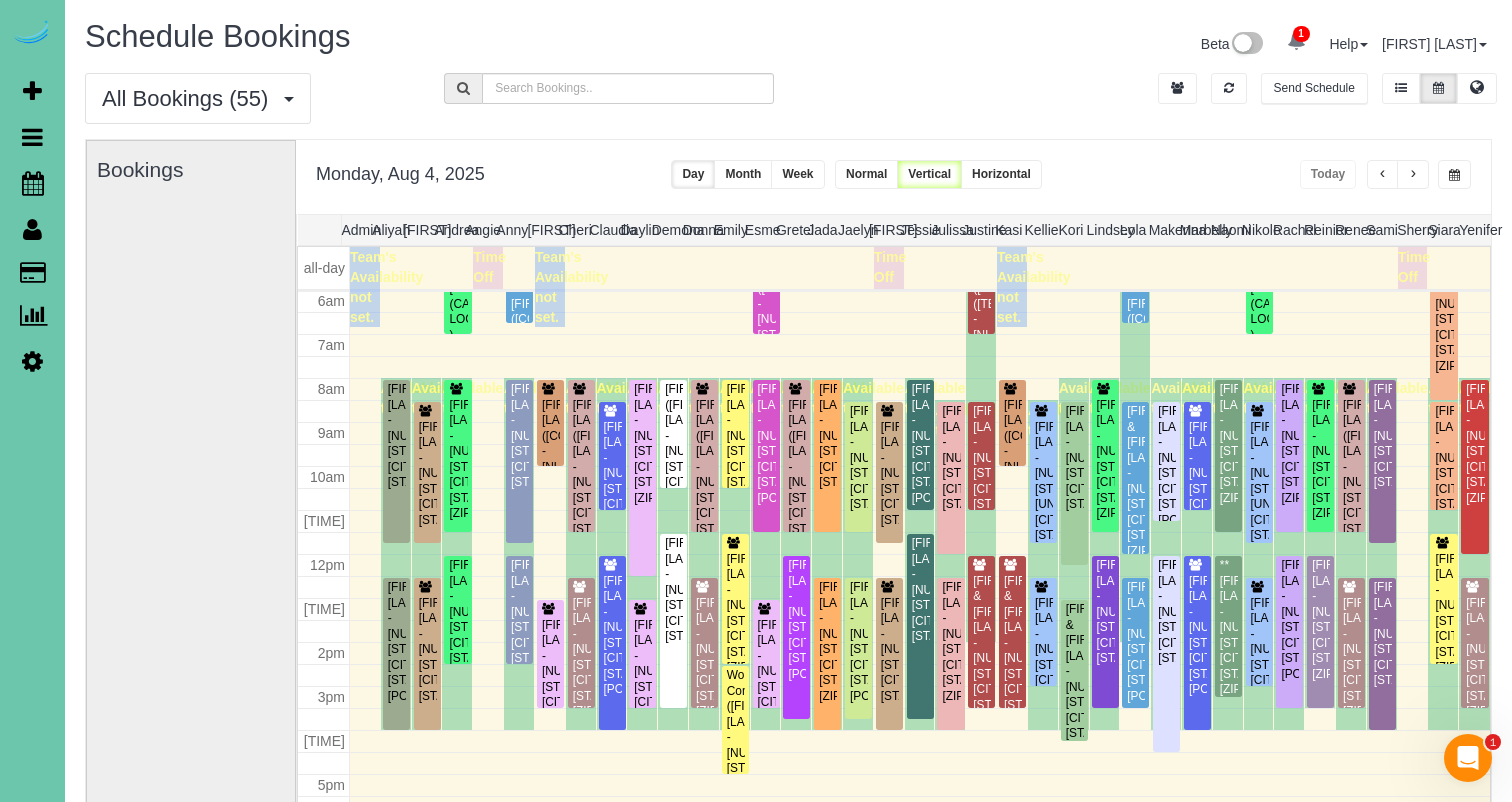 click at bounding box center [1413, 174] 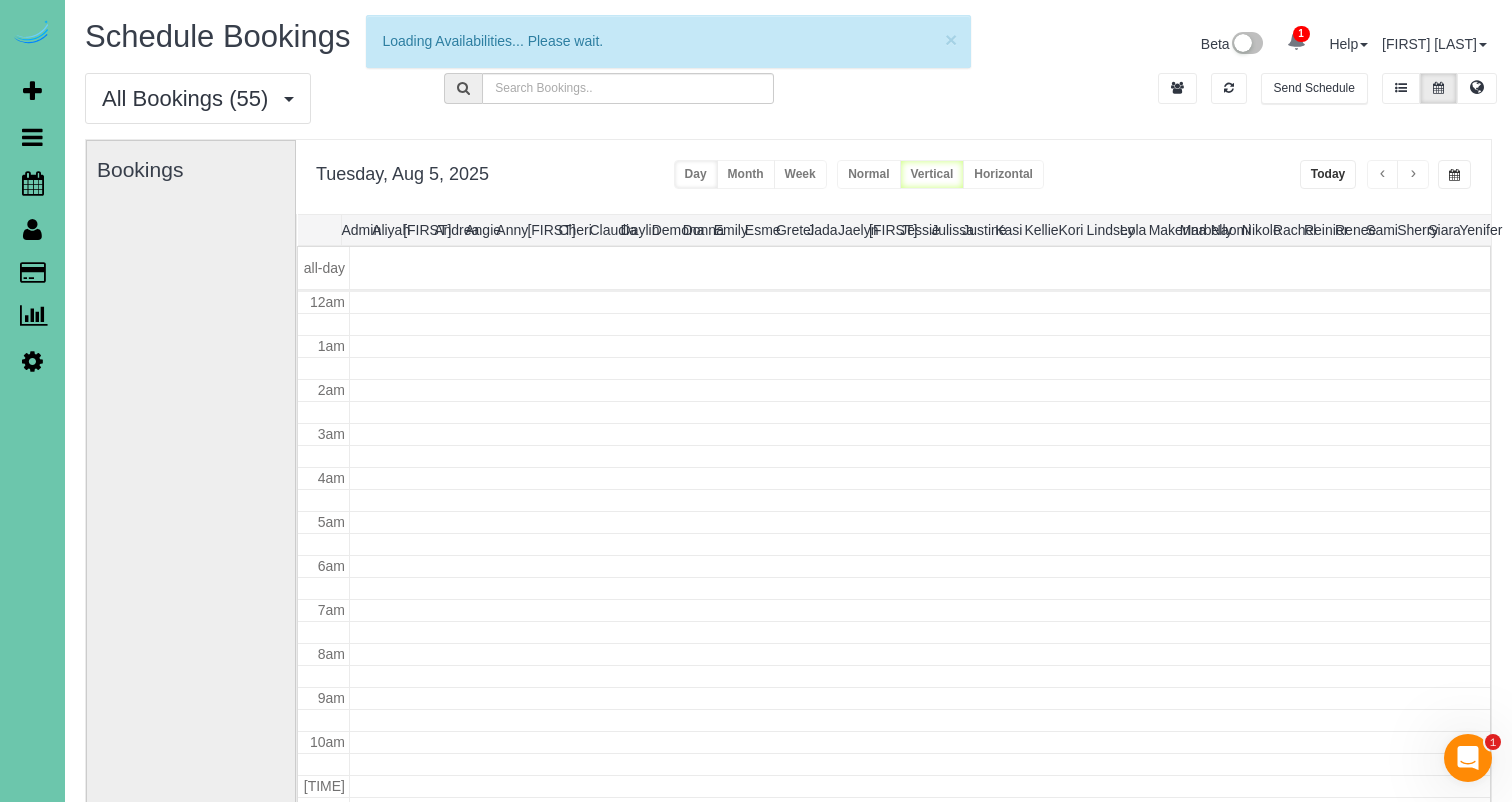 scroll, scrollTop: 265, scrollLeft: 0, axis: vertical 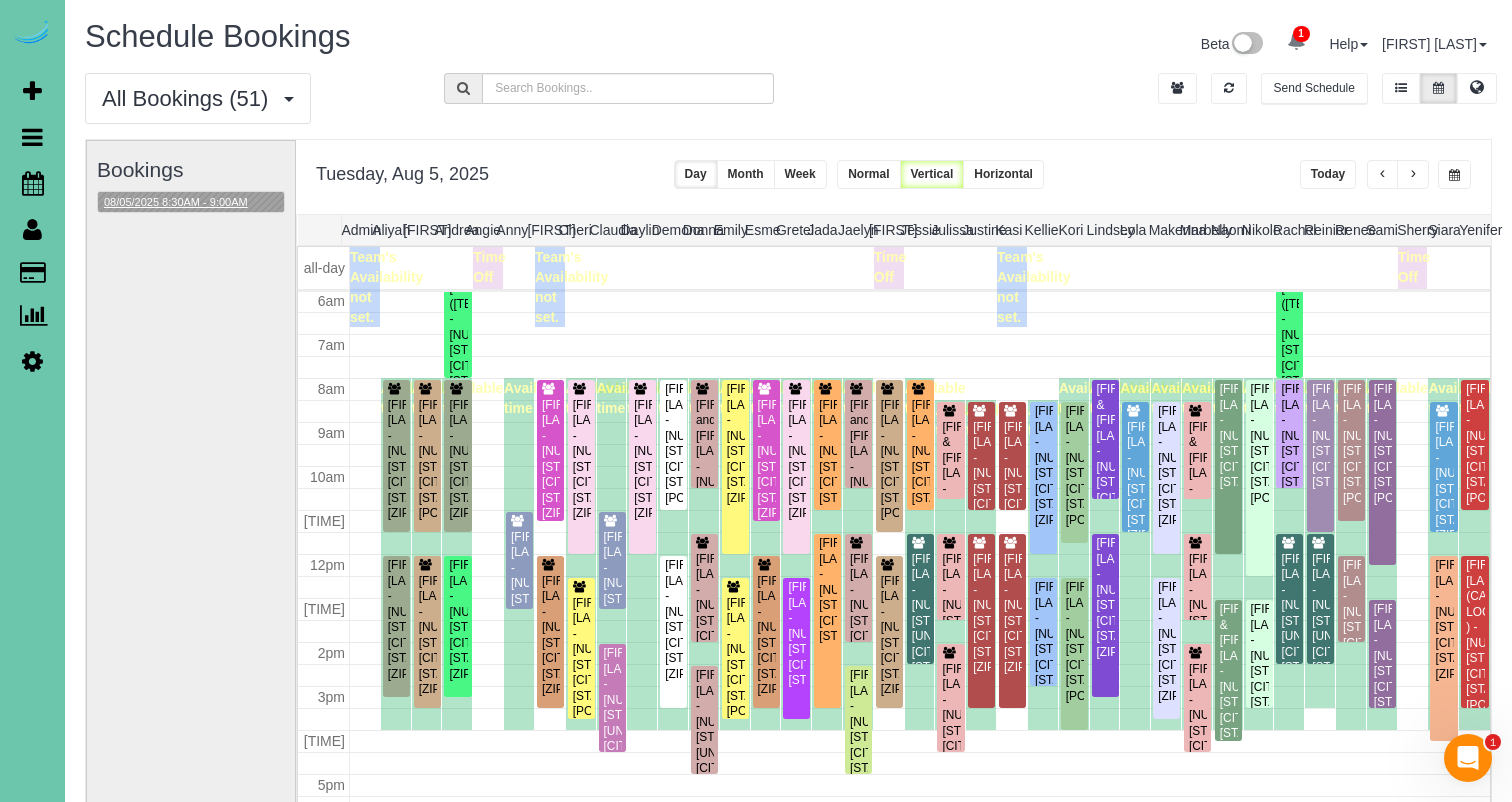 click on "08/05/2025 8:30AM - 9:00AM" at bounding box center [176, 202] 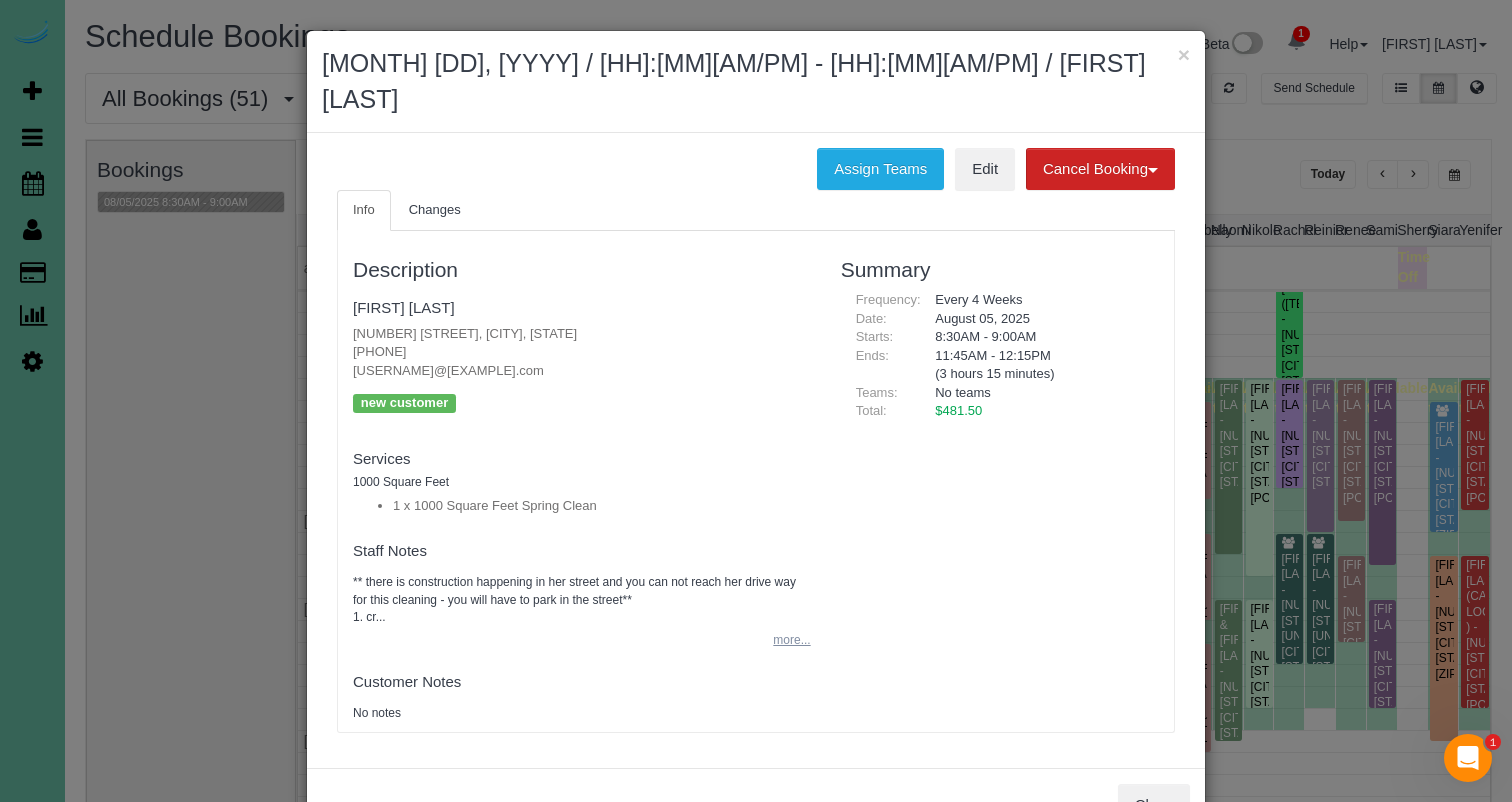click on "more..." at bounding box center [785, 640] 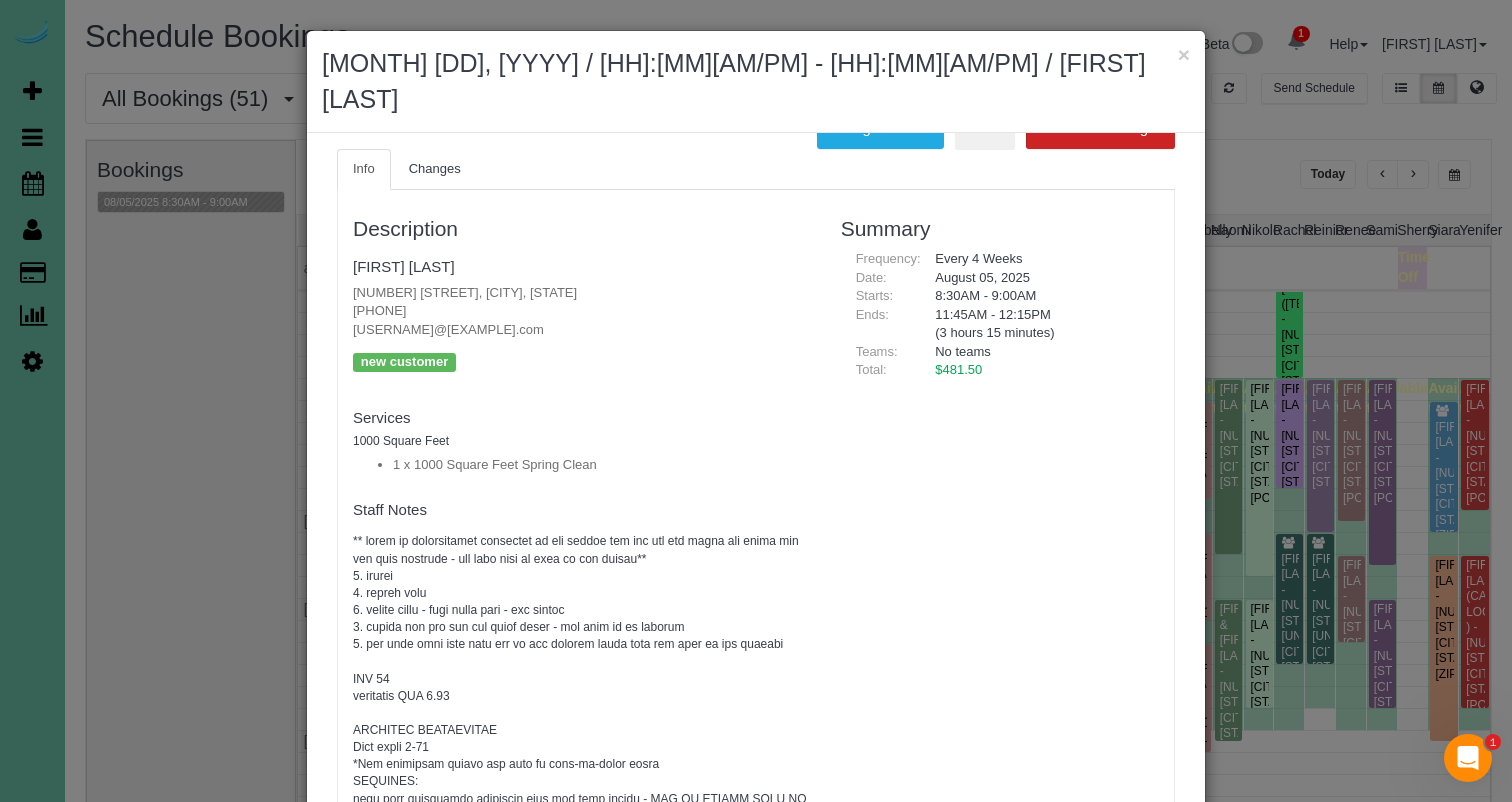 scroll, scrollTop: 45, scrollLeft: 0, axis: vertical 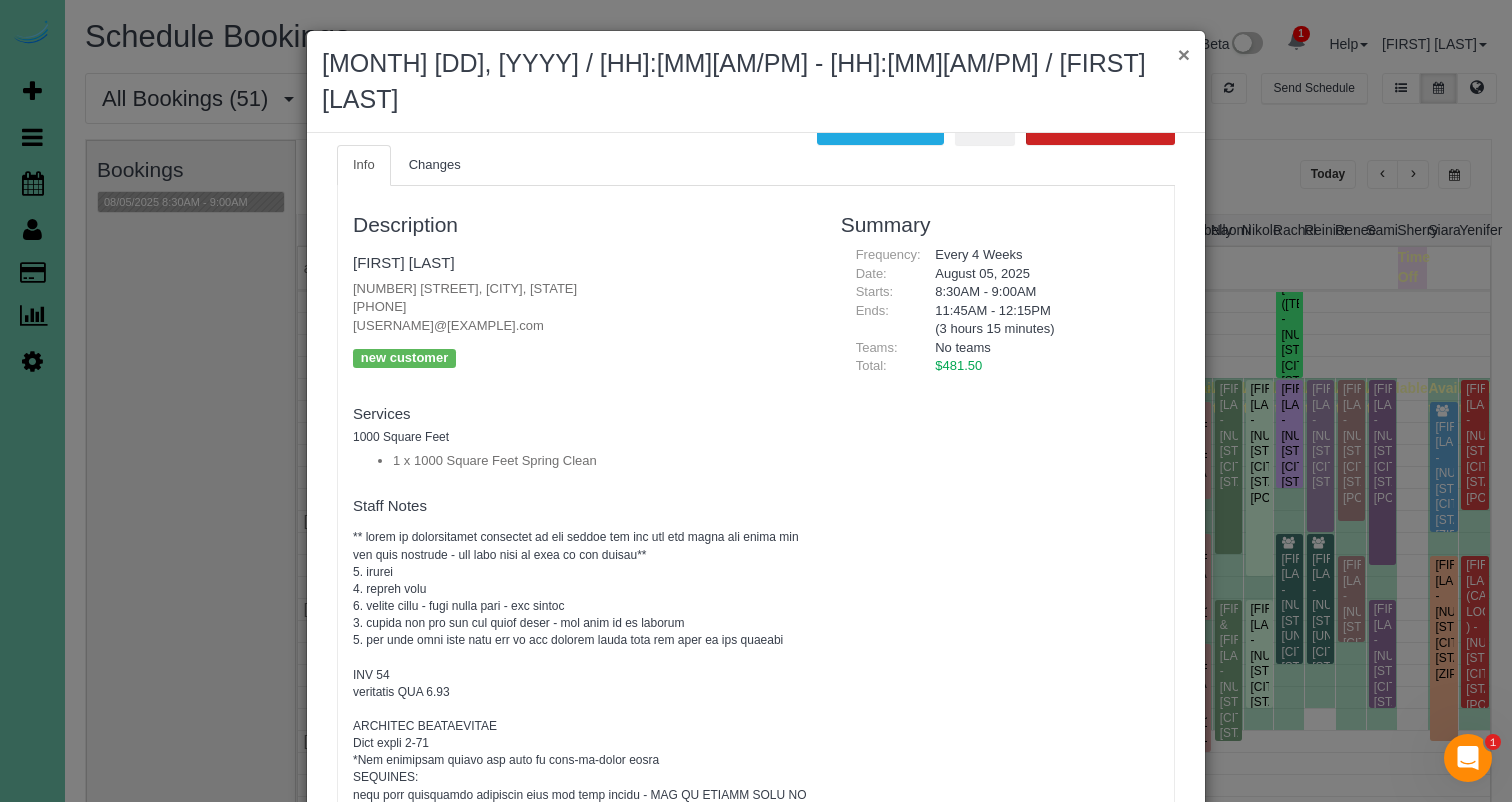 click on "×" at bounding box center (1184, 54) 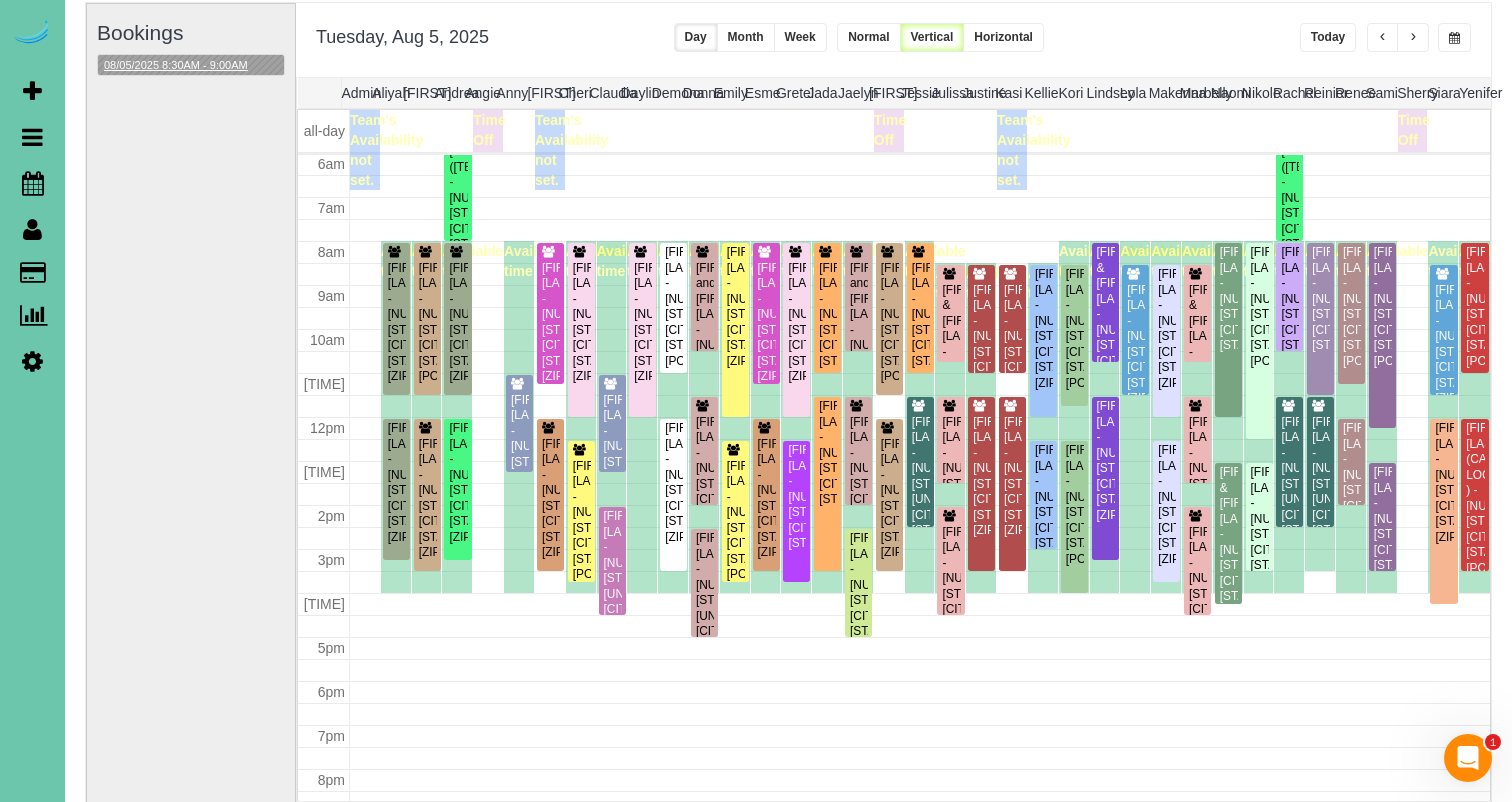 click on "08/05/2025 8:30AM - 9:00AM" at bounding box center [176, 65] 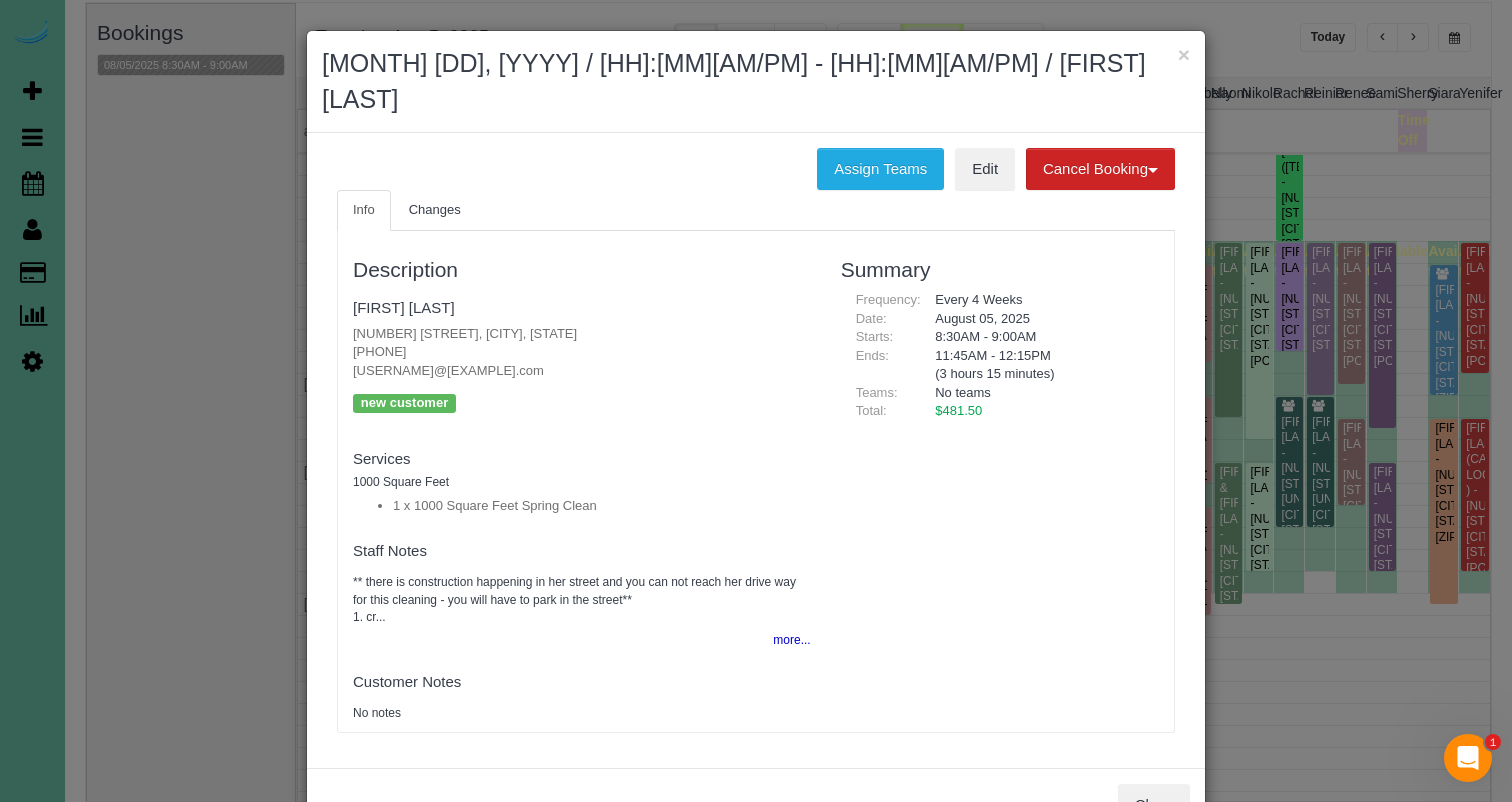 click on "more..." at bounding box center [785, 640] 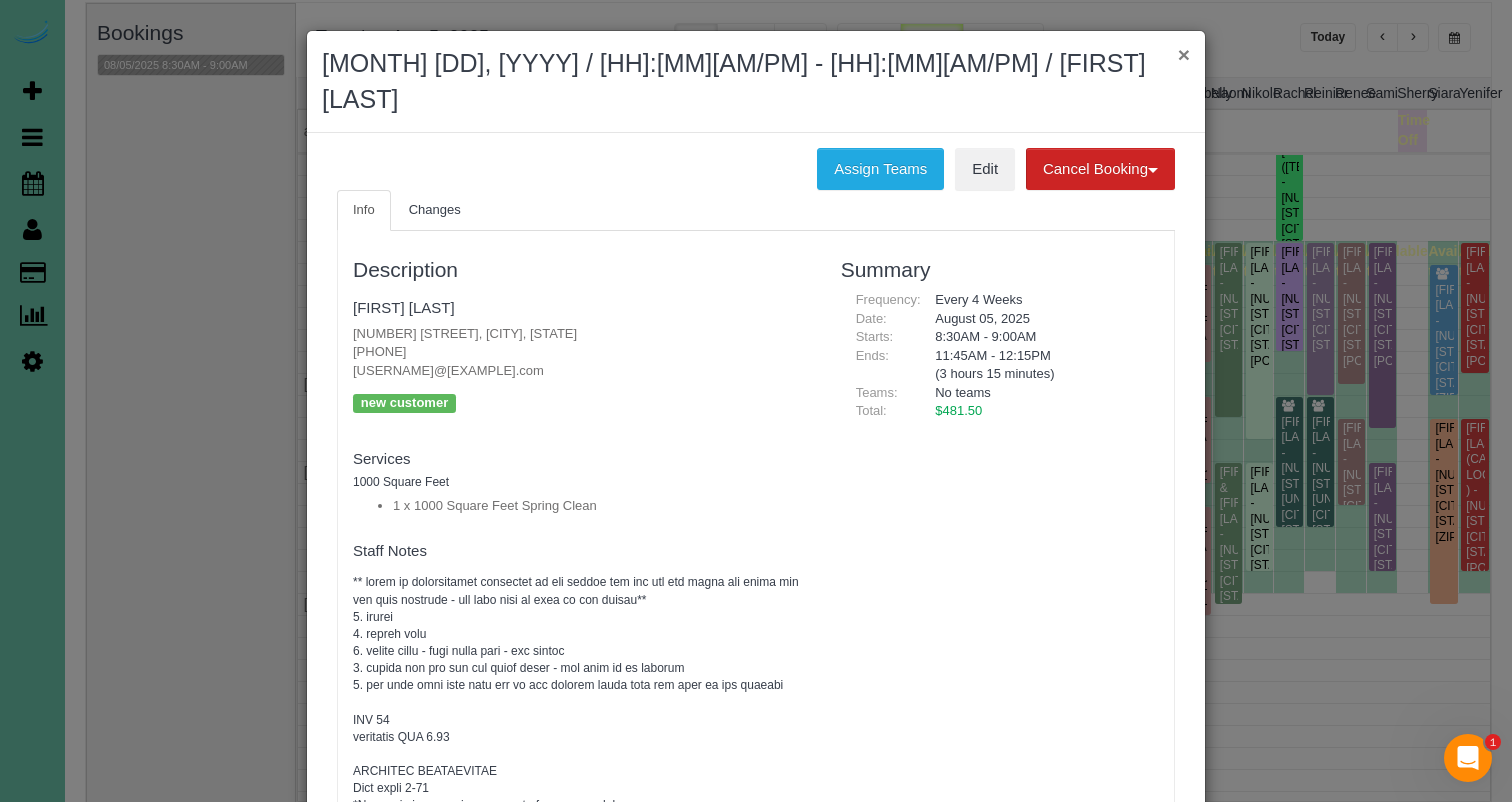 click on "×" at bounding box center [1184, 54] 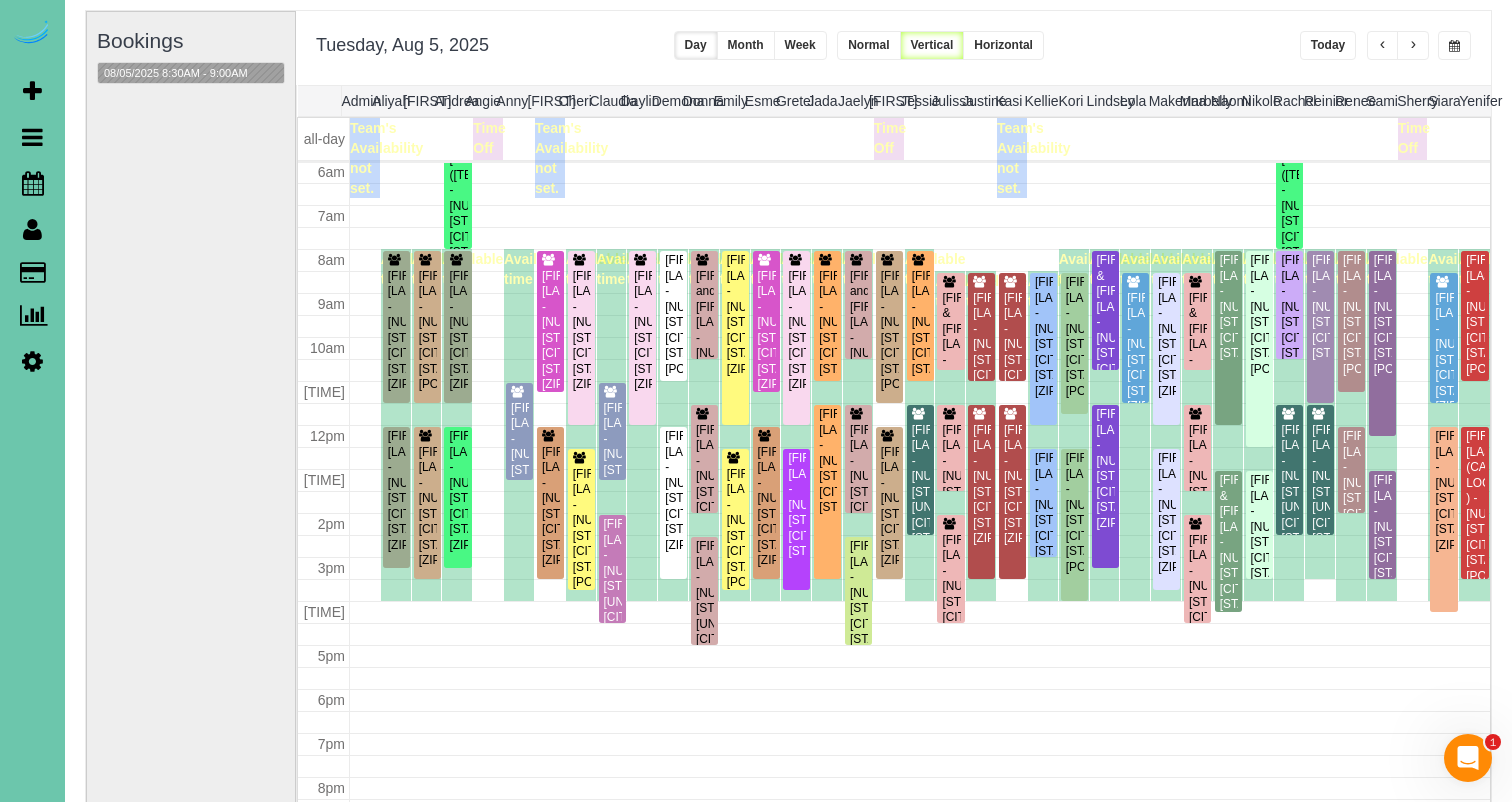 scroll, scrollTop: 126, scrollLeft: 0, axis: vertical 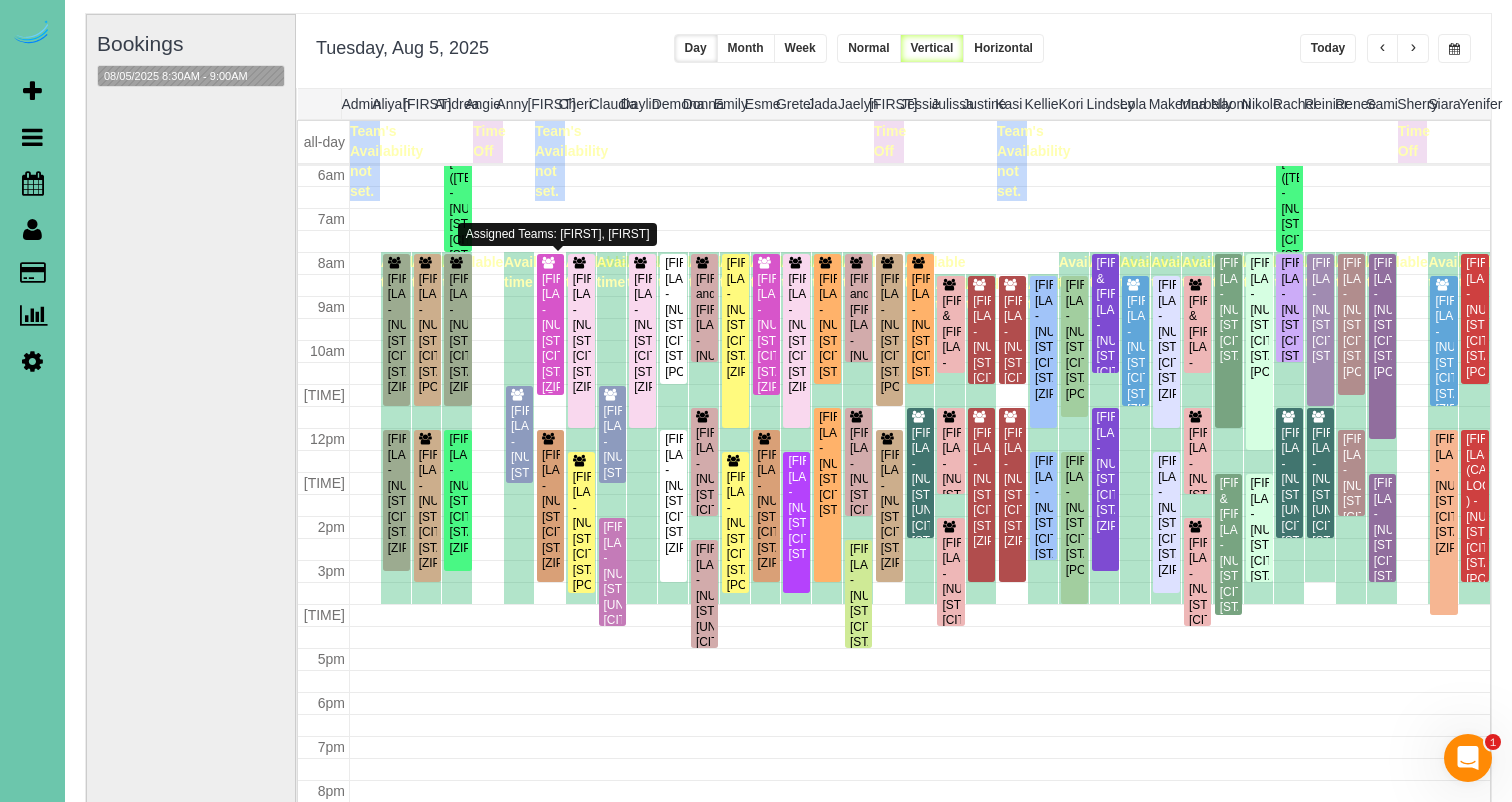 click on "Kenneth Hackett - 13456 Pine St, Omaha, NE 68144" at bounding box center (550, 334) 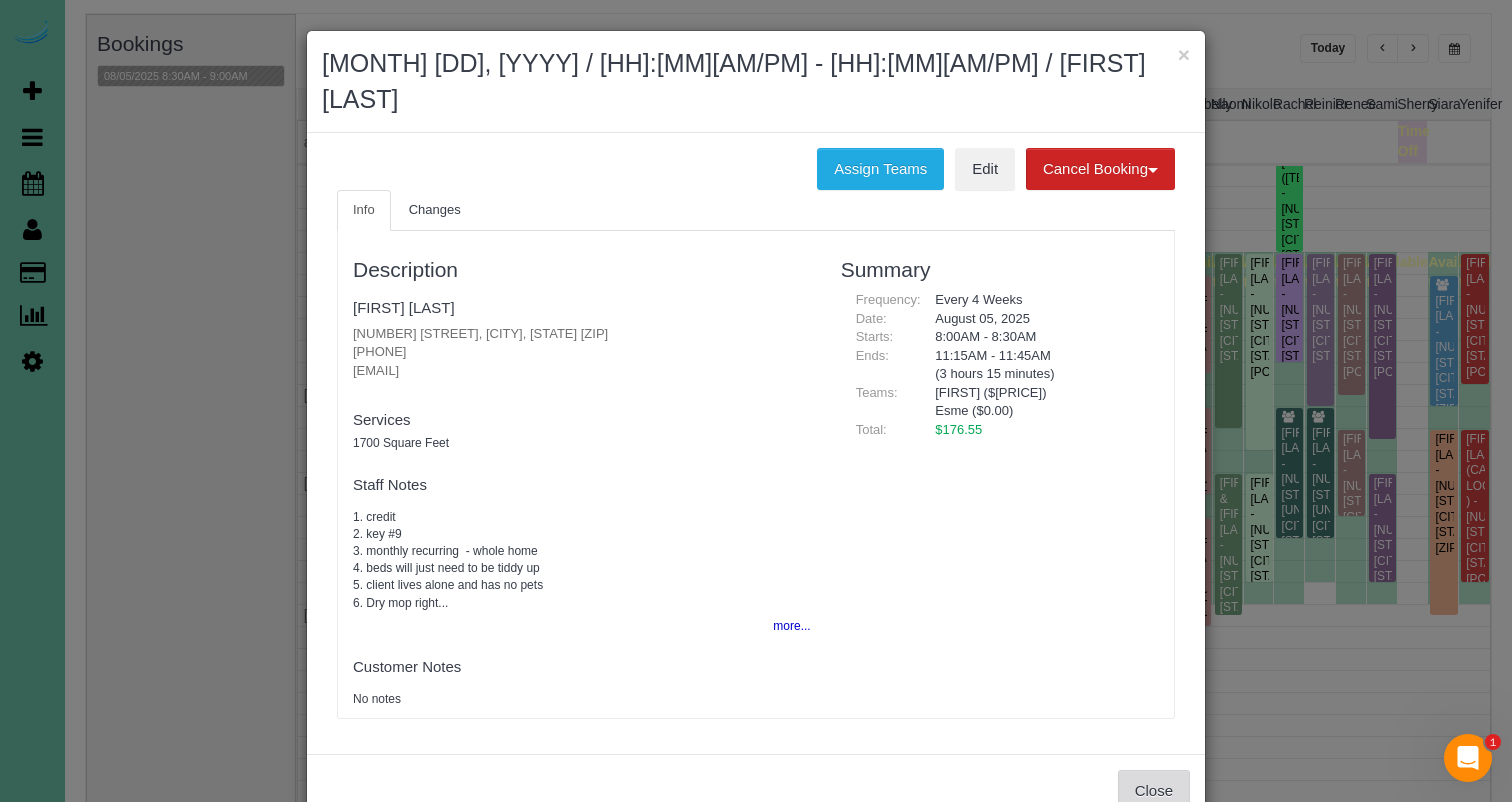 click on "Close" at bounding box center (1154, 791) 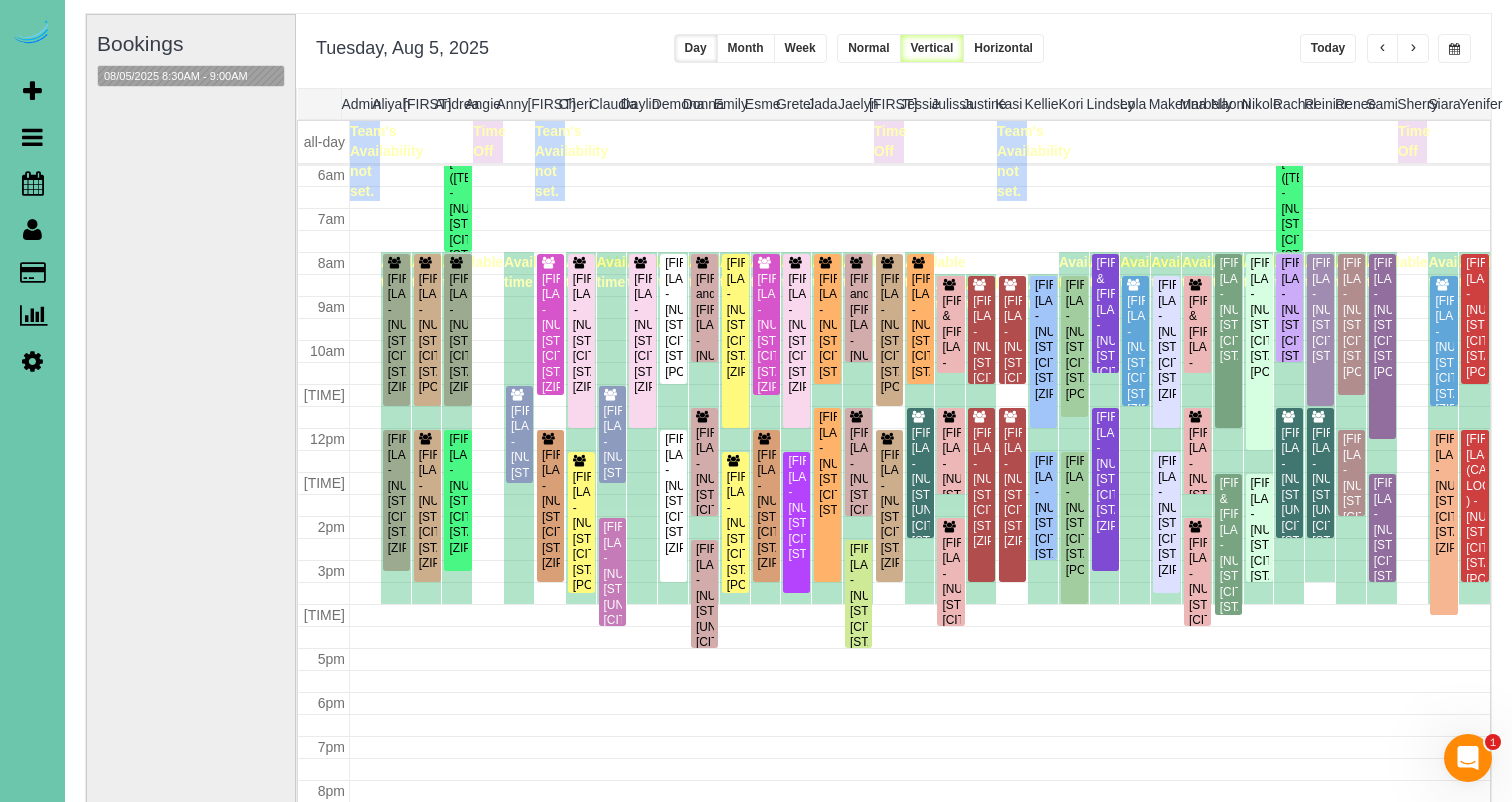 scroll, scrollTop: 137, scrollLeft: 0, axis: vertical 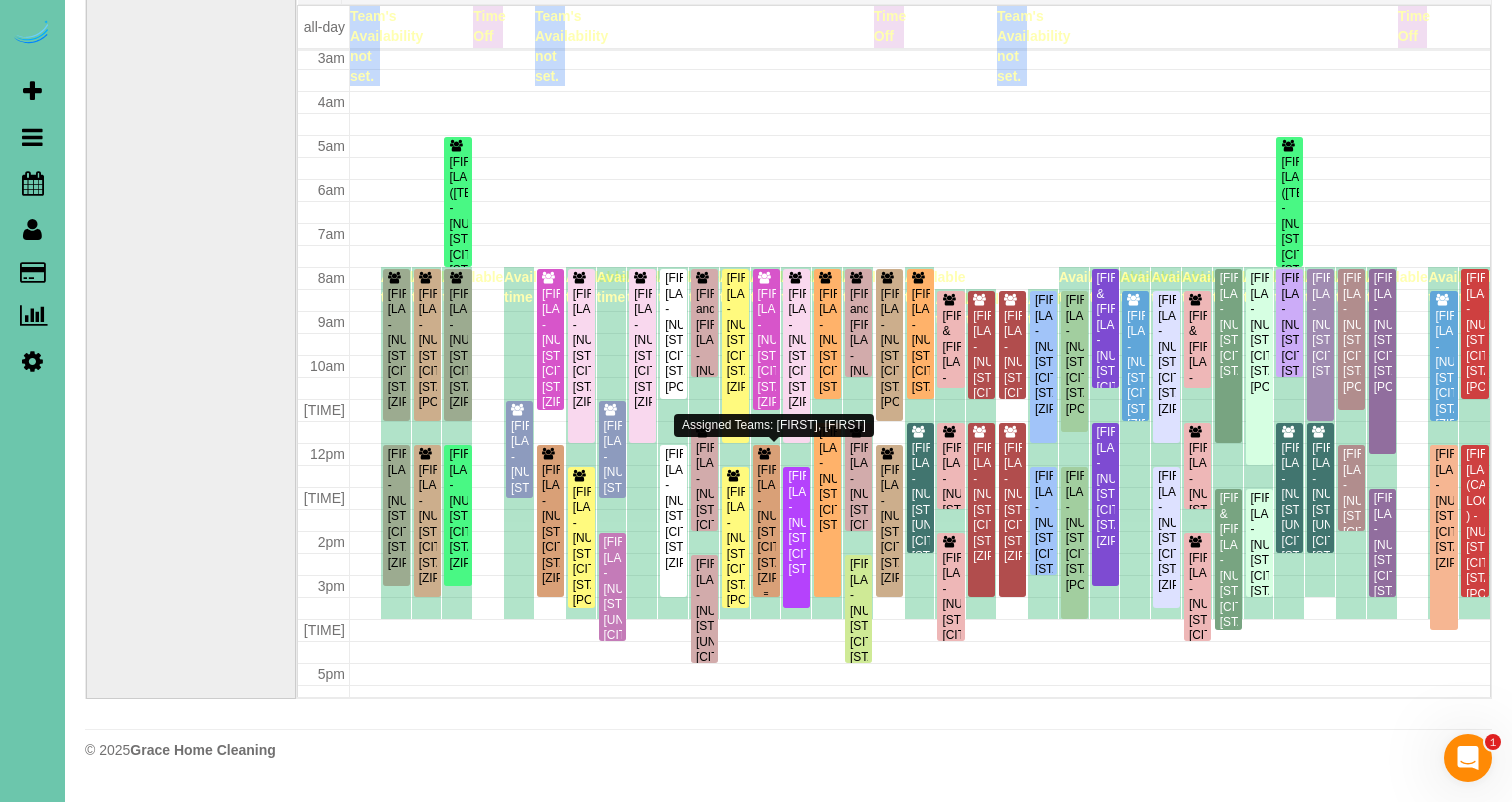 click on "Don Bush - 13575 Y St, Omaha, NE 68137" at bounding box center (766, 525) 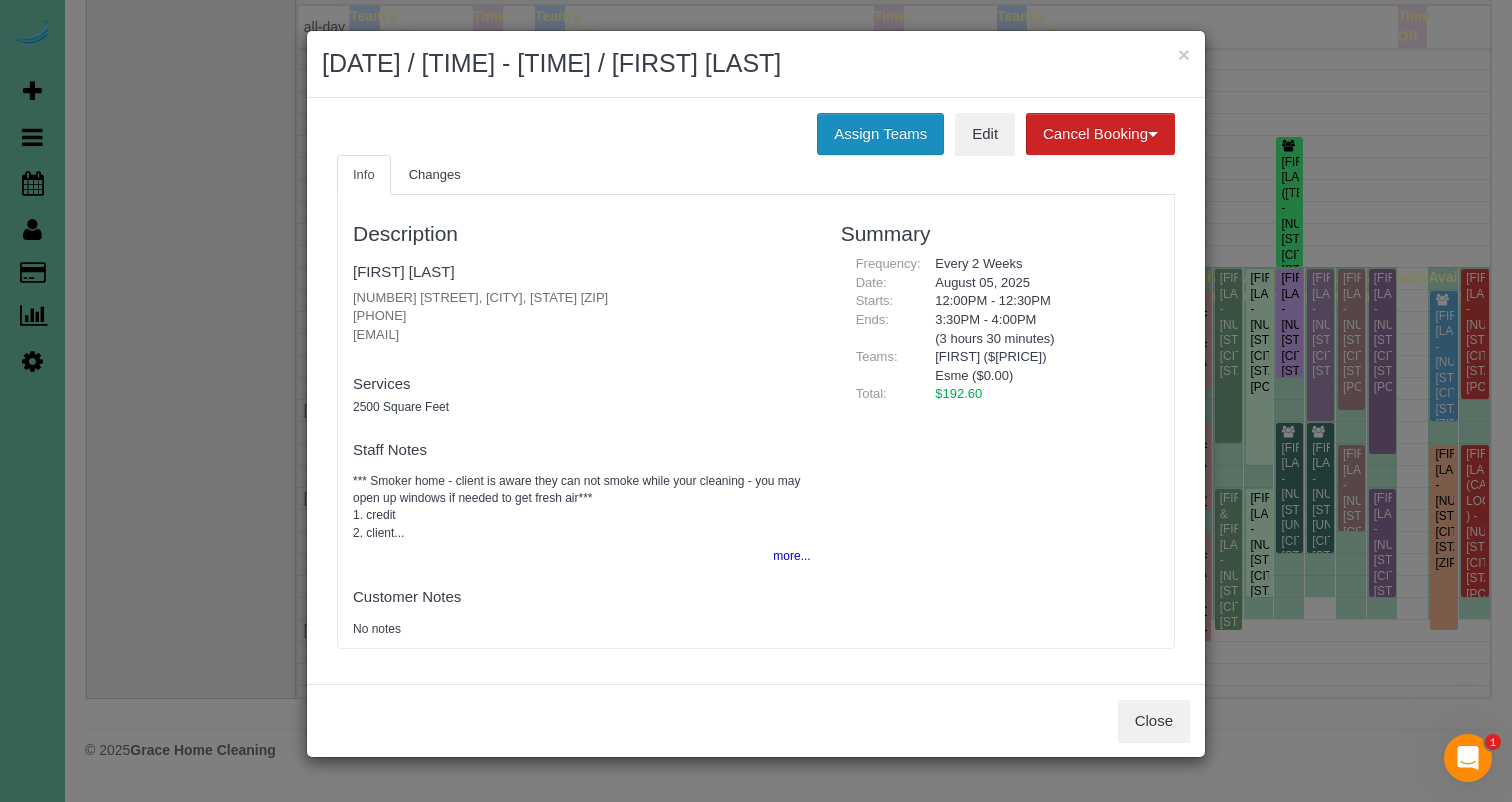 click on "Assign Teams" at bounding box center [880, 134] 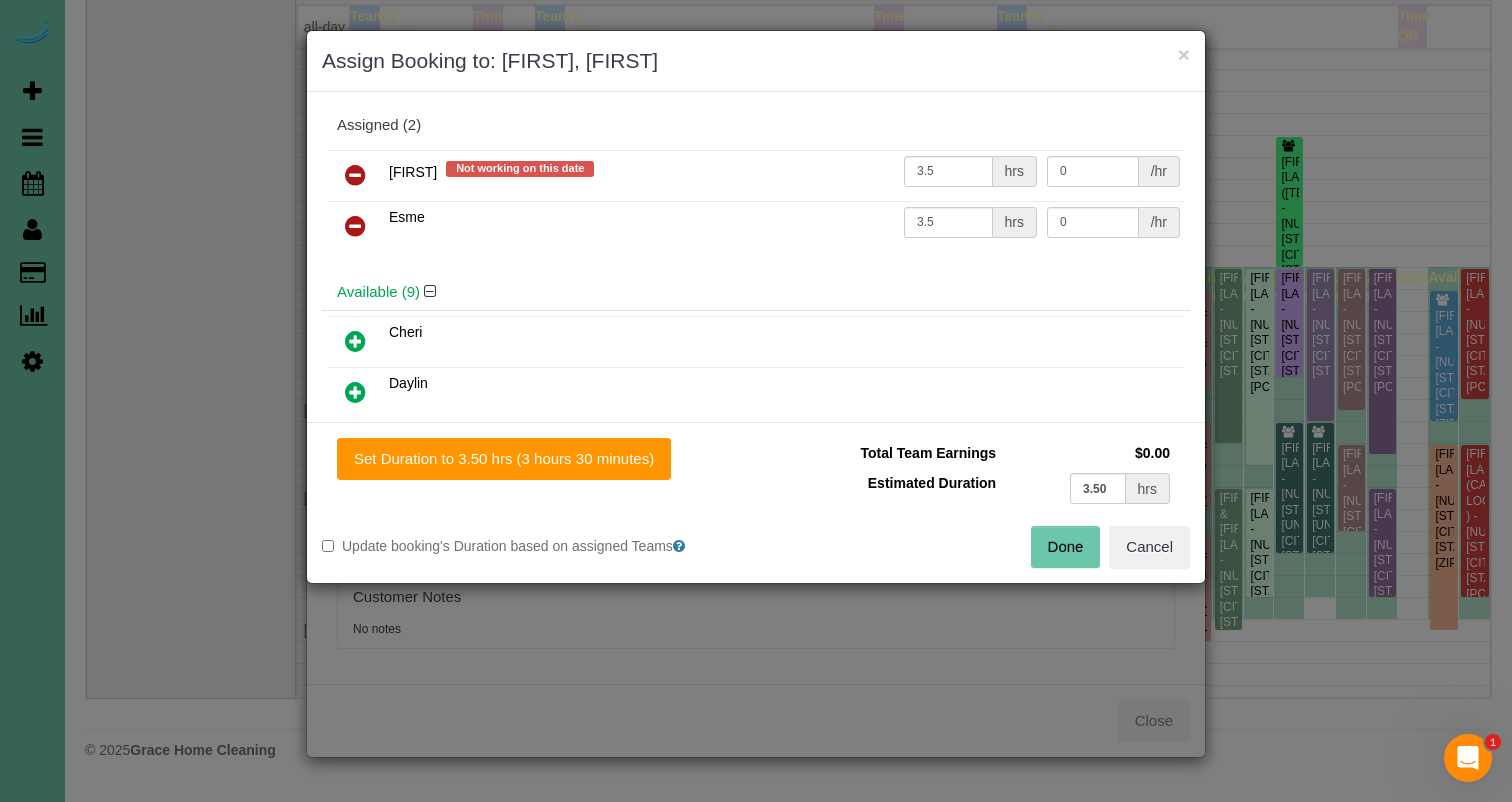 click at bounding box center (355, 176) 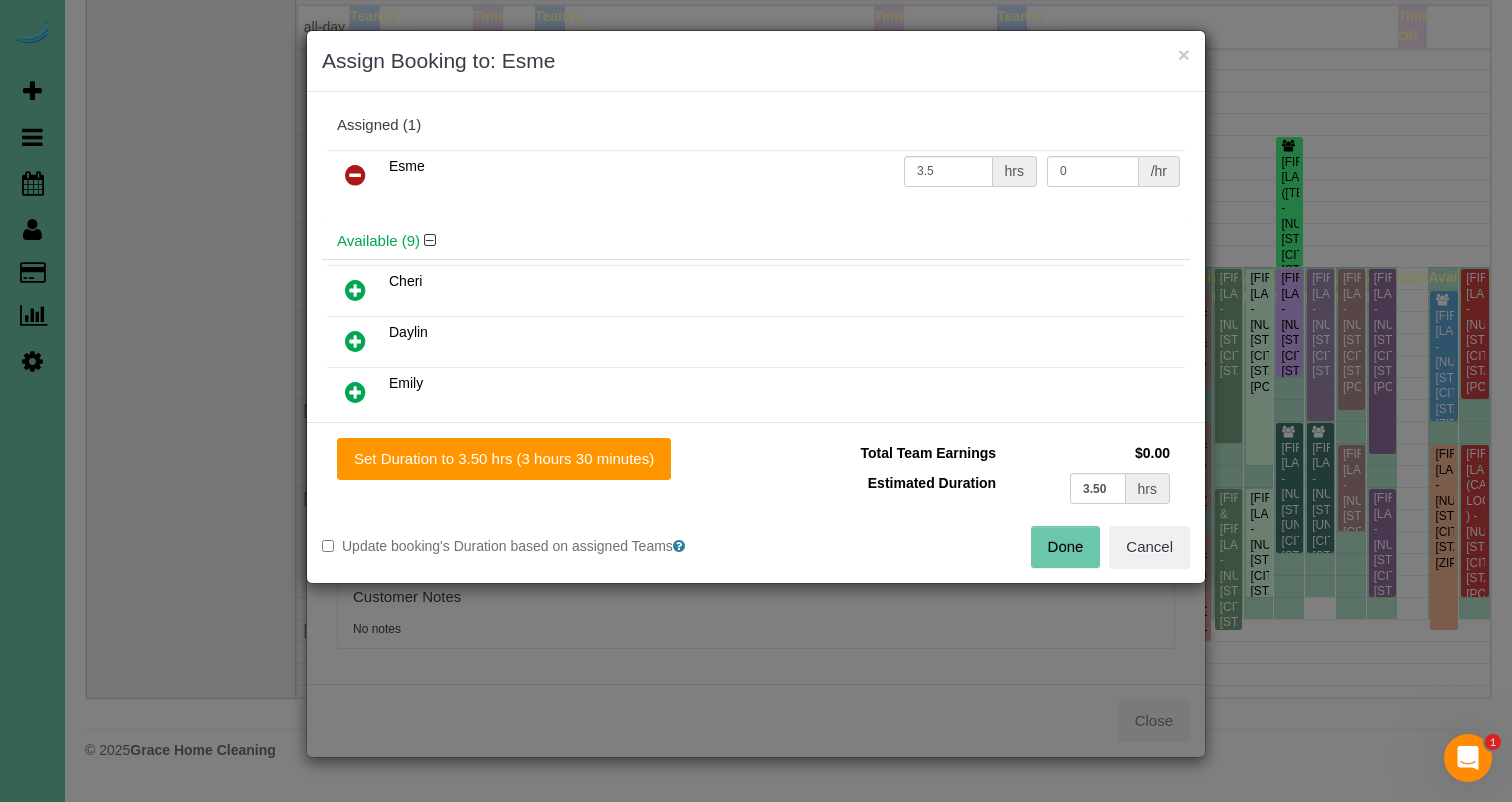 click at bounding box center [355, 176] 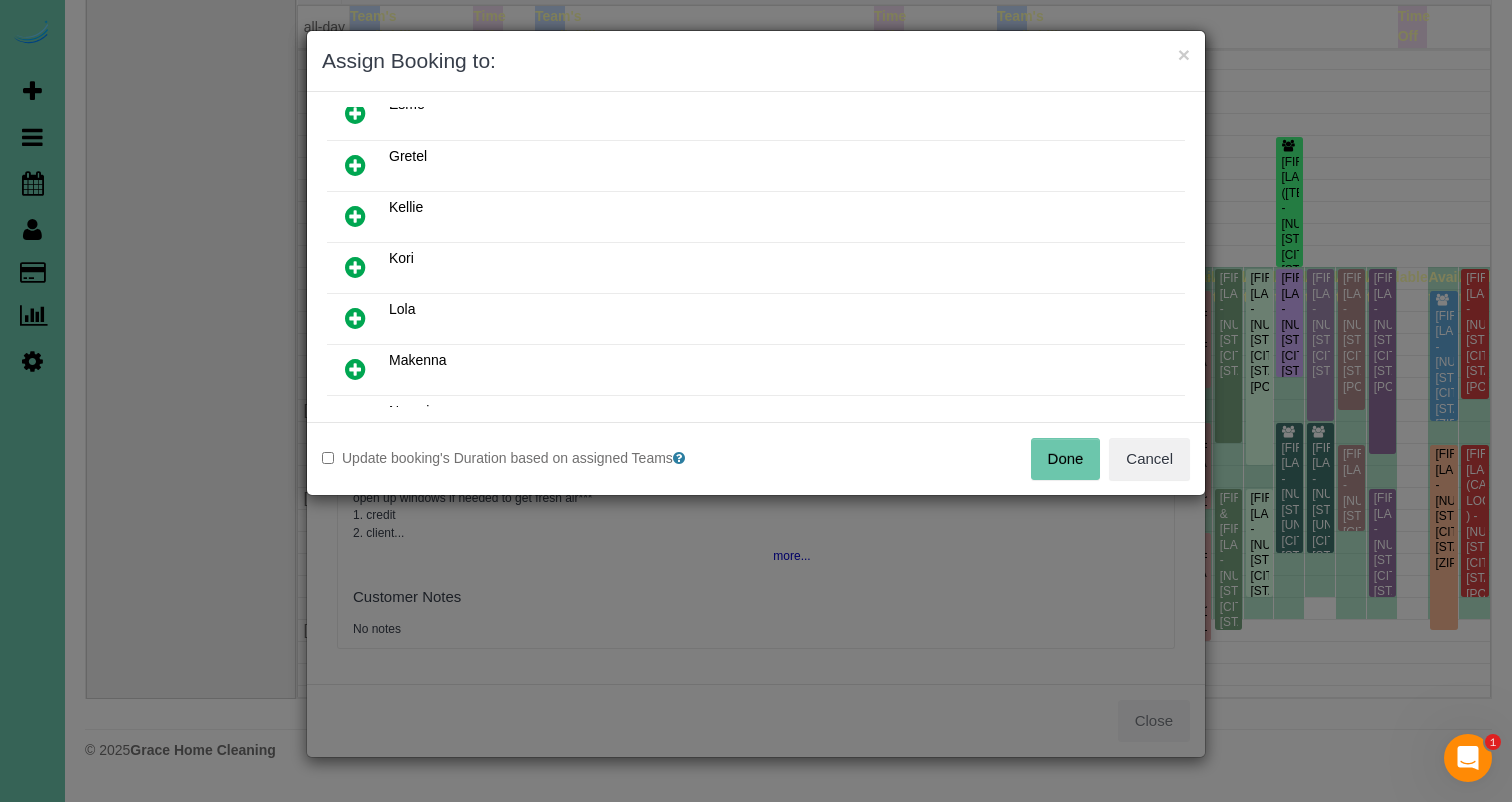 scroll, scrollTop: 294, scrollLeft: 0, axis: vertical 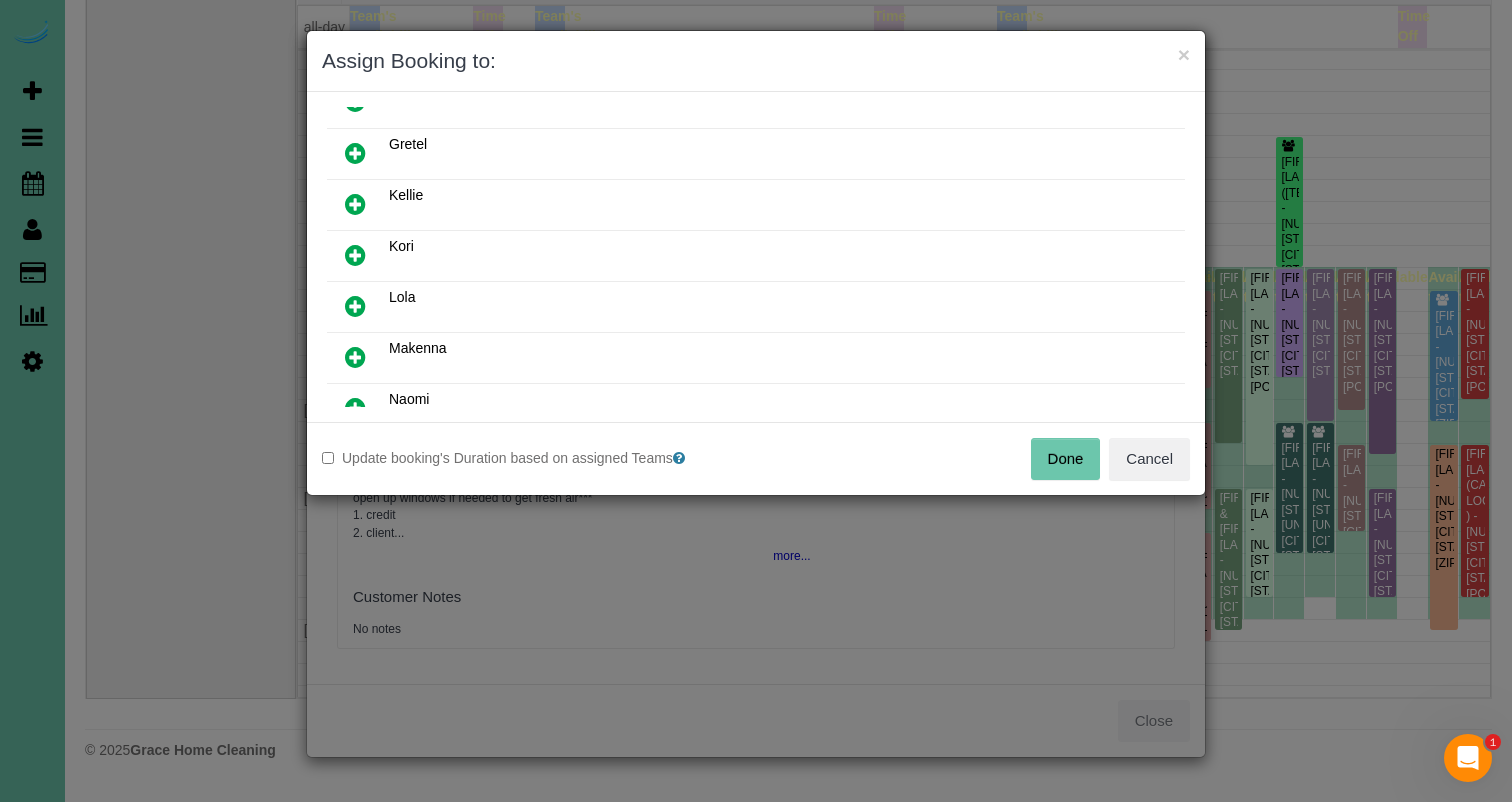 click at bounding box center (355, 306) 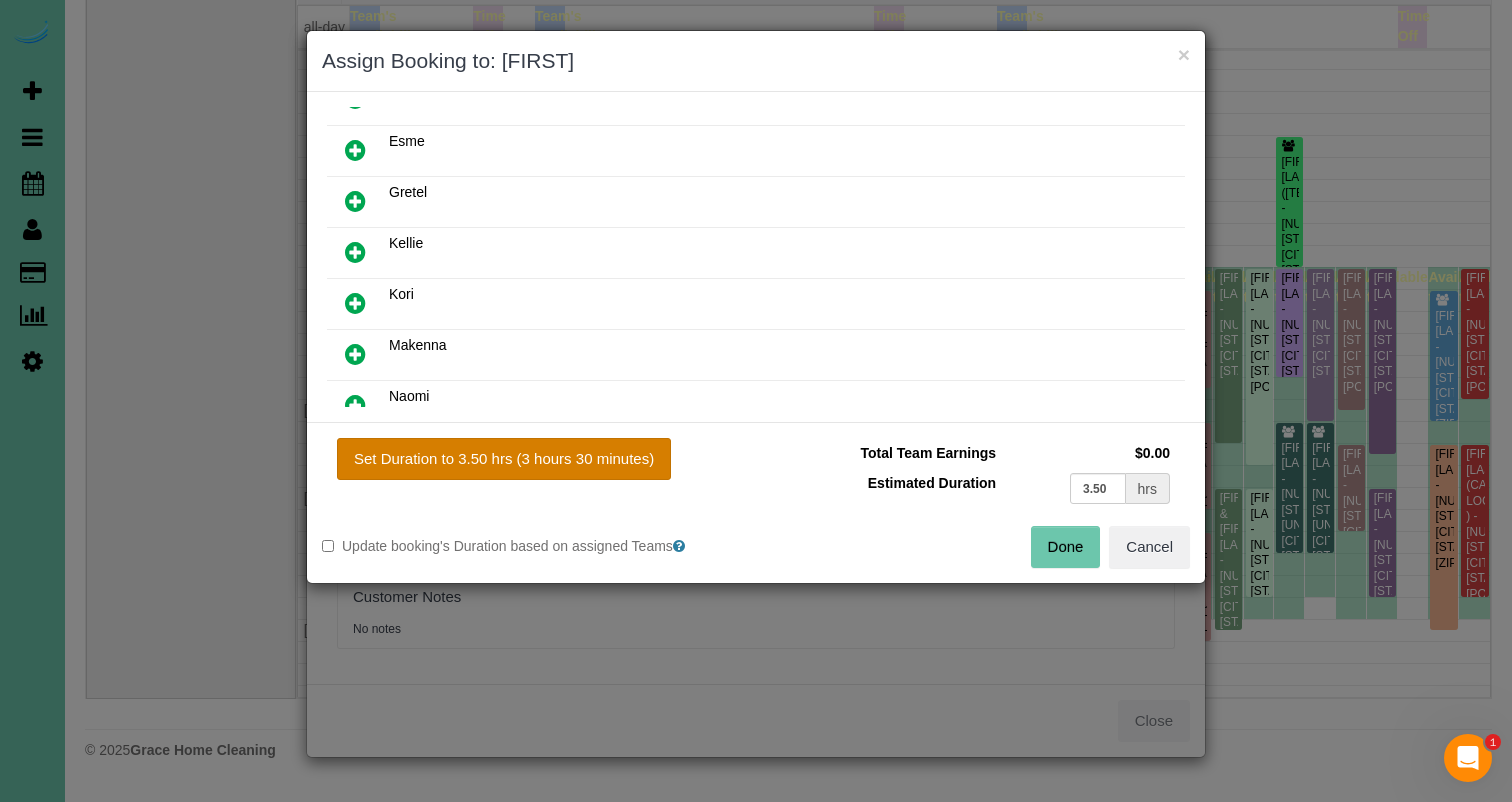 click on "Set Duration to 3.50 hrs (3 hours 30 minutes)" at bounding box center (504, 459) 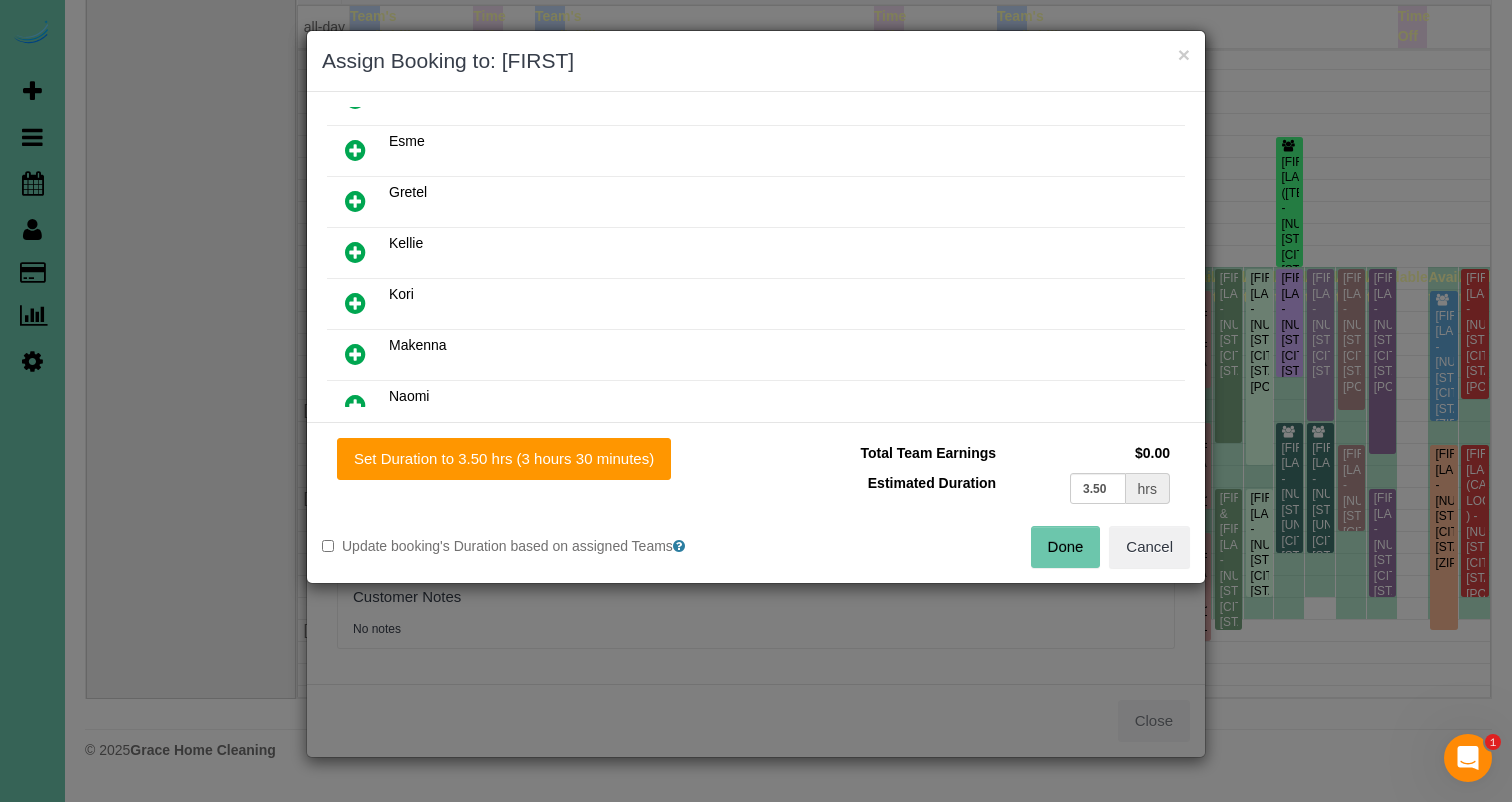 drag, startPoint x: 1071, startPoint y: 543, endPoint x: 1049, endPoint y: 525, distance: 28.42534 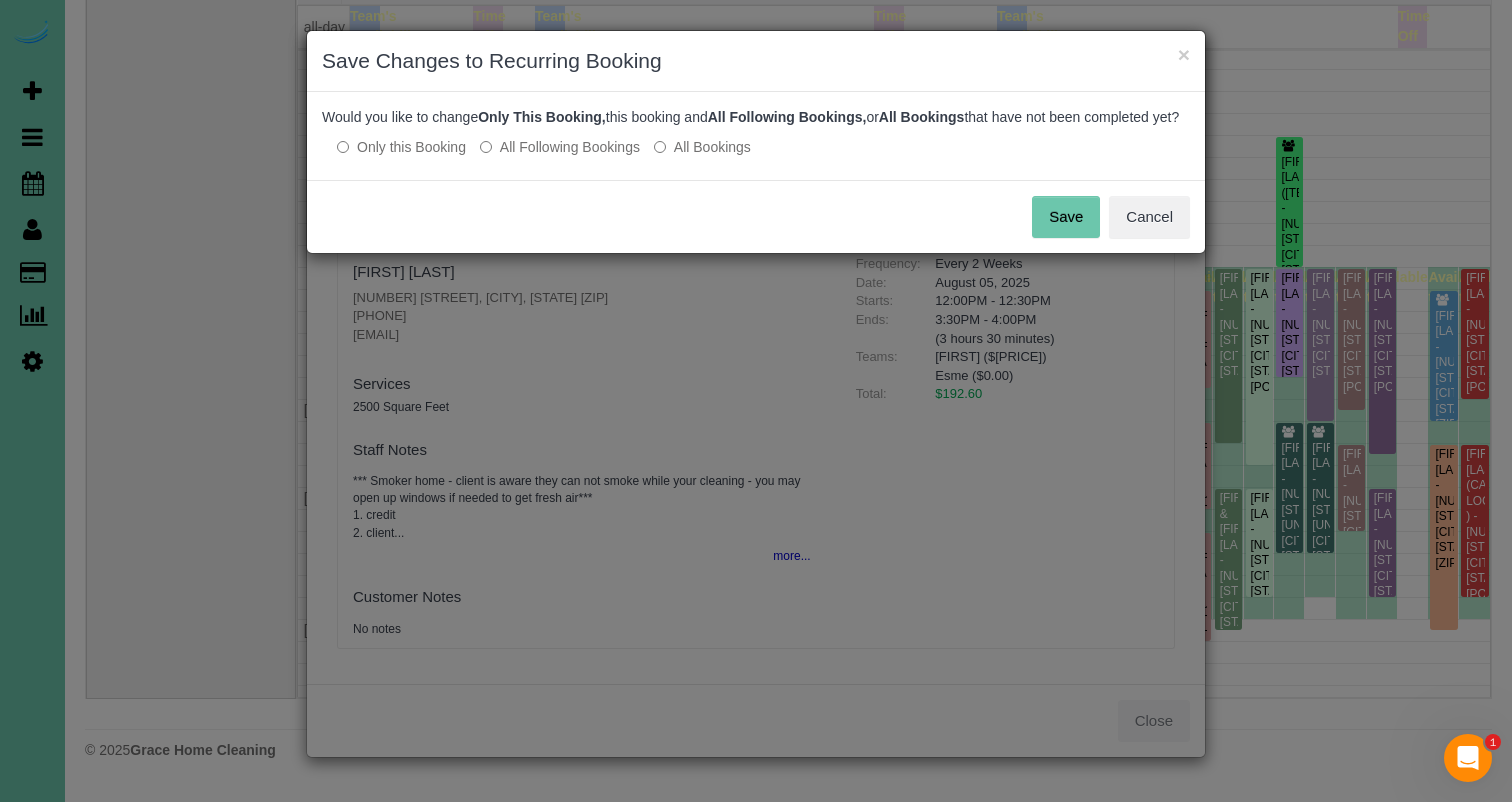 click on "Save" at bounding box center [1066, 217] 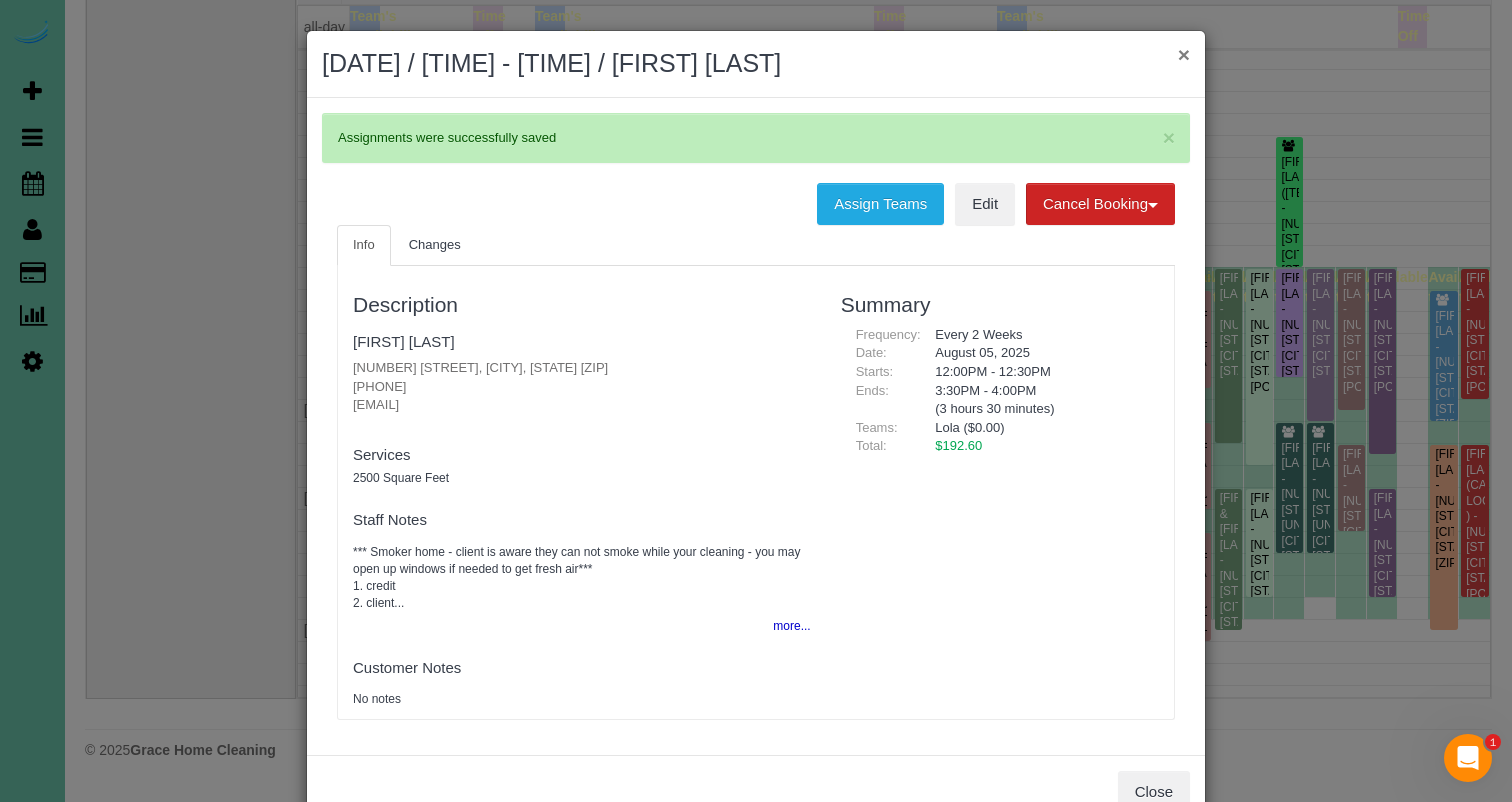 click on "×" at bounding box center [1184, 54] 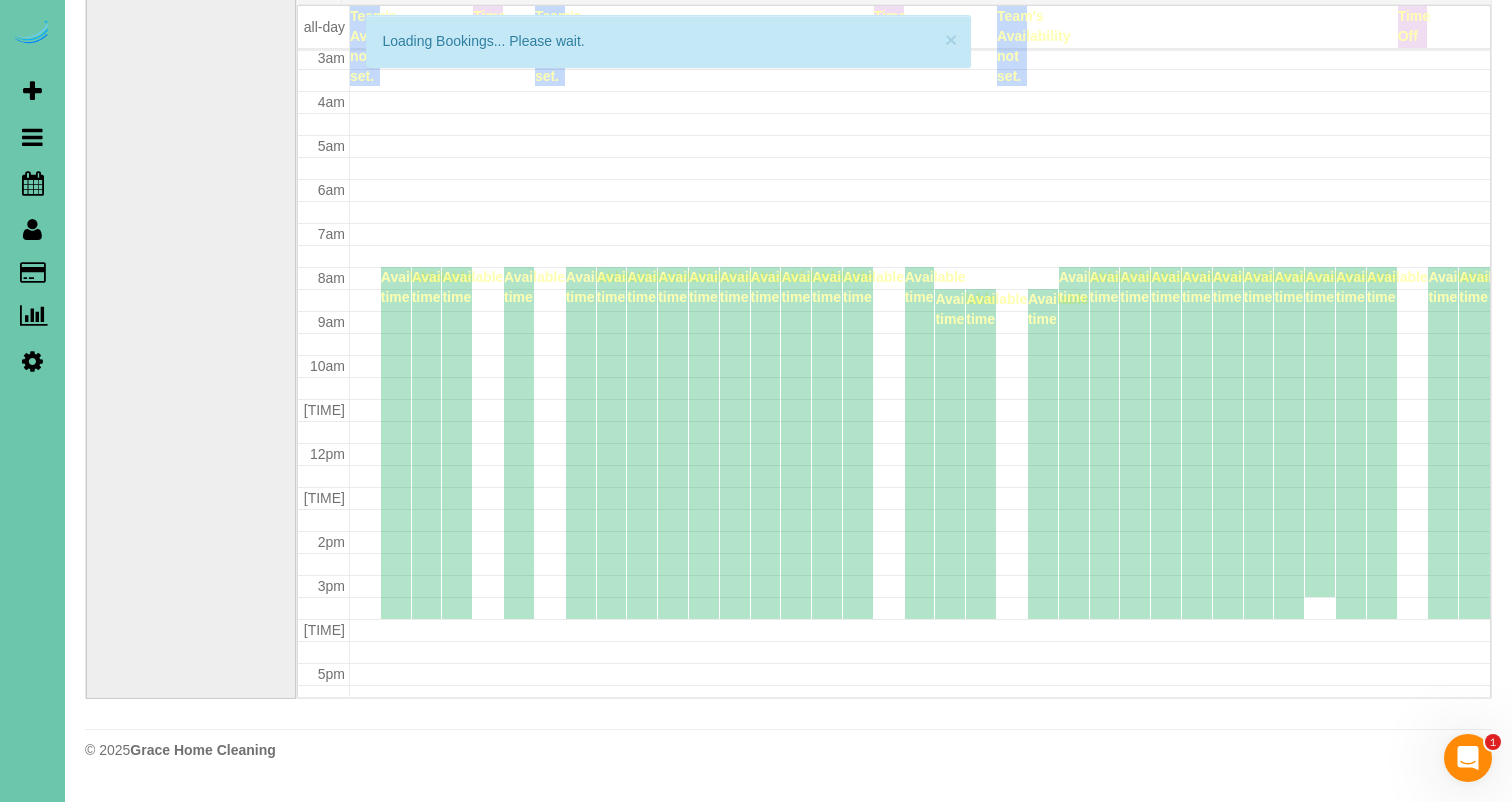 scroll, scrollTop: 141, scrollLeft: 0, axis: vertical 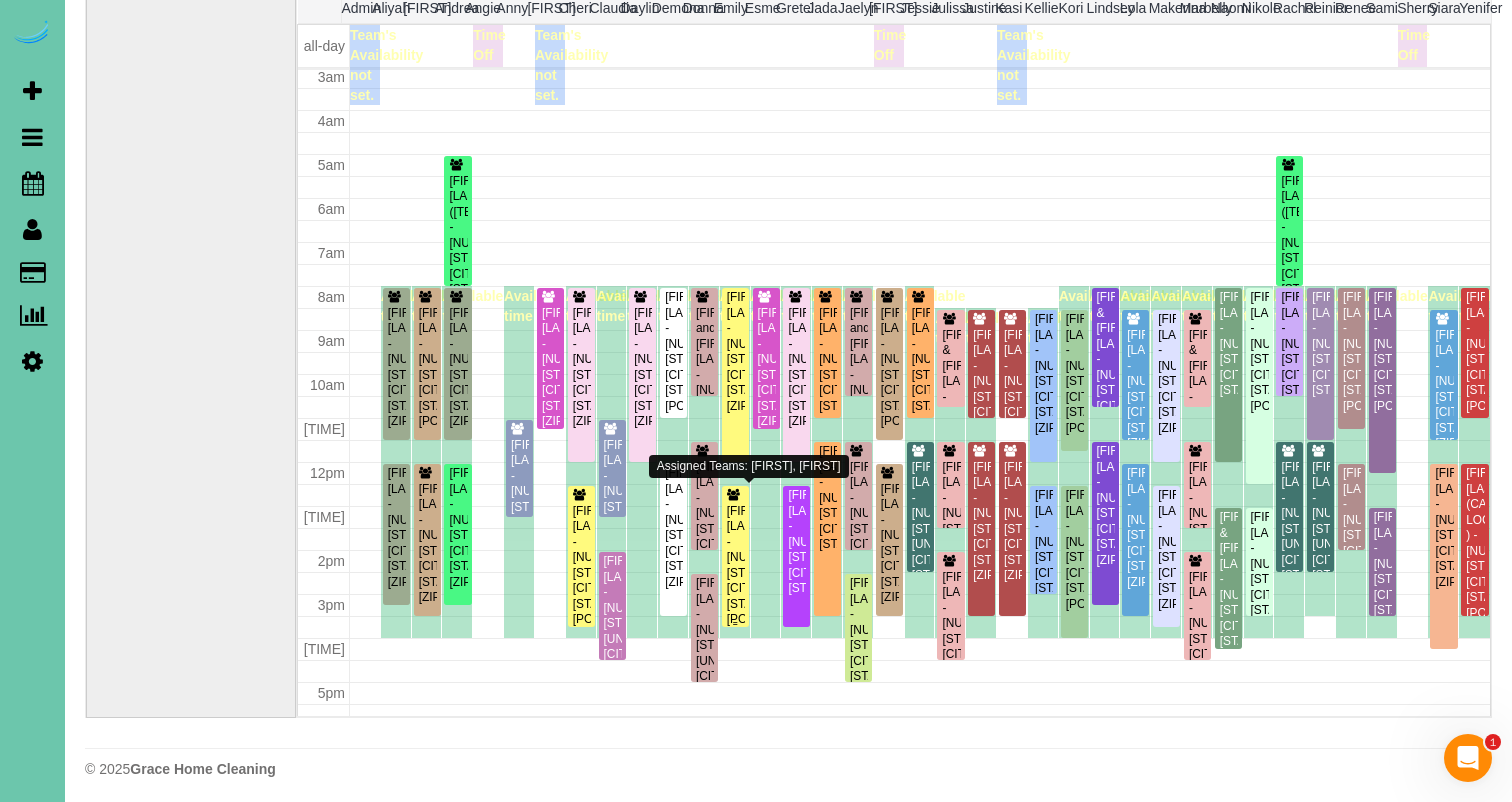 click on "Deb Christensen - 7001 Farnam St, Omaha, NE 68132" at bounding box center (735, 566) 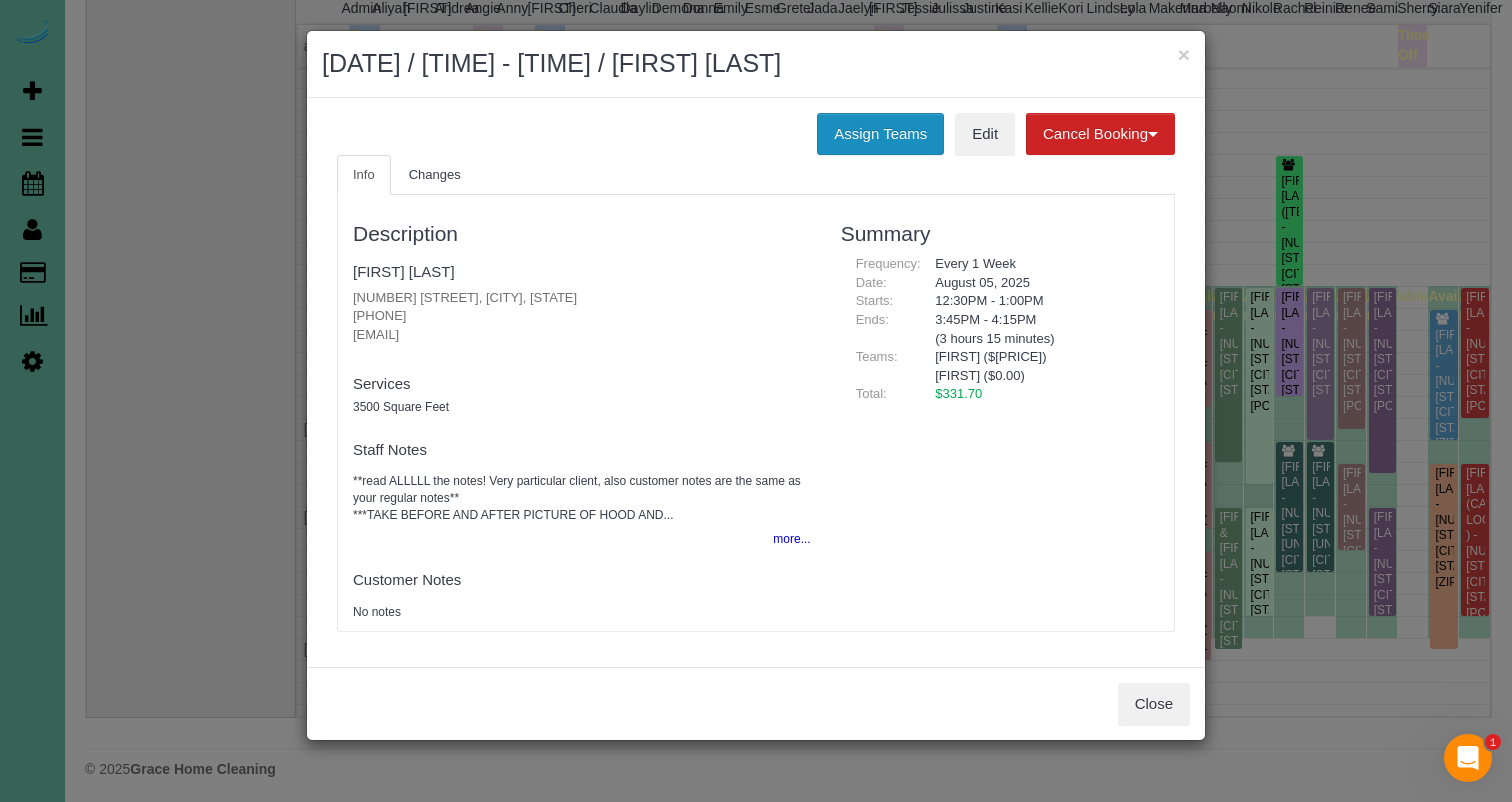 click on "Assign Teams" at bounding box center [880, 134] 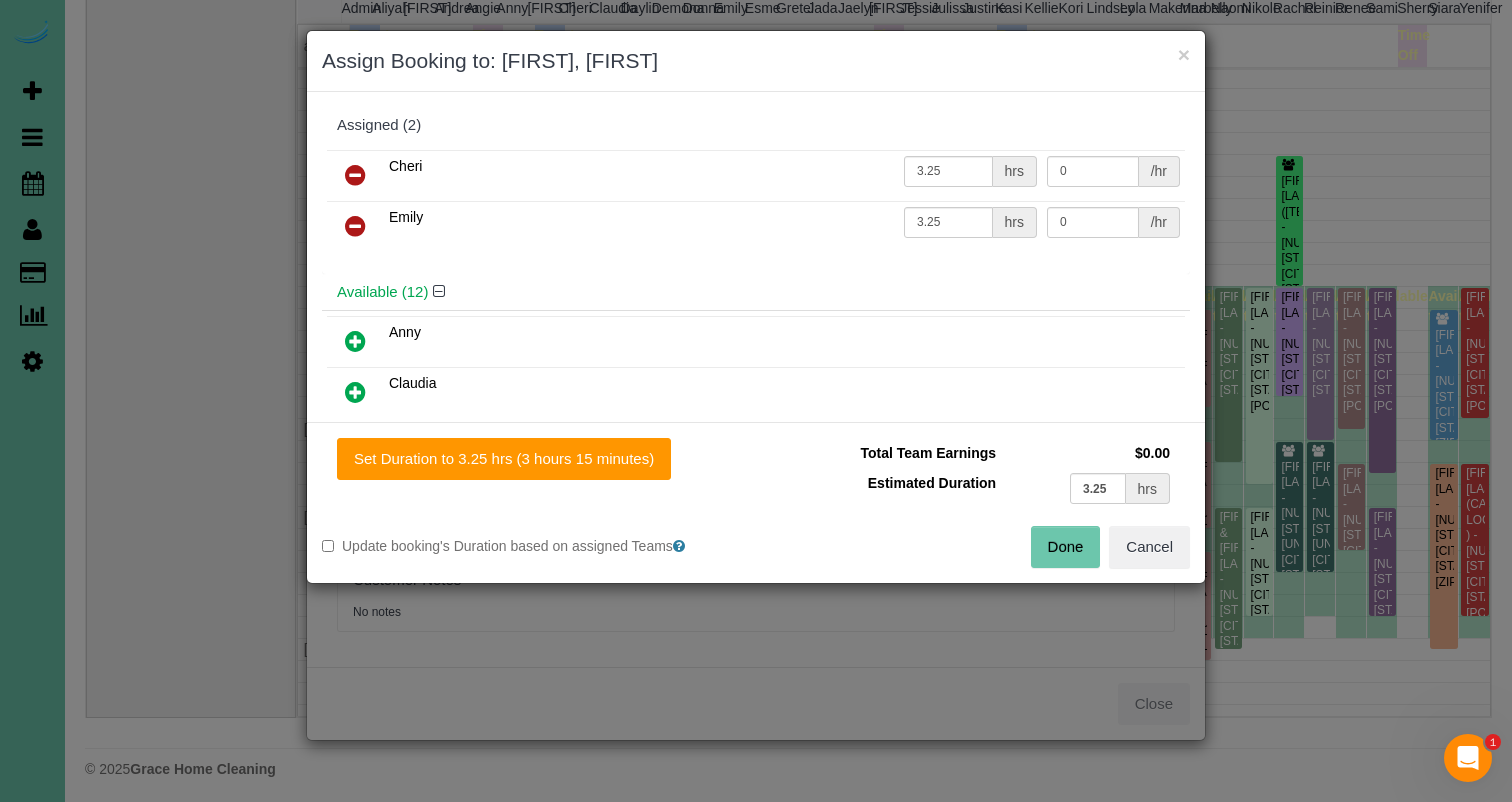 click at bounding box center (355, 175) 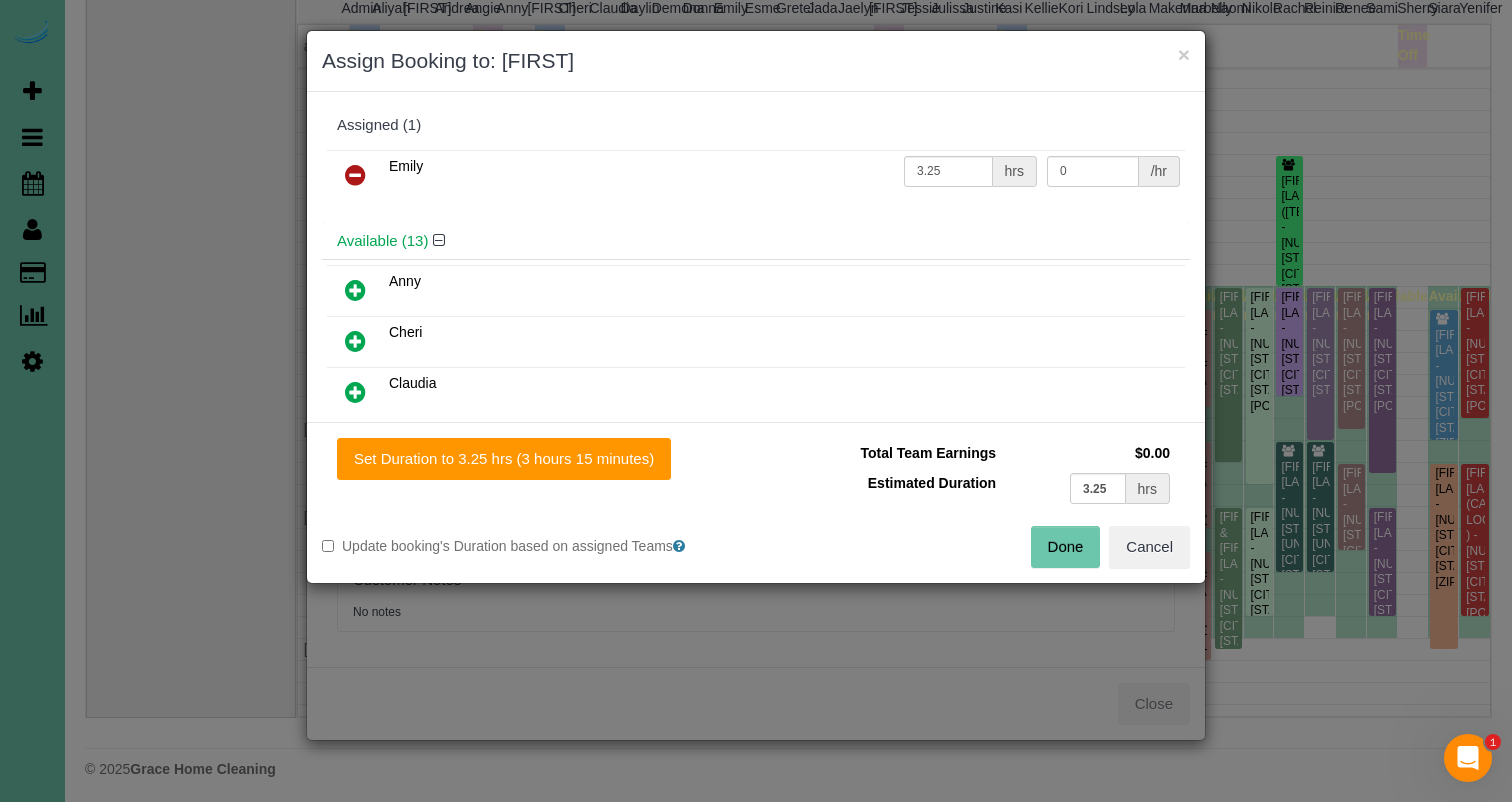 click at bounding box center [355, 290] 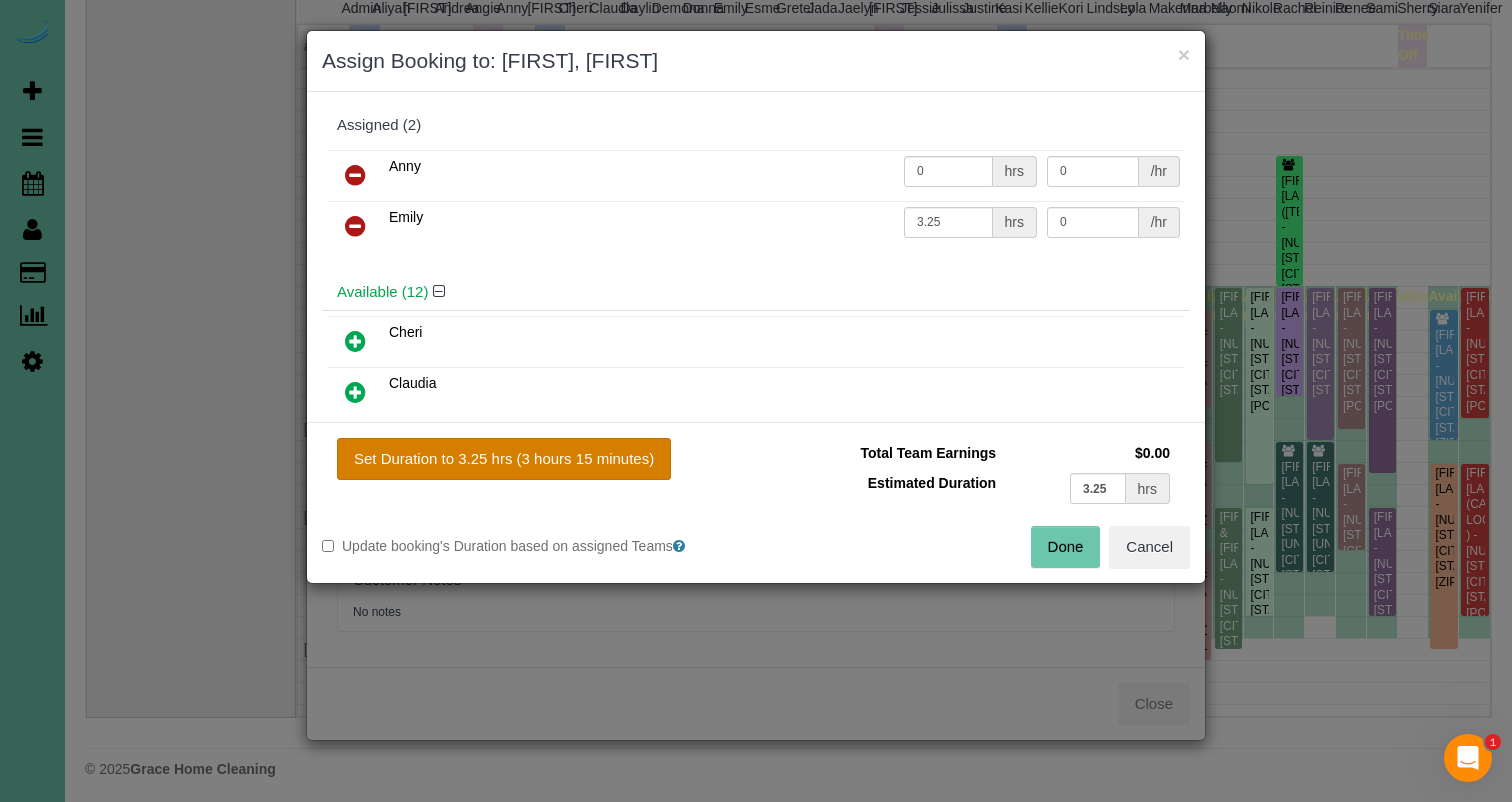 click on "Set Duration to 3.25 hrs (3 hours 15 minutes)" at bounding box center (504, 459) 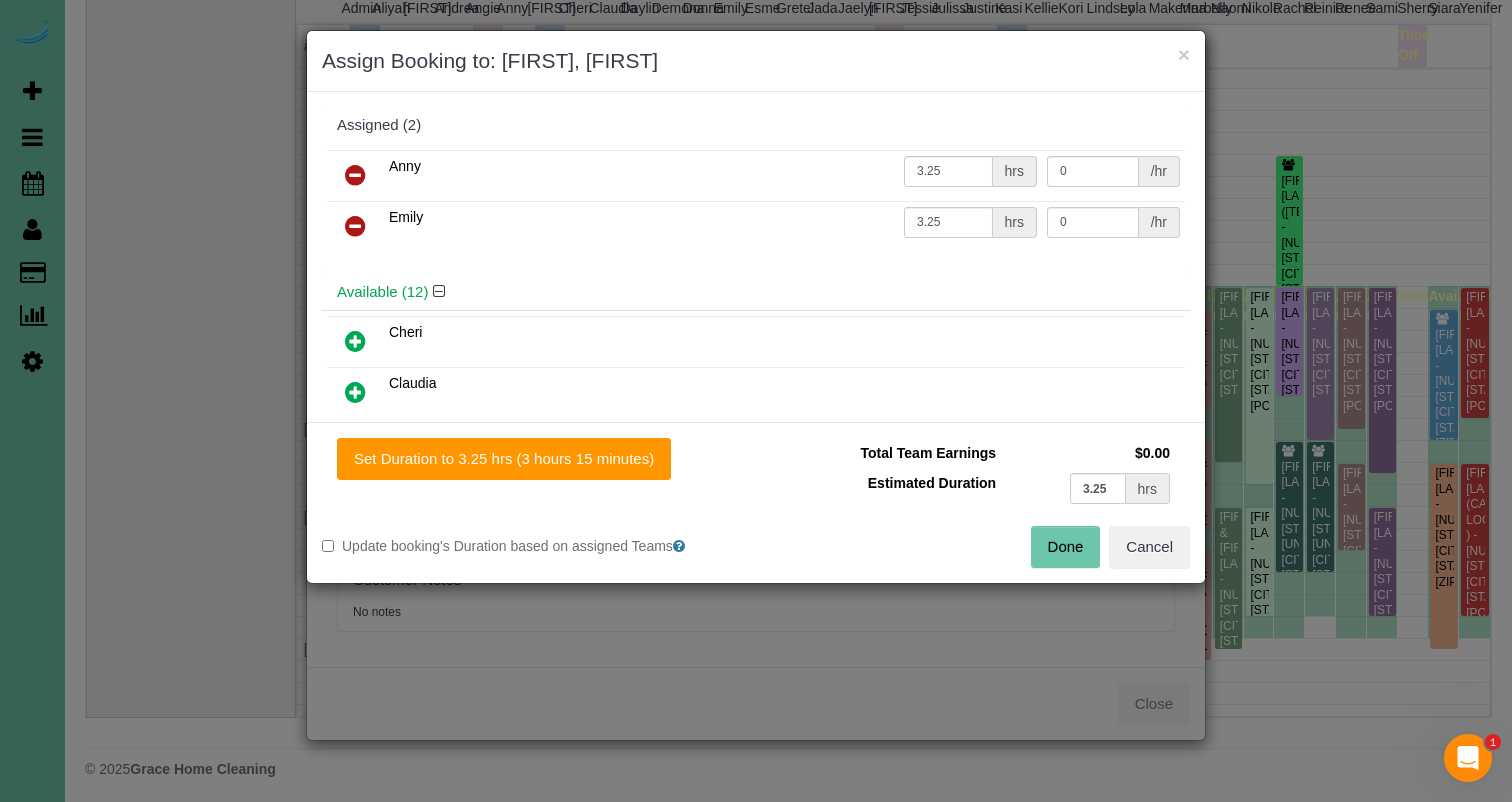 click on "Done" at bounding box center [1066, 547] 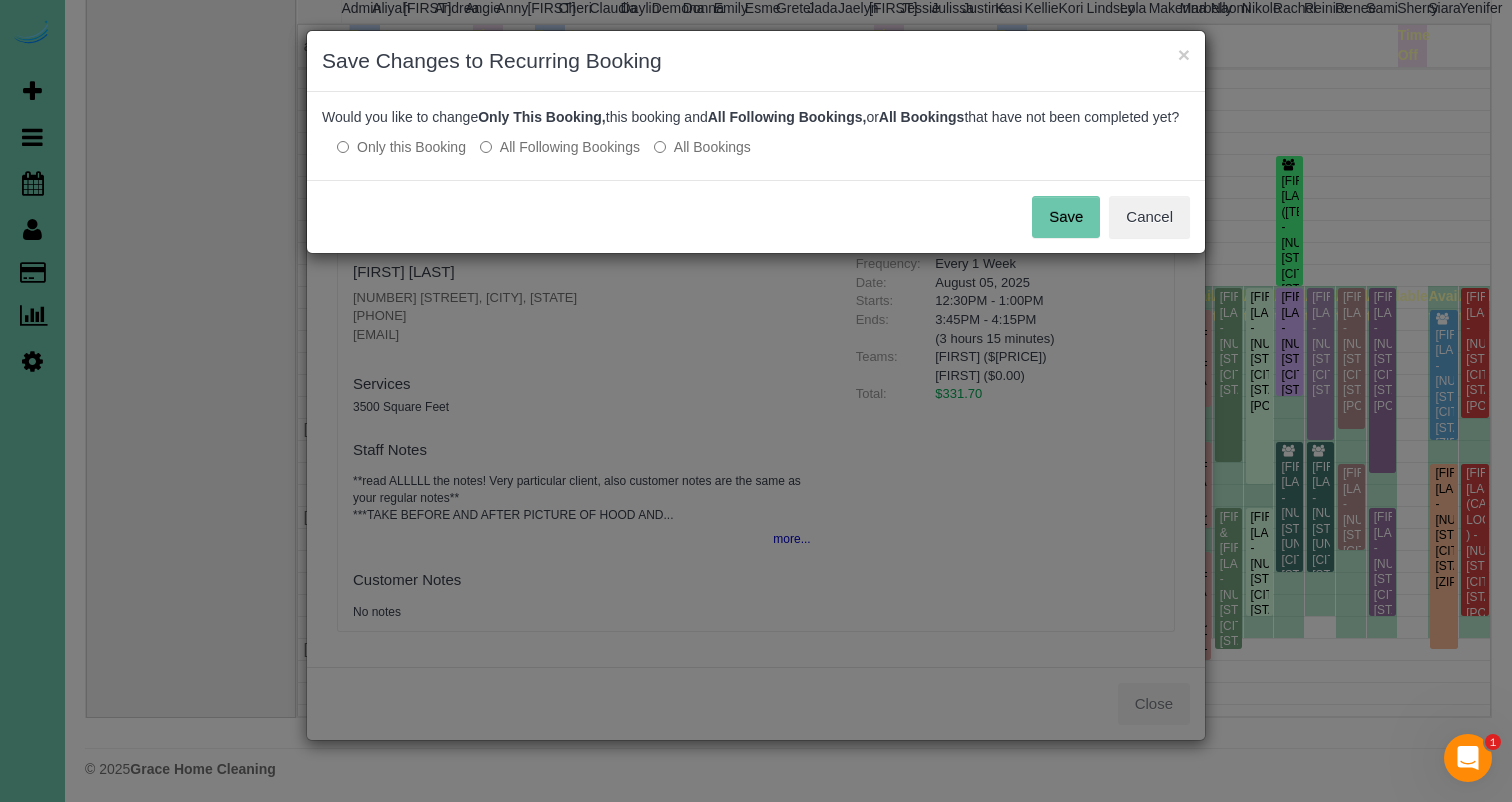 click on "Save" at bounding box center [1066, 217] 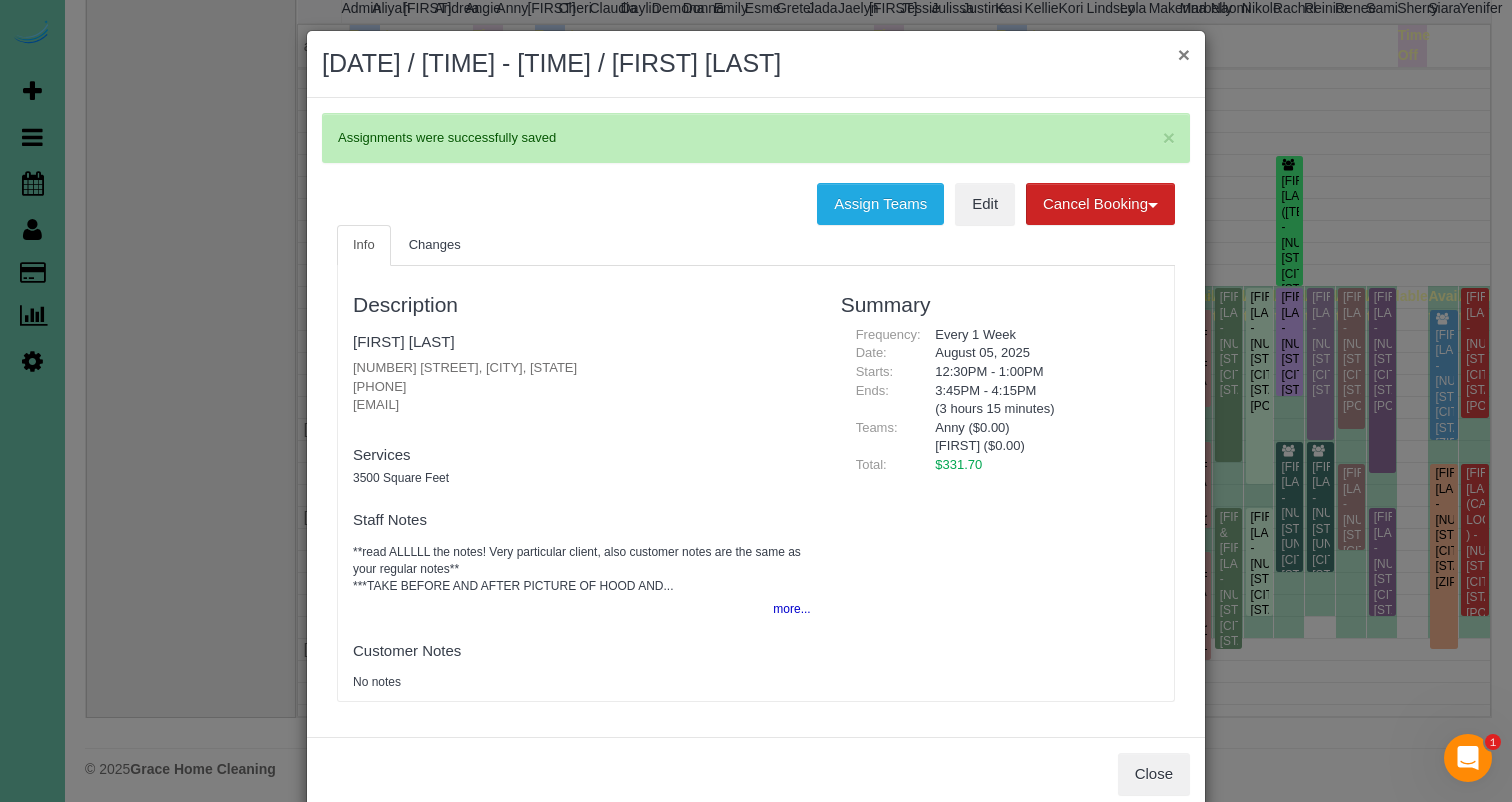 click on "×" at bounding box center (1184, 54) 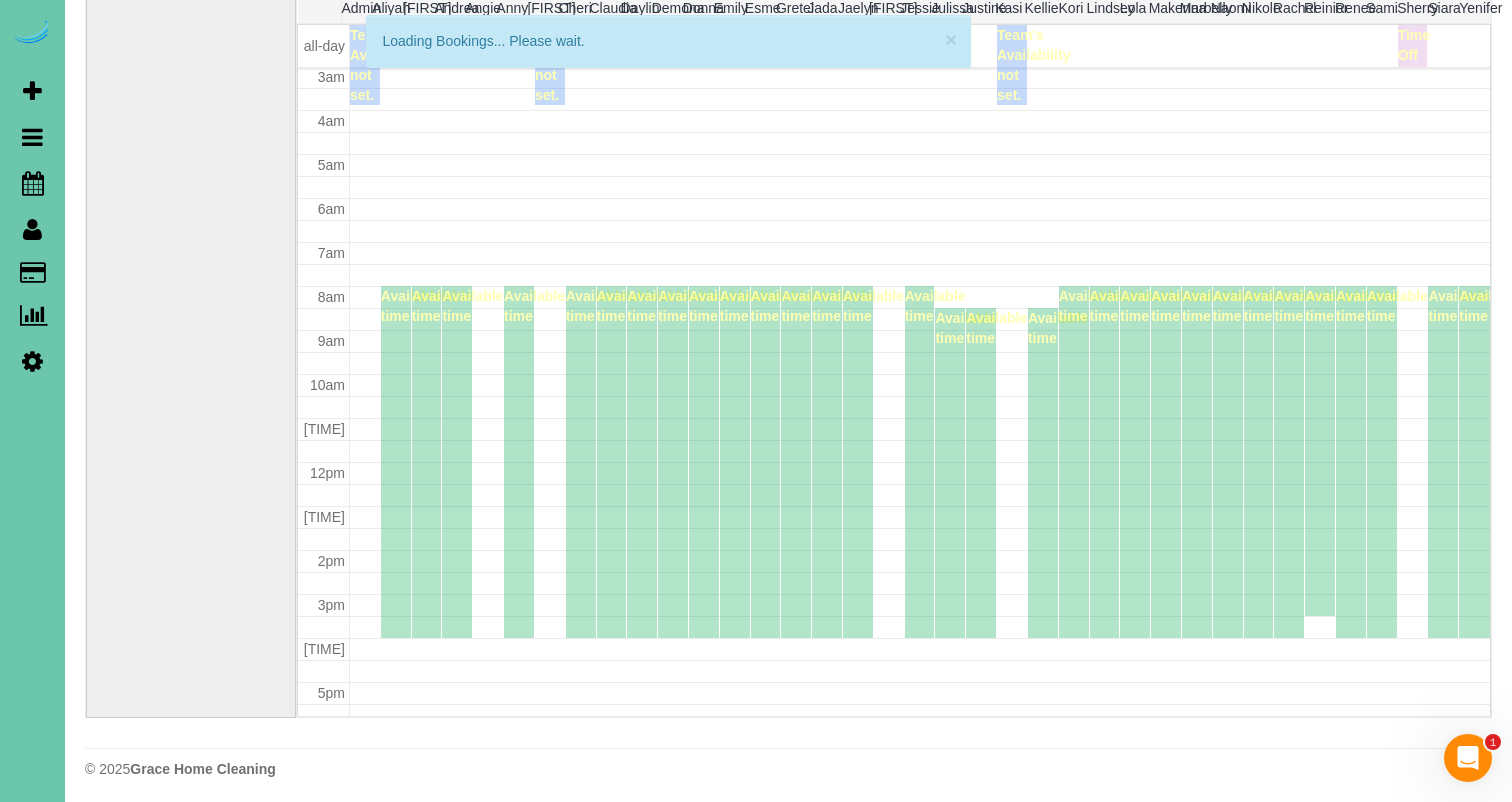 scroll, scrollTop: 135, scrollLeft: 0, axis: vertical 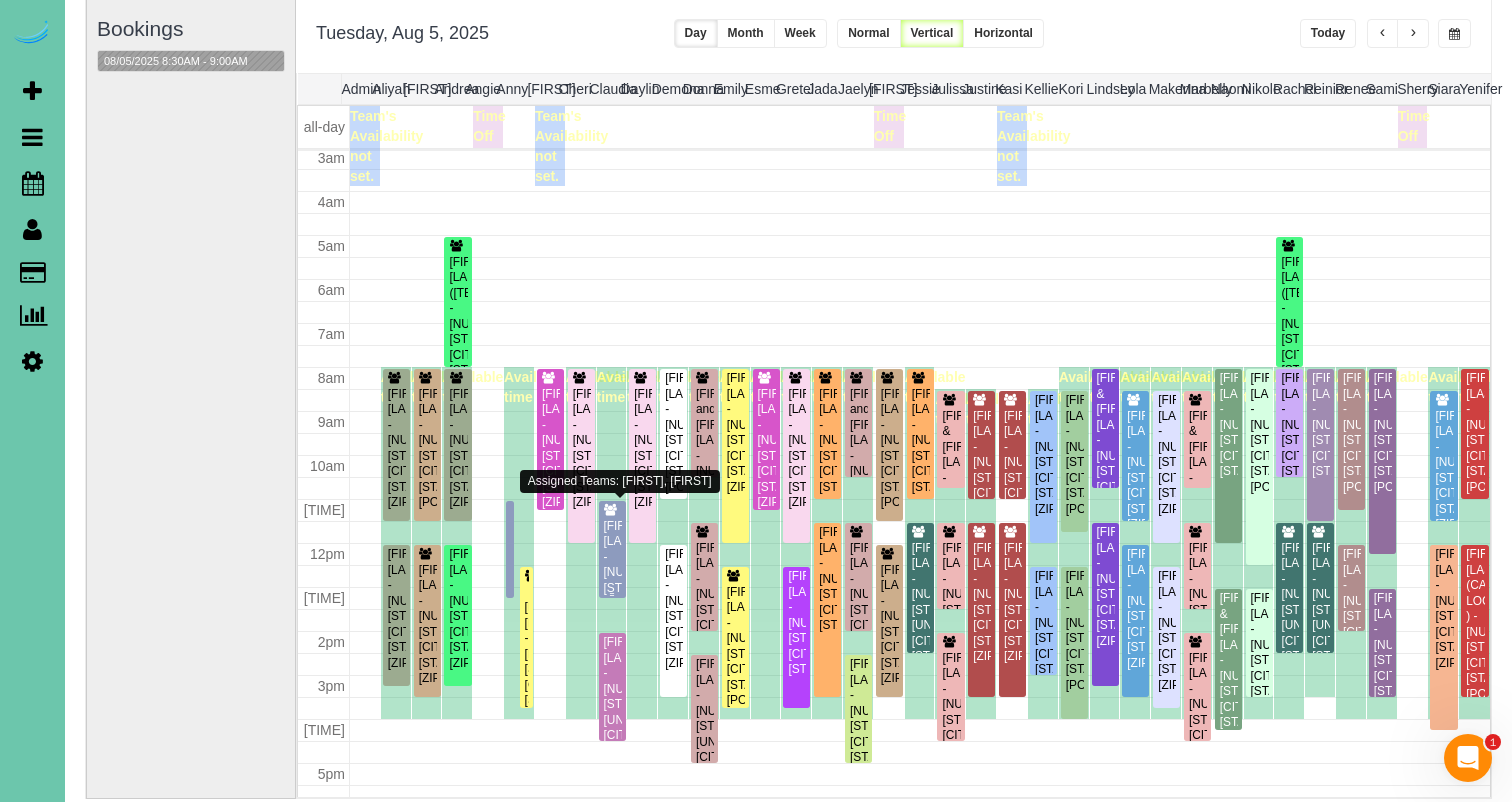 click on "Wendy Synowicki - 17211 O Street, Omaha, NE 68135" at bounding box center (612, 581) 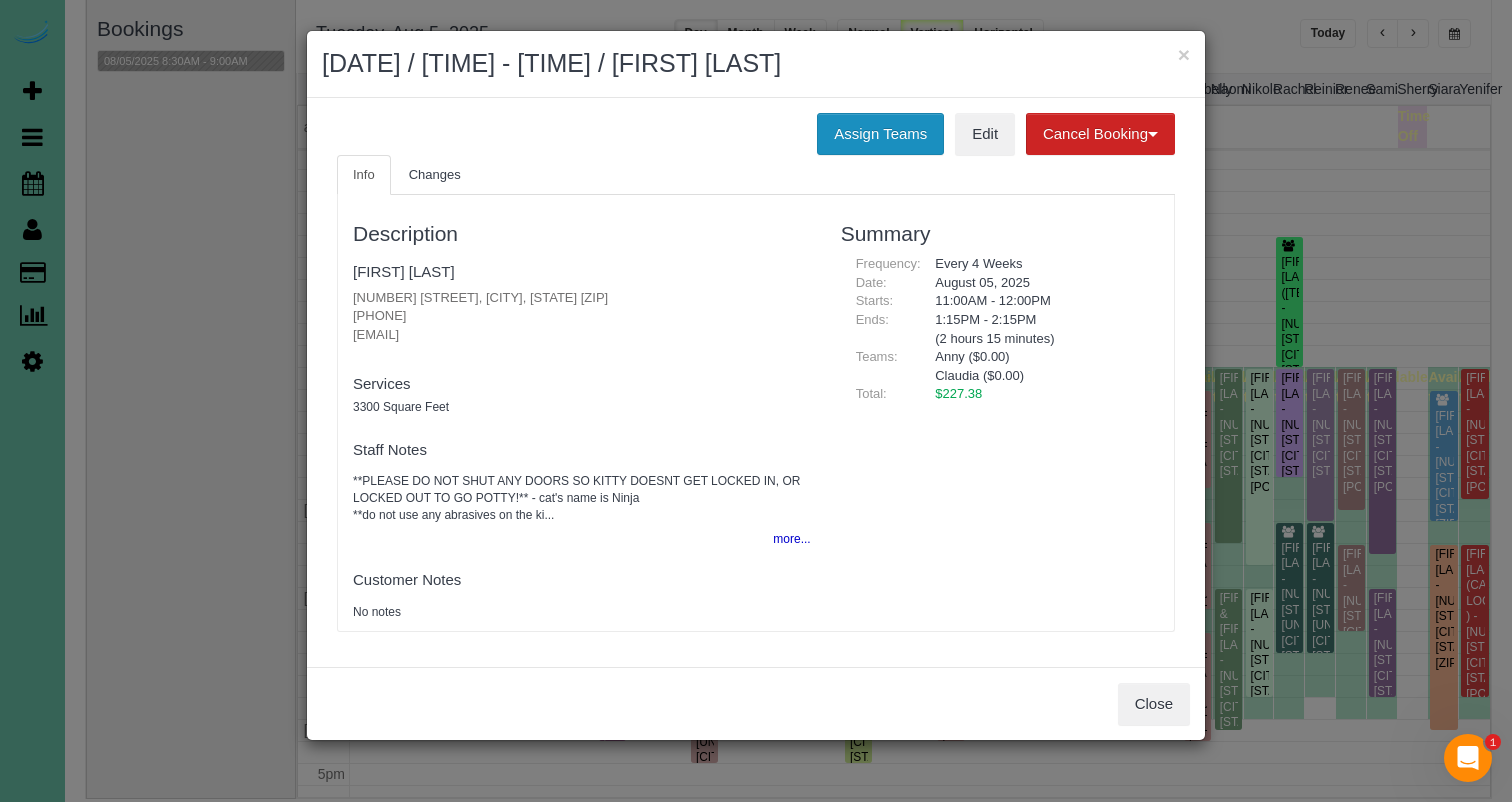 click on "Assign Teams" at bounding box center [880, 134] 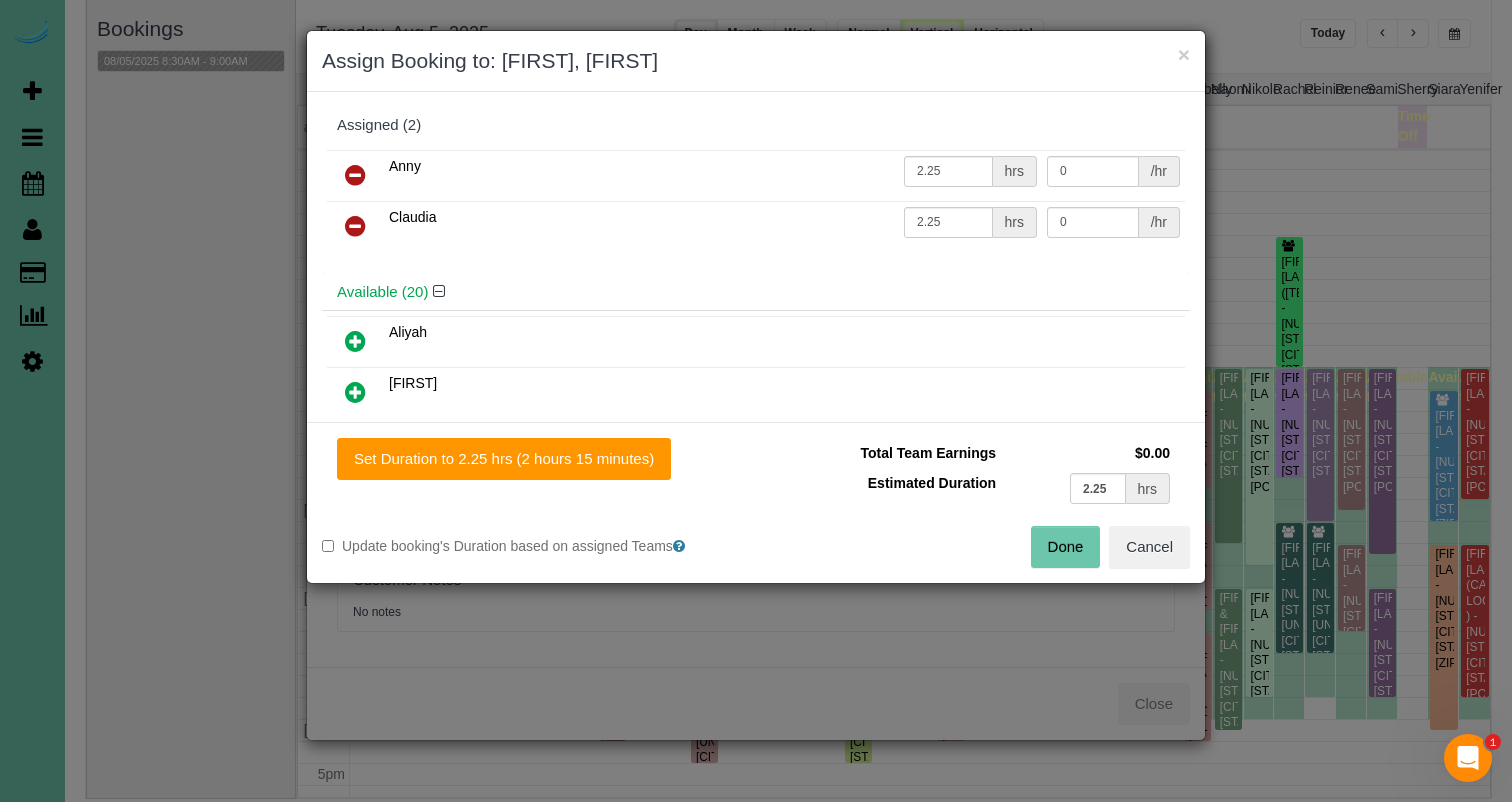 click at bounding box center [355, 175] 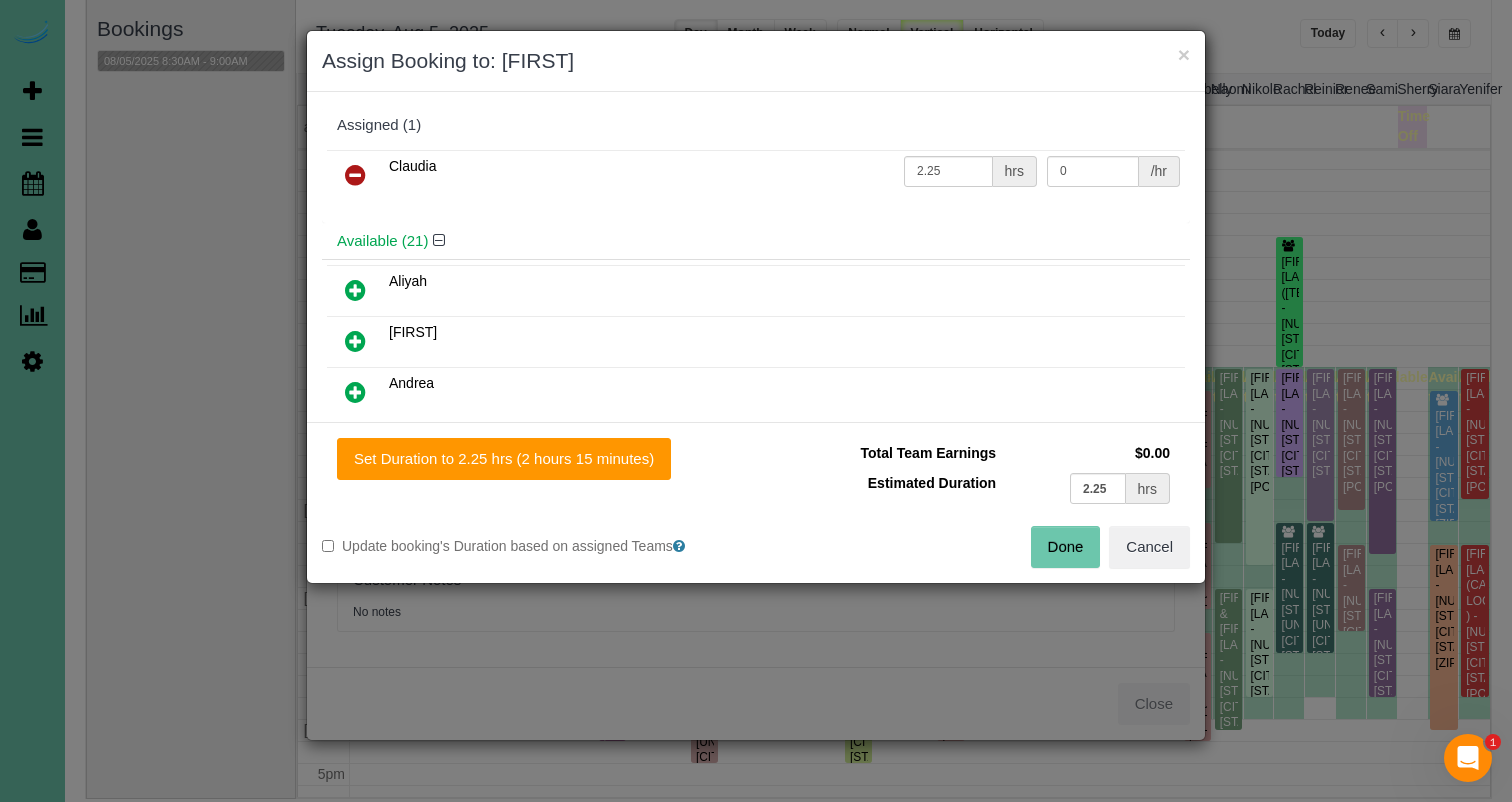click at bounding box center (355, 175) 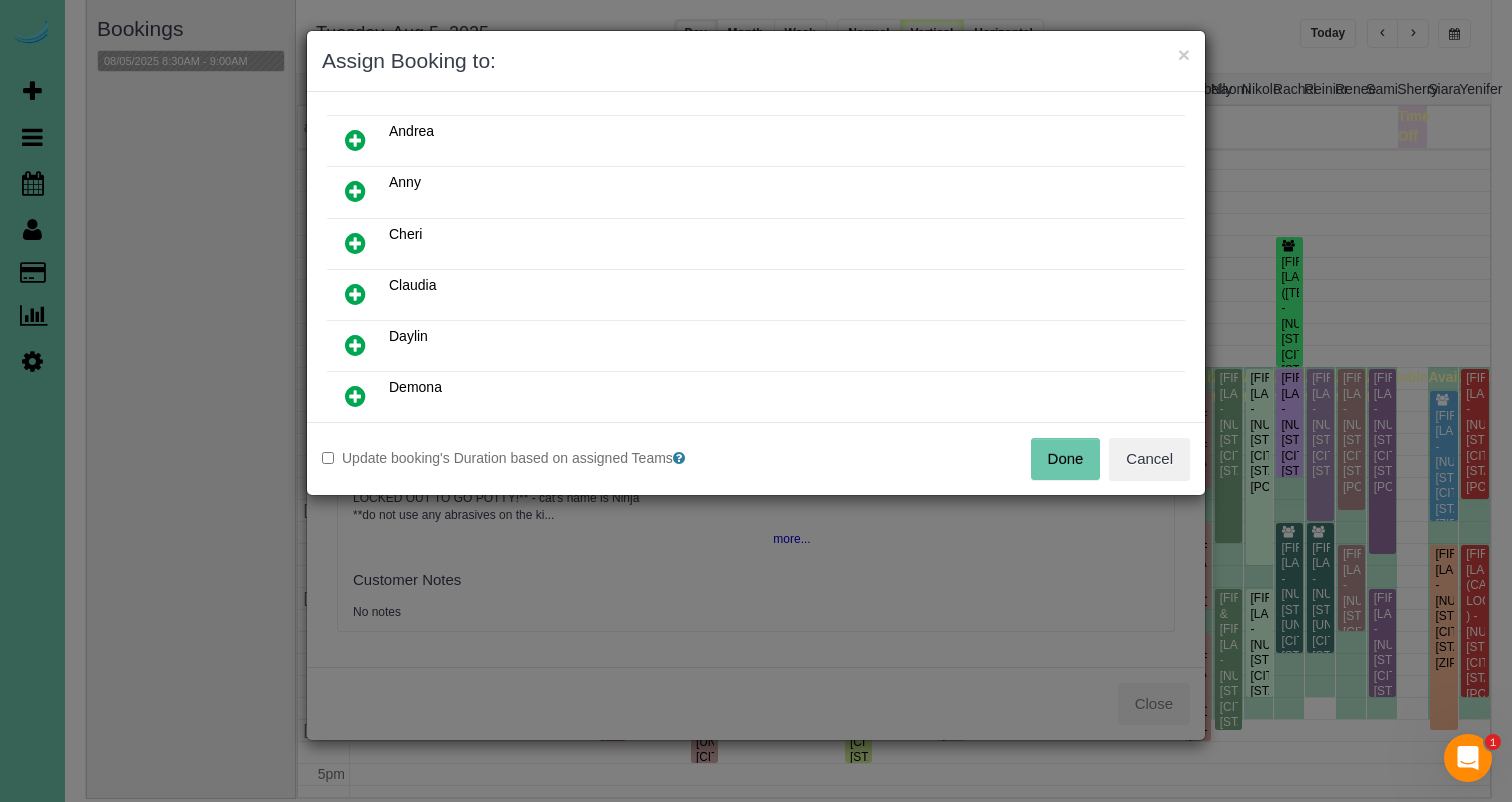 scroll, scrollTop: 215, scrollLeft: 0, axis: vertical 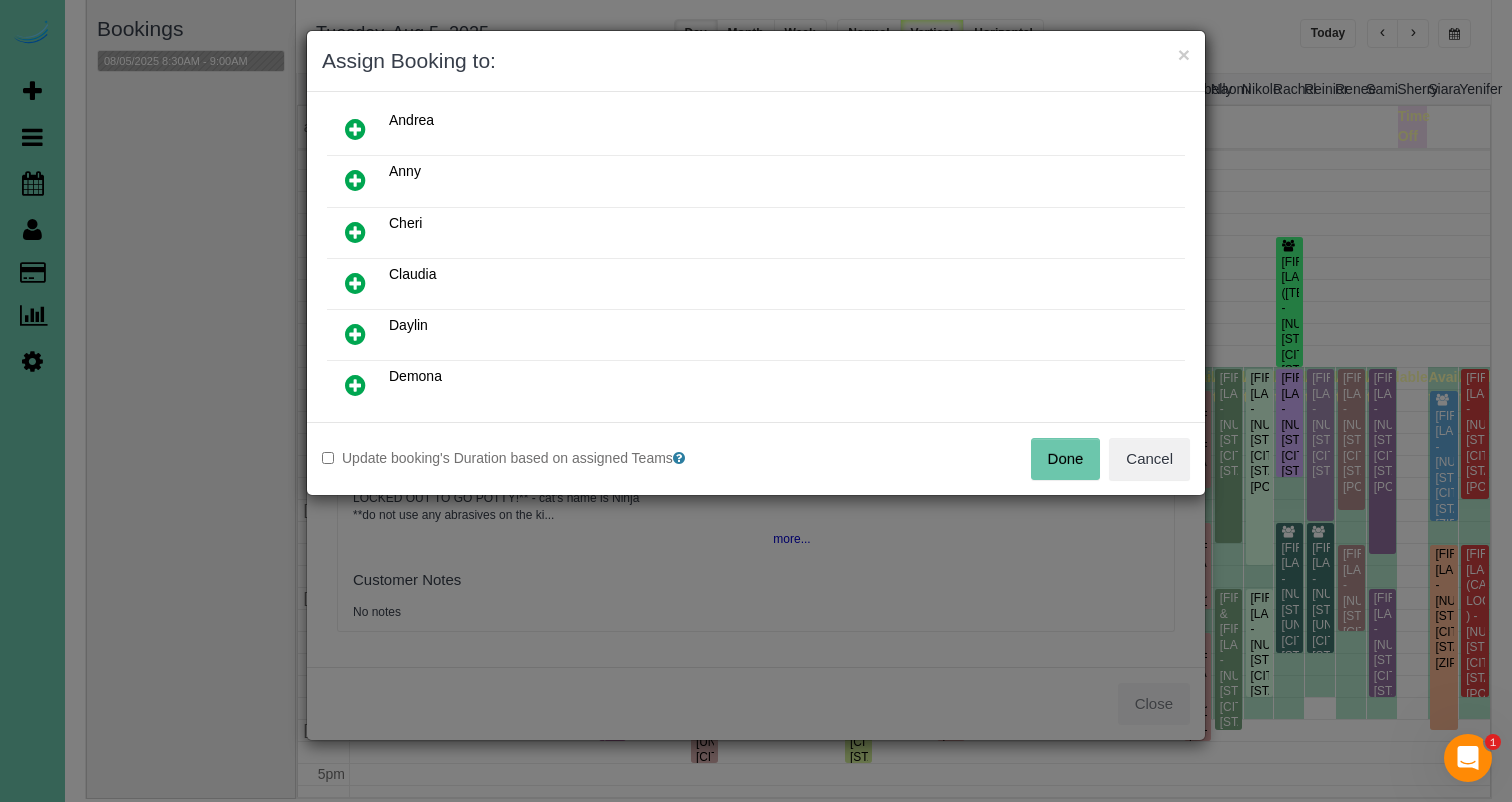 click at bounding box center [355, 334] 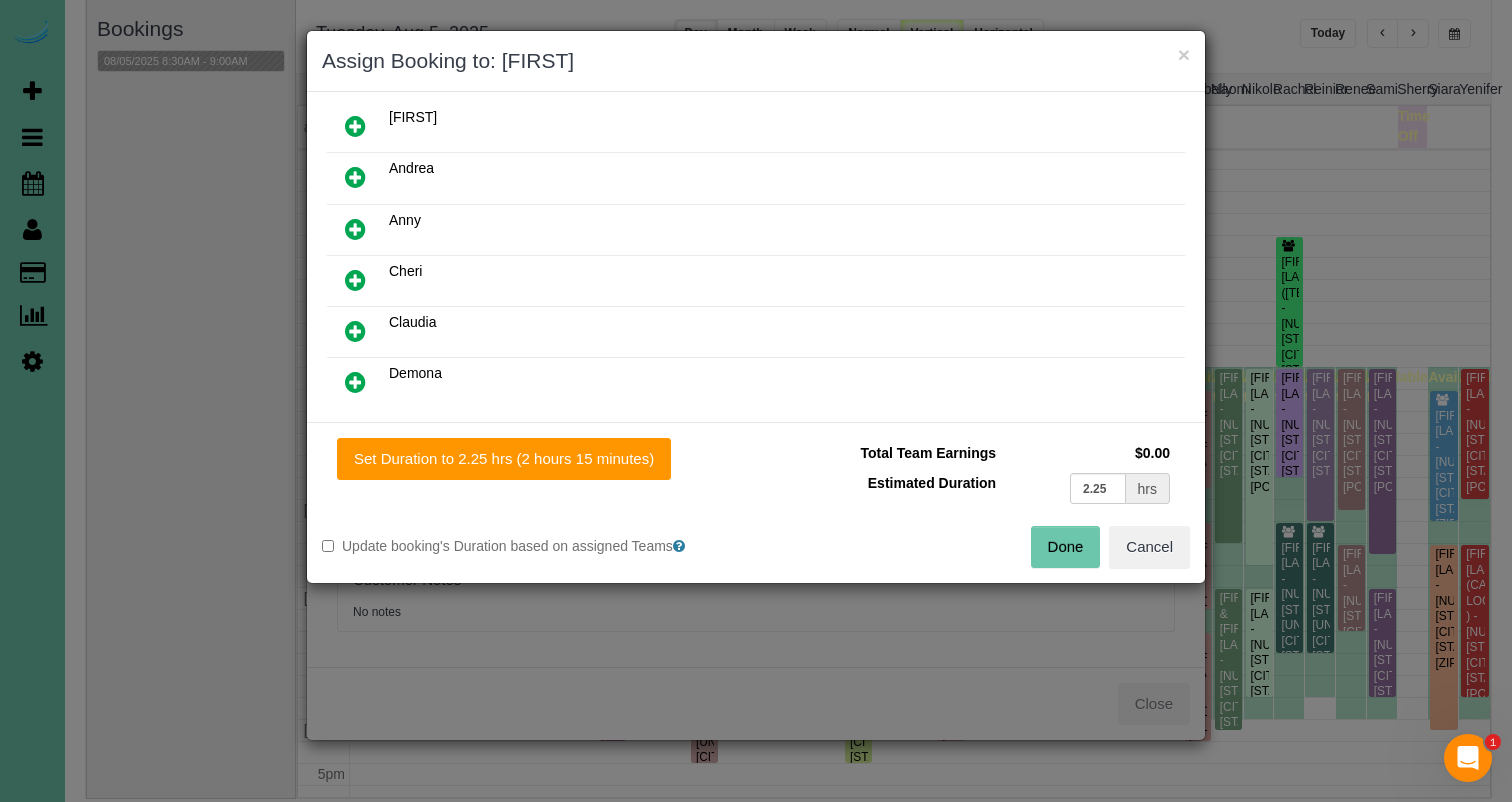 click at bounding box center [355, 280] 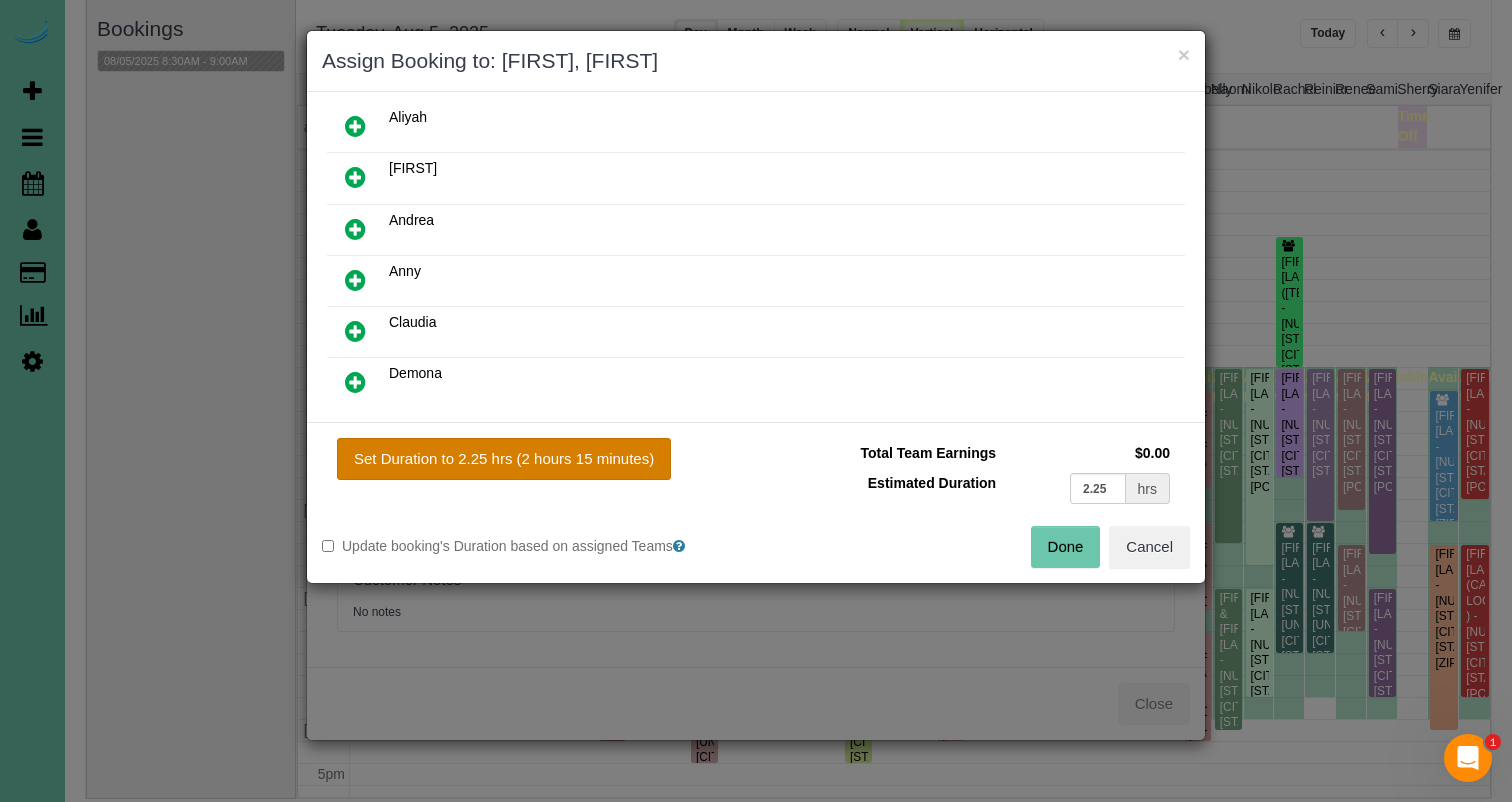 drag, startPoint x: 617, startPoint y: 441, endPoint x: 631, endPoint y: 448, distance: 15.652476 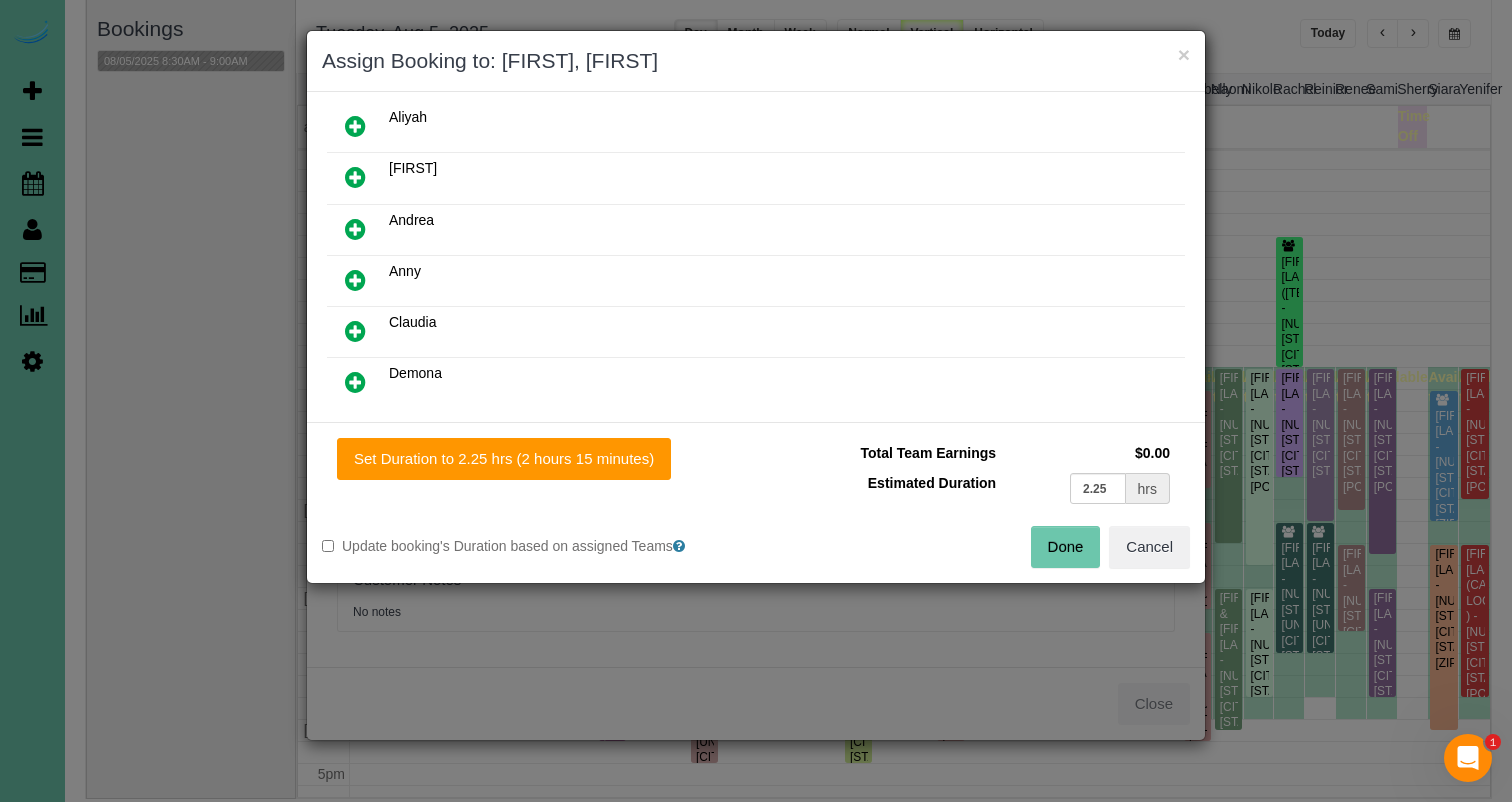 drag, startPoint x: 631, startPoint y: 449, endPoint x: 920, endPoint y: 483, distance: 290.99313 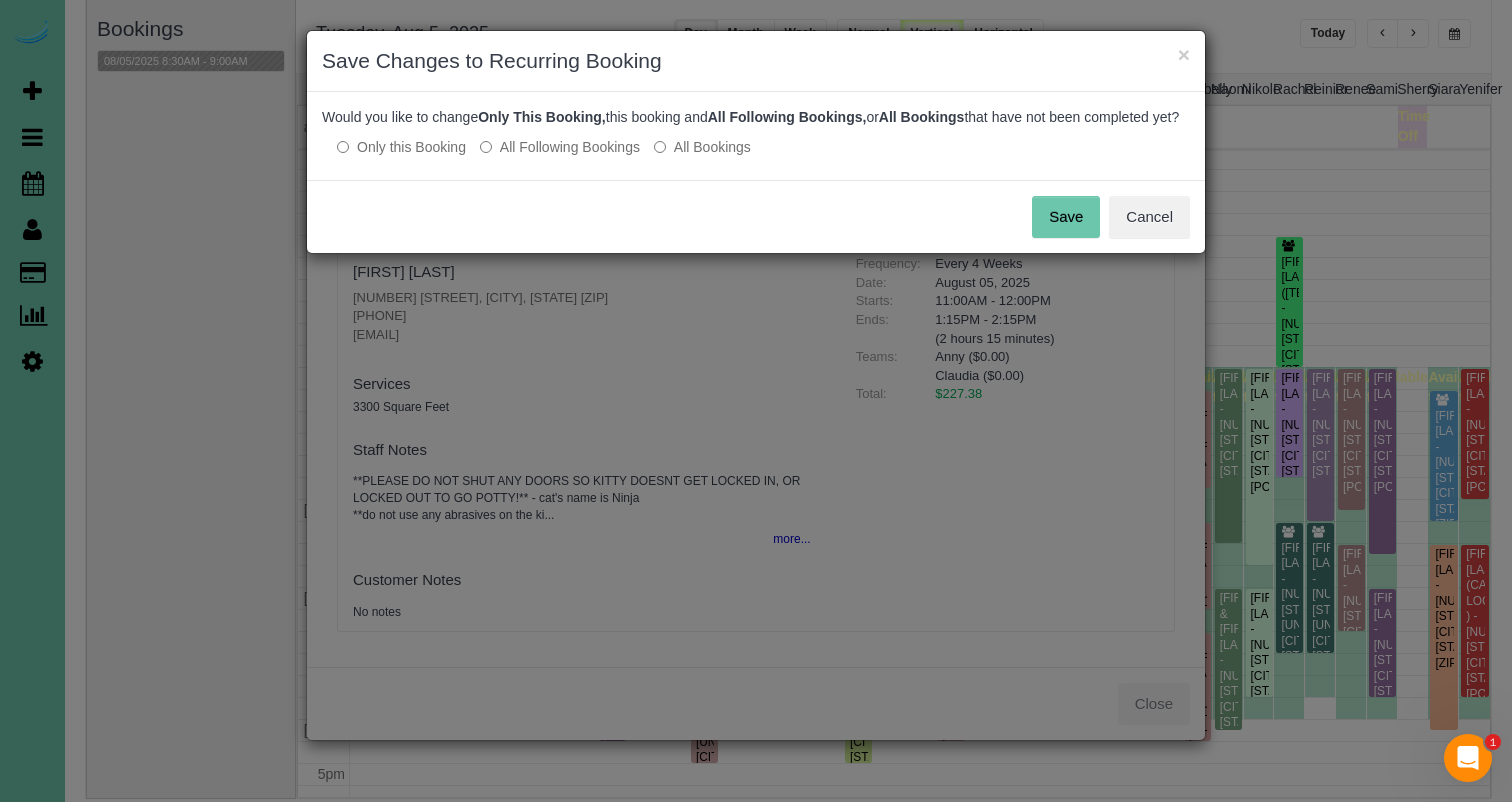 click on "Save" at bounding box center (1066, 217) 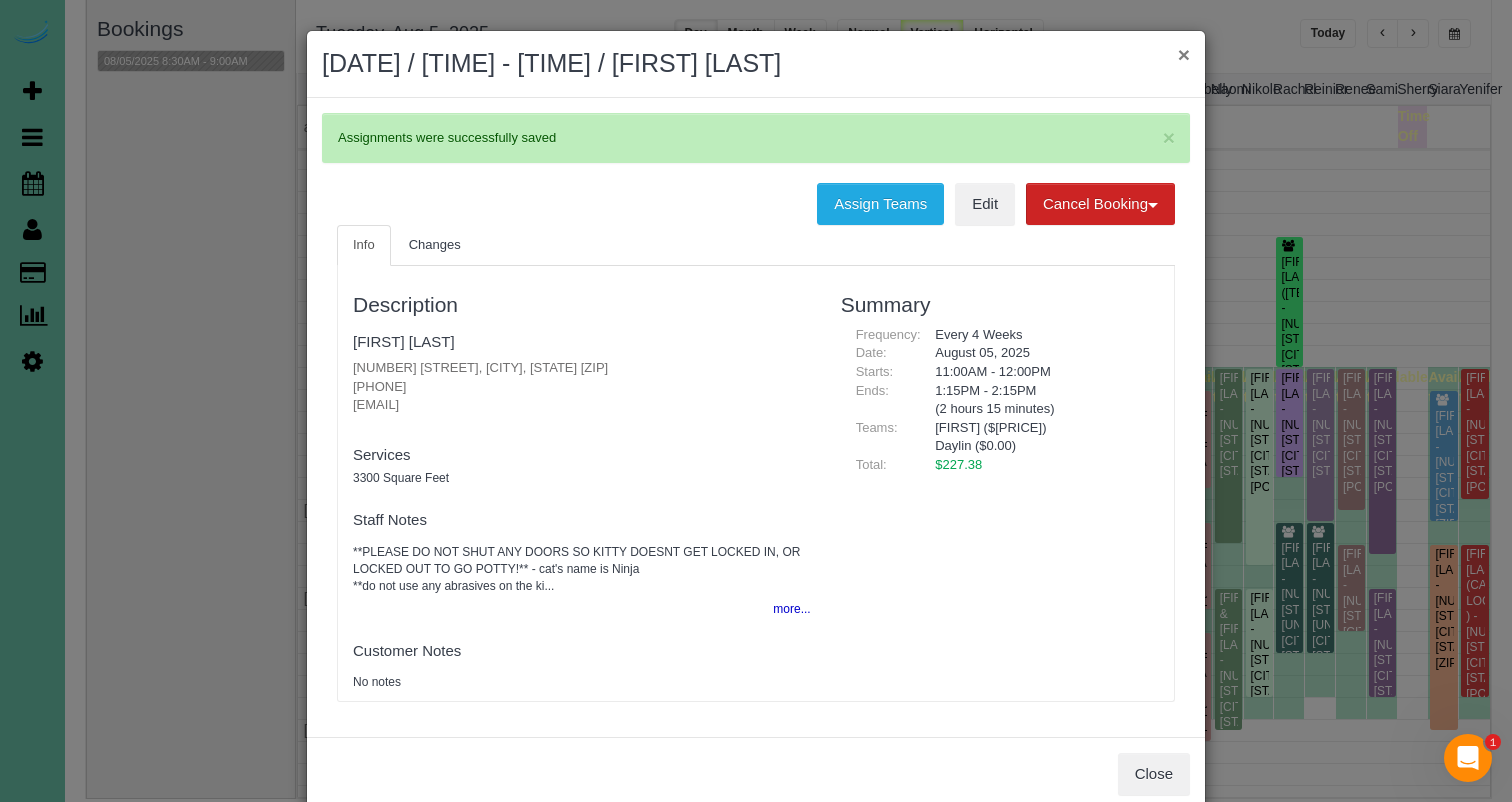 click on "×" at bounding box center (1184, 54) 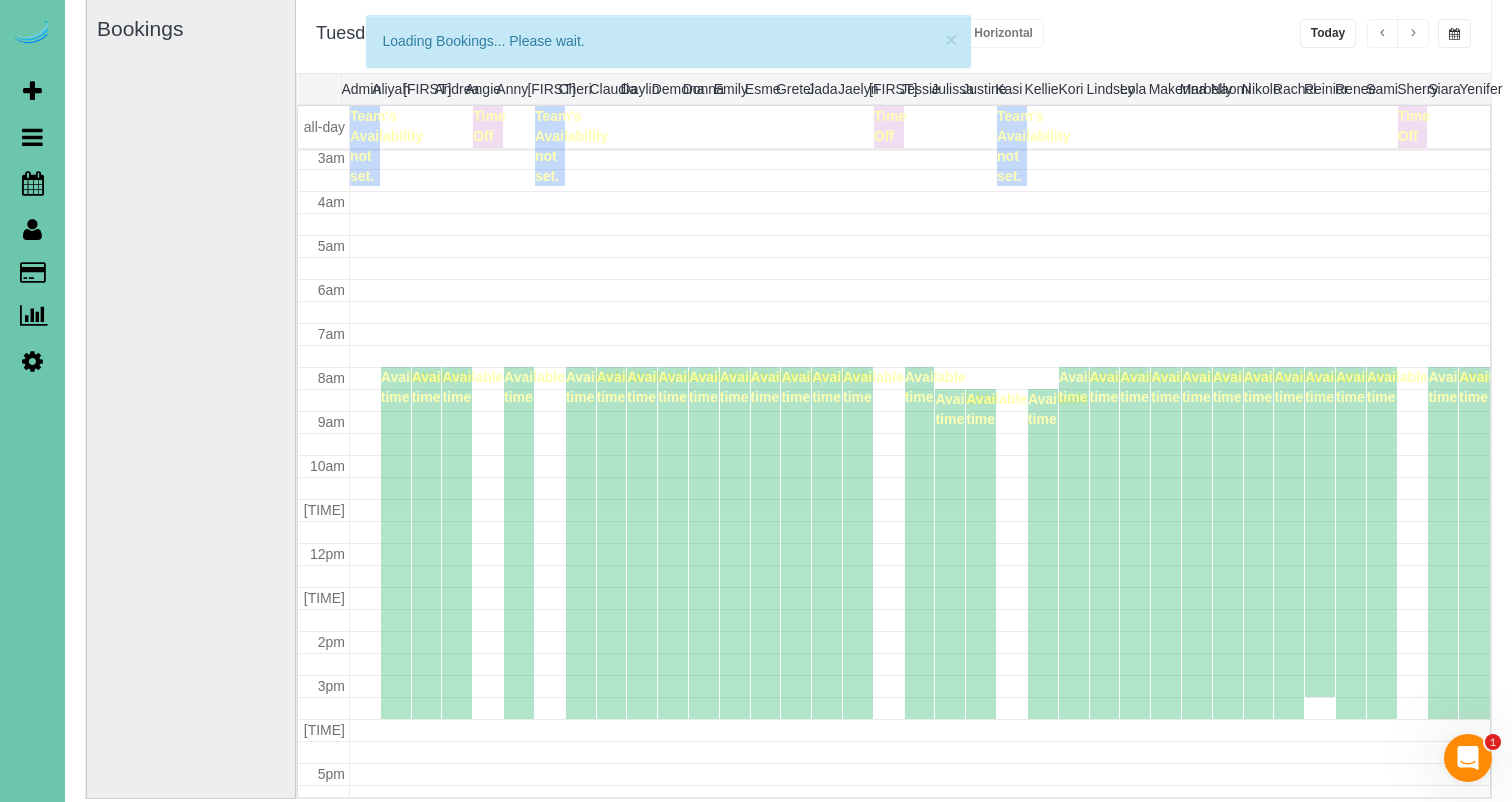 scroll, scrollTop: 135, scrollLeft: 0, axis: vertical 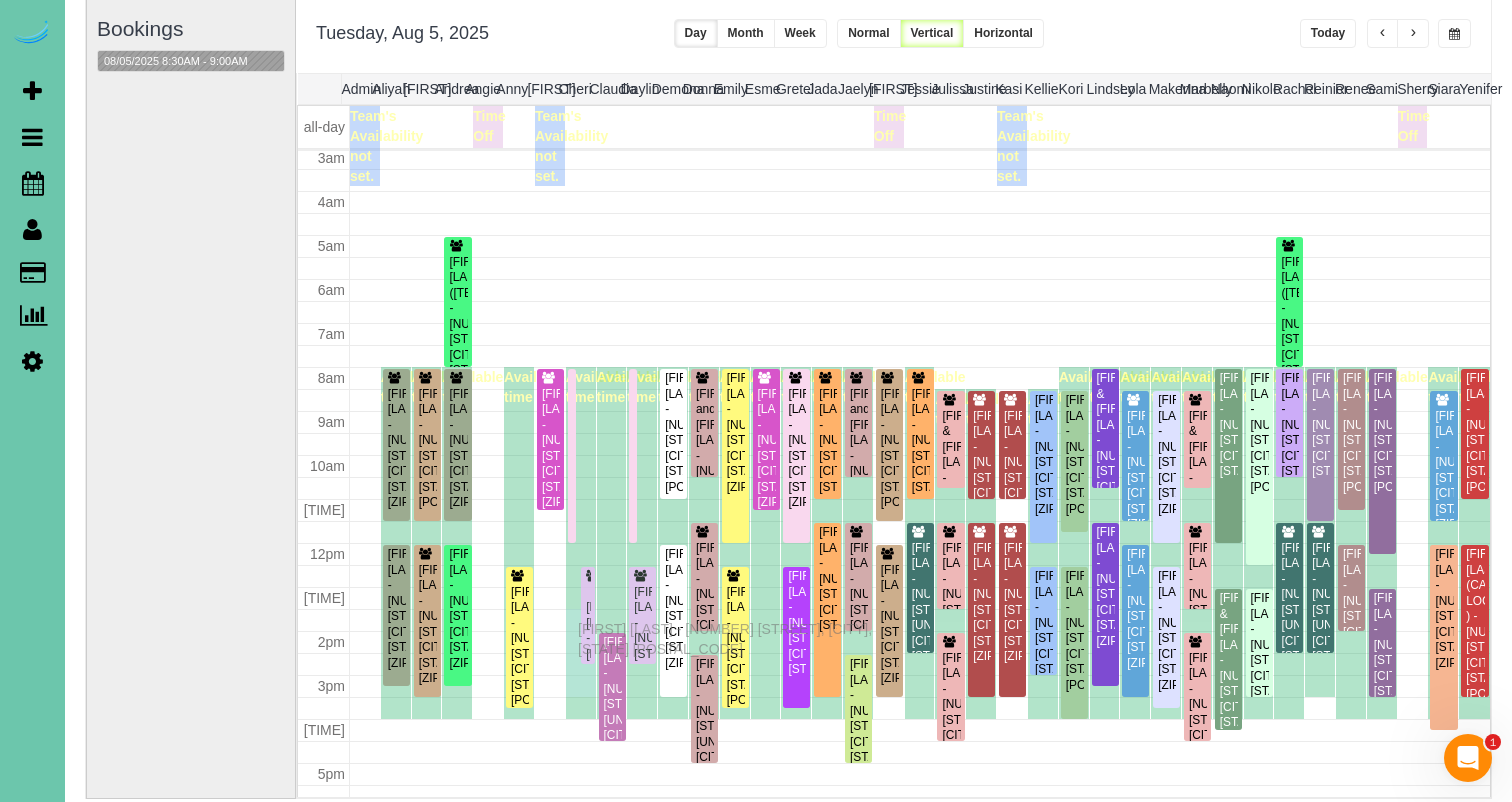 drag, startPoint x: 586, startPoint y: 557, endPoint x: 583, endPoint y: 626, distance: 69.065186 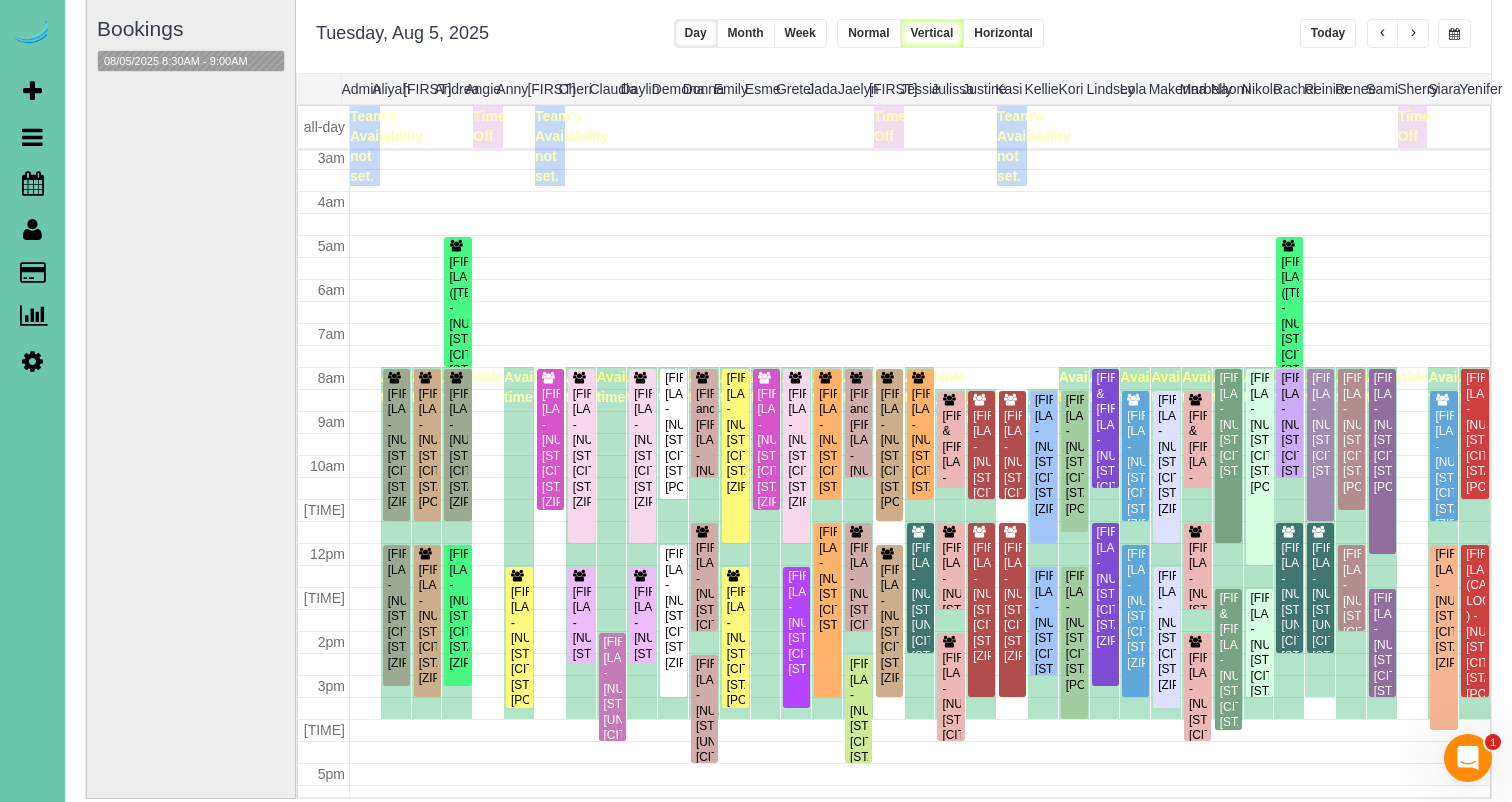 scroll, scrollTop: 135, scrollLeft: 0, axis: vertical 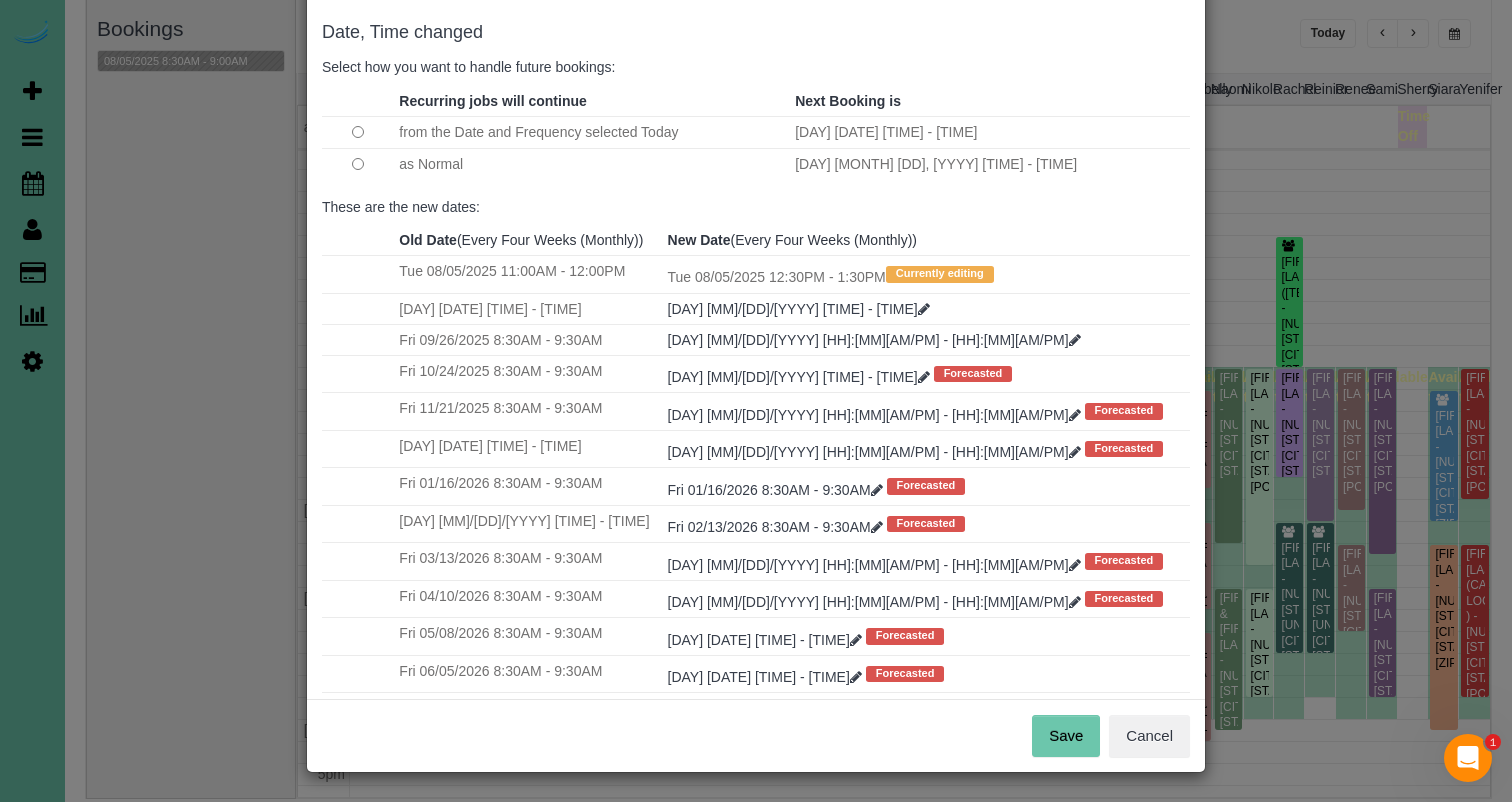 click on "Save" at bounding box center [1066, 736] 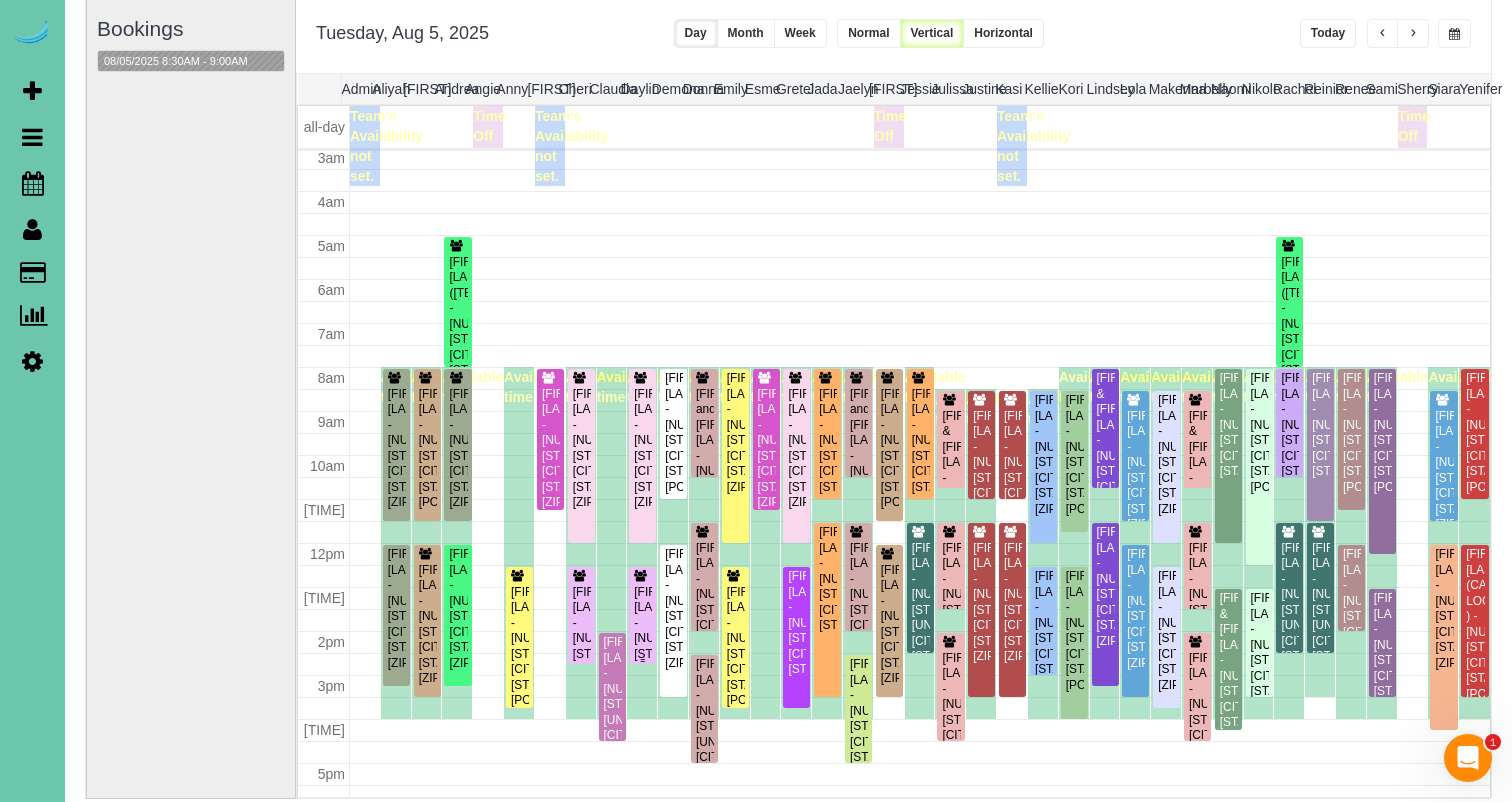scroll, scrollTop: 135, scrollLeft: 0, axis: vertical 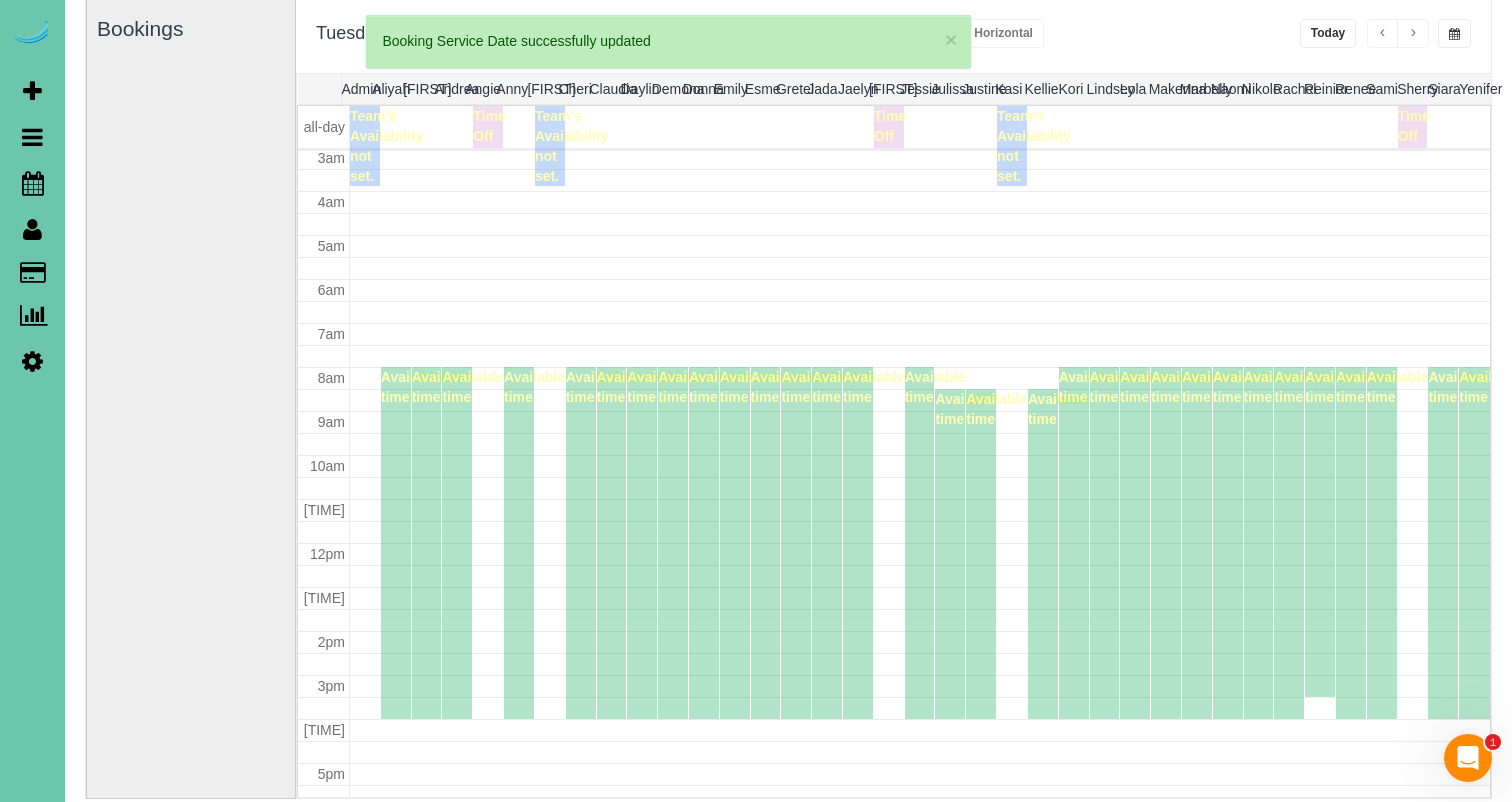 click on "Available time" at bounding box center (642, 543) 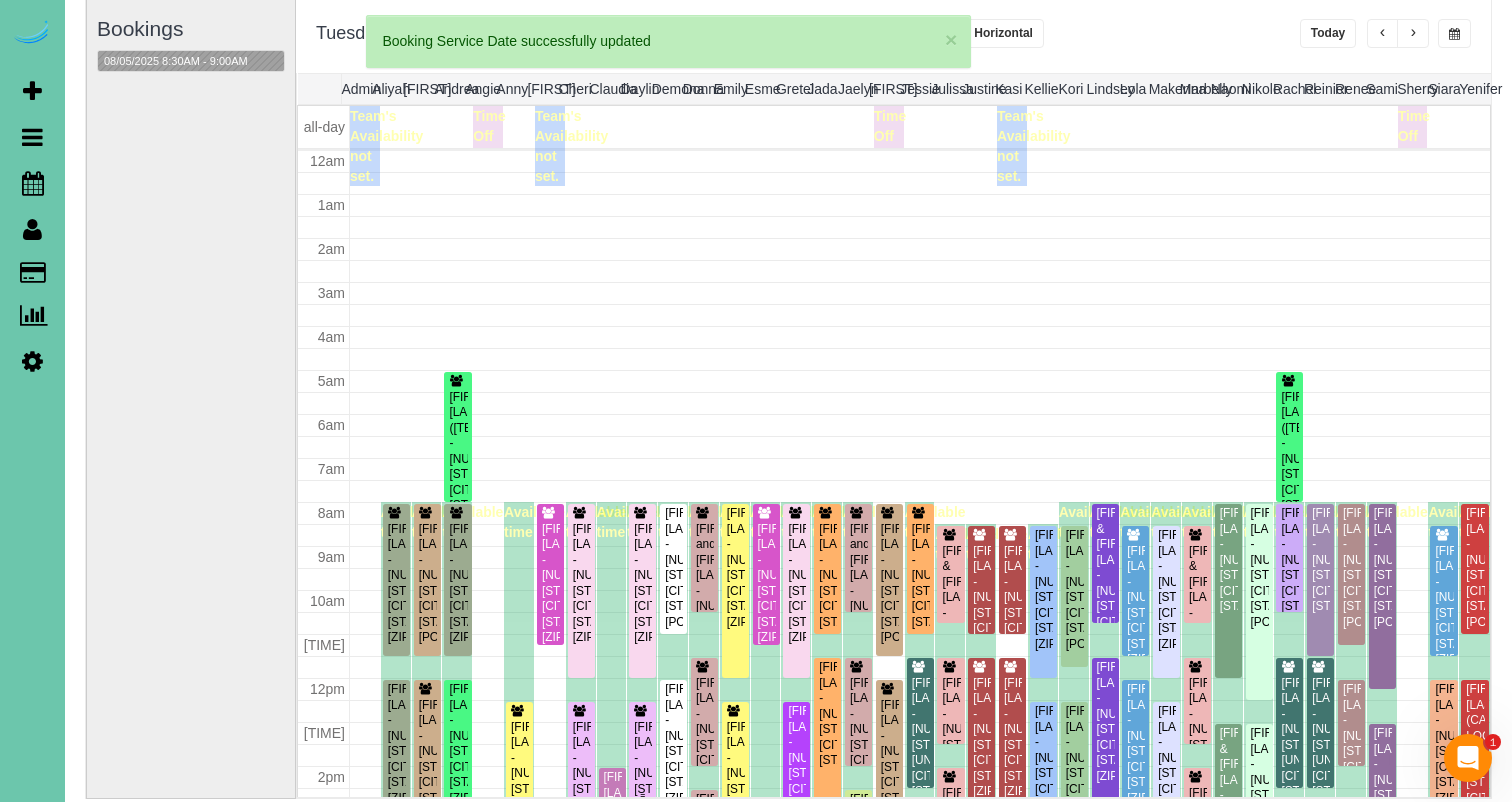 scroll, scrollTop: 135, scrollLeft: 0, axis: vertical 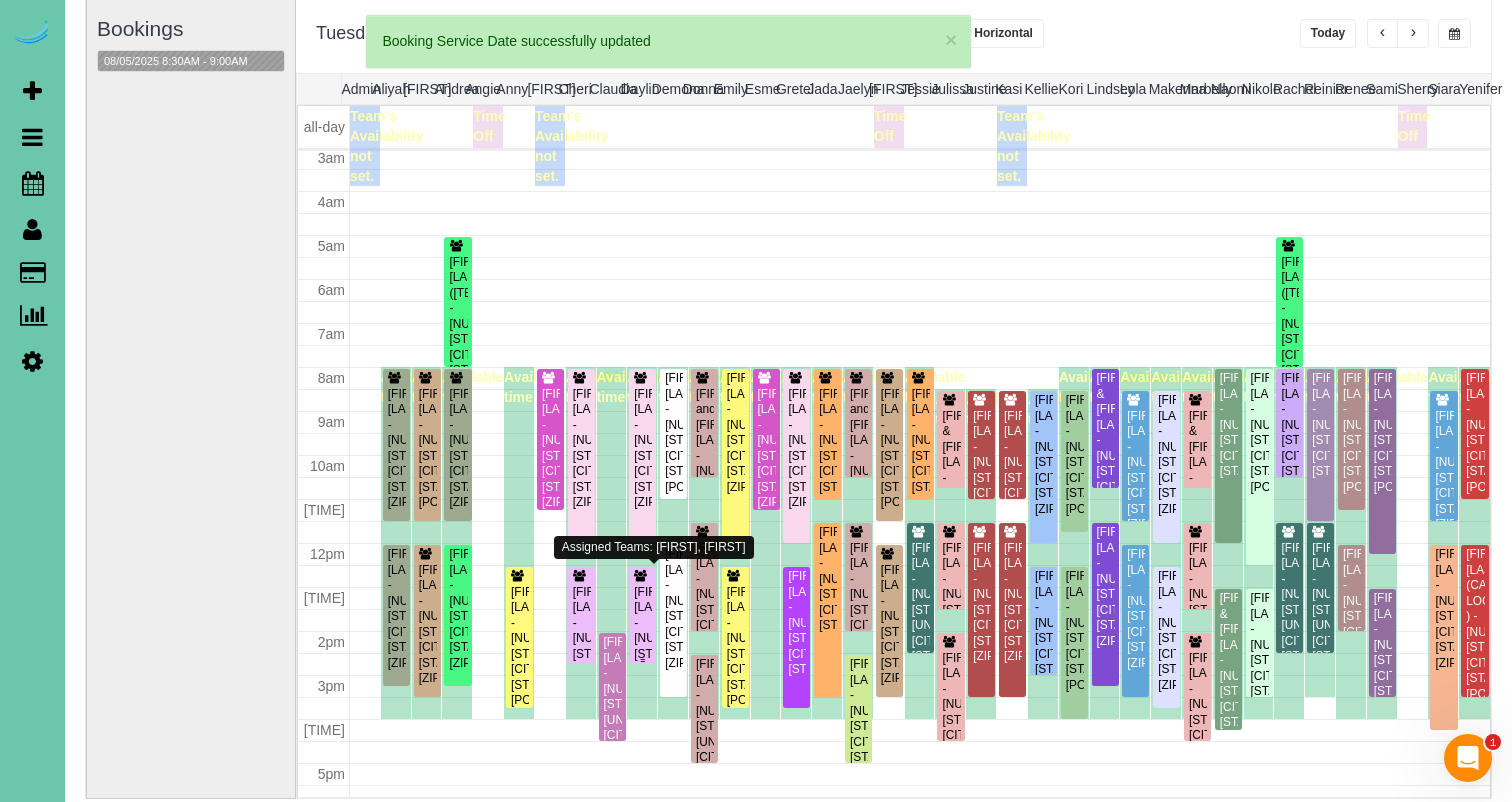 click on "[FIRST] [LAST] - [NUMBER] [STREET], [CITY], [STATE] [ZIP]" at bounding box center [642, 647] 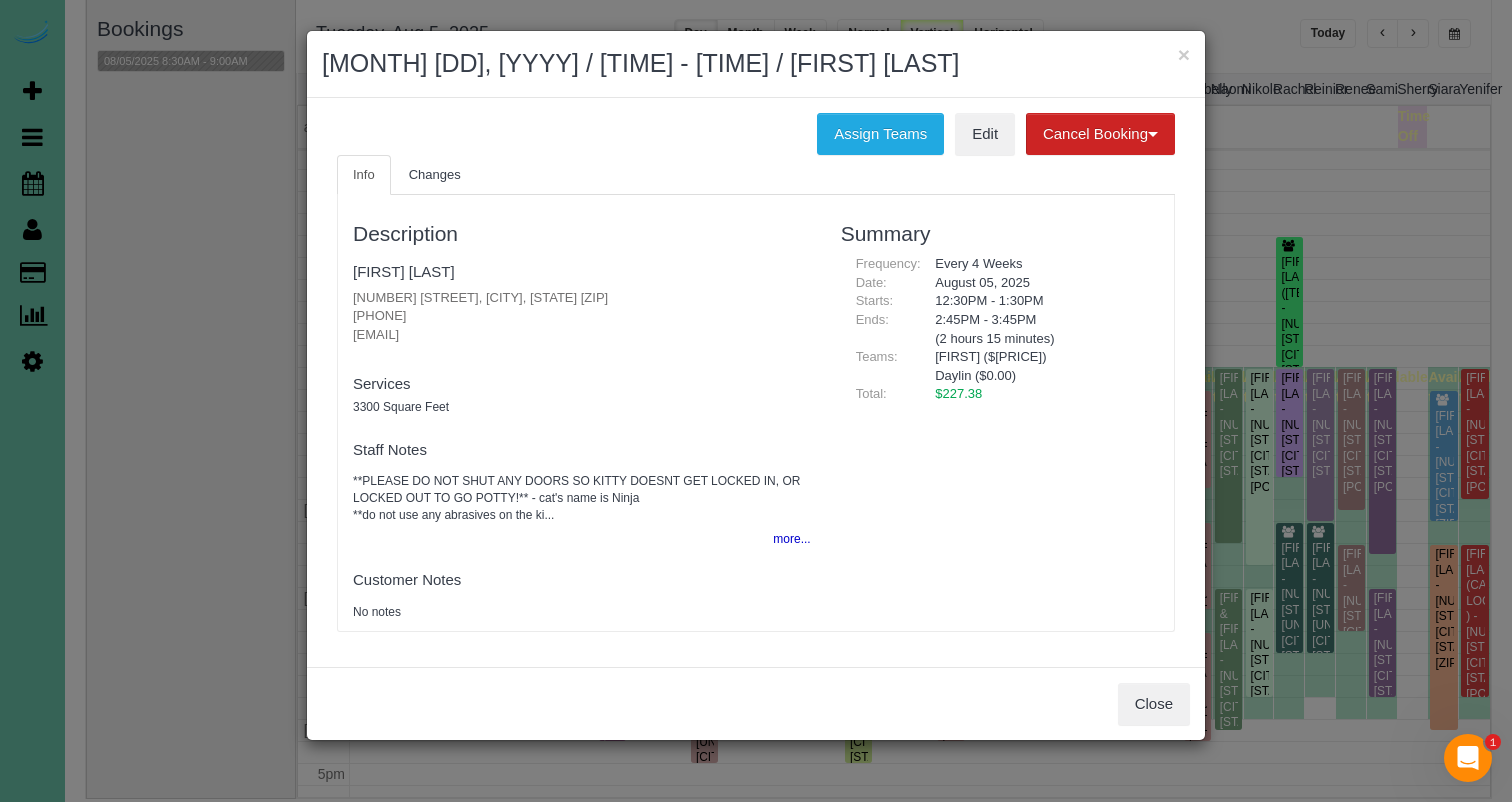 drag, startPoint x: 447, startPoint y: 311, endPoint x: 351, endPoint y: 310, distance: 96.00521 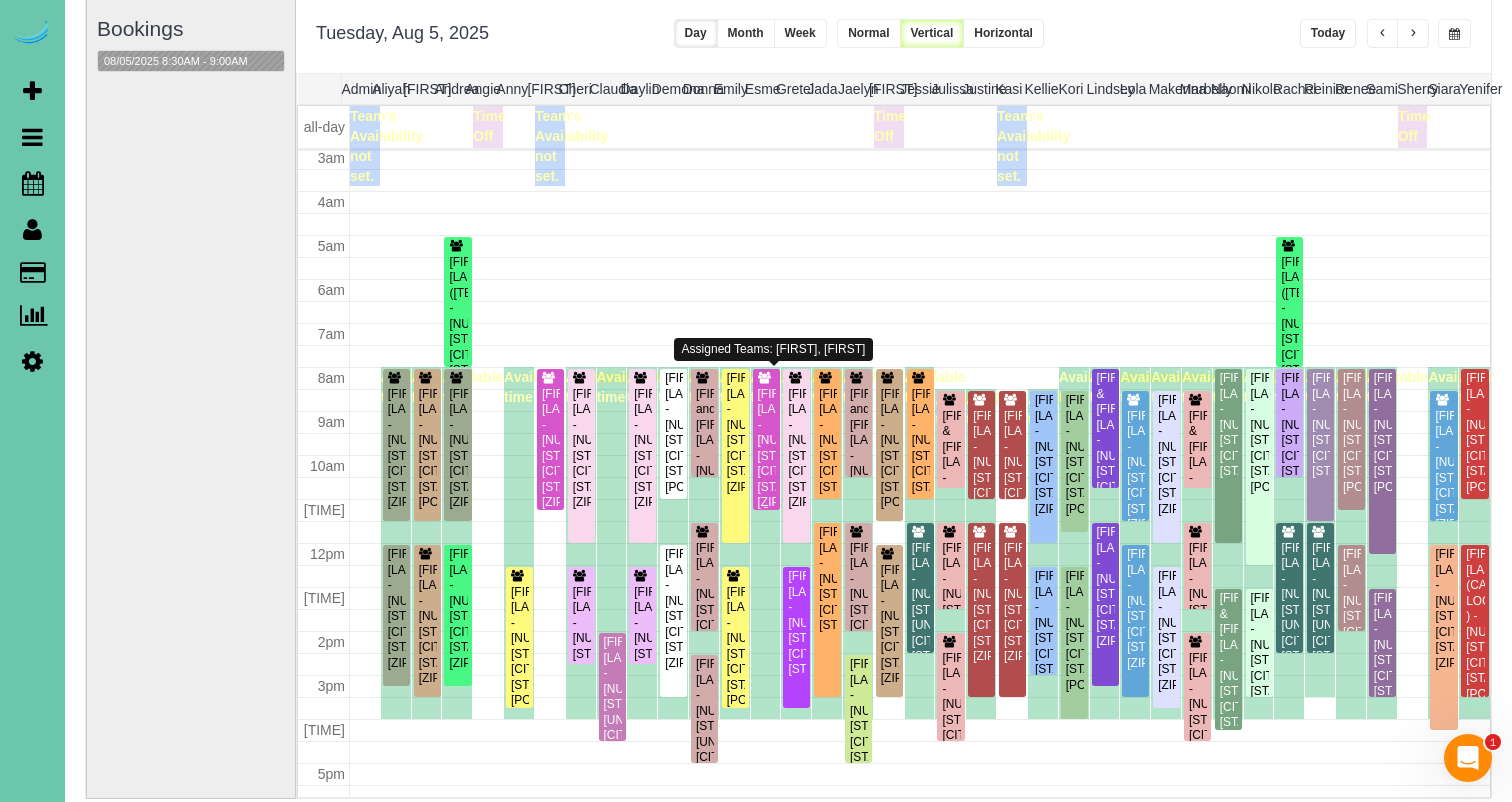 click on "[FIRST] [LAST] - [NUMBER] [STREET], [CITY], [STATE] [ZIP]" at bounding box center [766, 449] 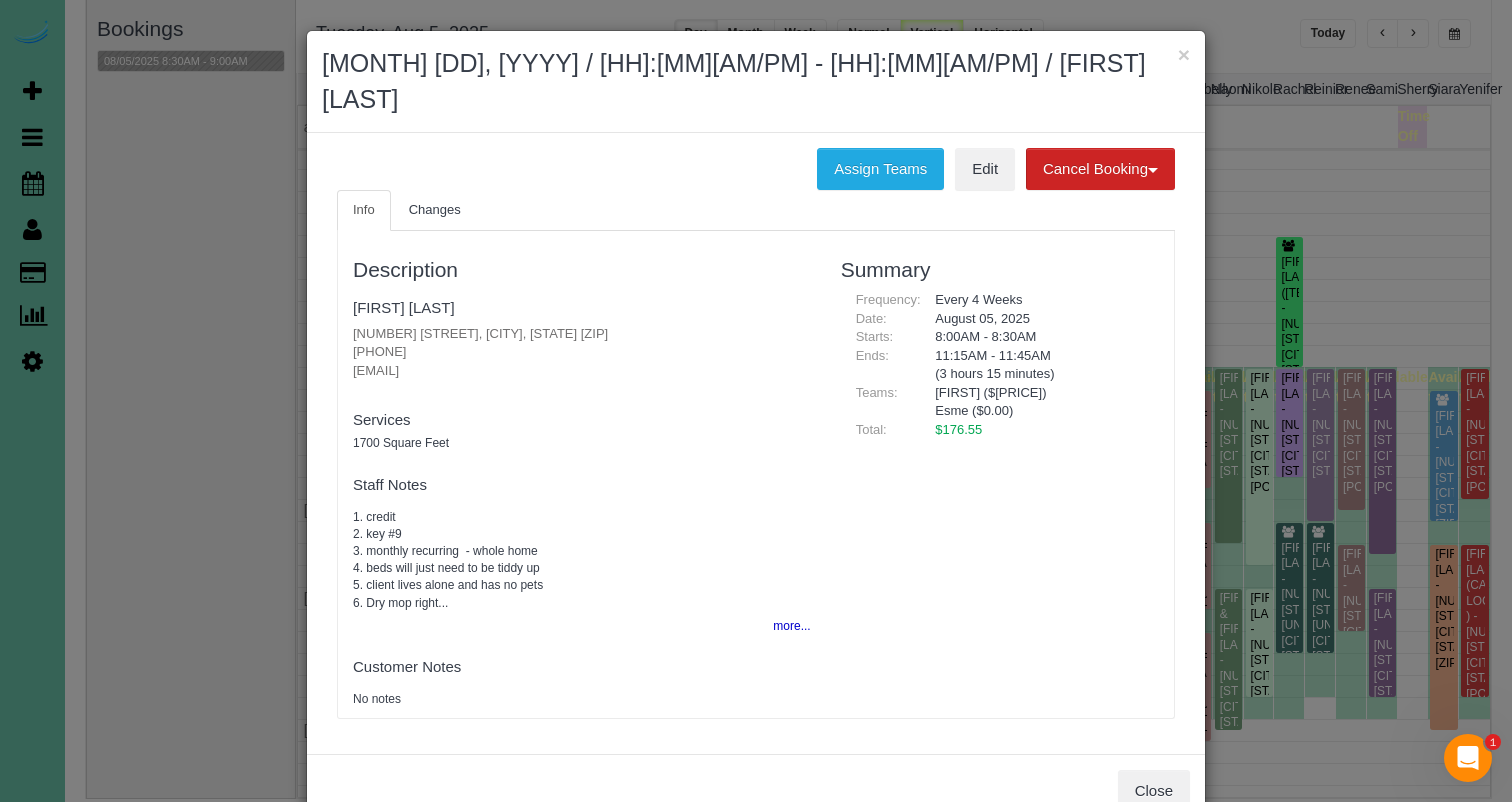 drag, startPoint x: 456, startPoint y: 314, endPoint x: 363, endPoint y: 314, distance: 93 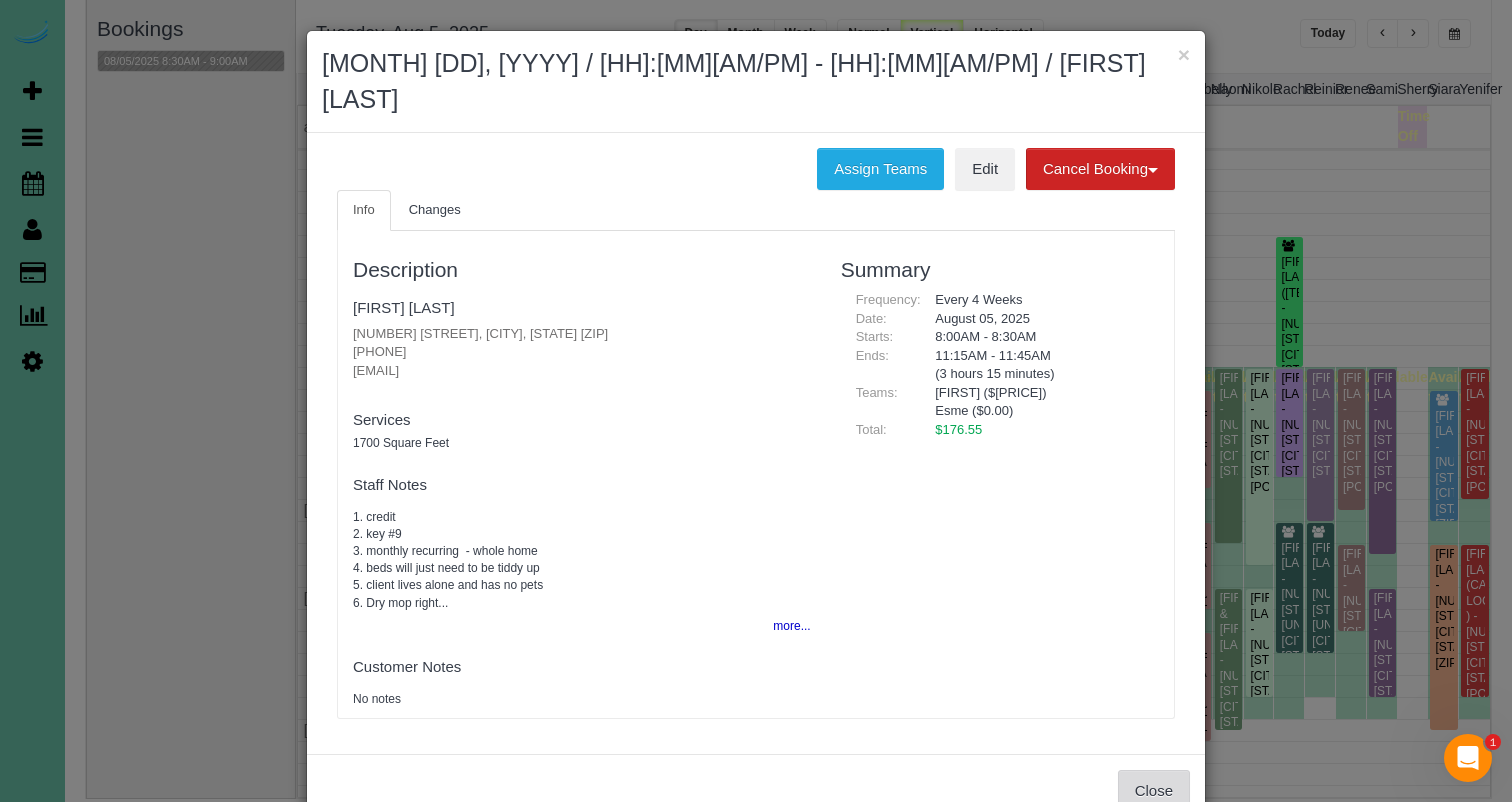 click on "Close" at bounding box center (1154, 791) 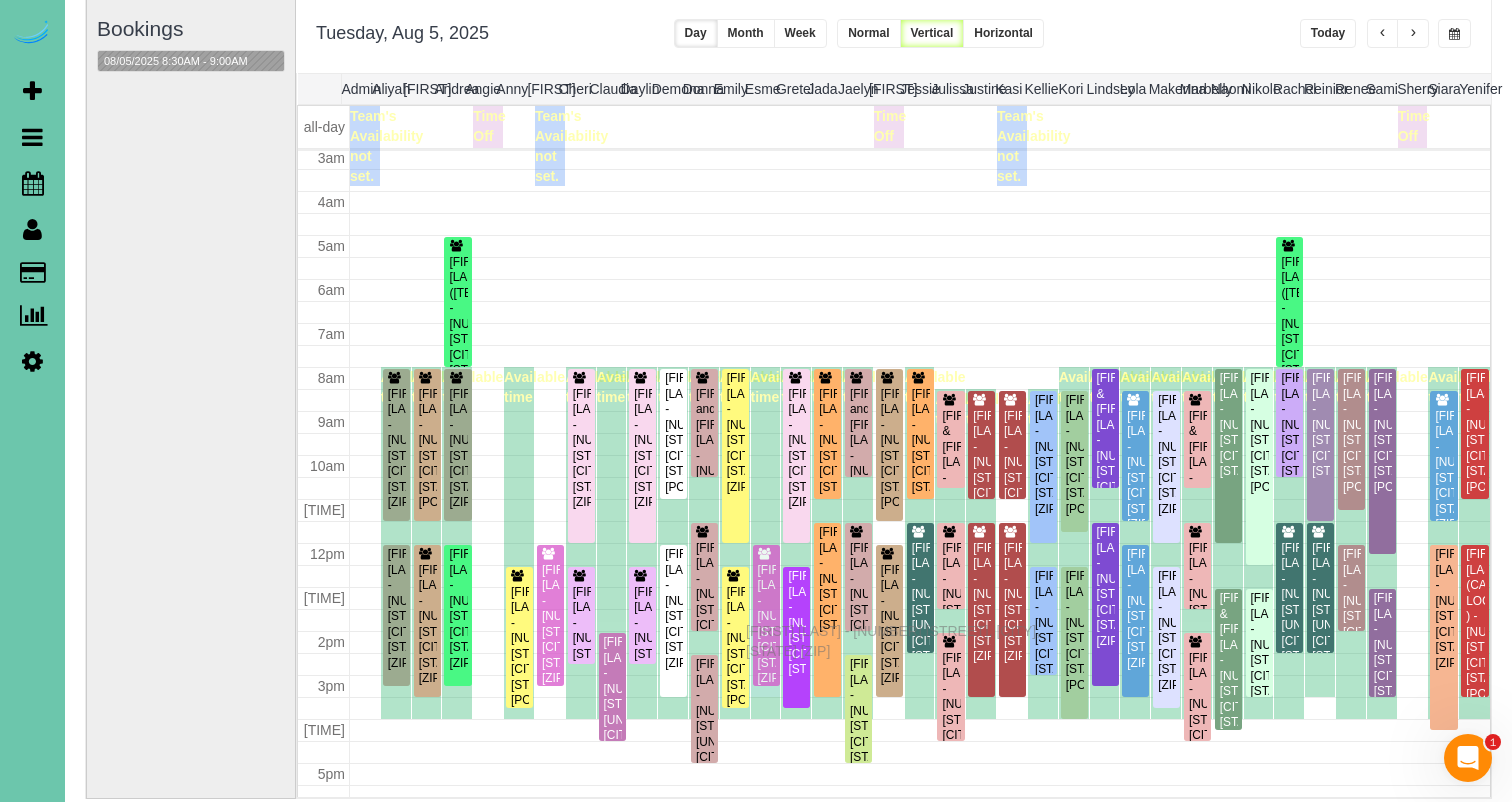 drag, startPoint x: 760, startPoint y: 456, endPoint x: 751, endPoint y: 628, distance: 172.2353 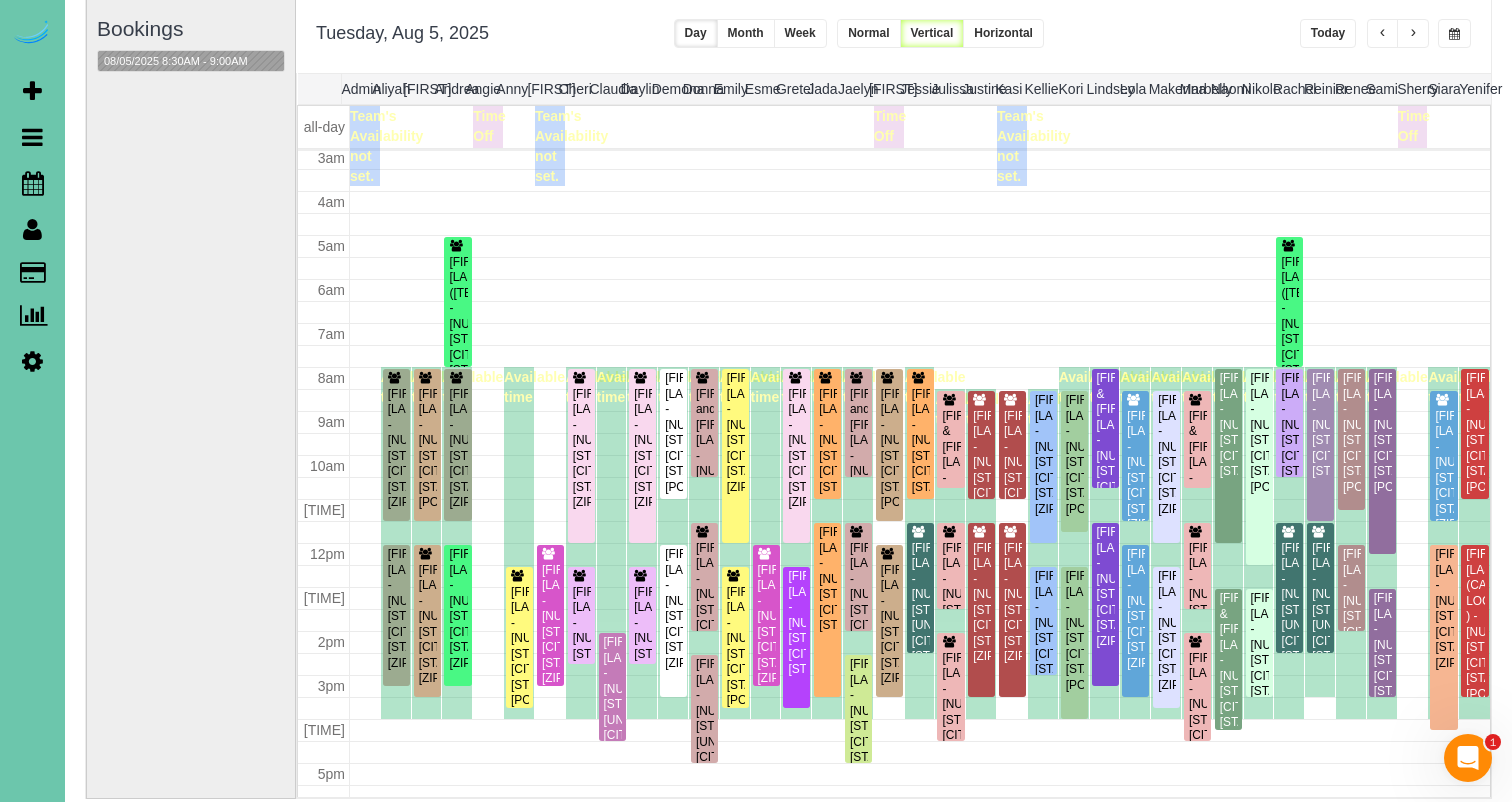 scroll, scrollTop: 135, scrollLeft: 0, axis: vertical 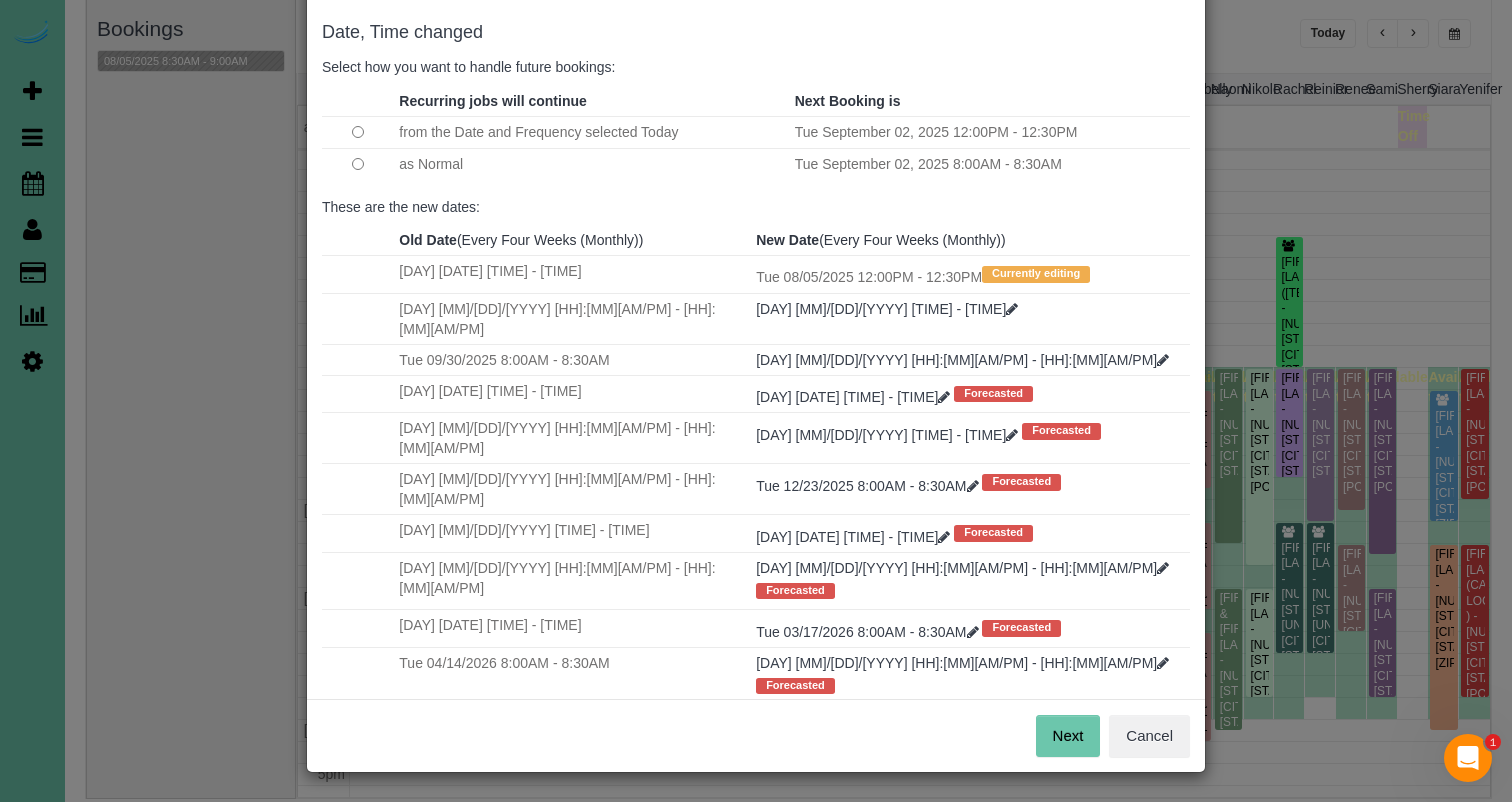 click on "Next" at bounding box center (1068, 736) 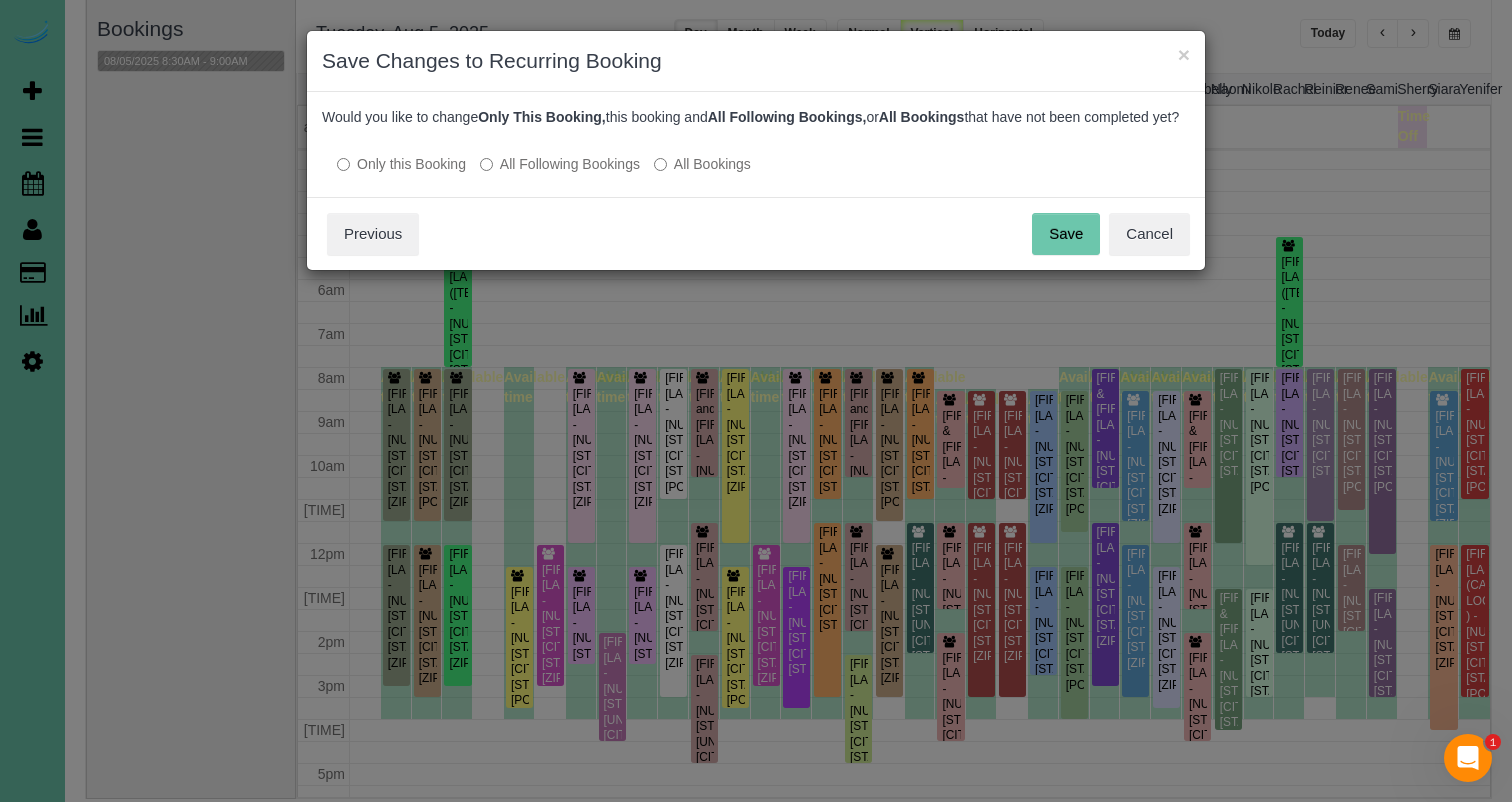 scroll, scrollTop: 0, scrollLeft: 0, axis: both 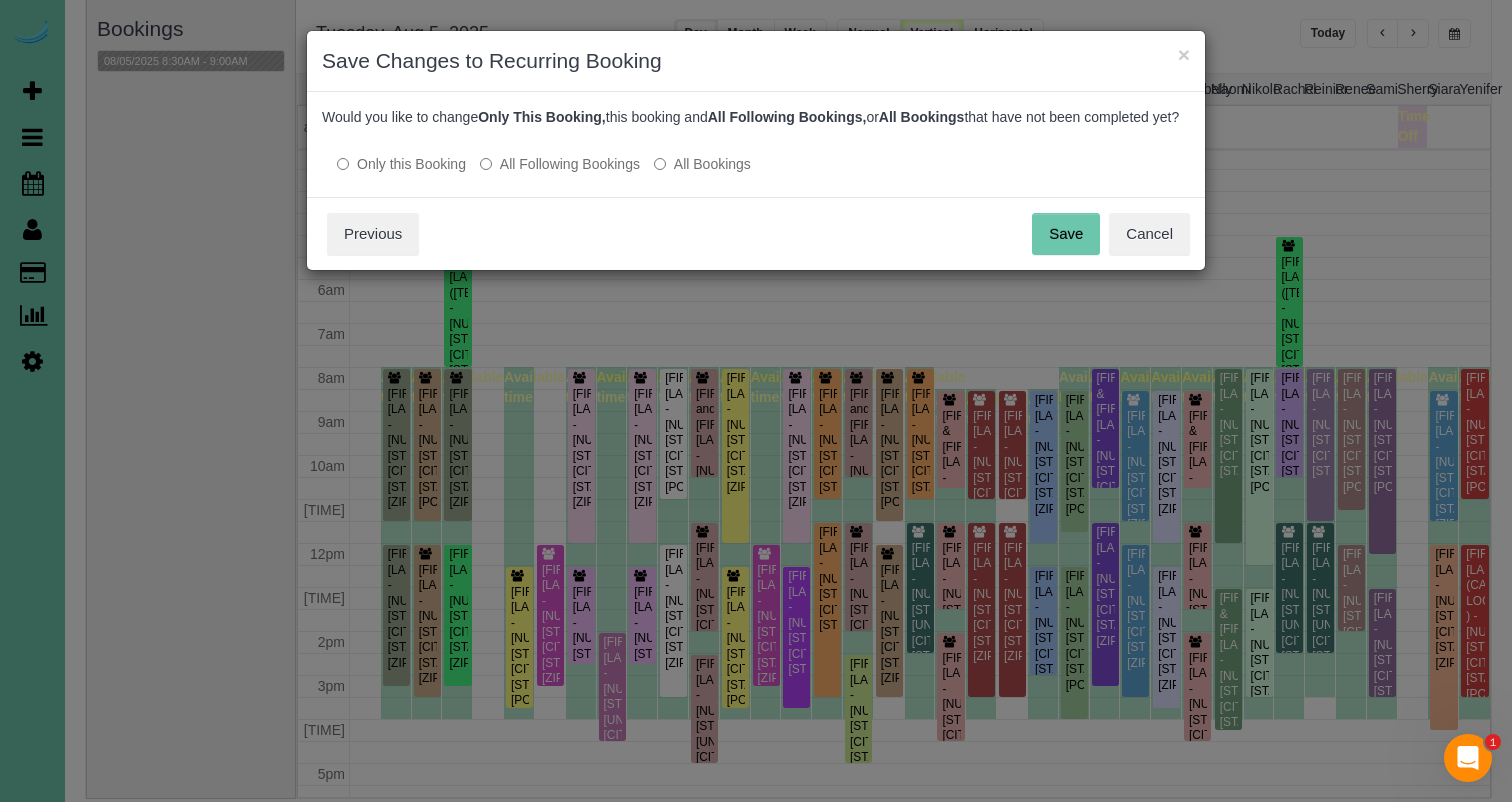 click on "Save" at bounding box center (1066, 234) 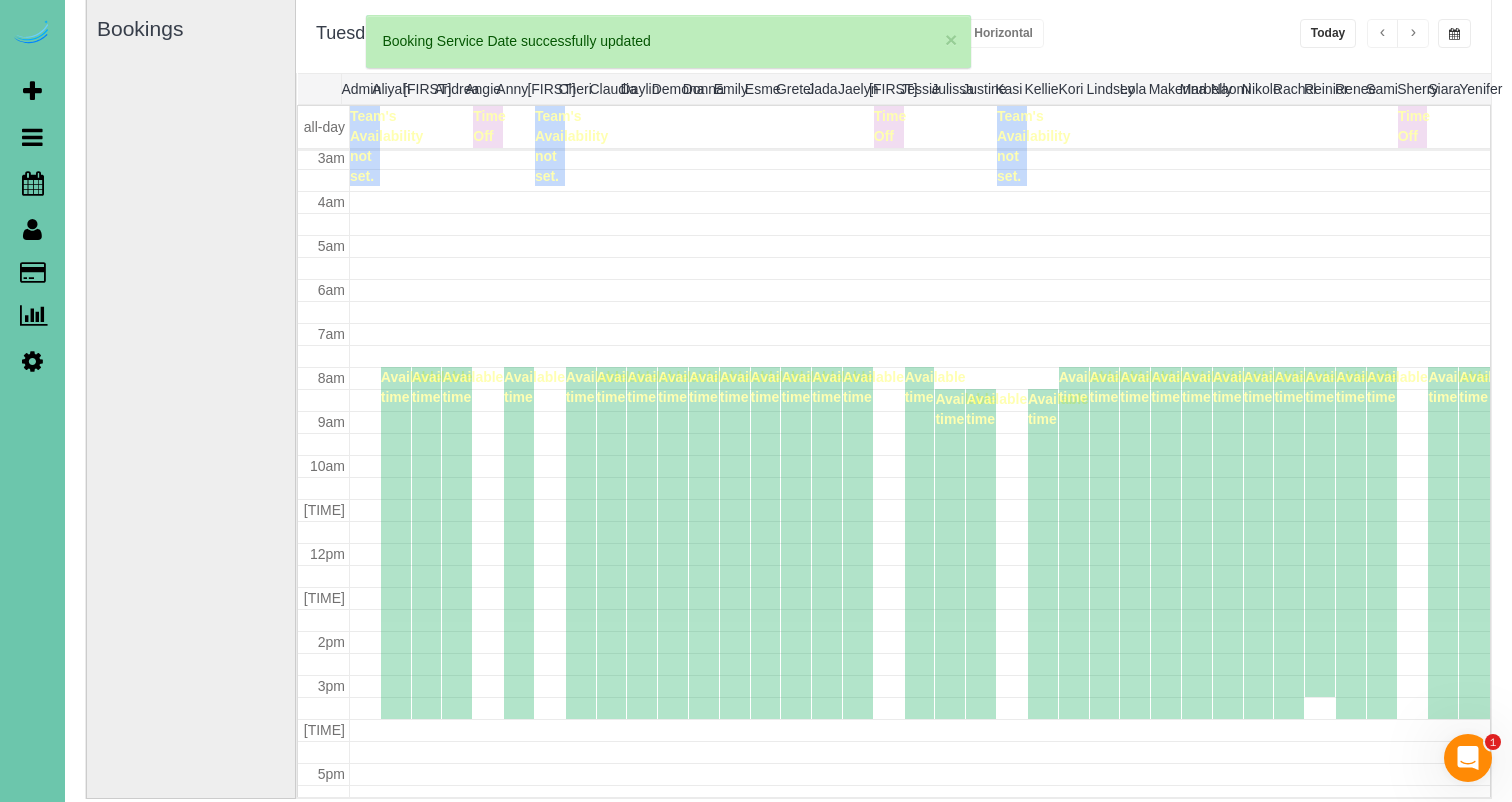 scroll, scrollTop: 135, scrollLeft: 0, axis: vertical 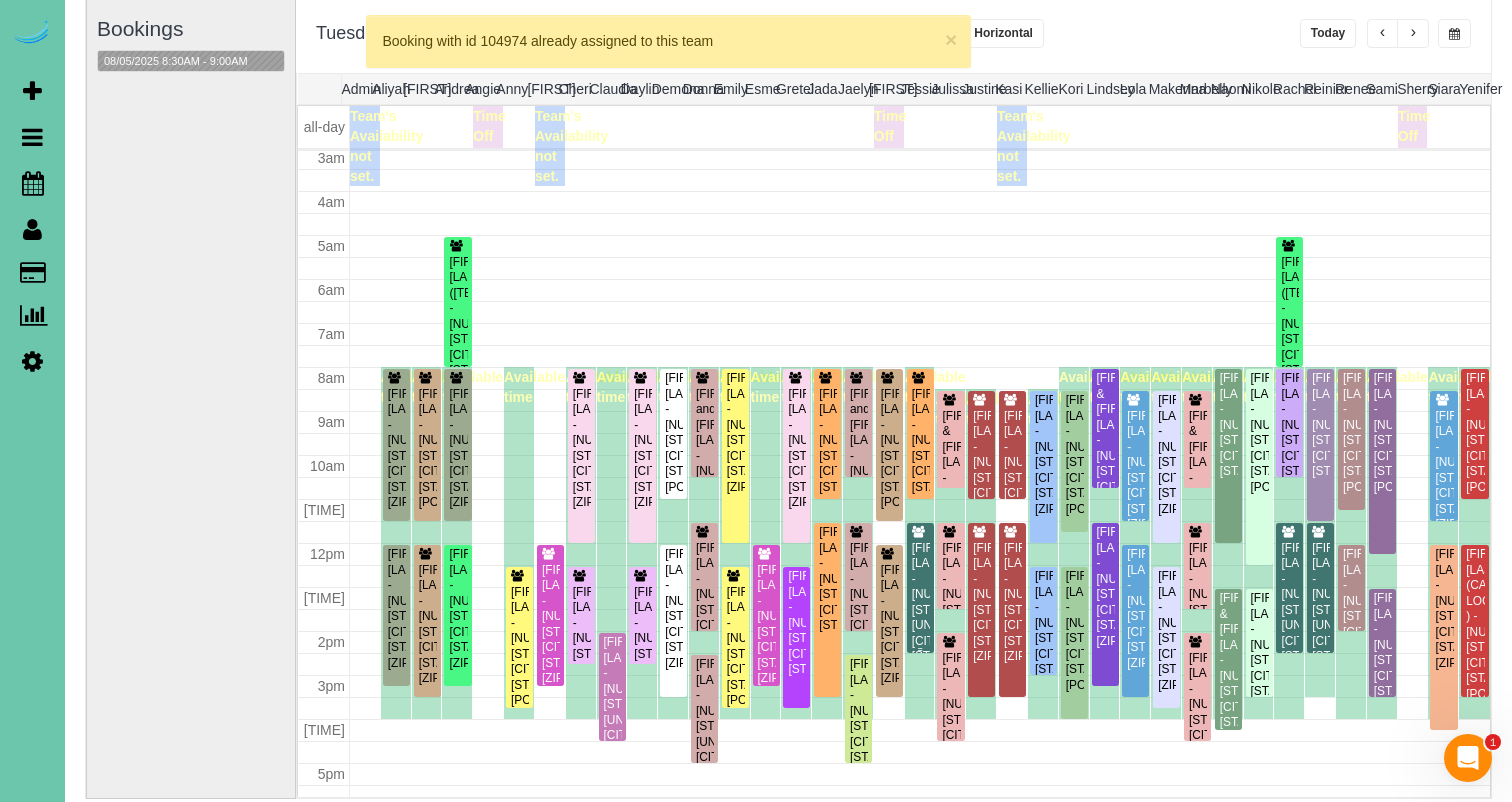 click on "[FIRST] [LAST] - [NUMBER] [STREET]; Apt [NUMBER], [CITY], [STATE] [ZIP]" at bounding box center (920, 603) 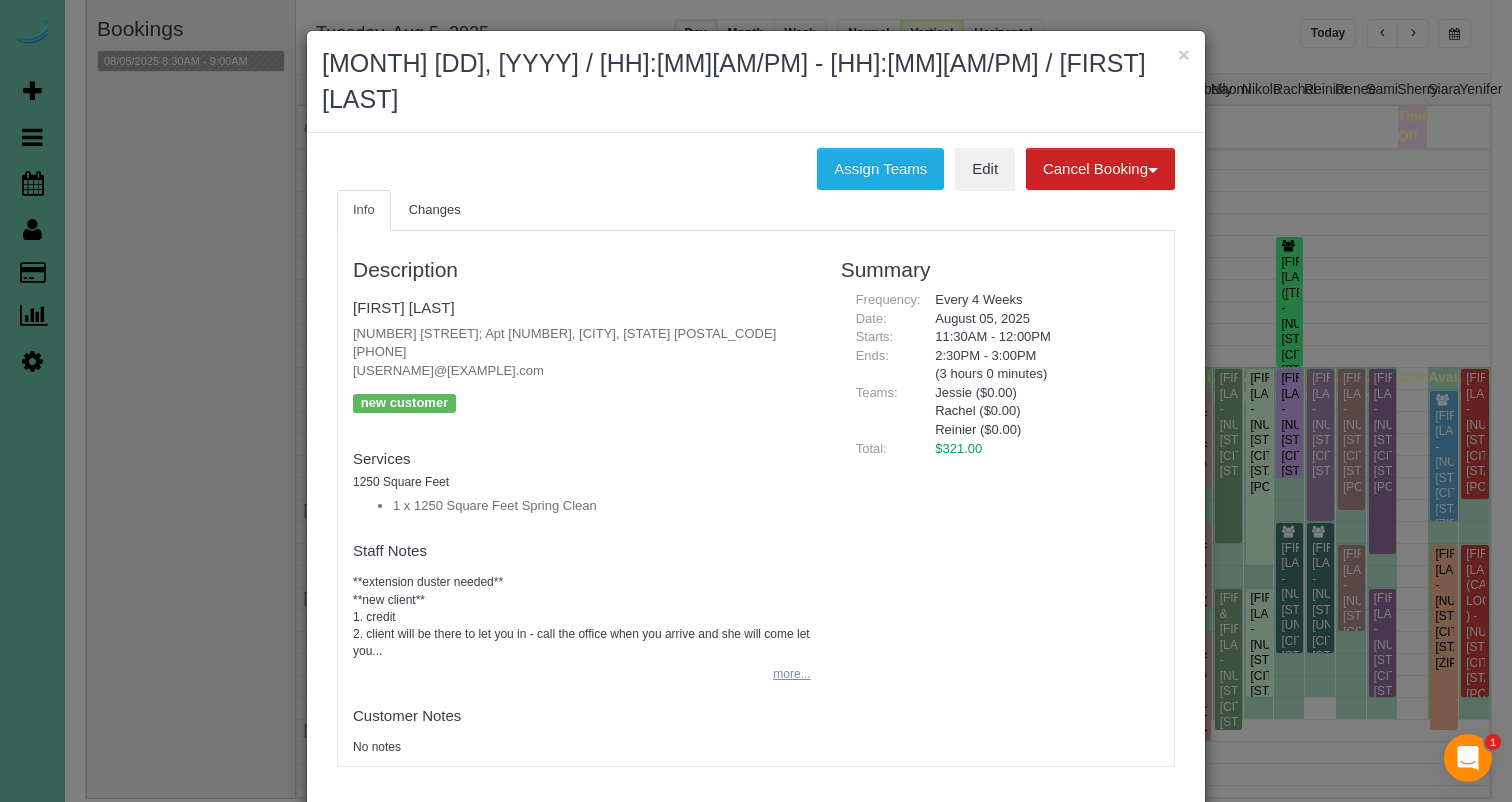 click on "more..." at bounding box center (785, 674) 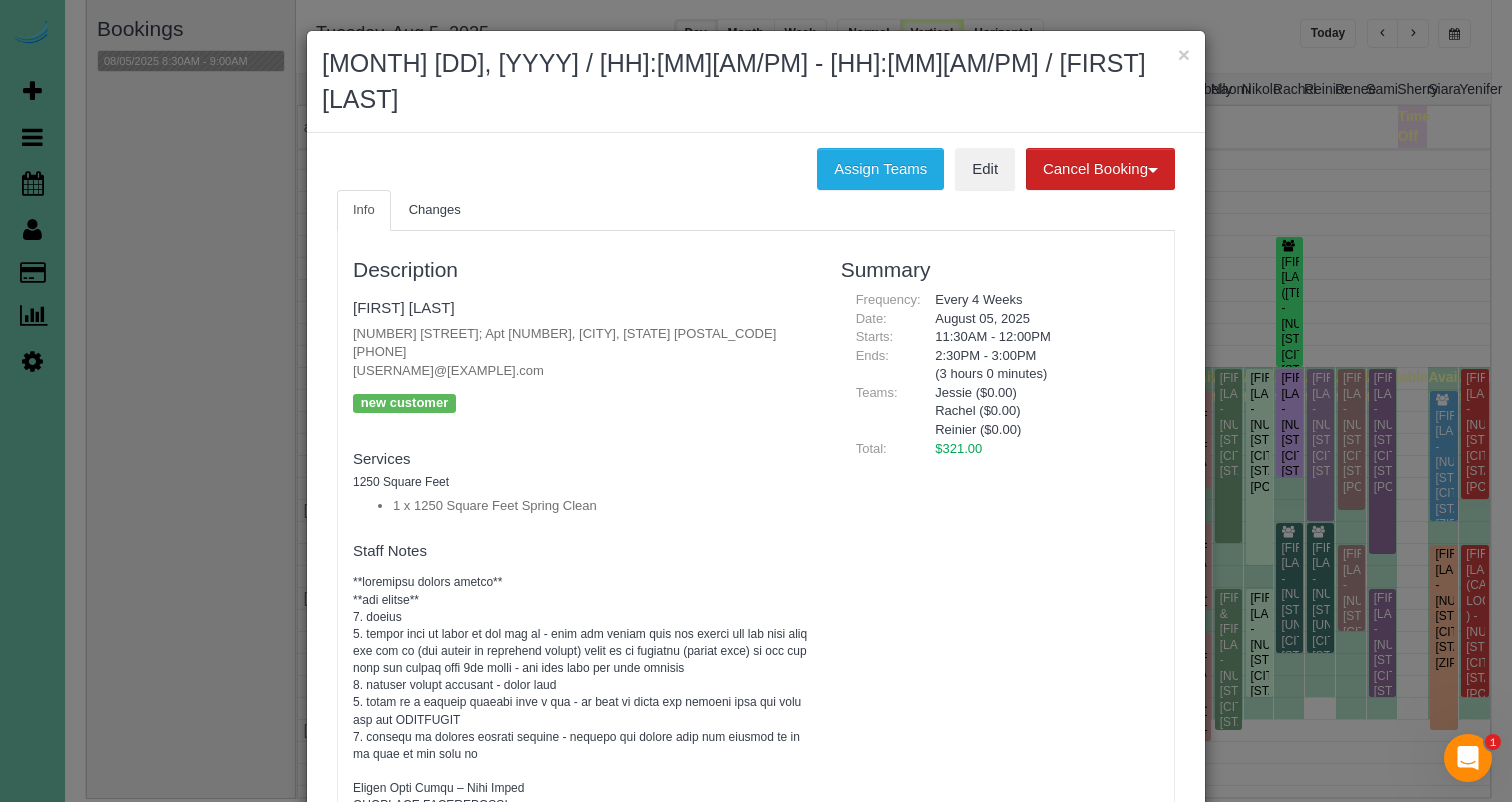 scroll, scrollTop: 0, scrollLeft: 0, axis: both 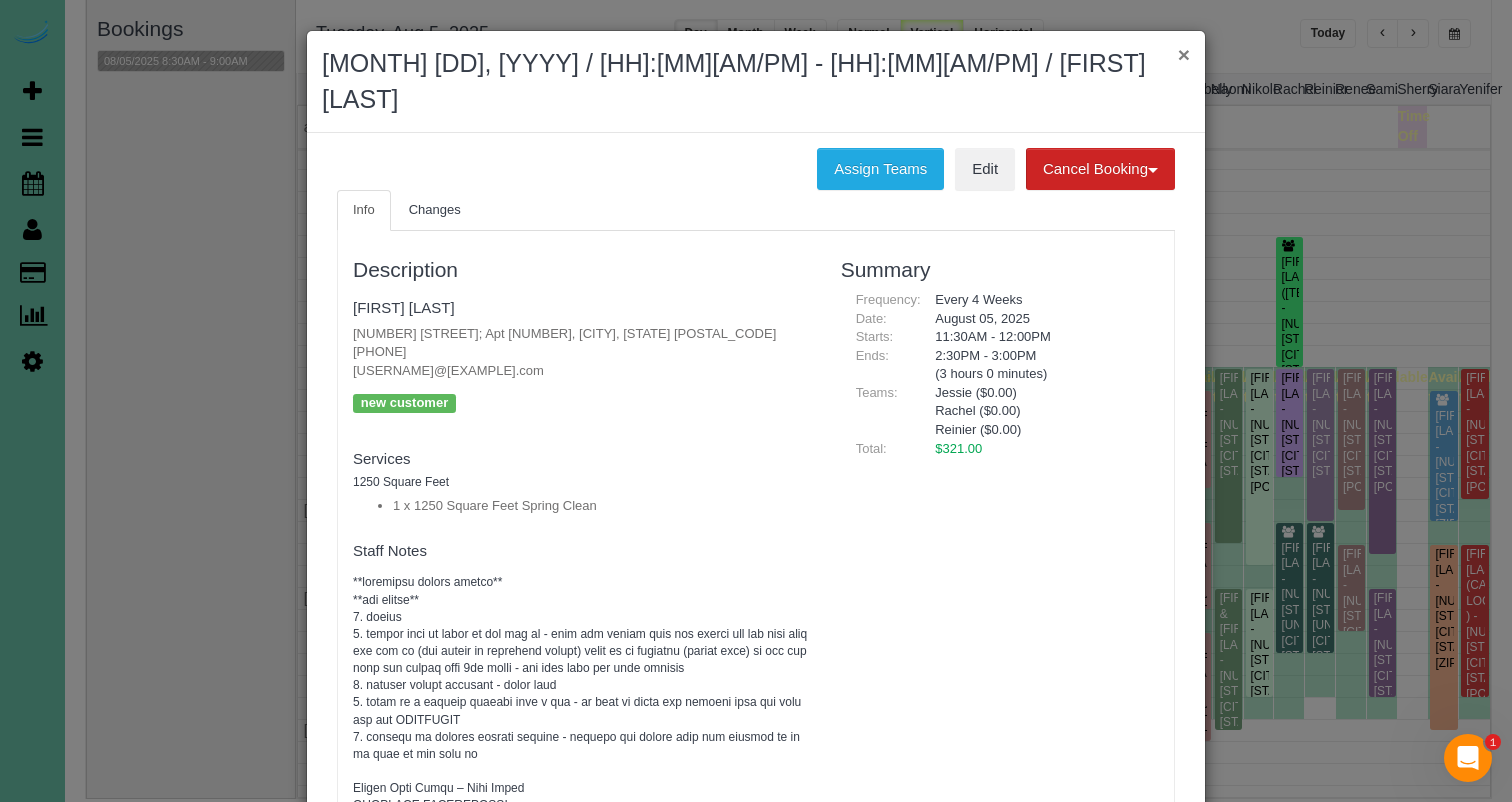 click on "×" at bounding box center (1184, 54) 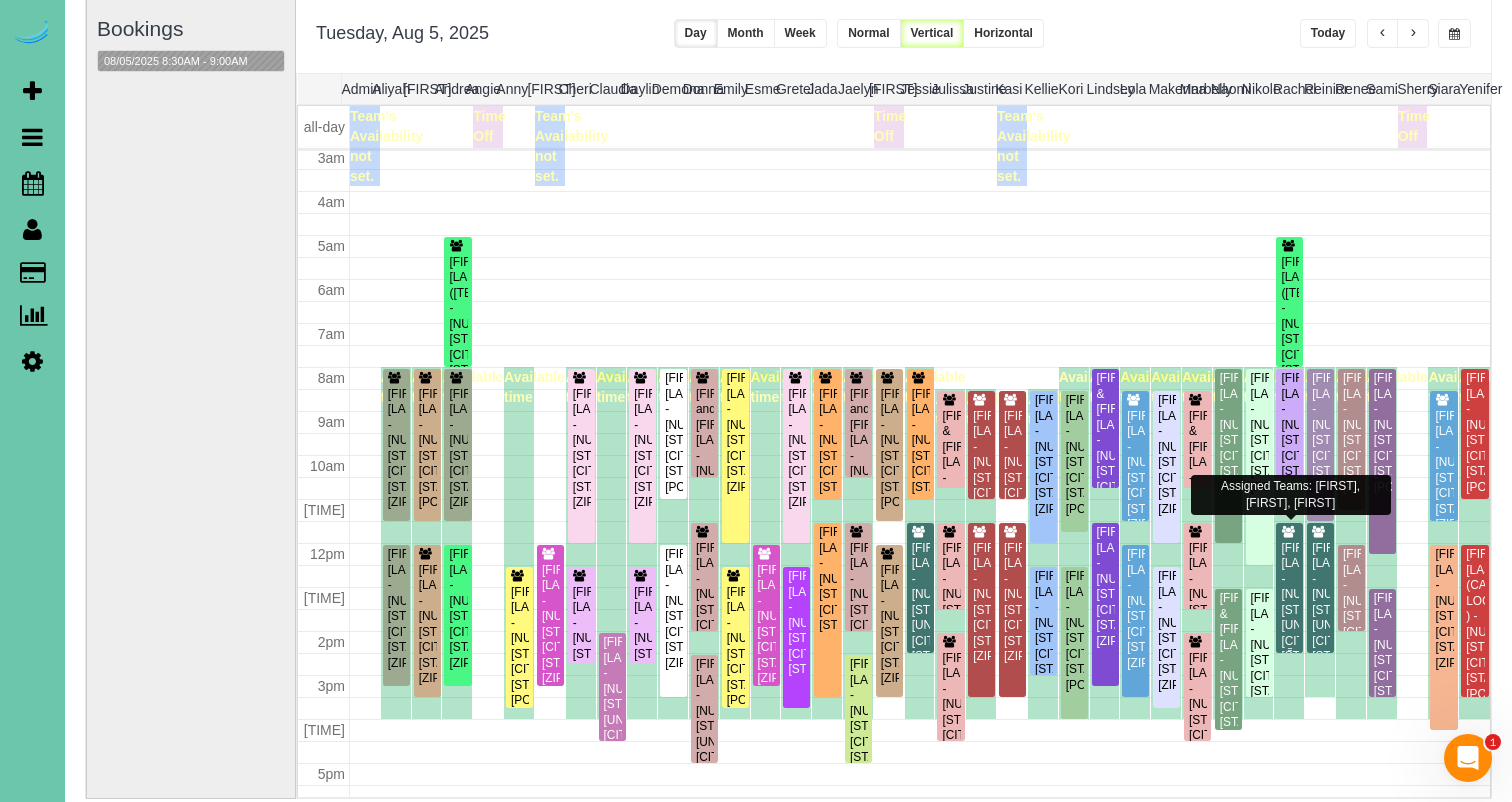click on "[FIRST] [LAST] - [NUMBER] [STREET]; Apt [NUMBER], [CITY], [STATE] [ZIP]" at bounding box center (1289, 603) 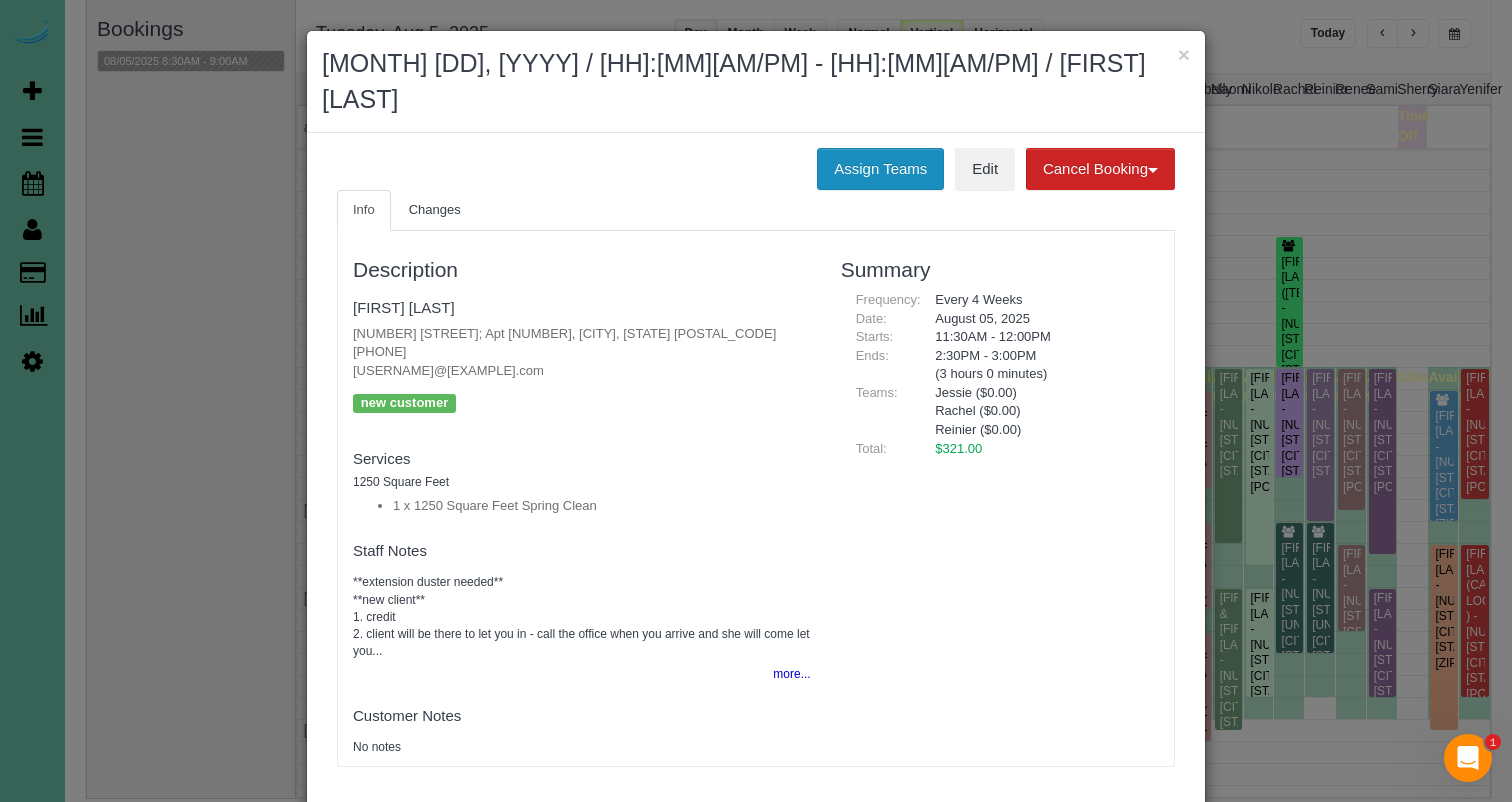 click on "Assign Teams" at bounding box center (880, 169) 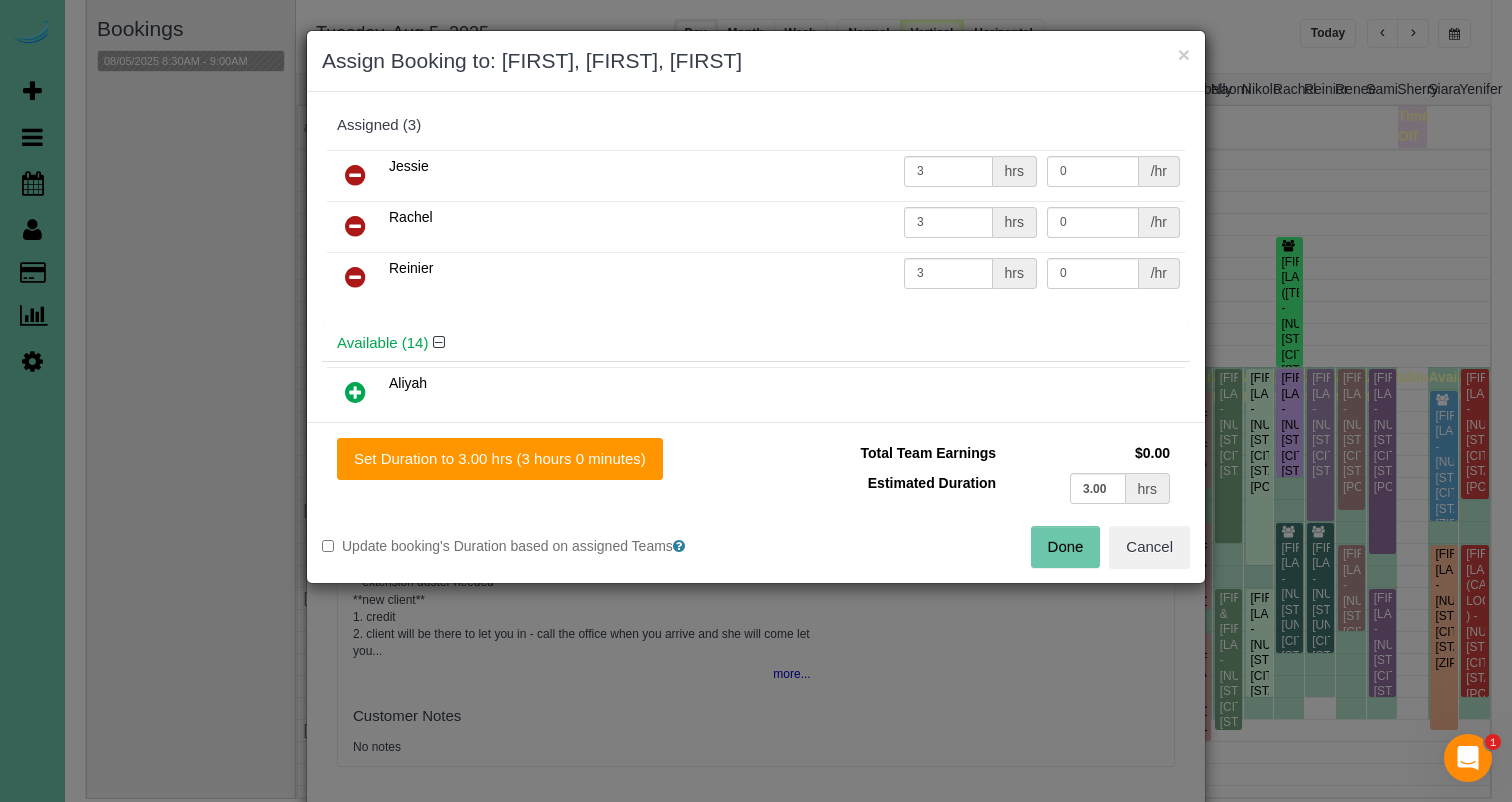 click at bounding box center [355, 277] 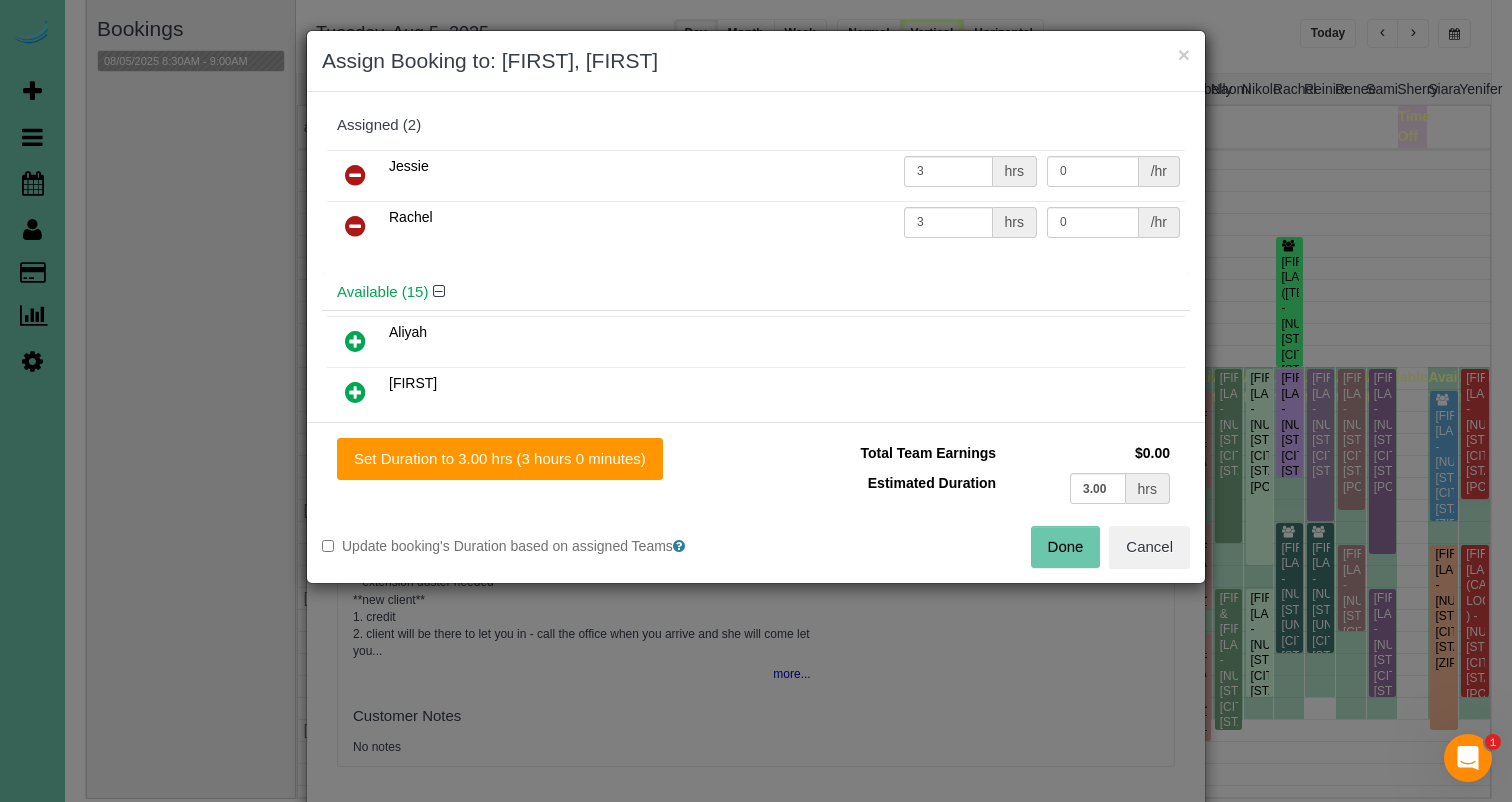 click on "Done" at bounding box center [1066, 547] 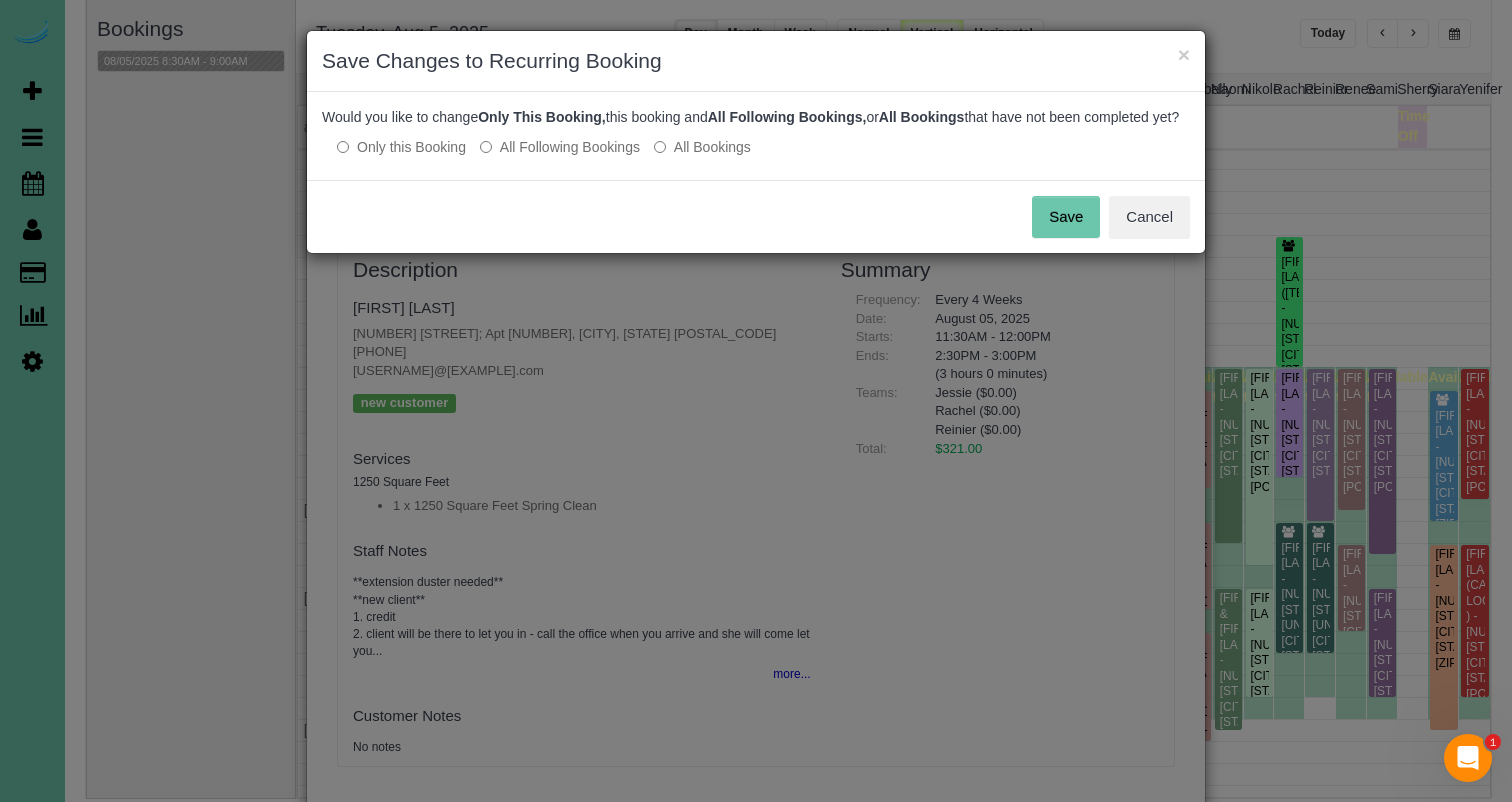 click on "Save" at bounding box center [1066, 217] 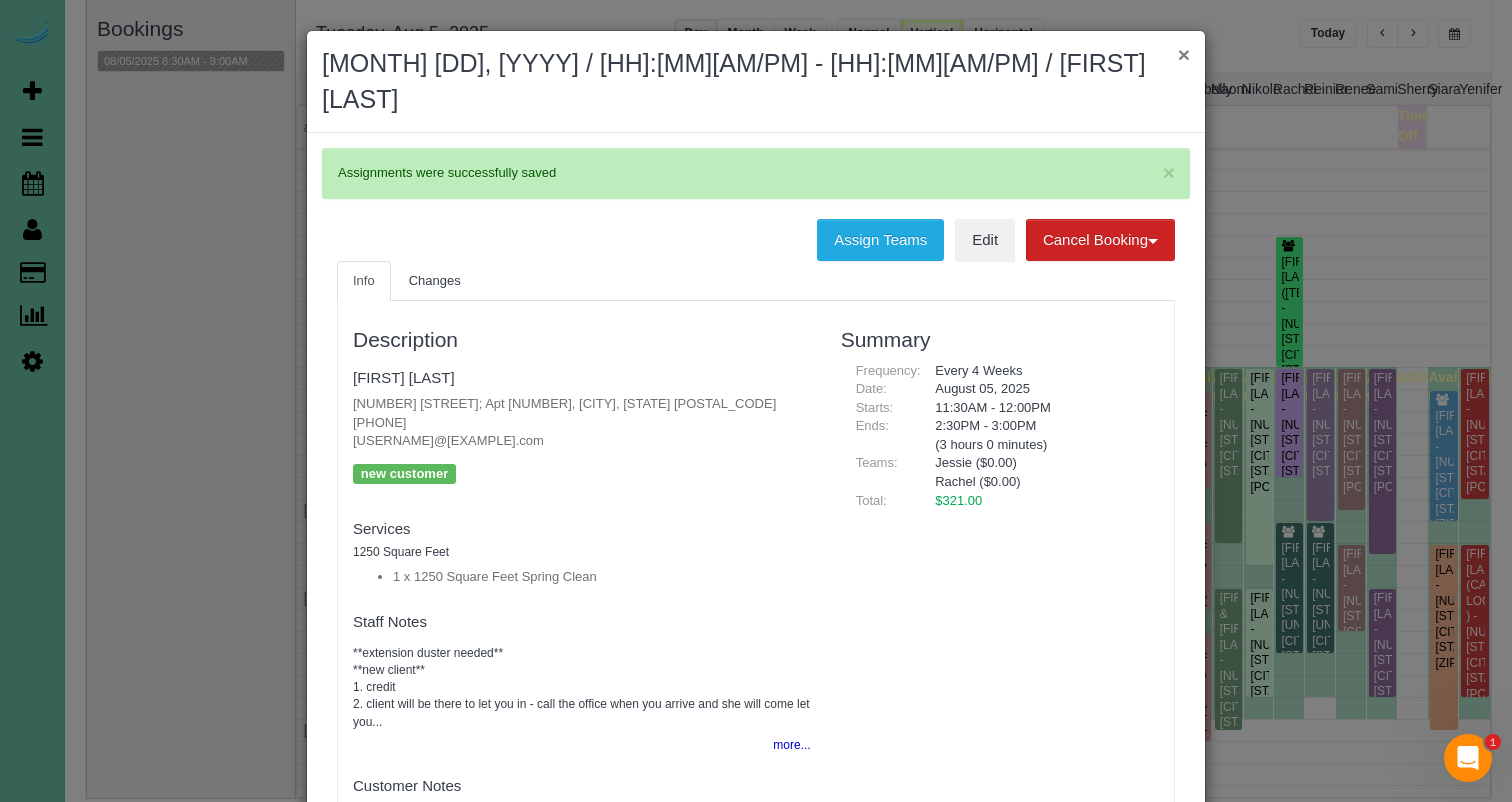 click on "×" at bounding box center (1184, 54) 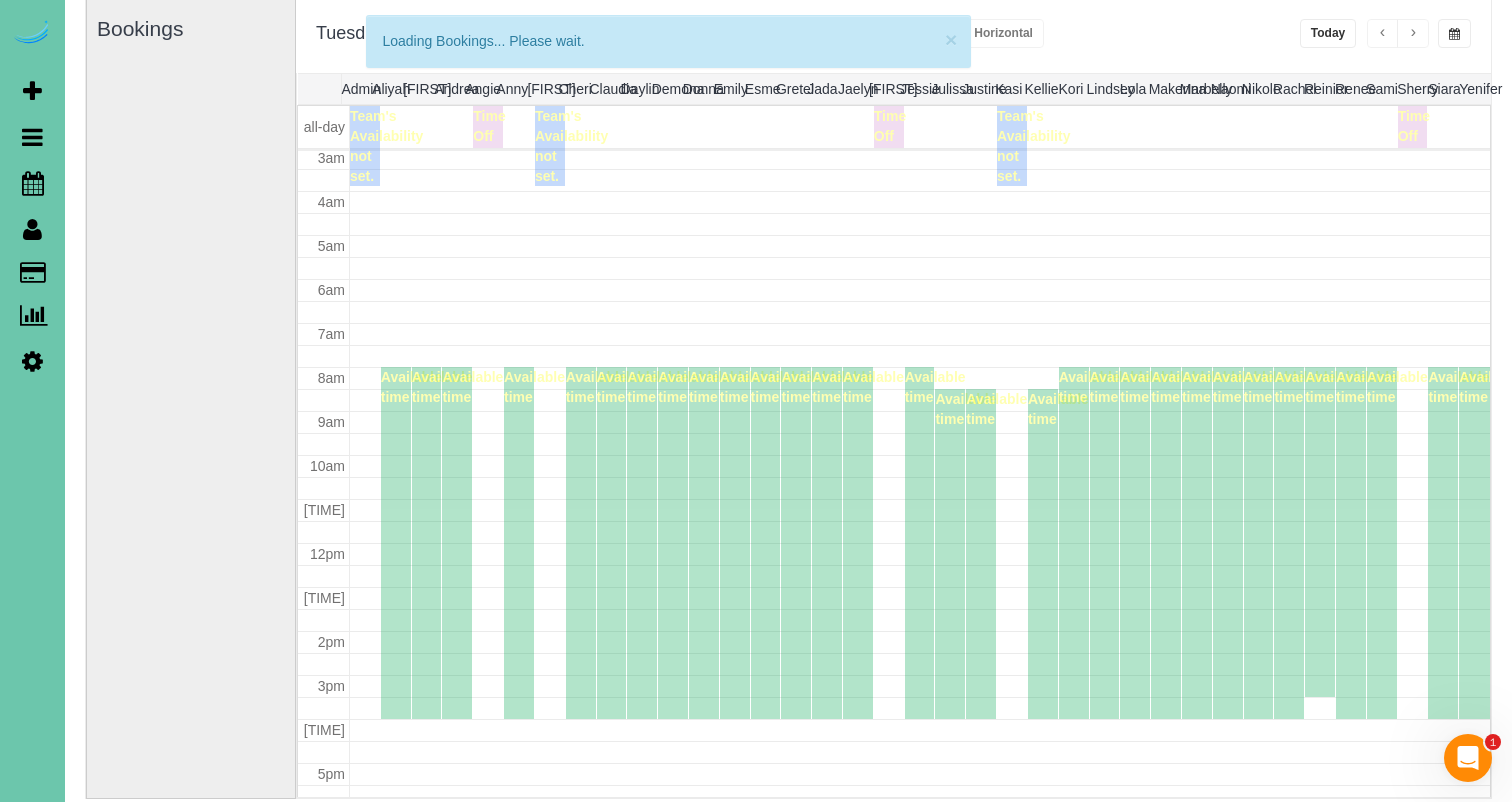 scroll, scrollTop: 135, scrollLeft: 0, axis: vertical 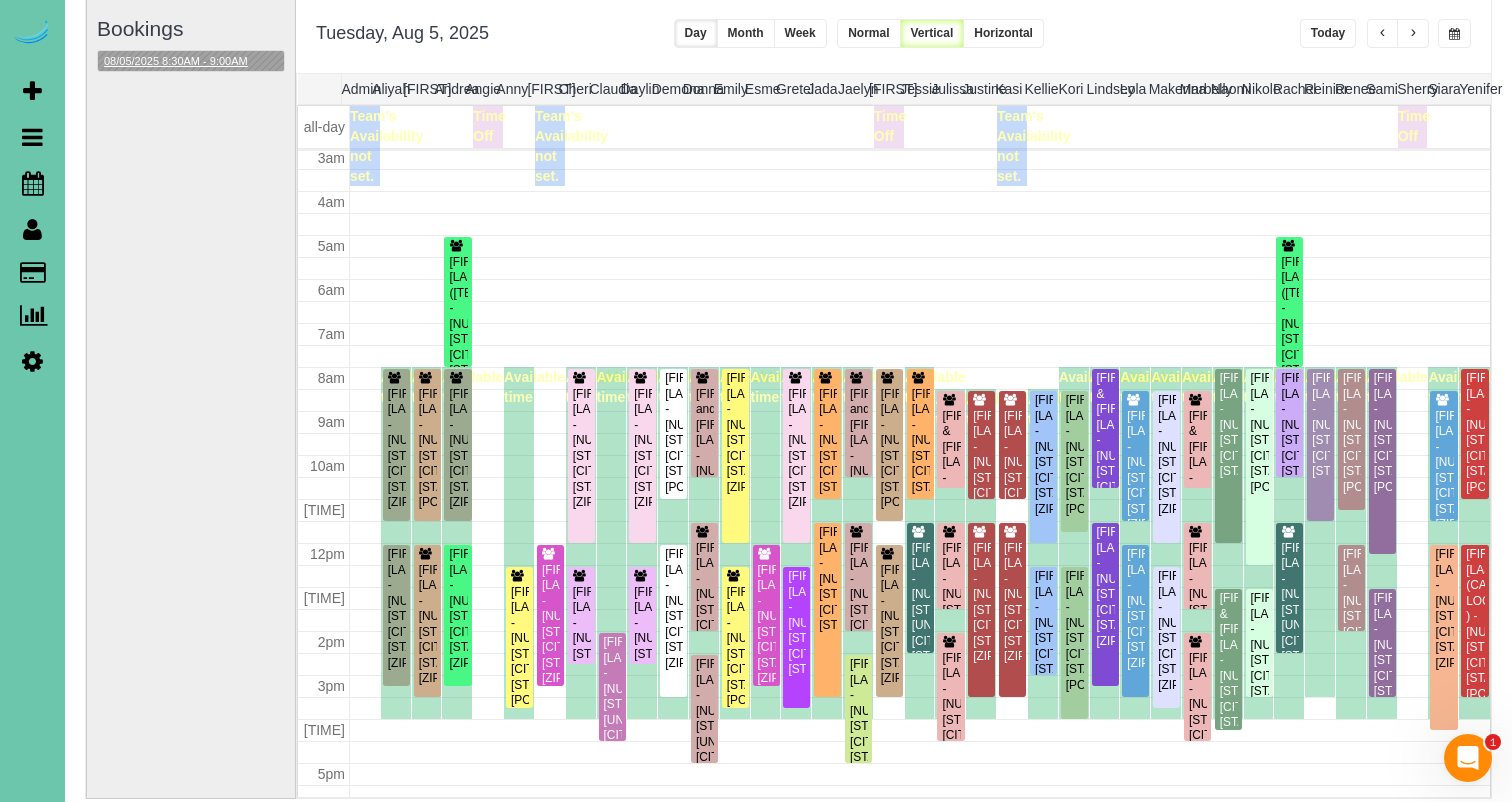 click on "08/05/2025 8:30AM - 9:00AM" at bounding box center [176, 61] 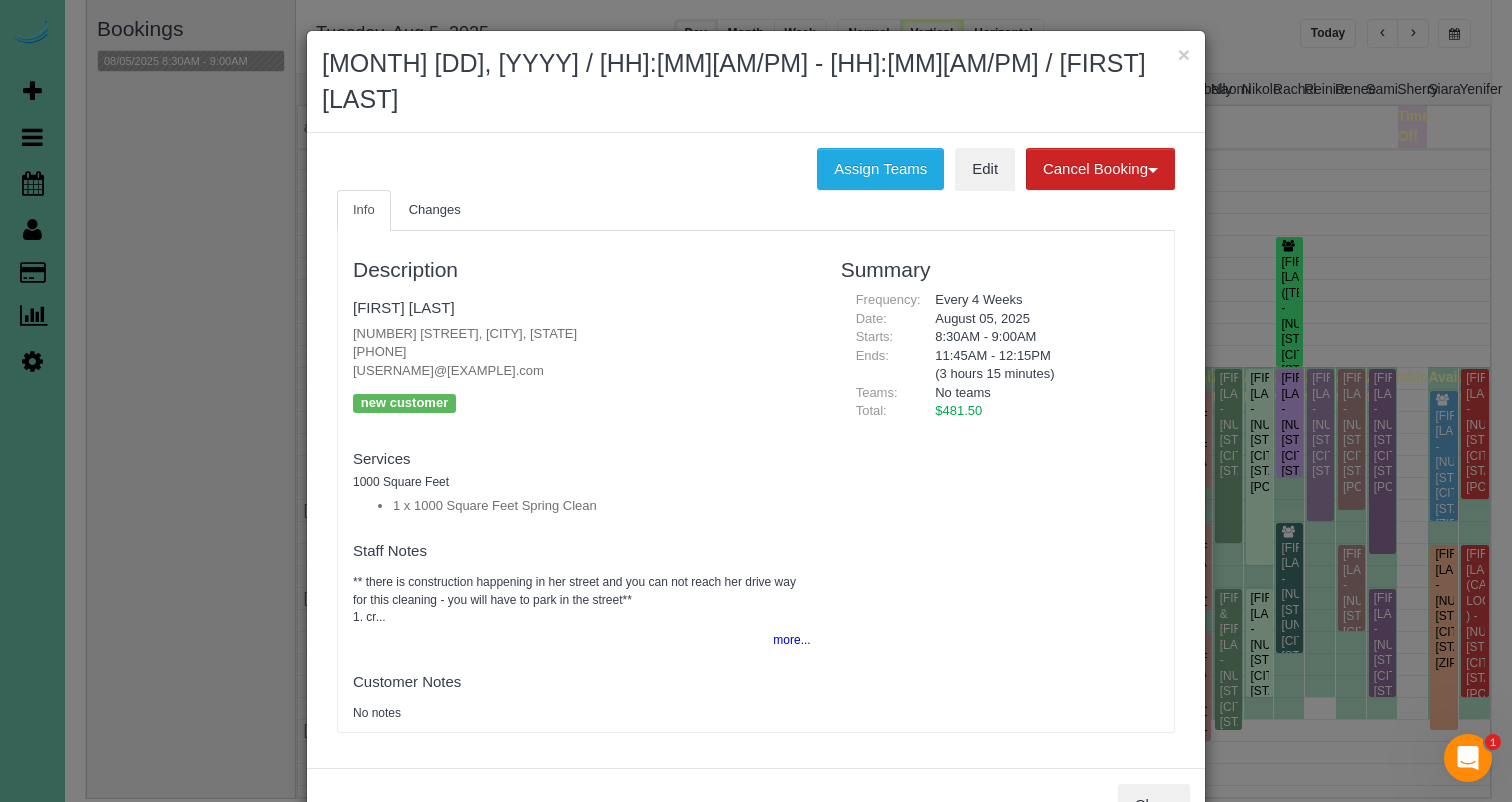 click on "Assign Teams
Edit
Cancel Booking
Without Fee
With 100.00% Fee" at bounding box center [756, 169] 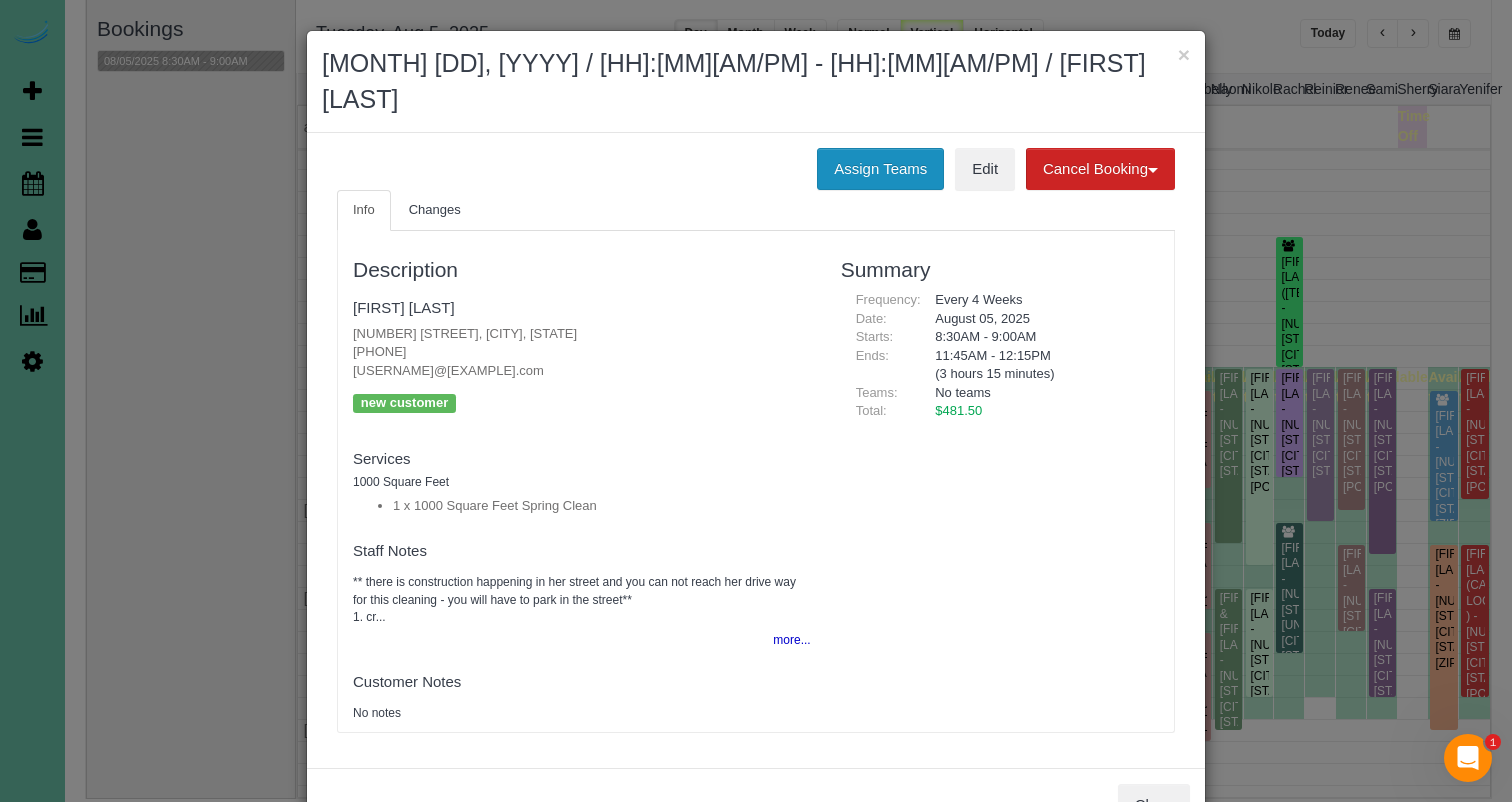 drag, startPoint x: 878, startPoint y: 133, endPoint x: 857, endPoint y: 138, distance: 21.587032 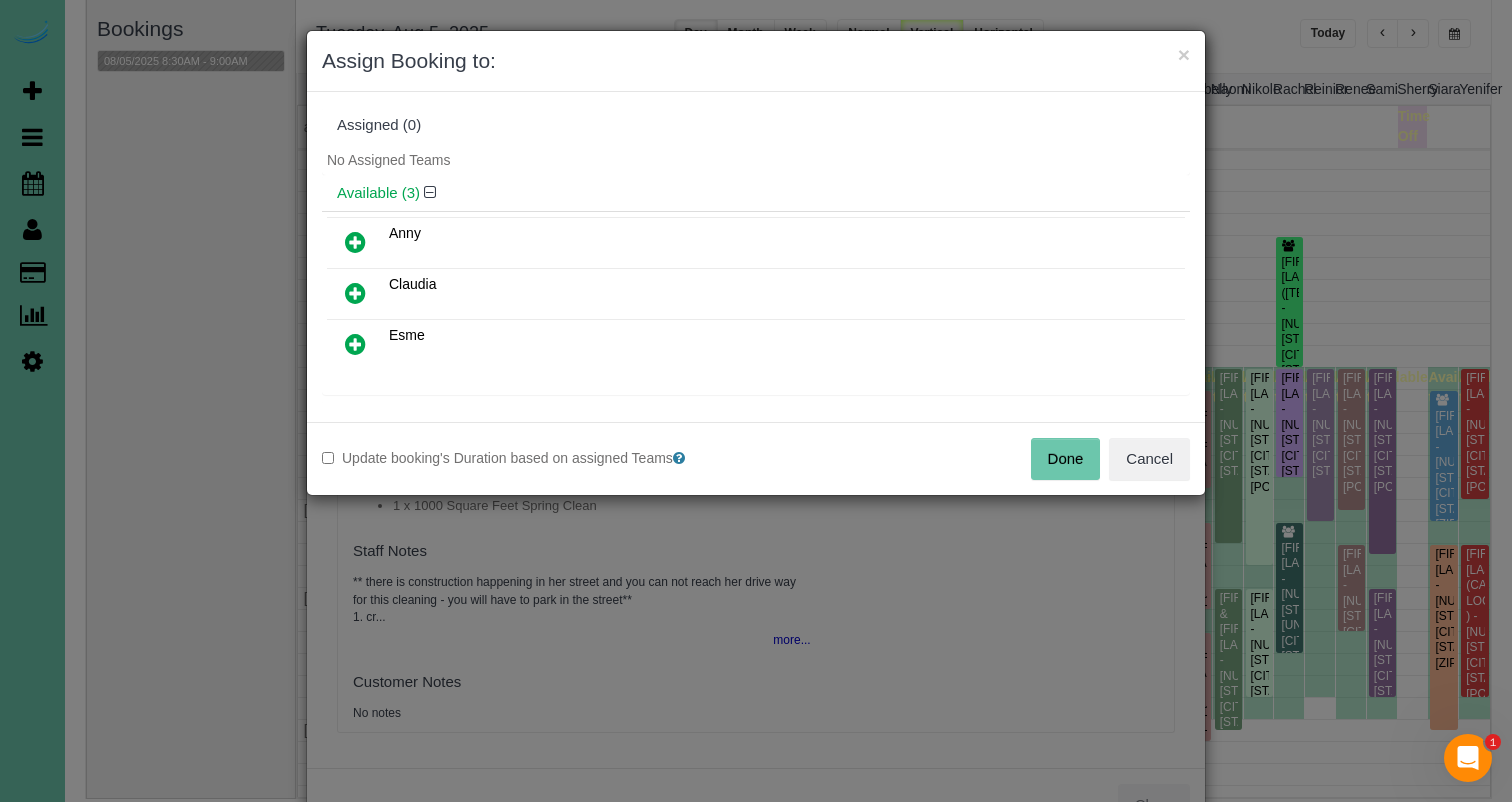 drag, startPoint x: 355, startPoint y: 286, endPoint x: 358, endPoint y: 271, distance: 15.297058 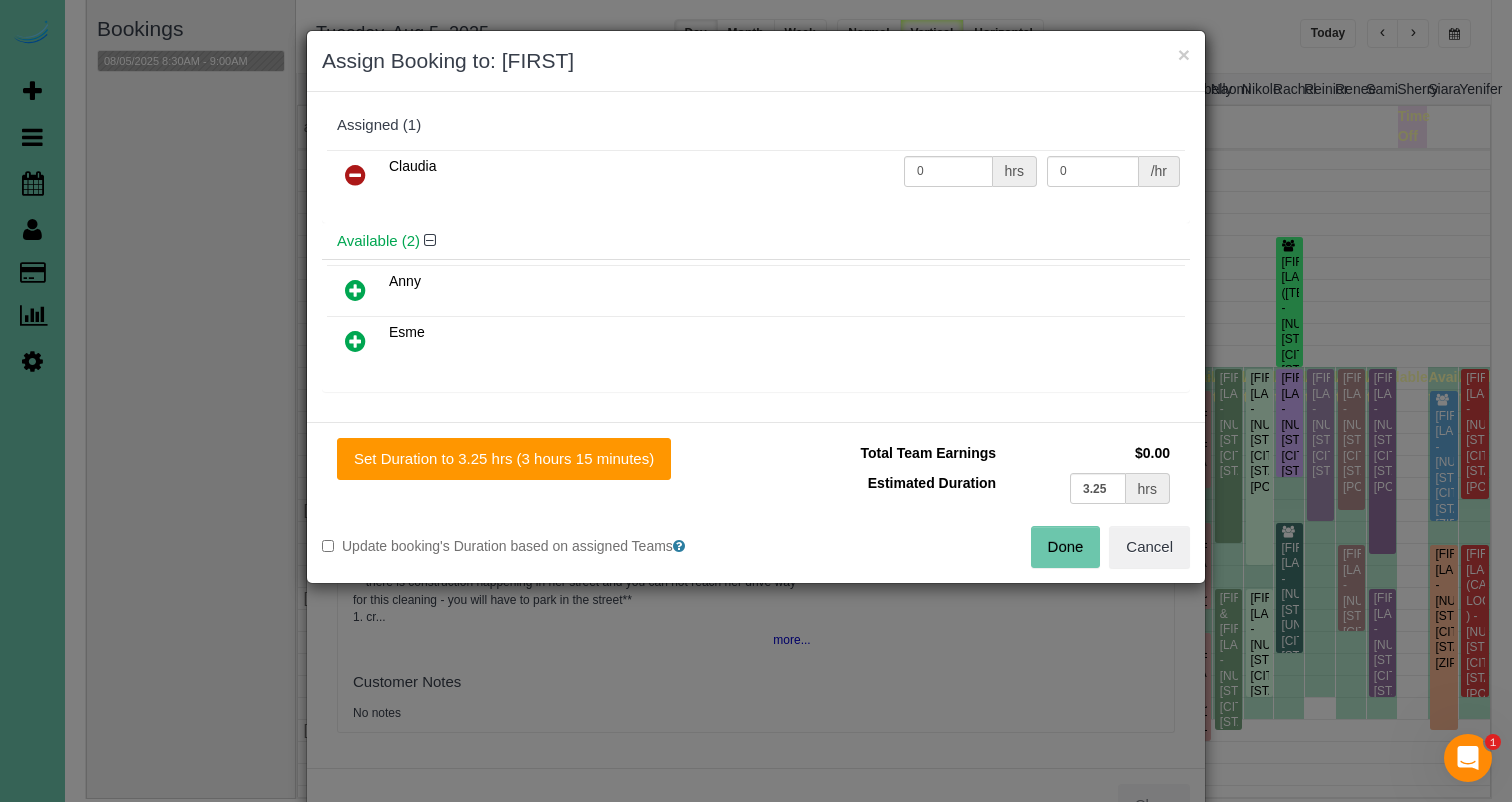 drag, startPoint x: 353, startPoint y: 289, endPoint x: 352, endPoint y: 322, distance: 33.01515 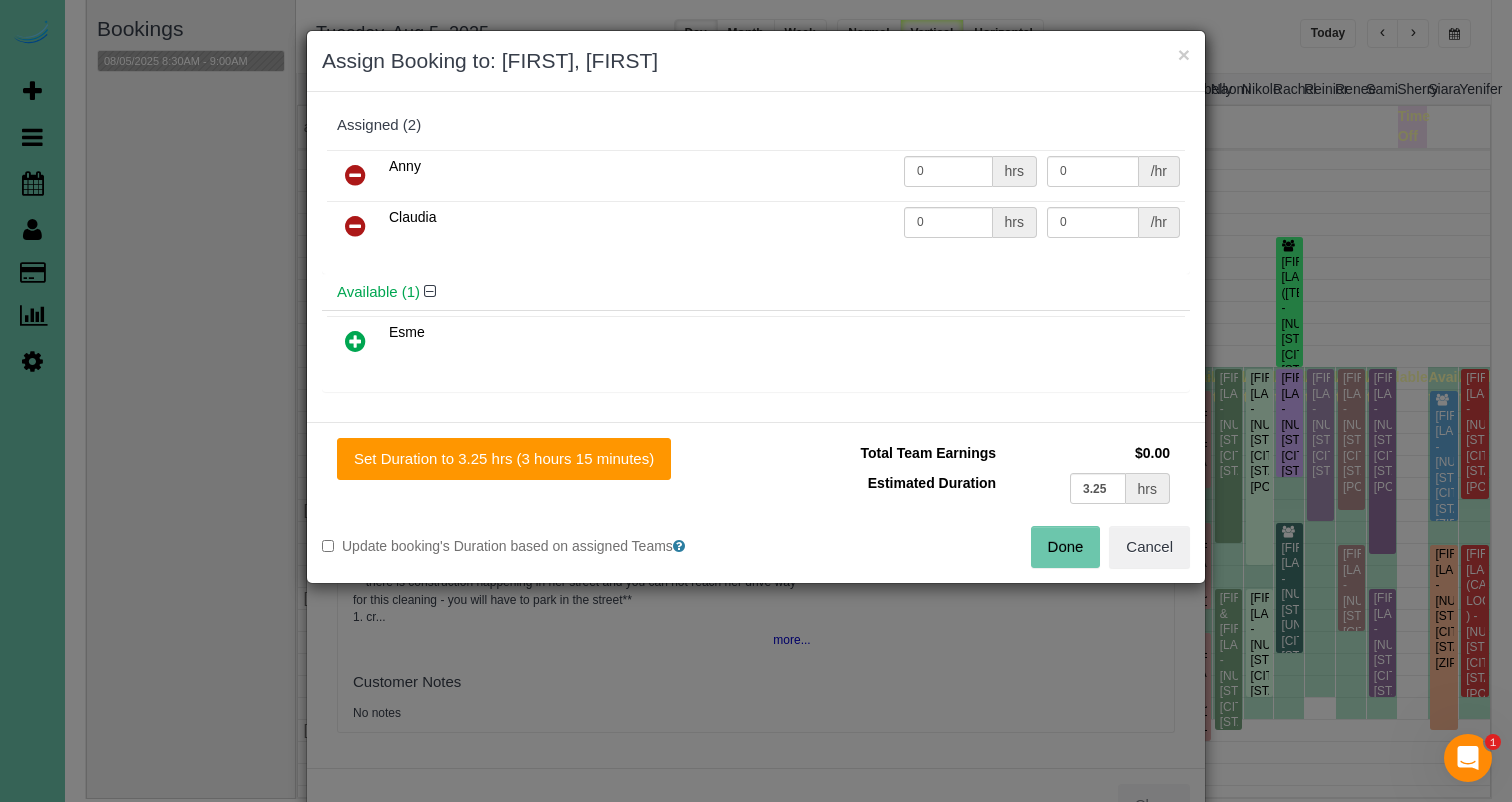 click at bounding box center (355, 341) 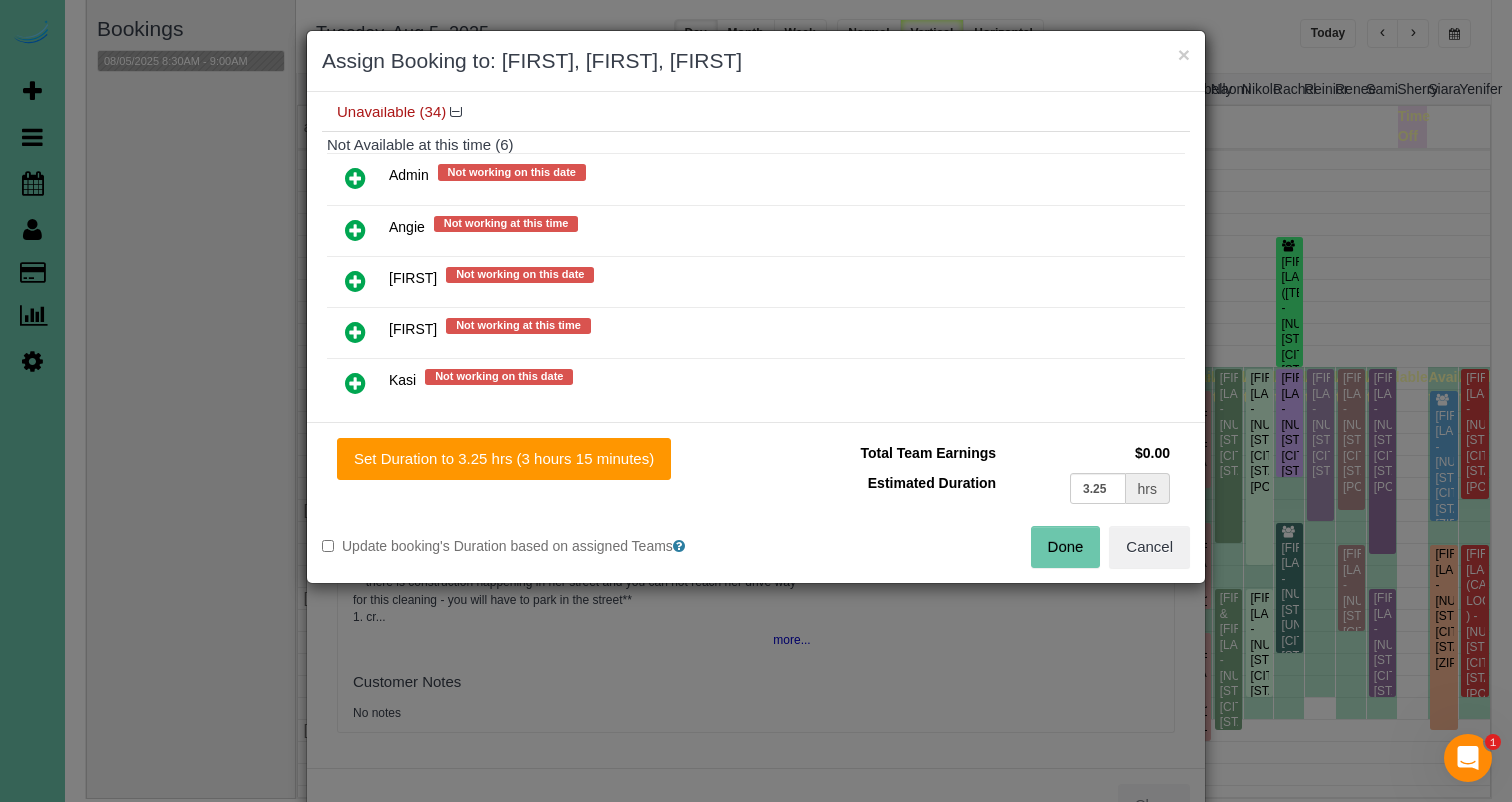 scroll, scrollTop: 327, scrollLeft: 0, axis: vertical 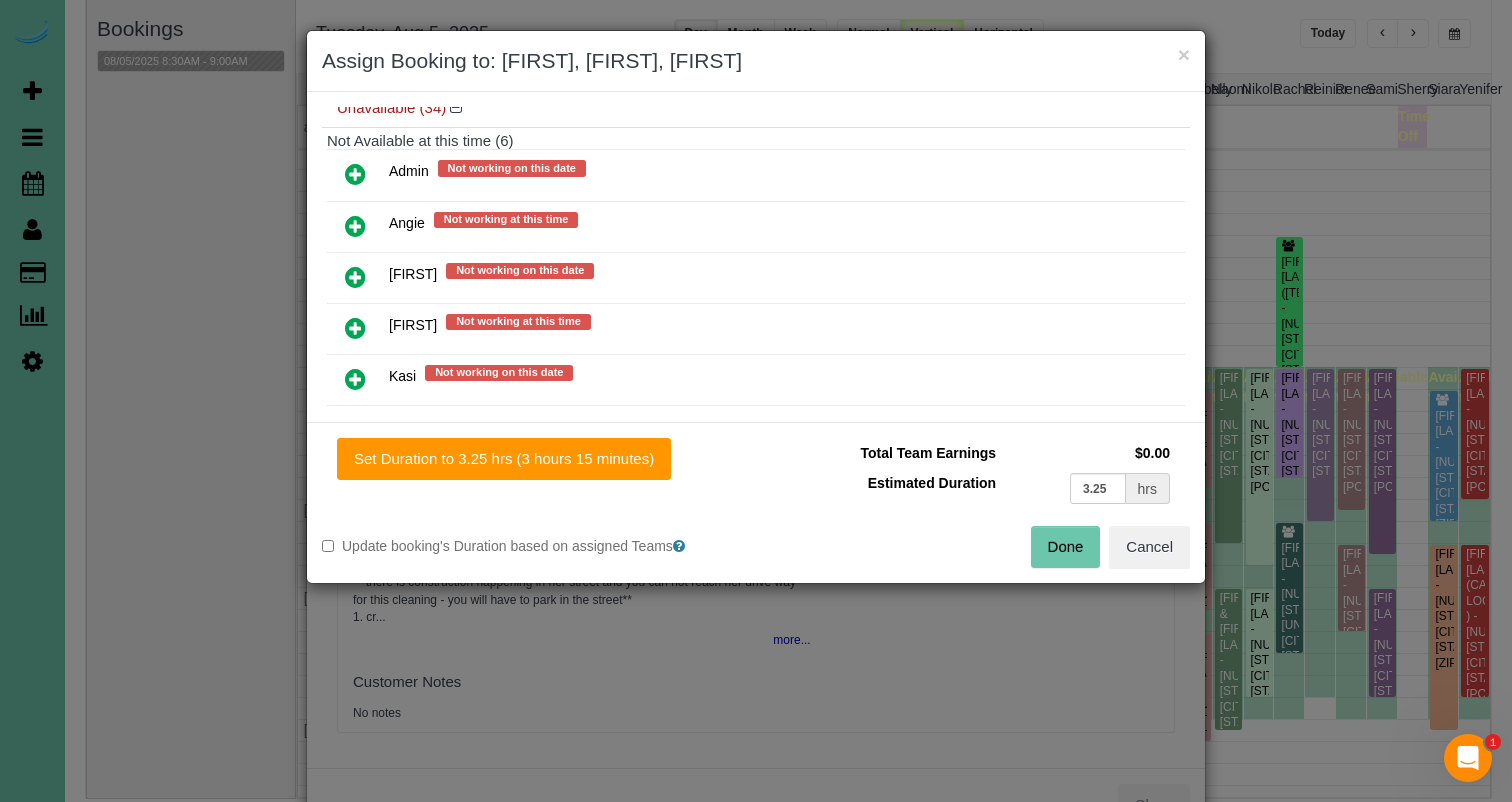 click at bounding box center (355, 277) 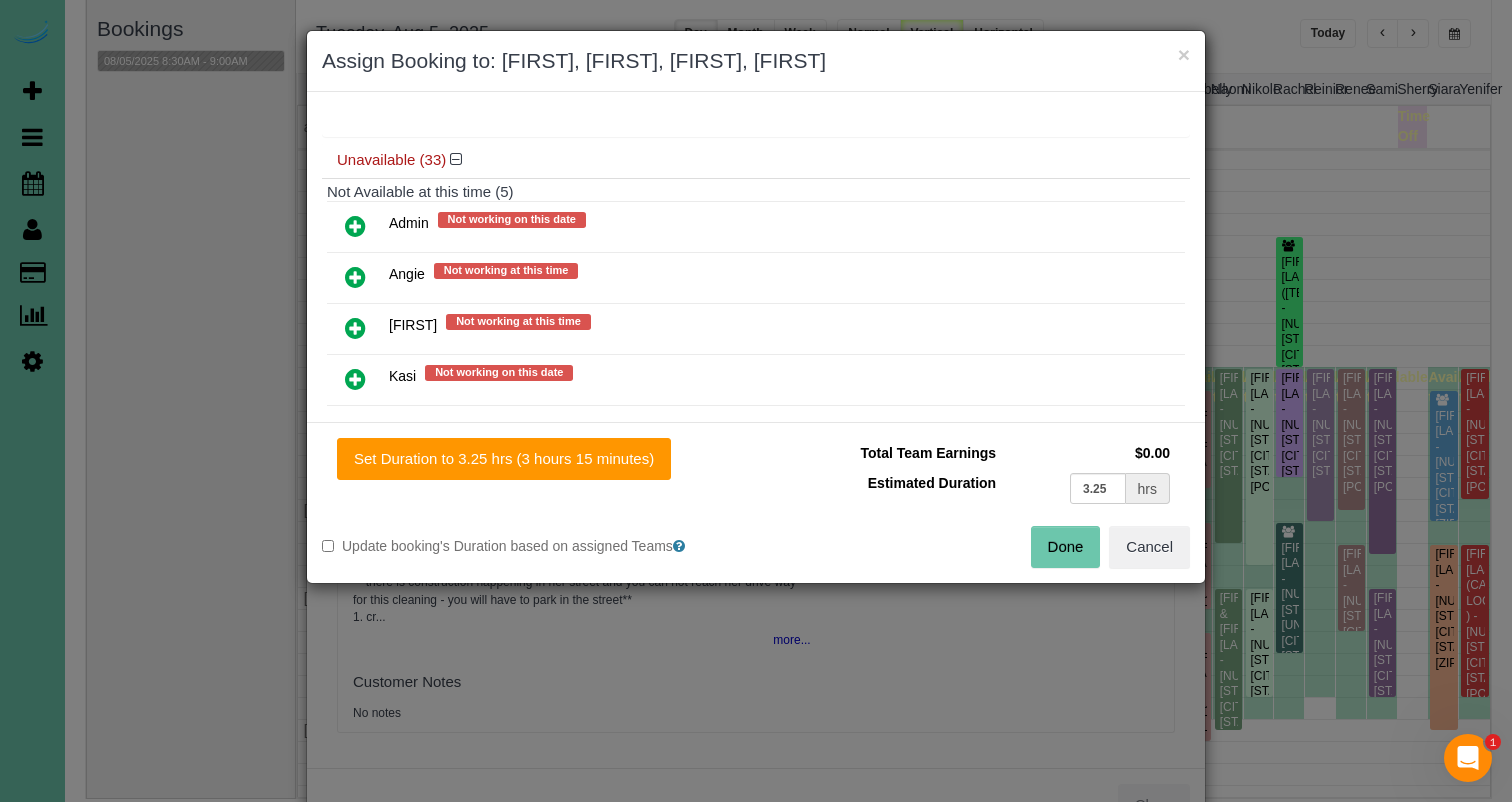 drag, startPoint x: 615, startPoint y: 456, endPoint x: 767, endPoint y: 464, distance: 152.21039 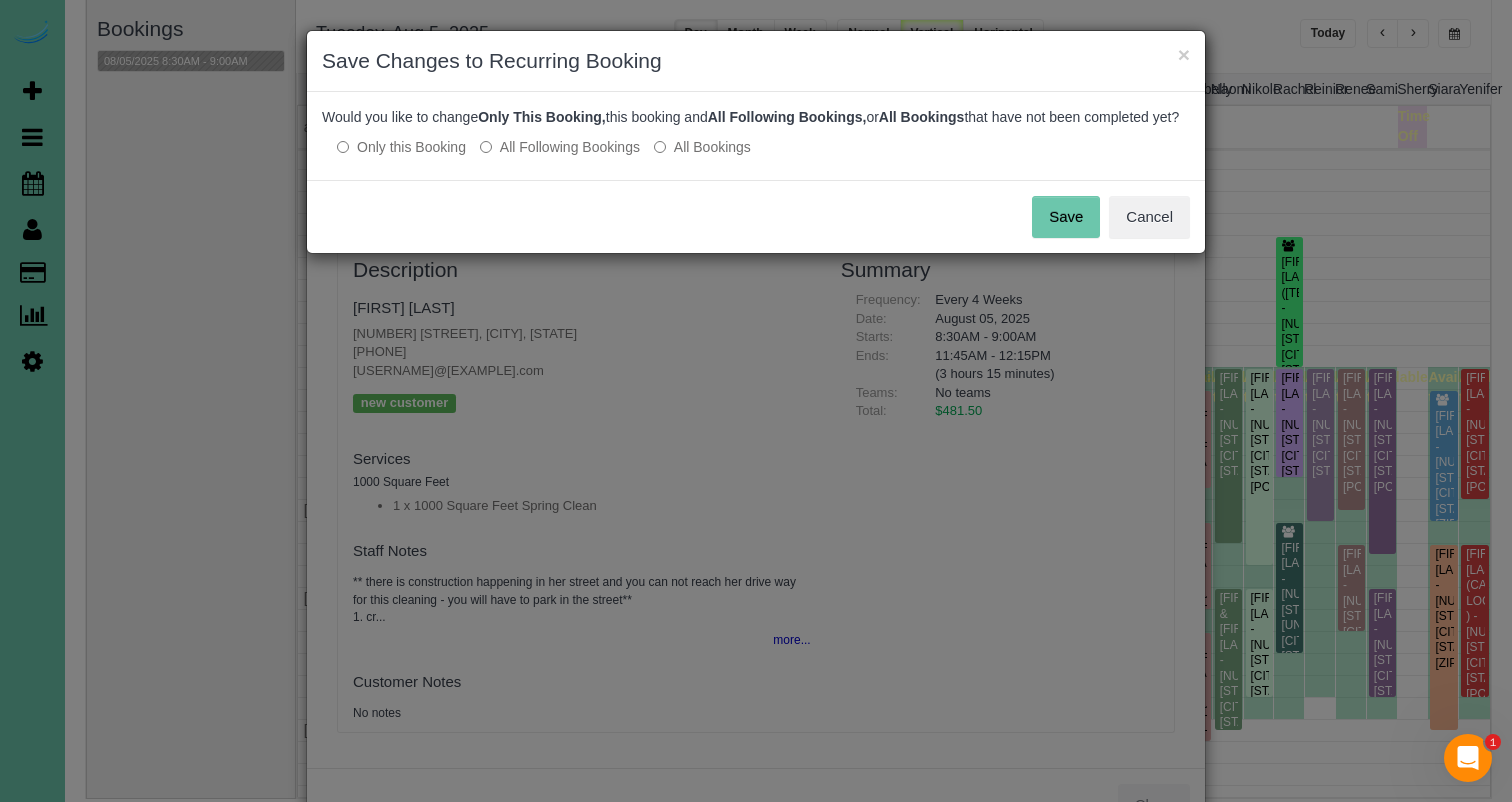 click on "Save" at bounding box center [1066, 217] 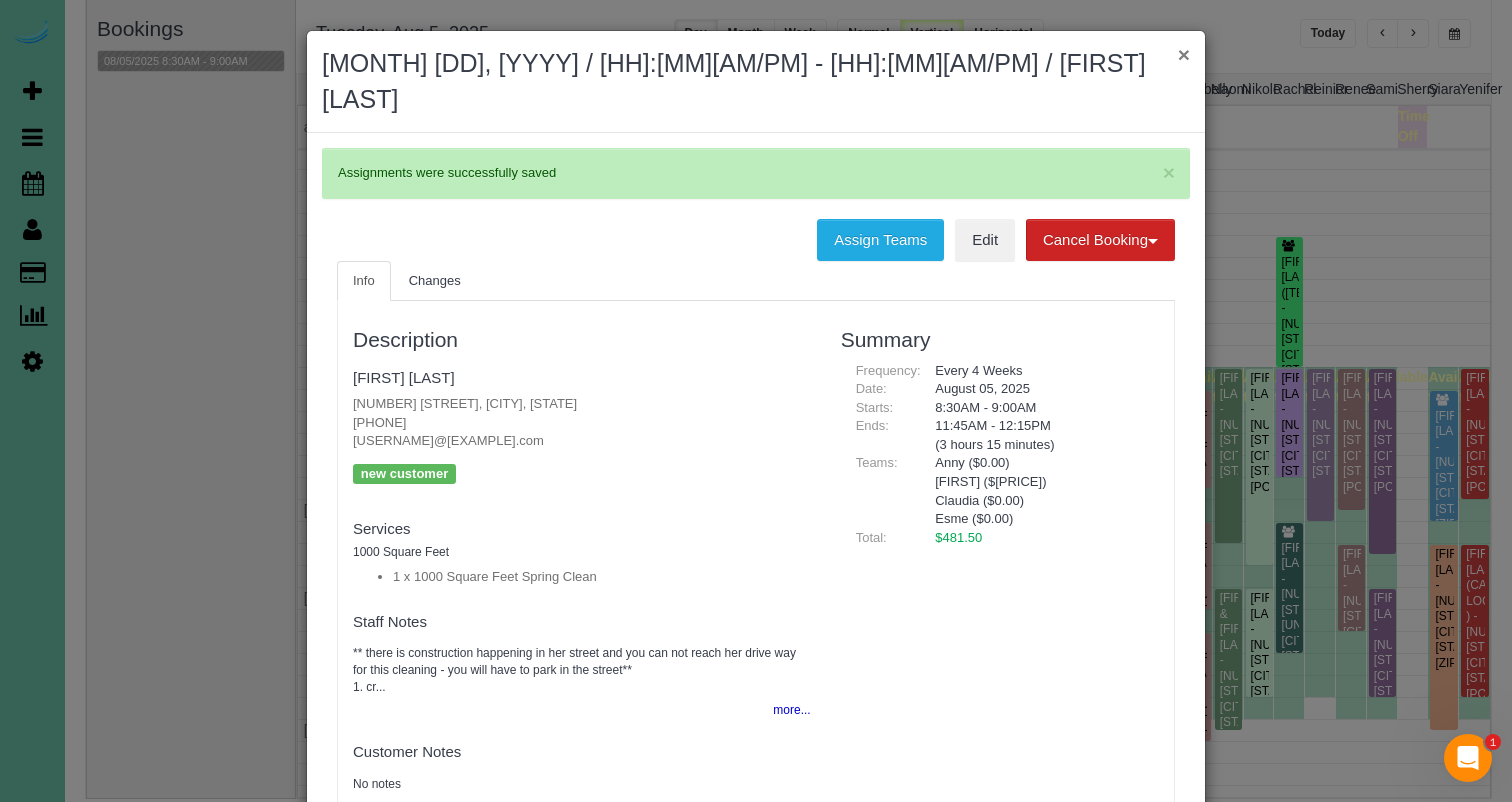 click on "×" at bounding box center [1184, 54] 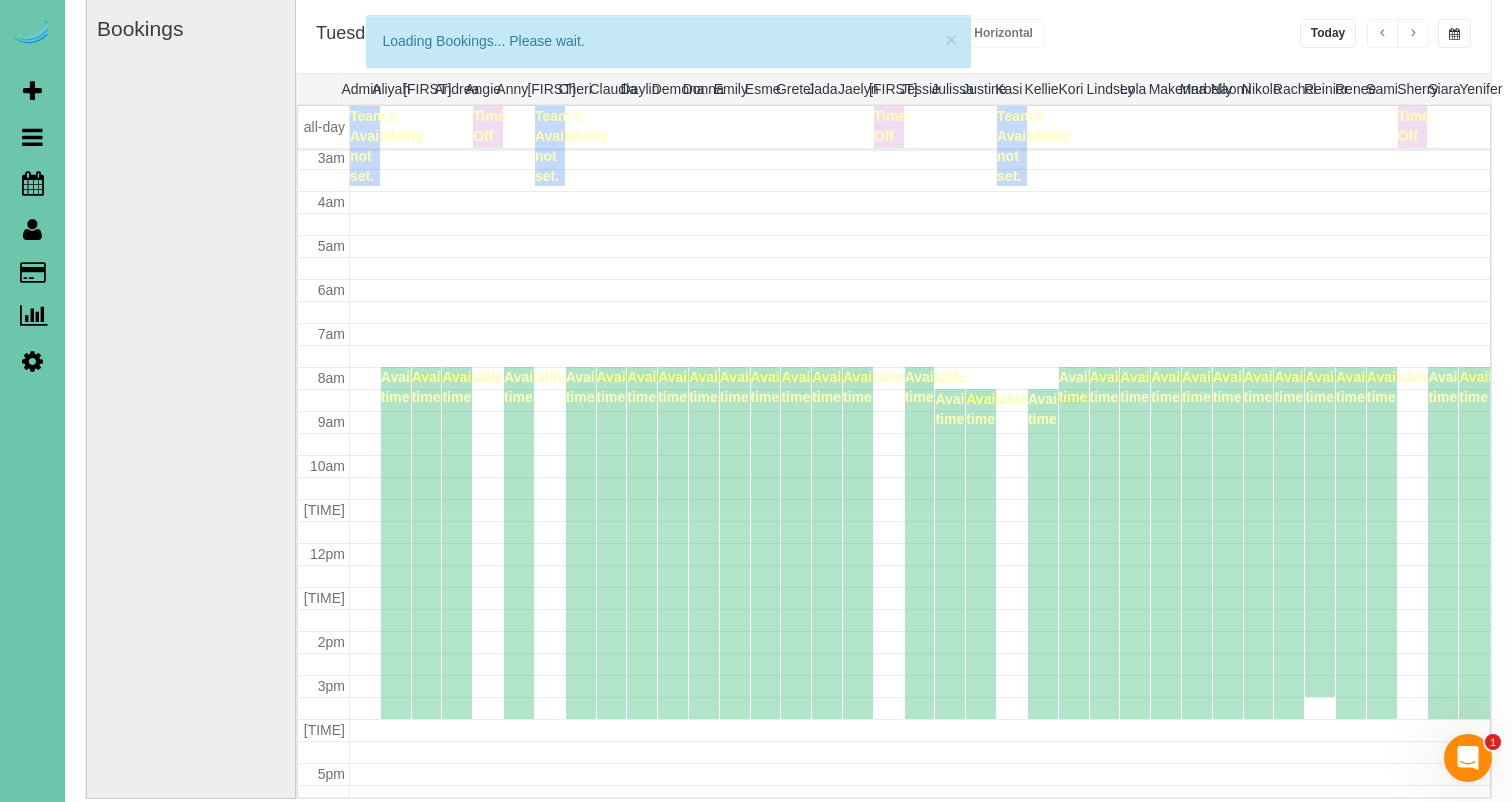 scroll, scrollTop: 135, scrollLeft: 0, axis: vertical 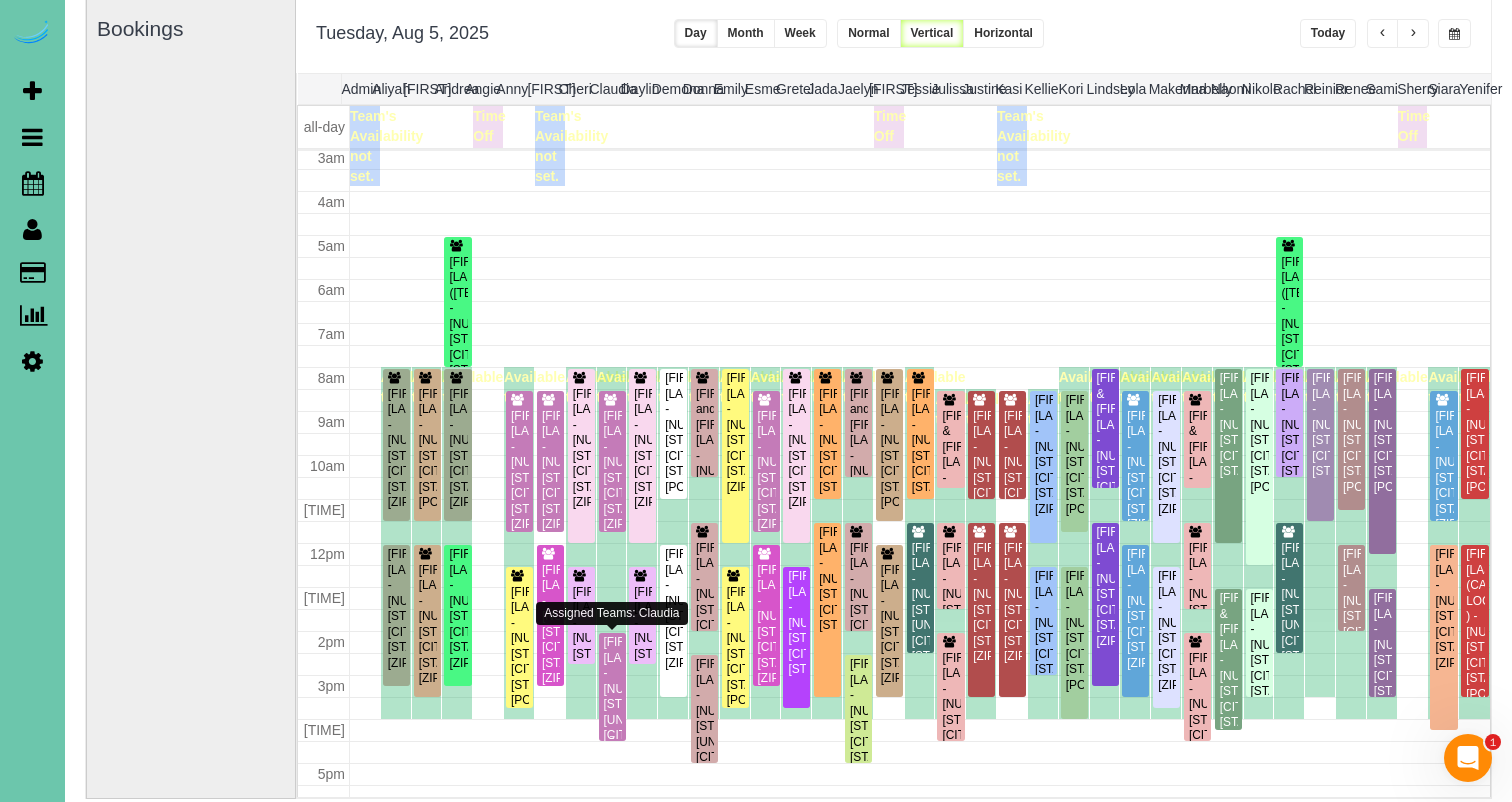click on "[FIRST] [LAST] - [NUMBER] [STREET] #[SUITE], [CITY], [STATE] [ZIP]" at bounding box center (612, 697) 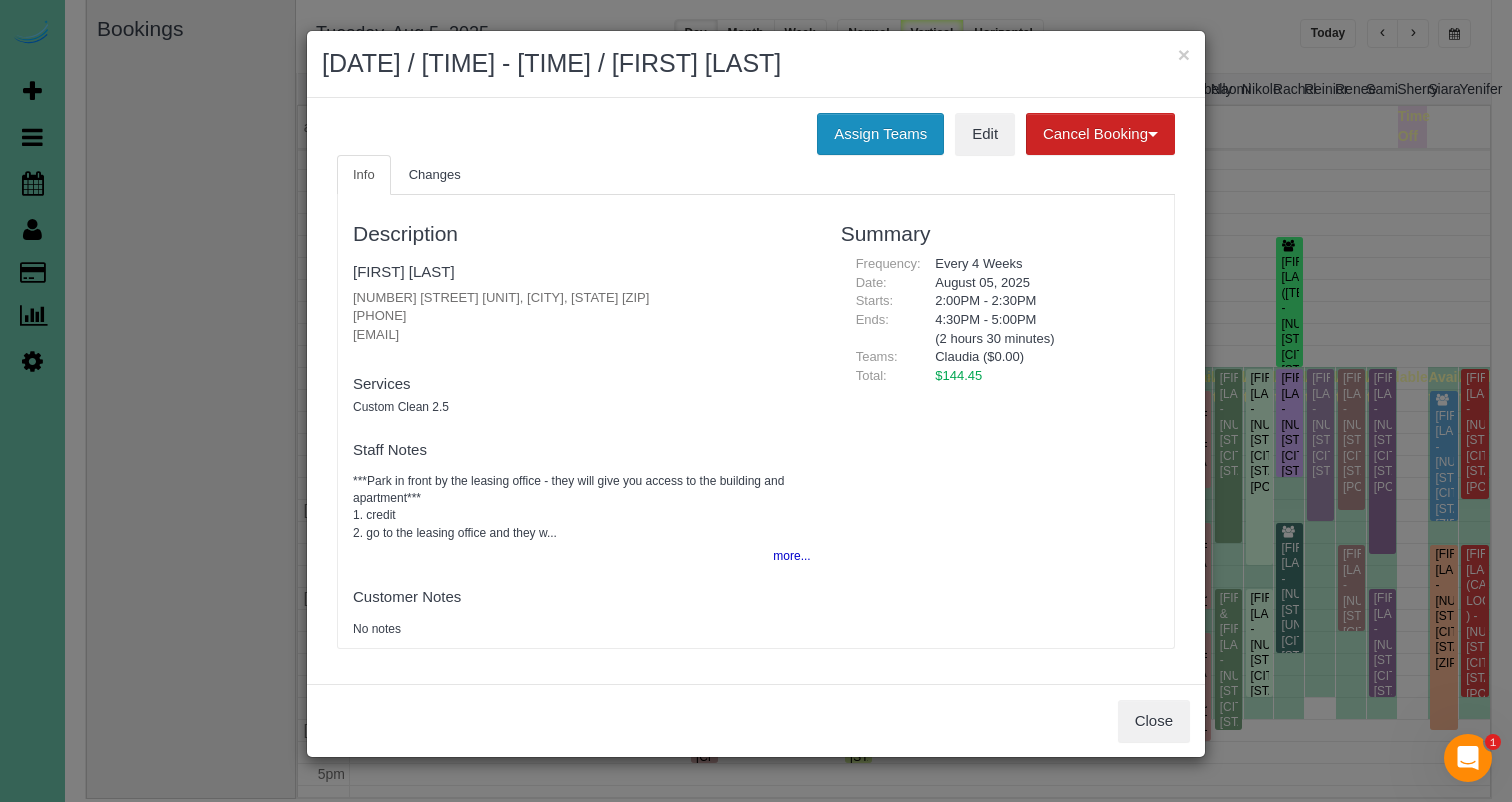 click on "Assign Teams" at bounding box center (880, 134) 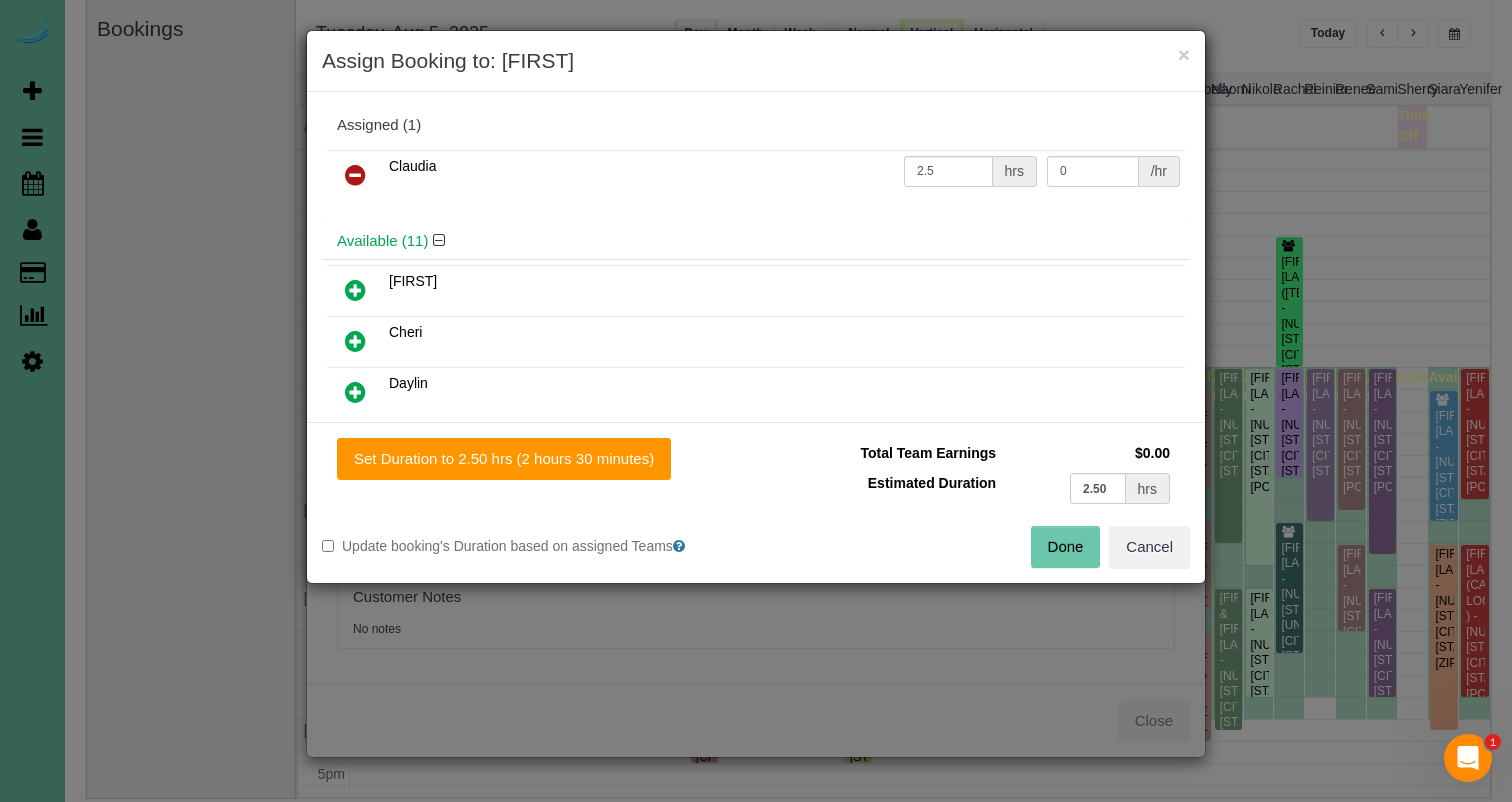 click at bounding box center (355, 175) 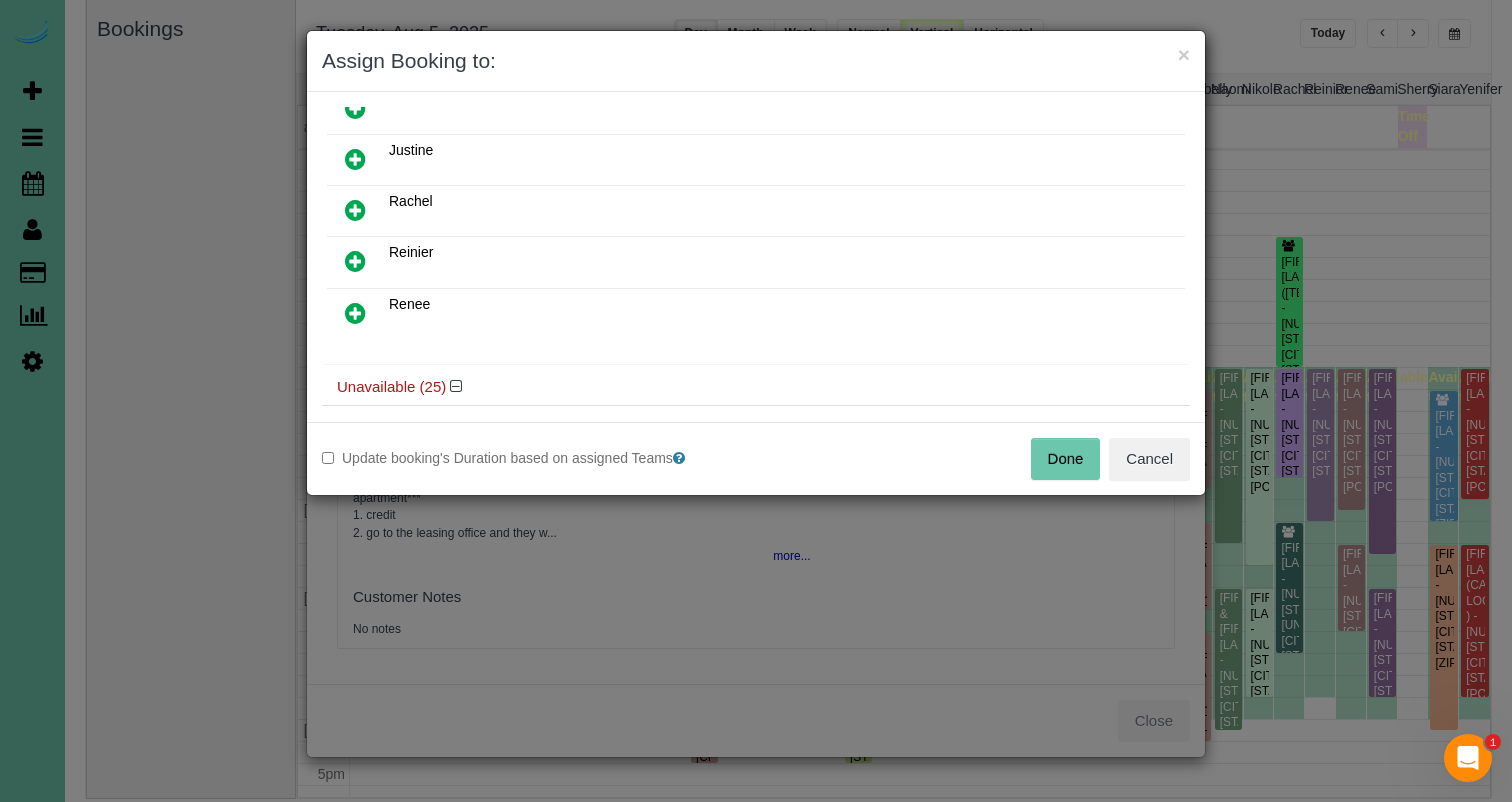 scroll, scrollTop: 499, scrollLeft: 0, axis: vertical 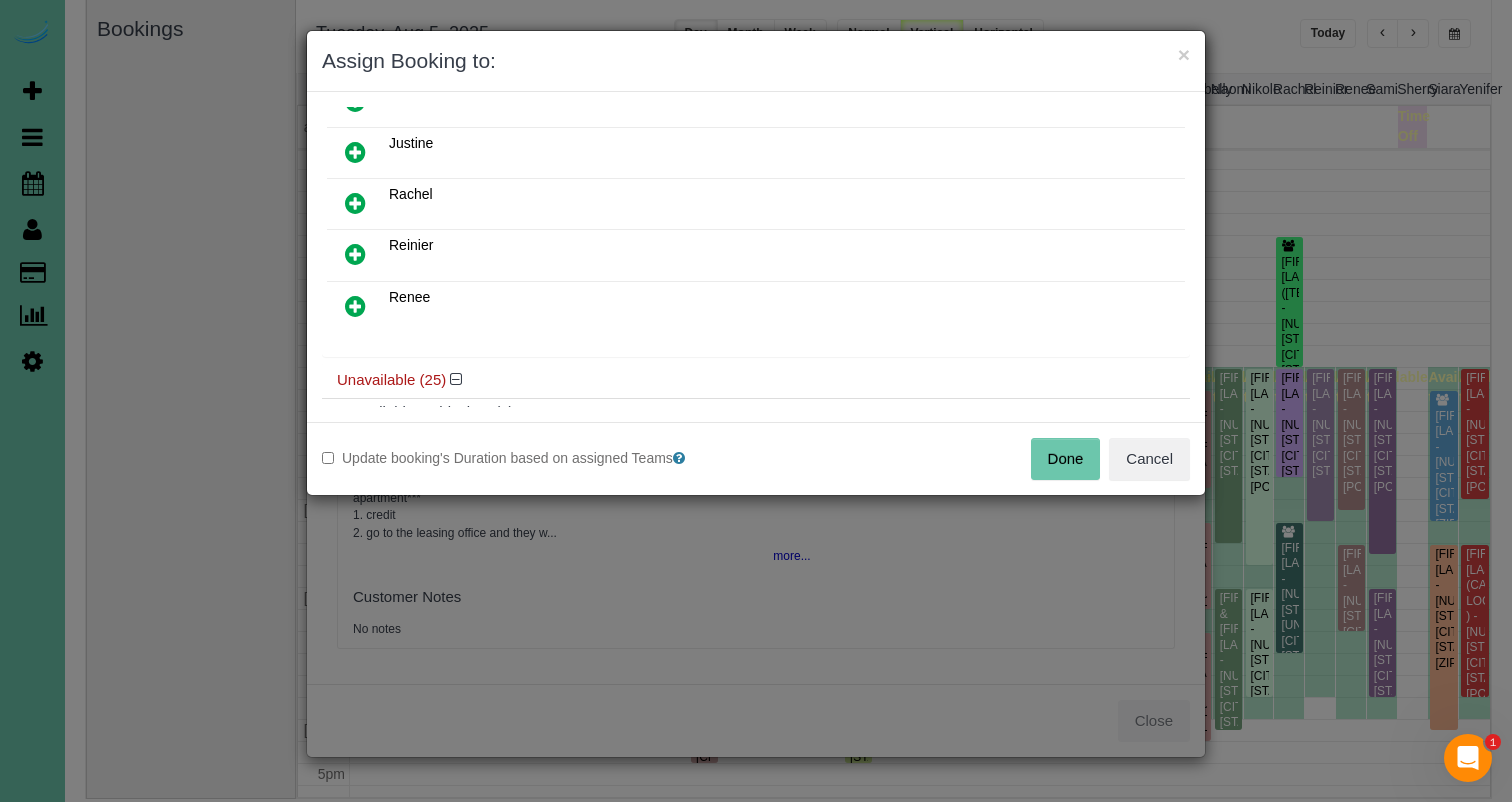 click at bounding box center (355, 254) 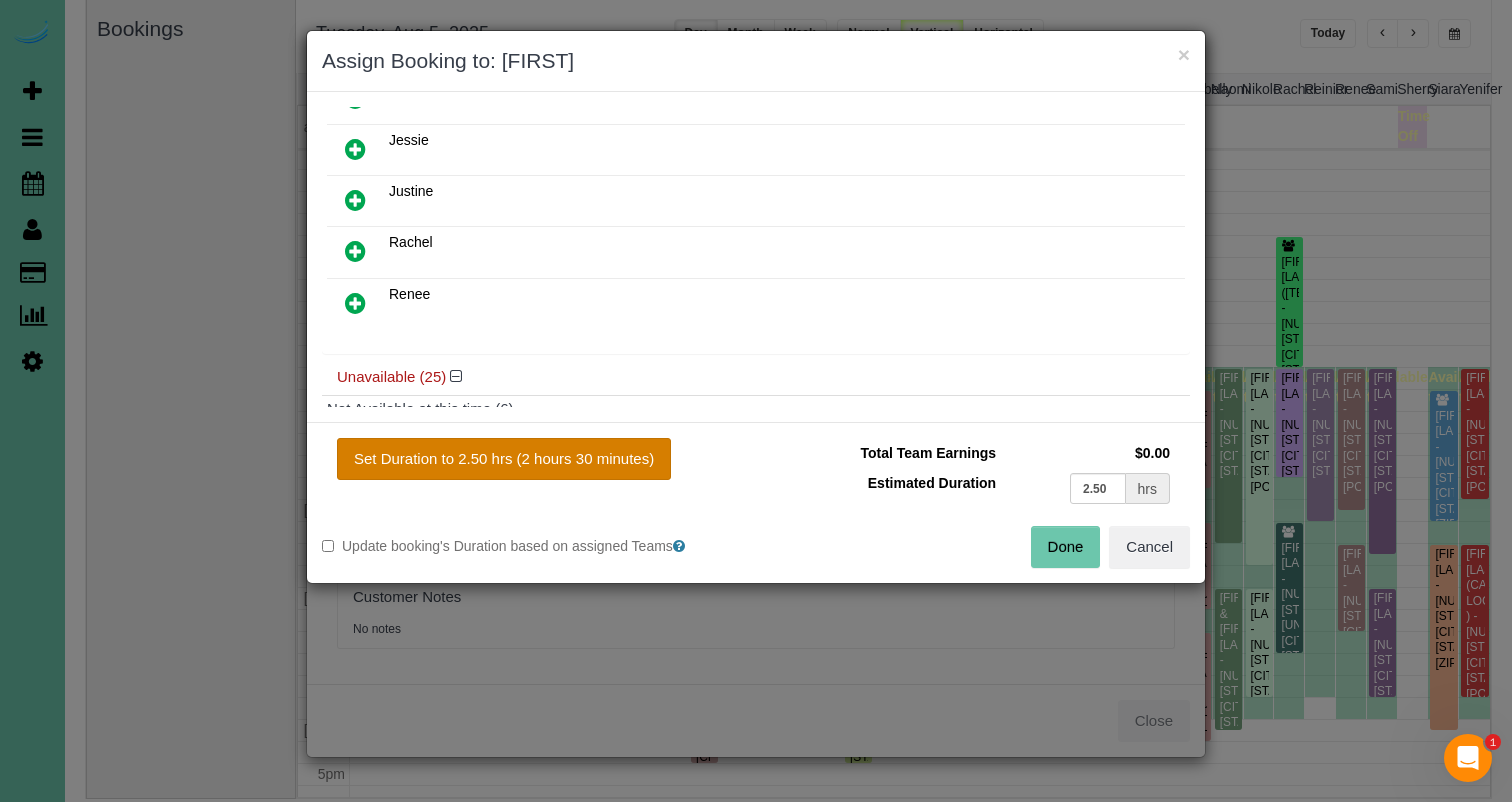 drag, startPoint x: 464, startPoint y: 465, endPoint x: 669, endPoint y: 478, distance: 205.41179 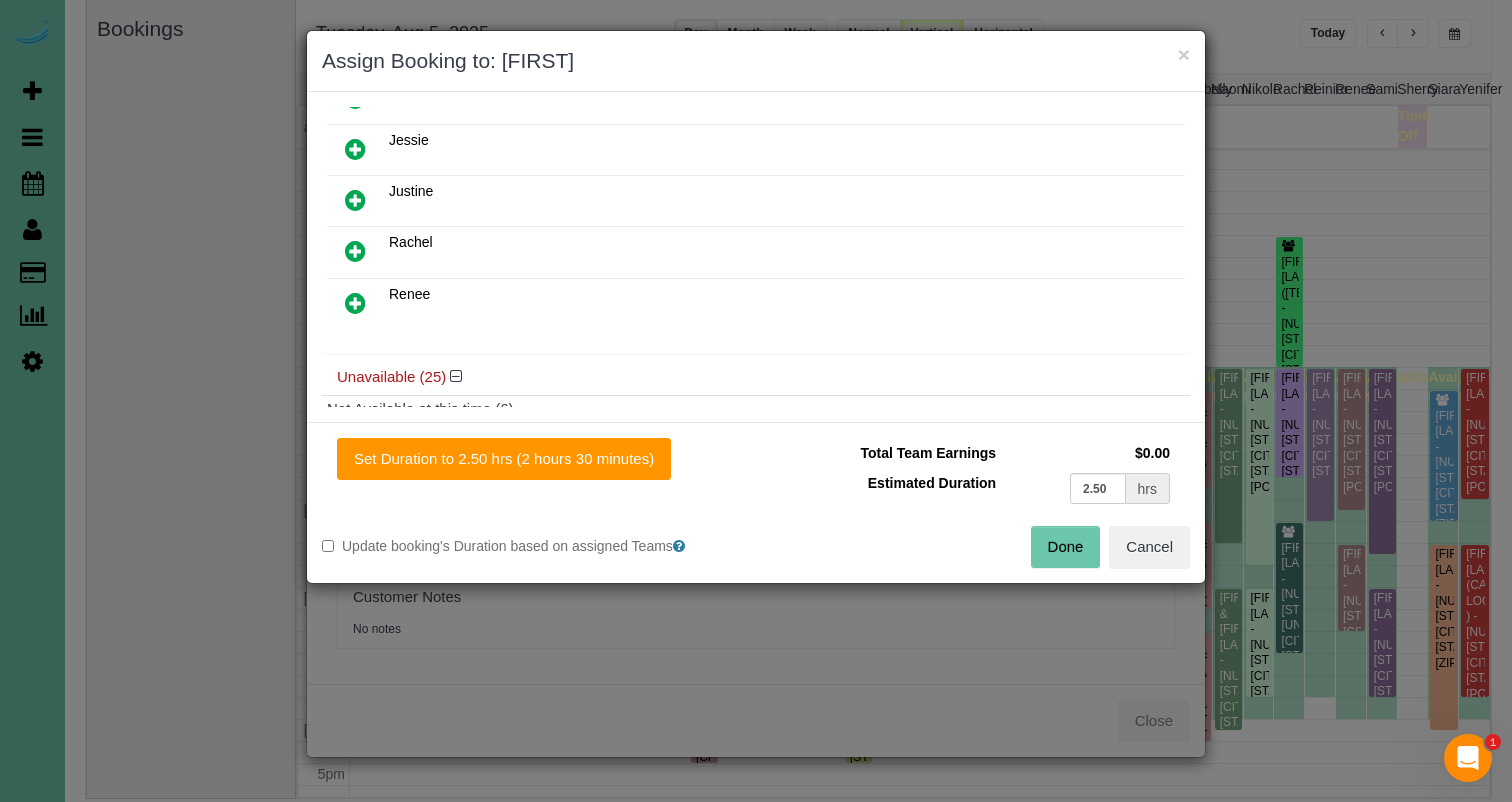 click on "Done" at bounding box center [1066, 547] 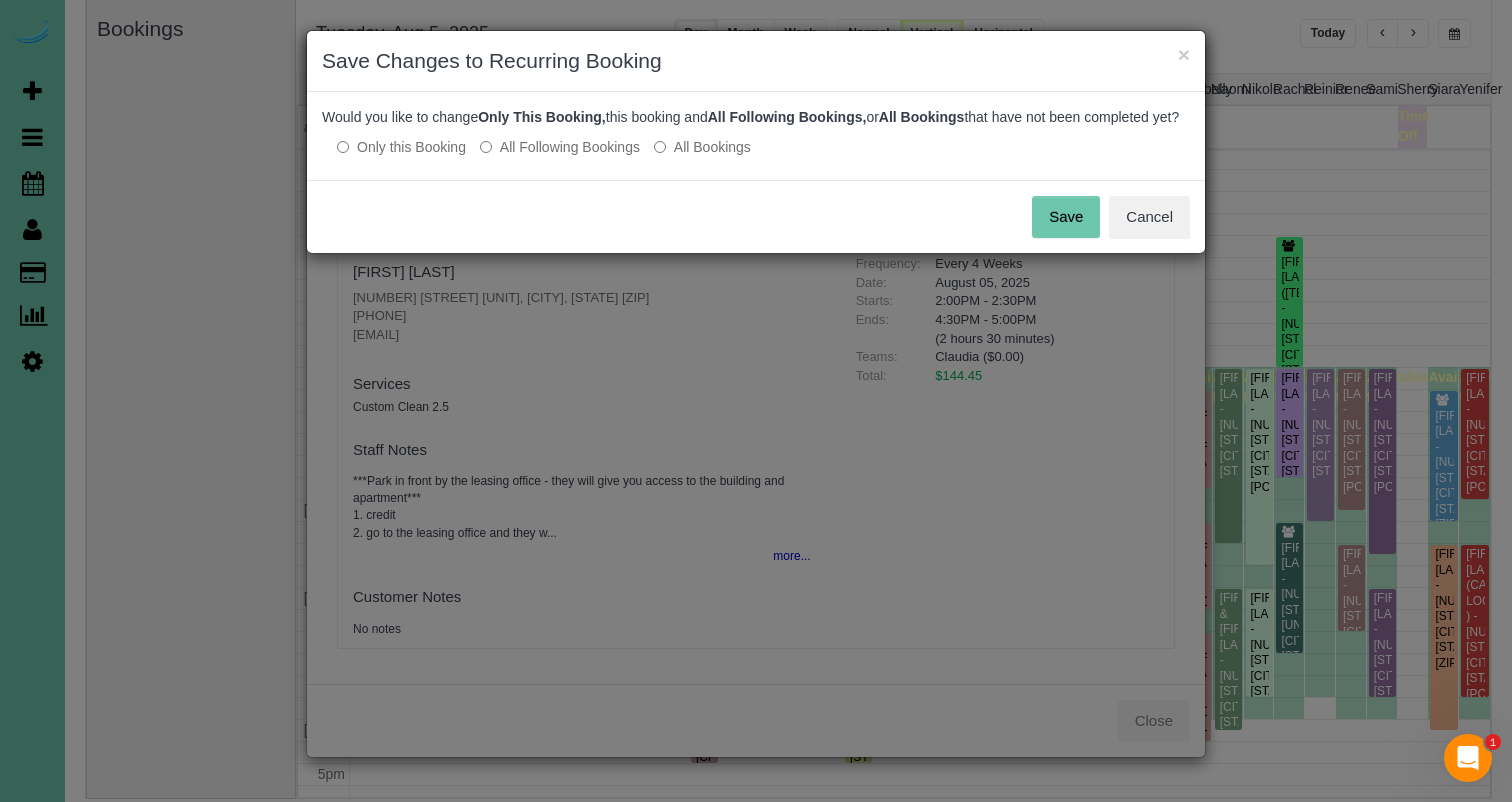 click on "Save" at bounding box center [1066, 217] 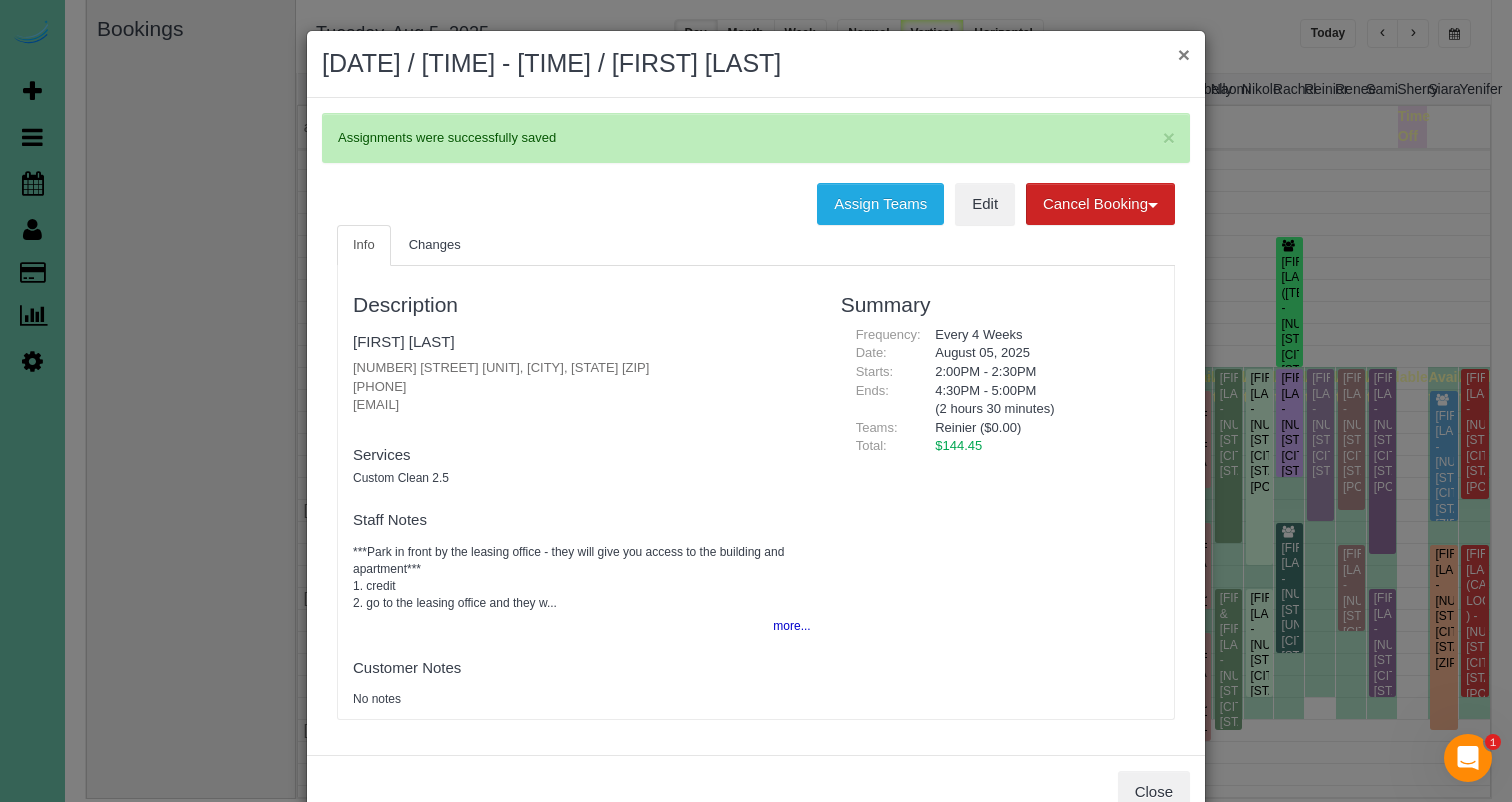 click on "×" at bounding box center (1184, 54) 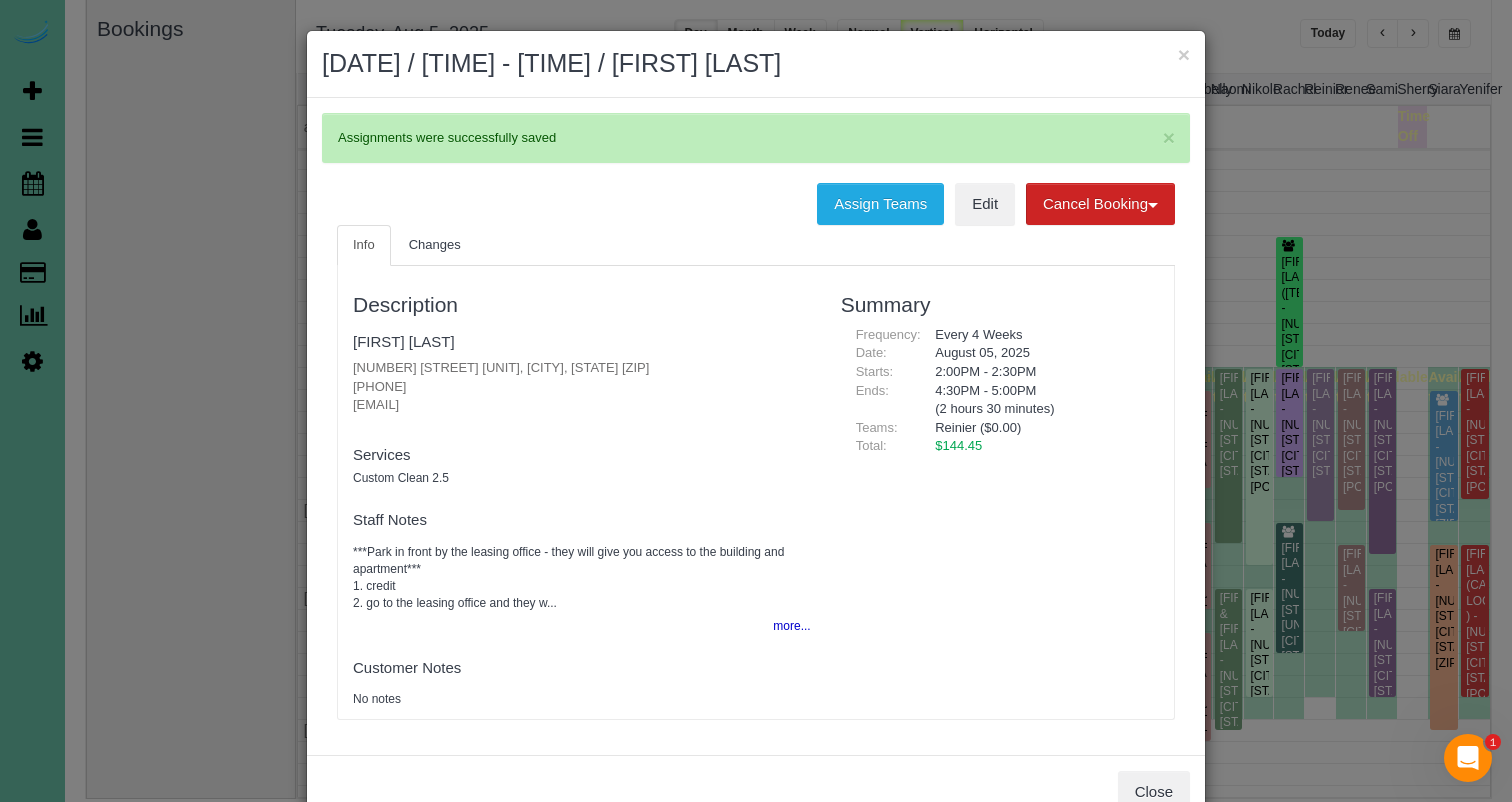 scroll, scrollTop: 135, scrollLeft: 0, axis: vertical 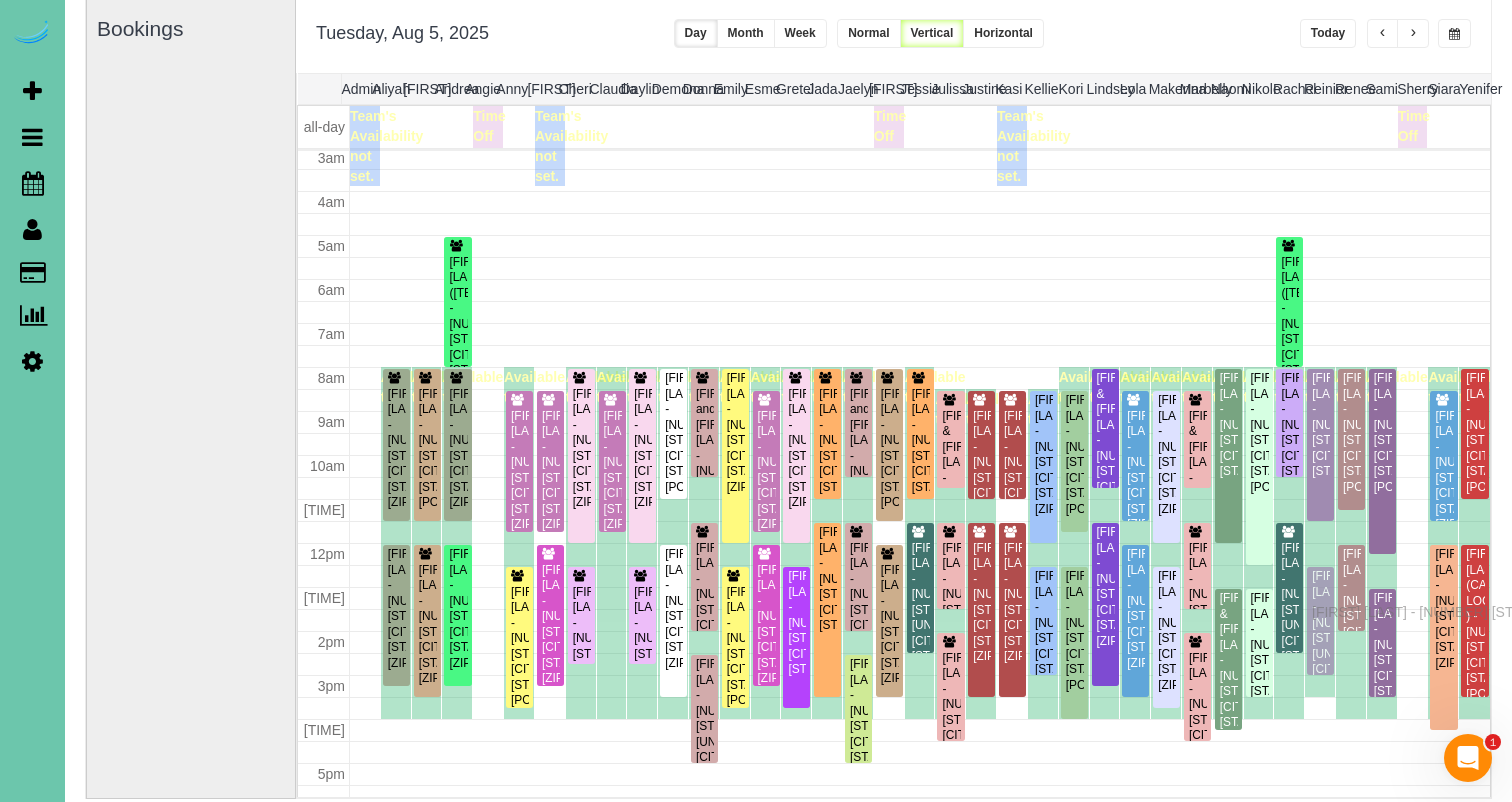 drag, startPoint x: 1322, startPoint y: 674, endPoint x: 1317, endPoint y: 609, distance: 65.192024 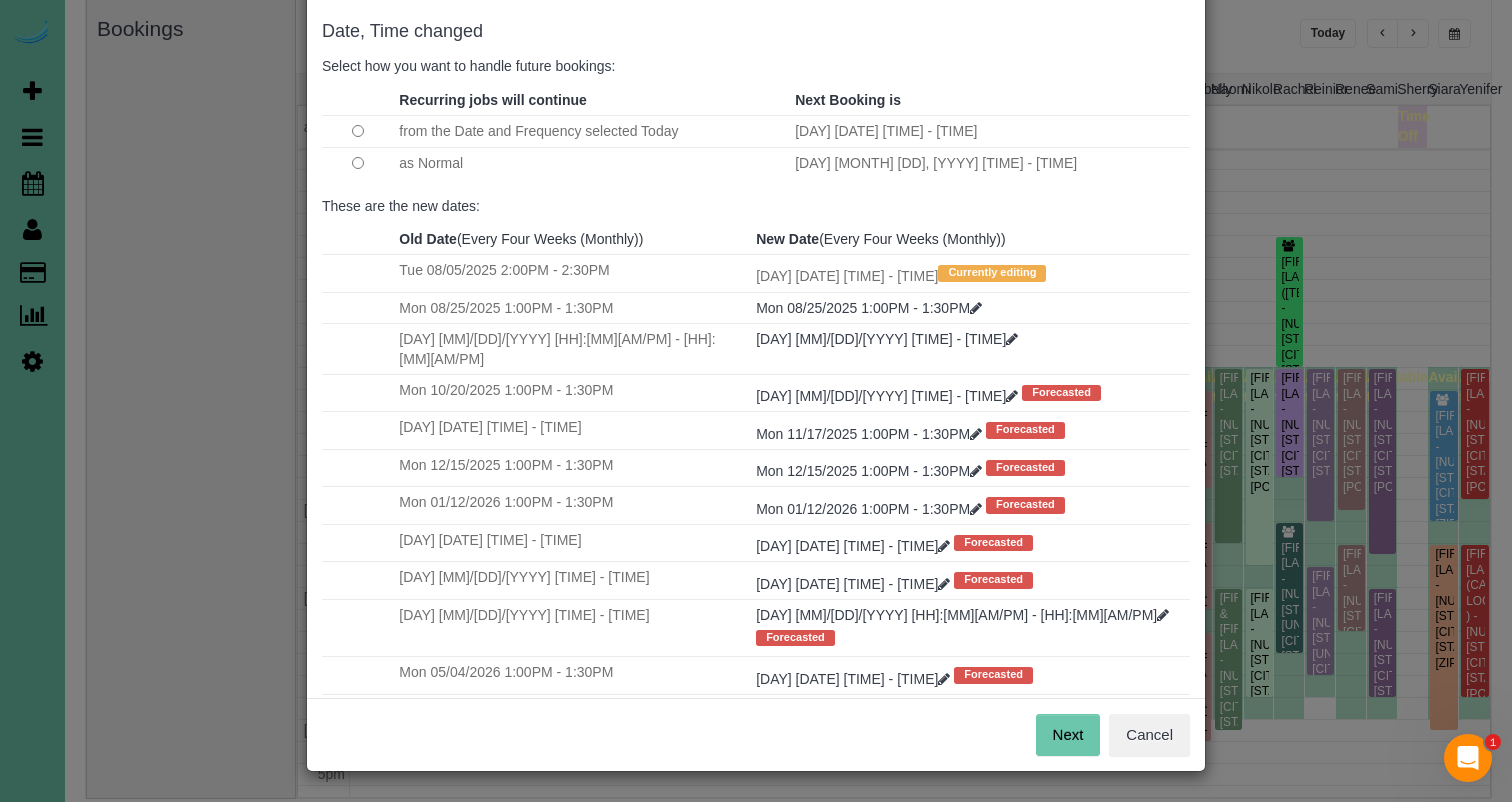 scroll, scrollTop: 93, scrollLeft: 0, axis: vertical 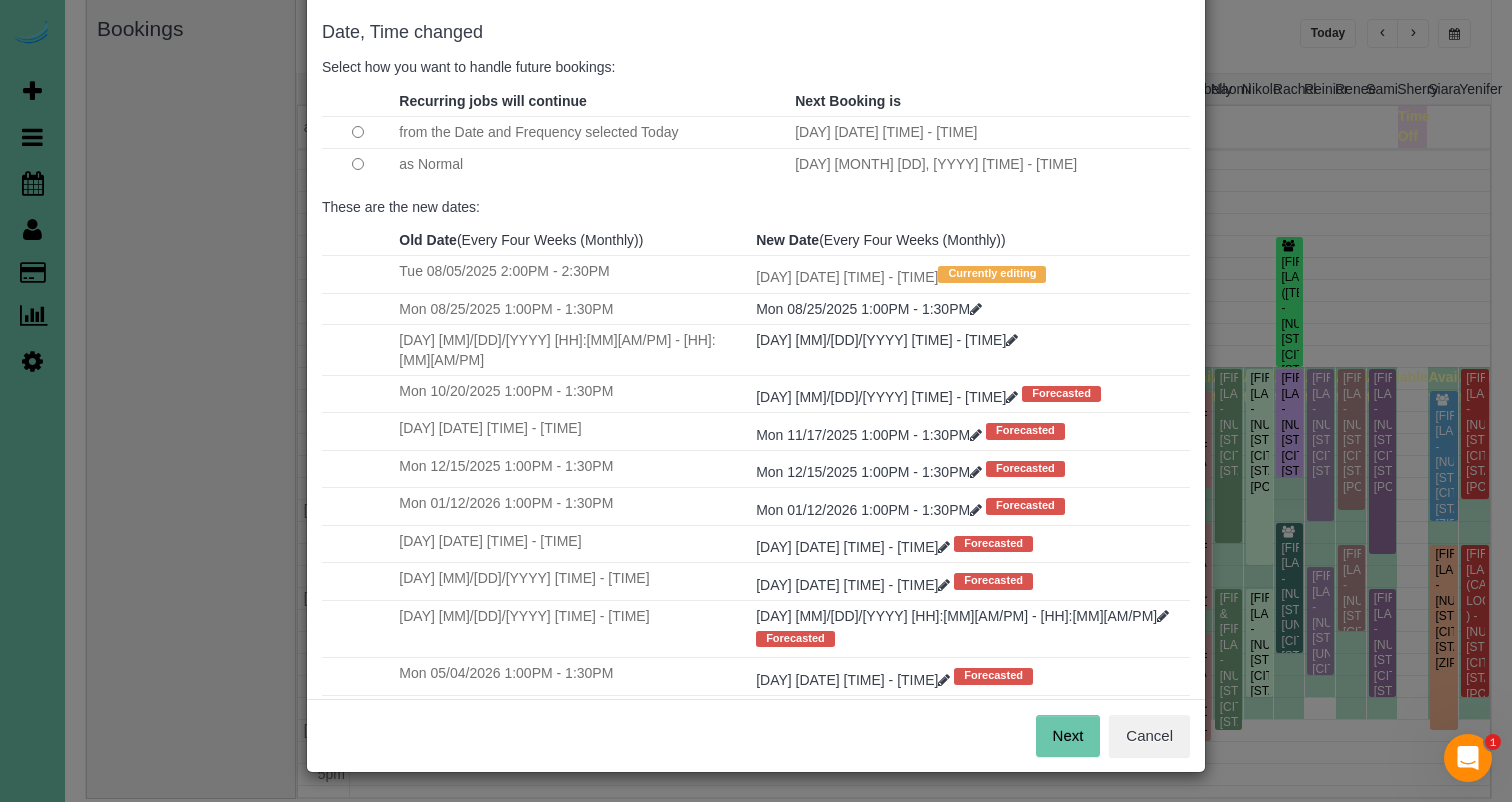 click on "Next" at bounding box center [1068, 736] 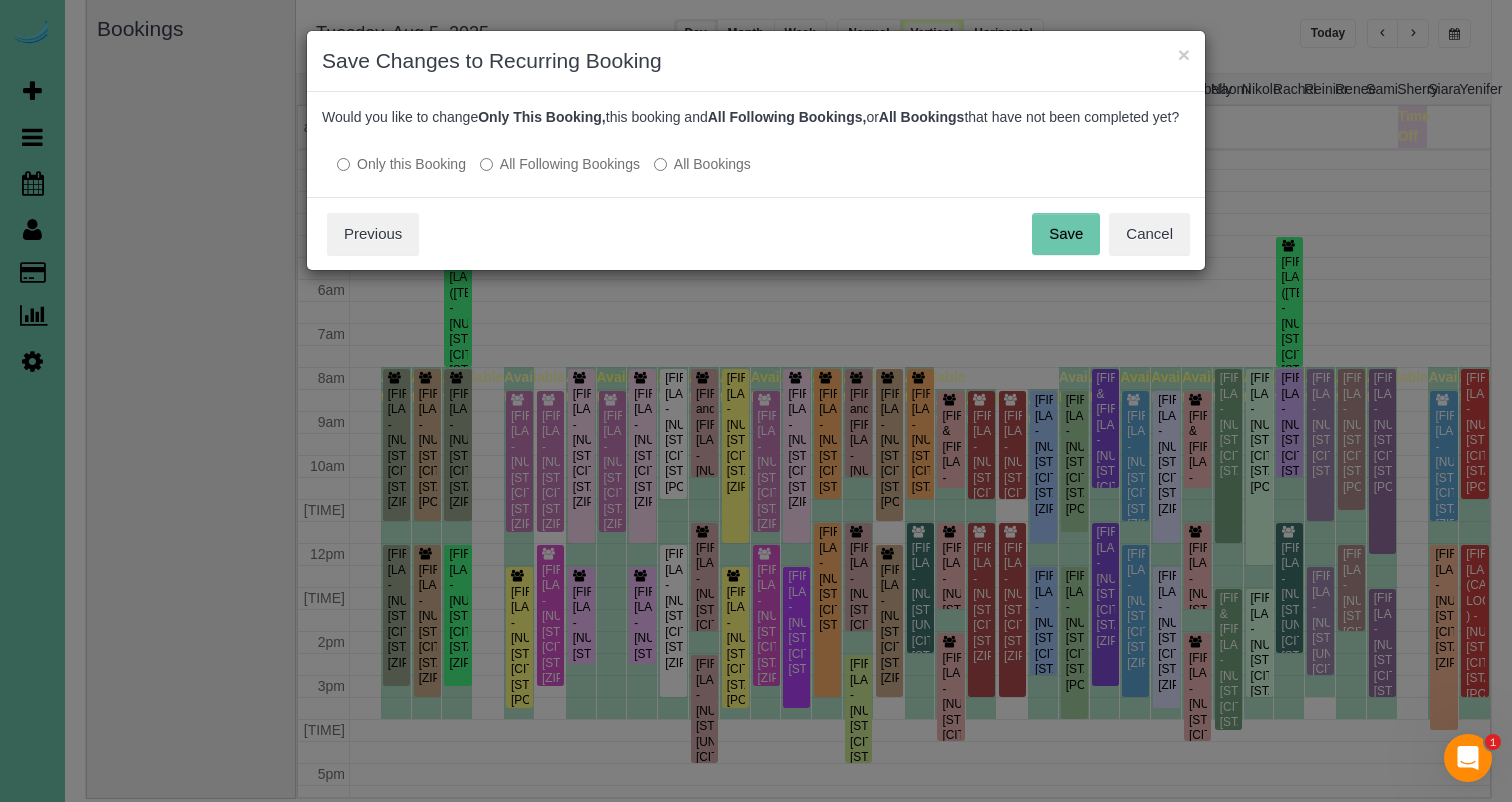 scroll, scrollTop: 0, scrollLeft: 0, axis: both 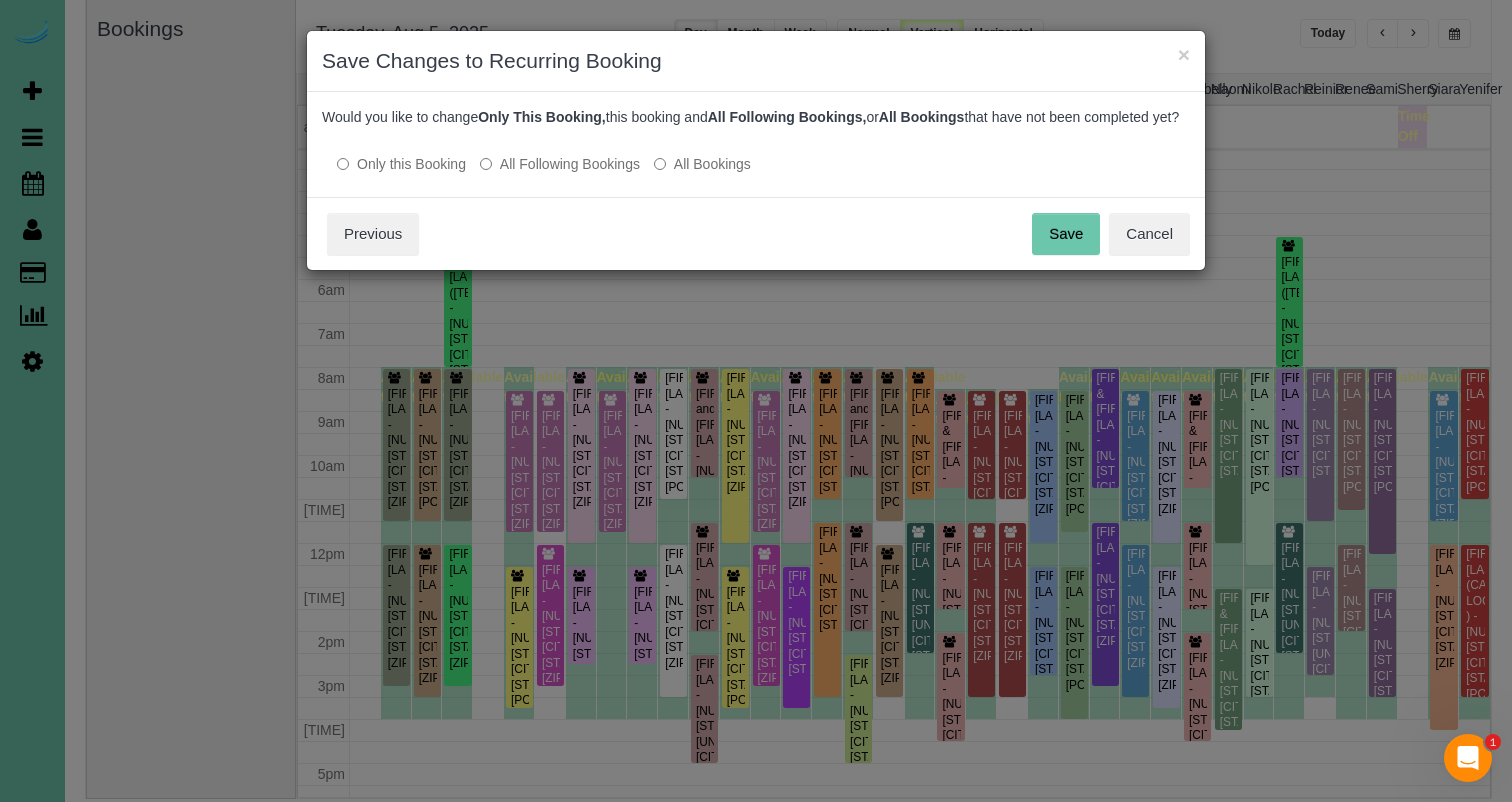 click on "Save" at bounding box center (1066, 234) 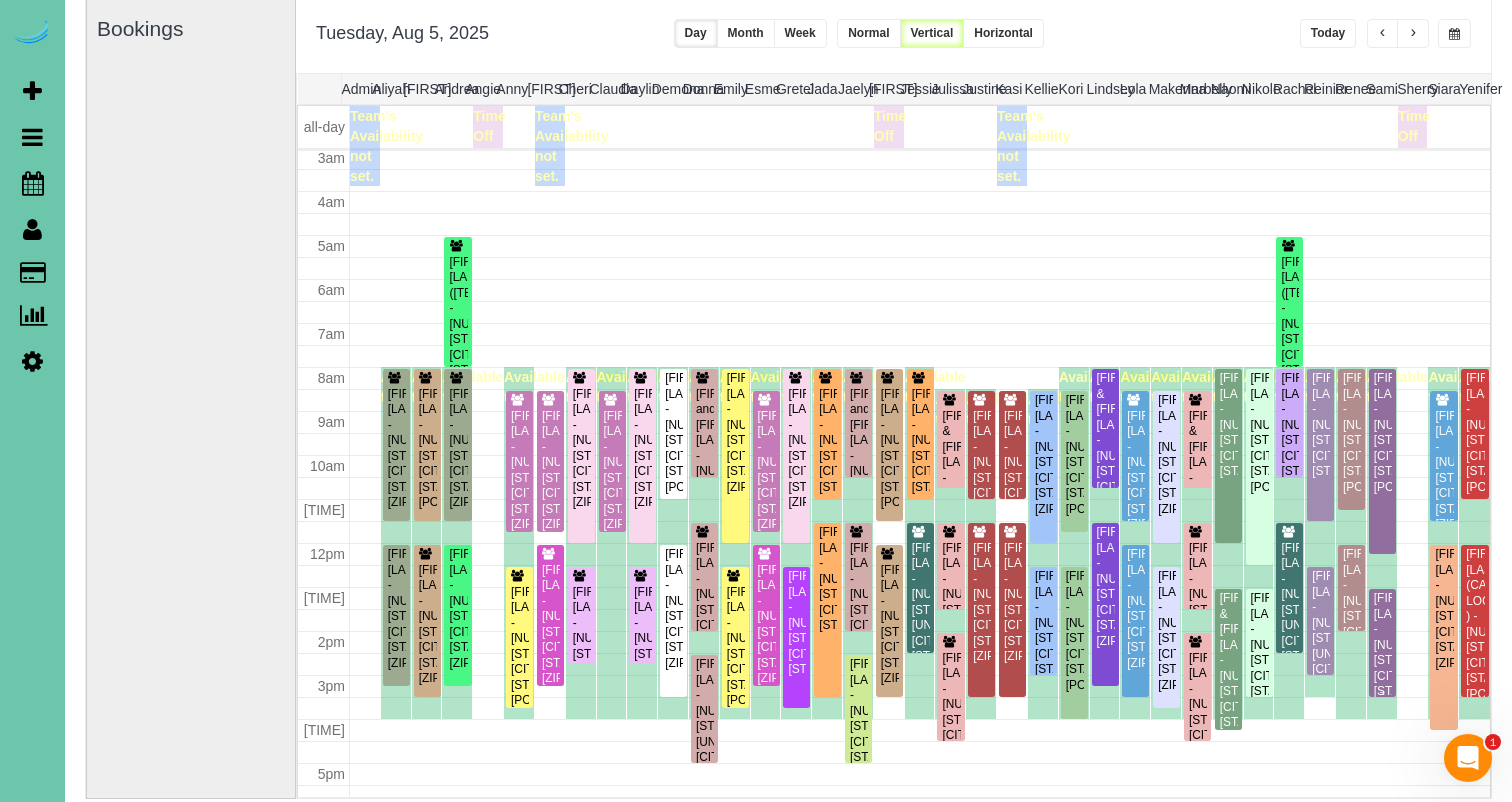 scroll, scrollTop: 135, scrollLeft: 0, axis: vertical 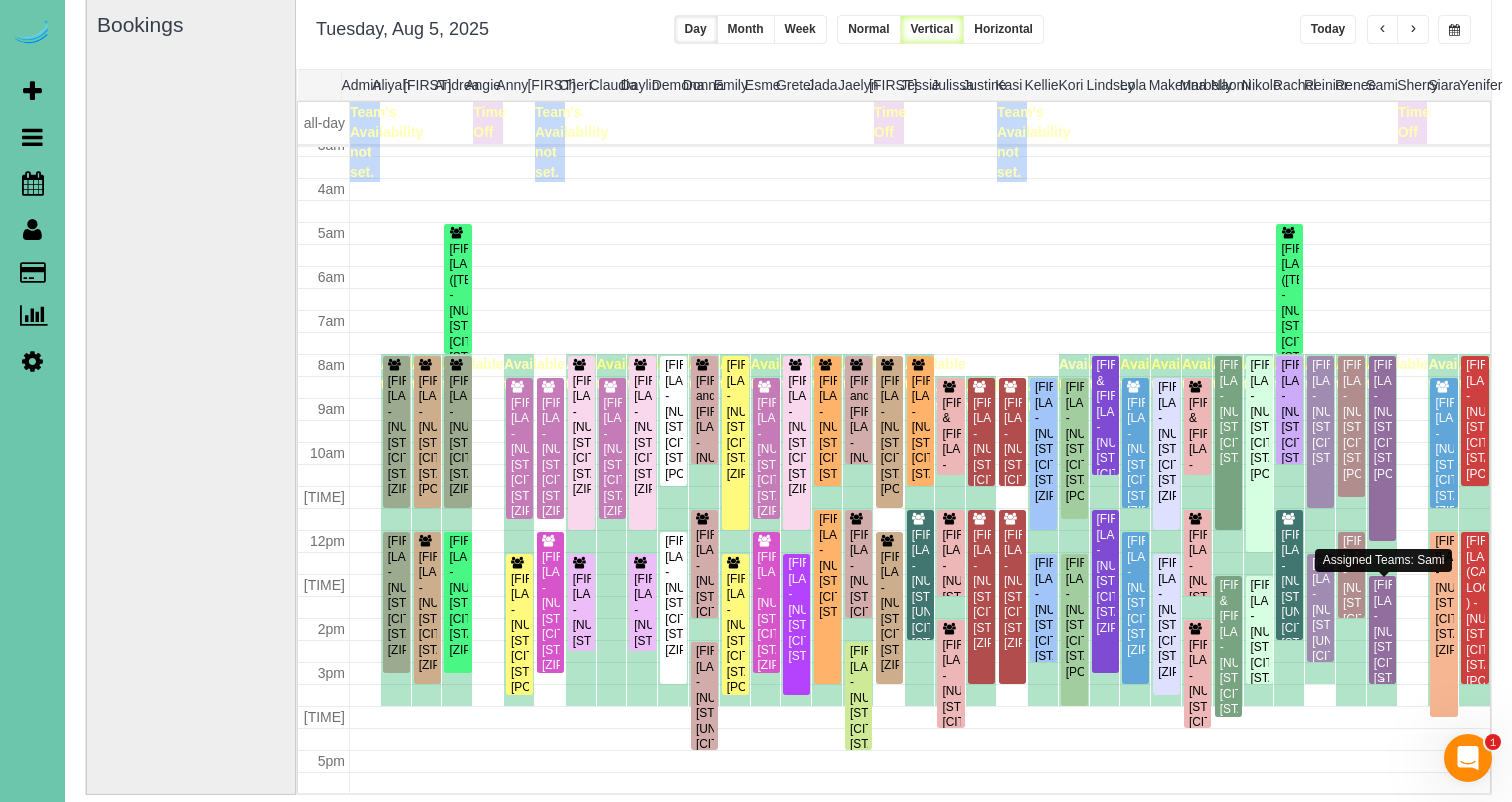 click on "[FIRST] [LAST] - [NUMBER] [STREET], [CITY], [STATE] [ZIP]" at bounding box center (1382, 640) 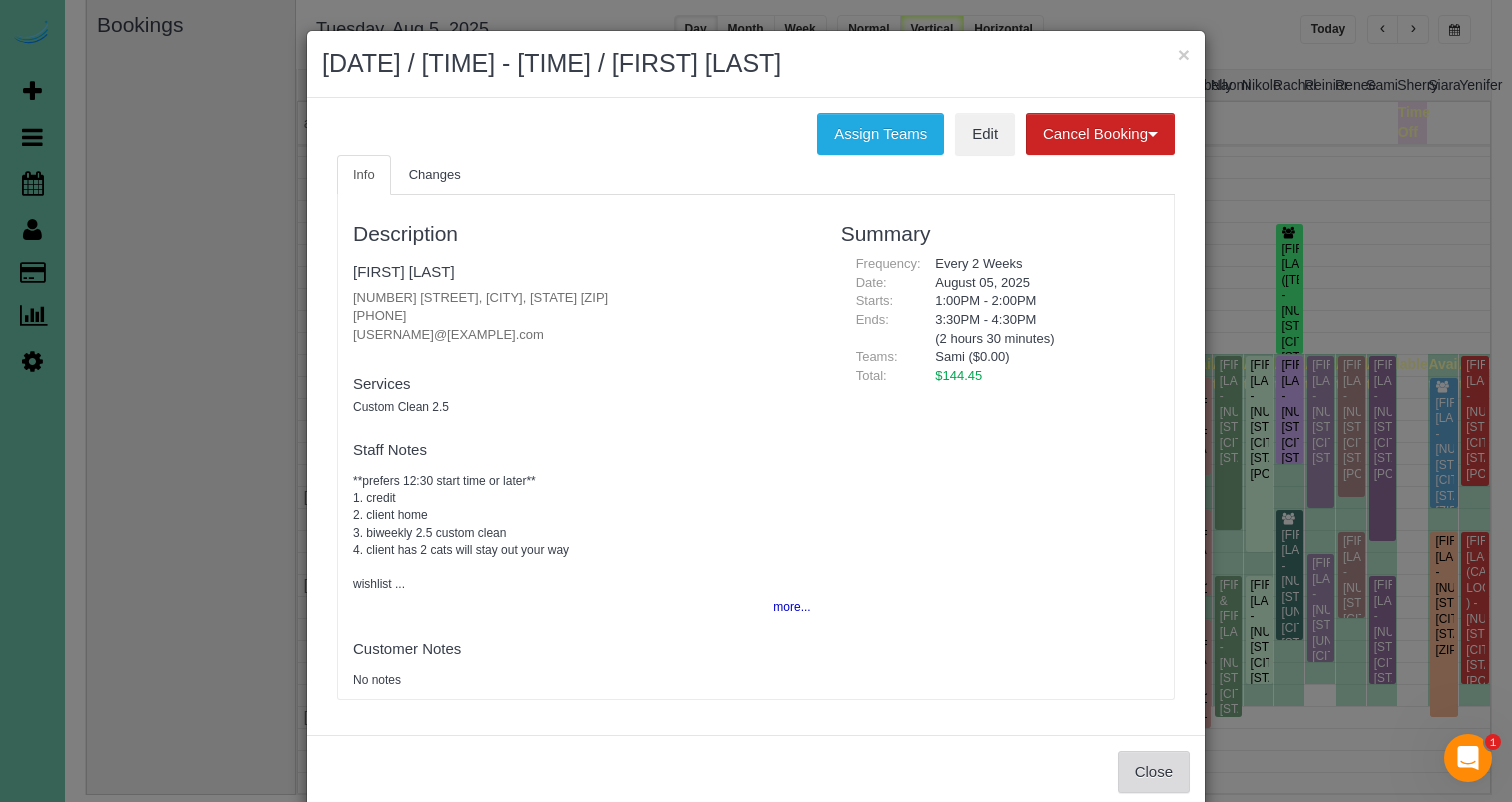 click on "Close" at bounding box center (1154, 772) 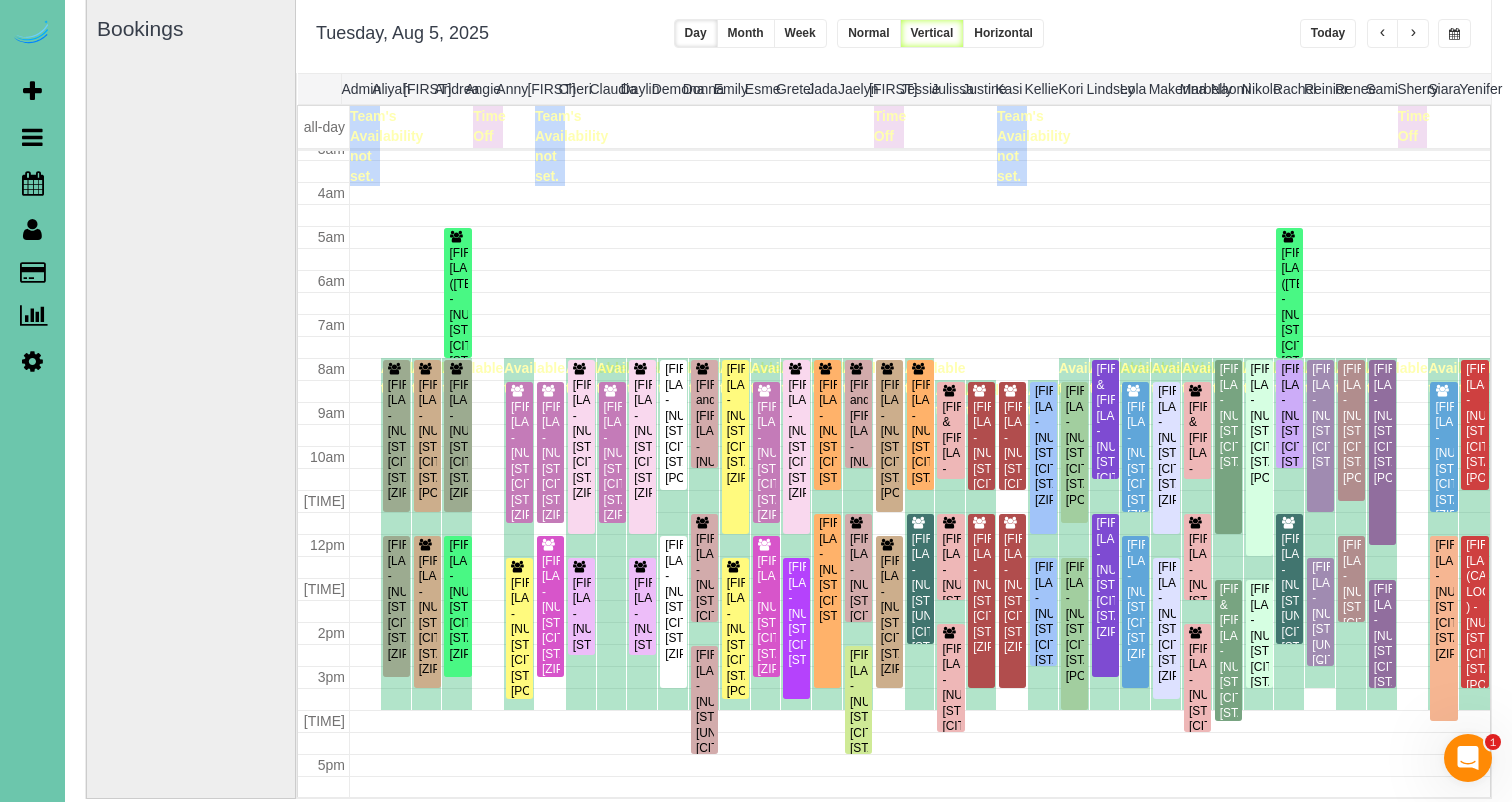 click on "[FIRST] [LAST] - [NUMBER] [STREET] #[SUITE], [CITY], [STATE] [ZIP]" at bounding box center [1320, 622] 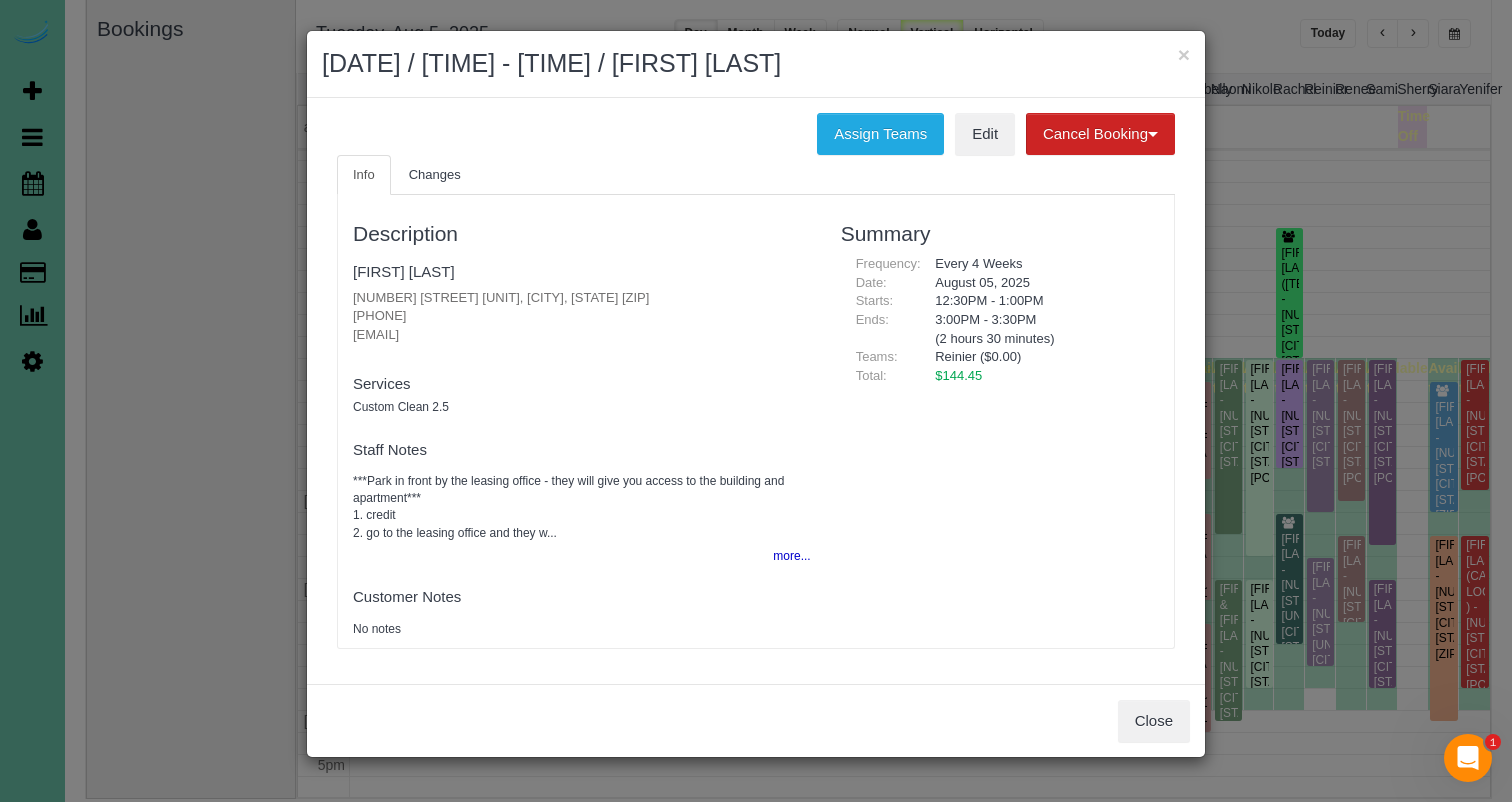 drag, startPoint x: 477, startPoint y: 314, endPoint x: 345, endPoint y: 304, distance: 132.37825 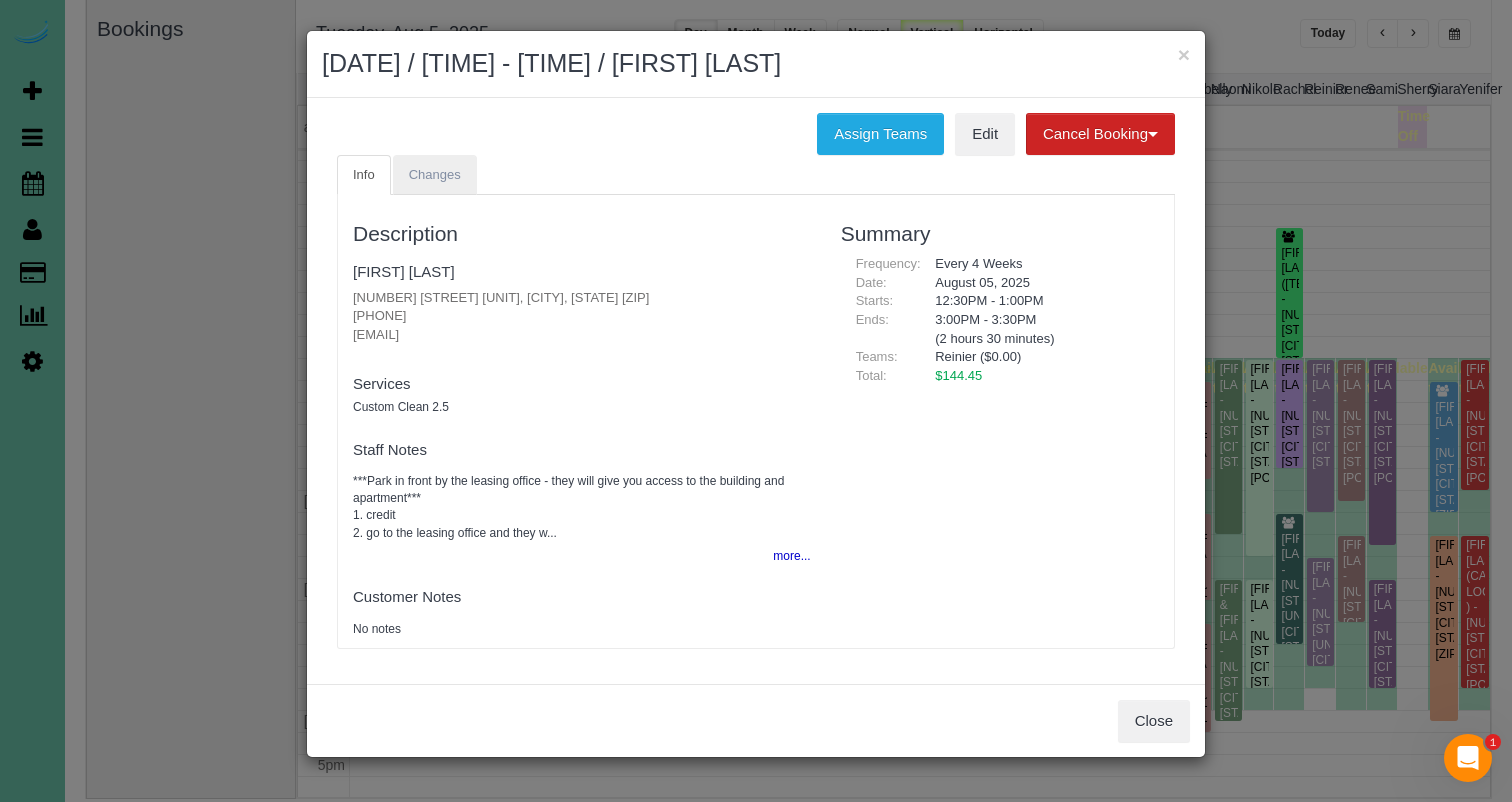 click on "Changes" at bounding box center [435, 174] 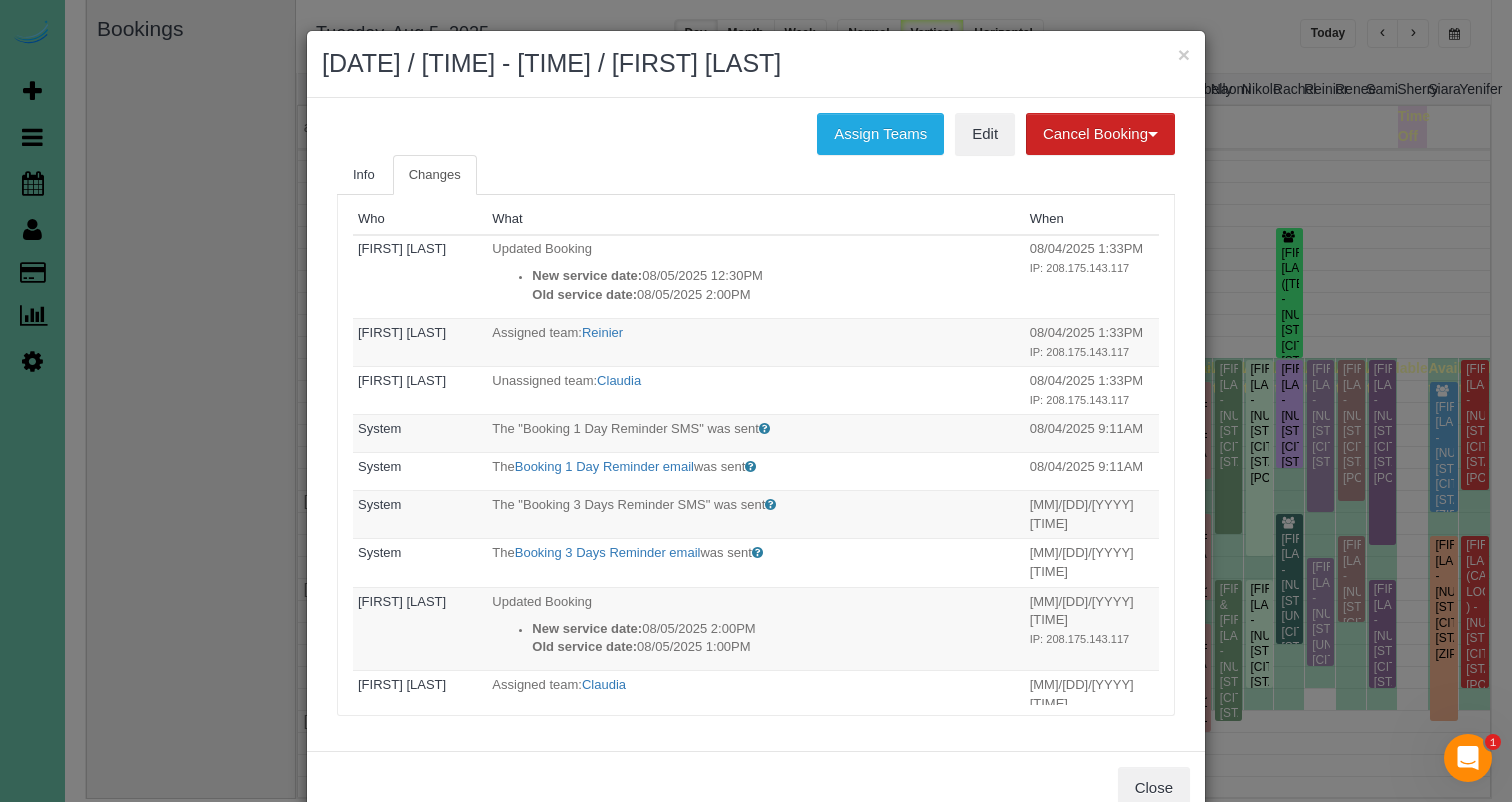 scroll, scrollTop: 0, scrollLeft: 0, axis: both 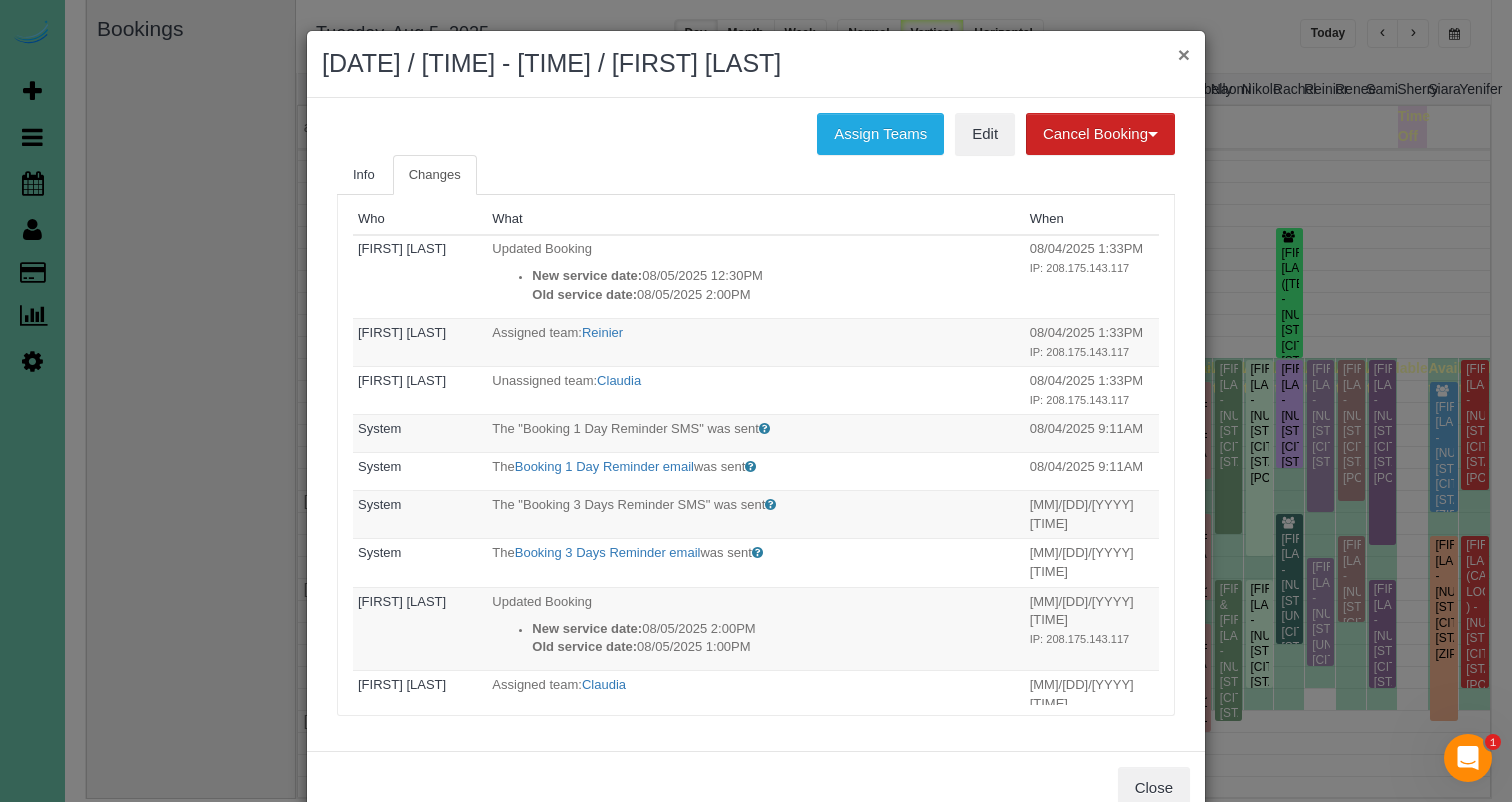 click on "×" at bounding box center (1184, 54) 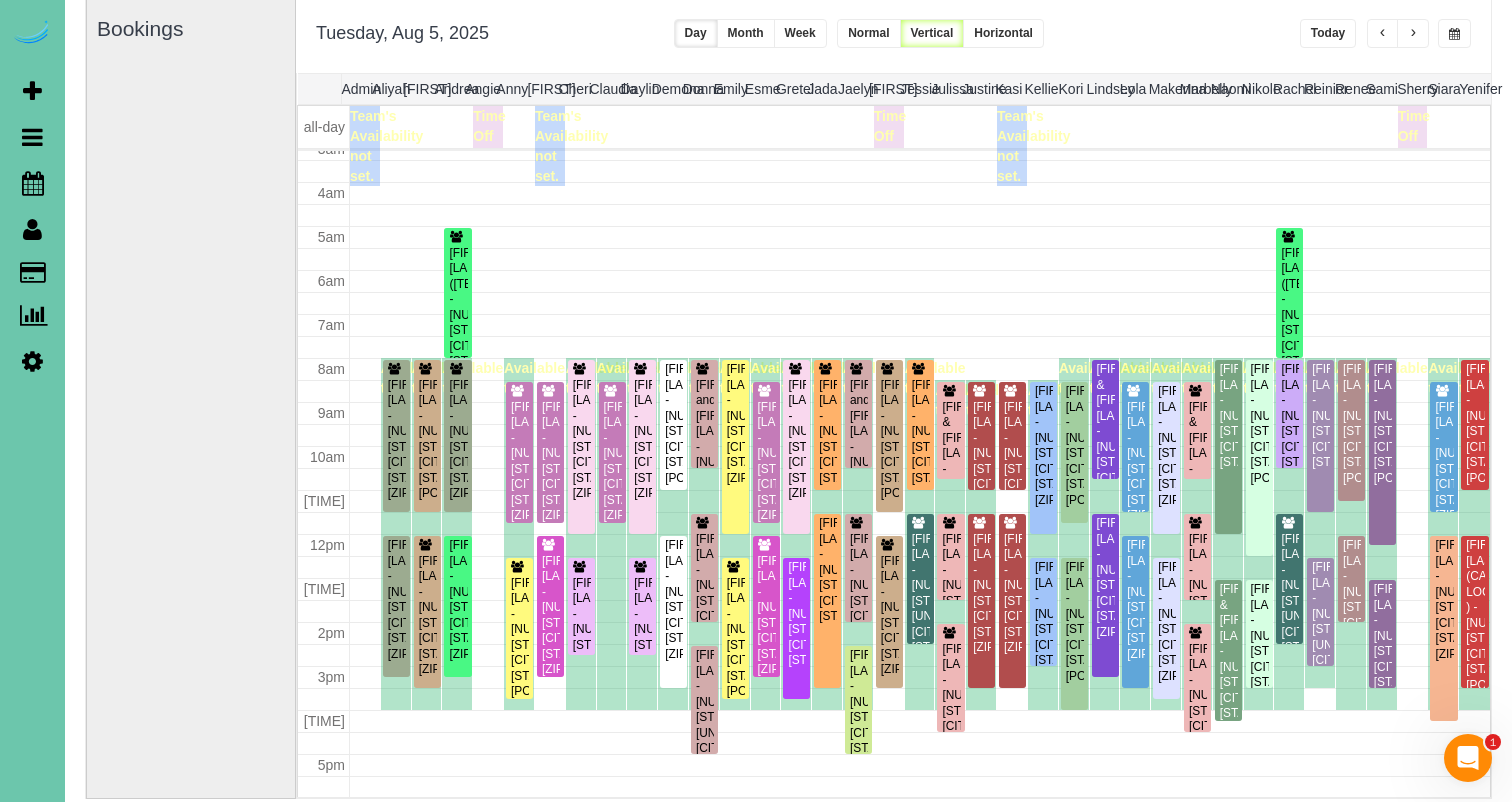 scroll, scrollTop: 136, scrollLeft: 0, axis: vertical 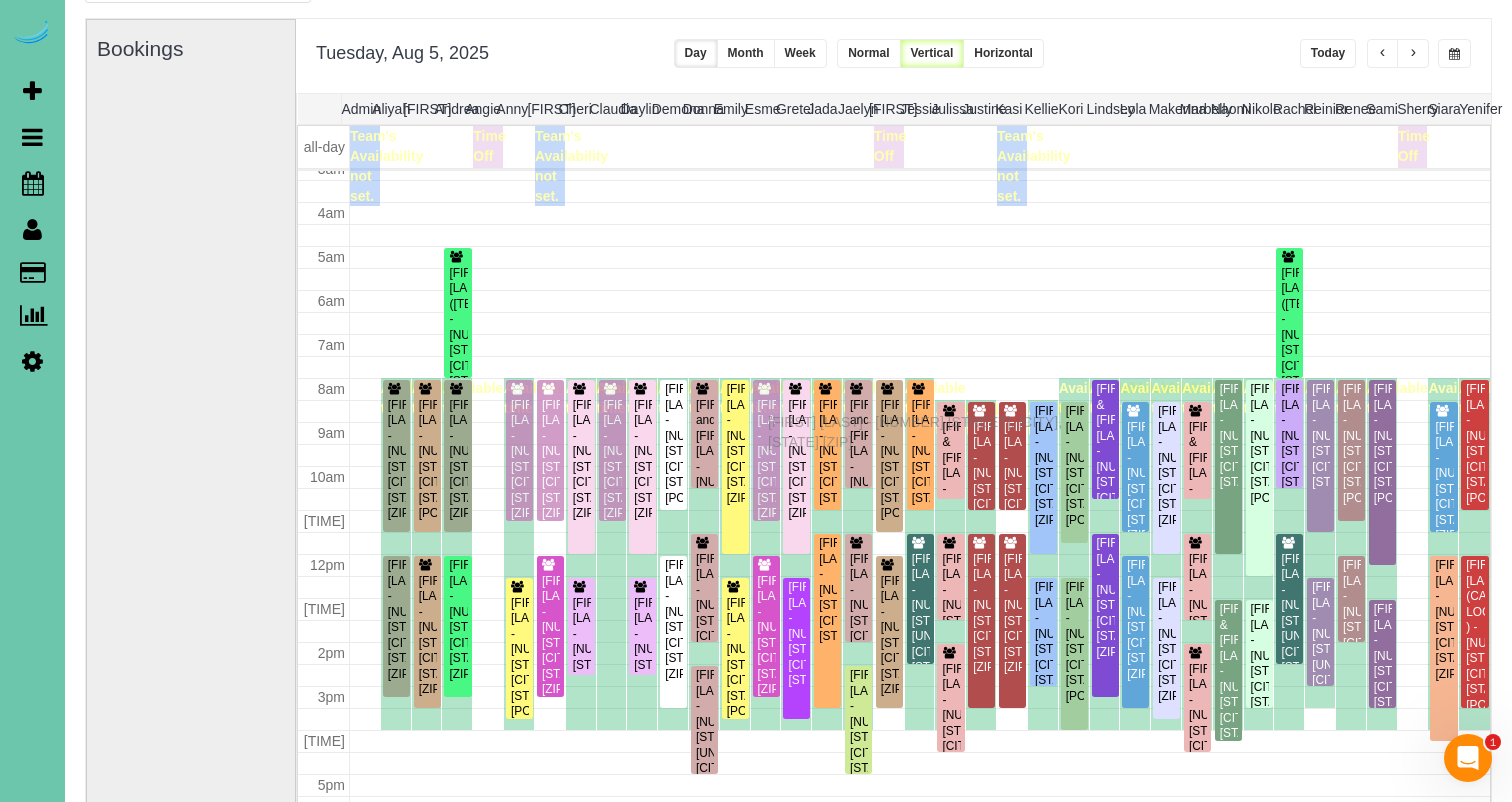 drag, startPoint x: 772, startPoint y: 439, endPoint x: 773, endPoint y: 419, distance: 20.024984 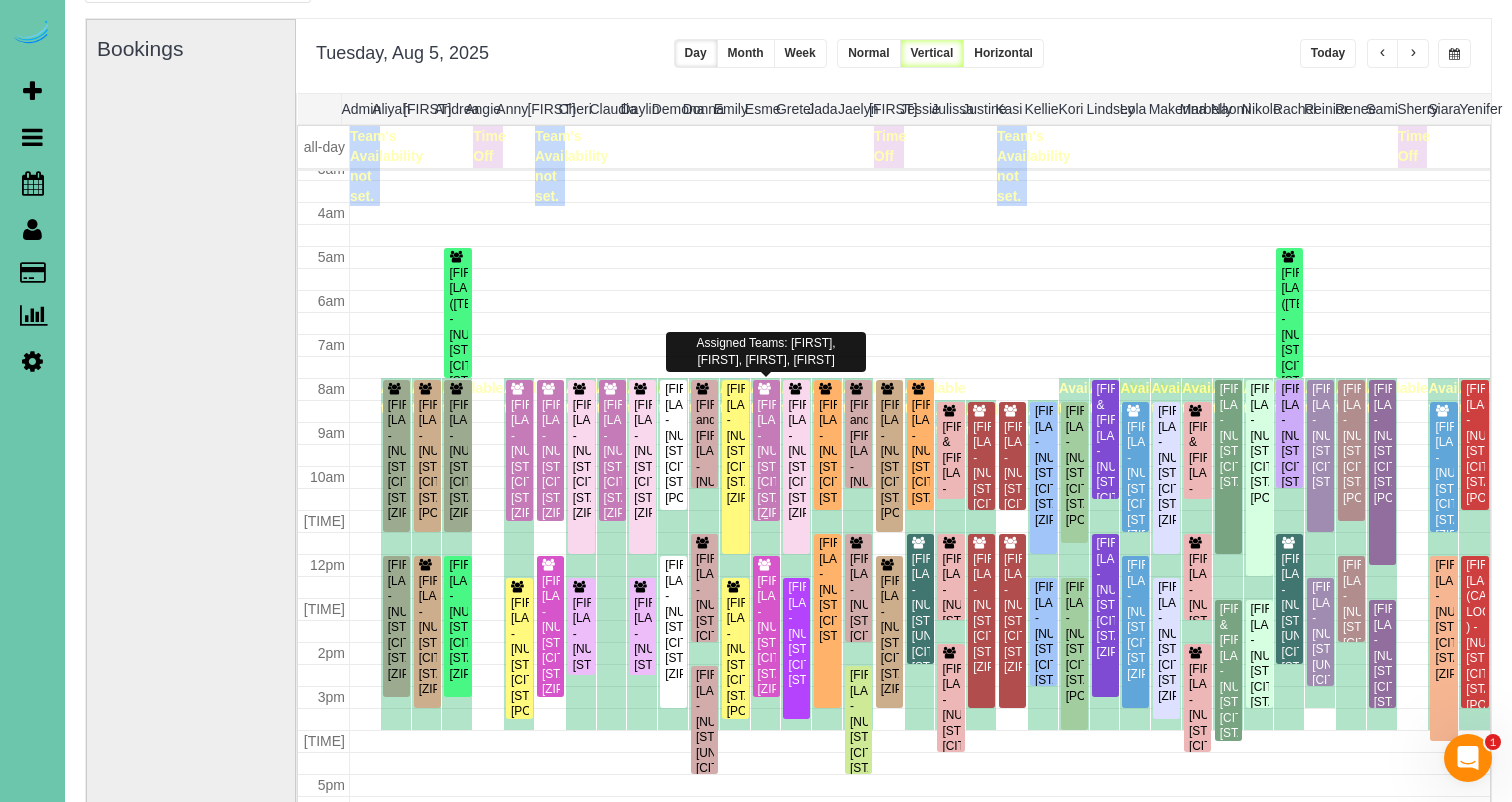 scroll, scrollTop: 121, scrollLeft: 1, axis: both 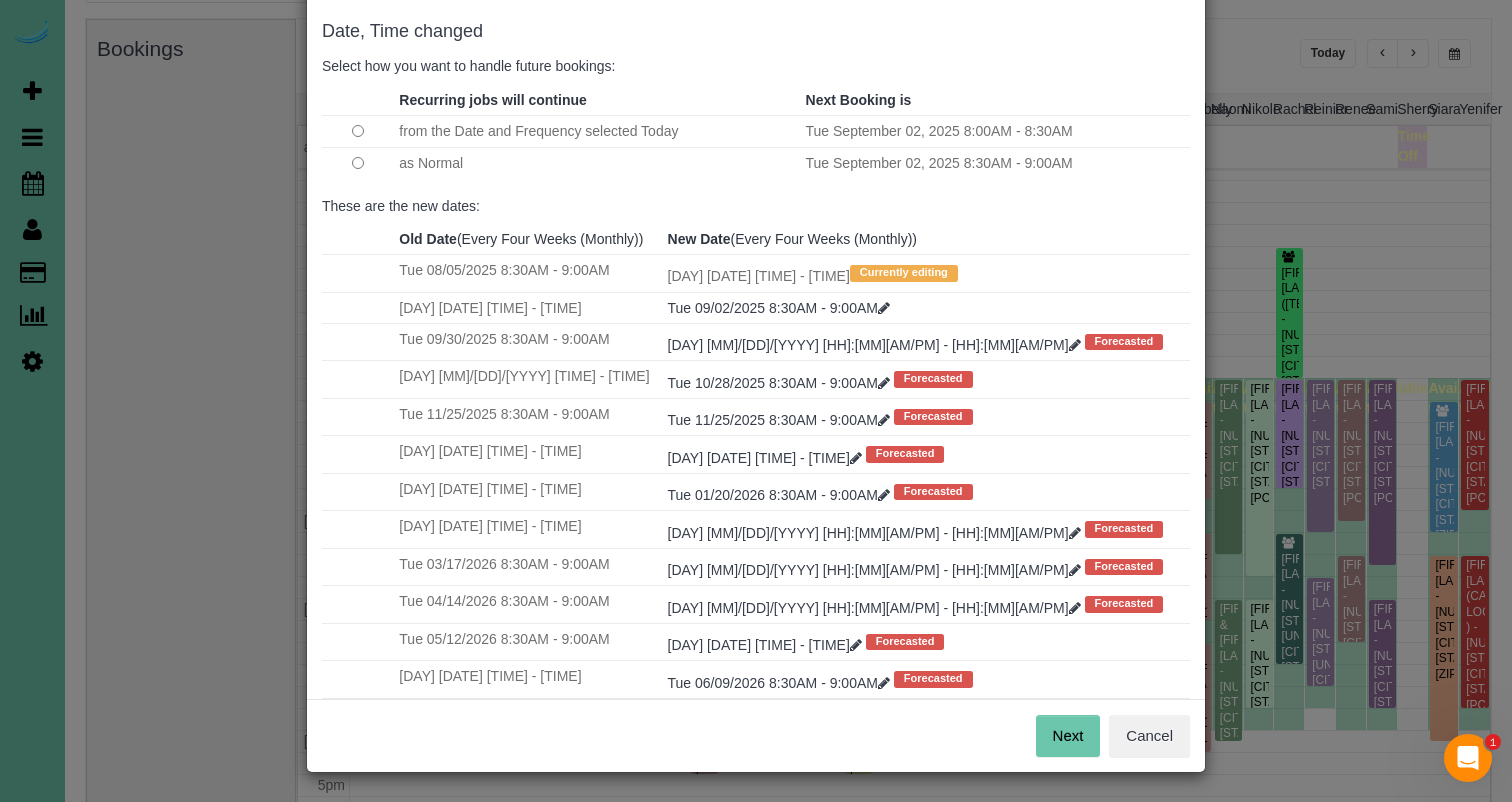 click on "Next" at bounding box center [1068, 736] 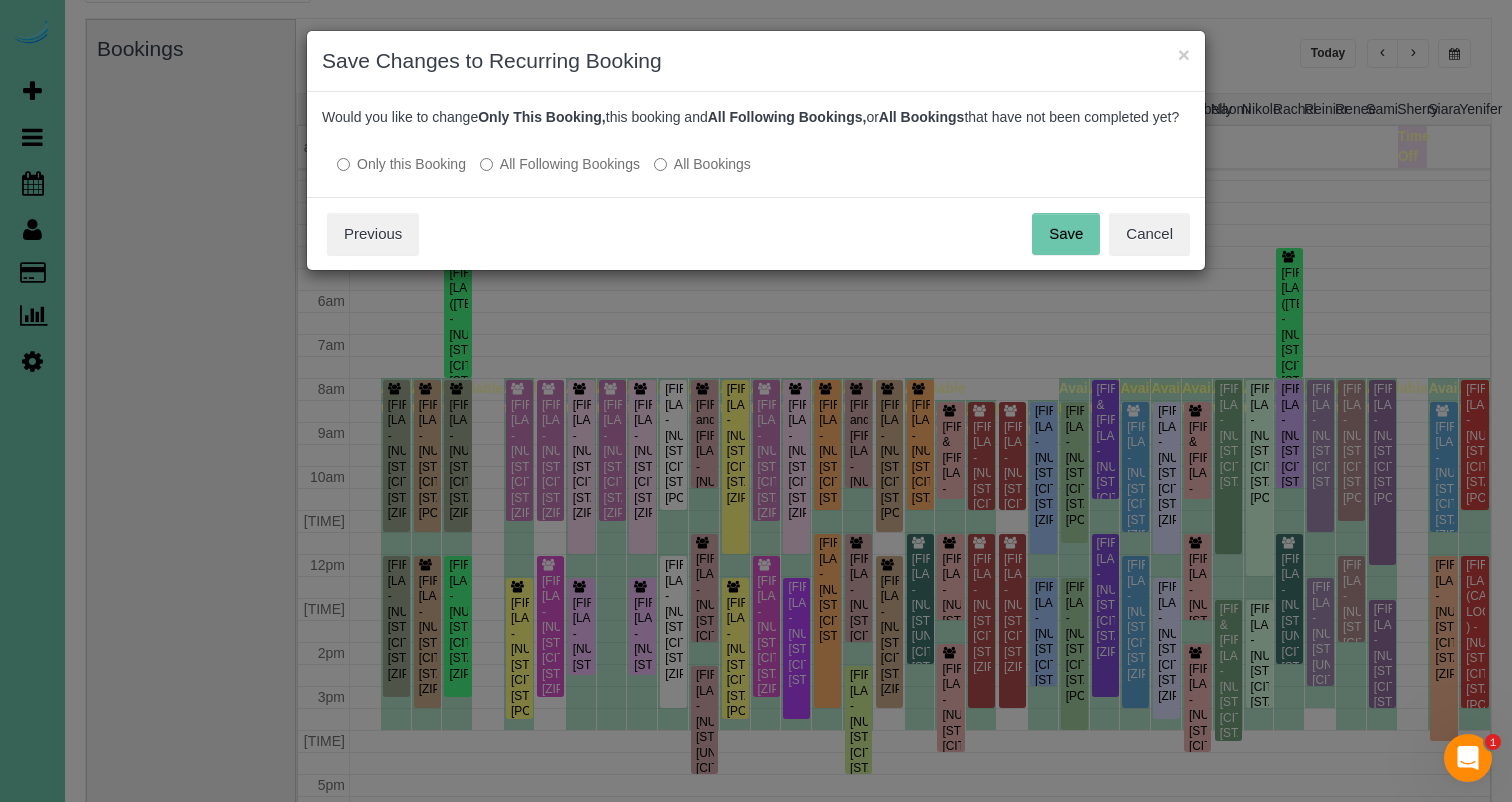 scroll, scrollTop: 0, scrollLeft: 0, axis: both 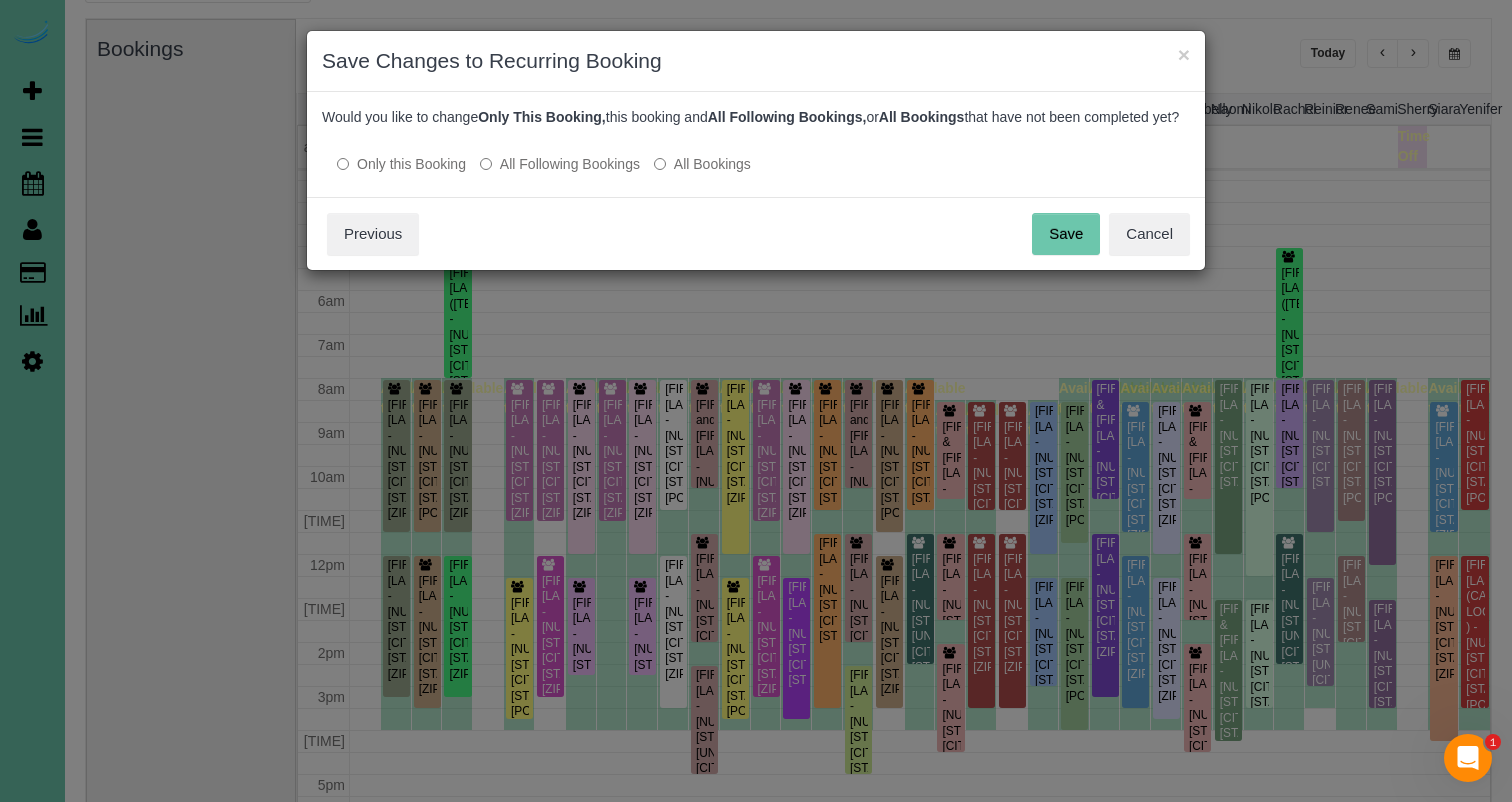 click on "Save" at bounding box center (1066, 234) 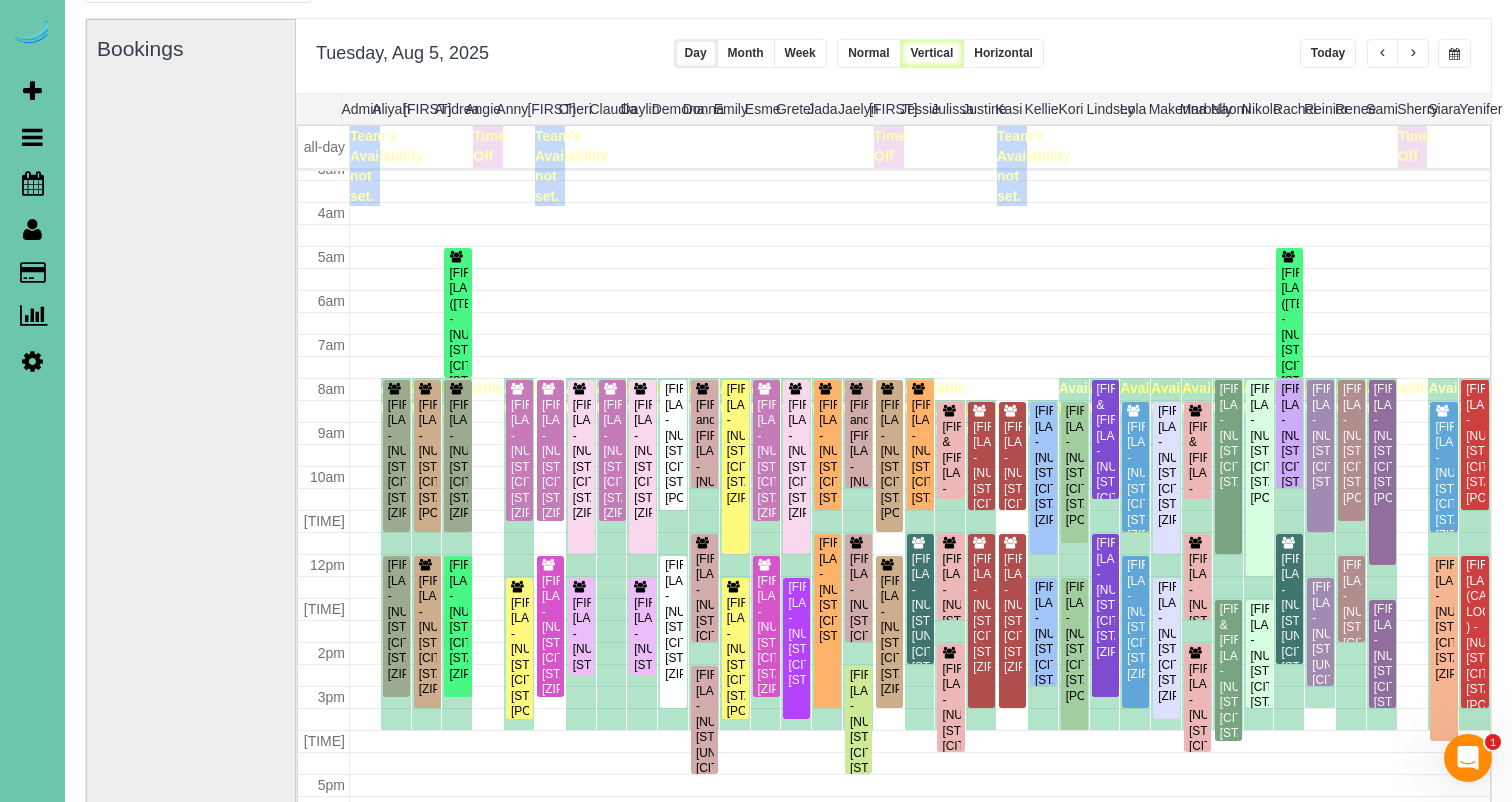 scroll, scrollTop: 144, scrollLeft: 0, axis: vertical 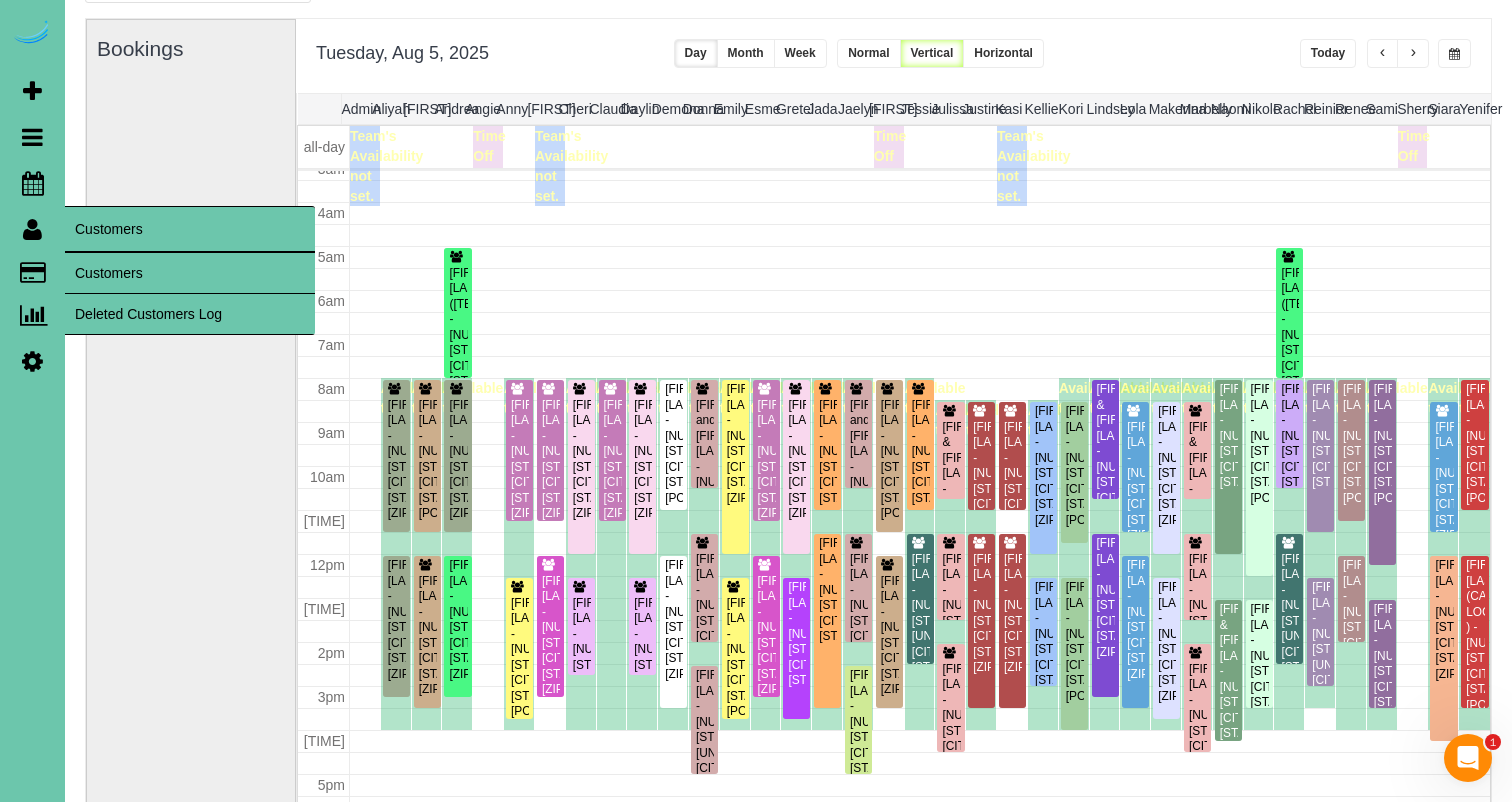 click on "Customers" at bounding box center [190, 229] 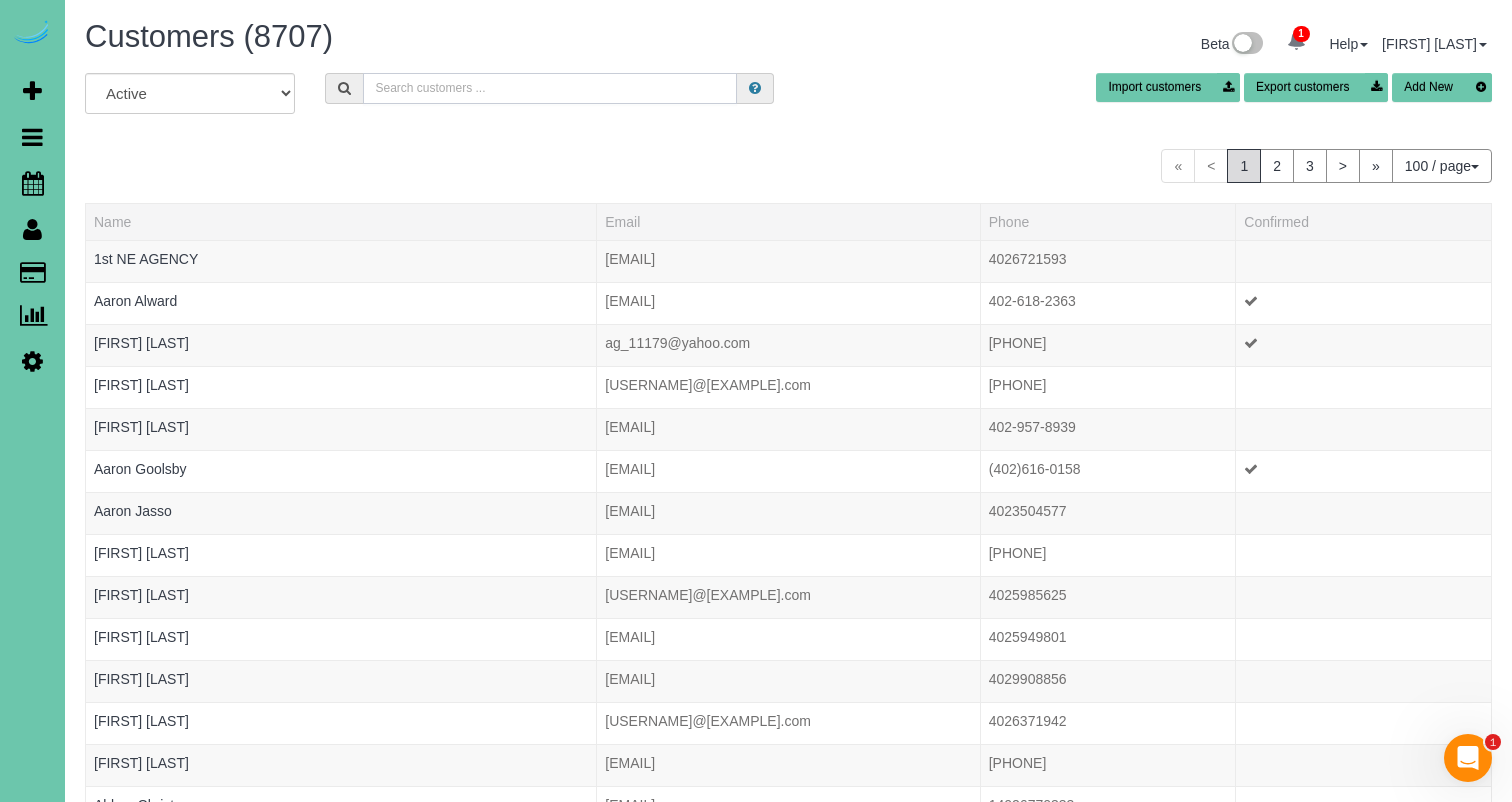 click at bounding box center (550, 88) 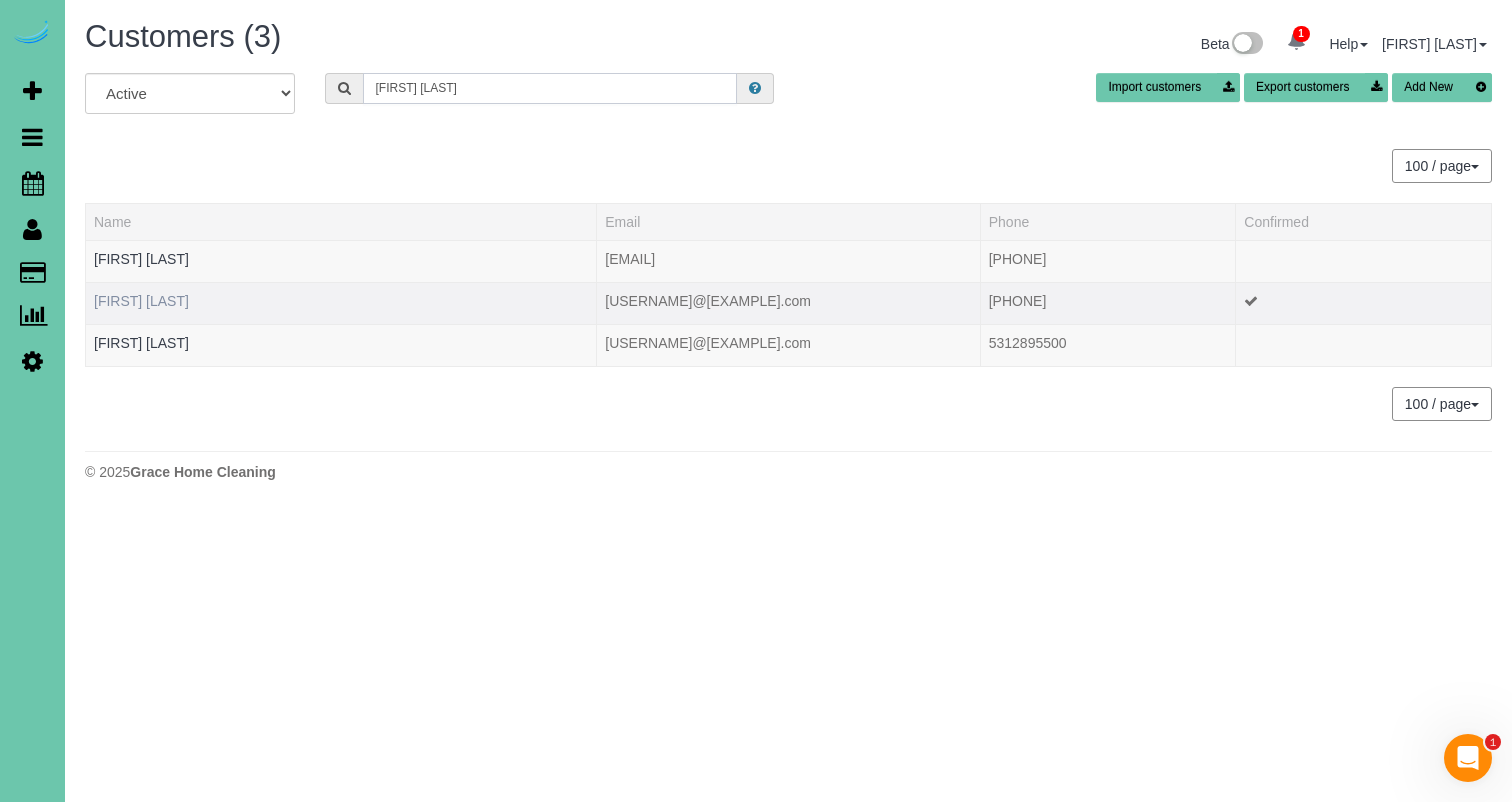 type on "Natalie h" 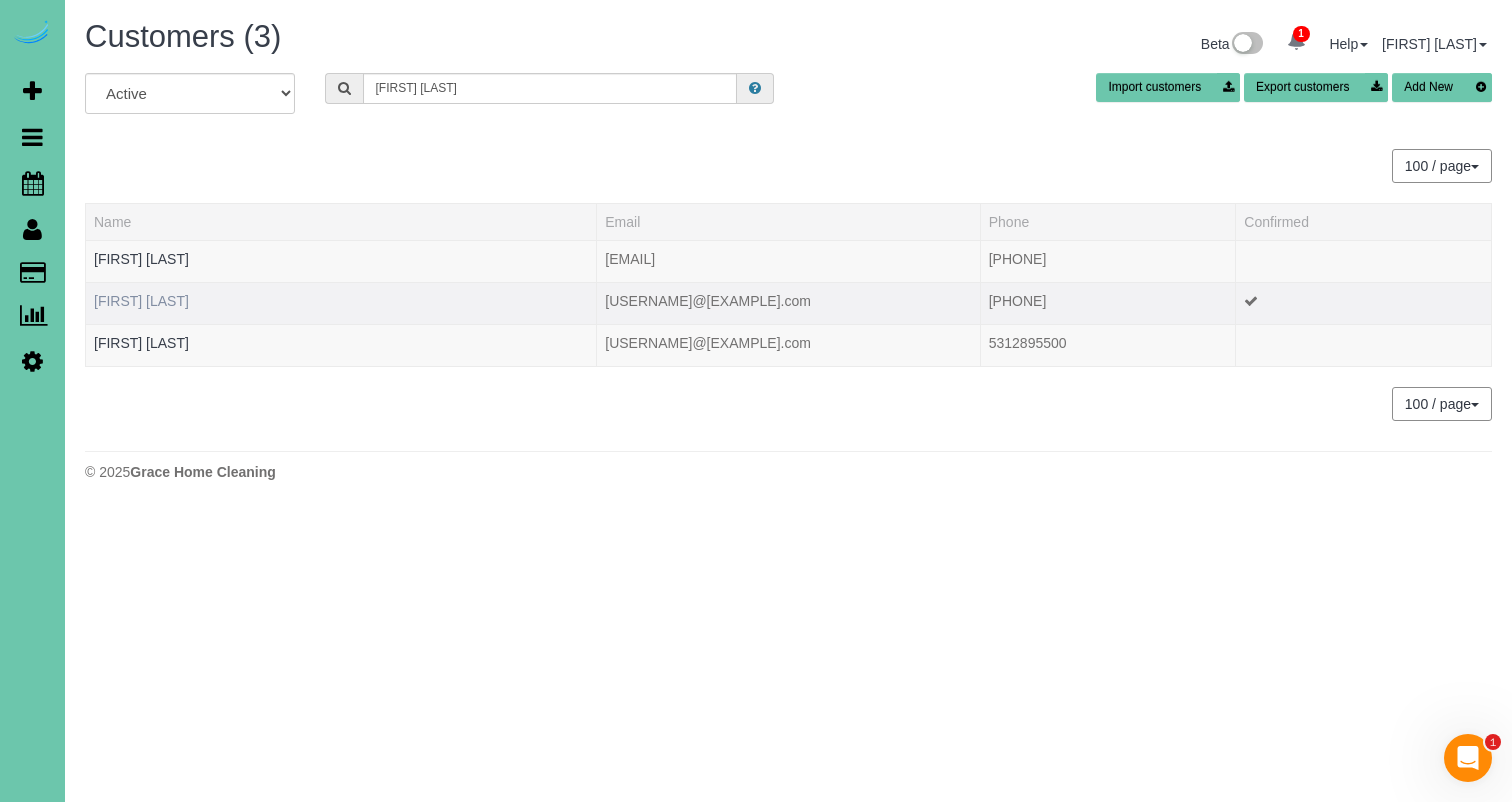 click on "Natalie Haughawout" at bounding box center [141, 301] 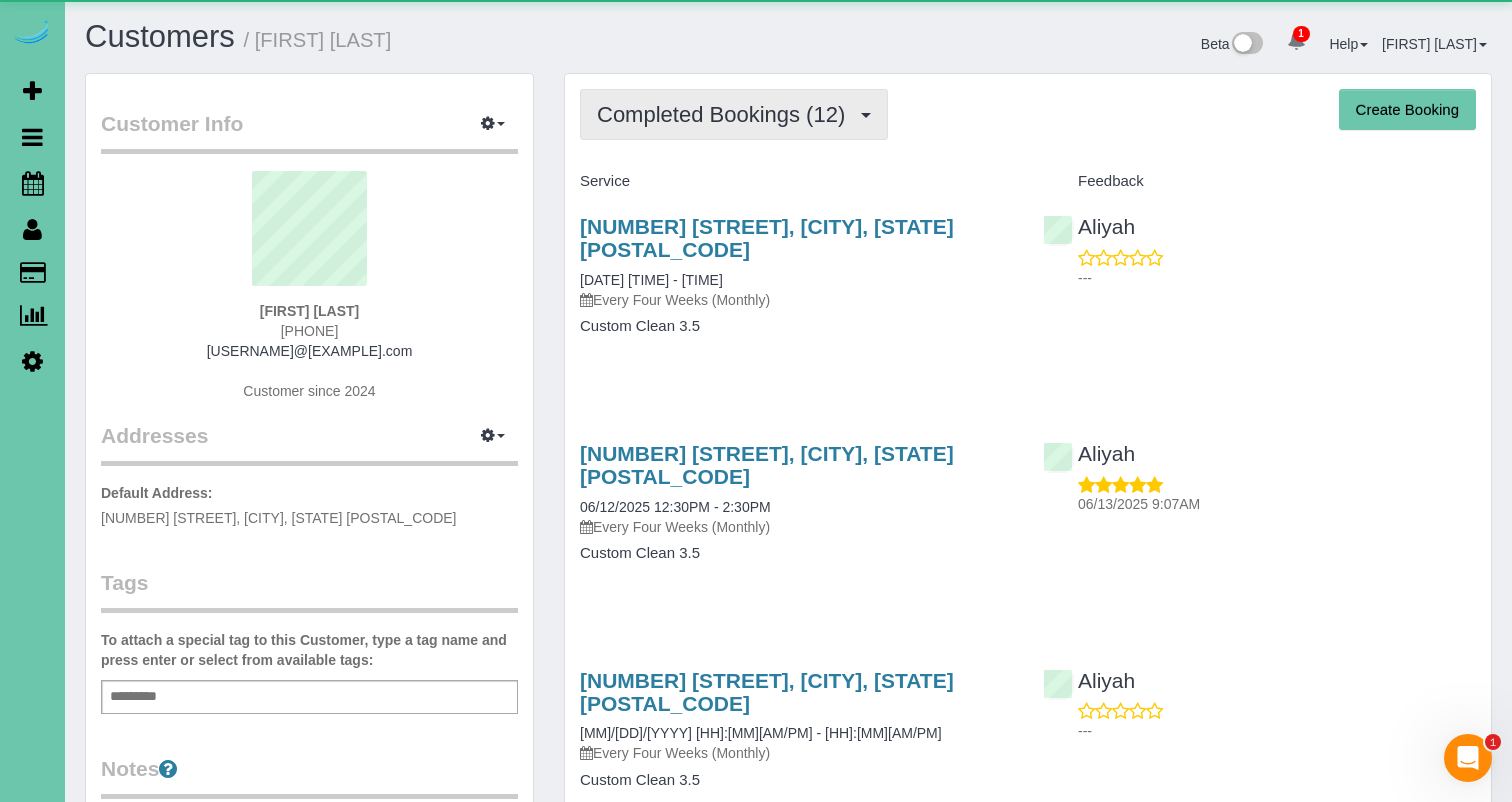 click on "Completed Bookings (12)" at bounding box center [734, 114] 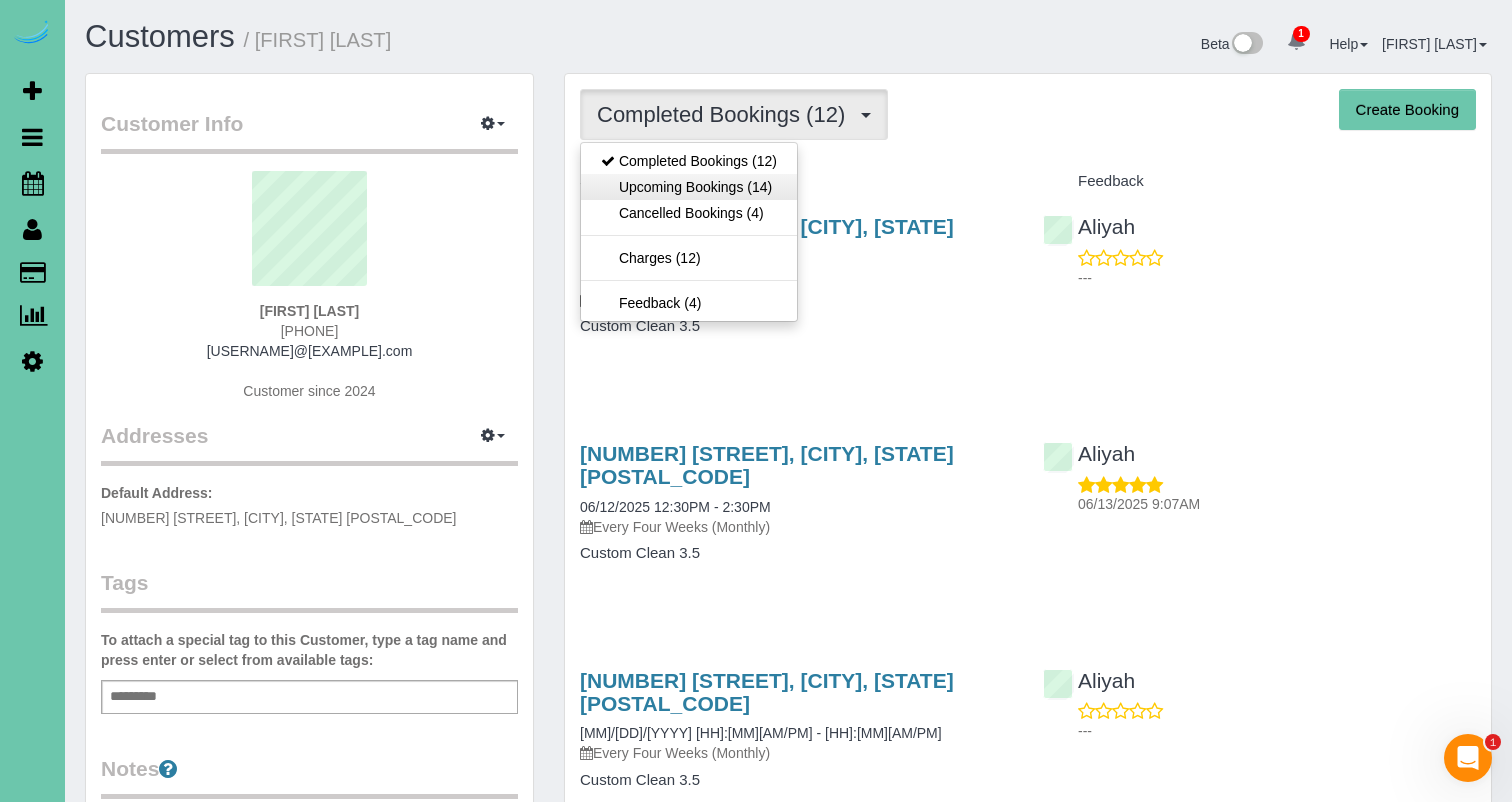 click on "Upcoming Bookings (14)" at bounding box center (689, 187) 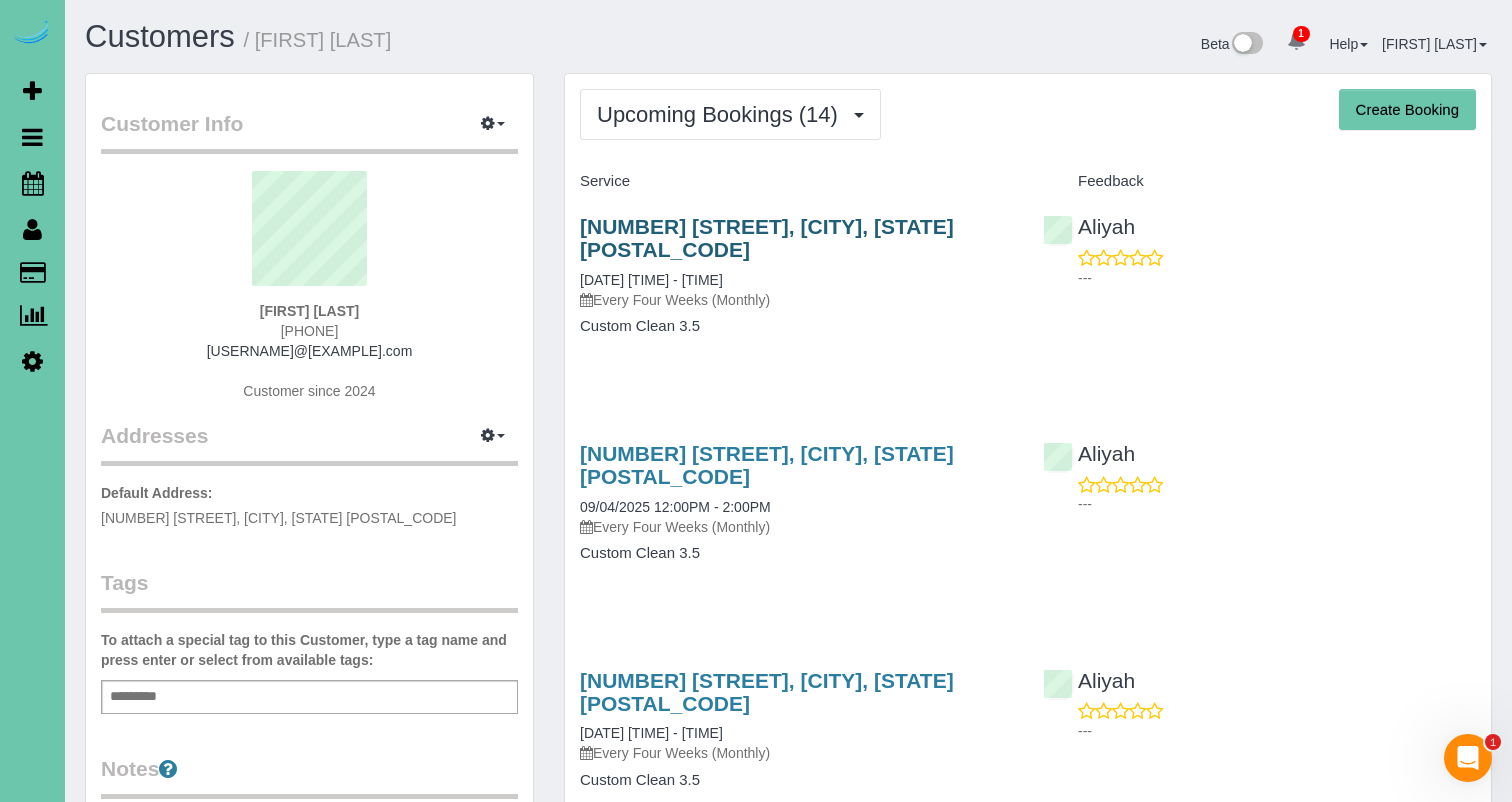 click on "20720 Timberlane Dr., Elkhorn, NE 68022" at bounding box center (767, 238) 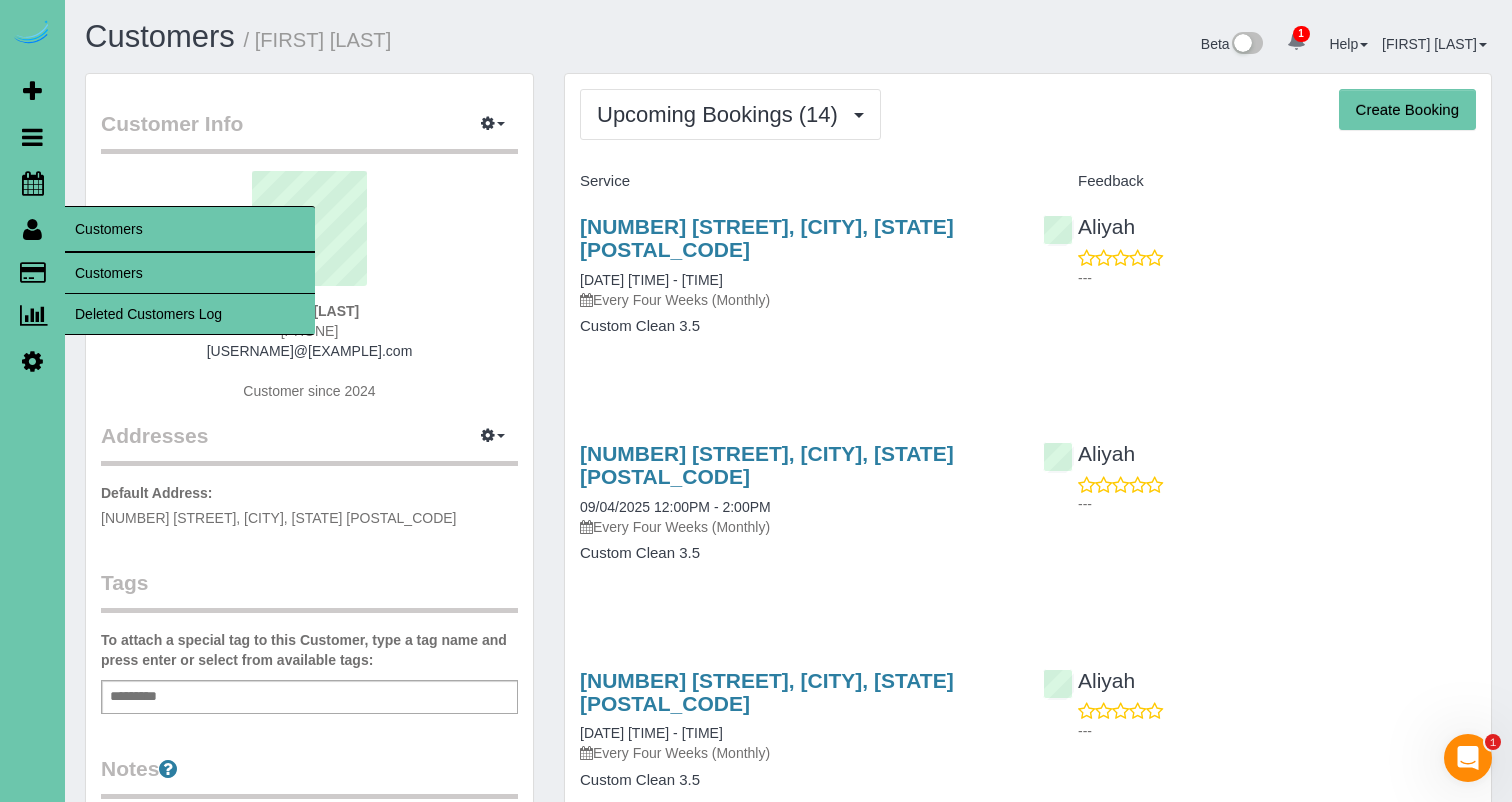 click on "Customers" at bounding box center [190, 273] 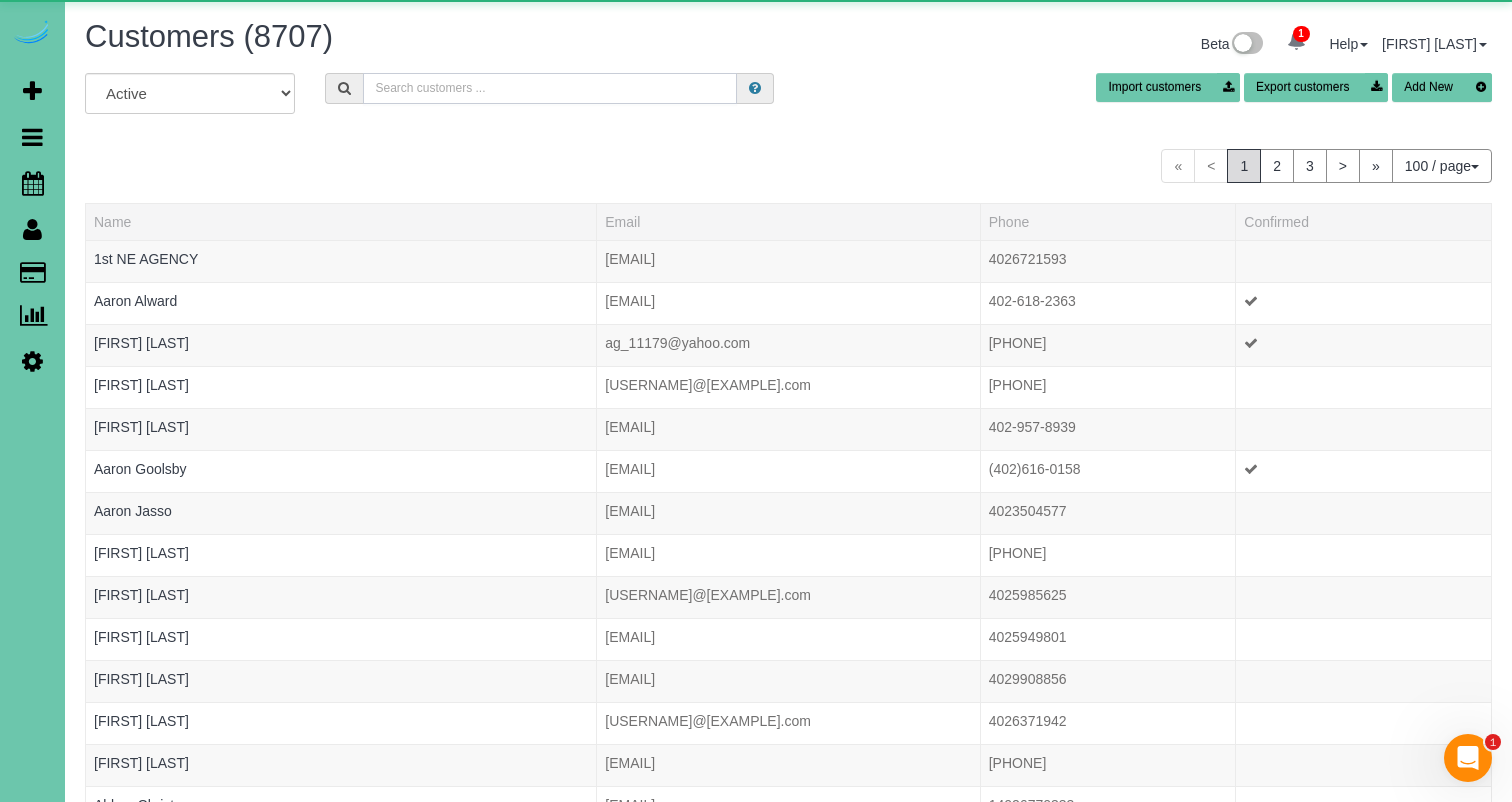 click at bounding box center (550, 88) 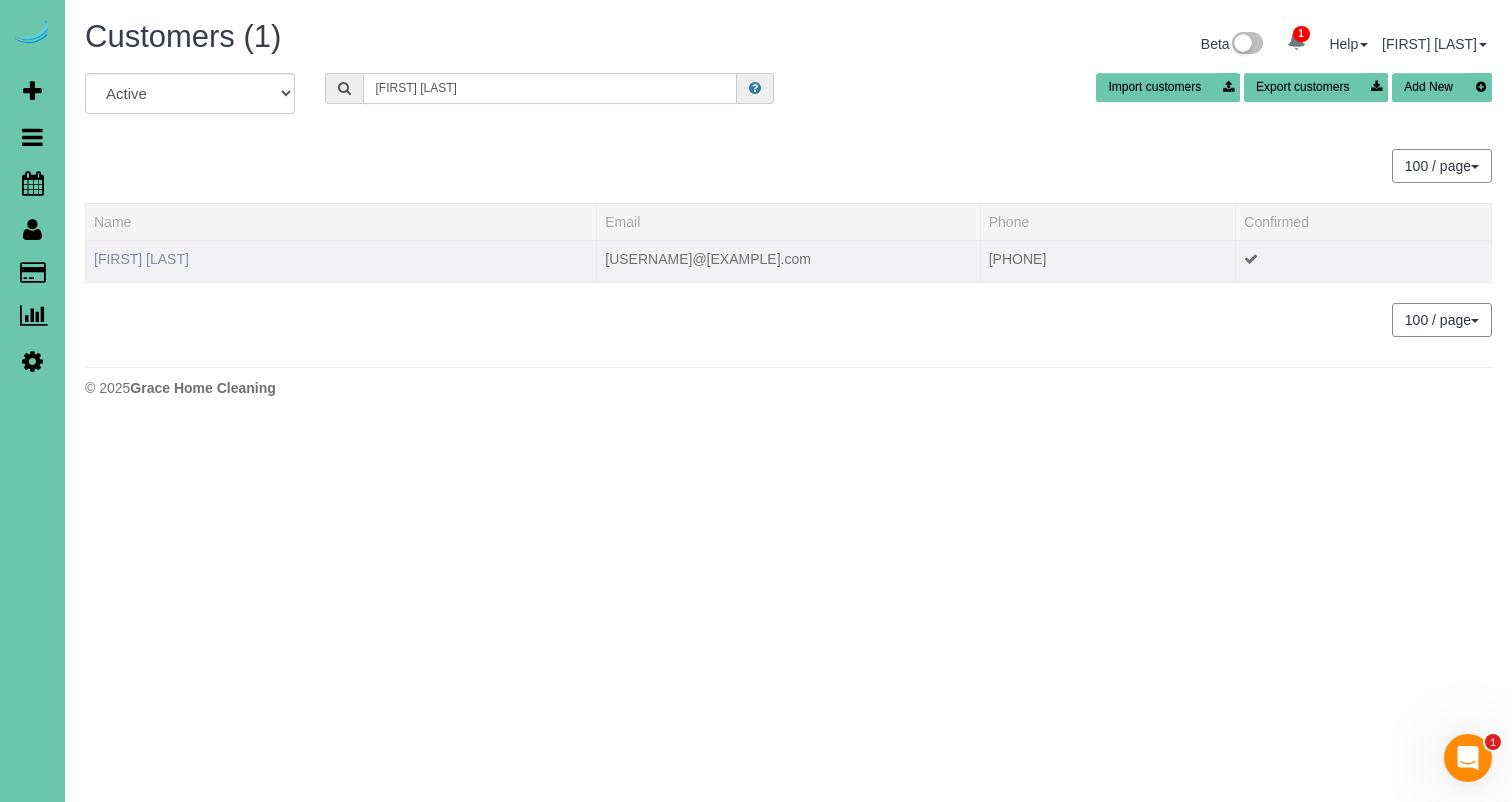 type on "kristen v" 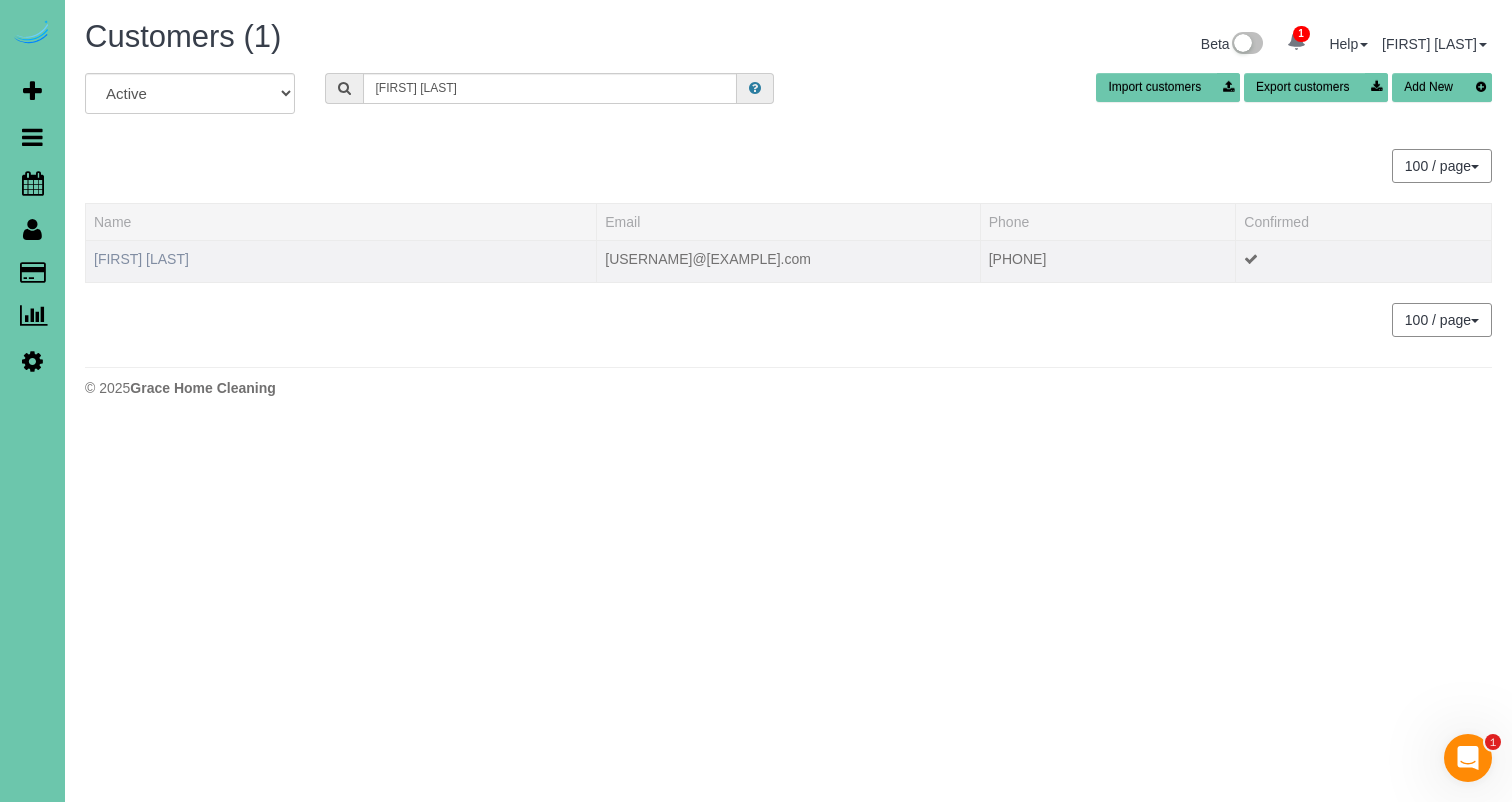 click on "Kristen Veldhouse" at bounding box center (141, 259) 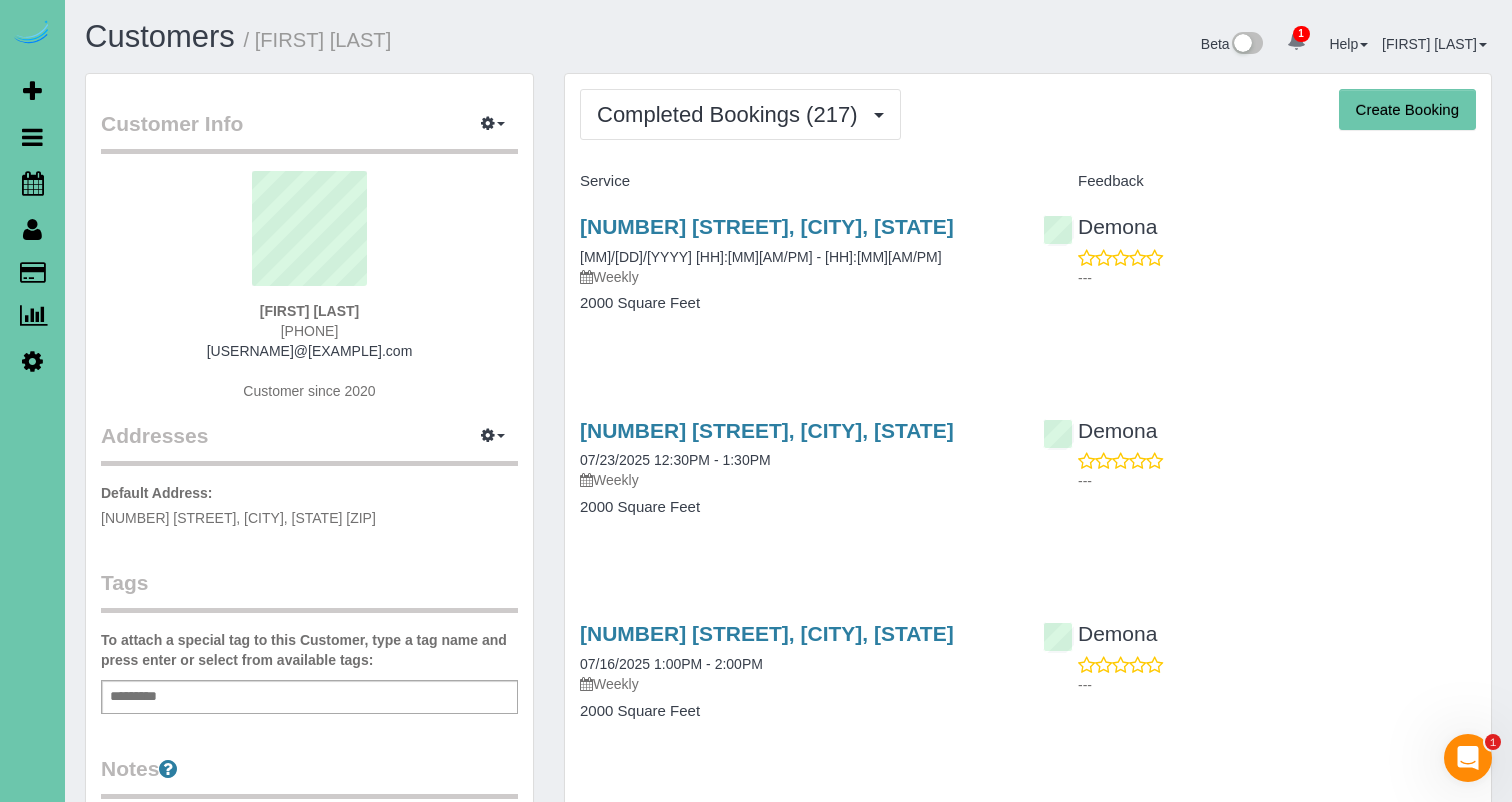 drag, startPoint x: 493, startPoint y: 128, endPoint x: 489, endPoint y: 146, distance: 18.439089 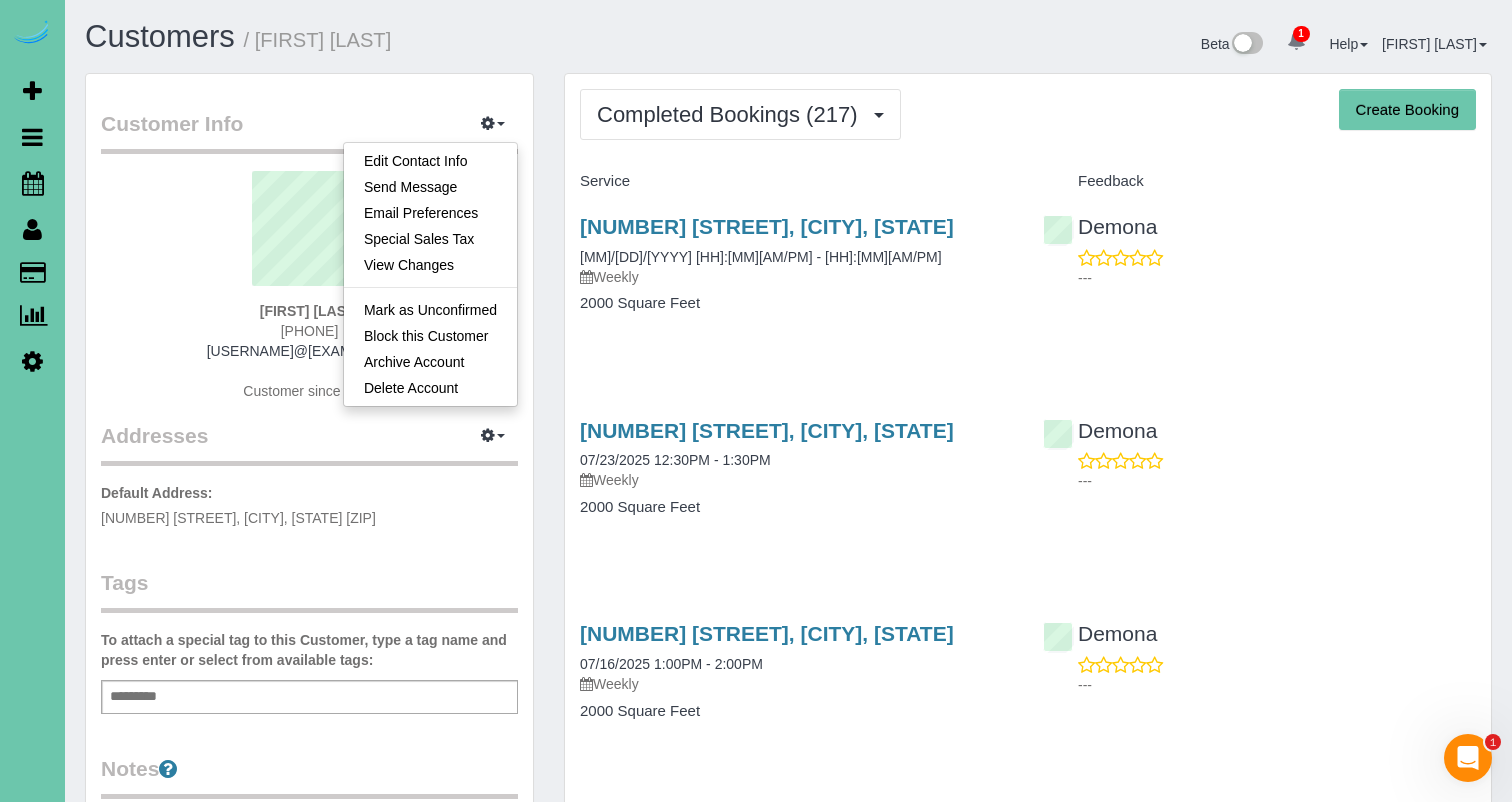 drag, startPoint x: 483, startPoint y: 167, endPoint x: 505, endPoint y: 168, distance: 22.022715 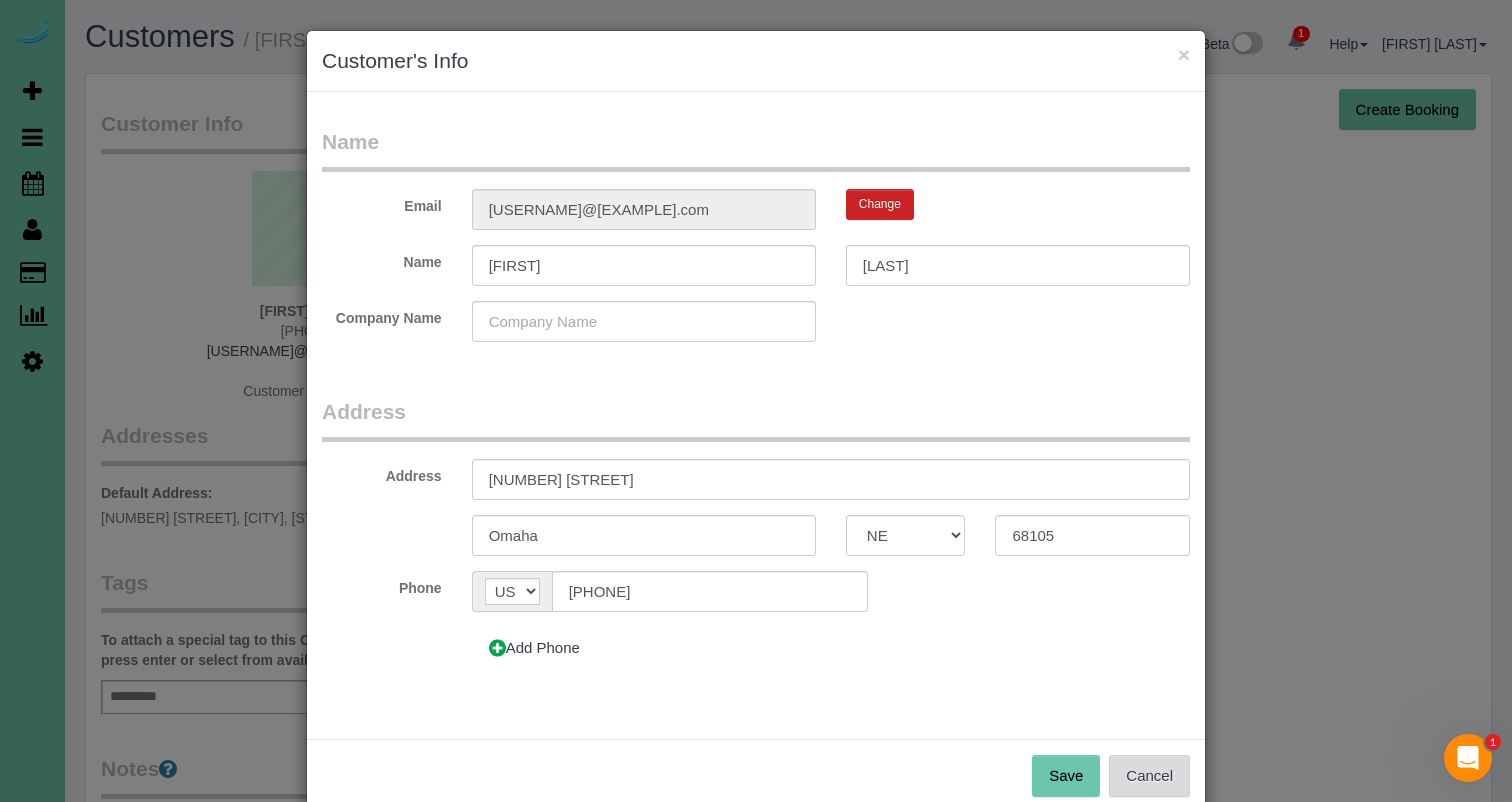 click on "Cancel" at bounding box center (1149, 776) 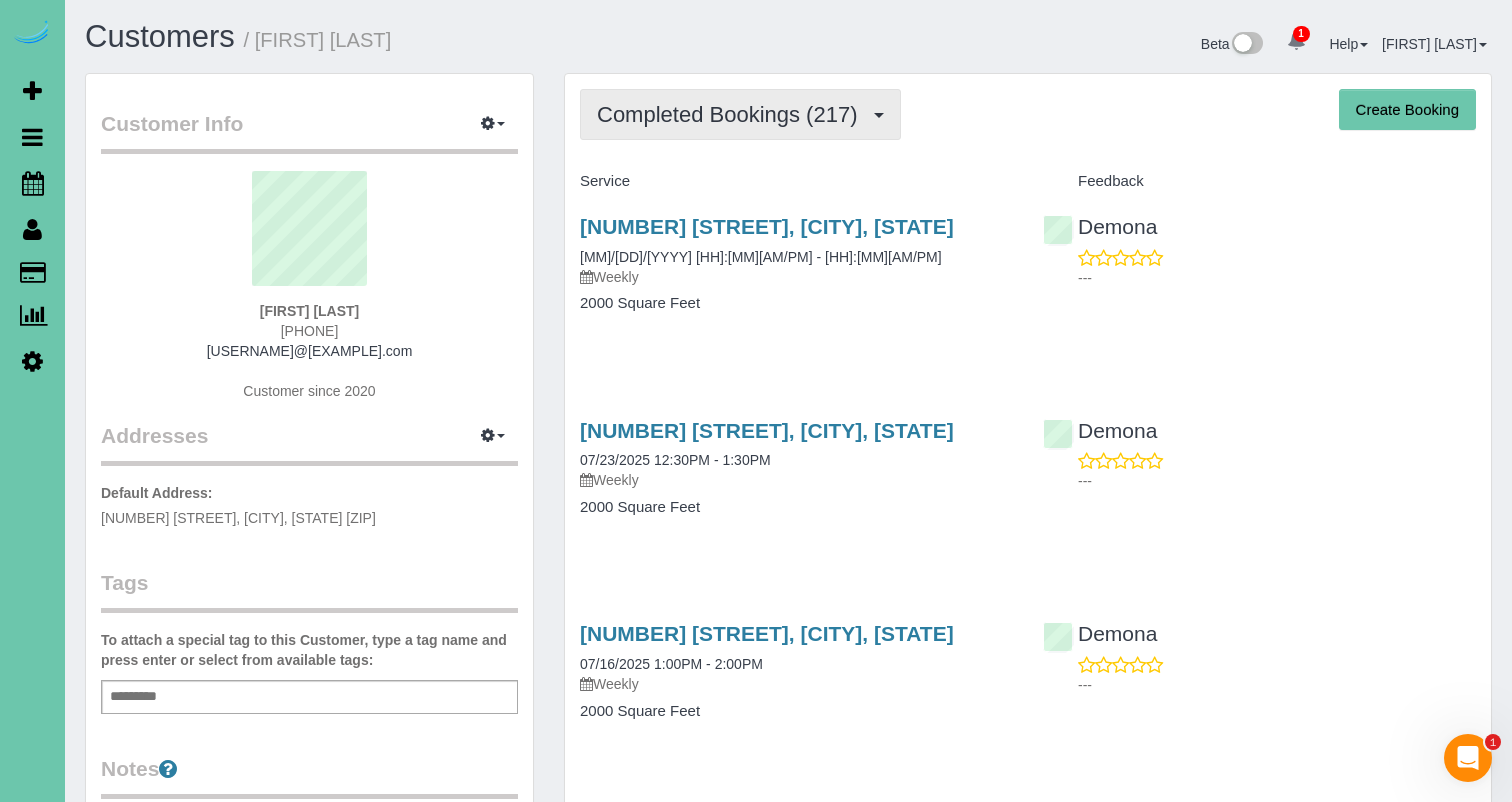 click on "Completed Bookings (217)" at bounding box center (740, 114) 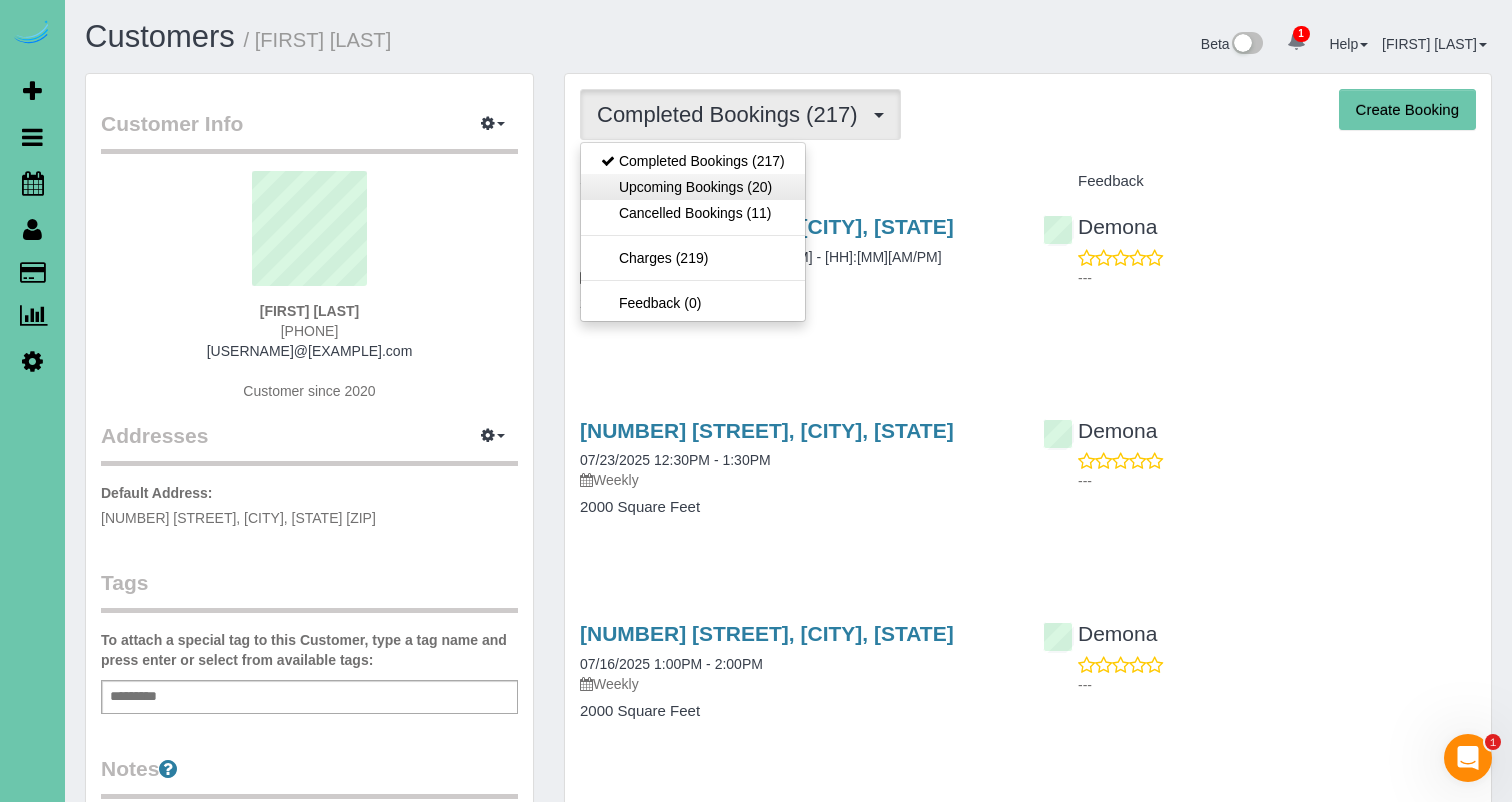click on "Upcoming Bookings (20)" at bounding box center [693, 187] 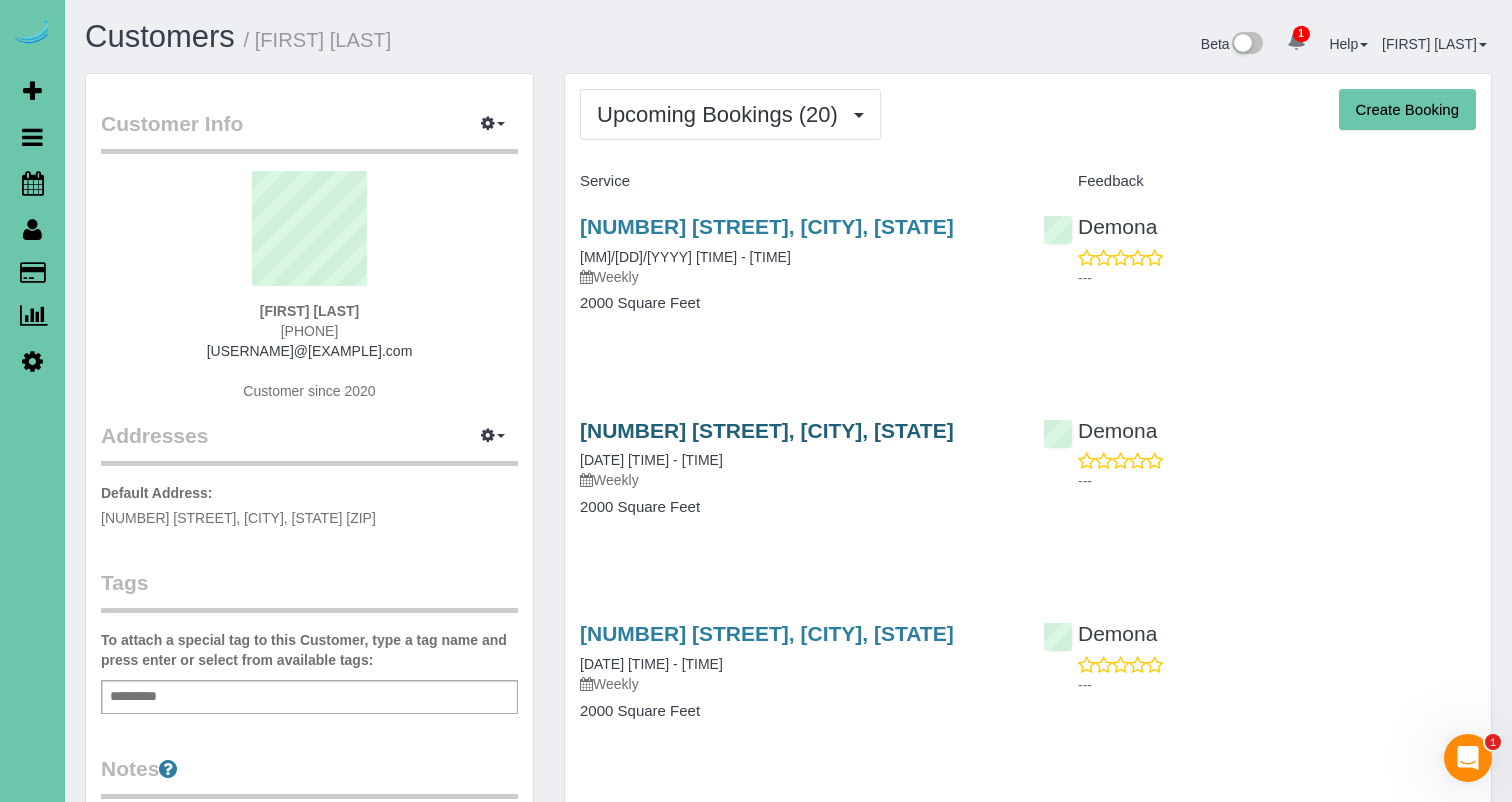 click on "2230 S 31st Street, Omaha, NE 68105" at bounding box center [767, 430] 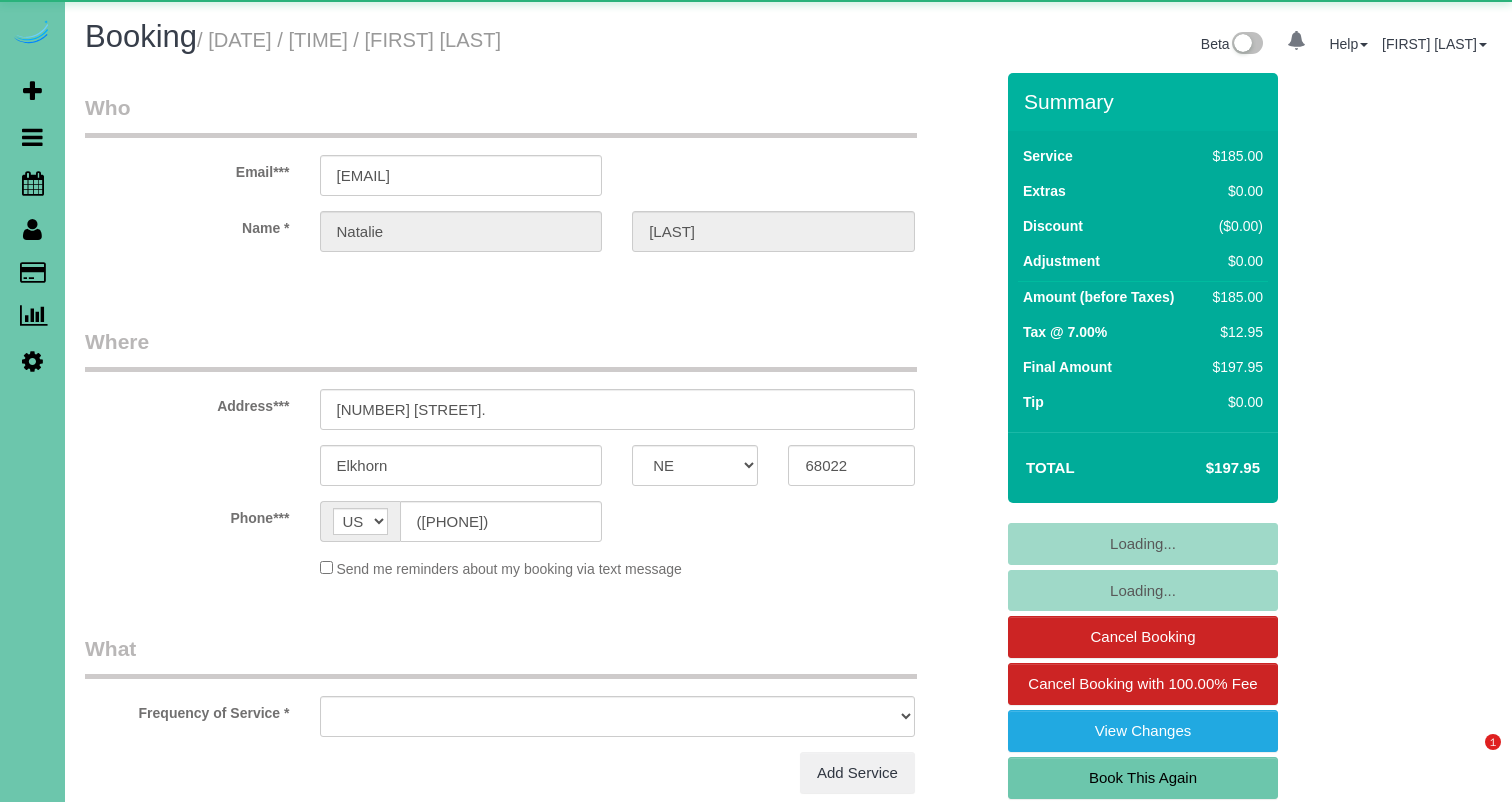 select on "NE" 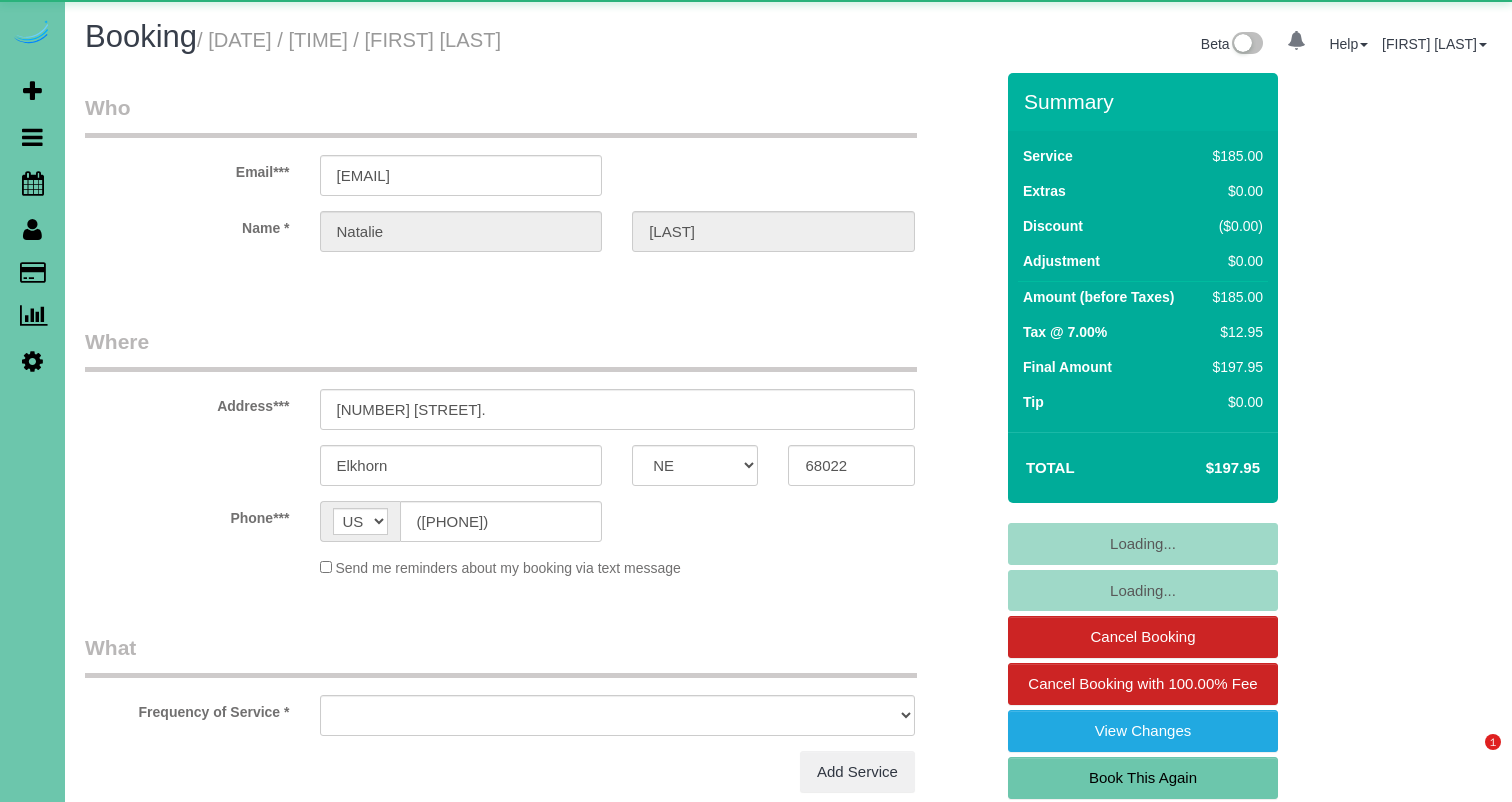 scroll, scrollTop: 0, scrollLeft: 0, axis: both 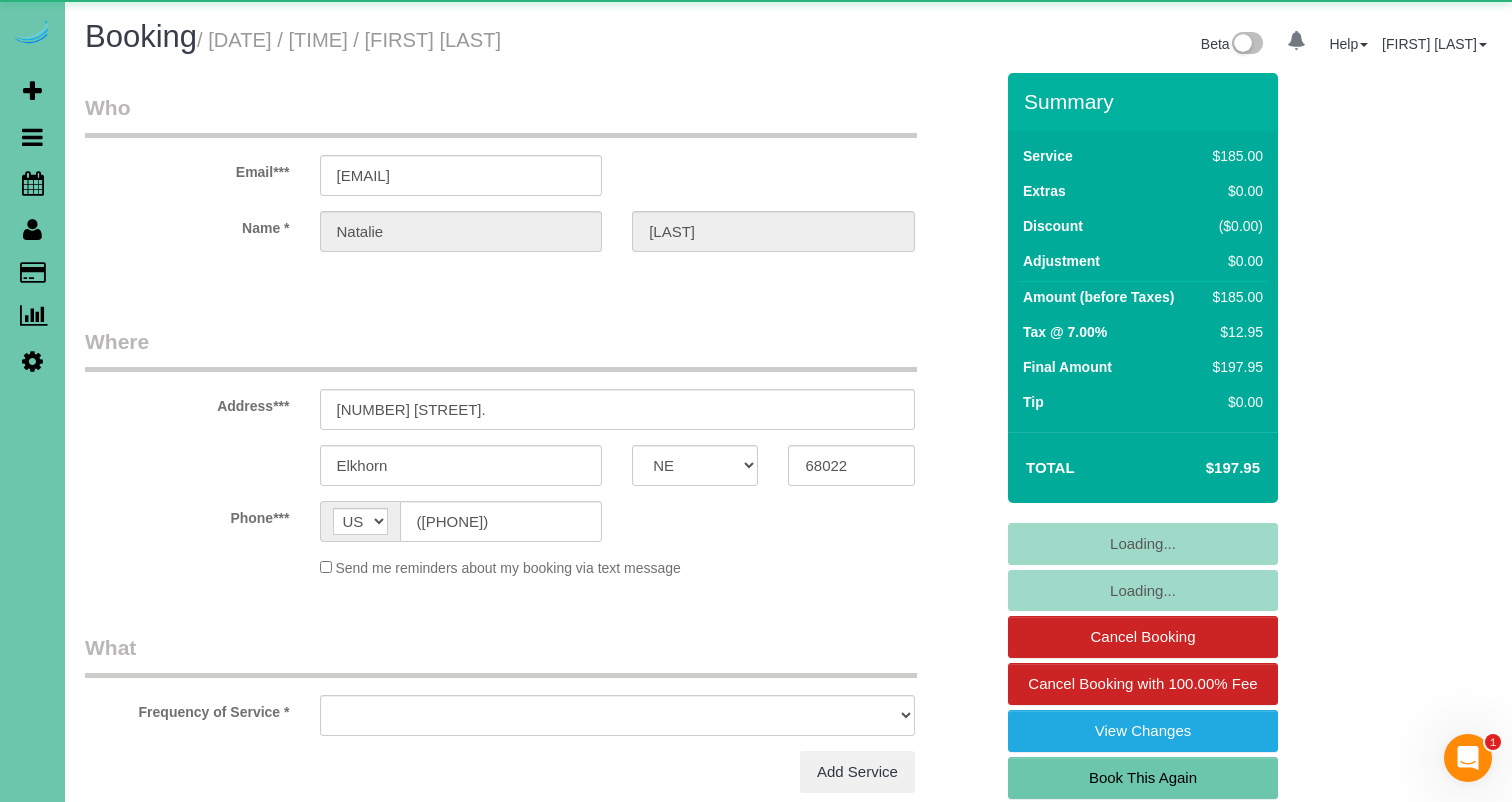 select on "object:699" 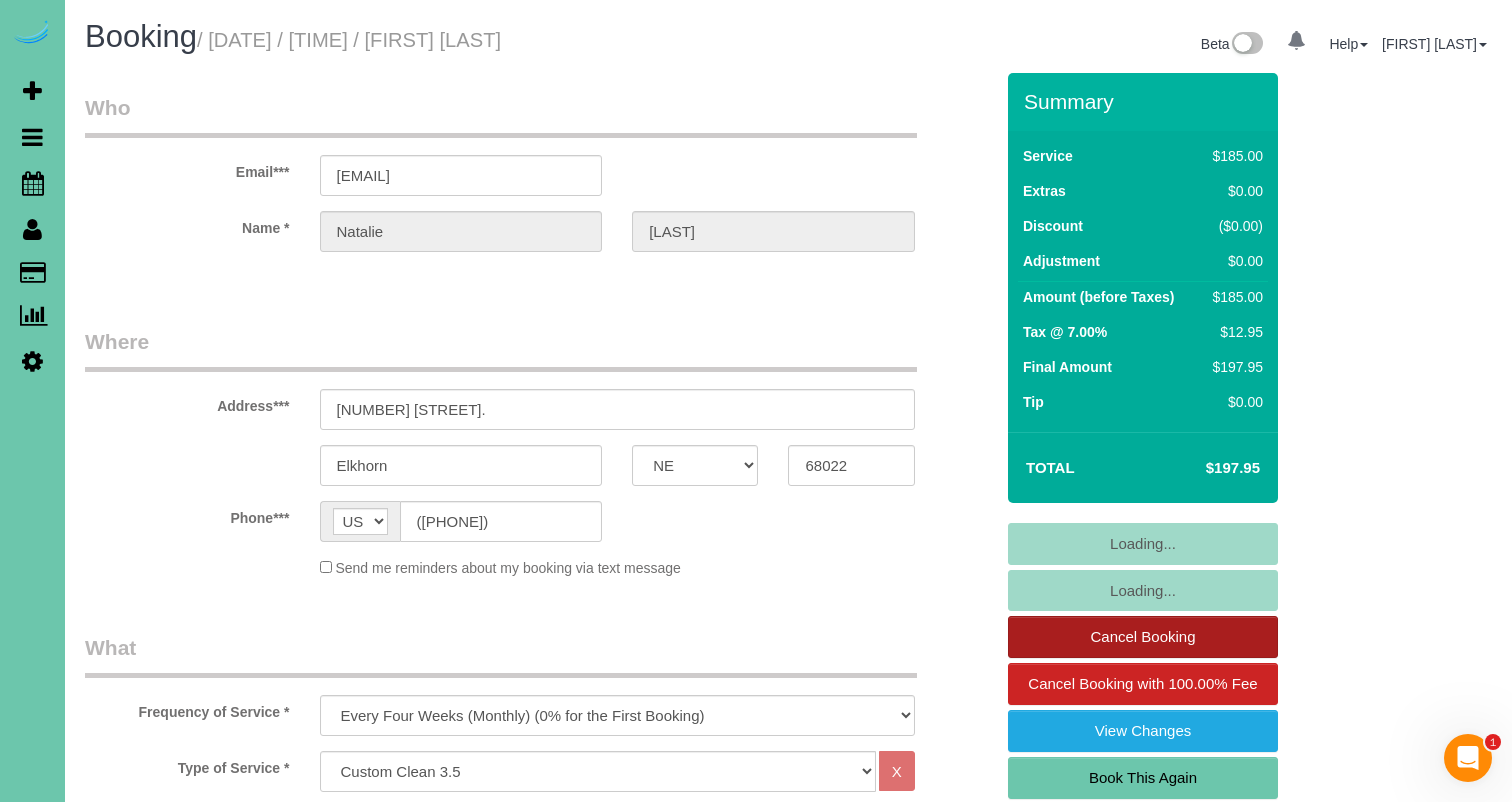click on "Cancel Booking" at bounding box center (1143, 637) 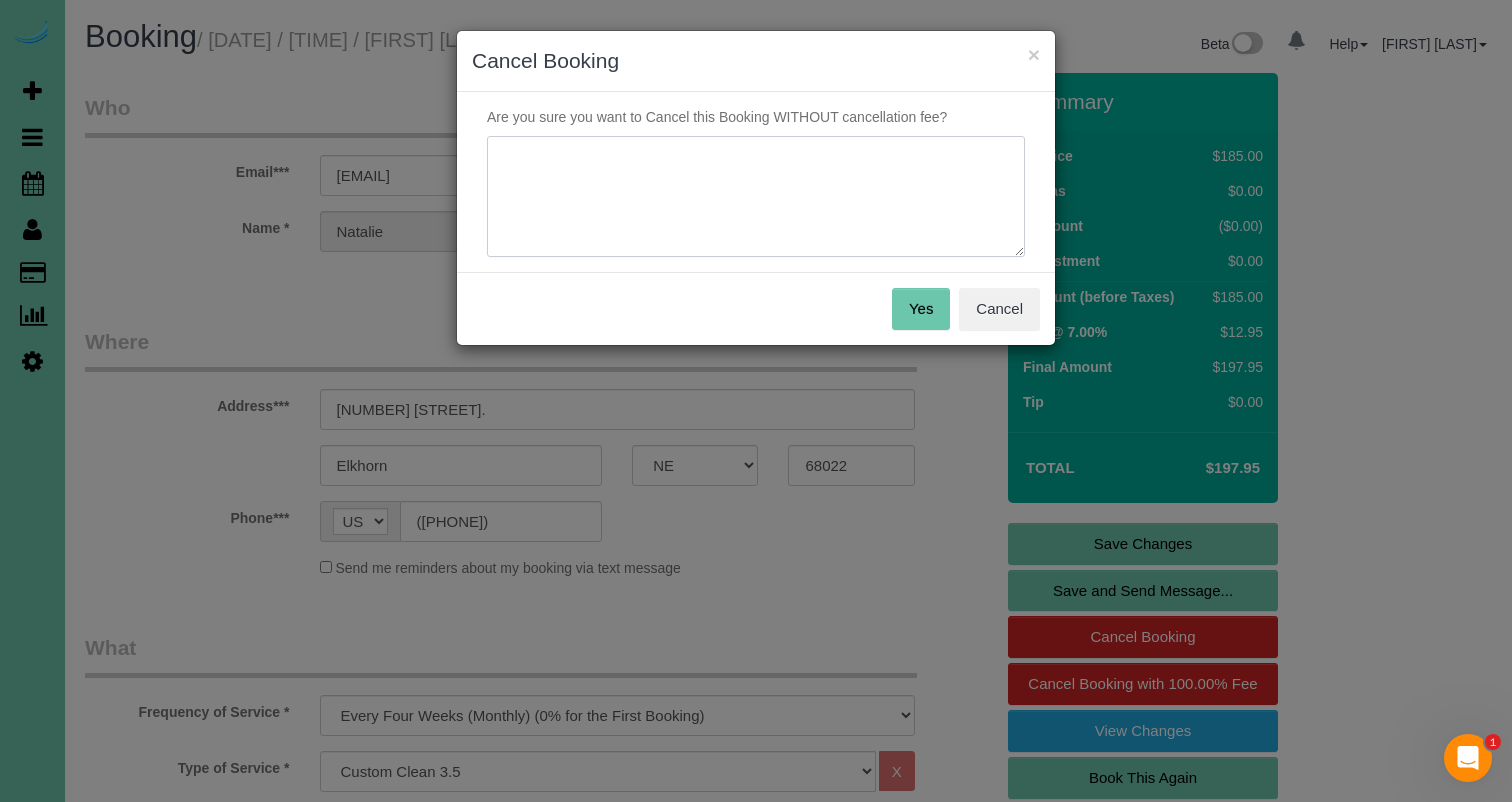 click at bounding box center [756, 197] 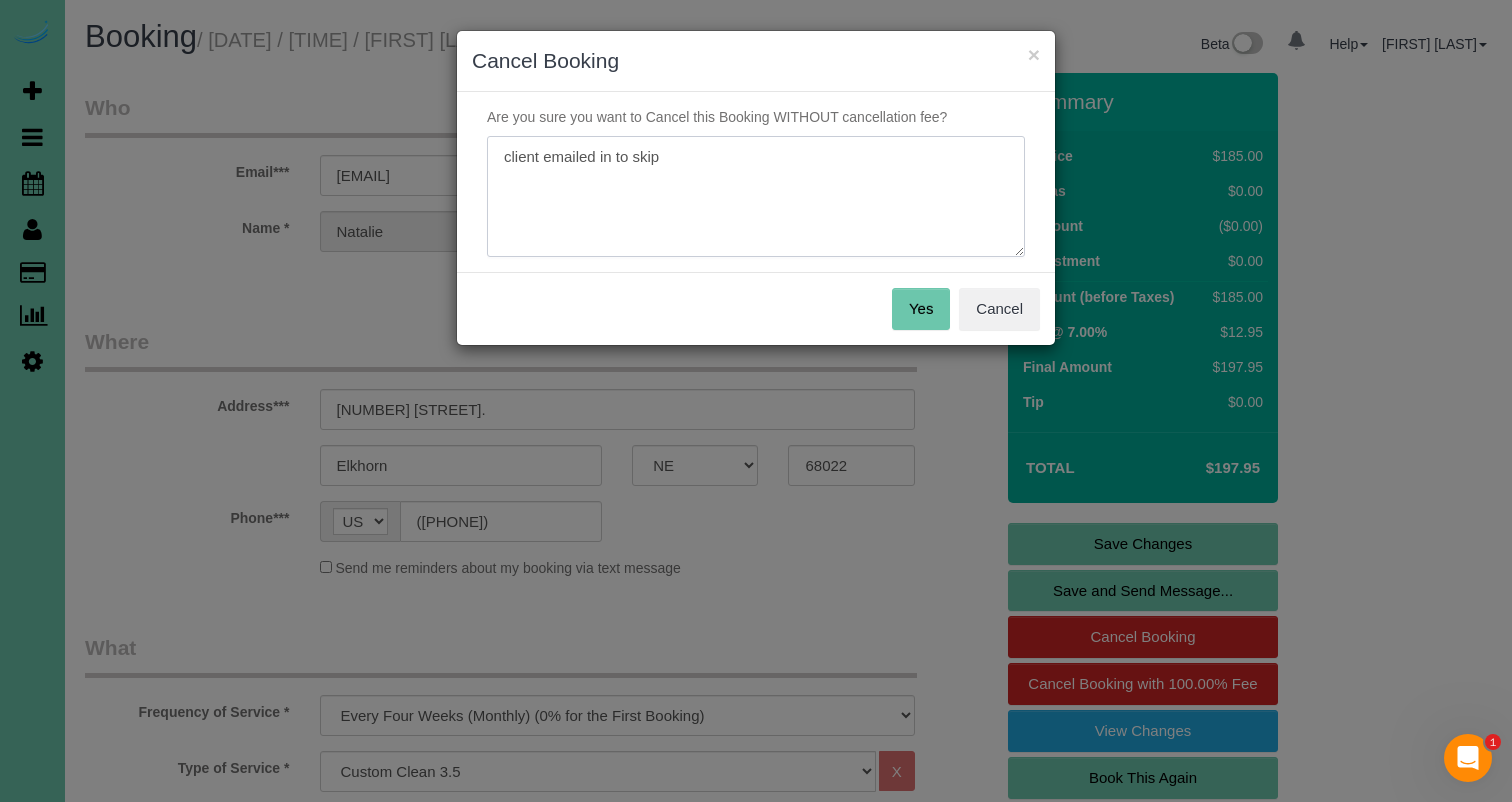 type on "client emailed in to skip" 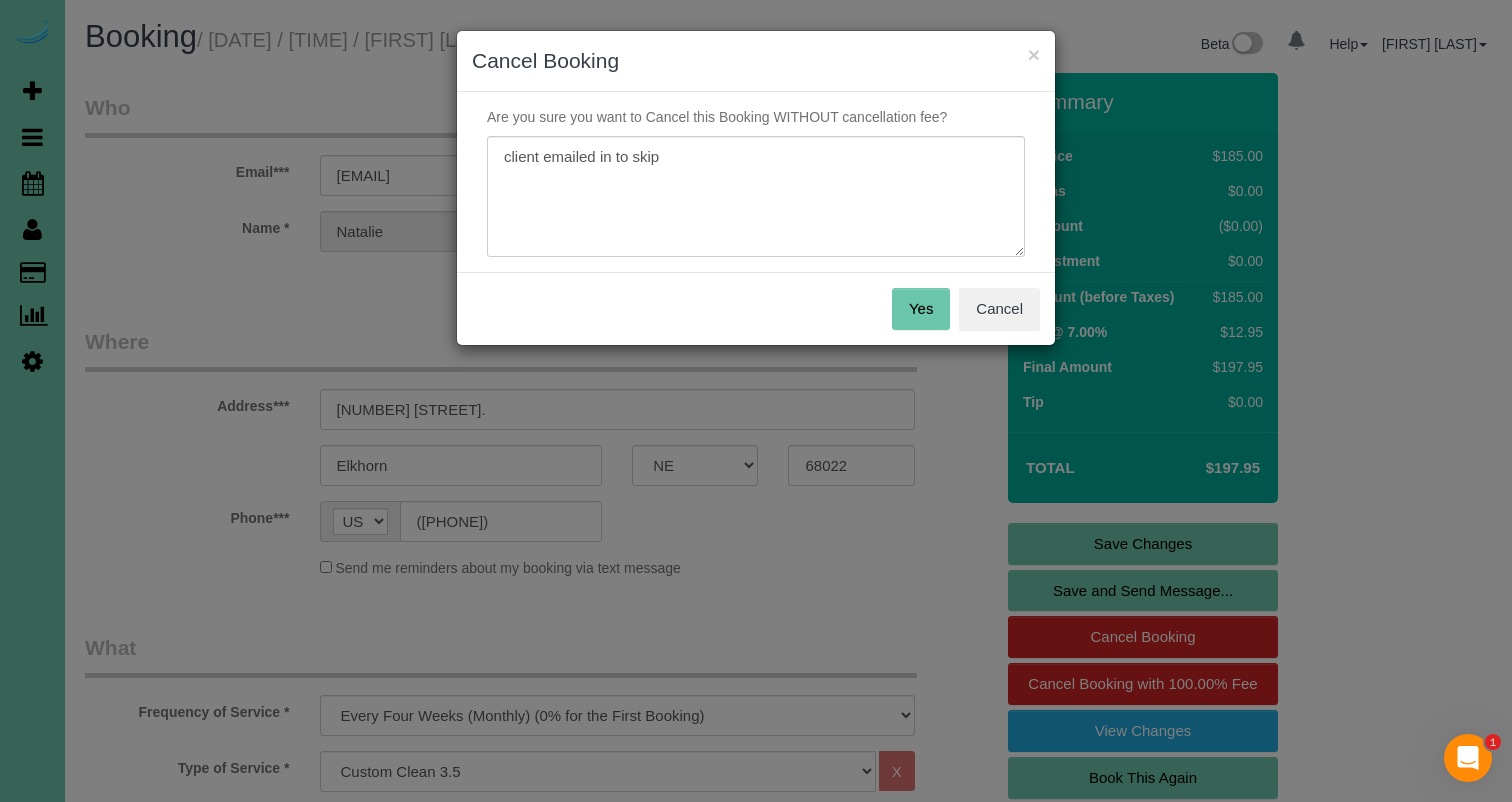 drag, startPoint x: 910, startPoint y: 312, endPoint x: 894, endPoint y: 309, distance: 16.27882 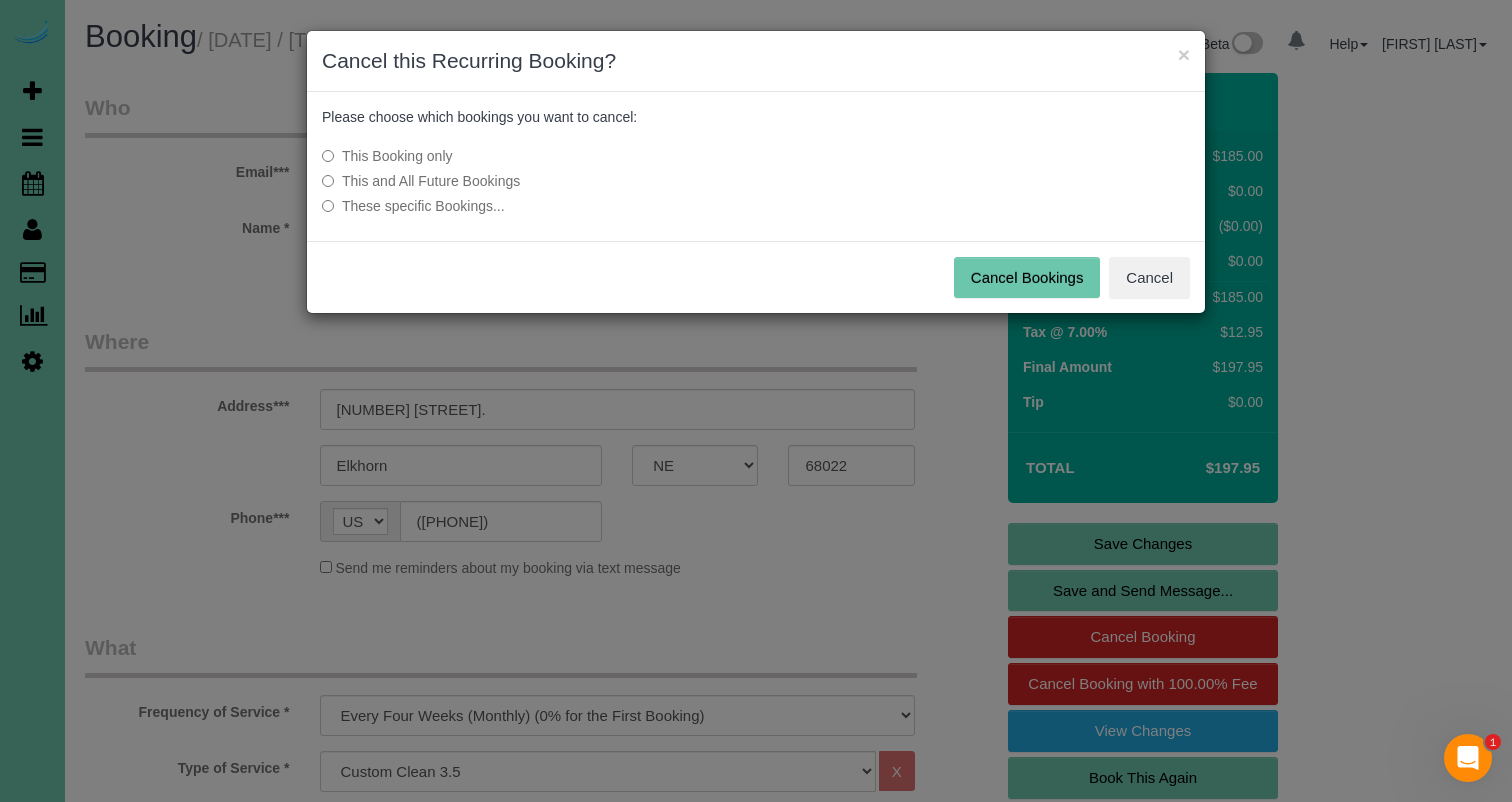 click on "Cancel Bookings" at bounding box center (1027, 278) 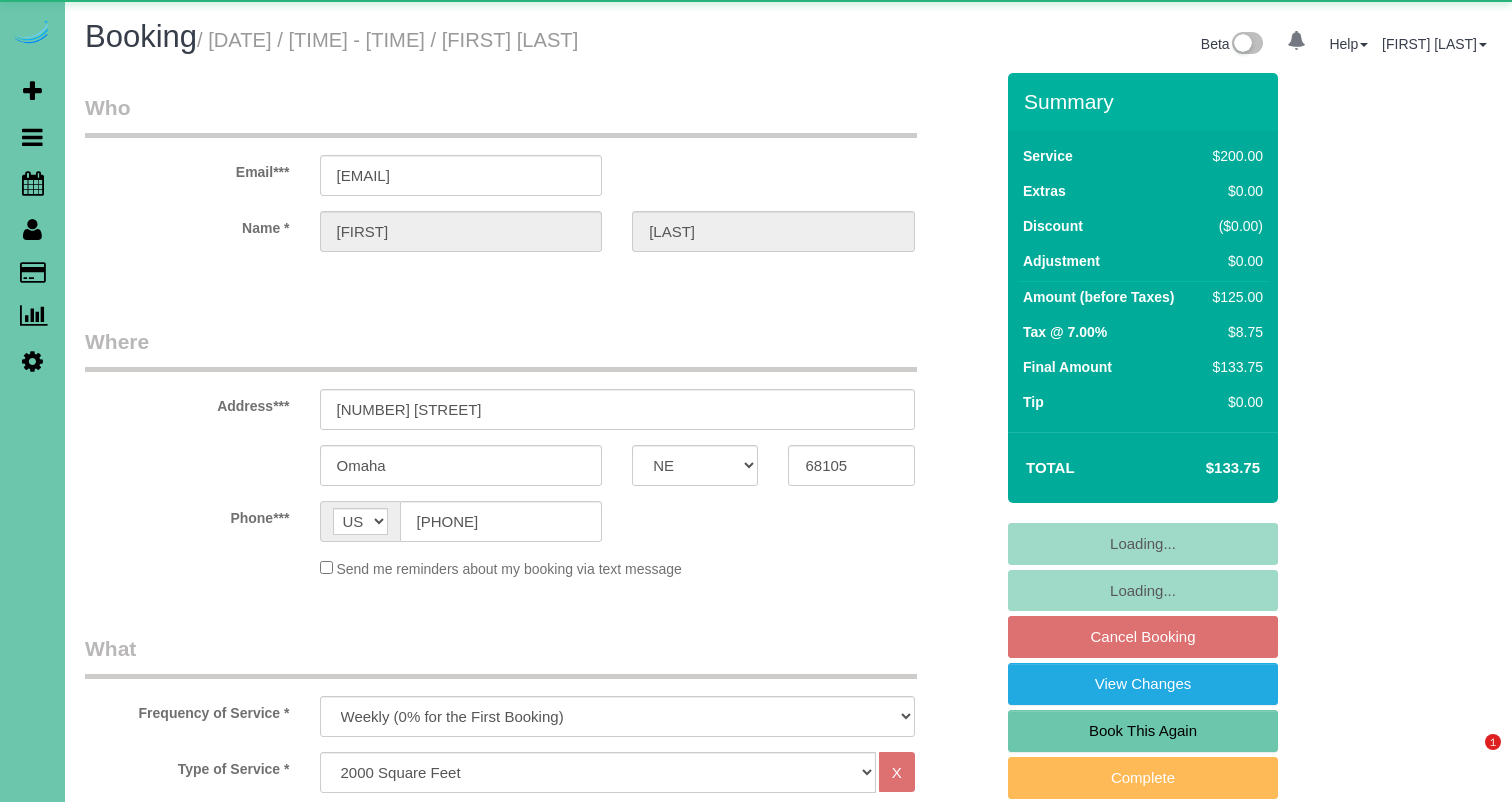 select on "NE" 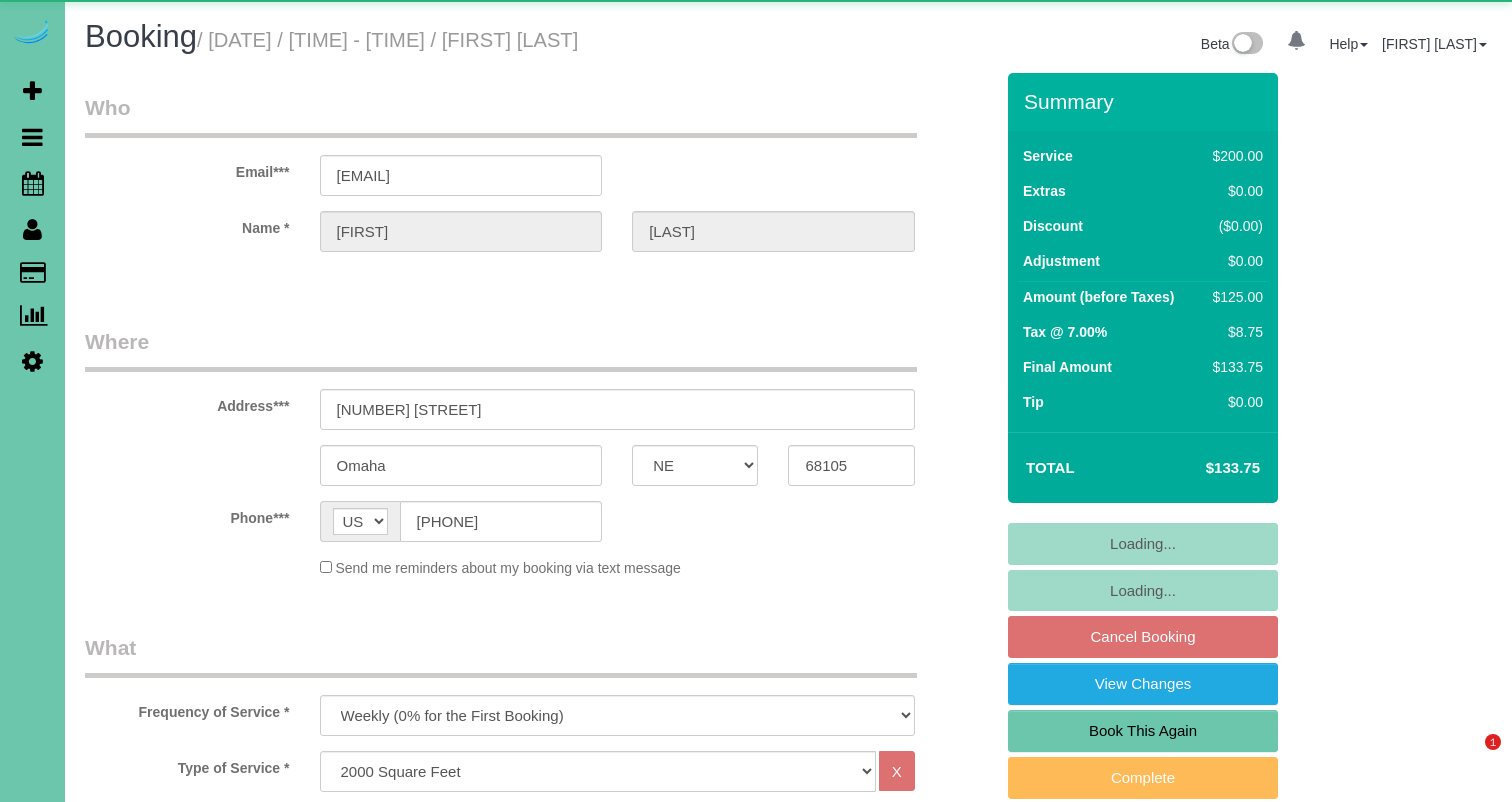 scroll, scrollTop: 0, scrollLeft: 0, axis: both 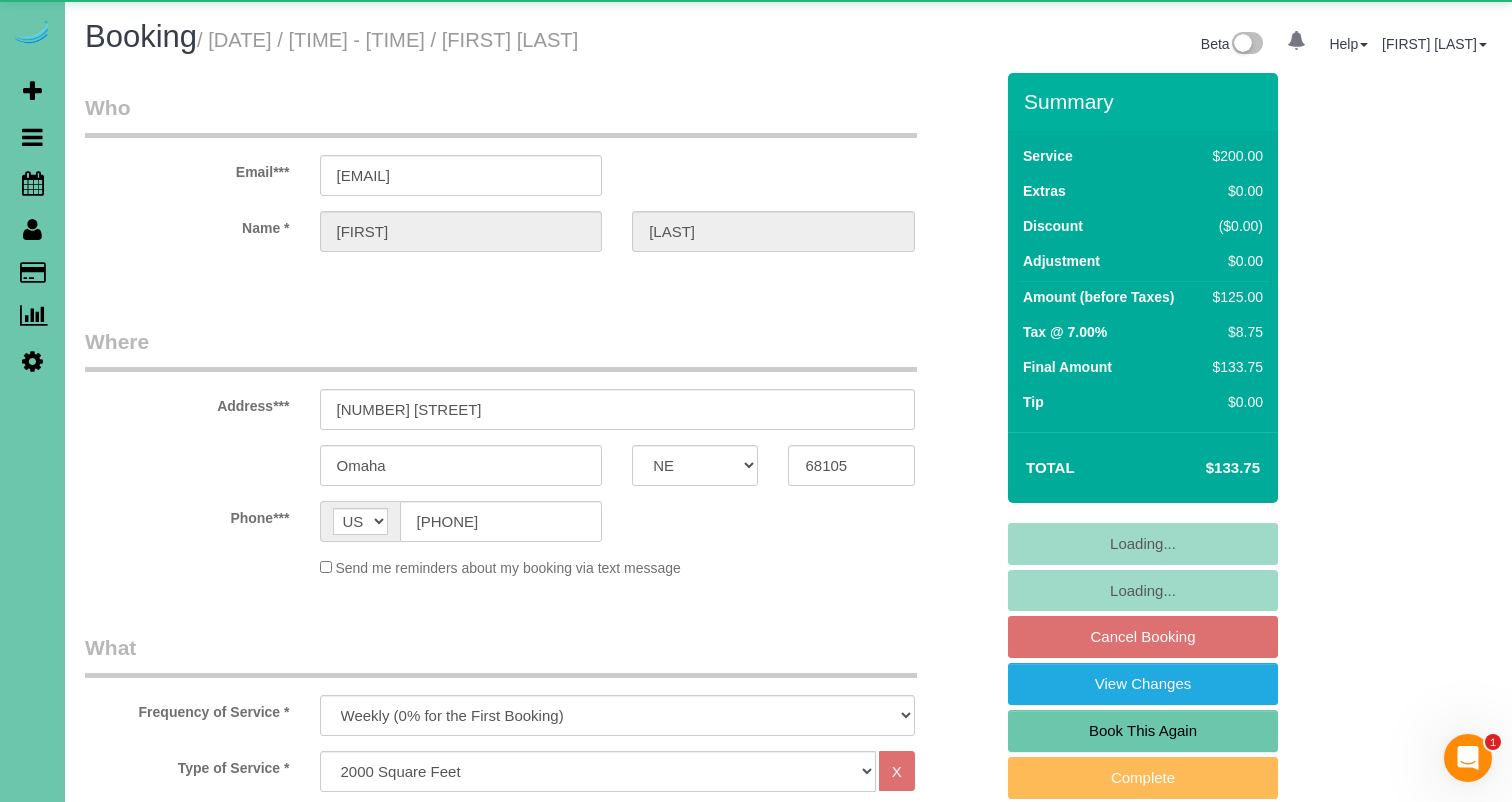 select on "object:650" 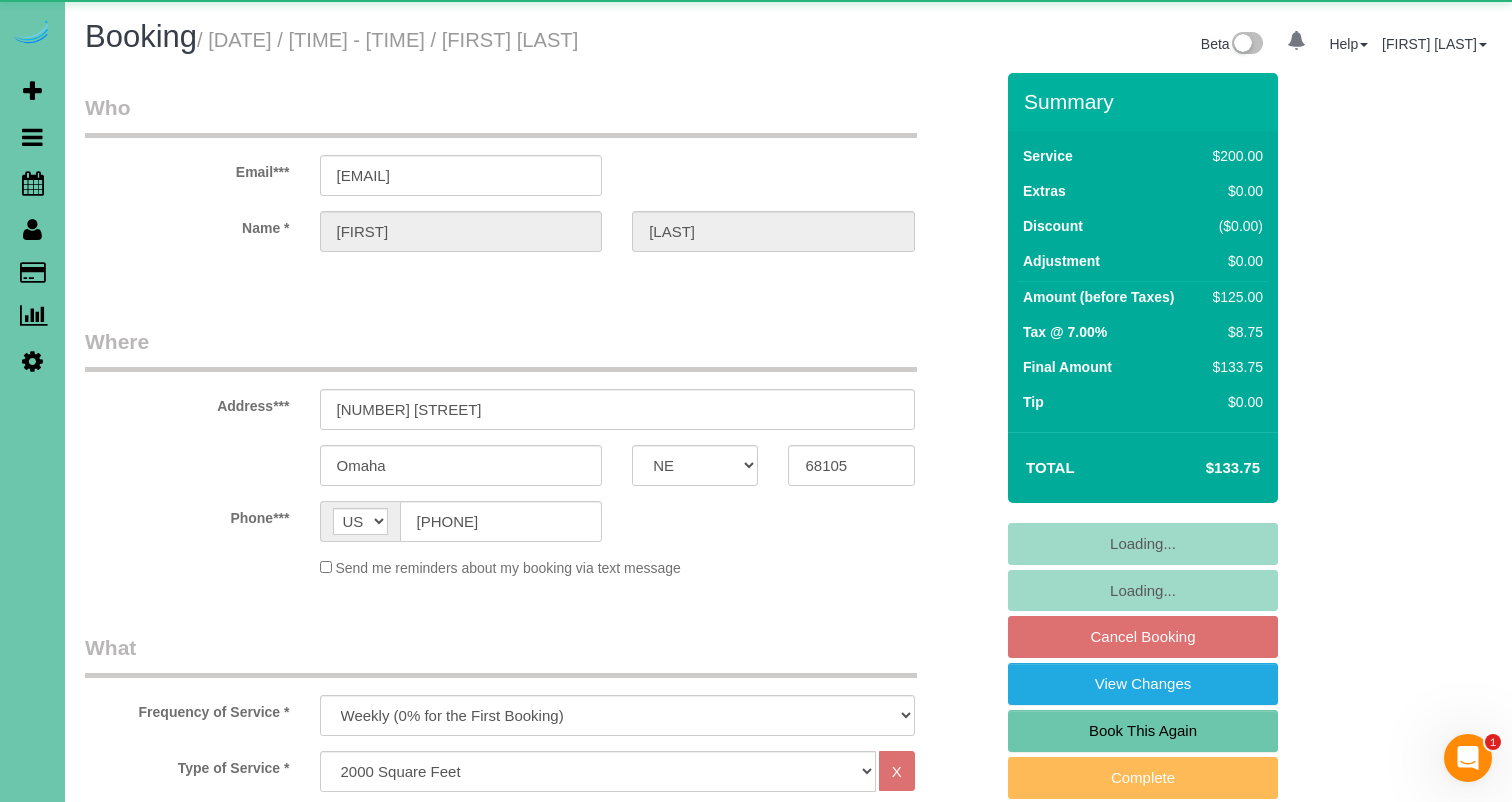 scroll, scrollTop: 0, scrollLeft: 0, axis: both 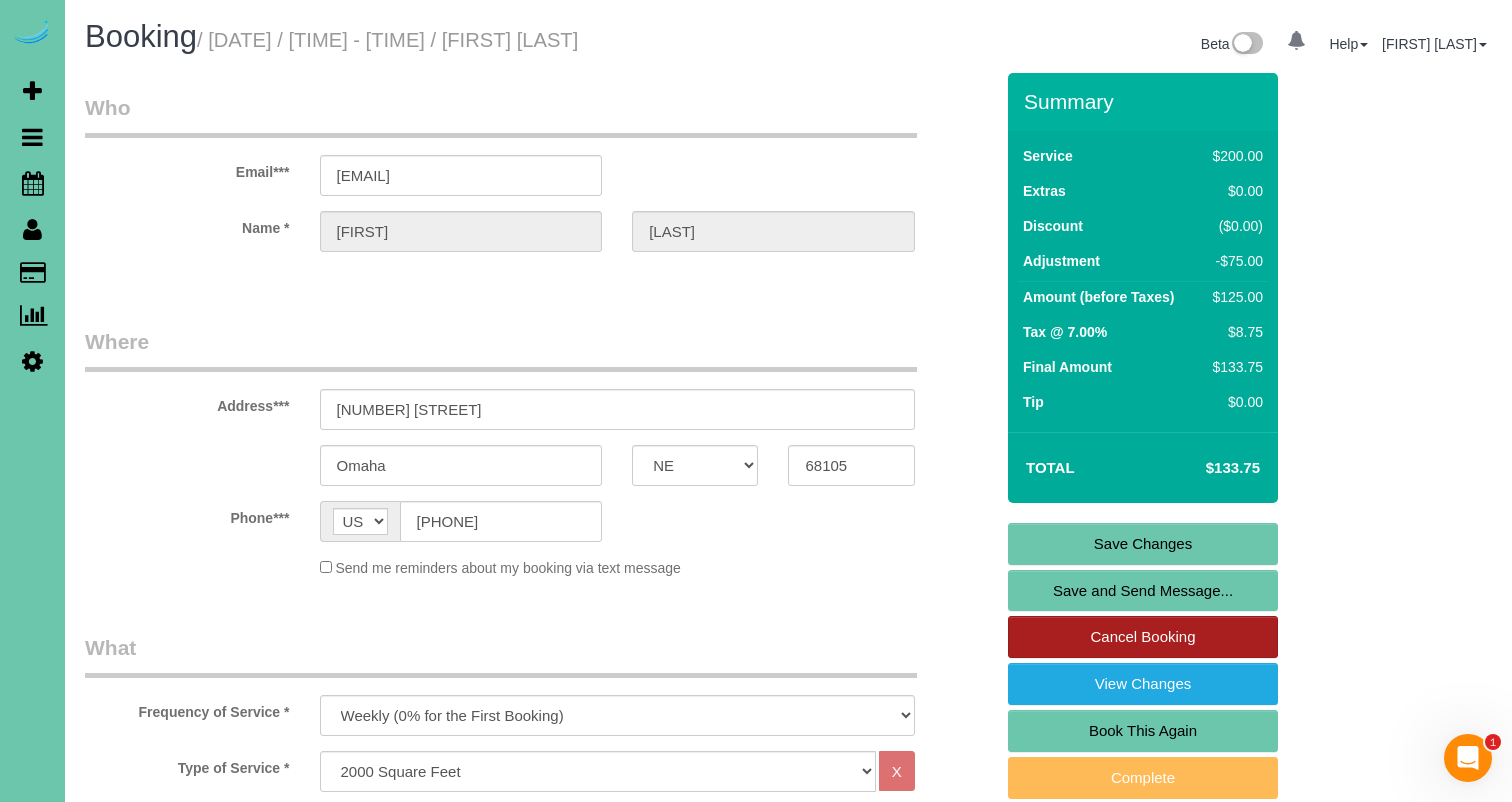 click on "Cancel Booking" at bounding box center (1143, 637) 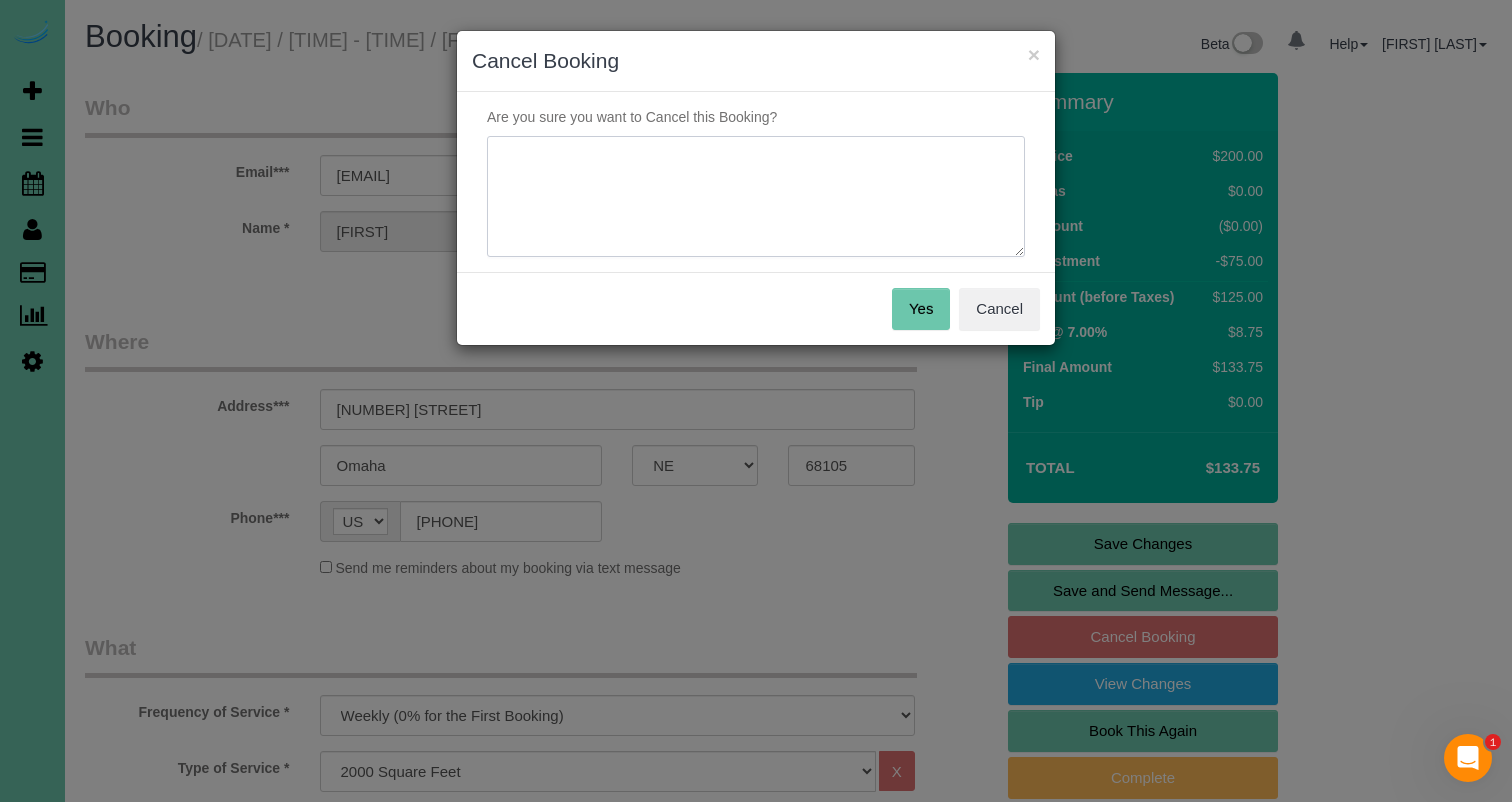 click at bounding box center [756, 197] 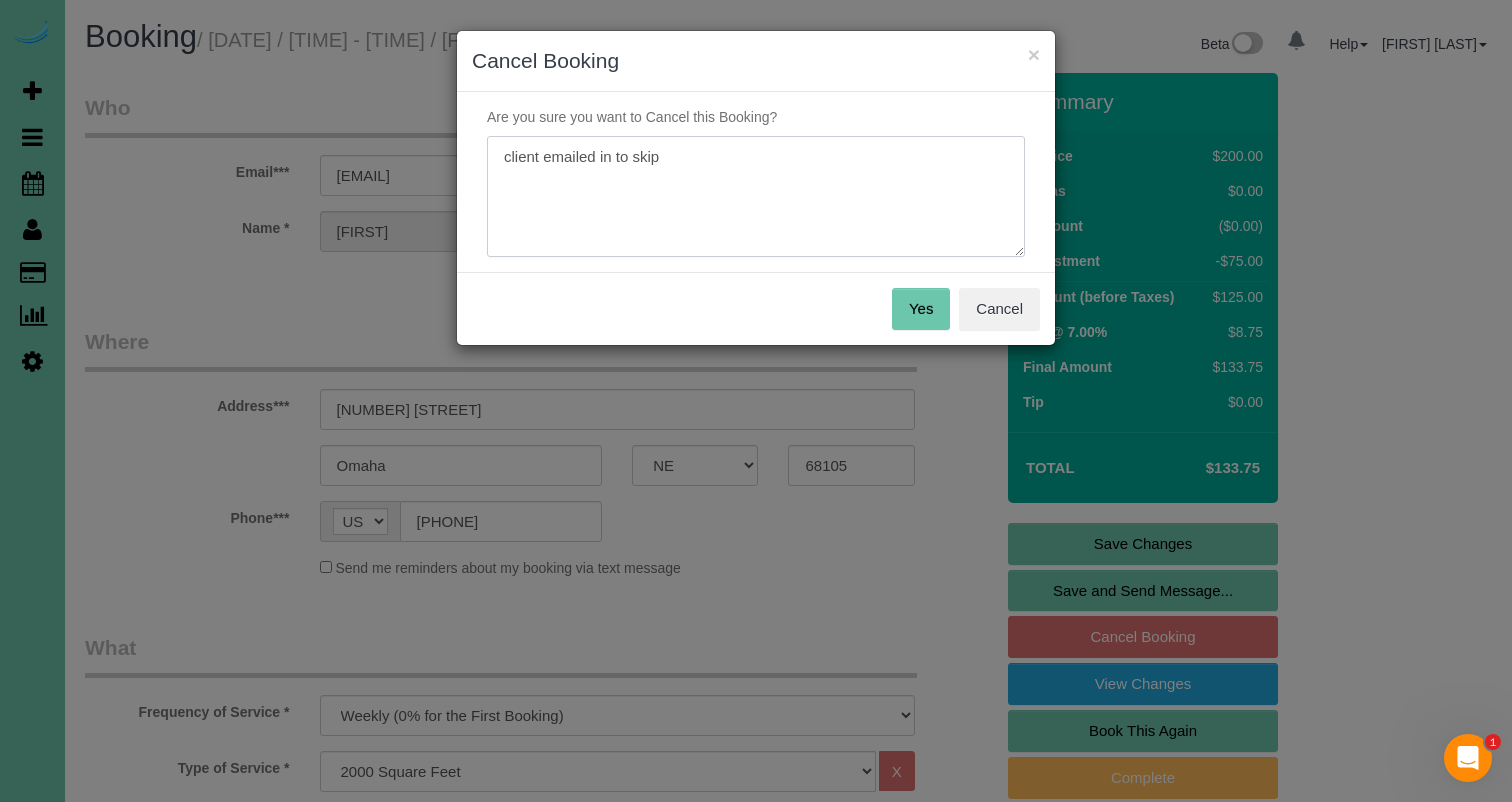 type on "client emailed in to skip" 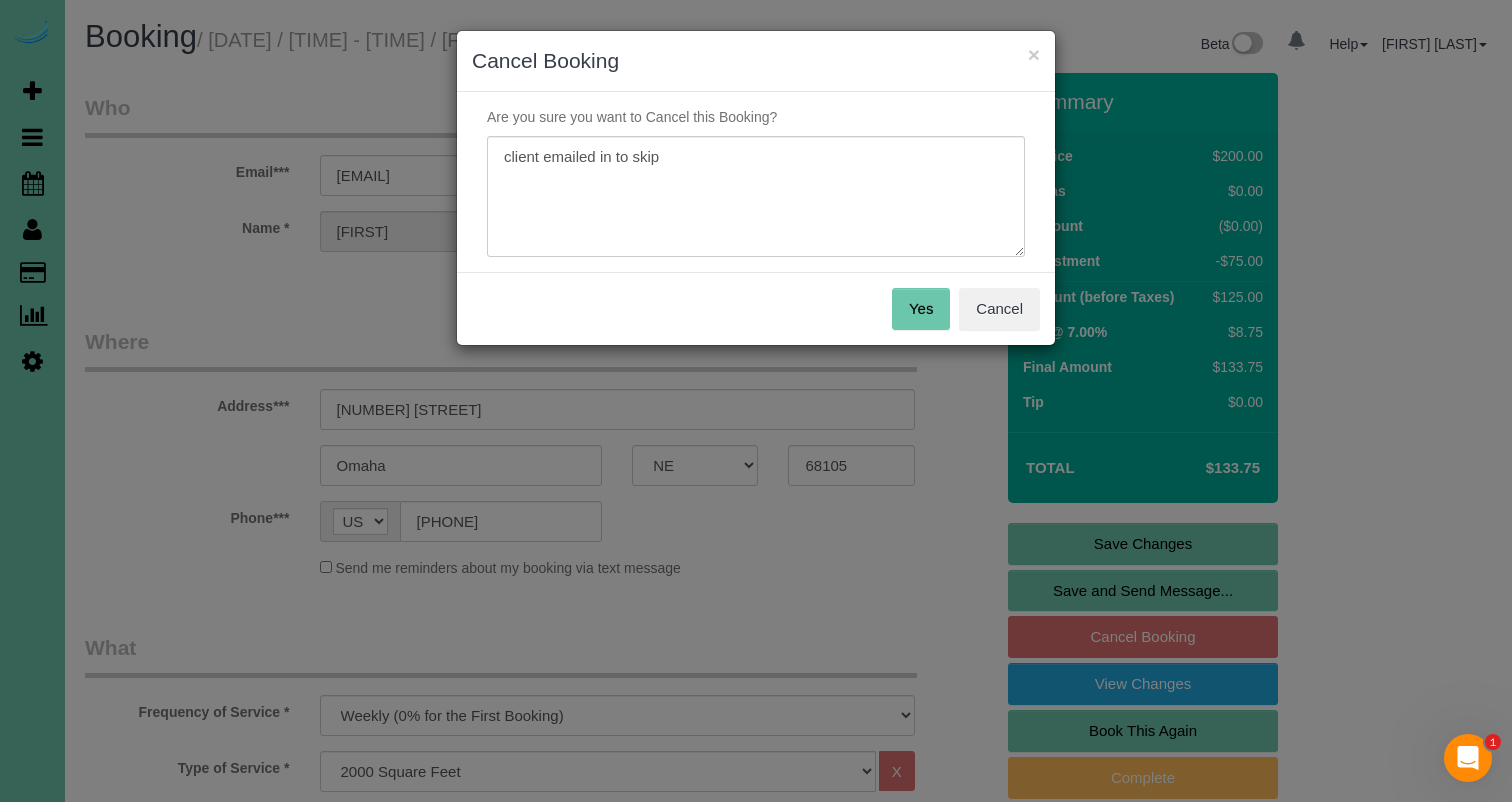 drag, startPoint x: 914, startPoint y: 309, endPoint x: 868, endPoint y: 302, distance: 46.52956 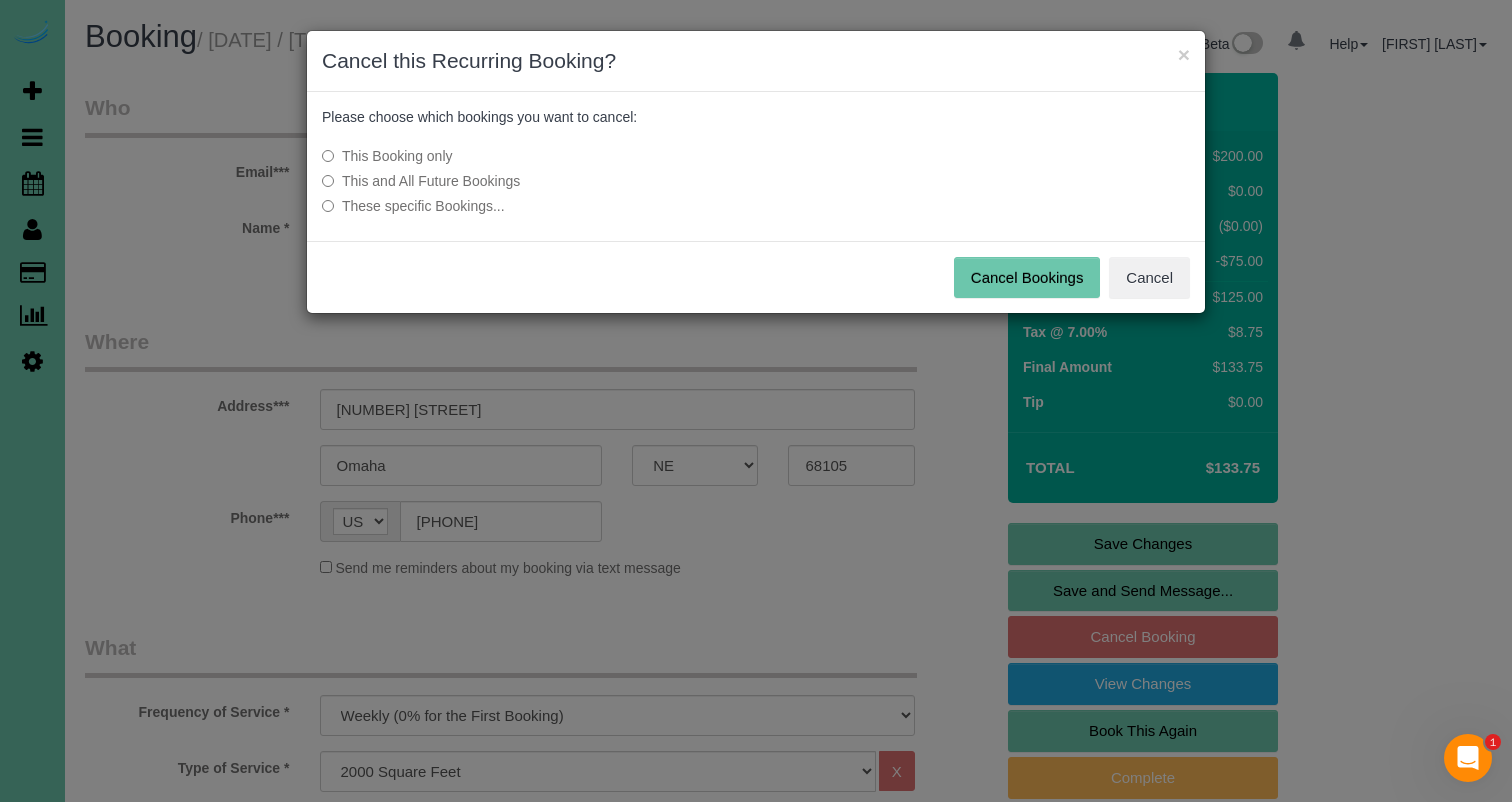 drag, startPoint x: 999, startPoint y: 277, endPoint x: 971, endPoint y: 267, distance: 29.732138 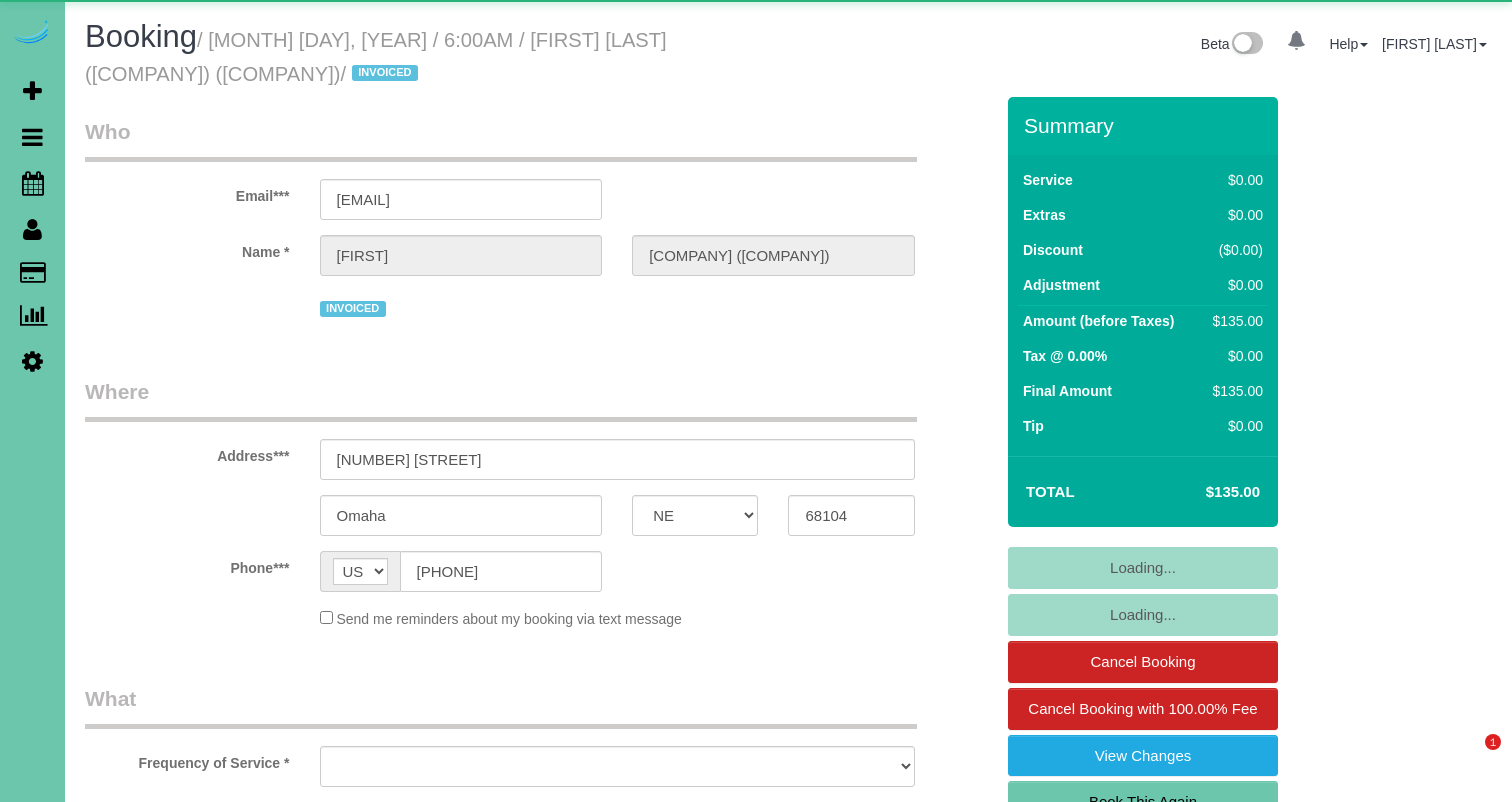 select on "NE" 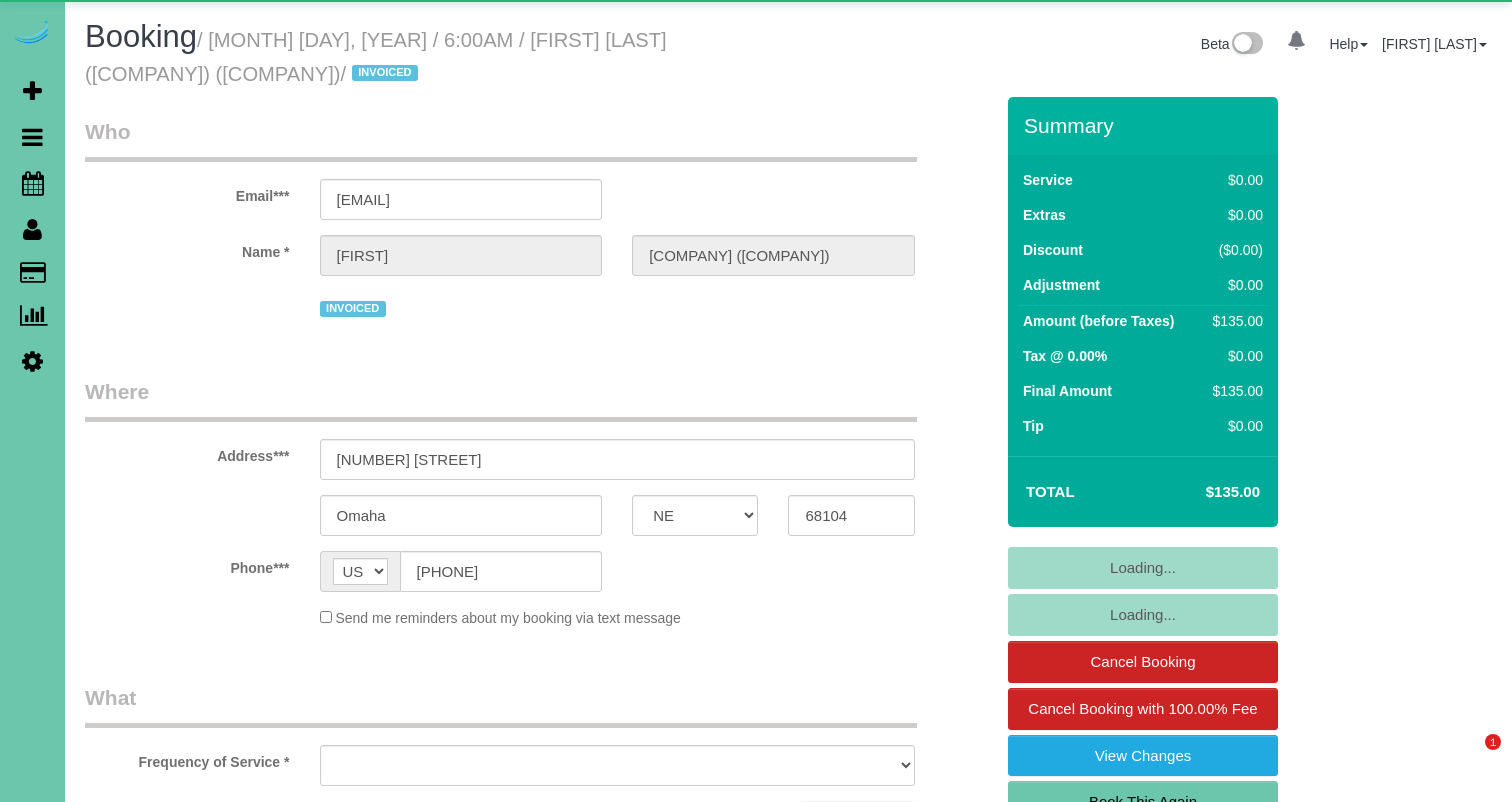 scroll, scrollTop: 61, scrollLeft: 0, axis: vertical 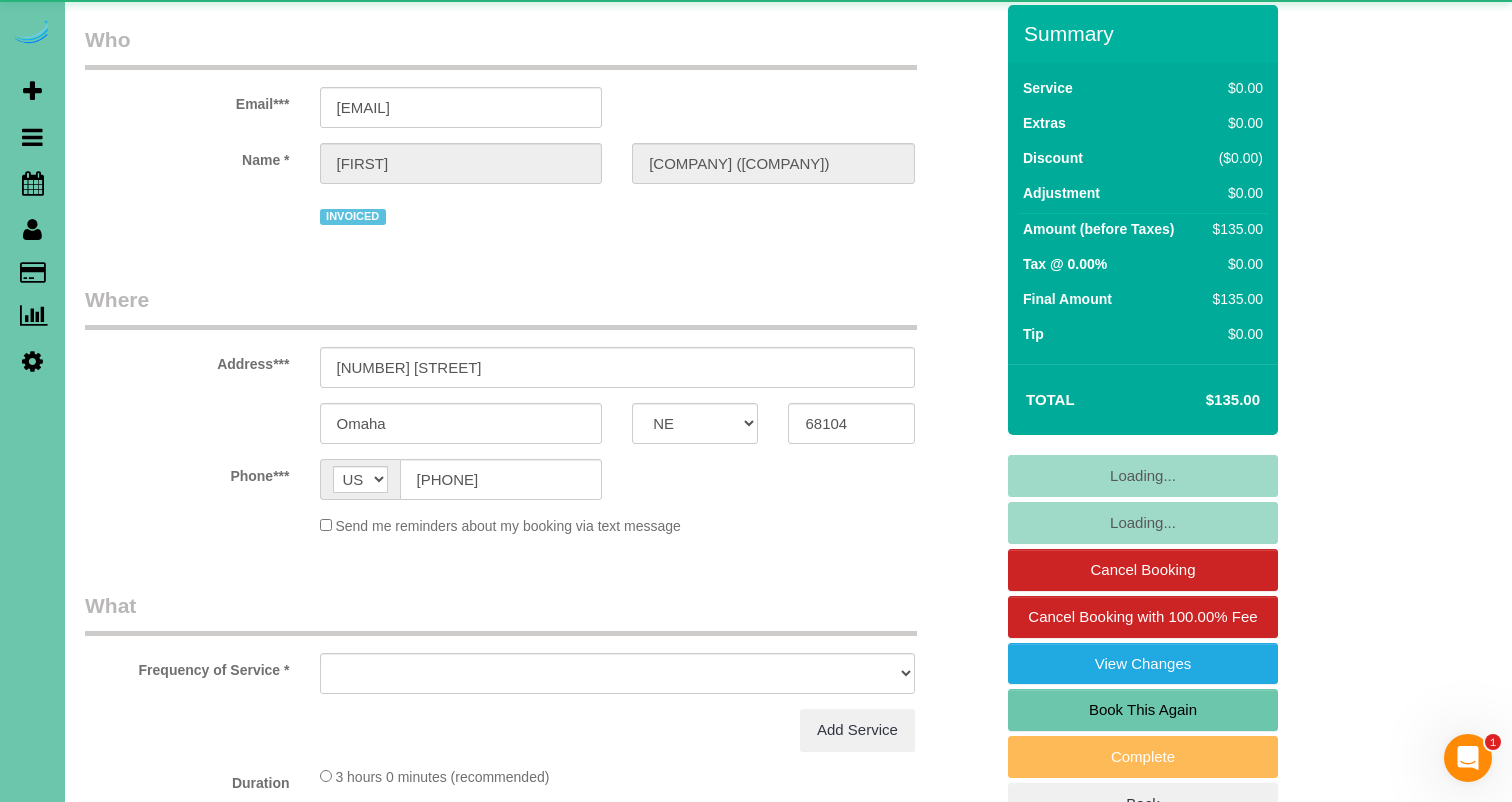 select on "object:697" 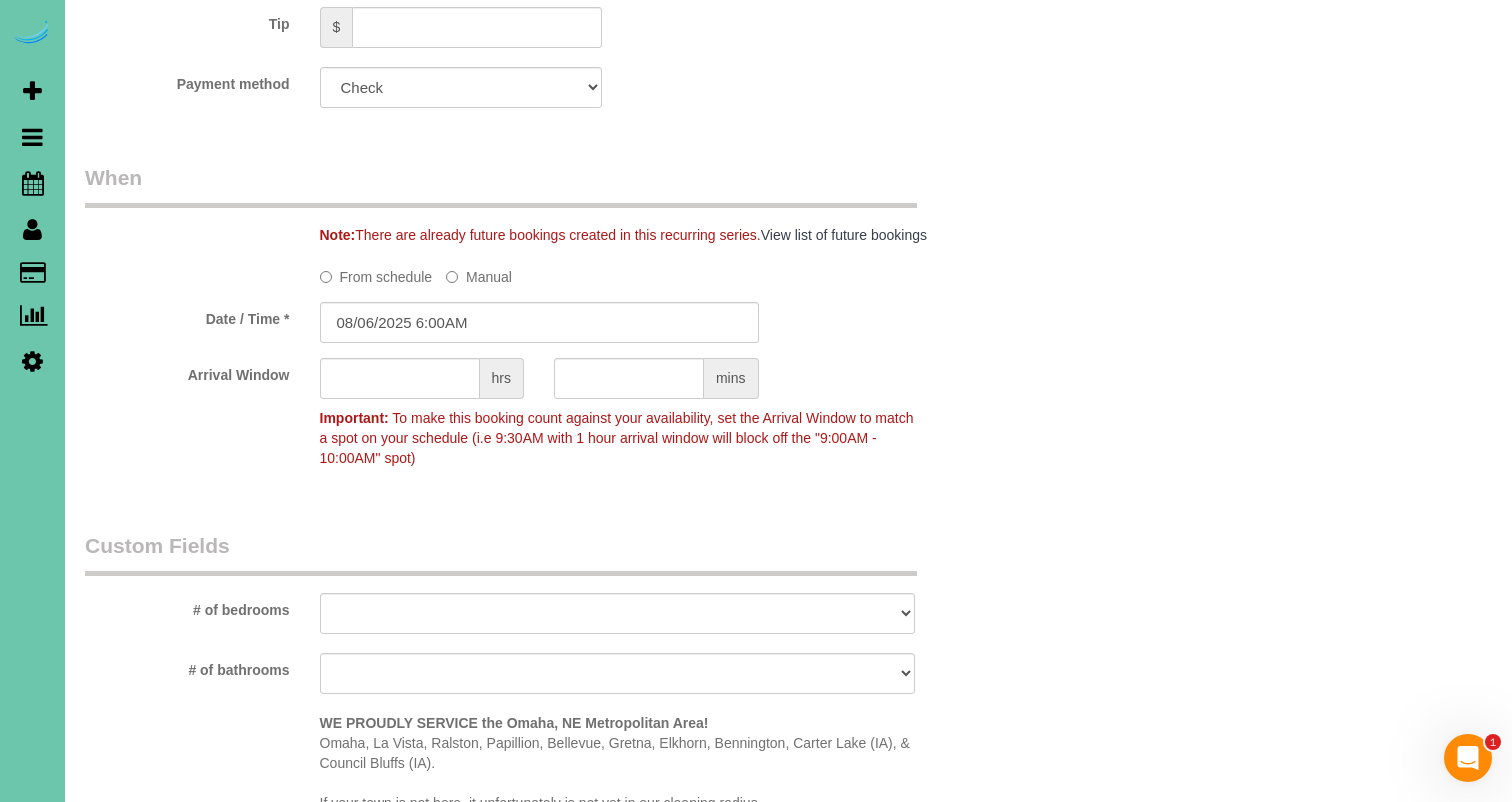 scroll, scrollTop: 1331, scrollLeft: 0, axis: vertical 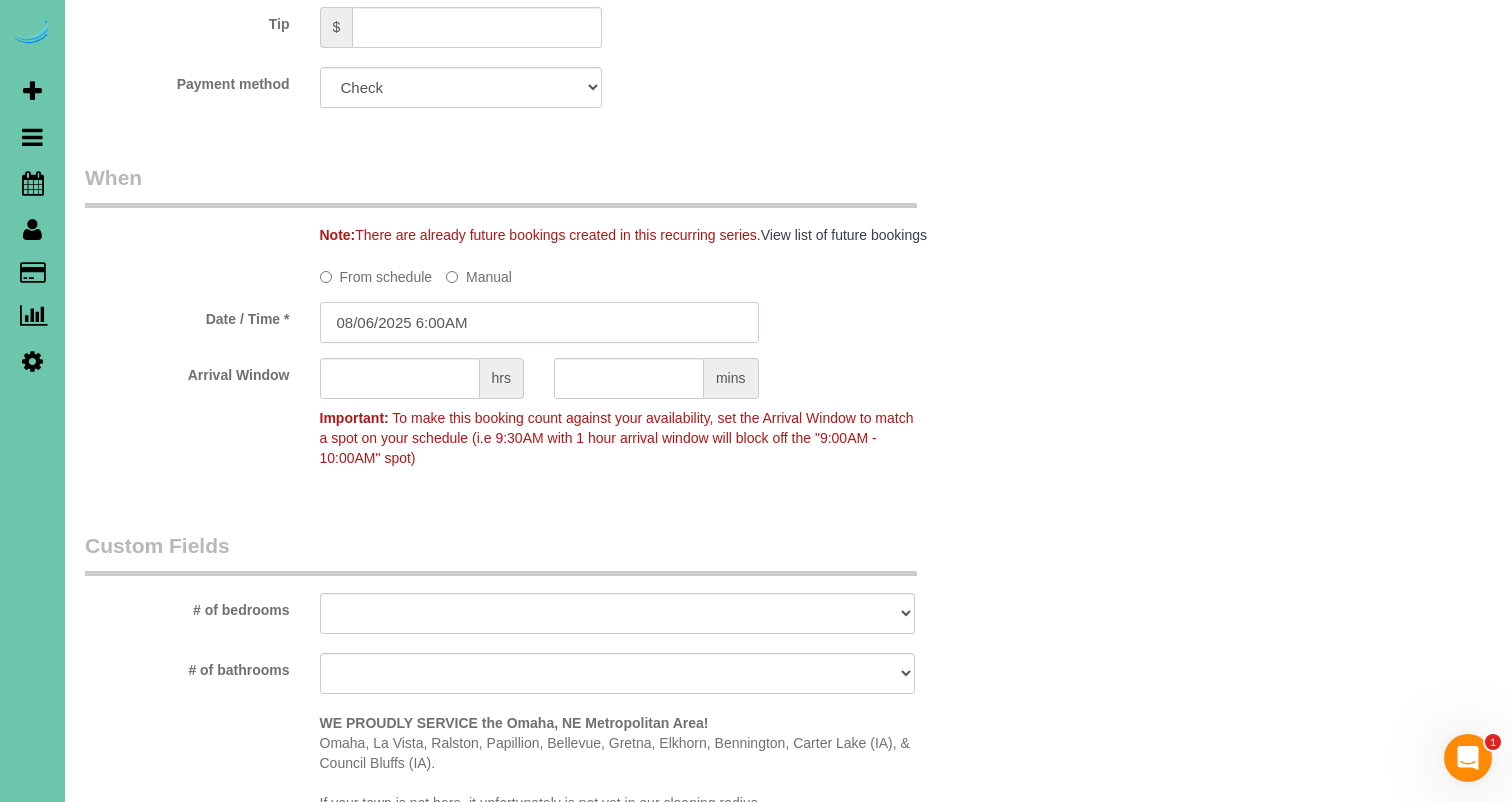 click on "08/06/2025 6:00AM" at bounding box center (539, 322) 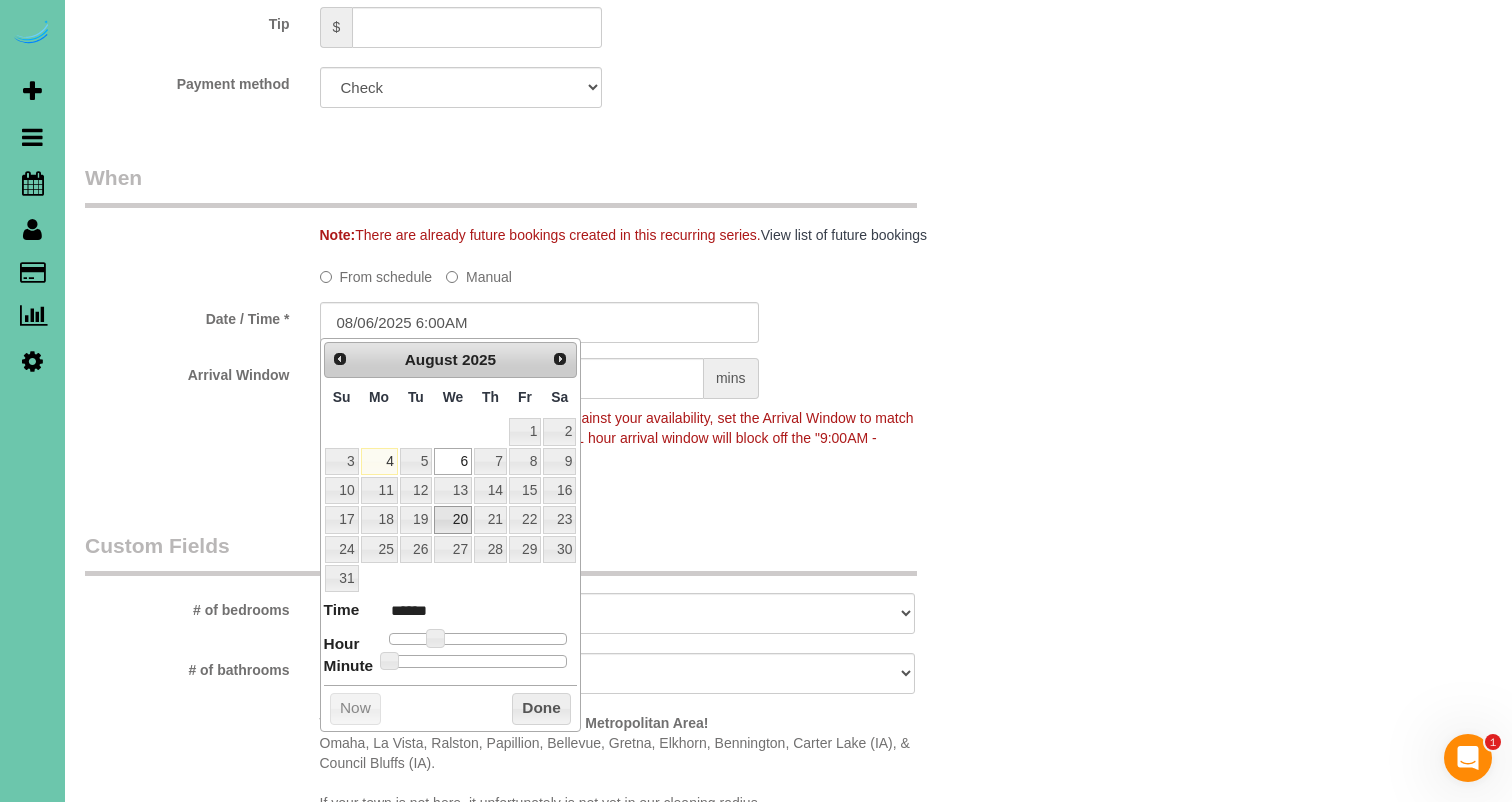 click on "20" at bounding box center (453, 519) 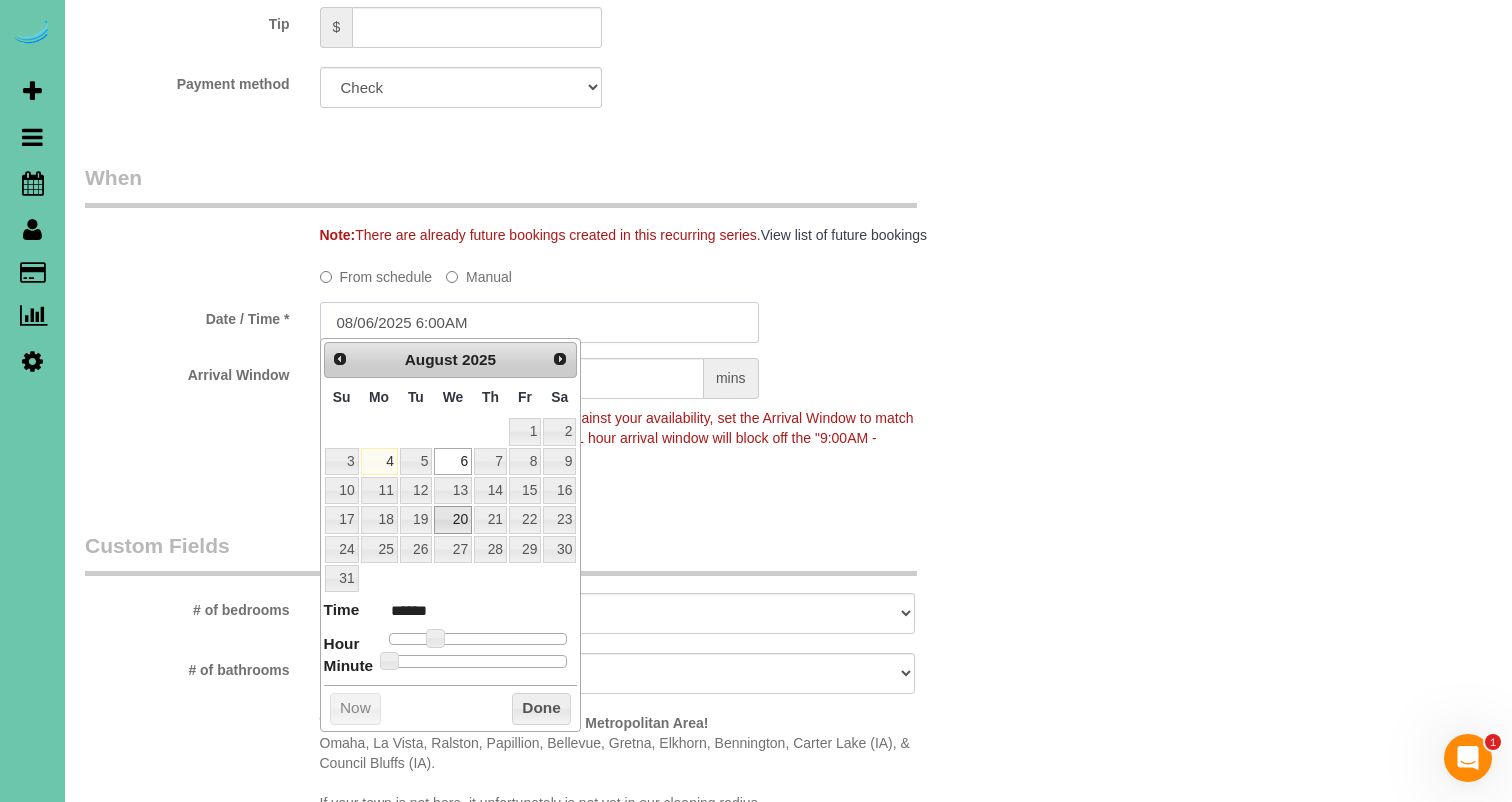 type on "[DATE] [TIME]" 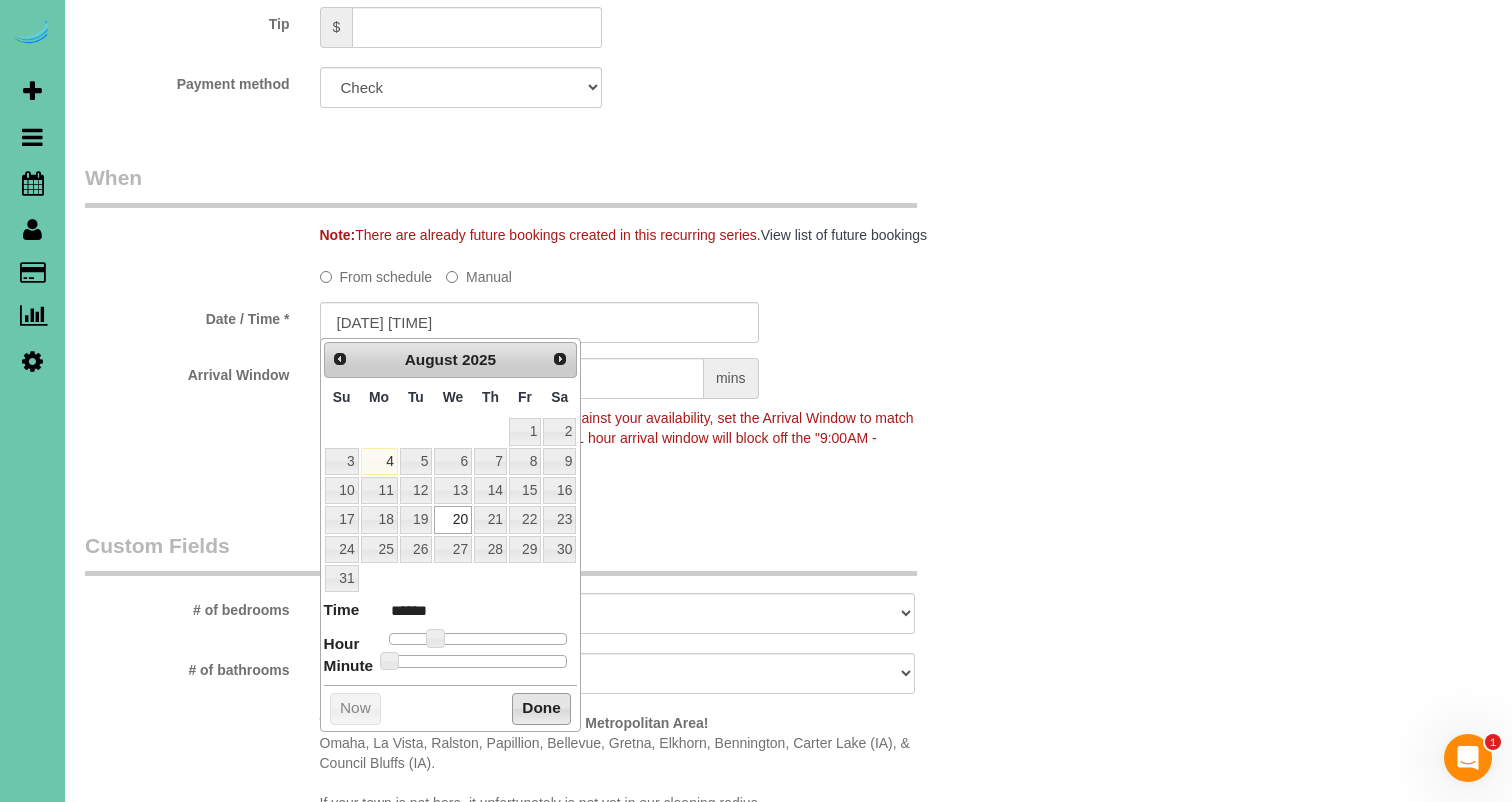 click on "Done" at bounding box center [541, 709] 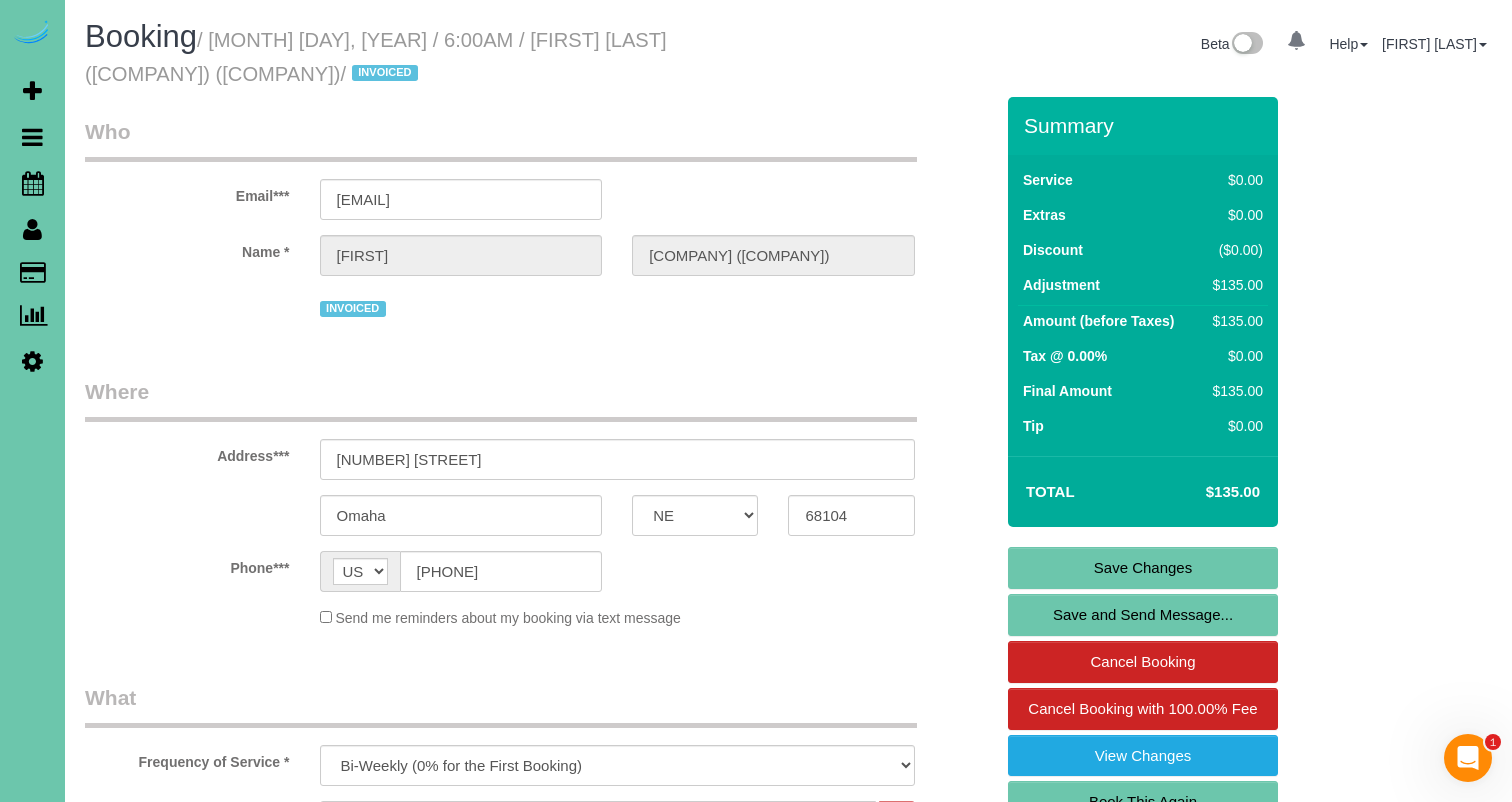 scroll, scrollTop: -1, scrollLeft: 0, axis: vertical 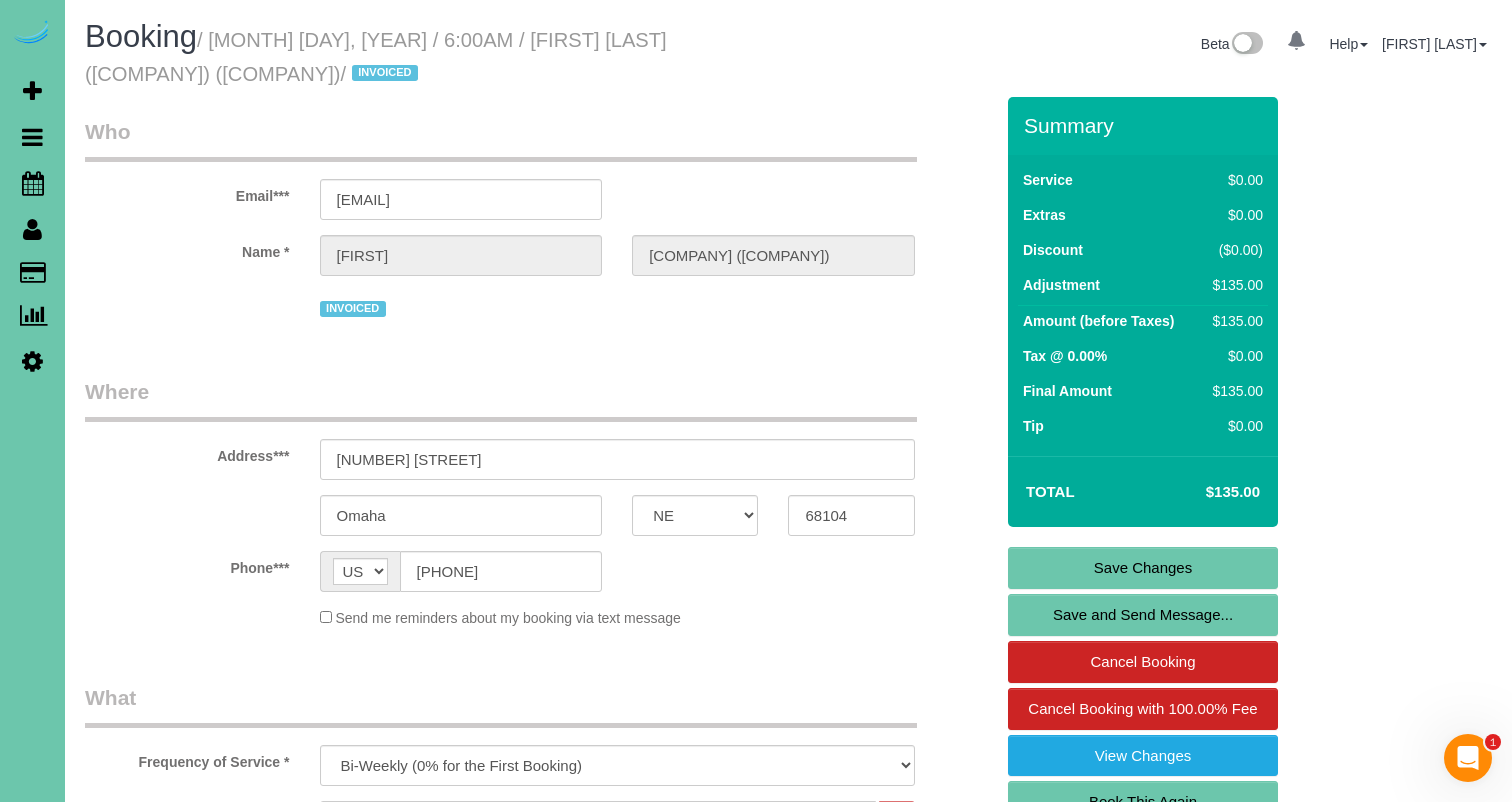 click on "Save Changes" at bounding box center (1143, 568) 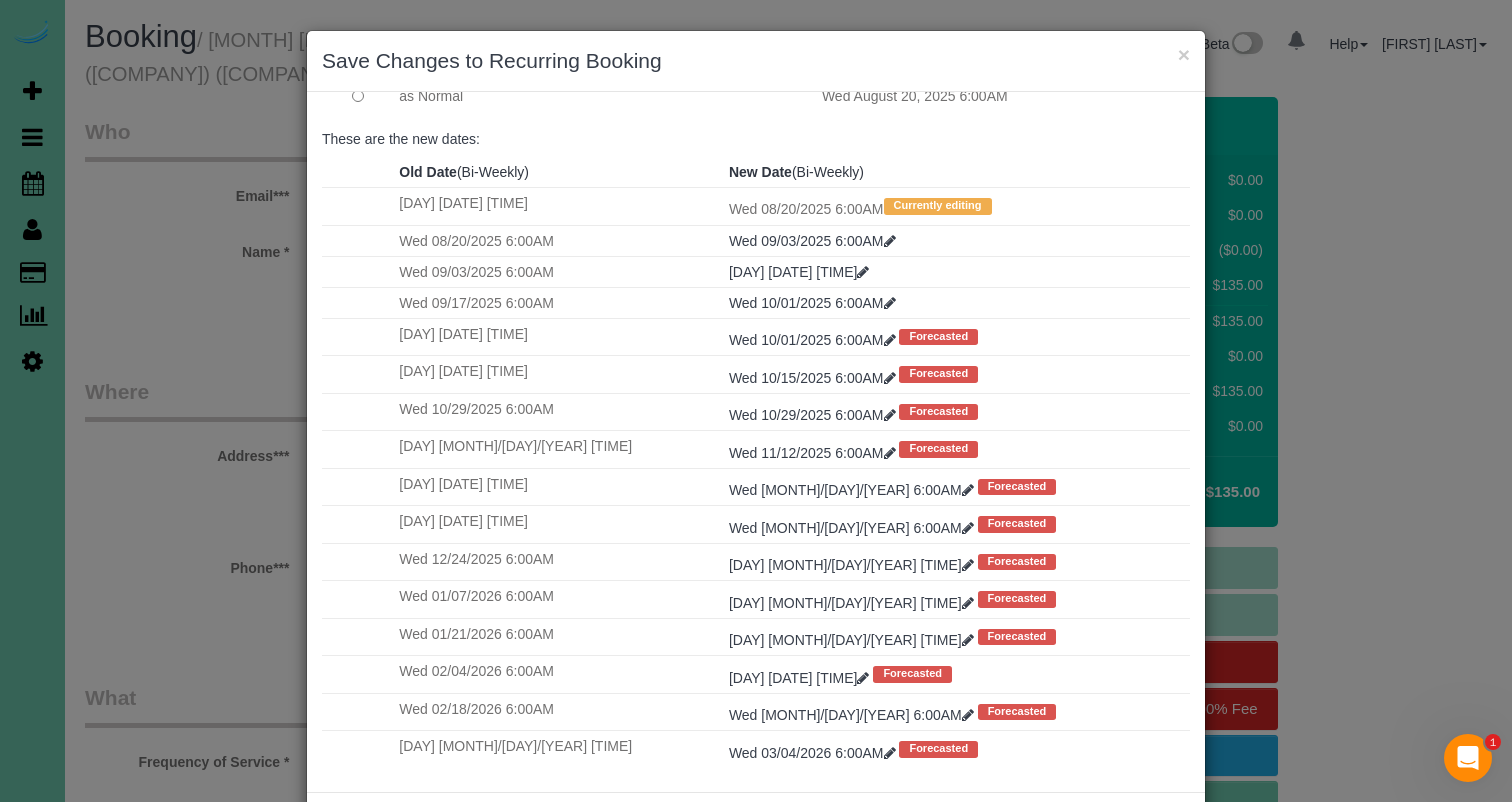 scroll, scrollTop: 159, scrollLeft: 0, axis: vertical 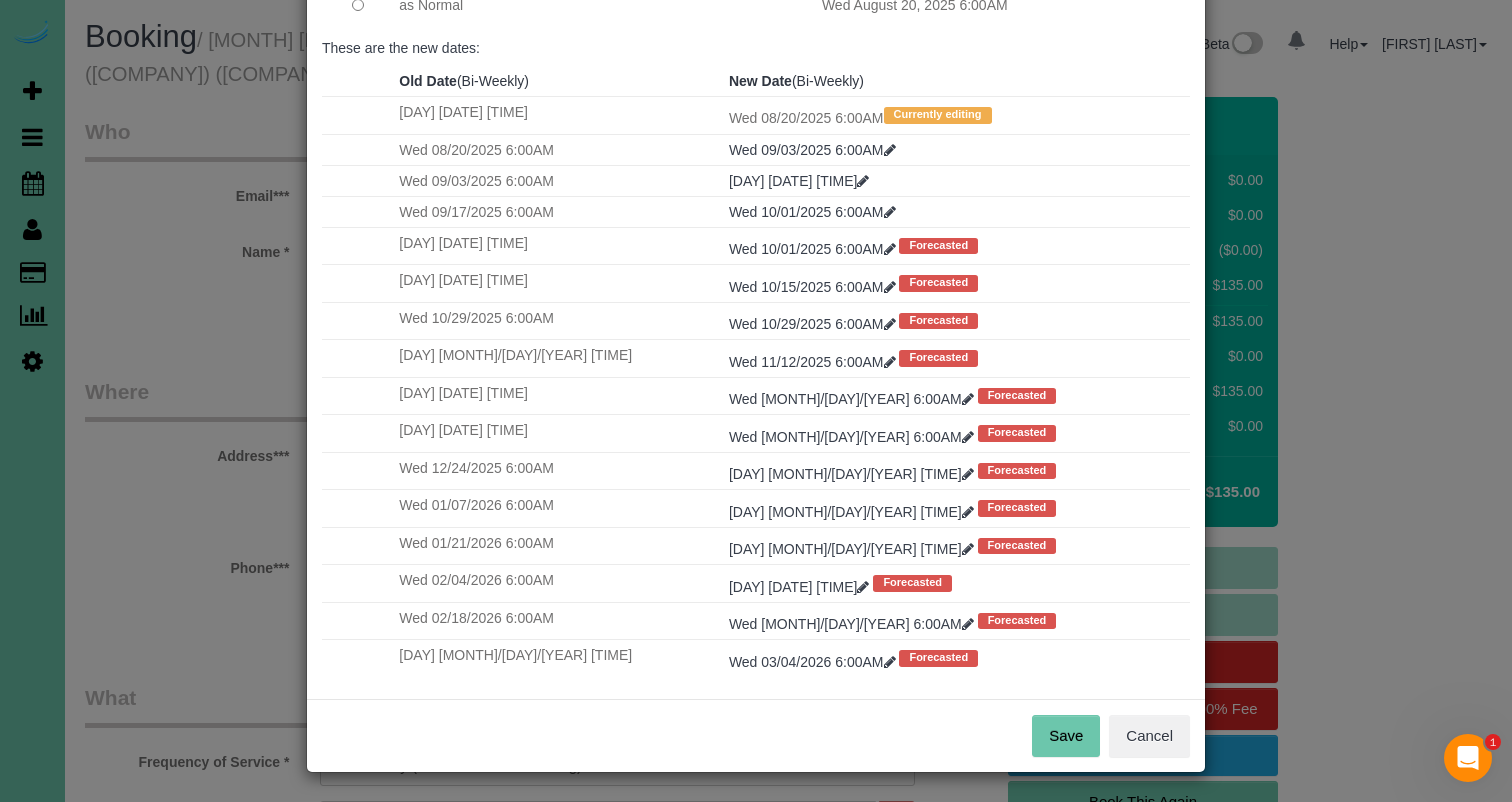 drag, startPoint x: 1067, startPoint y: 727, endPoint x: 940, endPoint y: 688, distance: 132.8533 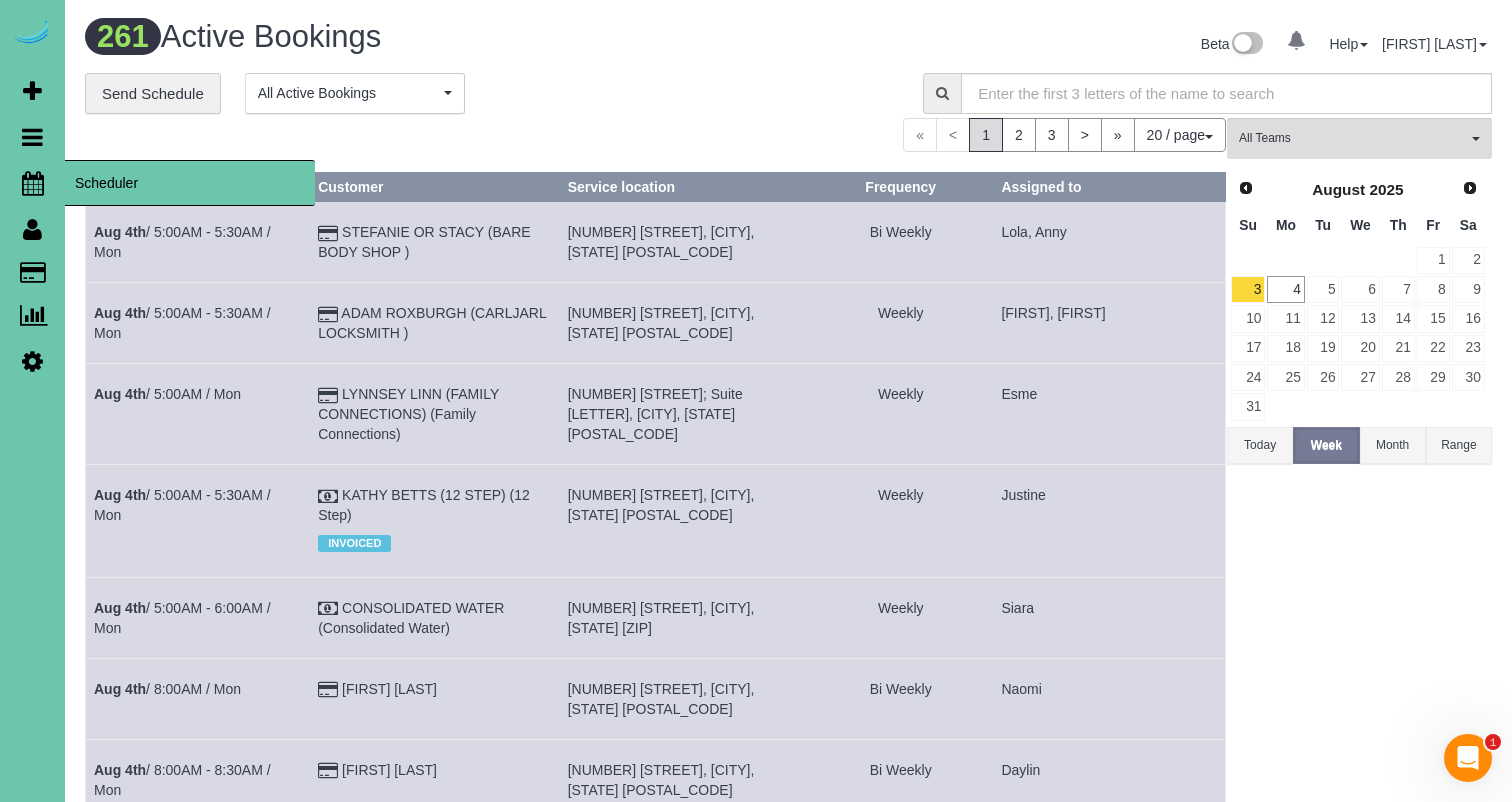 click at bounding box center (33, 183) 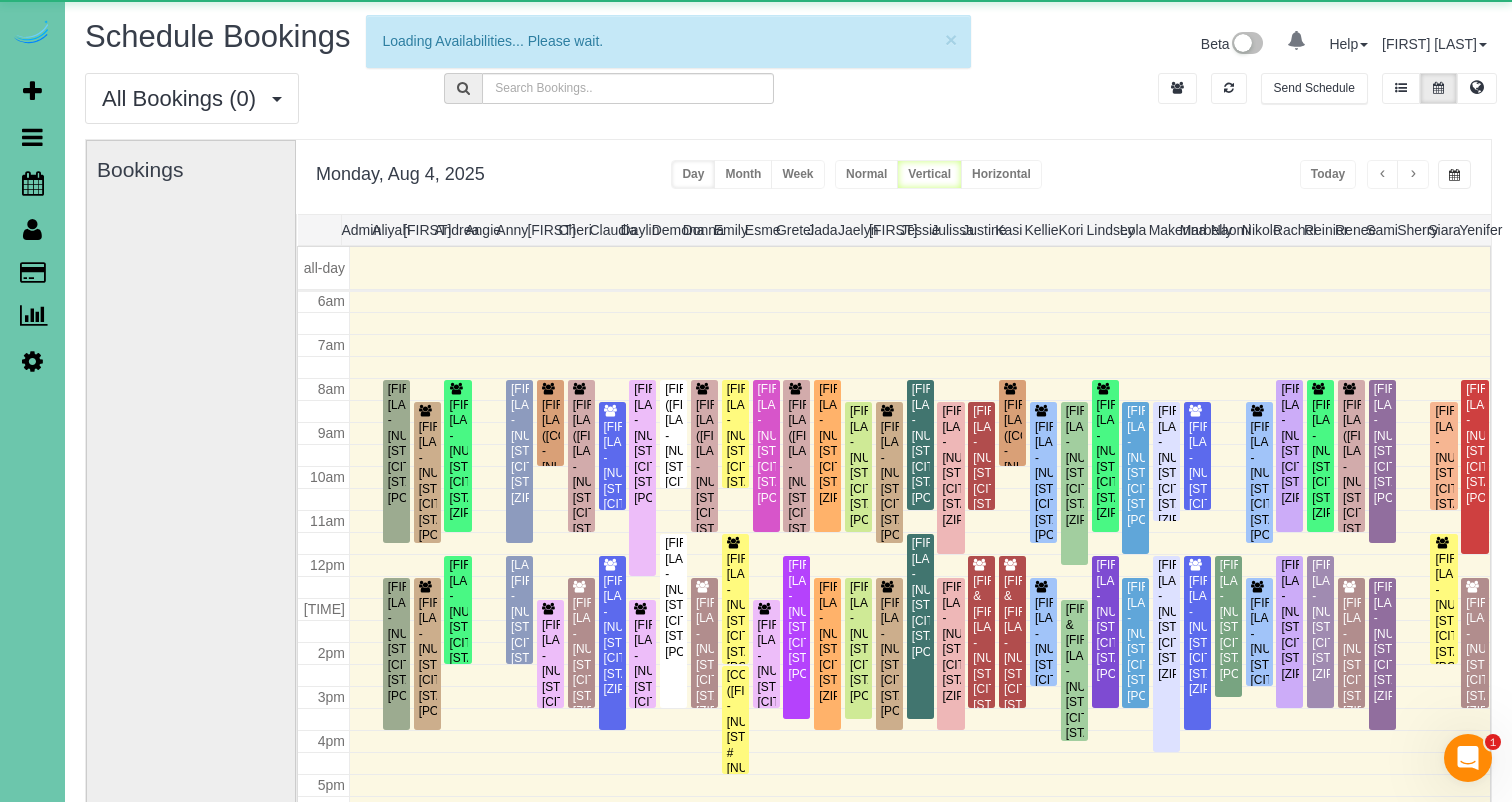 scroll, scrollTop: 265, scrollLeft: 0, axis: vertical 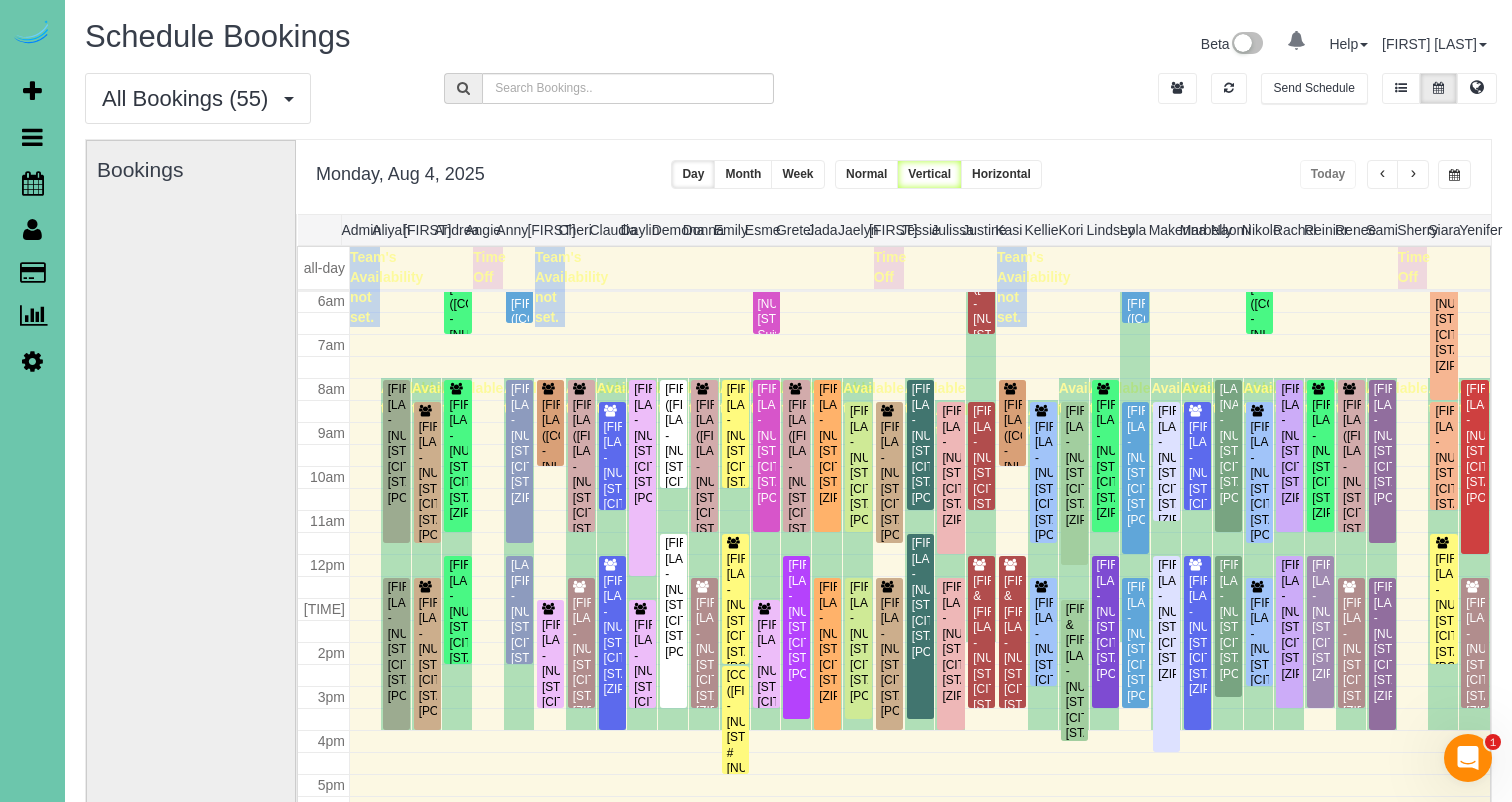 click at bounding box center [1454, 174] 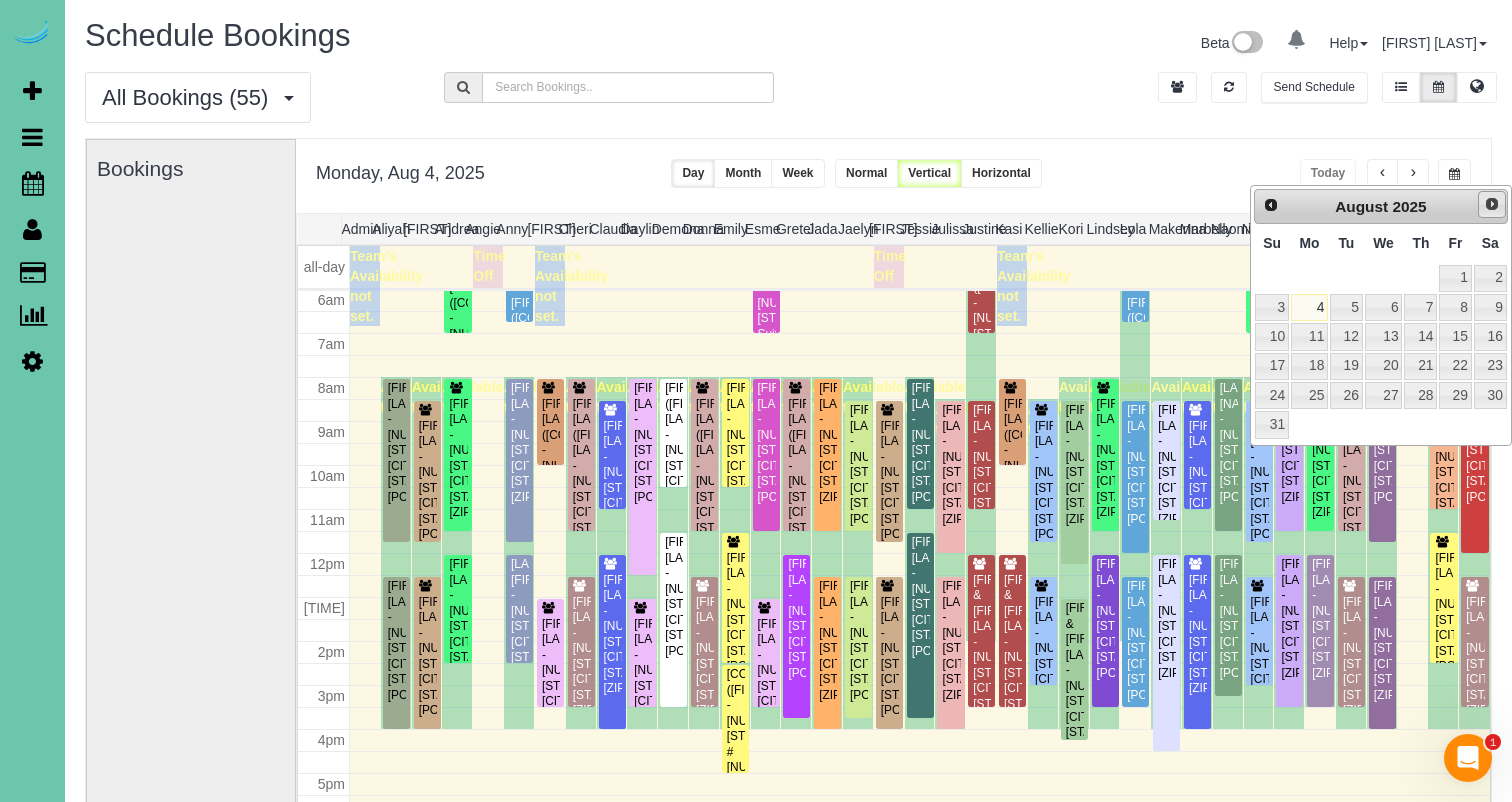 scroll, scrollTop: 2, scrollLeft: 0, axis: vertical 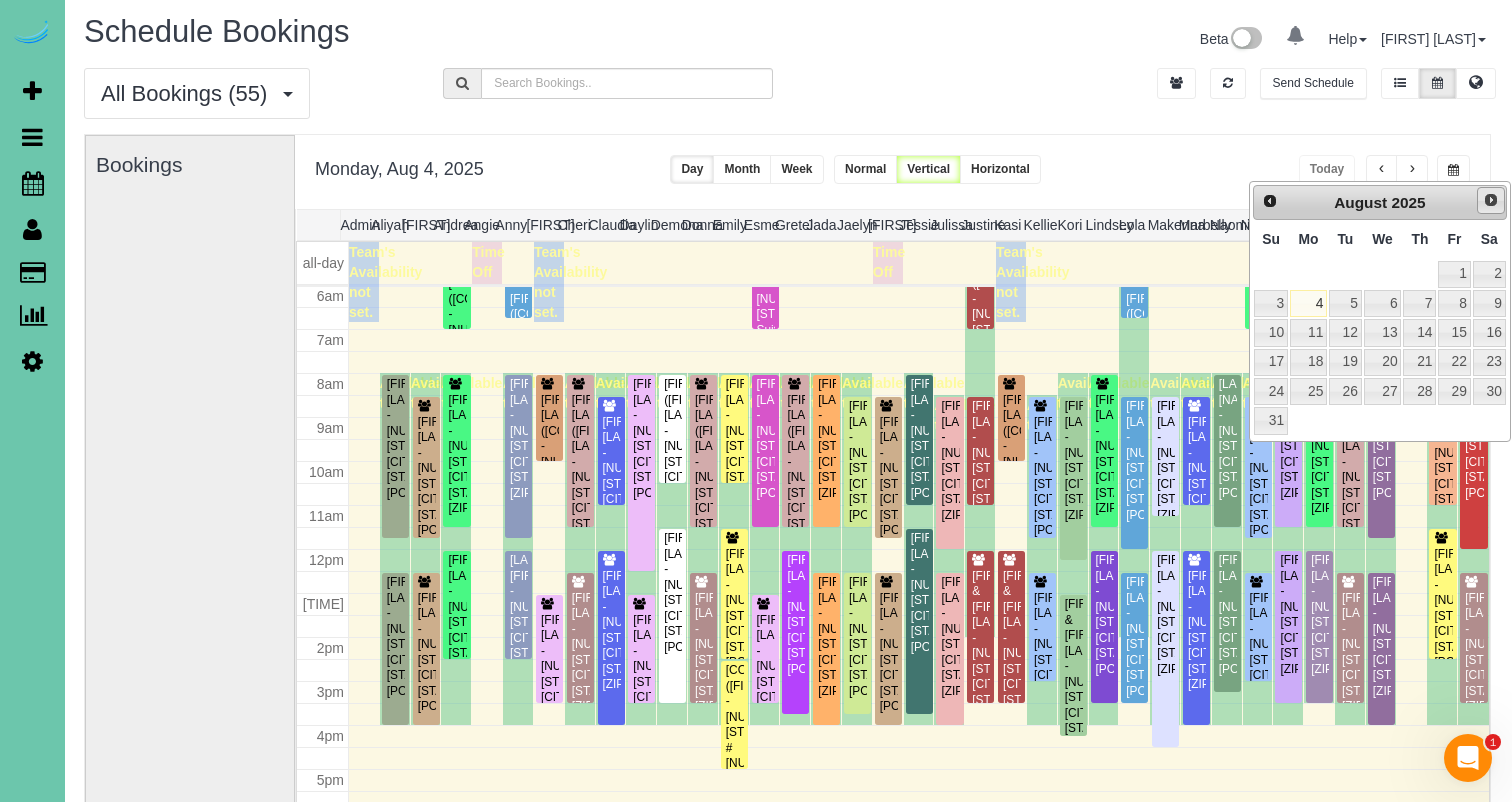 click on "Next" at bounding box center (1491, 200) 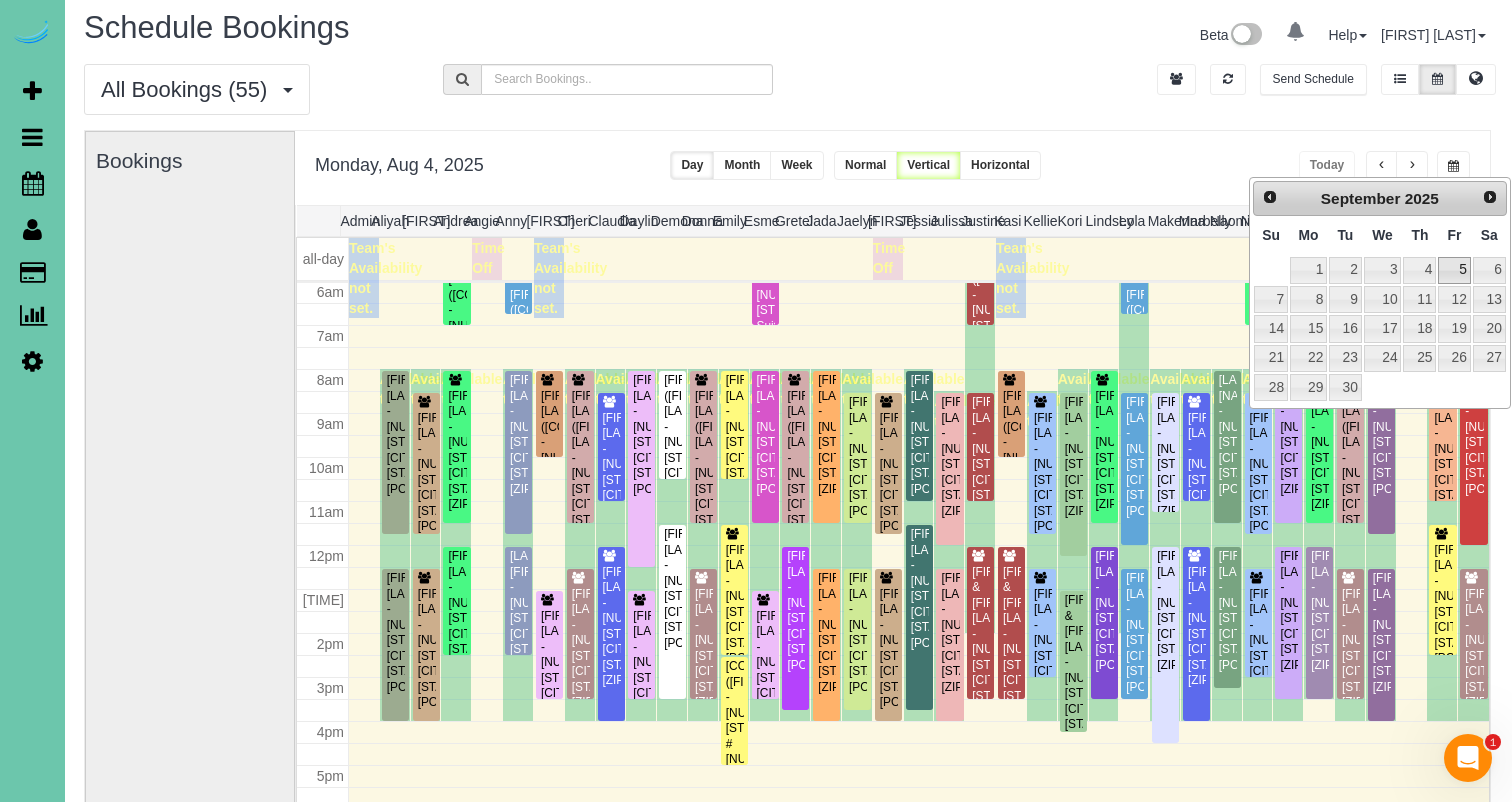 click on "5" at bounding box center (1454, 270) 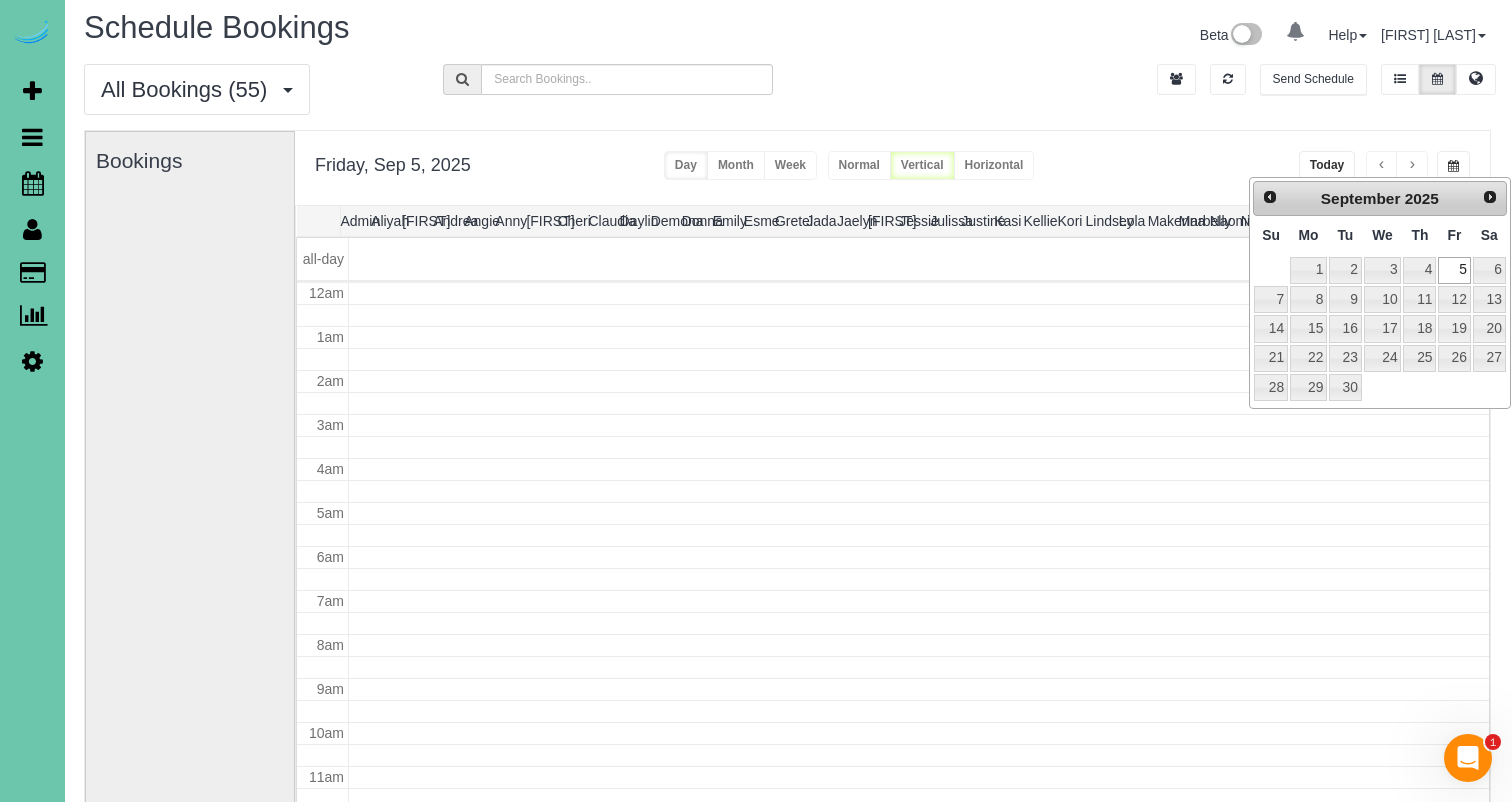 scroll, scrollTop: 5, scrollLeft: 1, axis: both 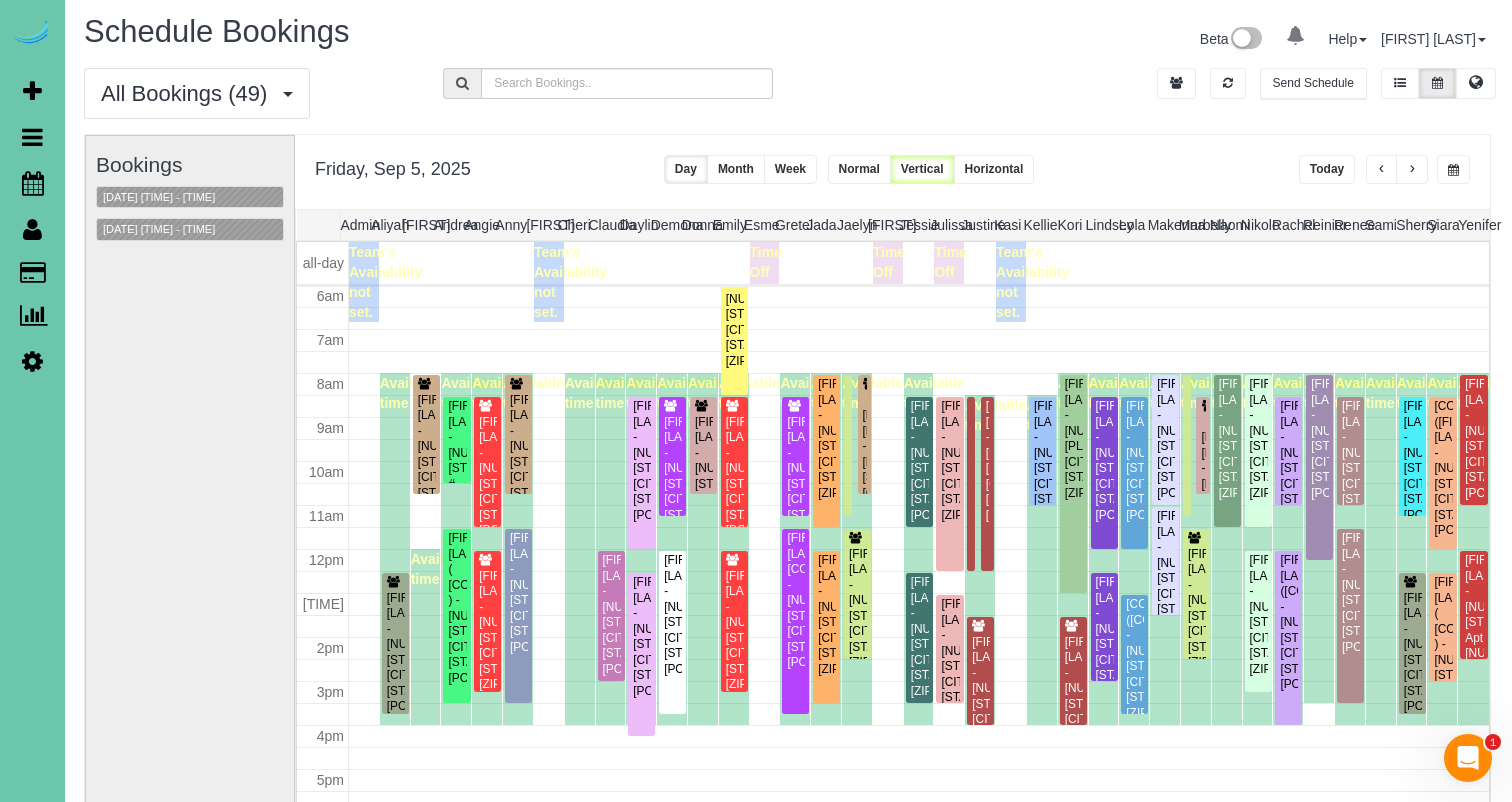 click at bounding box center (1453, 170) 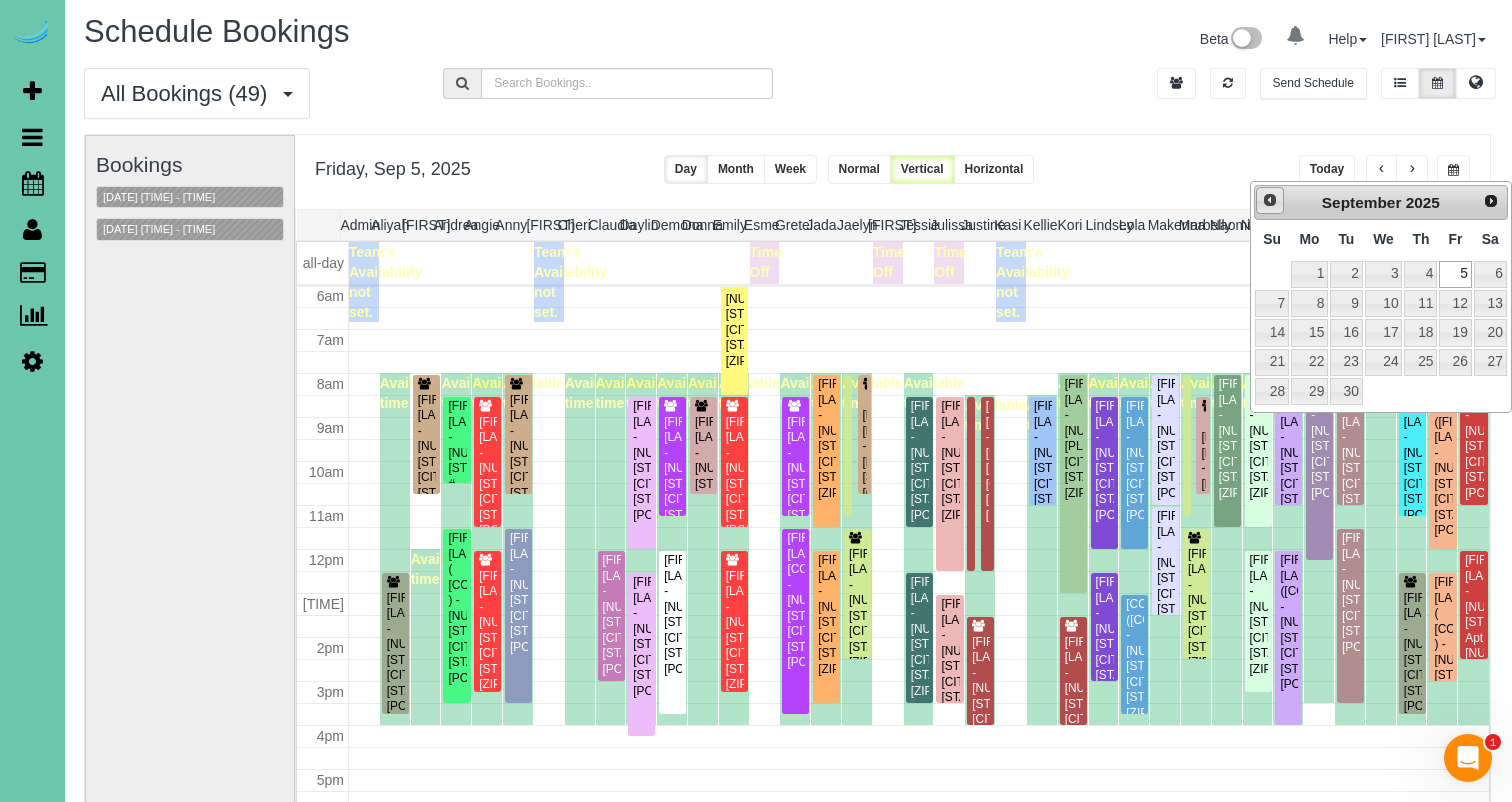 click on "Prev" at bounding box center (1270, 200) 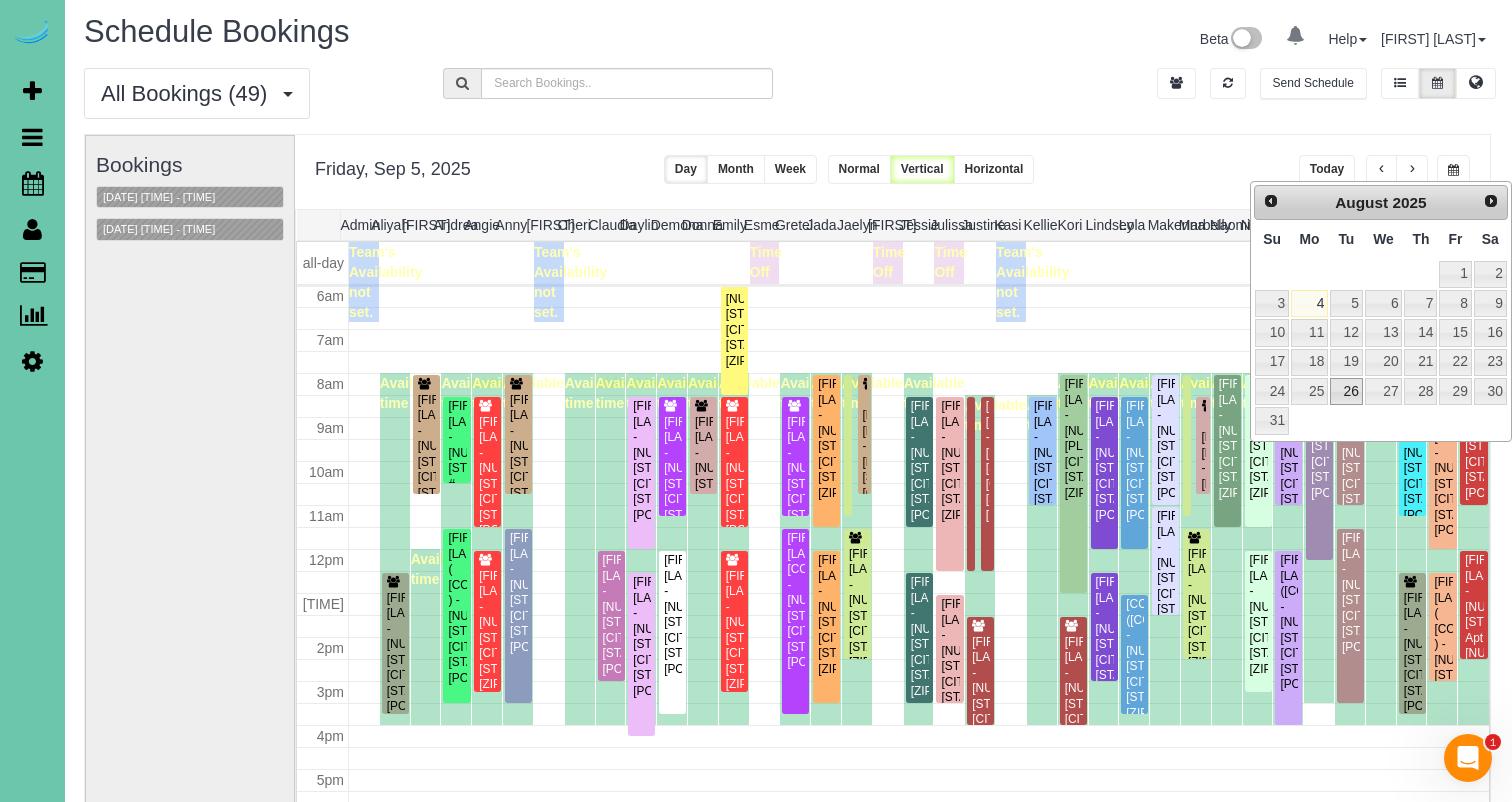 click on "26" at bounding box center (1346, 391) 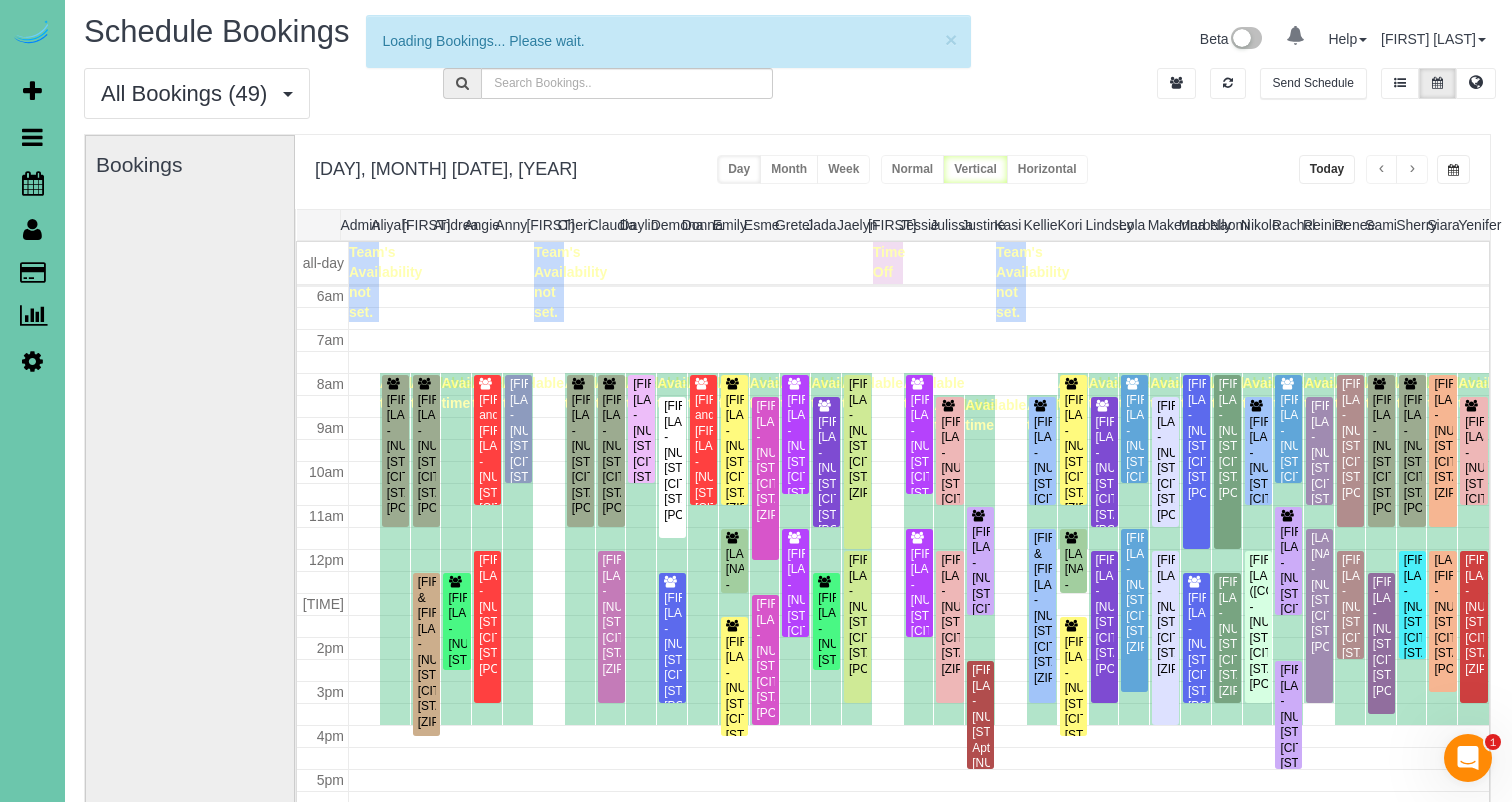 scroll, scrollTop: 265, scrollLeft: 0, axis: vertical 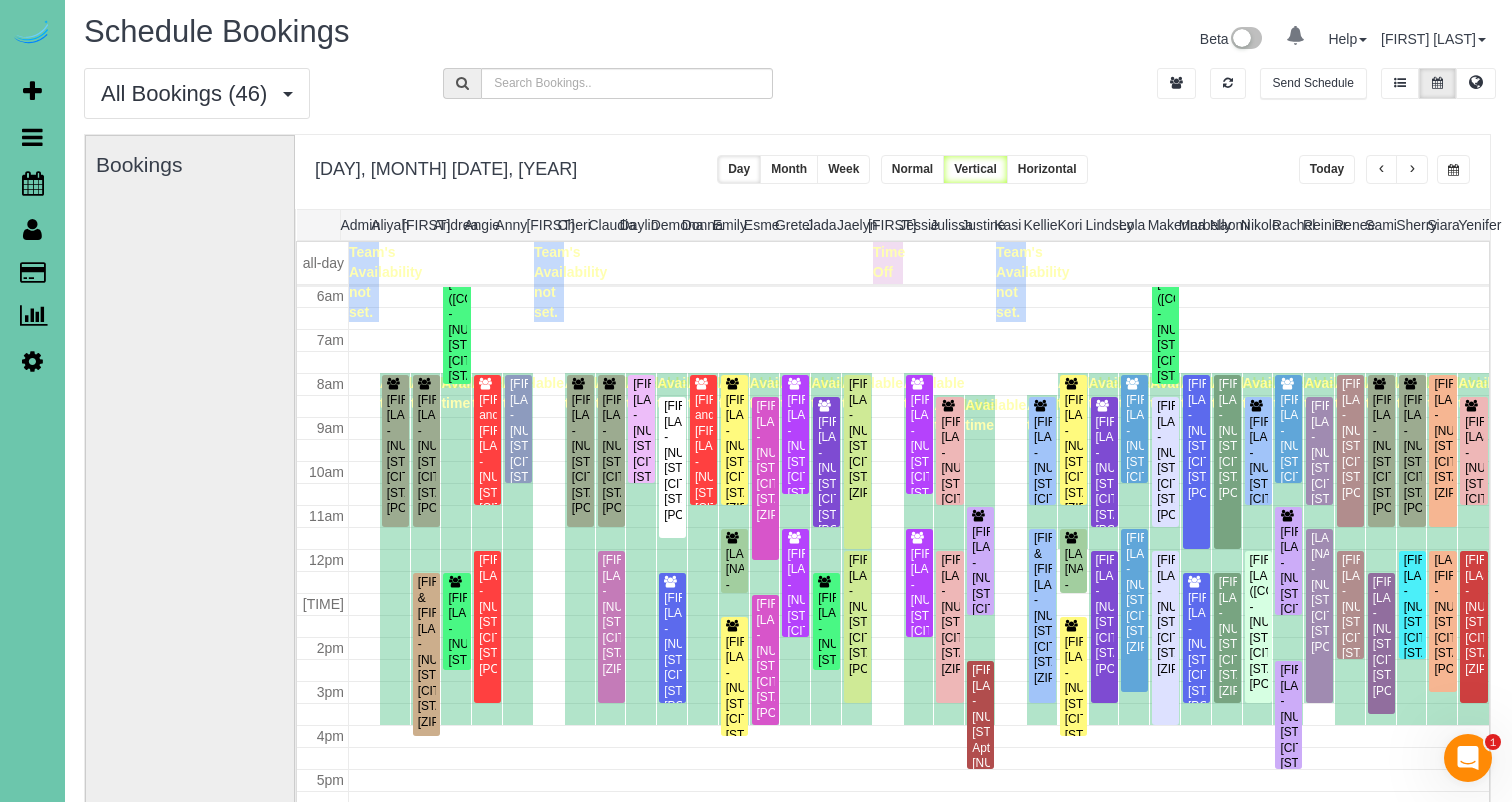 click on "**********" at bounding box center [892, 172] 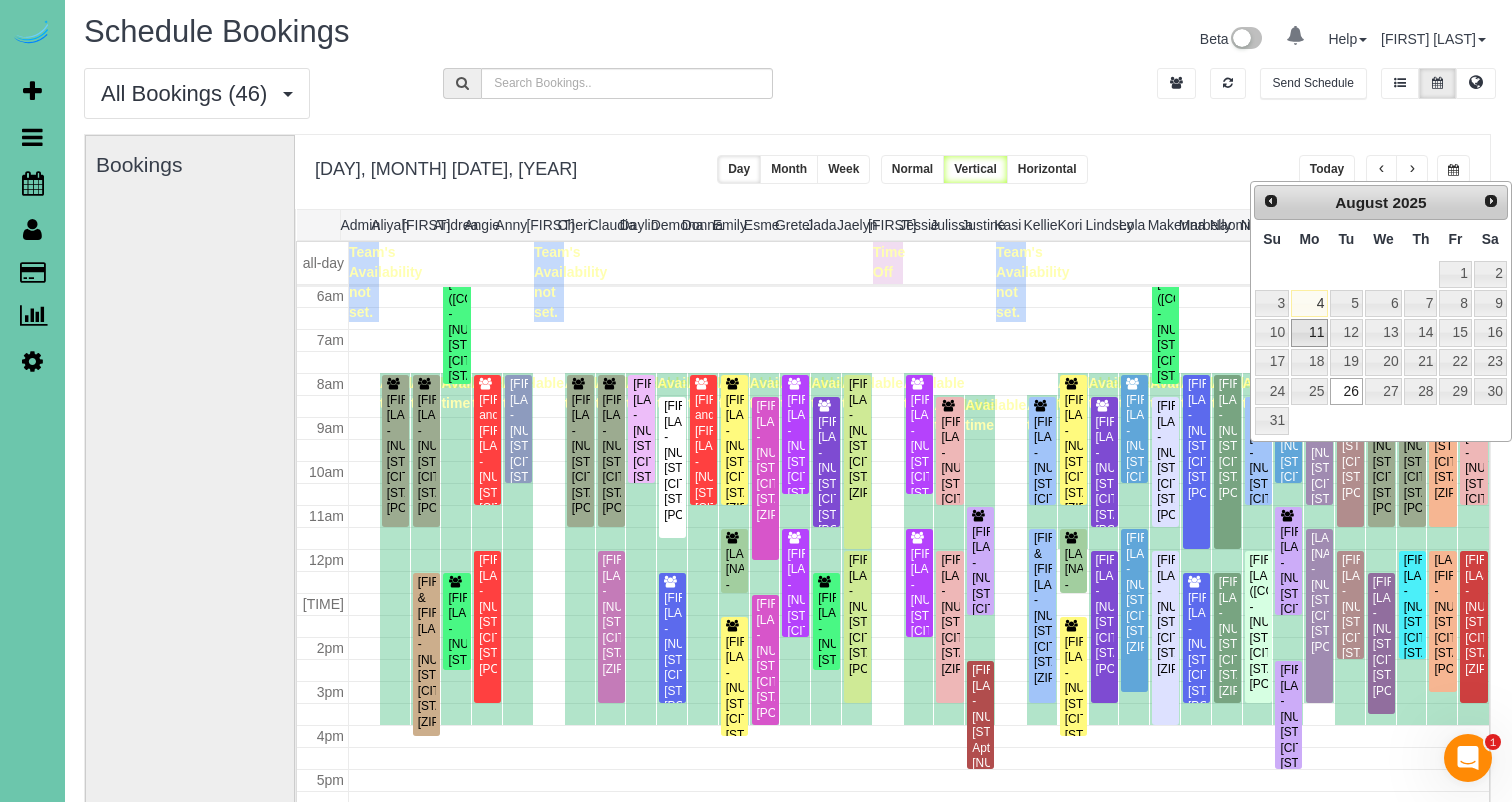 click on "11" at bounding box center [1309, 332] 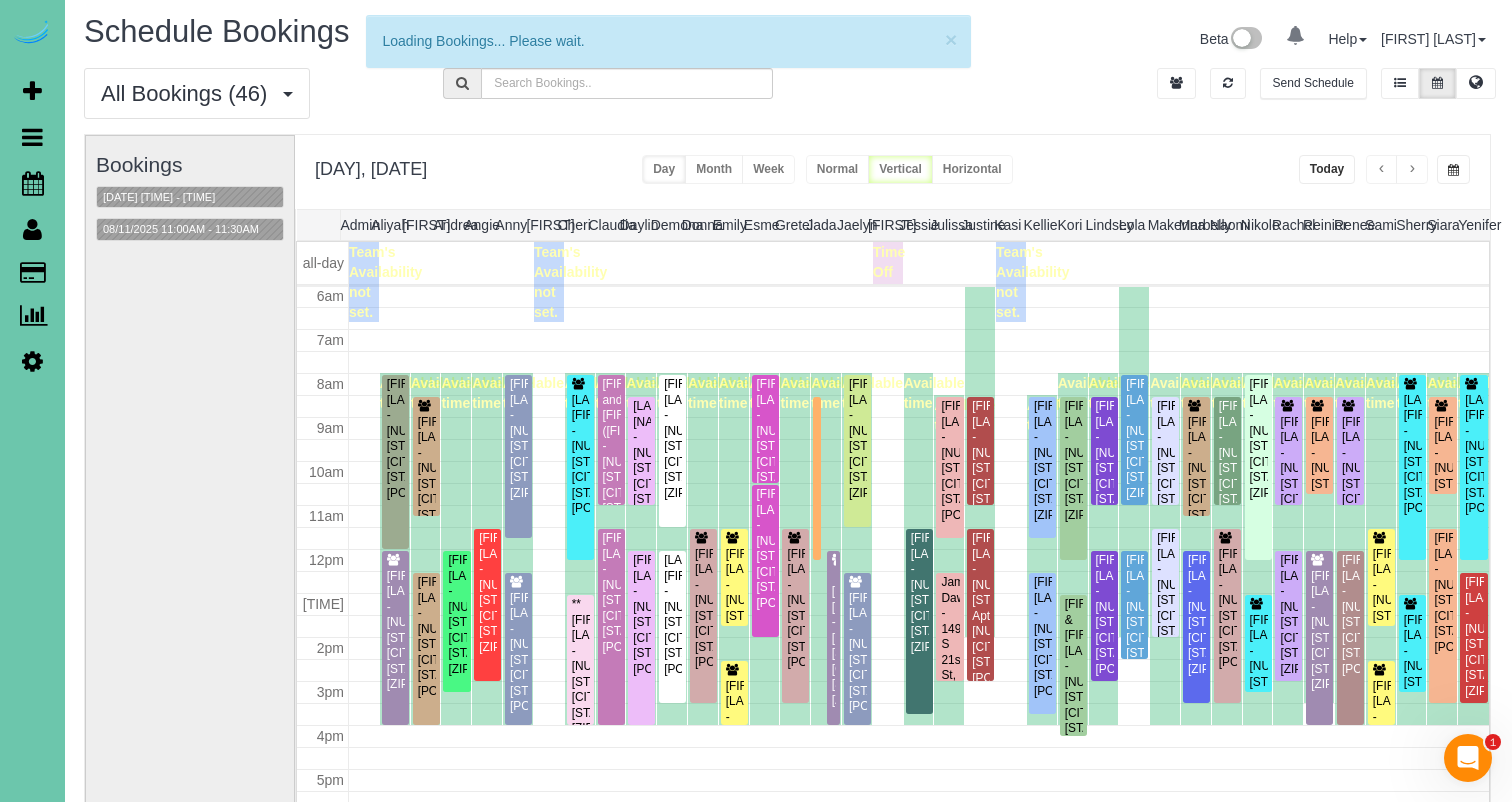 scroll, scrollTop: 265, scrollLeft: 0, axis: vertical 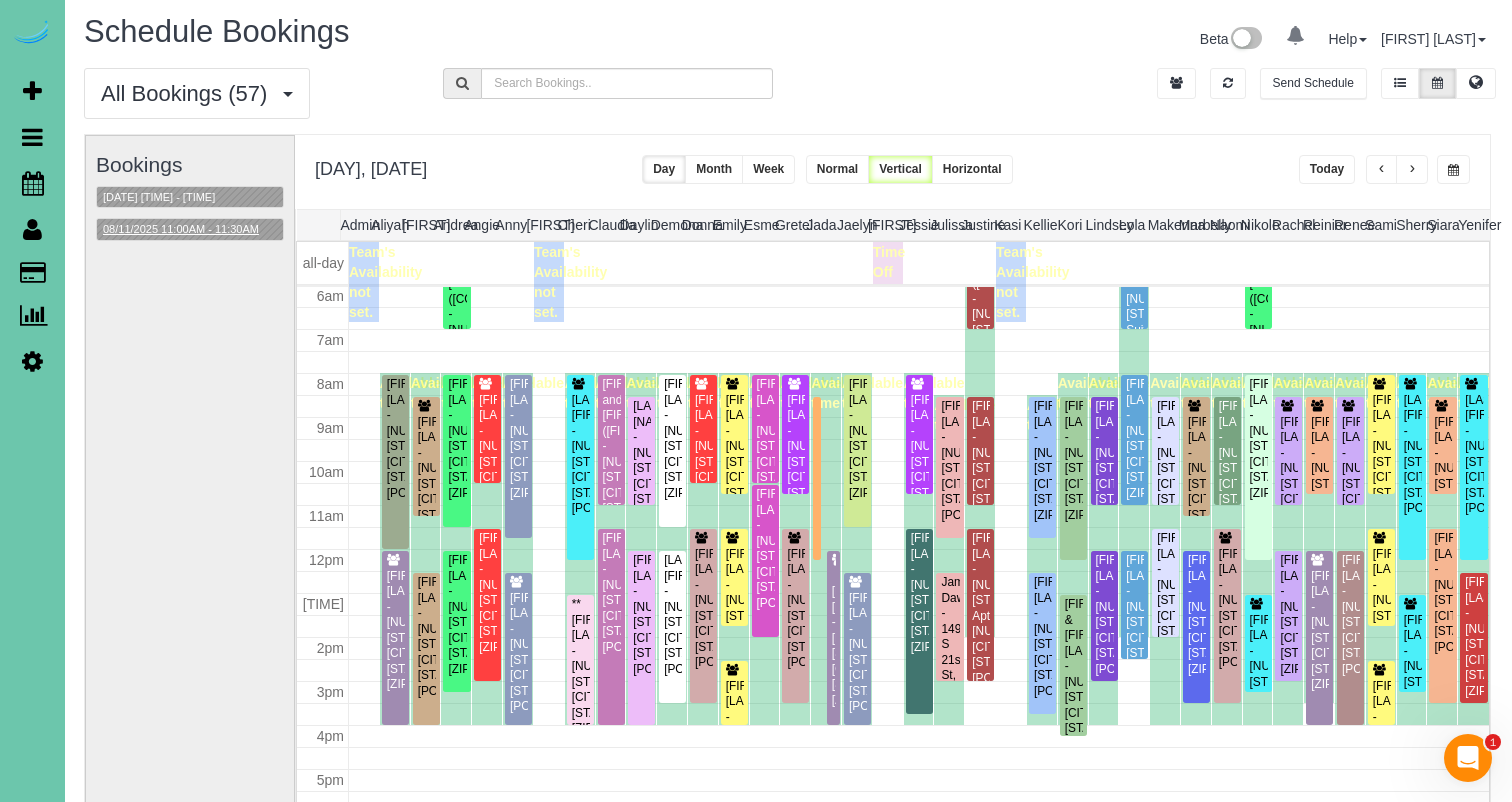 click on "08/11/2025 11:00AM - 11:30AM" at bounding box center [181, 229] 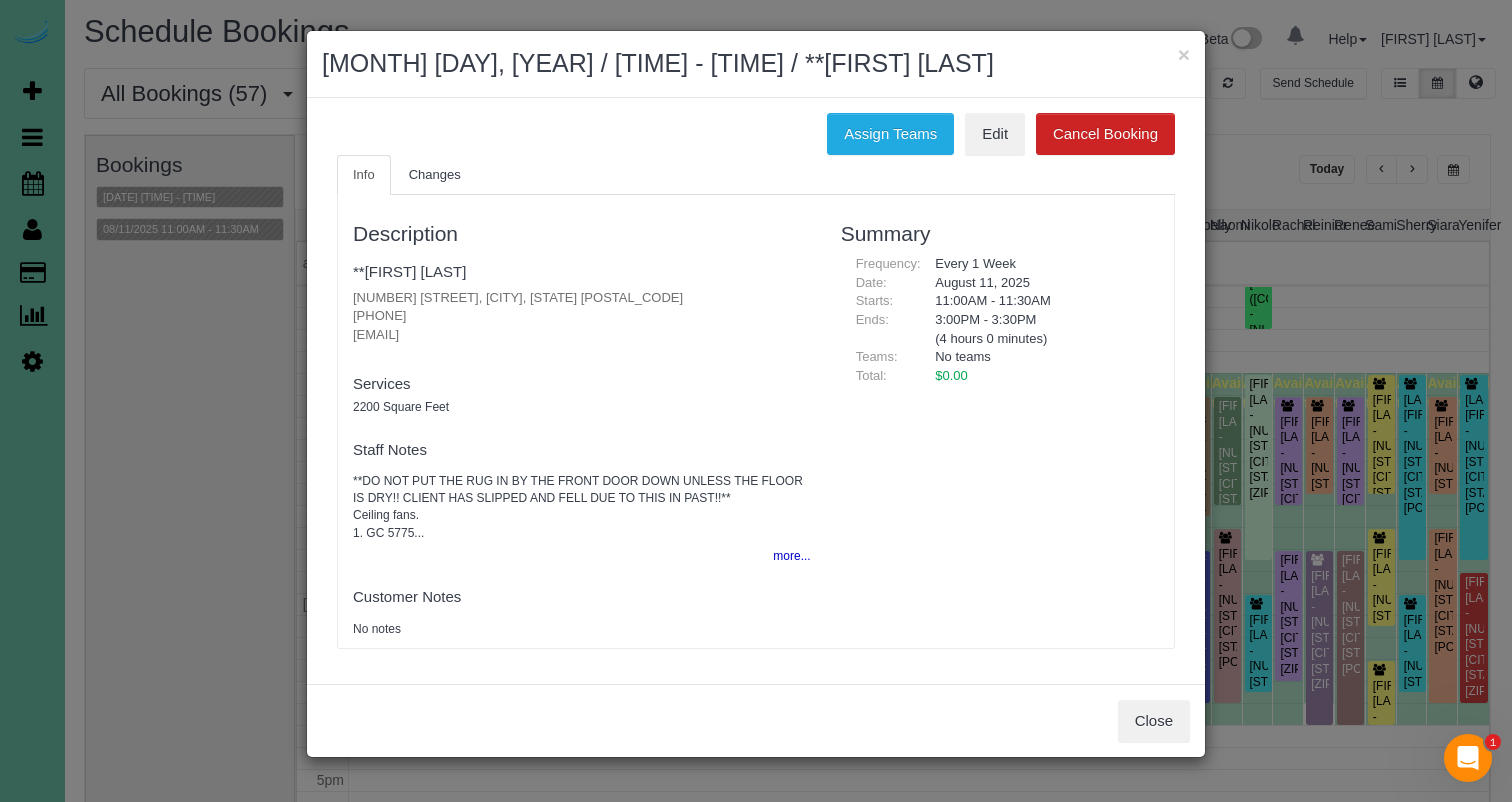drag, startPoint x: 1144, startPoint y: 702, endPoint x: 836, endPoint y: 619, distance: 318.98746 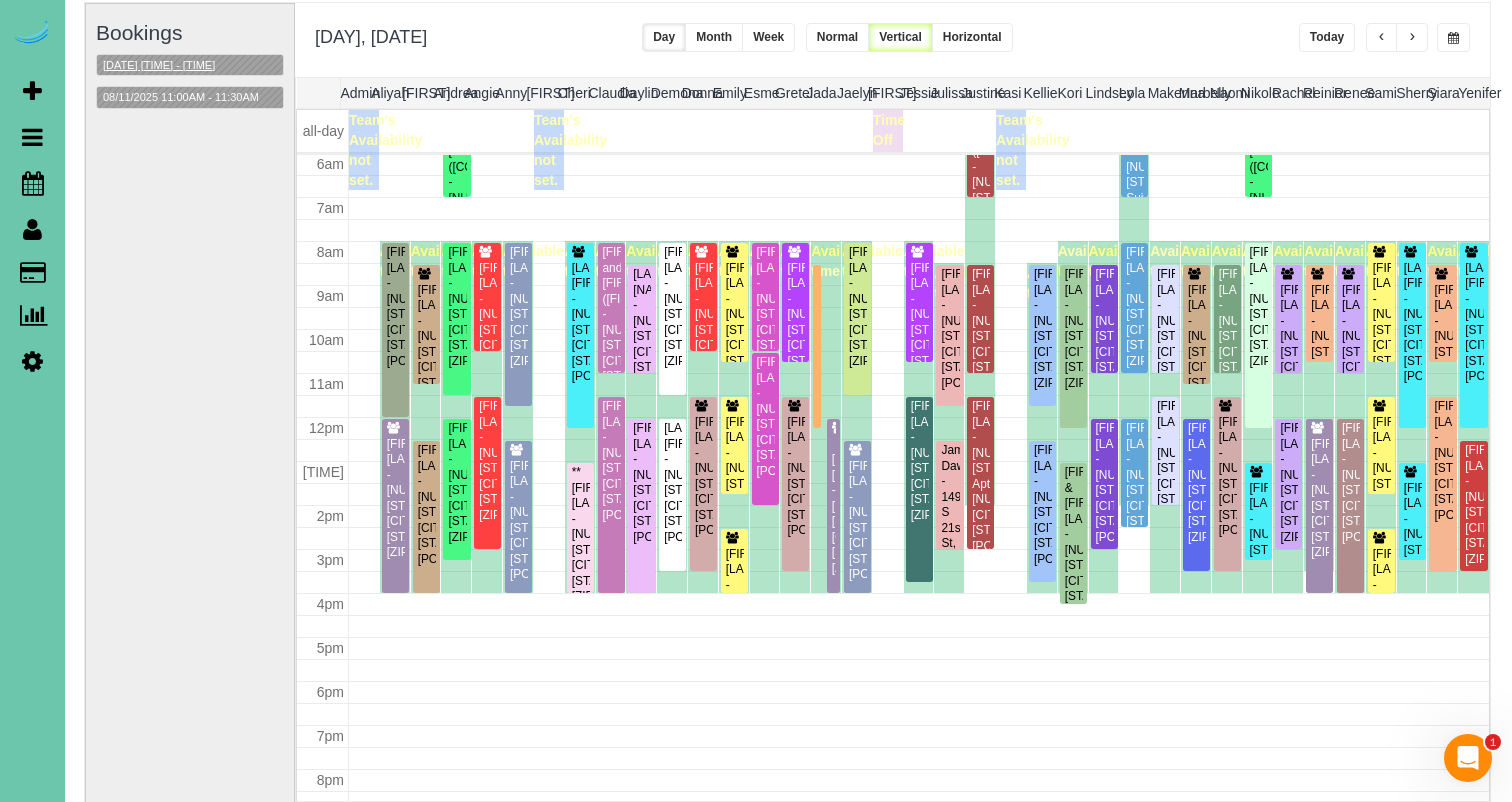 click on "08/11/2025 12:00PM - 12:30PM" at bounding box center [159, 65] 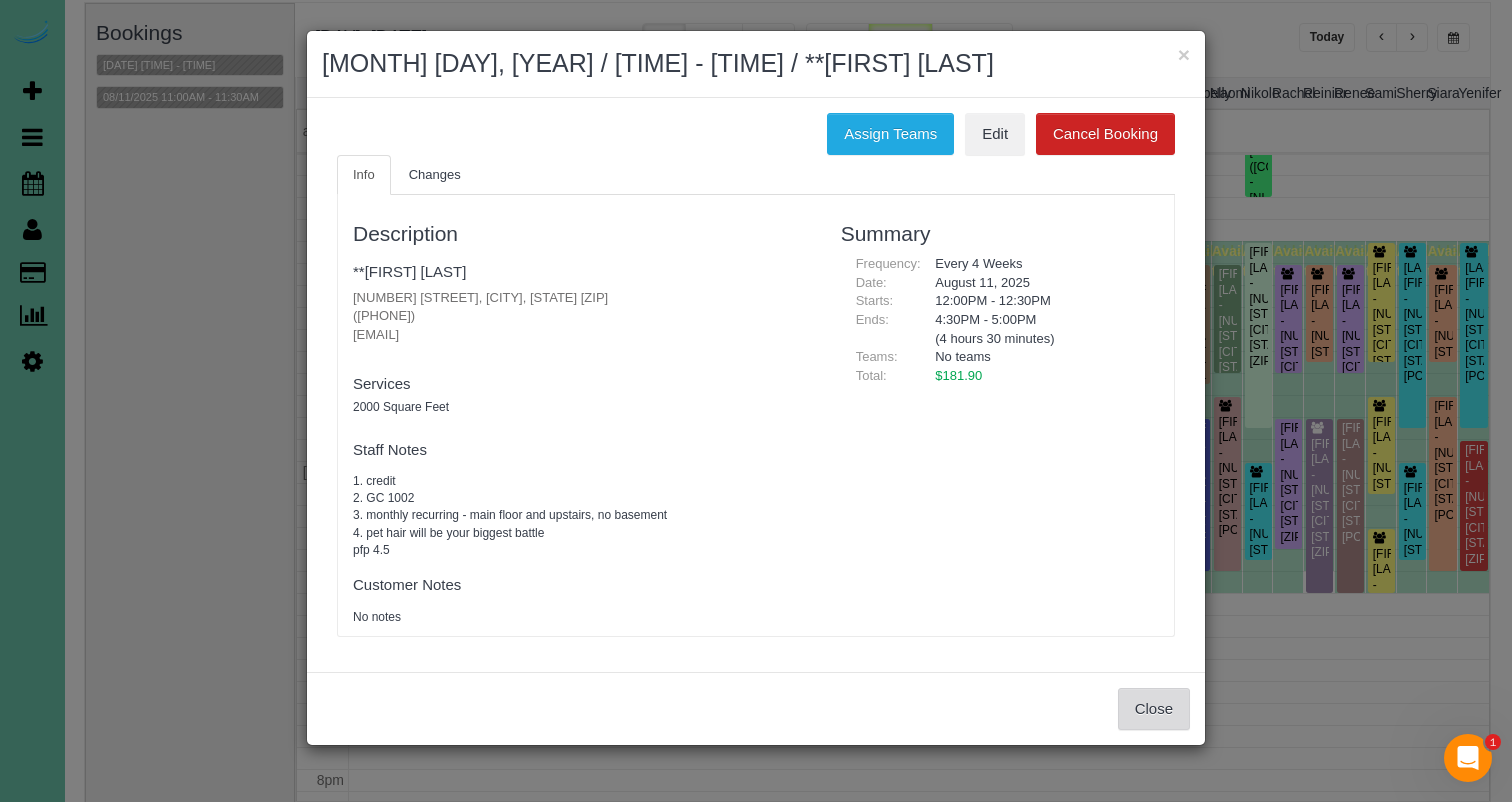 click on "Close" at bounding box center (1154, 709) 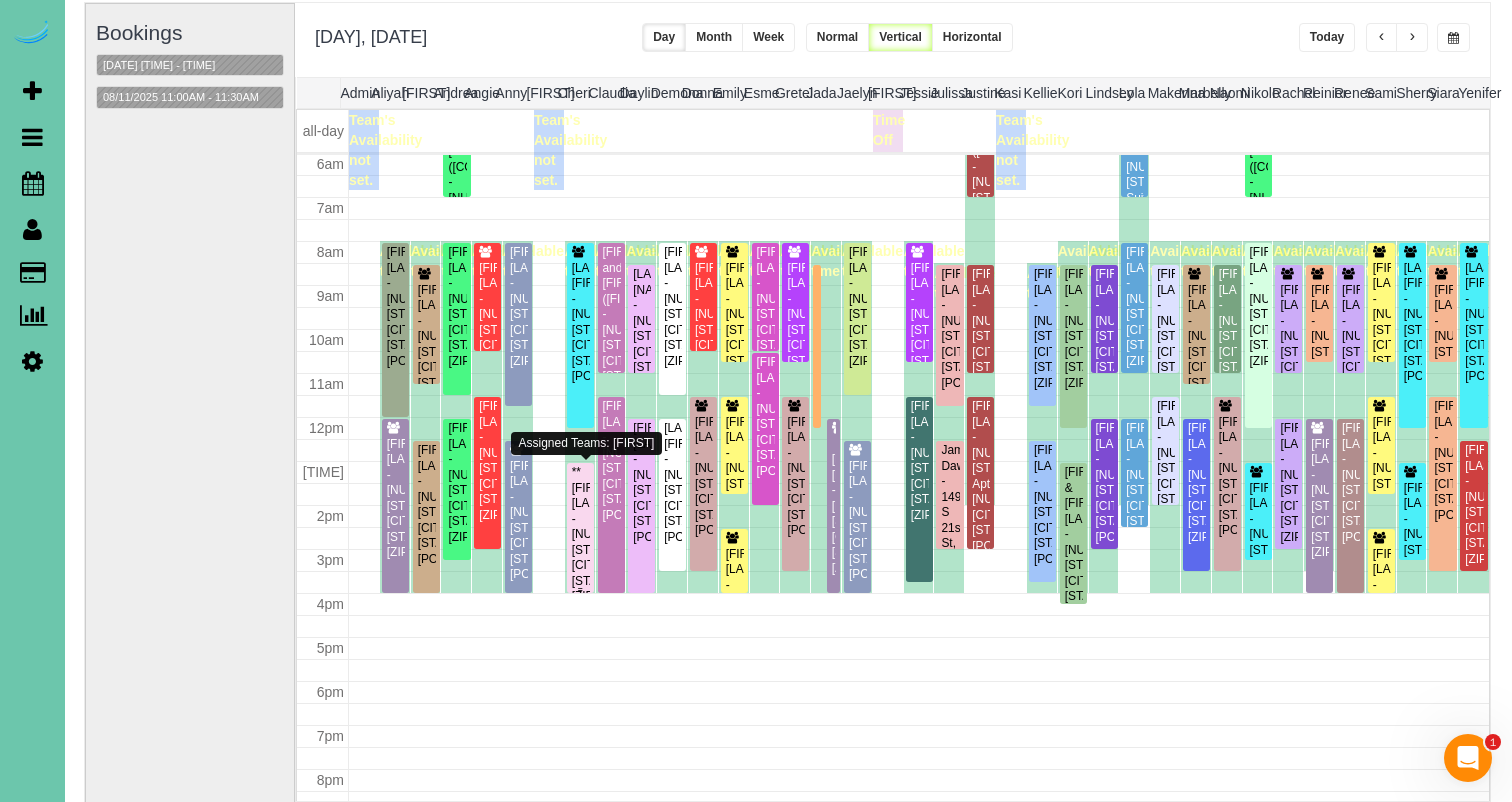 click on "**Alex Plambeck - 10629 Spaulding Circle, Omaha, NE 68134" at bounding box center (580, 534) 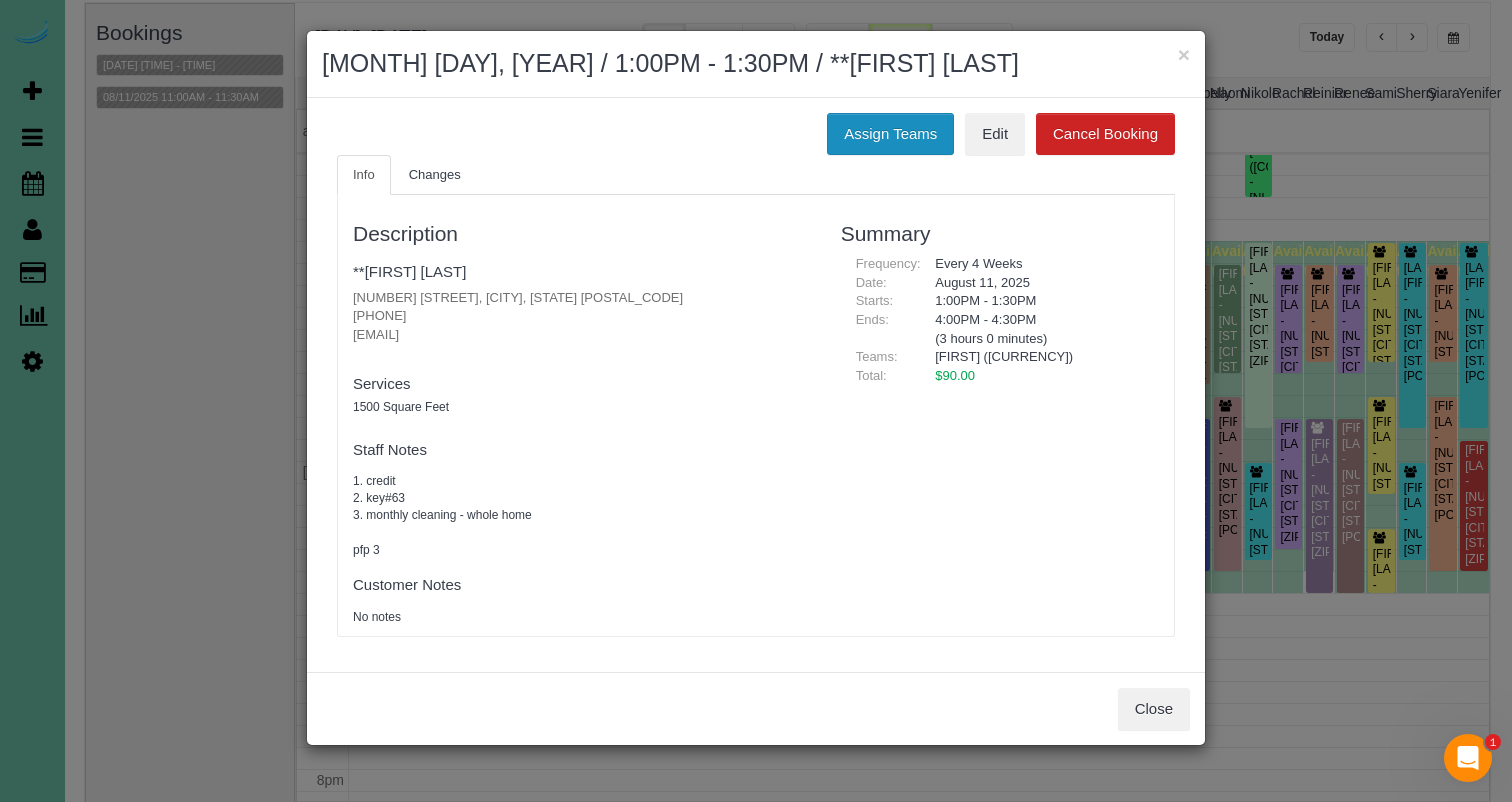 click on "Assign Teams" at bounding box center [890, 134] 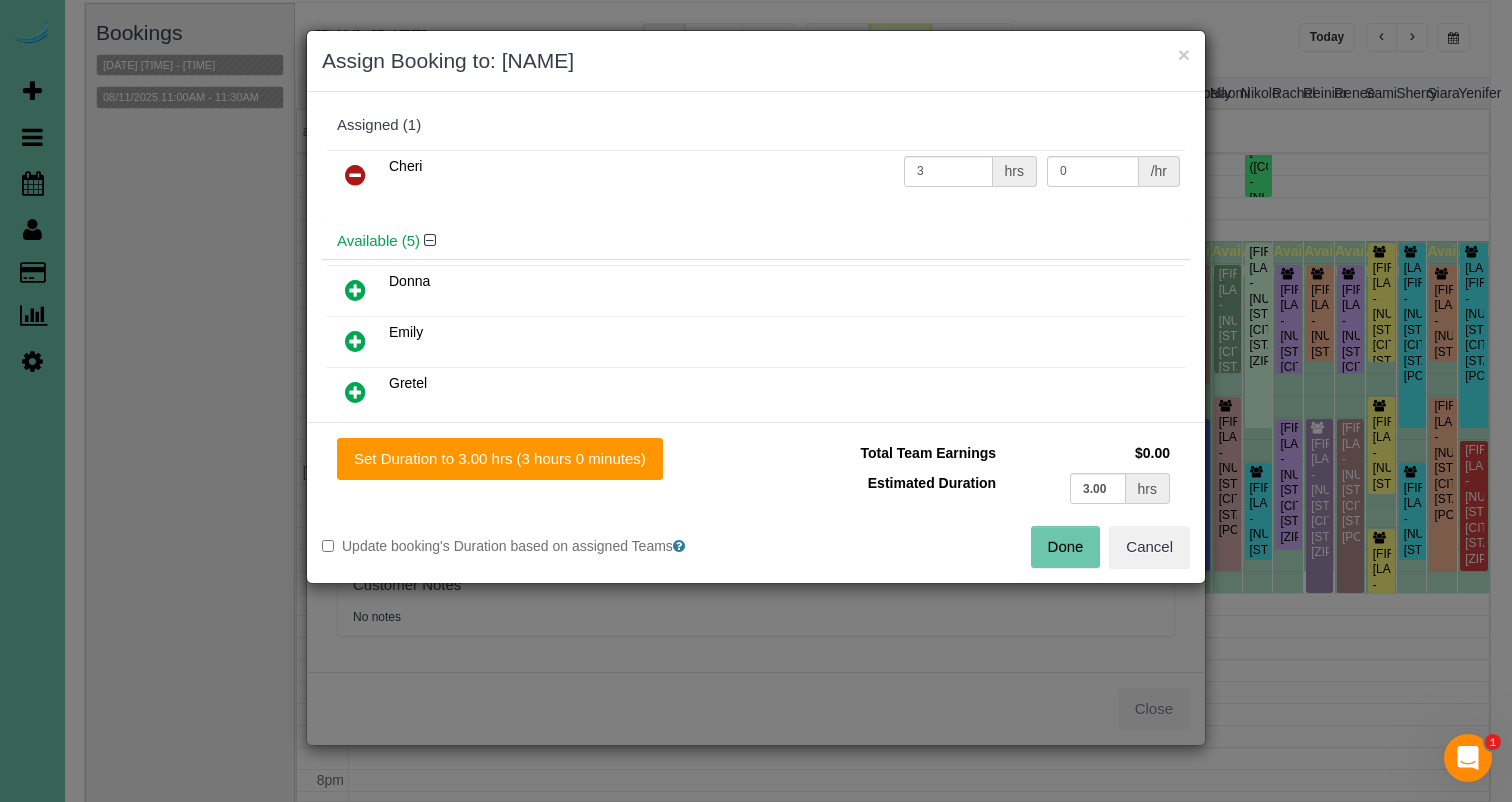 drag, startPoint x: 349, startPoint y: 167, endPoint x: 361, endPoint y: 169, distance: 12.165525 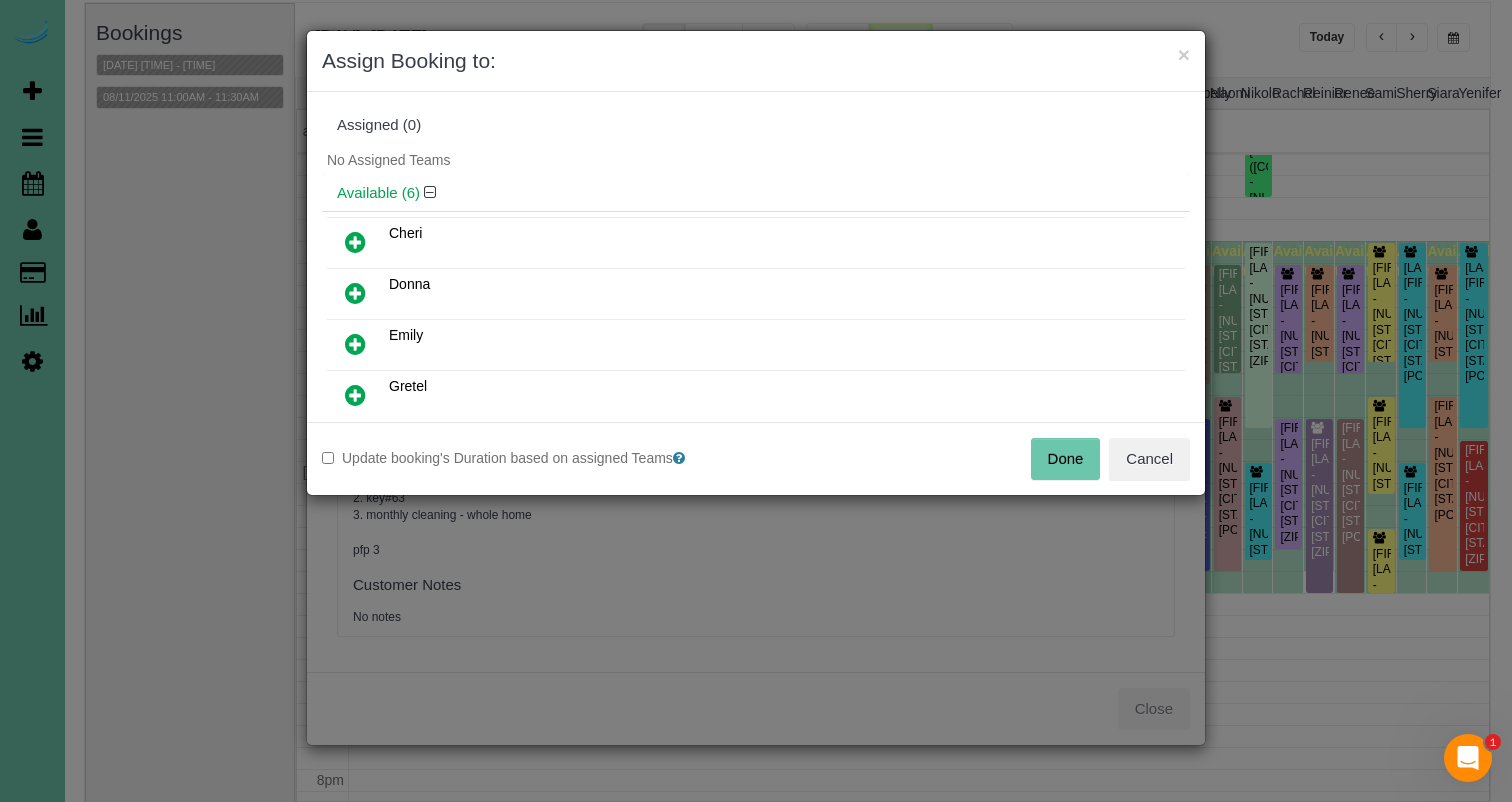 click on "Done" at bounding box center (1066, 459) 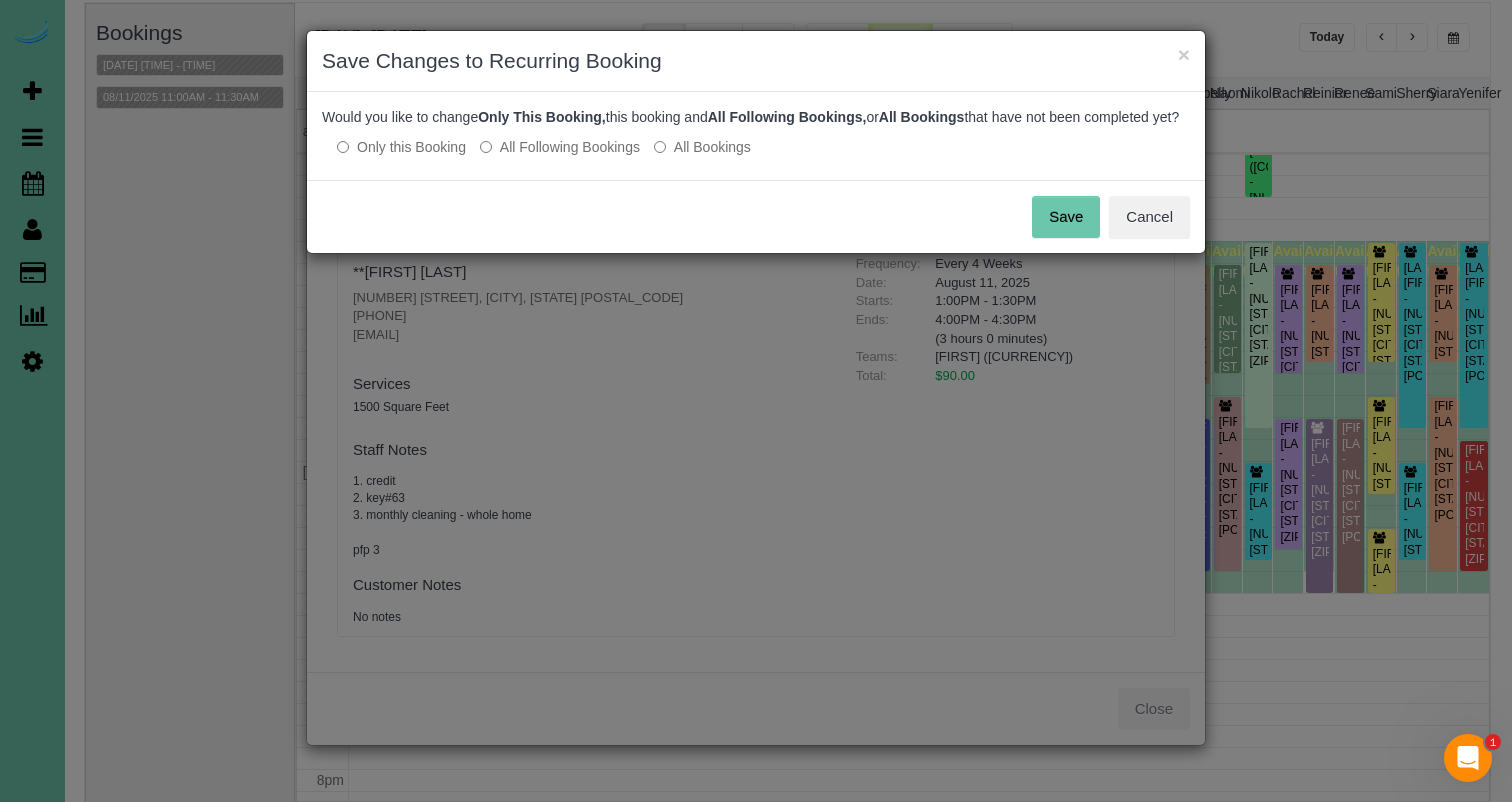 click on "Save
Cancel" at bounding box center [756, 216] 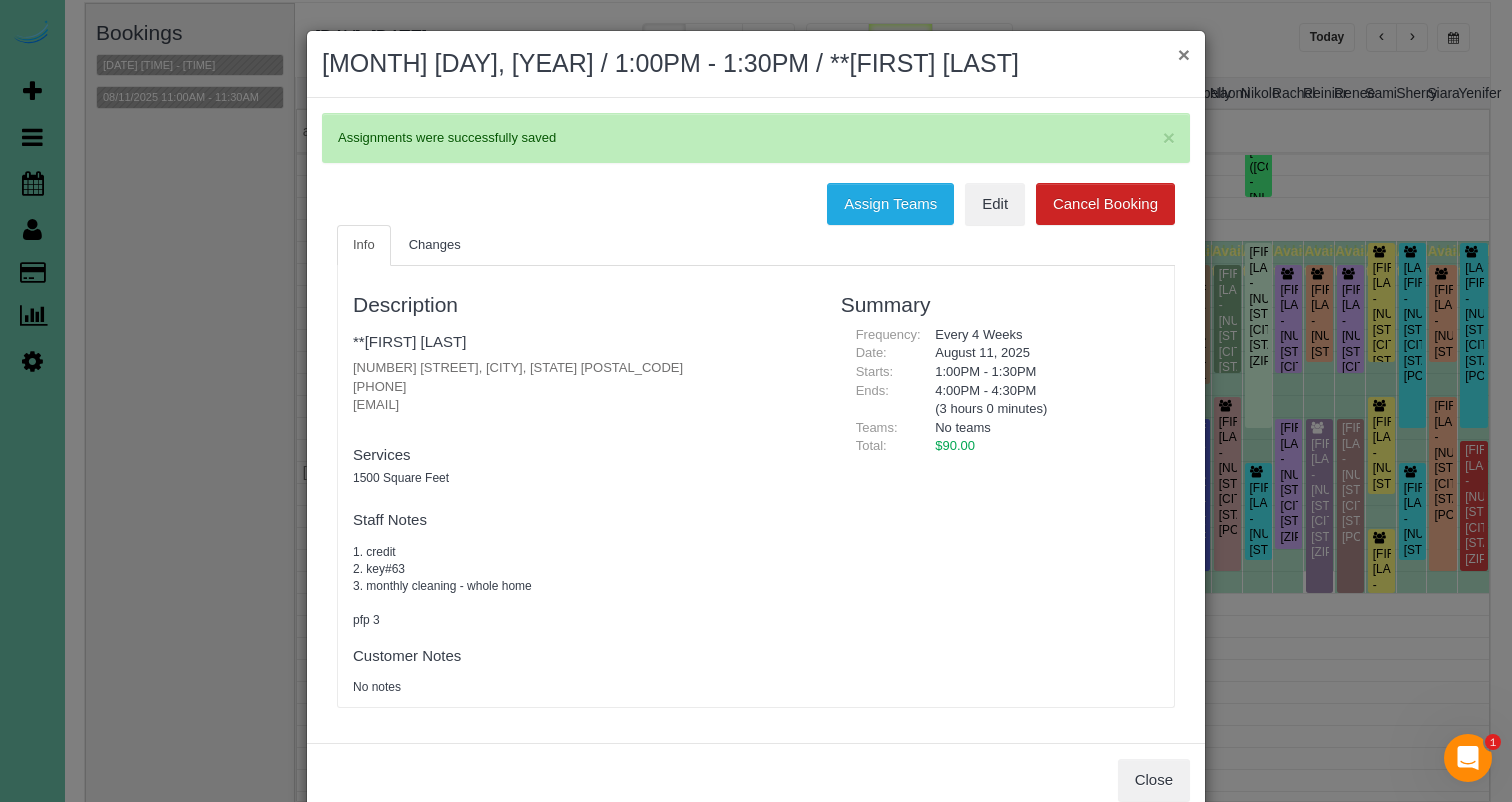click on "×" at bounding box center [1184, 54] 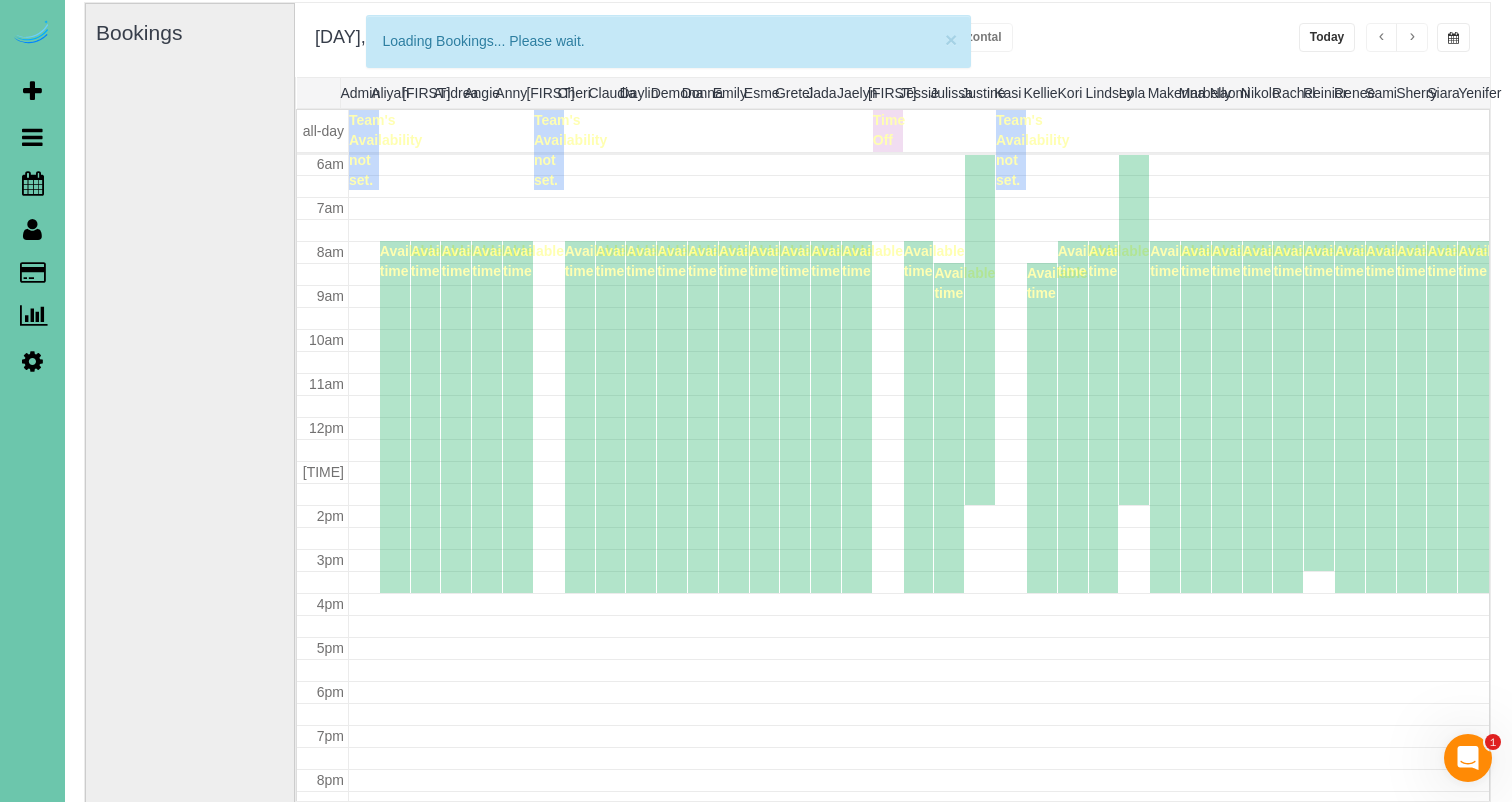 scroll, scrollTop: 265, scrollLeft: 0, axis: vertical 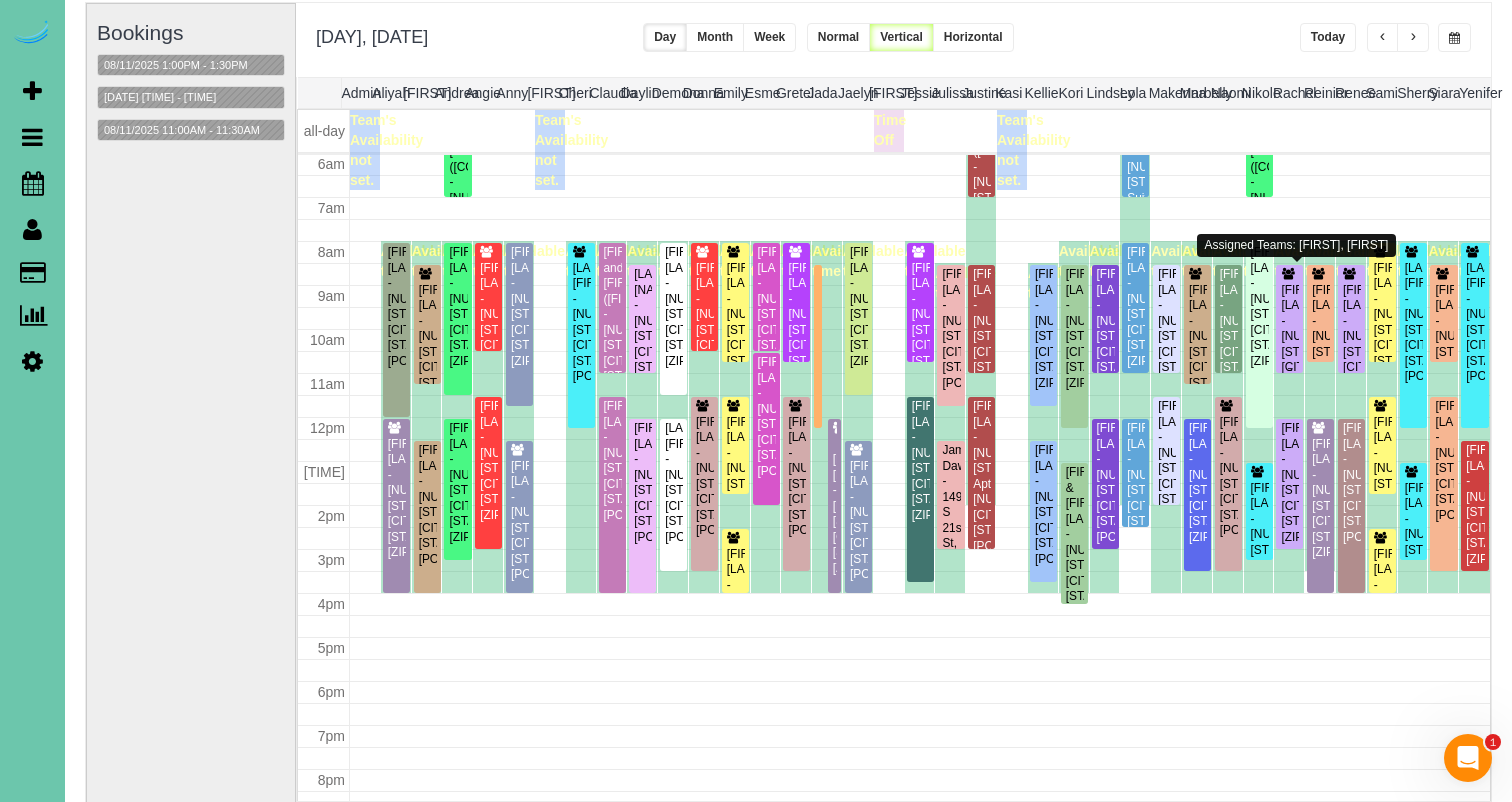 click on "Dana Sall - 5010 S 227th Plaza, Elkhorn, NE 68022" at bounding box center [1289, 345] 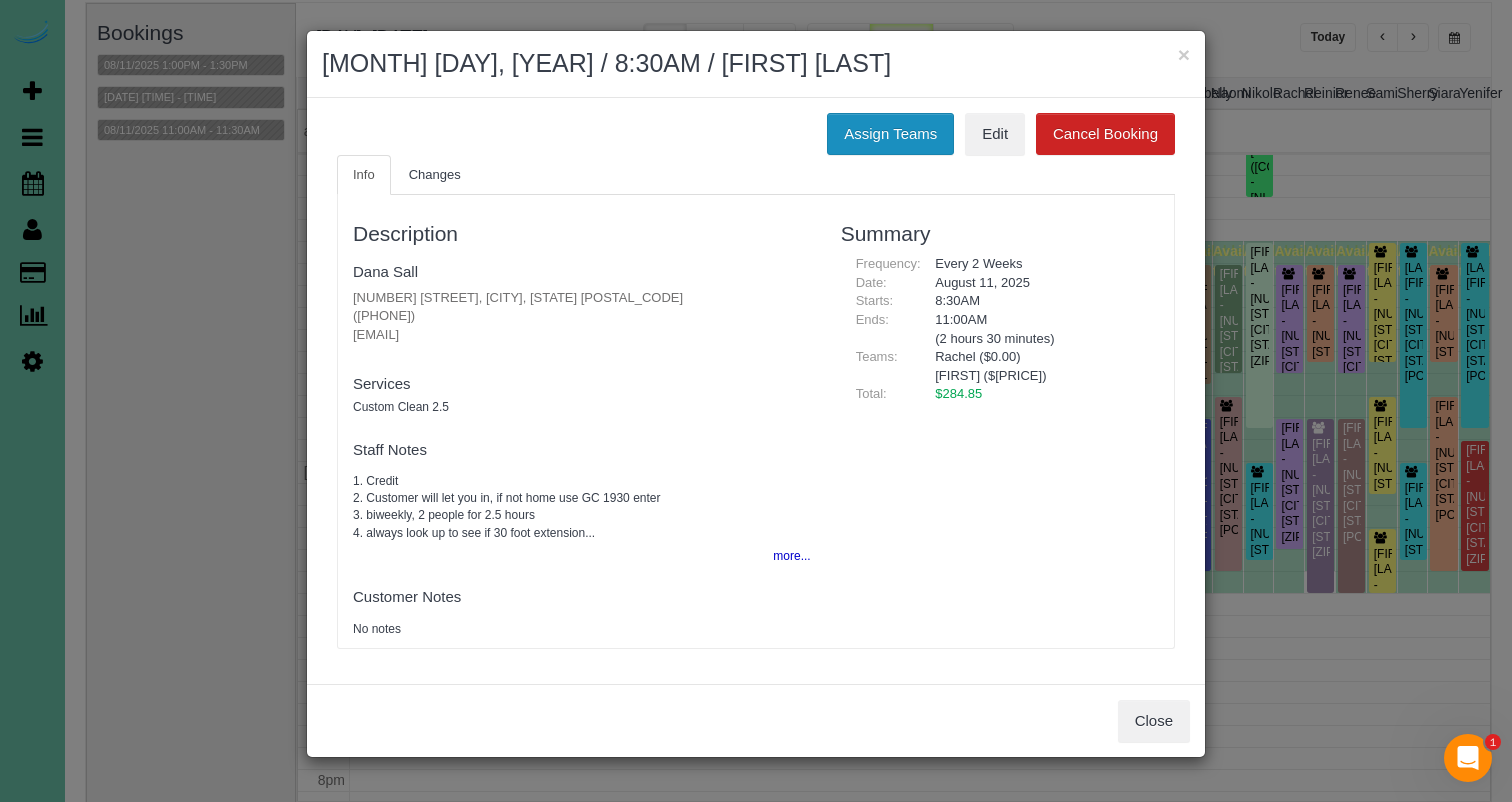 click on "Assign Teams" at bounding box center [890, 134] 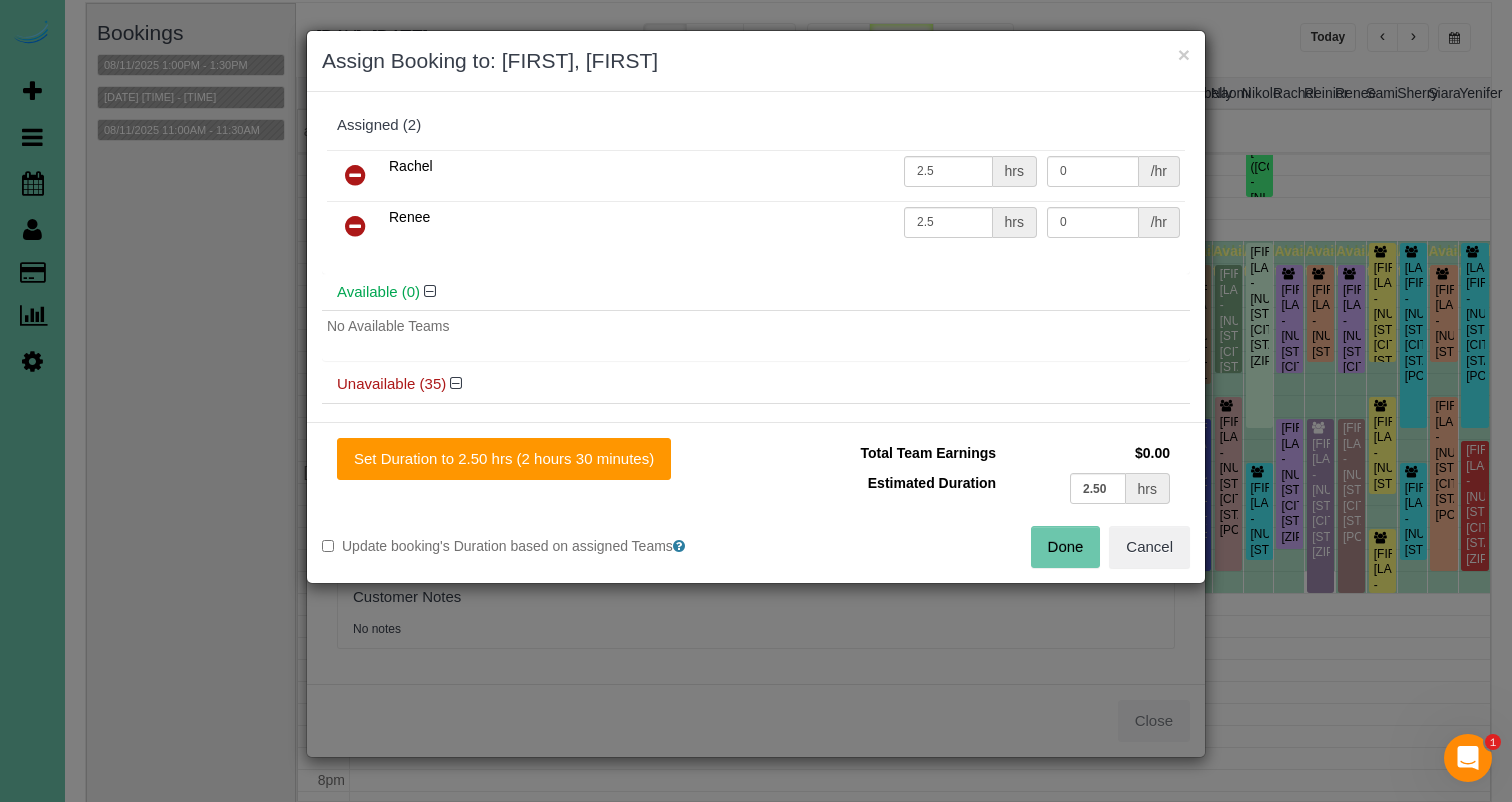 click at bounding box center (355, 226) 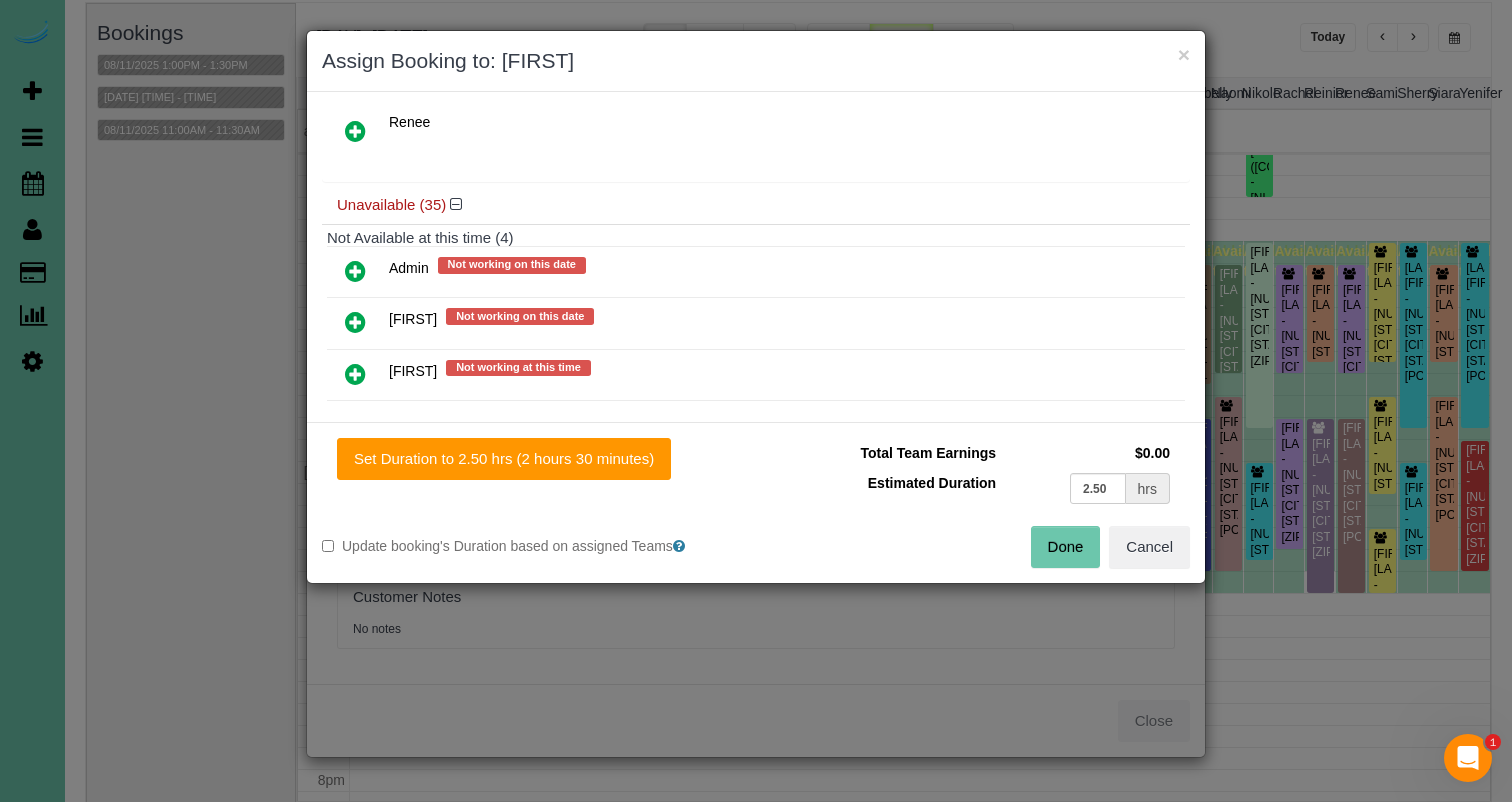 scroll, scrollTop: 205, scrollLeft: 0, axis: vertical 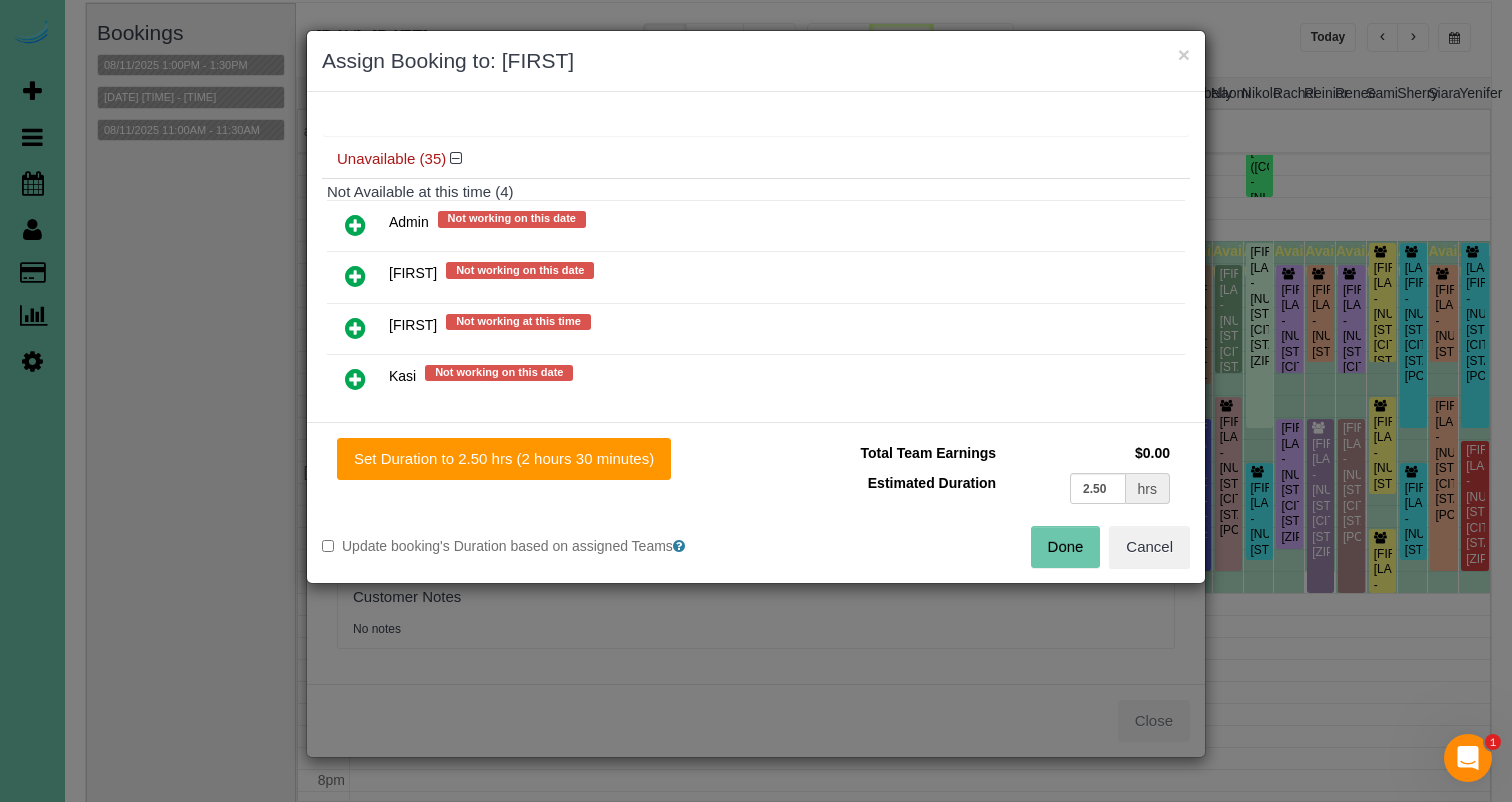 click at bounding box center (355, 328) 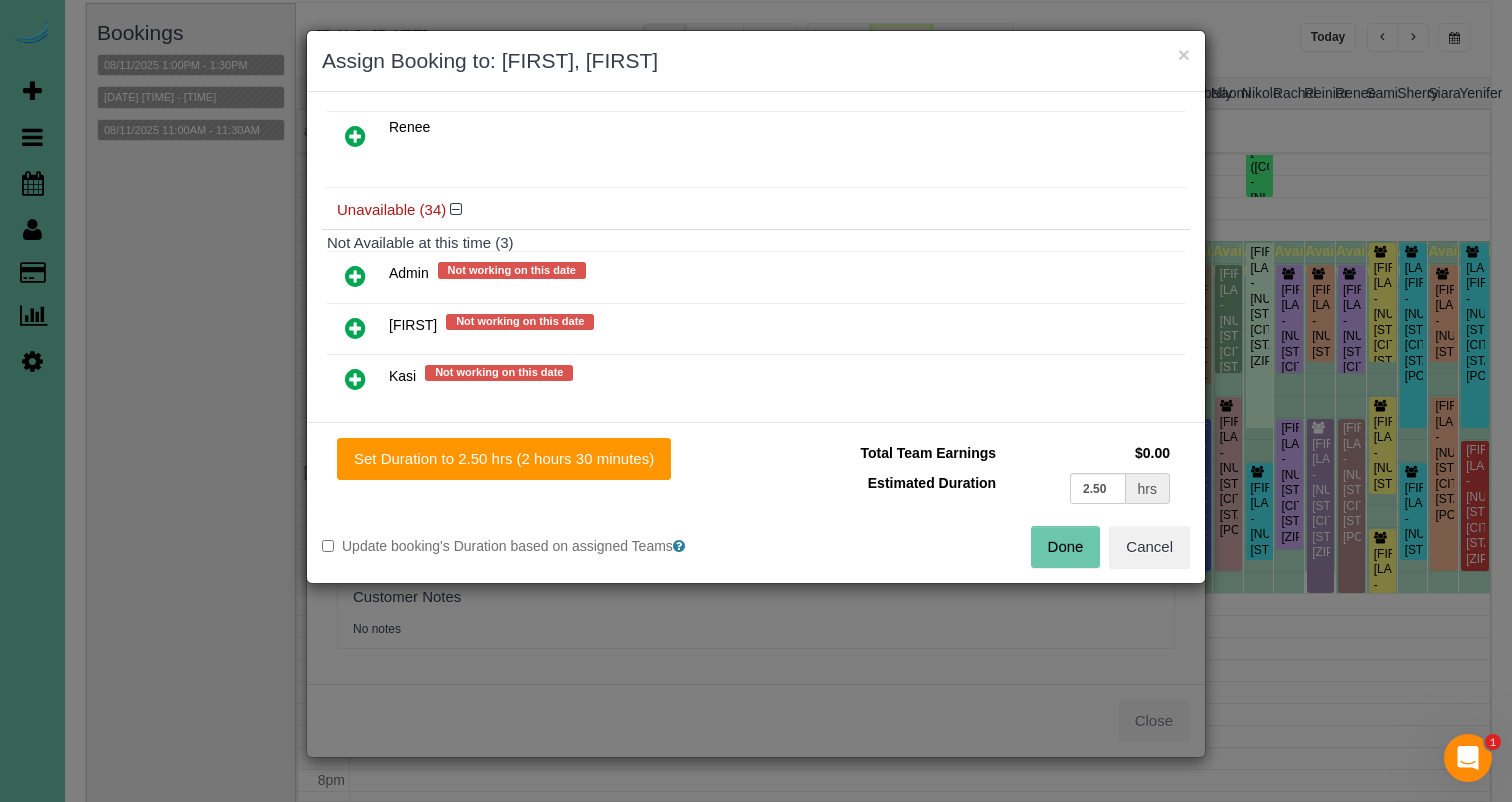 drag, startPoint x: 533, startPoint y: 452, endPoint x: 738, endPoint y: 492, distance: 208.86598 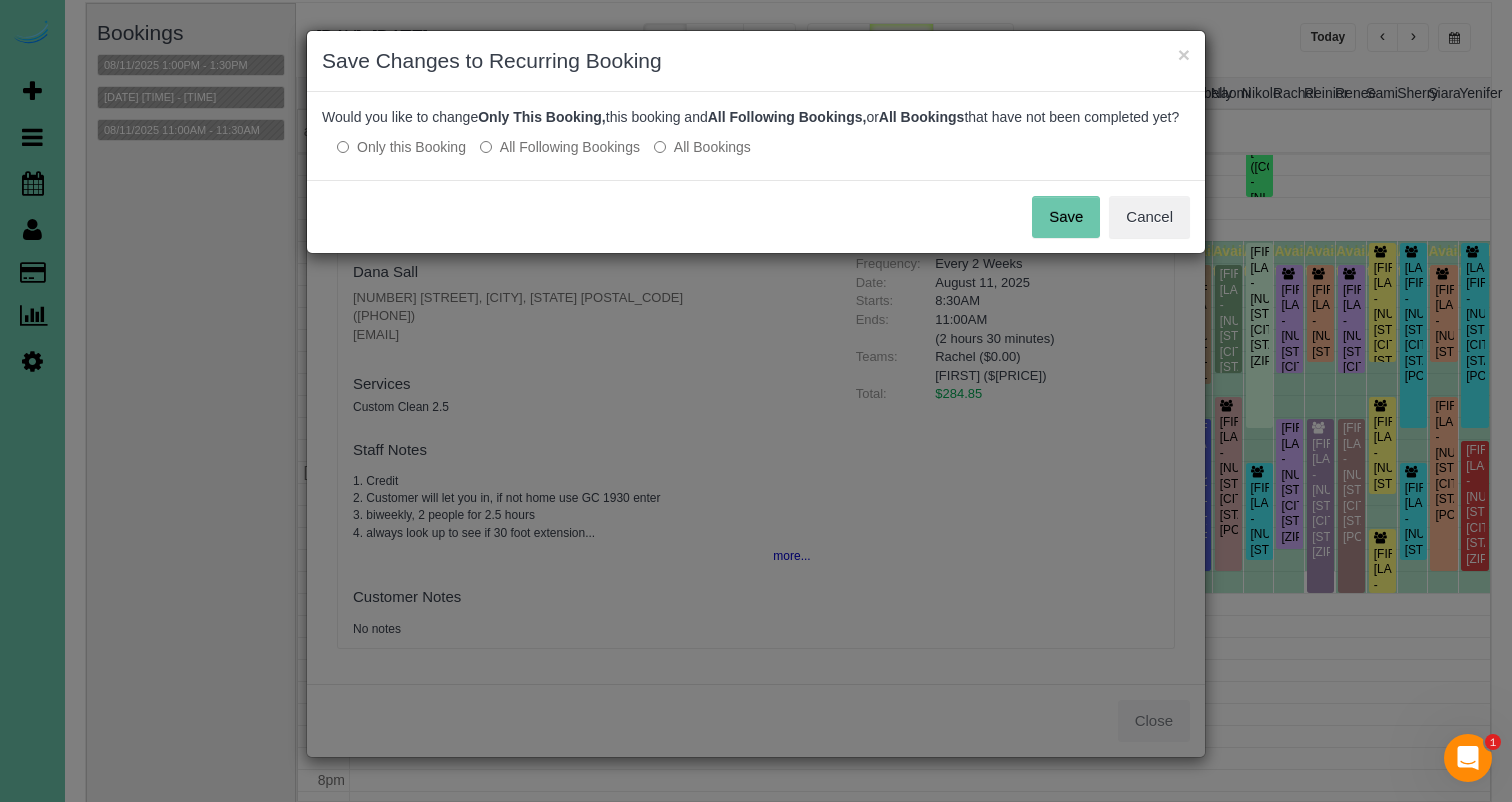 click on "Save" at bounding box center (1066, 217) 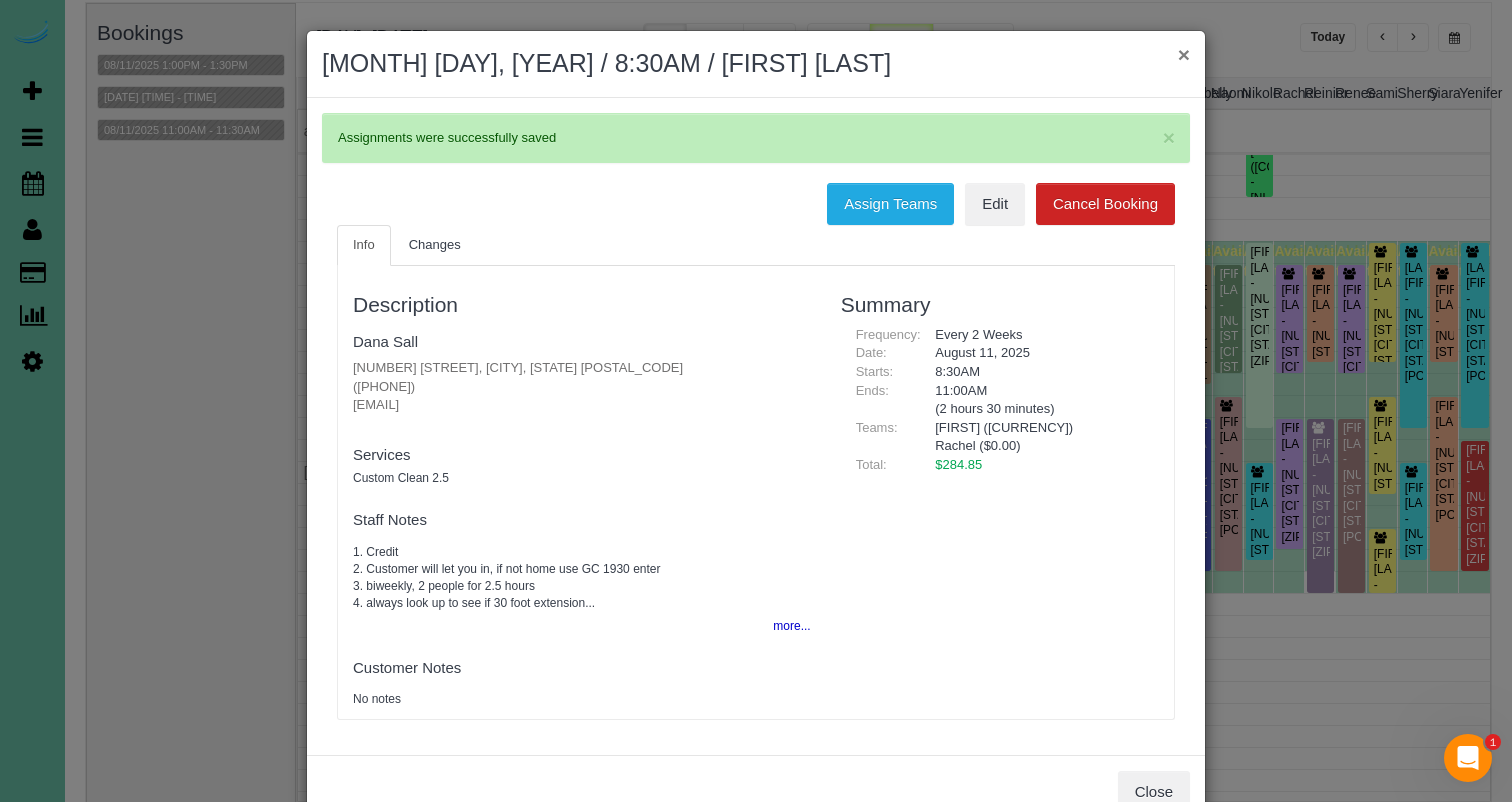 click on "×" at bounding box center [1184, 54] 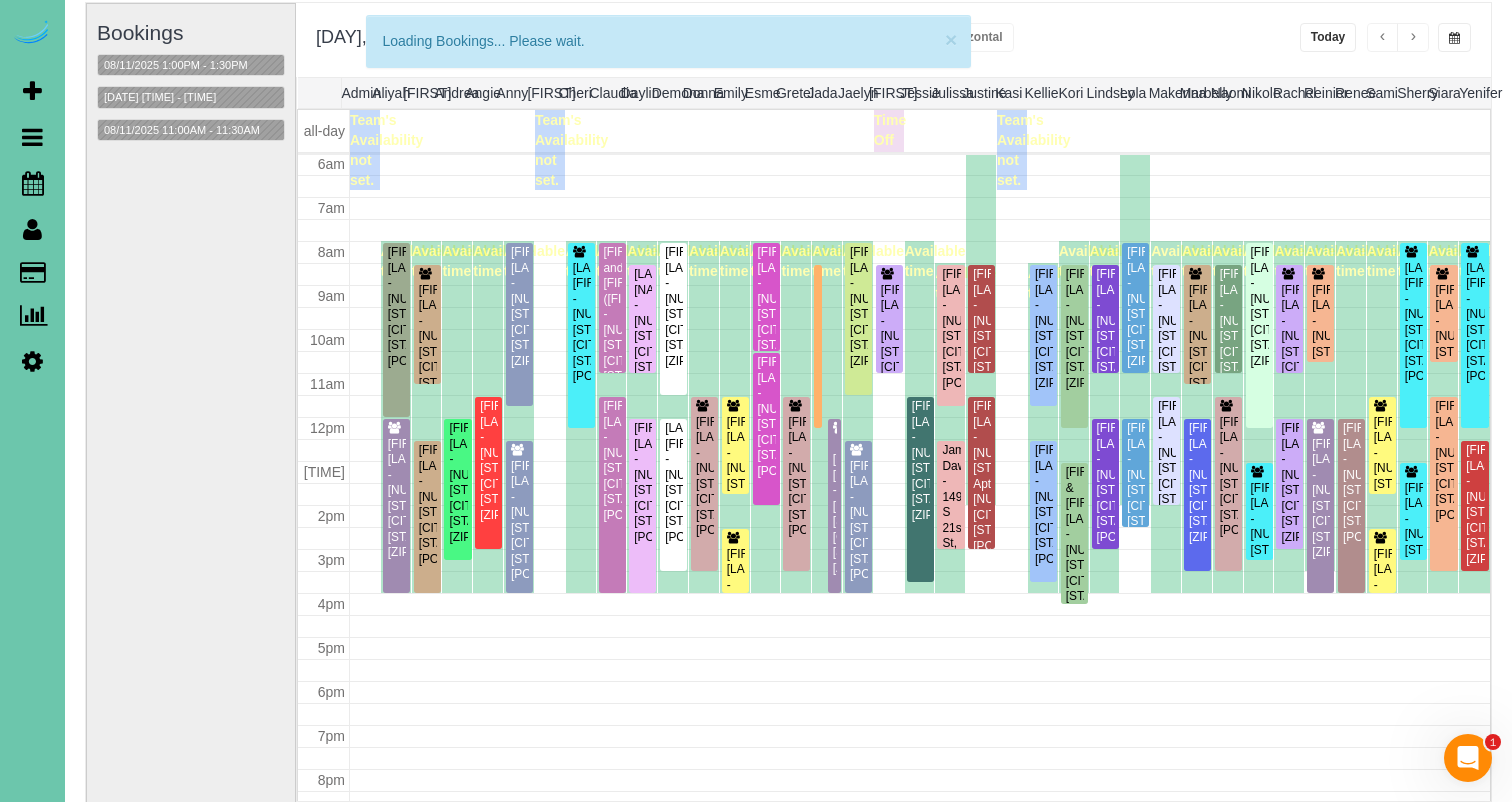 scroll, scrollTop: 265, scrollLeft: 0, axis: vertical 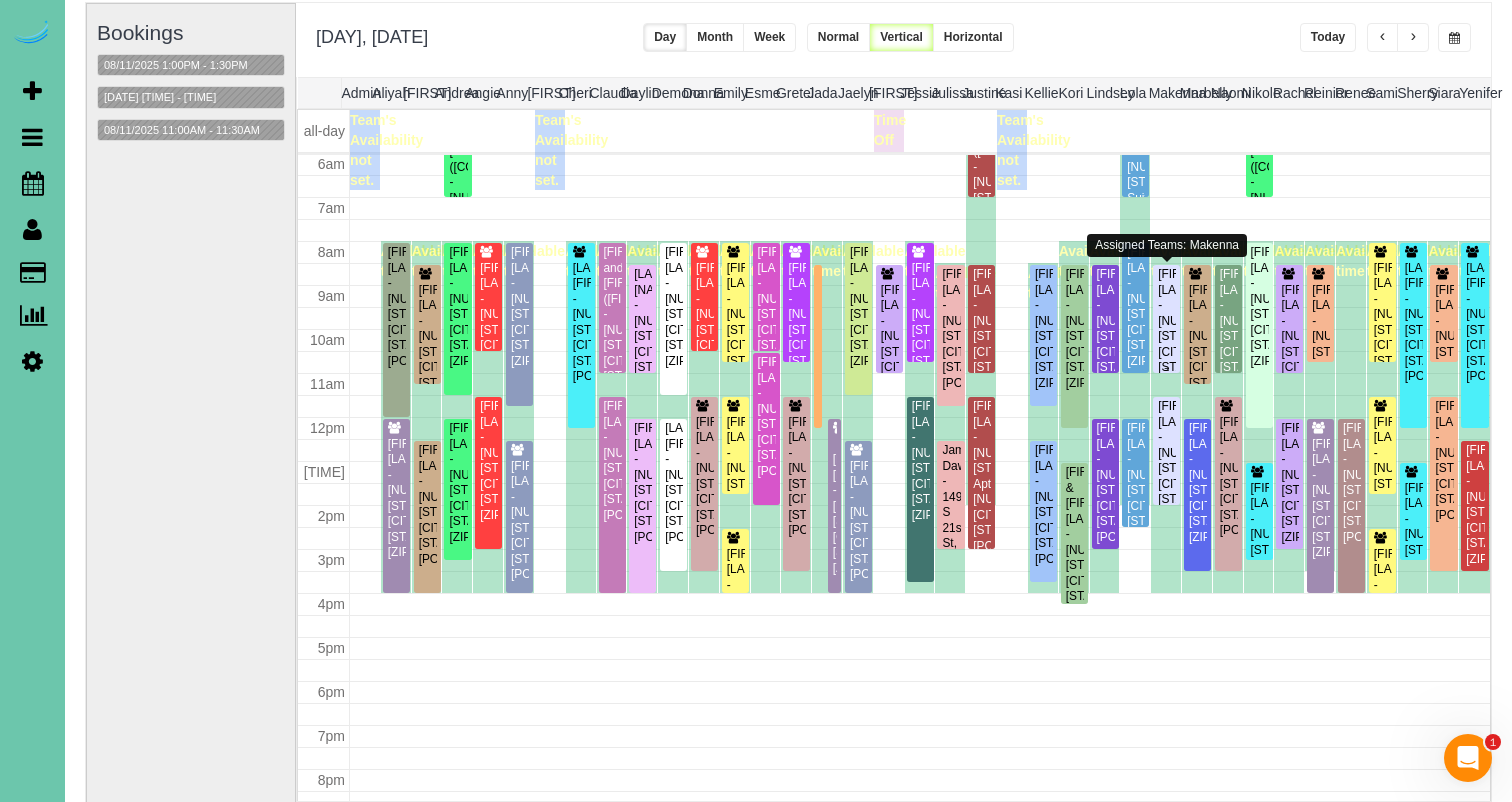 click on "Irene Astleford - 13020 Pacific Street, Omaha, NE 68154" at bounding box center [1166, 329] 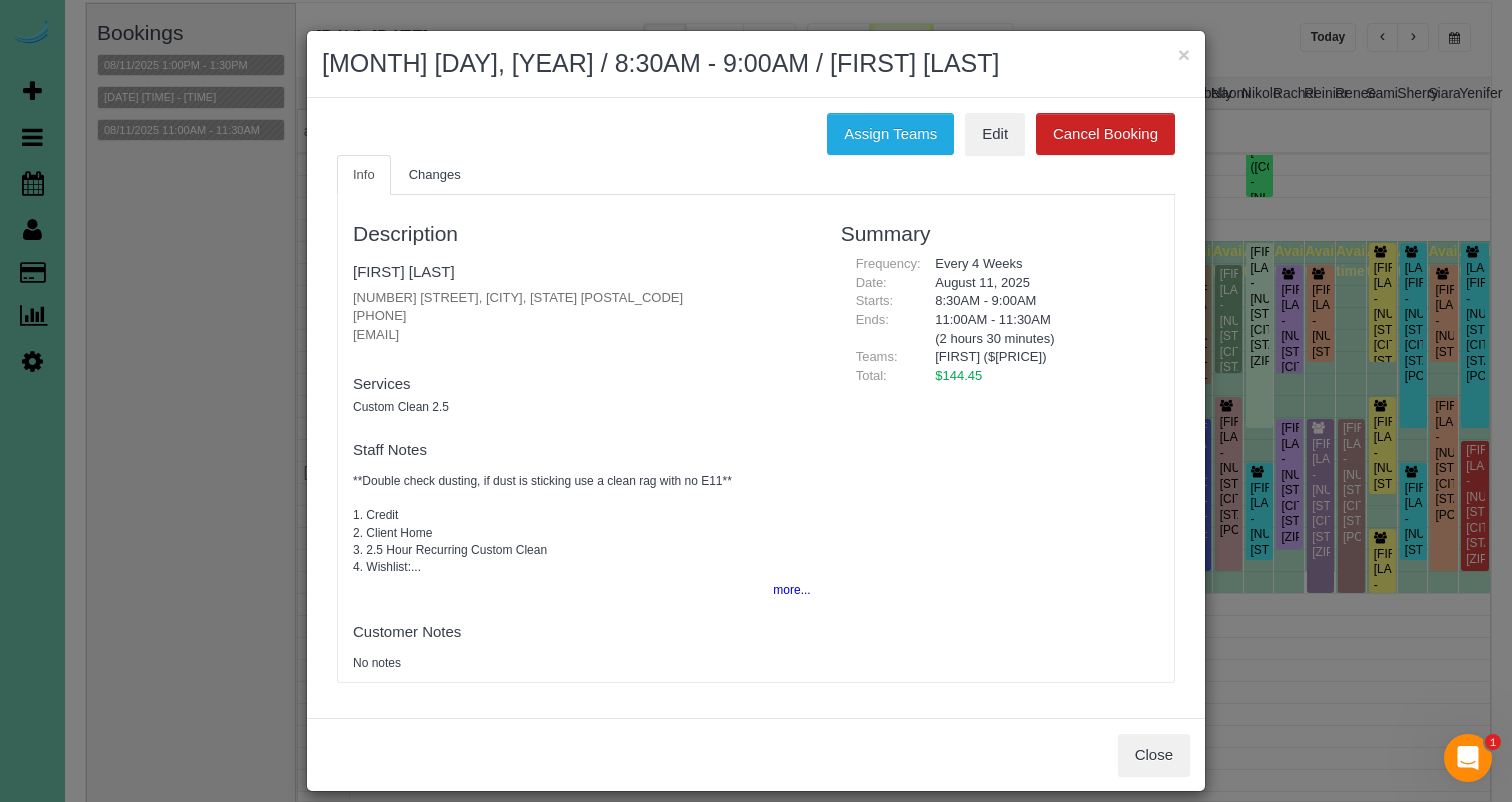 drag, startPoint x: 883, startPoint y: 134, endPoint x: 814, endPoint y: 141, distance: 69.354164 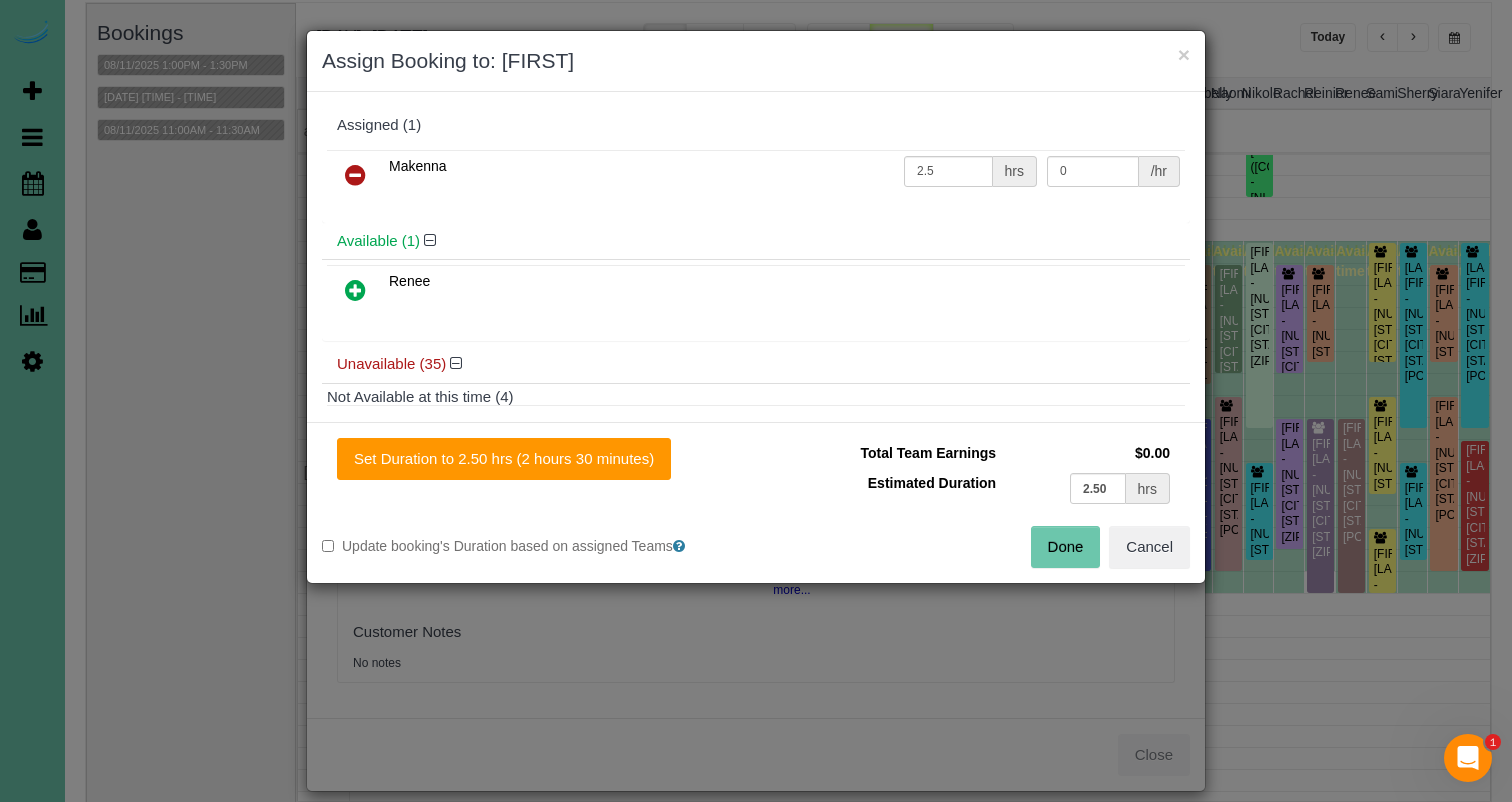 drag, startPoint x: 362, startPoint y: 174, endPoint x: 361, endPoint y: 209, distance: 35.014282 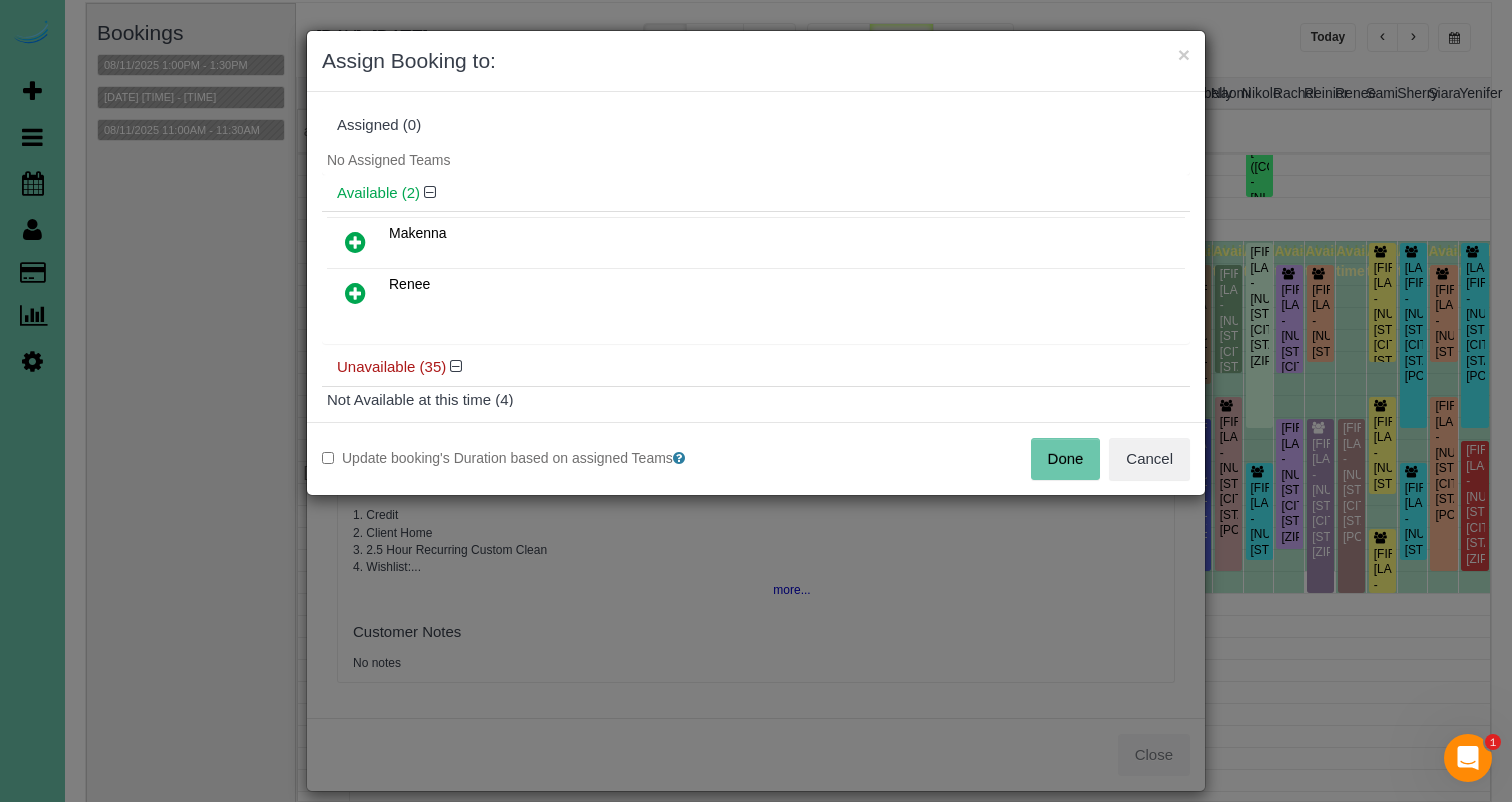 click at bounding box center [355, 293] 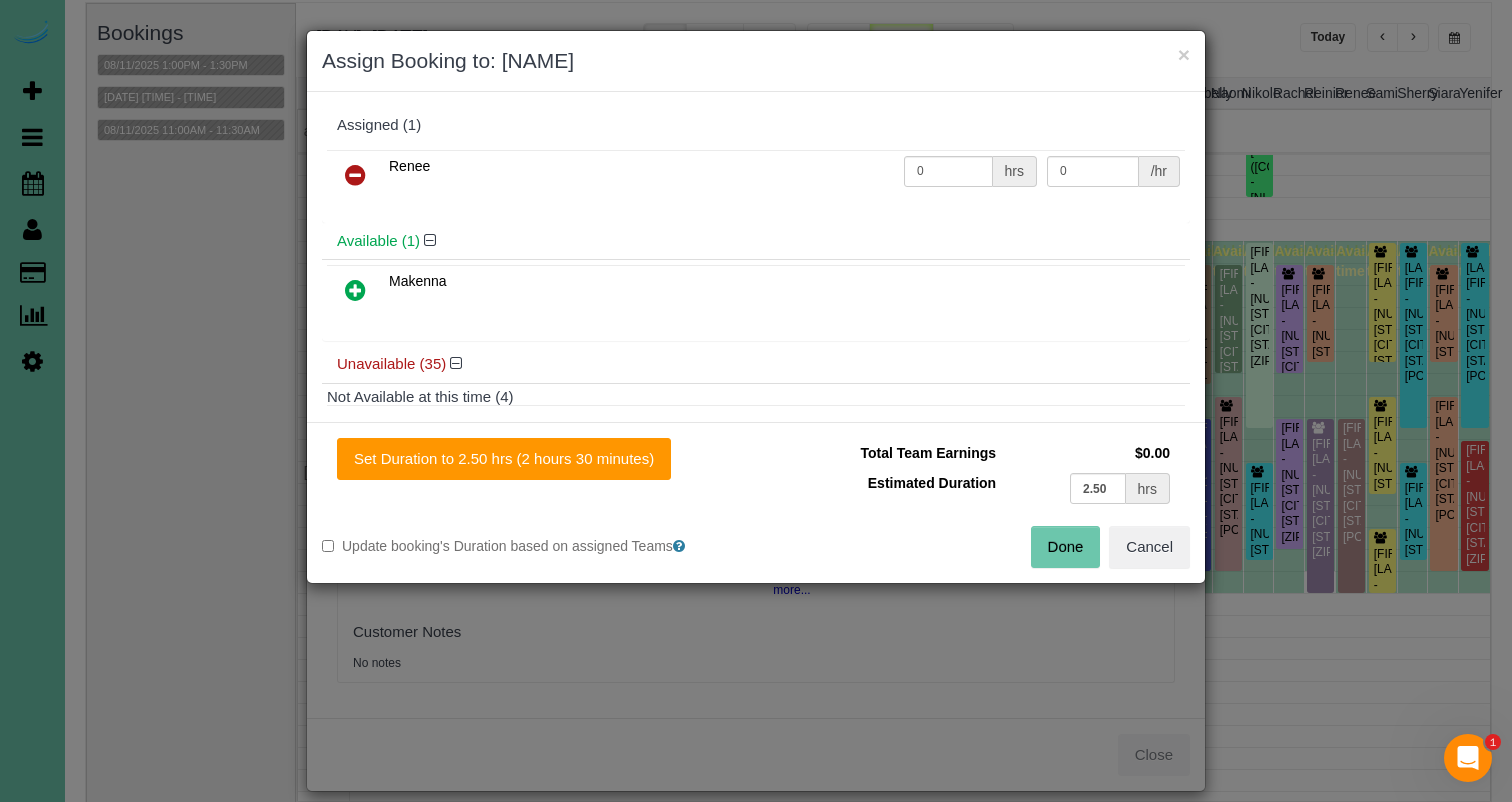drag, startPoint x: 541, startPoint y: 455, endPoint x: 813, endPoint y: 489, distance: 274.11676 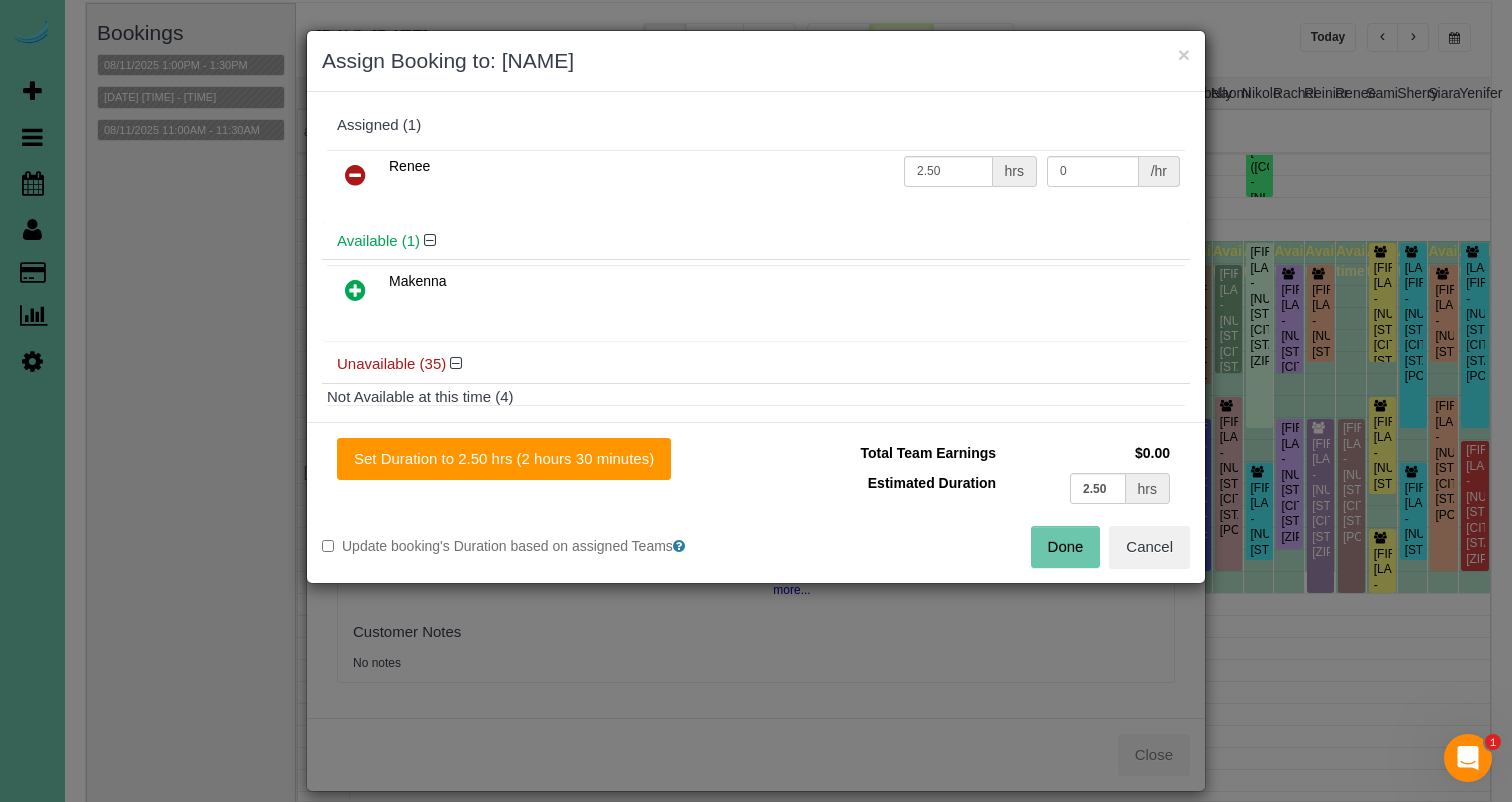 drag, startPoint x: 1081, startPoint y: 549, endPoint x: 1055, endPoint y: 462, distance: 90.80198 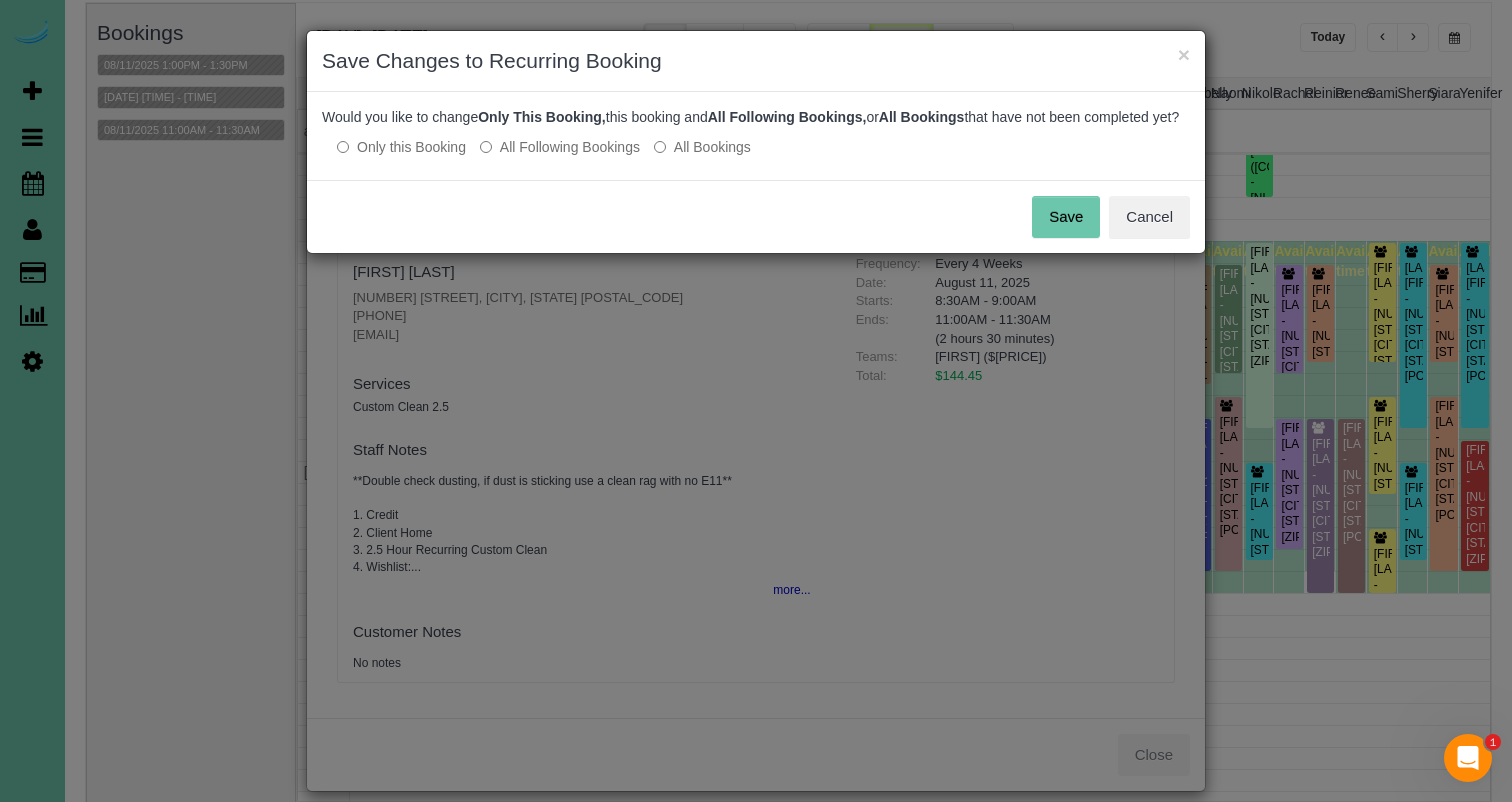 click on "Save" at bounding box center (1066, 217) 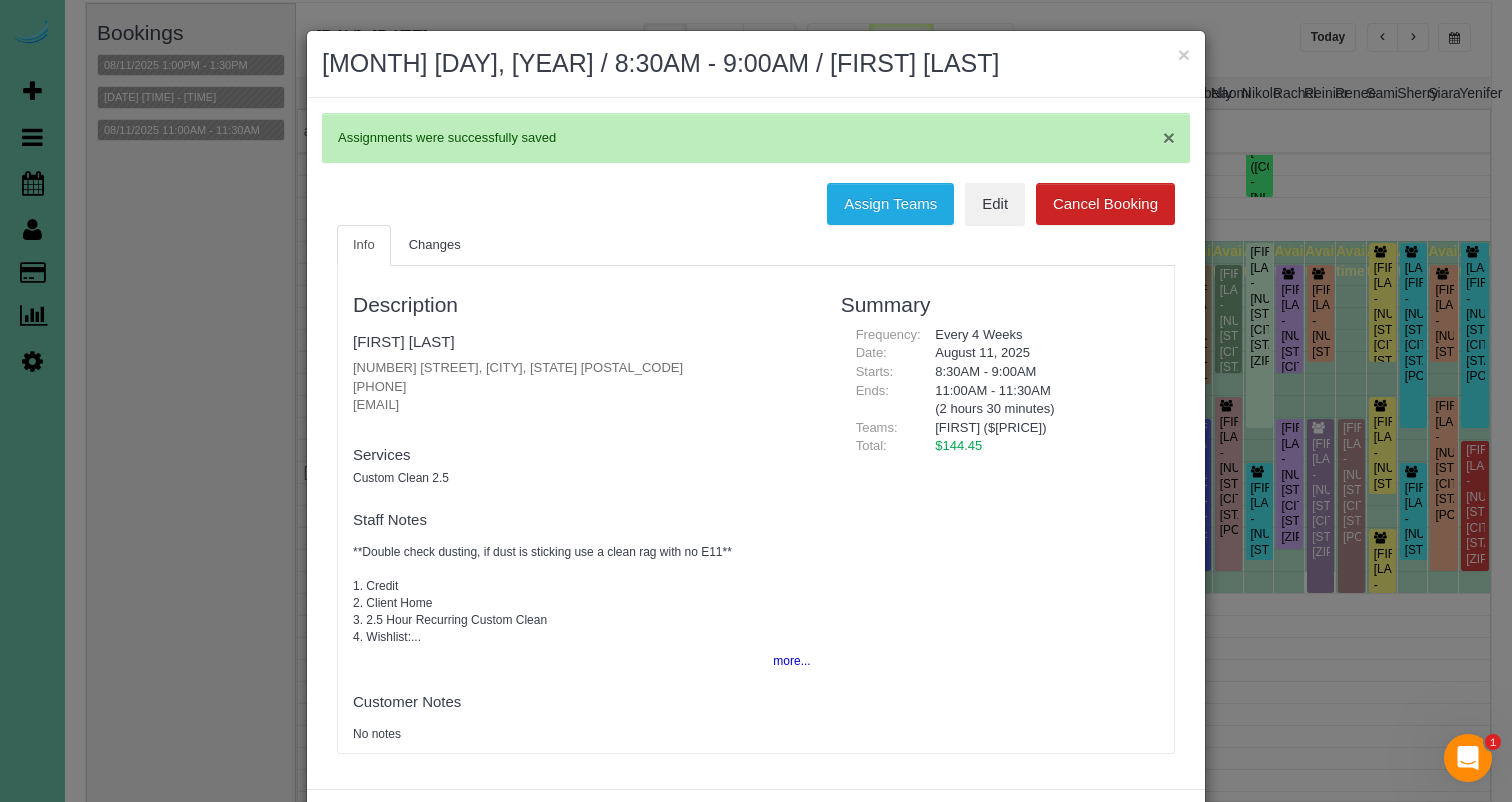 click on "×" at bounding box center (1184, 54) 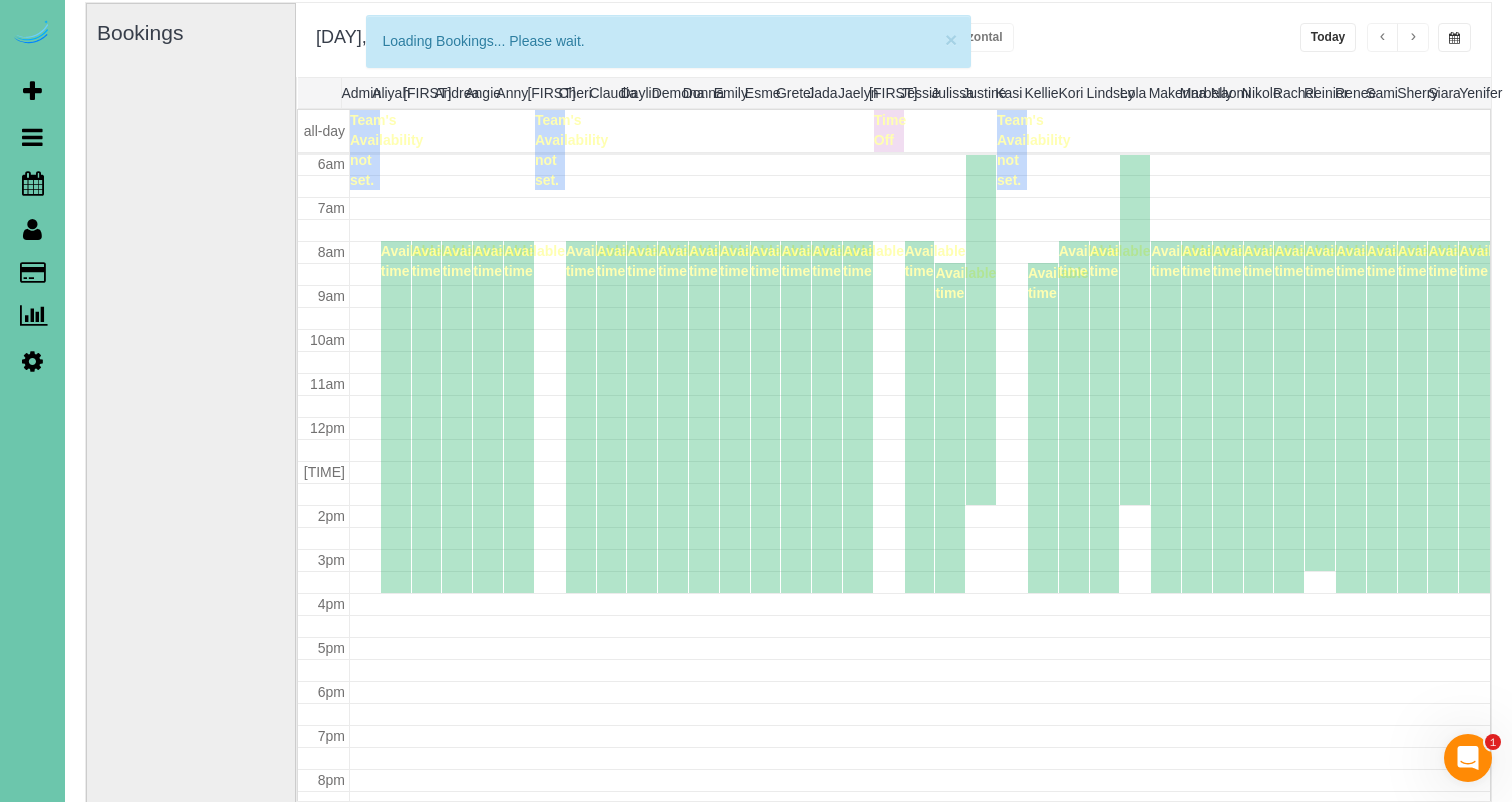 scroll, scrollTop: 265, scrollLeft: 0, axis: vertical 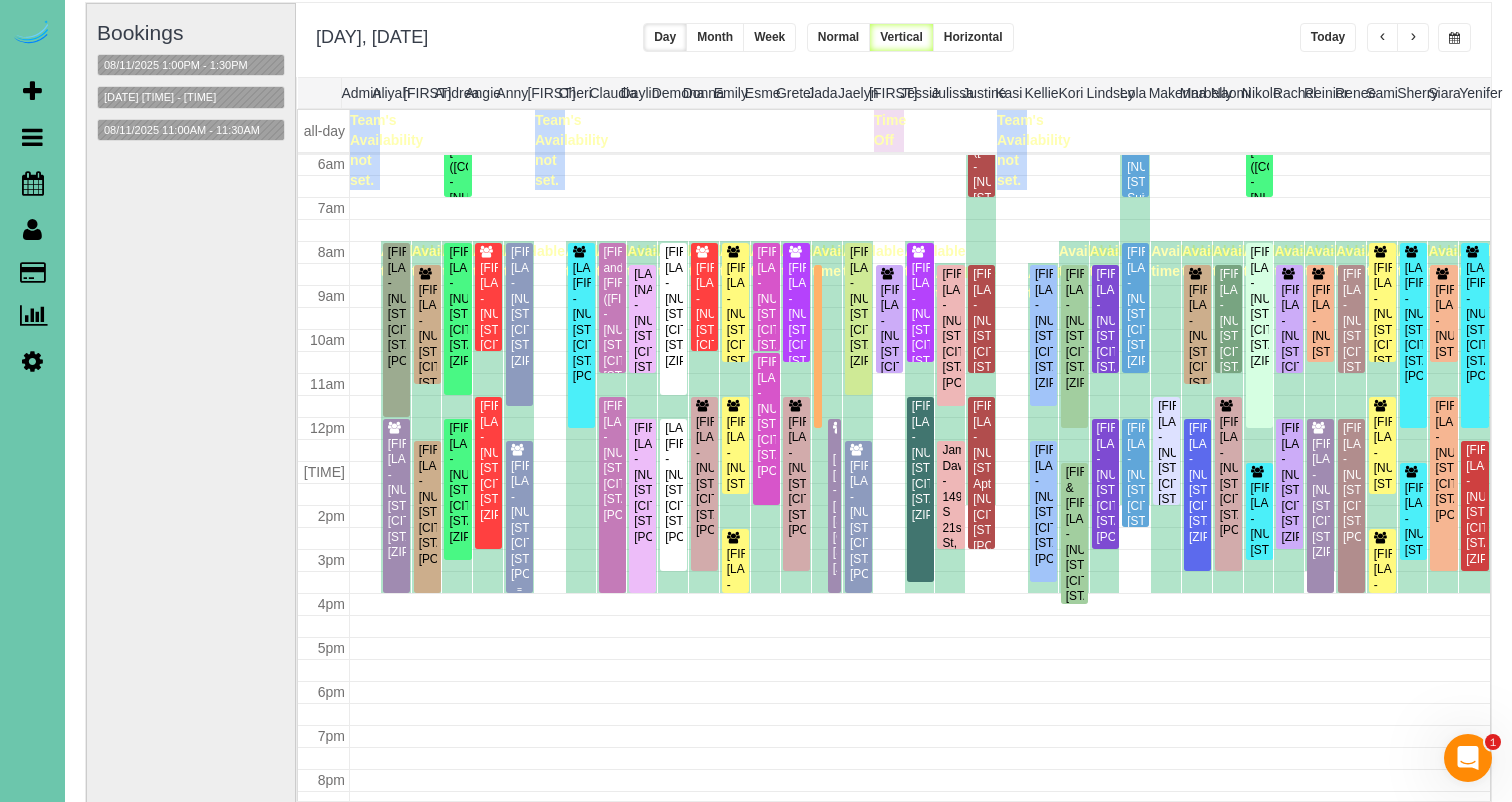 click on "[FIRST] [LAST] - [NUMBER] [STREET], [CITY], [STATE] [POSTAL_CODE]" at bounding box center (519, 521) 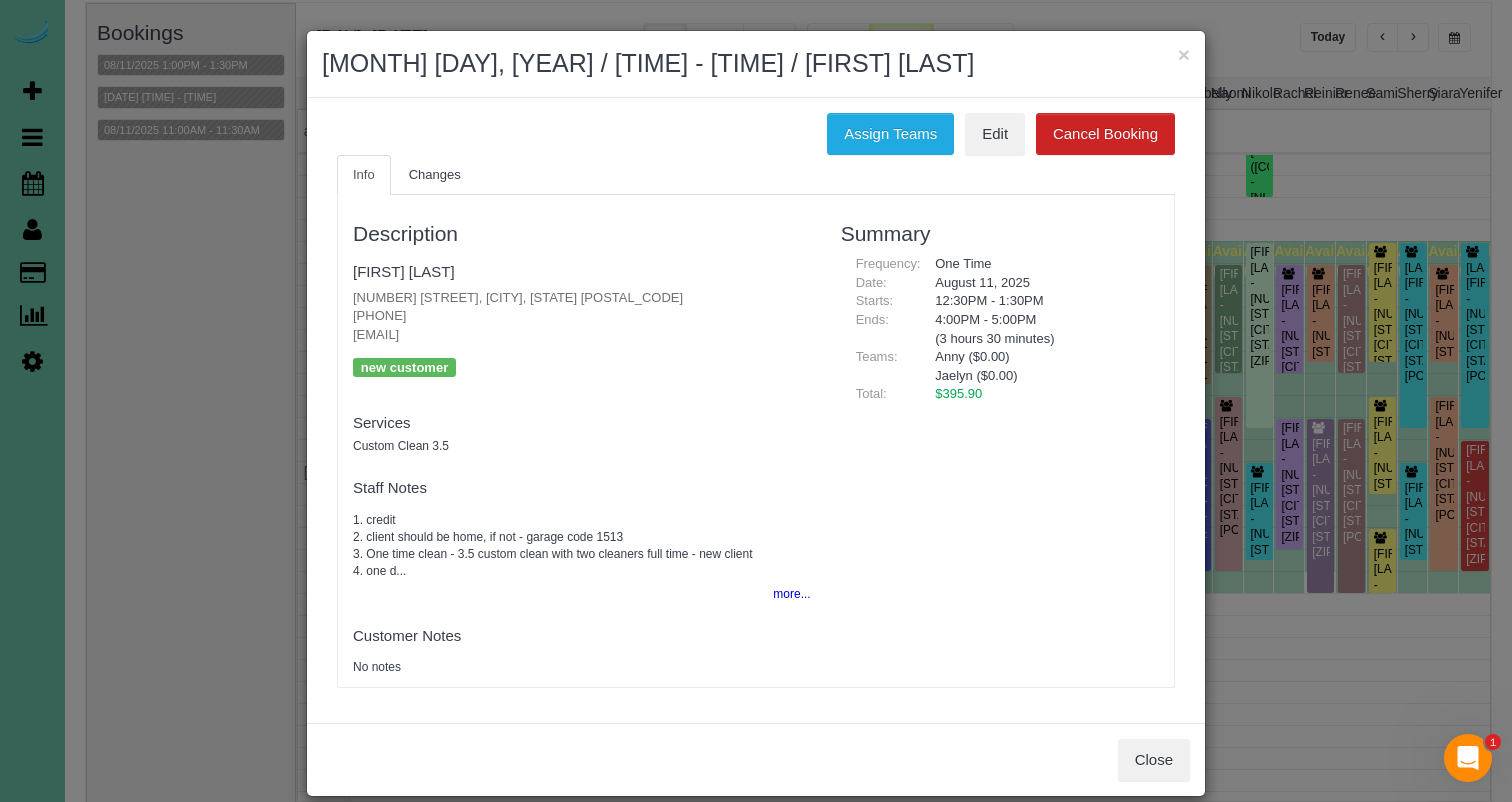 click on "×
August 11, 2025 /
12:30PM - 1:30PM /
Tasha Will
Assign Teams
Edit
Cancel Booking
Info
Changes
Description
Tasha Will
11305 Queens Drive, Omaha, NE 68164
(402) 949-9825
twill@tcco.com
new customer
Team Requested:
Team w/Key:
Services
Custom Clean 3.5" at bounding box center [756, 413] 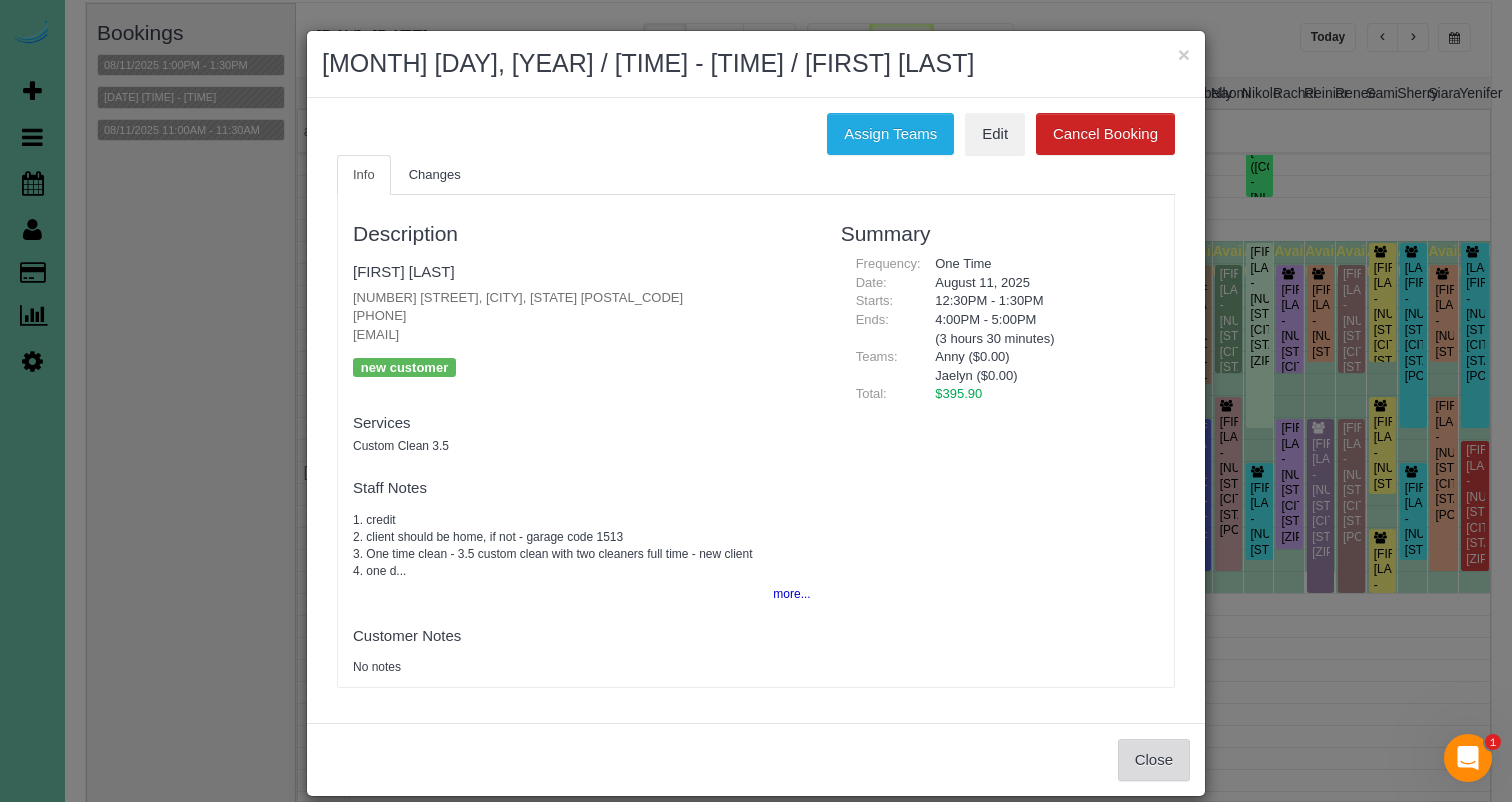 click on "Close" at bounding box center (1154, 760) 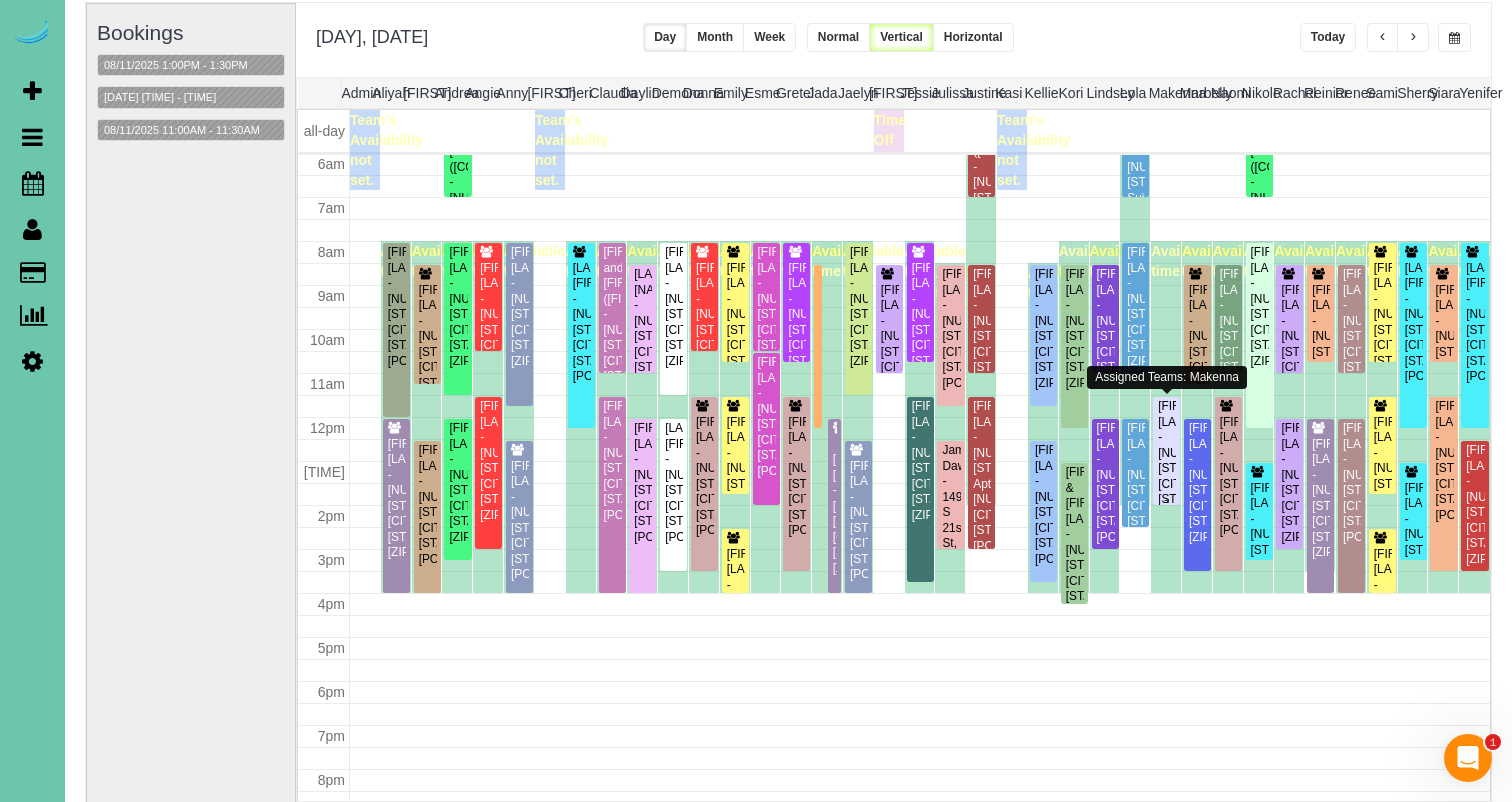 click on "[FIRST] [LAST] - [NUMBER] [STREET], [CITY], [STATE] [ZIP]" at bounding box center (1166, 461) 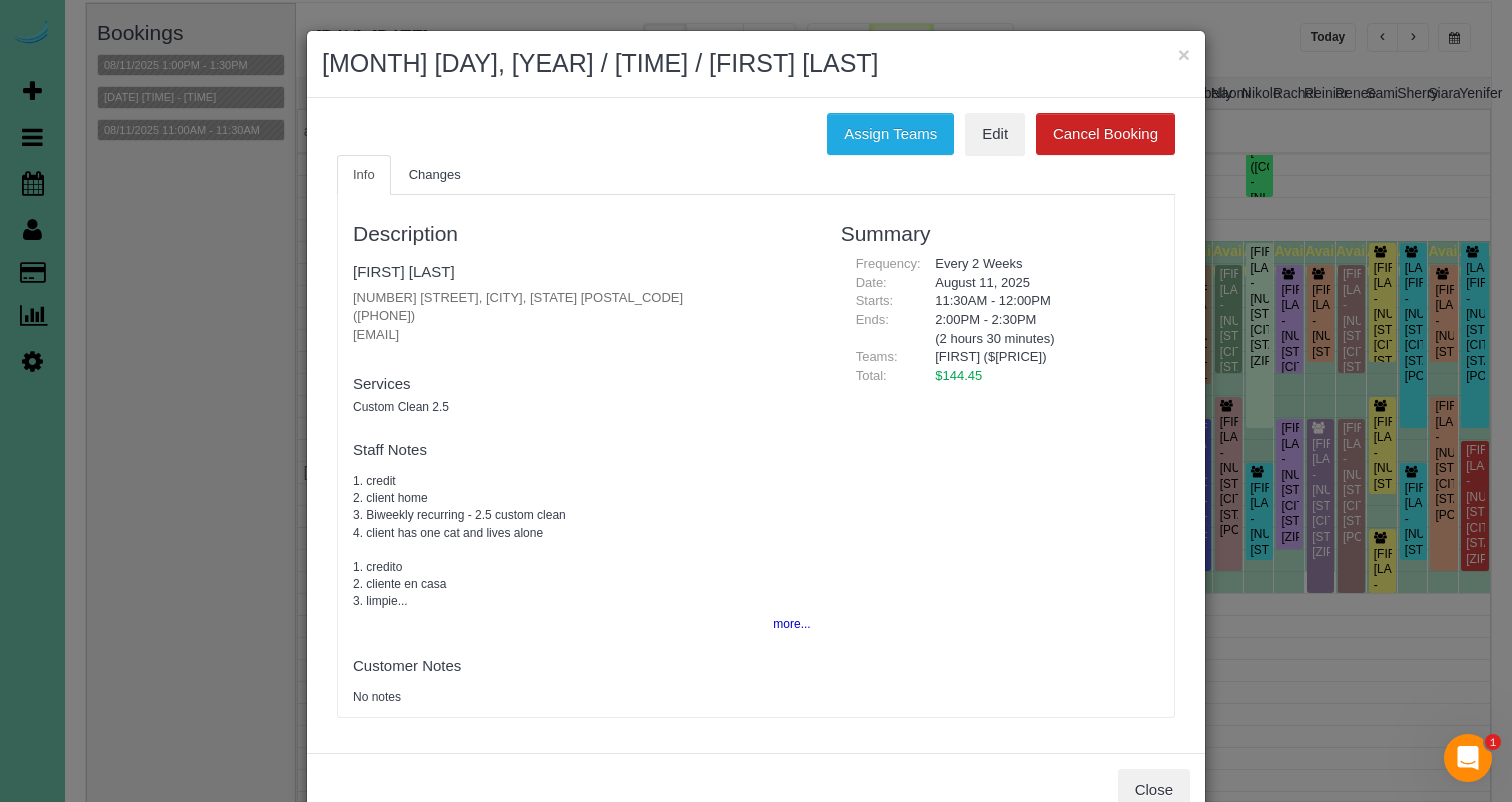 drag, startPoint x: 897, startPoint y: 134, endPoint x: 751, endPoint y: 161, distance: 148.47559 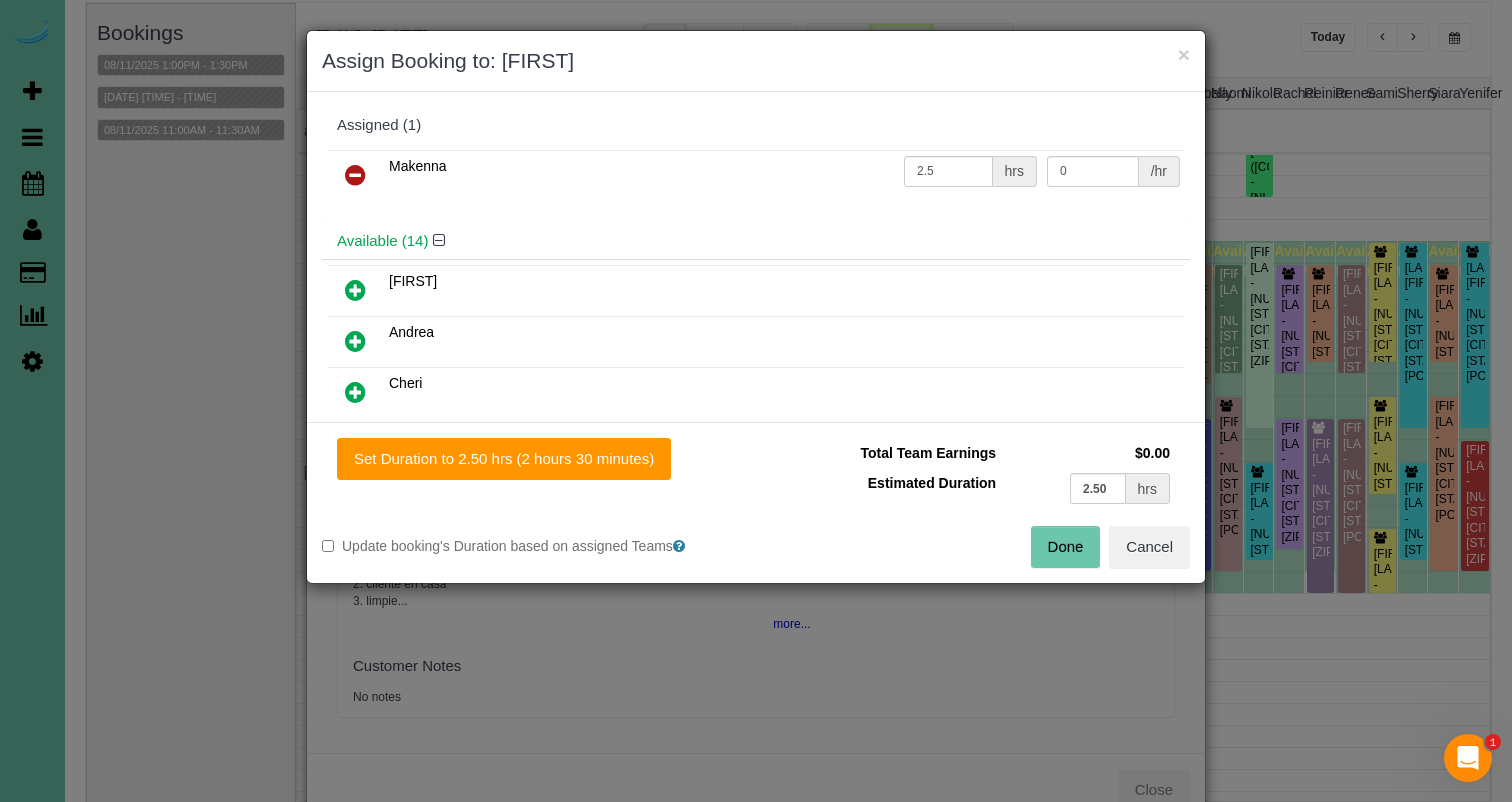 click at bounding box center (355, 175) 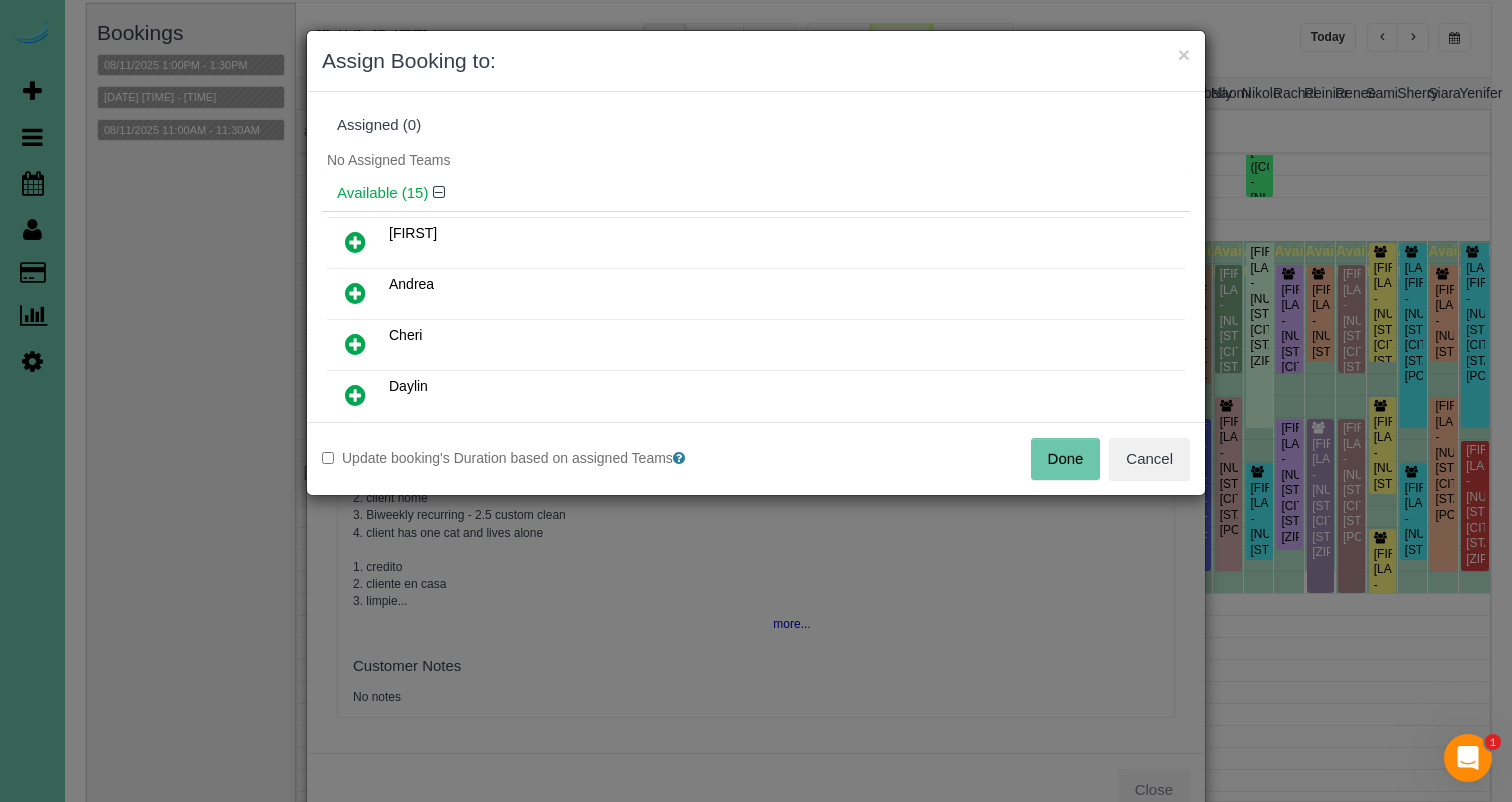 click at bounding box center (355, 344) 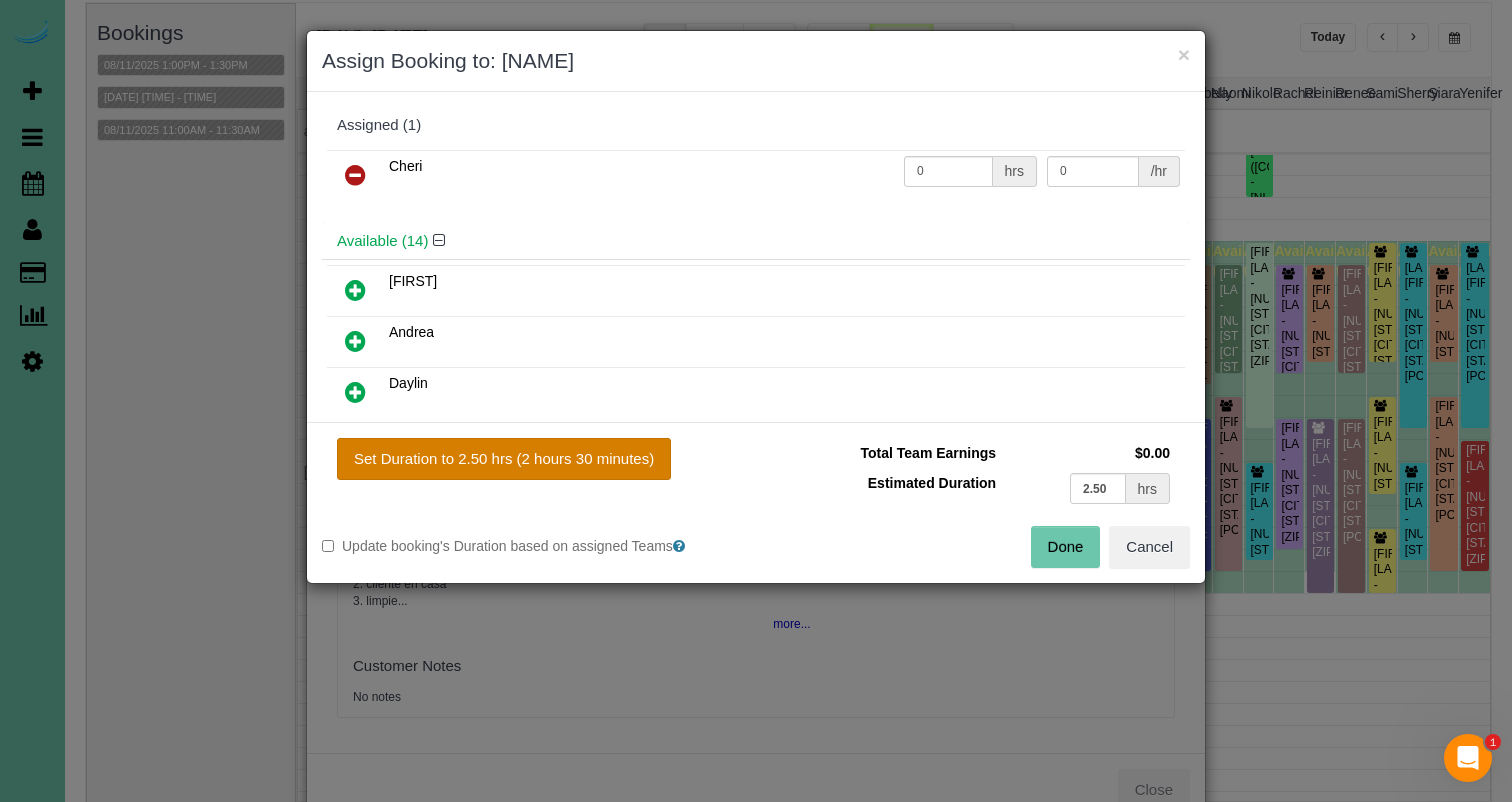 click on "Set Duration to 2.50 hrs (2 hours 30 minutes)" at bounding box center [504, 459] 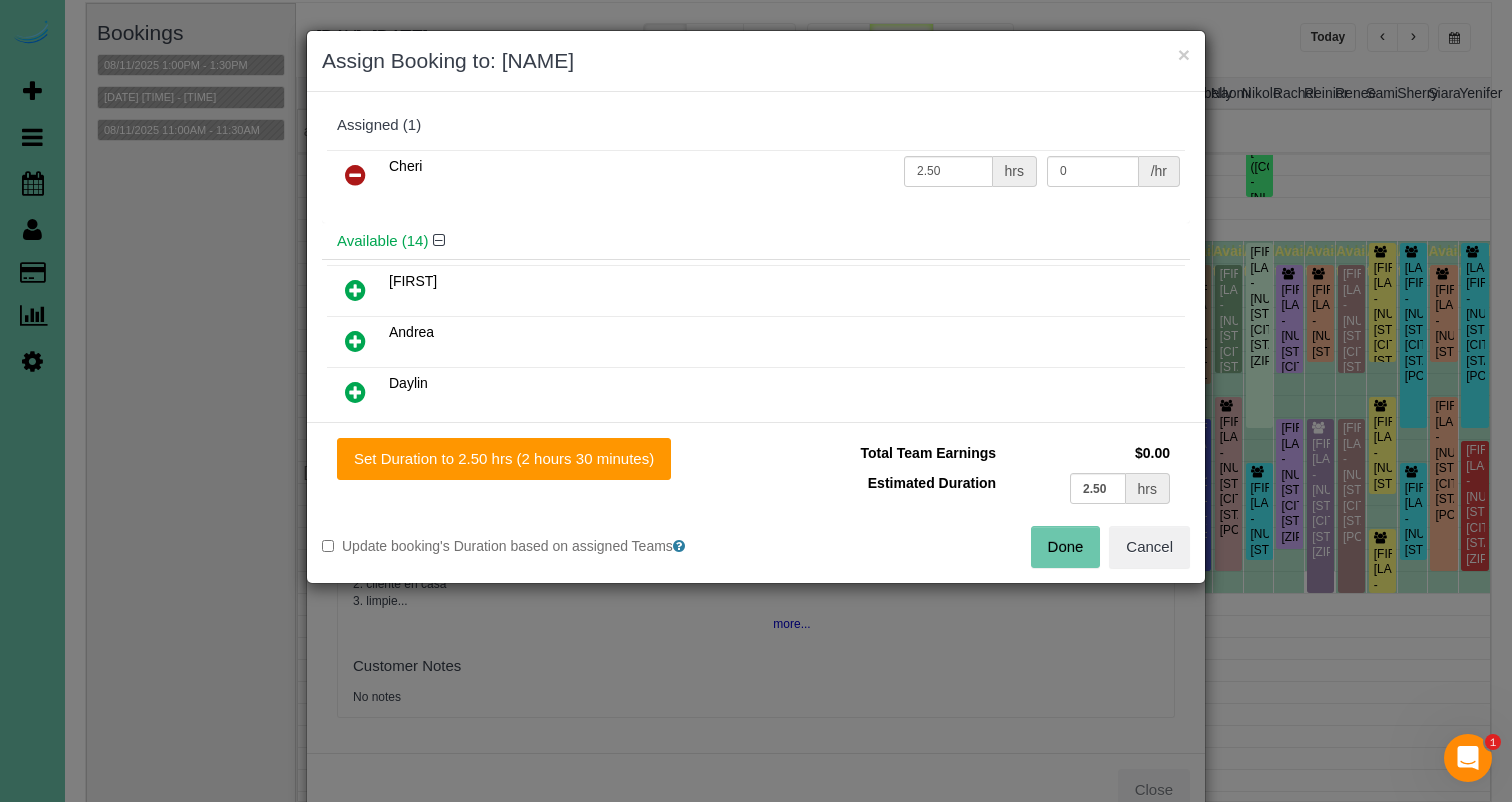click on "Done" at bounding box center [1066, 547] 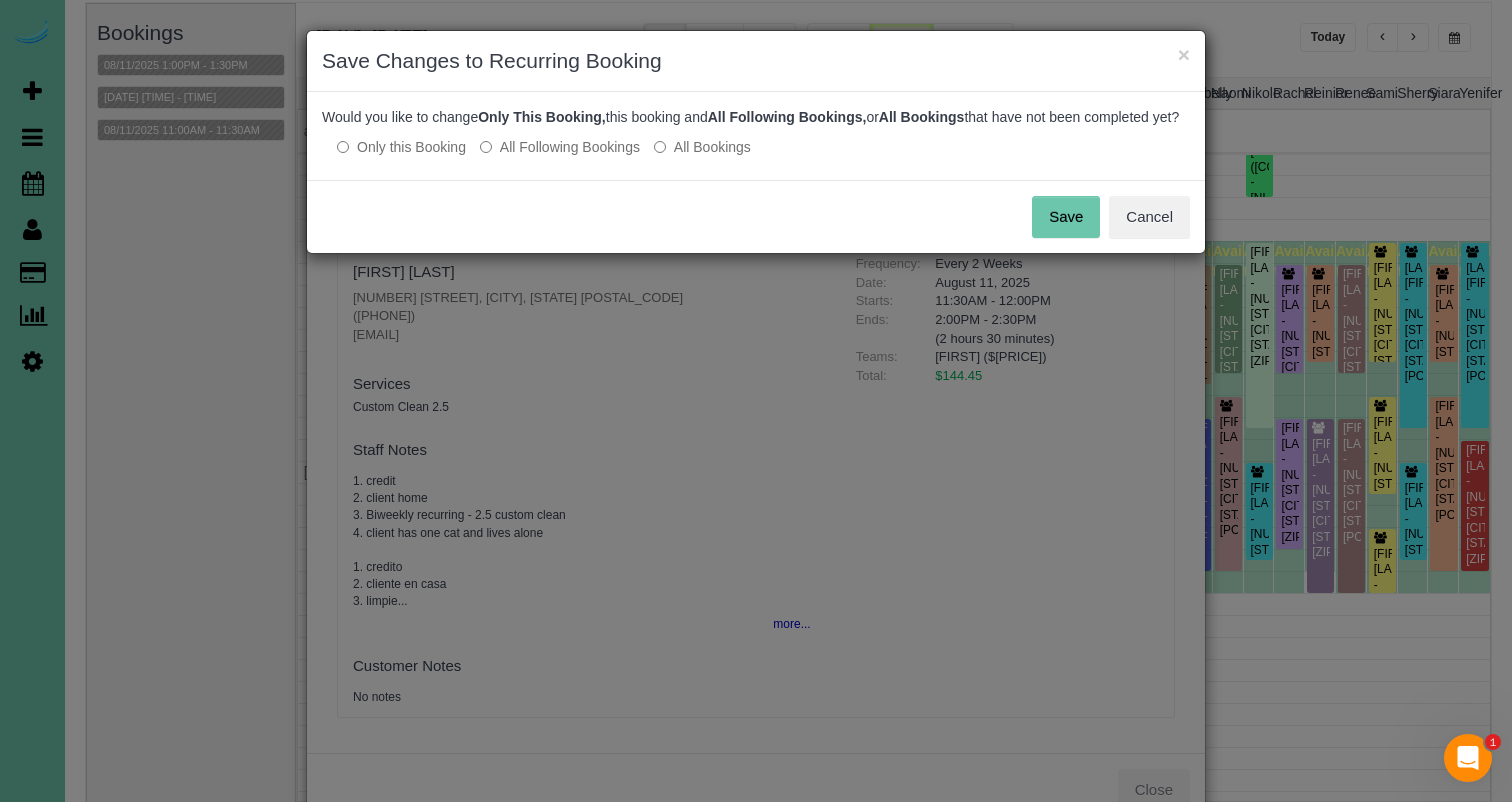 click on "Save" at bounding box center [1066, 217] 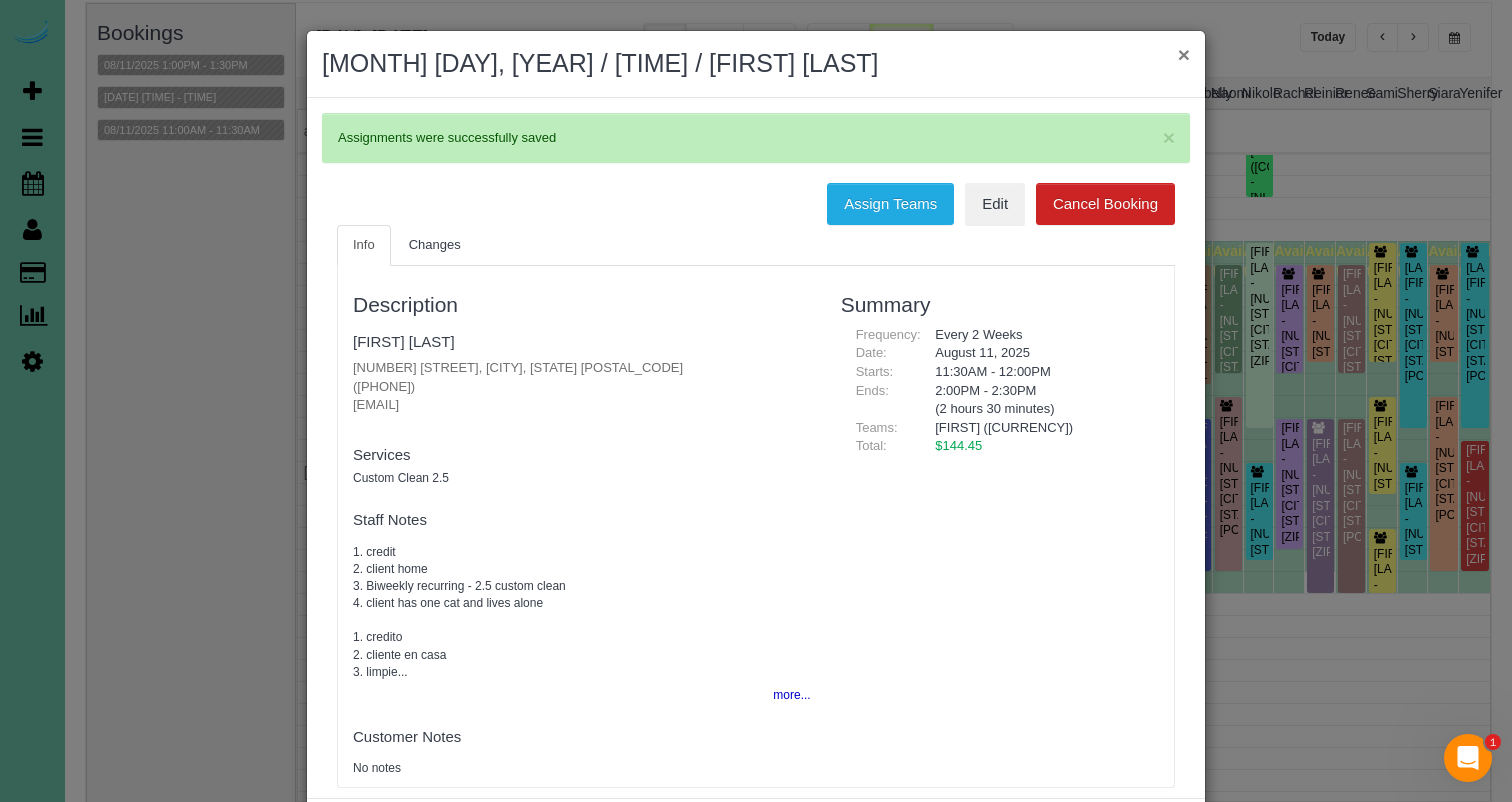 click on "×
August 11, 2025 /
11:30AM - 12:00PM /
Briana Lynch" at bounding box center (756, 64) 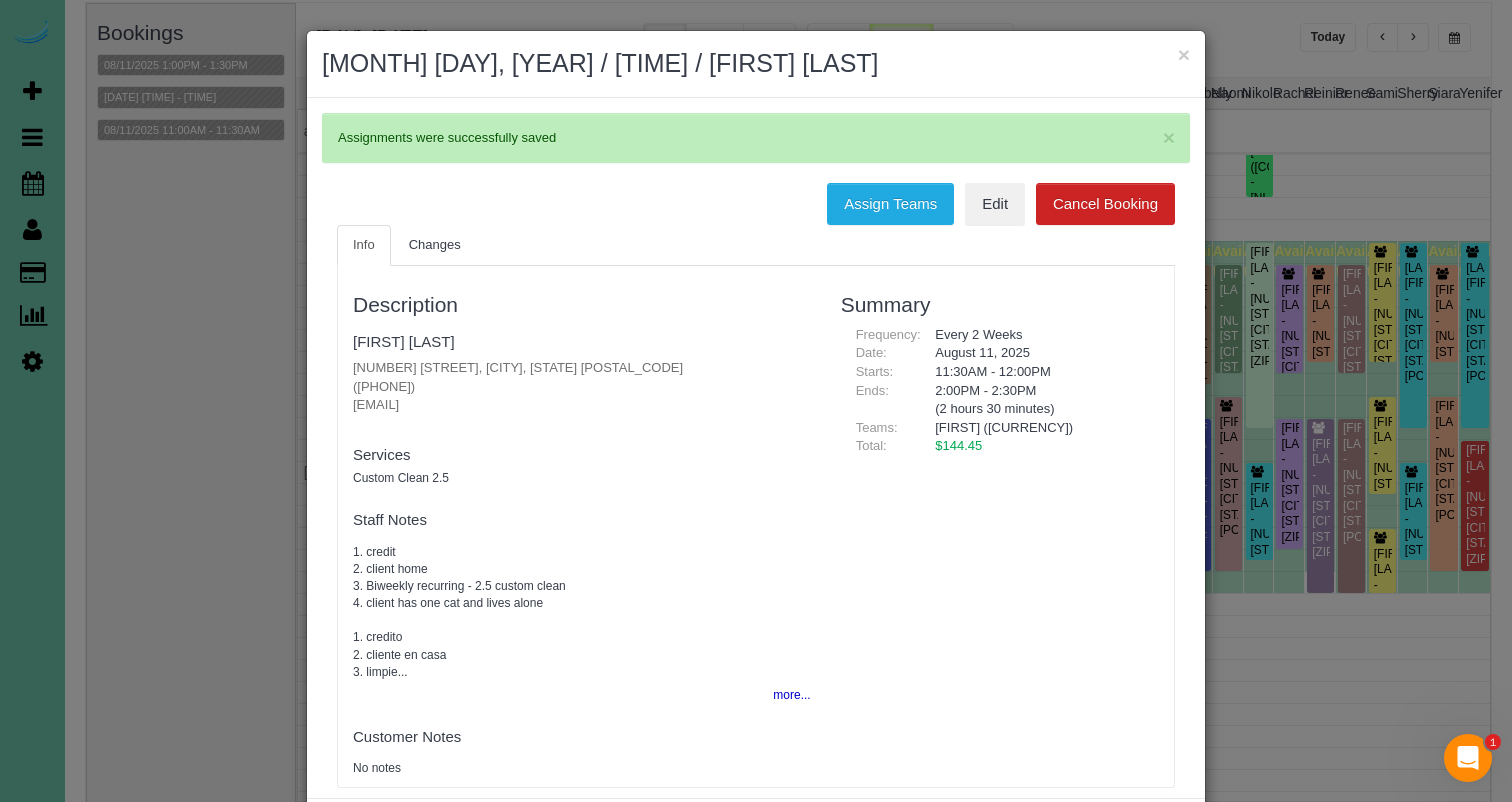 drag, startPoint x: 1185, startPoint y: 53, endPoint x: 1163, endPoint y: 86, distance: 39.661064 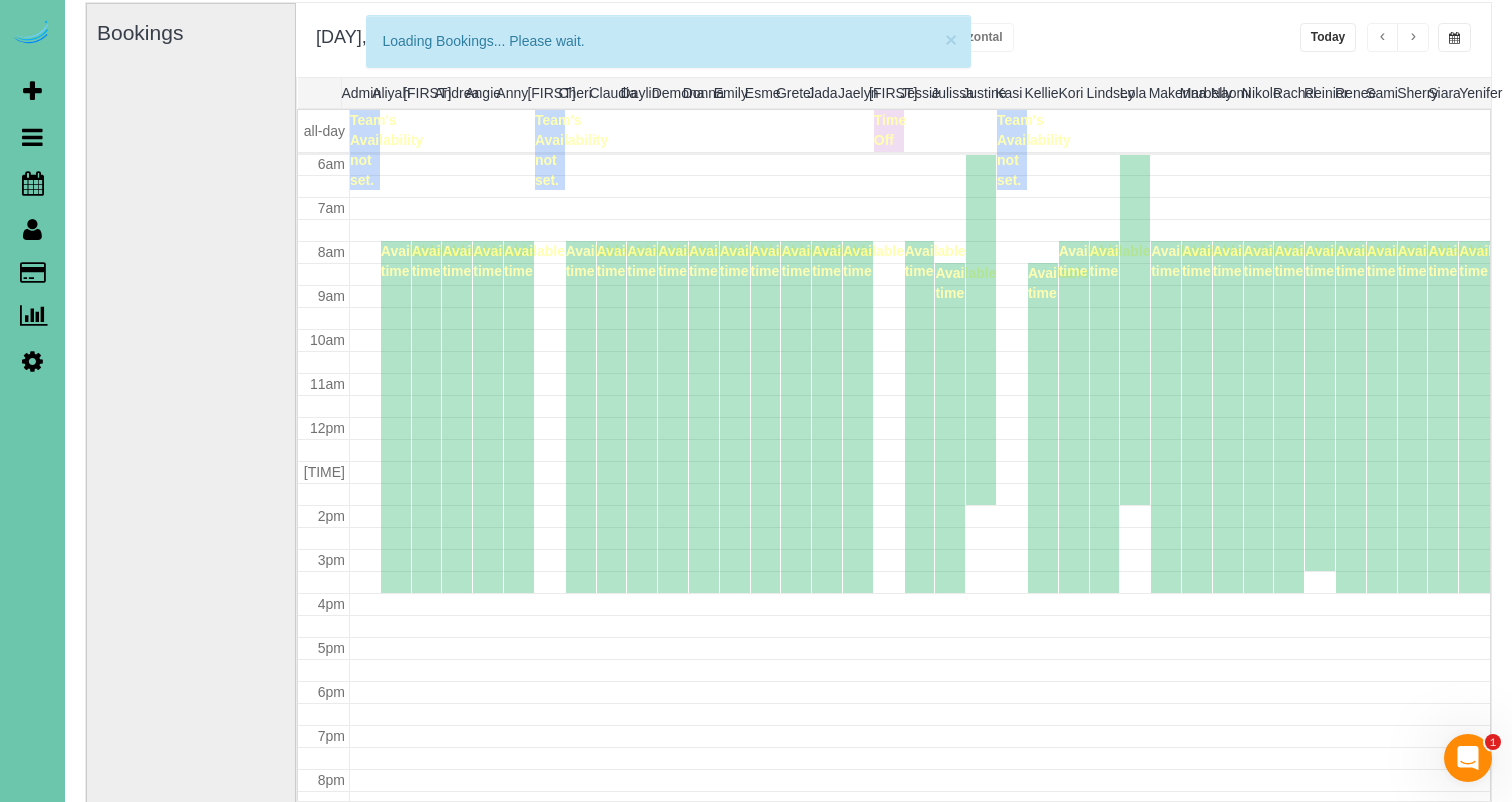 scroll, scrollTop: 265, scrollLeft: 0, axis: vertical 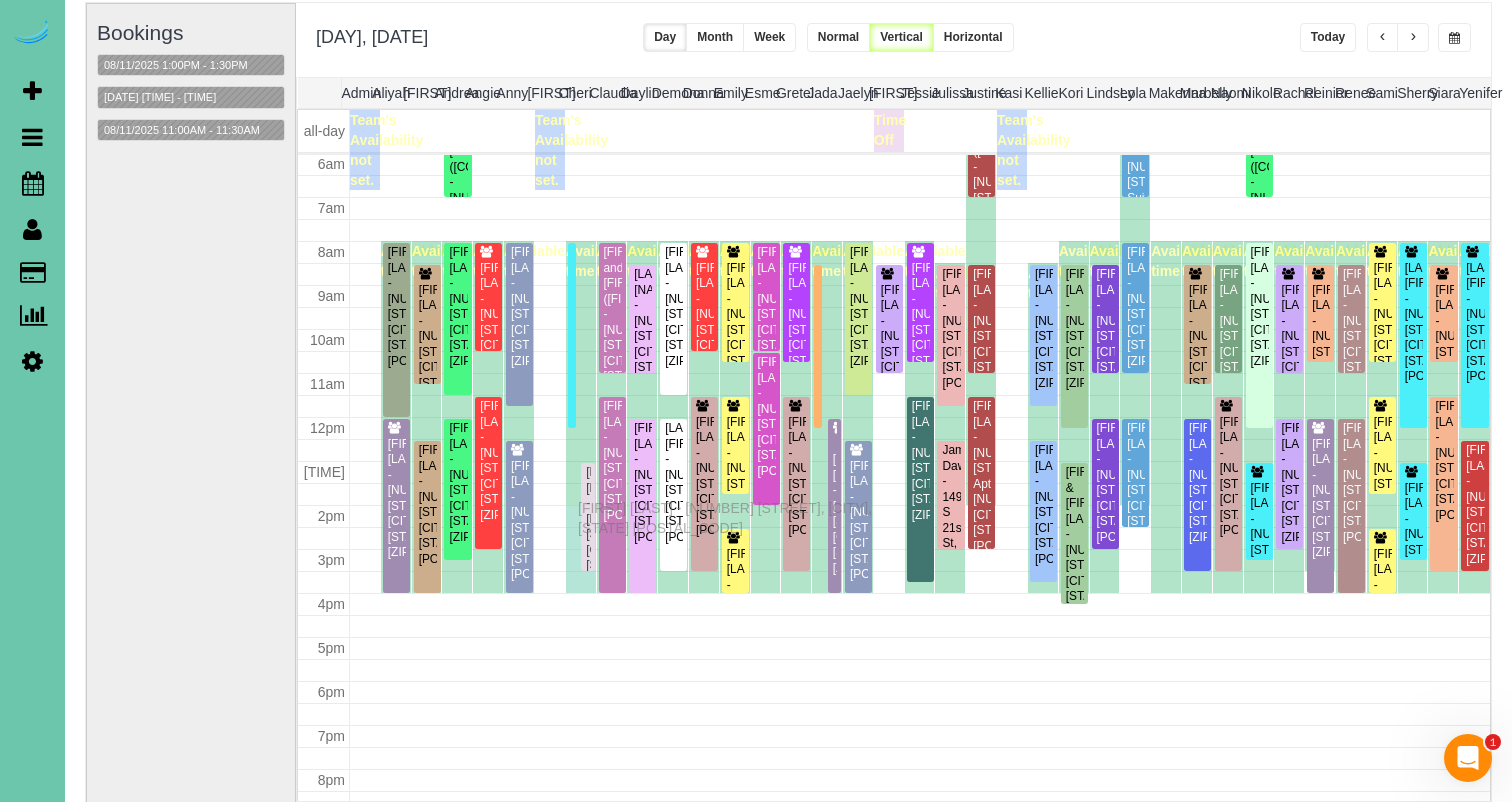 drag, startPoint x: 591, startPoint y: 443, endPoint x: 583, endPoint y: 505, distance: 62.514 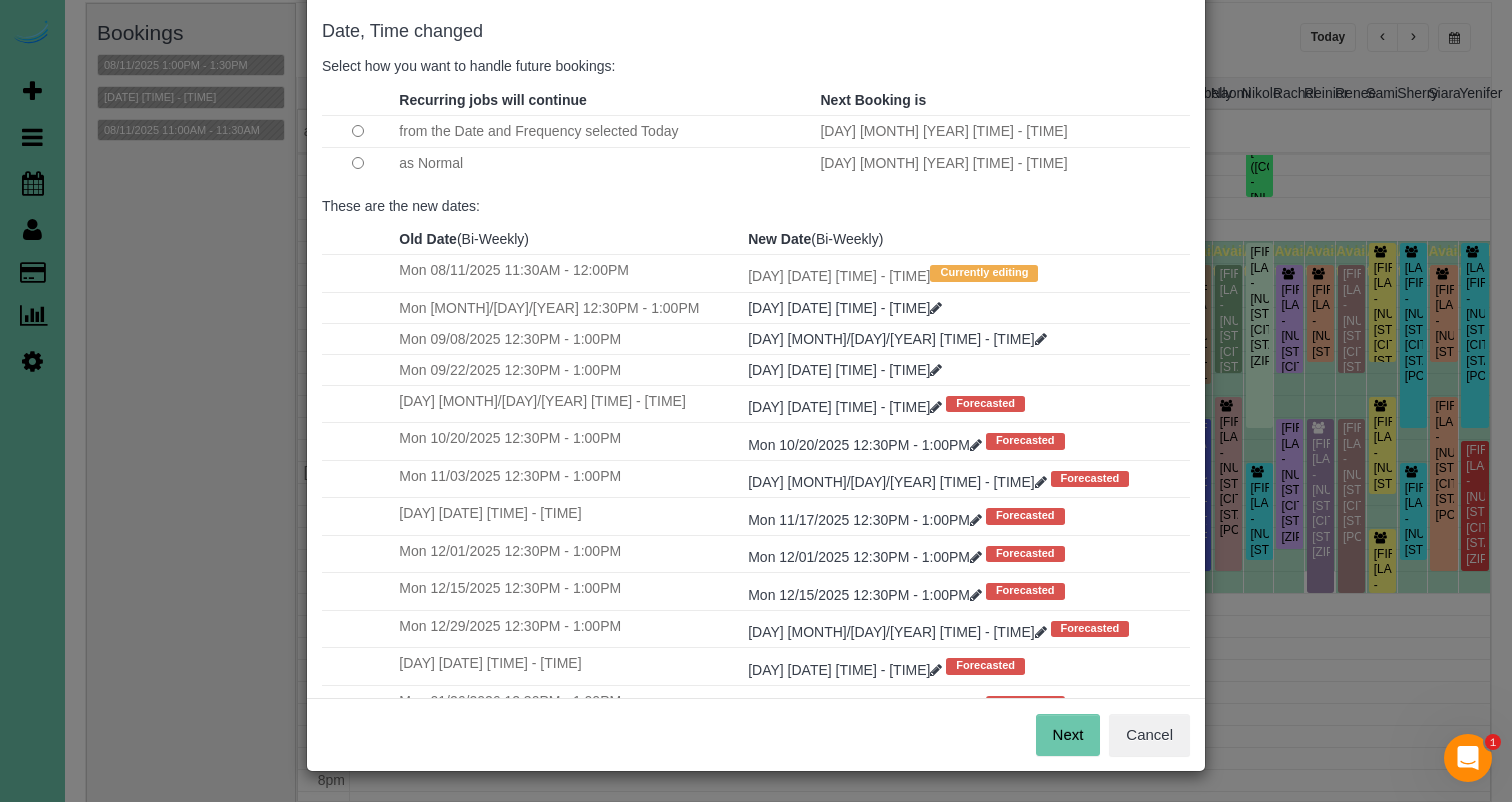 scroll, scrollTop: 93, scrollLeft: 0, axis: vertical 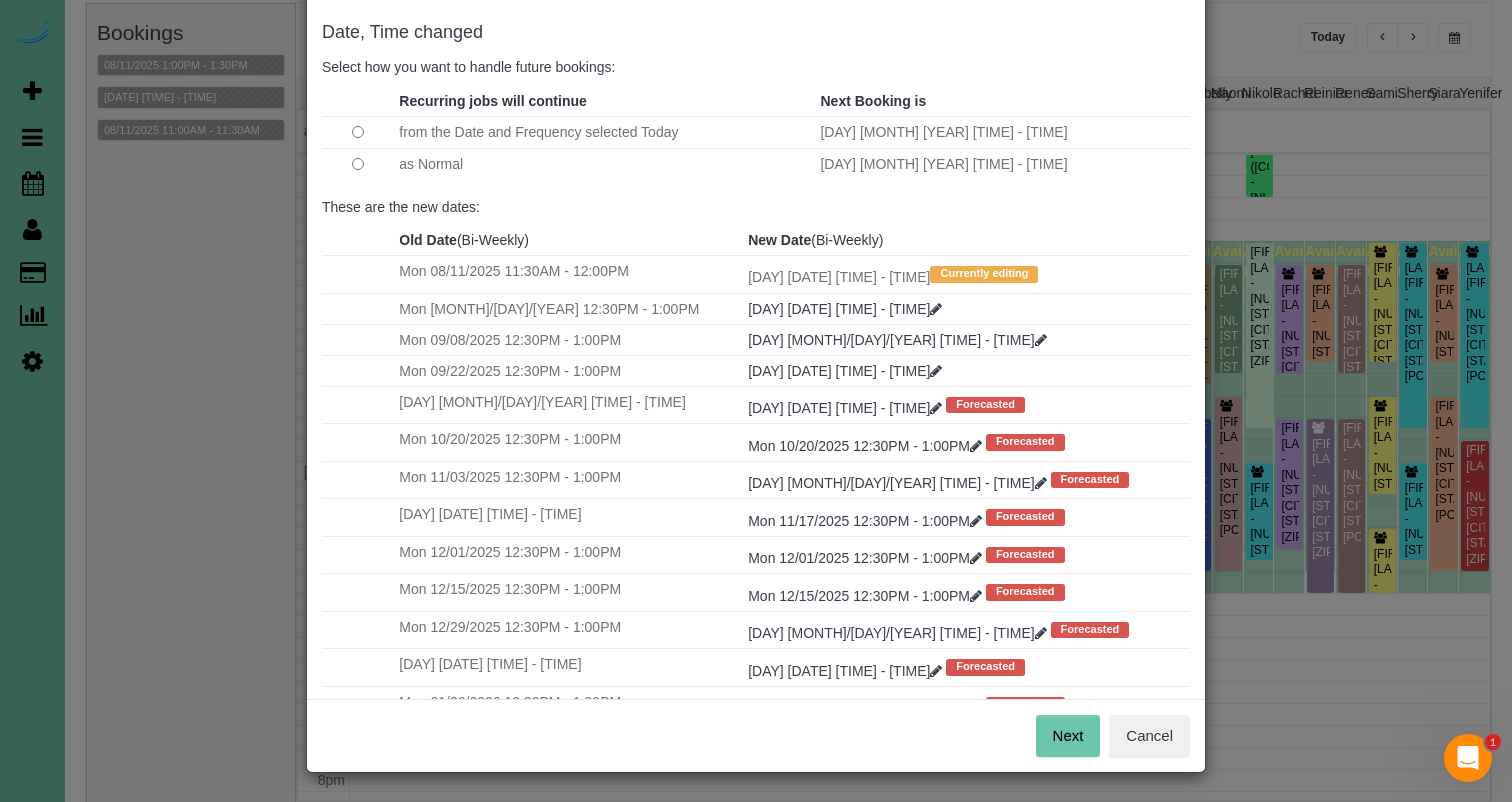click on "Next" at bounding box center (1068, 736) 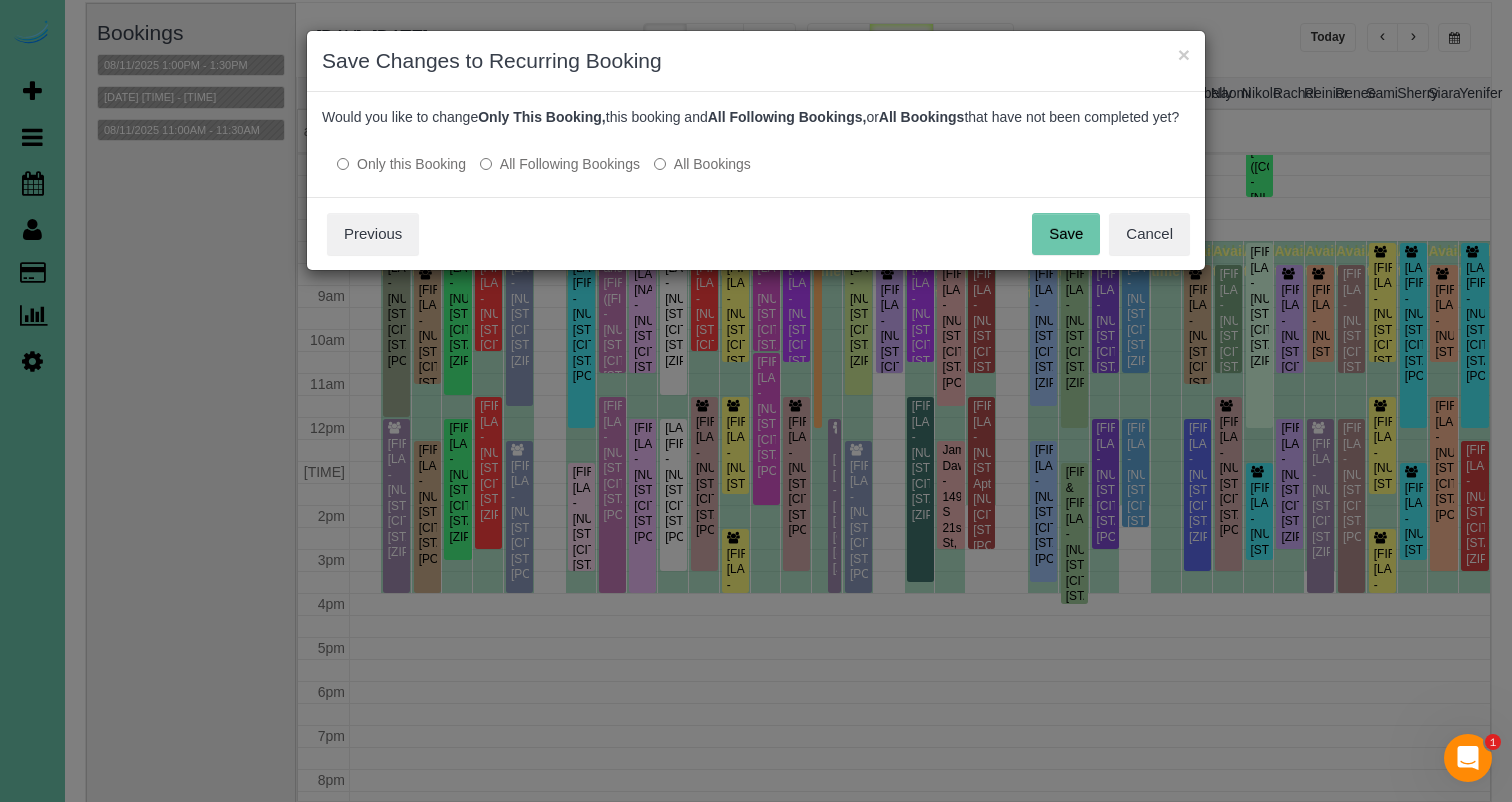 click on "Save" at bounding box center [1066, 234] 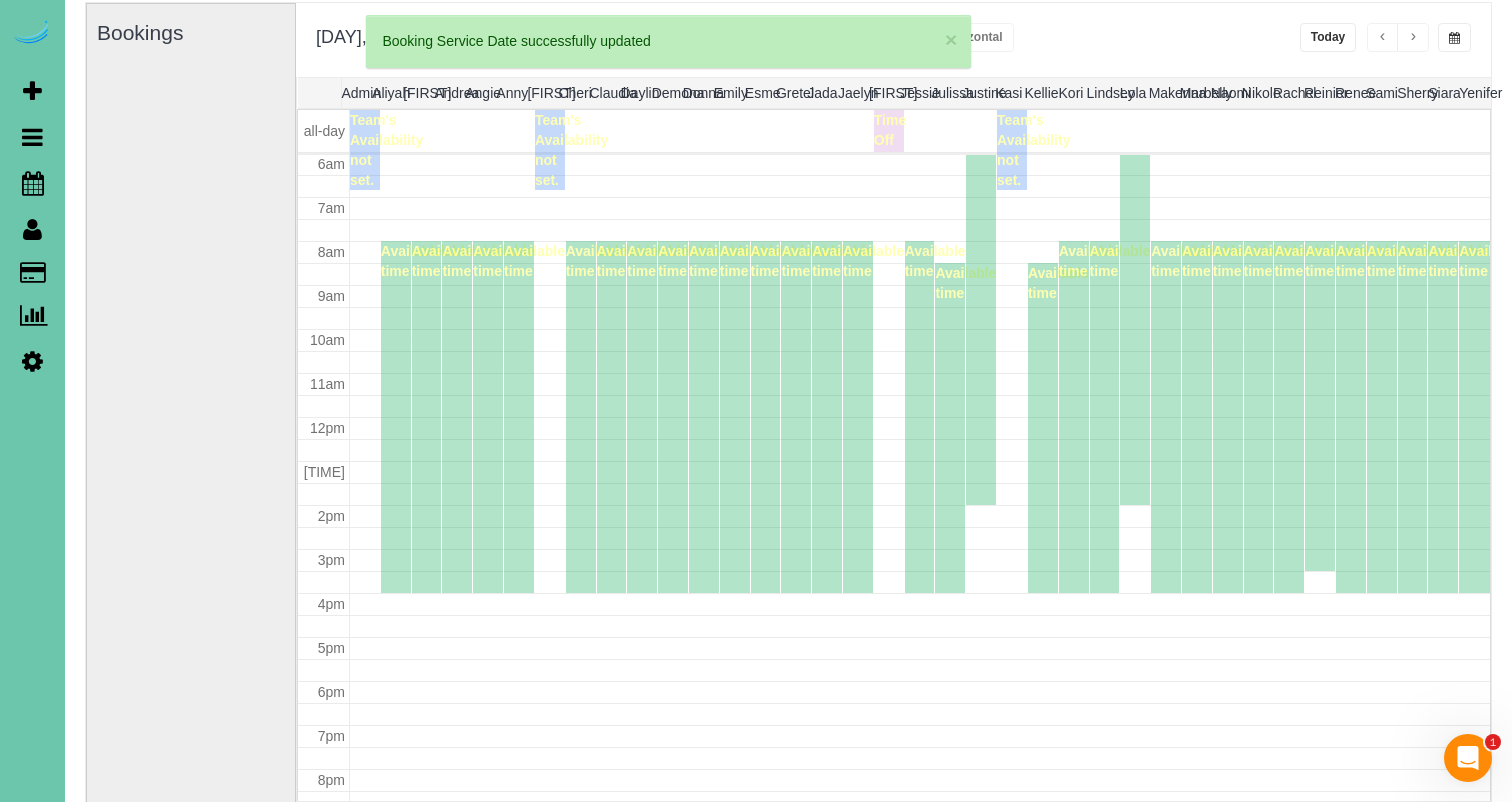 scroll, scrollTop: 265, scrollLeft: 0, axis: vertical 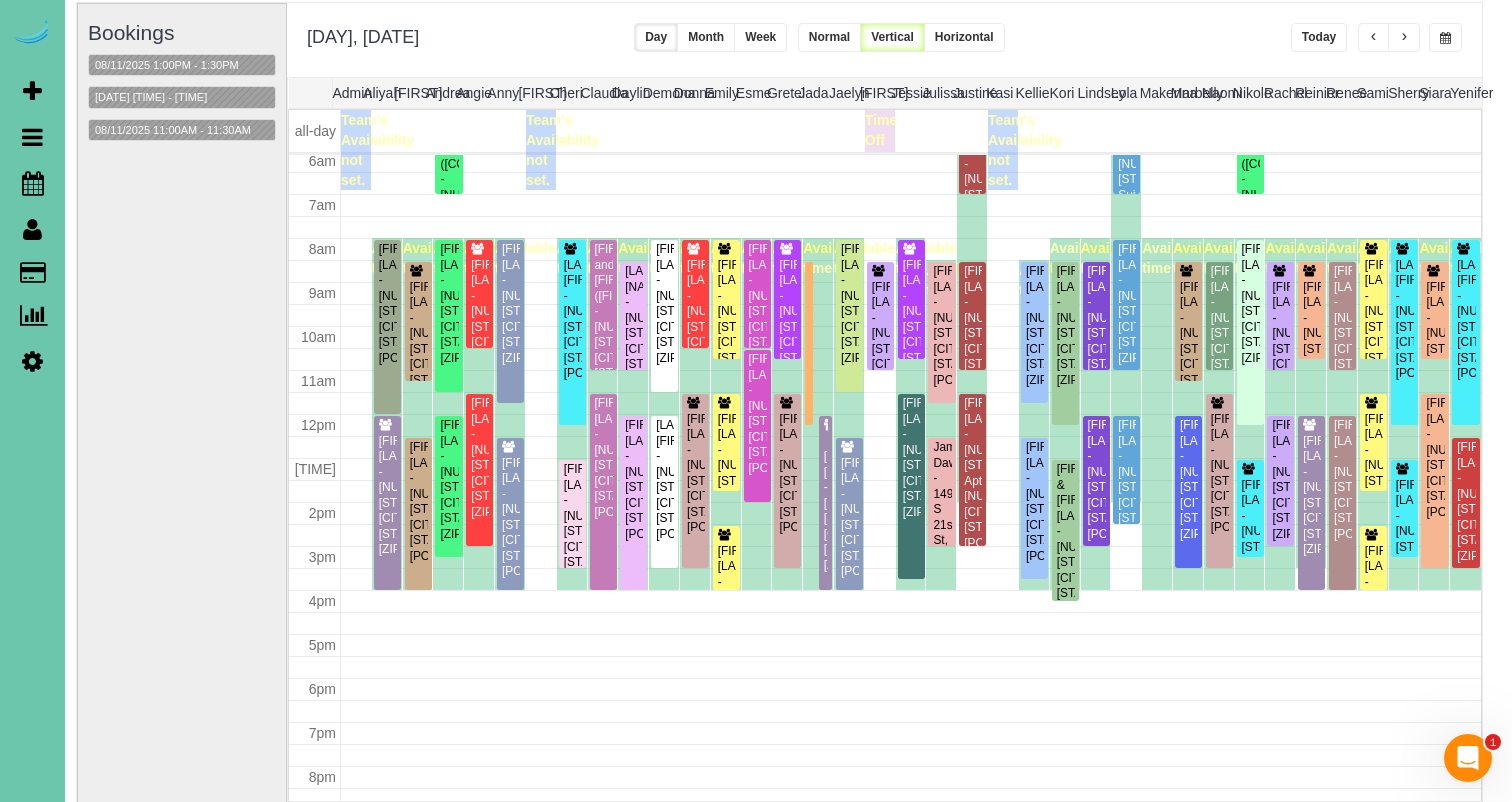 click at bounding box center [1404, 38] 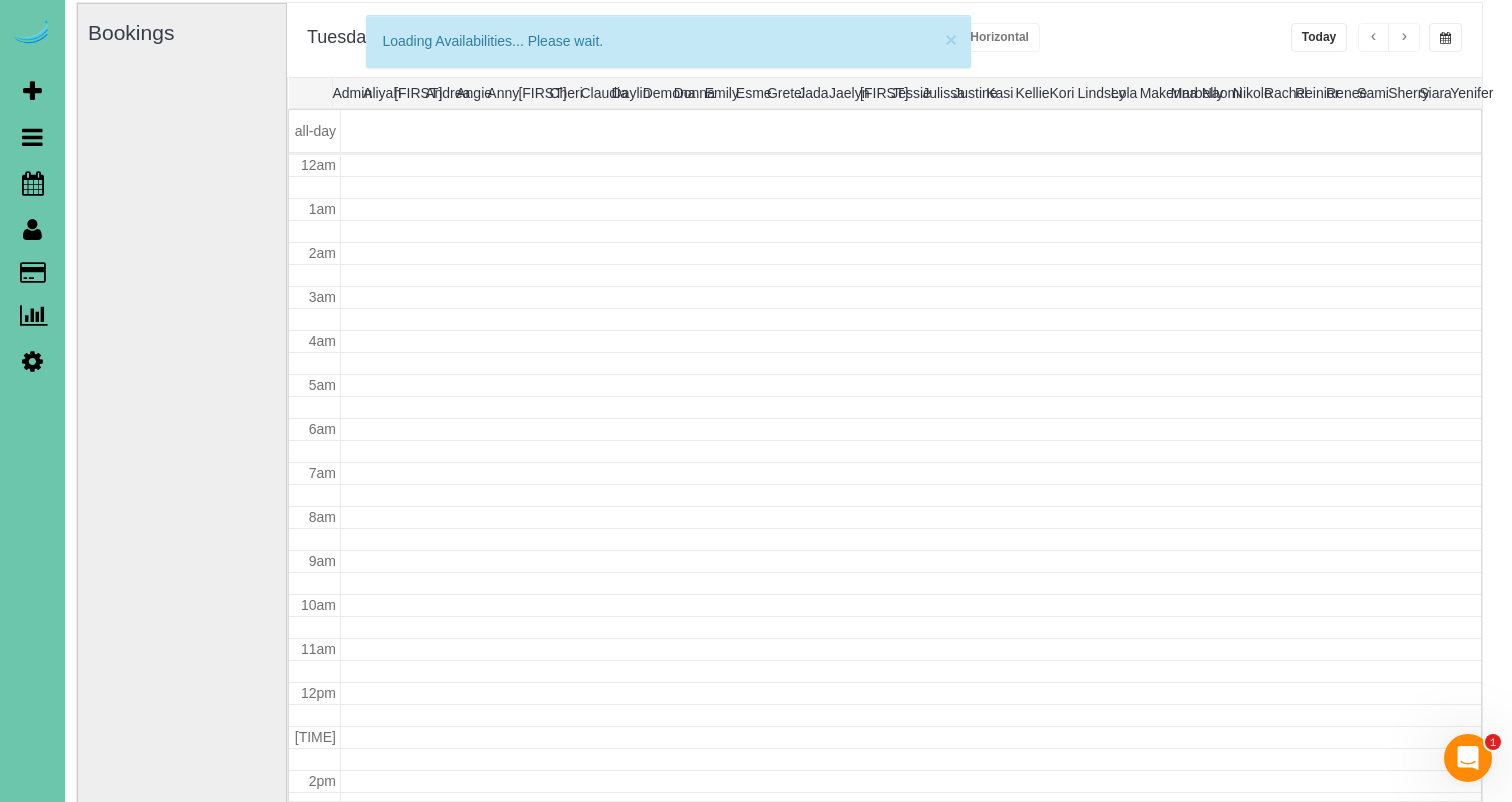 scroll, scrollTop: 265, scrollLeft: 0, axis: vertical 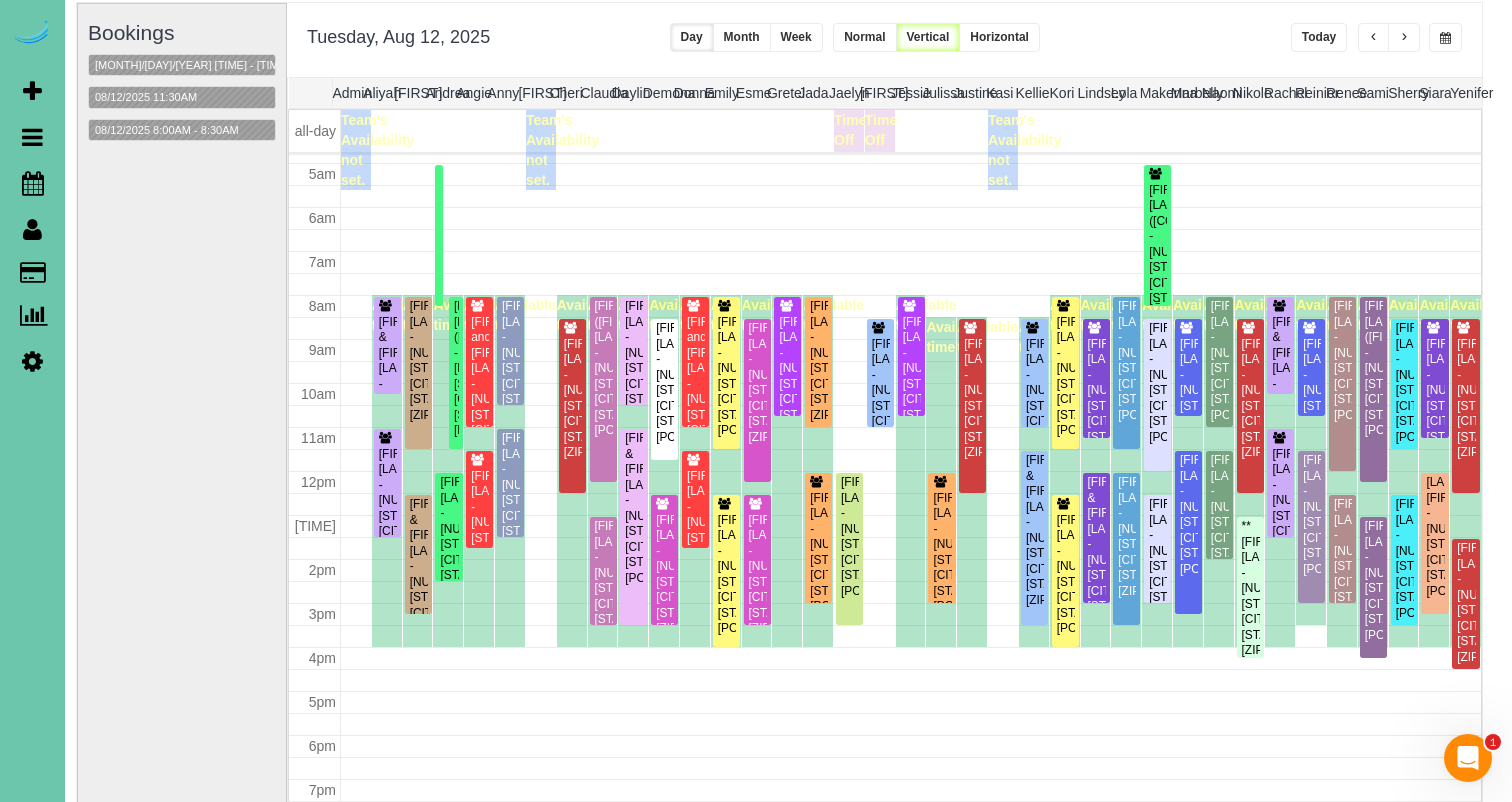 click on "[FIRST] [LAST] ([COMPANY]) - [NUMBER] [STREET], [CITY], [STATE] [POSTAL_CODE]" at bounding box center [1157, 252] 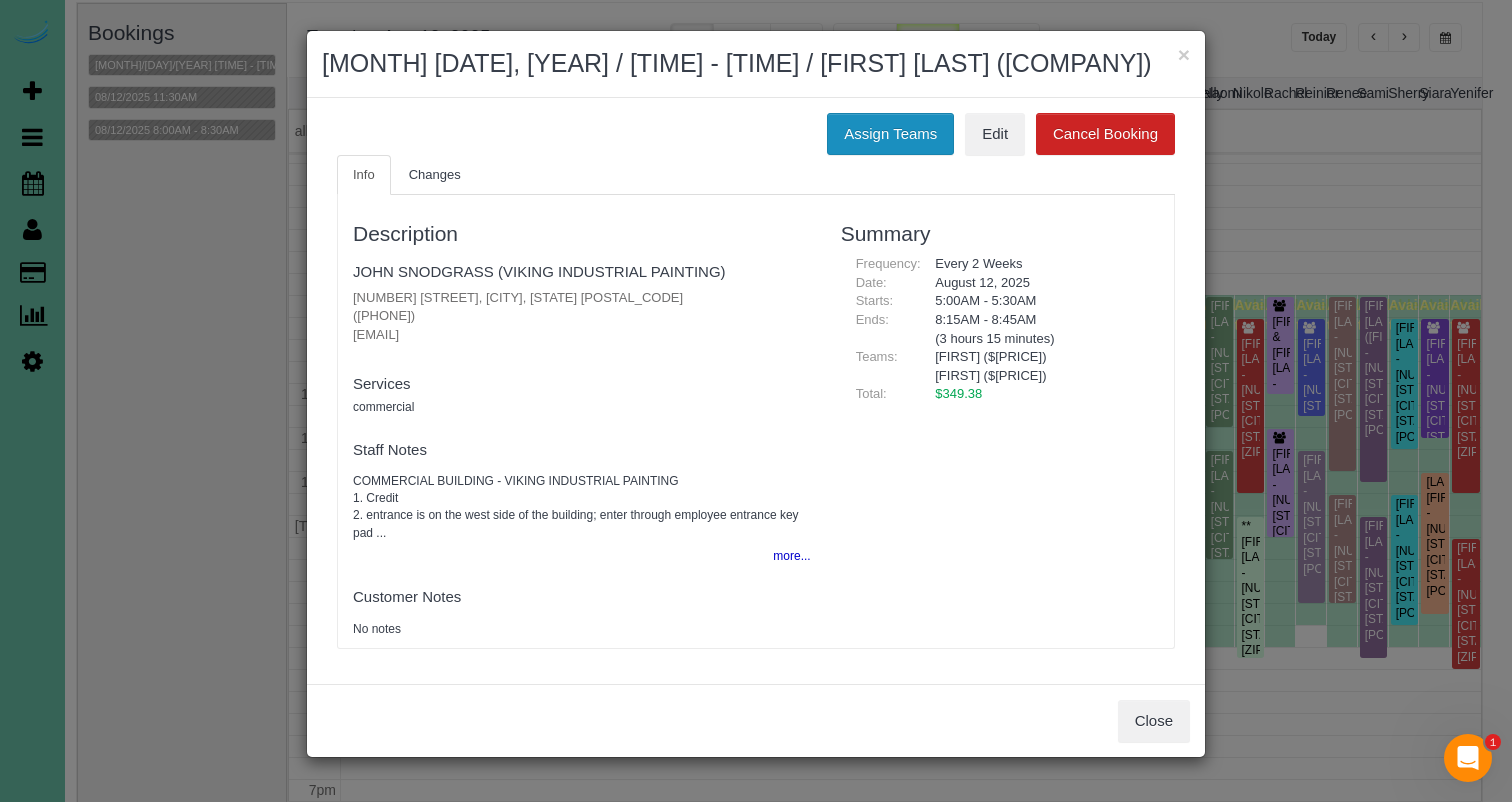 click on "Assign Teams" at bounding box center [890, 134] 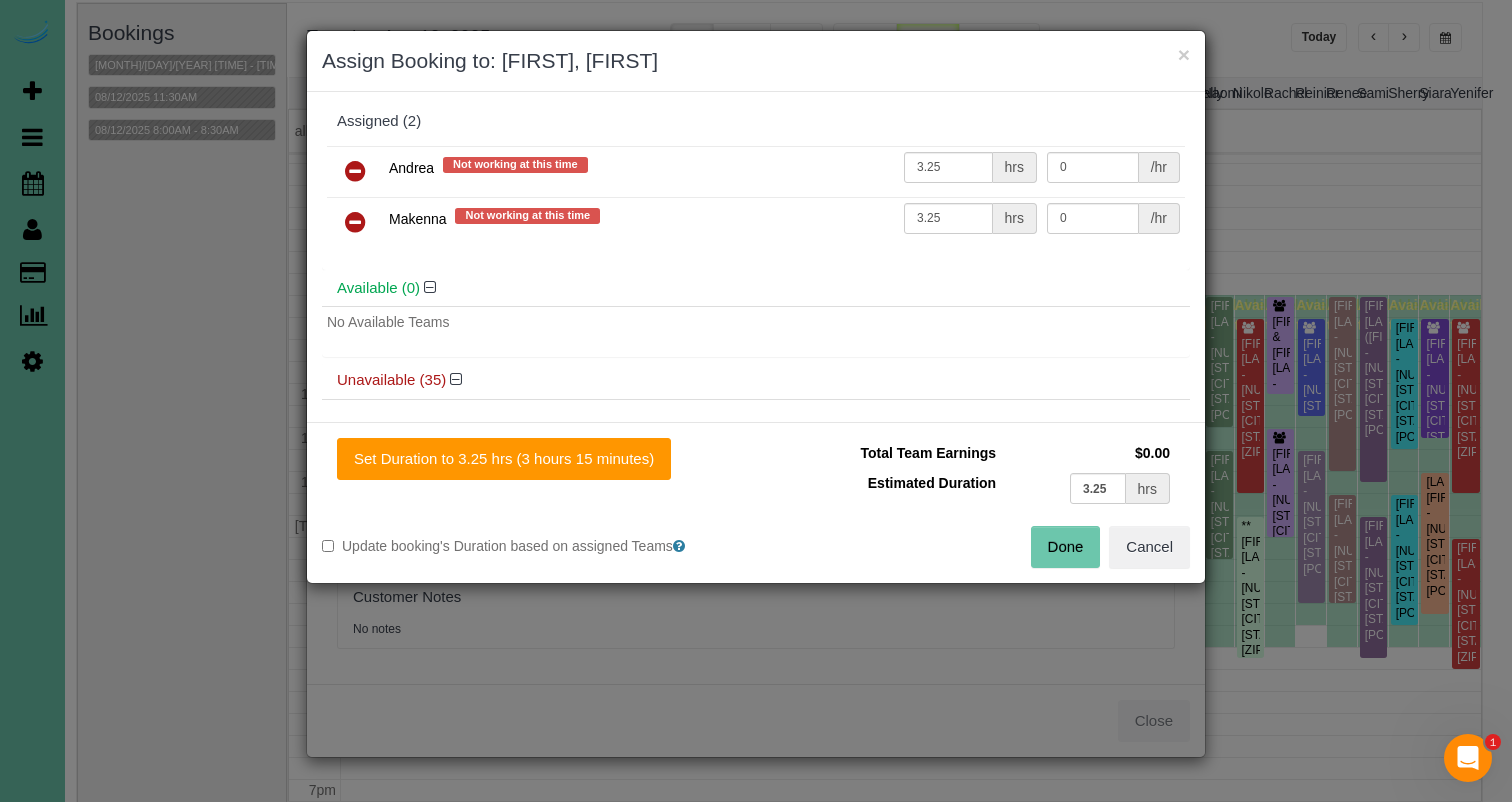 scroll, scrollTop: 0, scrollLeft: 0, axis: both 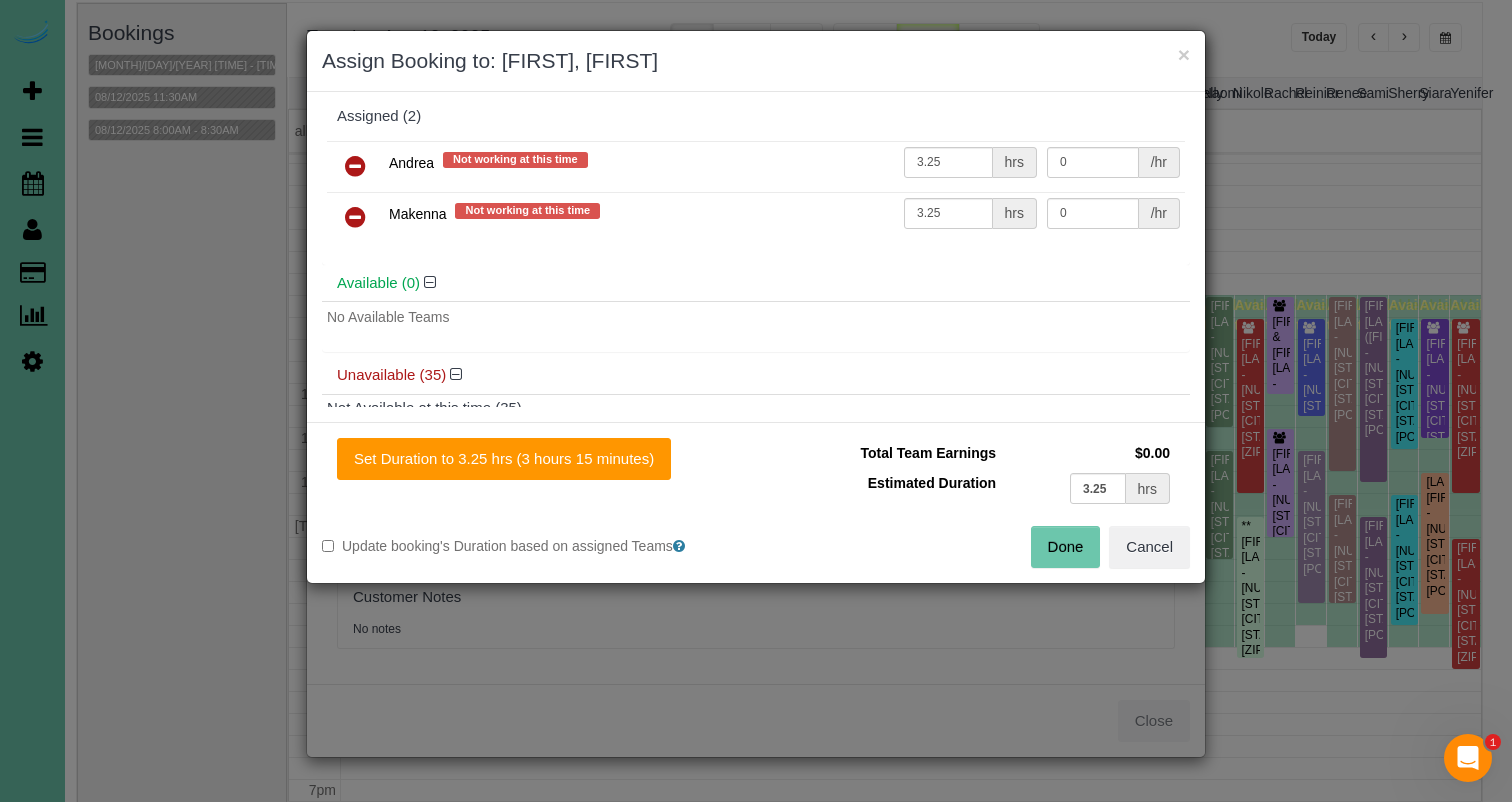 click at bounding box center (355, 217) 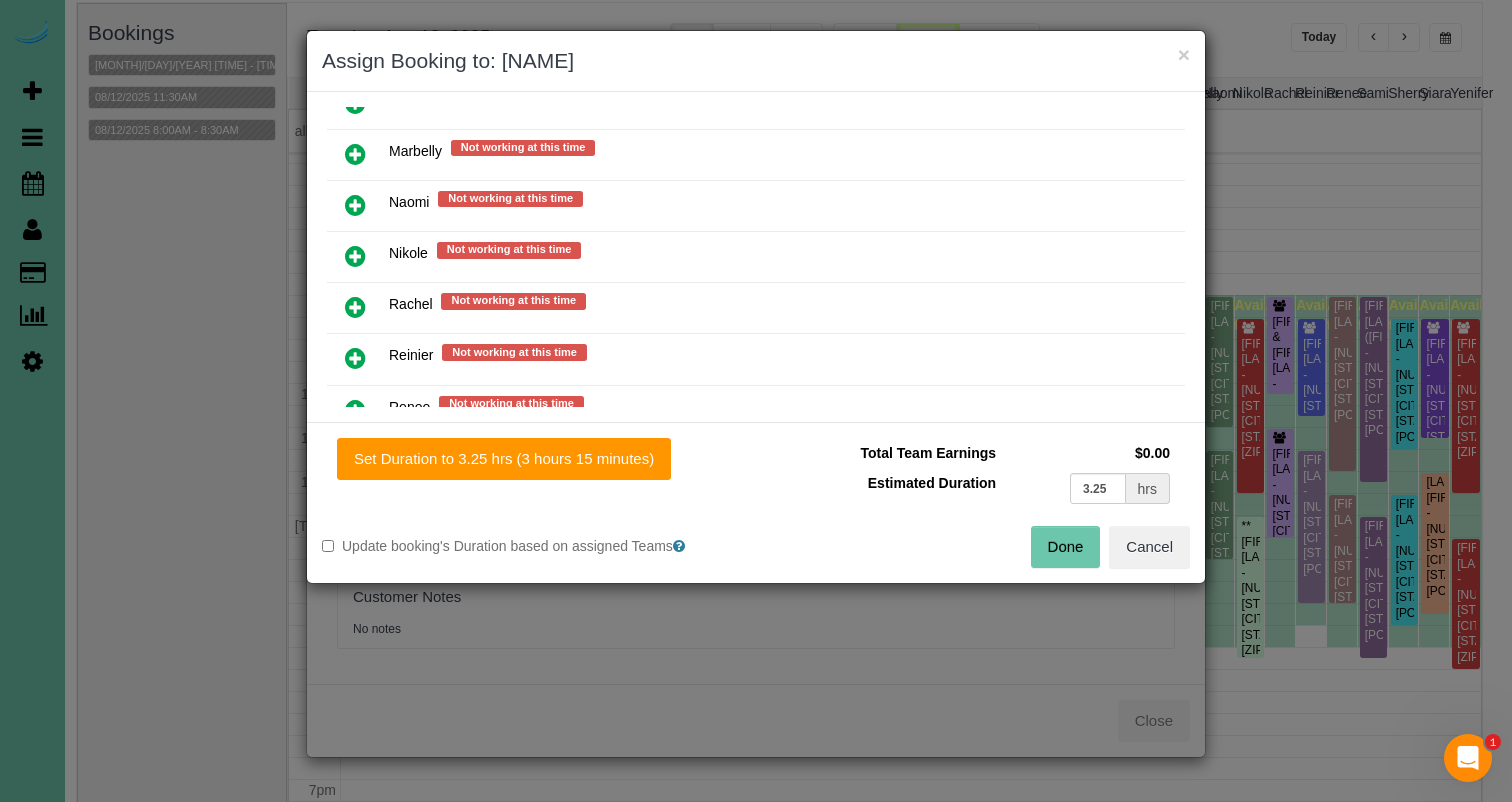scroll, scrollTop: 1595, scrollLeft: 0, axis: vertical 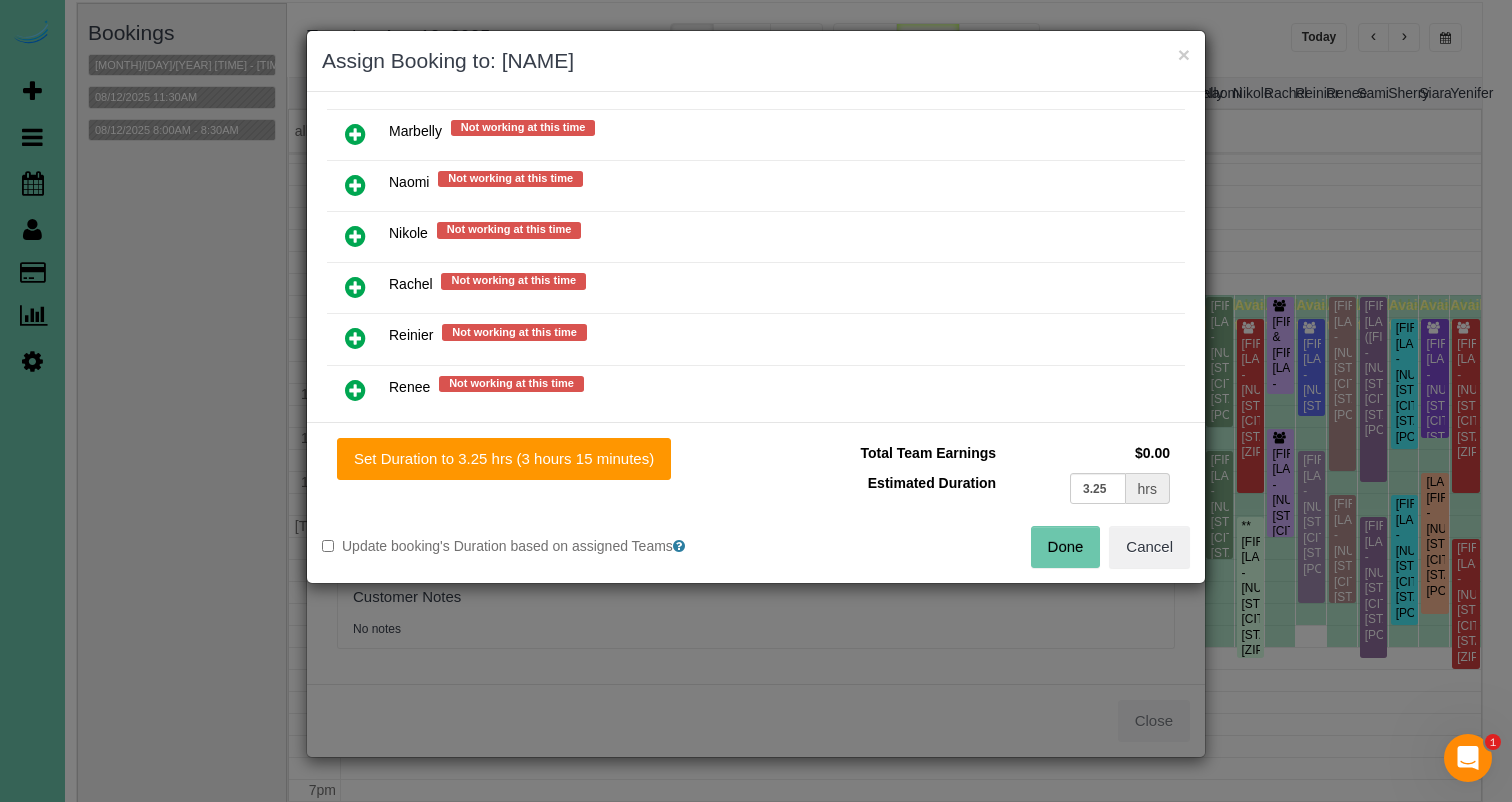 drag, startPoint x: 352, startPoint y: 285, endPoint x: 475, endPoint y: 359, distance: 143.54442 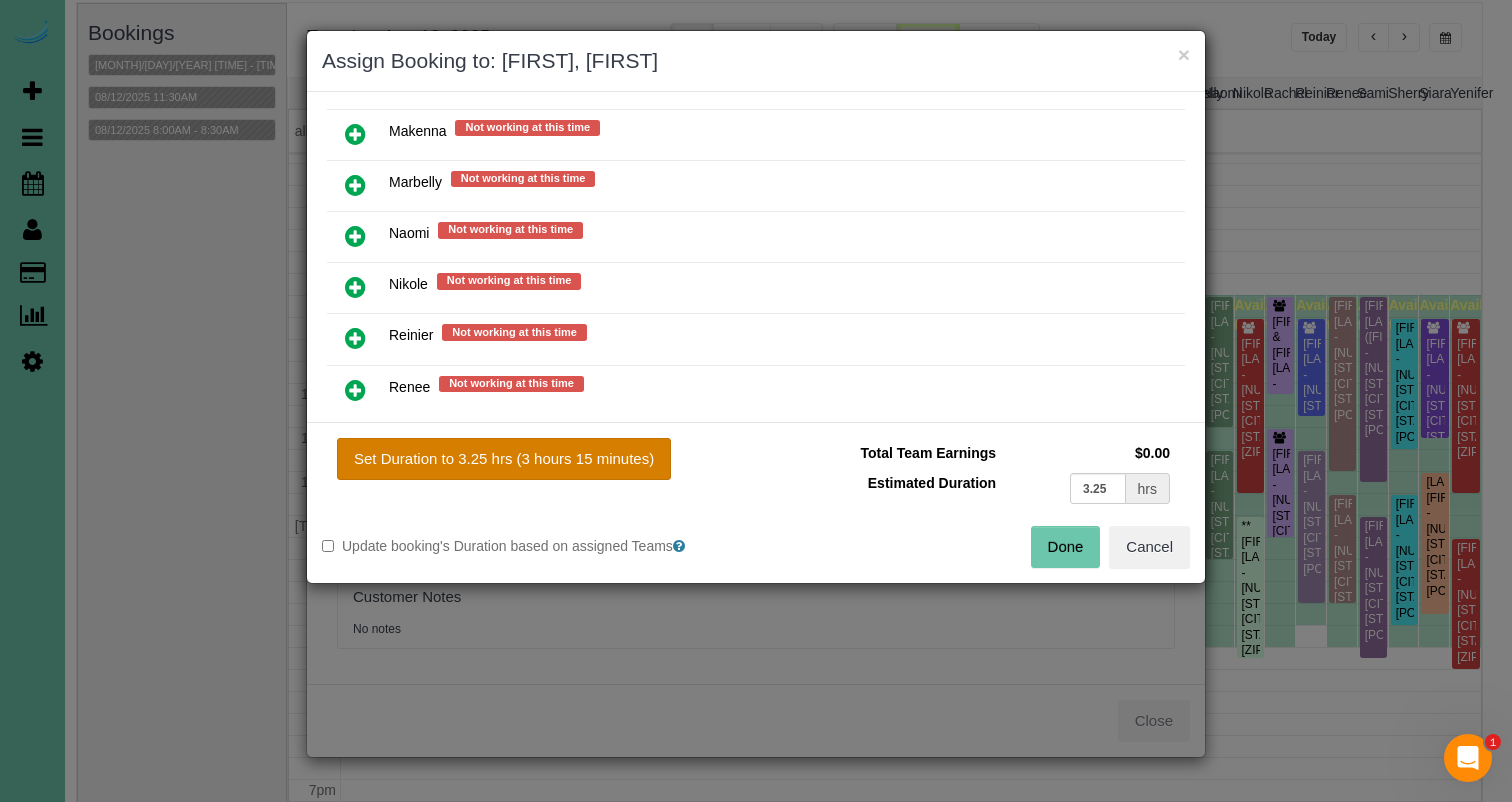 drag, startPoint x: 600, startPoint y: 468, endPoint x: 656, endPoint y: 467, distance: 56.008926 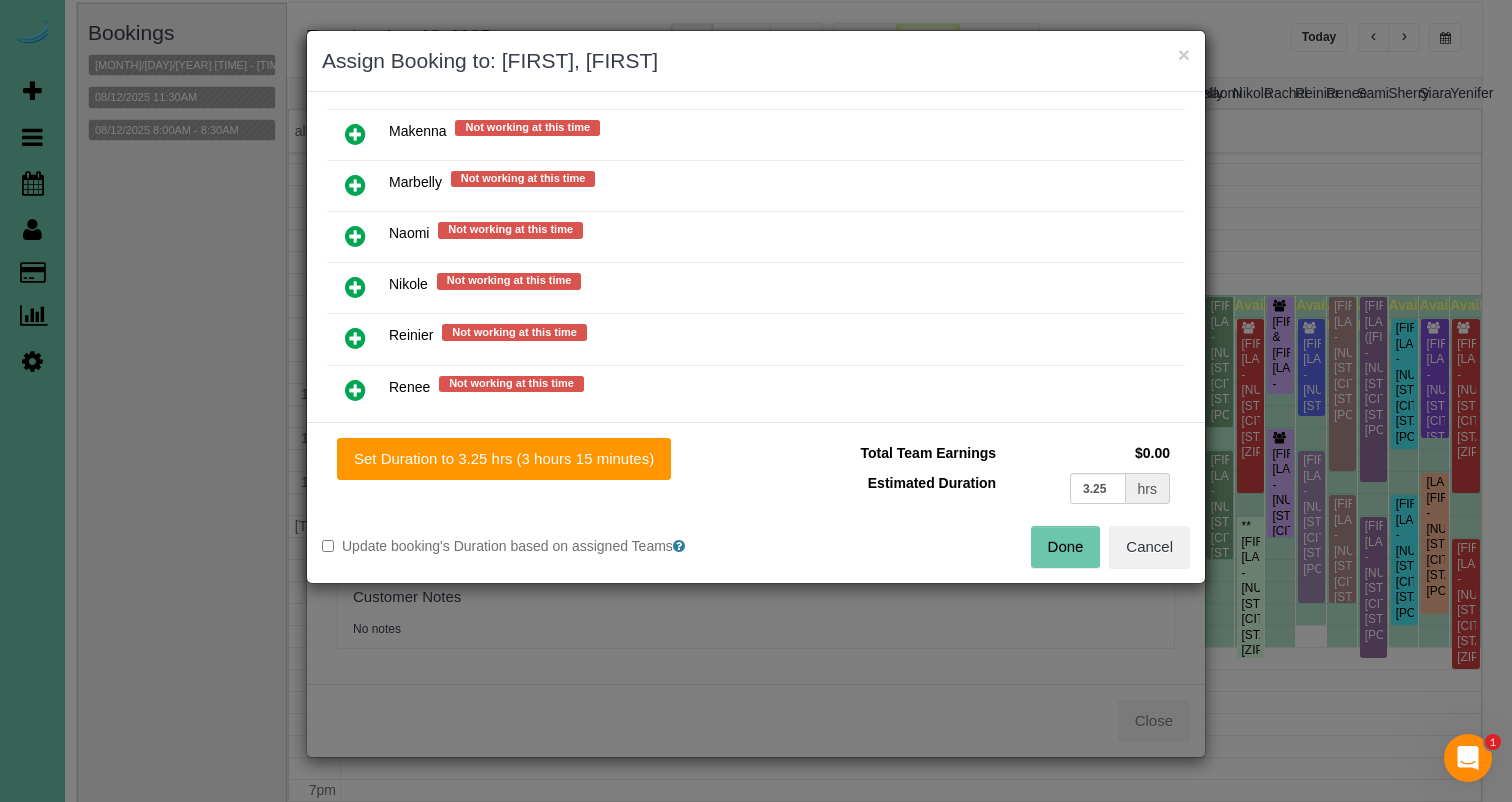 drag, startPoint x: 1068, startPoint y: 550, endPoint x: 1003, endPoint y: 525, distance: 69.641945 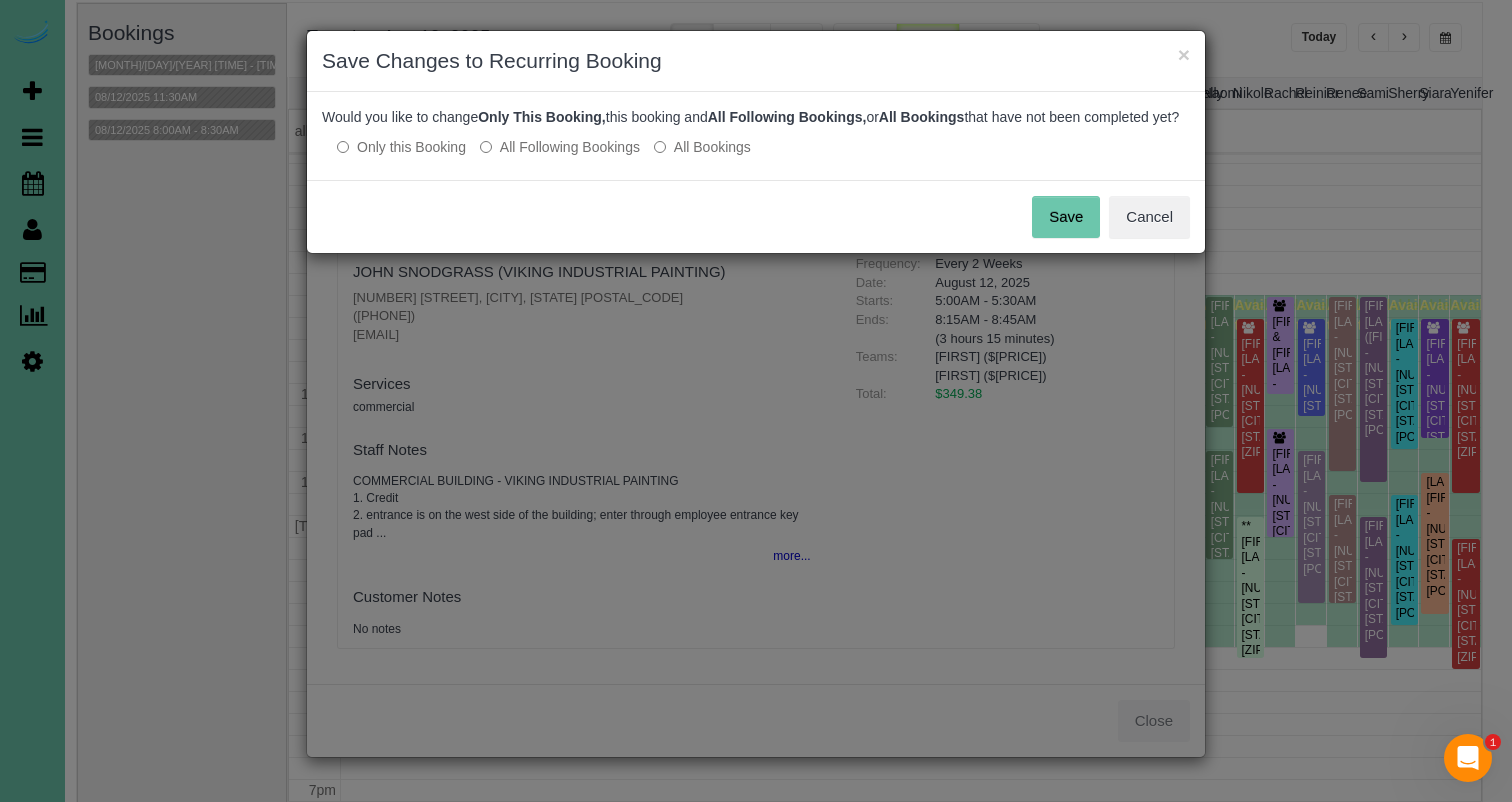 drag, startPoint x: 540, startPoint y: 160, endPoint x: 770, endPoint y: 172, distance: 230.31284 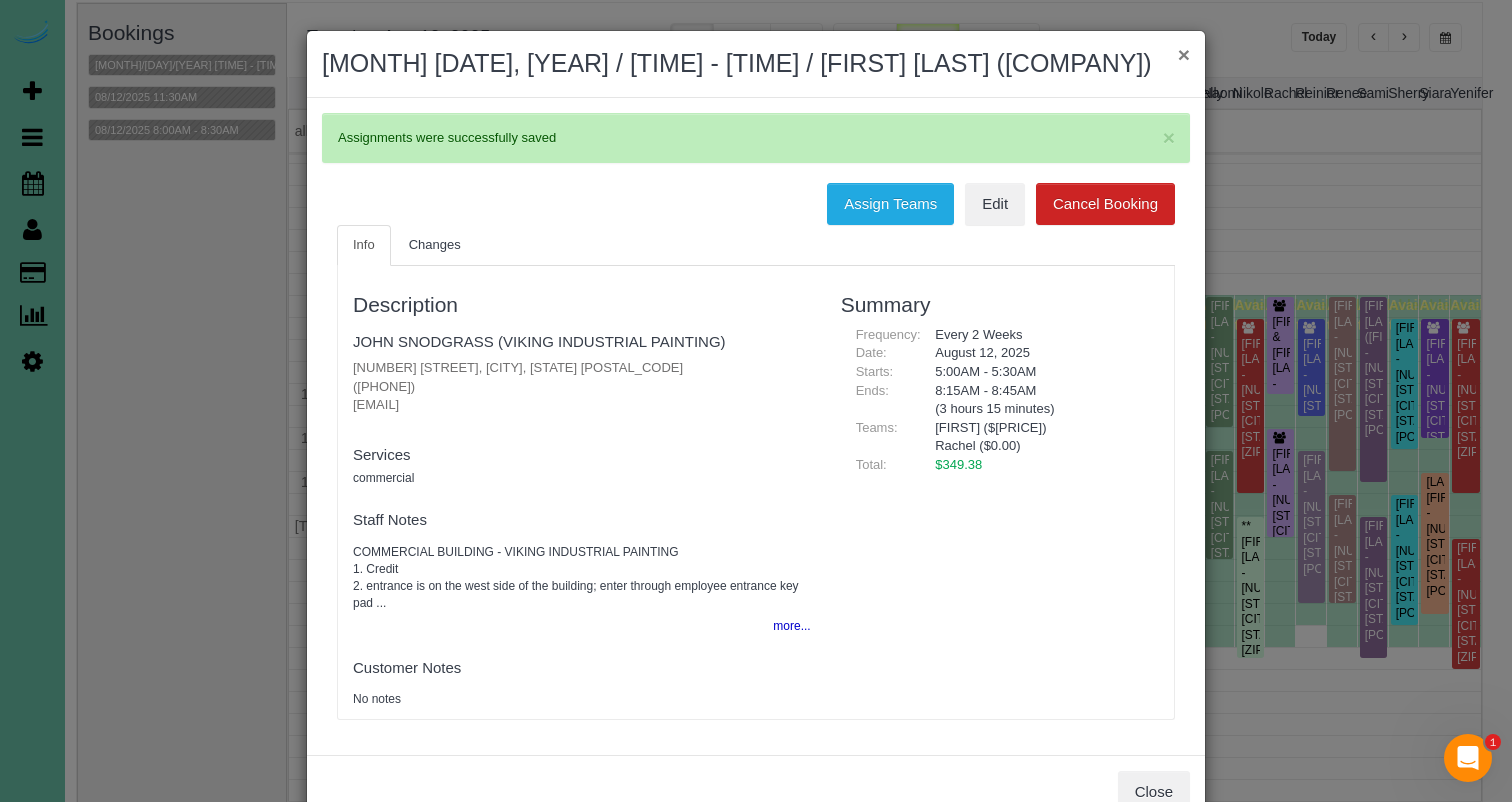 click on "×" at bounding box center [1184, 54] 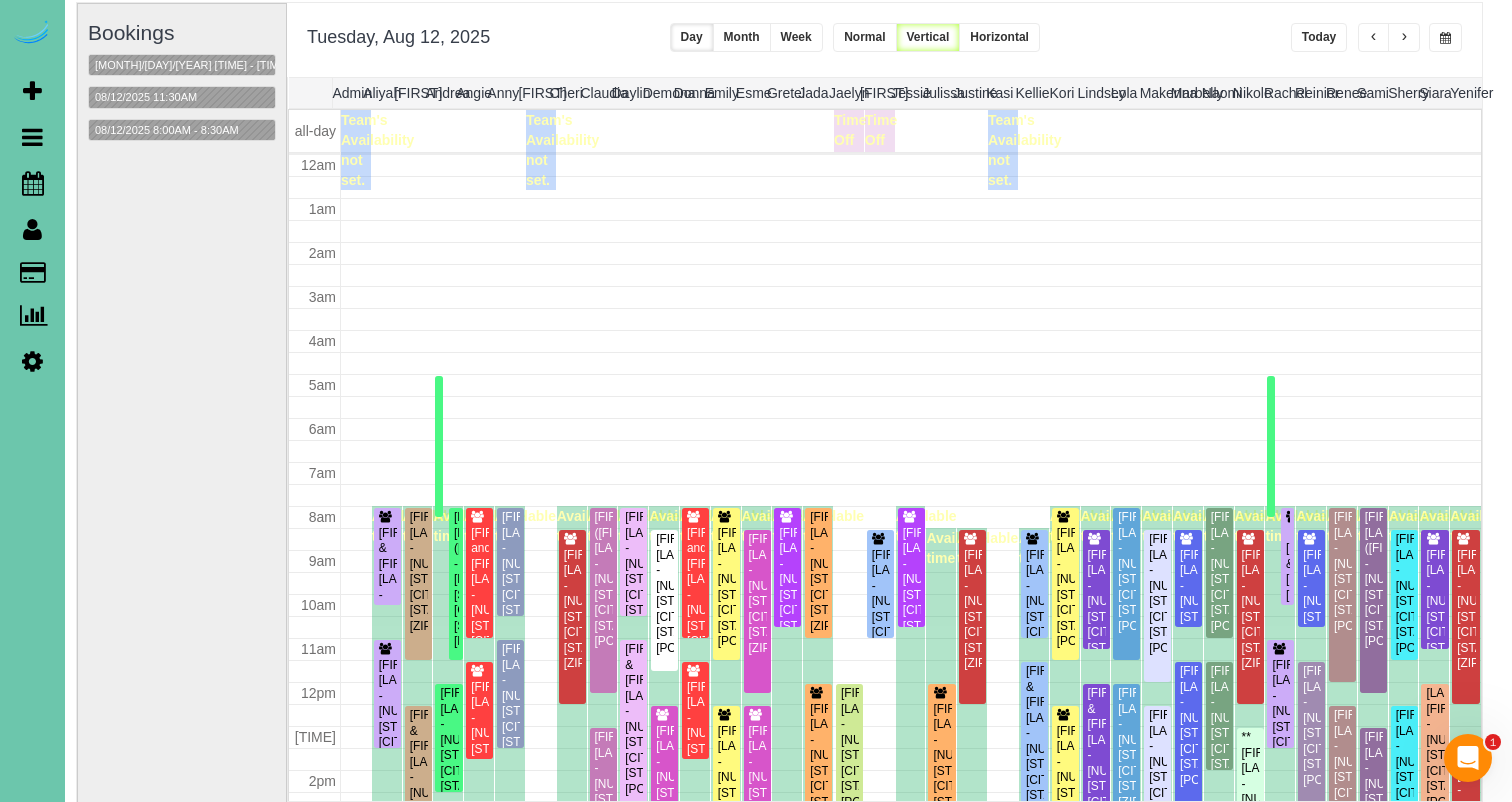 scroll, scrollTop: 211, scrollLeft: 0, axis: vertical 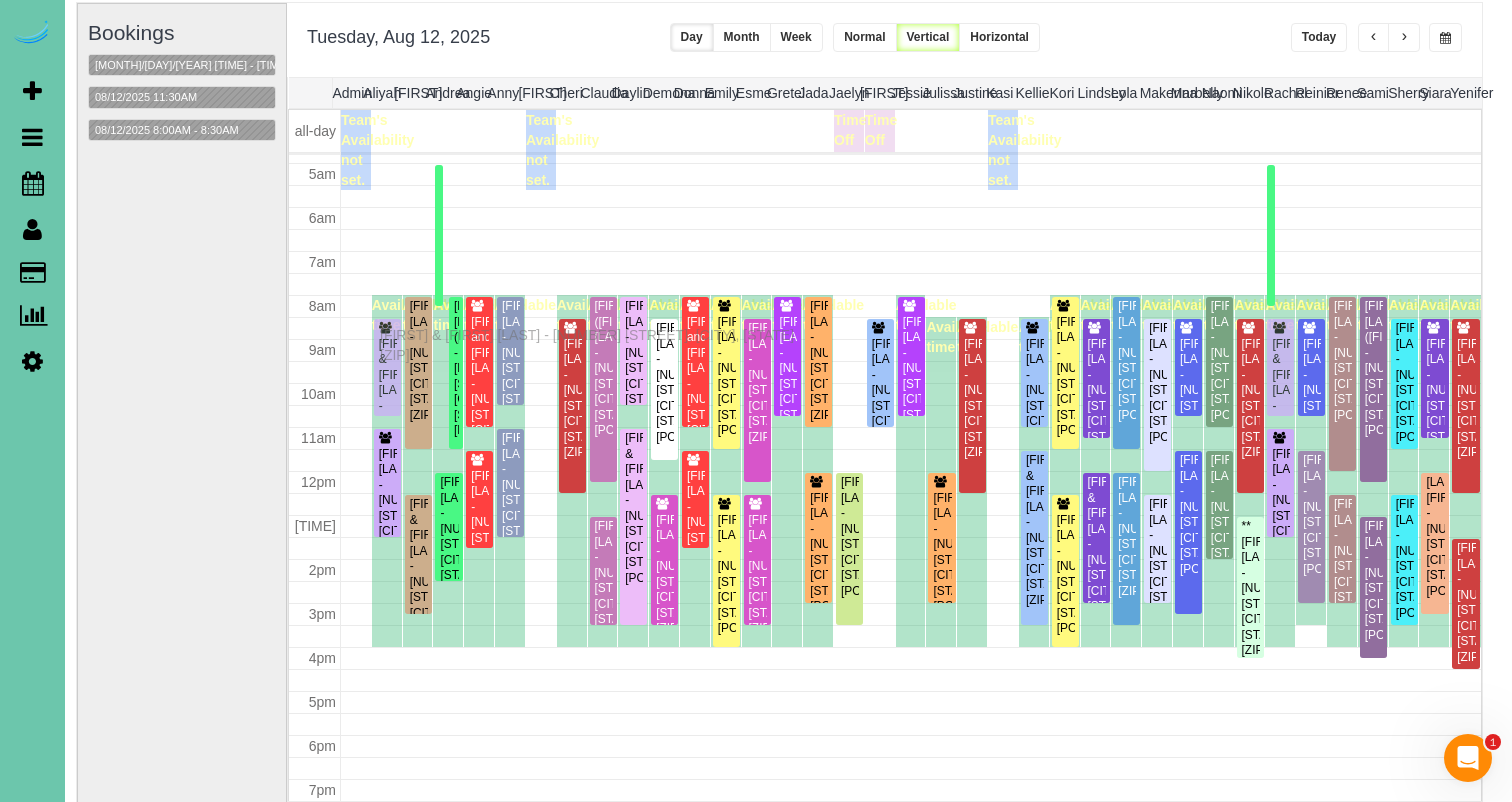 drag, startPoint x: 386, startPoint y: 320, endPoint x: 385, endPoint y: 332, distance: 12.0415945 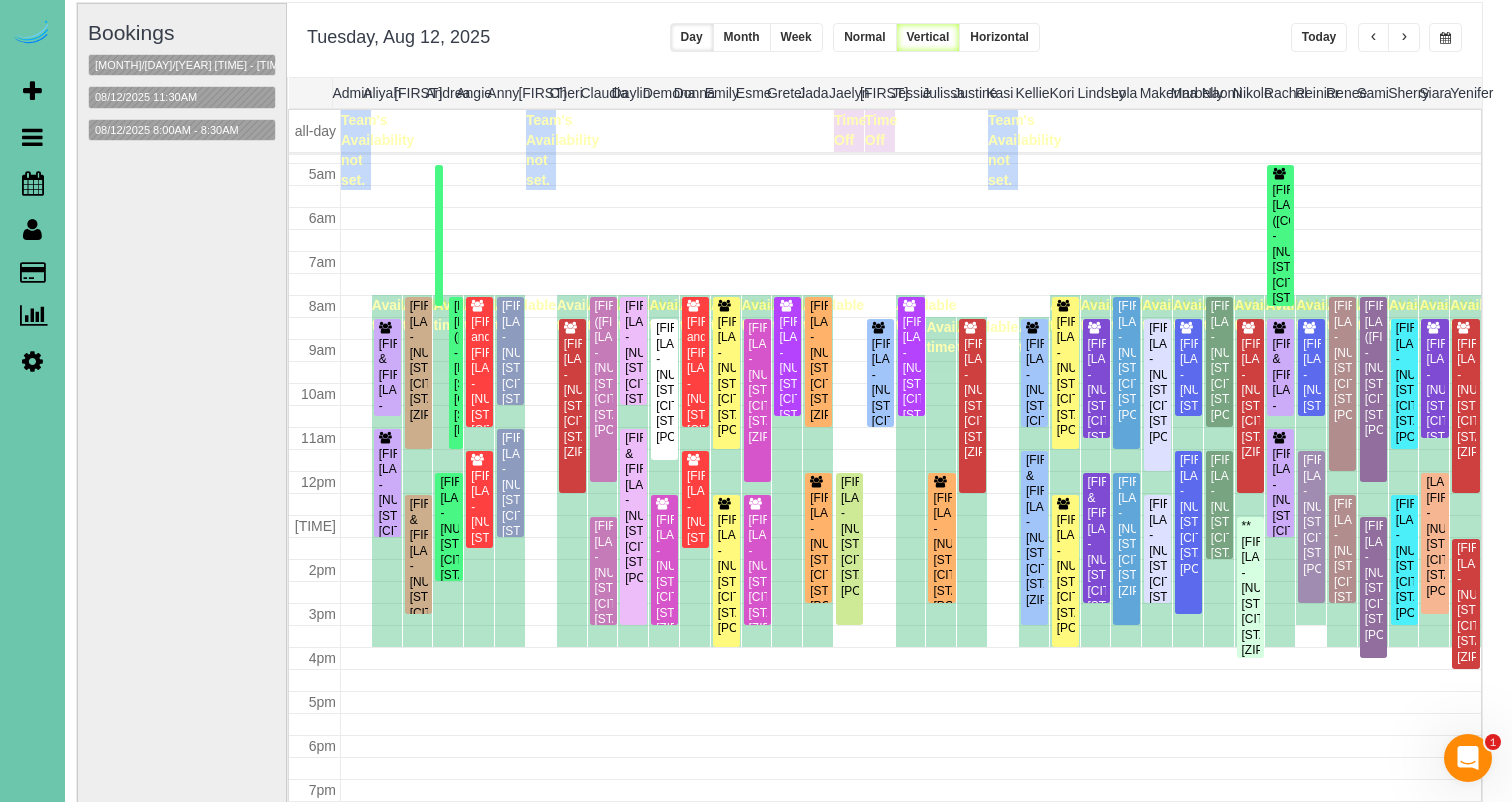 scroll, scrollTop: 211, scrollLeft: 0, axis: vertical 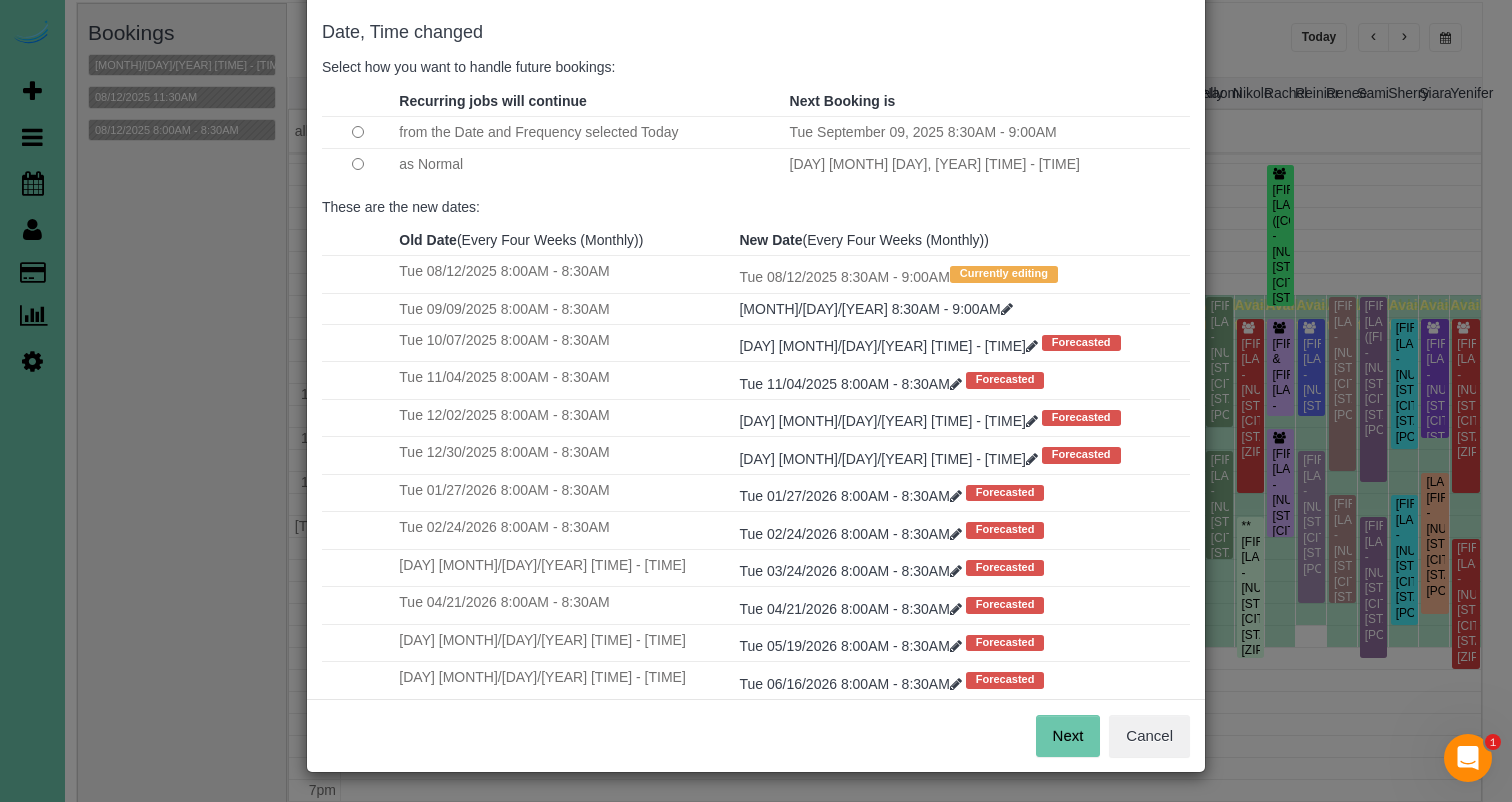 click on "Next" at bounding box center (1068, 736) 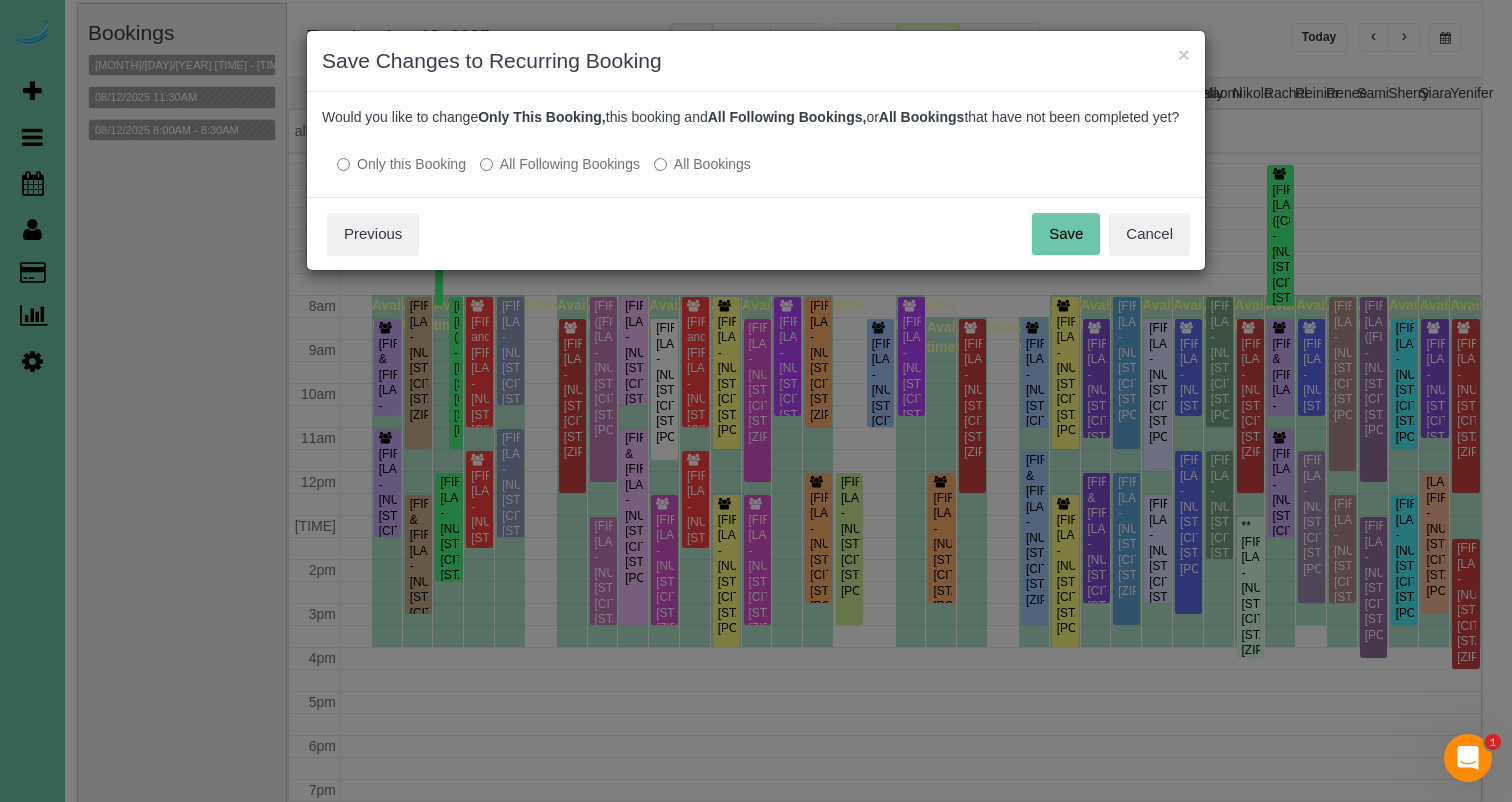 scroll, scrollTop: 0, scrollLeft: 0, axis: both 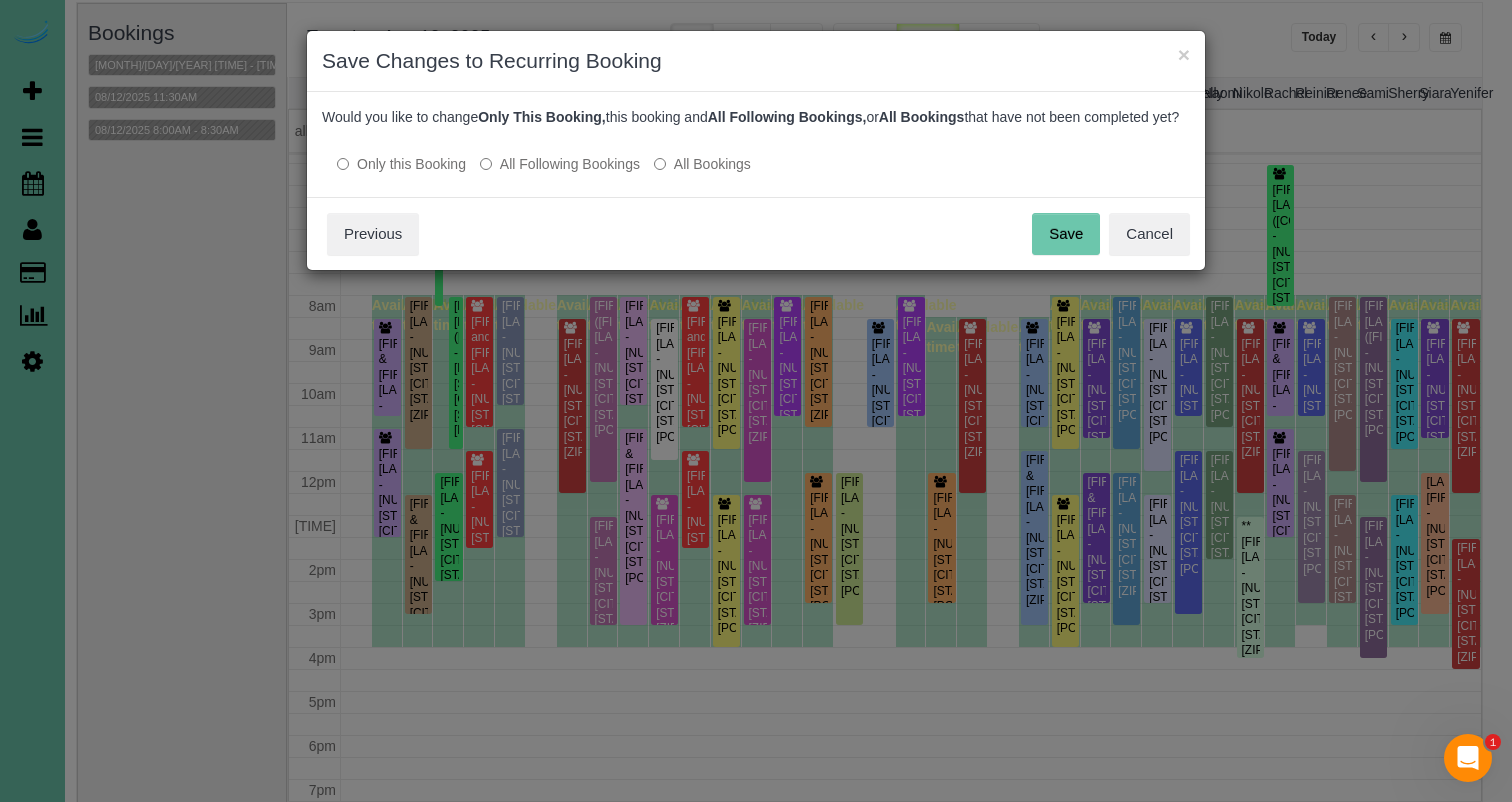 click on "All Following Bookings" at bounding box center [560, 164] 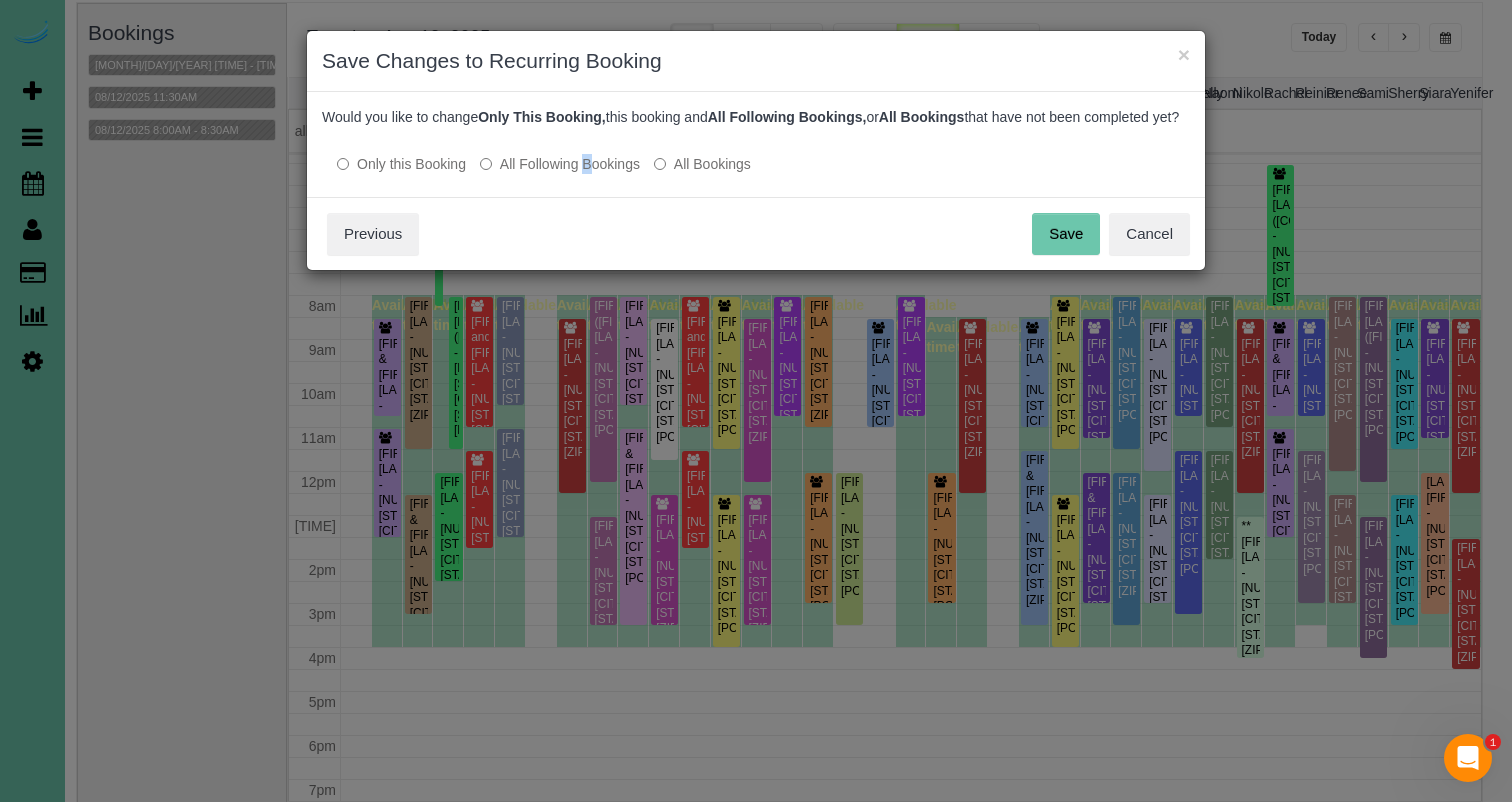 click on "Save" at bounding box center (1066, 234) 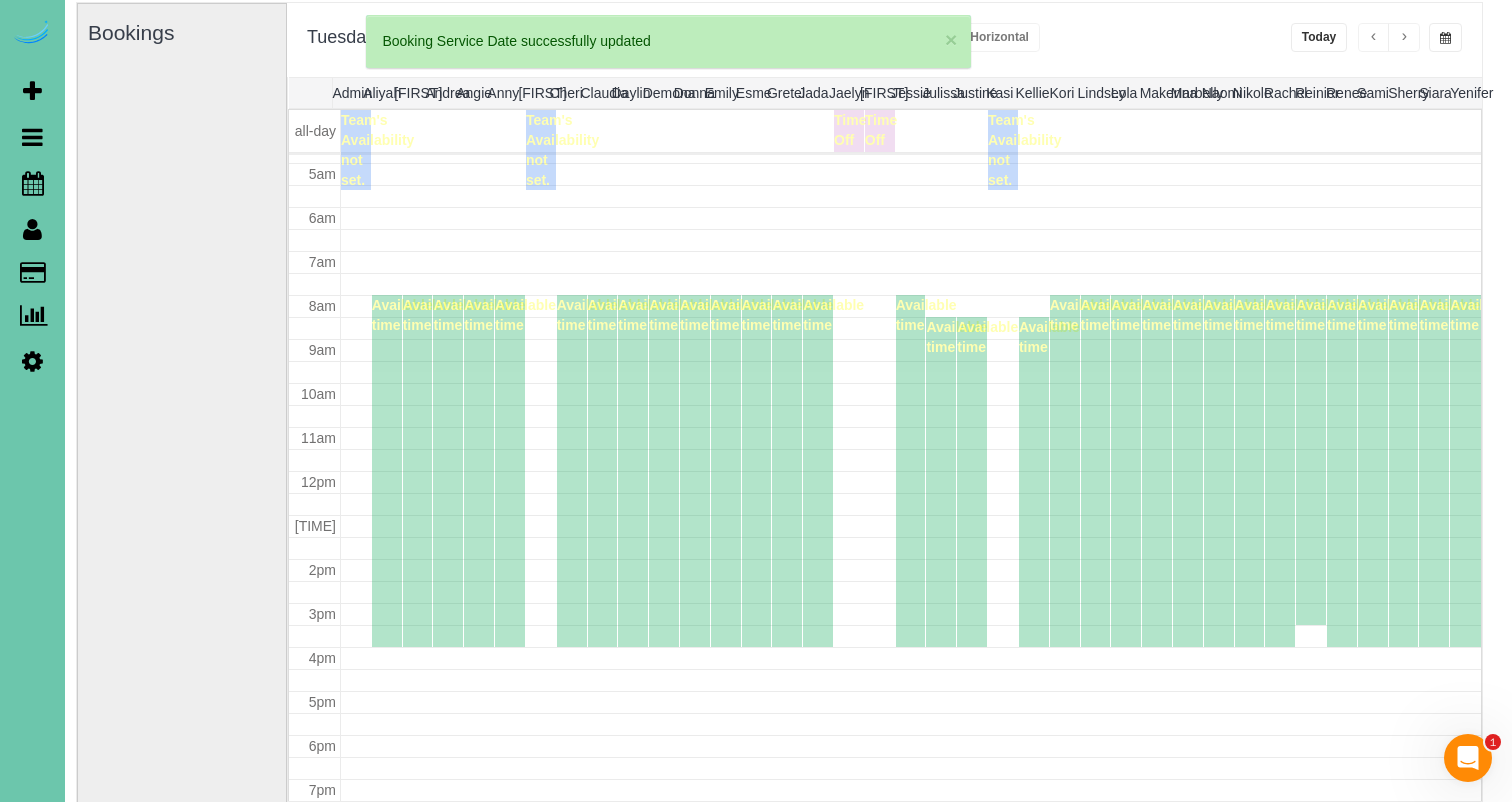 scroll, scrollTop: 211, scrollLeft: 0, axis: vertical 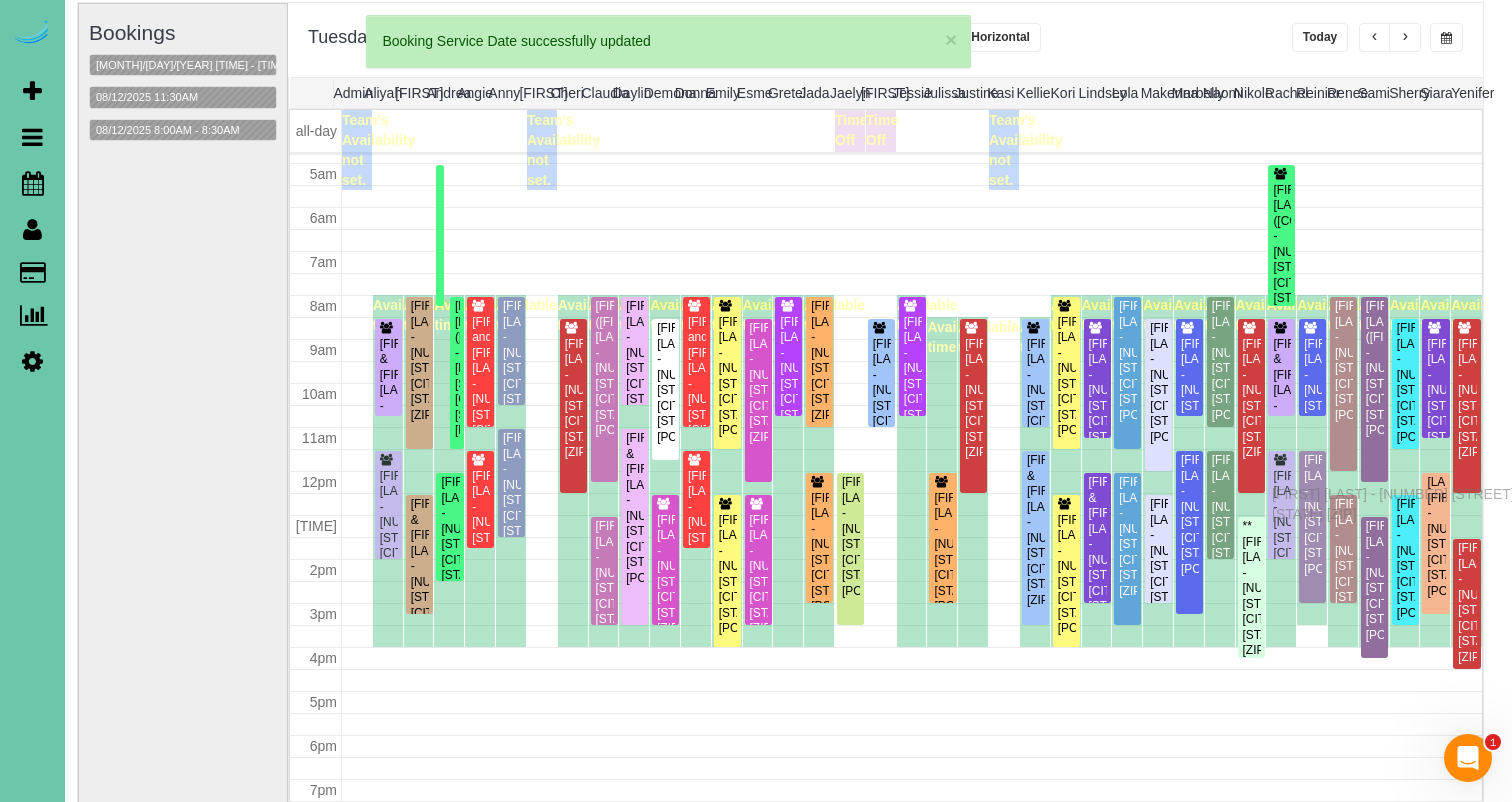 drag, startPoint x: 1279, startPoint y: 469, endPoint x: 1277, endPoint y: 491, distance: 22.090721 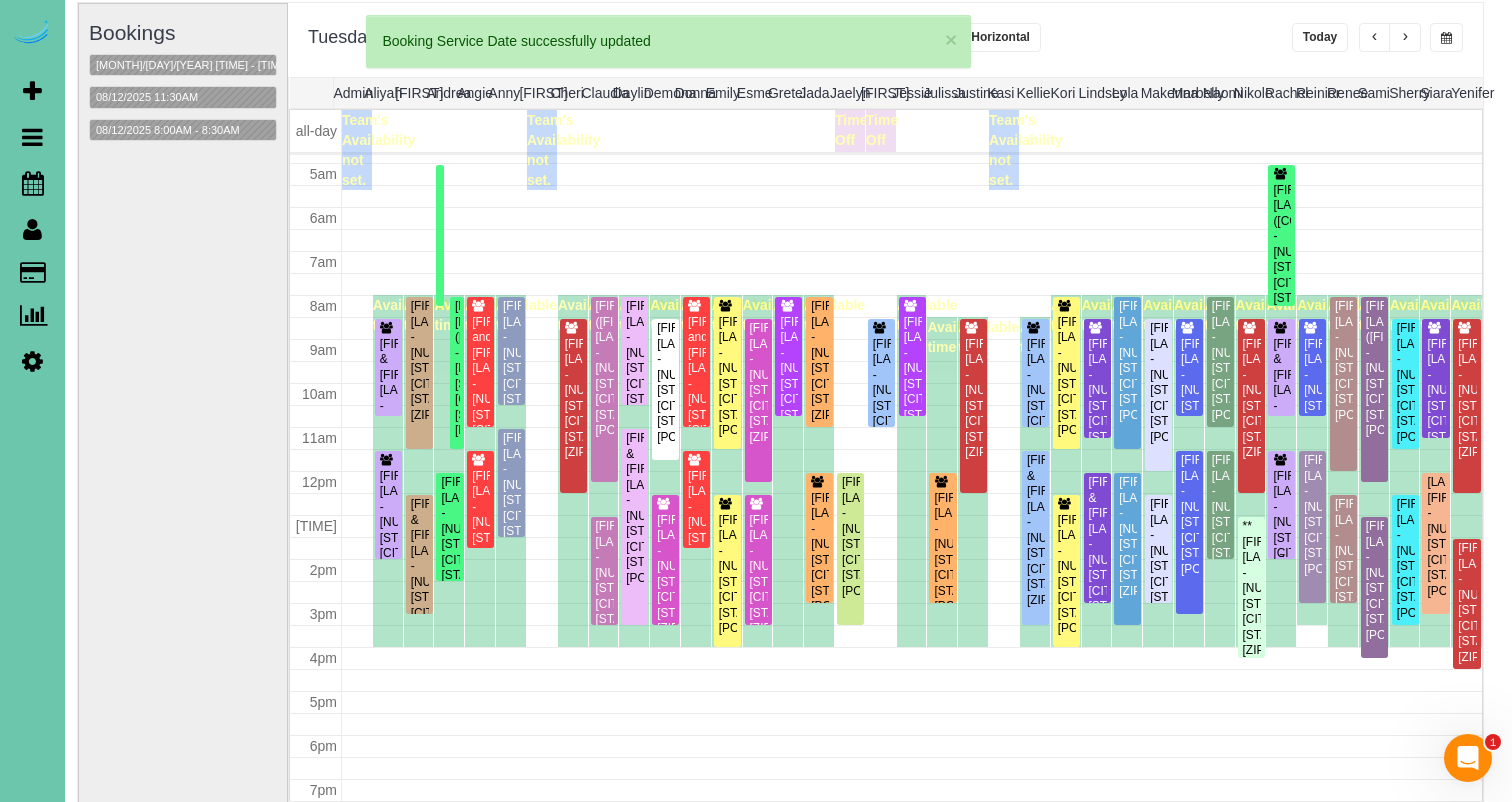 scroll, scrollTop: 211, scrollLeft: 0, axis: vertical 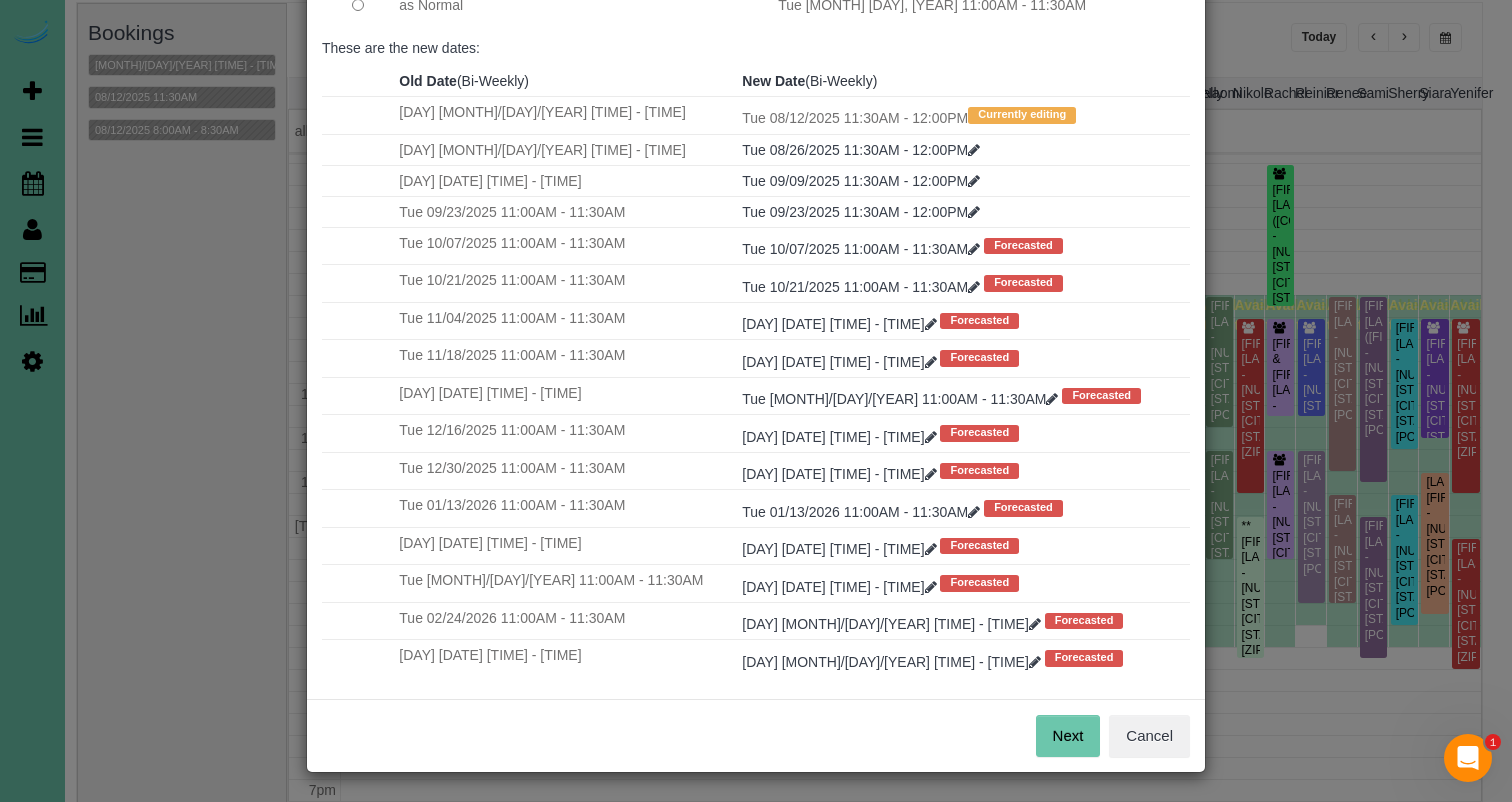 click on "Next" at bounding box center (1068, 736) 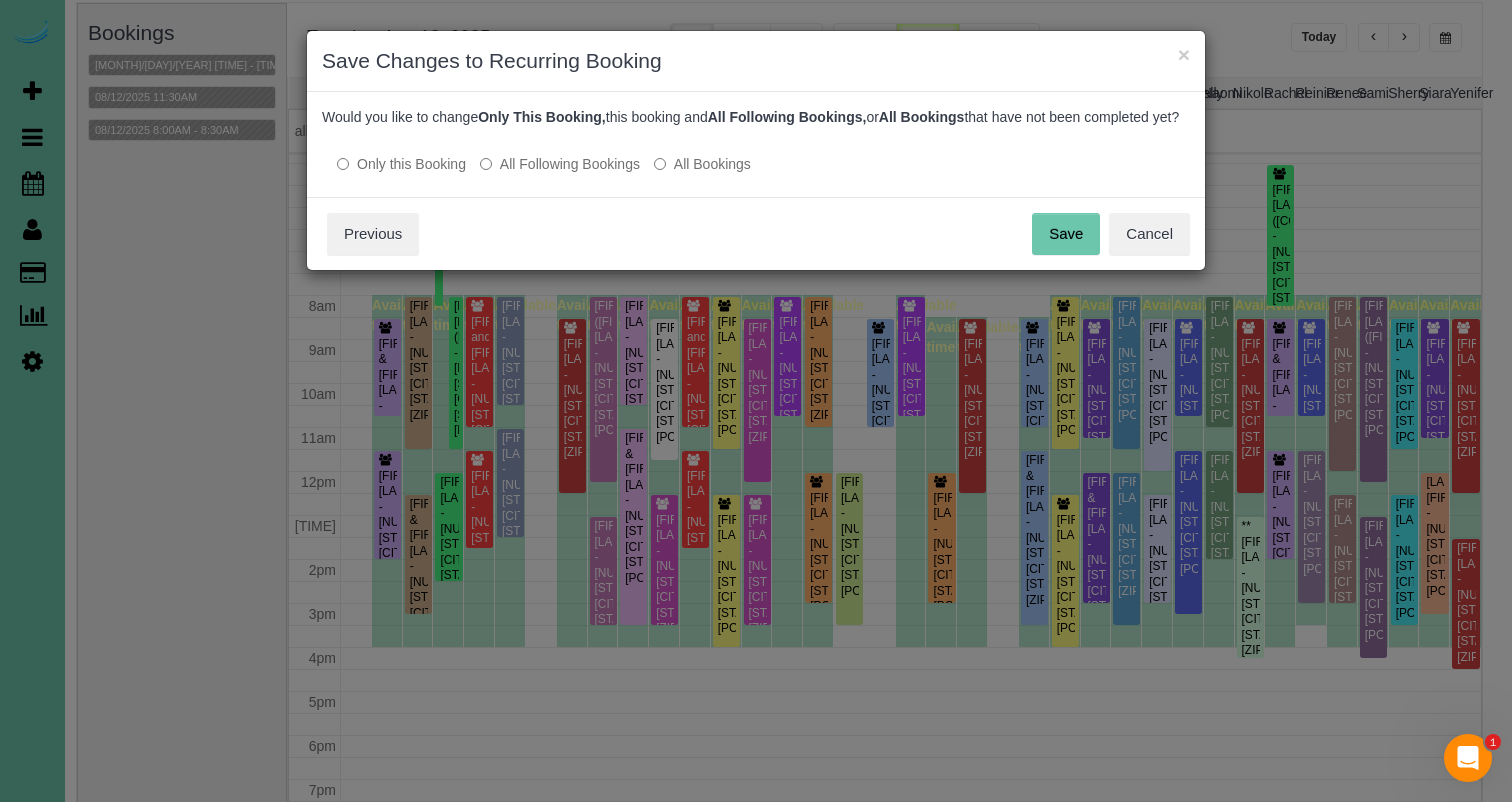 scroll, scrollTop: 0, scrollLeft: 0, axis: both 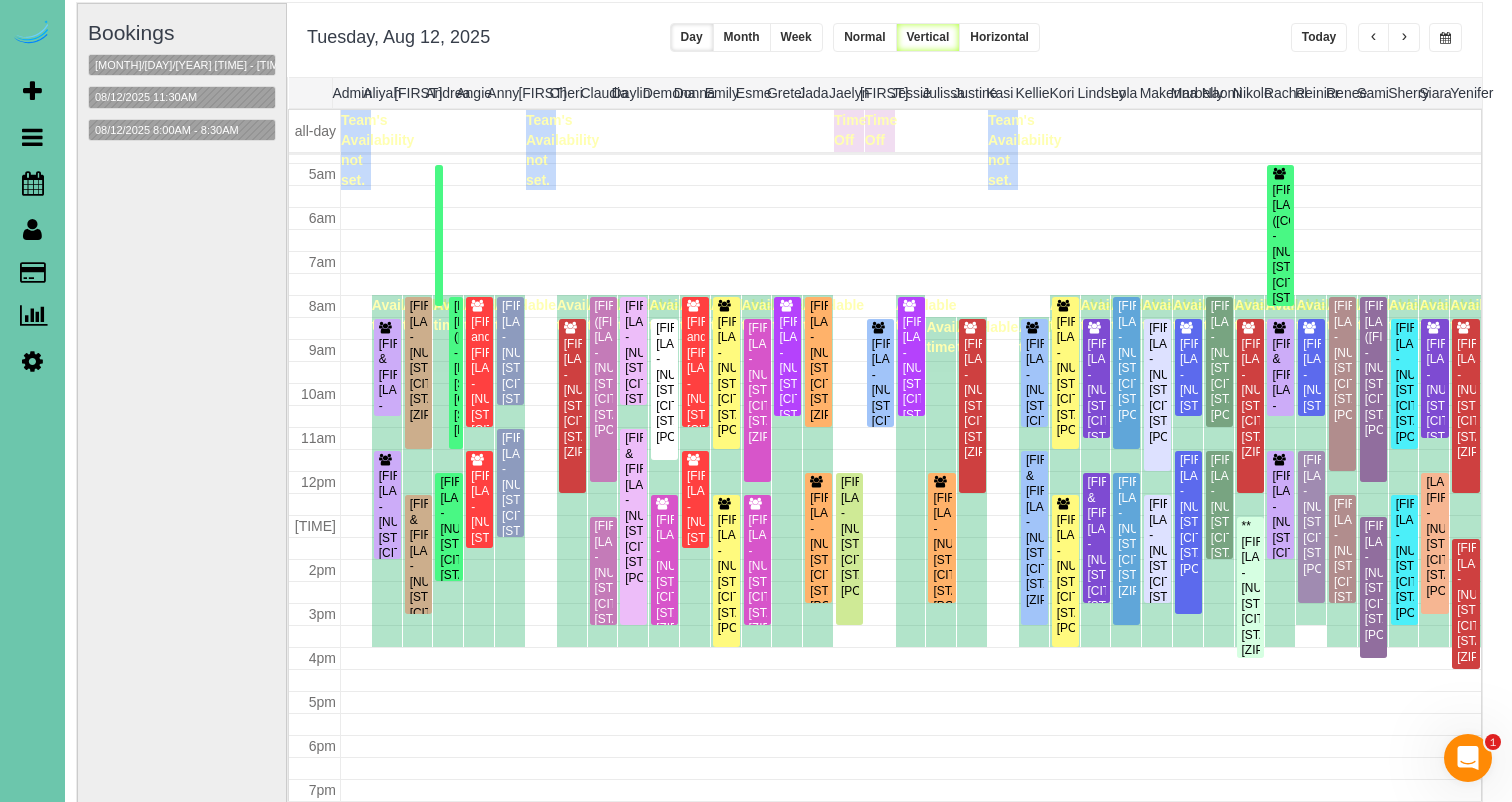 click at bounding box center (1404, 37) 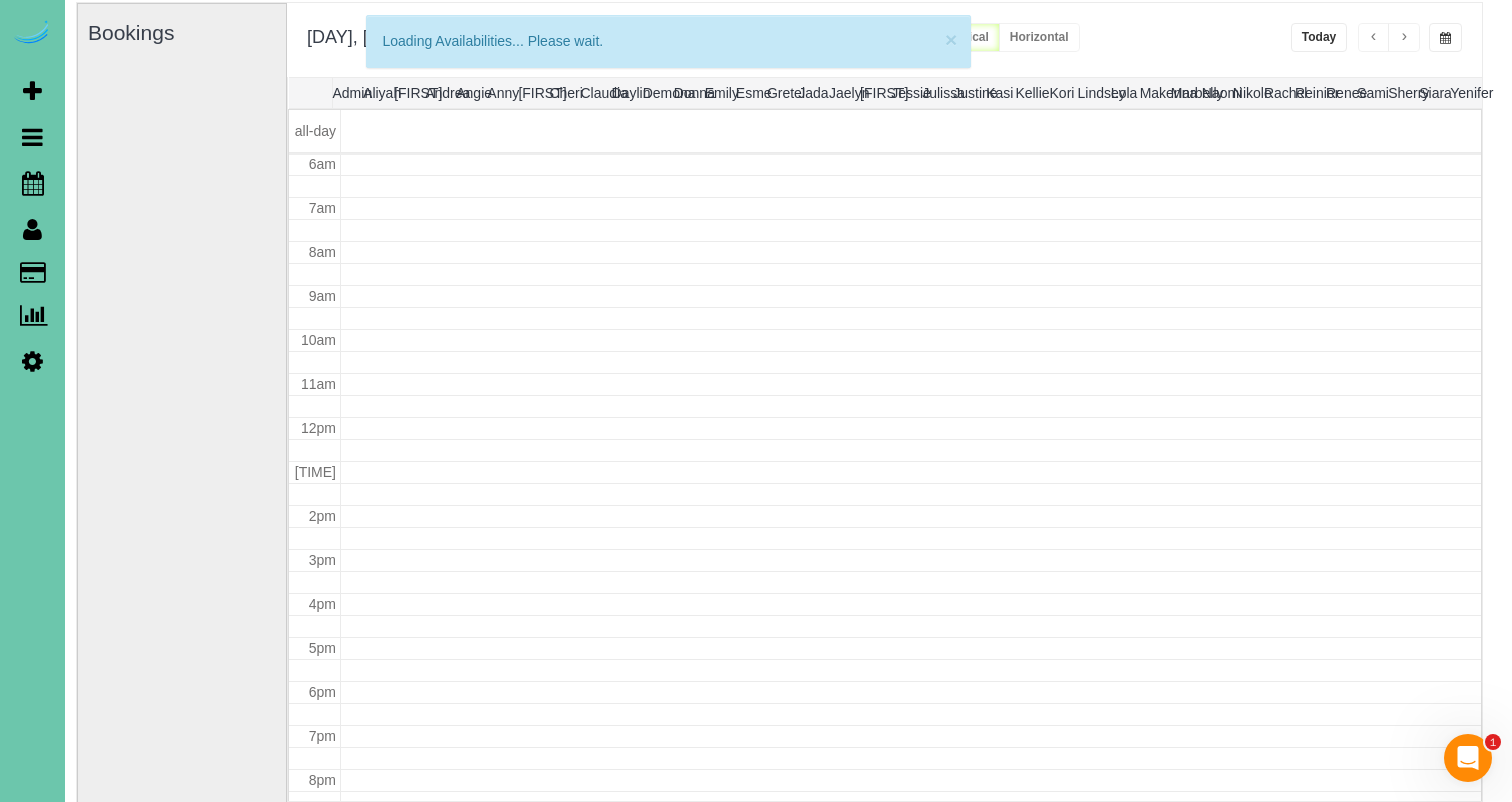 scroll, scrollTop: 265, scrollLeft: 0, axis: vertical 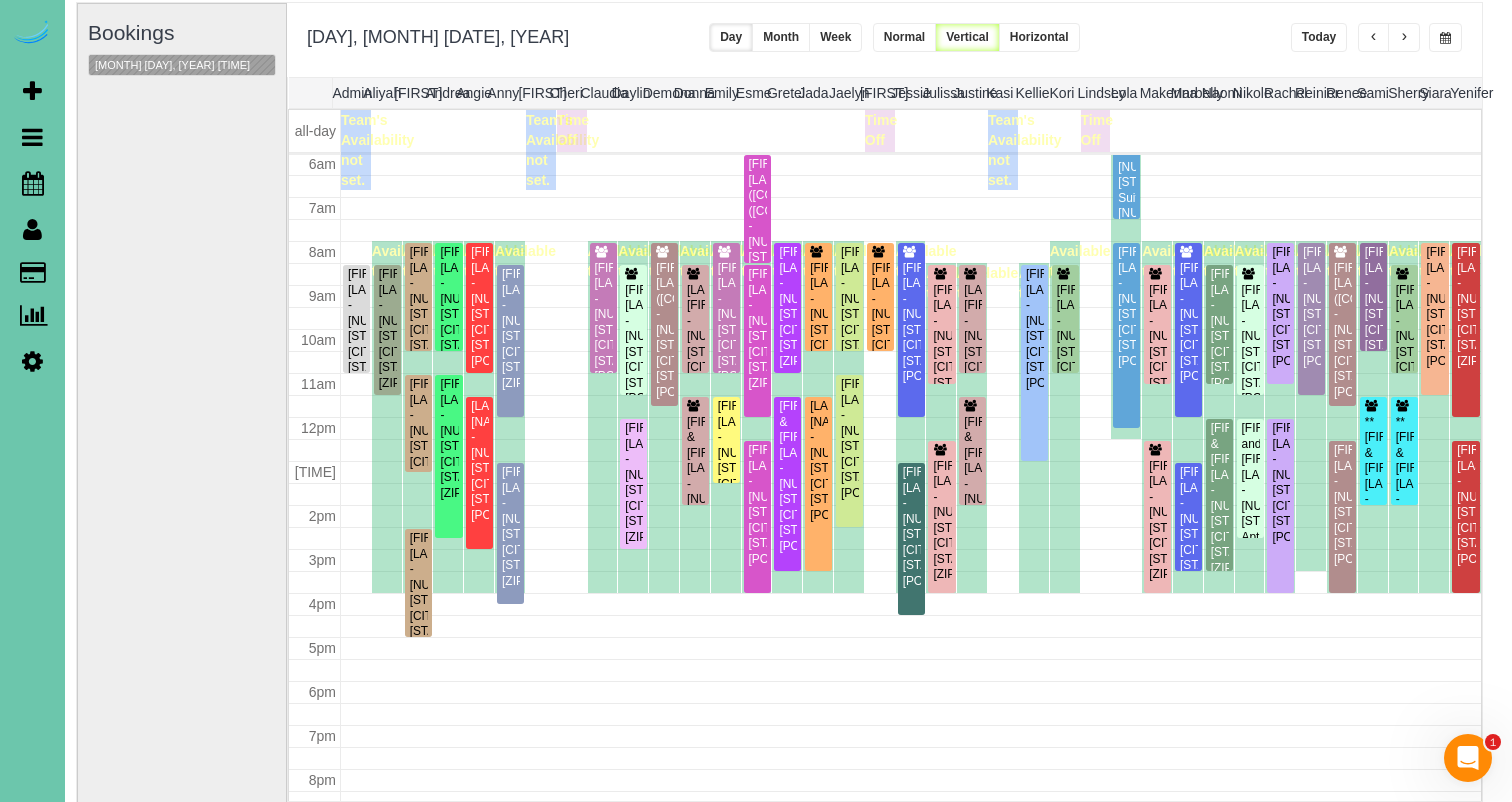 click at bounding box center (1404, 37) 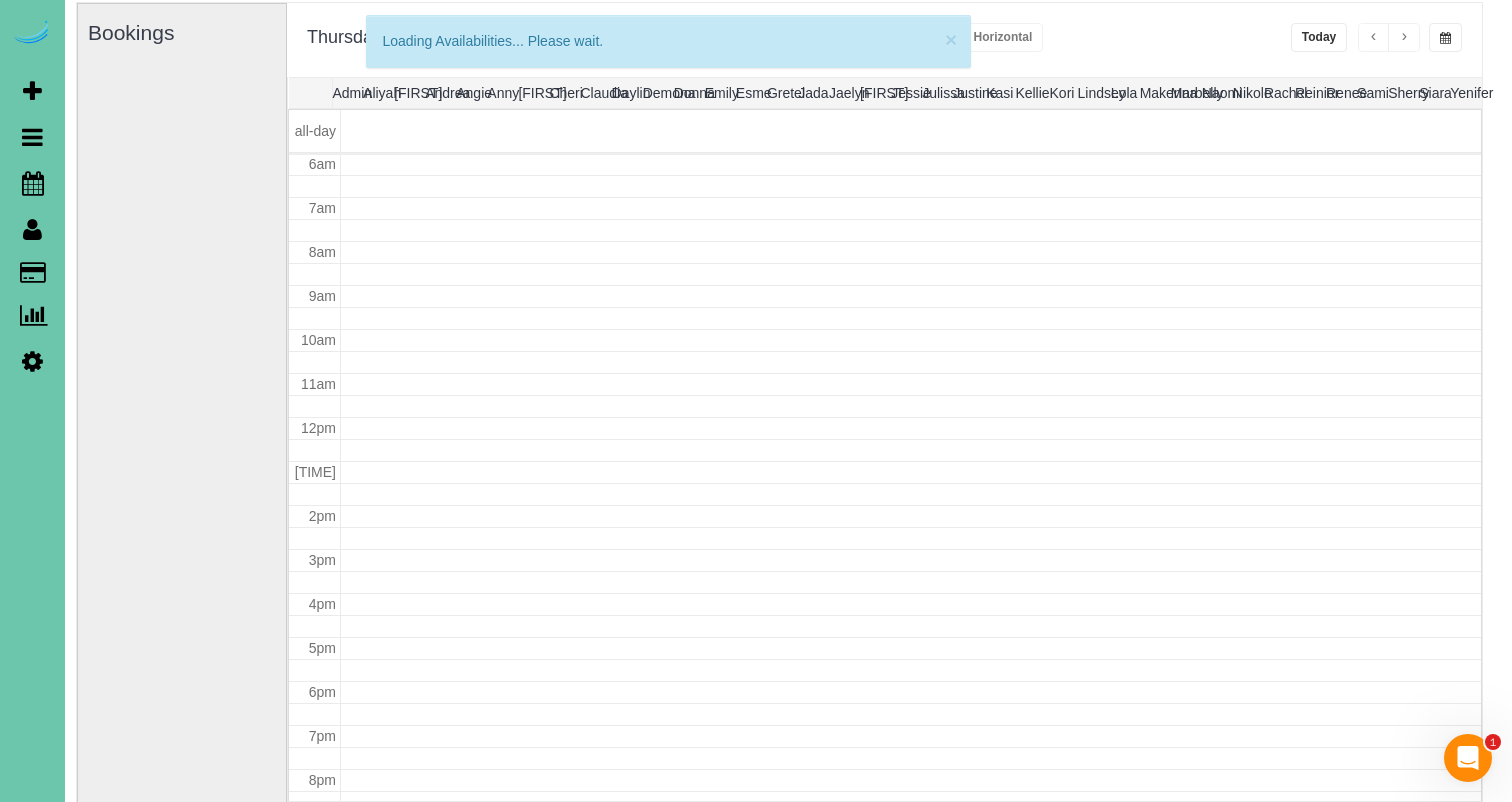 scroll, scrollTop: 265, scrollLeft: 0, axis: vertical 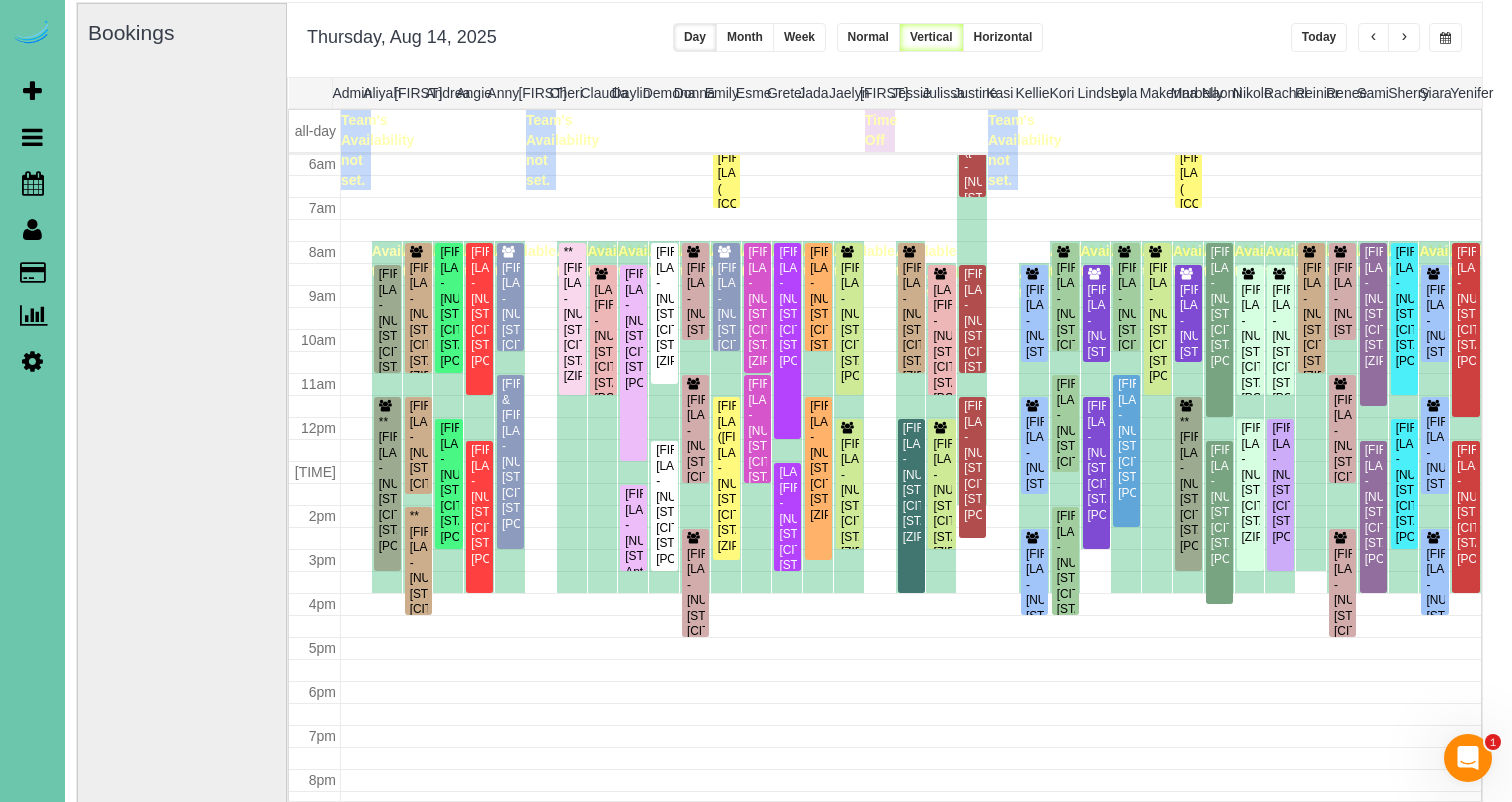 click at bounding box center [1404, 37] 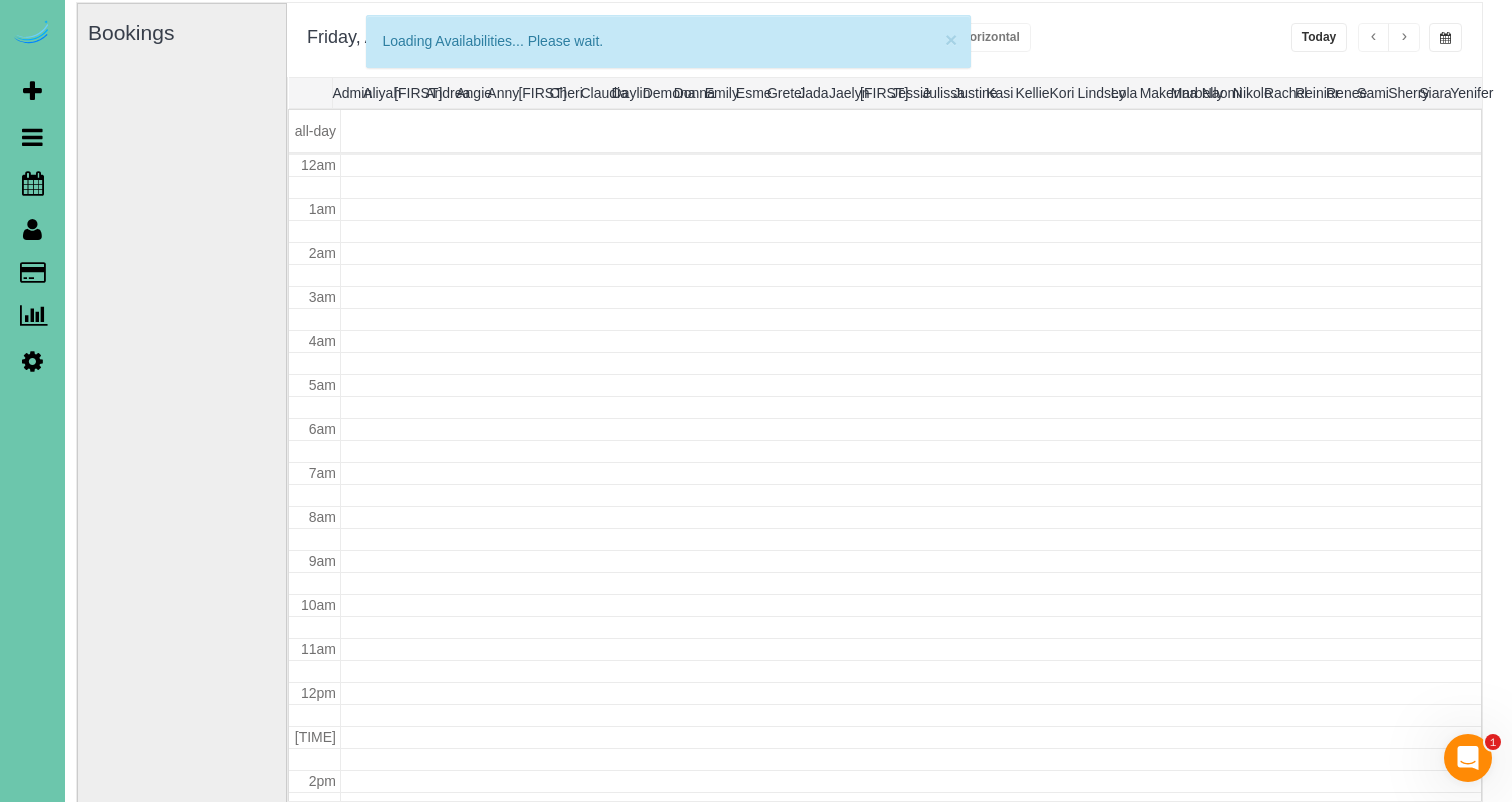 scroll, scrollTop: 265, scrollLeft: 0, axis: vertical 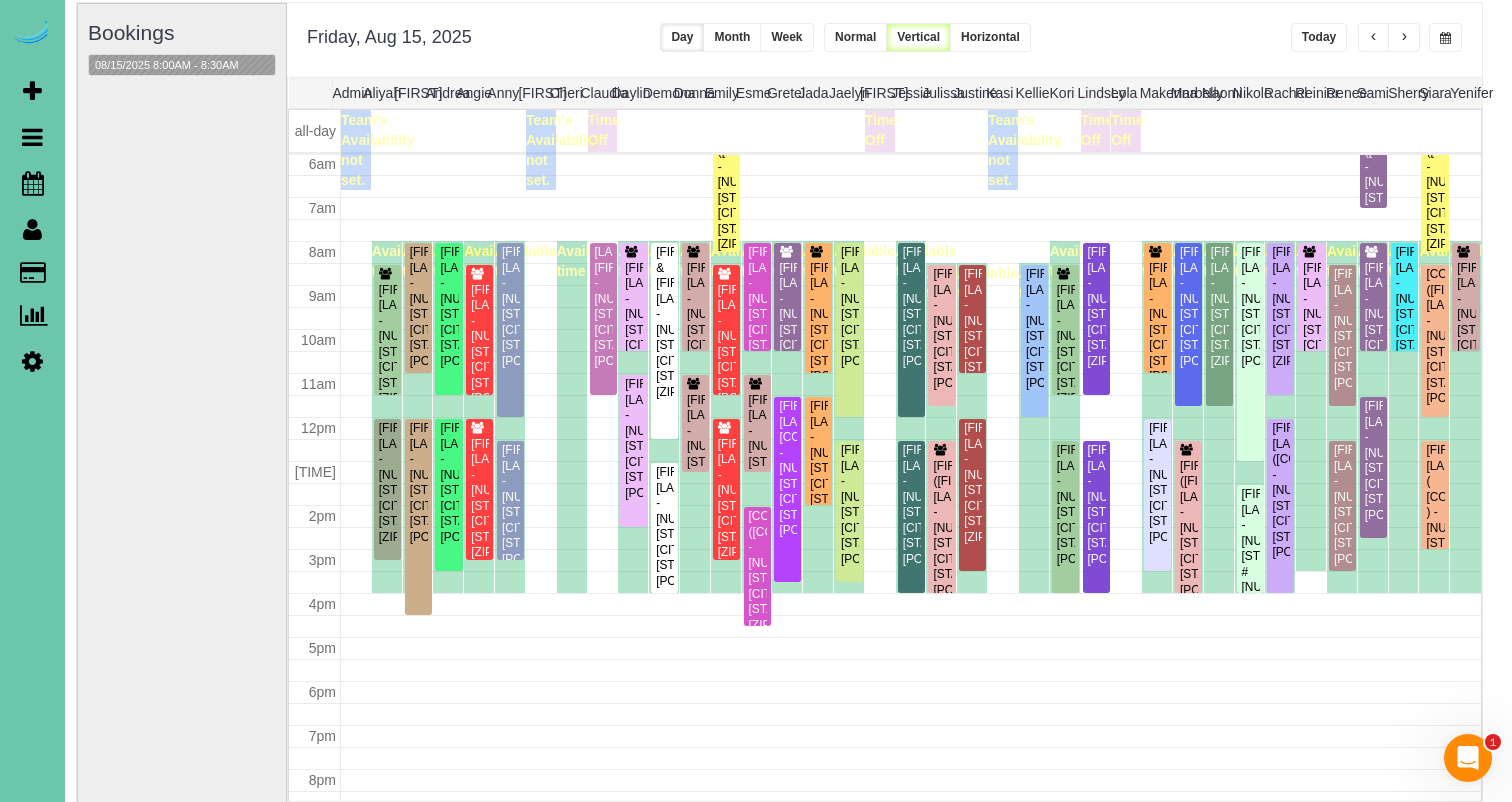 click at bounding box center (1445, 38) 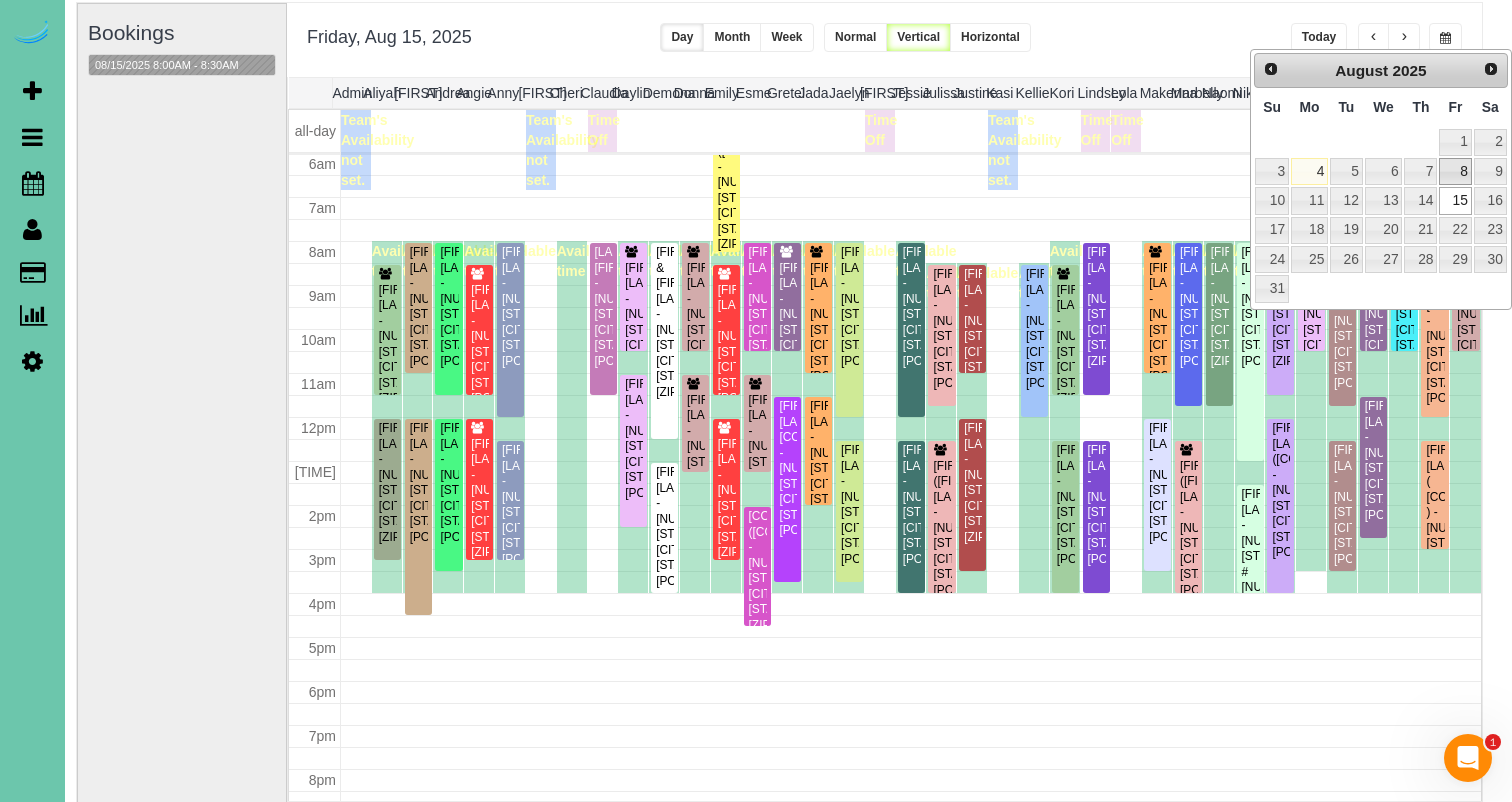 click on "8" at bounding box center (1455, 171) 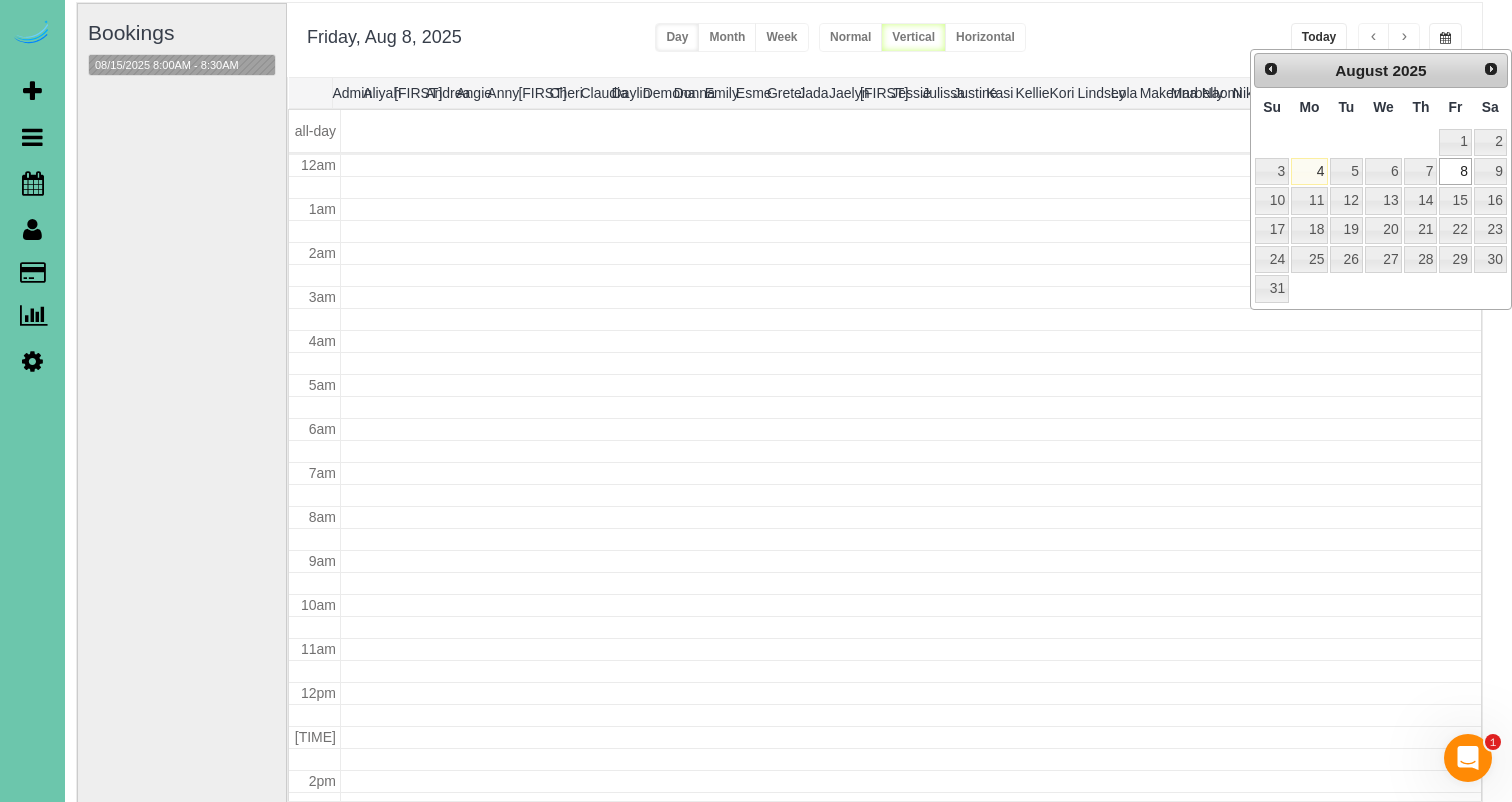 scroll, scrollTop: 265, scrollLeft: 0, axis: vertical 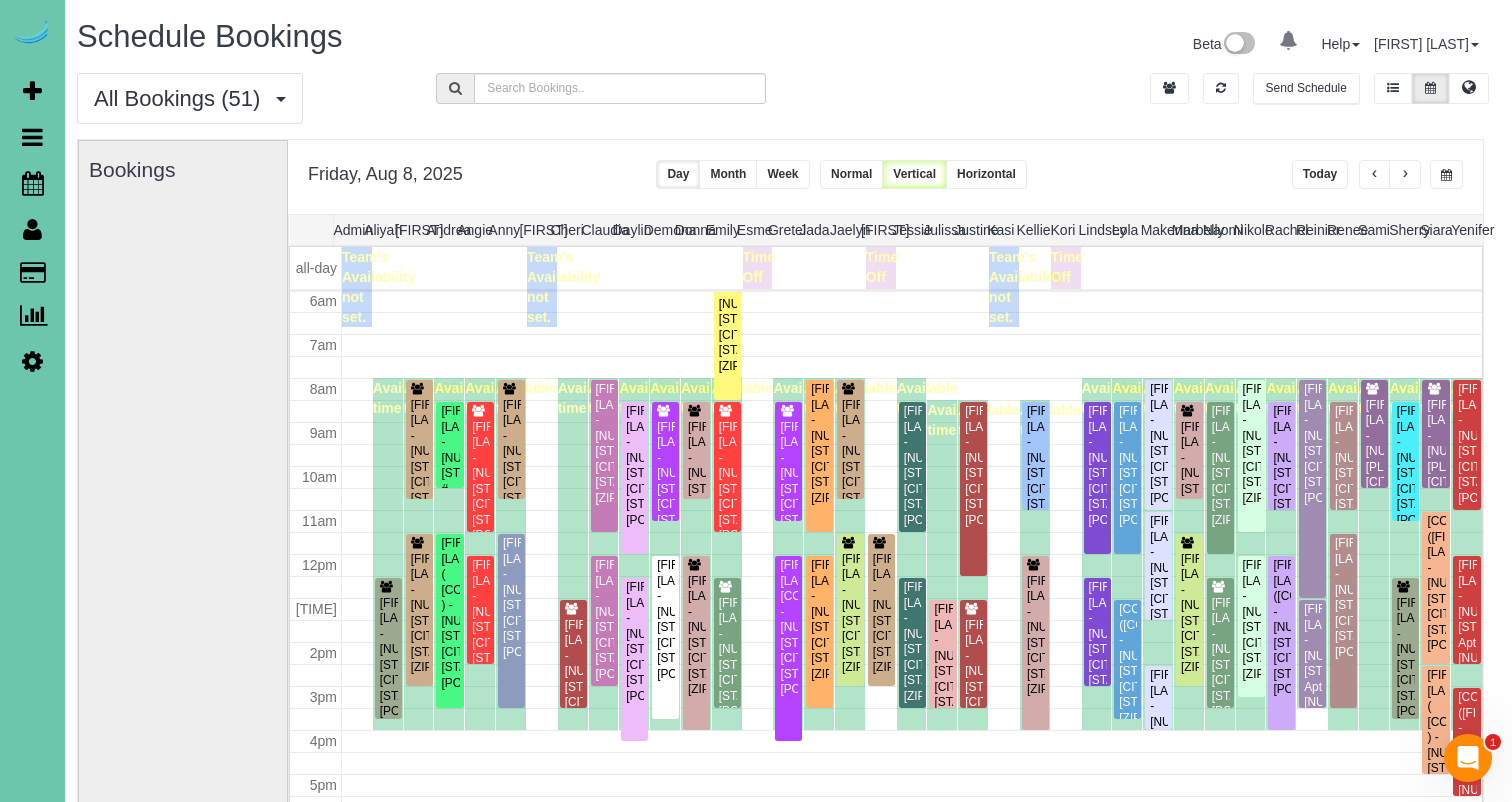 click at bounding box center [1446, 175] 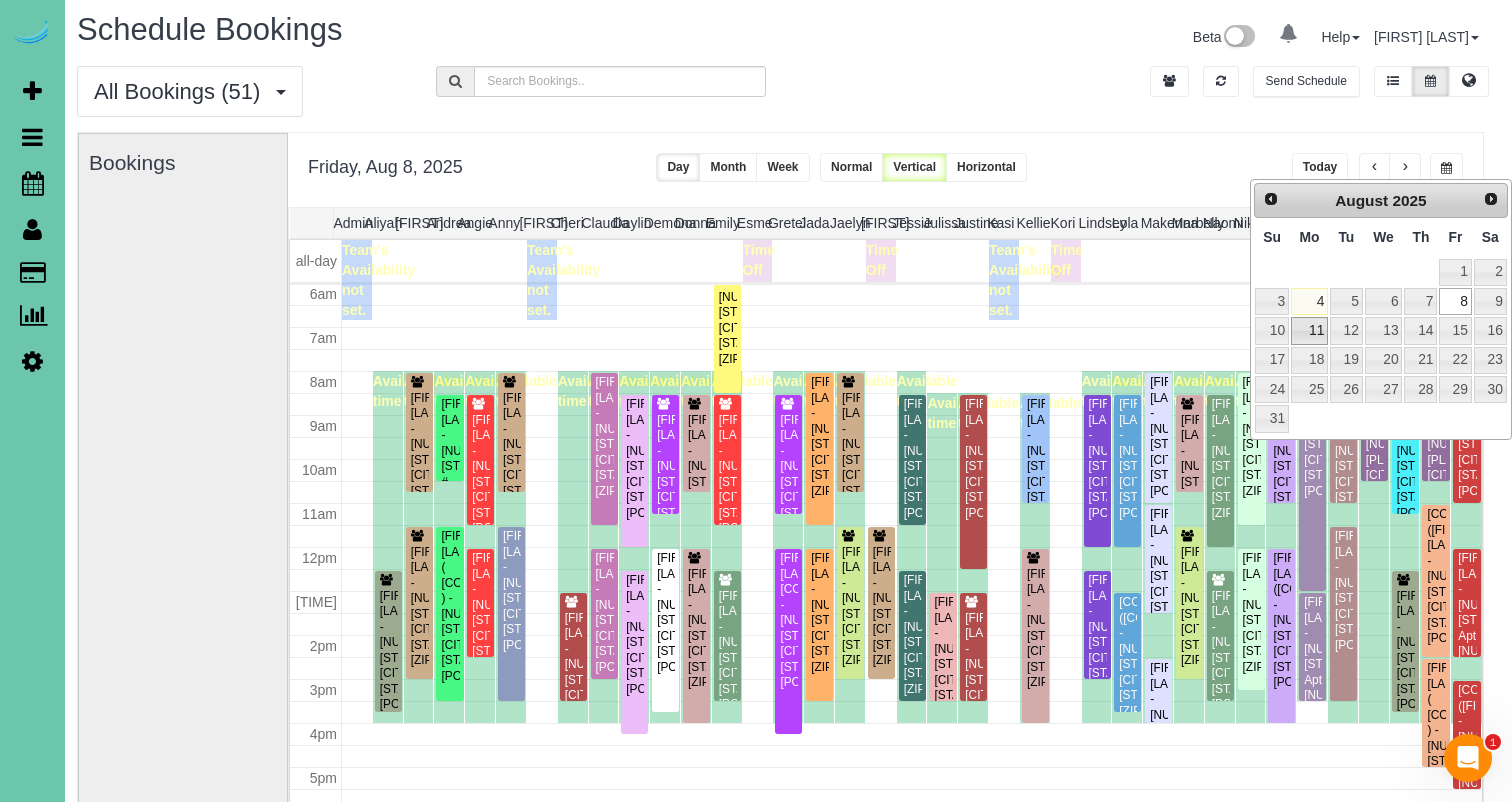 click on "11" at bounding box center (1309, 330) 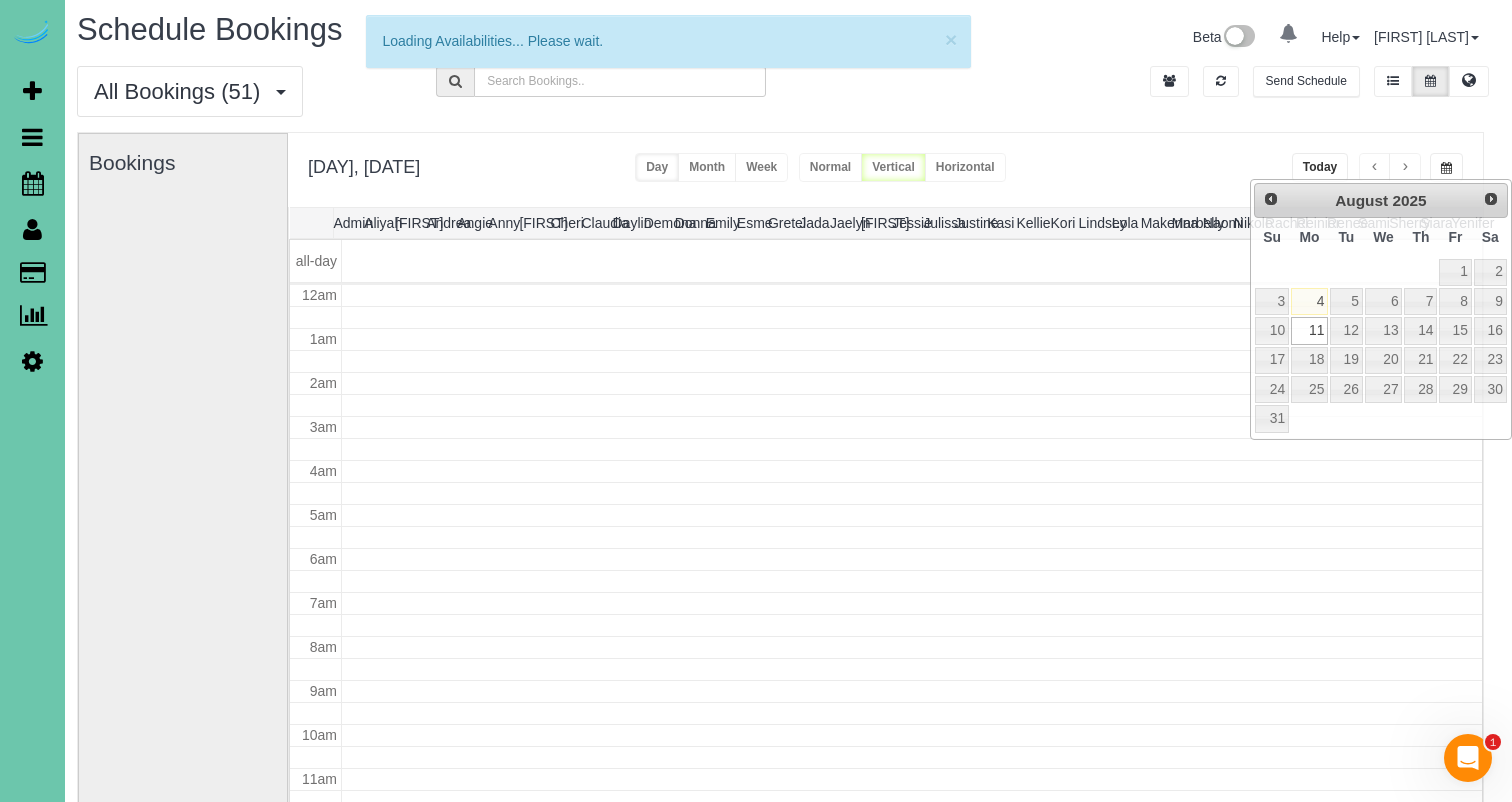 scroll, scrollTop: 1, scrollLeft: 7, axis: both 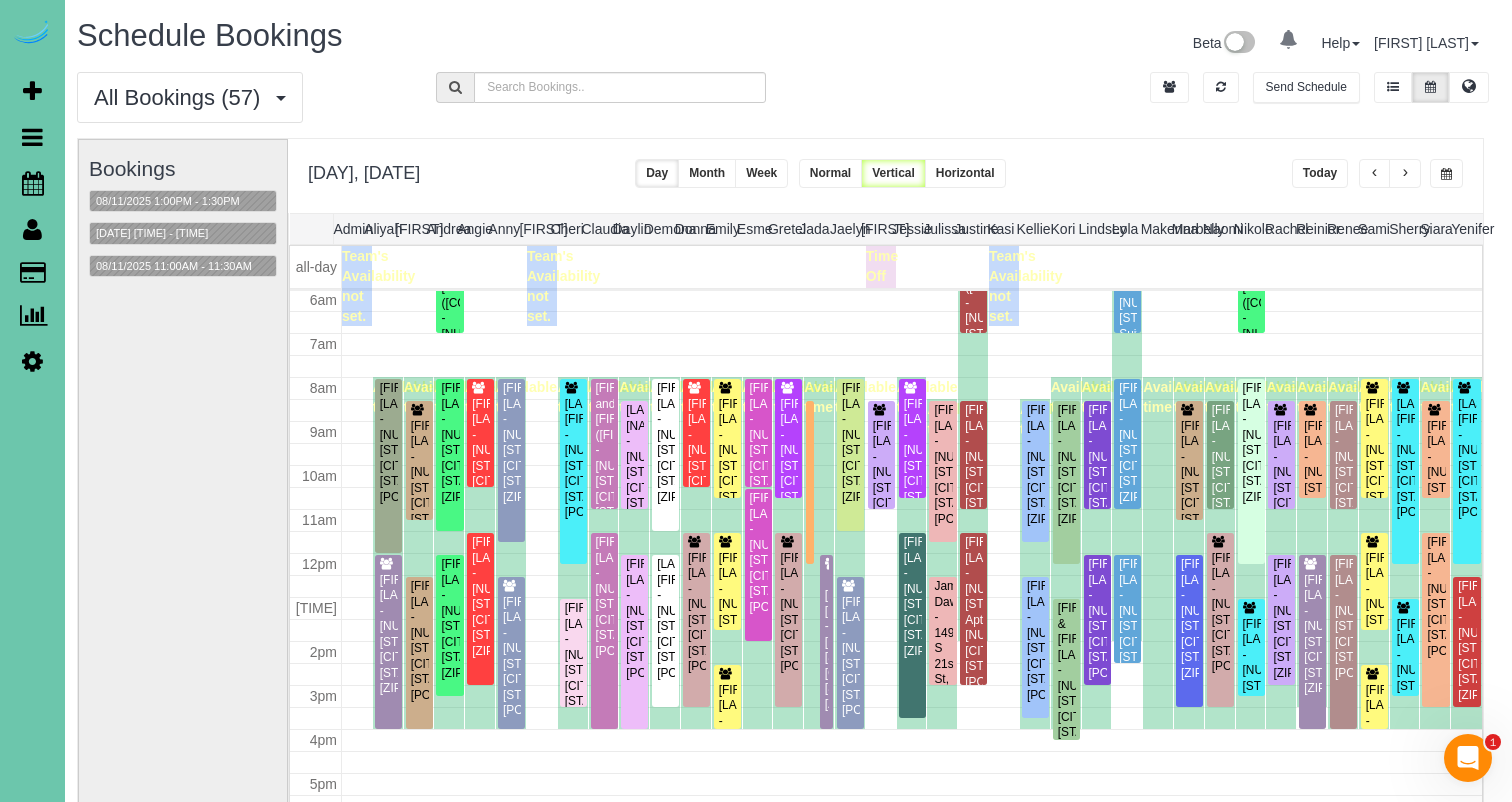 click at bounding box center (1405, 174) 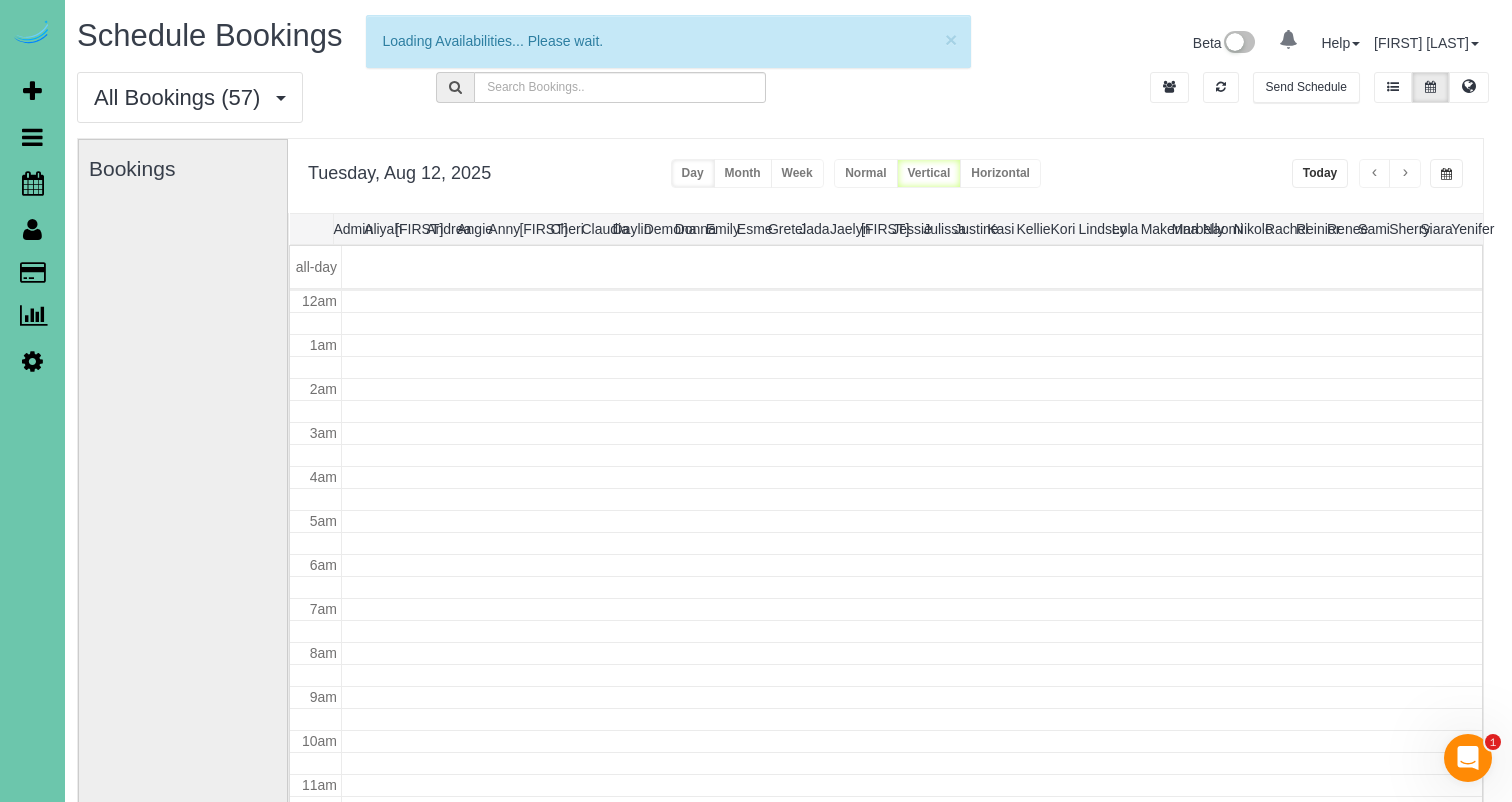 scroll, scrollTop: 265, scrollLeft: 0, axis: vertical 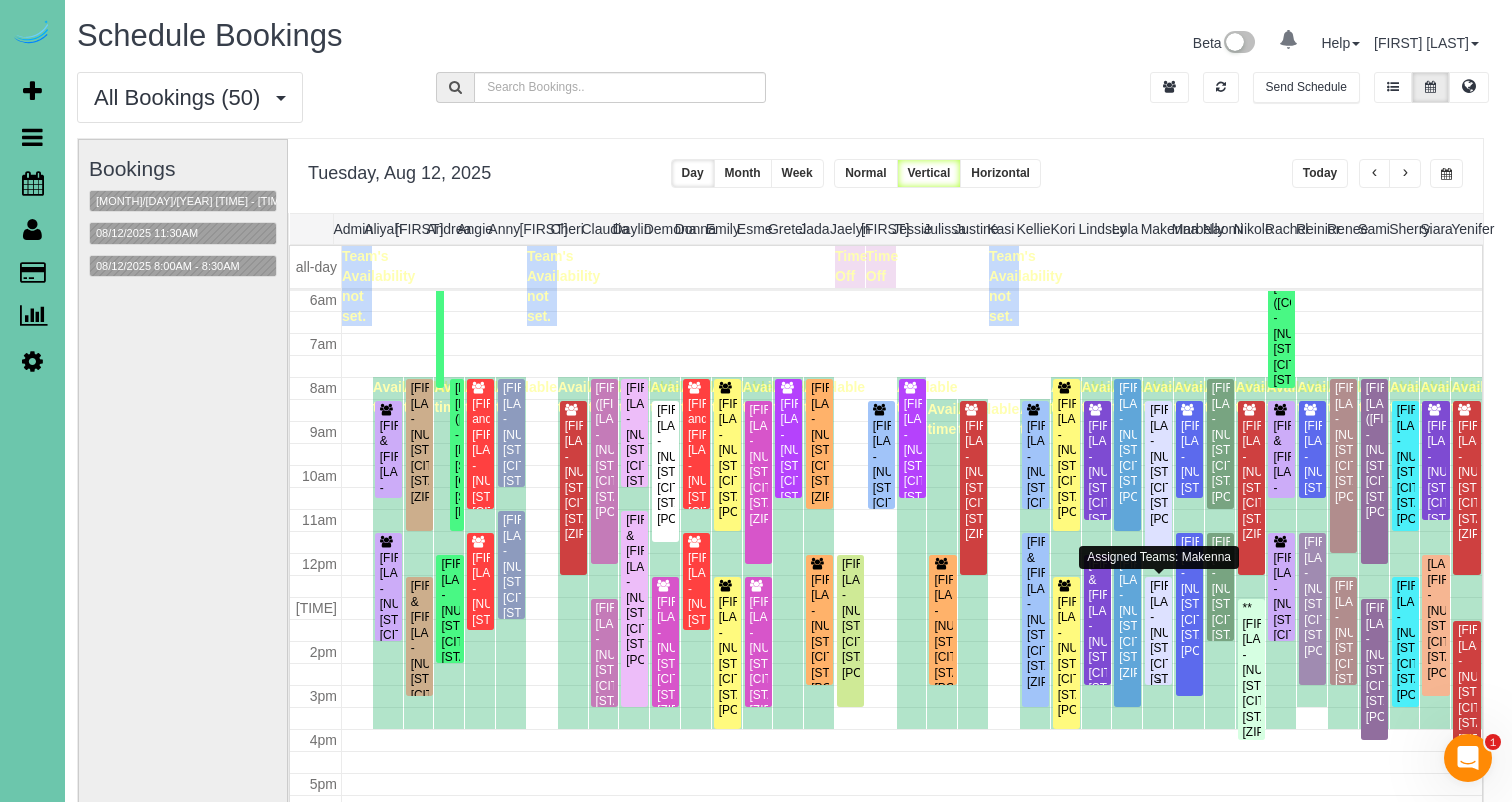 click on "[FIRST] [LAST] - [NUMBER] [STREET], [CITY], [STATE] [POSTAL_CODE]" at bounding box center (1158, 641) 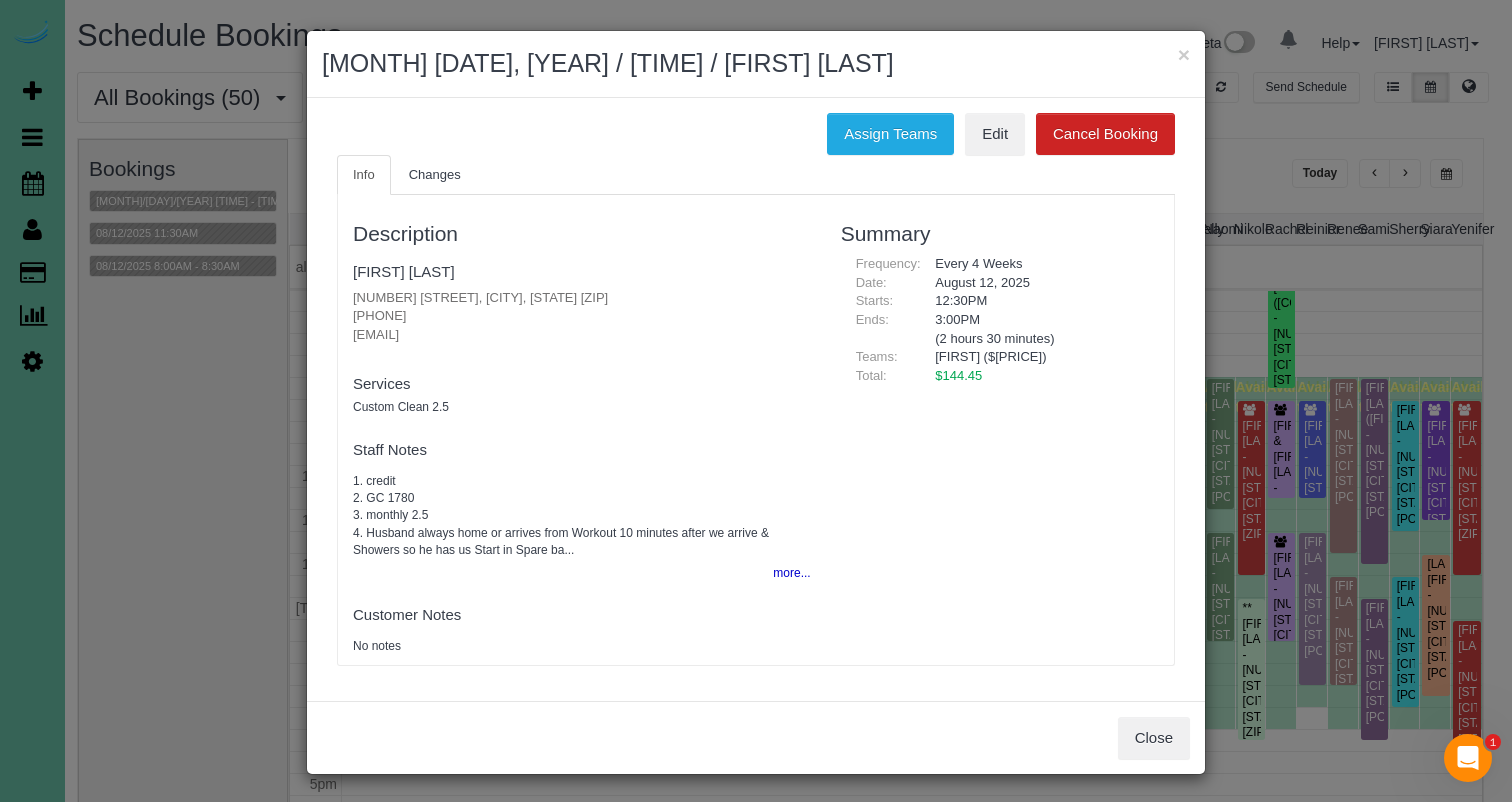 drag, startPoint x: 904, startPoint y: 136, endPoint x: 731, endPoint y: 150, distance: 173.56555 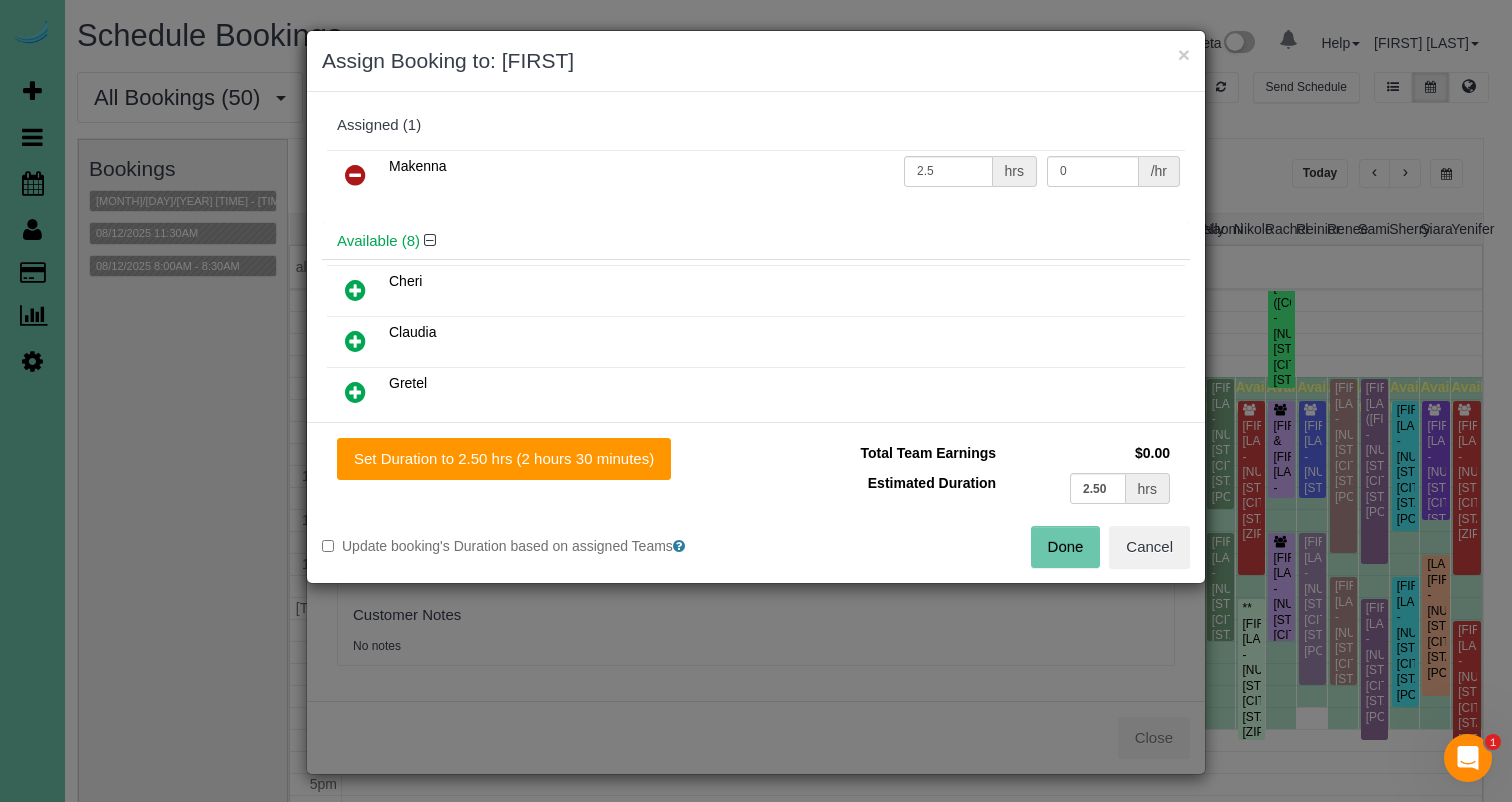 drag, startPoint x: 350, startPoint y: 175, endPoint x: 352, endPoint y: 199, distance: 24.083189 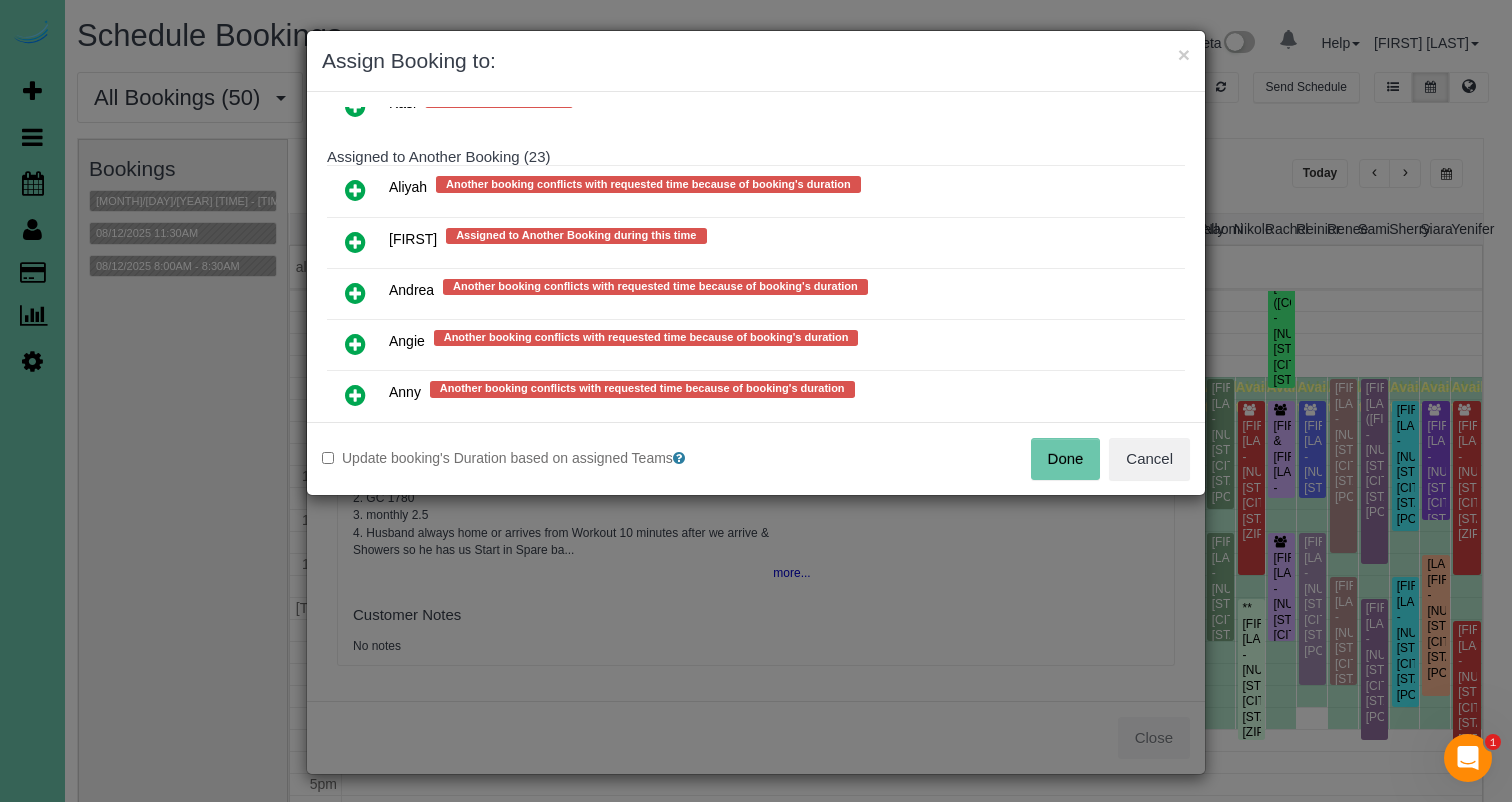 click at bounding box center (355, 190) 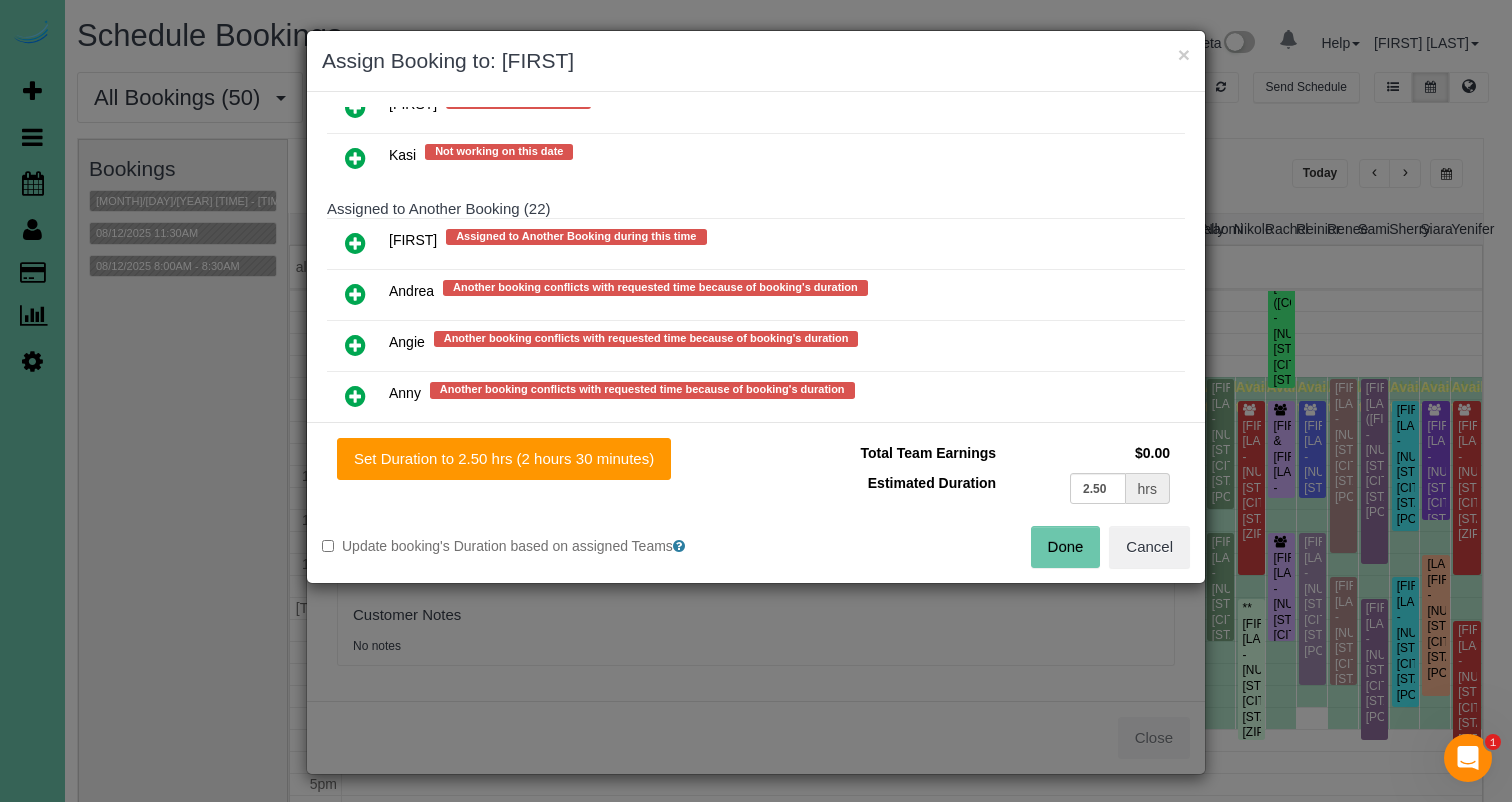 scroll, scrollTop: 885, scrollLeft: 0, axis: vertical 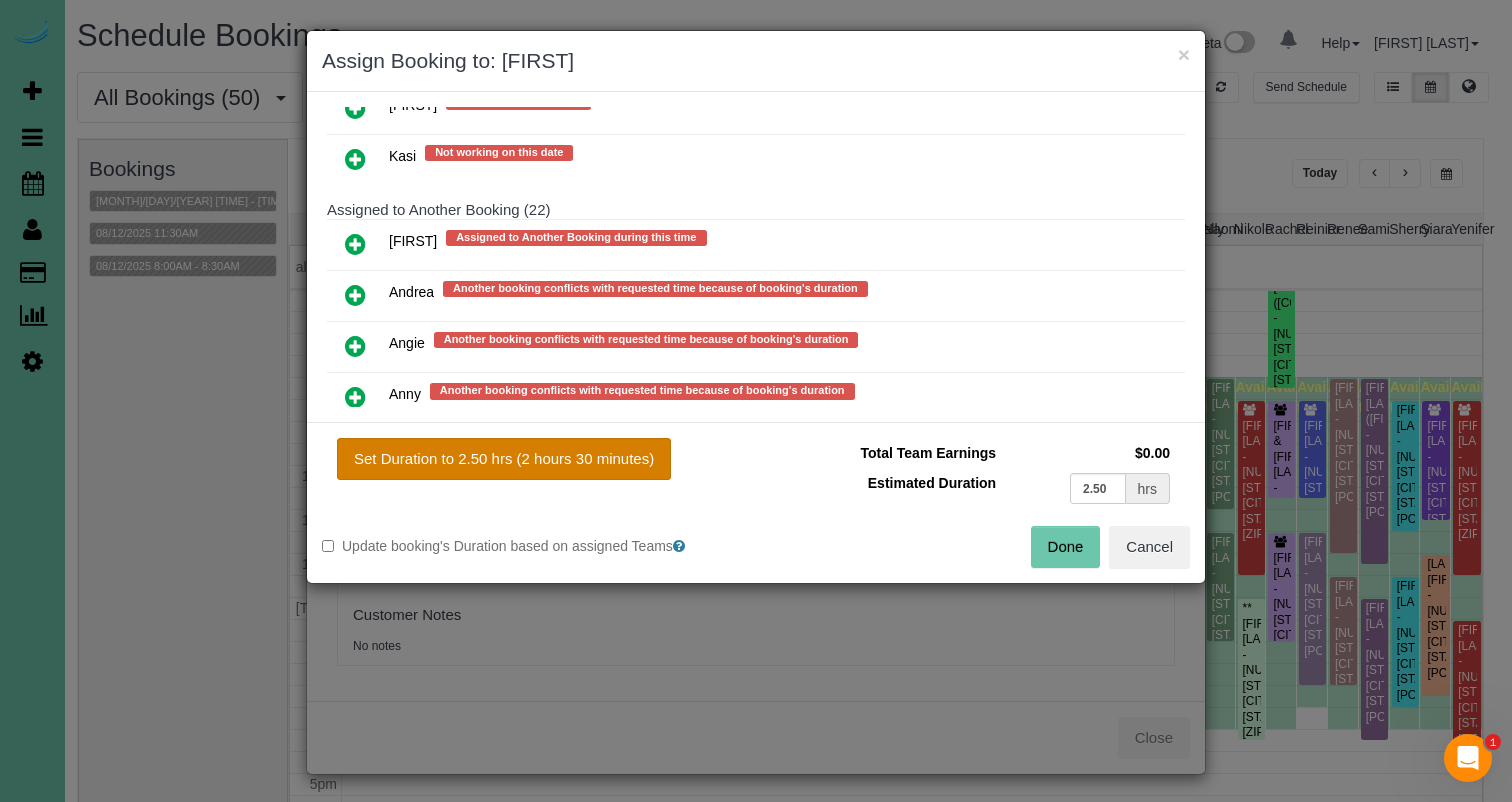 drag, startPoint x: 484, startPoint y: 462, endPoint x: 508, endPoint y: 467, distance: 24.5153 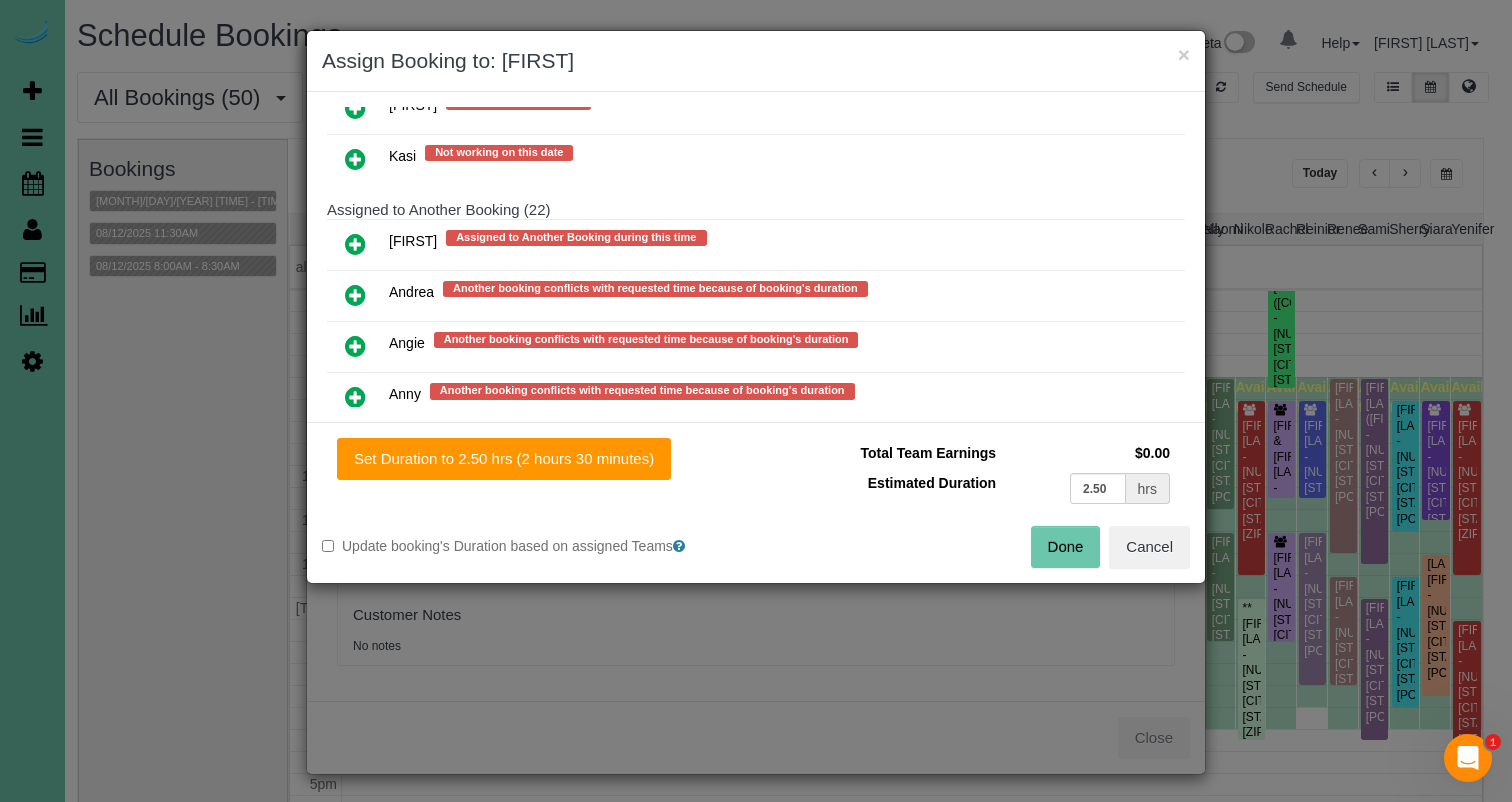 click on "Done" at bounding box center (1066, 547) 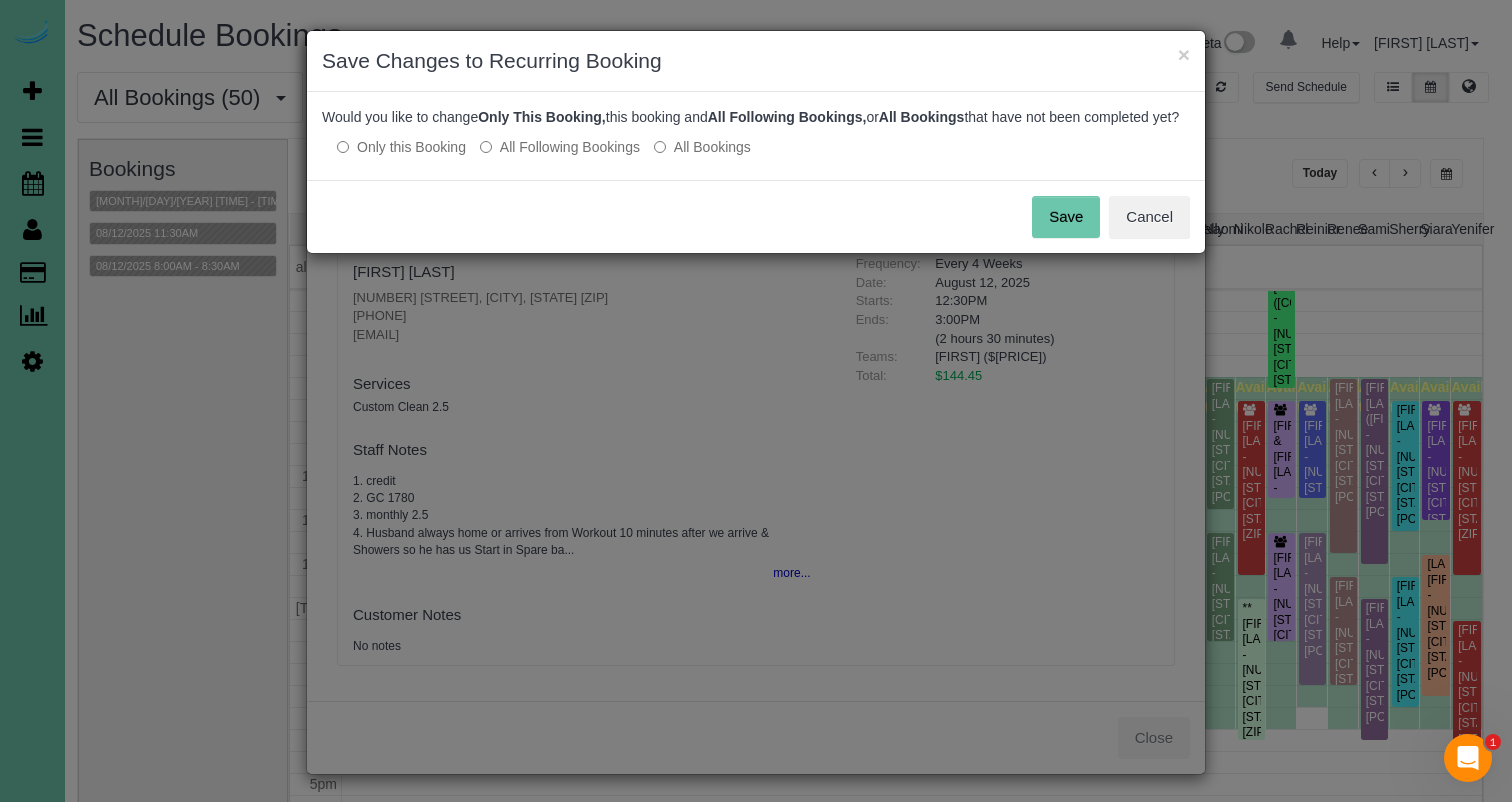 click on "Save" at bounding box center [1066, 217] 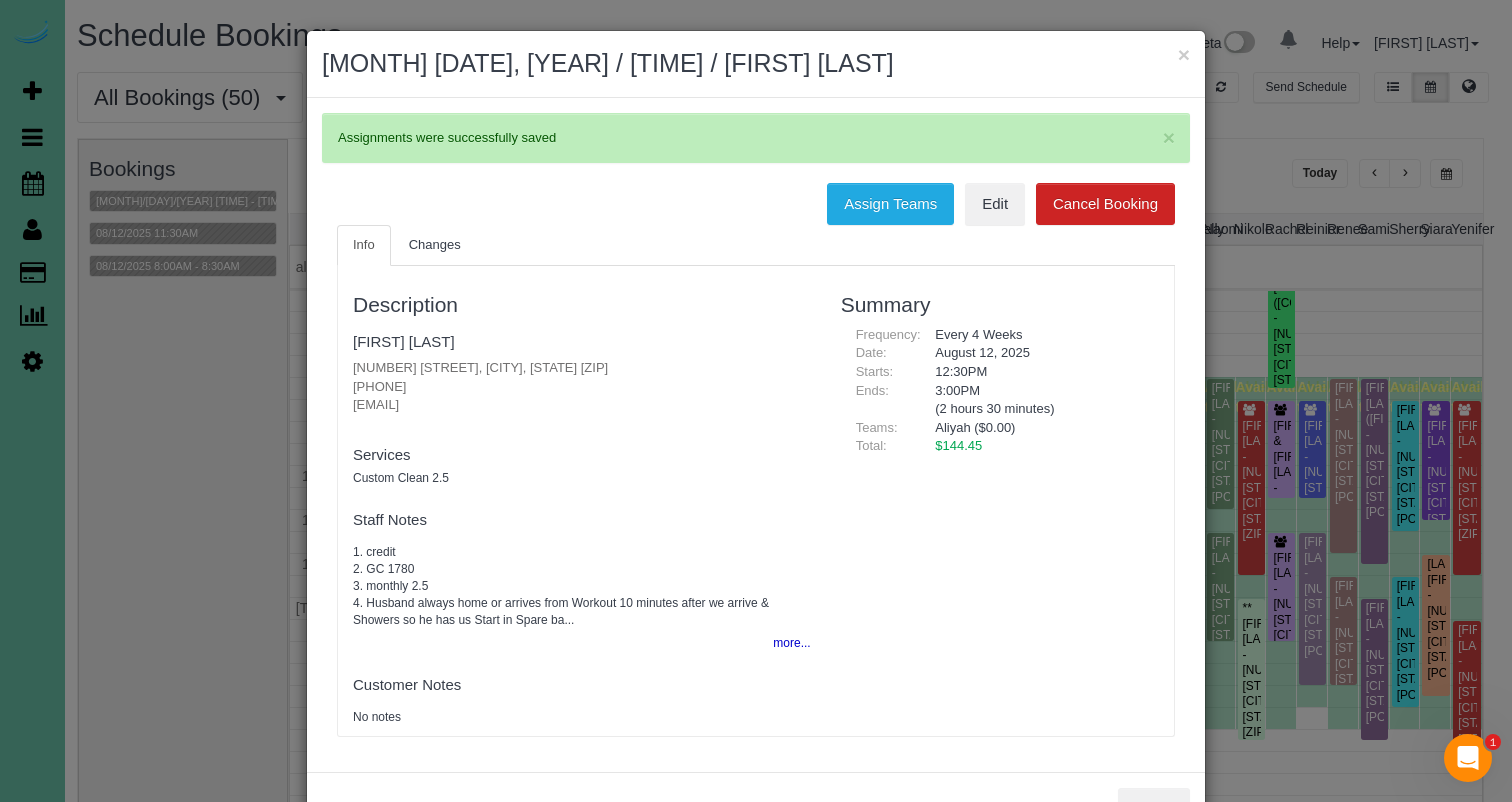 drag, startPoint x: 512, startPoint y: 403, endPoint x: 332, endPoint y: 403, distance: 180 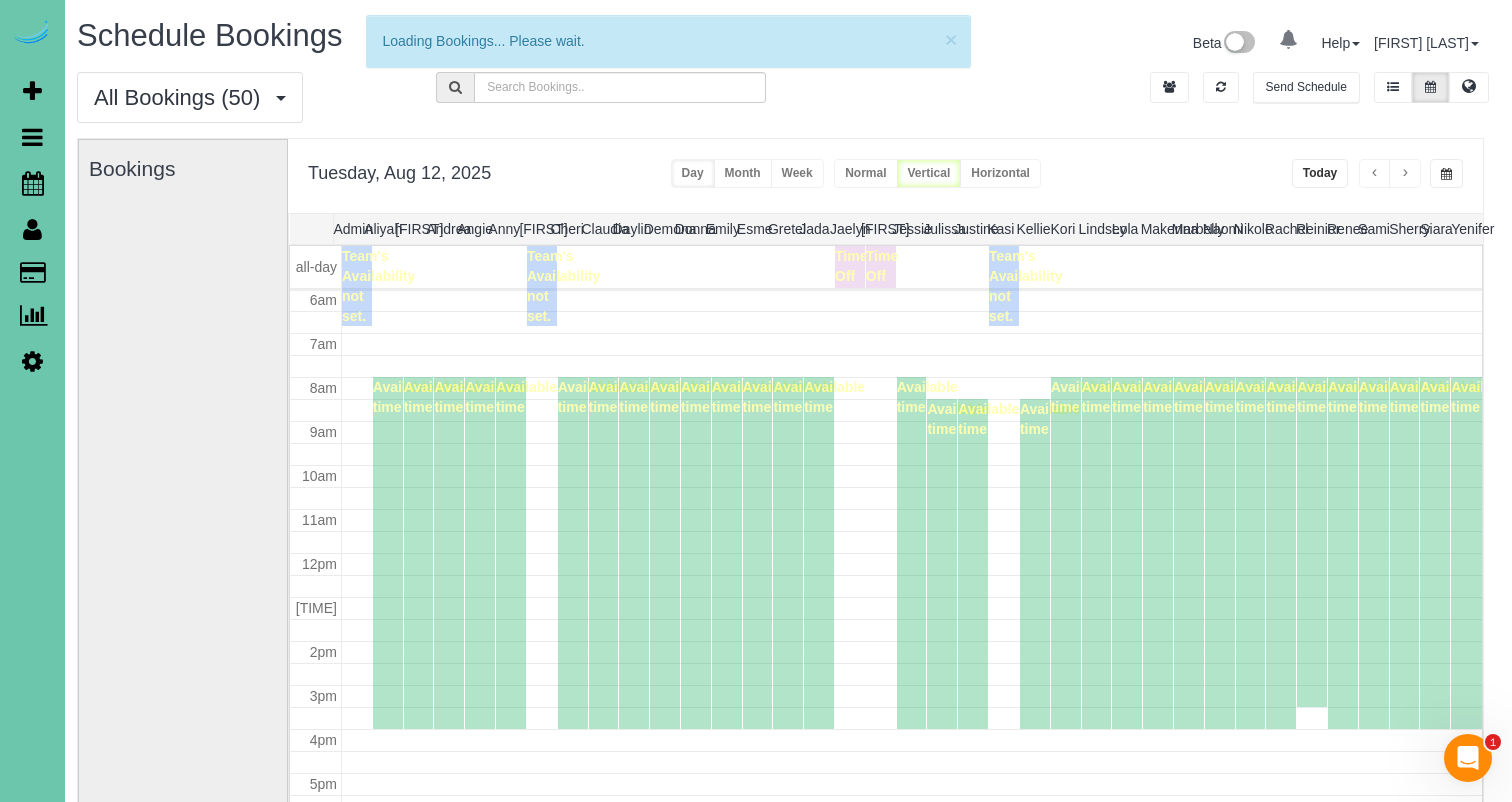 scroll, scrollTop: 265, scrollLeft: 0, axis: vertical 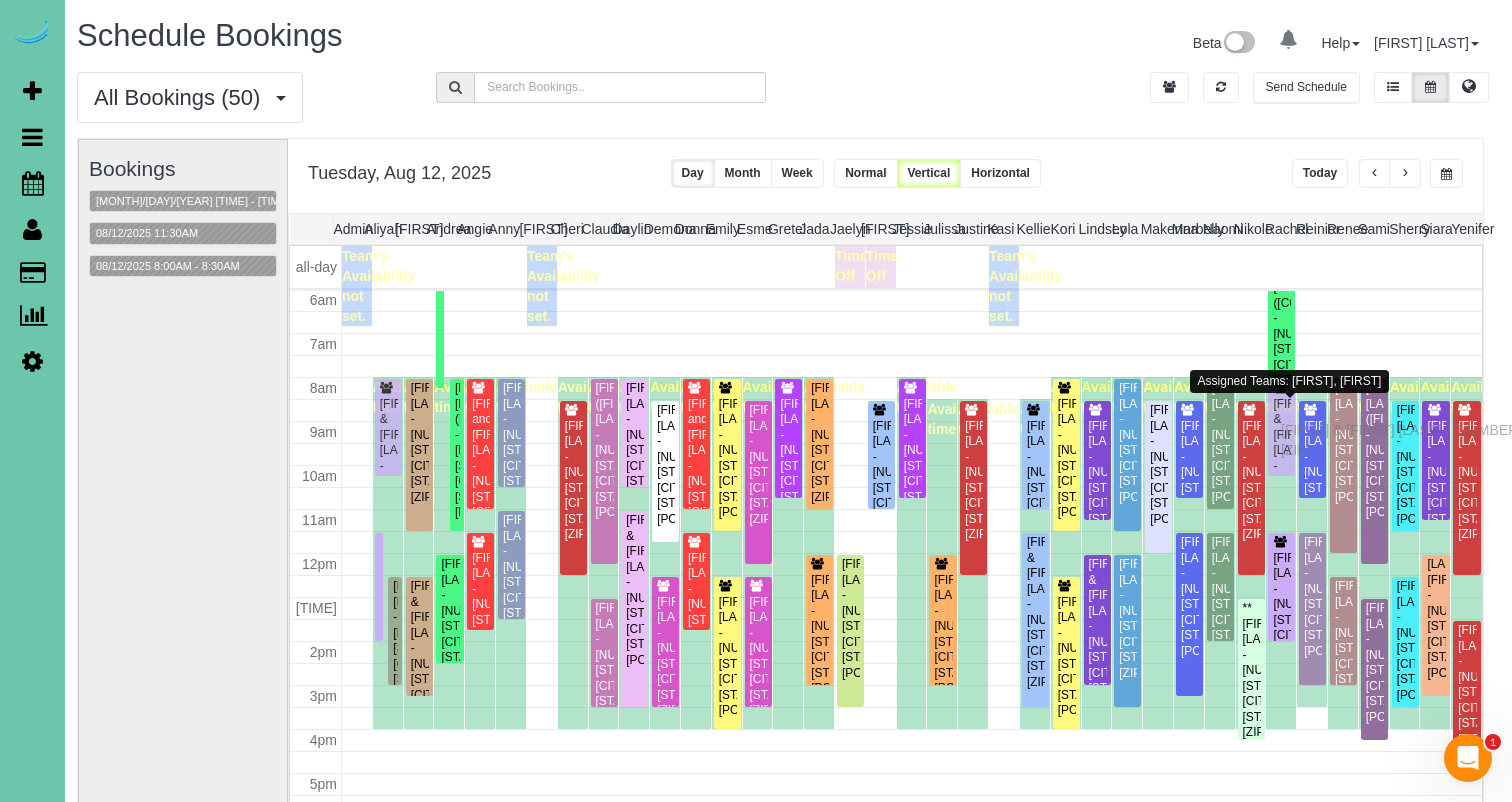 drag, startPoint x: 1287, startPoint y: 445, endPoint x: 1286, endPoint y: 427, distance: 18.027756 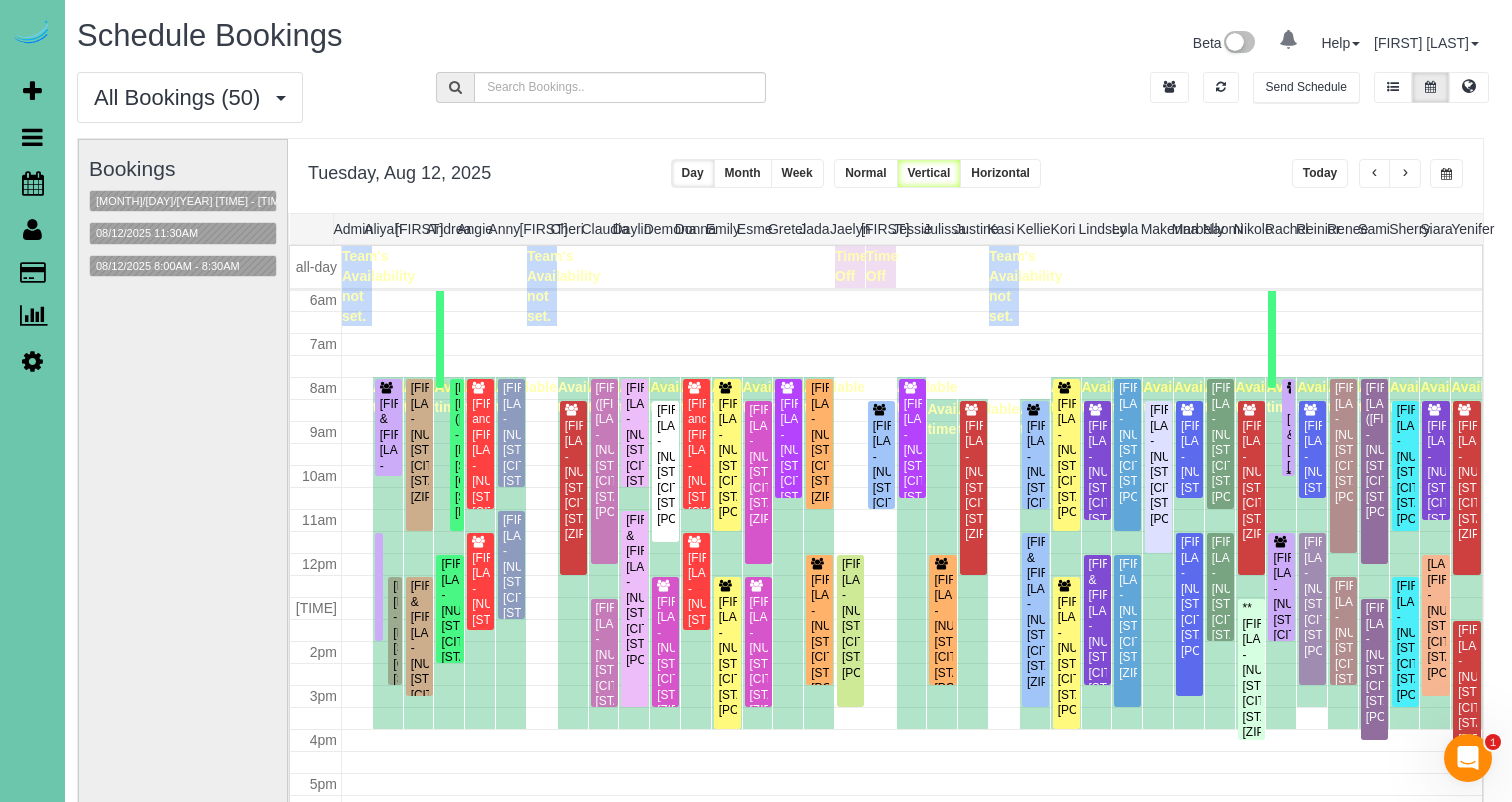 scroll, scrollTop: 265, scrollLeft: 0, axis: vertical 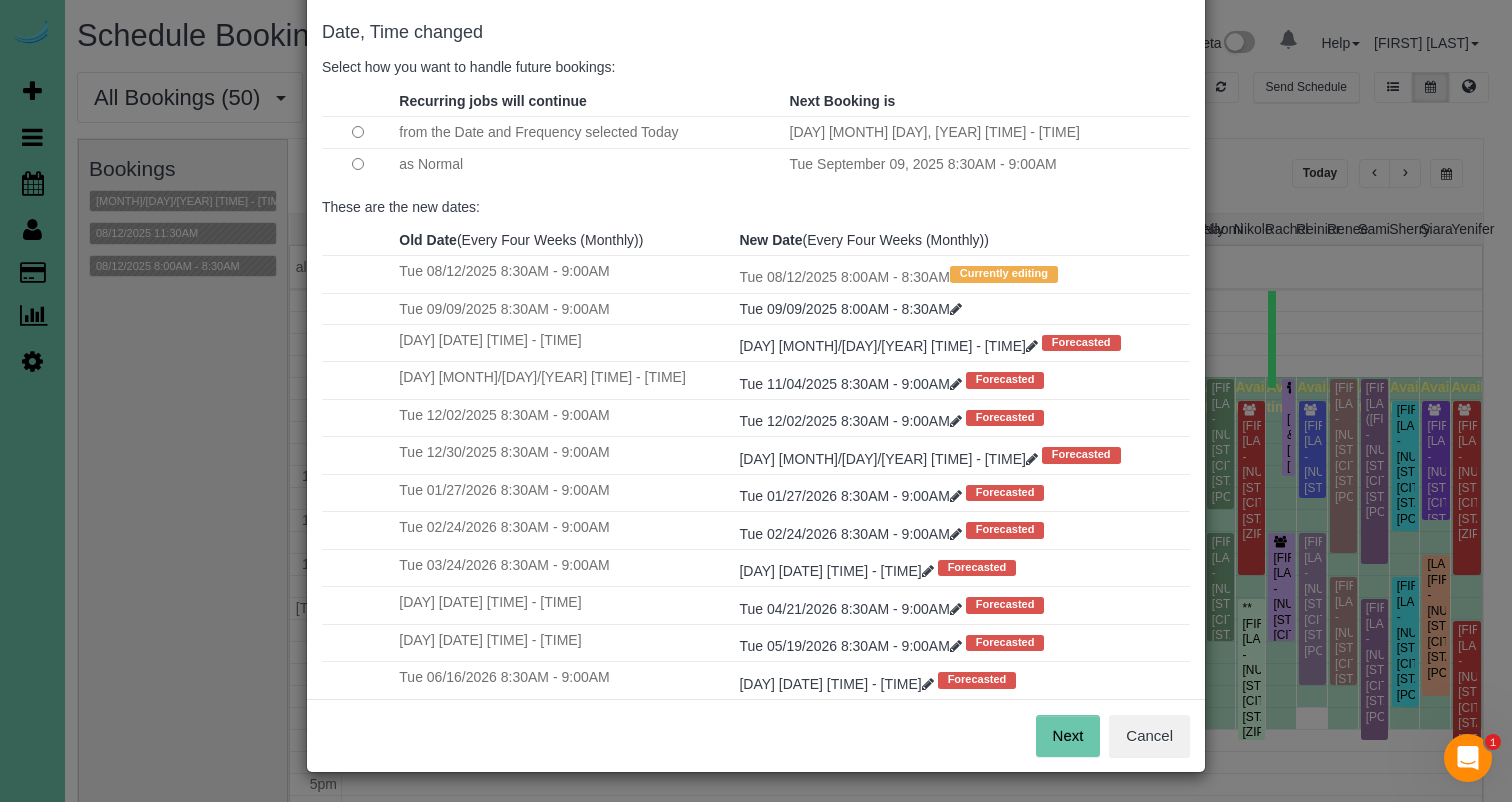 drag, startPoint x: 1067, startPoint y: 721, endPoint x: 989, endPoint y: 683, distance: 86.764046 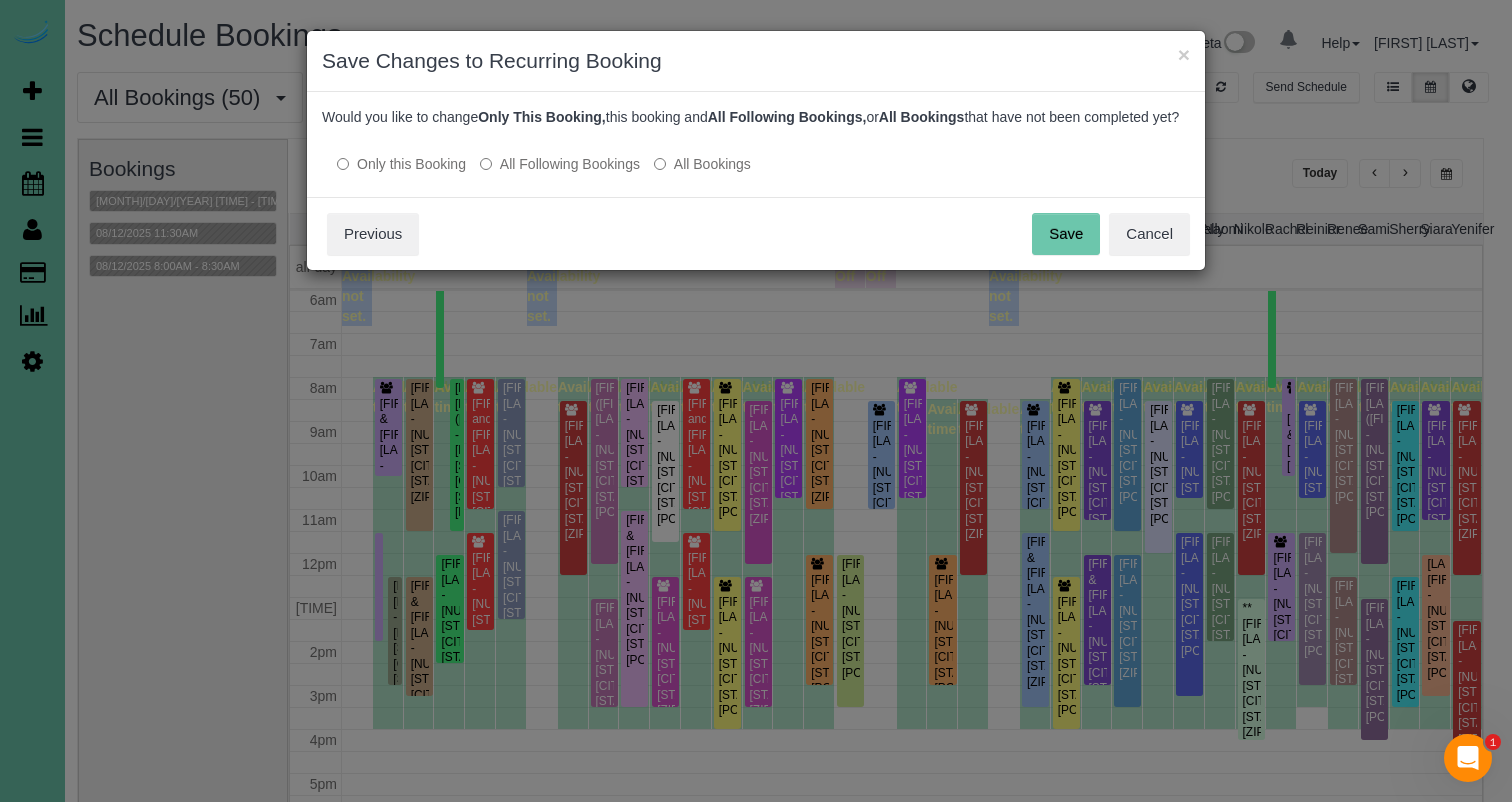 scroll, scrollTop: 0, scrollLeft: 0, axis: both 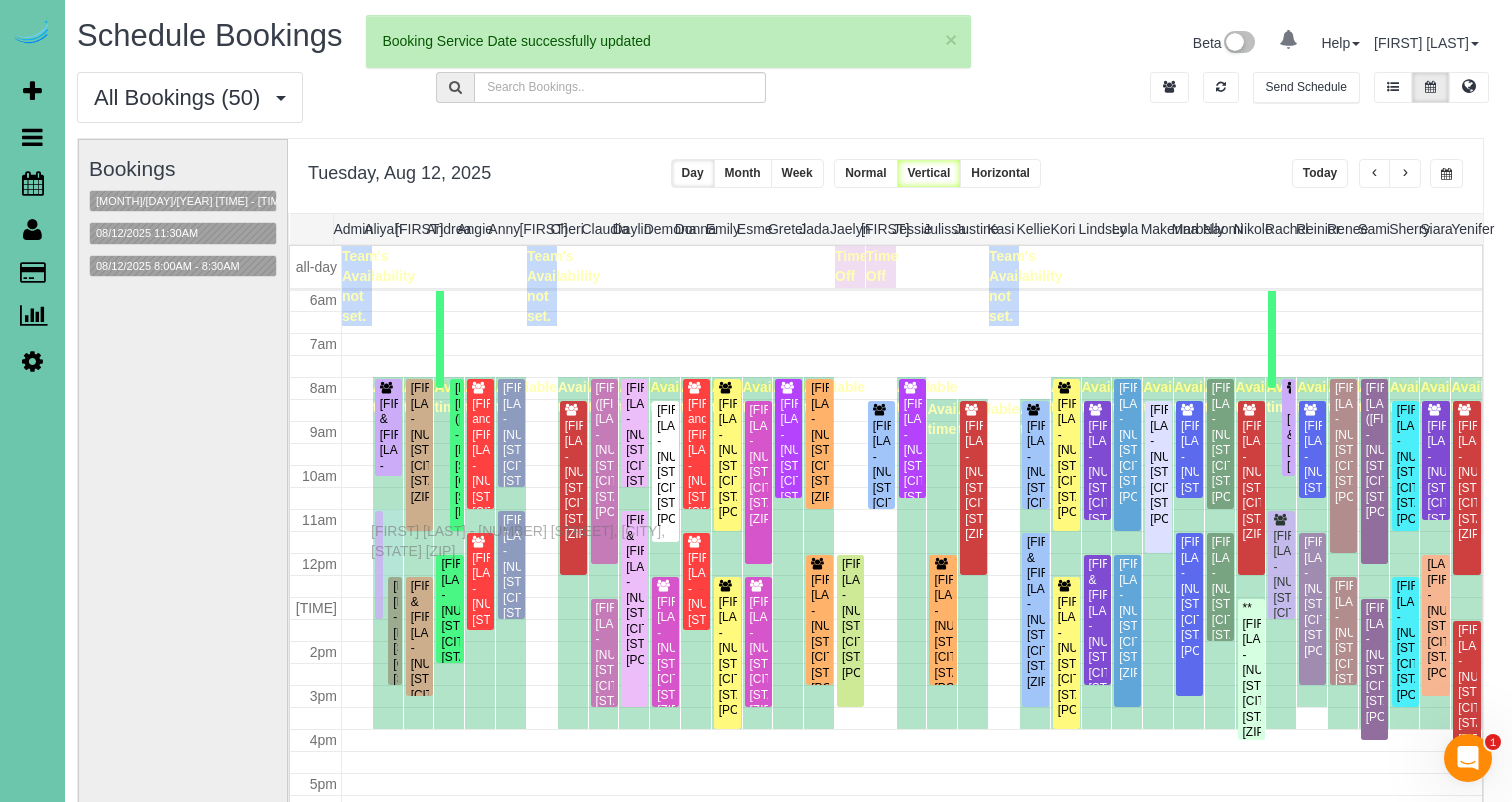 drag, startPoint x: 377, startPoint y: 543, endPoint x: 376, endPoint y: 528, distance: 15.033297 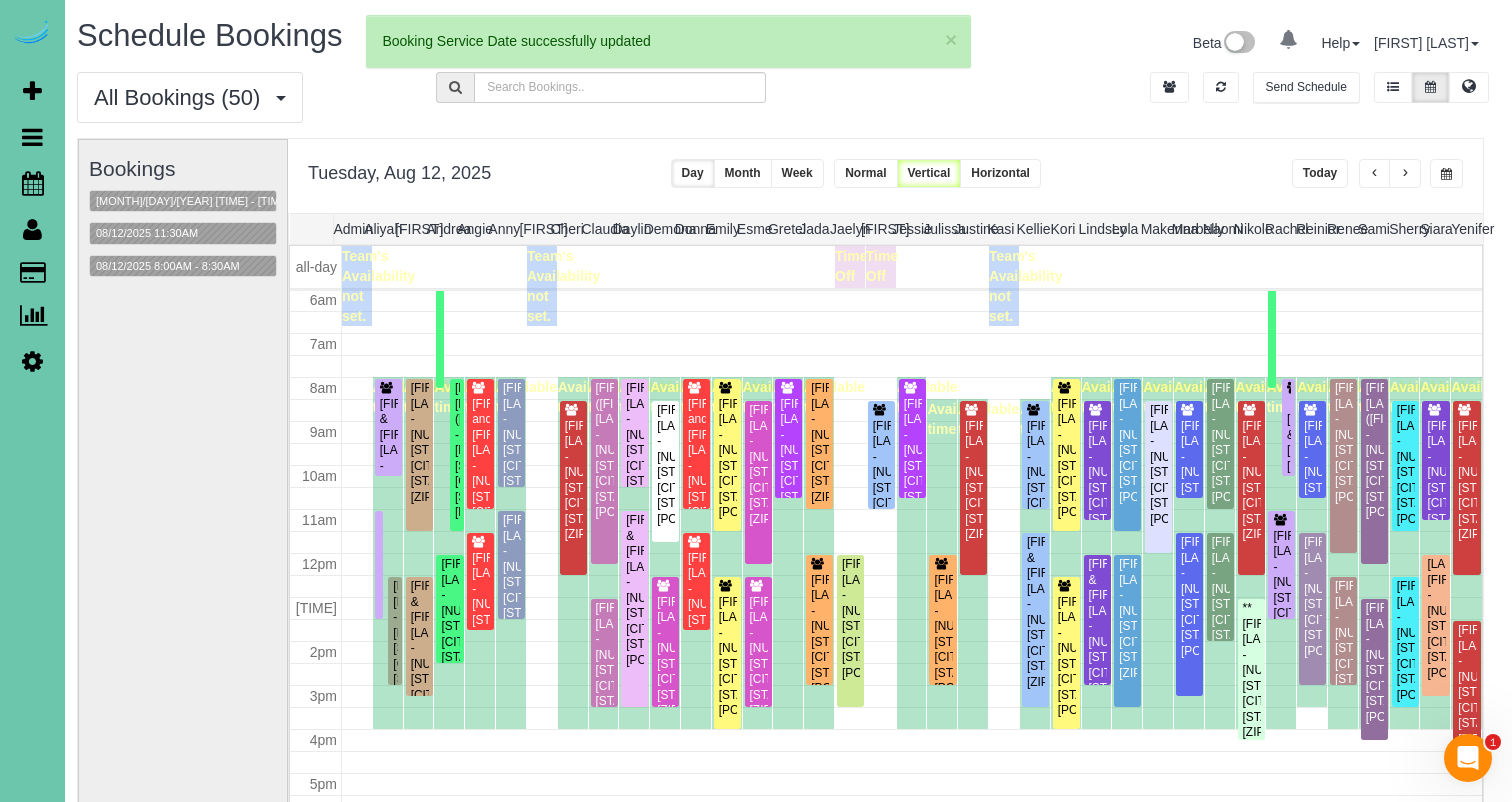 scroll, scrollTop: 265, scrollLeft: 0, axis: vertical 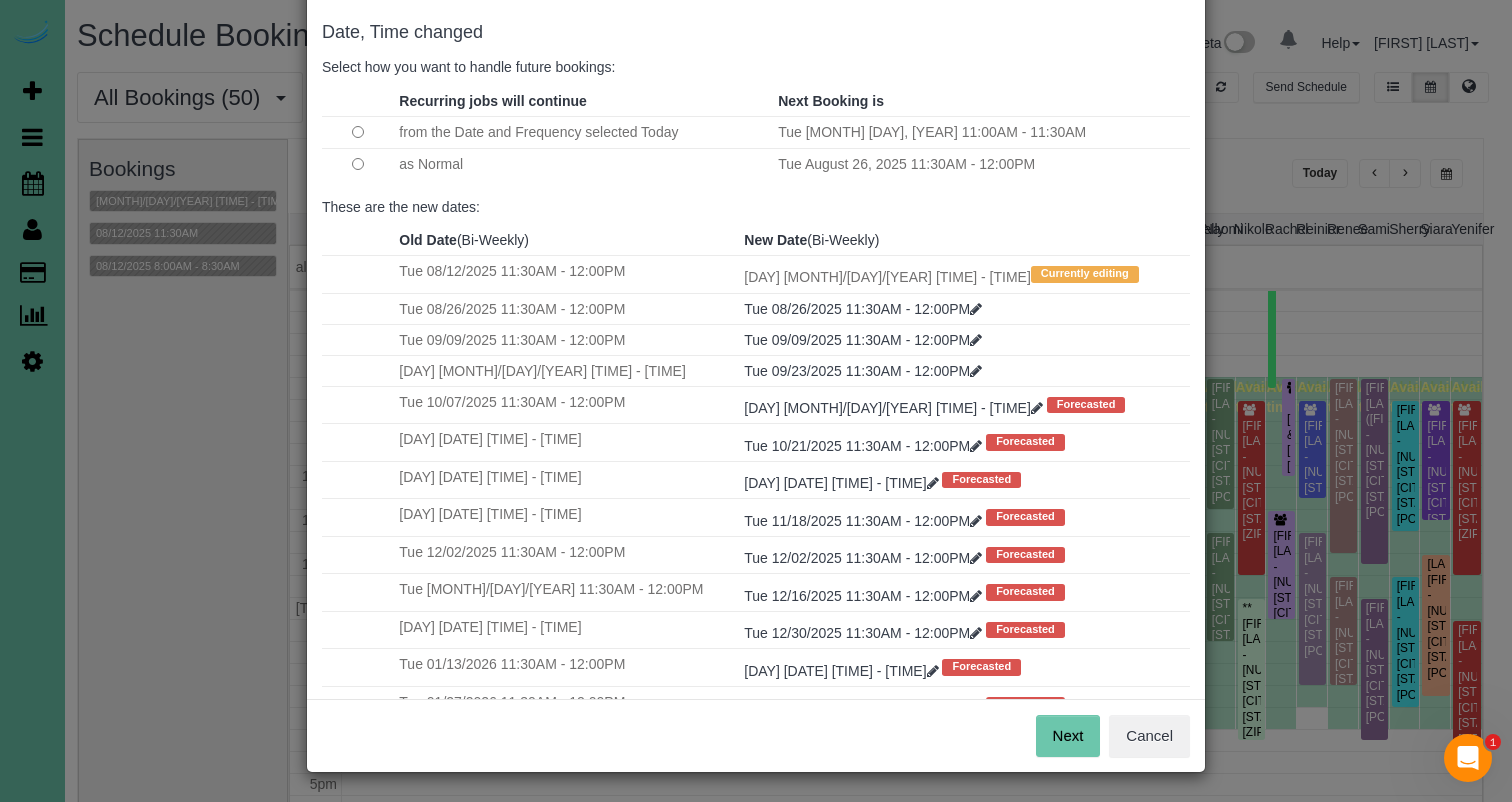 click on "Next" at bounding box center [1068, 736] 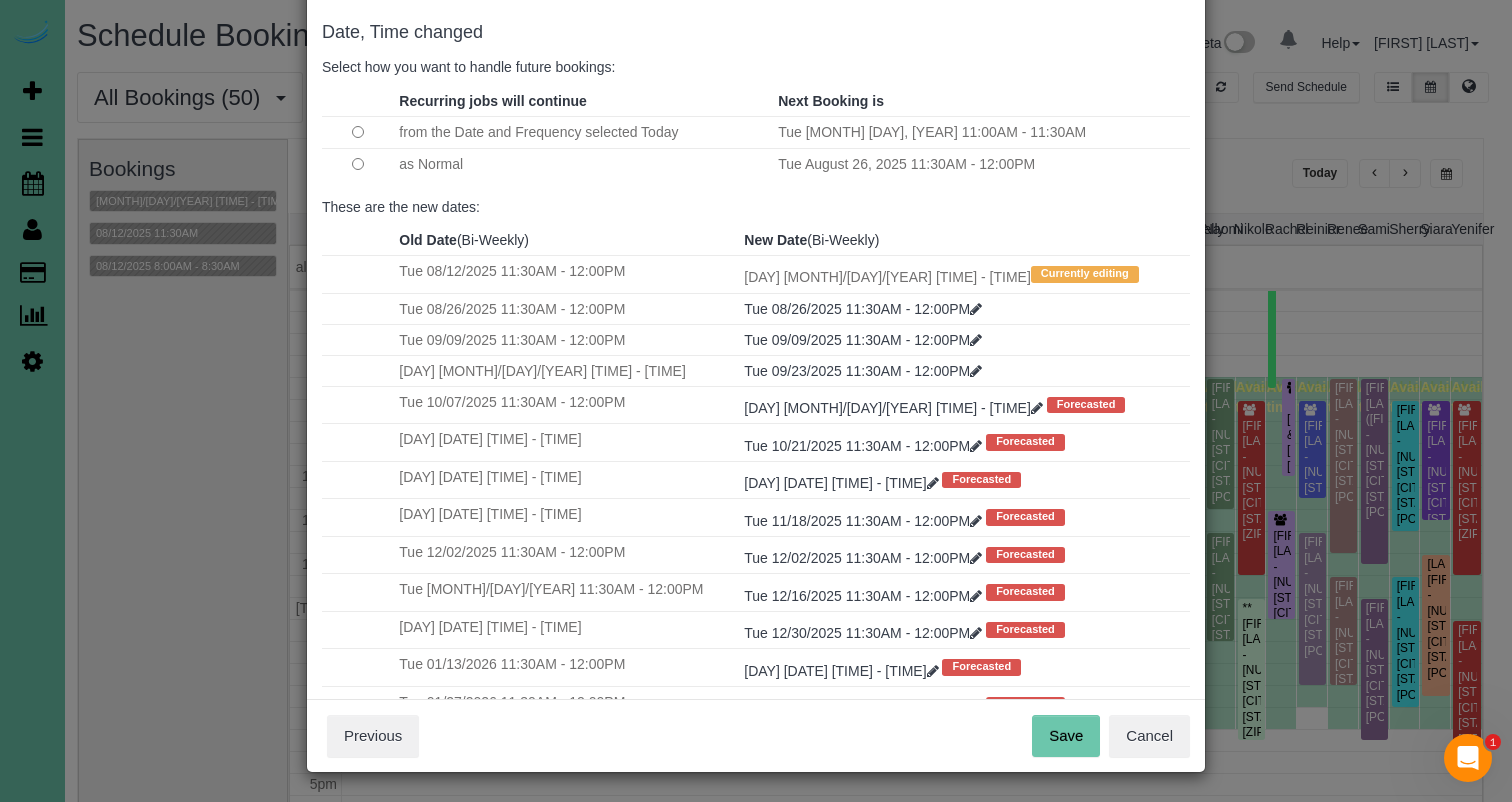 scroll, scrollTop: 0, scrollLeft: 0, axis: both 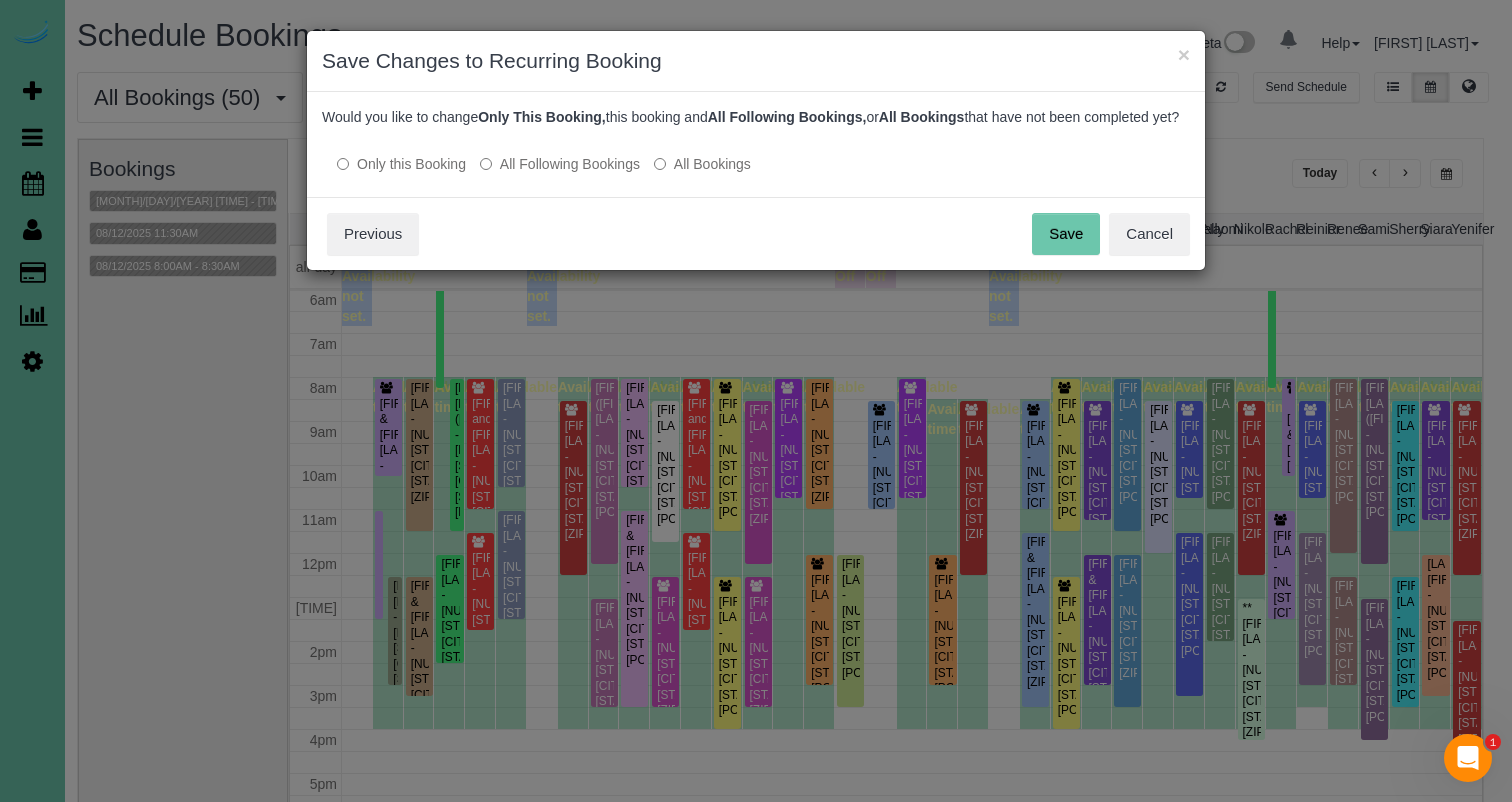 click on "Save" at bounding box center [1066, 234] 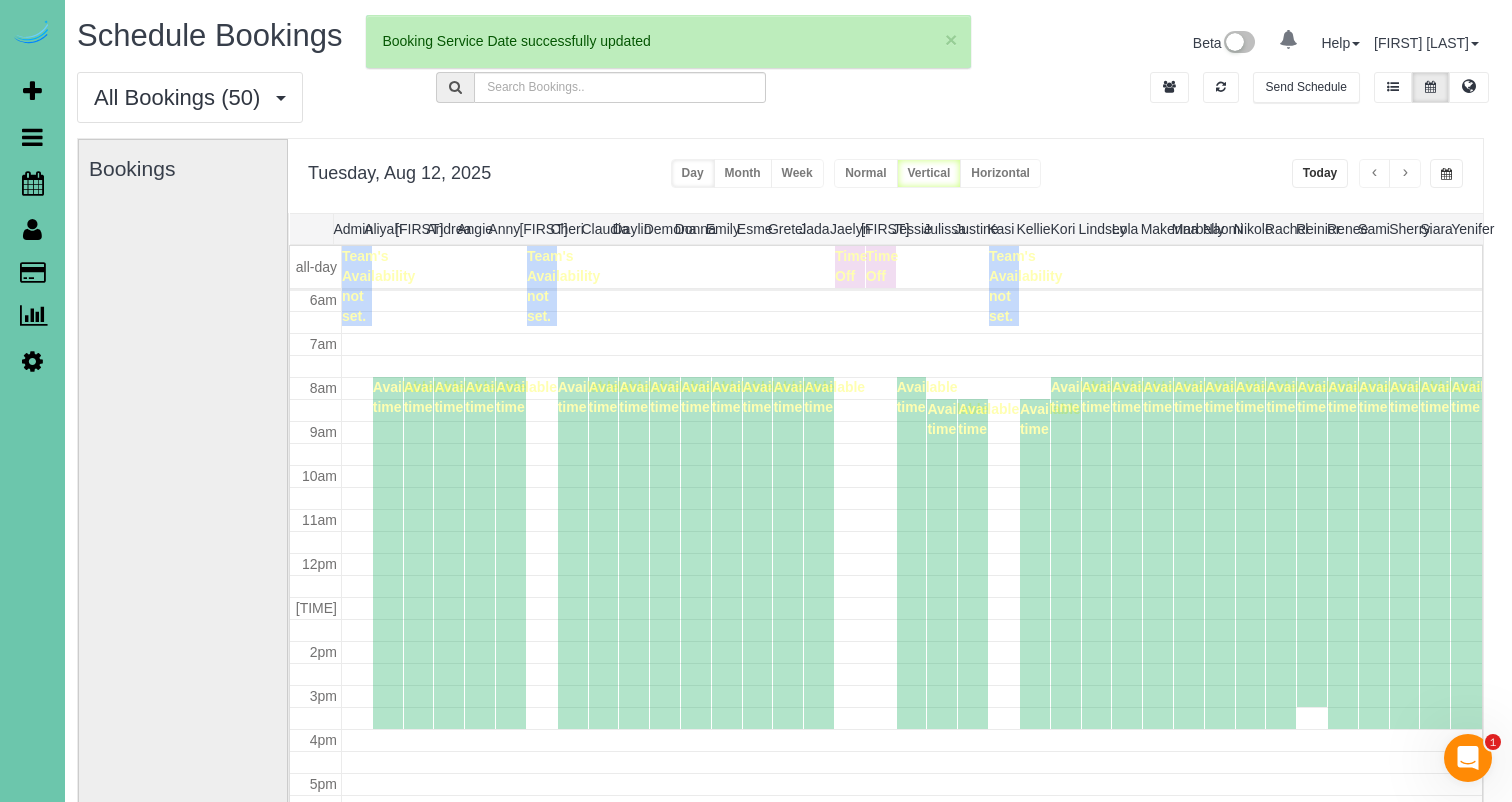 scroll, scrollTop: 265, scrollLeft: 0, axis: vertical 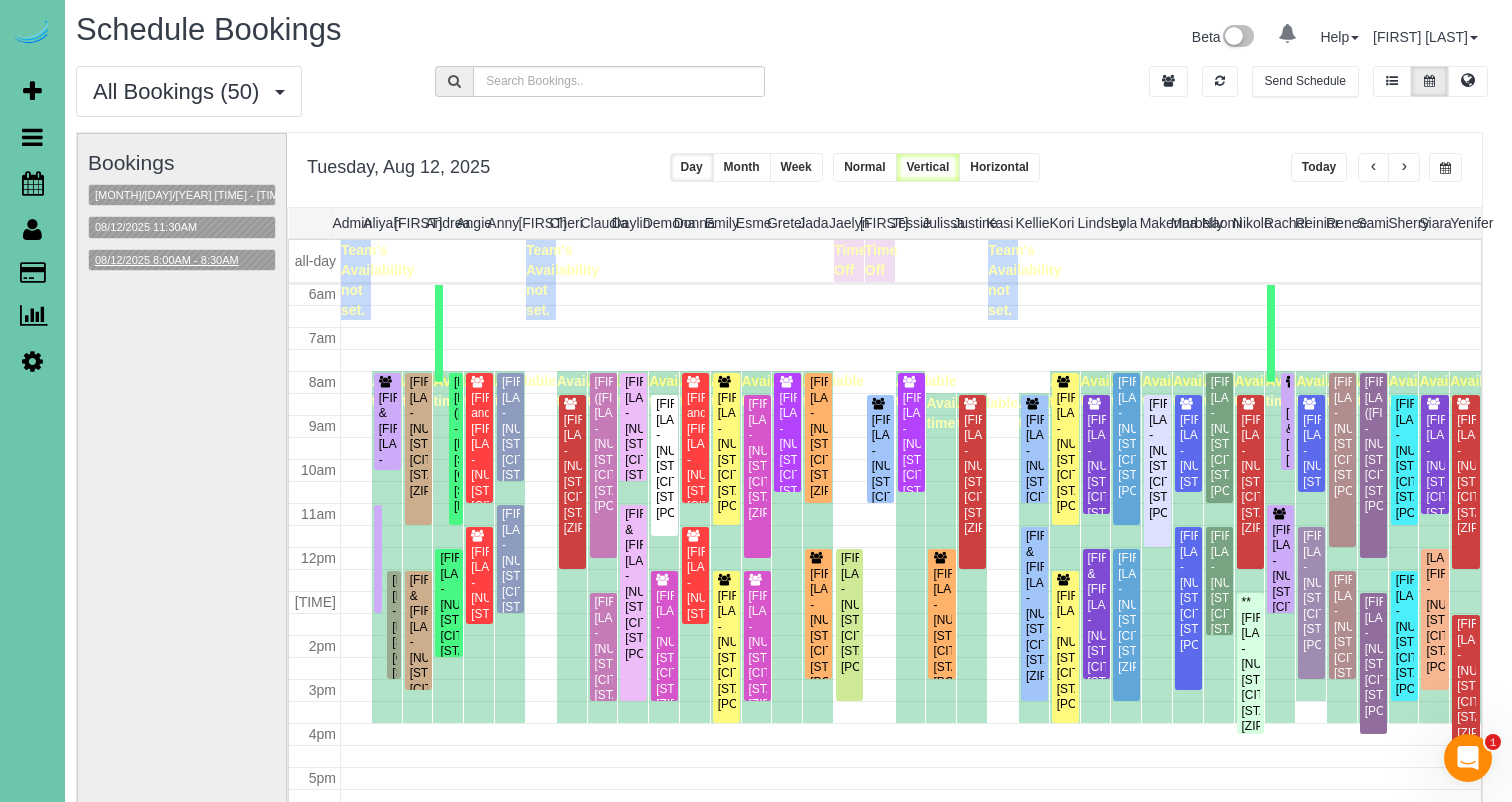 click on "08/12/2025 8:00AM - 8:30AM" at bounding box center [167, 260] 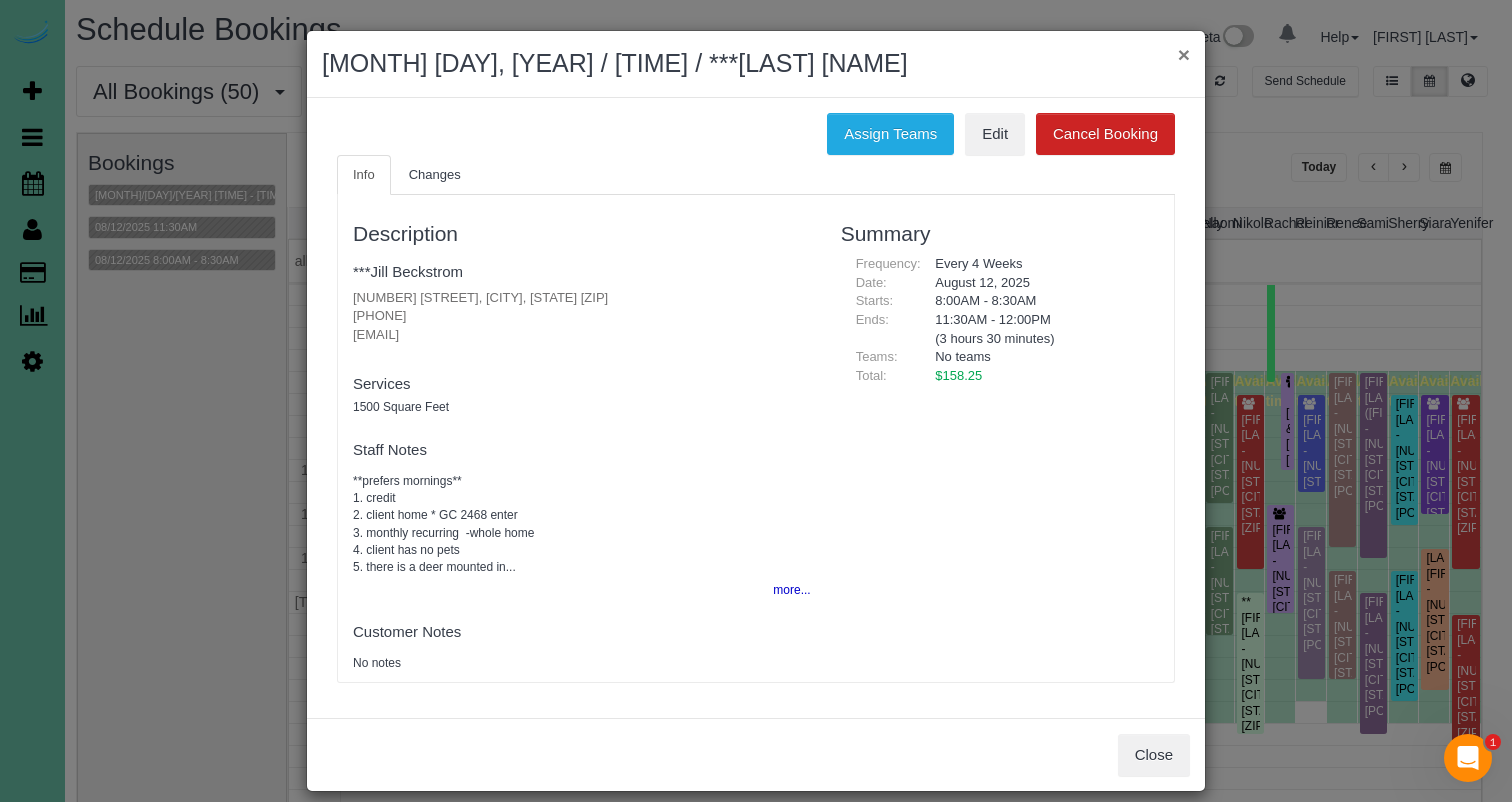 click on "×" at bounding box center (1184, 54) 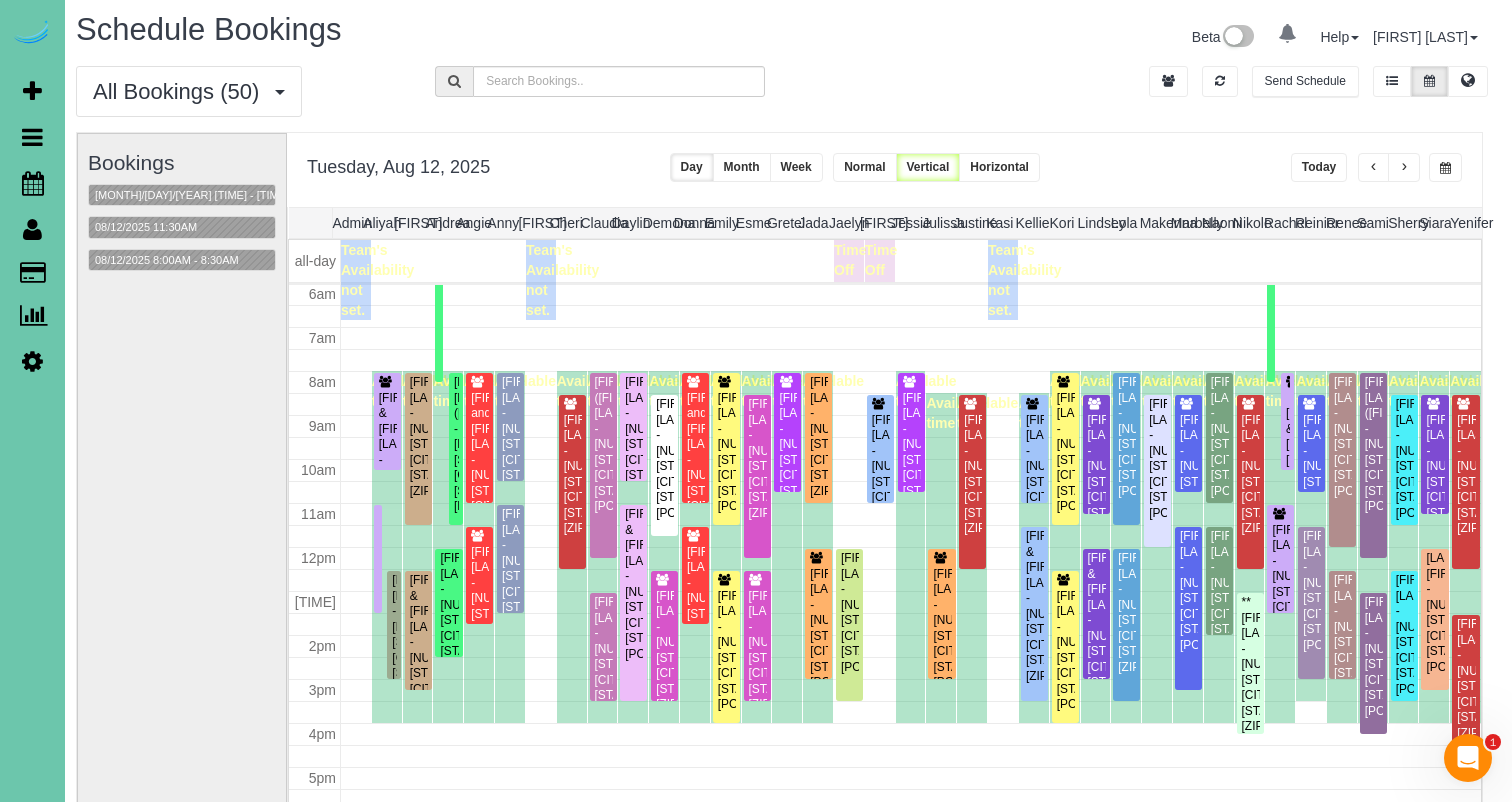 scroll, scrollTop: 137, scrollLeft: 9, axis: both 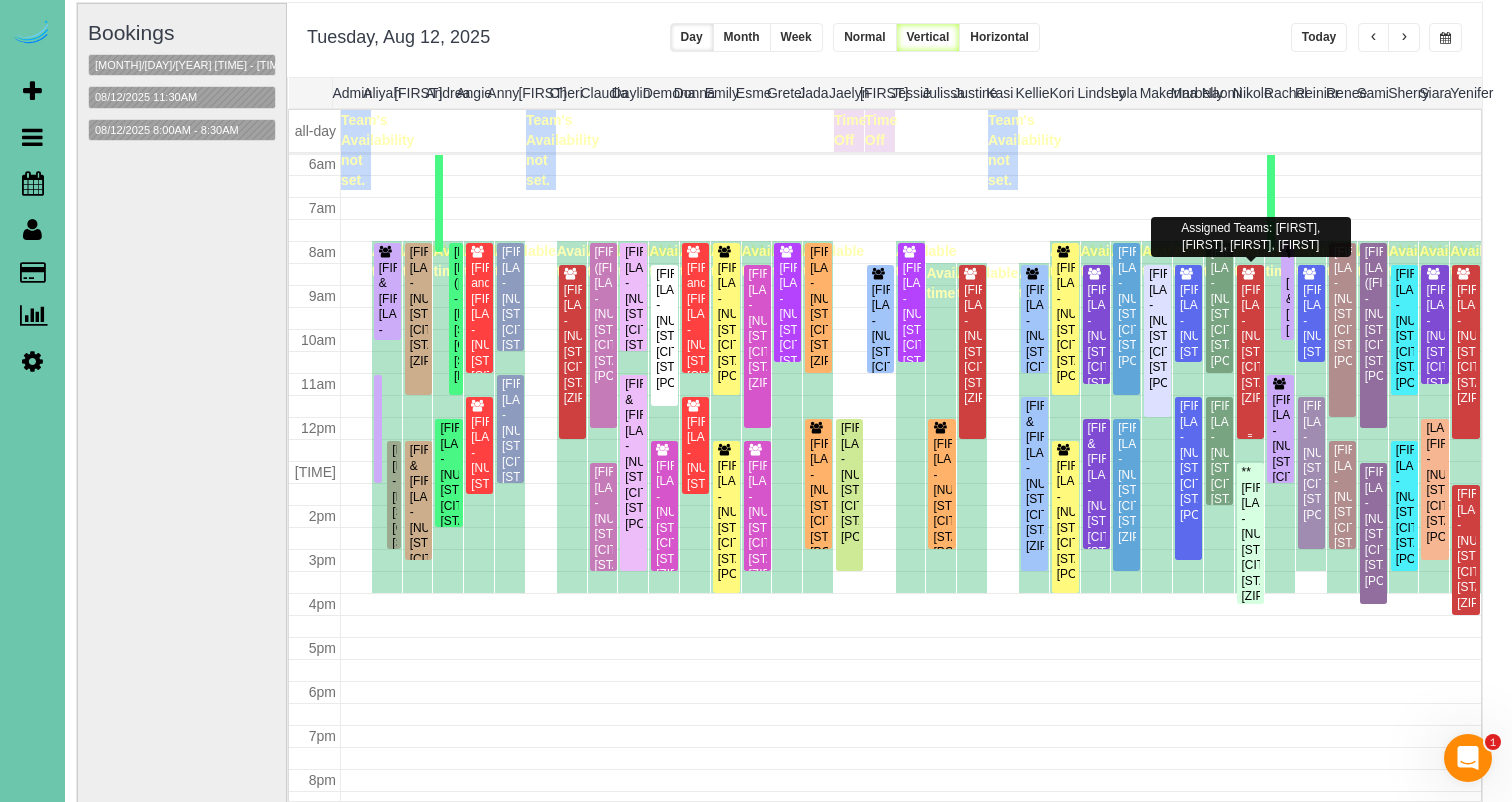 click on "[FIRST] [LAST] - [NUMBER] [STREET], [CITY], [STATE] [POSTAL_CODE]" at bounding box center [1250, 345] 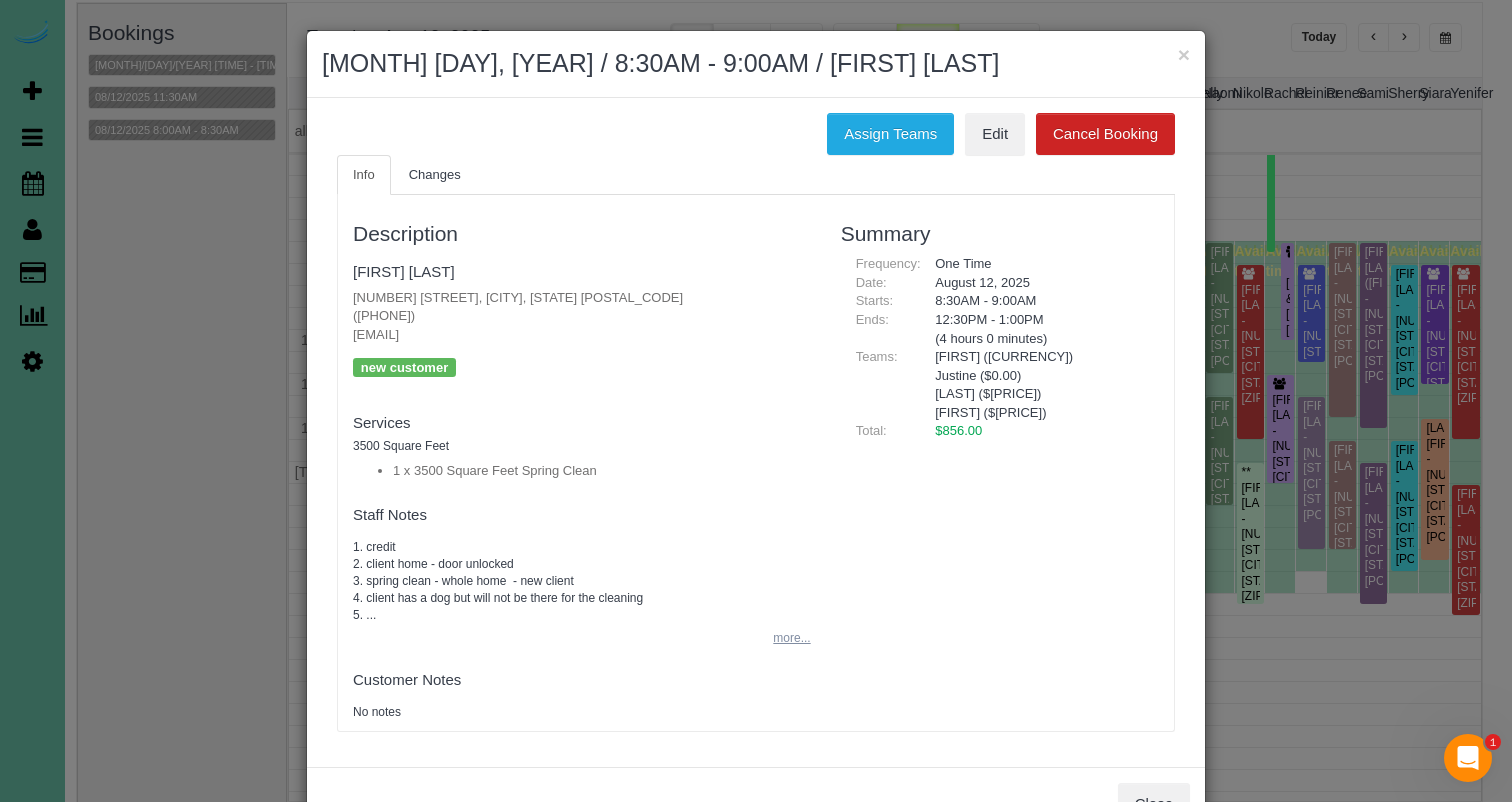 click on "more..." at bounding box center (785, 638) 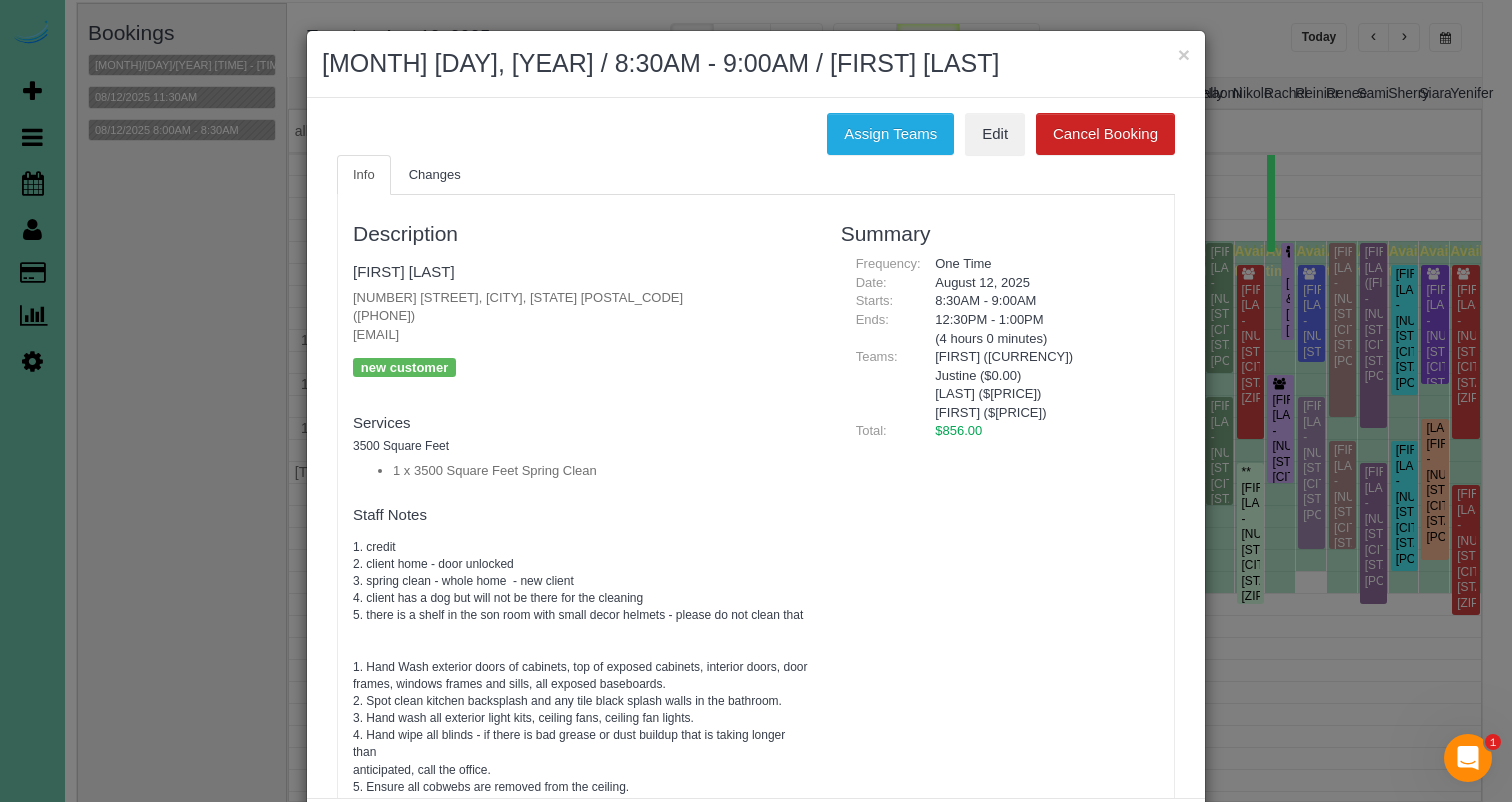 scroll, scrollTop: 1, scrollLeft: 0, axis: vertical 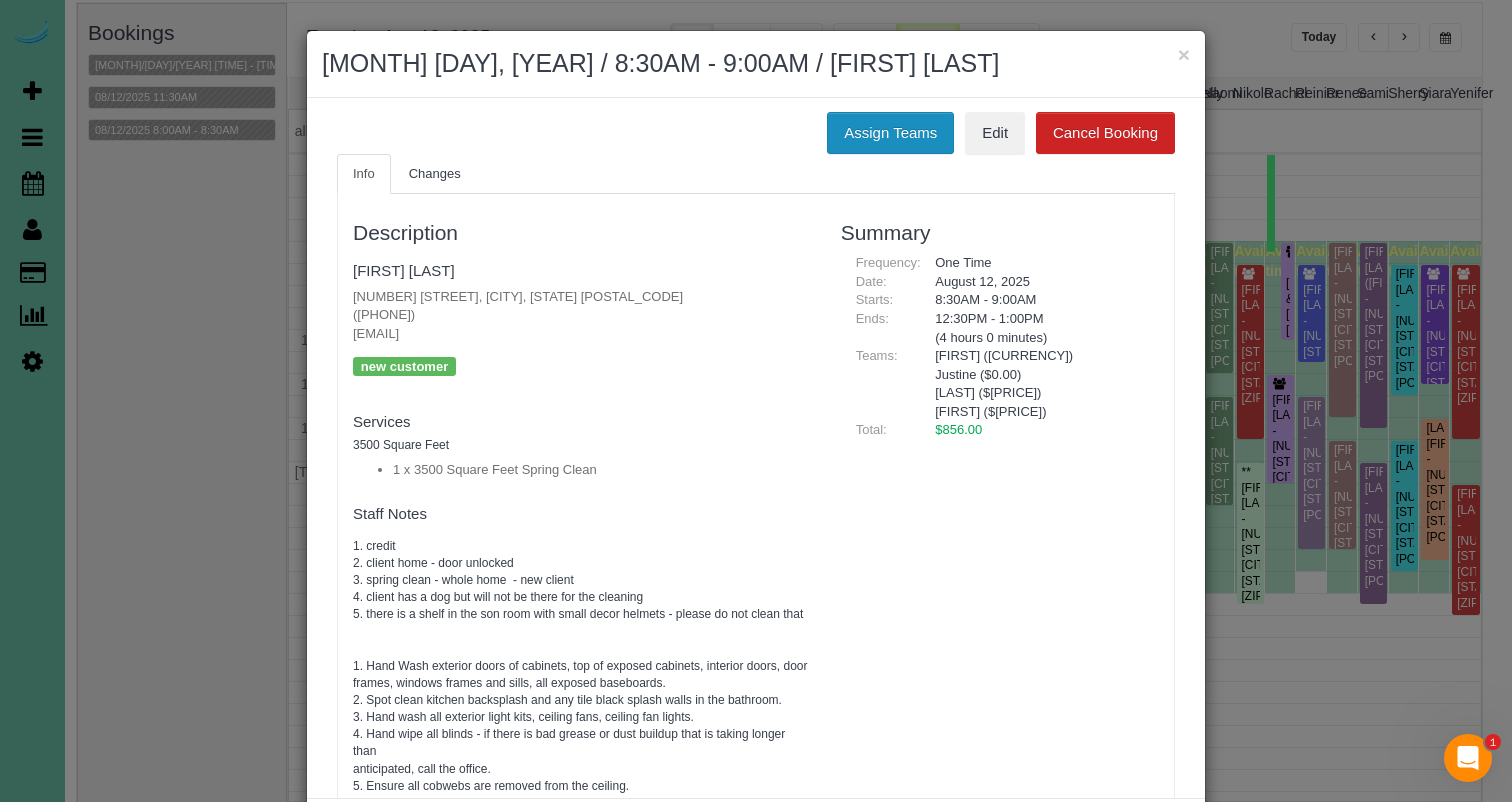 click on "Assign Teams" at bounding box center (890, 133) 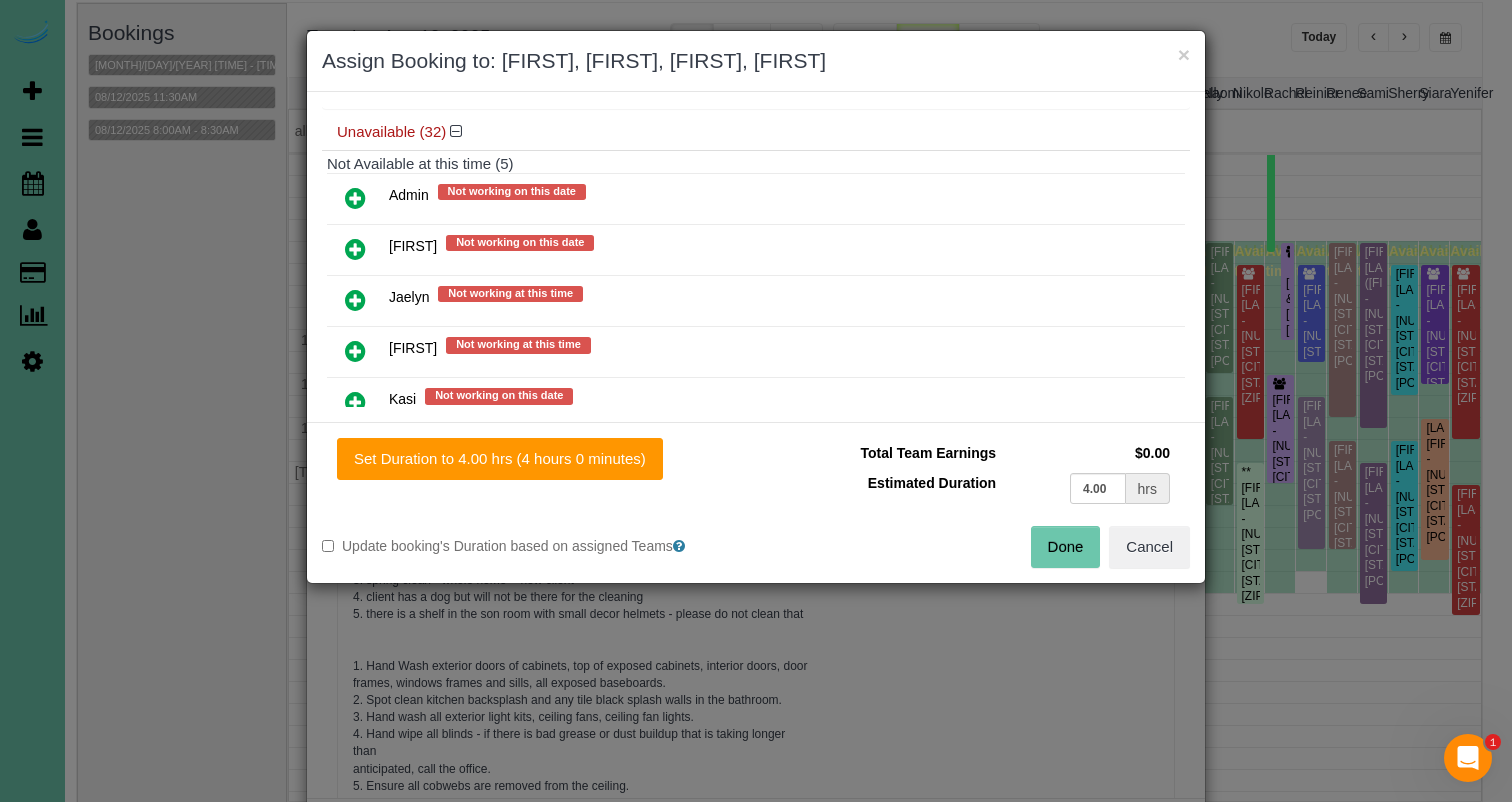 scroll, scrollTop: 413, scrollLeft: 0, axis: vertical 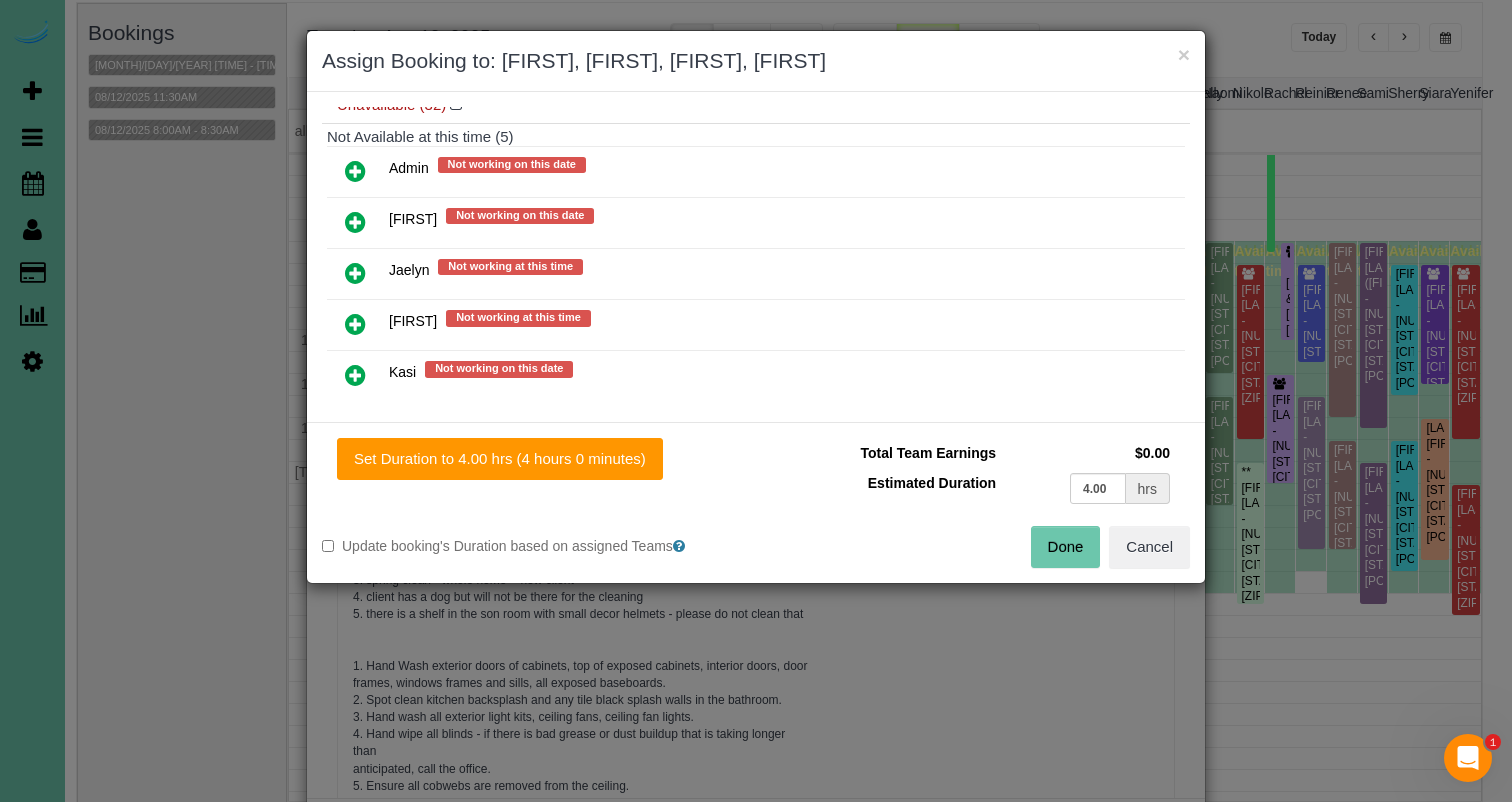 click at bounding box center [355, 324] 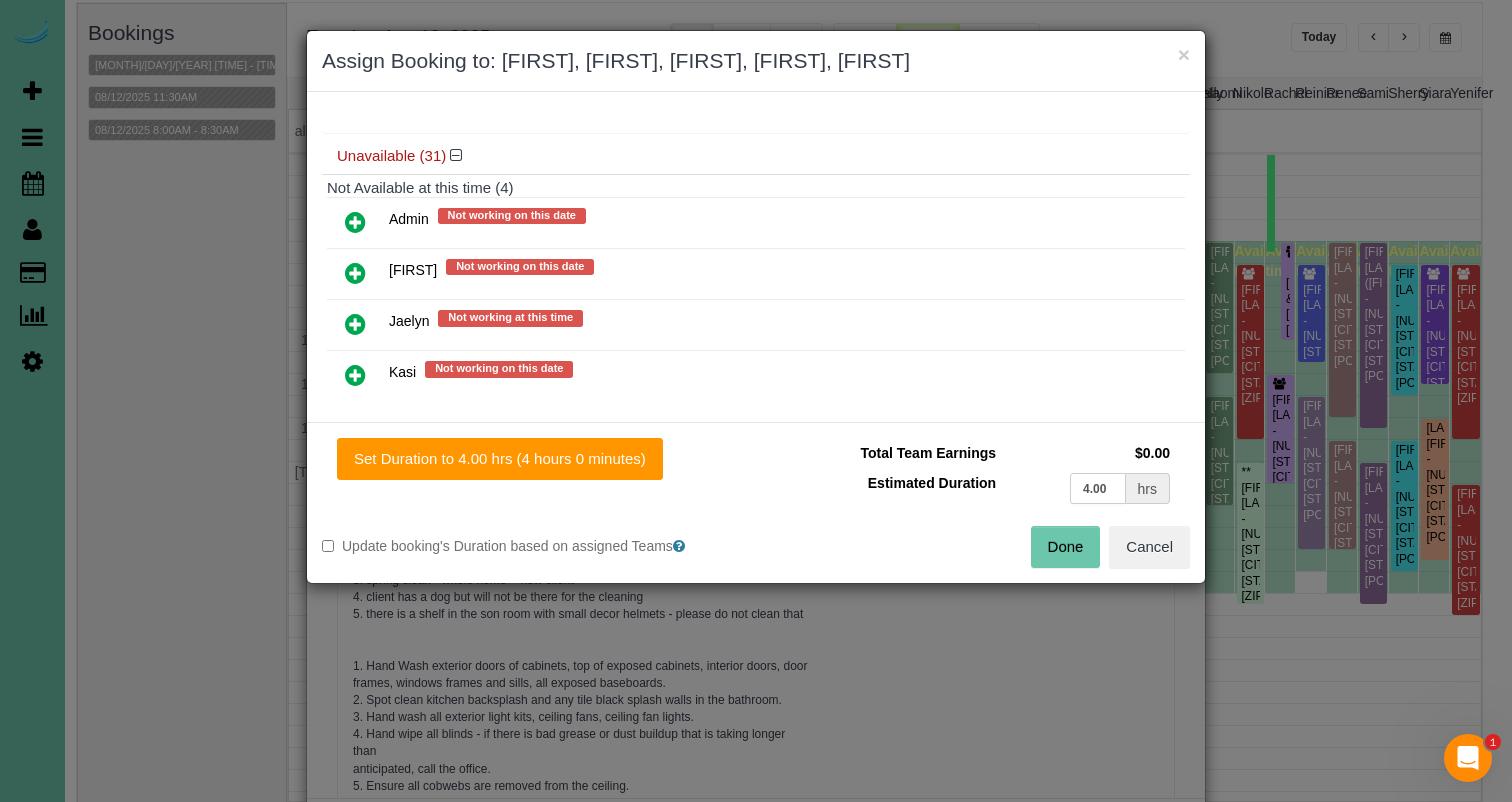 drag, startPoint x: 1112, startPoint y: 489, endPoint x: 976, endPoint y: 463, distance: 138.463 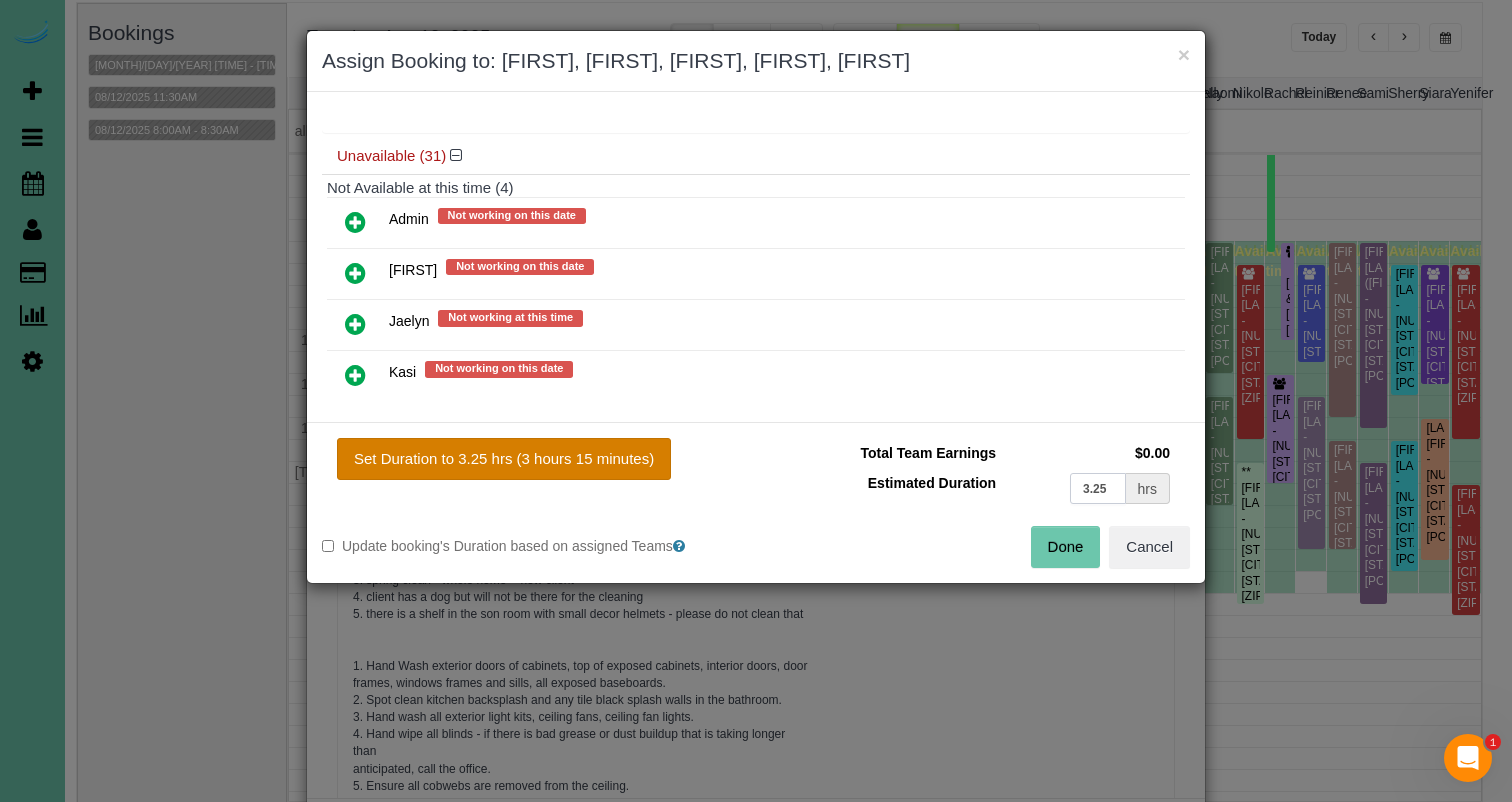type on "3.25" 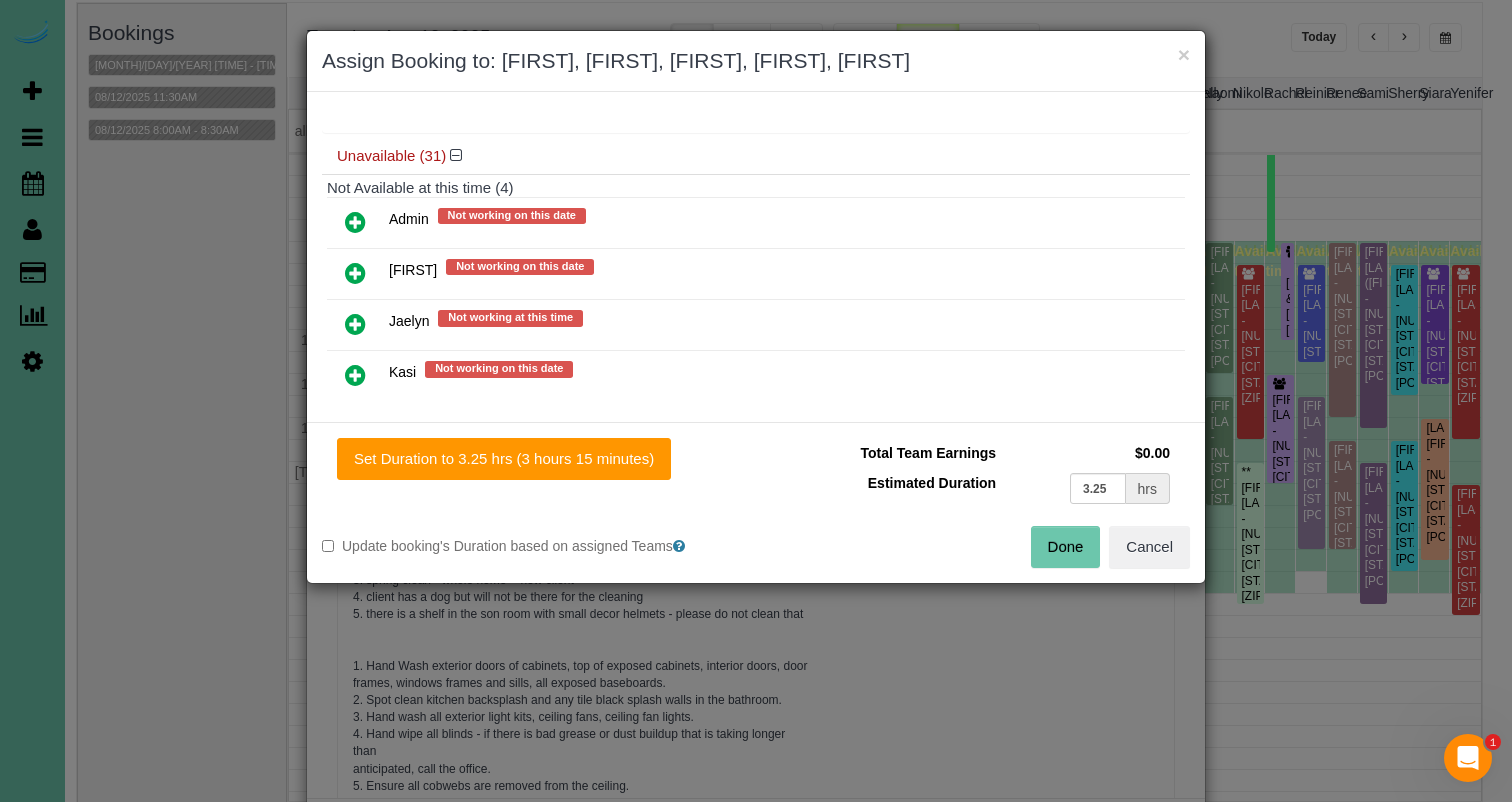 drag, startPoint x: 615, startPoint y: 469, endPoint x: 698, endPoint y: 480, distance: 83.725746 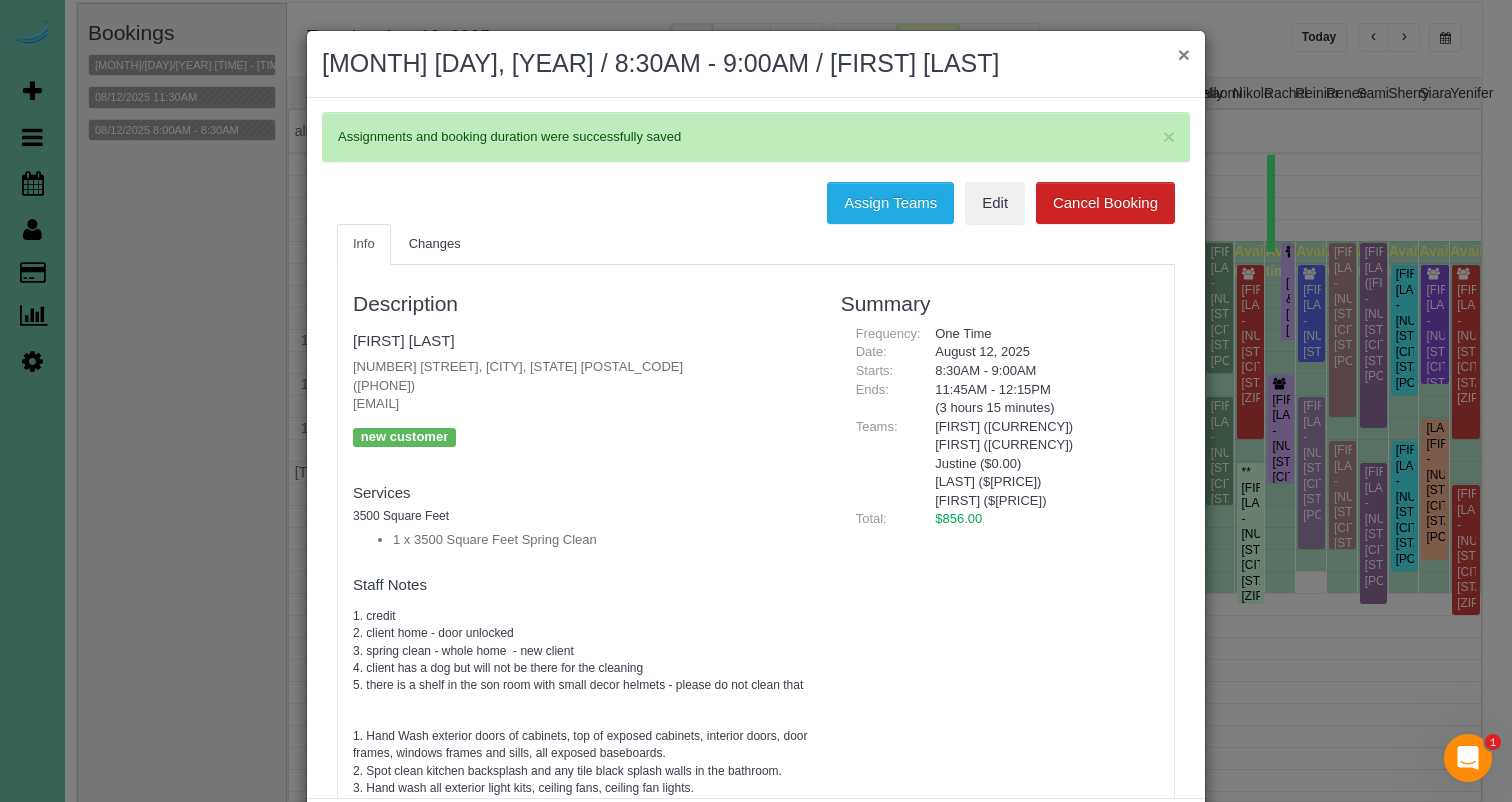 click on "×" at bounding box center [1184, 54] 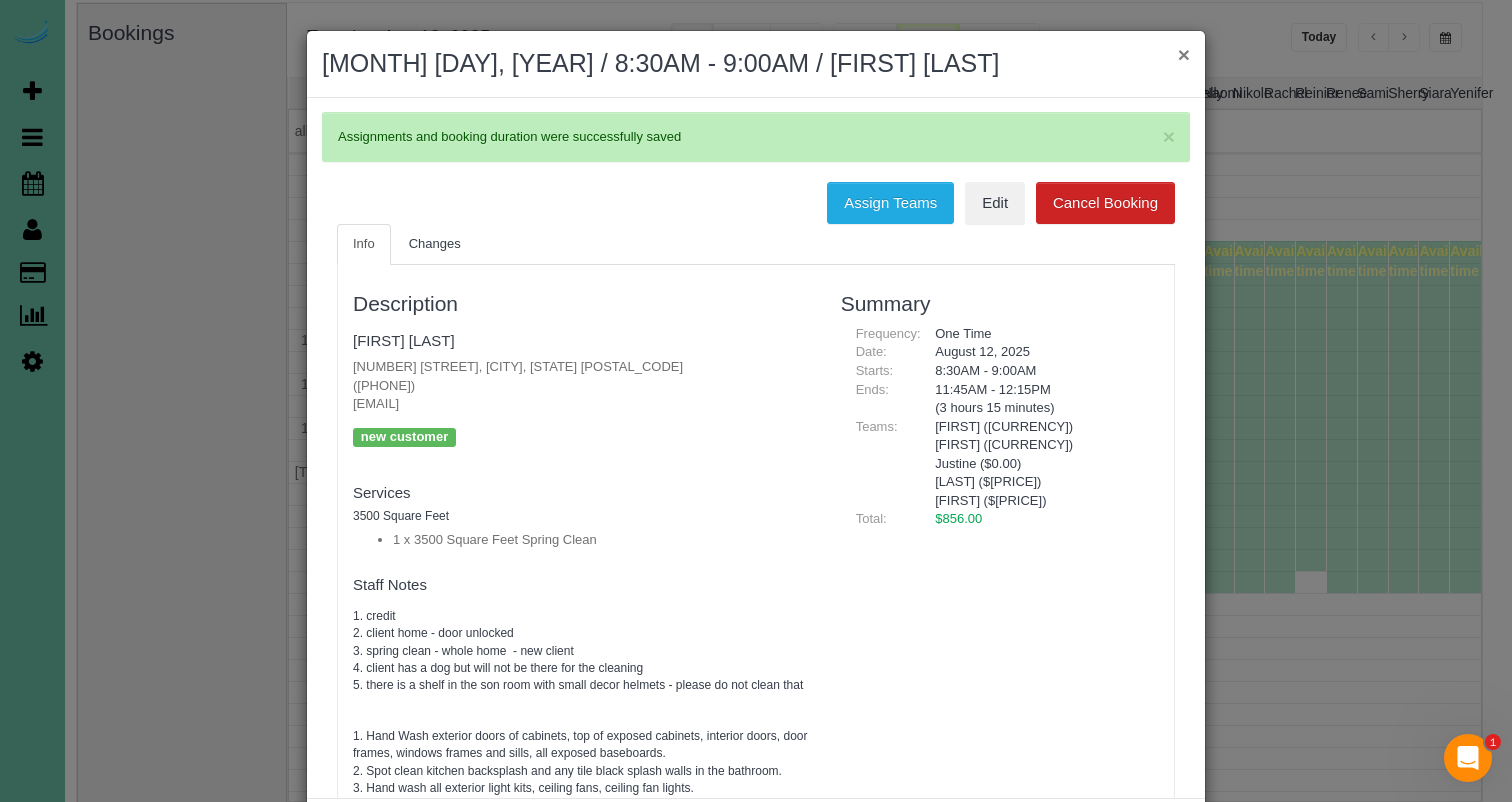 scroll, scrollTop: 265, scrollLeft: 0, axis: vertical 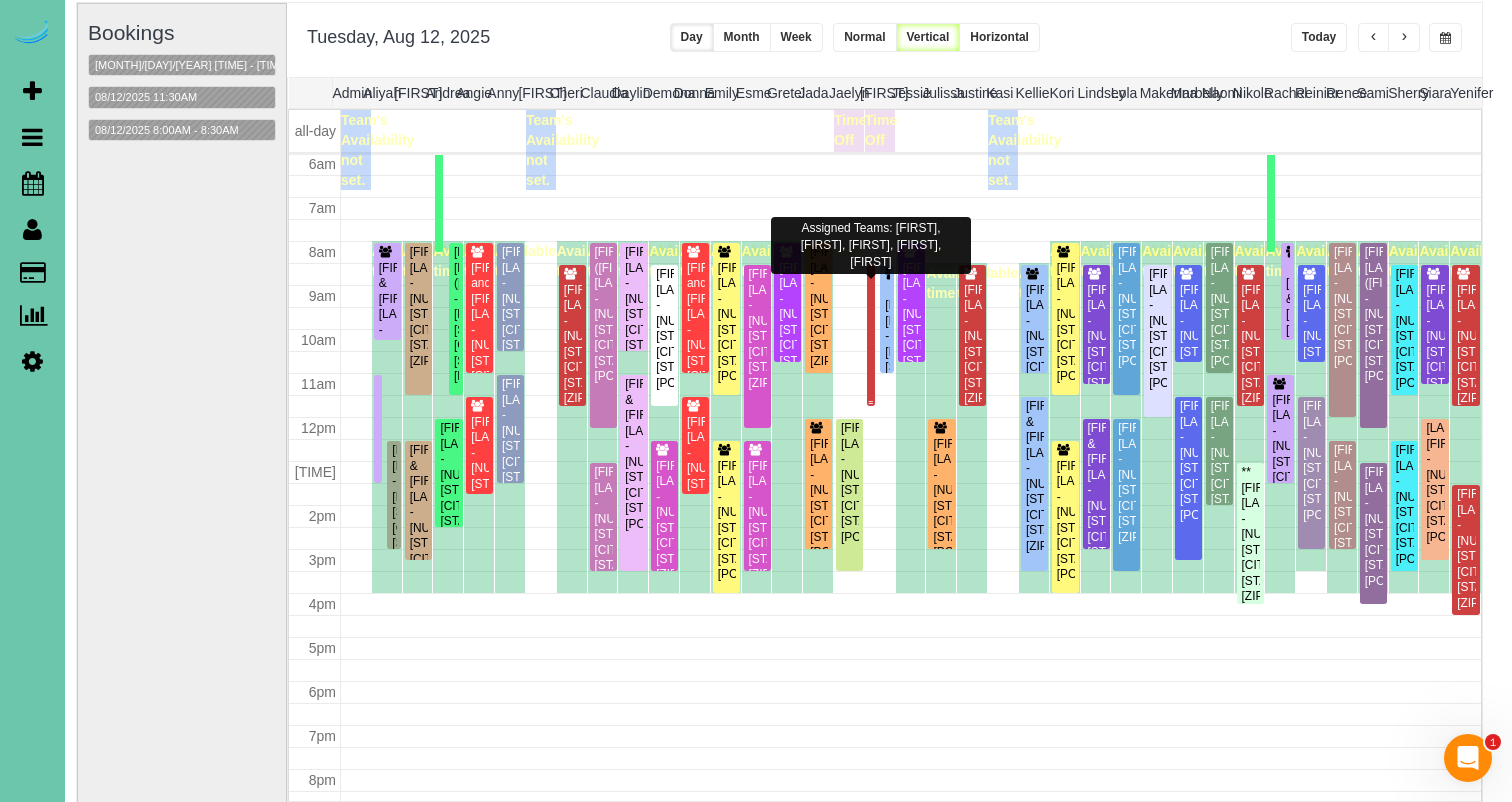 click at bounding box center [871, 335] 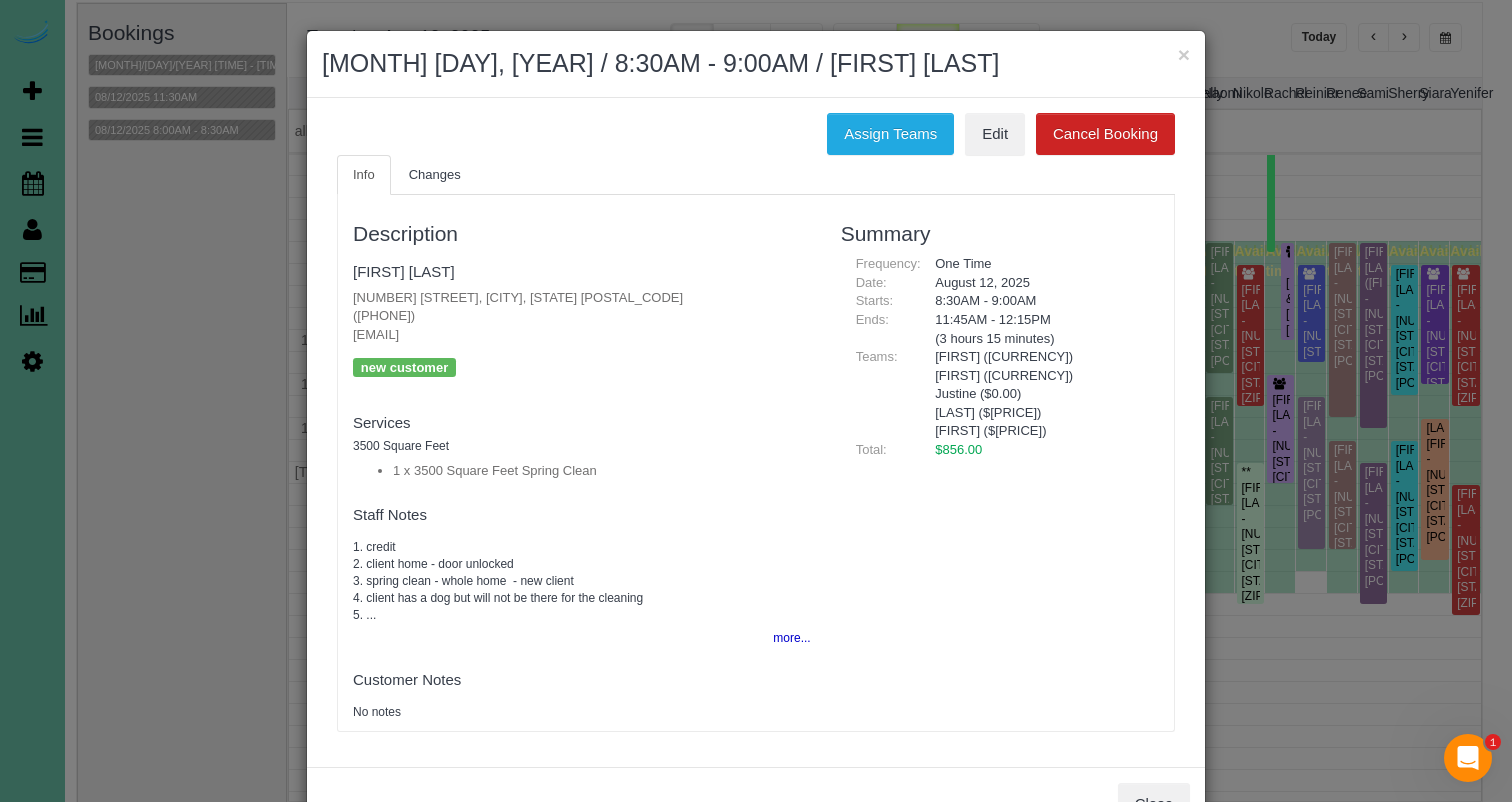 click on "×
August 12, 2025 /
8:30AM - 9:00AM /
Kellie Potter" at bounding box center [756, 64] 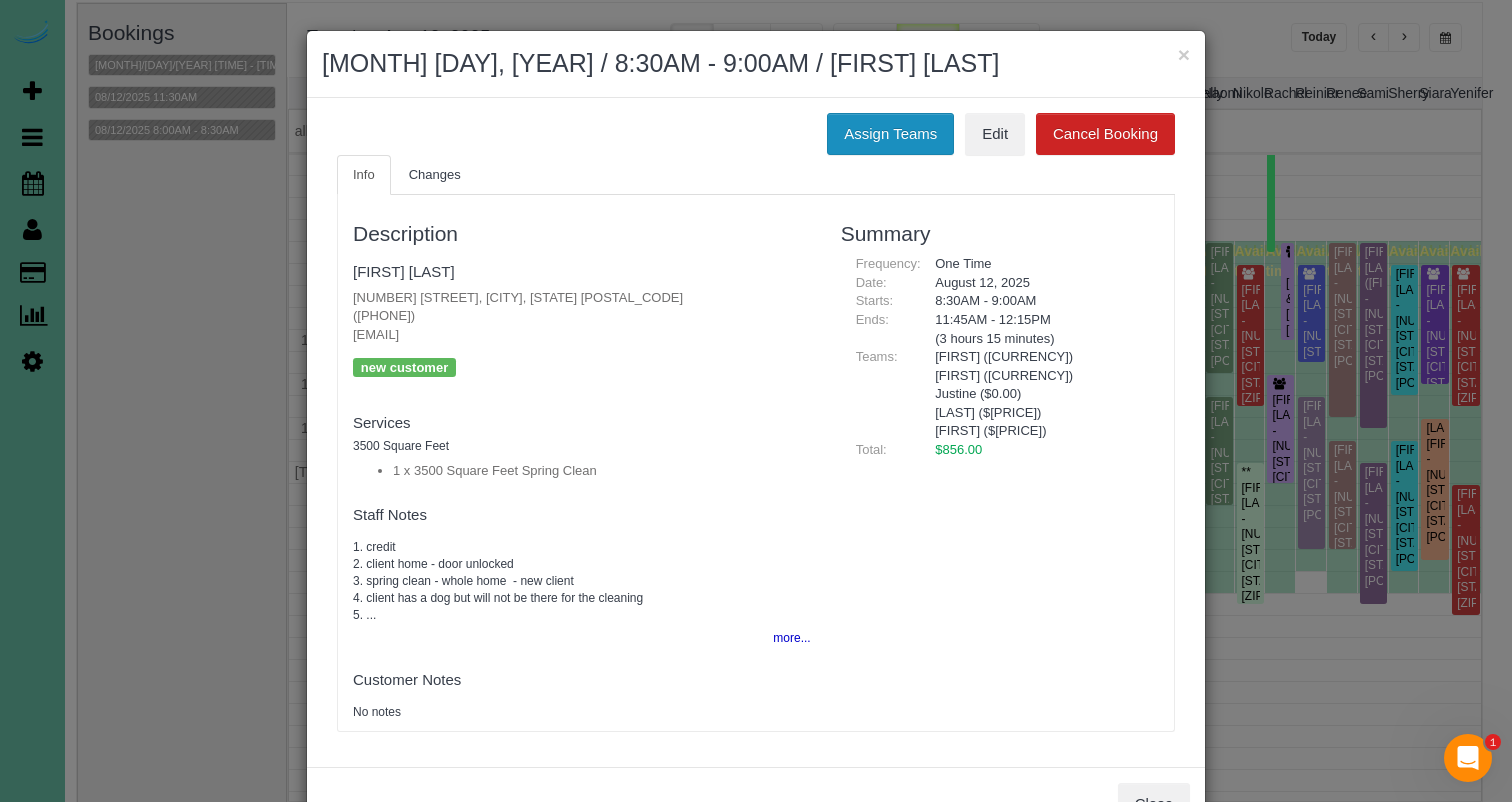 click on "Assign Teams" at bounding box center [890, 134] 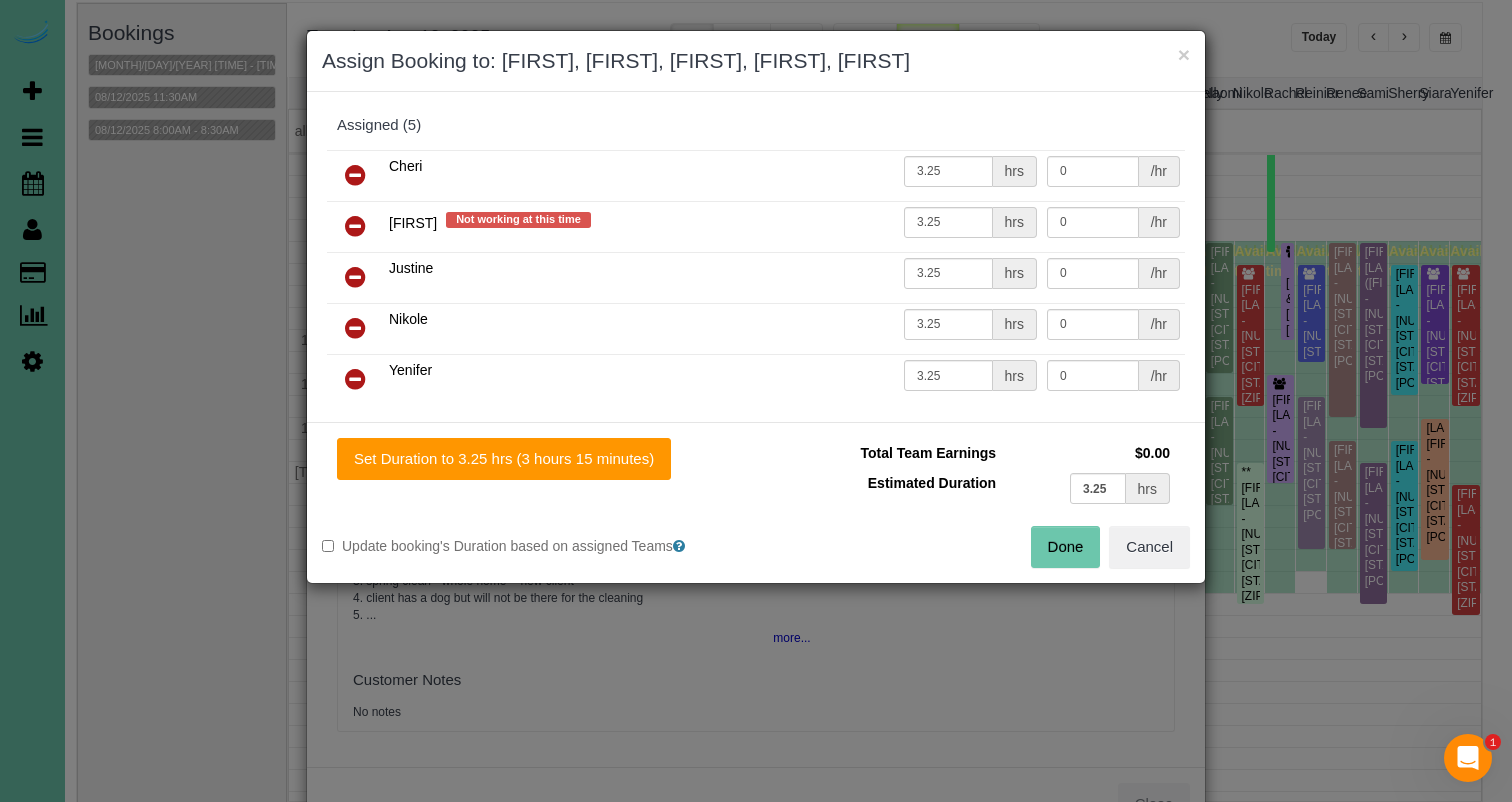 click at bounding box center (355, 226) 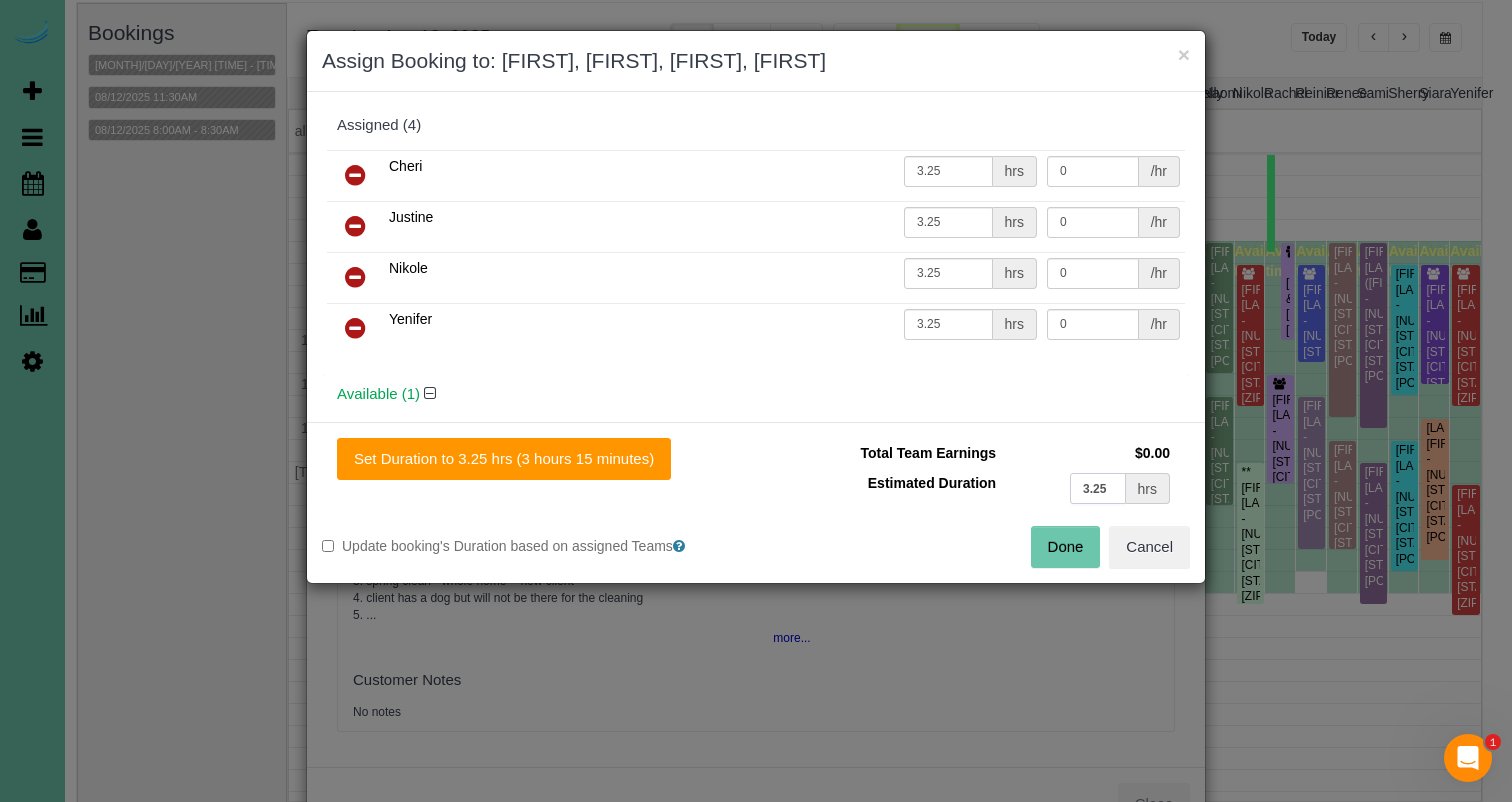 drag, startPoint x: 1086, startPoint y: 482, endPoint x: 974, endPoint y: 450, distance: 116.48176 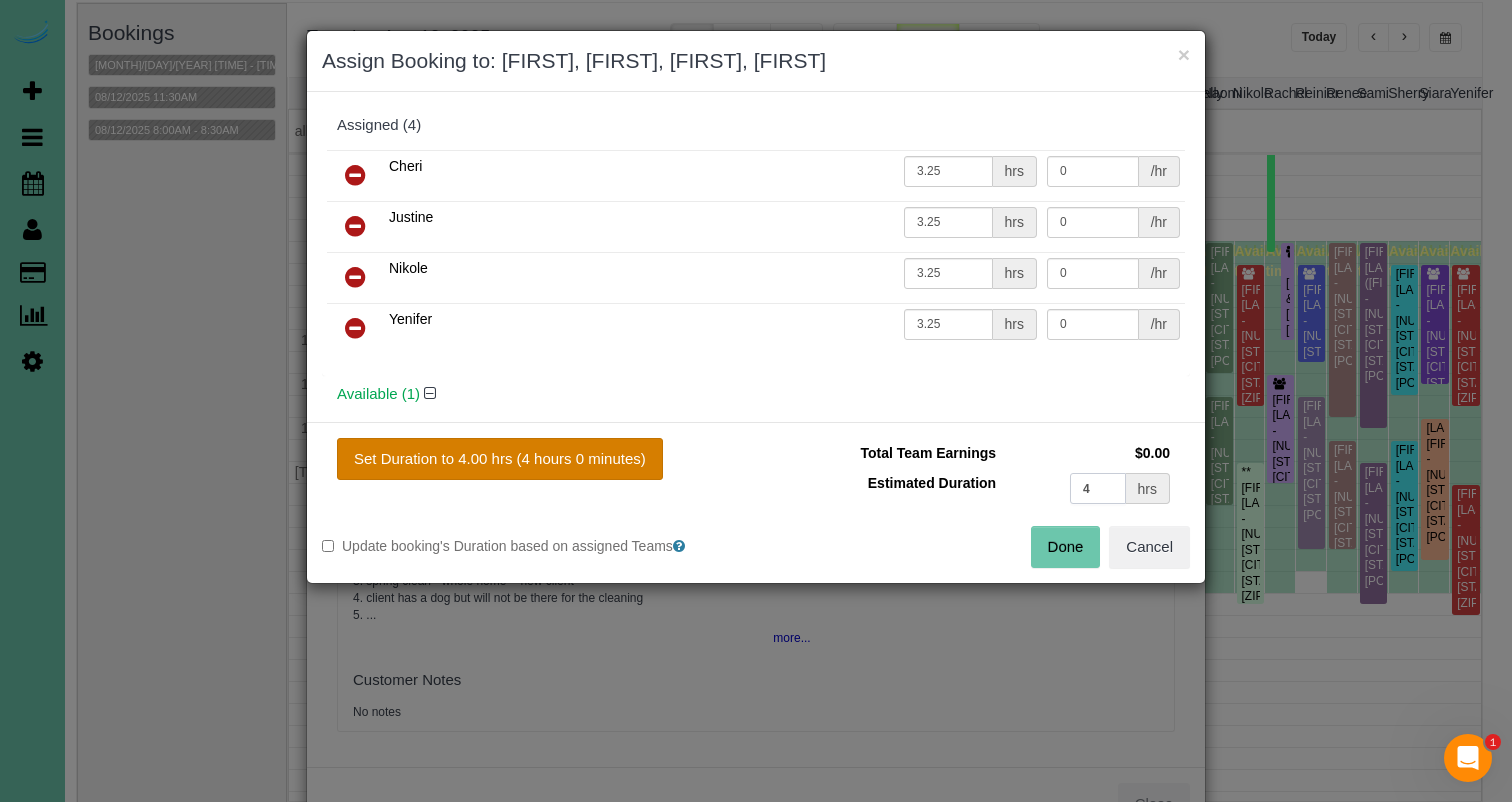 type on "4" 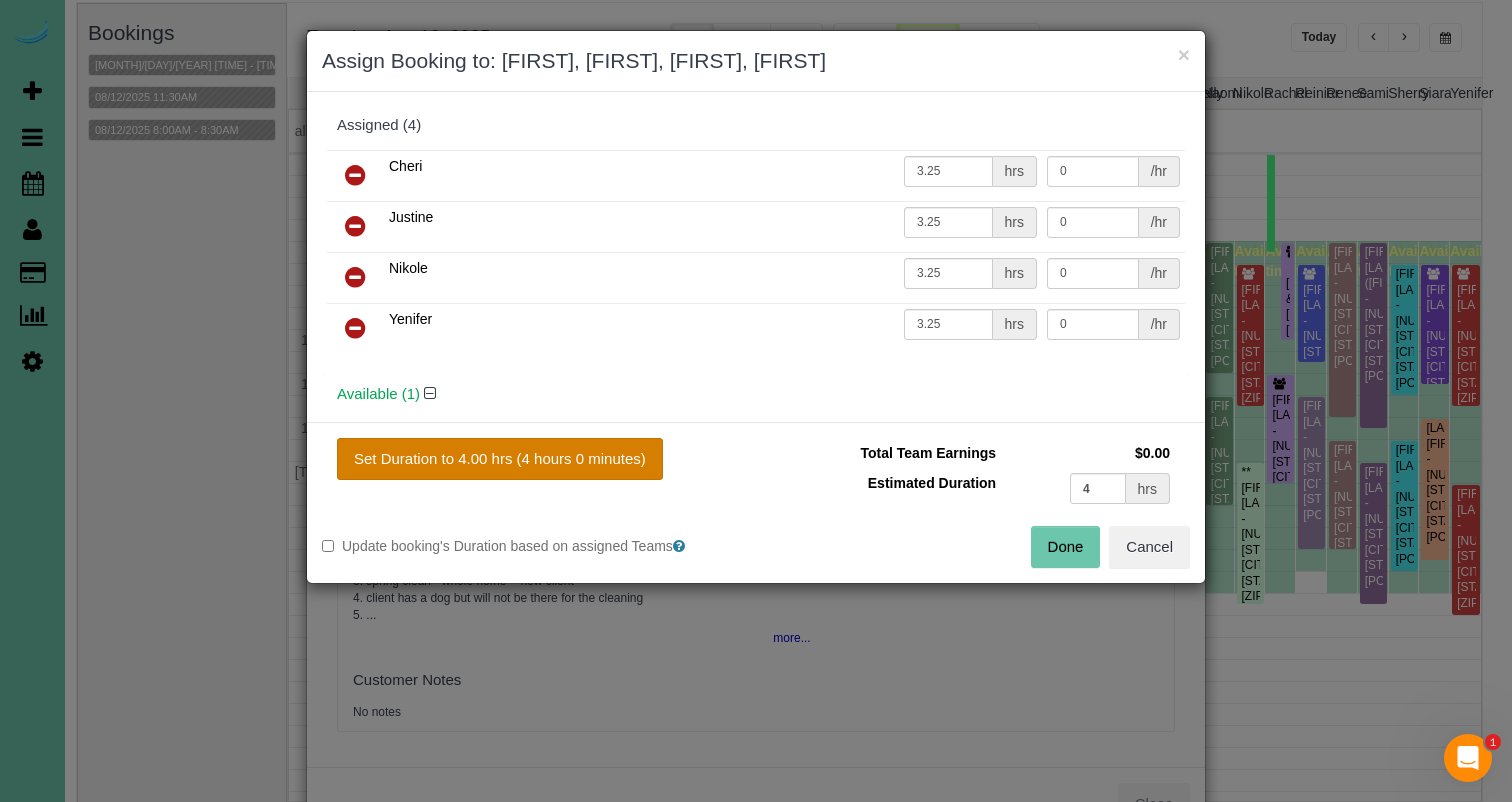 click on "Set Duration to 4.00 hrs (4 hours 0 minutes)" at bounding box center [500, 459] 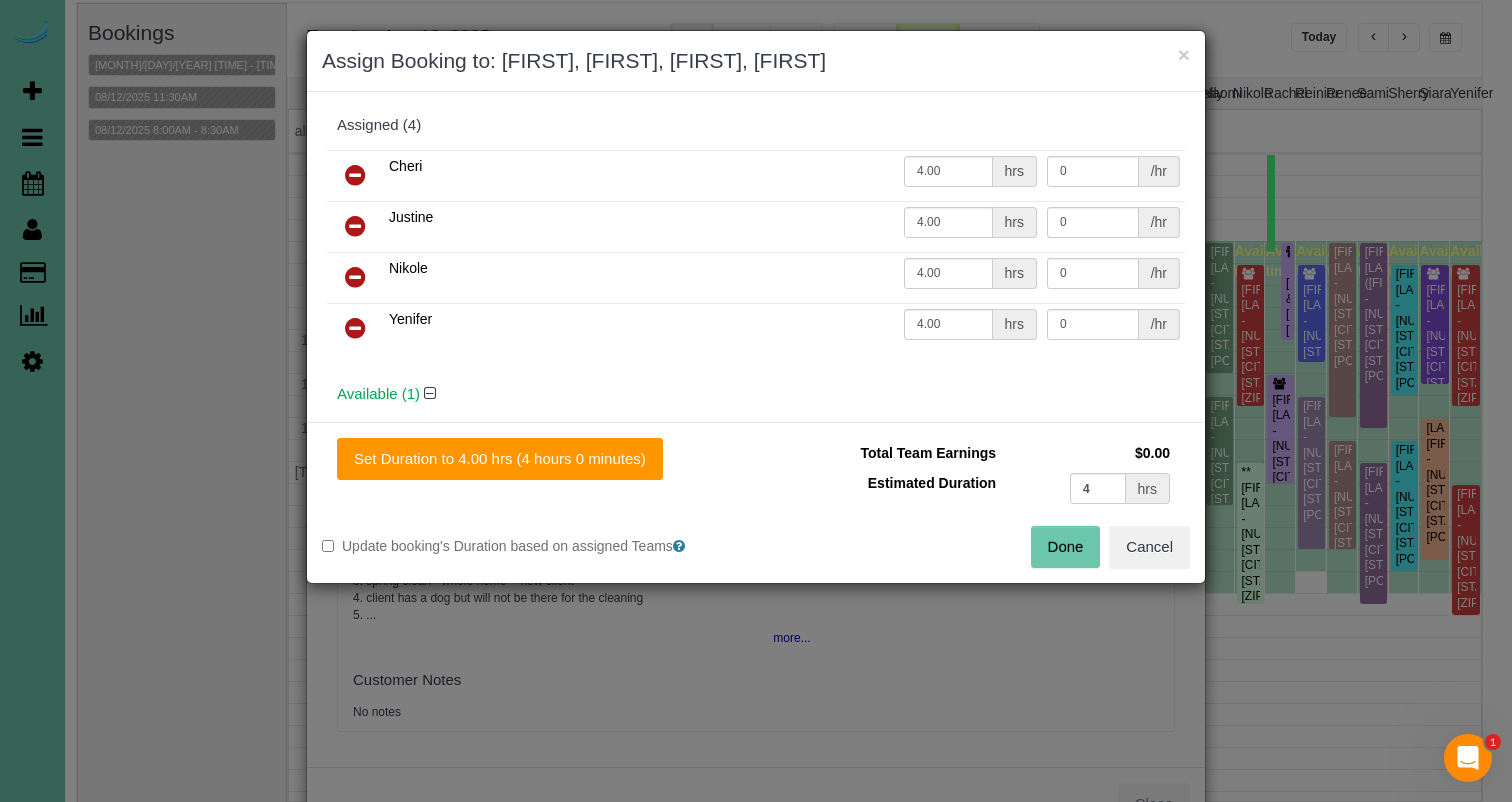 click on "Done" at bounding box center [1066, 547] 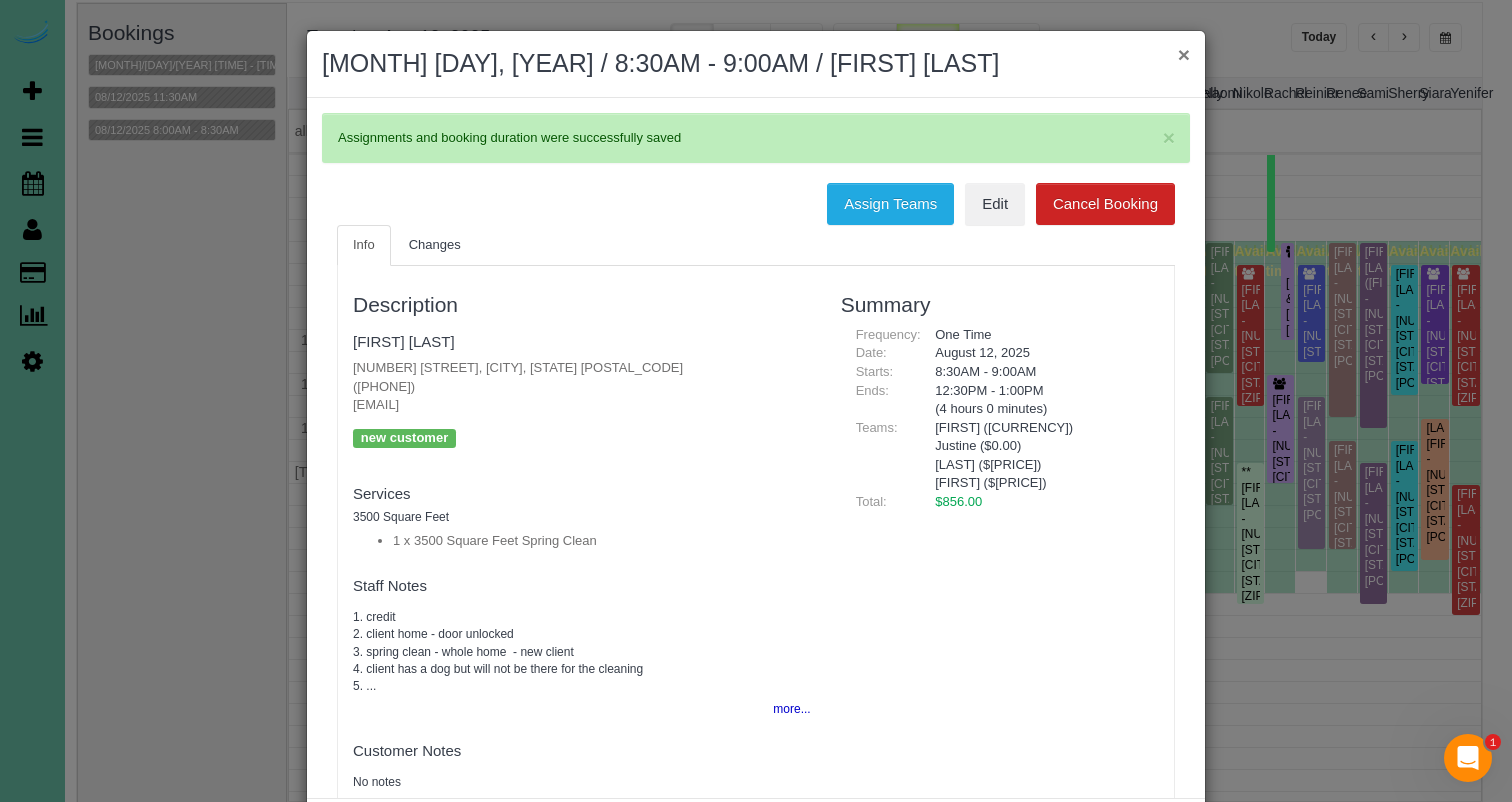click on "×" at bounding box center [1184, 54] 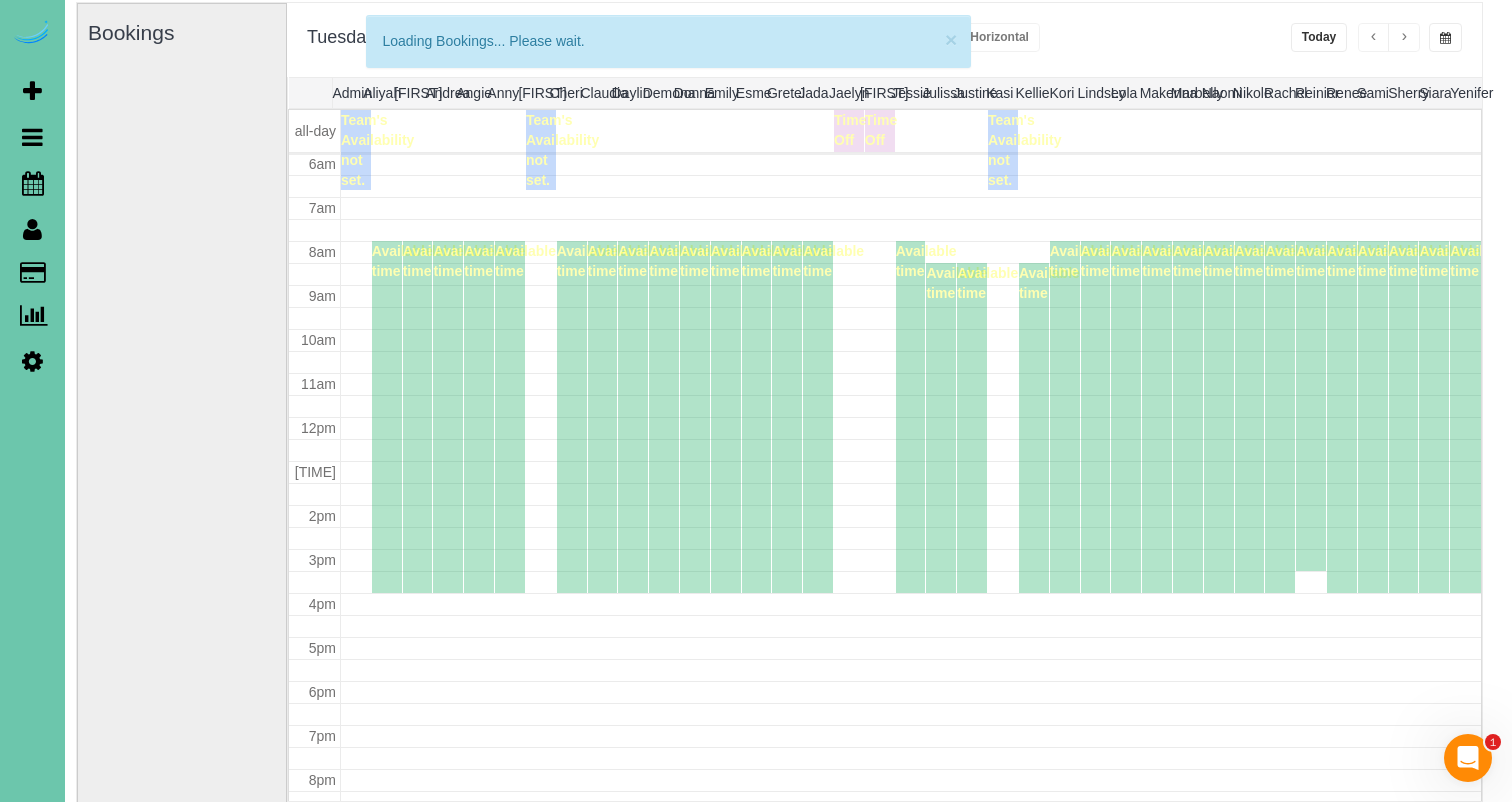 scroll, scrollTop: 265, scrollLeft: 0, axis: vertical 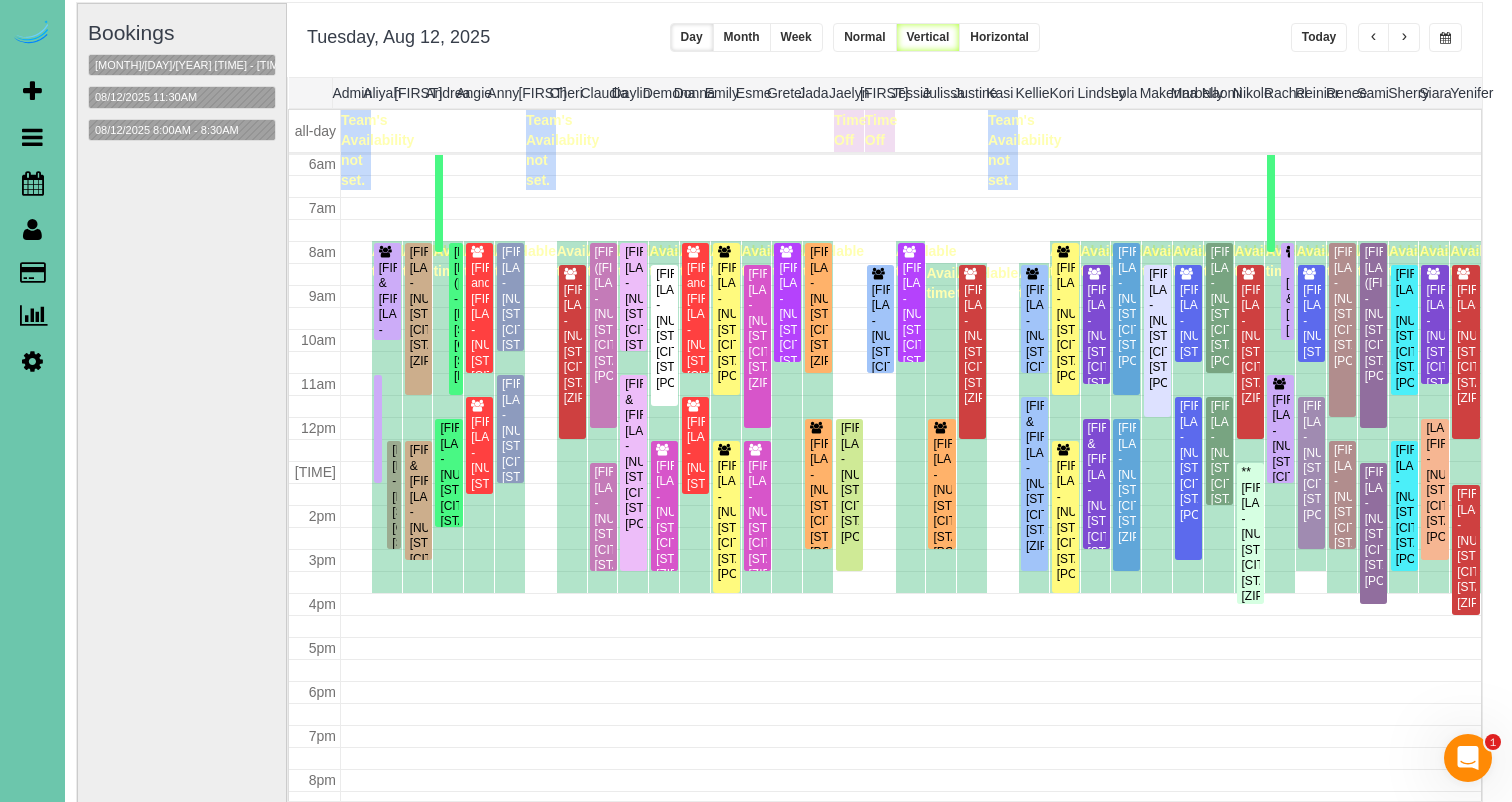 click at bounding box center (32, 361) 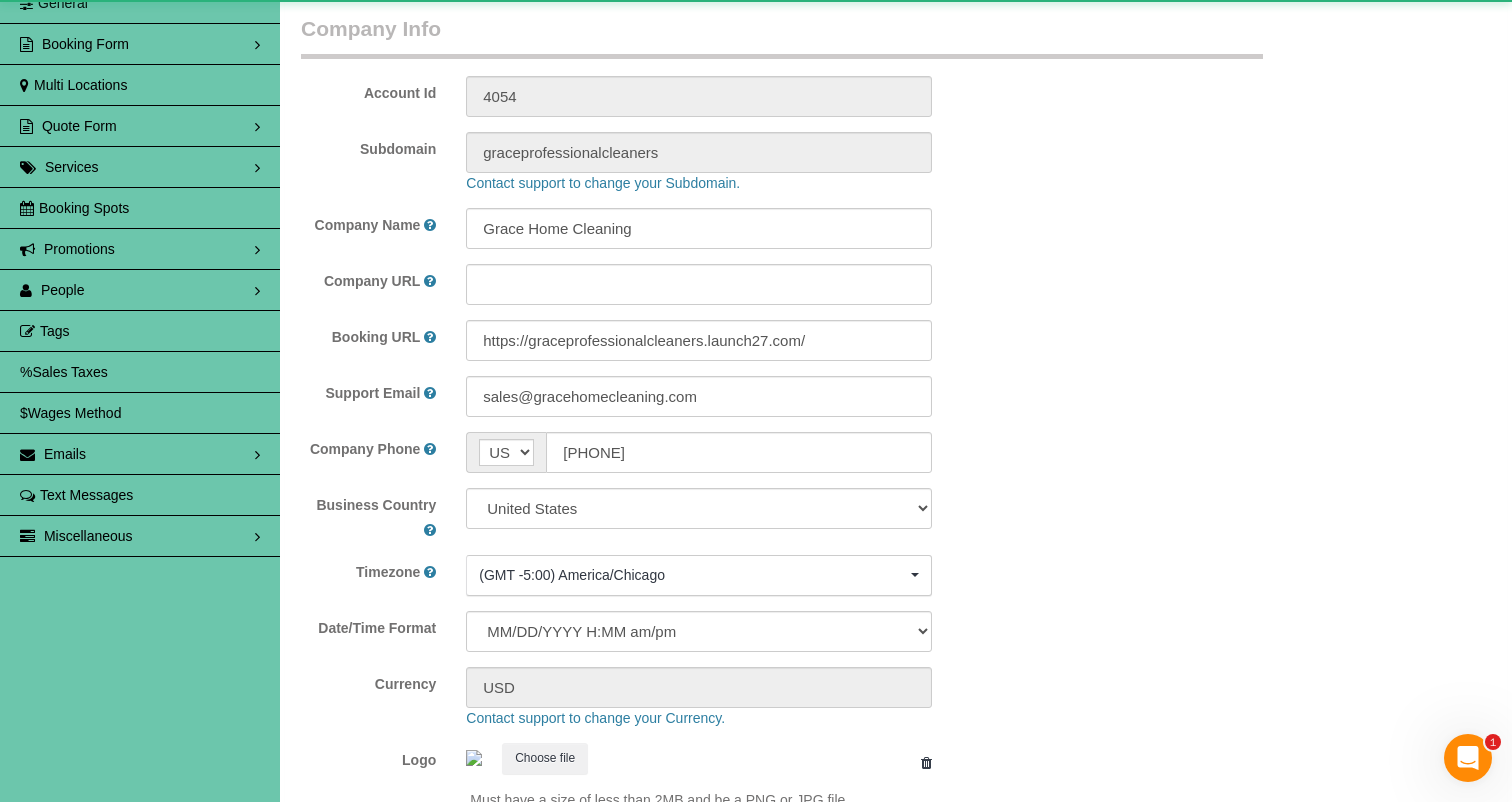 scroll, scrollTop: 0, scrollLeft: 0, axis: both 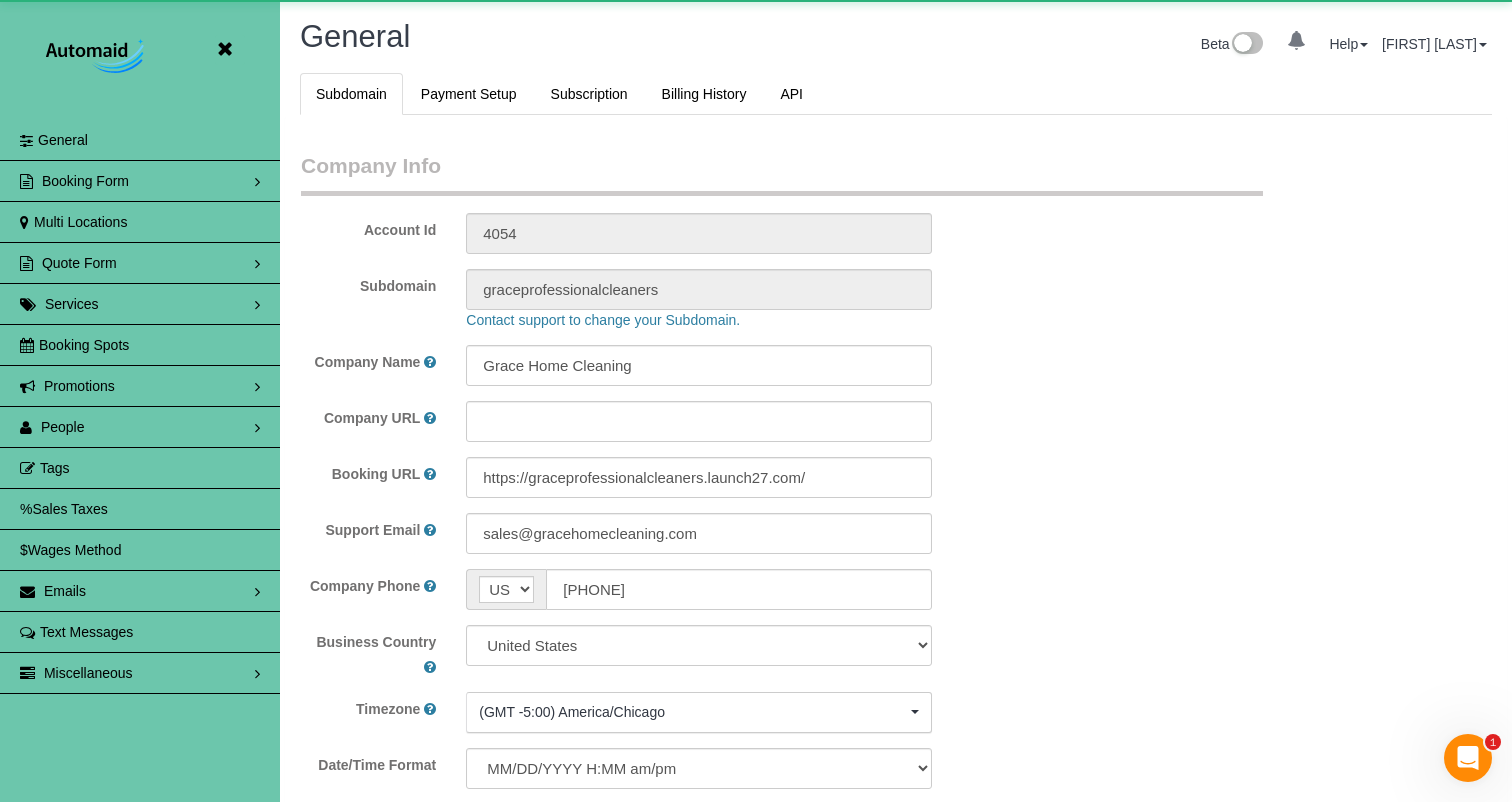 select on "5796" 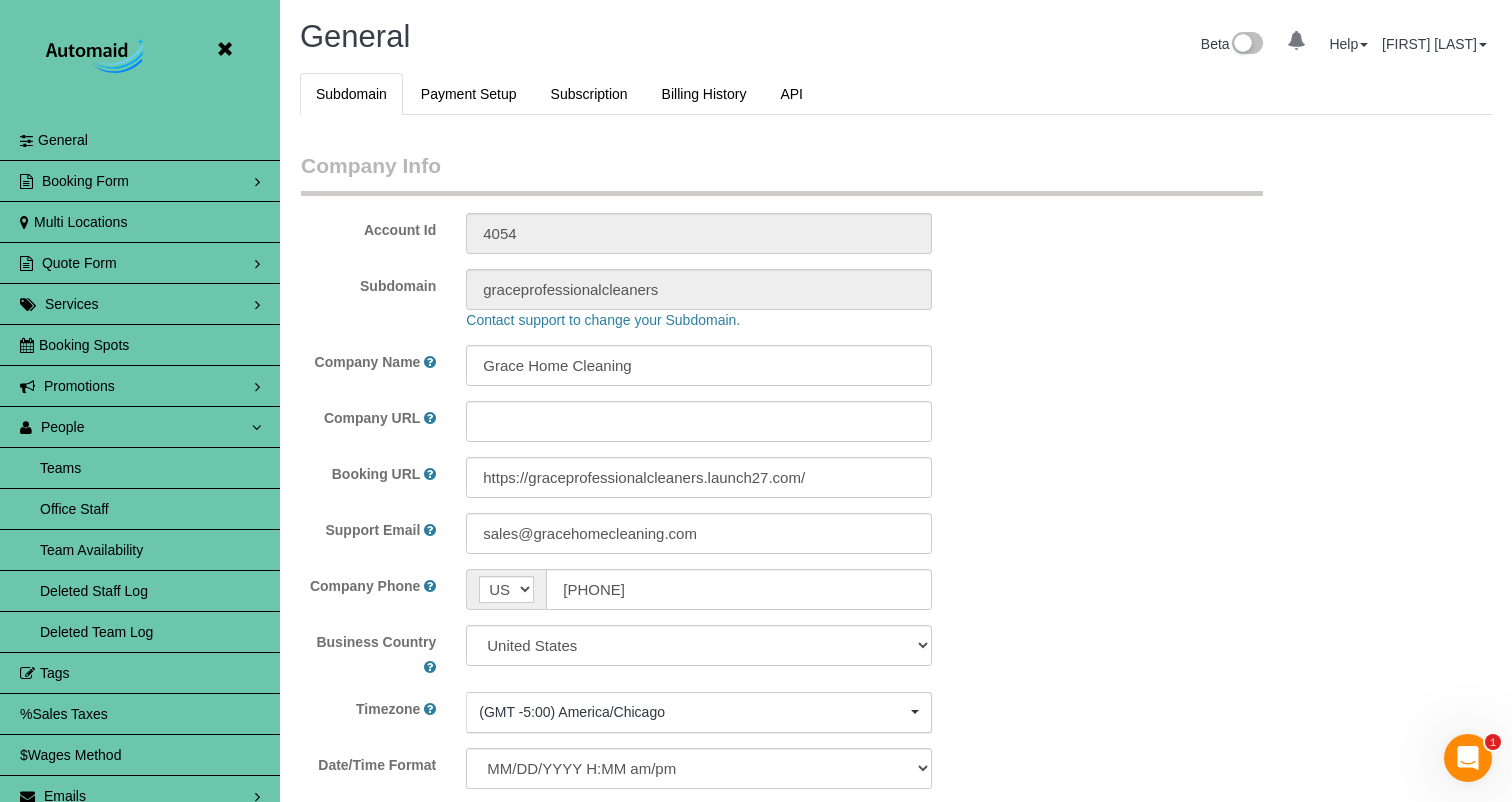 click on "Team Availability" at bounding box center [140, 550] 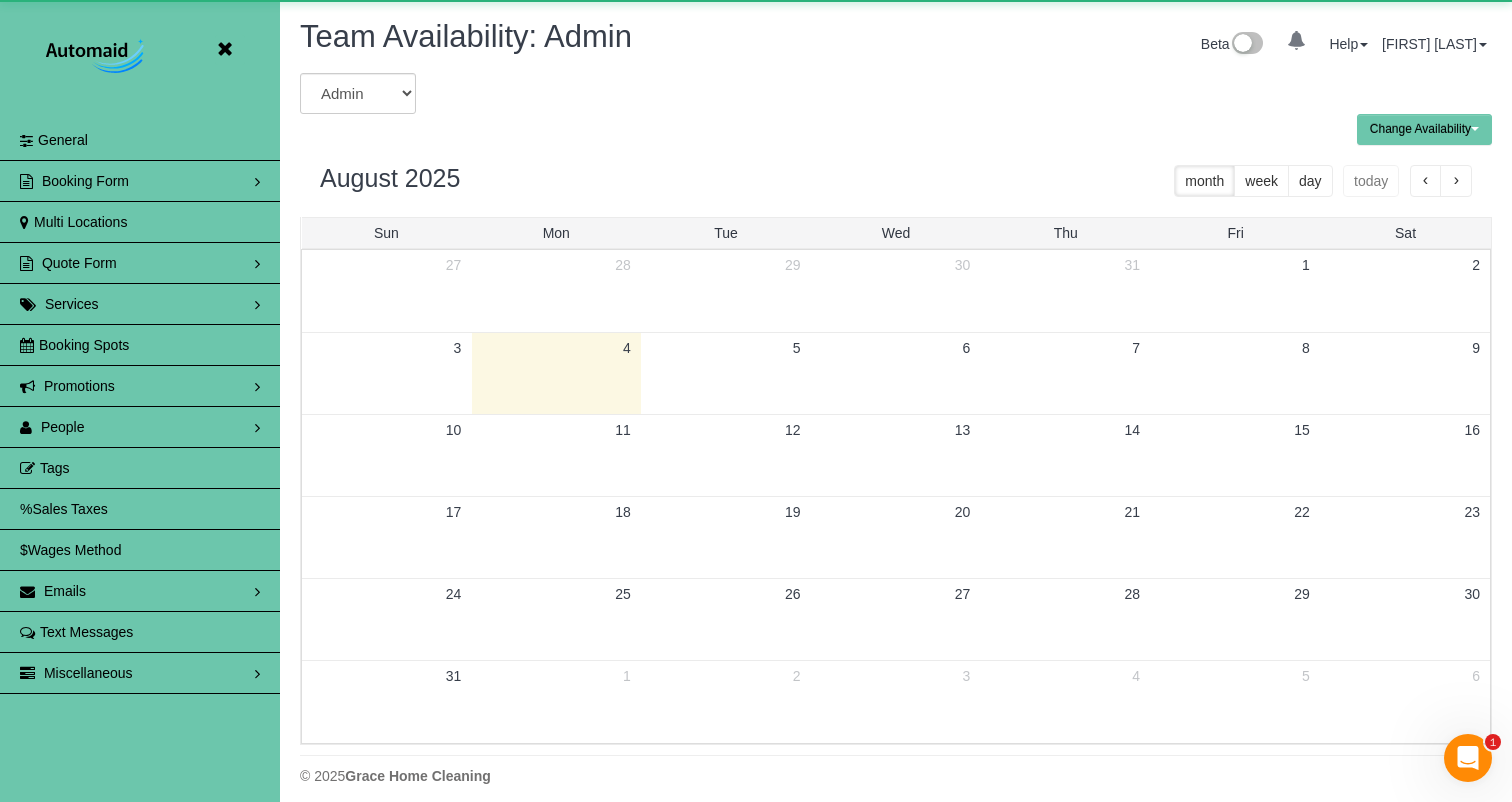 scroll, scrollTop: 99185, scrollLeft: 98488, axis: both 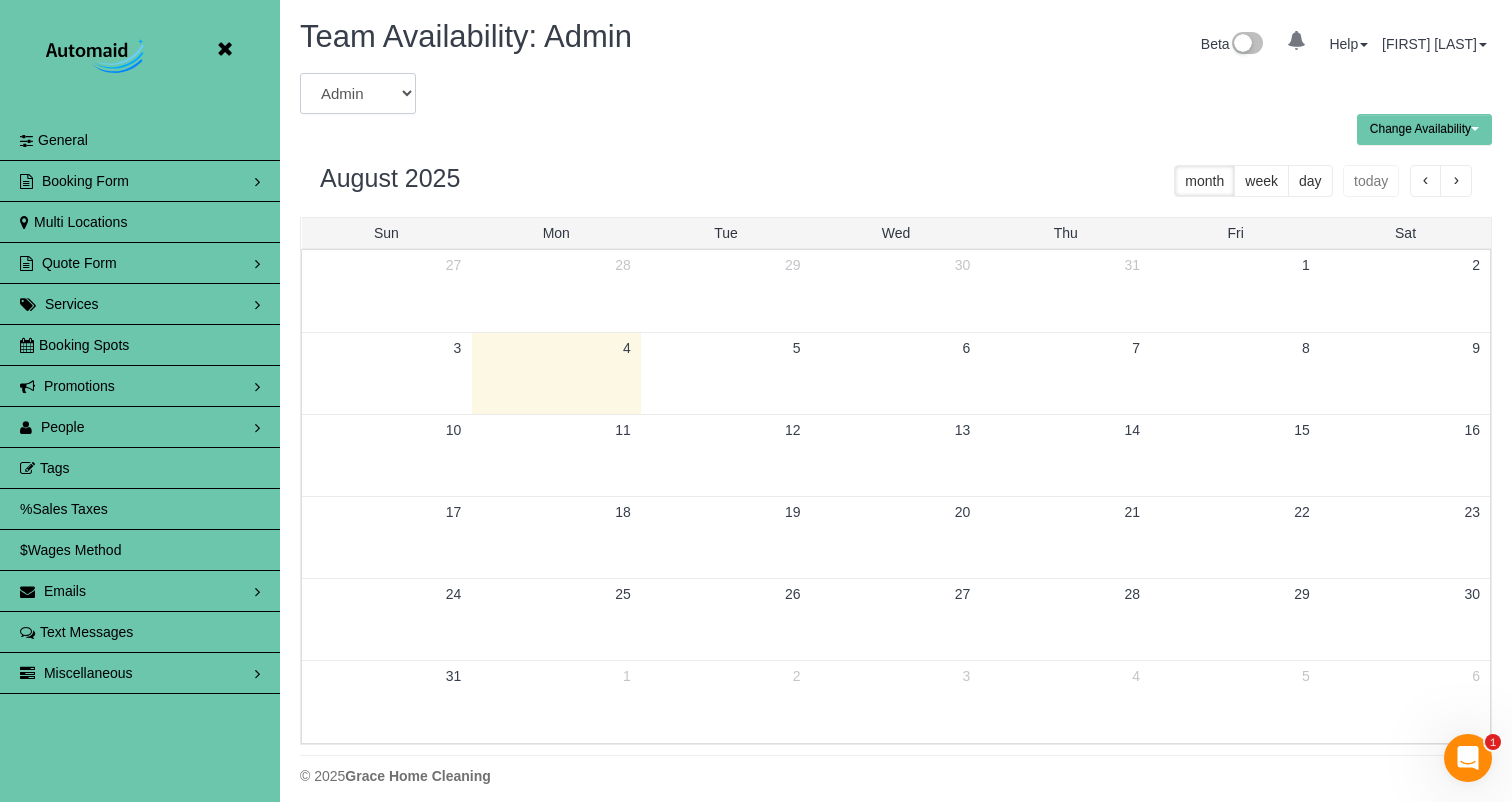 select on "number:36962" 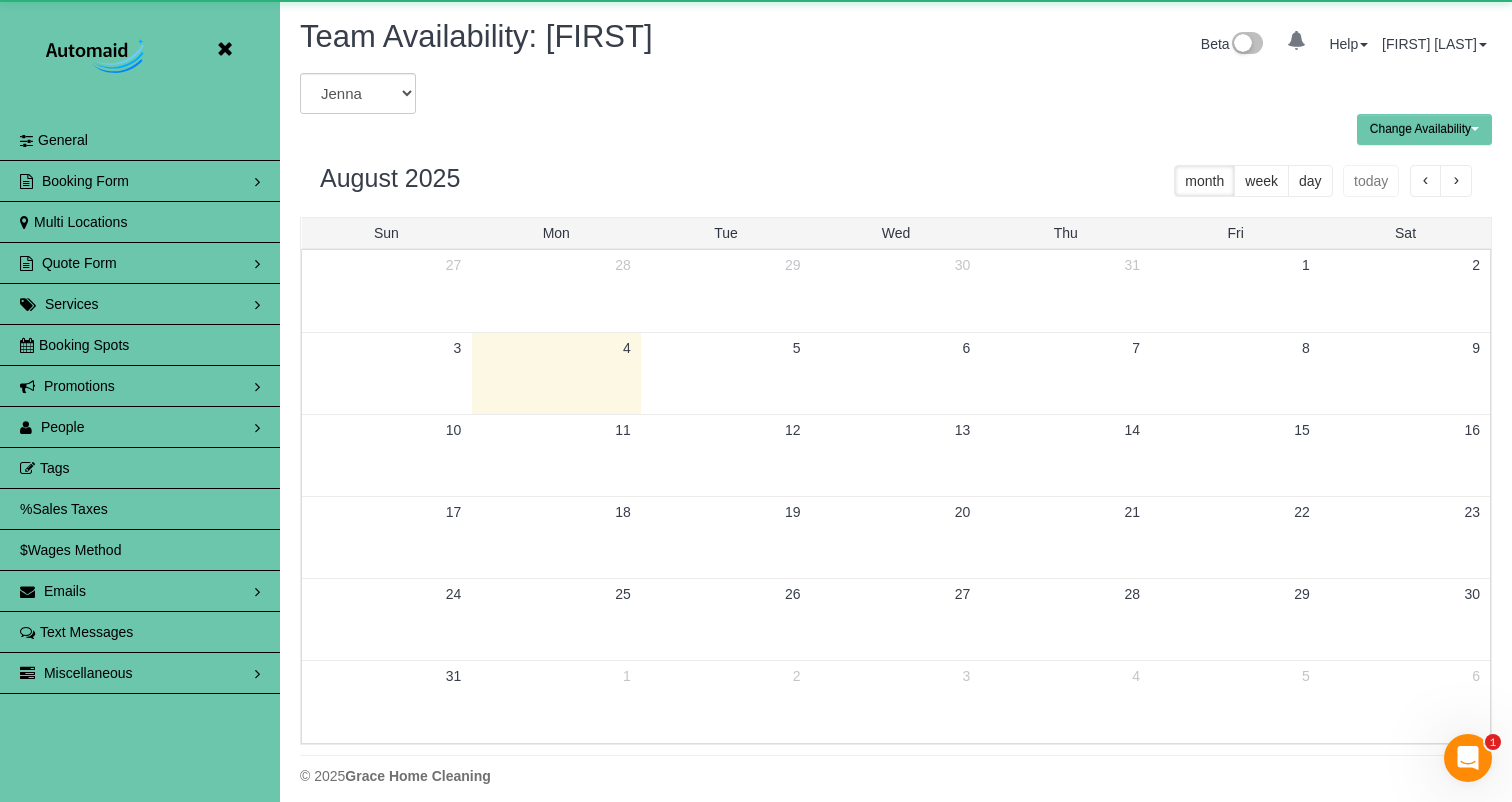 scroll, scrollTop: 99185, scrollLeft: 98488, axis: both 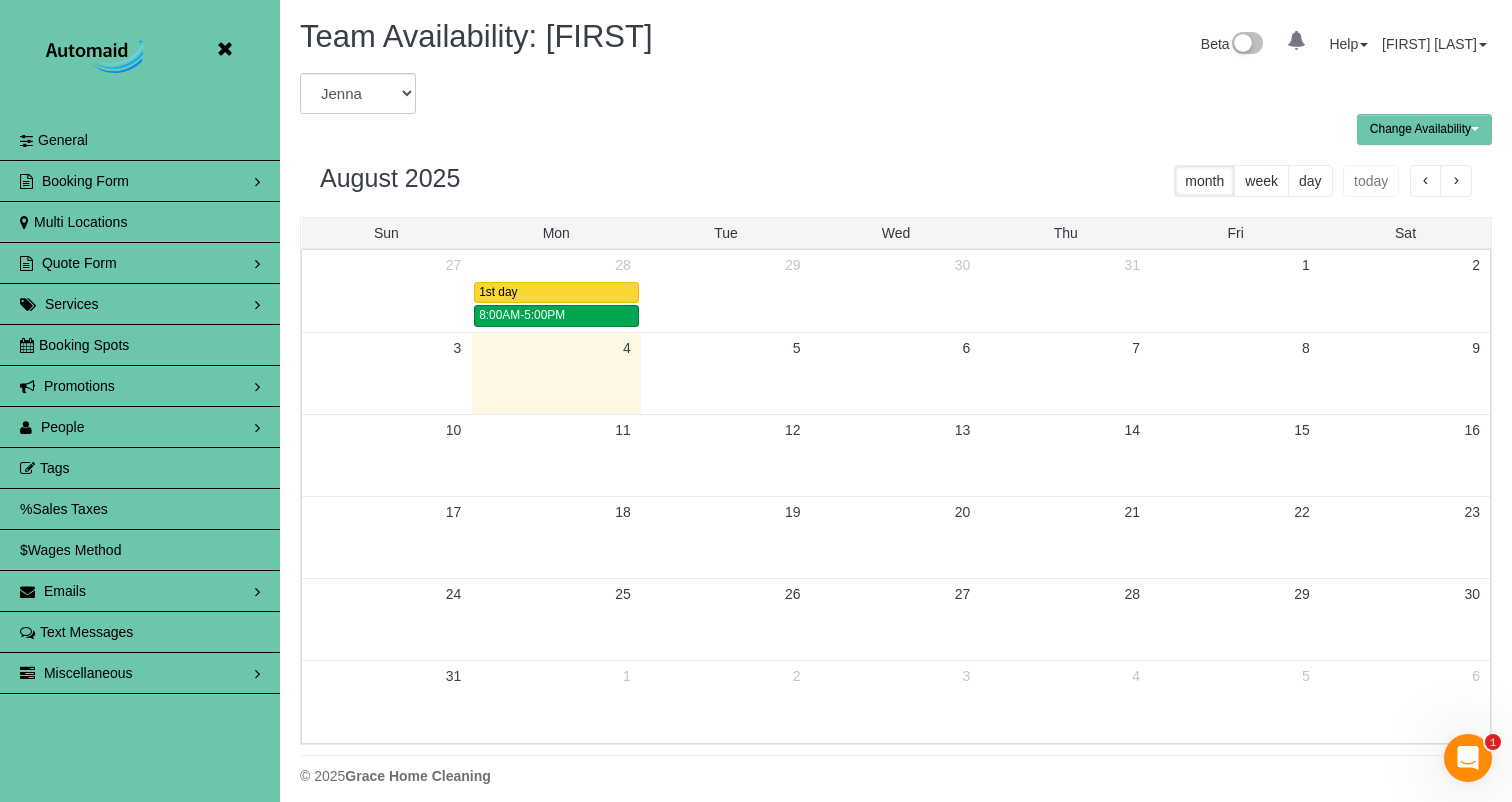 click at bounding box center [224, 49] 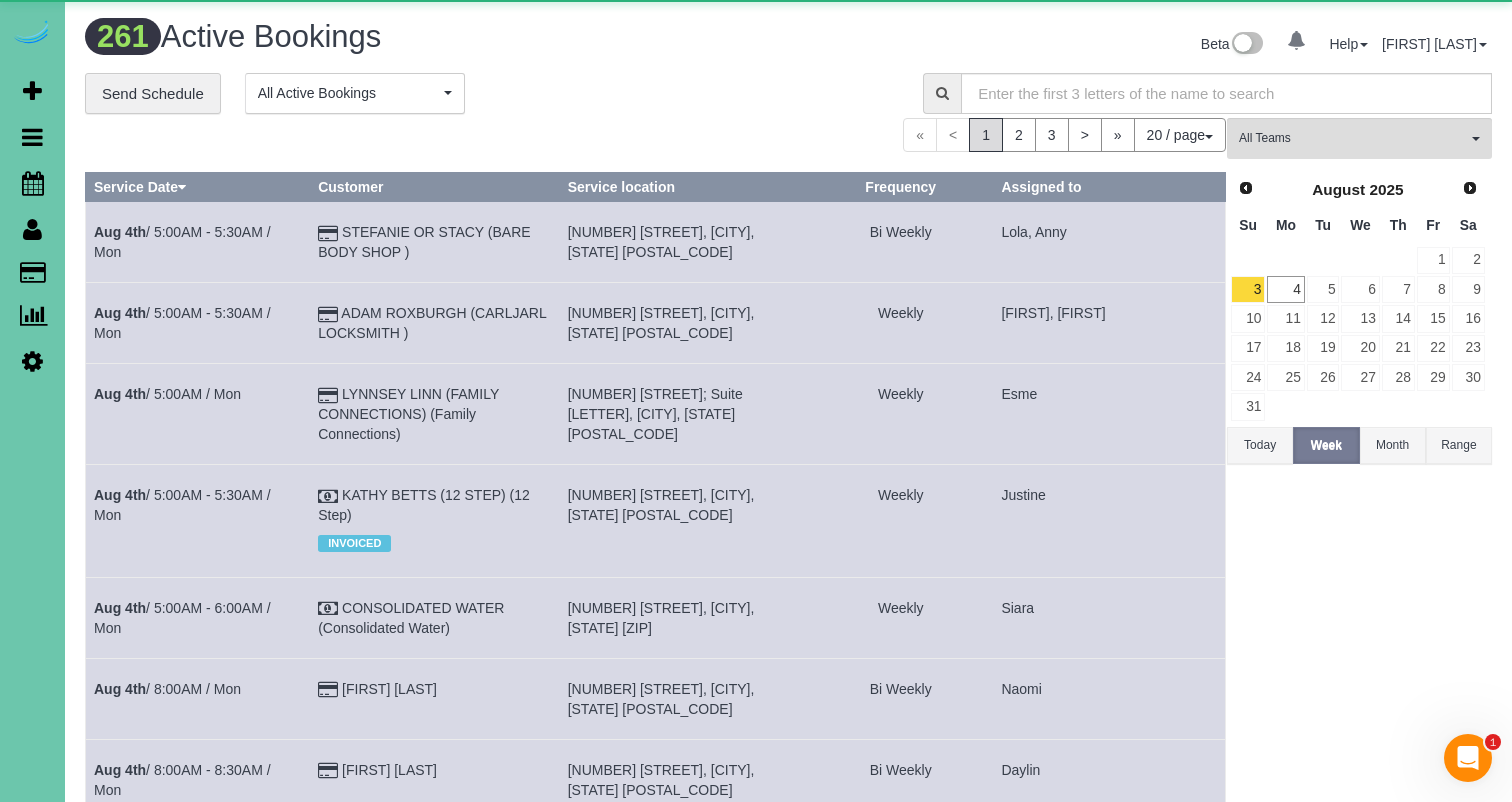 scroll, scrollTop: 98050, scrollLeft: 98488, axis: both 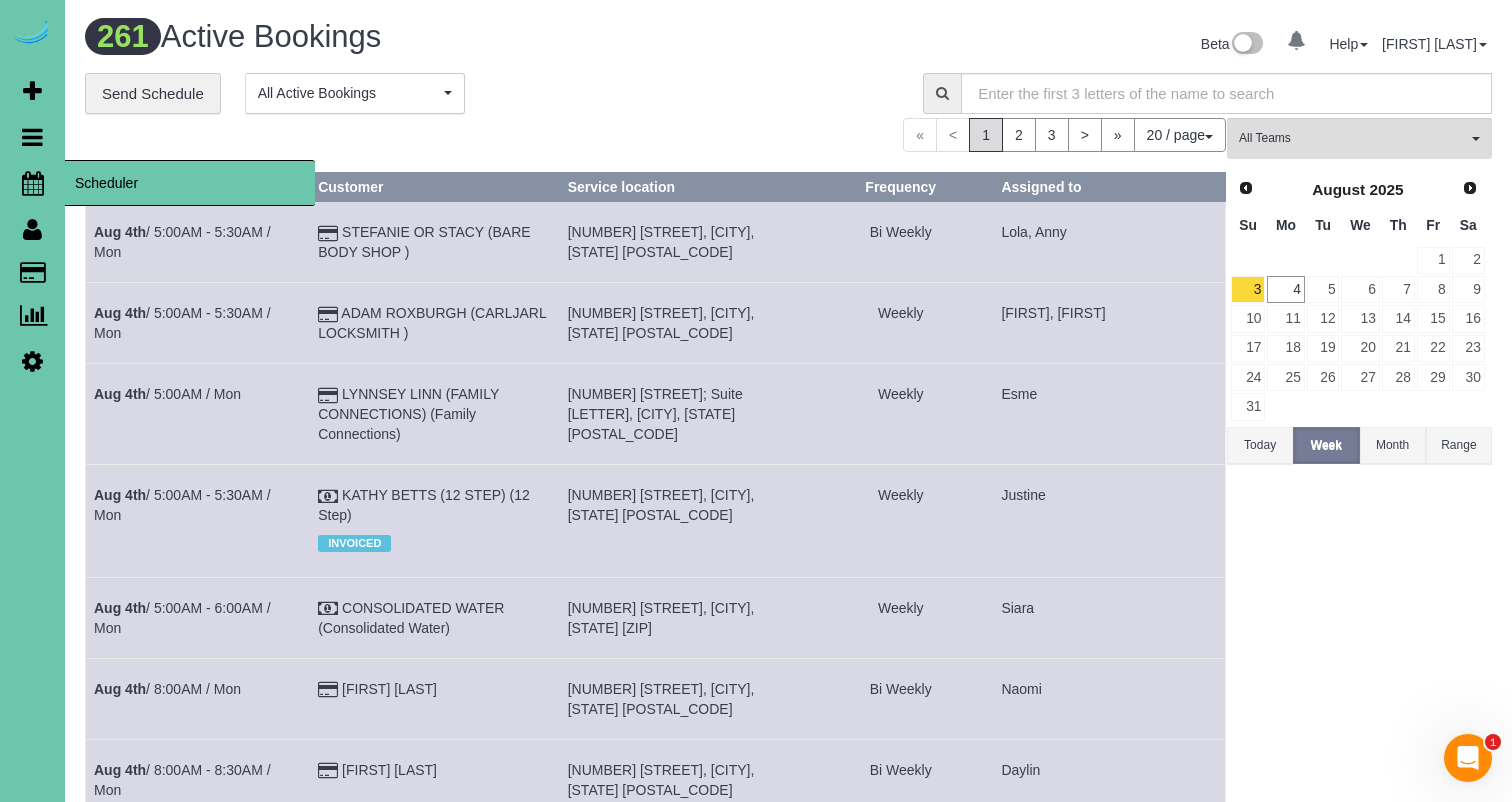 click at bounding box center [33, 183] 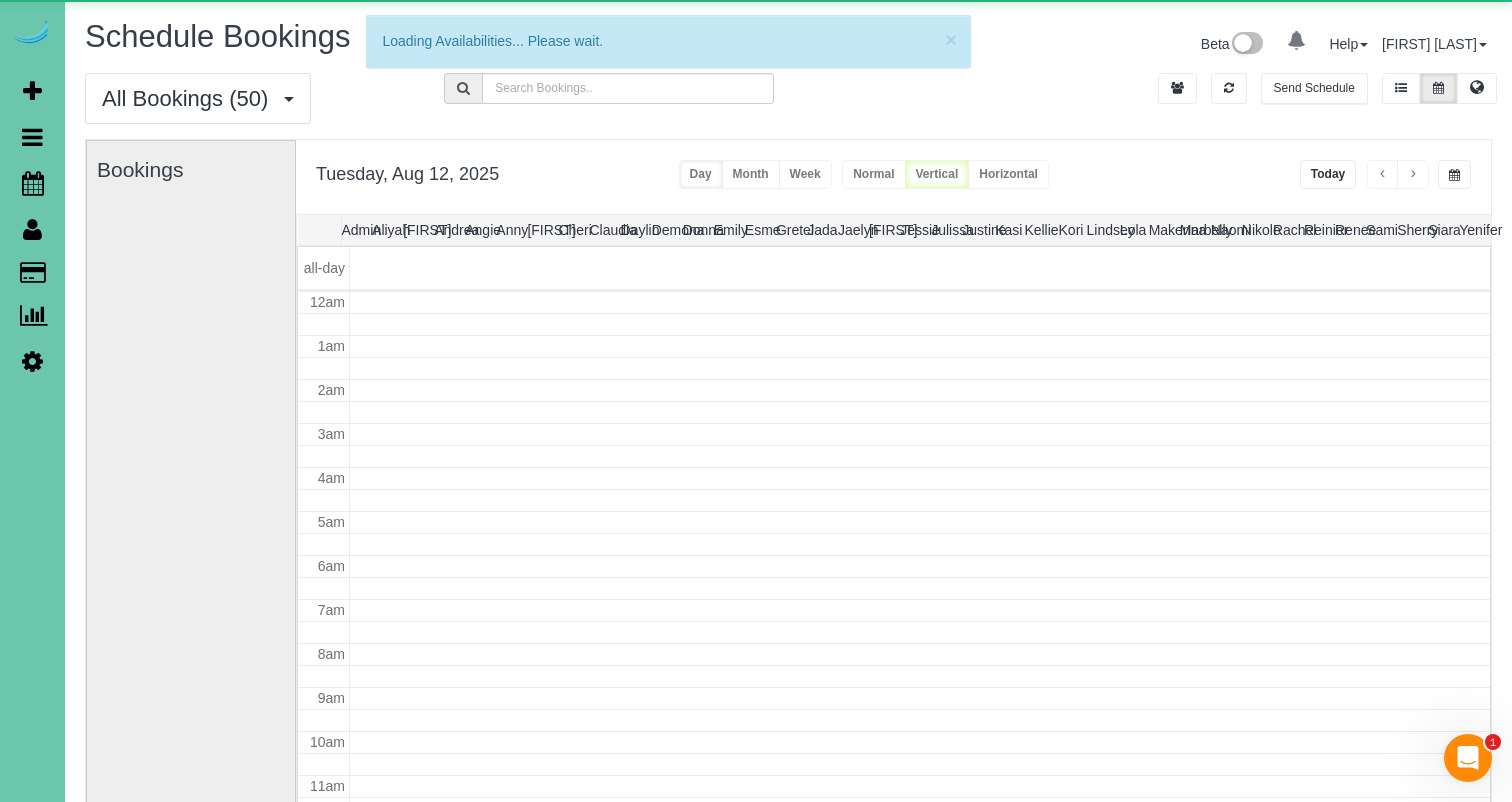 scroll, scrollTop: 265, scrollLeft: 0, axis: vertical 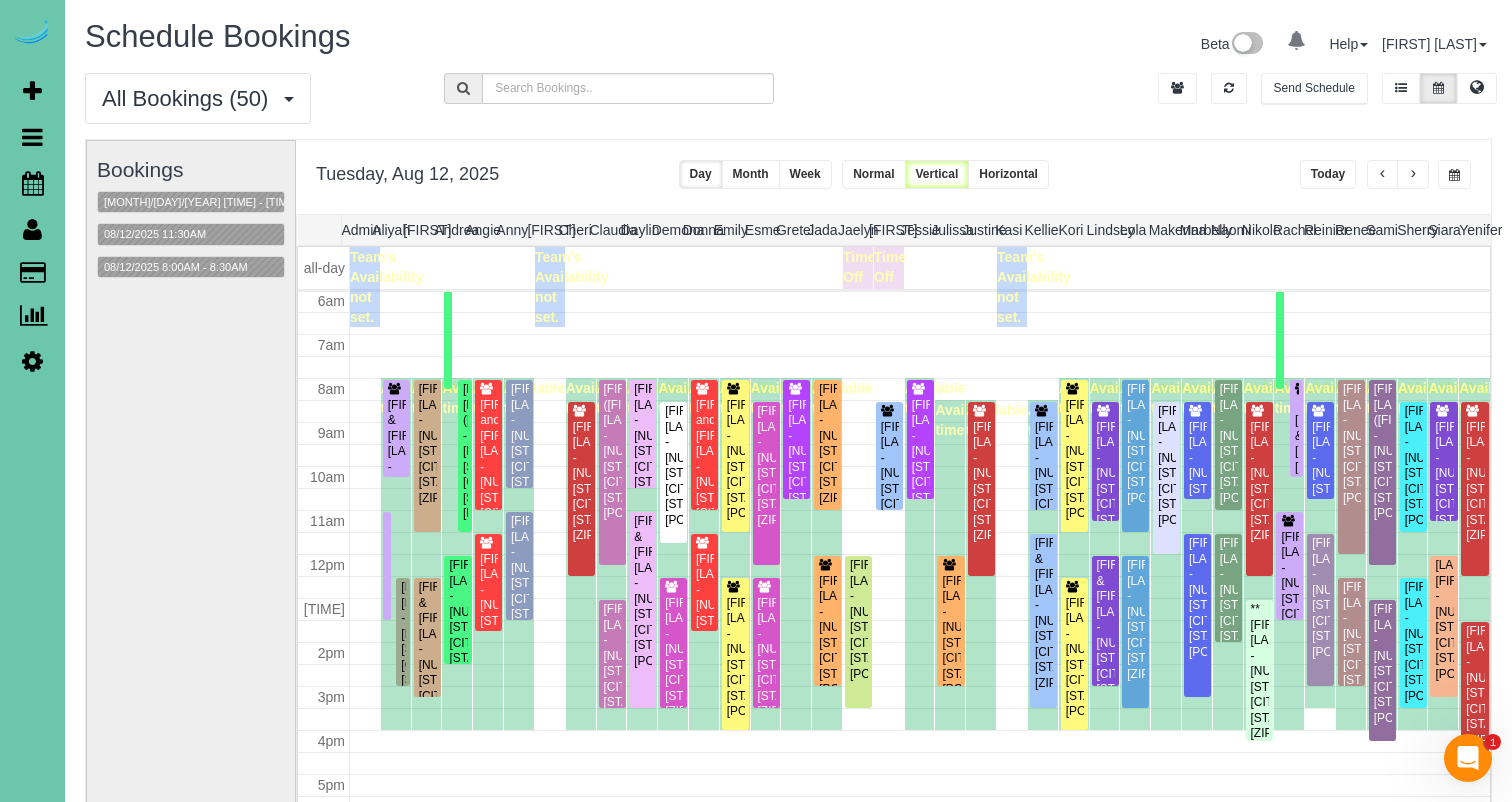 click on "Today" at bounding box center [1328, 174] 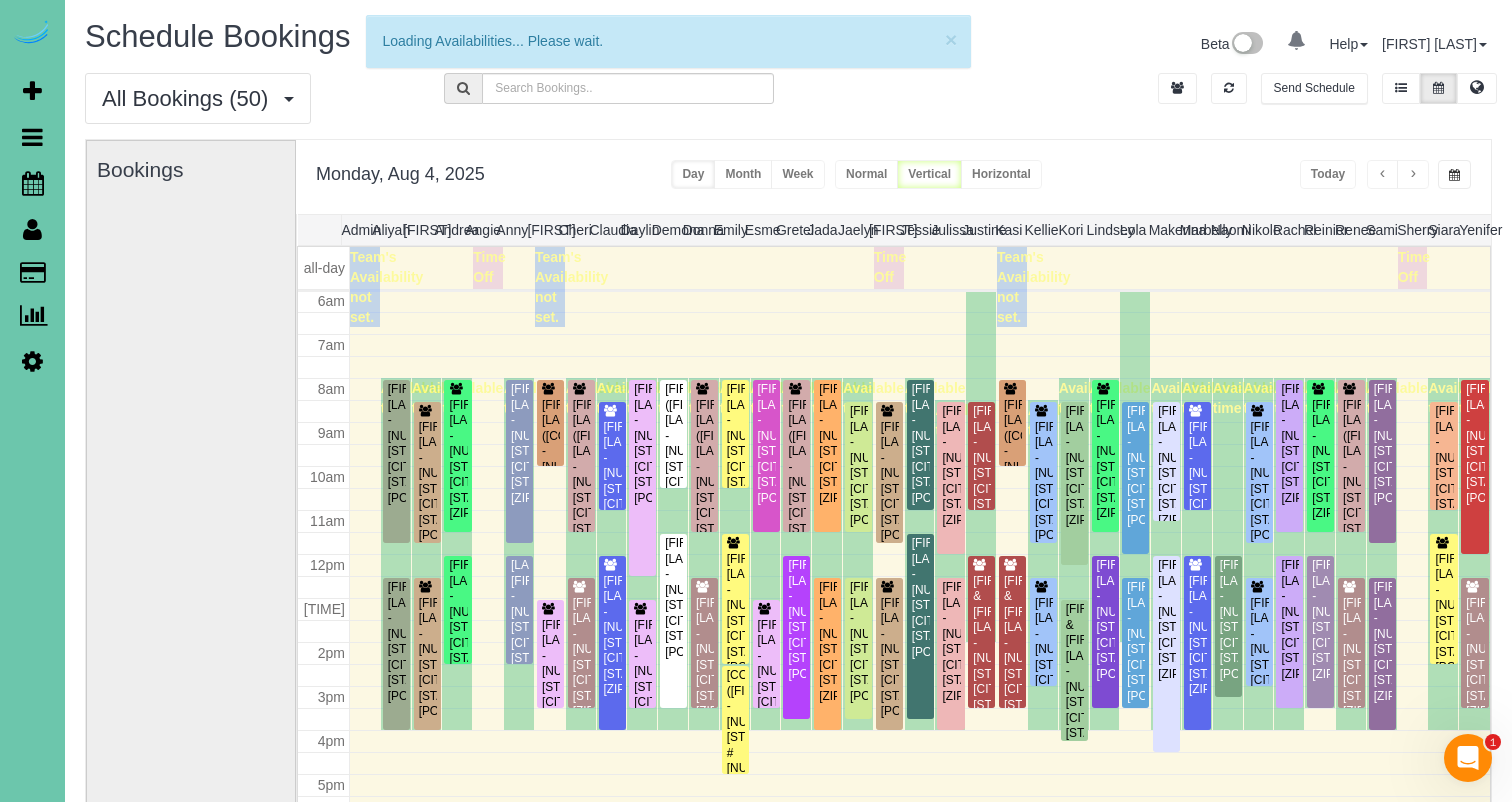 scroll, scrollTop: 265, scrollLeft: 0, axis: vertical 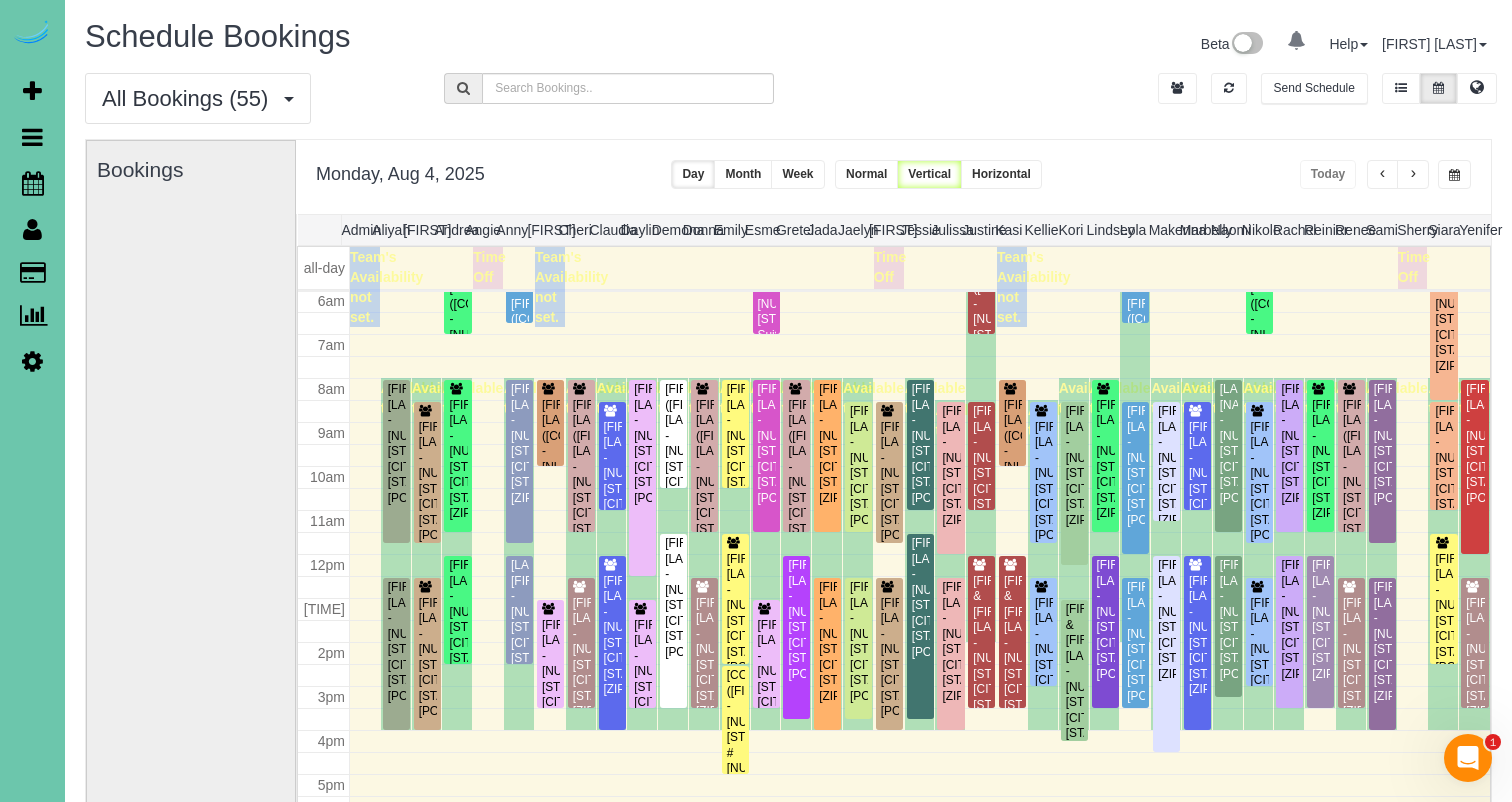 click at bounding box center (1413, 175) 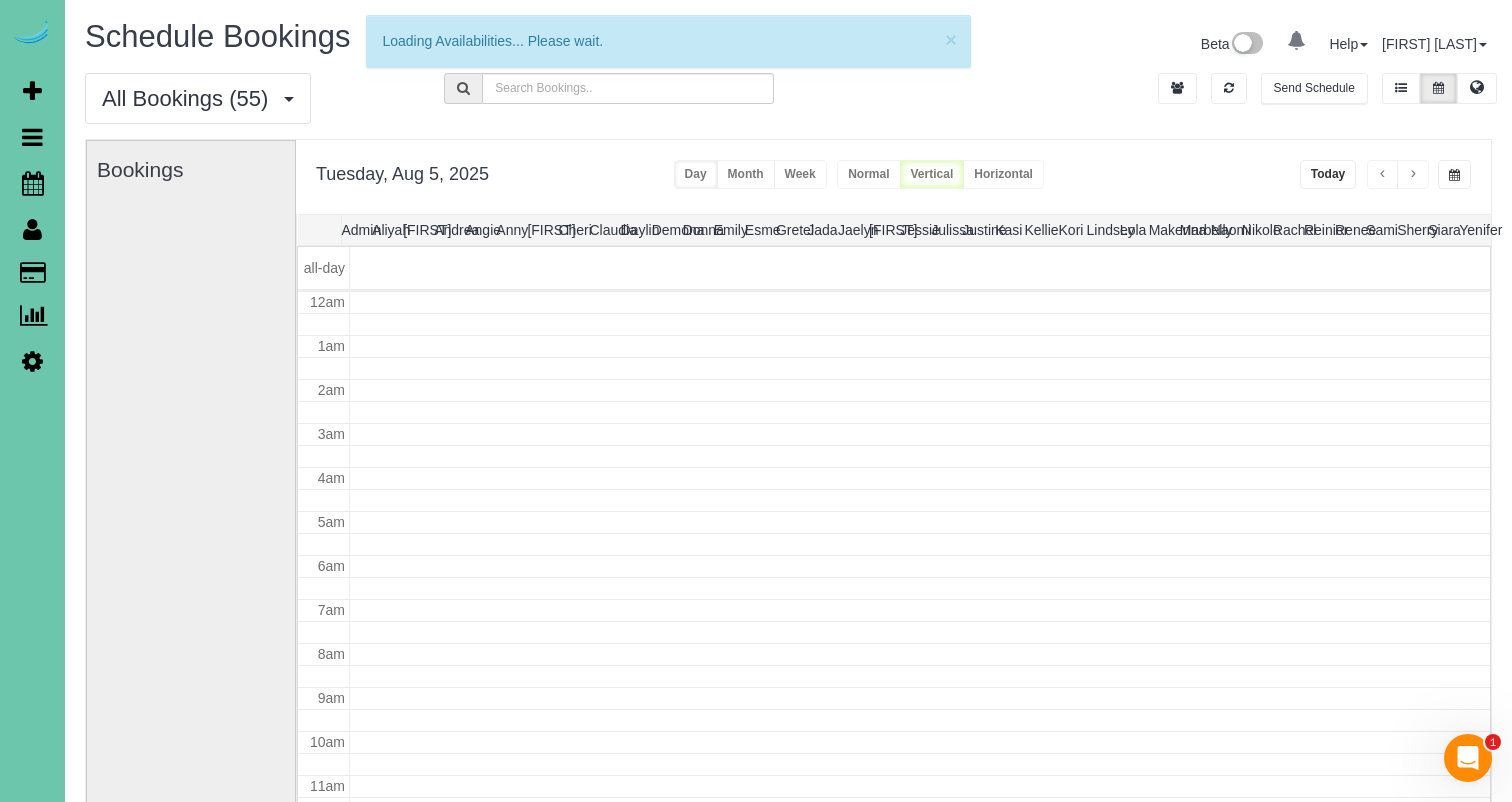 scroll, scrollTop: 265, scrollLeft: 0, axis: vertical 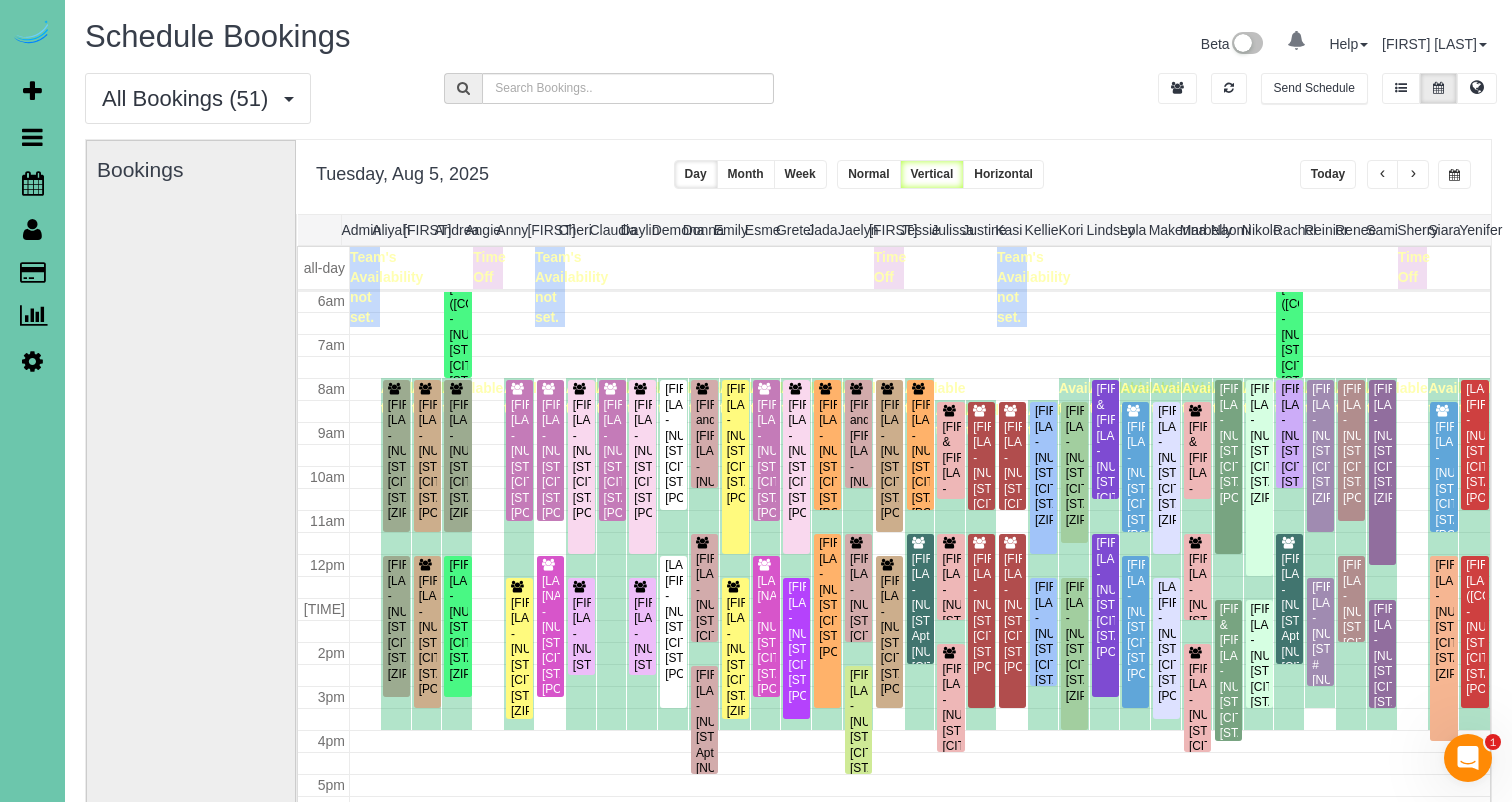 click at bounding box center (1454, 175) 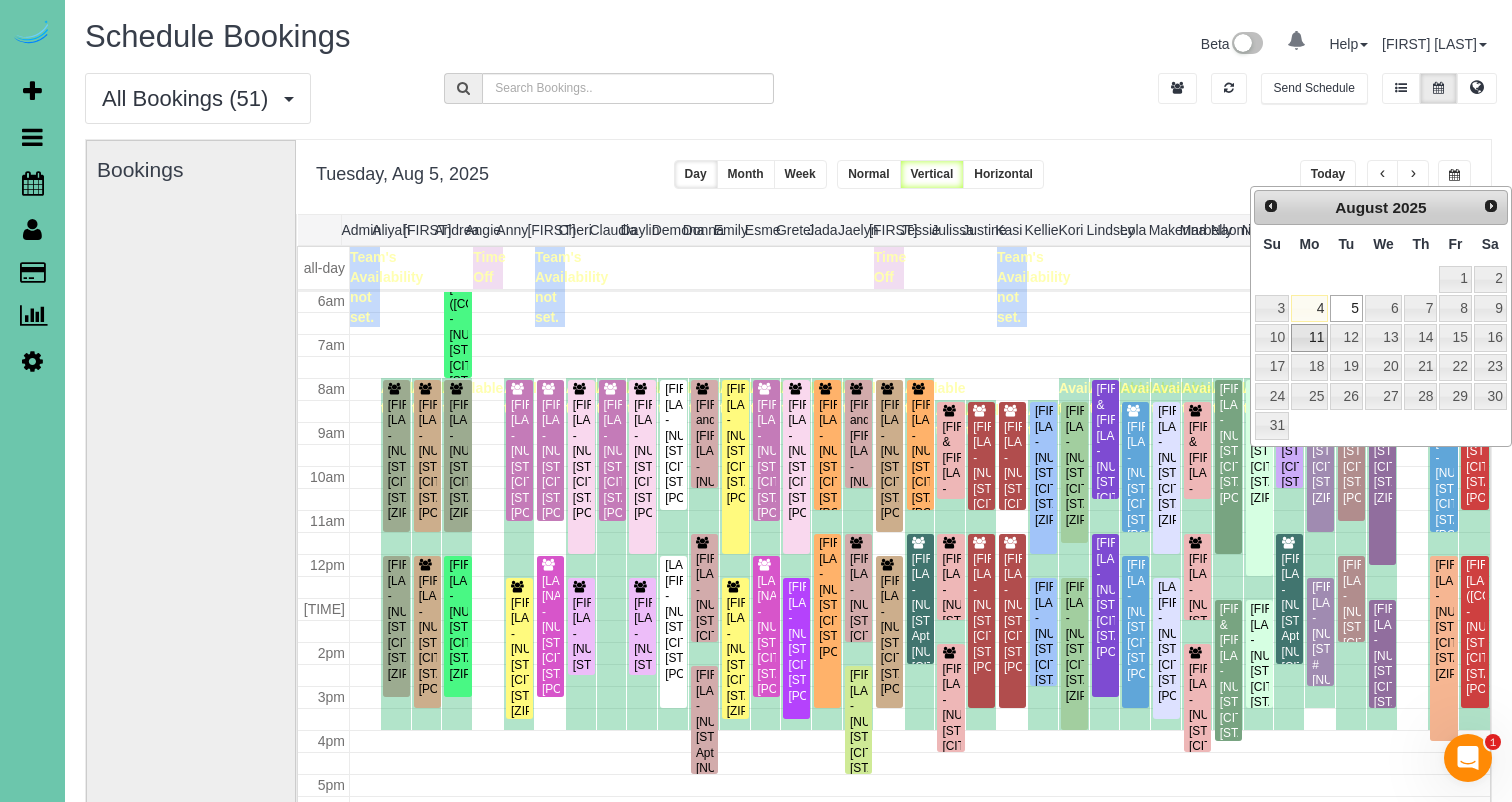 click on "11" at bounding box center (1309, 337) 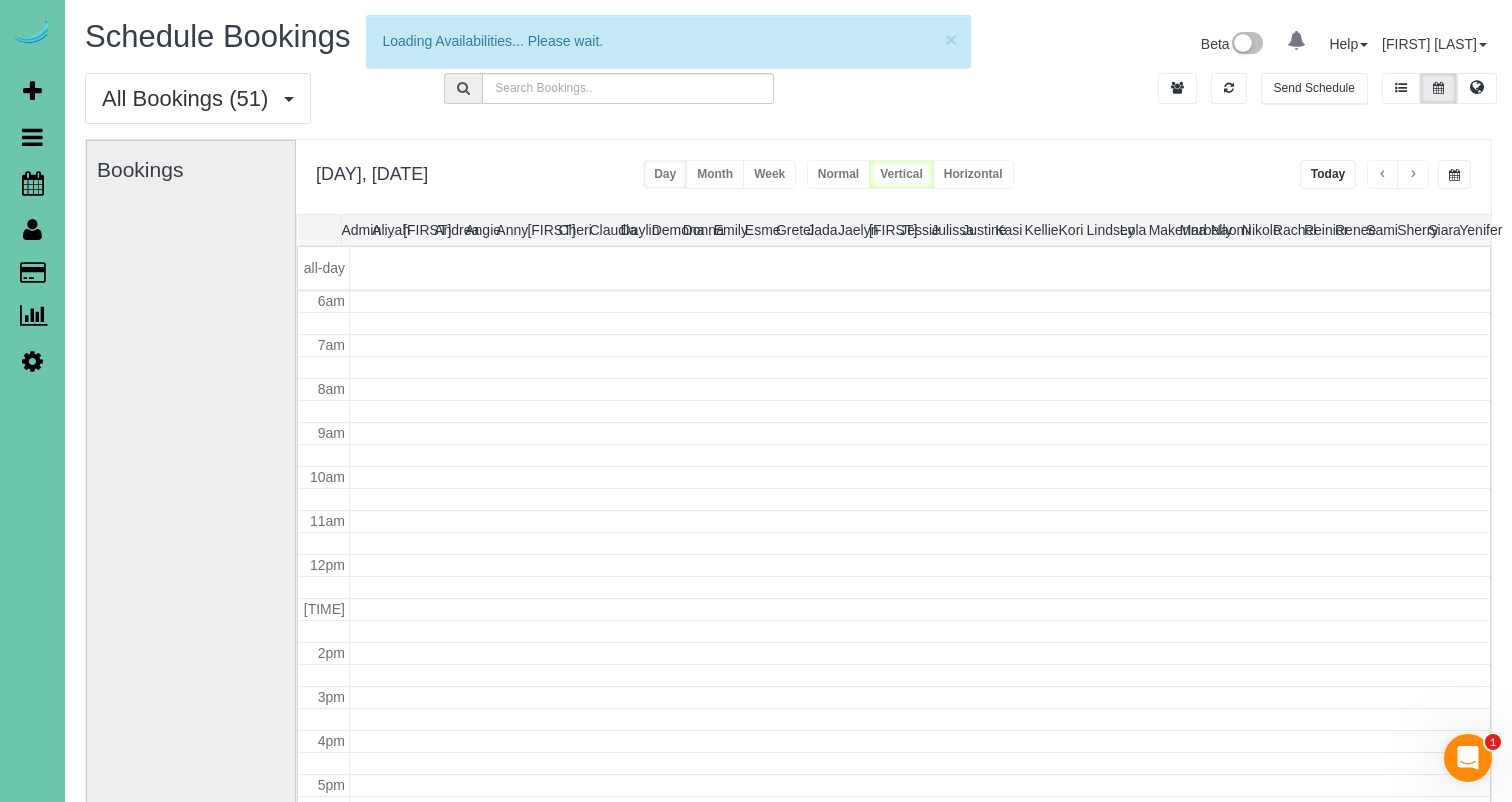 click on "**********" at bounding box center (893, 177) 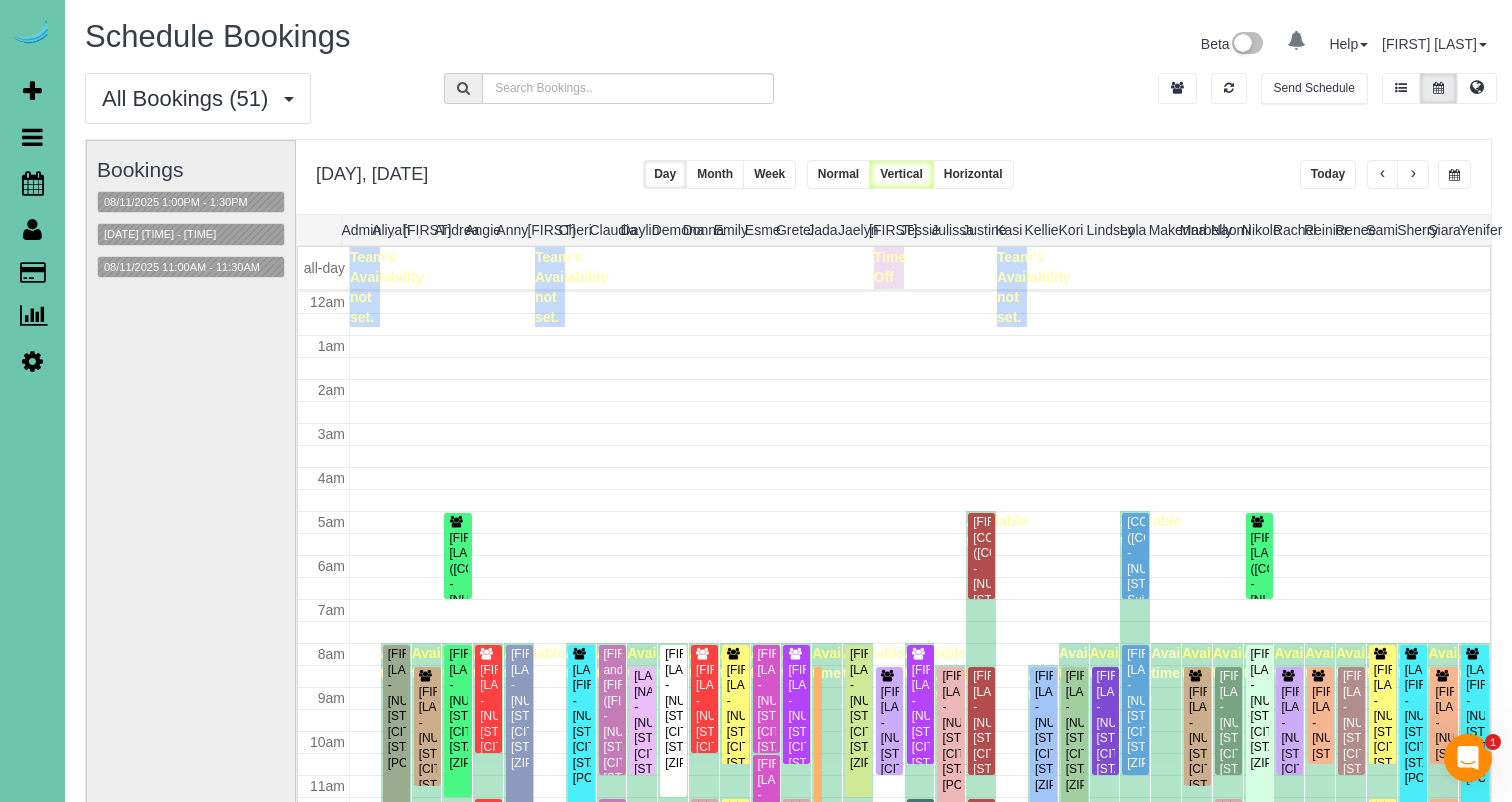 scroll, scrollTop: 265, scrollLeft: 0, axis: vertical 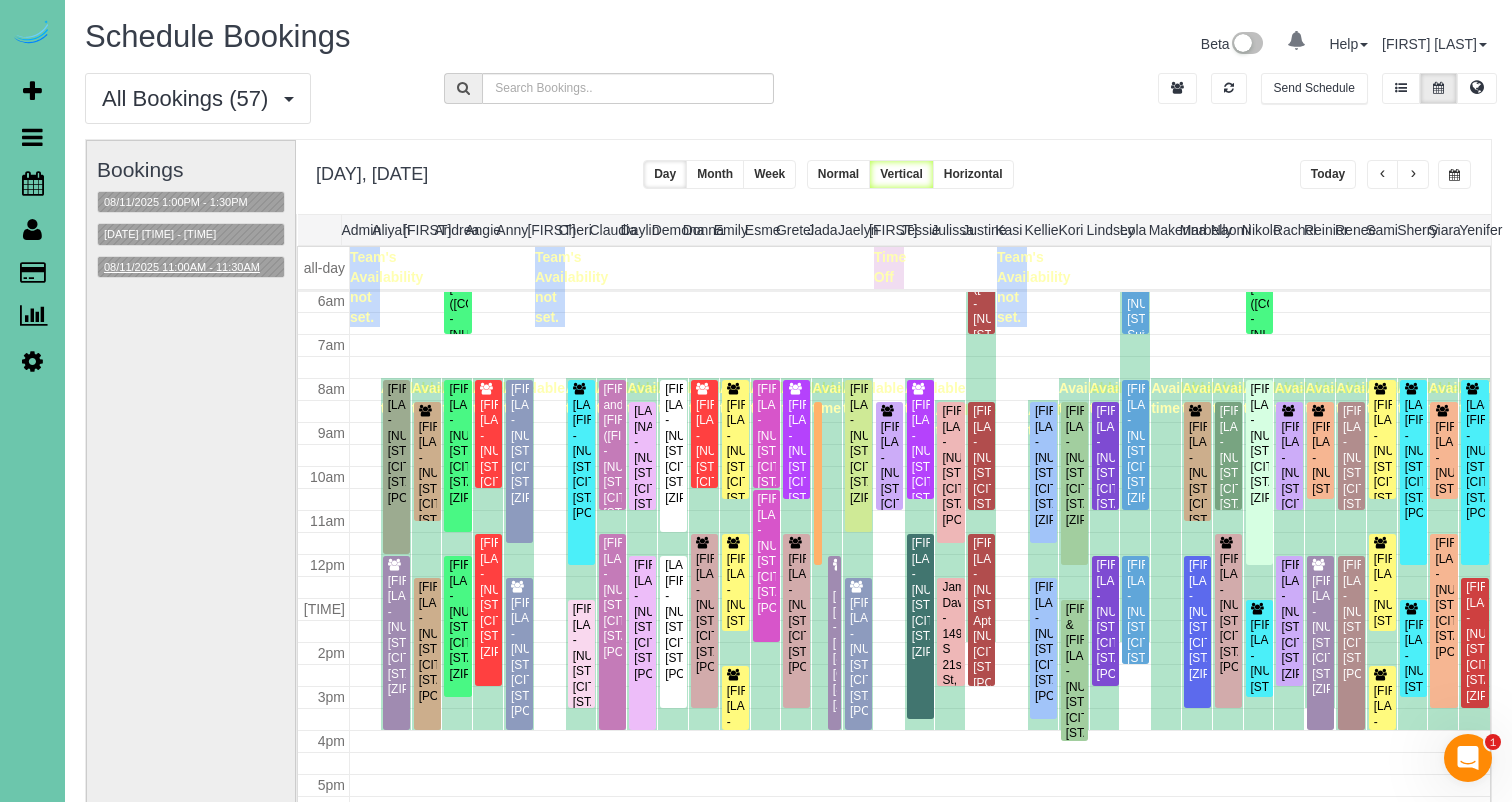 click on "08/11/2025 11:00AM - 11:30AM" at bounding box center [182, 267] 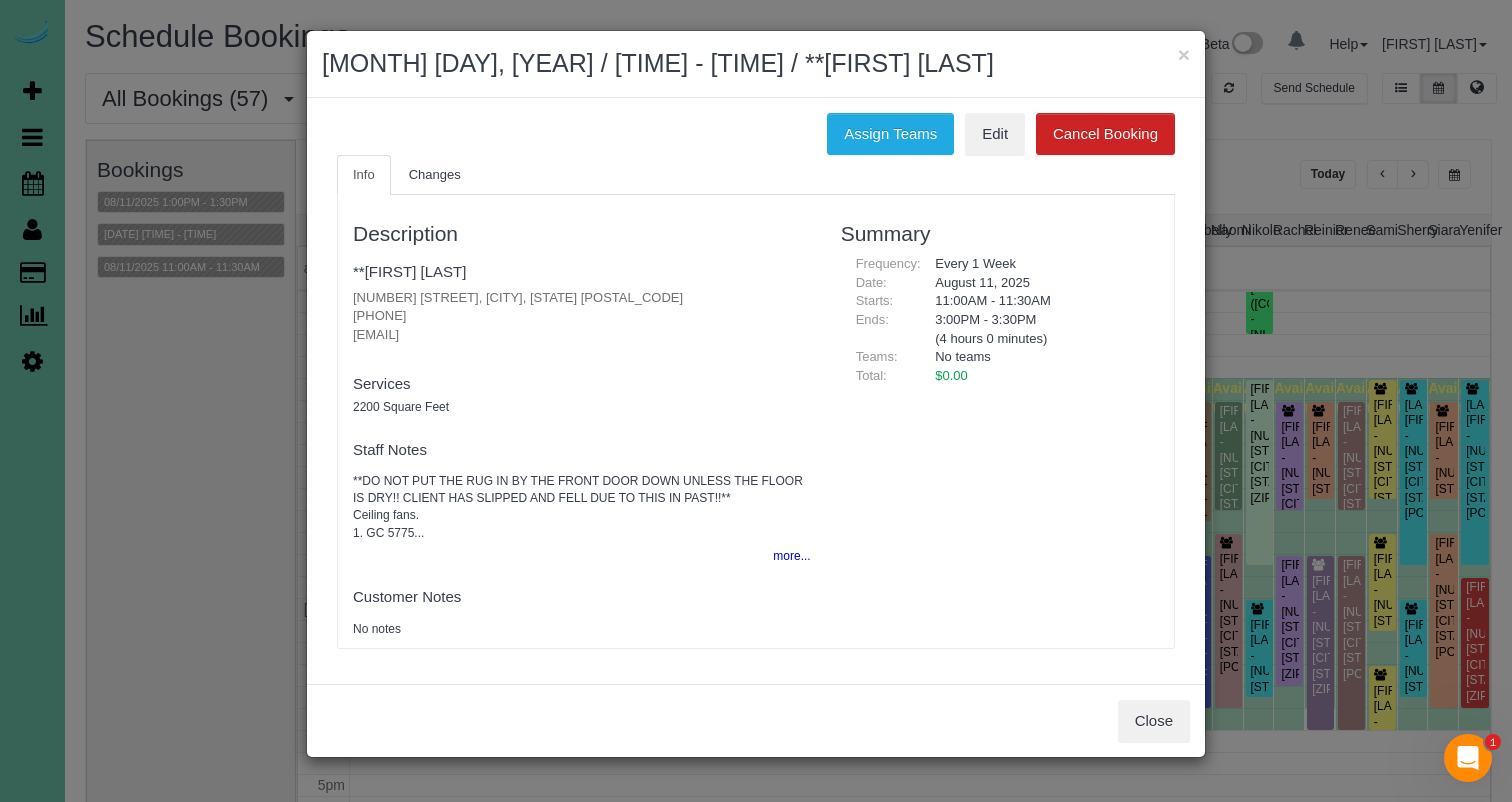 drag, startPoint x: 1161, startPoint y: 720, endPoint x: 1127, endPoint y: 698, distance: 40.496914 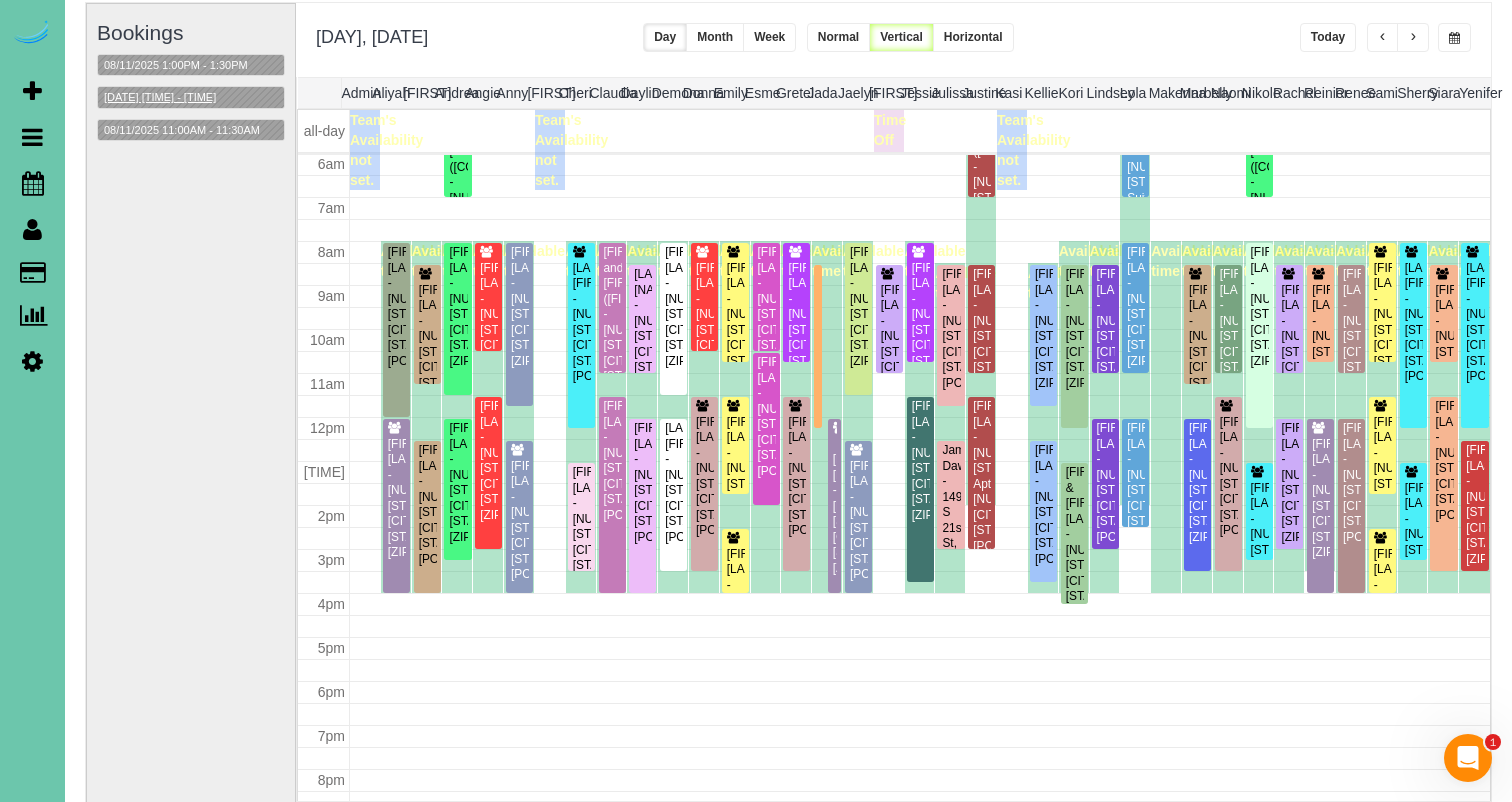 click on "[MM]/[DD]/[YYYY] [HH]:[MM][AM/PM] - [HH]:[MM][AM/PM]" at bounding box center (160, 97) 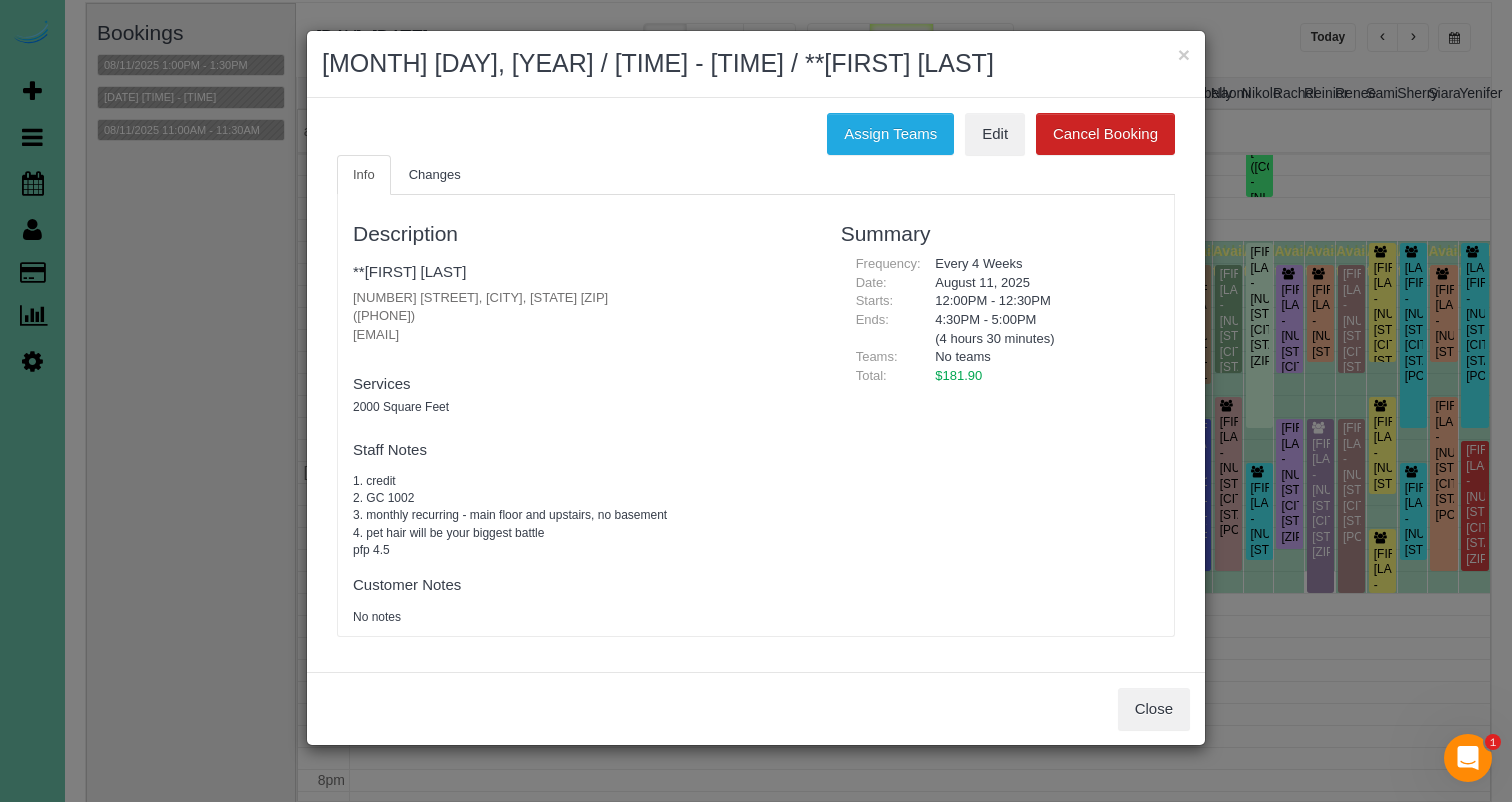 drag, startPoint x: 1123, startPoint y: 694, endPoint x: 1113, endPoint y: 685, distance: 13.453624 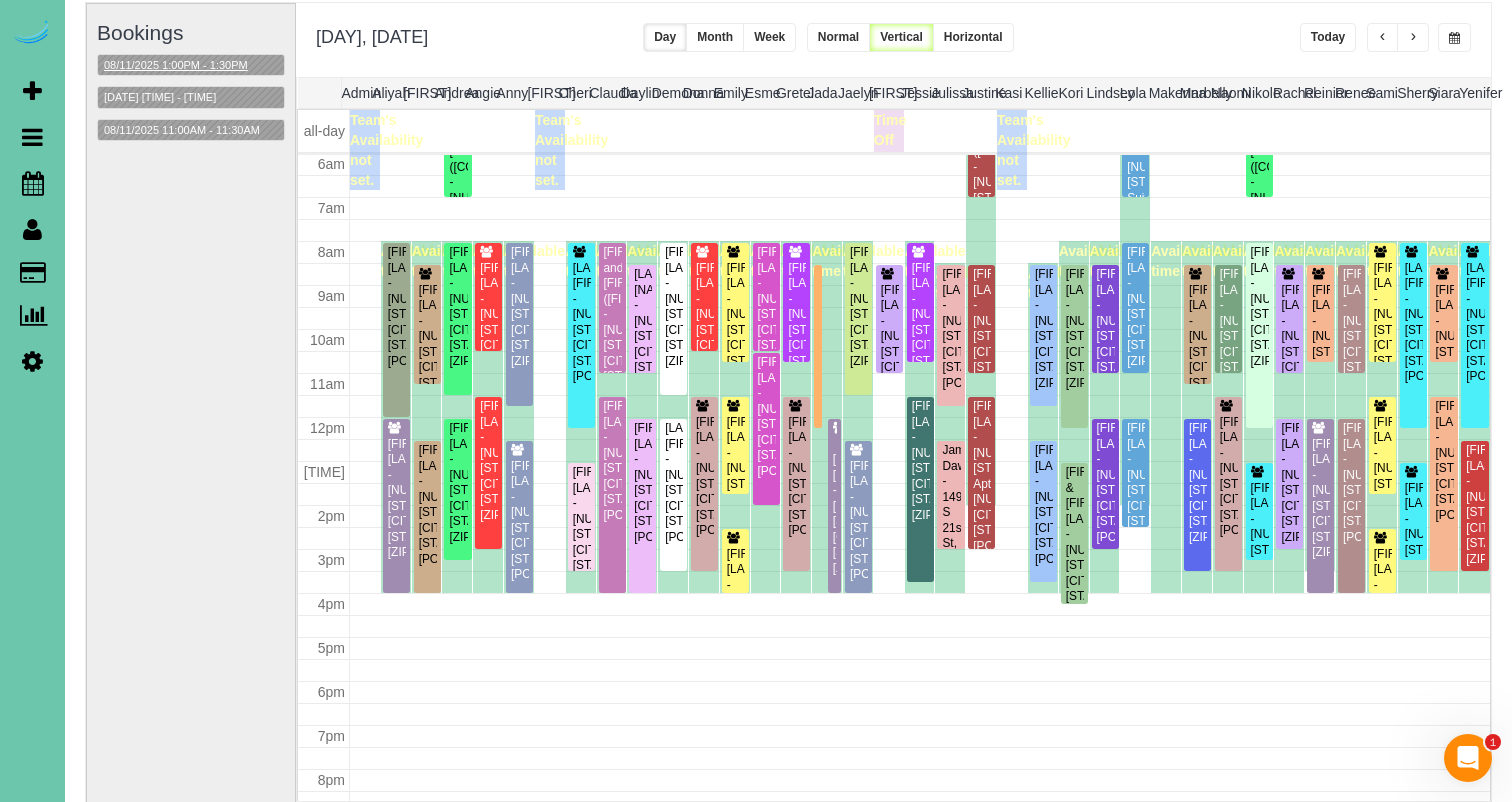 click on "08/11/2025 1:00PM - 1:30PM" at bounding box center [176, 65] 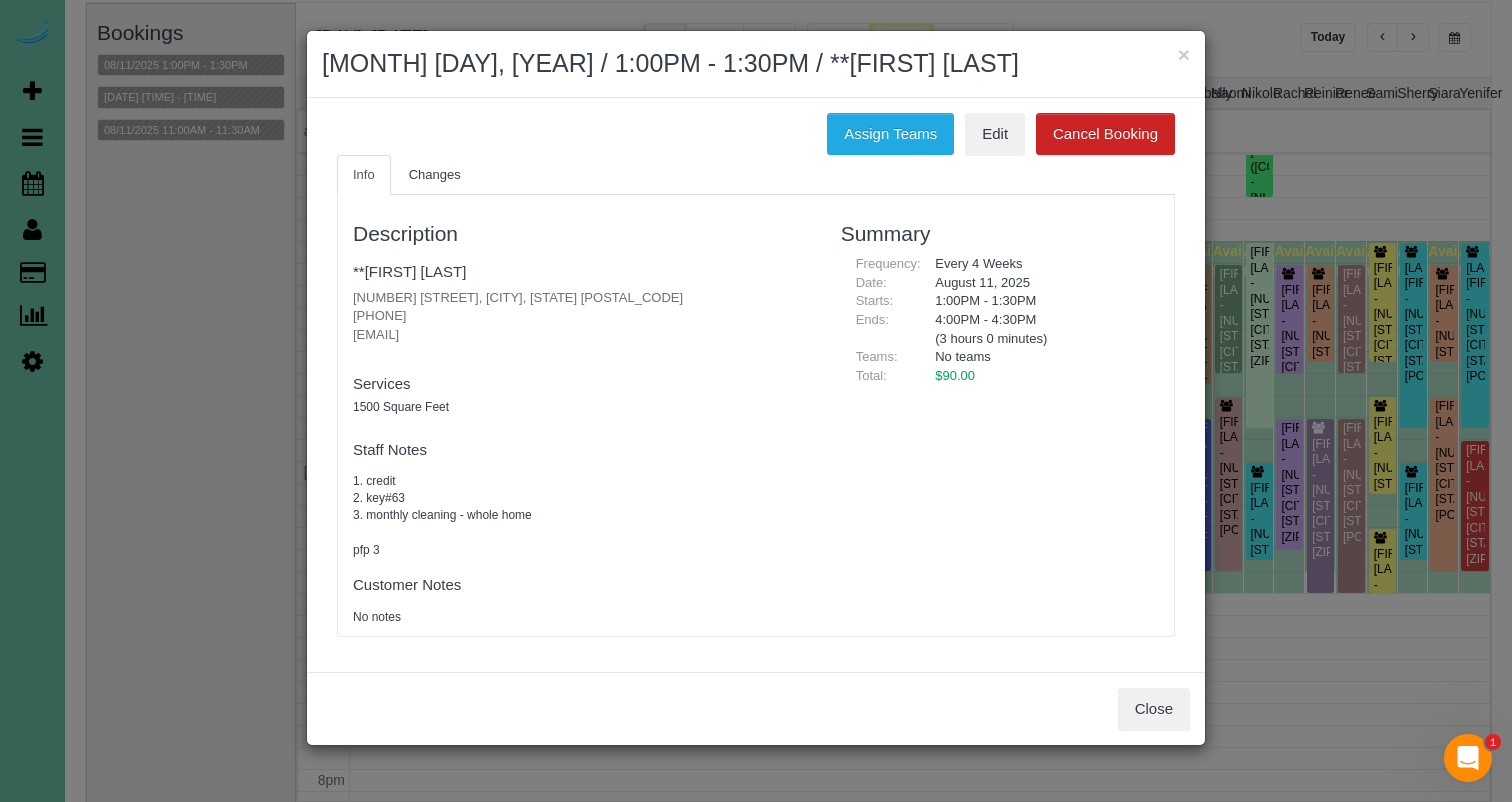 drag, startPoint x: 1172, startPoint y: 708, endPoint x: 1160, endPoint y: 700, distance: 14.422205 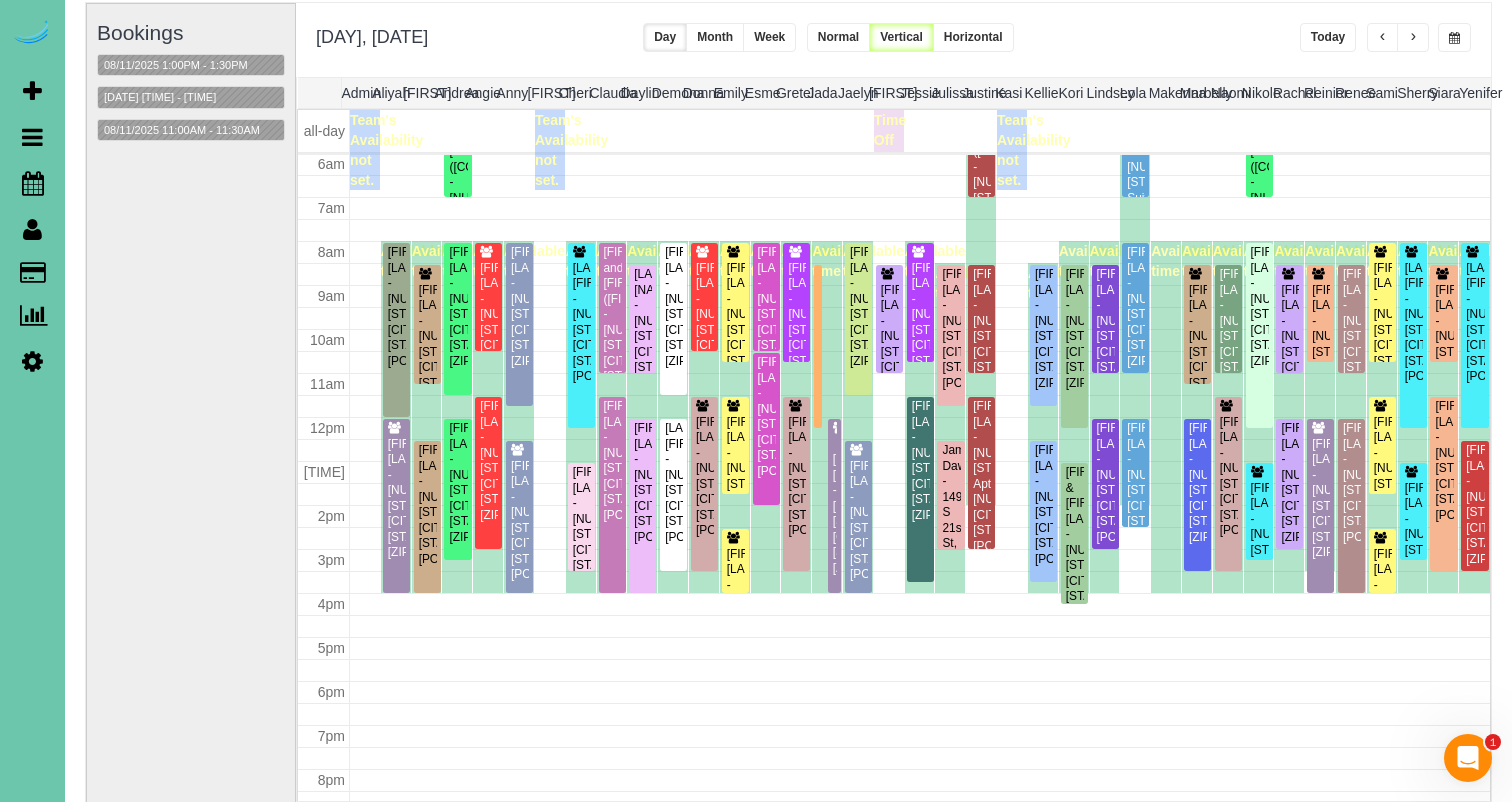 click at bounding box center (32, 361) 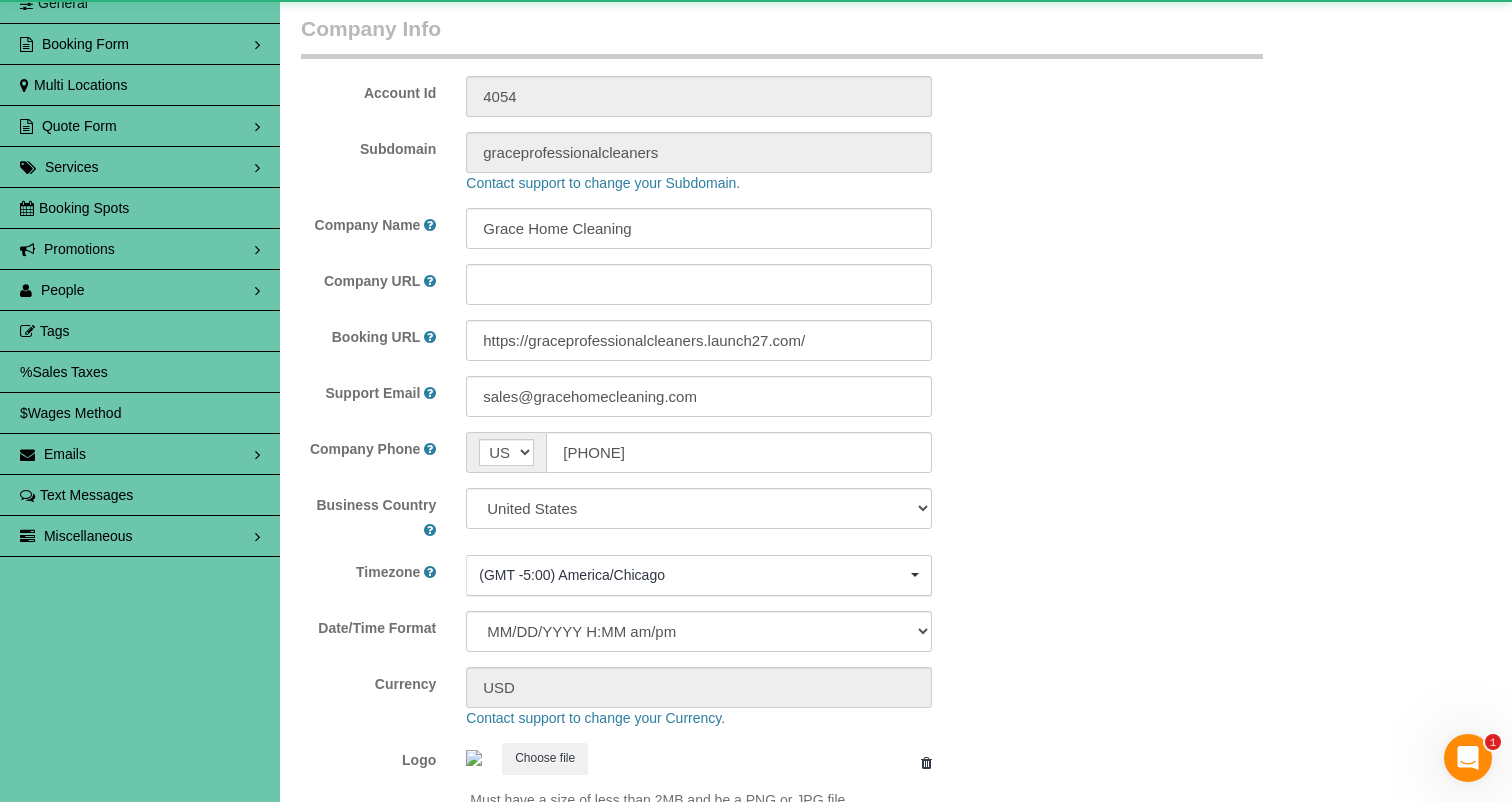 scroll, scrollTop: 0, scrollLeft: 0, axis: both 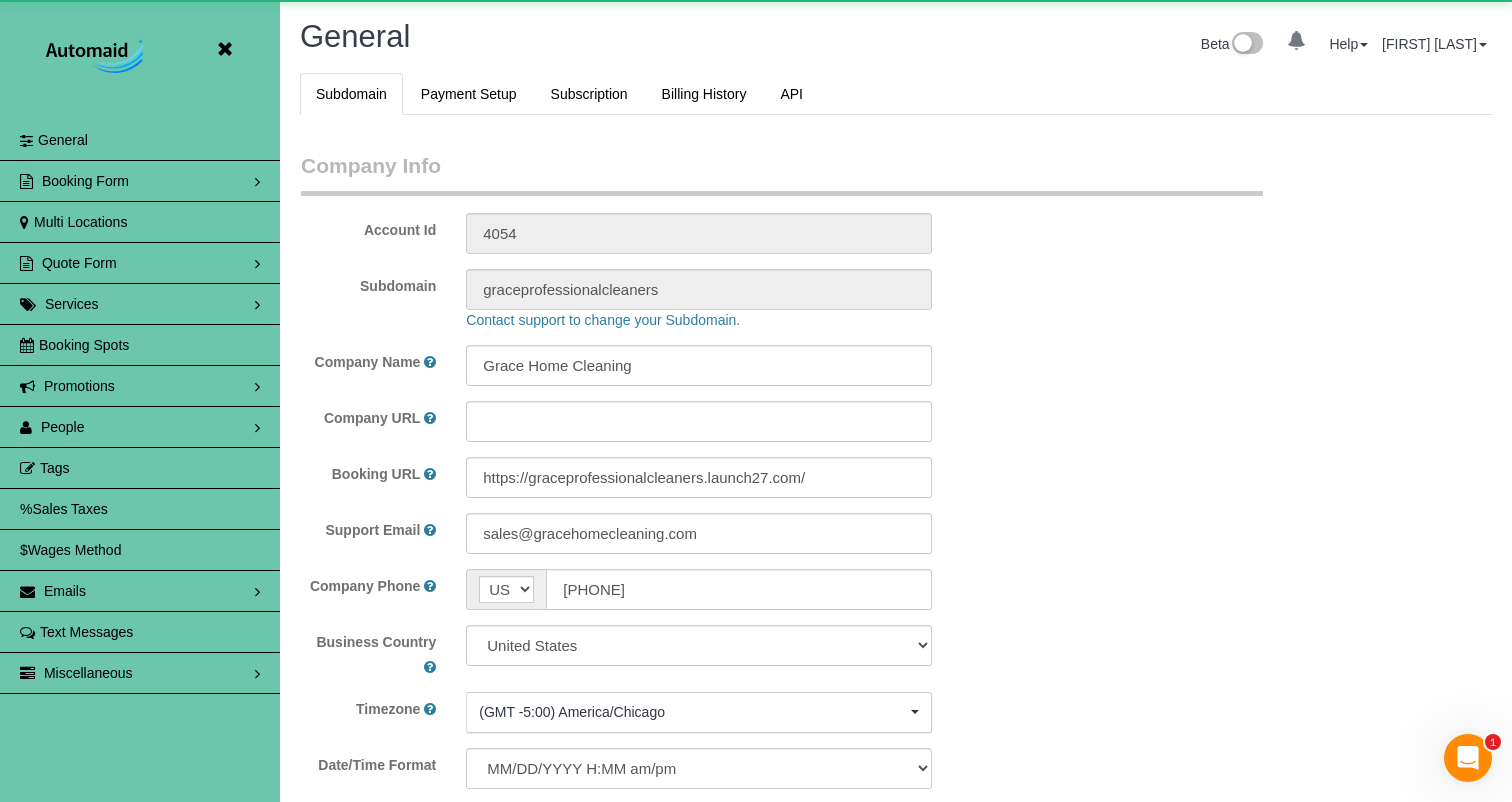 select on "5796" 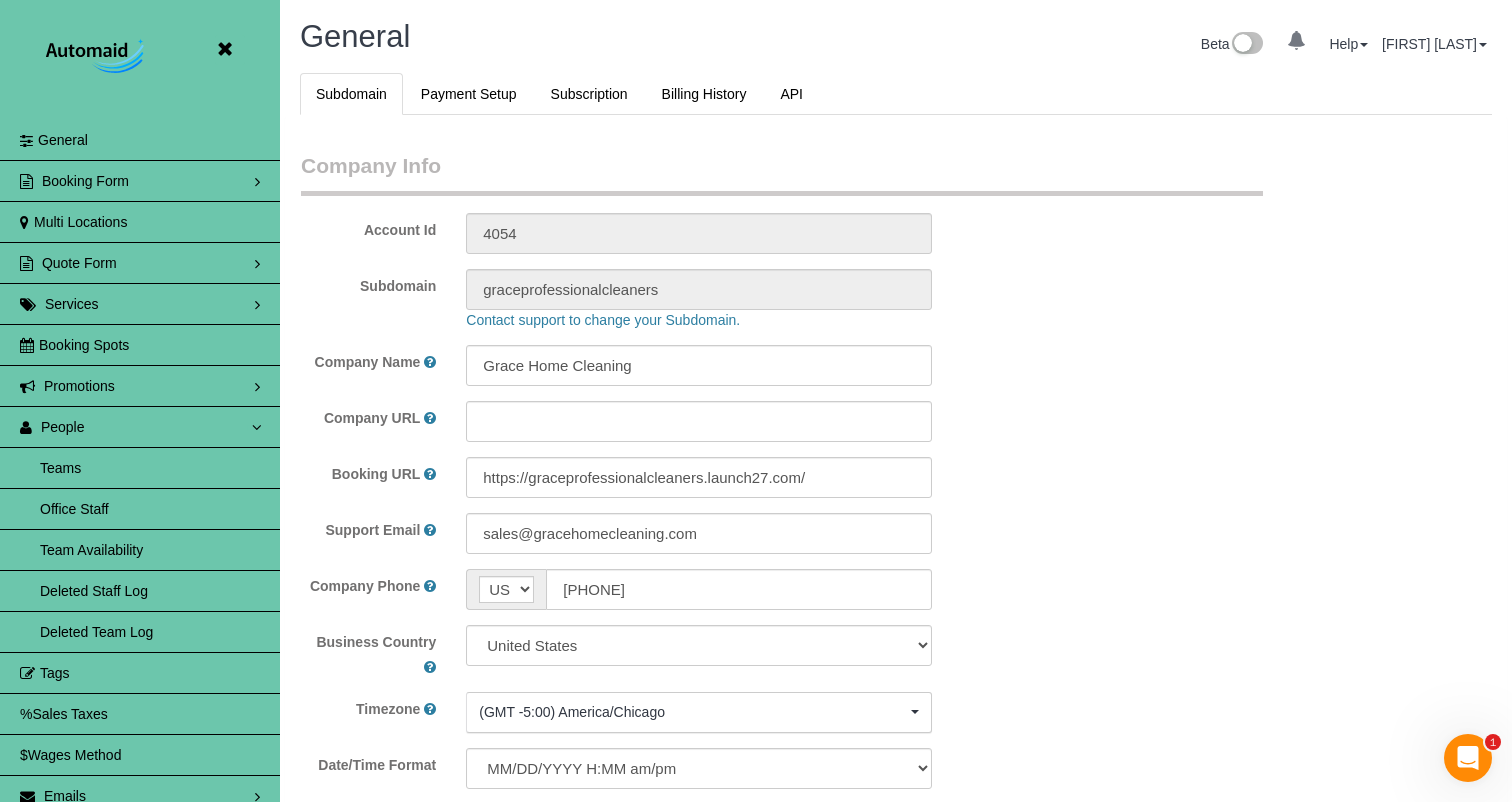 click on "Team Availability" at bounding box center [140, 550] 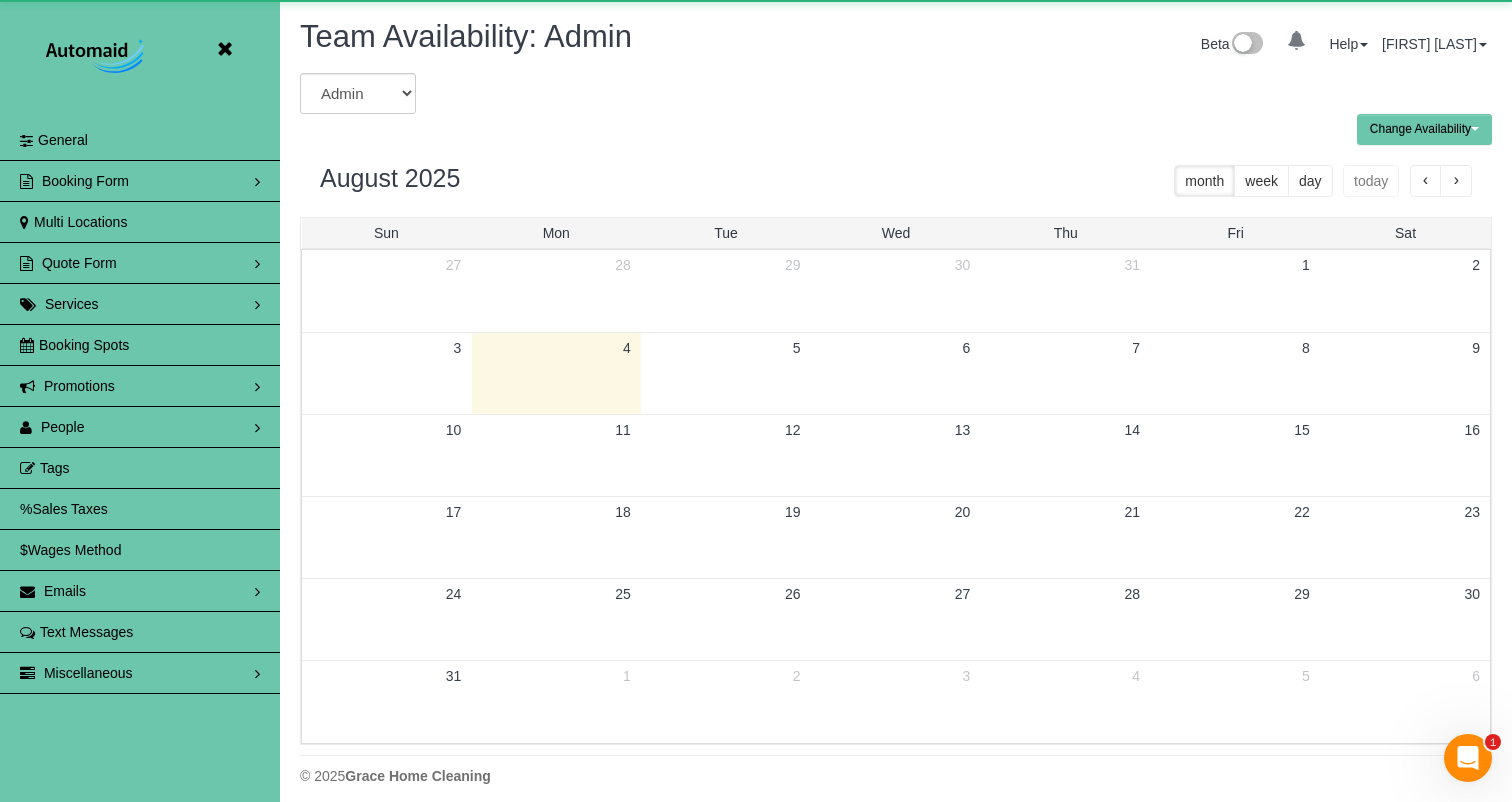 scroll, scrollTop: 99185, scrollLeft: 98488, axis: both 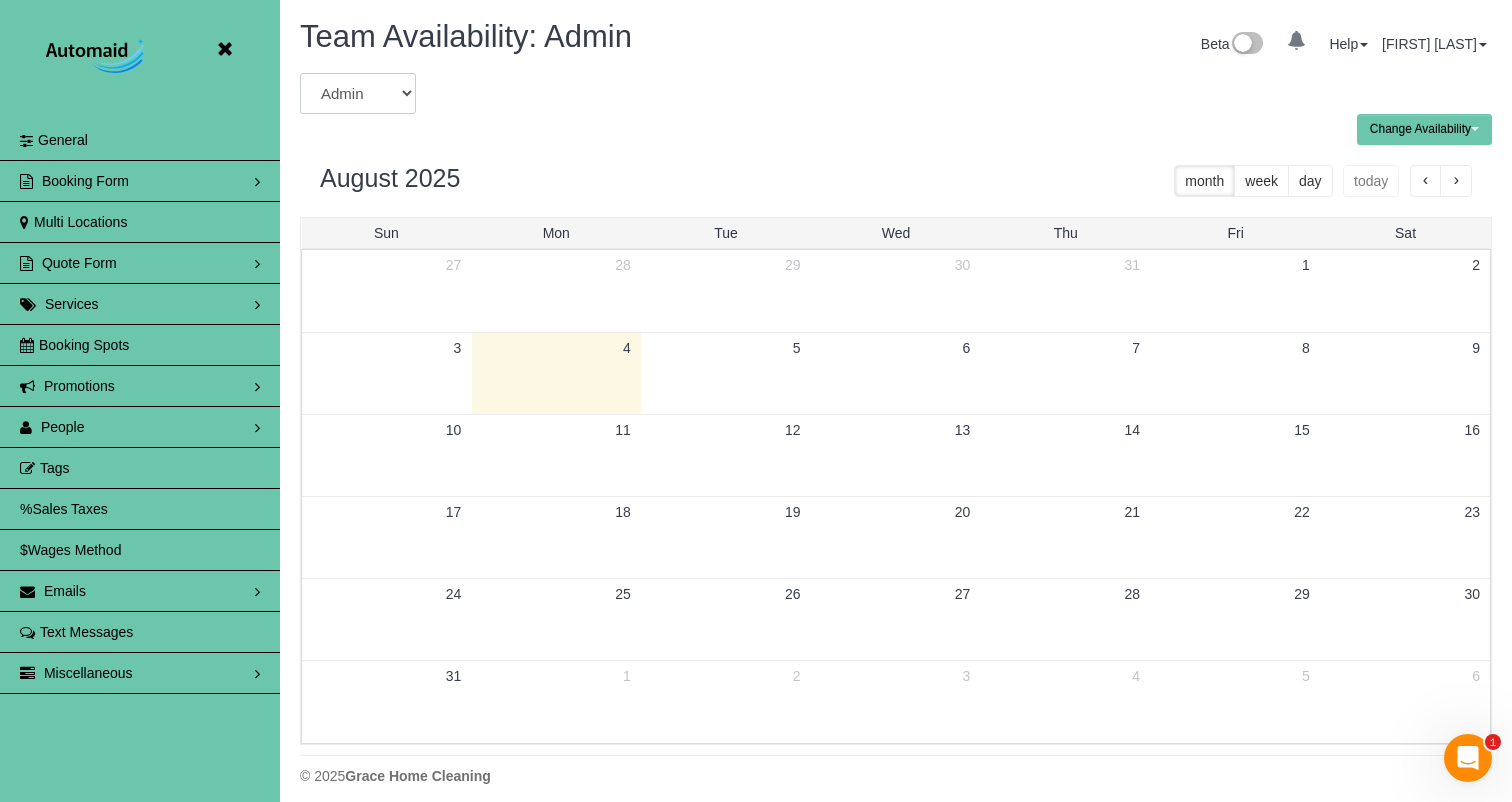 select on "number:6065" 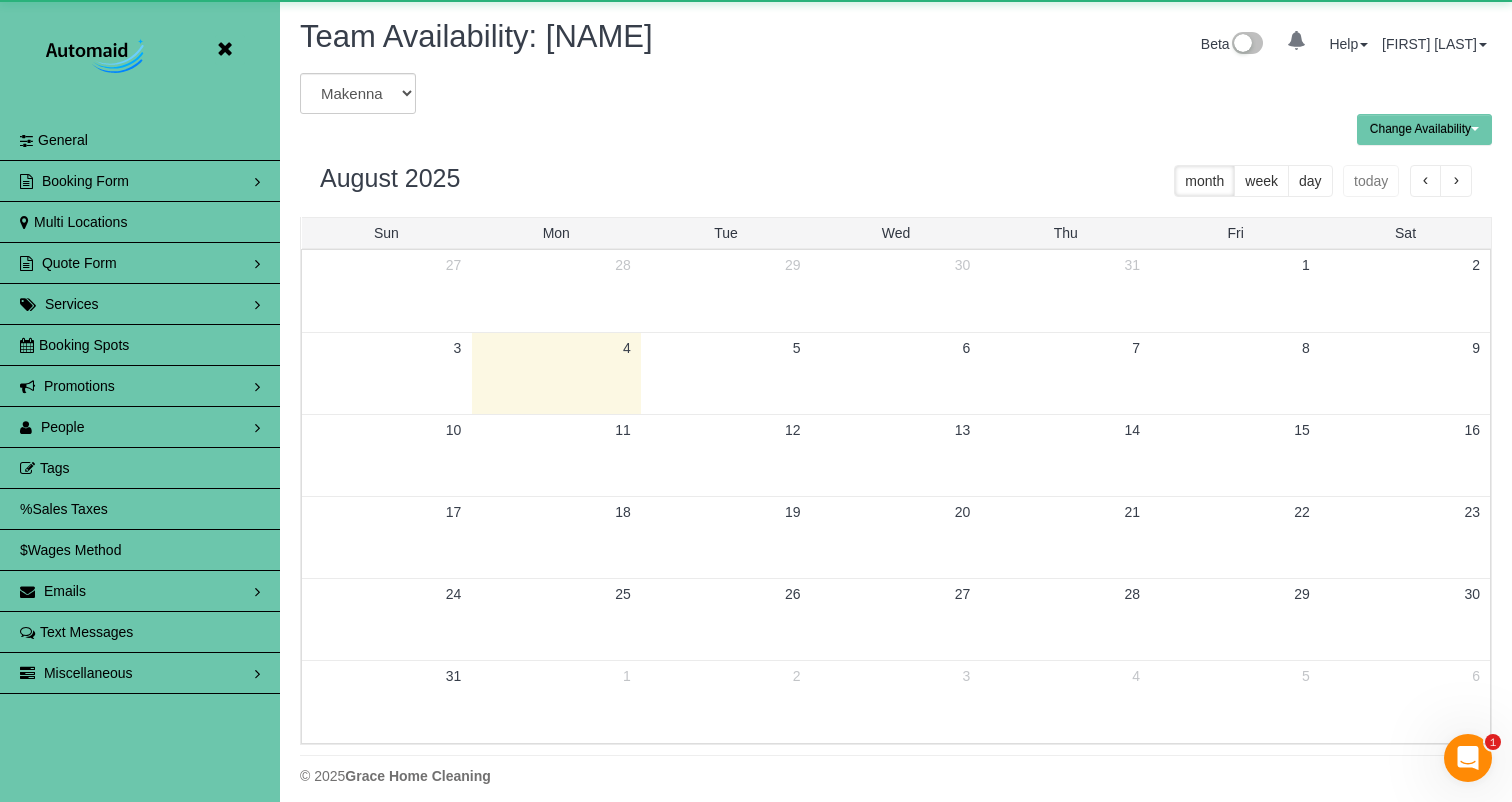 scroll, scrollTop: 99185, scrollLeft: 98488, axis: both 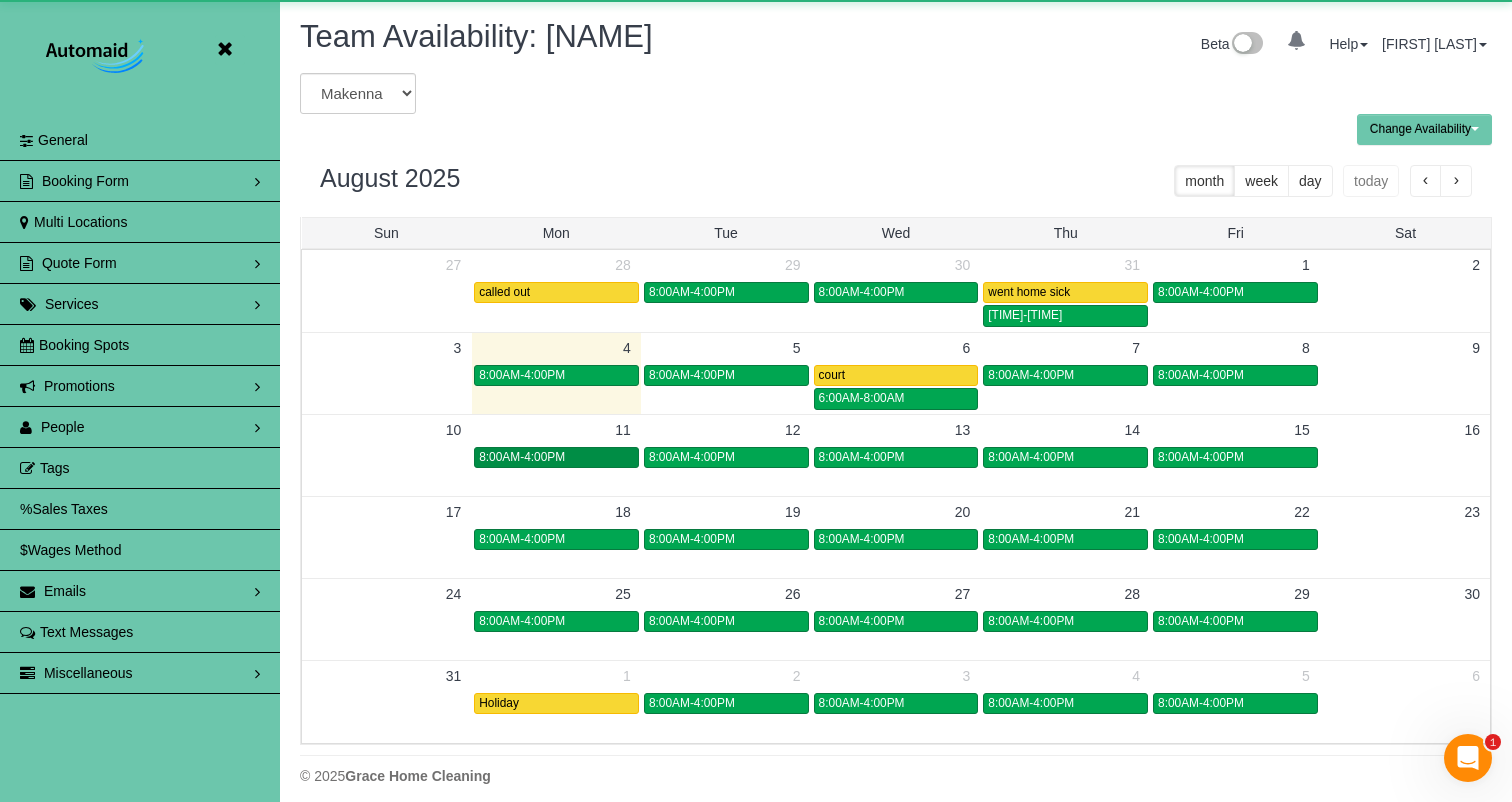 click on "8:00AM-4:00PM" at bounding box center [522, 457] 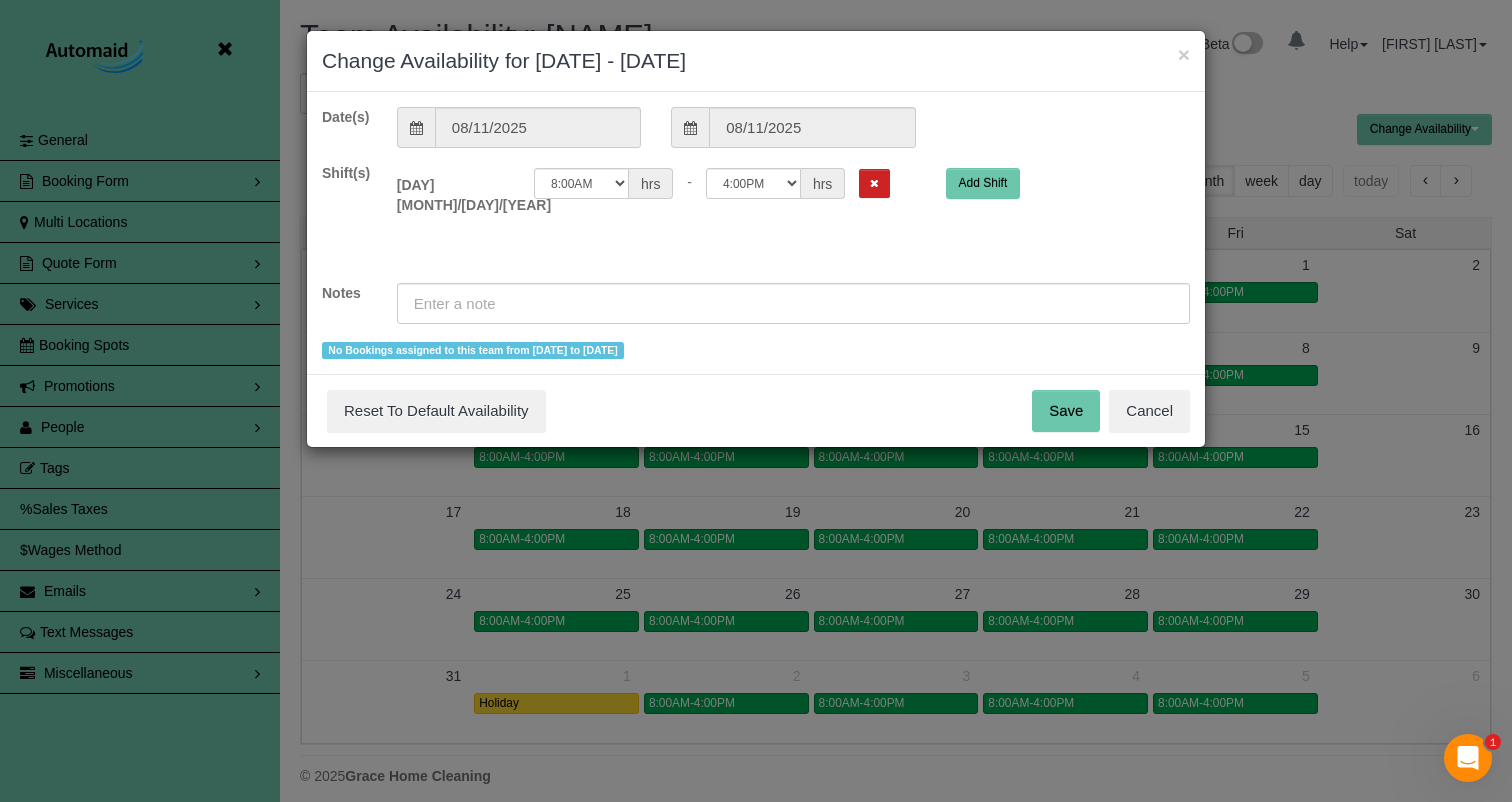 click at bounding box center [874, 183] 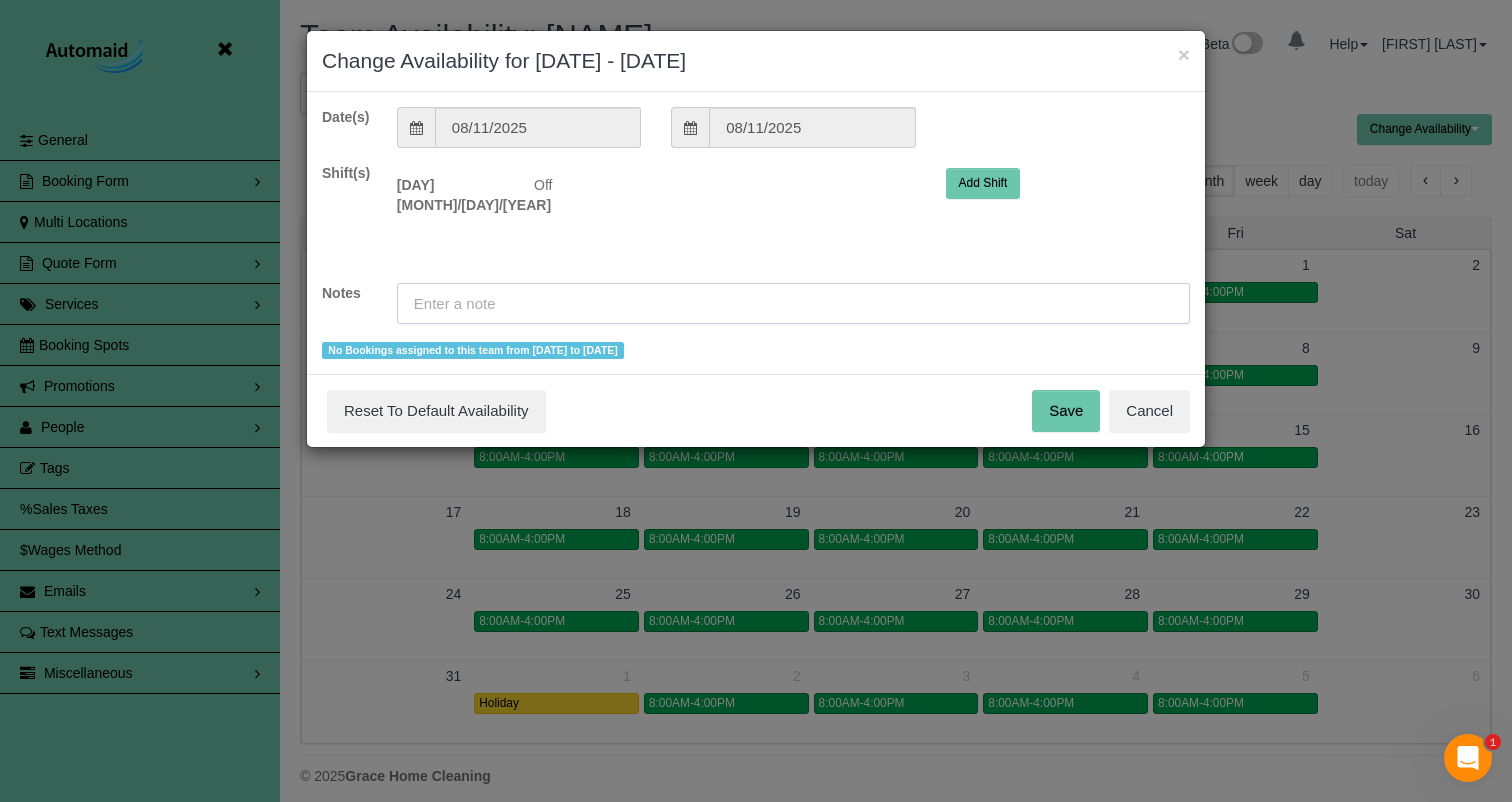 click at bounding box center (793, 303) 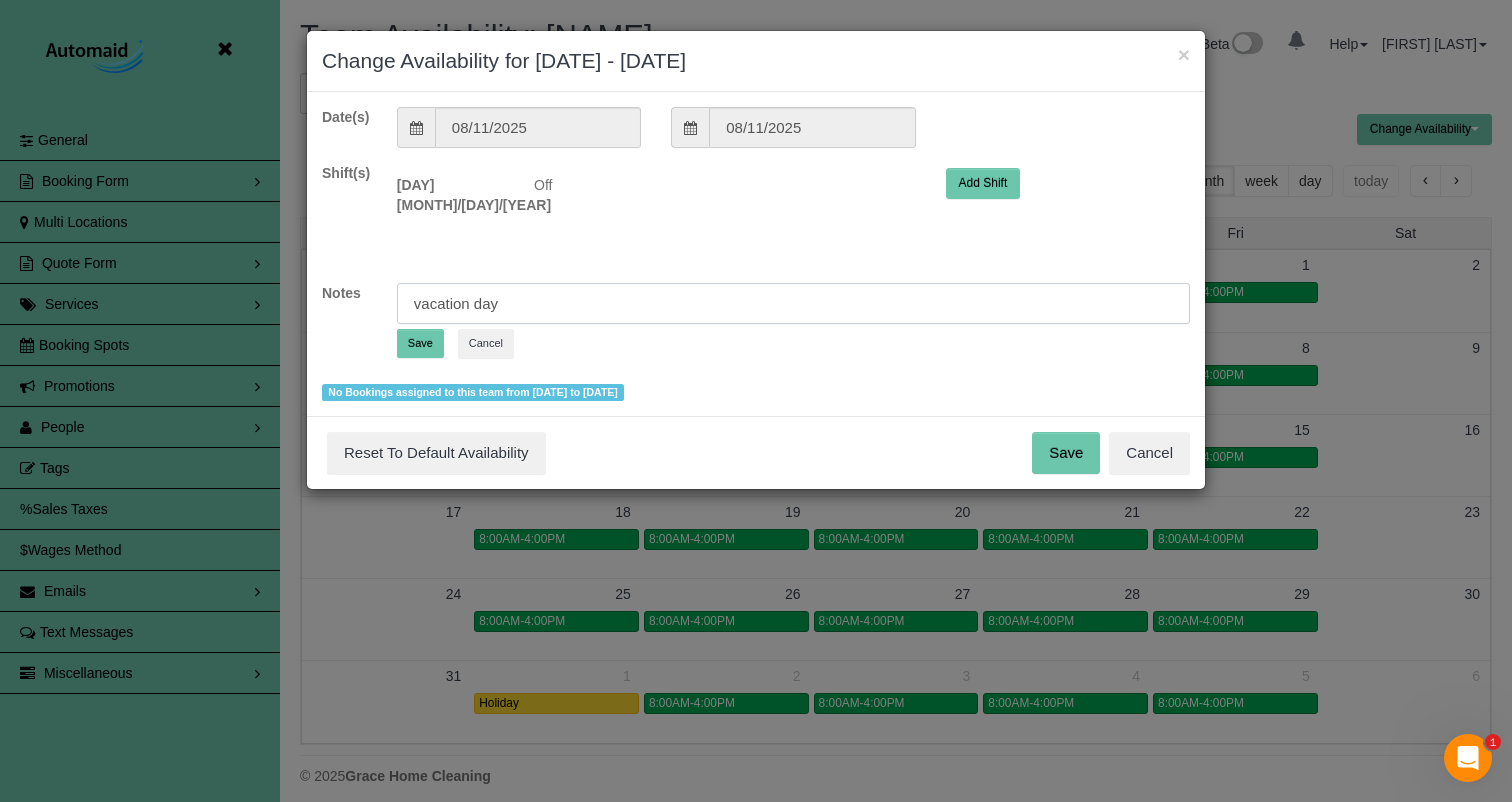 type on "vacation day" 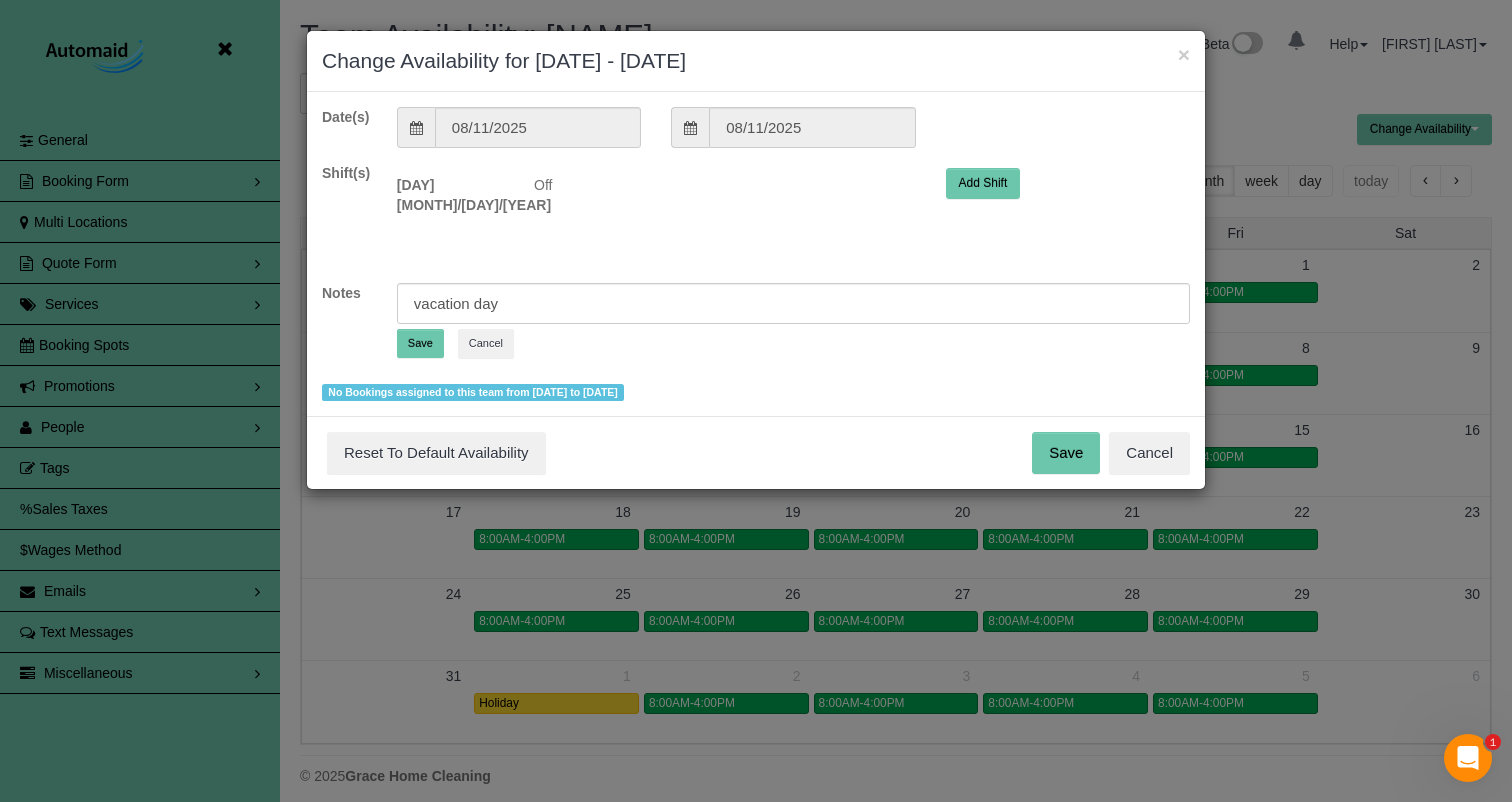 click on "Save" at bounding box center (420, 343) 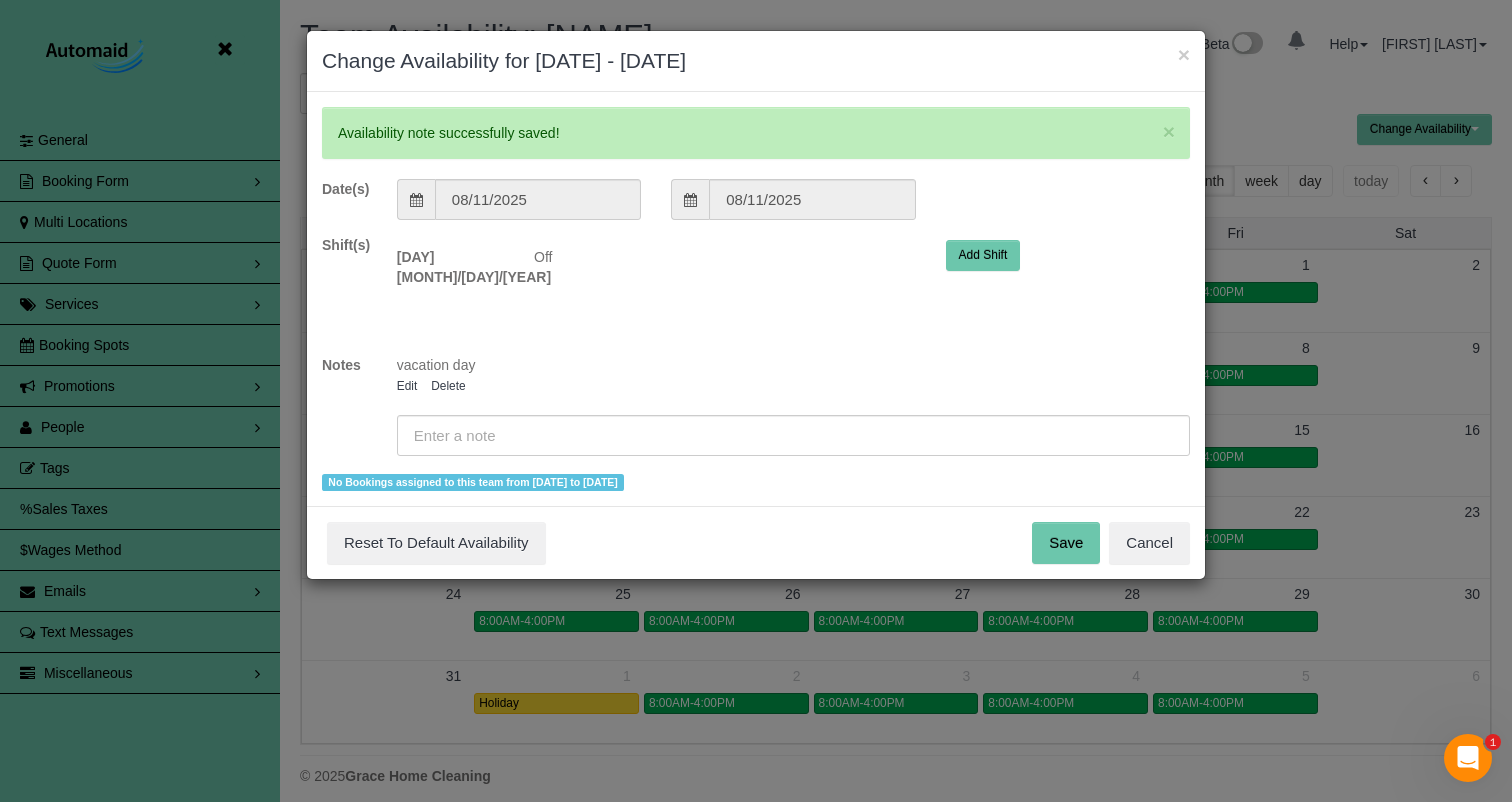 click on "Save" at bounding box center (1066, 543) 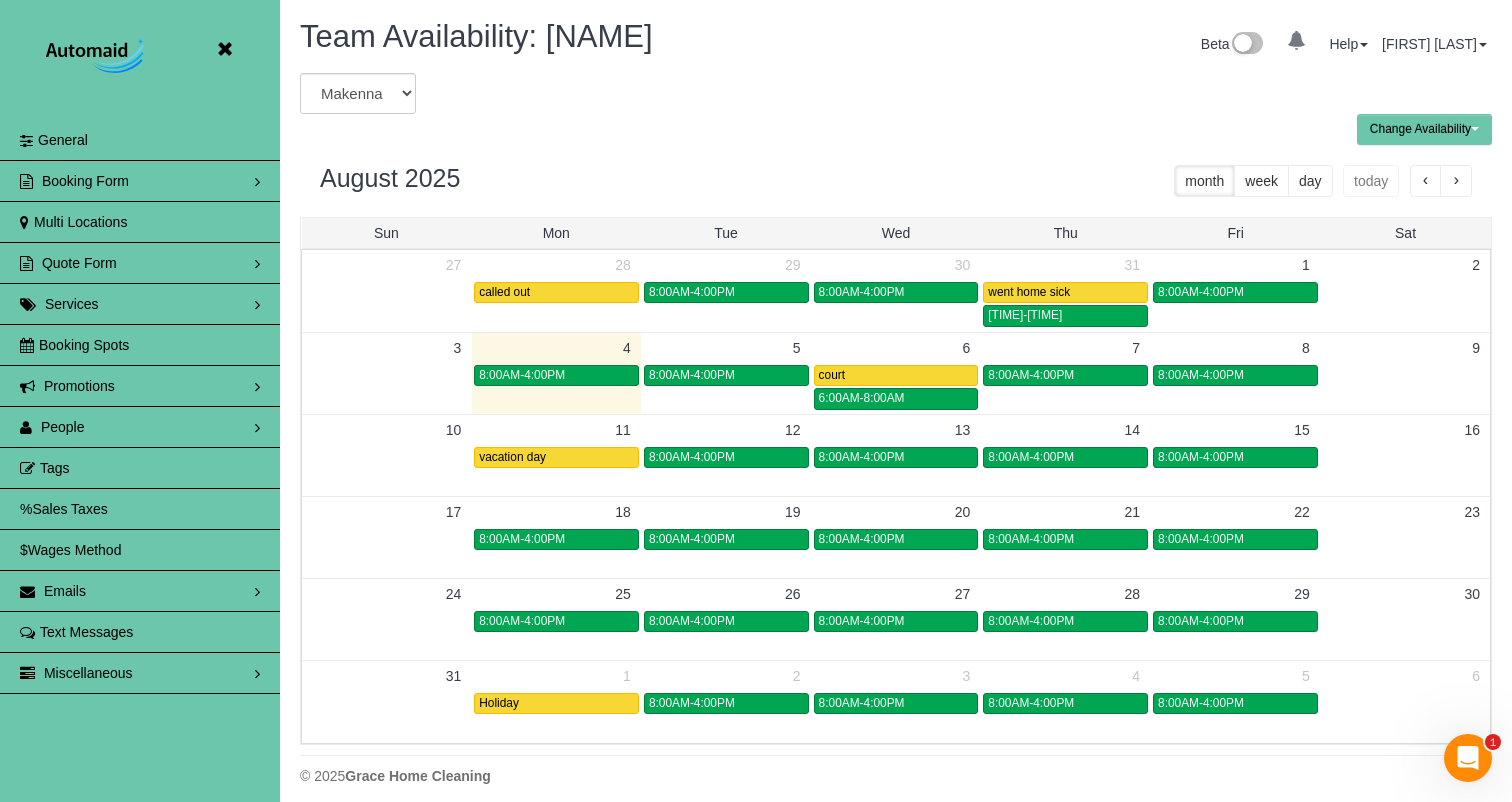 click at bounding box center (224, 49) 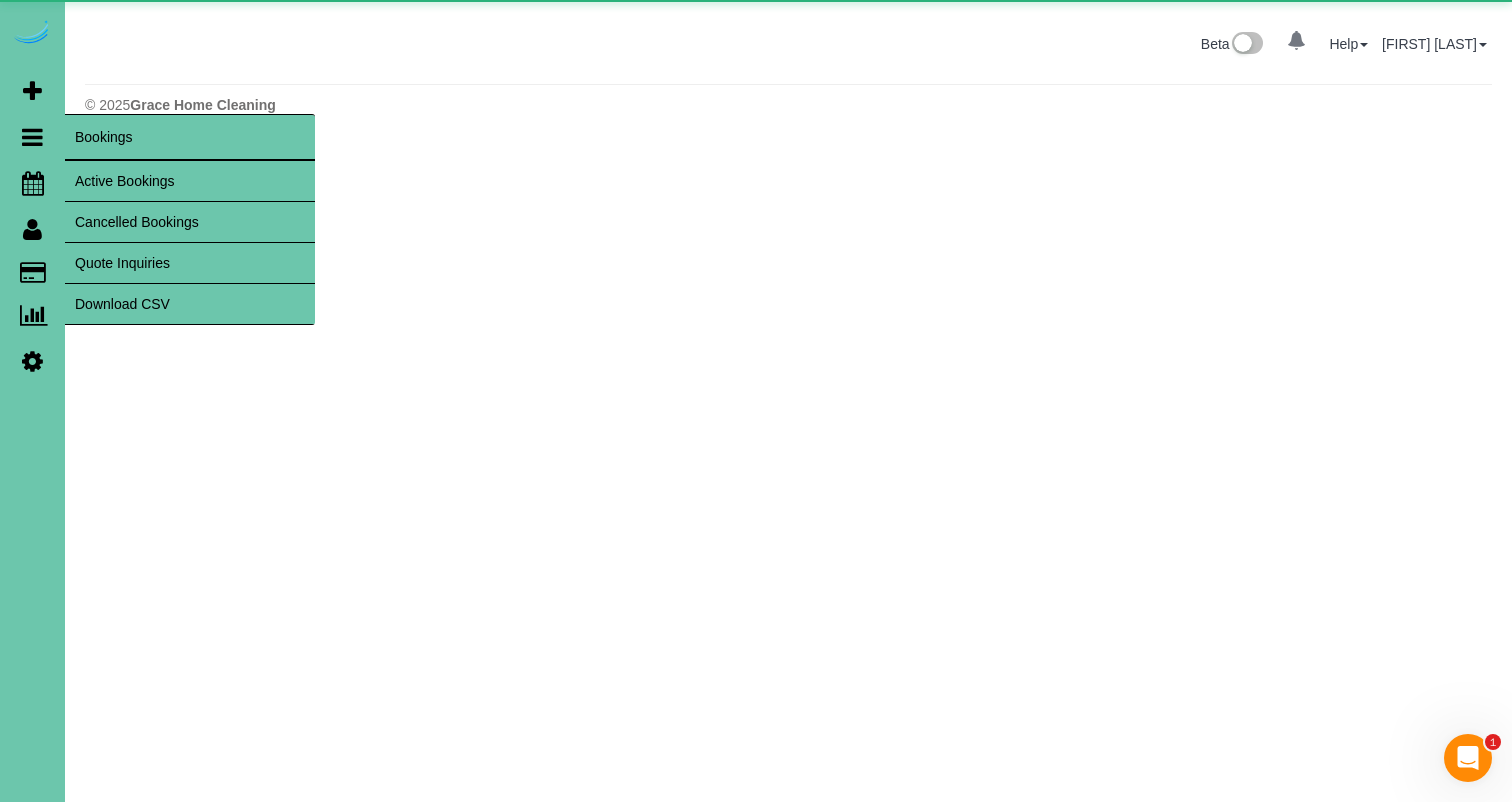 scroll, scrollTop: 143, scrollLeft: 1512, axis: both 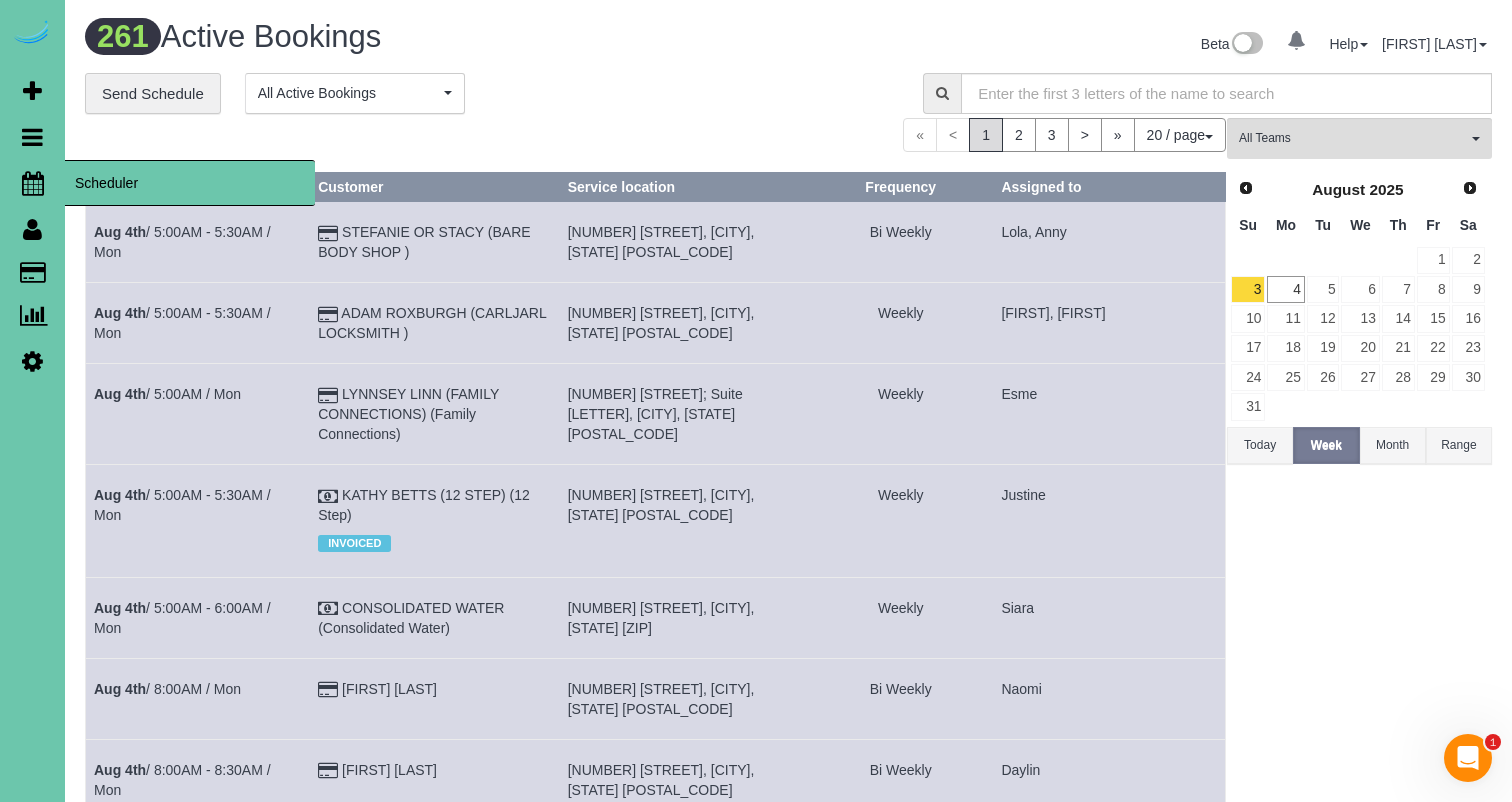 click at bounding box center (33, 183) 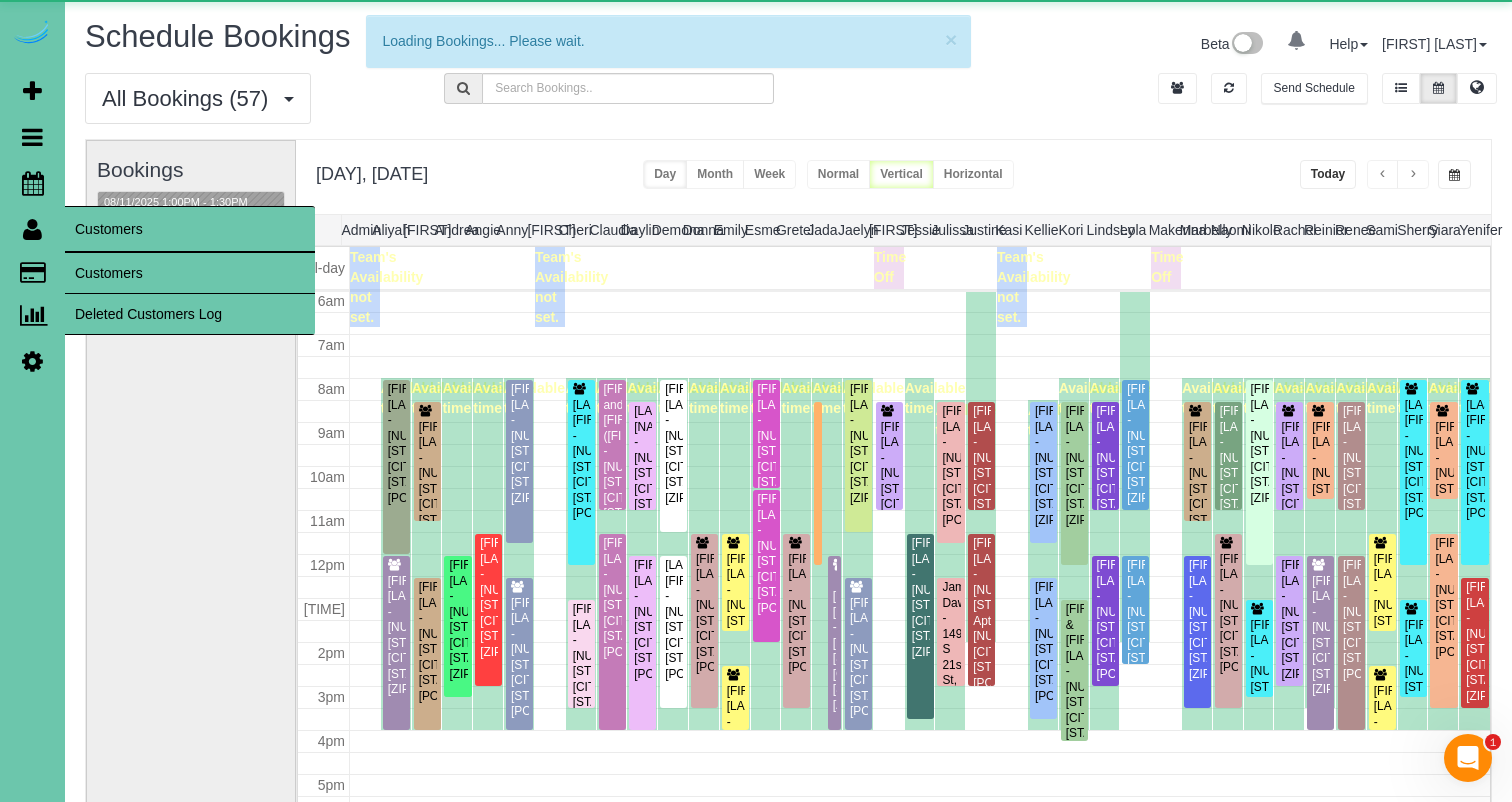 scroll, scrollTop: 265, scrollLeft: 0, axis: vertical 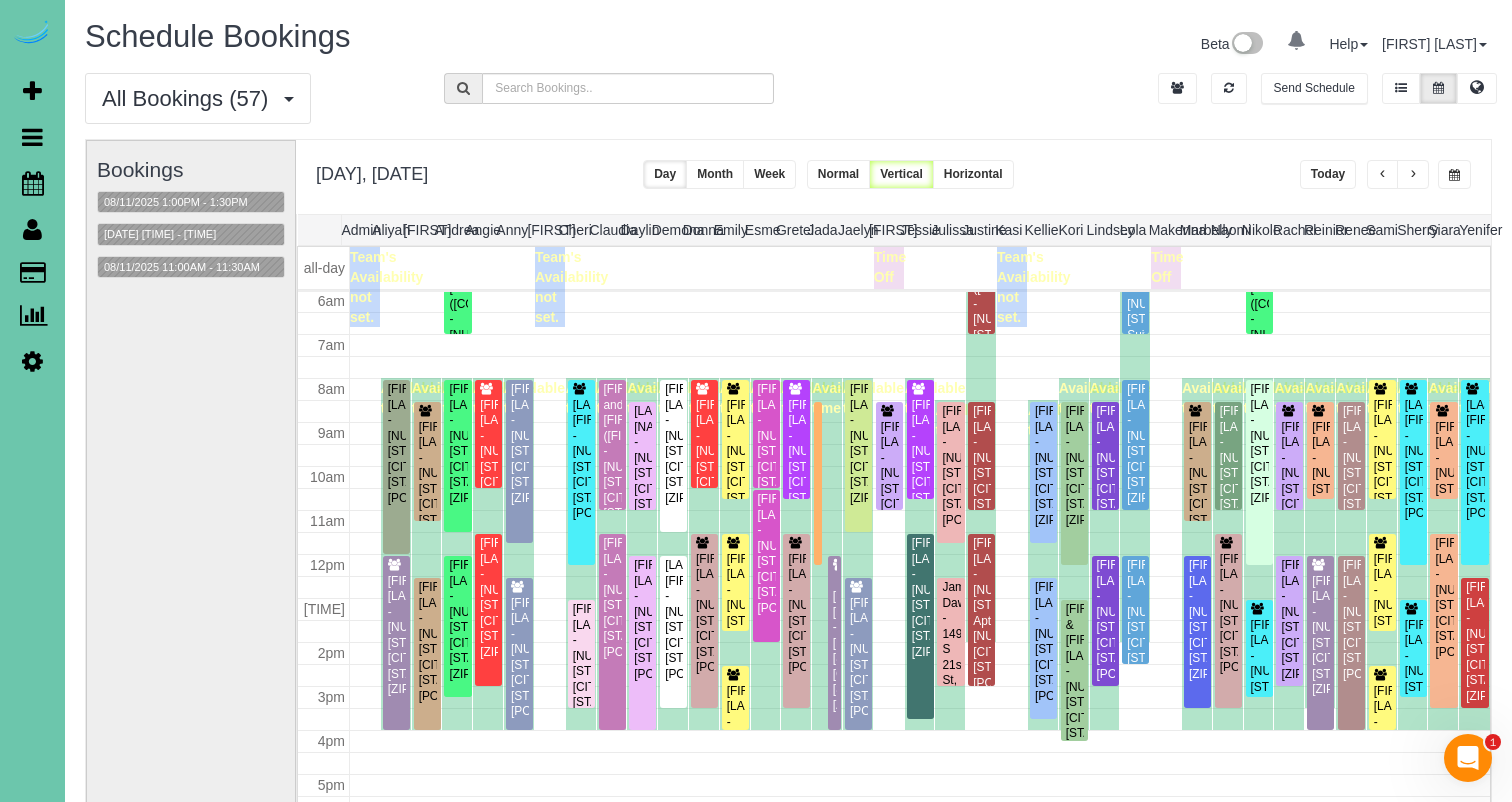 click at bounding box center (1413, 174) 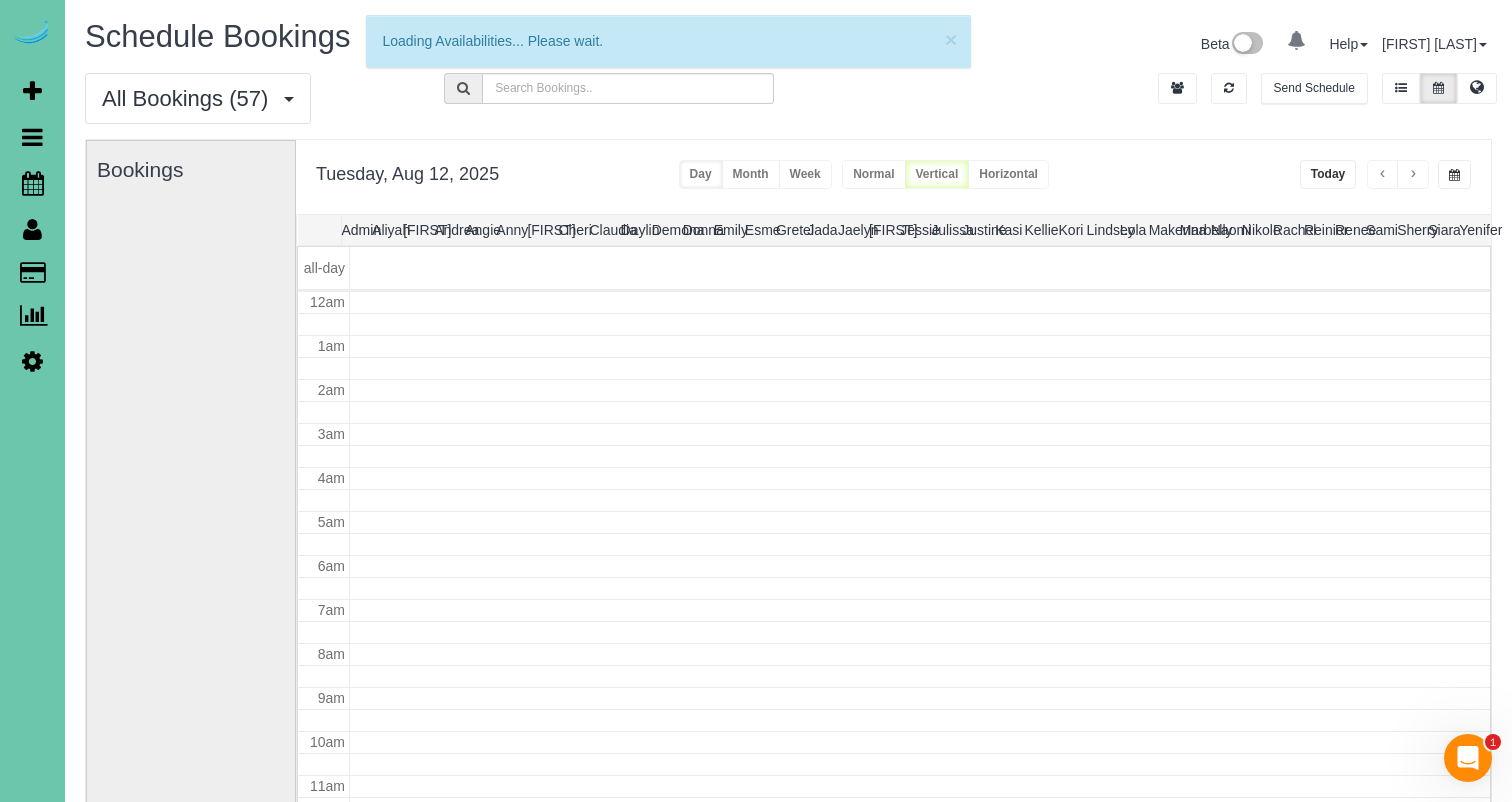 scroll, scrollTop: 265, scrollLeft: 0, axis: vertical 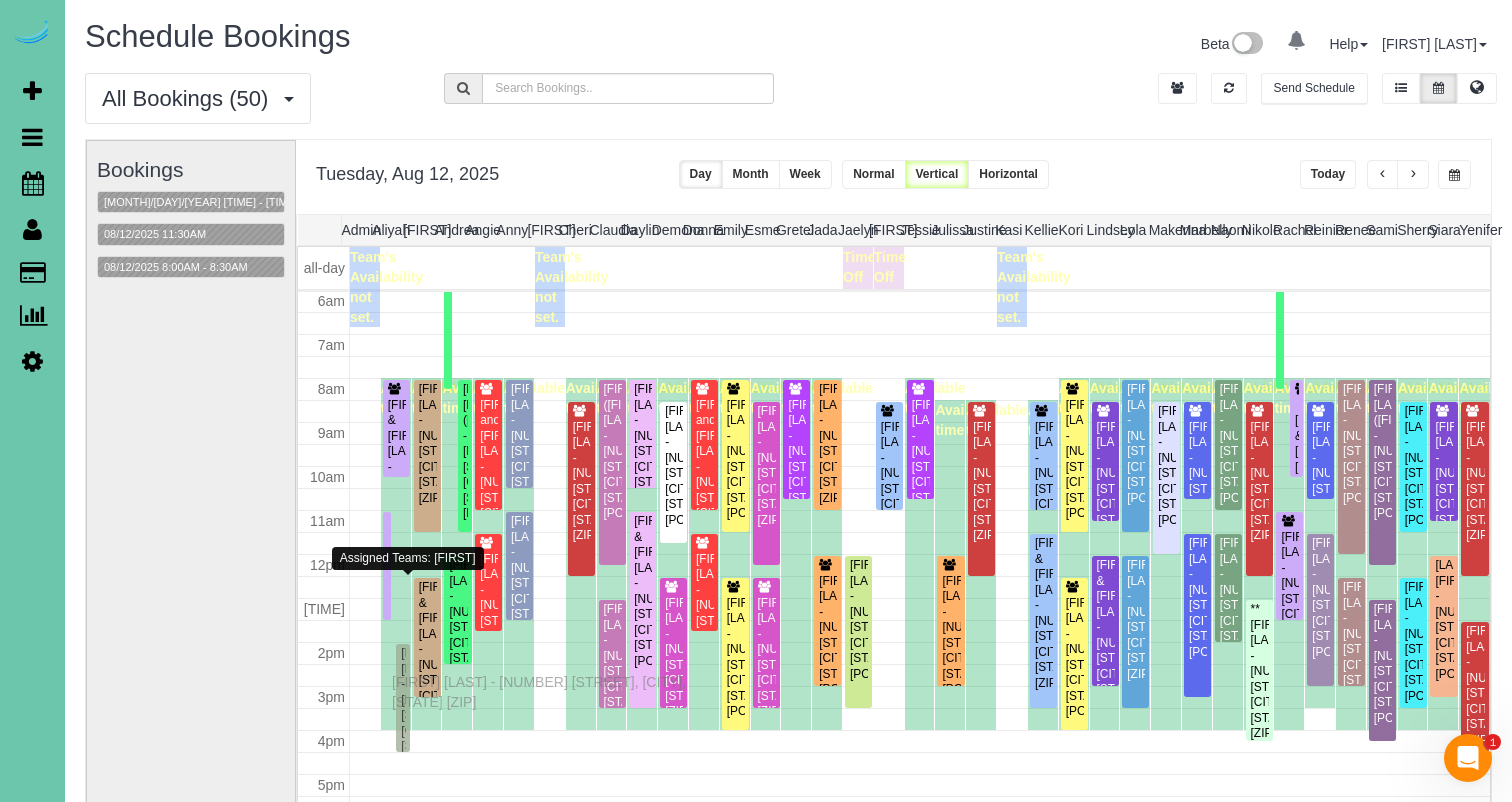 drag, startPoint x: 399, startPoint y: 615, endPoint x: 397, endPoint y: 679, distance: 64.03124 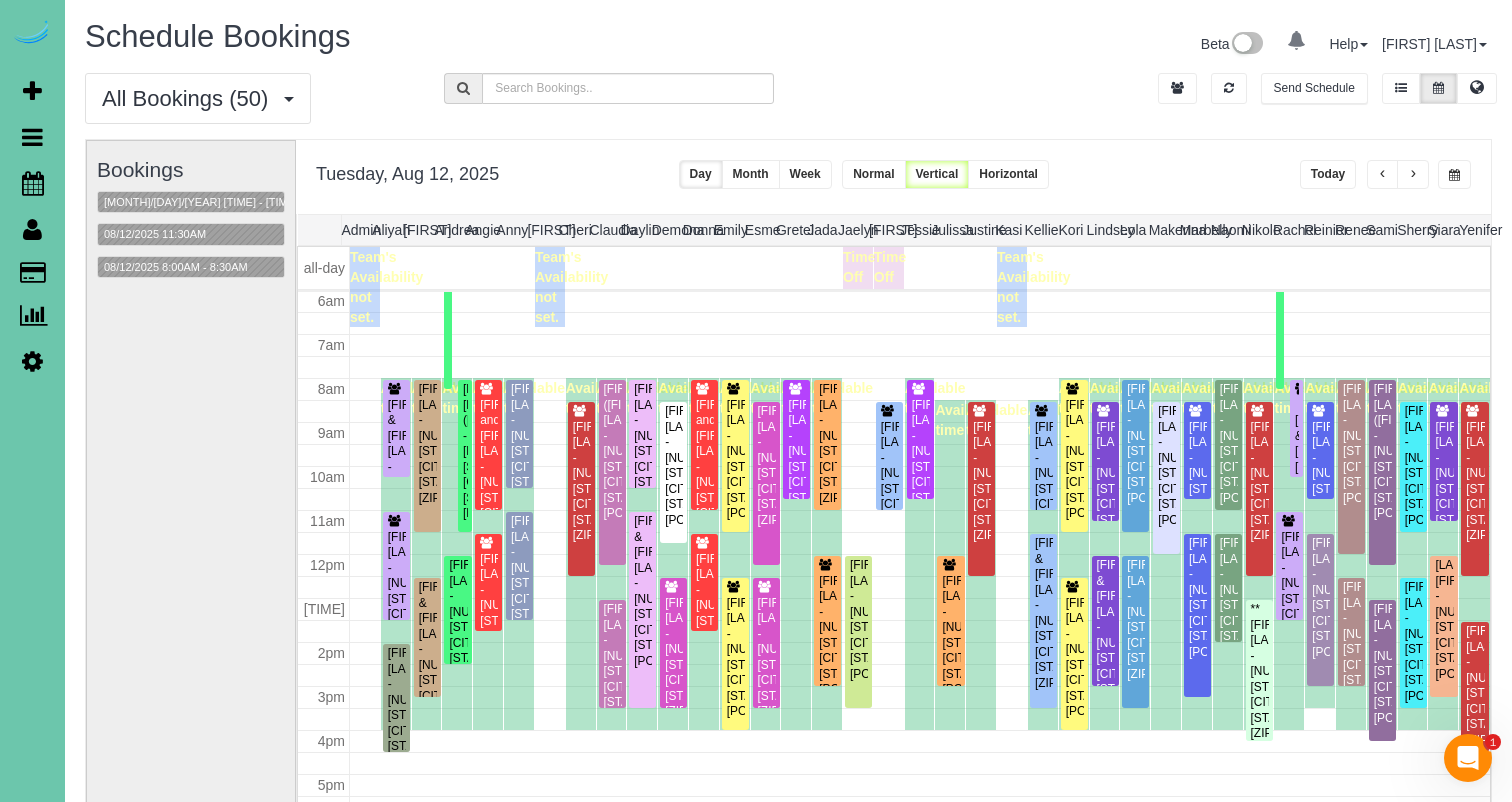 scroll, scrollTop: 265, scrollLeft: 0, axis: vertical 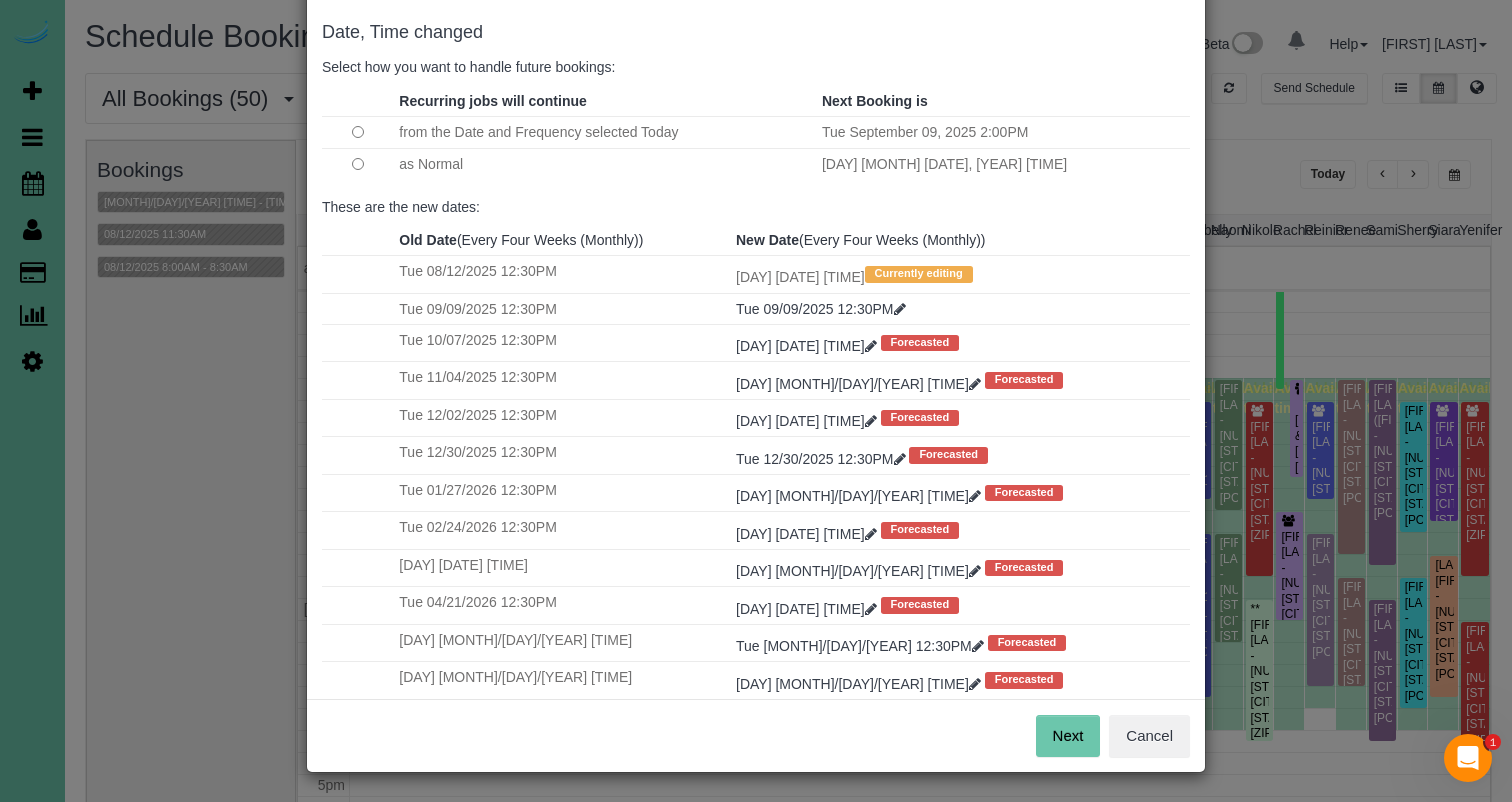 drag, startPoint x: 1079, startPoint y: 738, endPoint x: 971, endPoint y: 736, distance: 108.01852 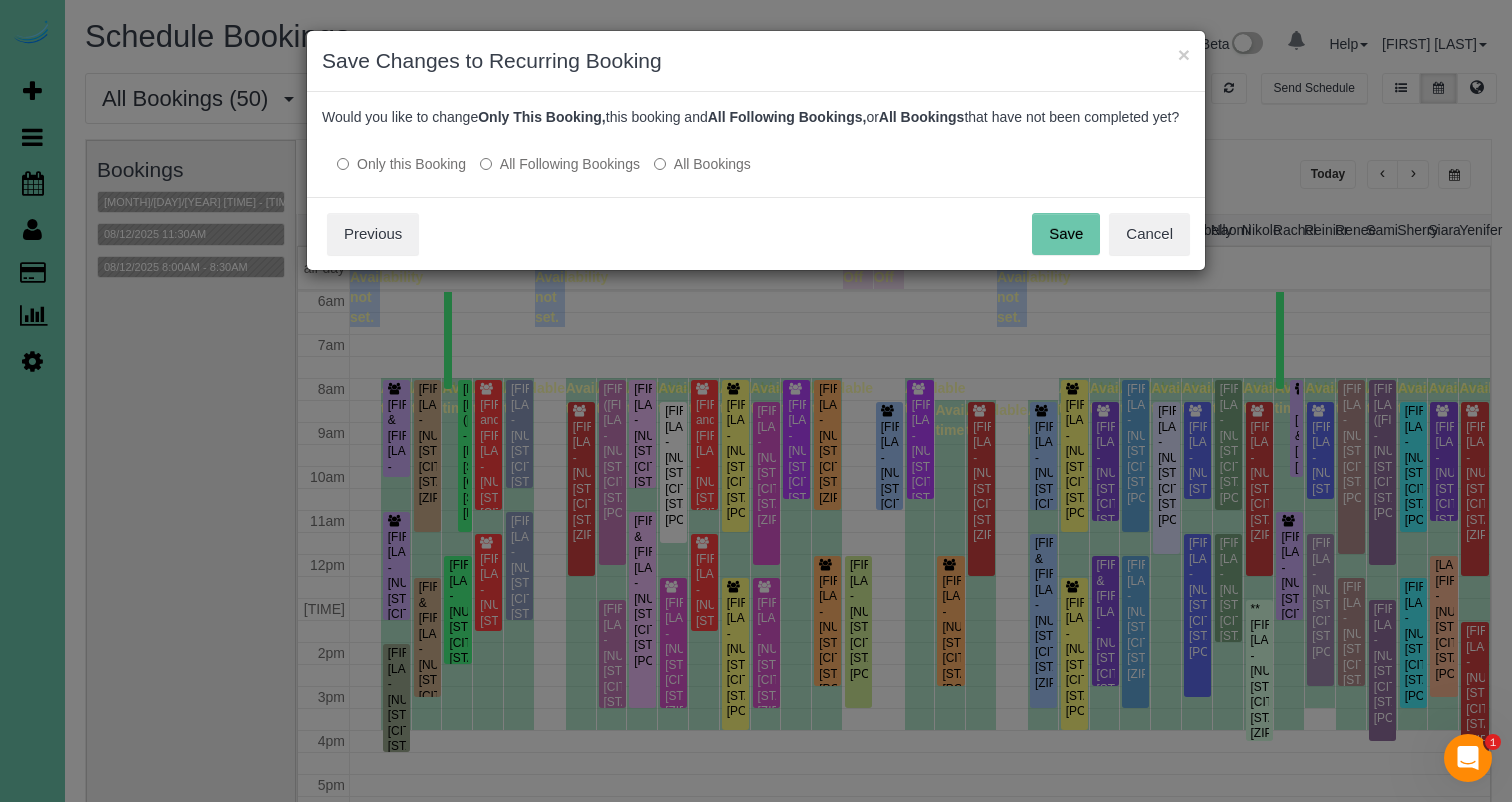 scroll, scrollTop: 0, scrollLeft: 0, axis: both 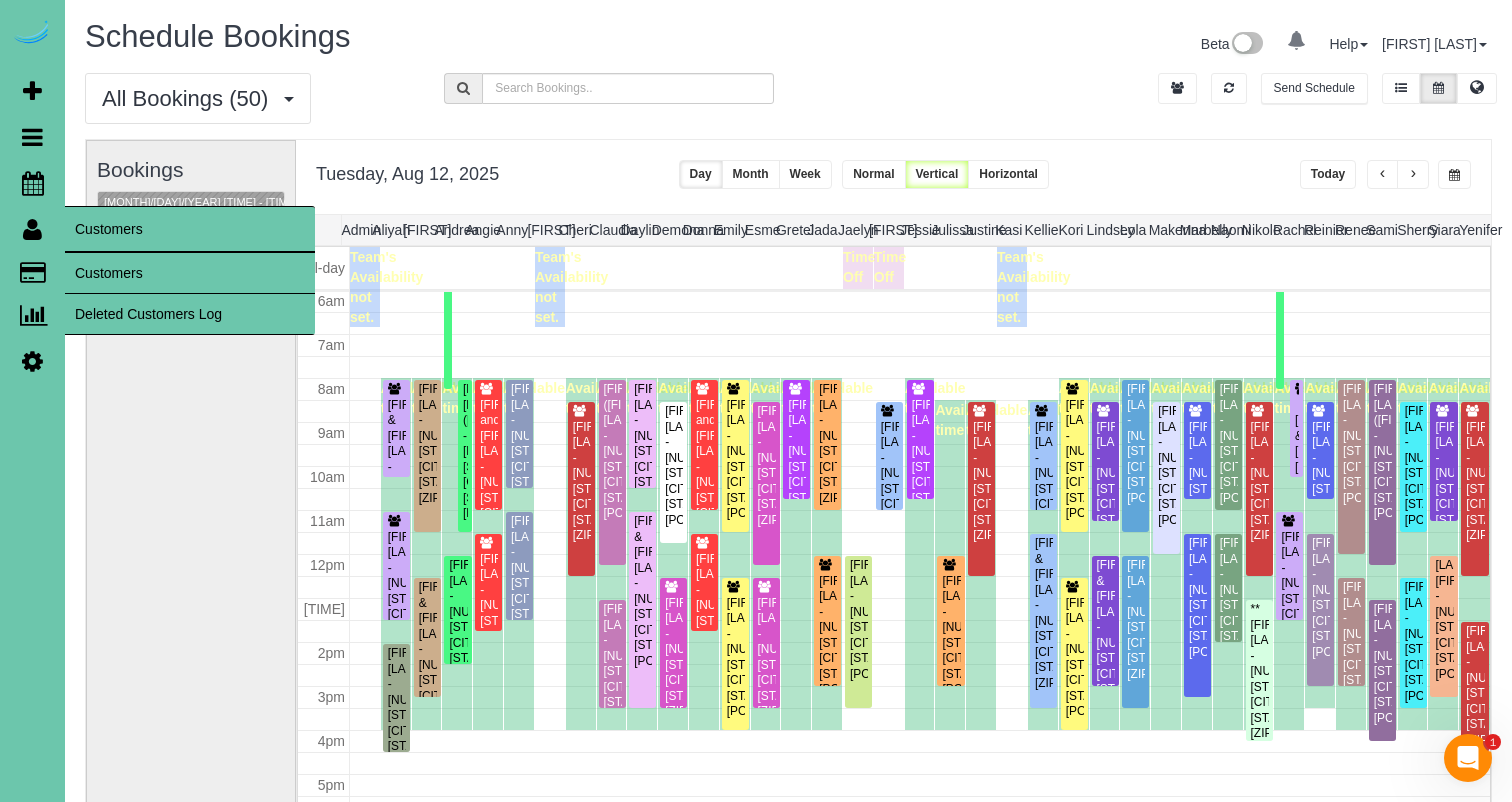 click on "Customers" at bounding box center [190, 273] 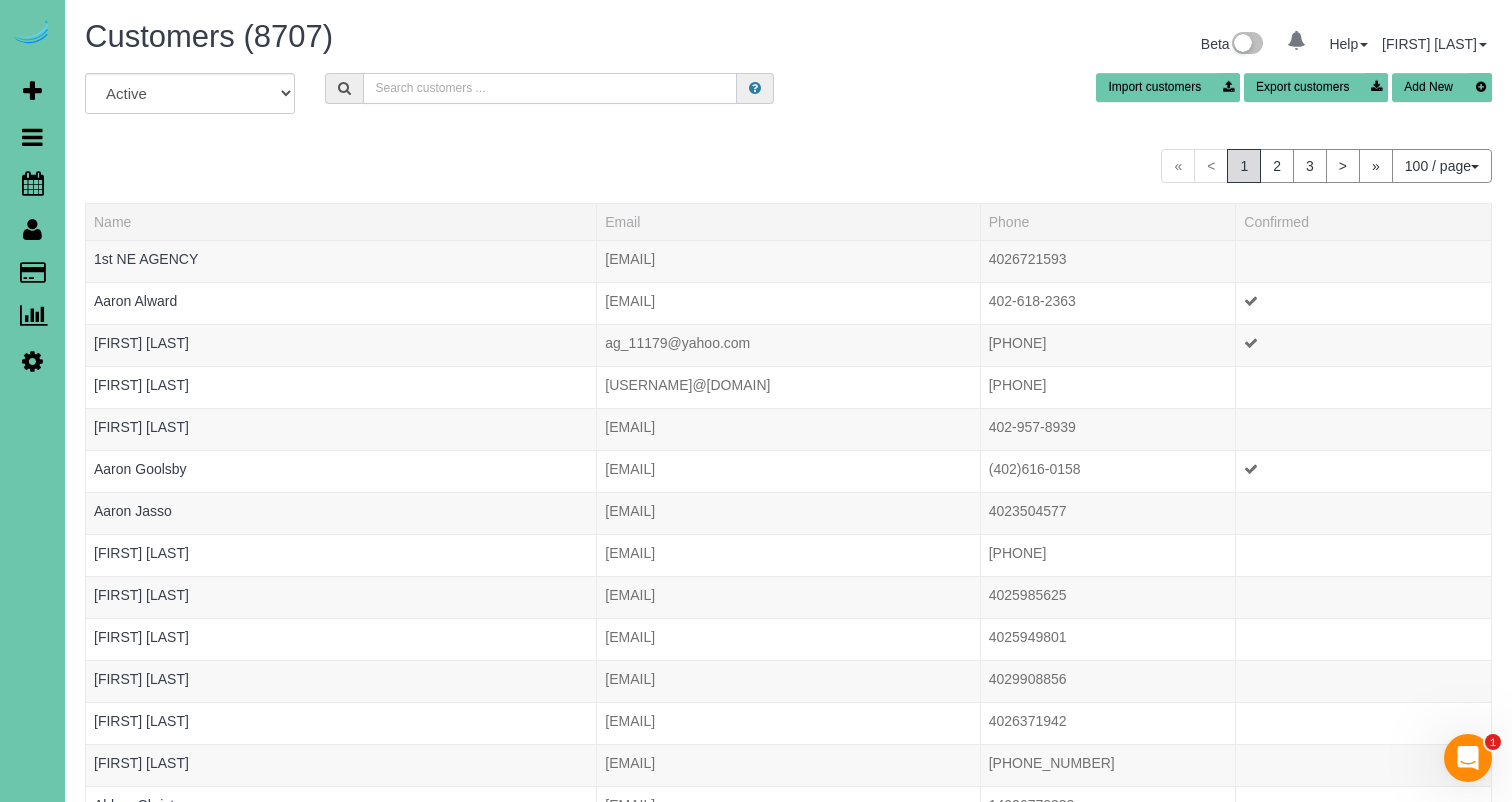 click at bounding box center (550, 88) 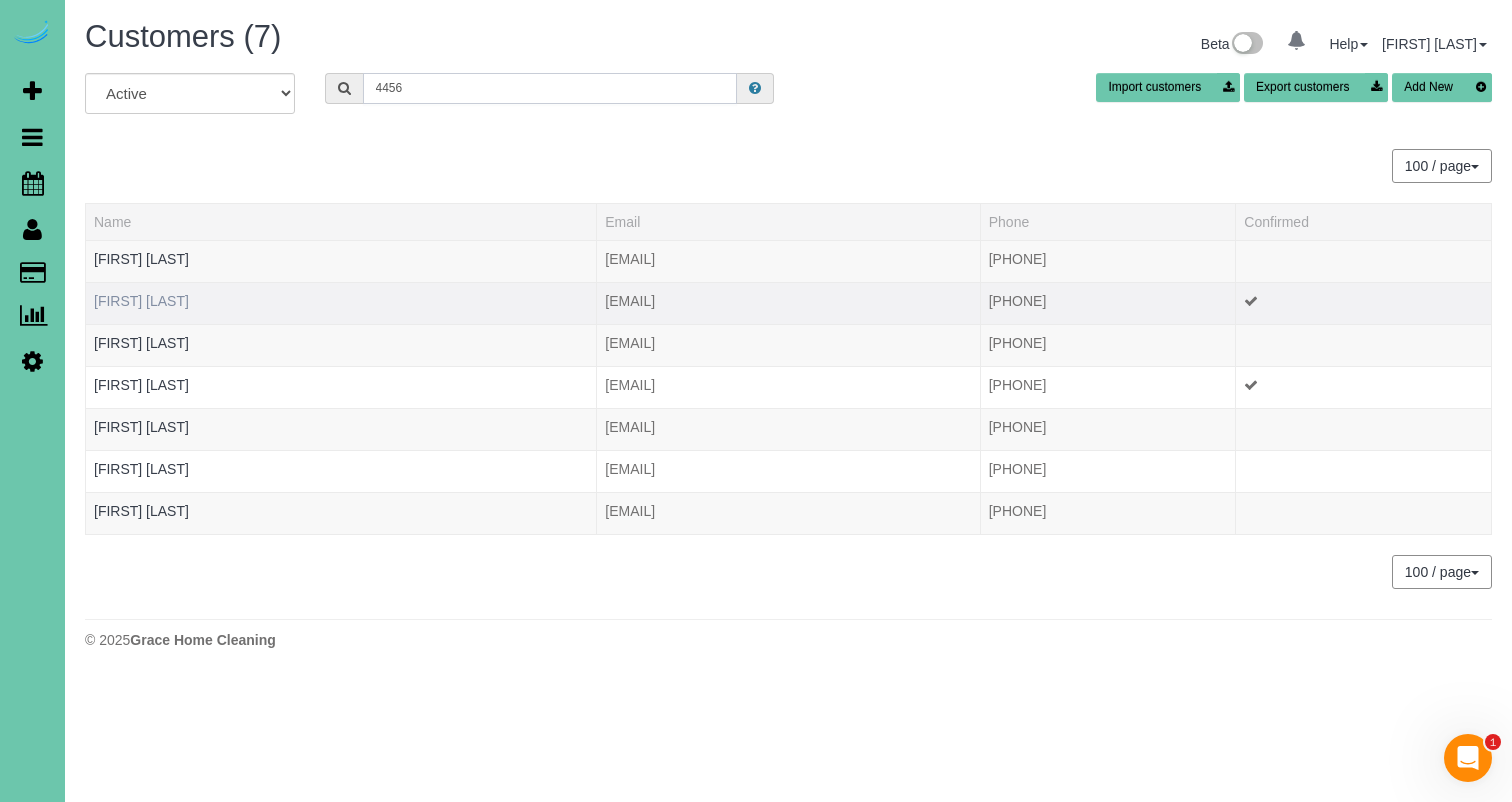 type on "4456" 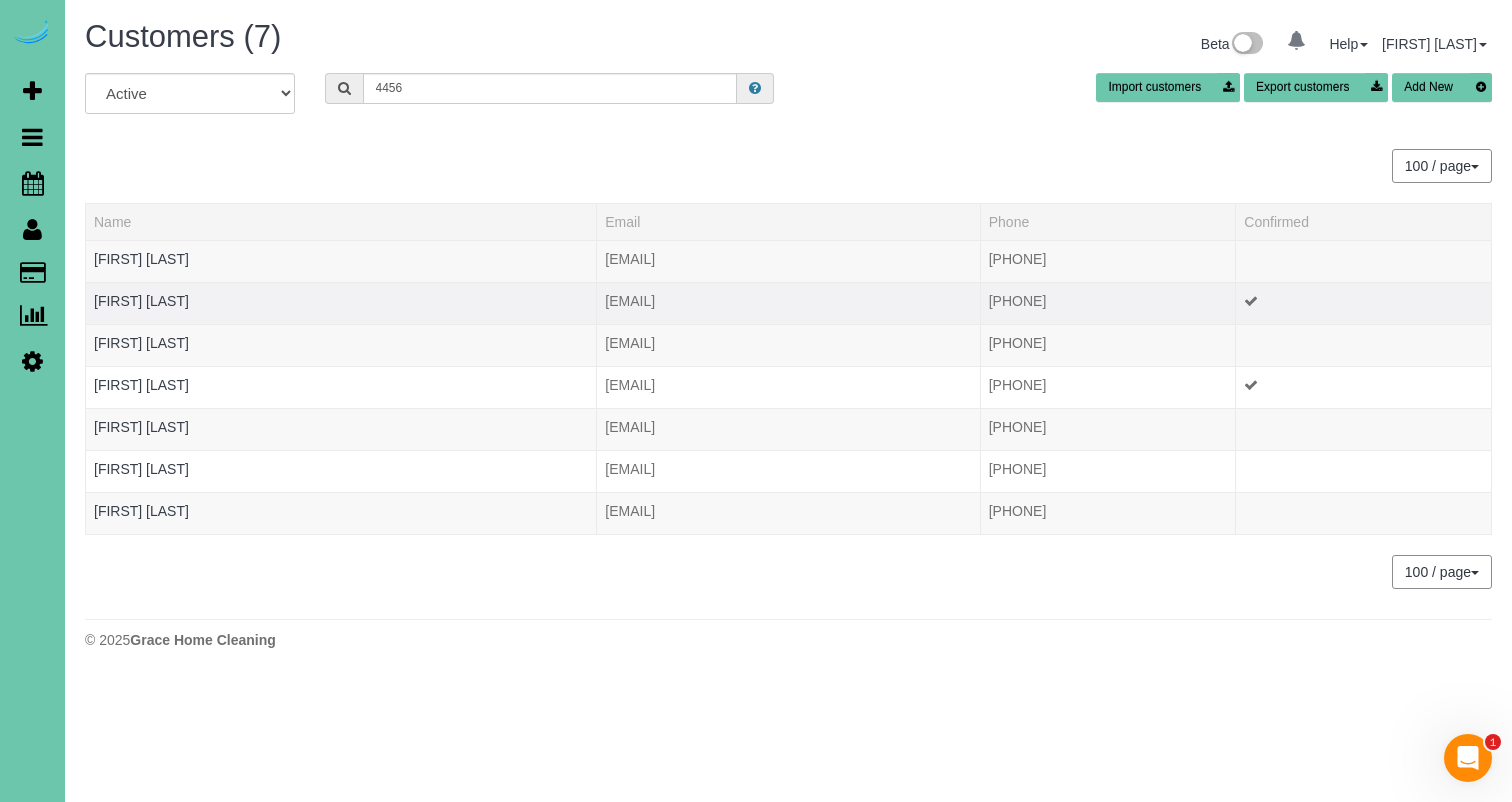 drag, startPoint x: 169, startPoint y: 303, endPoint x: 236, endPoint y: 302, distance: 67.00746 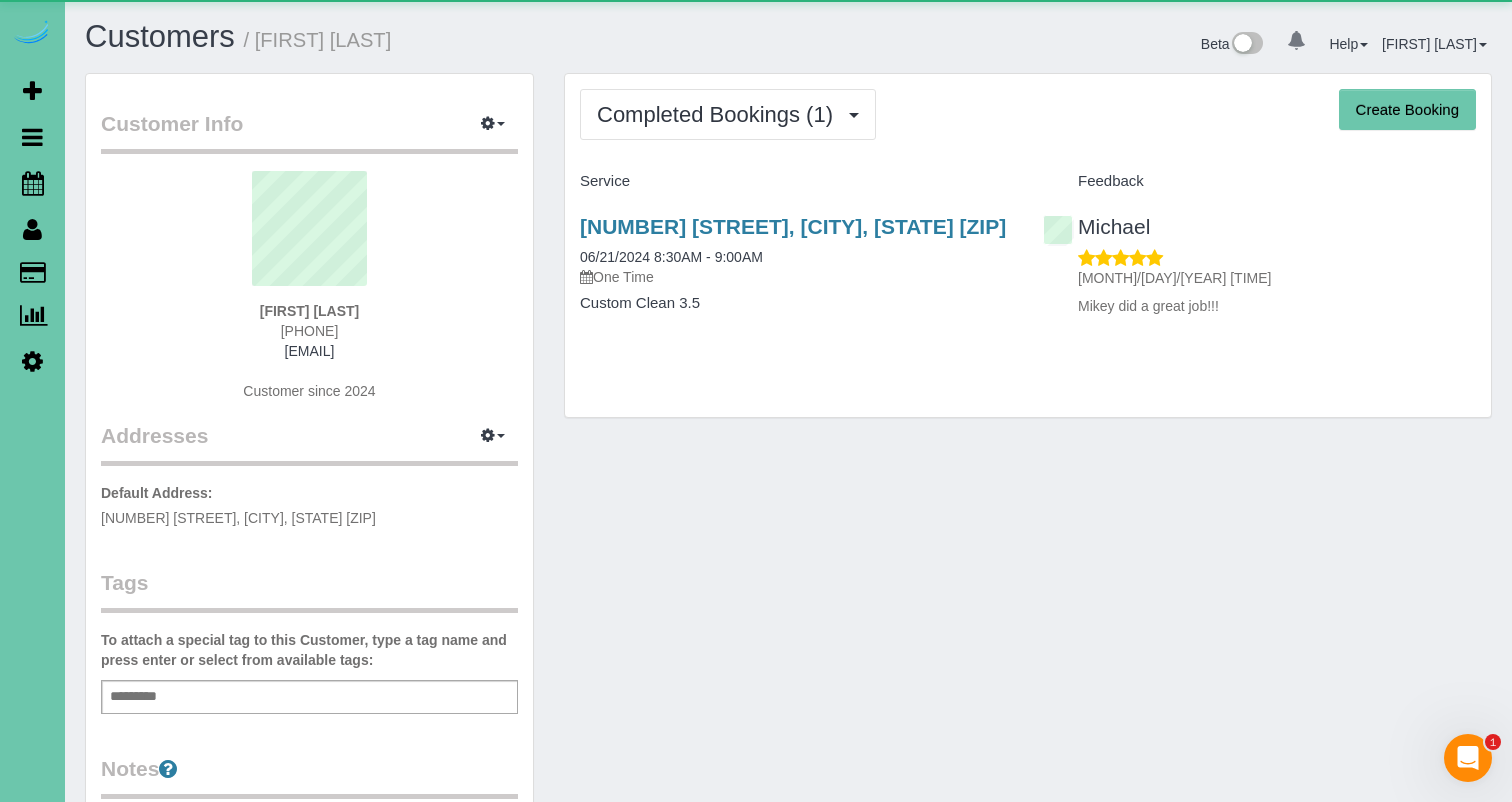 drag, startPoint x: 662, startPoint y: 120, endPoint x: 670, endPoint y: 141, distance: 22.472204 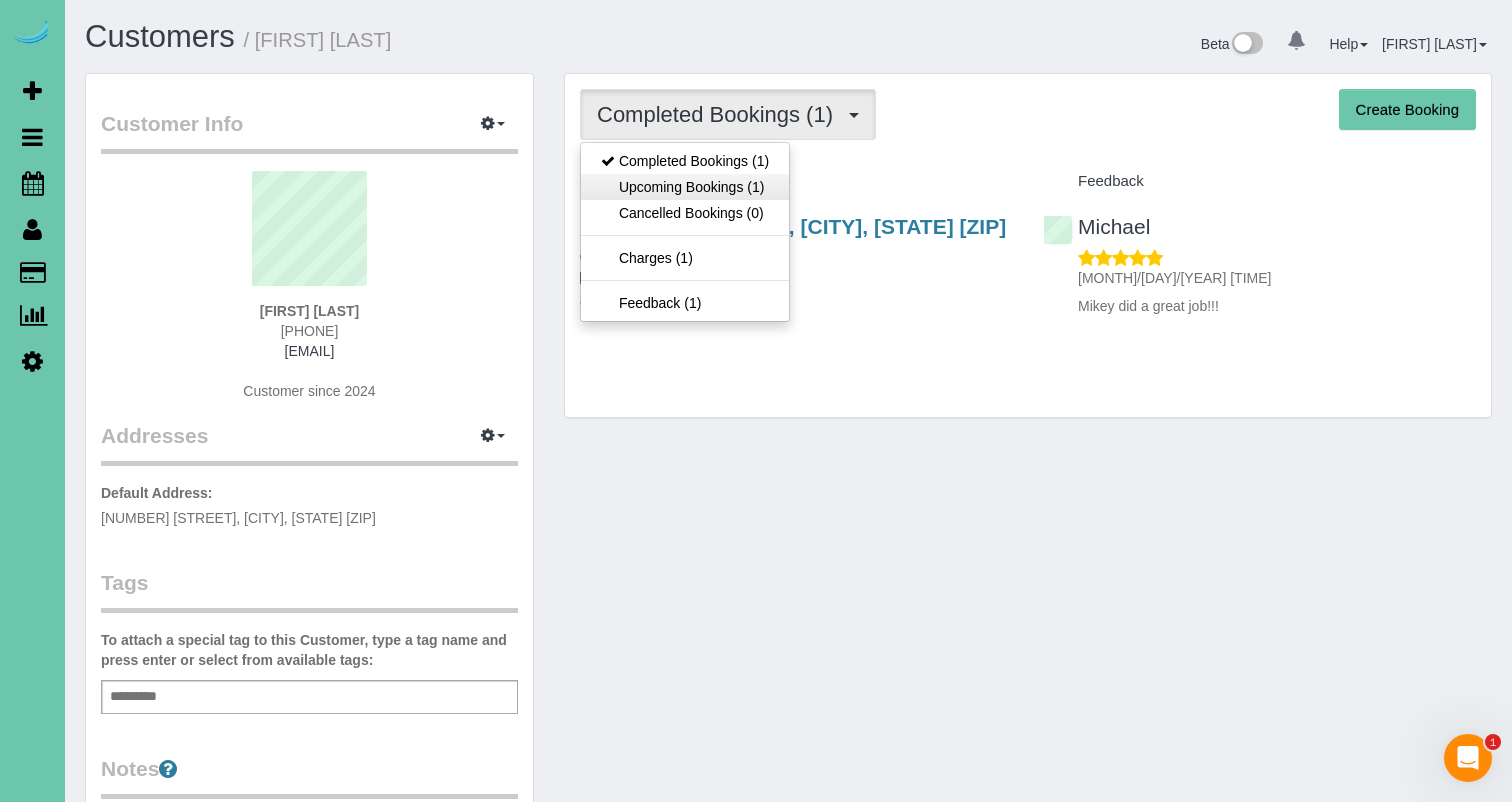 click on "Upcoming Bookings (1)" at bounding box center [685, 187] 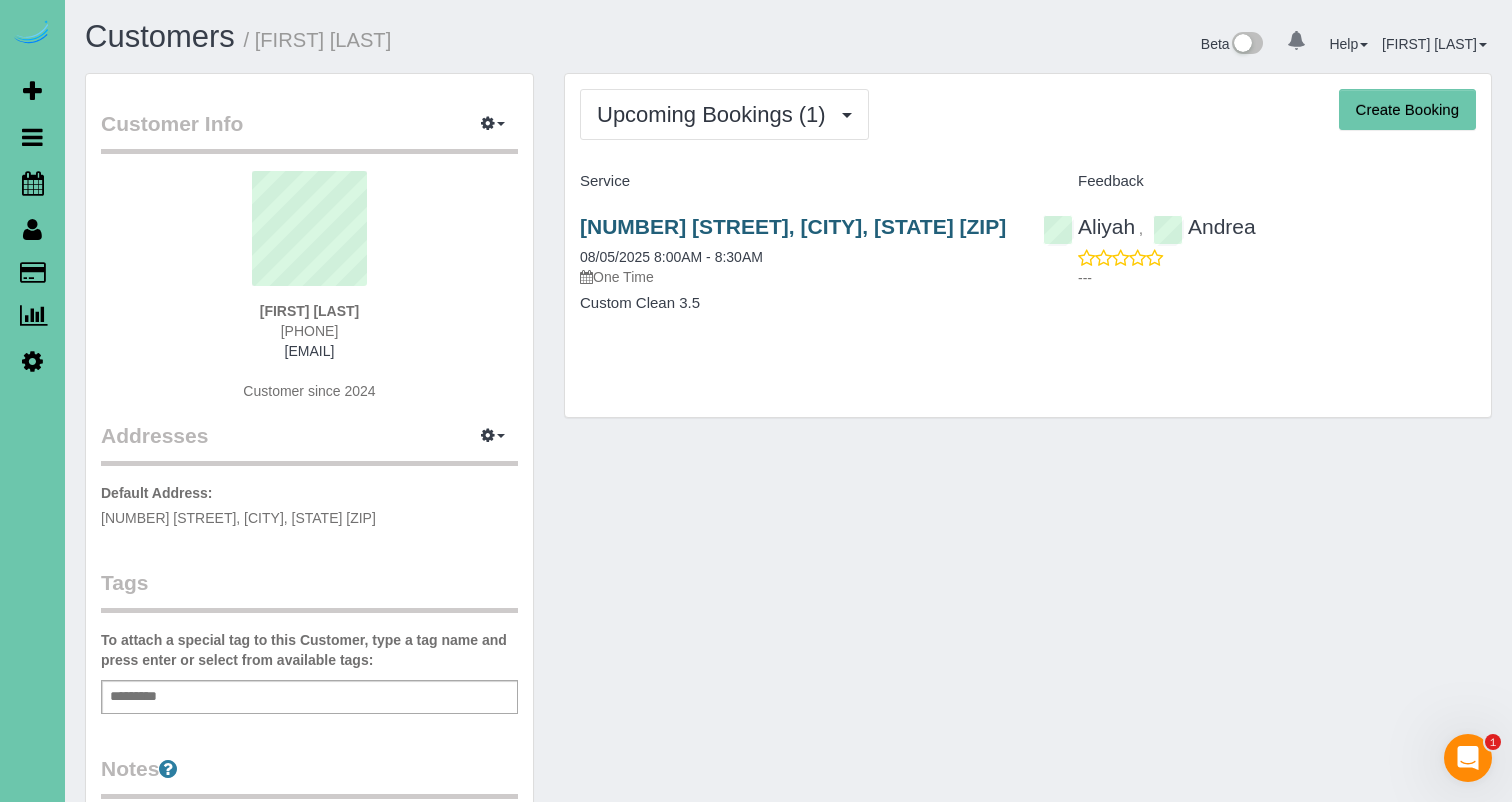 click on "4541 Shirley St, Omaha, NE 68106" at bounding box center (793, 226) 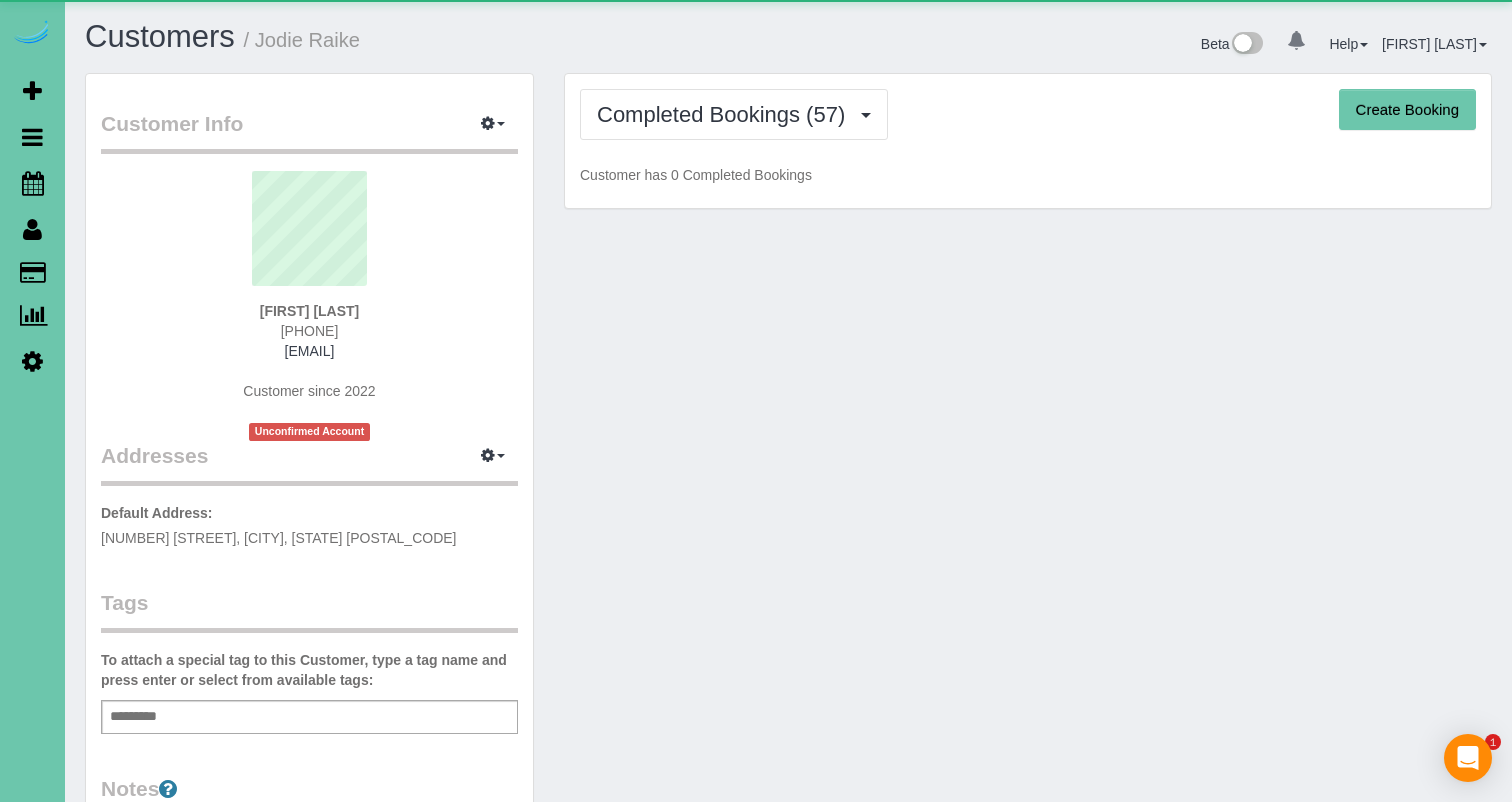 scroll, scrollTop: 0, scrollLeft: 0, axis: both 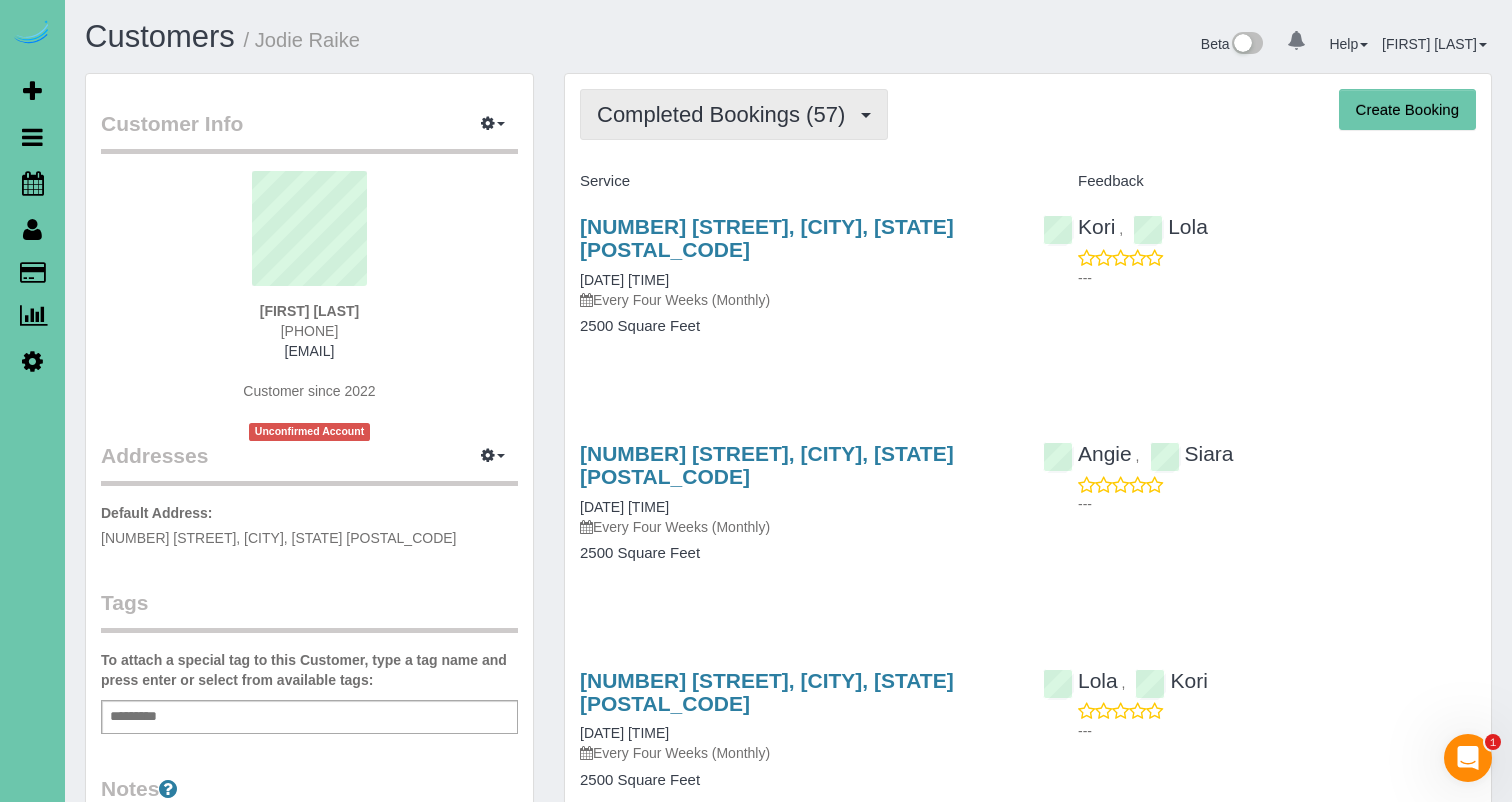 click on "Completed Bookings (57)" at bounding box center [726, 114] 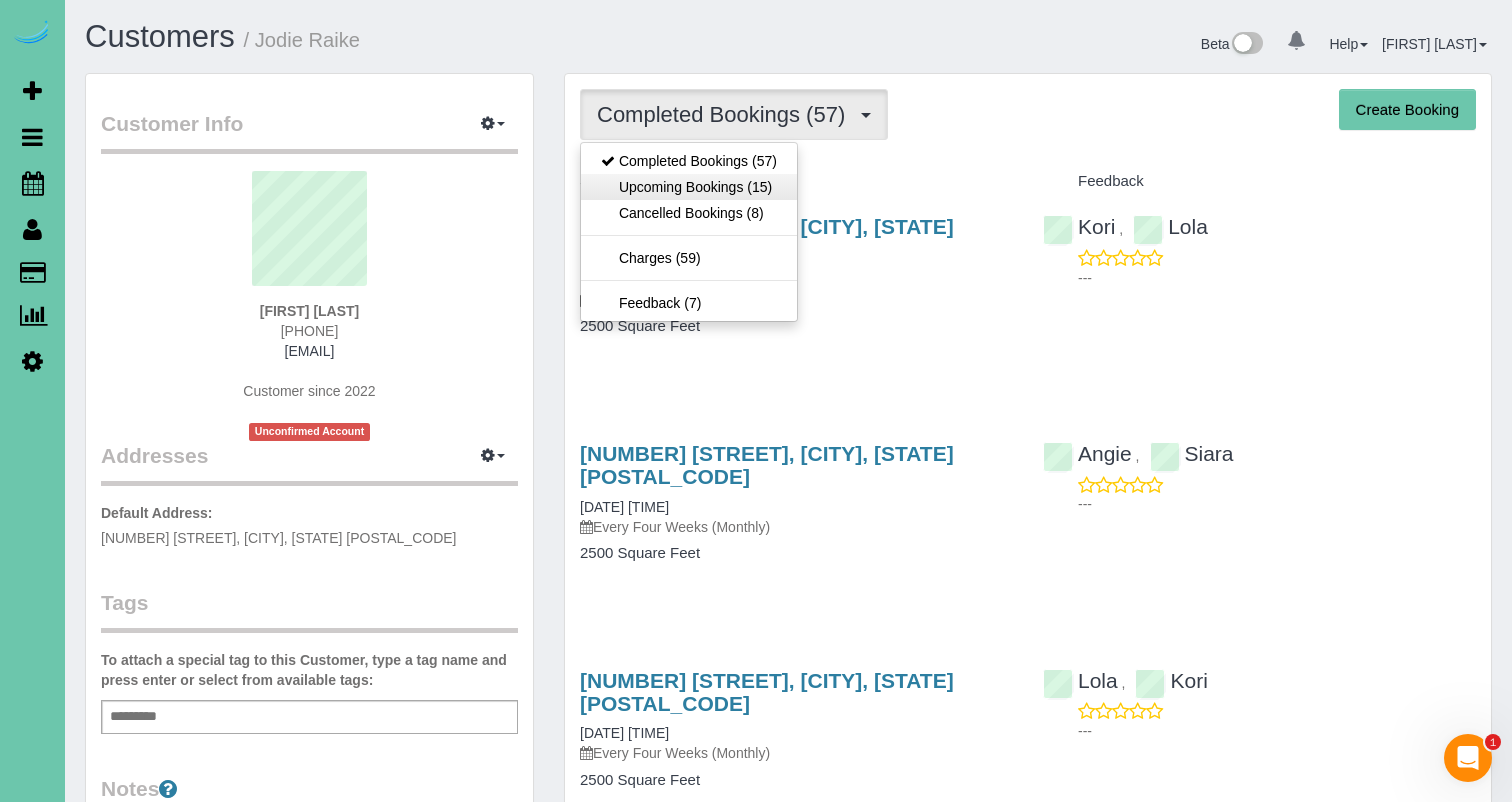 click on "Upcoming Bookings (15)" at bounding box center (689, 187) 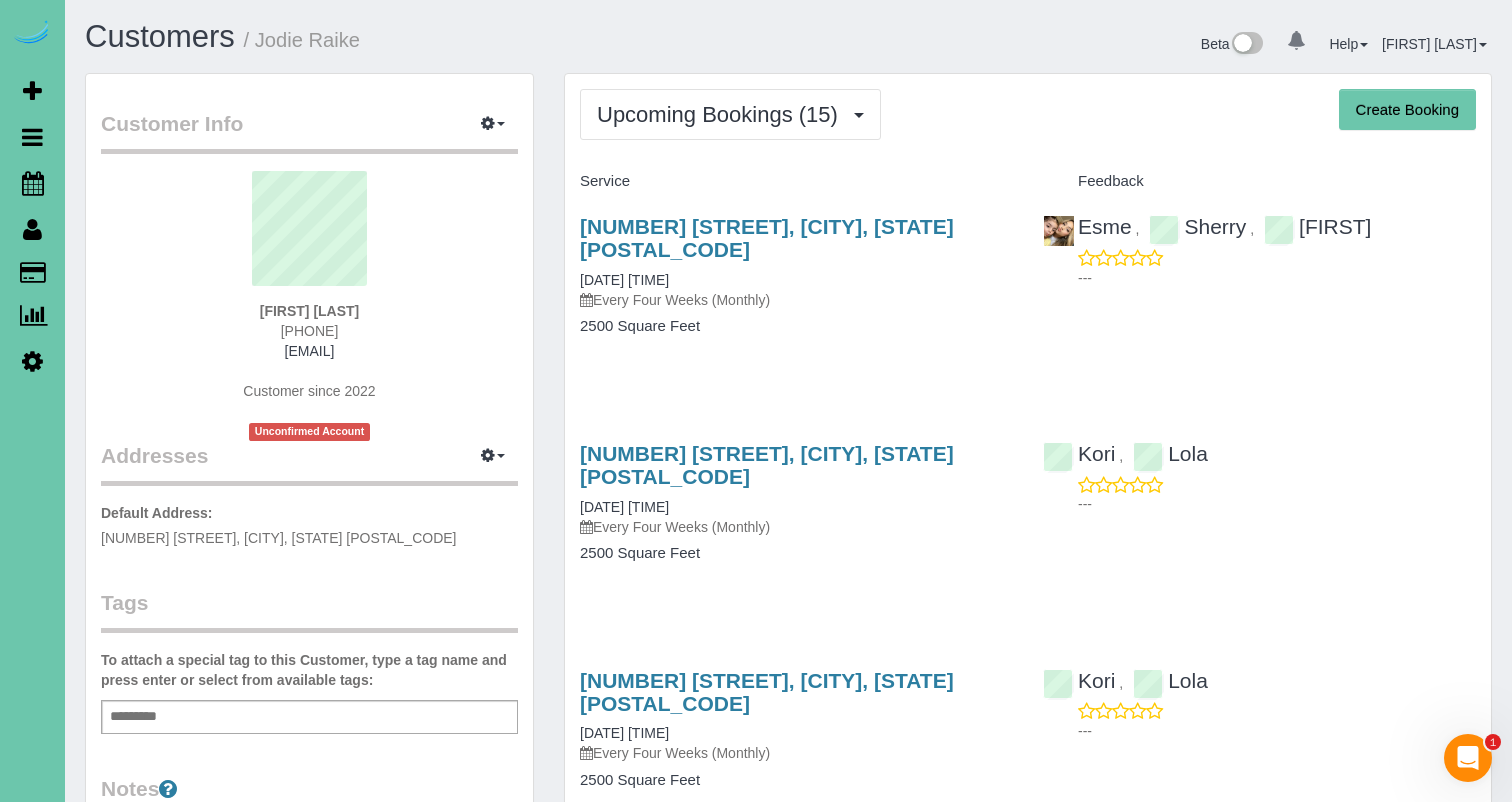 drag, startPoint x: 668, startPoint y: 128, endPoint x: 655, endPoint y: 157, distance: 31.780497 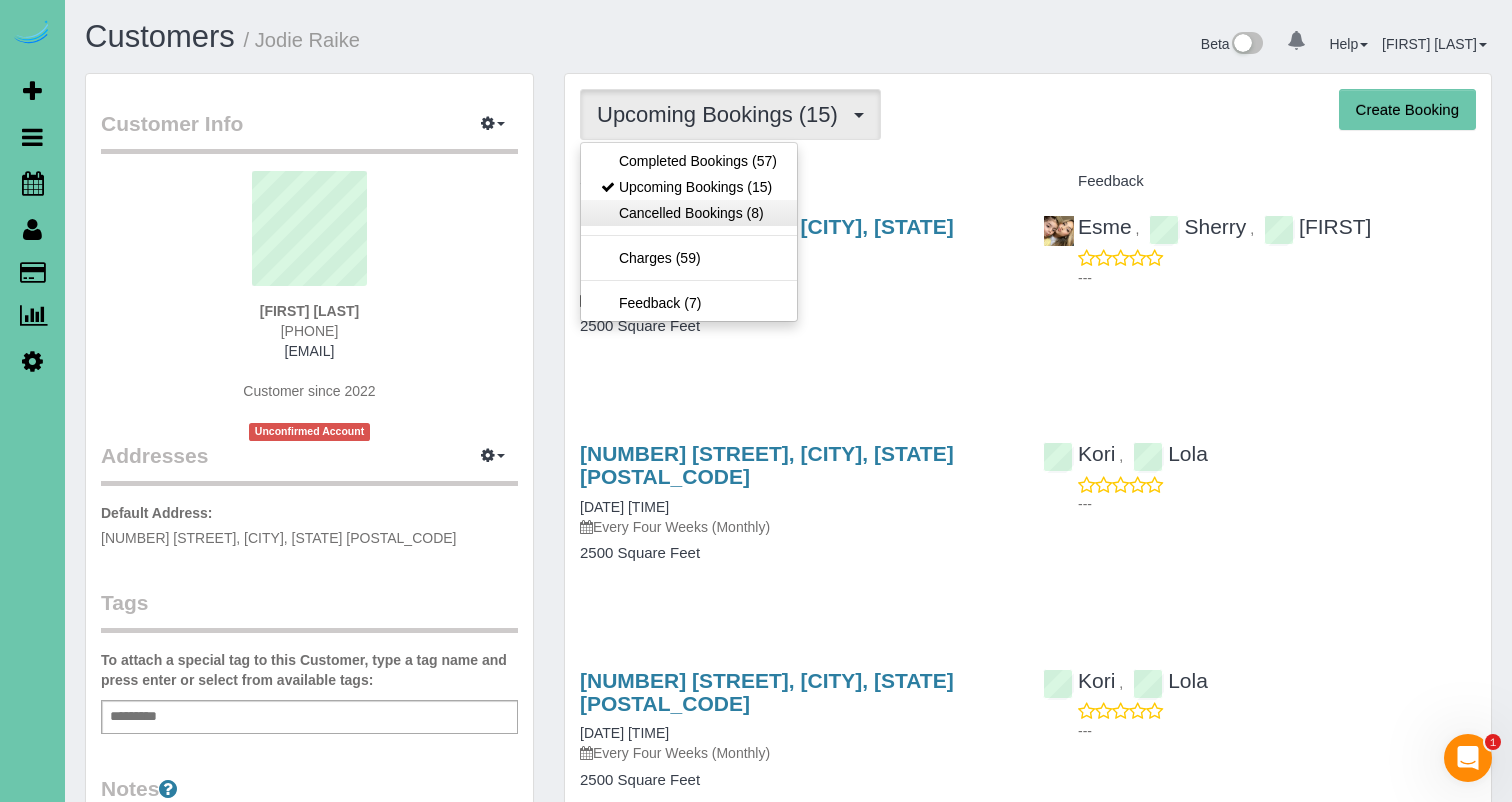 click on "Cancelled Bookings (8)" at bounding box center [689, 213] 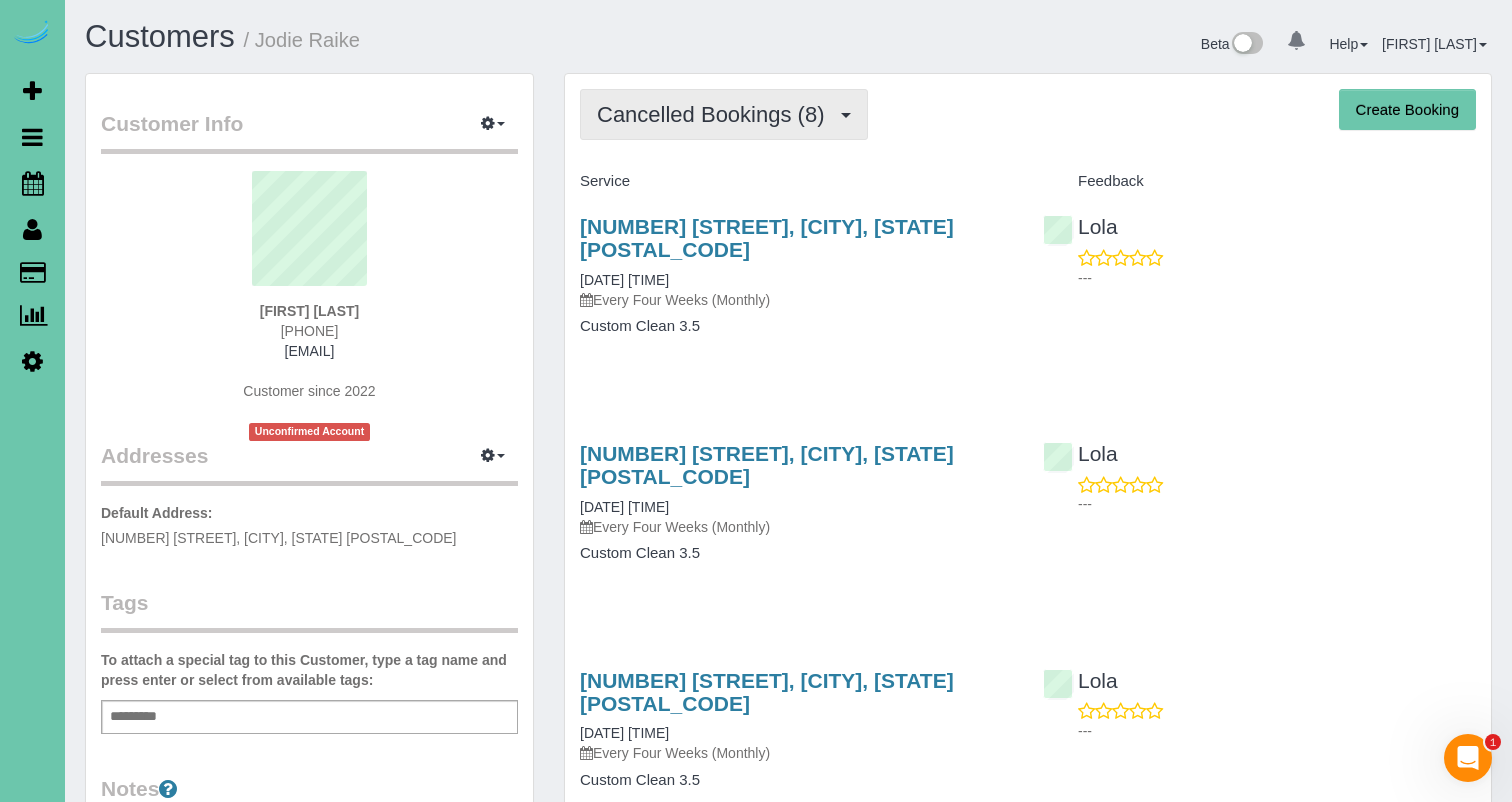 click on "Cancelled Bookings (8)" at bounding box center [715, 114] 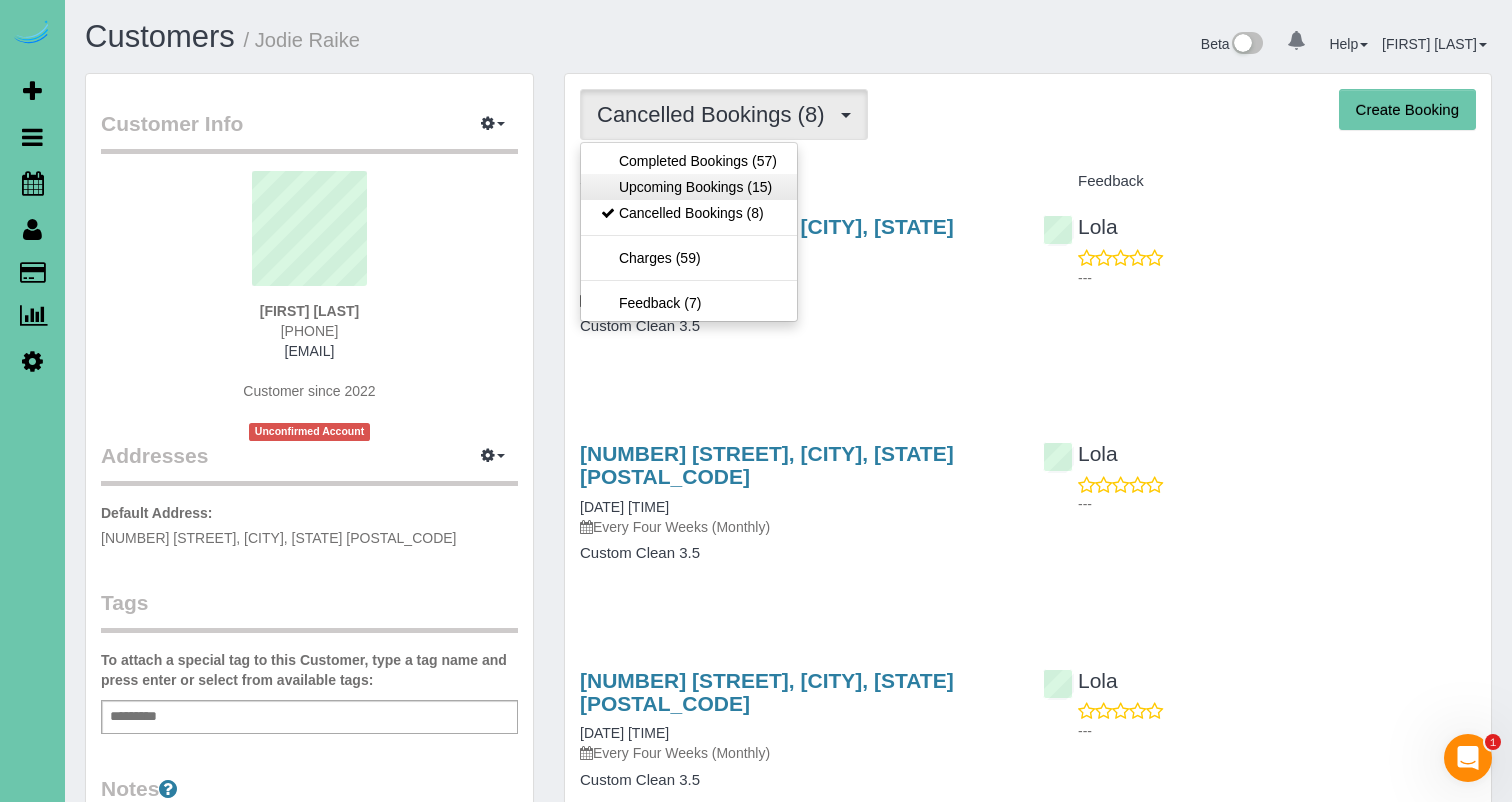 click on "Upcoming Bookings (15)" at bounding box center (689, 187) 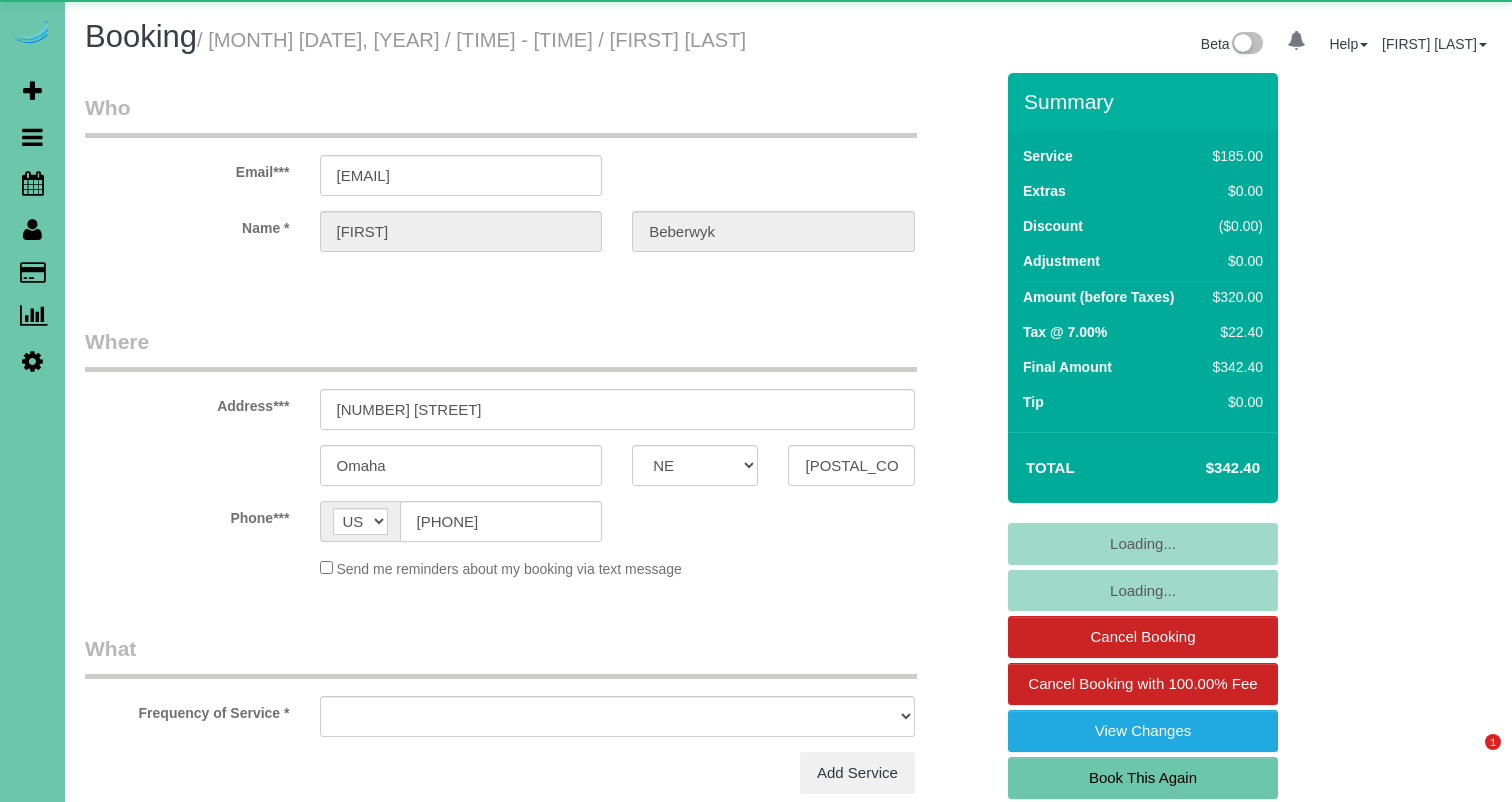 select on "NE" 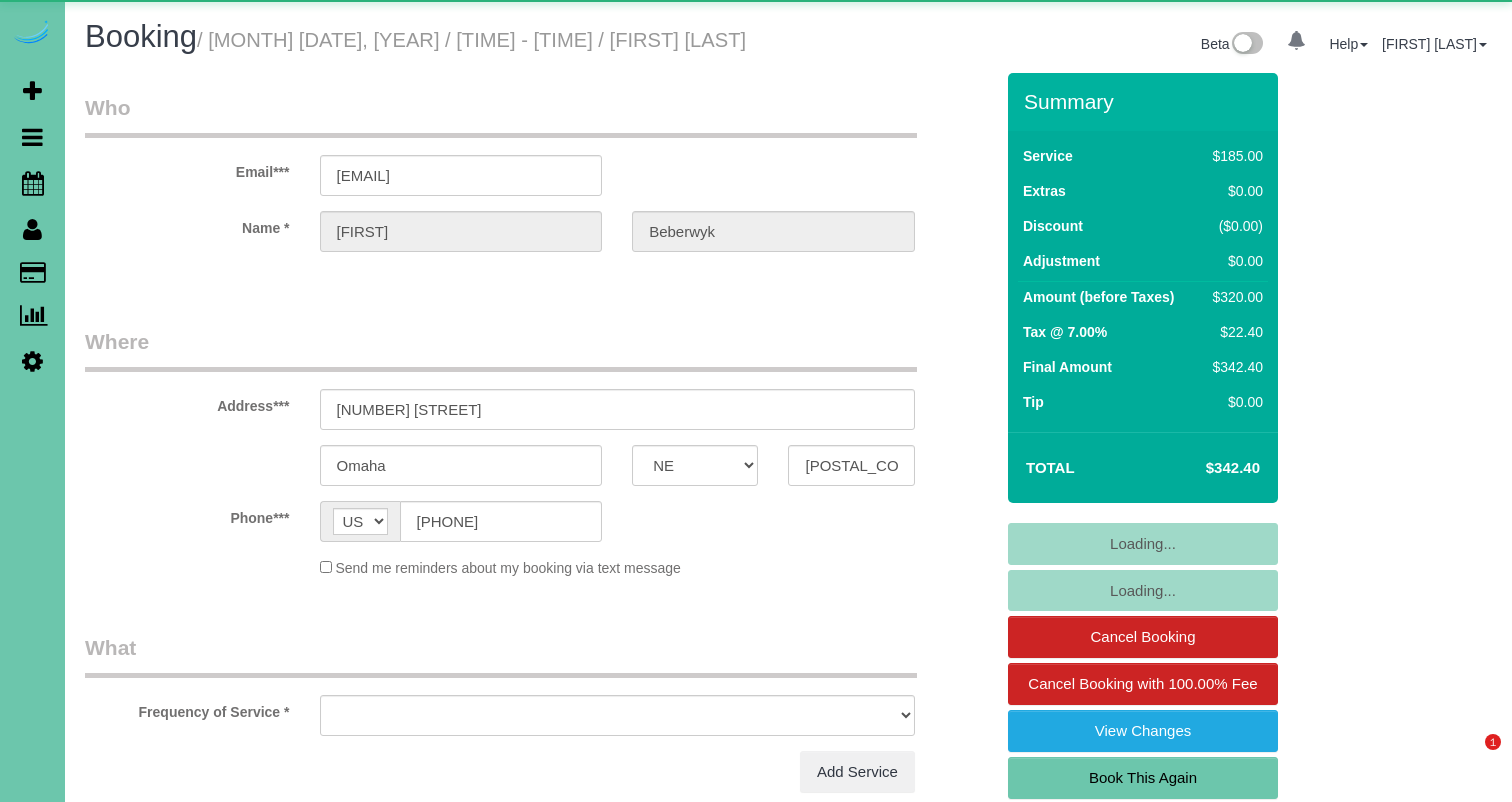scroll, scrollTop: 496, scrollLeft: 0, axis: vertical 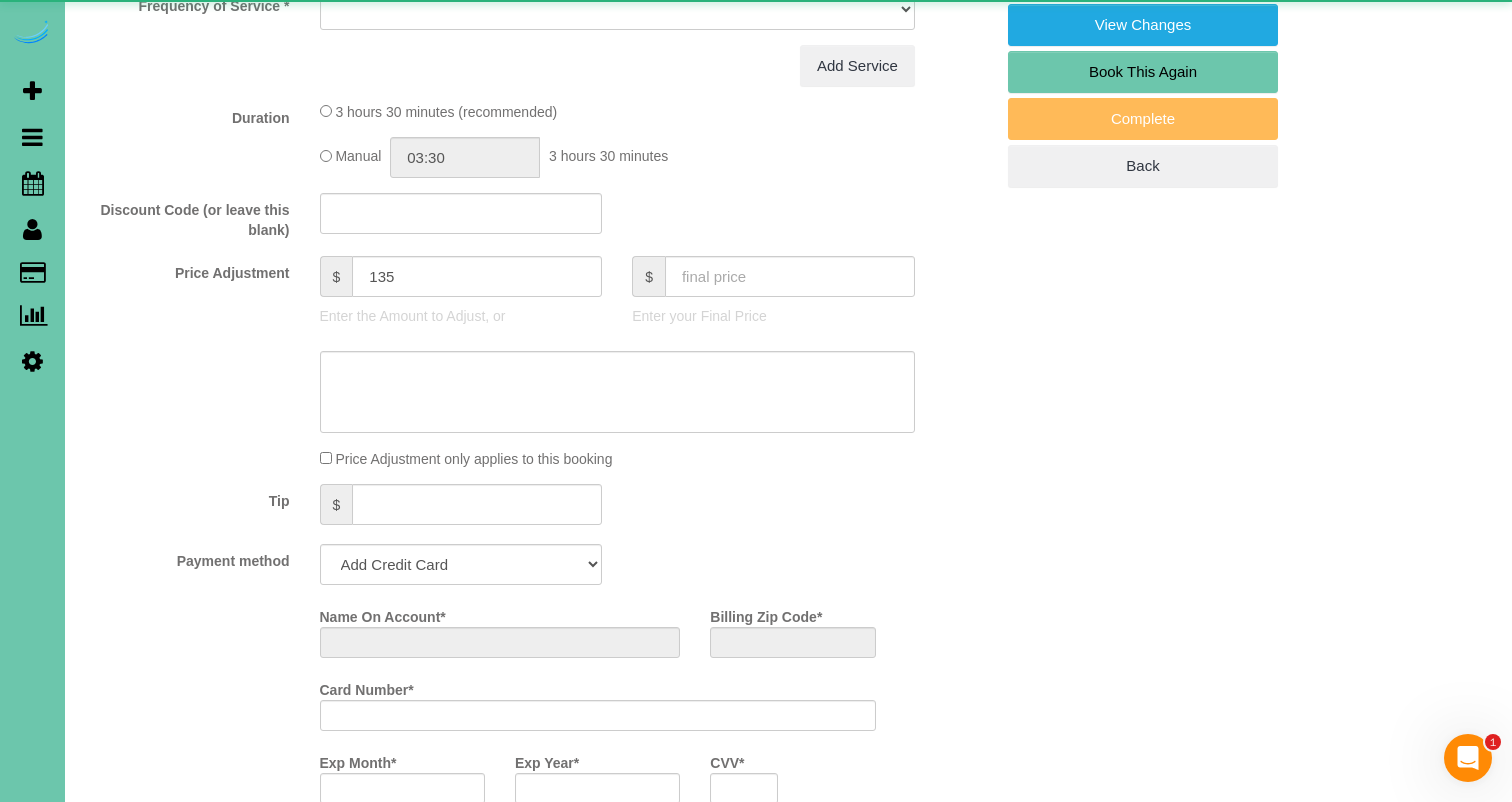 select on "object:625" 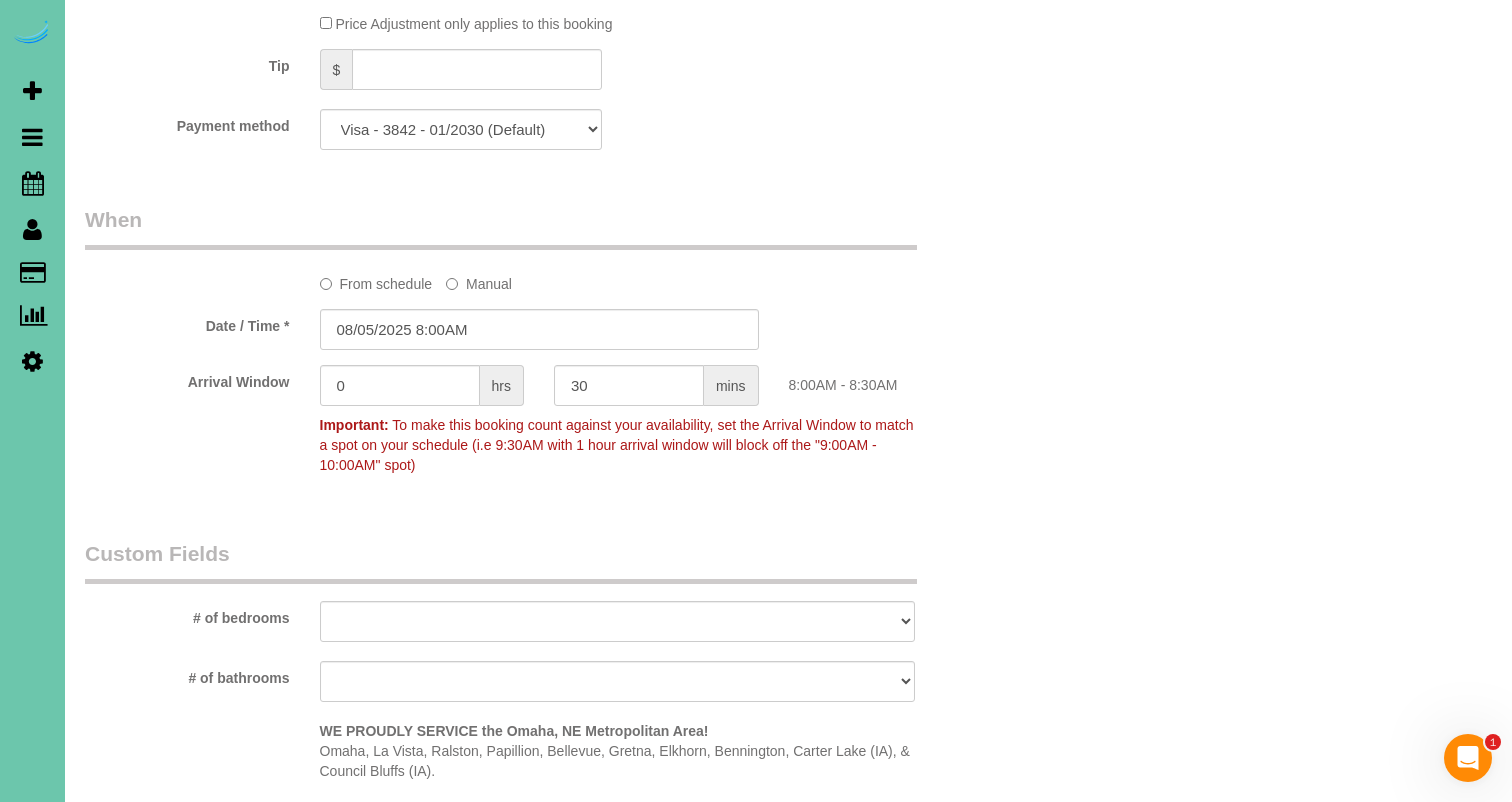 select on "object:907" 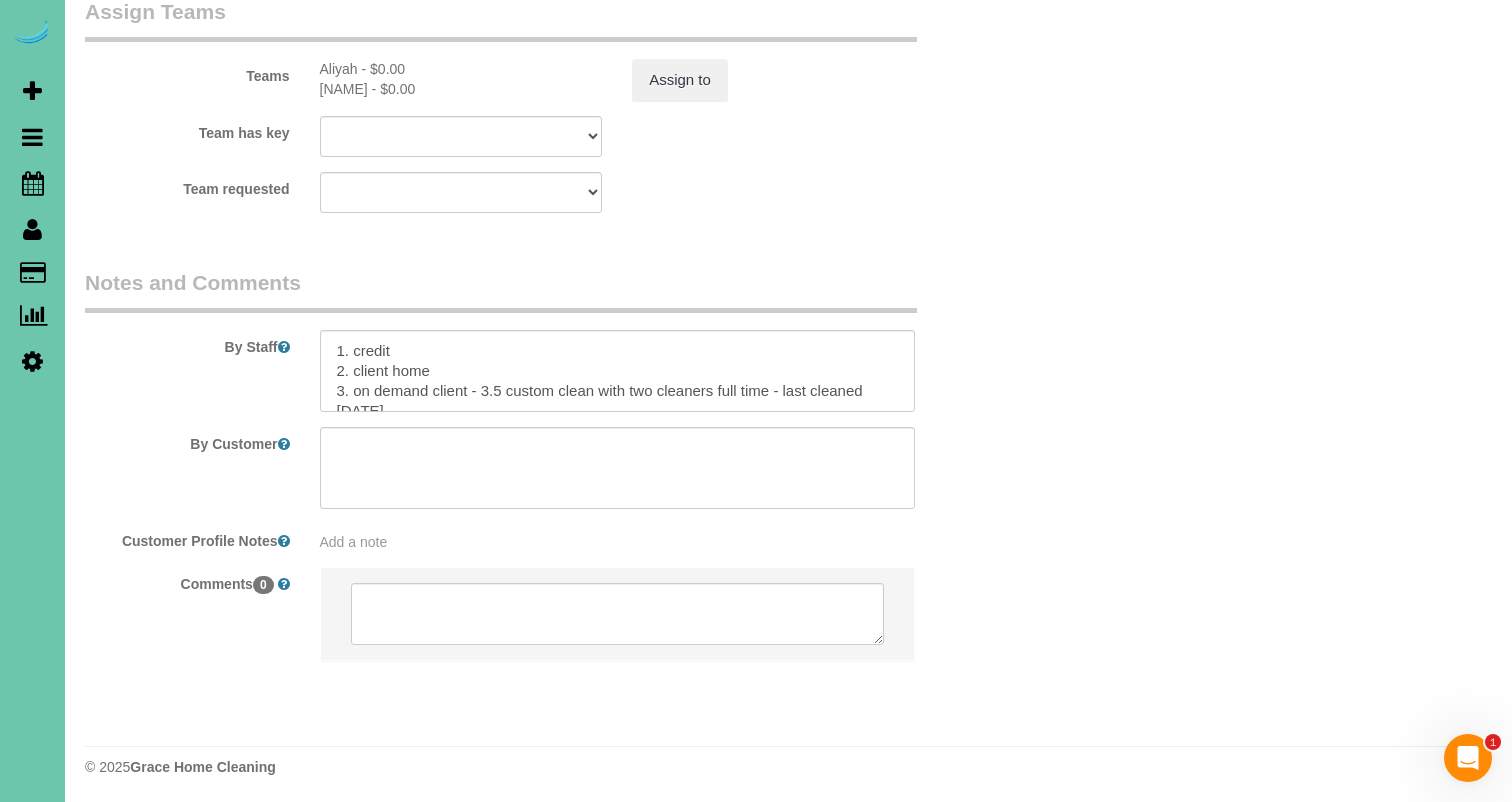 scroll, scrollTop: 2124, scrollLeft: 0, axis: vertical 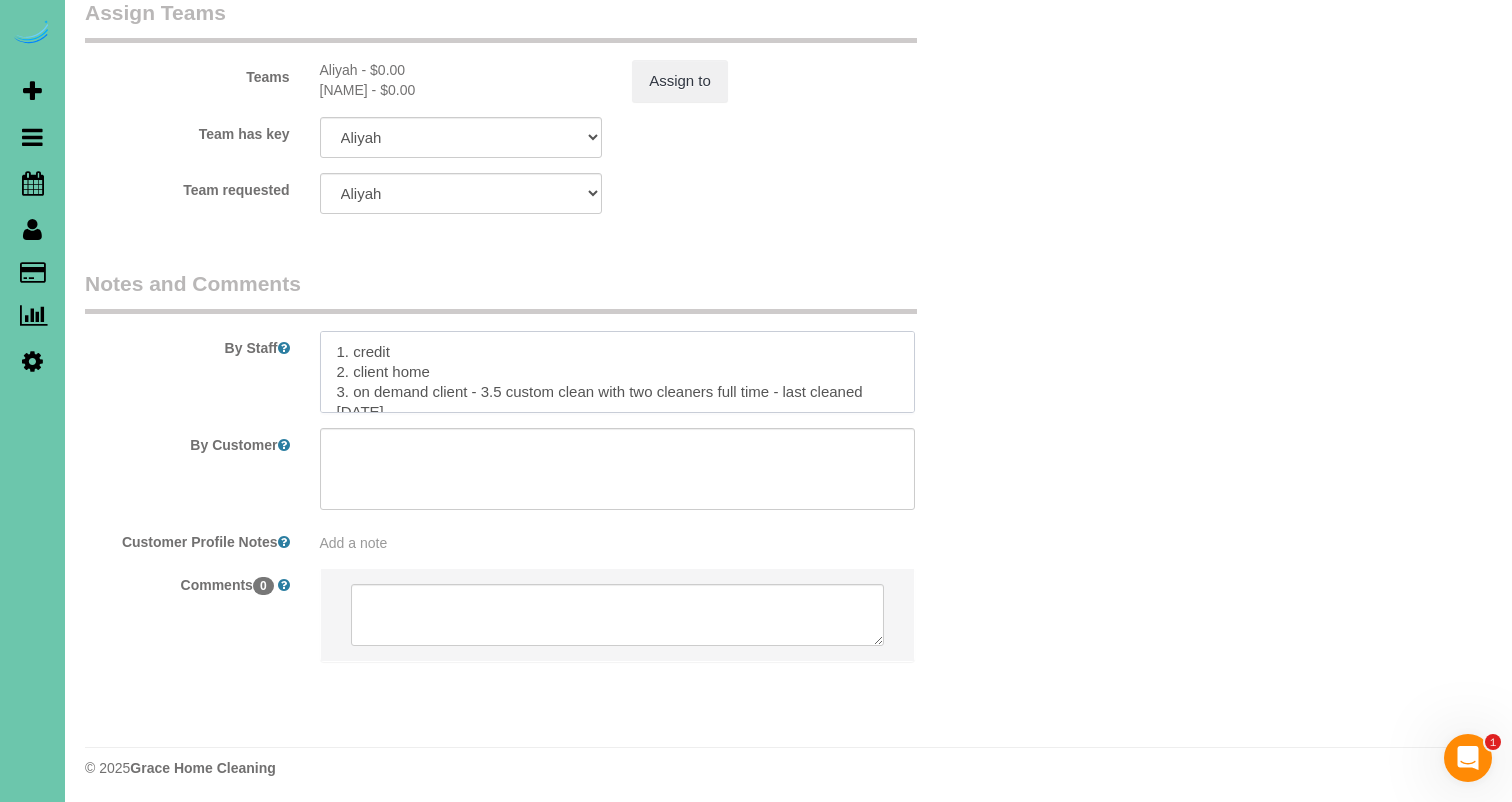 drag, startPoint x: 428, startPoint y: 369, endPoint x: 351, endPoint y: 368, distance: 77.00649 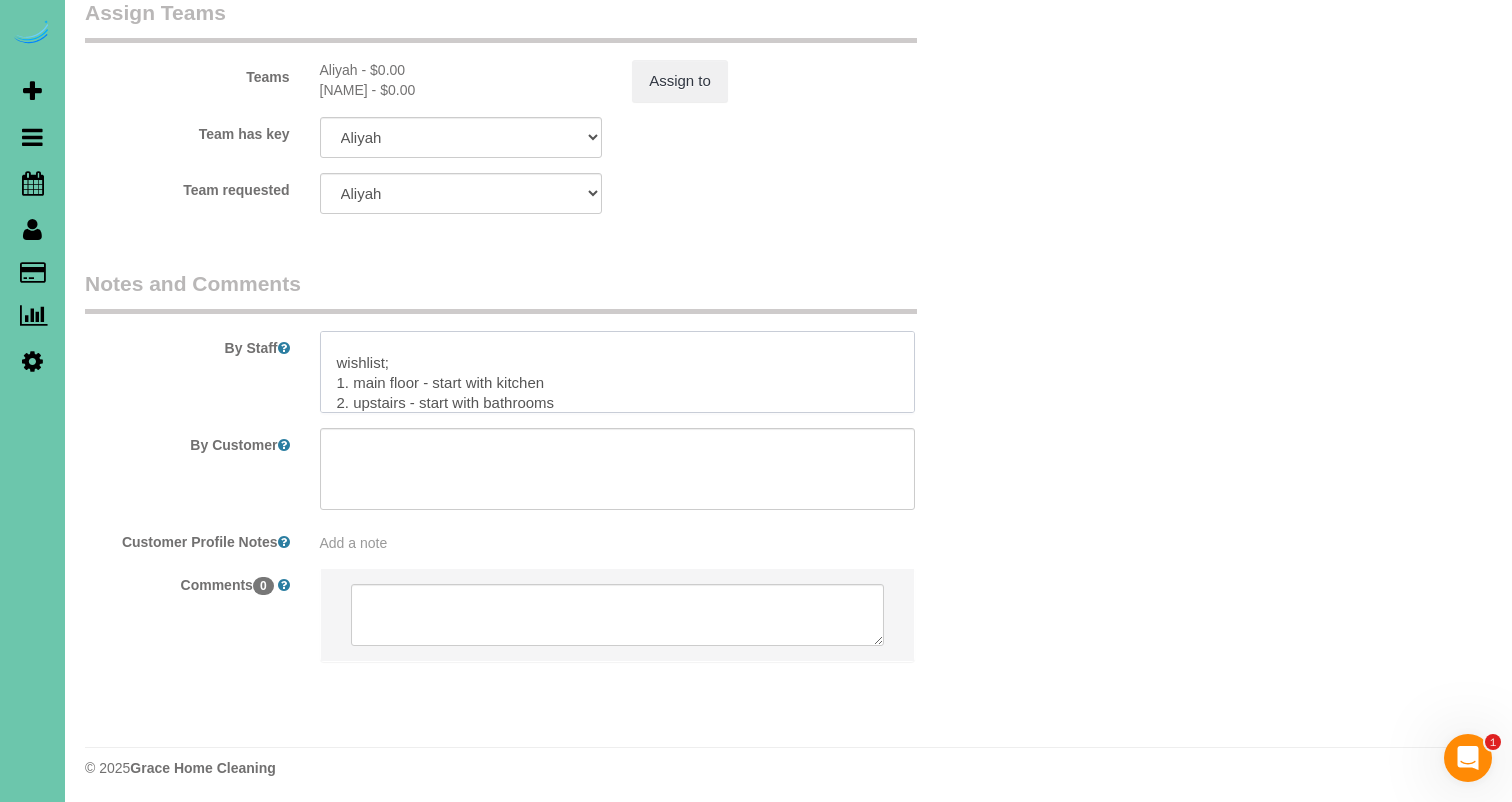scroll, scrollTop: 168, scrollLeft: 0, axis: vertical 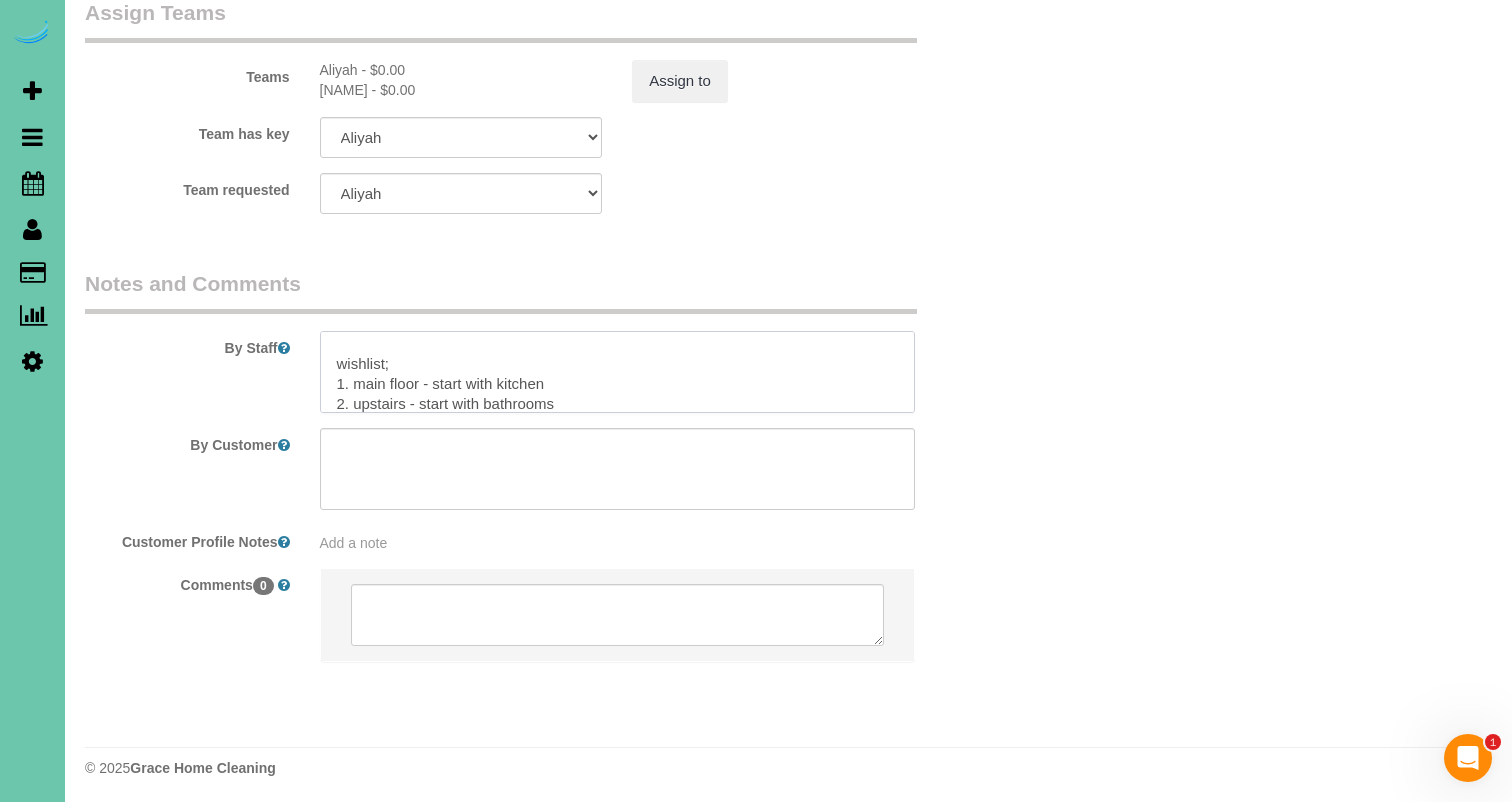 drag, startPoint x: 584, startPoint y: 394, endPoint x: 303, endPoint y: 372, distance: 281.8599 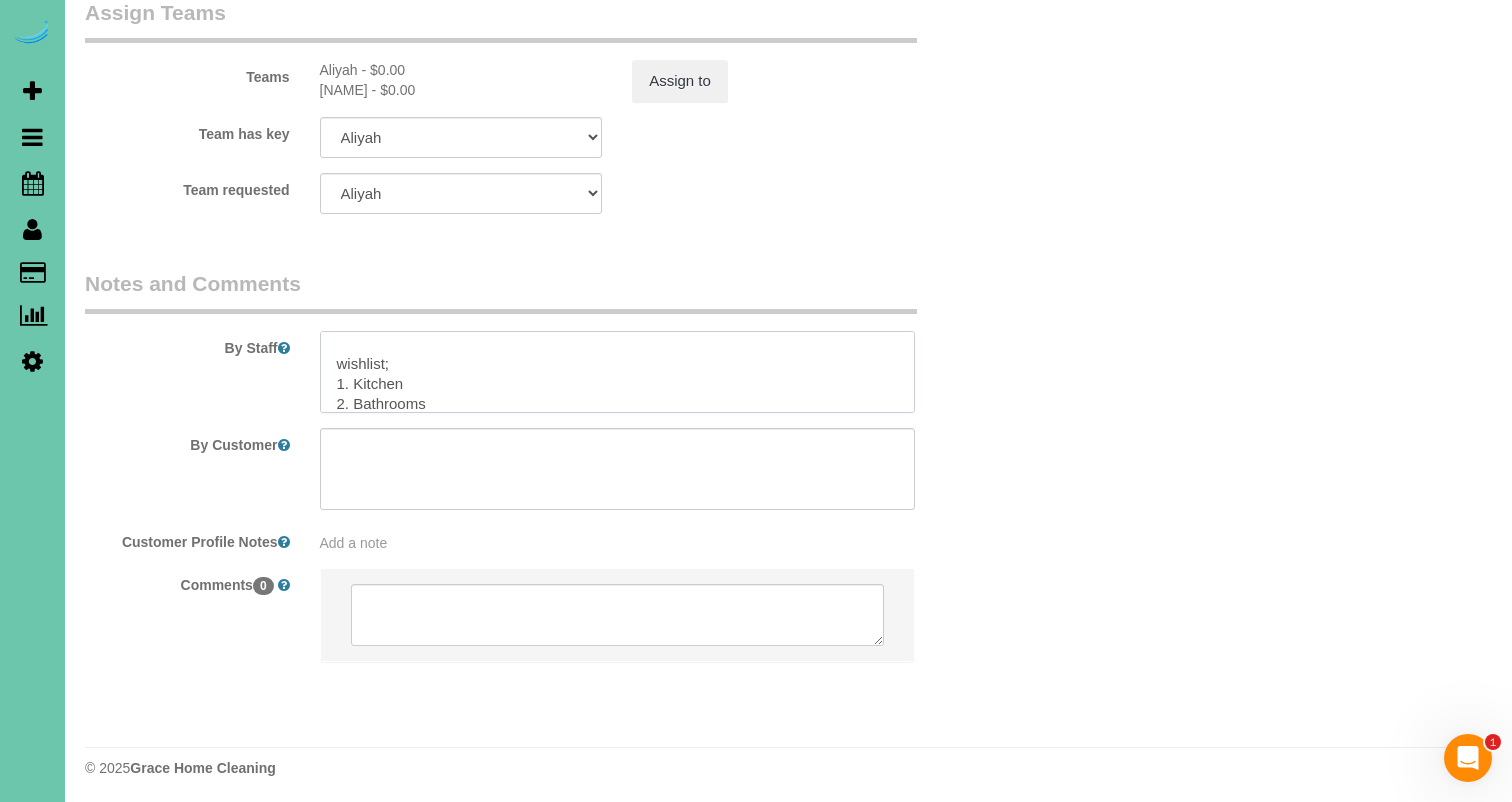 scroll, scrollTop: 282, scrollLeft: 0, axis: vertical 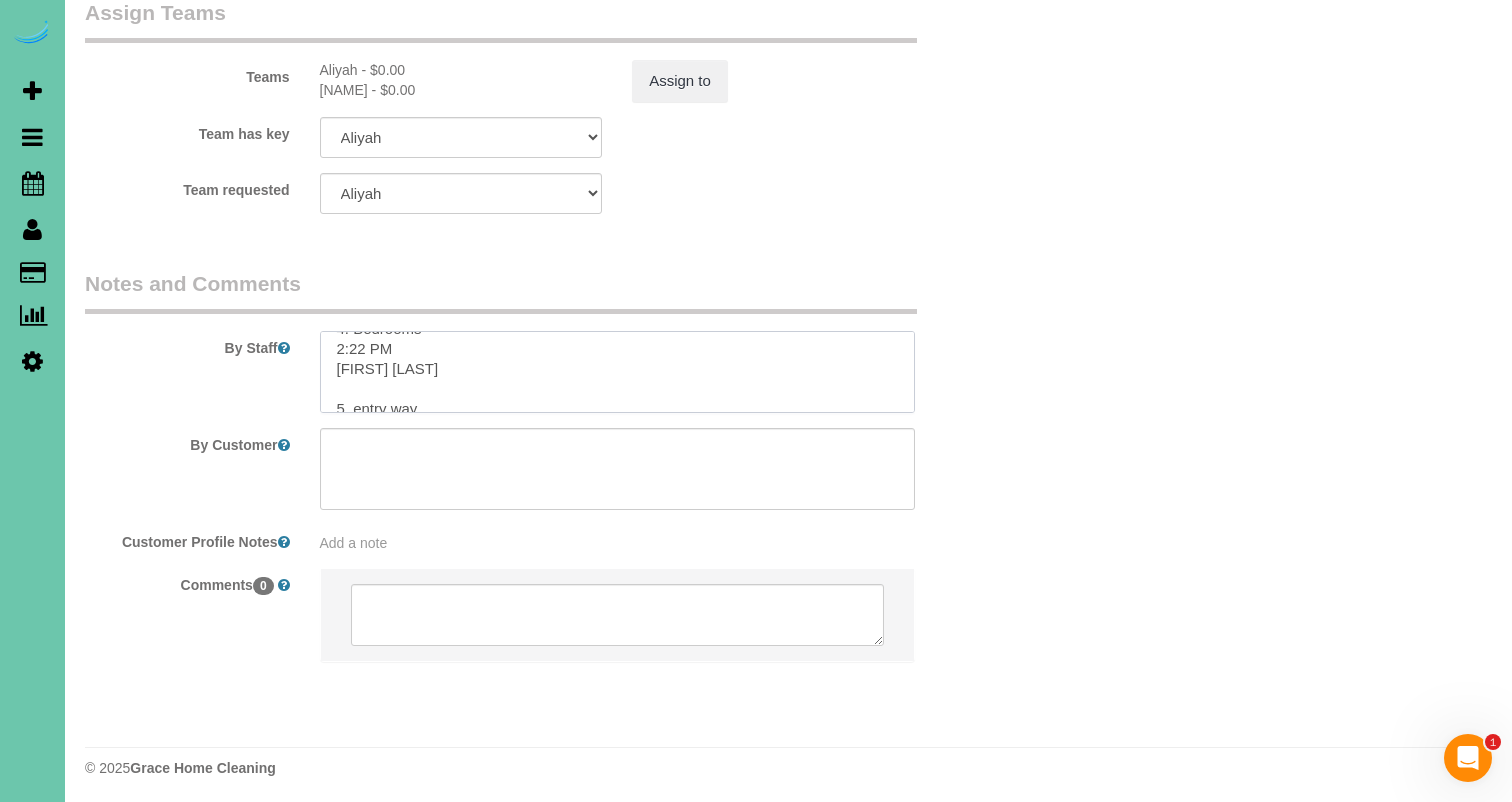 drag, startPoint x: 374, startPoint y: 372, endPoint x: 319, endPoint y: 354, distance: 57.870544 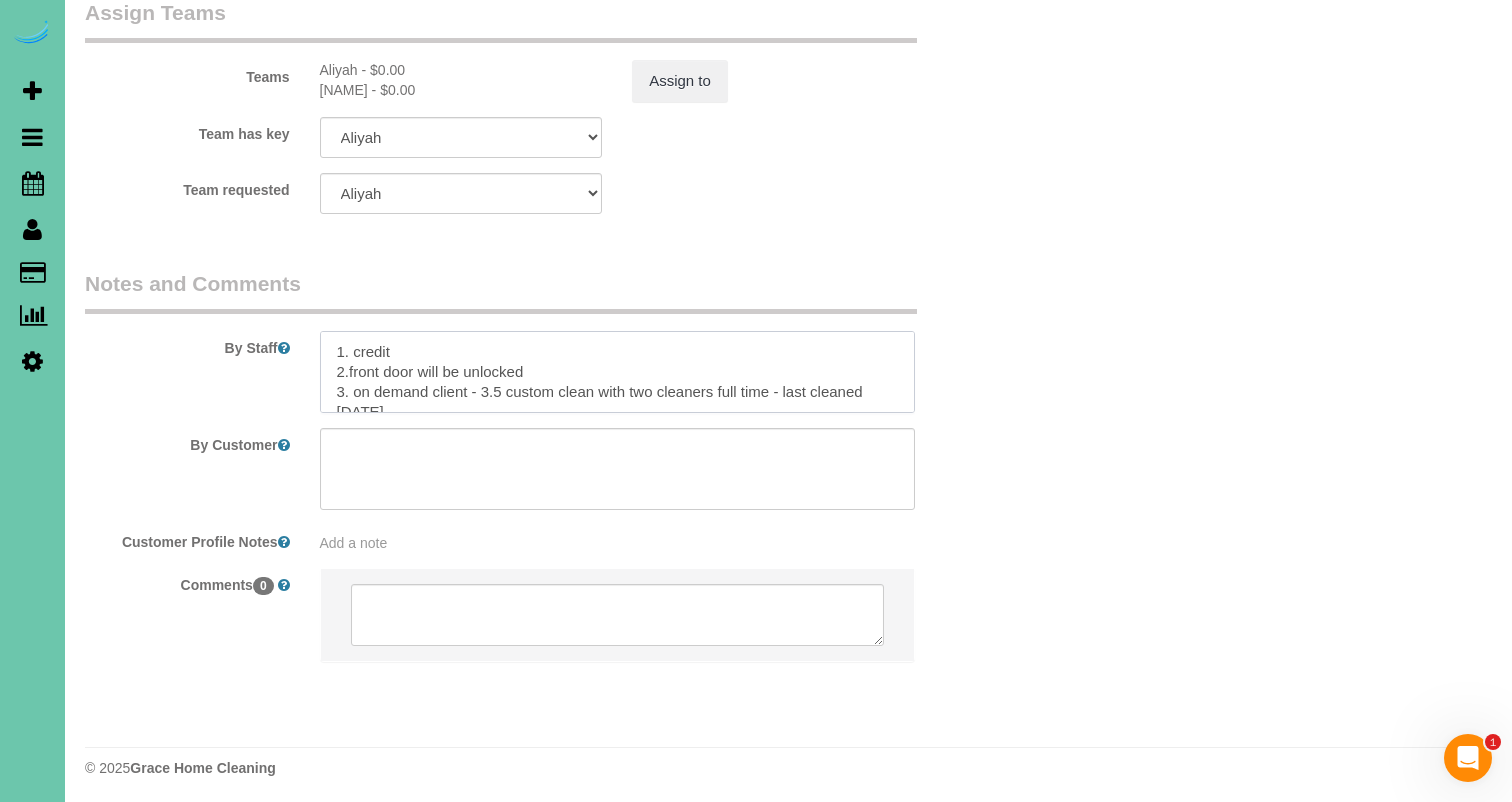 scroll, scrollTop: 0, scrollLeft: 0, axis: both 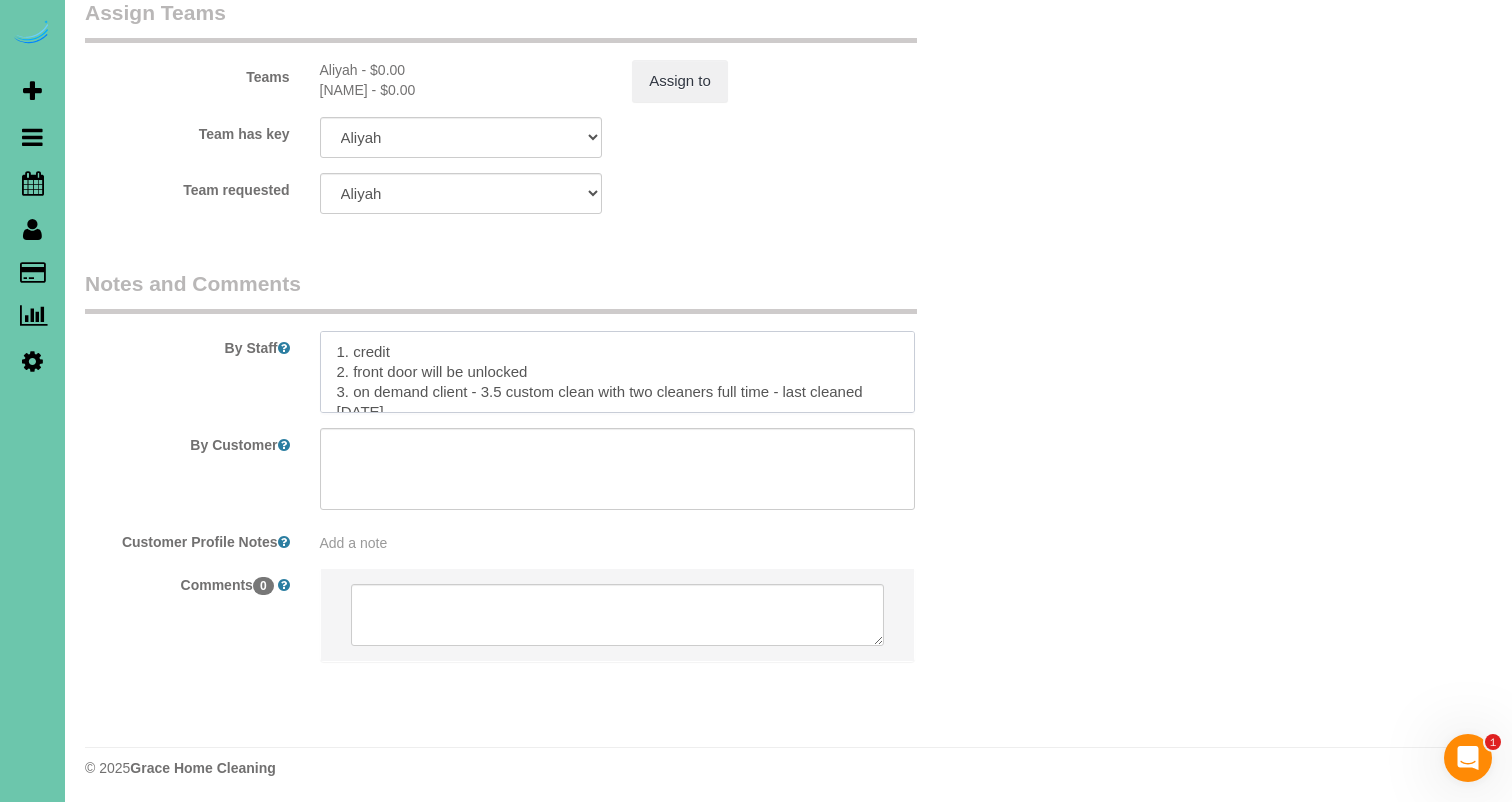 click at bounding box center (617, 372) 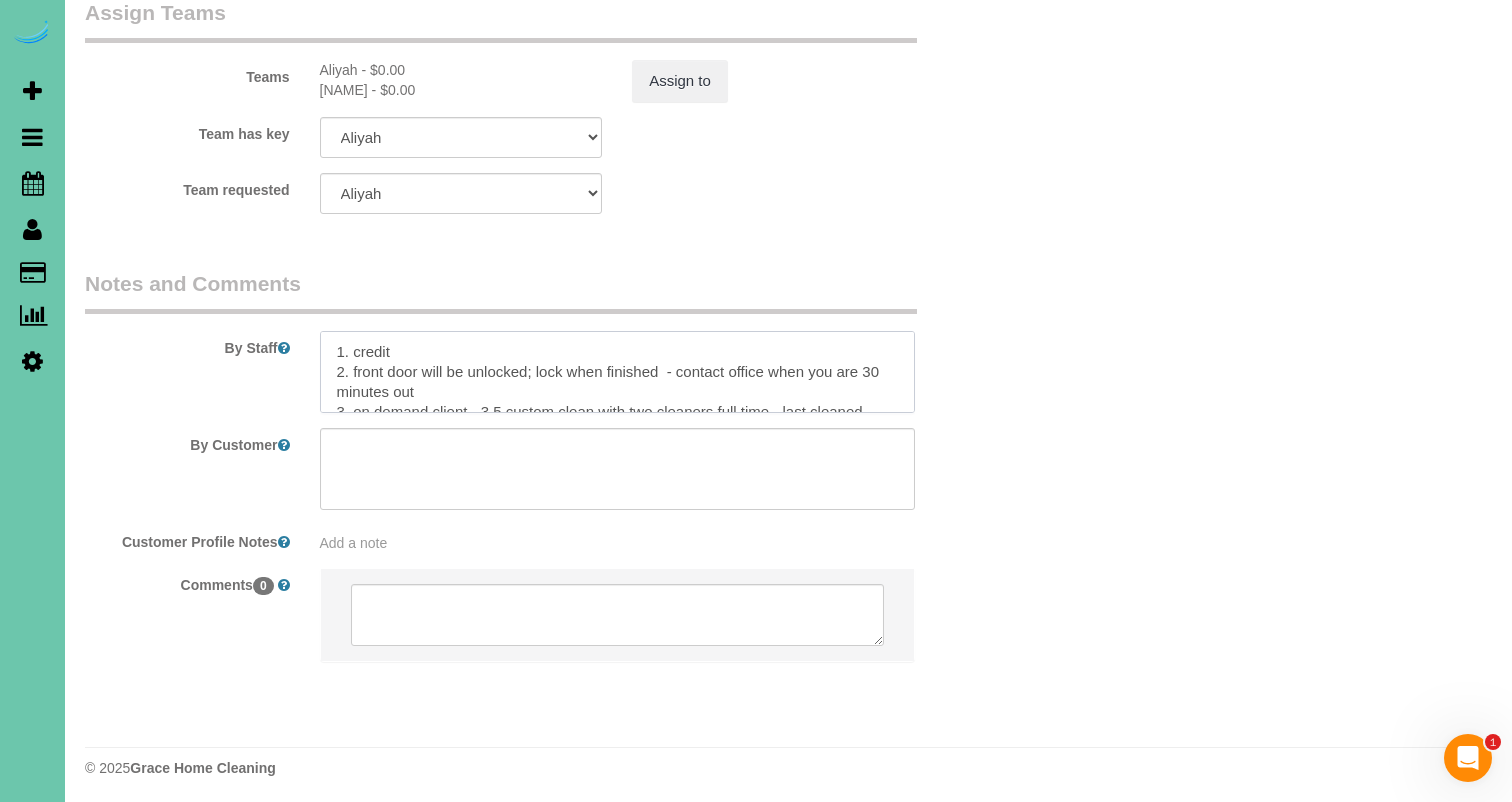 drag, startPoint x: 670, startPoint y: 366, endPoint x: 689, endPoint y: 385, distance: 26.870058 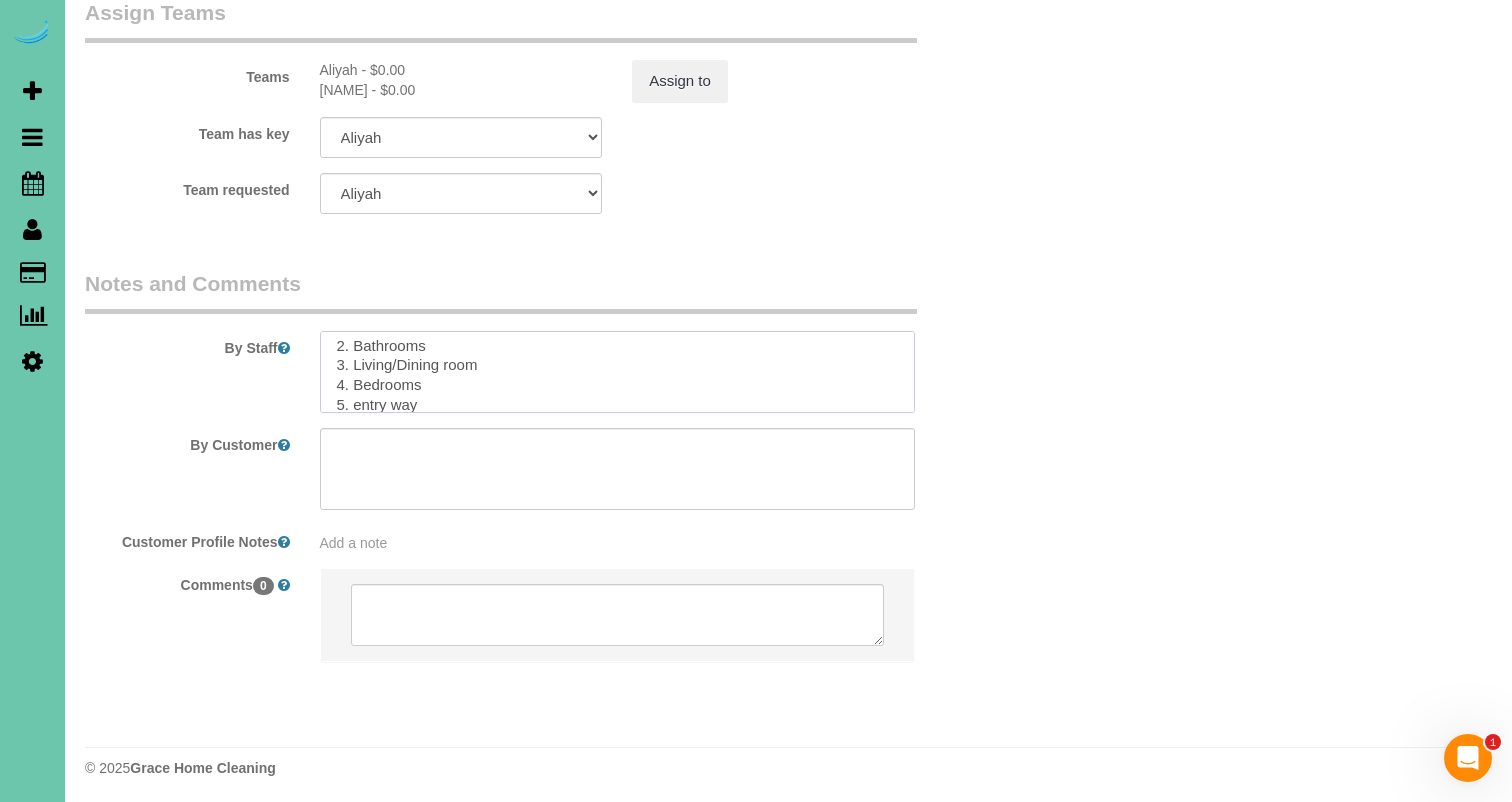 scroll, scrollTop: 225, scrollLeft: 0, axis: vertical 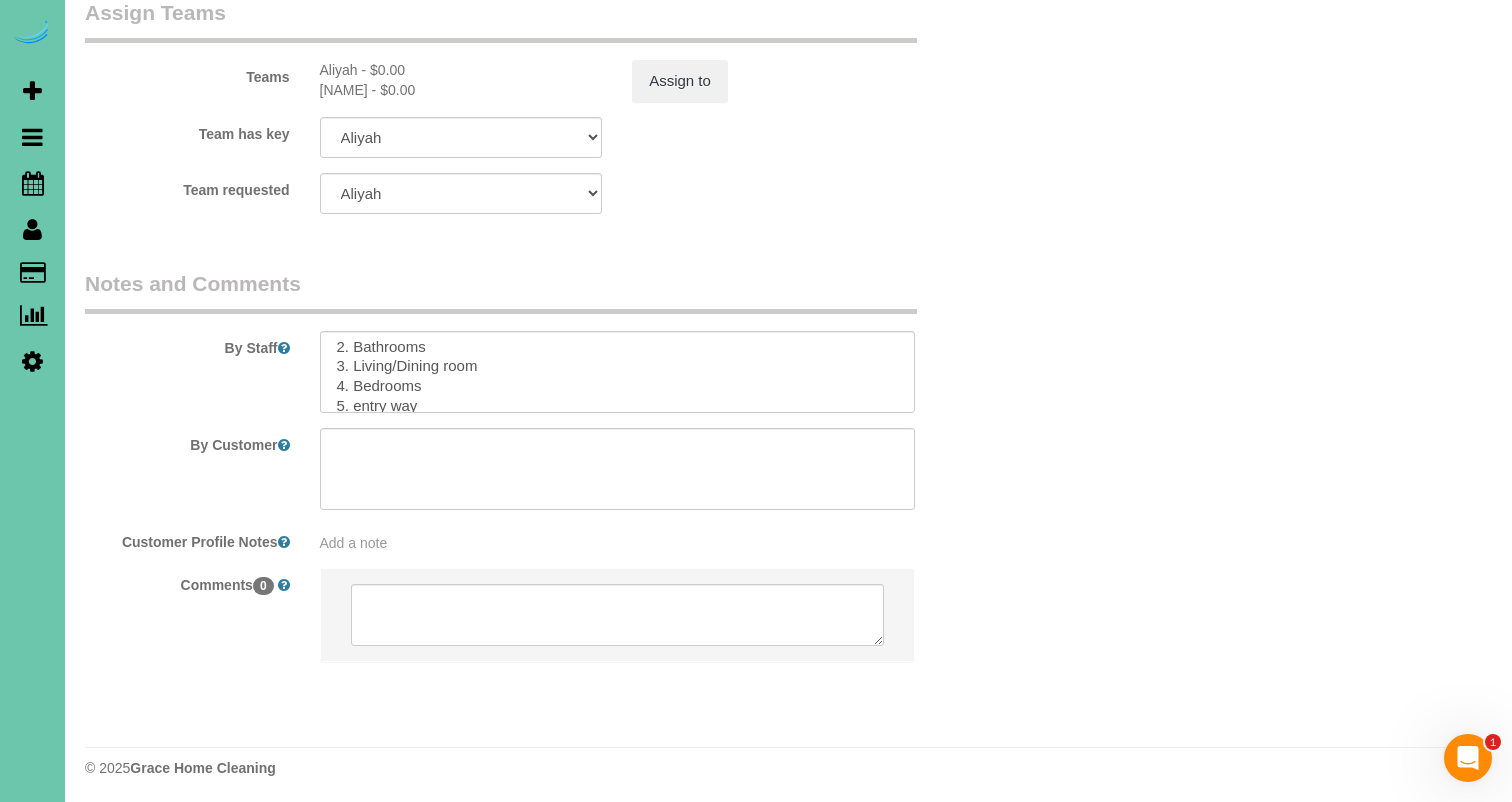 click on "Booking
/ August 05, 2025 / 8:00AM - 8:30AM / Jackie Beberwyk
Beta
0
Your Notifications
You have 0 alerts
Help
Help Docs
Take a Tour
Contact Support
Emily Smith
My Account
Change Password
Email Preferences
Community
Log Out" at bounding box center [788, -659] 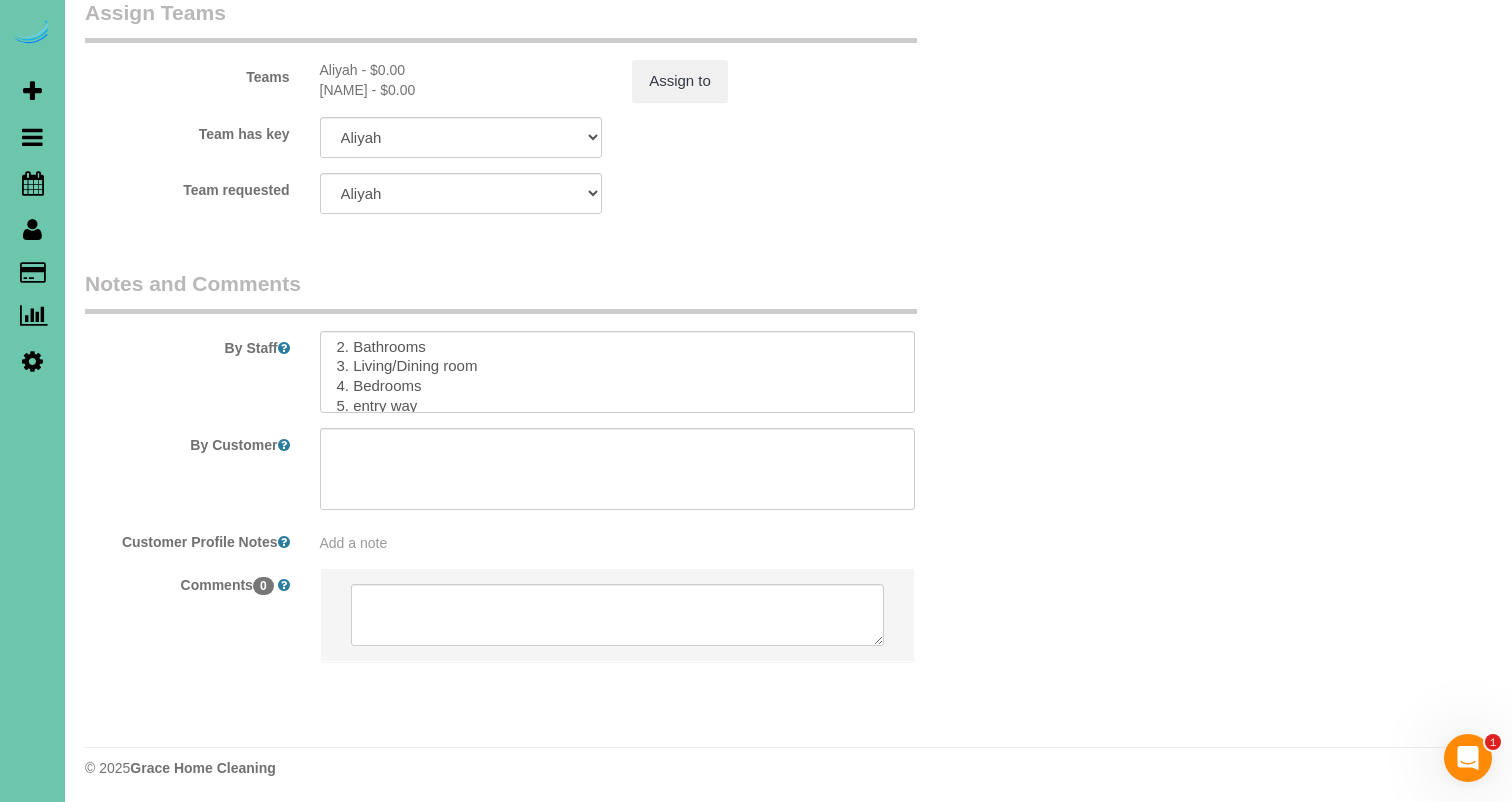 scroll, scrollTop: 2123, scrollLeft: 0, axis: vertical 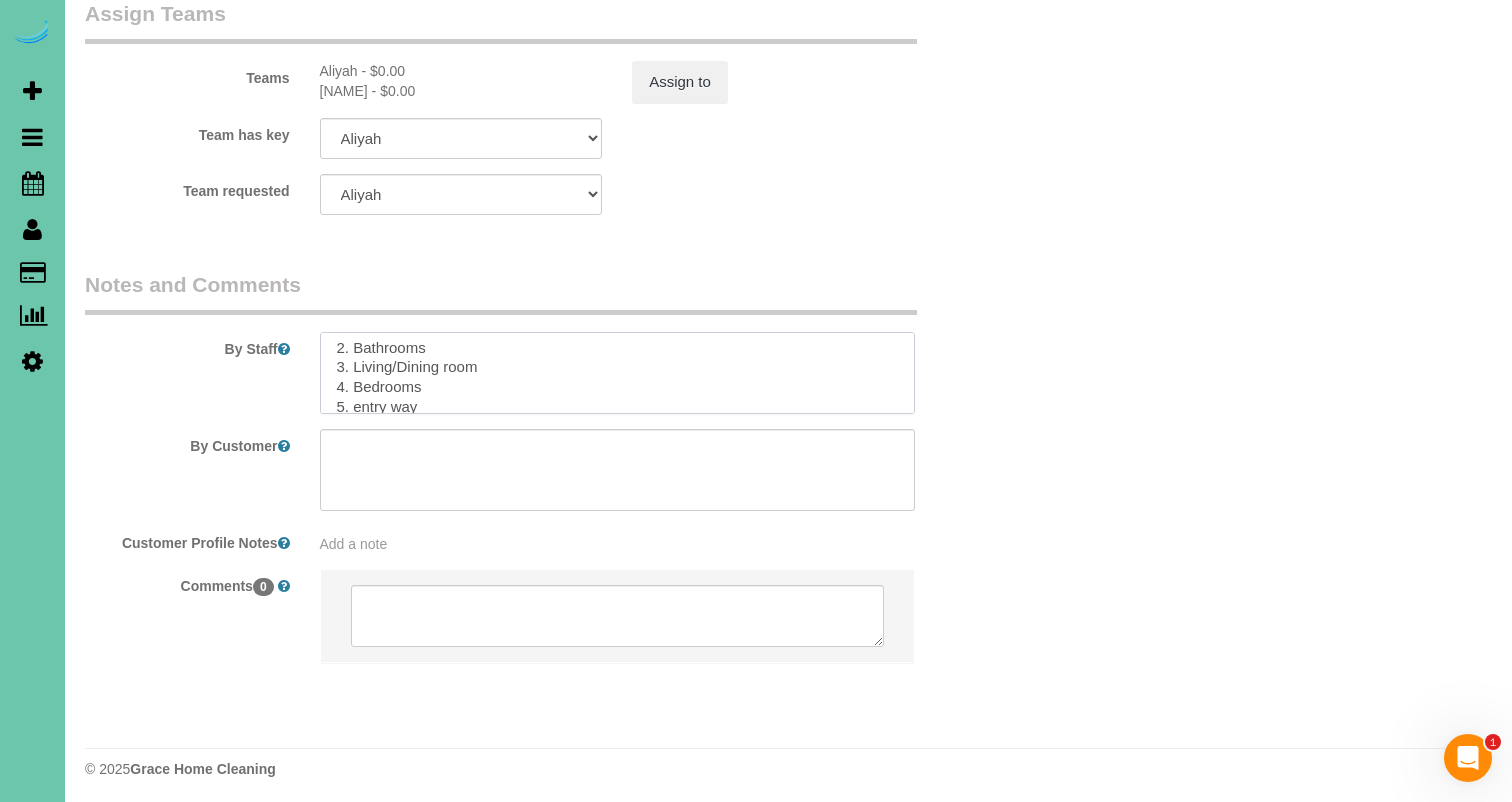 click at bounding box center [617, 373] 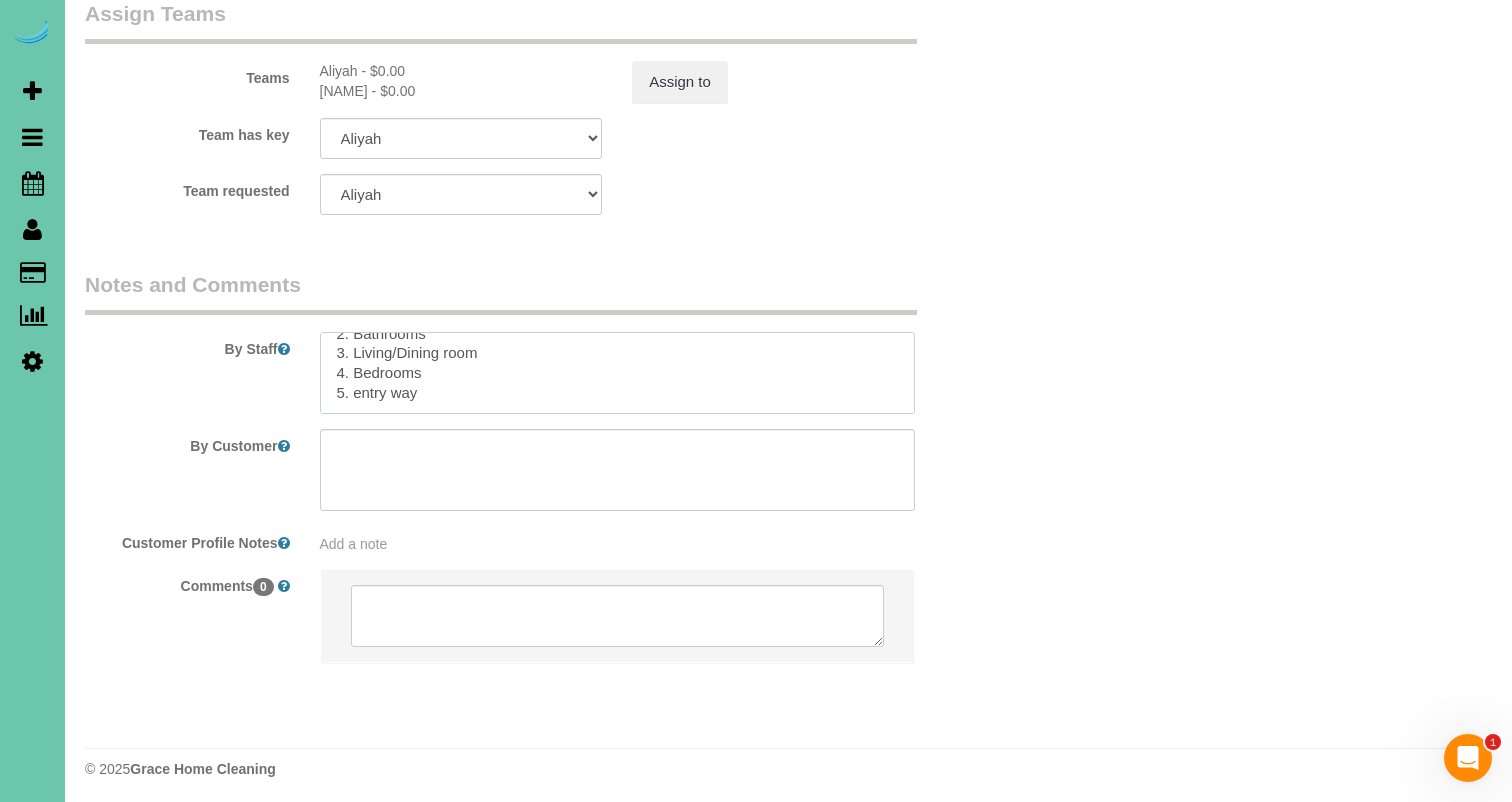 paste on "Spring Deep Clean – Work Order
CLEANING DESCRIPTION
Dirt level 5-10
*Use extension duster for high or hard-to-reach areas
HANDWASH:
hand wash everything reachable with two step ladder - TOP TO BOTTOM LEFT TO RIGHT
-Wet cloth, wring completely and apply appropriate chemical
- Scrub the surface with cloth, sponge or appropriate cleaning tool
- wipe dry afterward
TWO SCRUBS AND MOVE ON:
-Apply cleaner, not directly on sensitive surfaces (like gas stove ignitors)
-Scrub thoroughly
-Rinse/wipe down
- repeat the process one more time if an area needs it only
- move on - don’t spend excessive time in one area
CALL QM 30 minutes BEFORE you're done
Use your checklist to double-check each other’s work
While checking, disinfect high-touch areas with E23, like:
Door knobs, Handrails, Light switches" 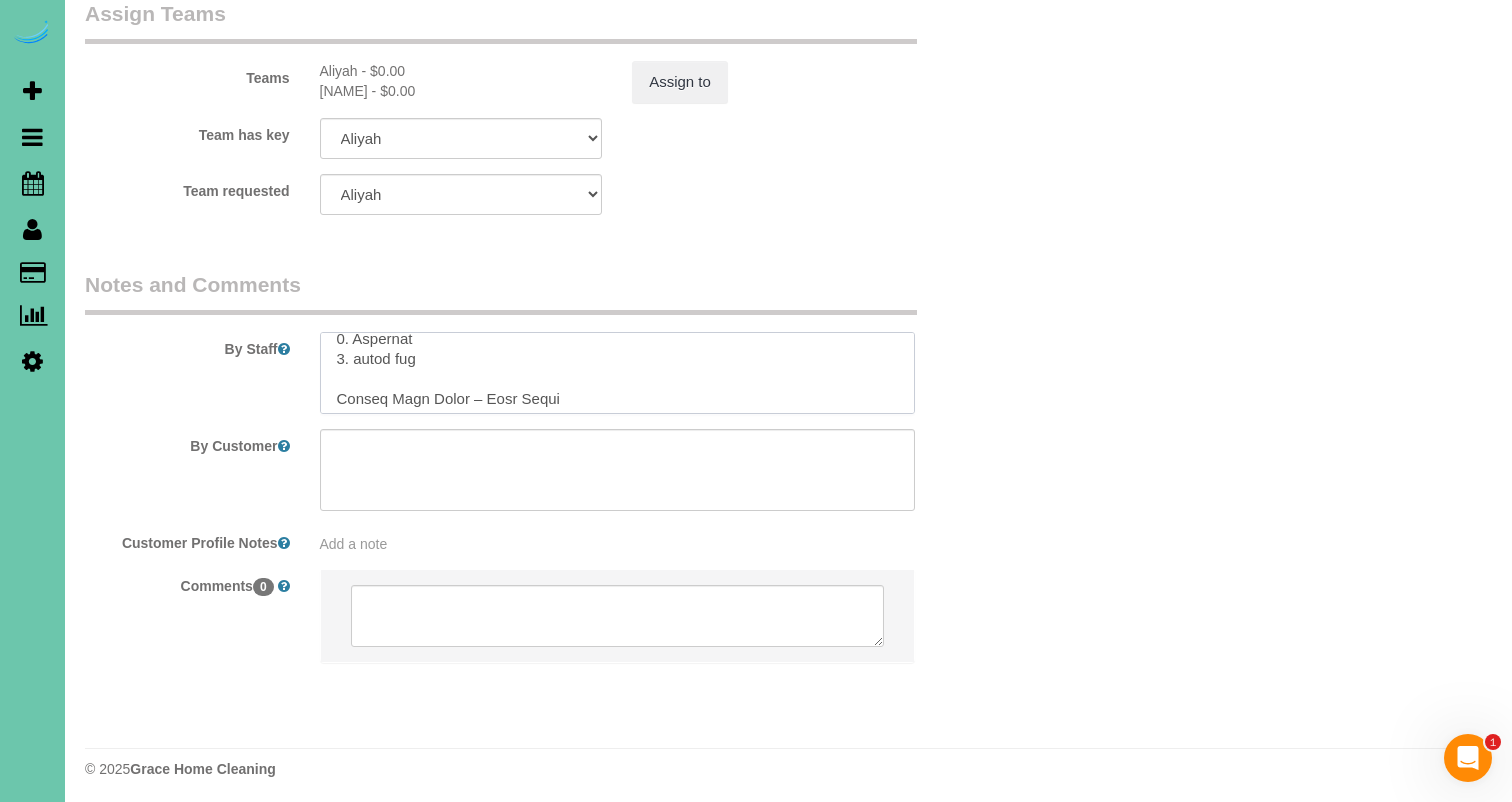 scroll, scrollTop: 643, scrollLeft: 0, axis: vertical 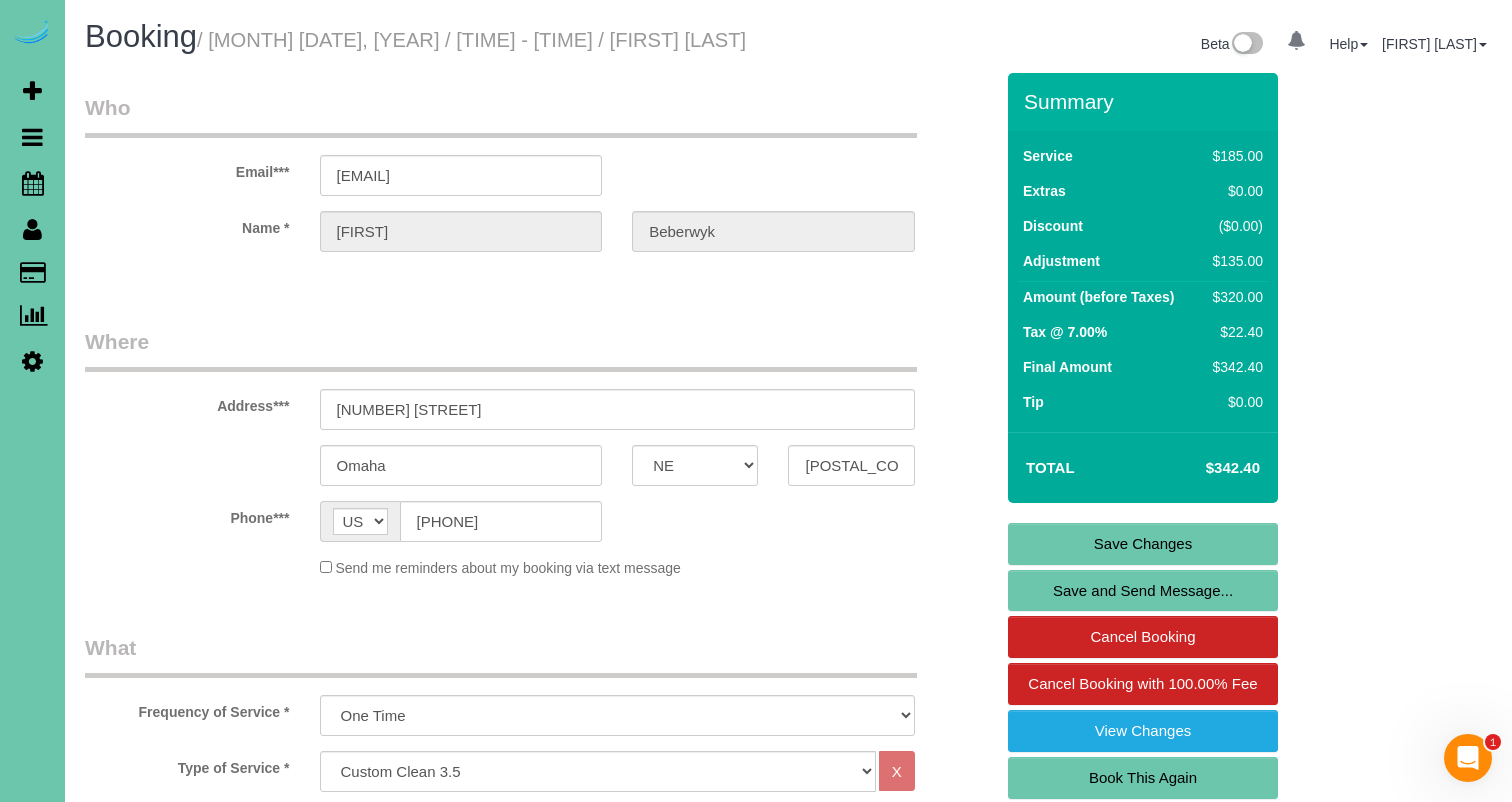 type on "1. credit
2. front door will be unlocked; lock when finished
3. on demand client - 3.5 custom clean with two cleaners full time - last cleaned 2025
4. client has no pets
5. house will be empty - she is getting this done for pictures to put the home on the market so her biggest concern is doing the outside of everything and if time getting inside cabinets and appliances
wishlist;
1. Kitchen
2. Bathrooms
3. Living/Dining room
4. Bedrooms
5. entry way
Spring Deep Clean – Work Order
CLEANING DESCRIPTION
Dirt level 5-10
*Use extension duster for high or hard-to-reach areas
HANDWASH:
hand wash everything reachable with two step ladder - TOP TO BOTTOM LEFT TO RIGHT
-Wet cloth, wring completely and apply appropriate chemical
- Scrub the surface with cloth, sponge or appropriate cleaning tool
- wipe dry afterward
TWO SCRUBS AND MOVE ON:
-Apply cleaner, not directly on sensitive surfaces (like gas stove ignitors)
-Scrub thoroughly
-Rinse/wipe down
- repeat the process one more time if an area needs it only
- ..." 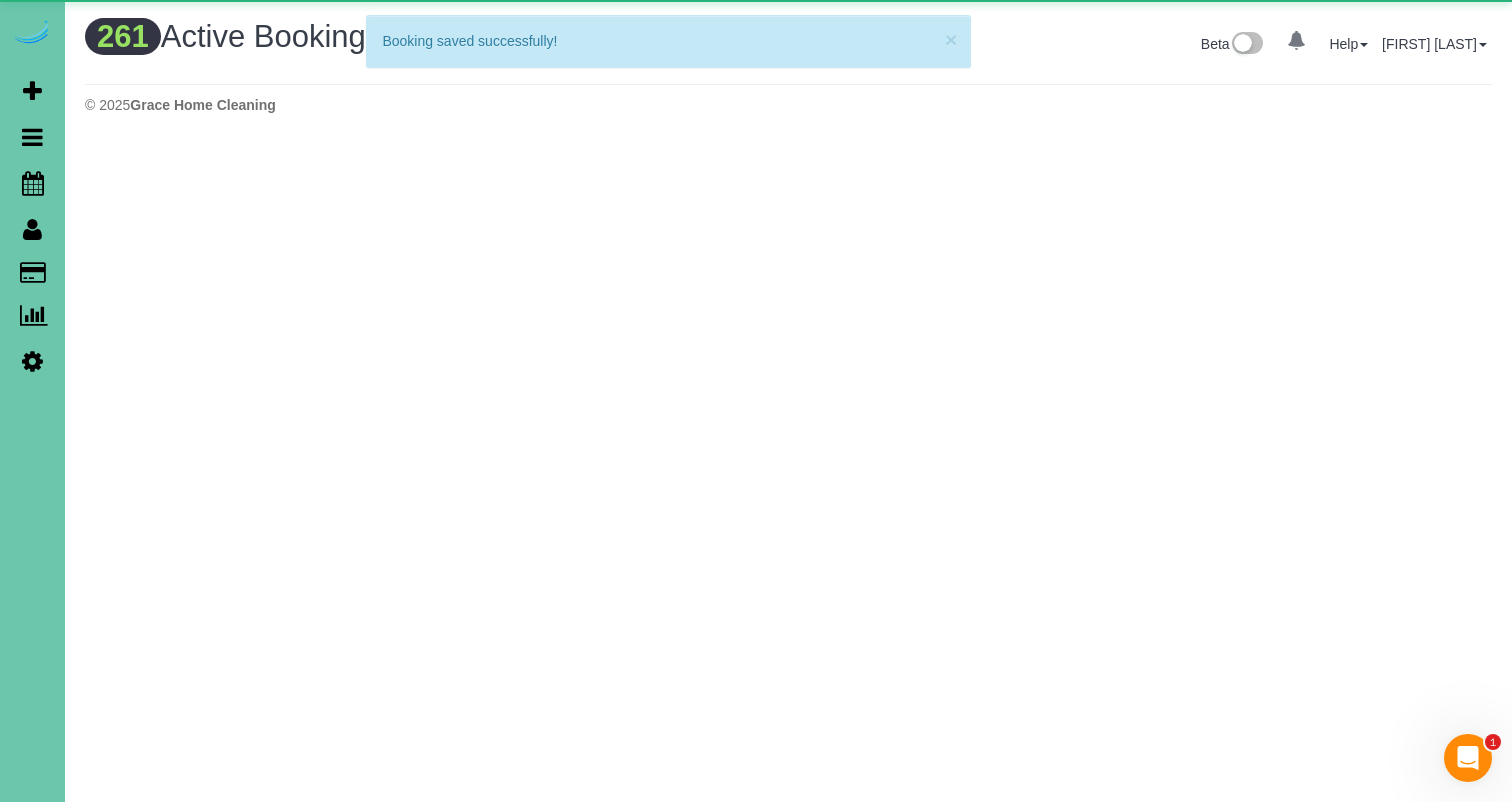 scroll, scrollTop: 0, scrollLeft: 0, axis: both 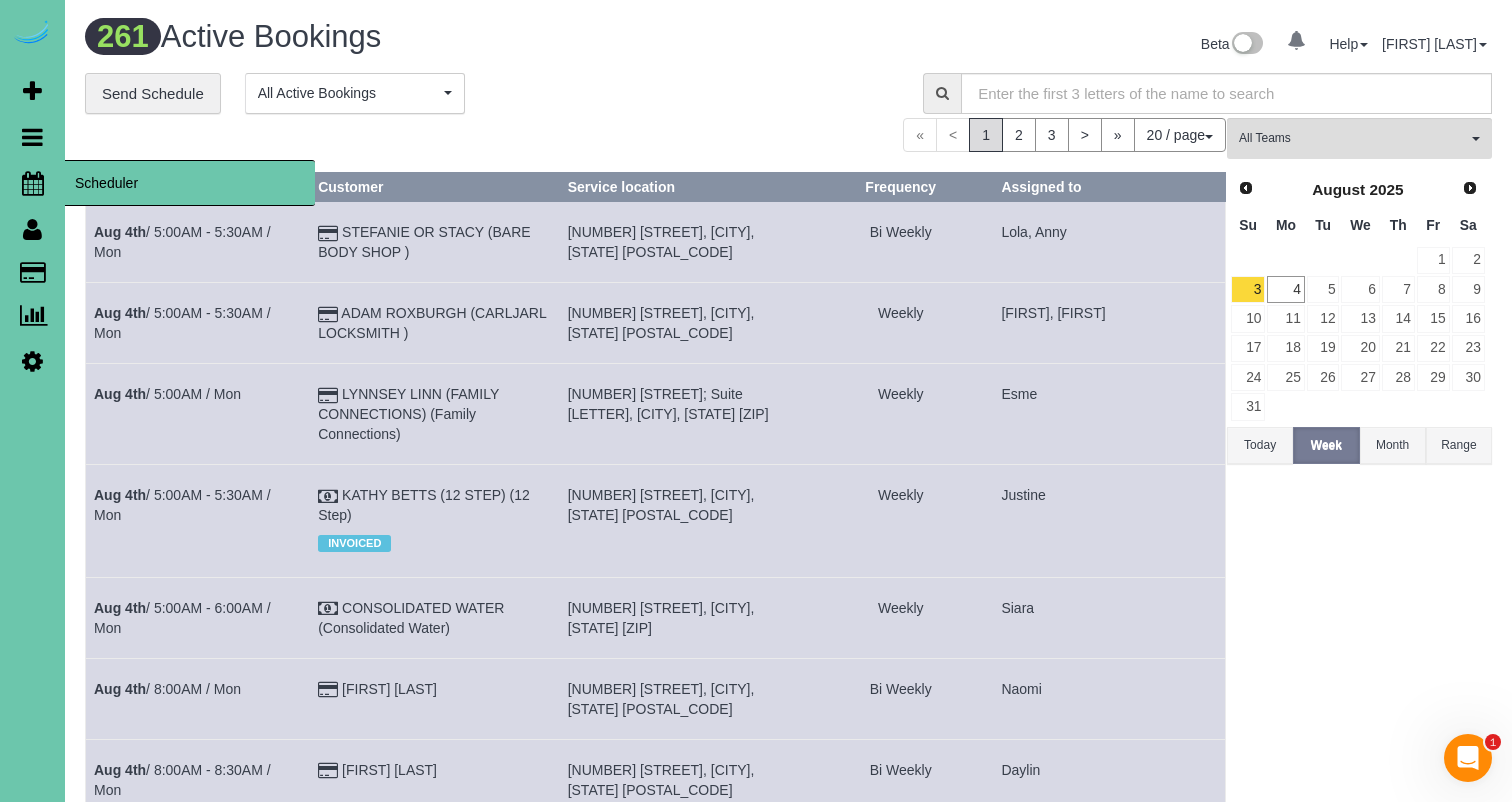 click at bounding box center (33, 183) 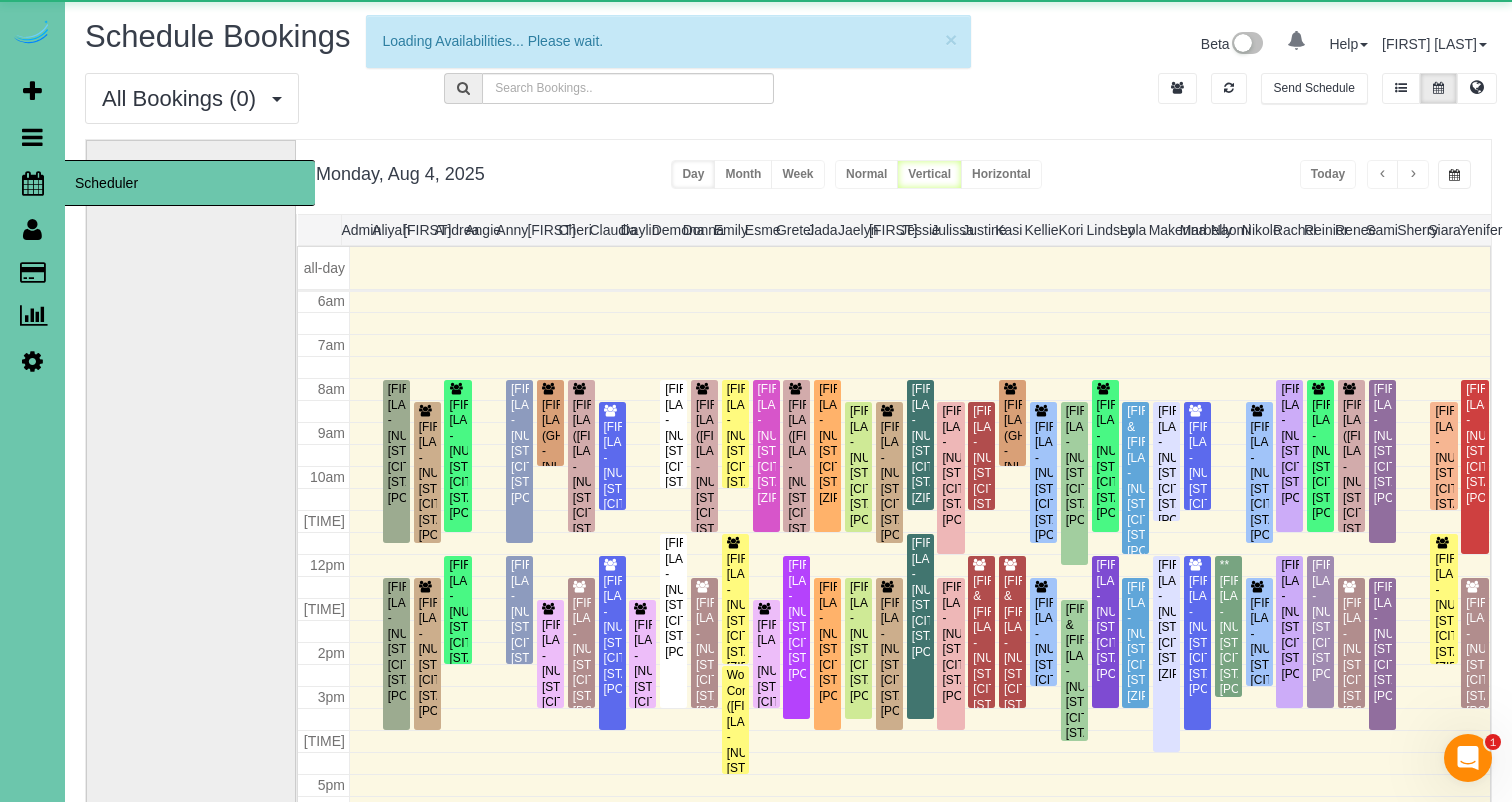 scroll, scrollTop: 265, scrollLeft: 0, axis: vertical 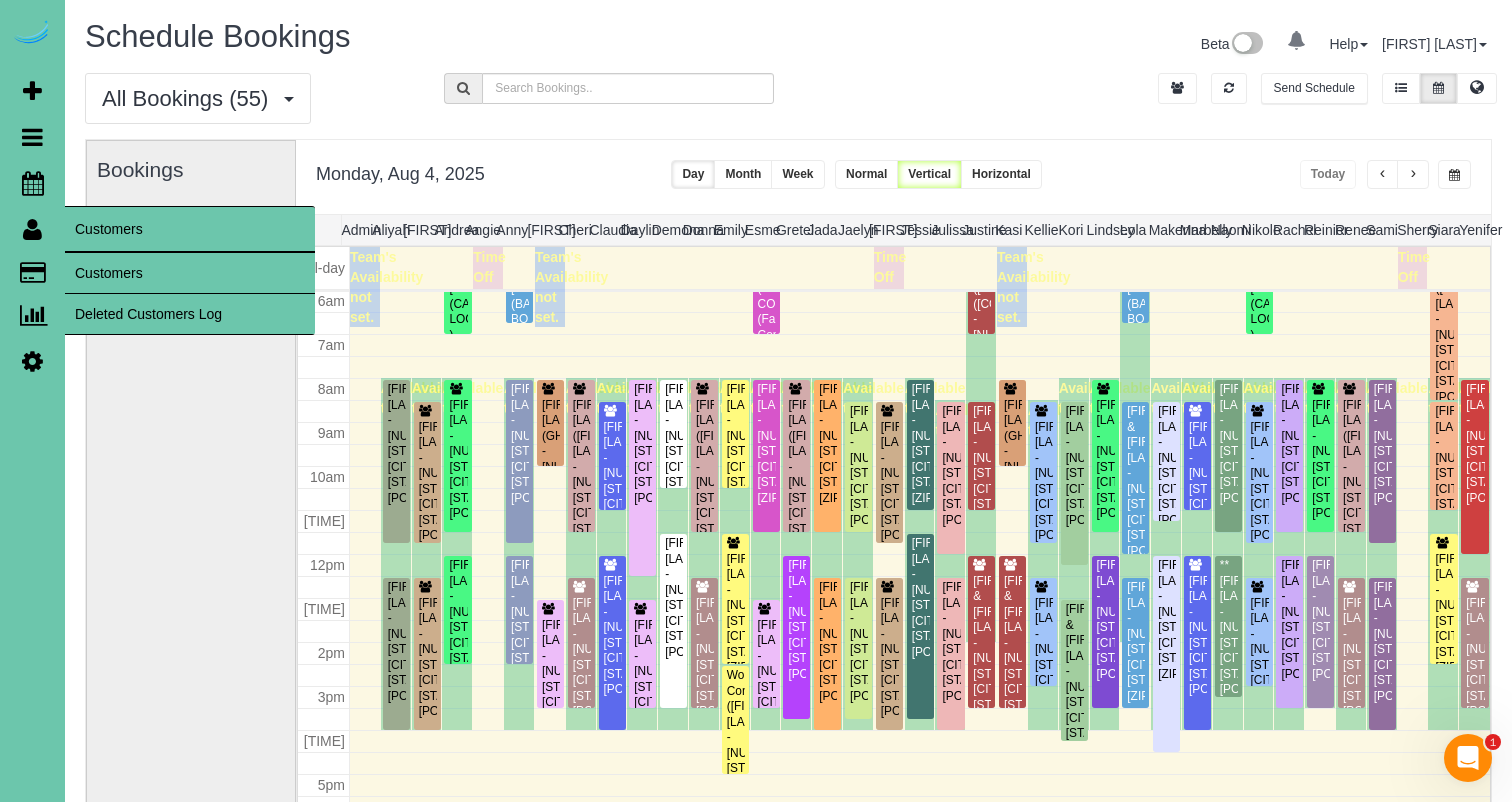click on "Customers" at bounding box center [190, 273] 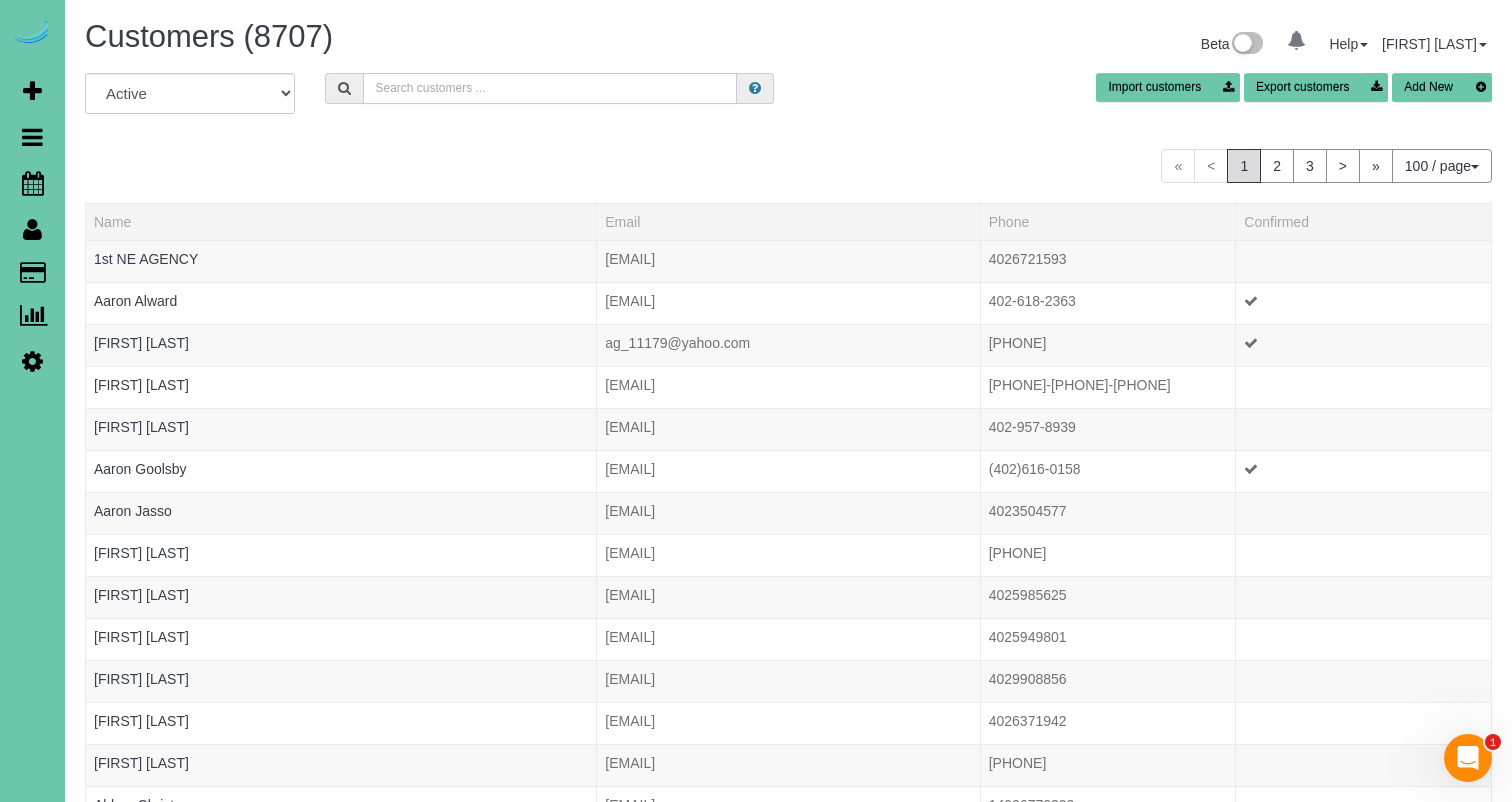 click at bounding box center [550, 88] 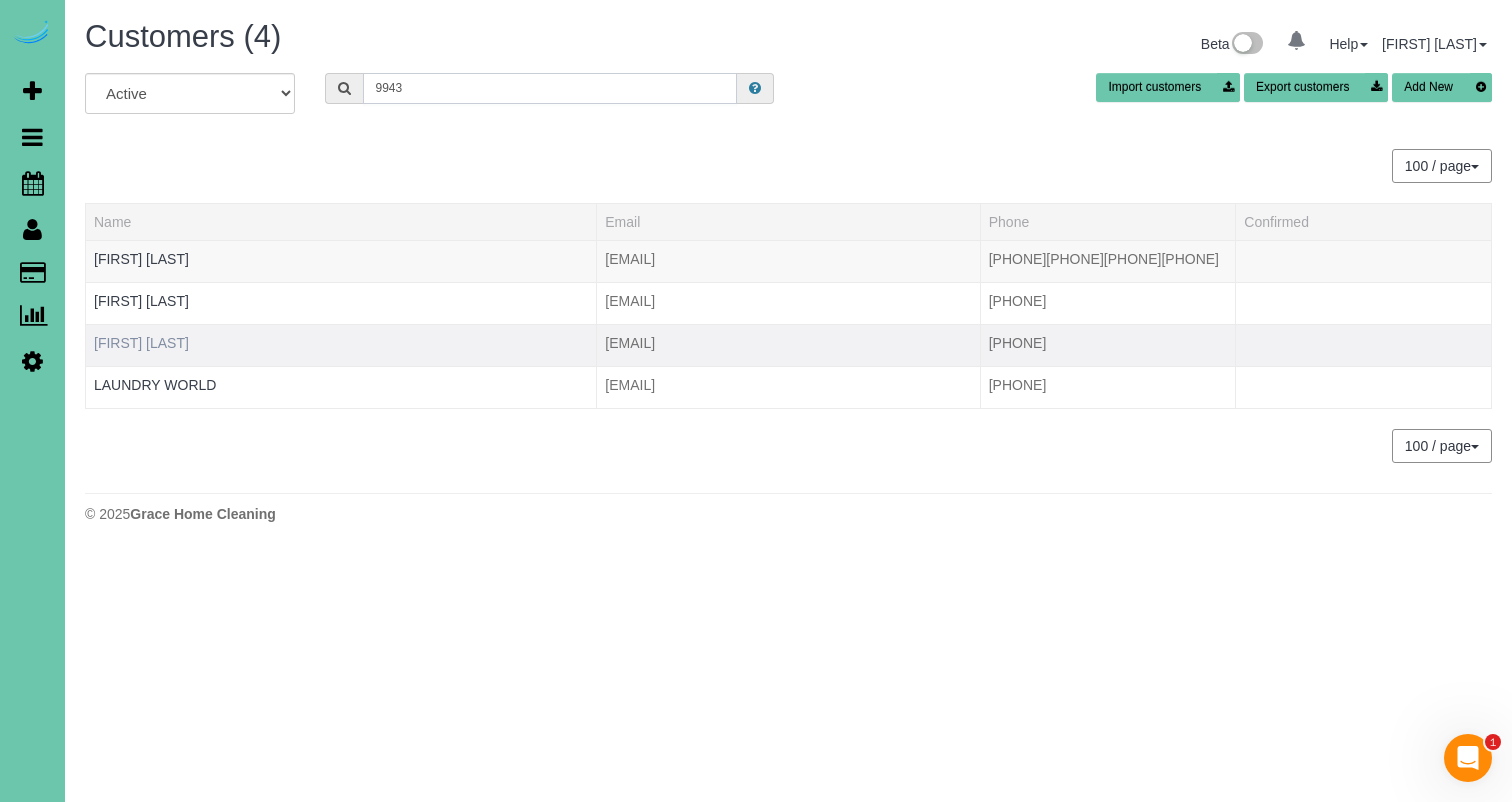 type on "9943" 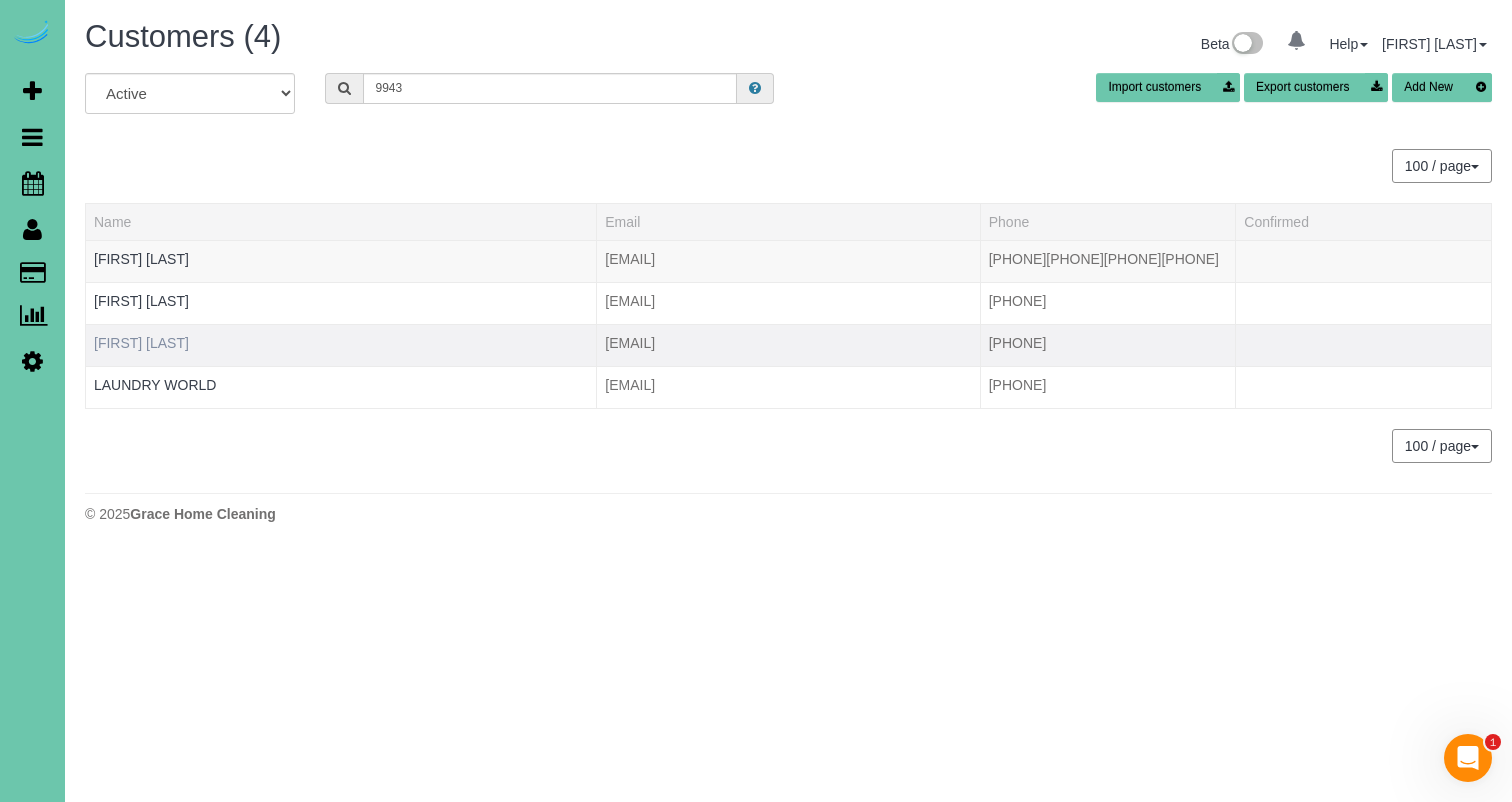 click on "[FIRST] [LAST]" at bounding box center (141, 343) 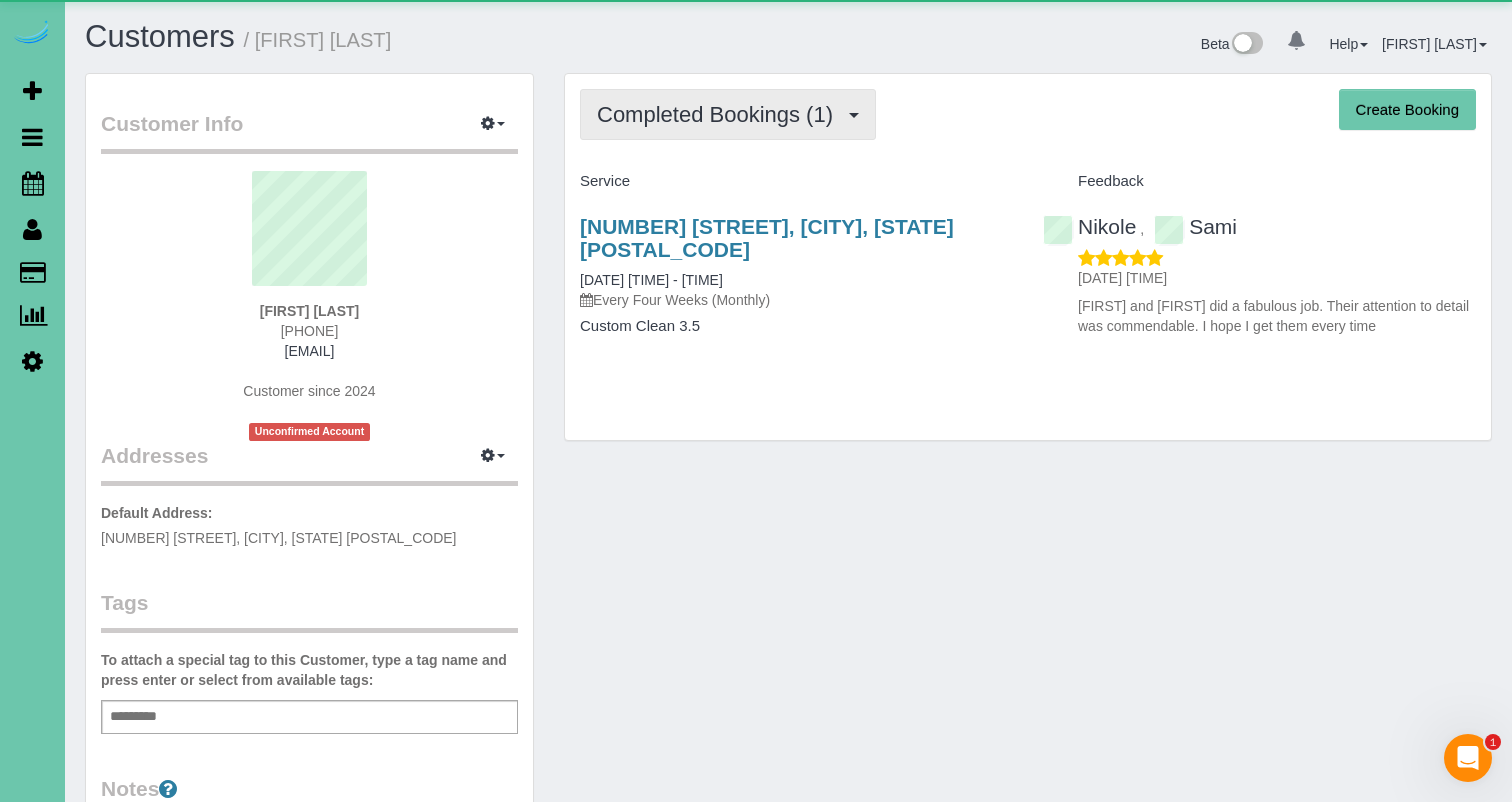 scroll, scrollTop: 0, scrollLeft: 1, axis: horizontal 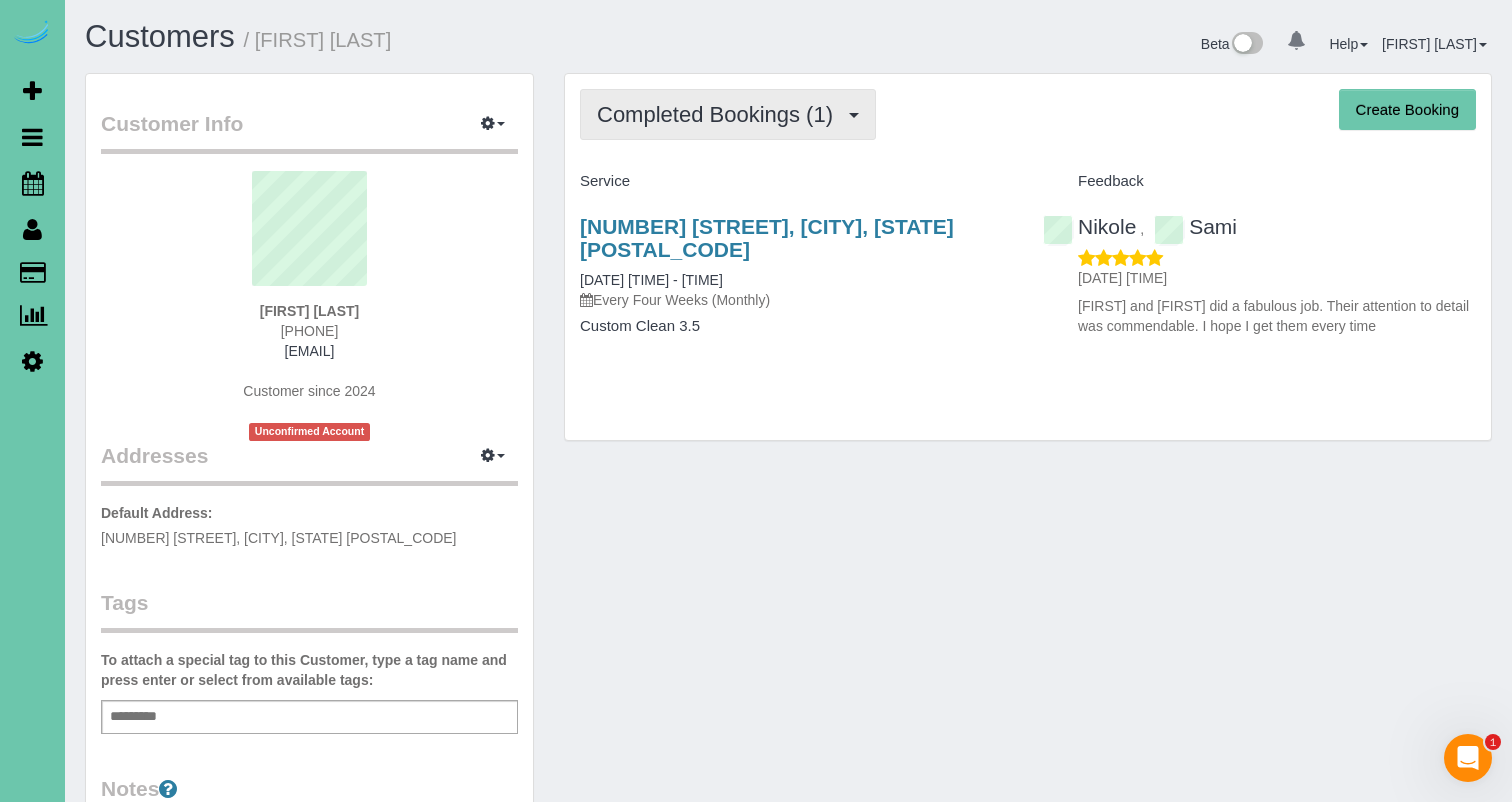 click on "Completed Bookings (1)" at bounding box center [728, 114] 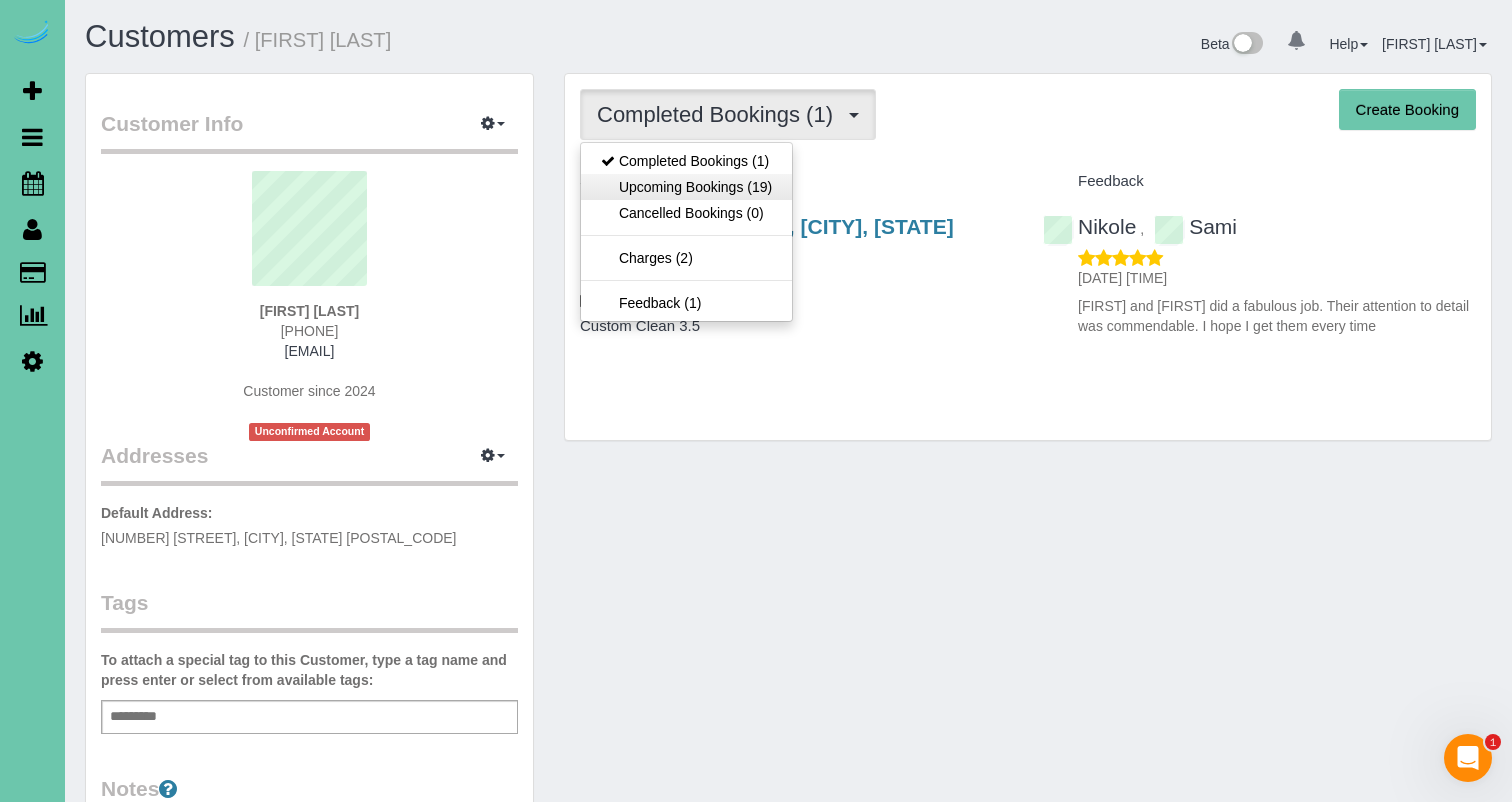 click on "Upcoming Bookings (19)" at bounding box center (686, 187) 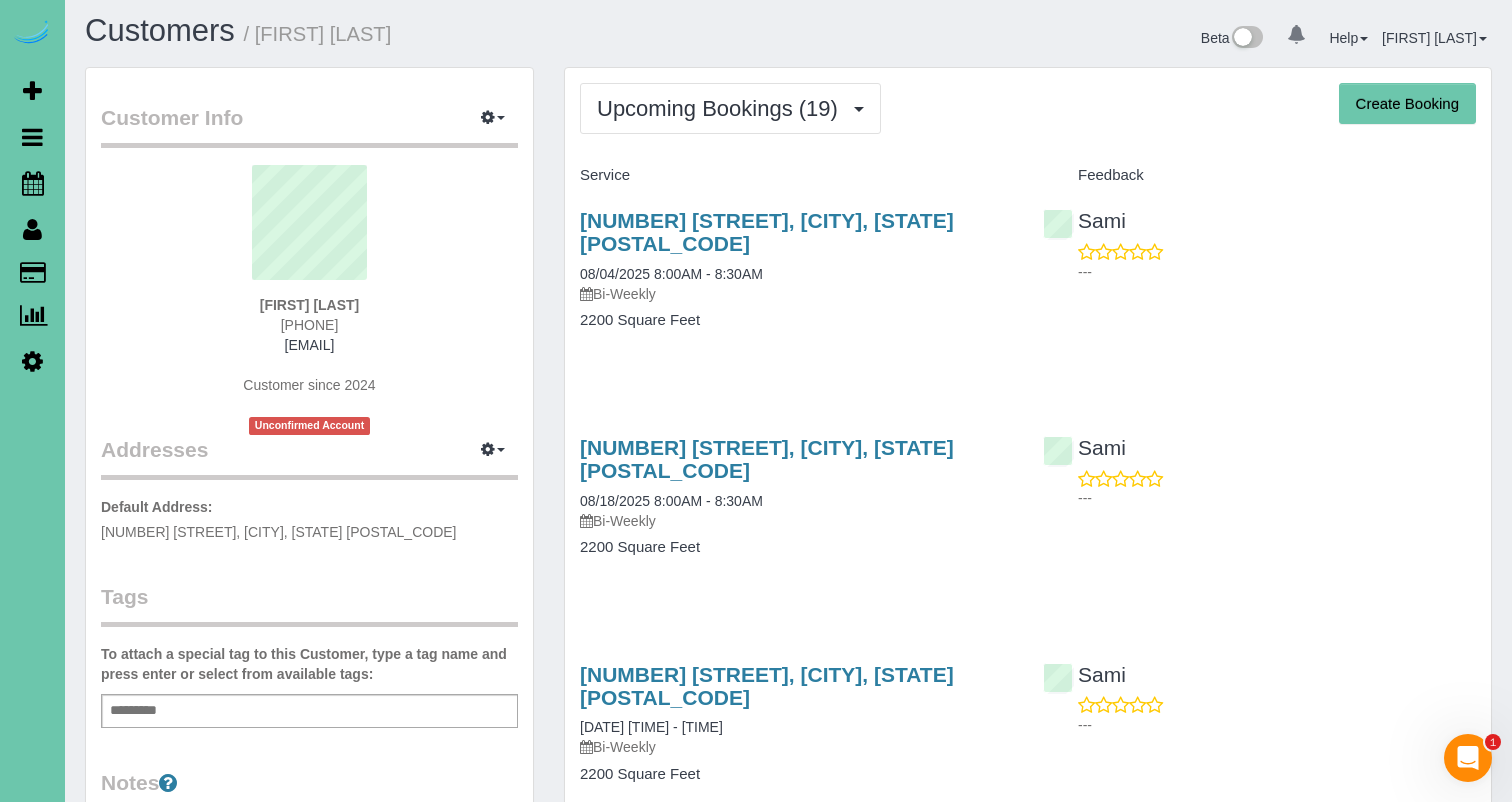 scroll, scrollTop: 6, scrollLeft: 0, axis: vertical 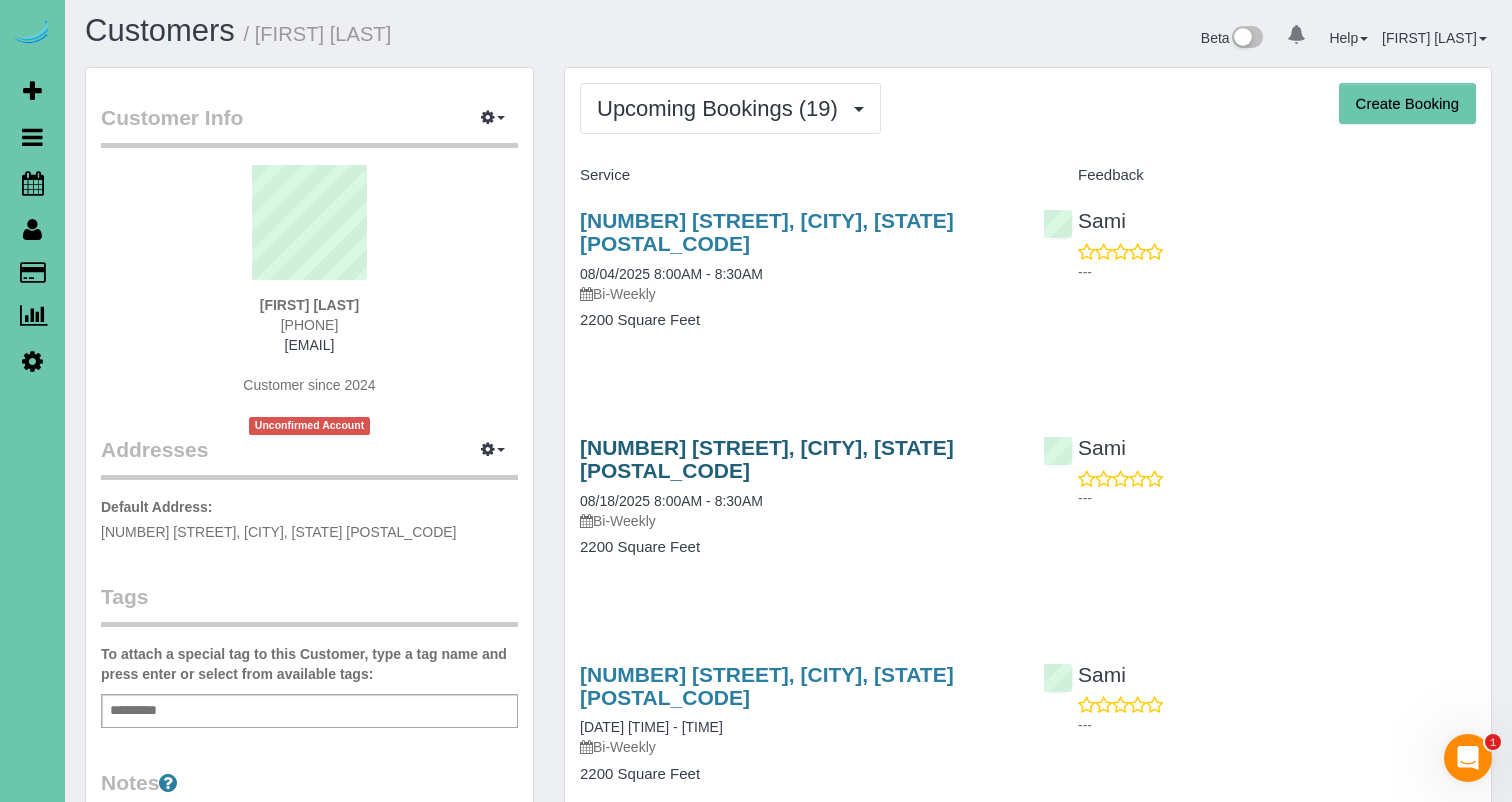 click on "[NUMBER] [STREET], [CITY], [STATE] [POSTAL_CODE]" at bounding box center (767, 459) 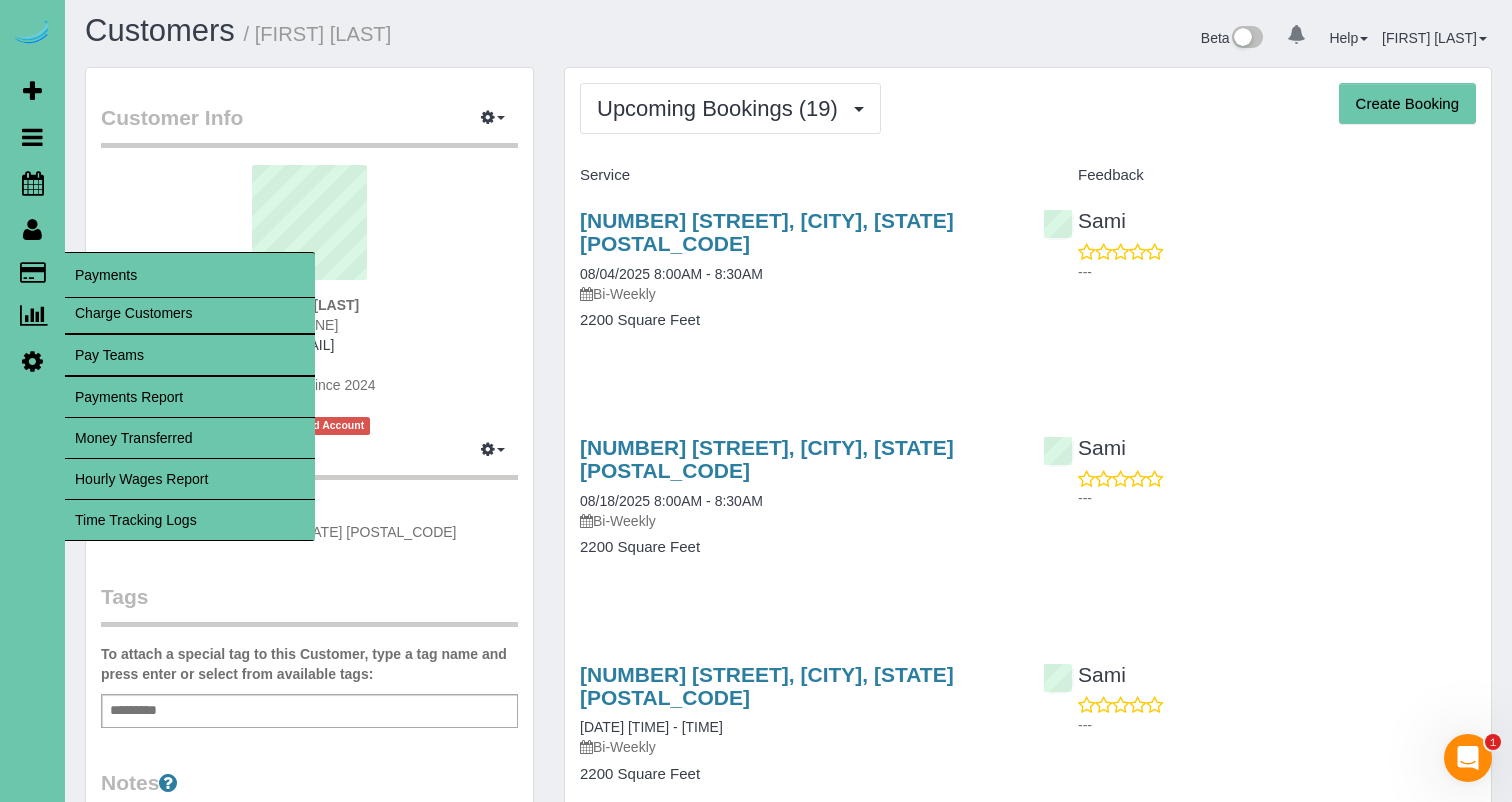 click on "Time Tracking Logs" at bounding box center (190, 520) 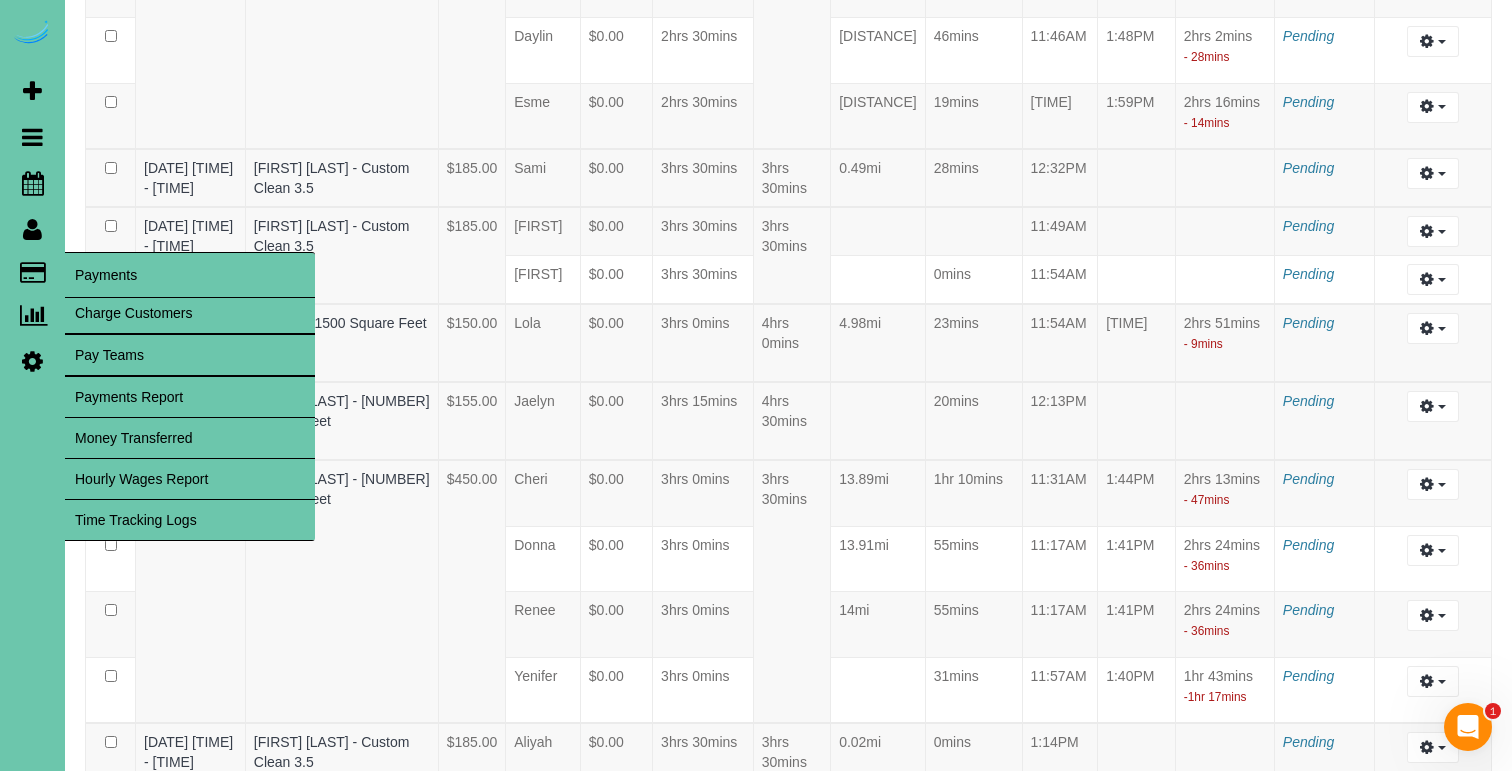 scroll, scrollTop: 3941, scrollLeft: 0, axis: vertical 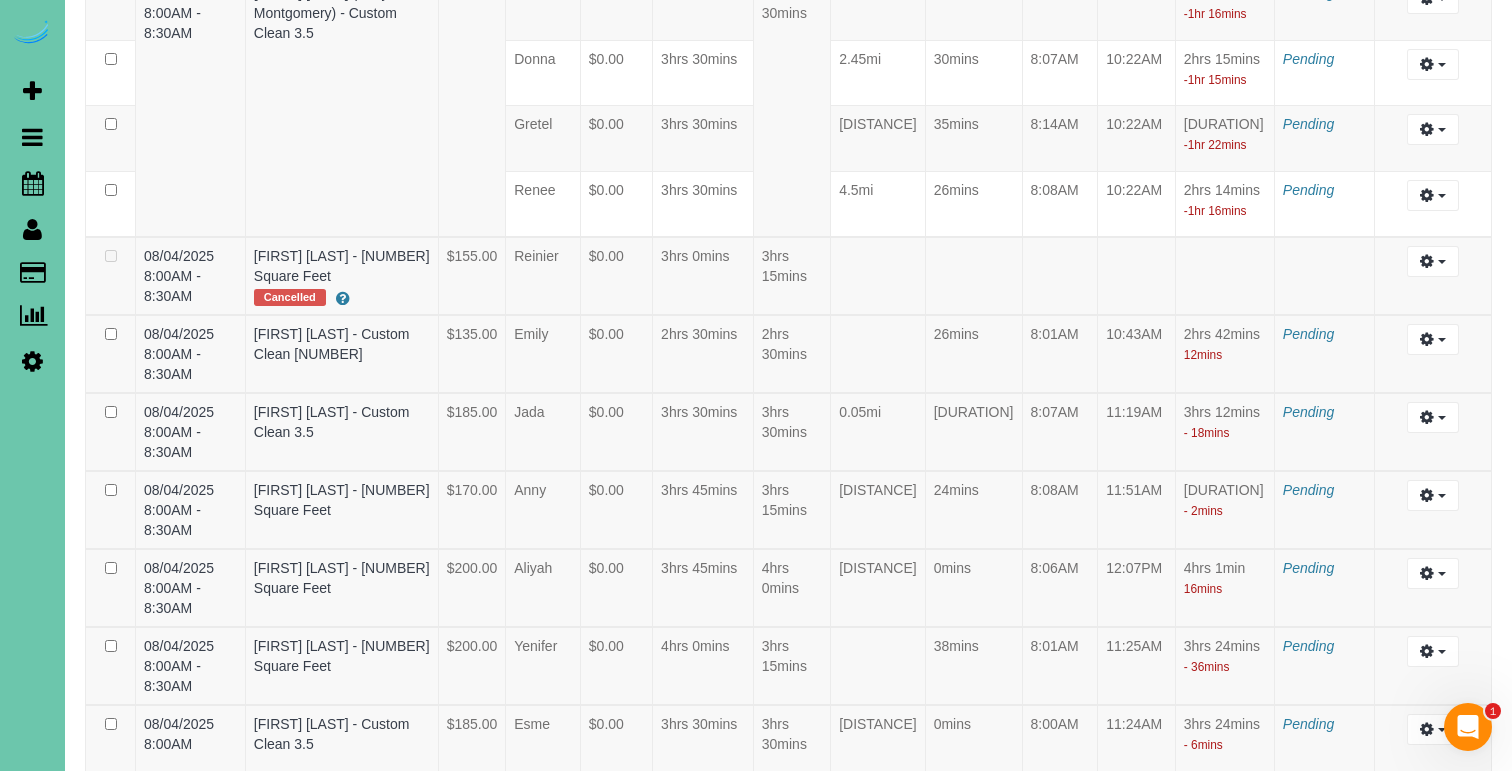 click on "Julie Krosko - 2200 Square Feet" at bounding box center (341, -262) 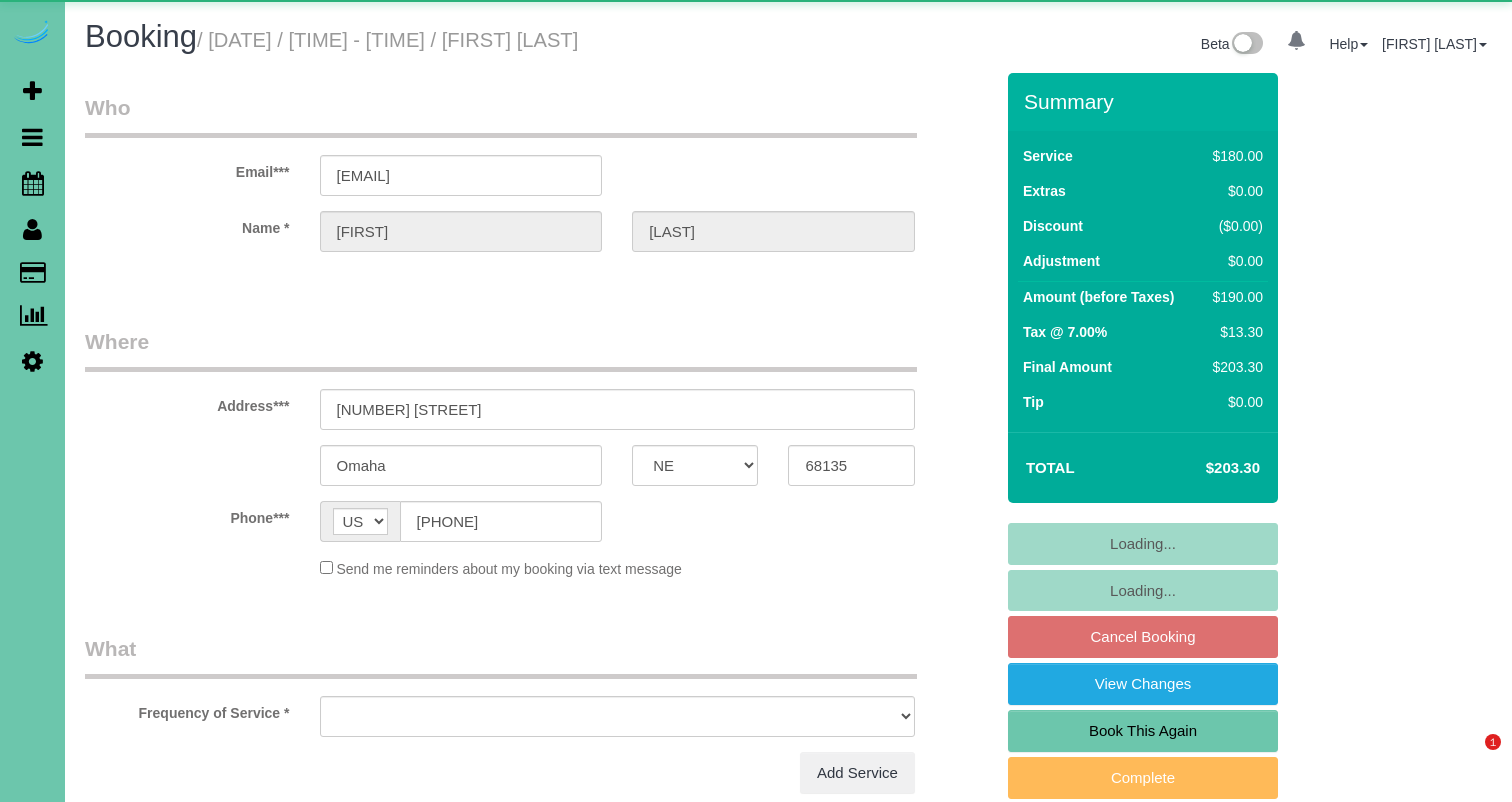 select on "NE" 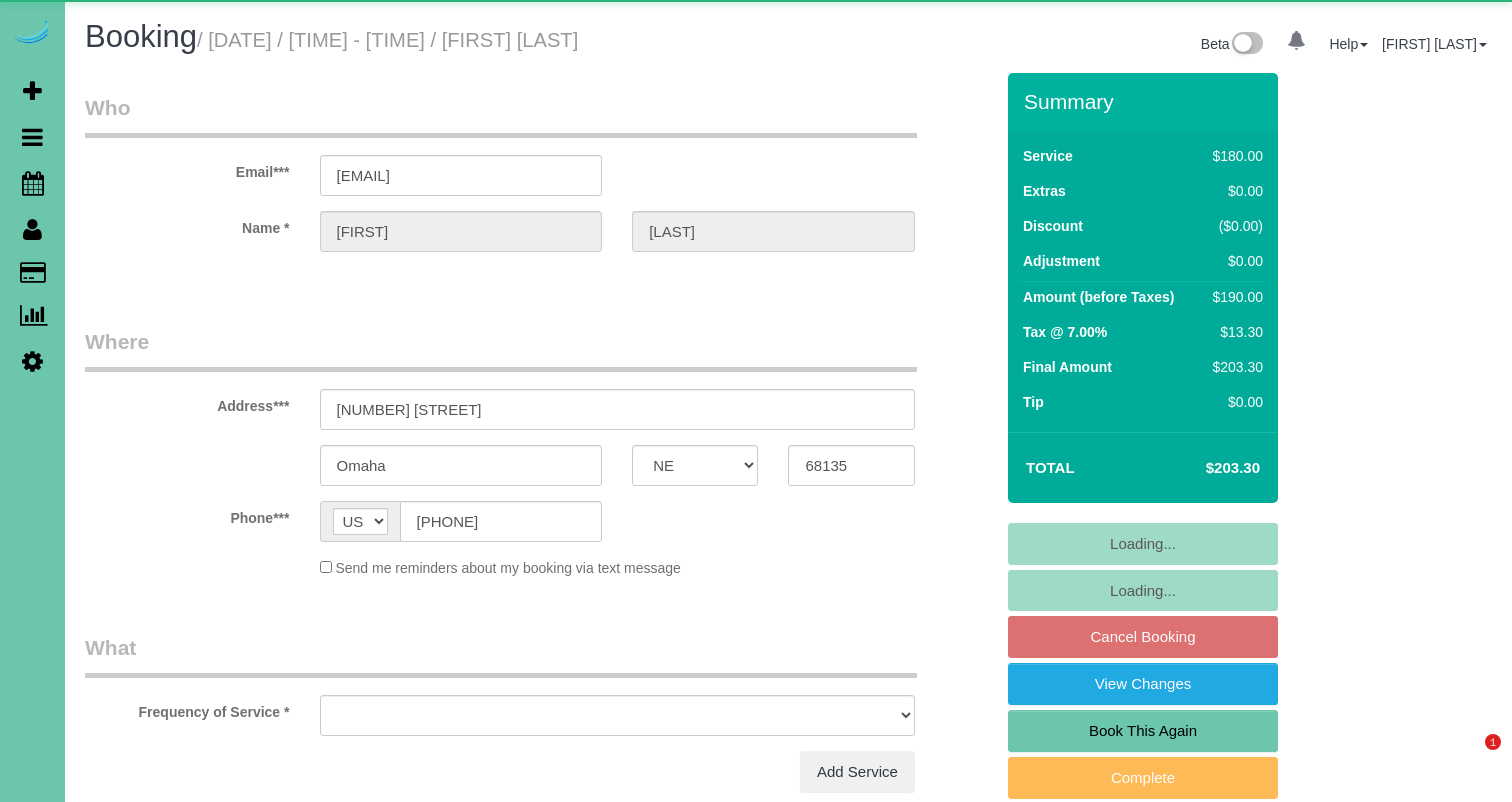 scroll, scrollTop: 24, scrollLeft: 0, axis: vertical 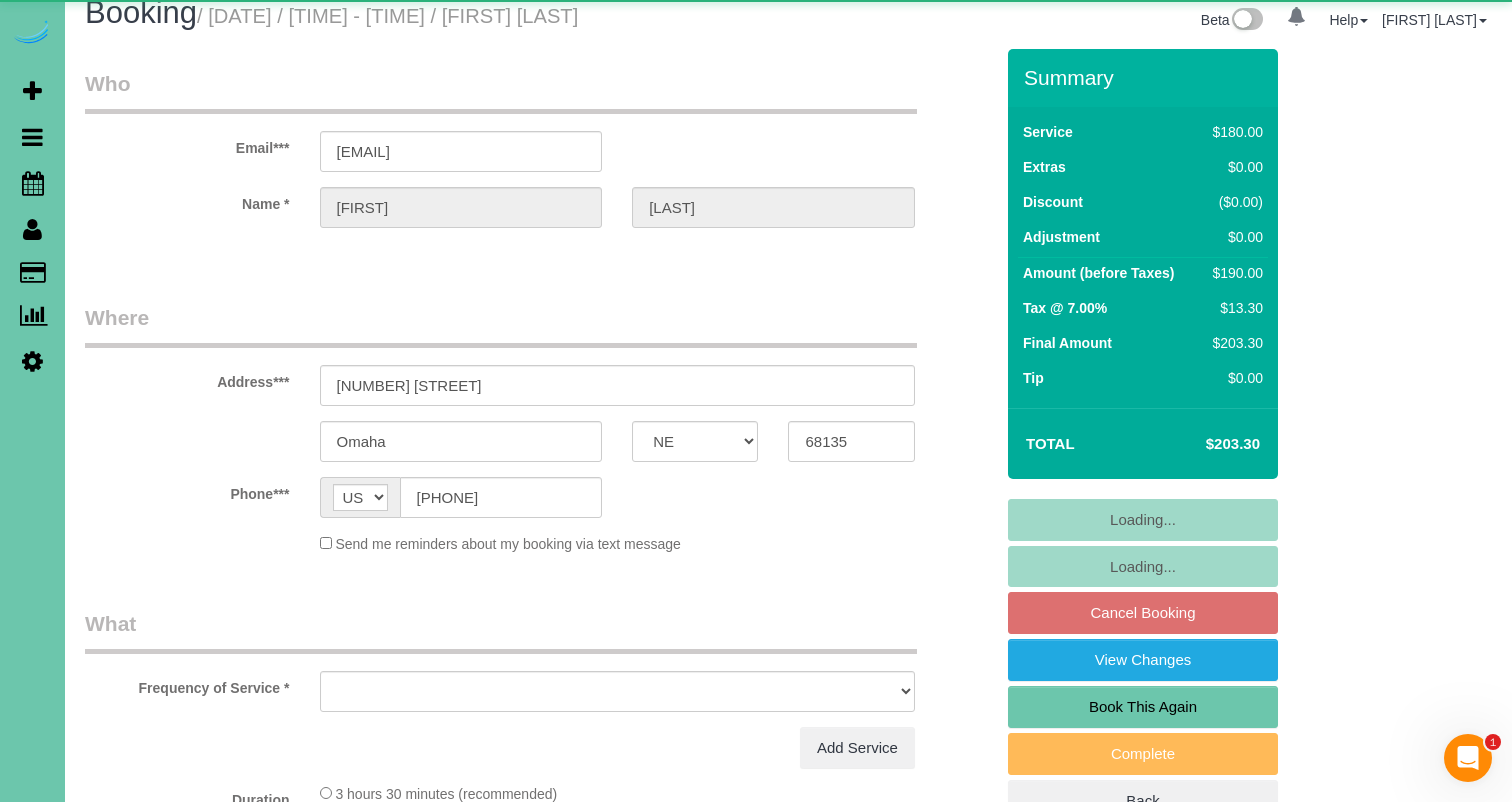 select on "object:911" 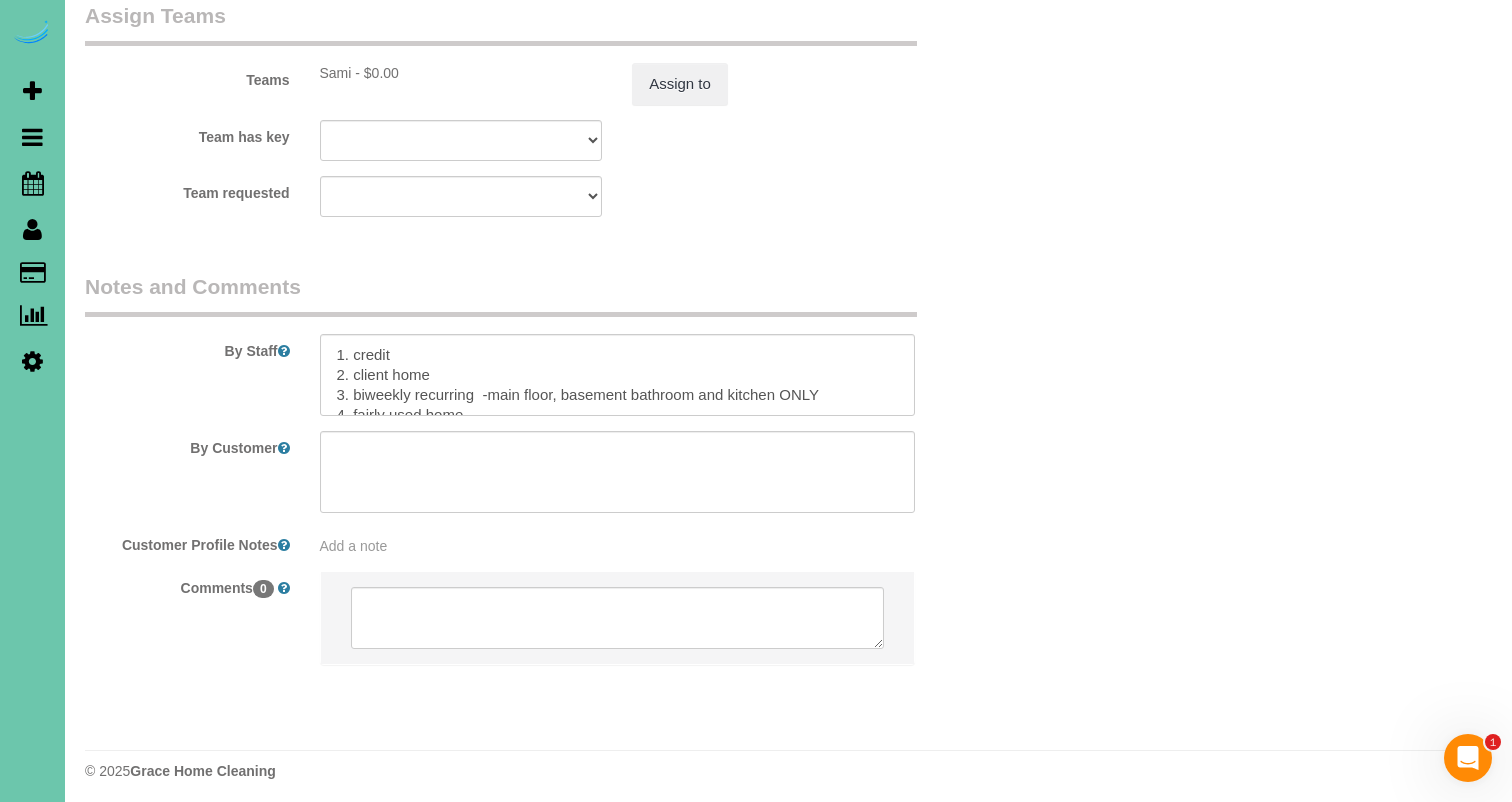 scroll, scrollTop: 2238, scrollLeft: 0, axis: vertical 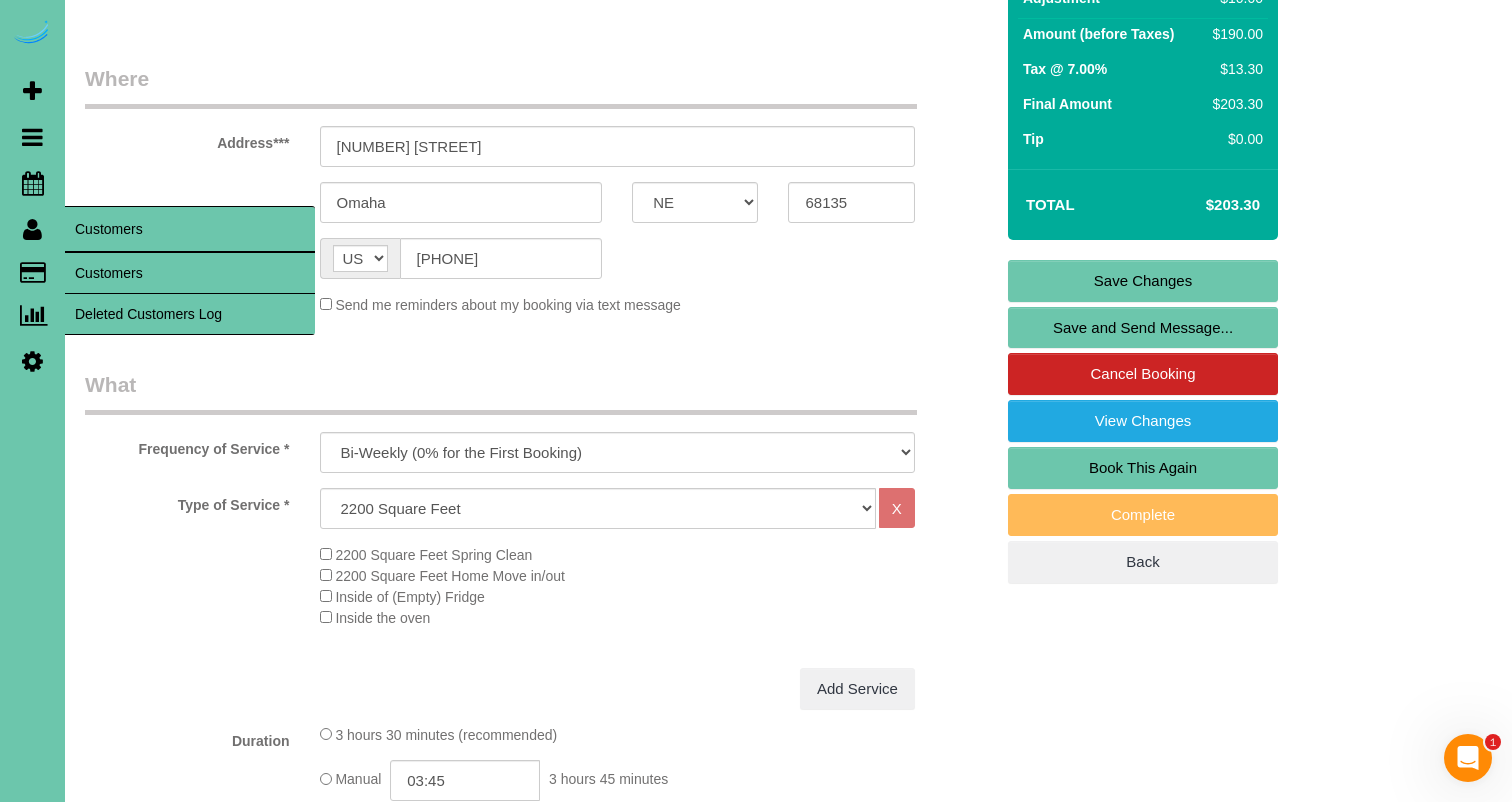 click on "Customers" at bounding box center [190, 273] 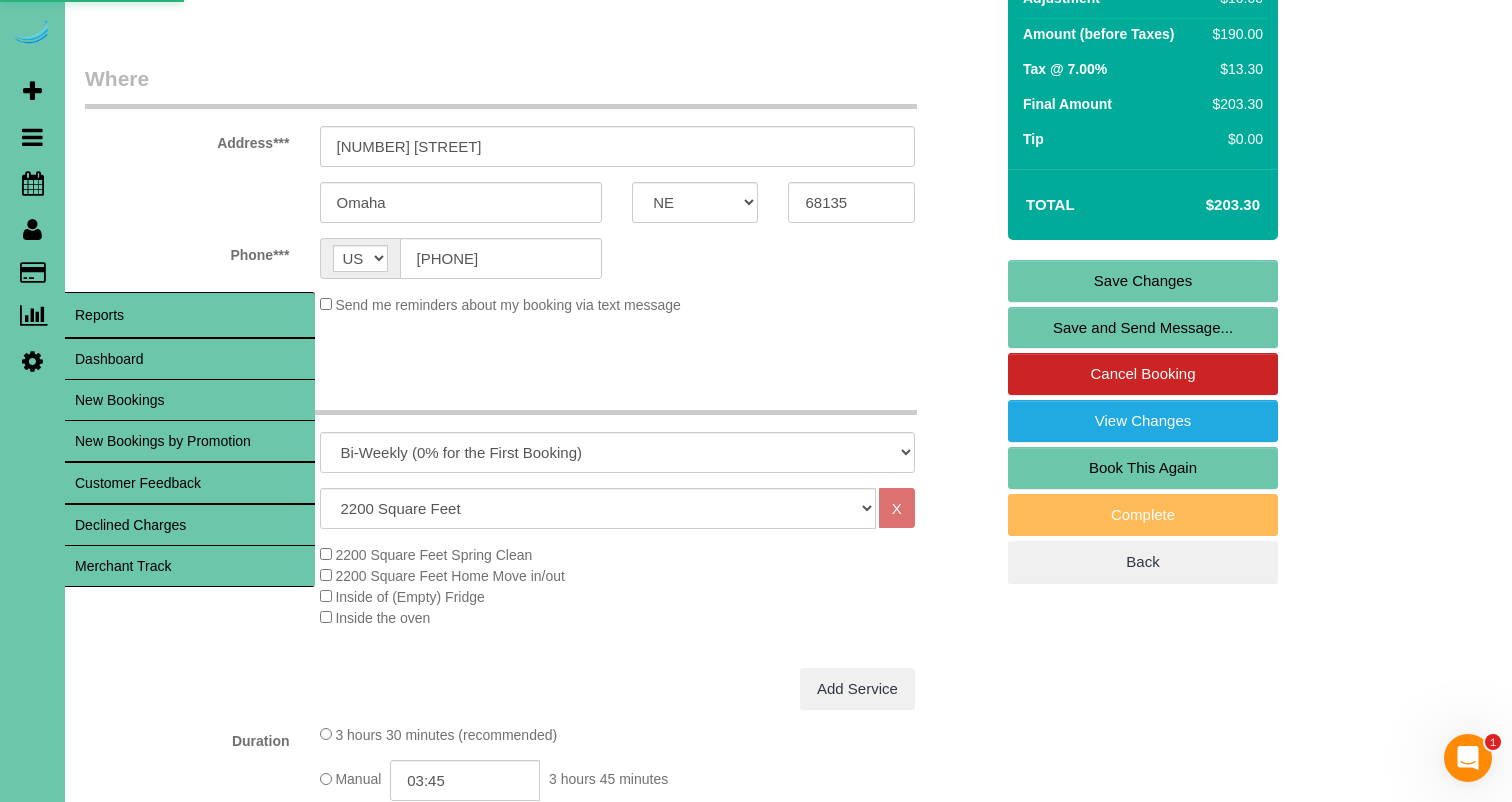 scroll, scrollTop: 0, scrollLeft: 0, axis: both 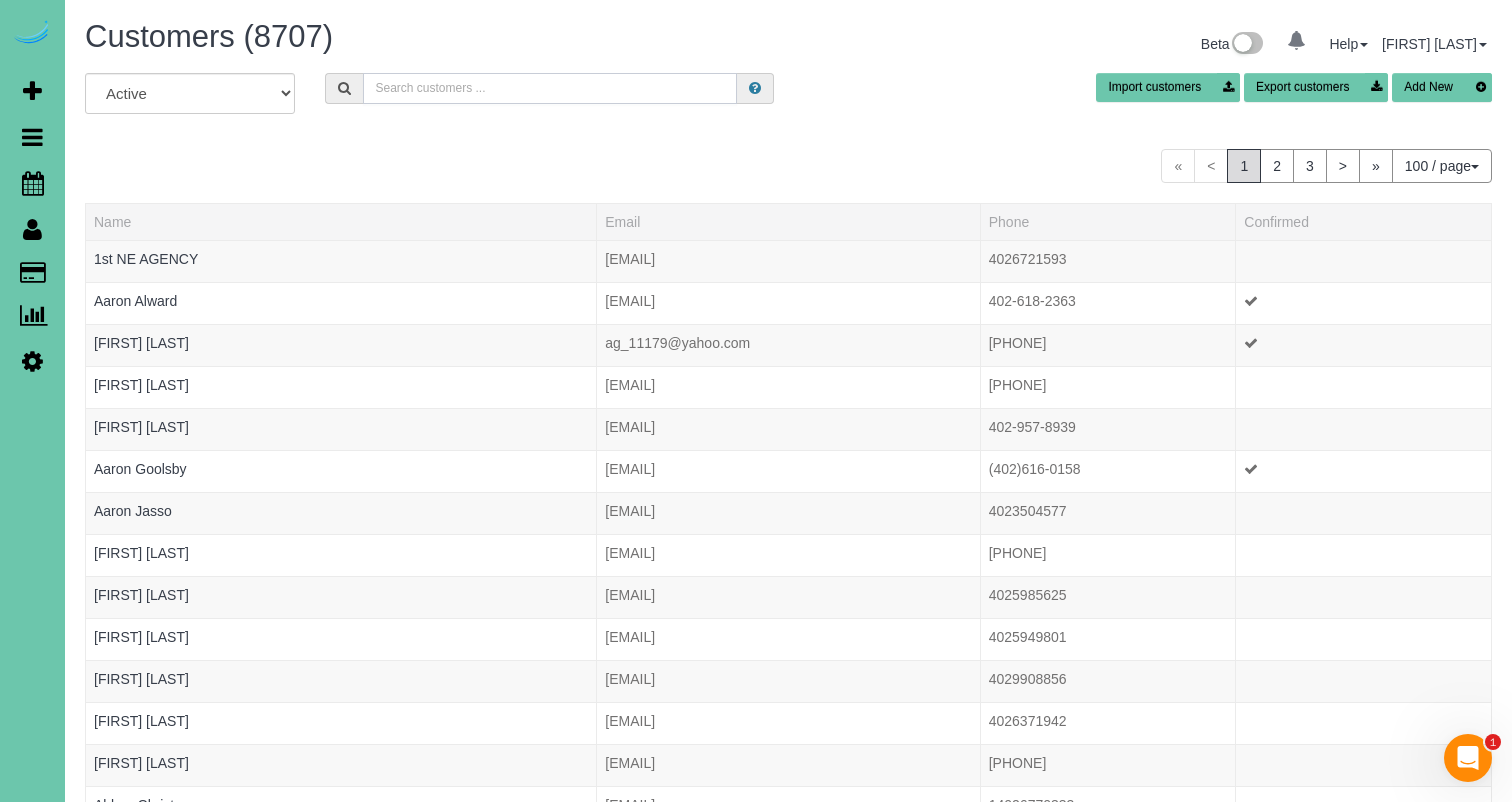 click at bounding box center (550, 88) 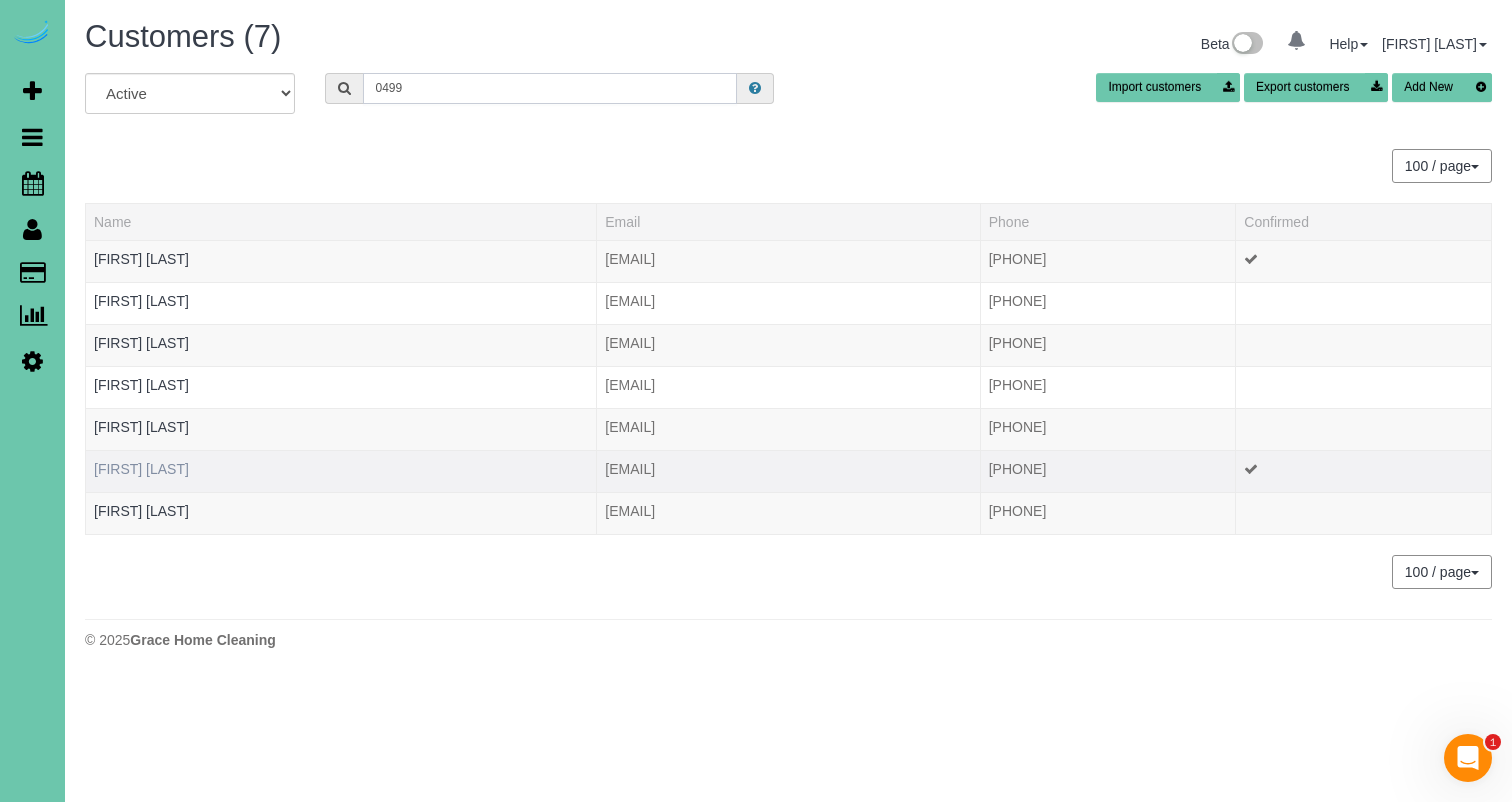 type on "0499" 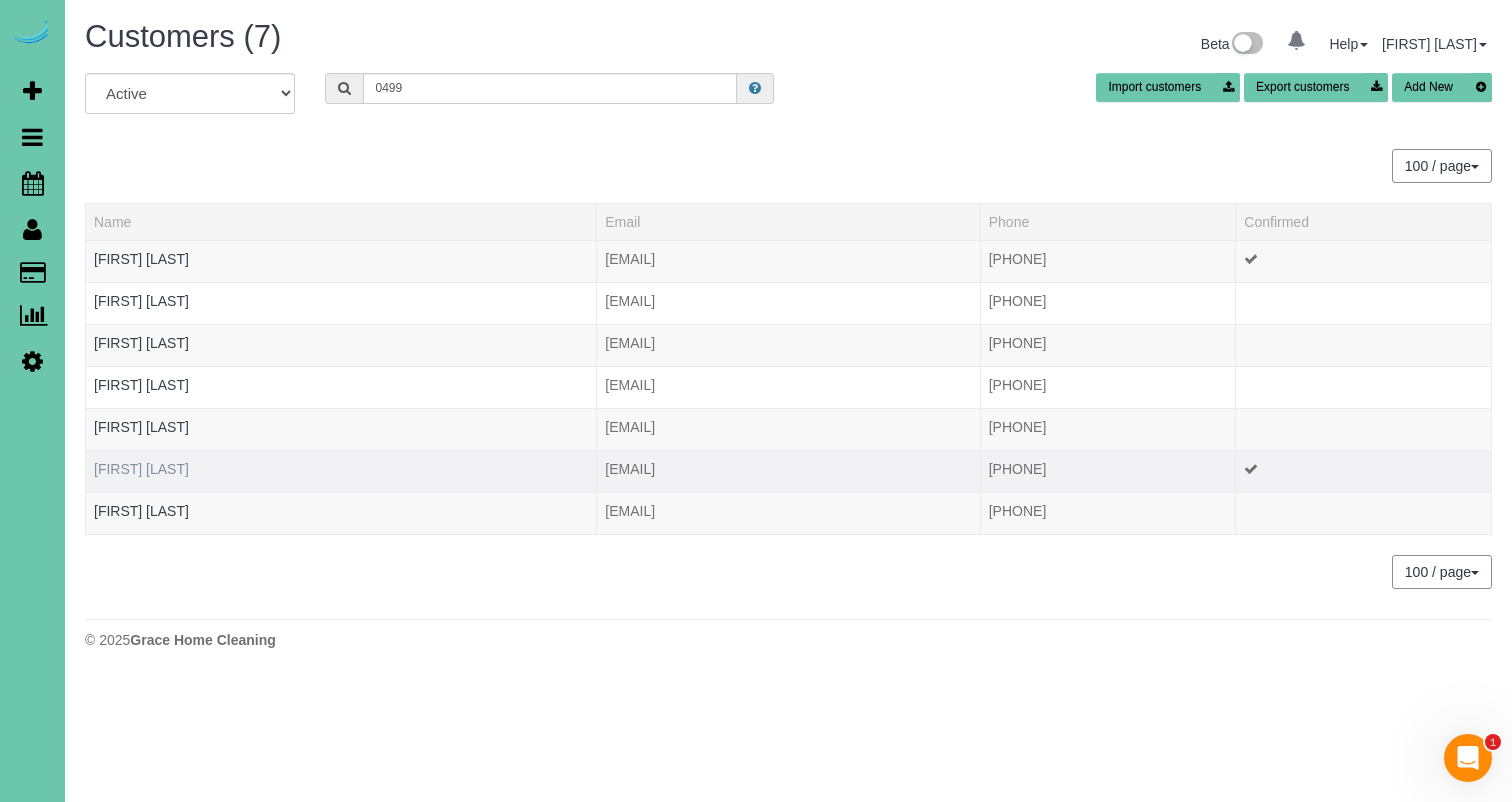 click on "[FIRST] [LAST]" at bounding box center (141, 469) 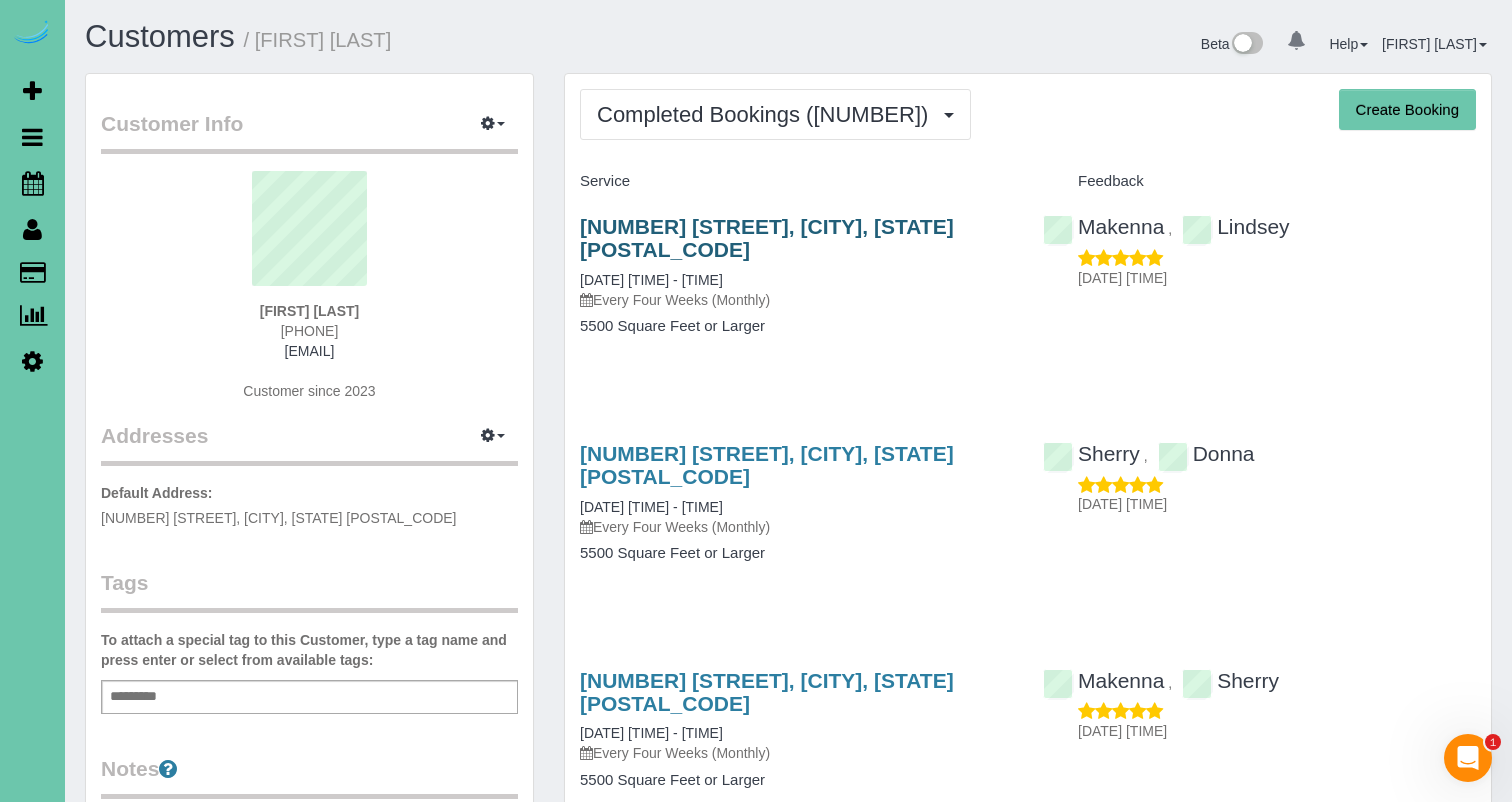 click on "[NUMBER] [STREET], [CITY], [STATE] [POSTAL_CODE]" at bounding box center [767, 238] 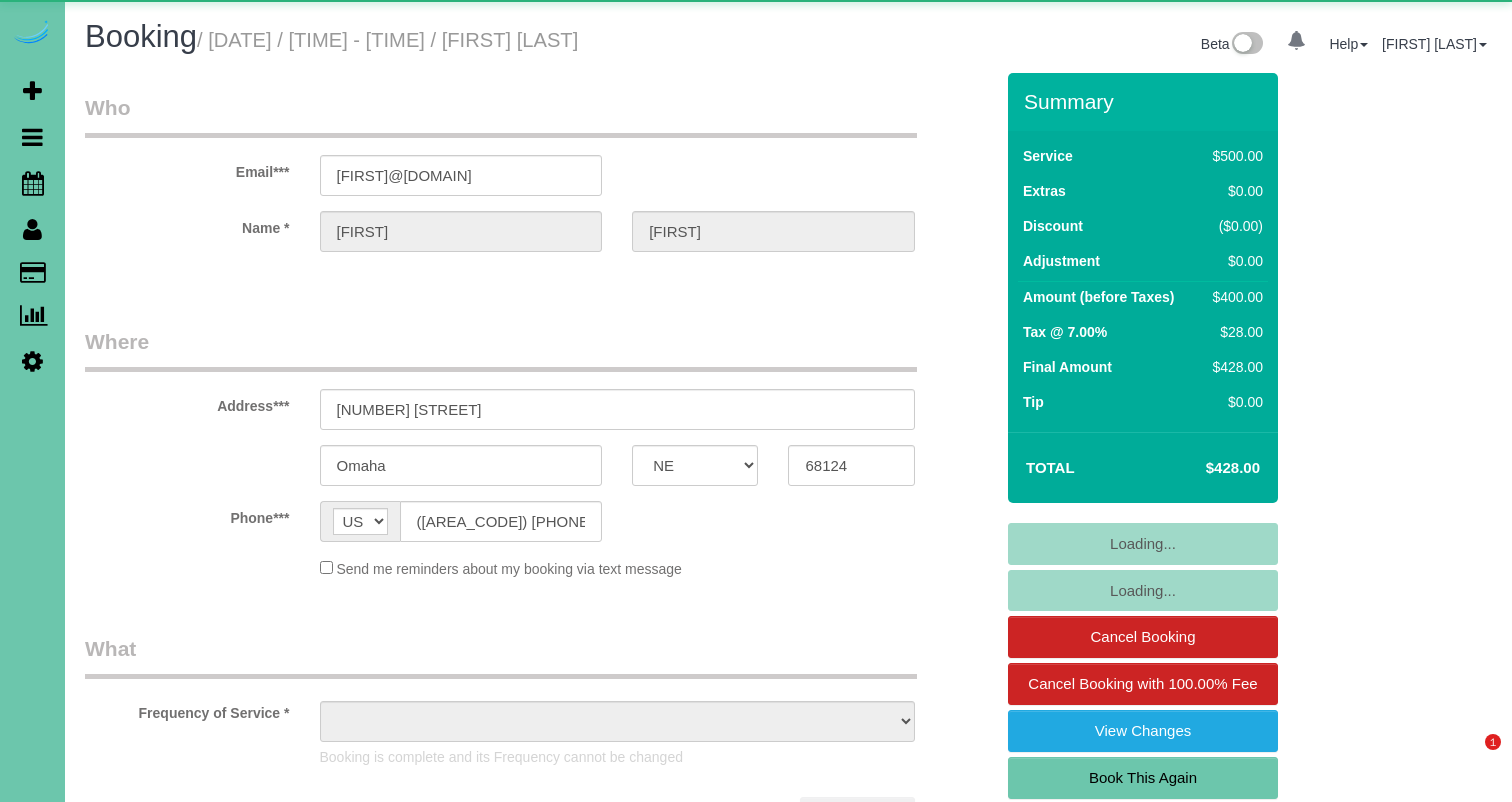 select on "NE" 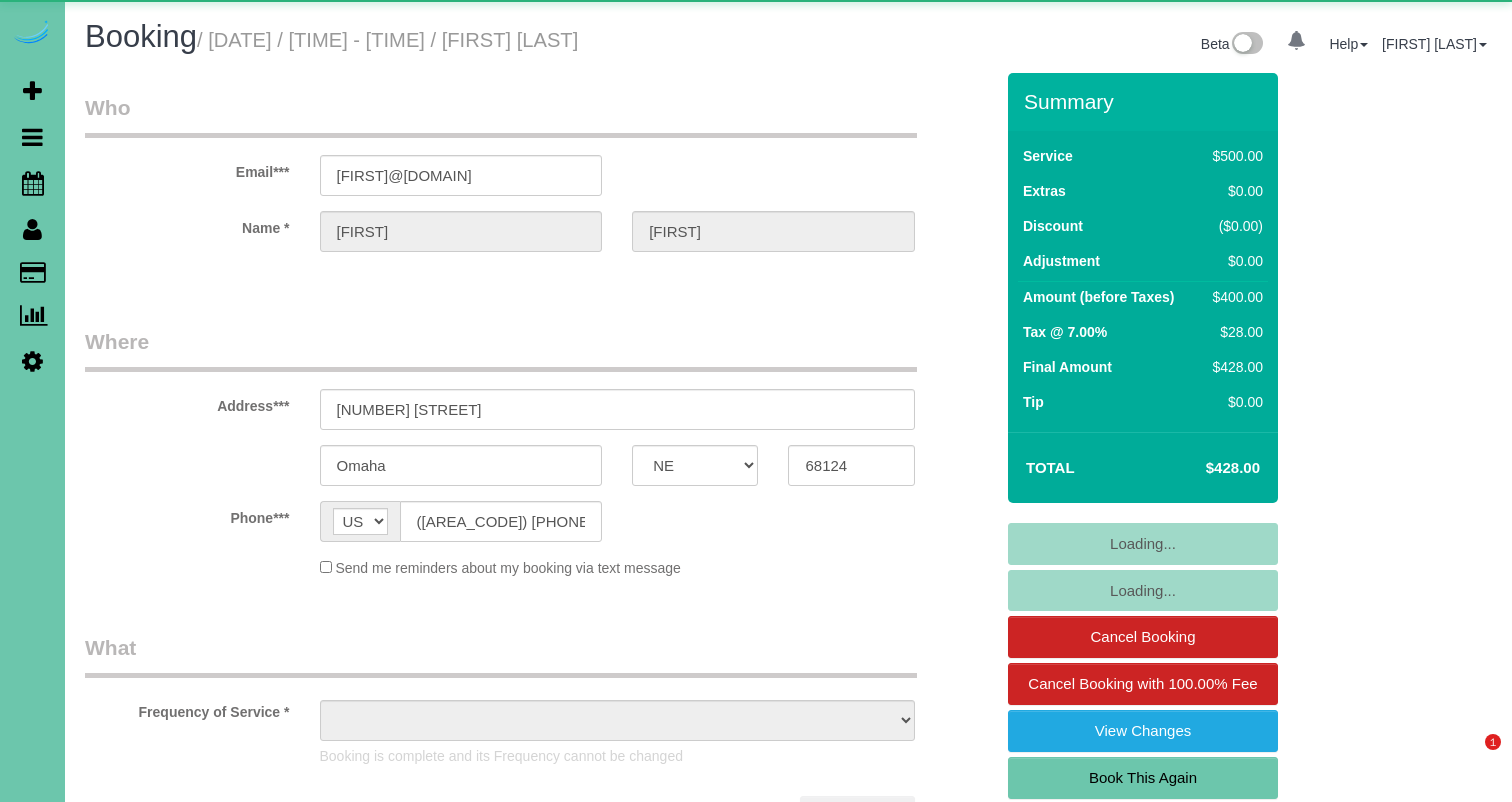 scroll, scrollTop: 0, scrollLeft: 0, axis: both 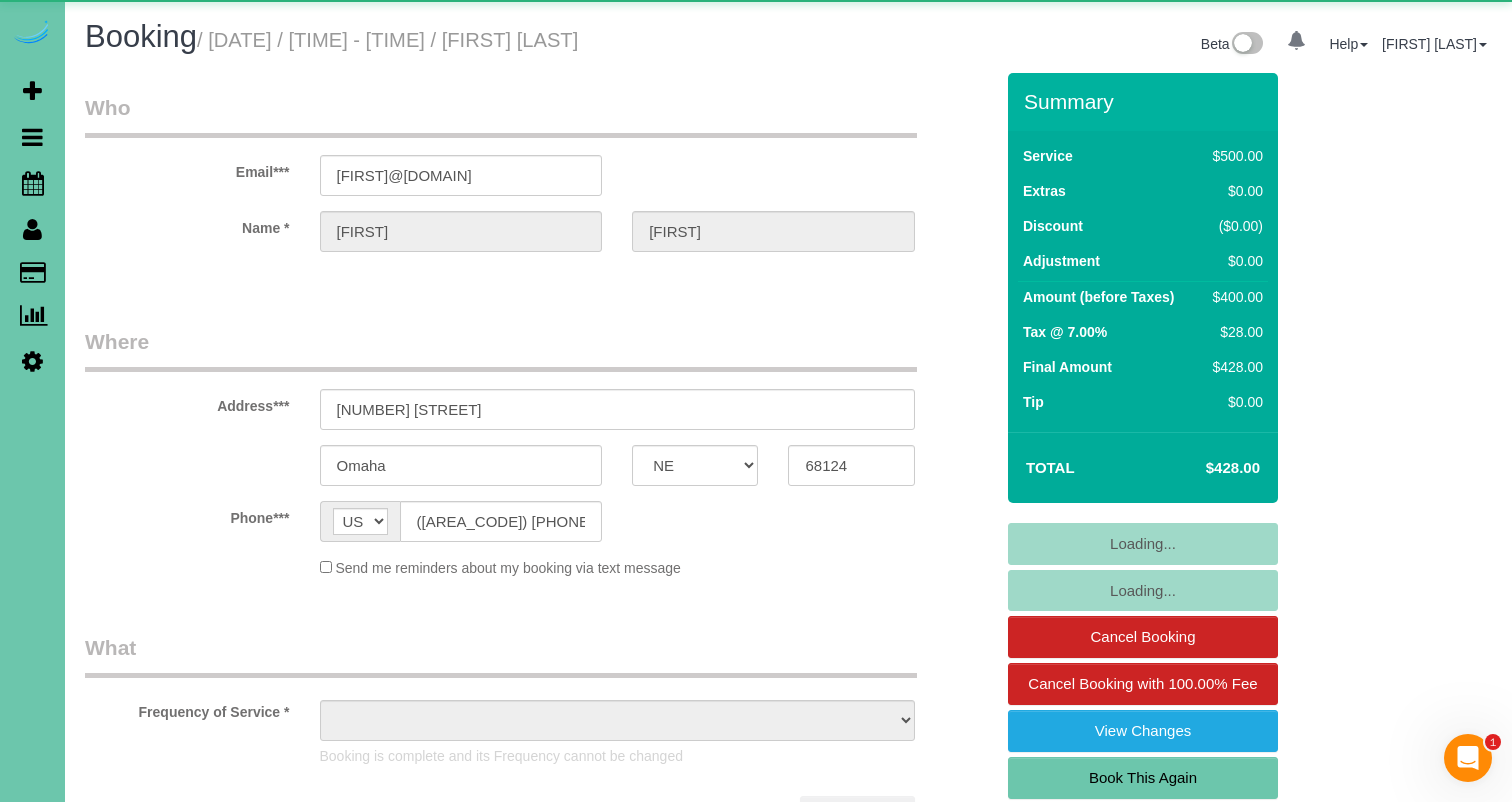 select on "object:693" 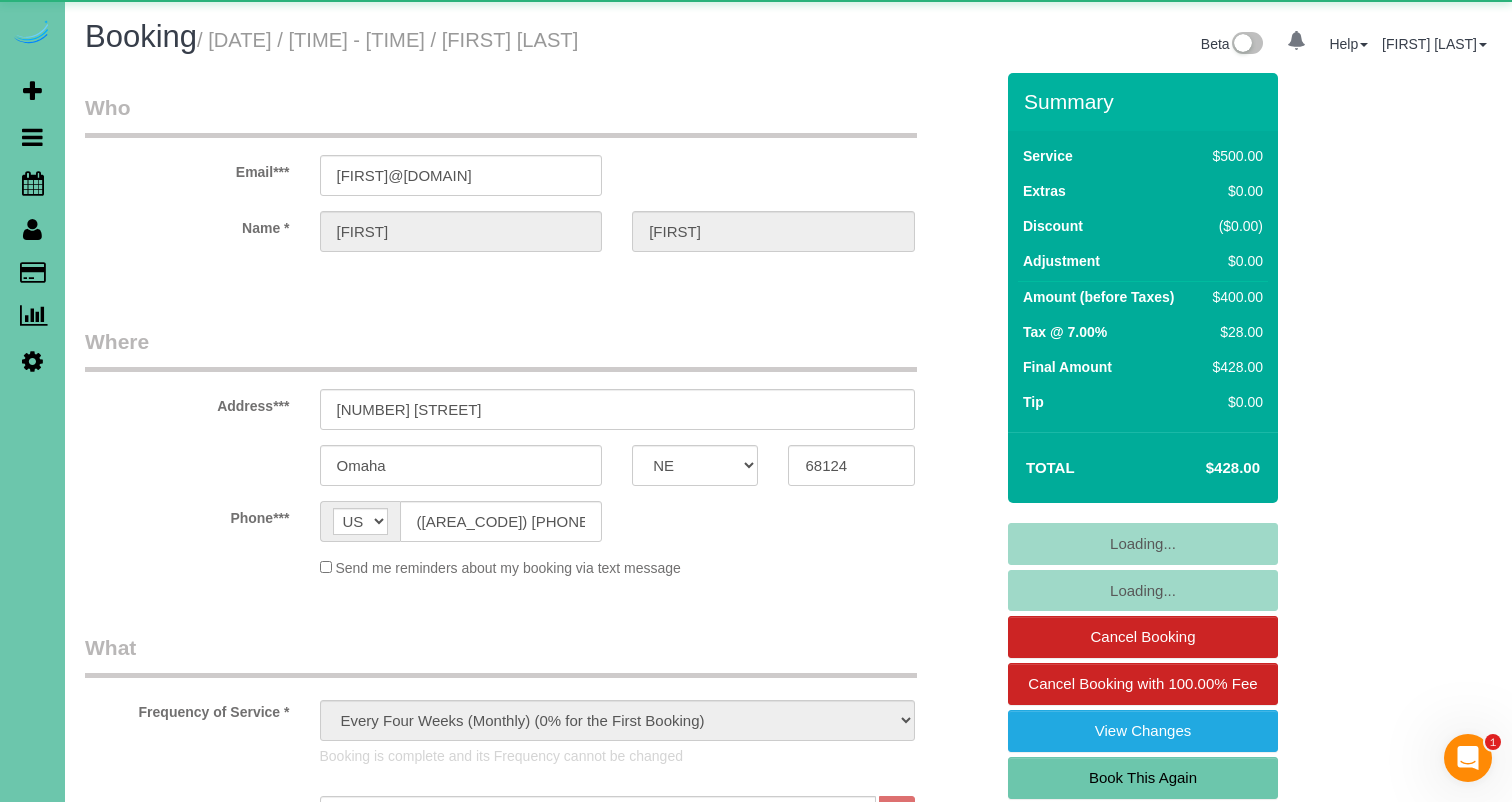 select on "object:994" 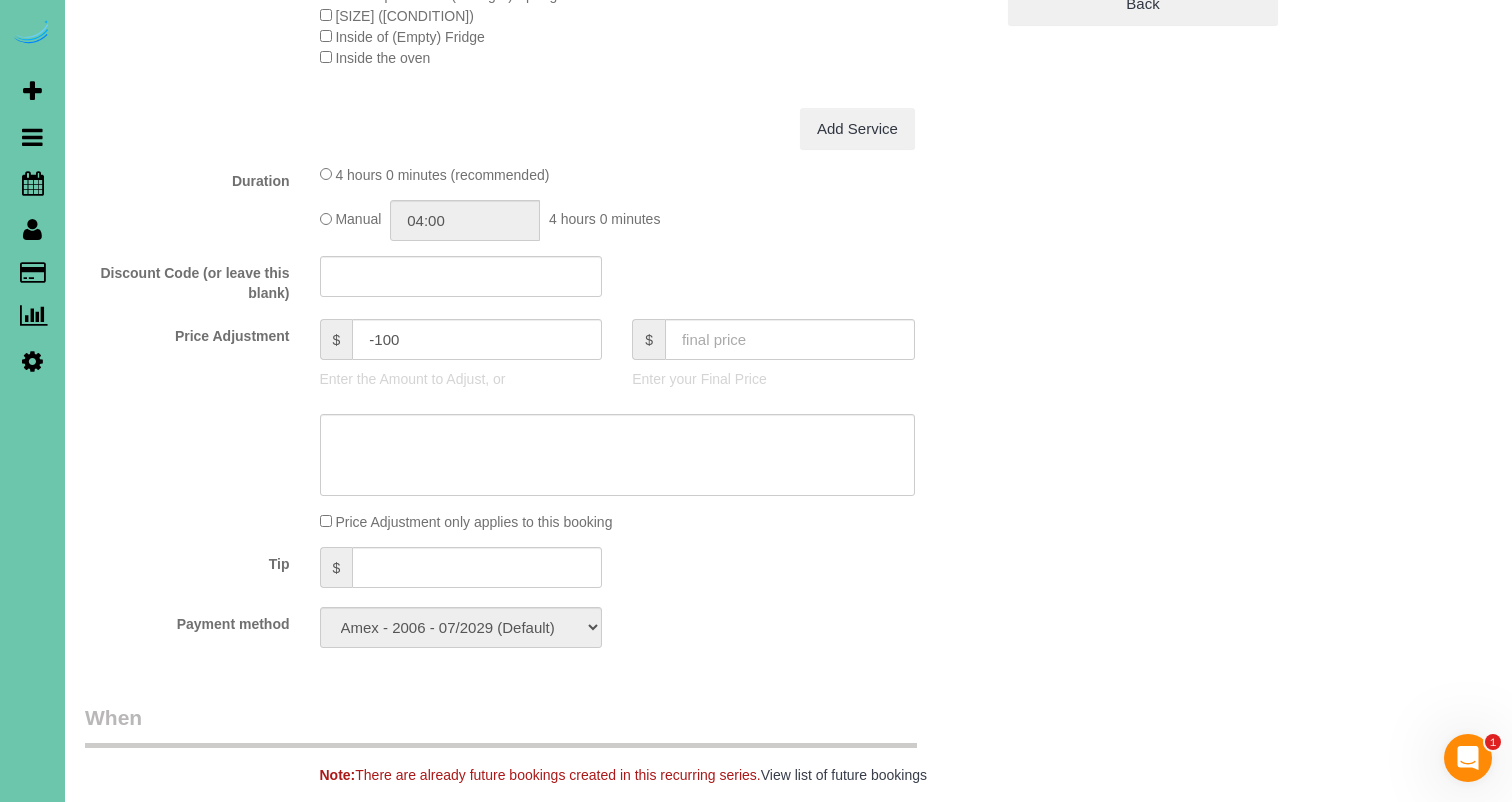 scroll, scrollTop: 899, scrollLeft: 0, axis: vertical 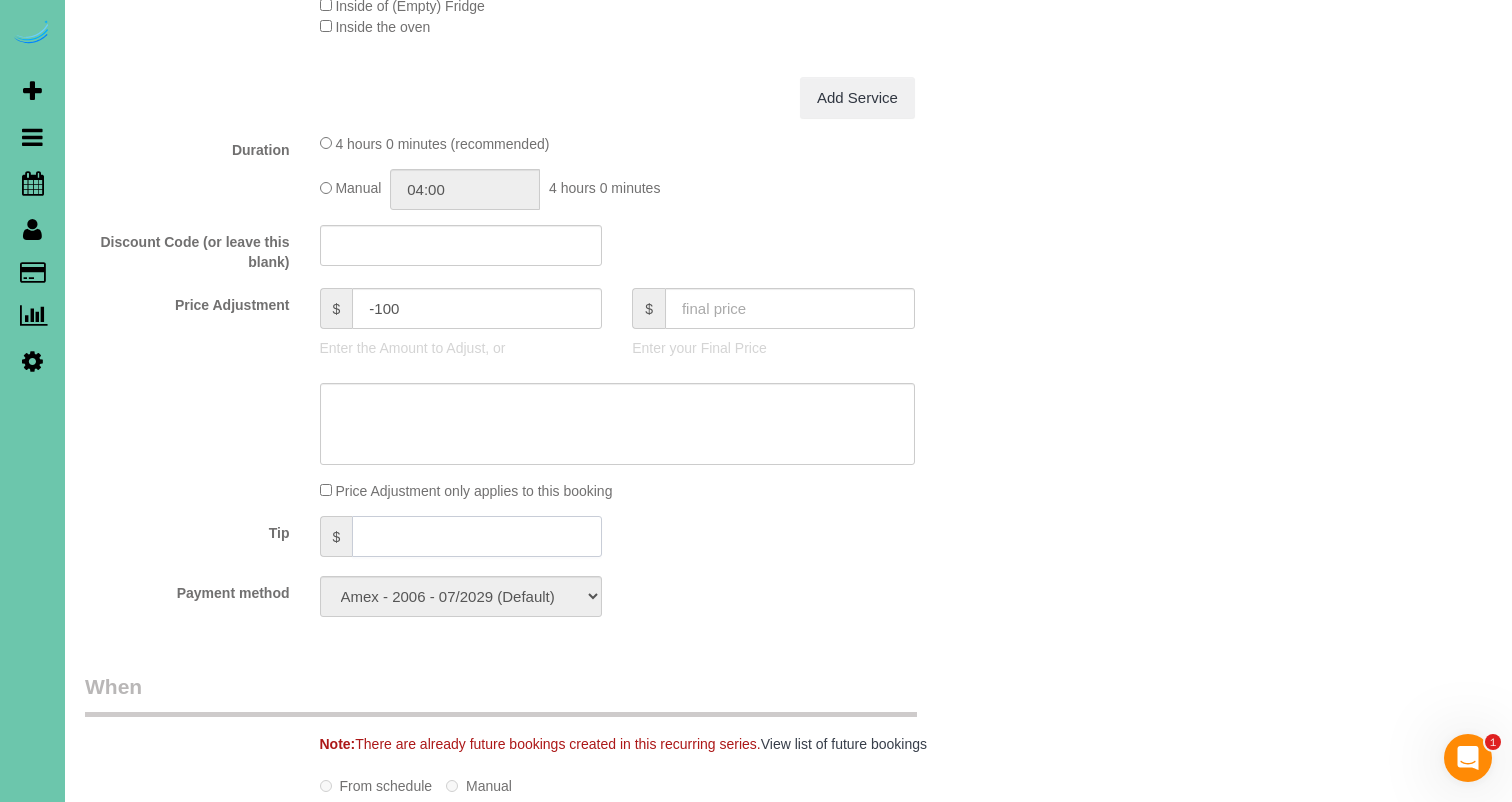 click 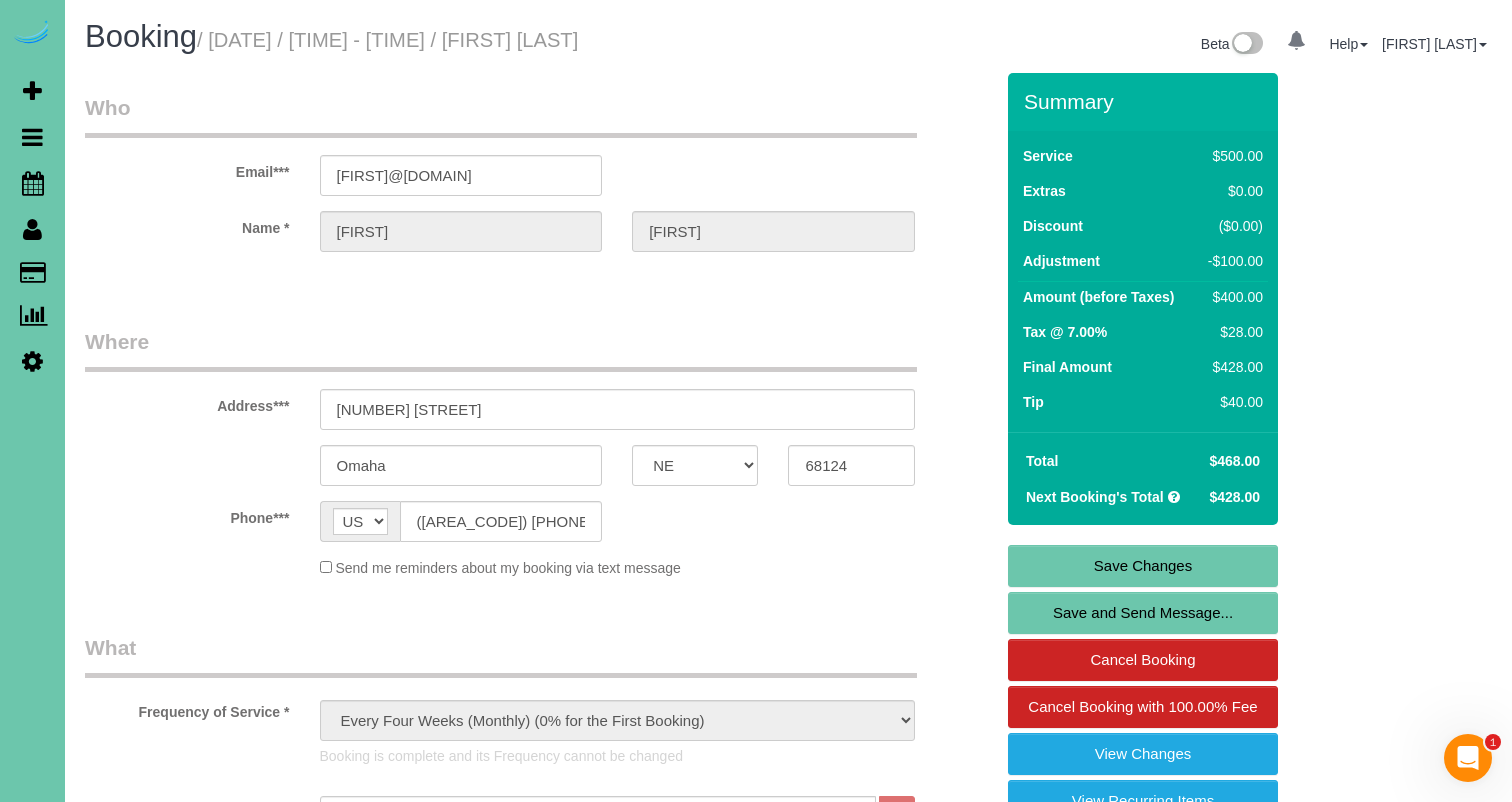 scroll, scrollTop: 0, scrollLeft: 0, axis: both 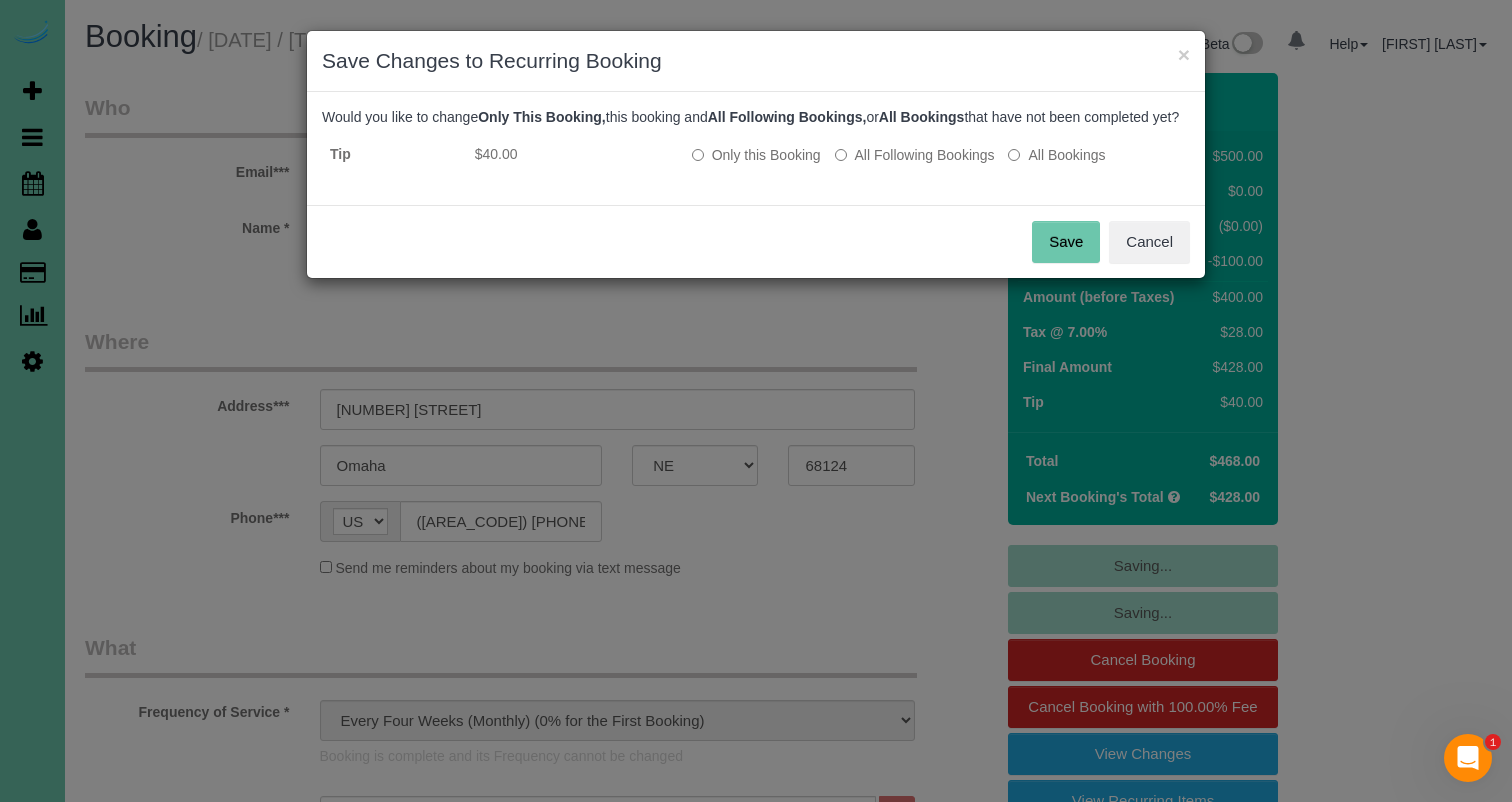 drag, startPoint x: 1052, startPoint y: 257, endPoint x: 690, endPoint y: 248, distance: 362.11185 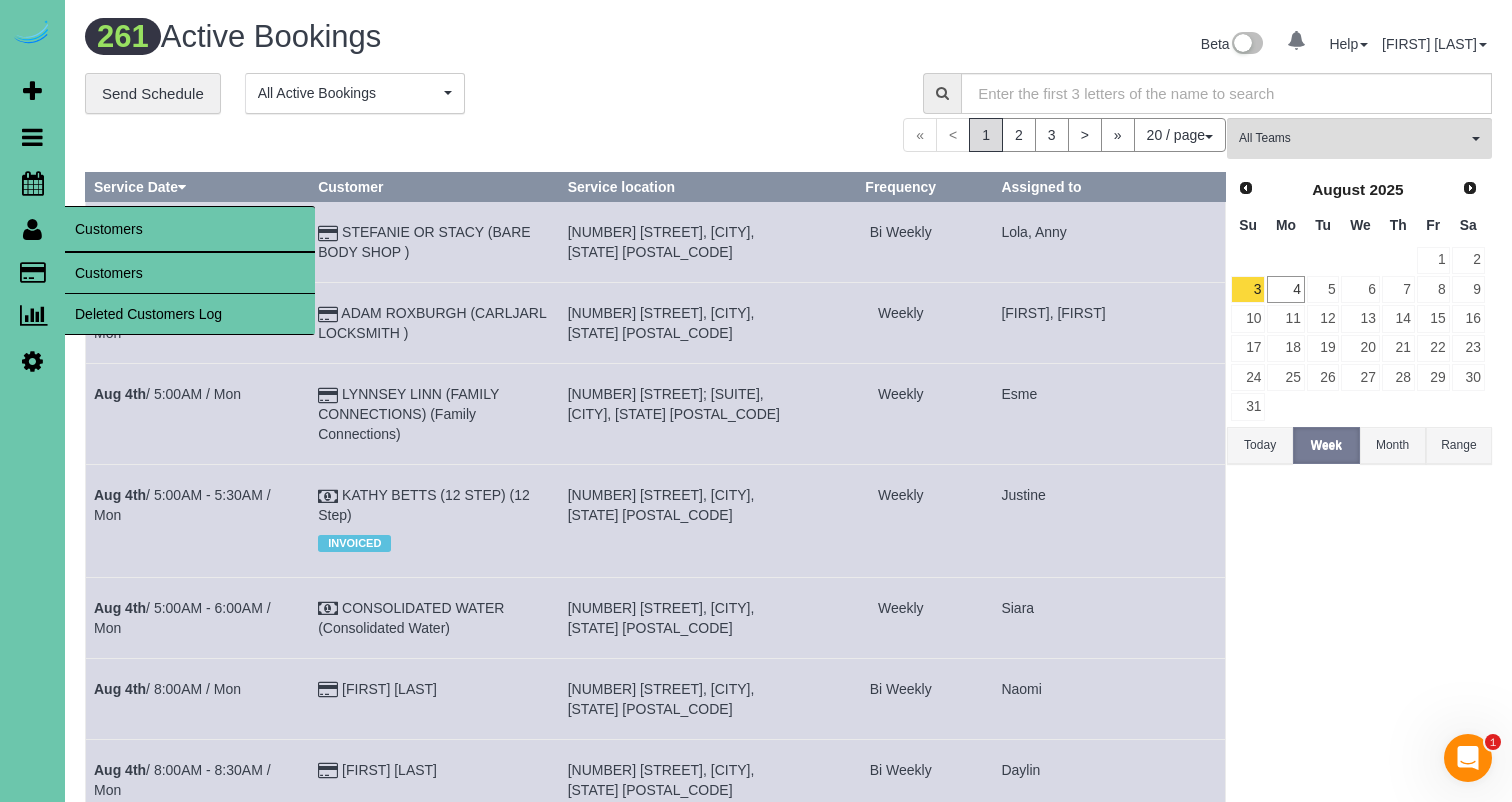 click on "Customers" at bounding box center [190, 273] 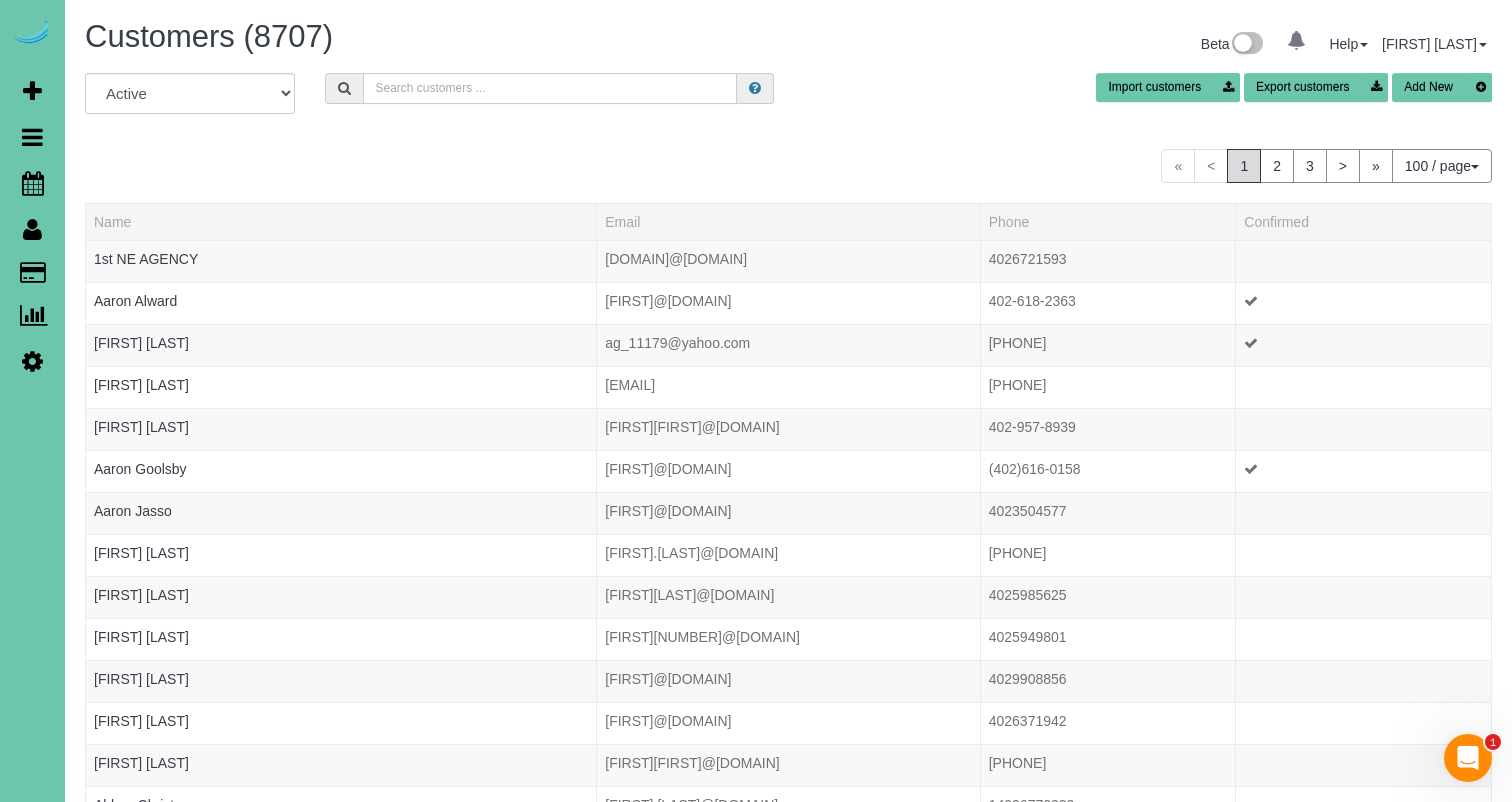 click at bounding box center (550, 88) 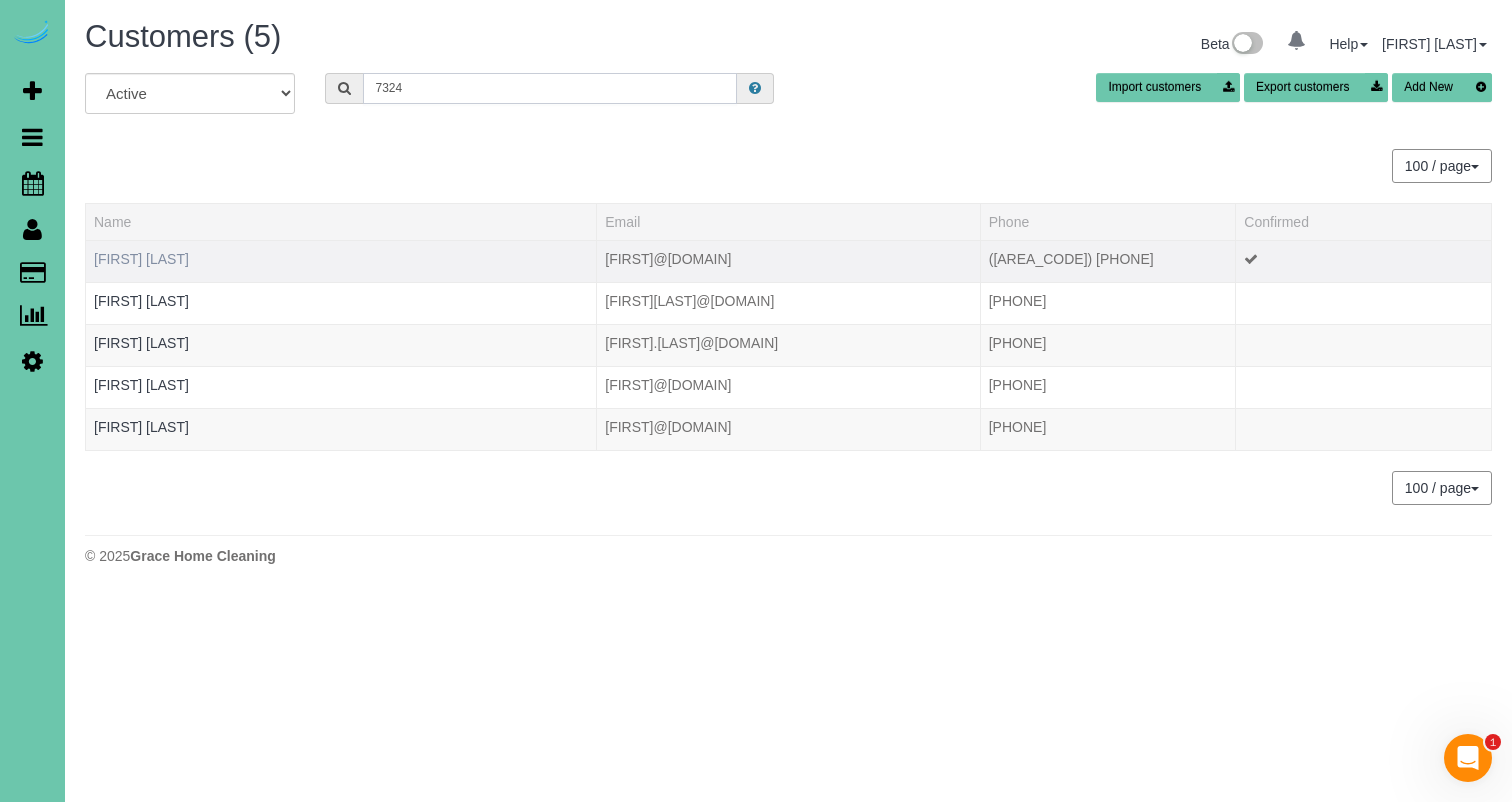 type on "7324" 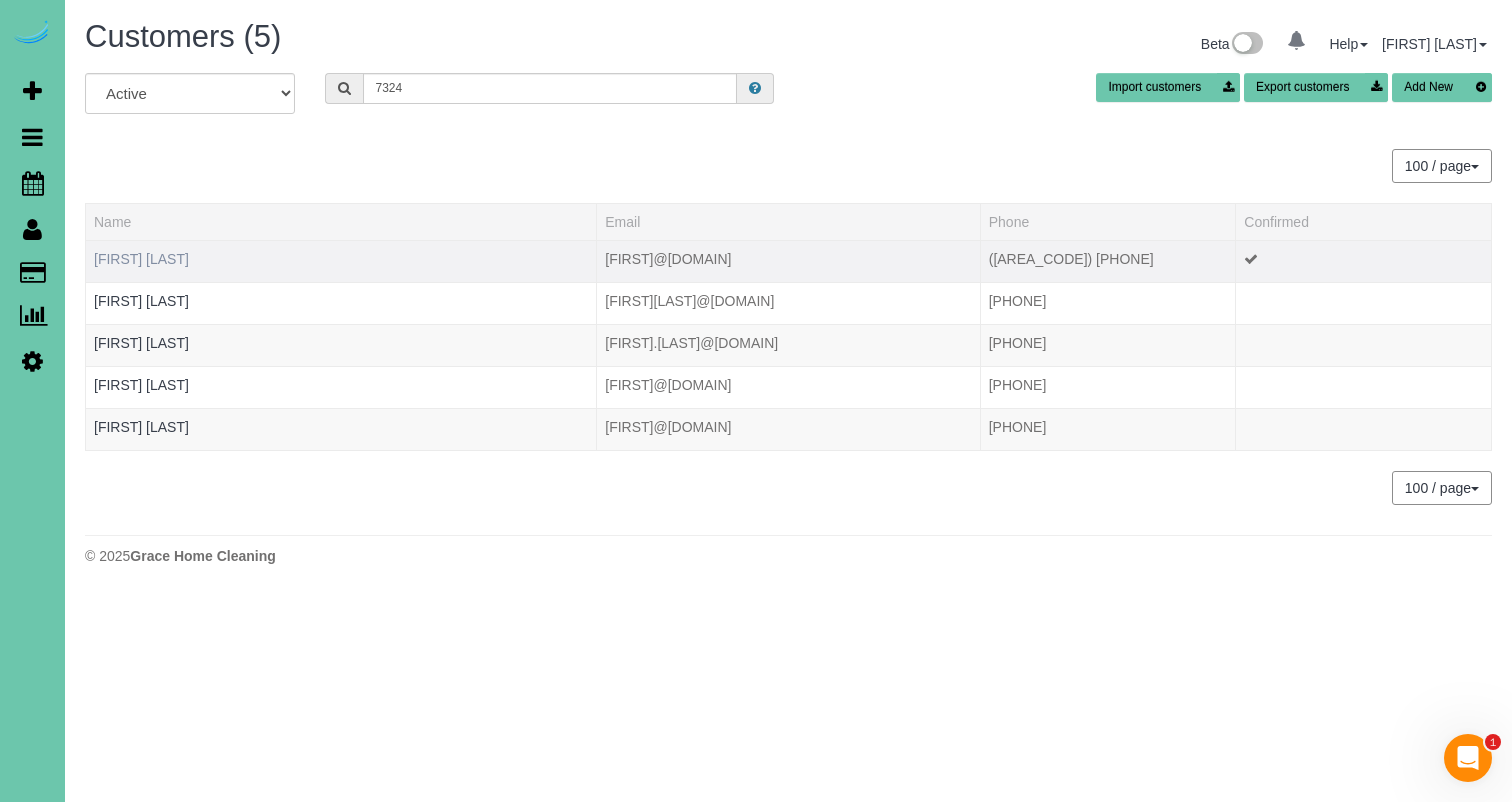 click on "[FIRST] [LAST]" at bounding box center [141, 259] 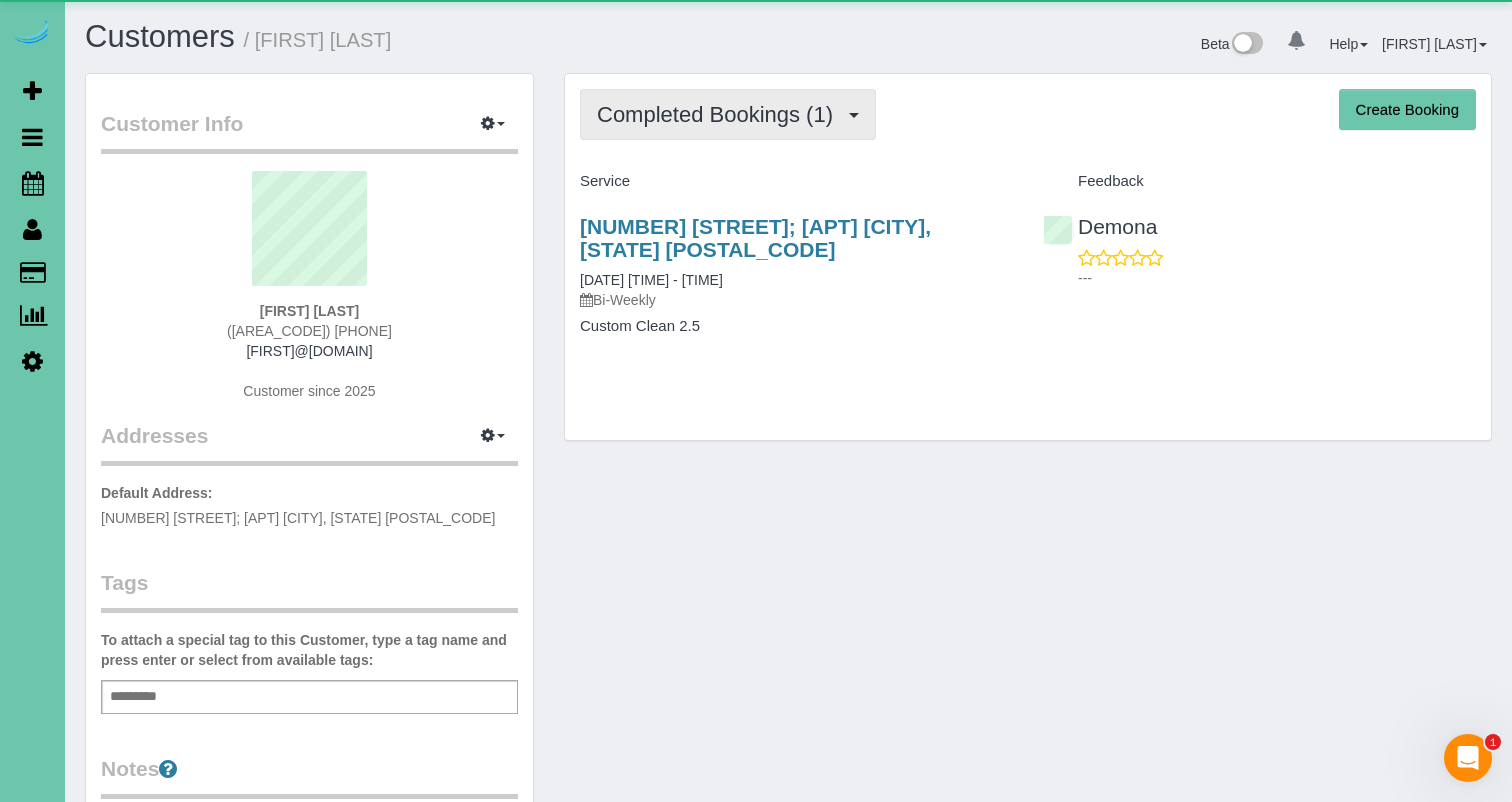 click on "Completed Bookings (1)" at bounding box center [720, 114] 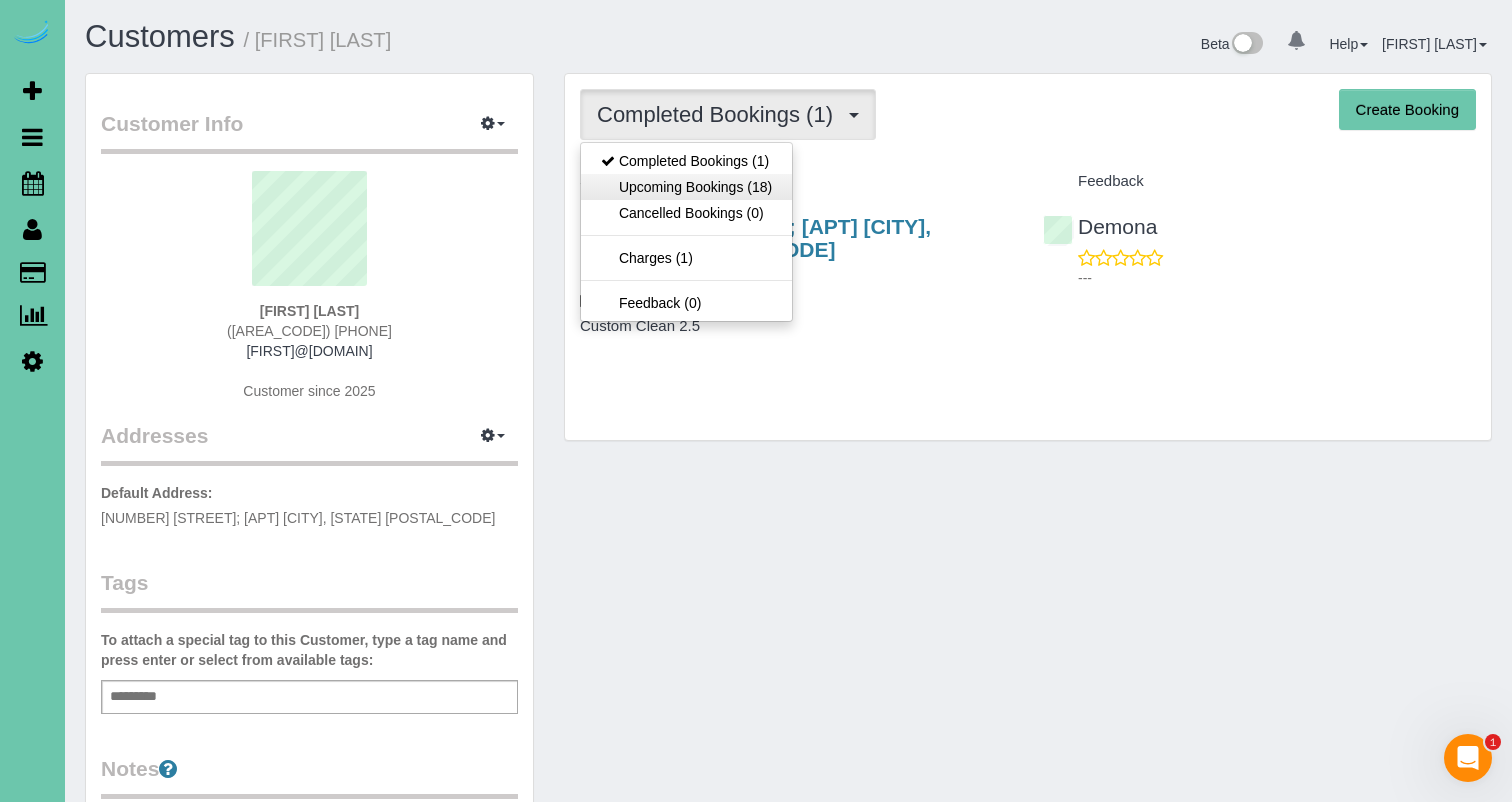 click on "Upcoming Bookings (18)" at bounding box center (686, 187) 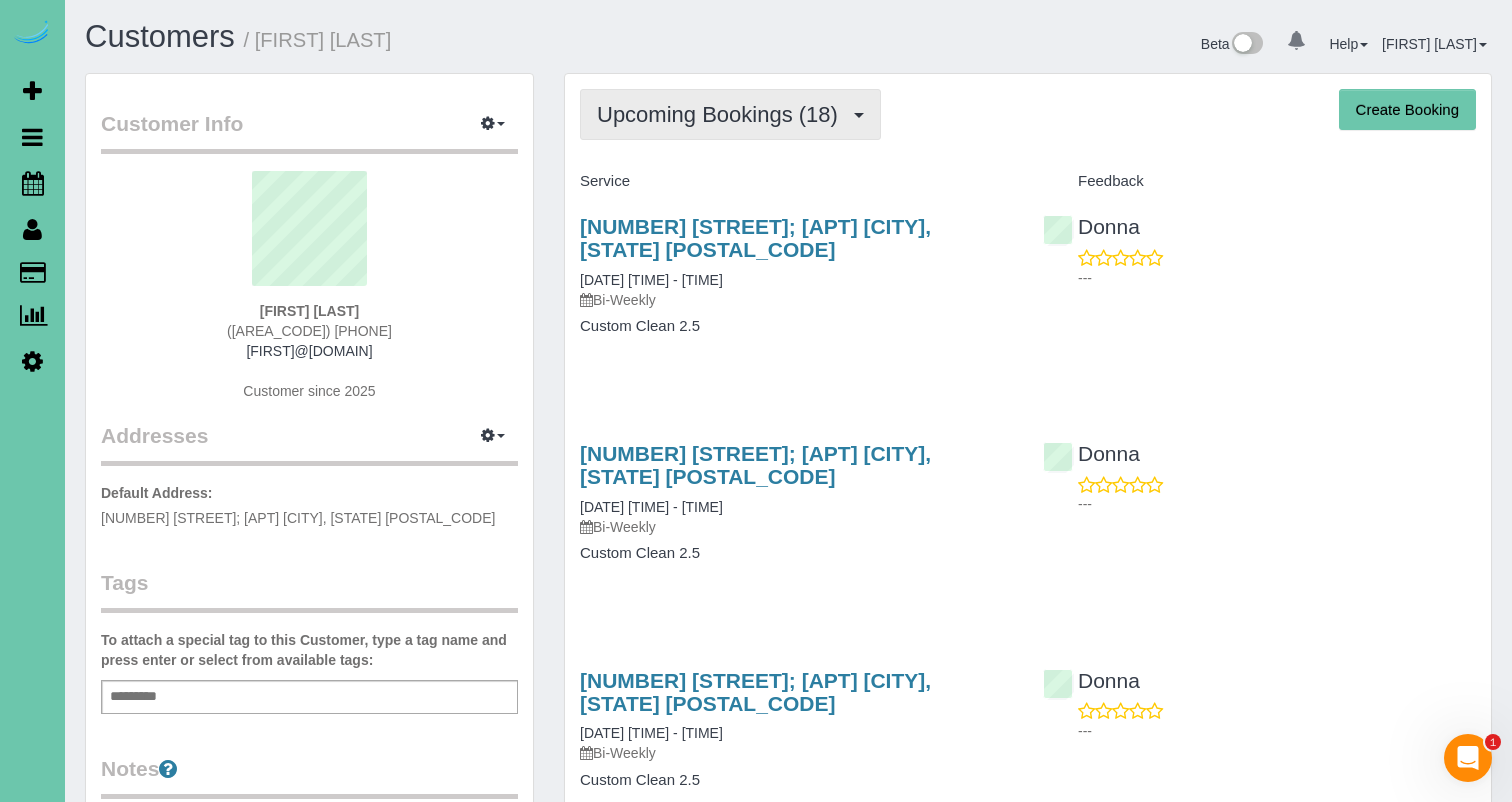 drag, startPoint x: 751, startPoint y: 102, endPoint x: 740, endPoint y: 110, distance: 13.601471 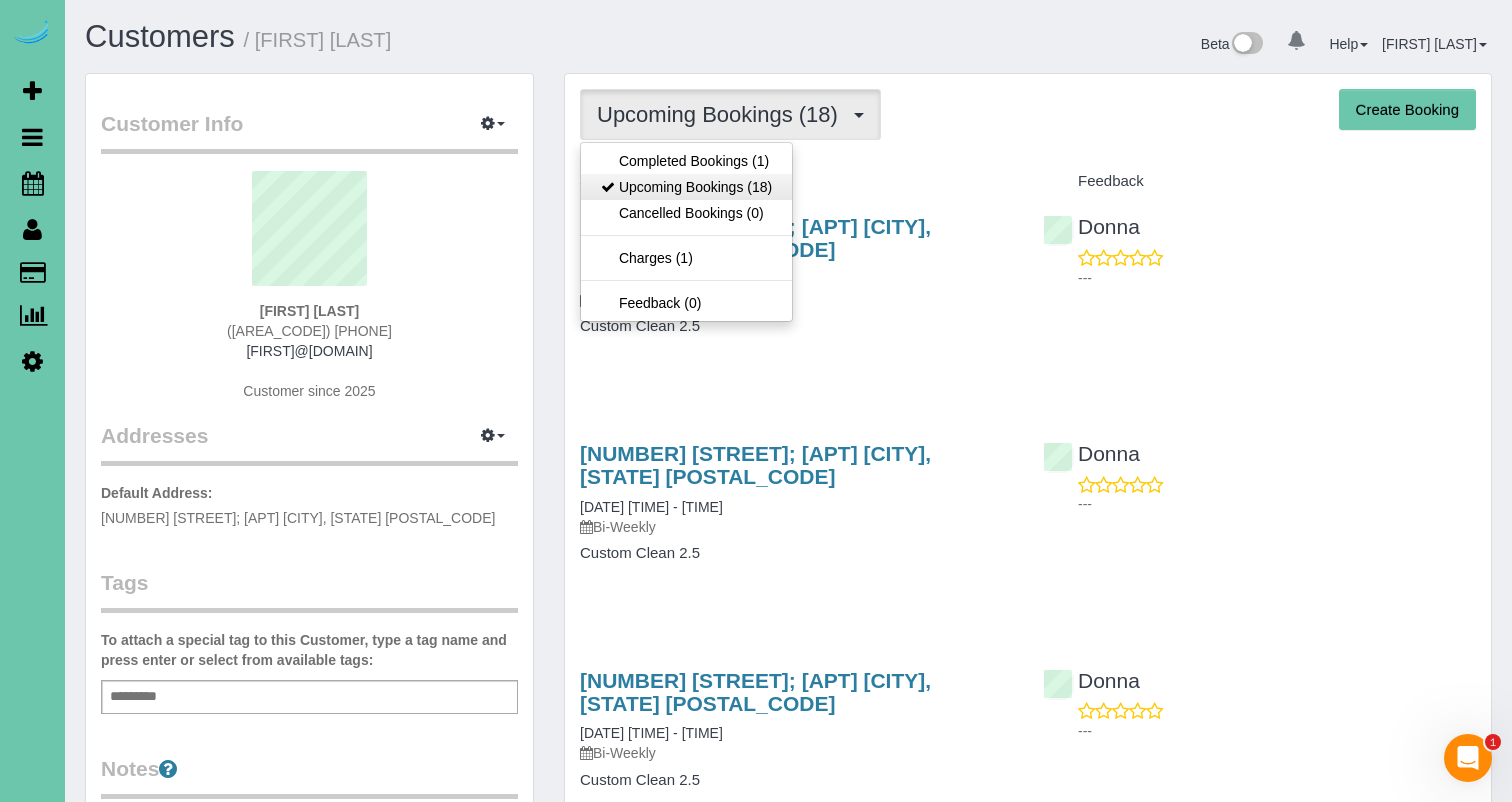 click on "Upcoming Bookings (18)" at bounding box center (686, 187) 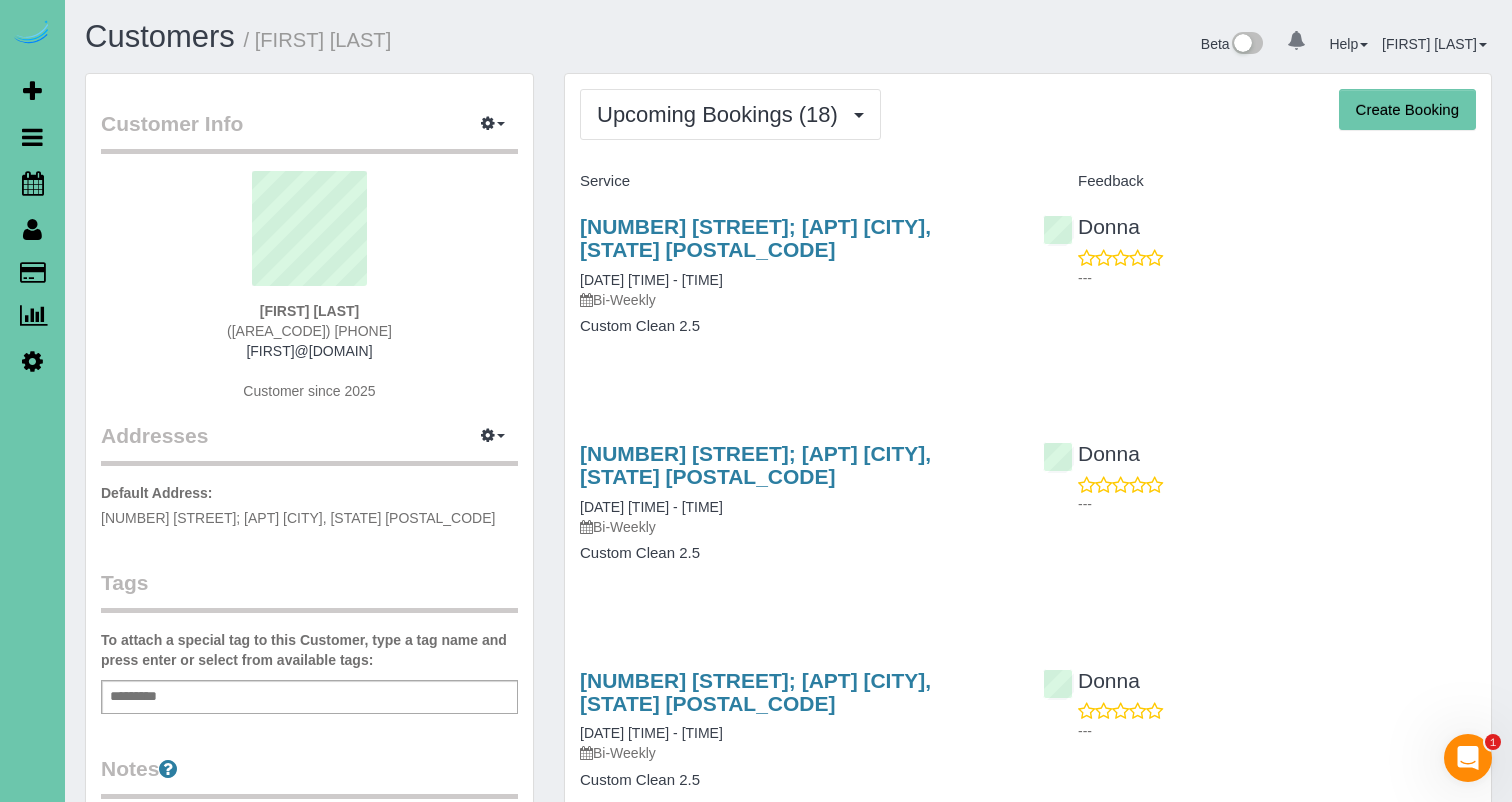 drag, startPoint x: 719, startPoint y: 125, endPoint x: 715, endPoint y: 159, distance: 34.234486 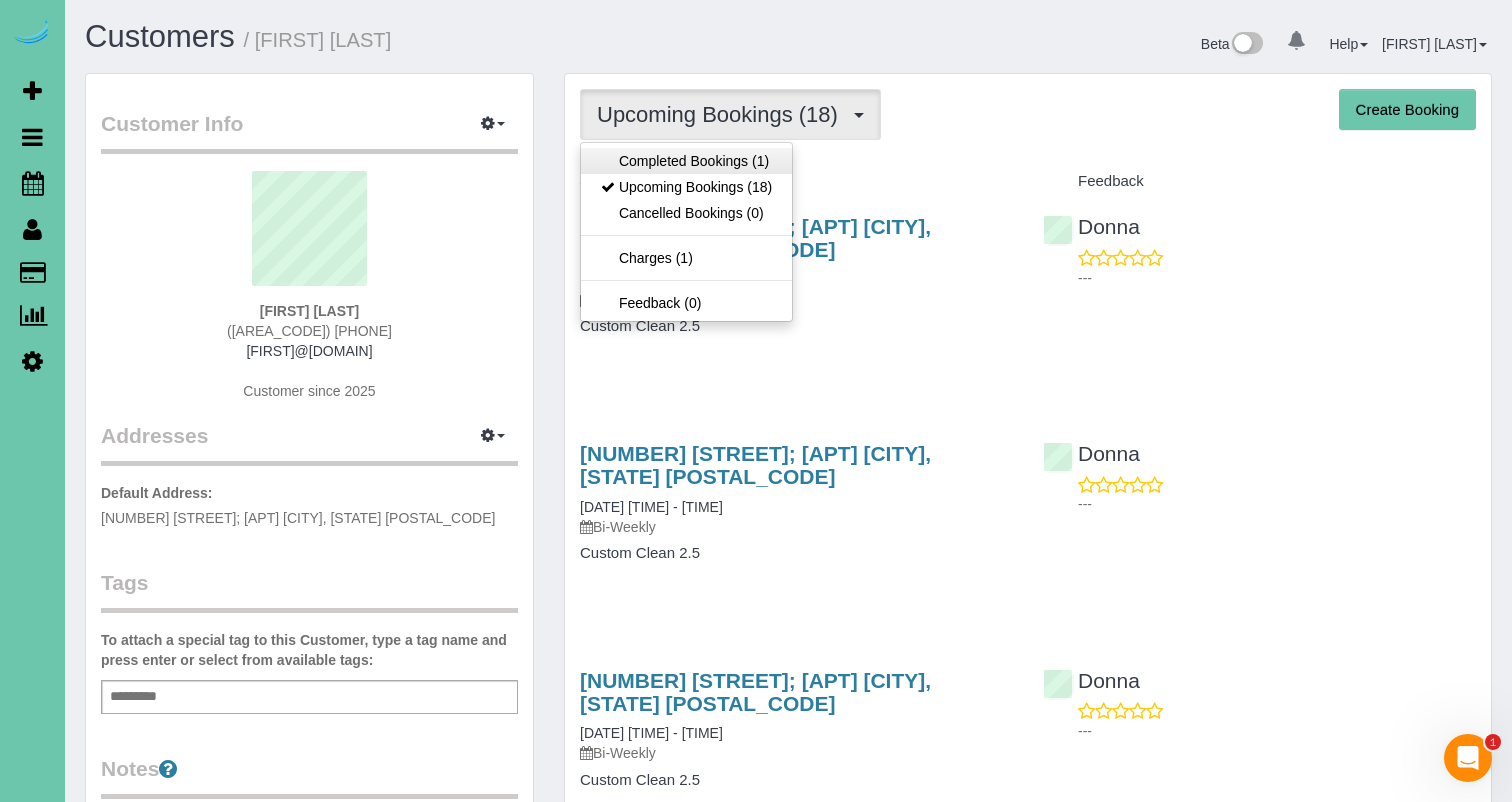 click on "Completed Bookings (1)" at bounding box center [686, 161] 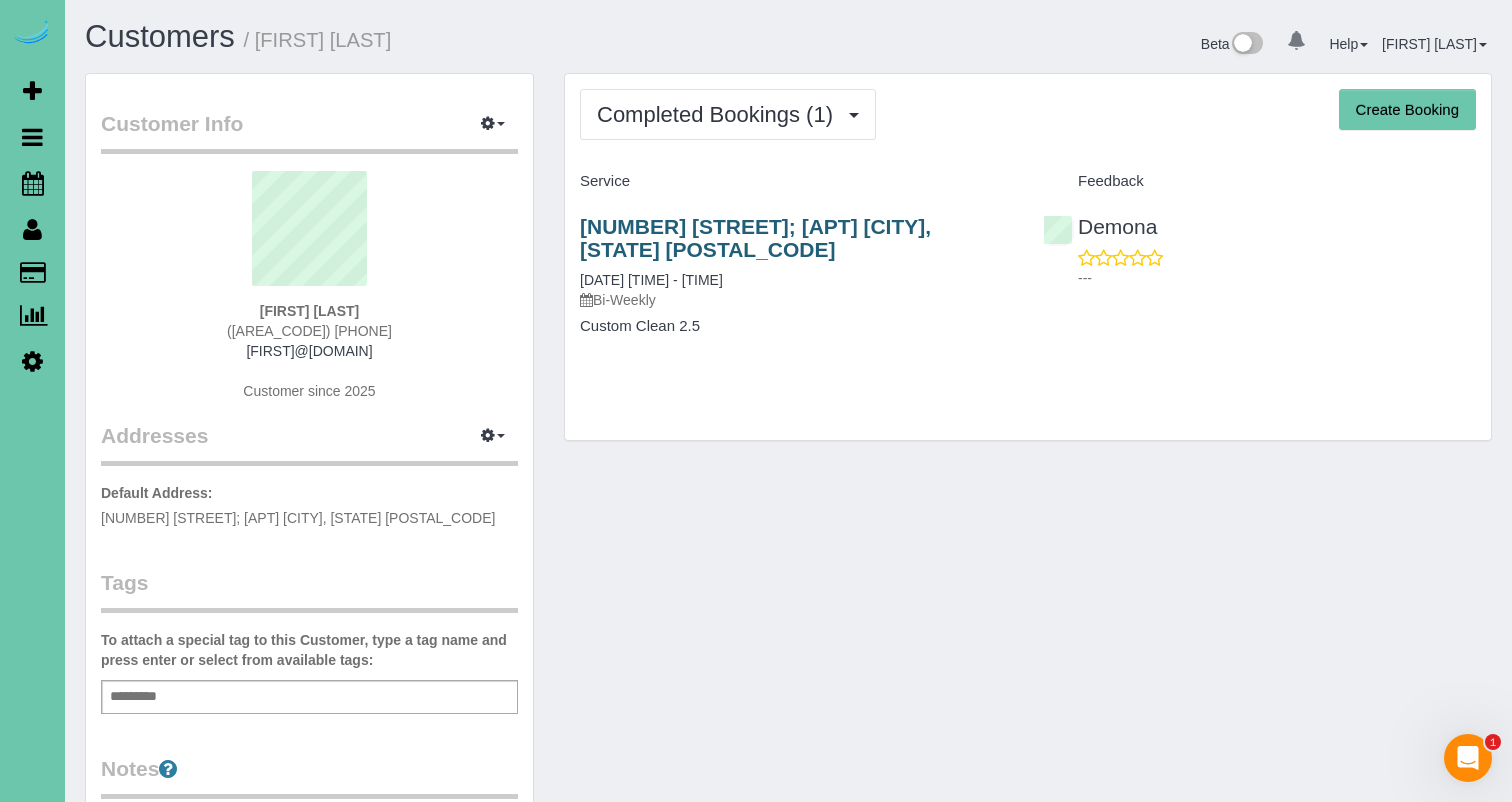 click on "[NUMBER] [STREET]; [APT] [CITY], [STATE] [POSTAL_CODE]" at bounding box center [755, 238] 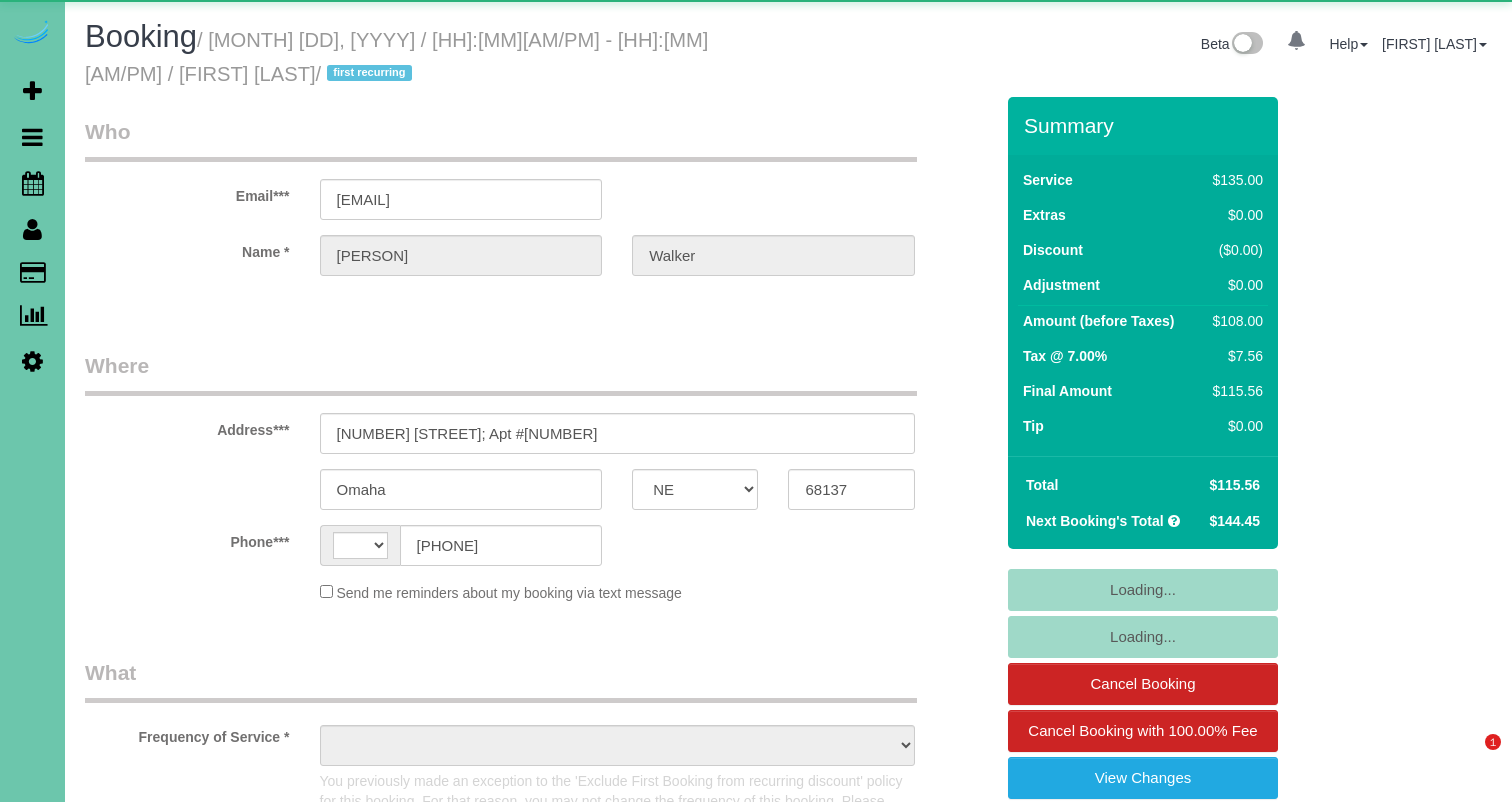 select on "NE" 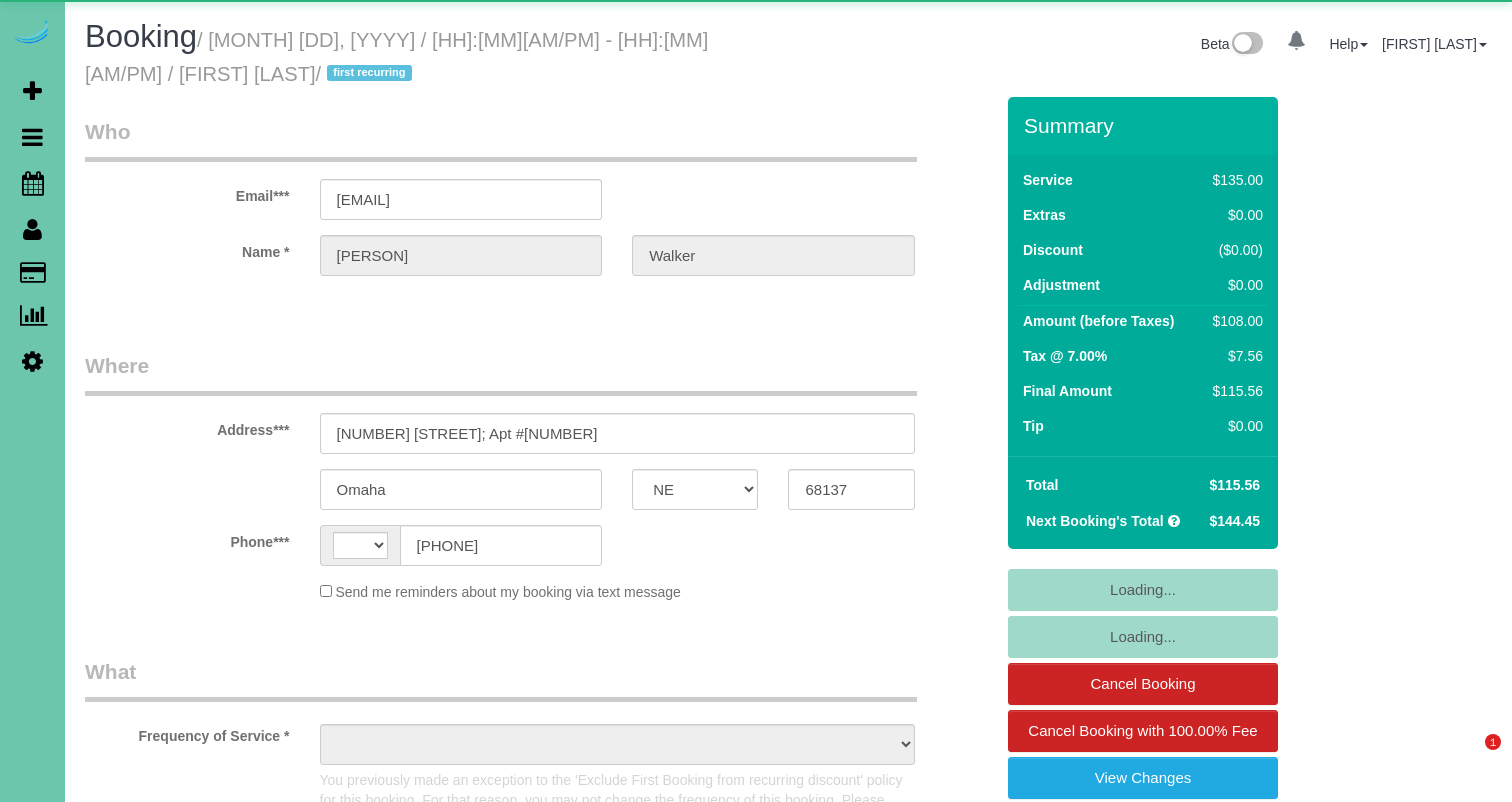 scroll, scrollTop: 0, scrollLeft: 0, axis: both 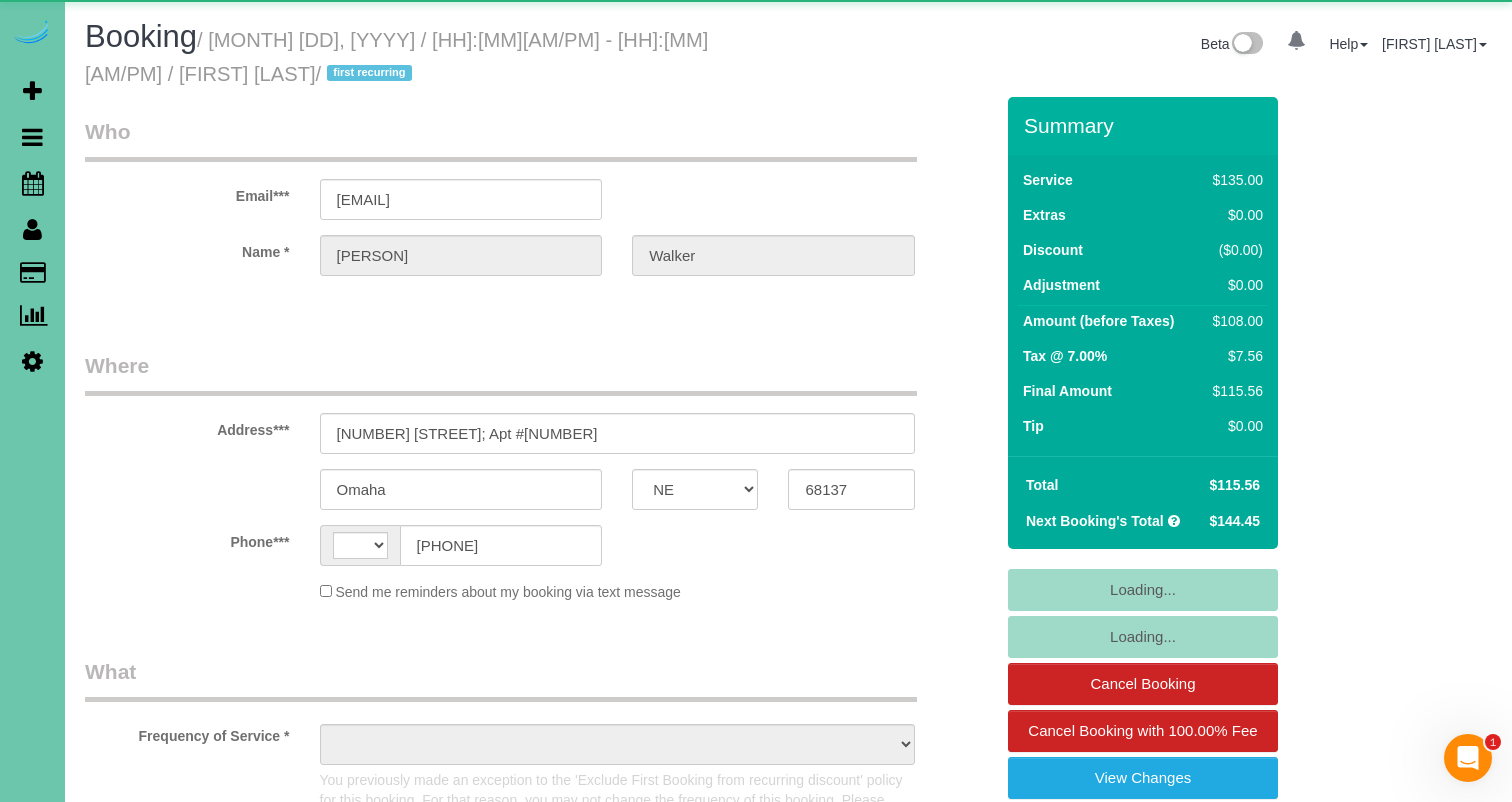 select on "string:US" 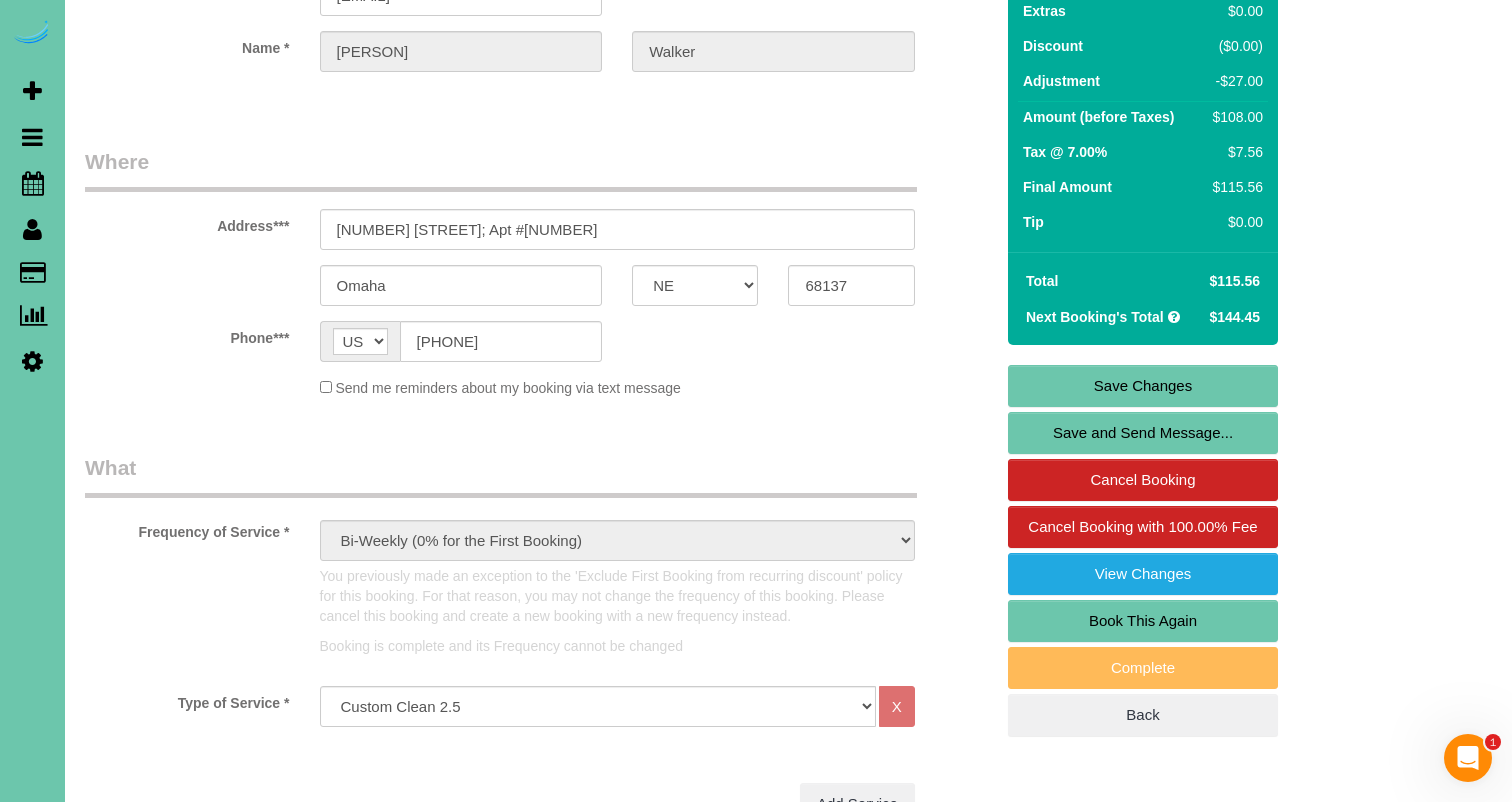 scroll, scrollTop: 226, scrollLeft: 0, axis: vertical 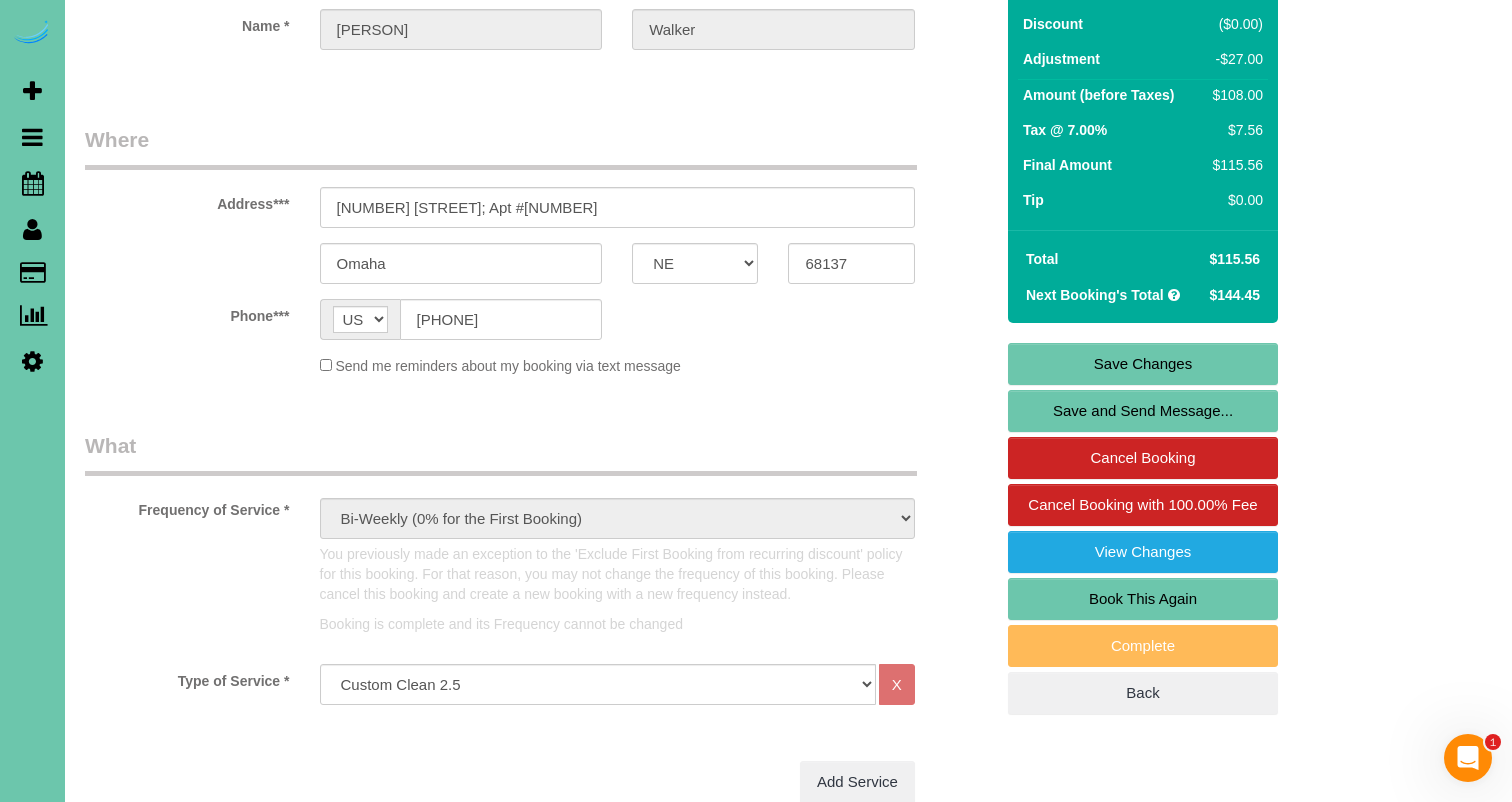 click on "Book This Again" at bounding box center (1143, 599) 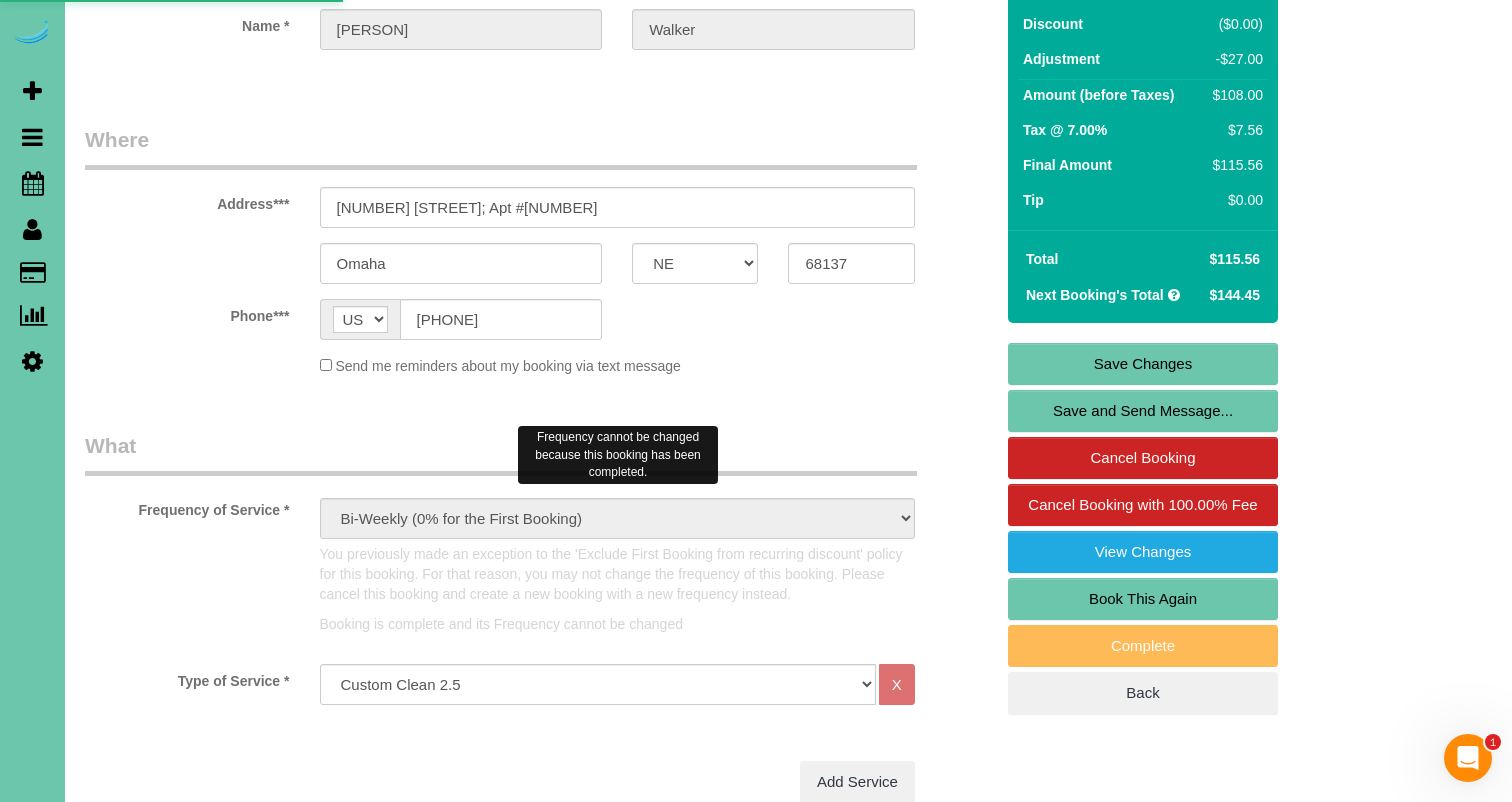 scroll, scrollTop: 0, scrollLeft: 0, axis: both 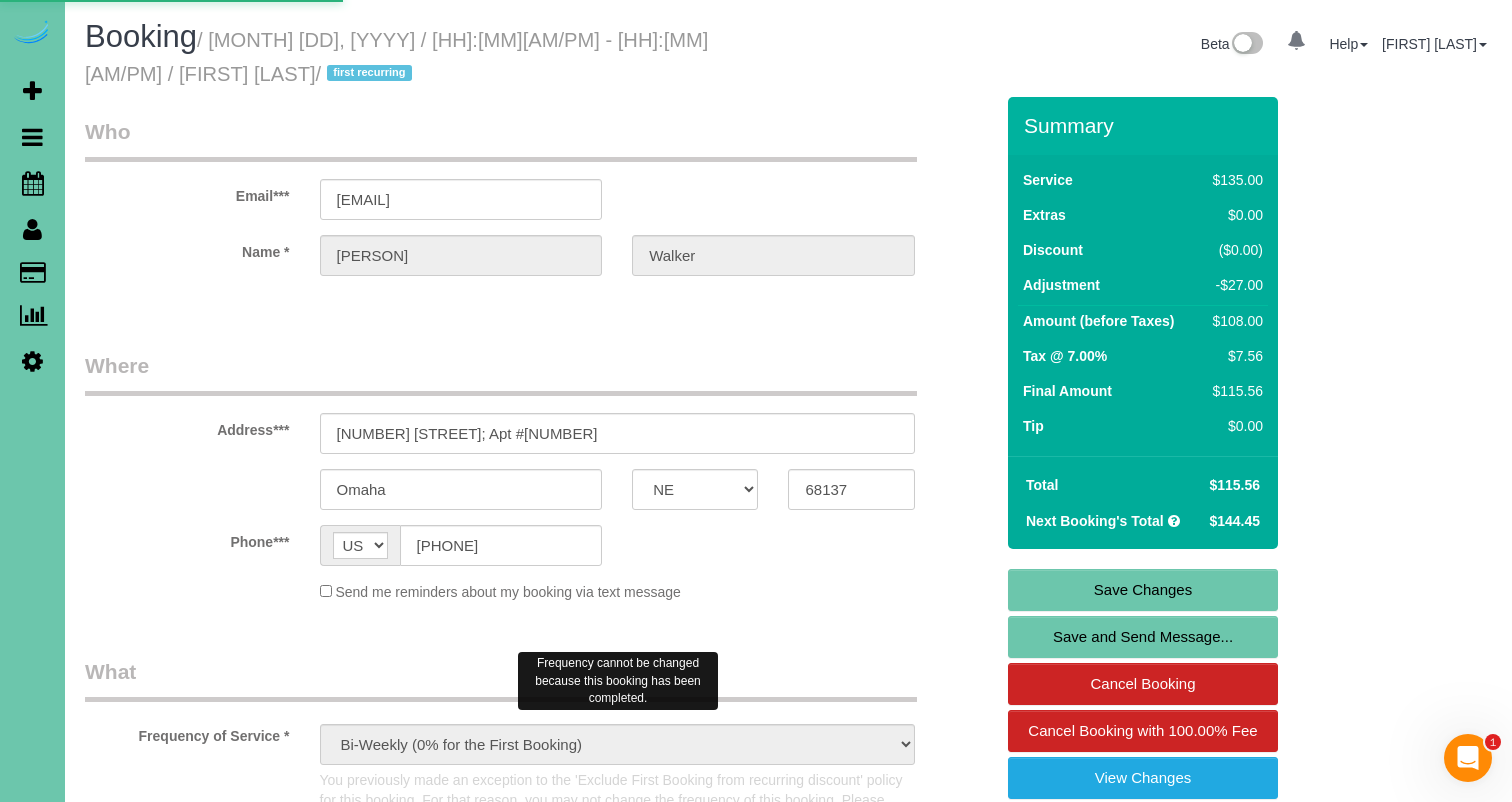 select on "NE" 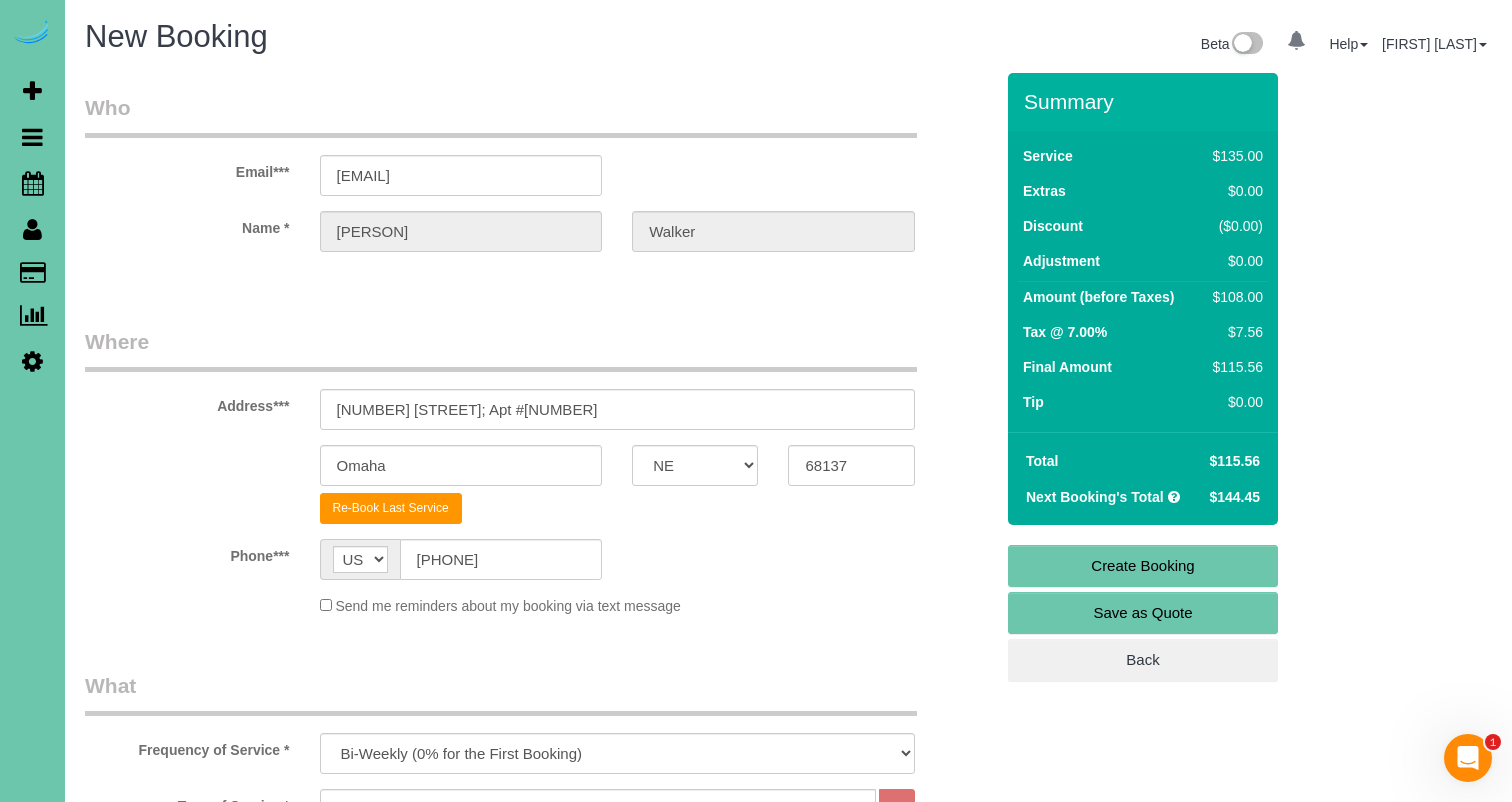 click on "What" at bounding box center [501, 693] 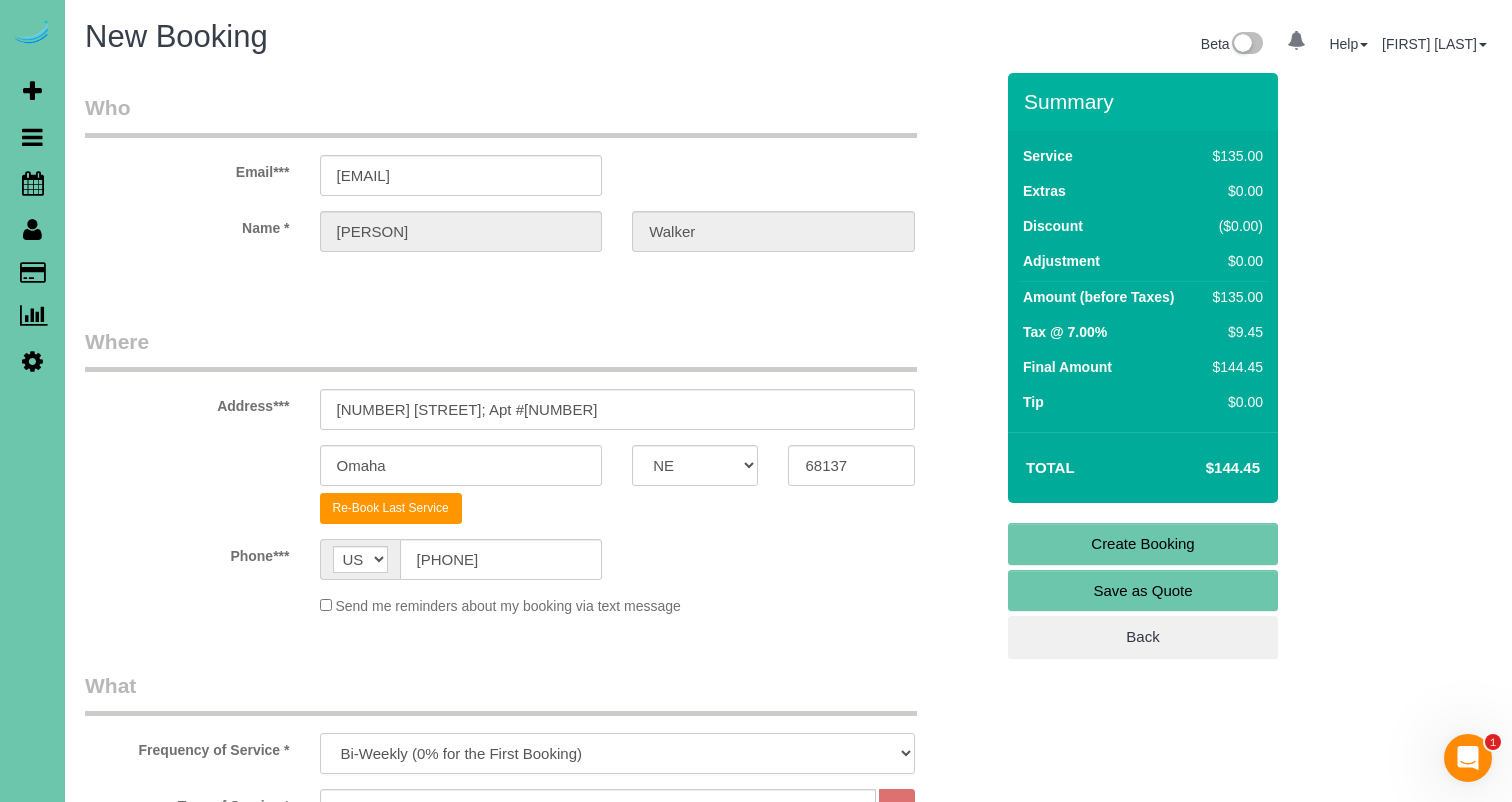 select on "object:1662" 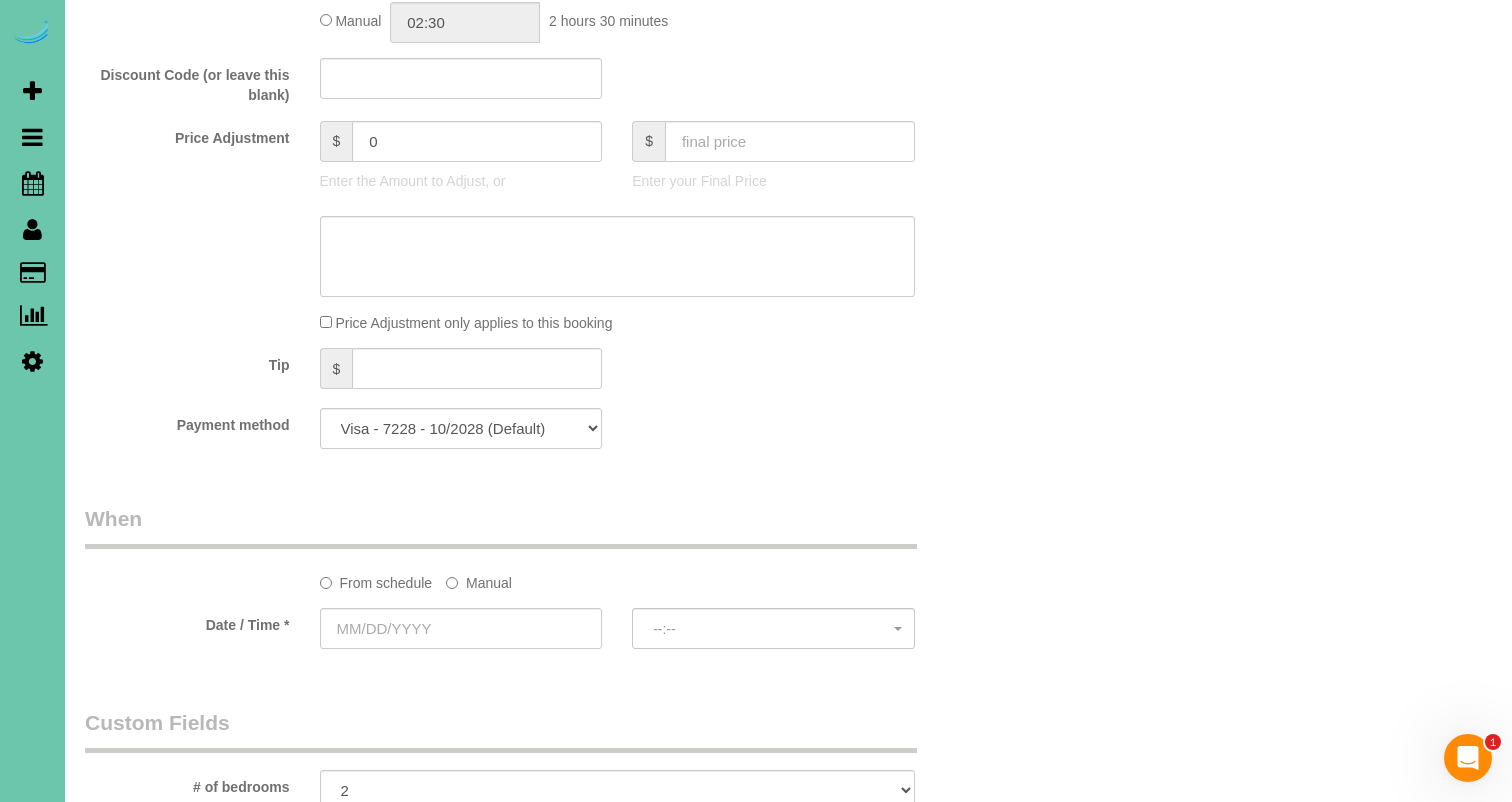 scroll, scrollTop: 967, scrollLeft: 0, axis: vertical 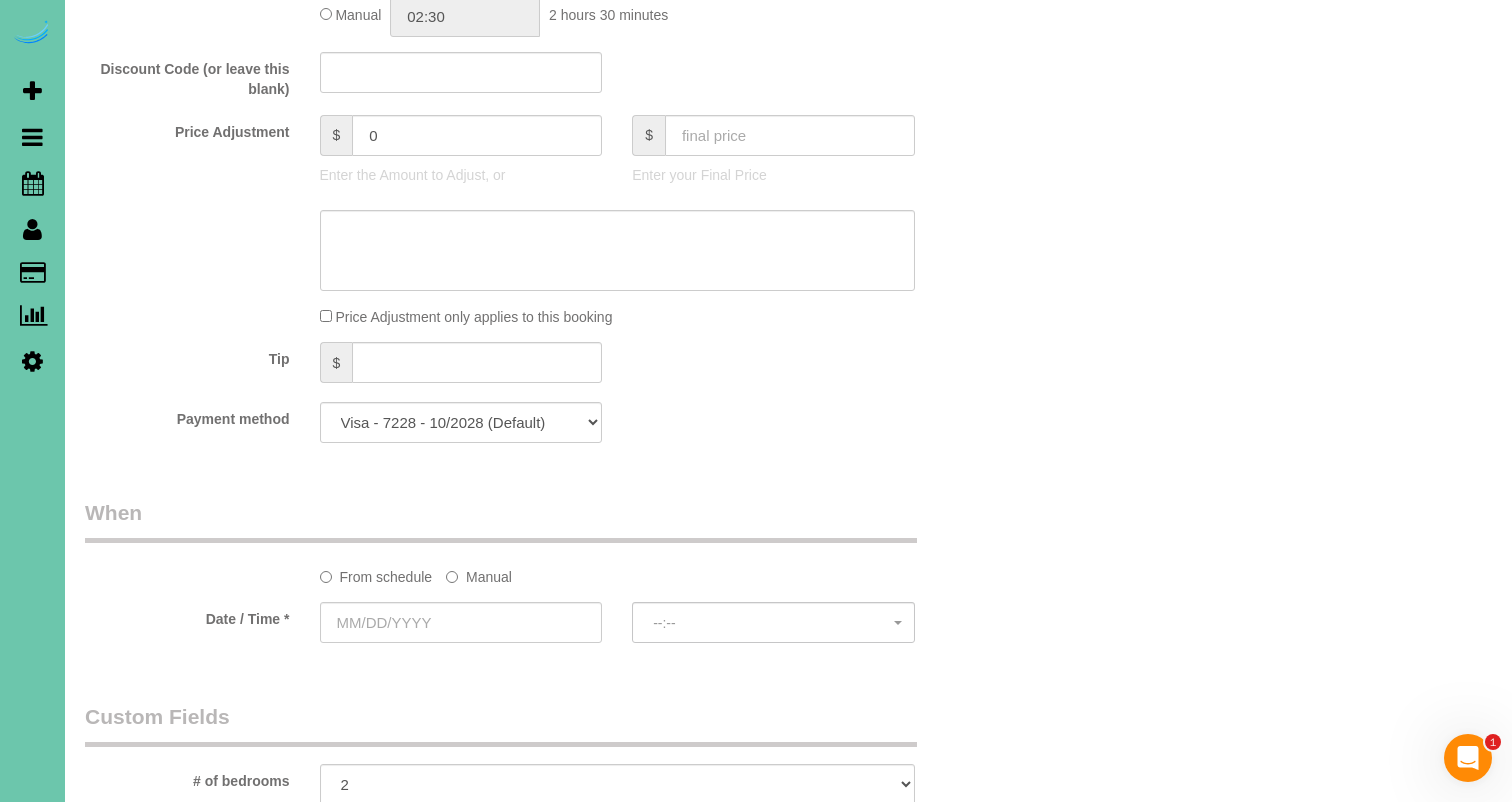 click on "Manual" 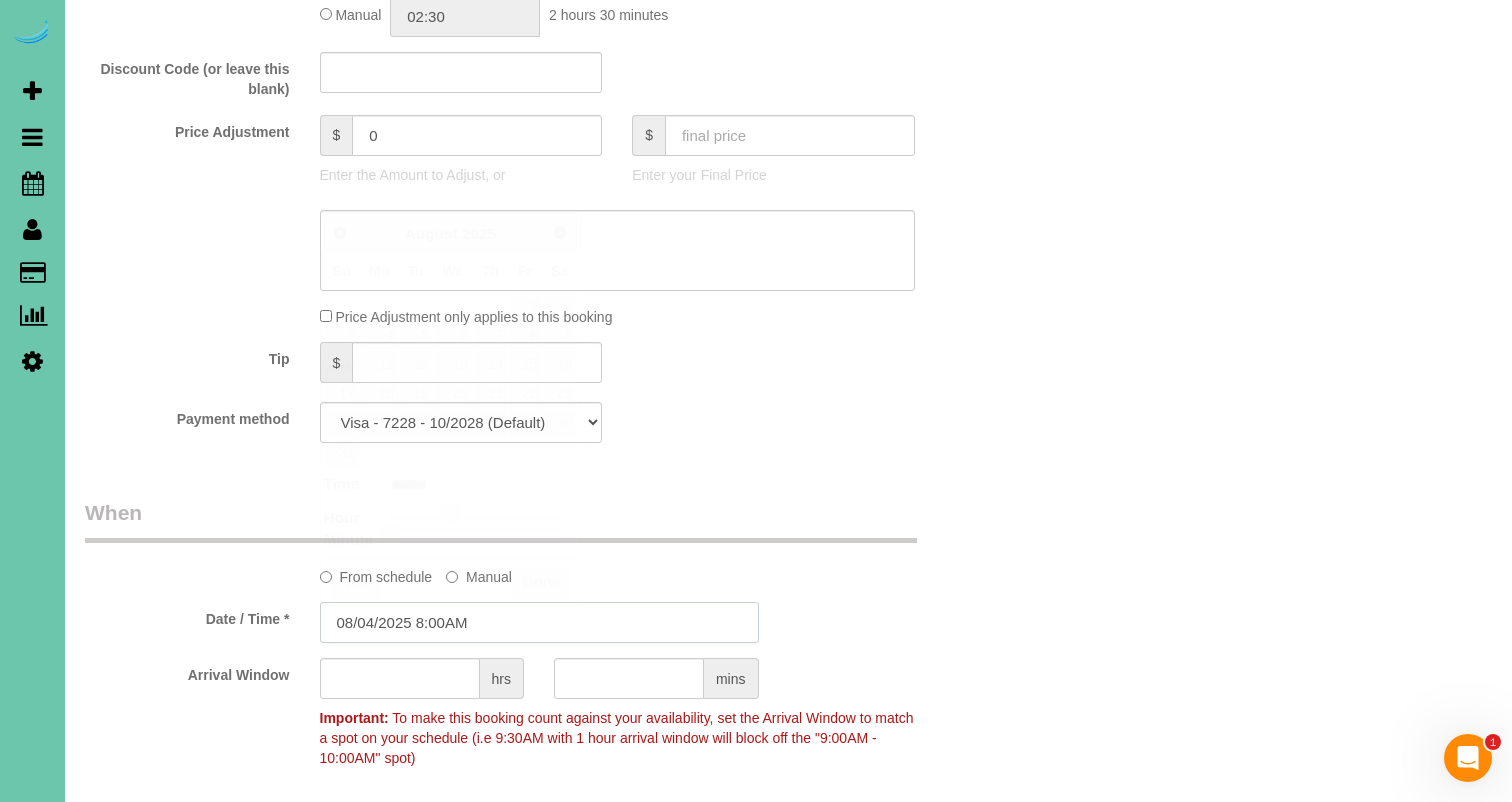 click on "08/04/2025 8:00AM" at bounding box center [539, 622] 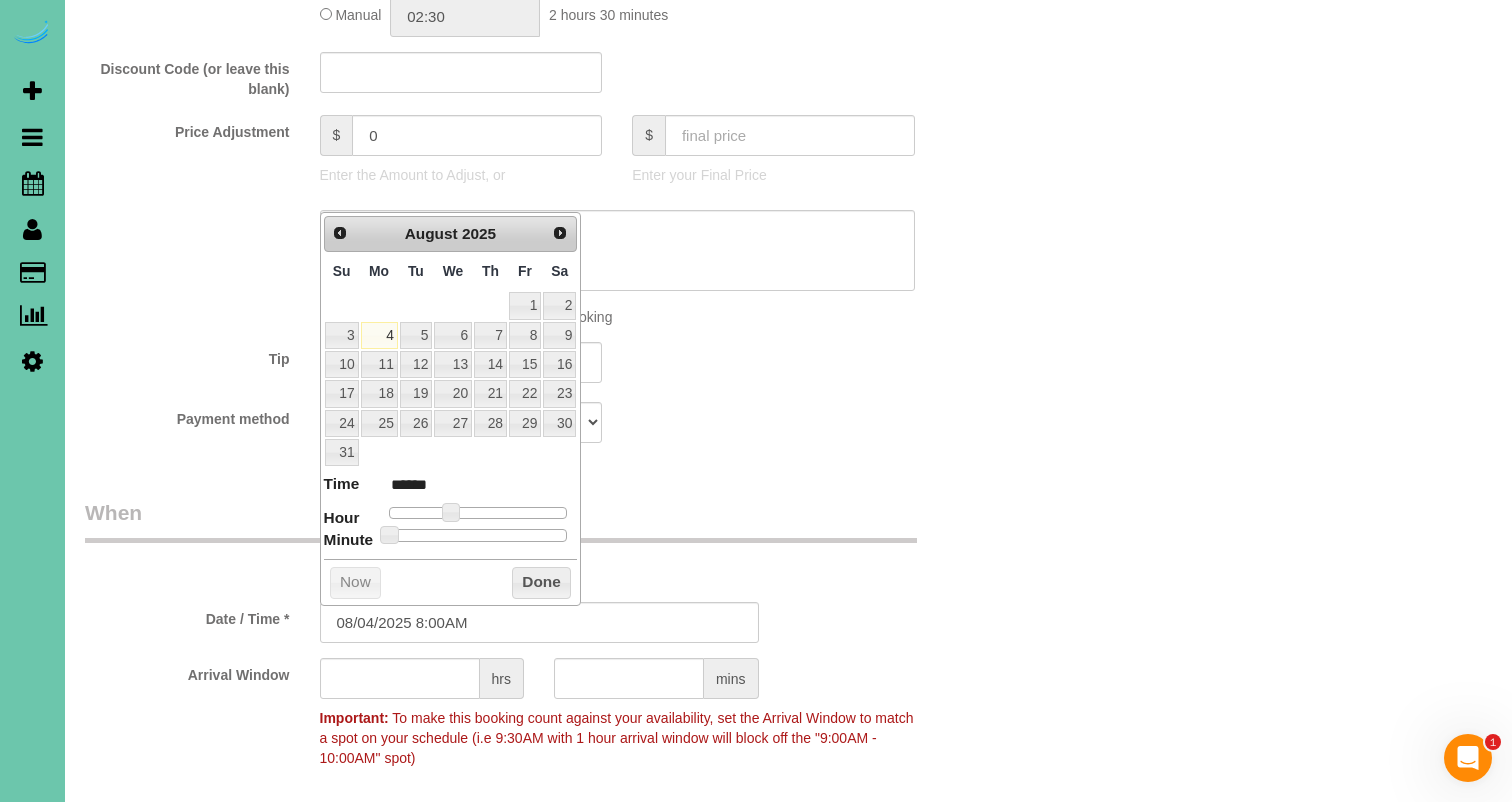 drag, startPoint x: 429, startPoint y: 317, endPoint x: 414, endPoint y: 323, distance: 16.155495 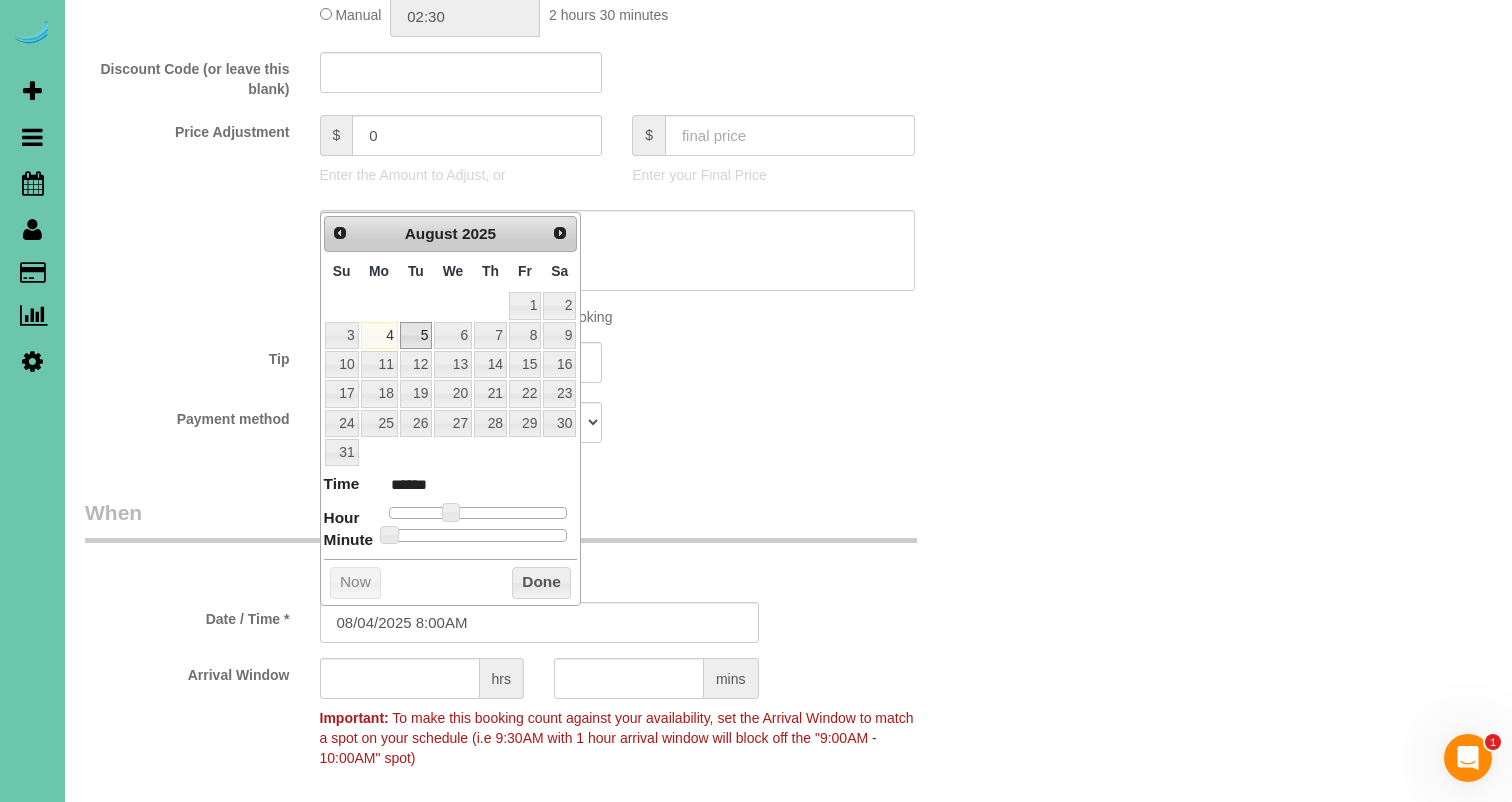 click on "5" at bounding box center (416, 335) 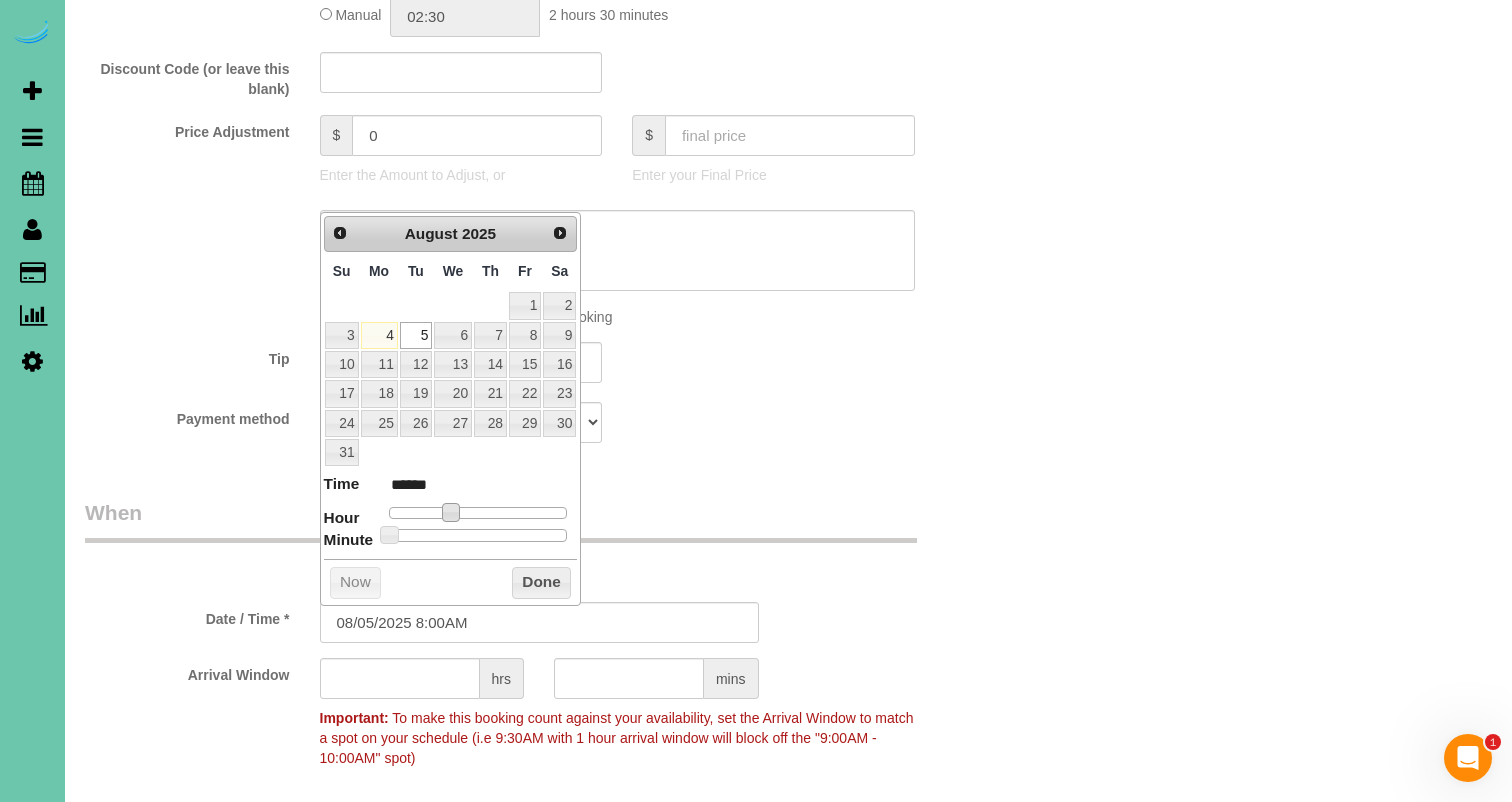 type on "08/05/2025 9:00AM" 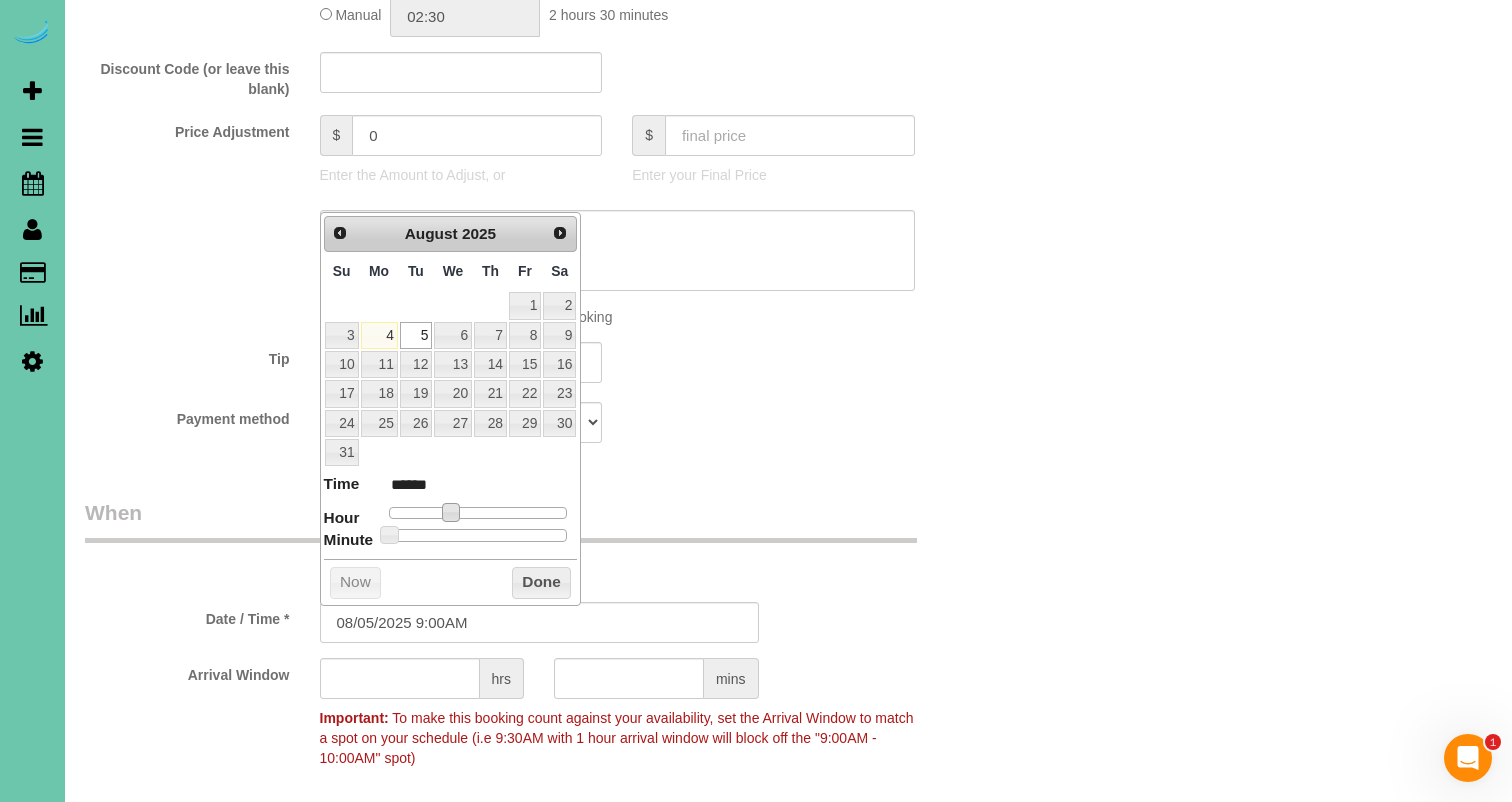 type on "08/05/2025 10:00AM" 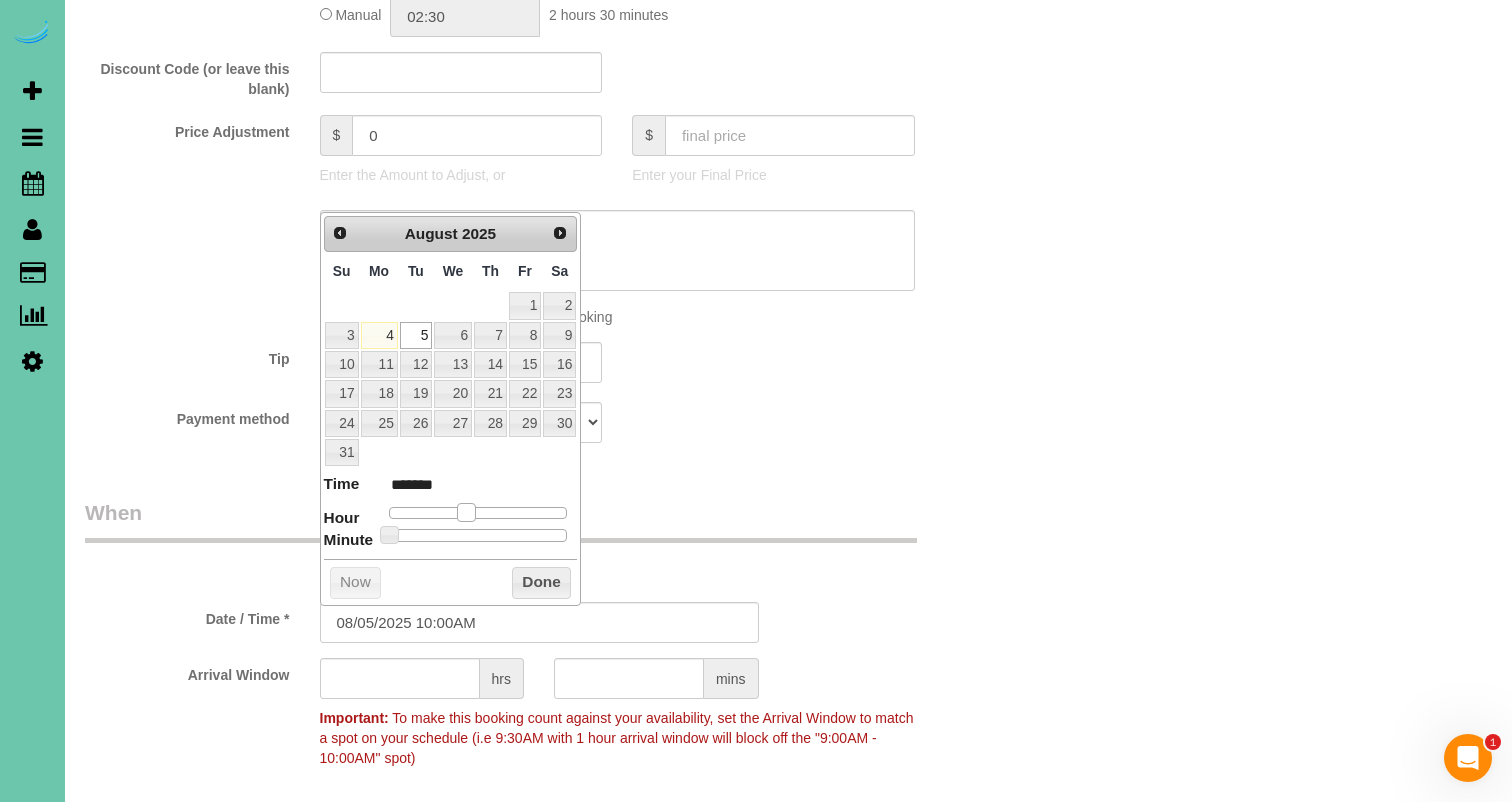 type on "08/05/2025 11:00AM" 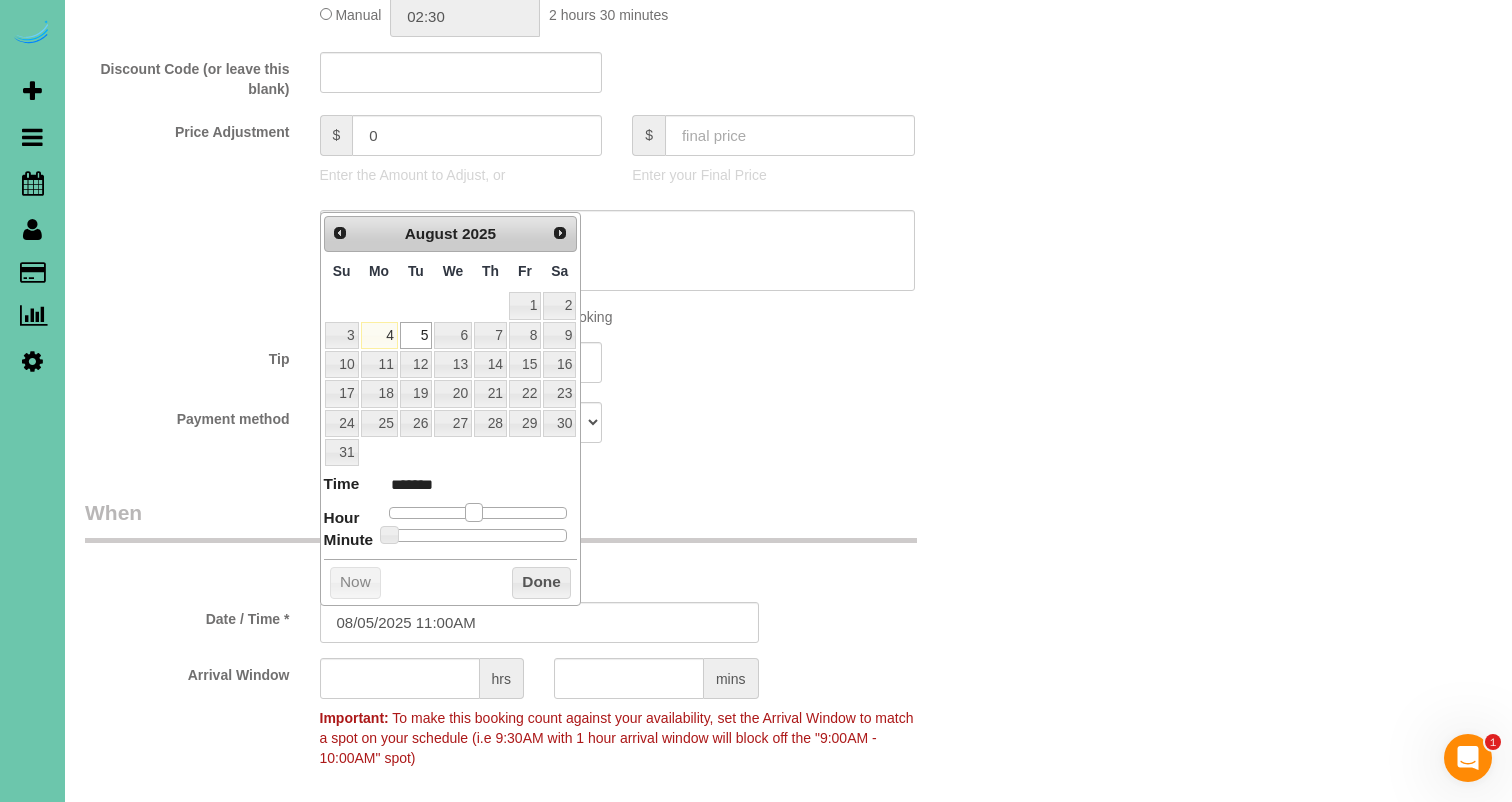 type on "08/05/2025 12:00PM" 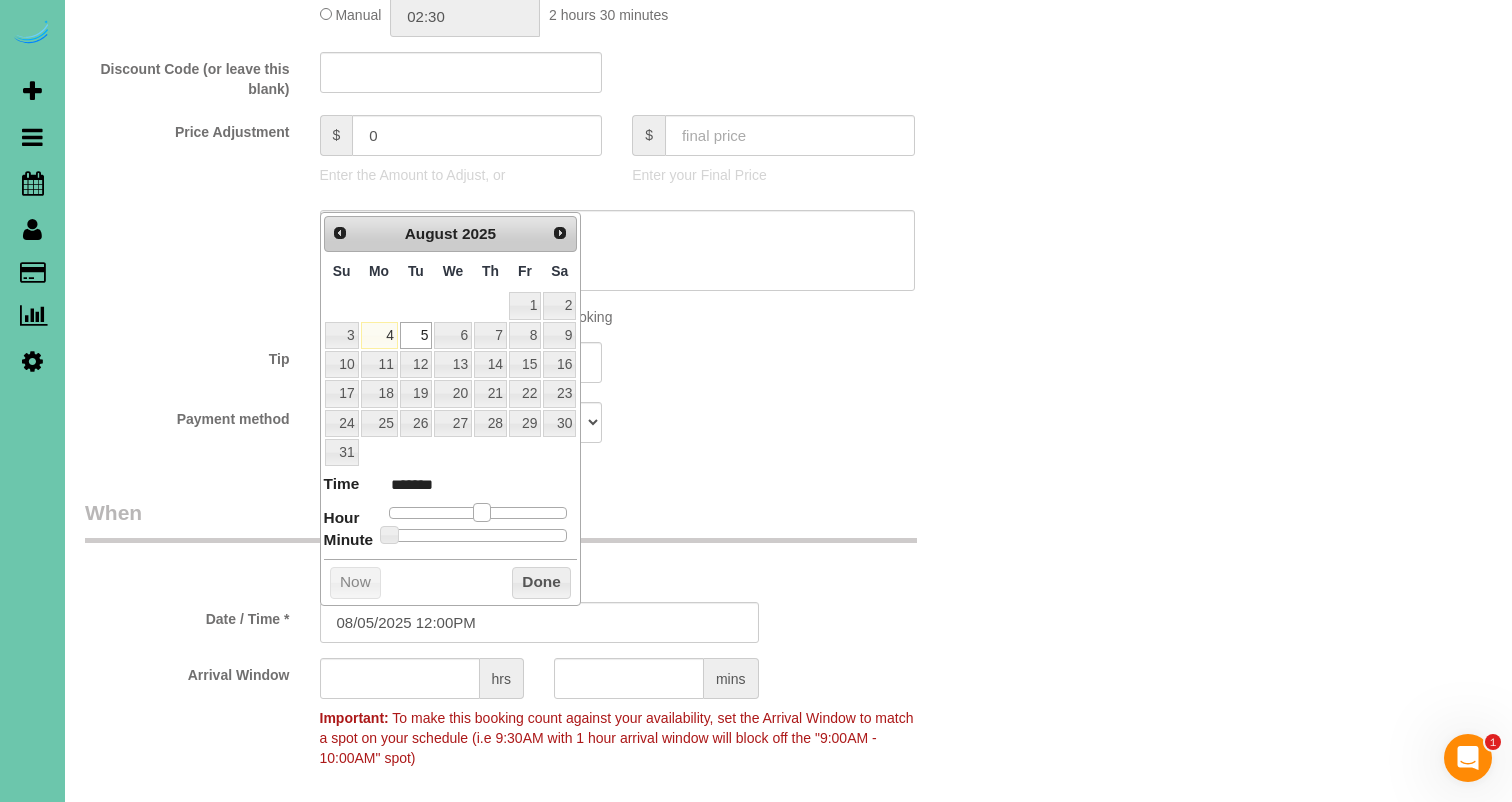 click at bounding box center (482, 512) 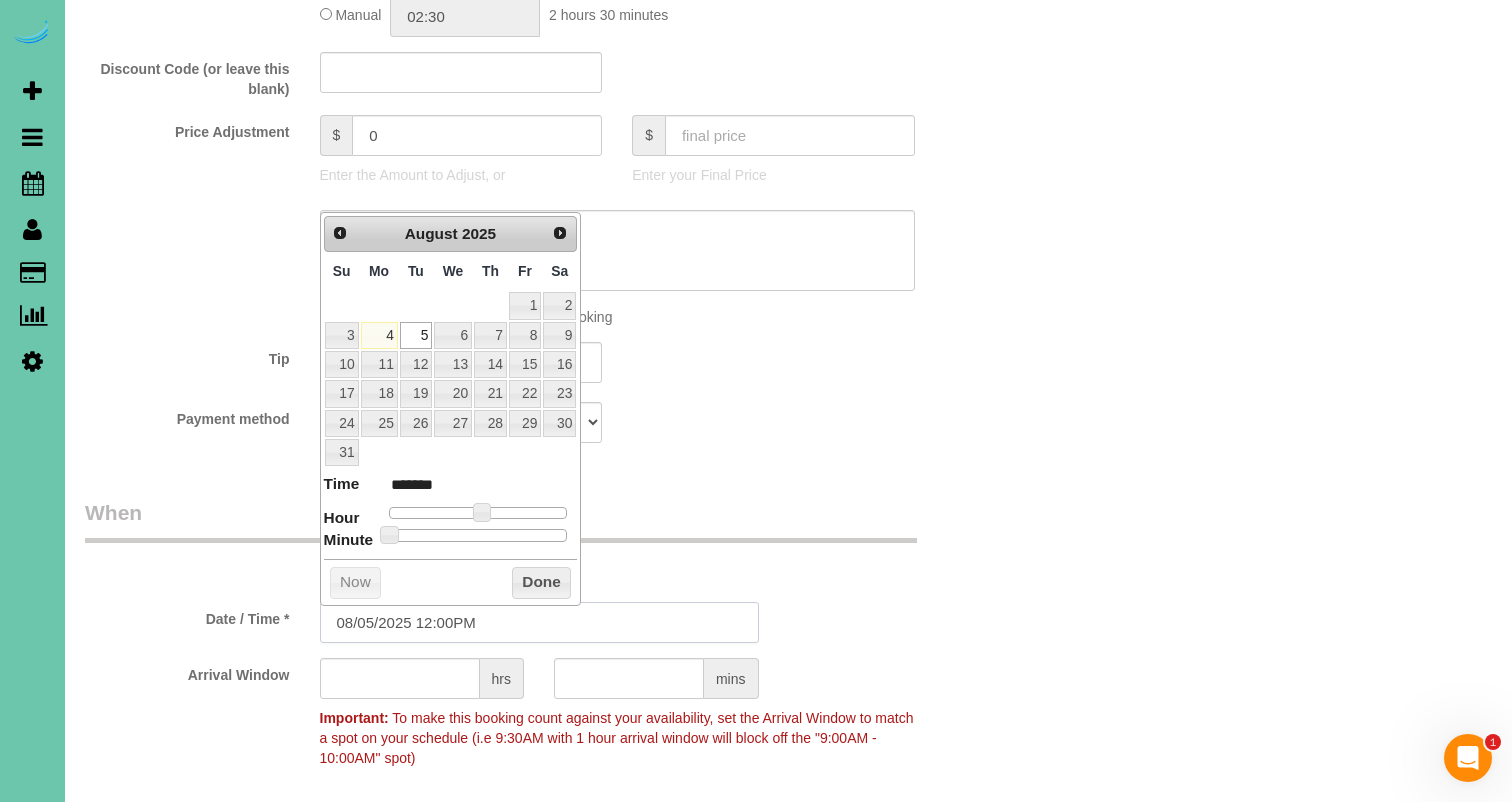 click on "08/05/2025 12:00PM" at bounding box center (539, 622) 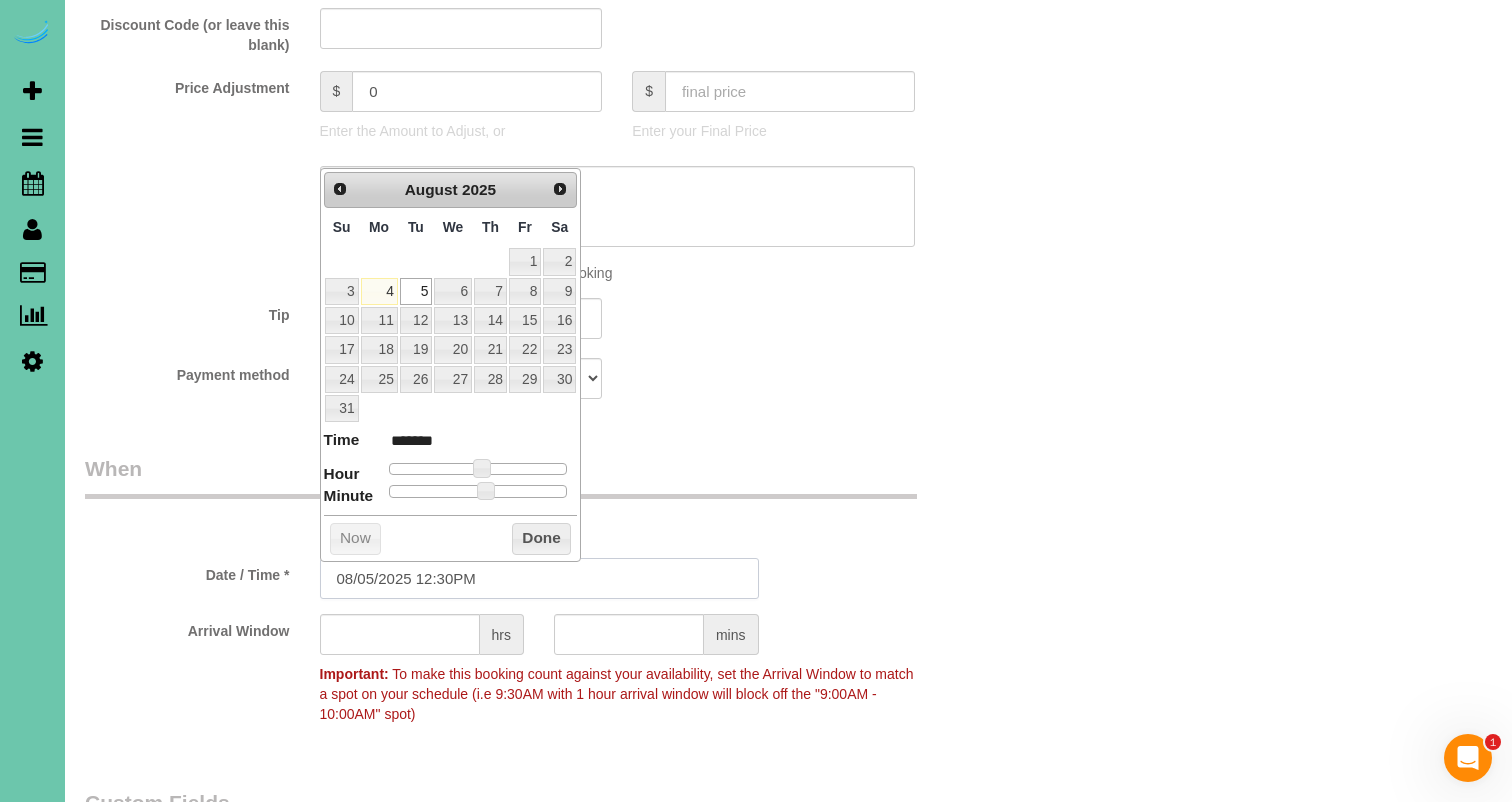 scroll, scrollTop: 1019, scrollLeft: 0, axis: vertical 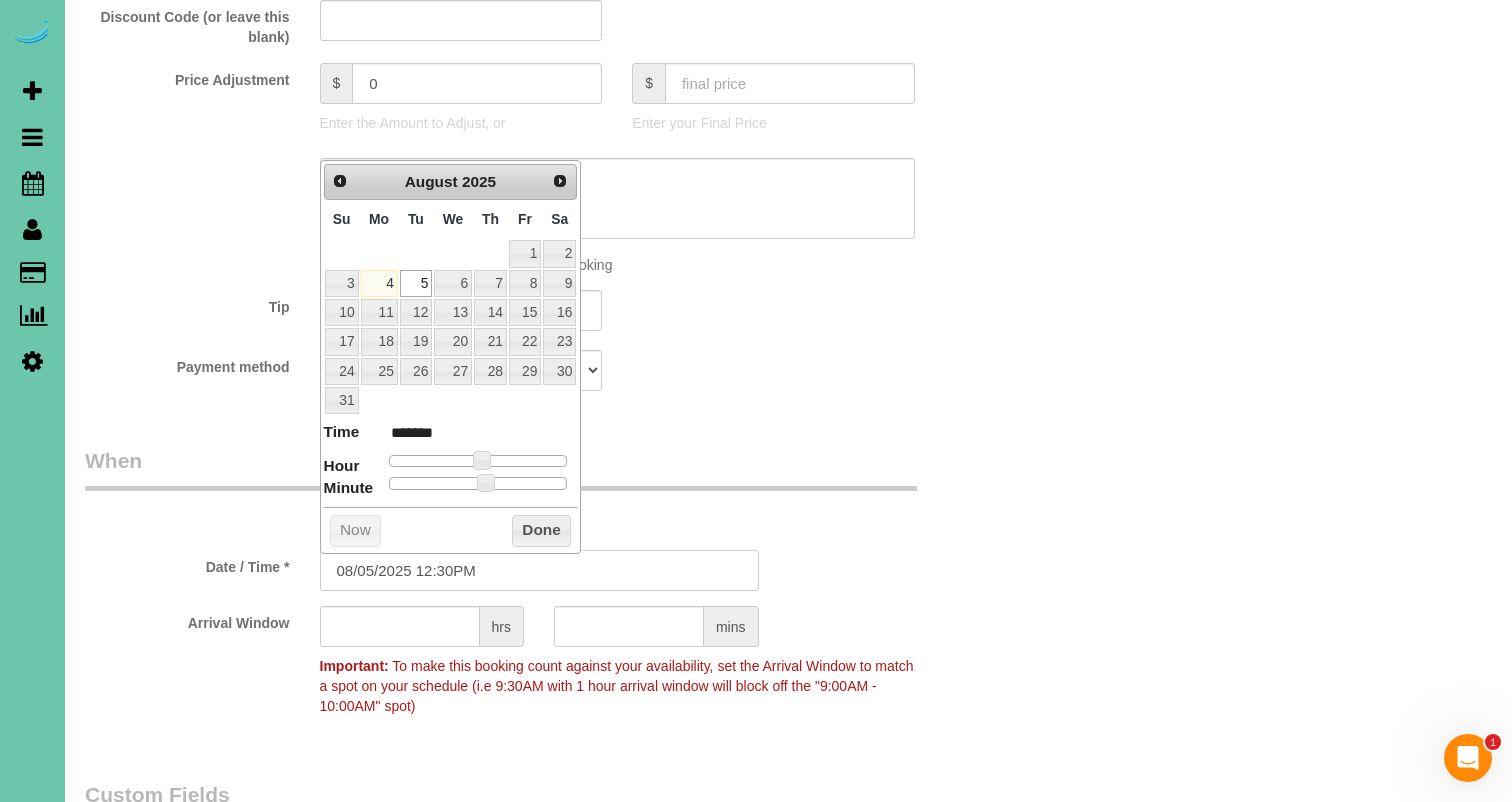 type on "08/05/2025 12:30PM" 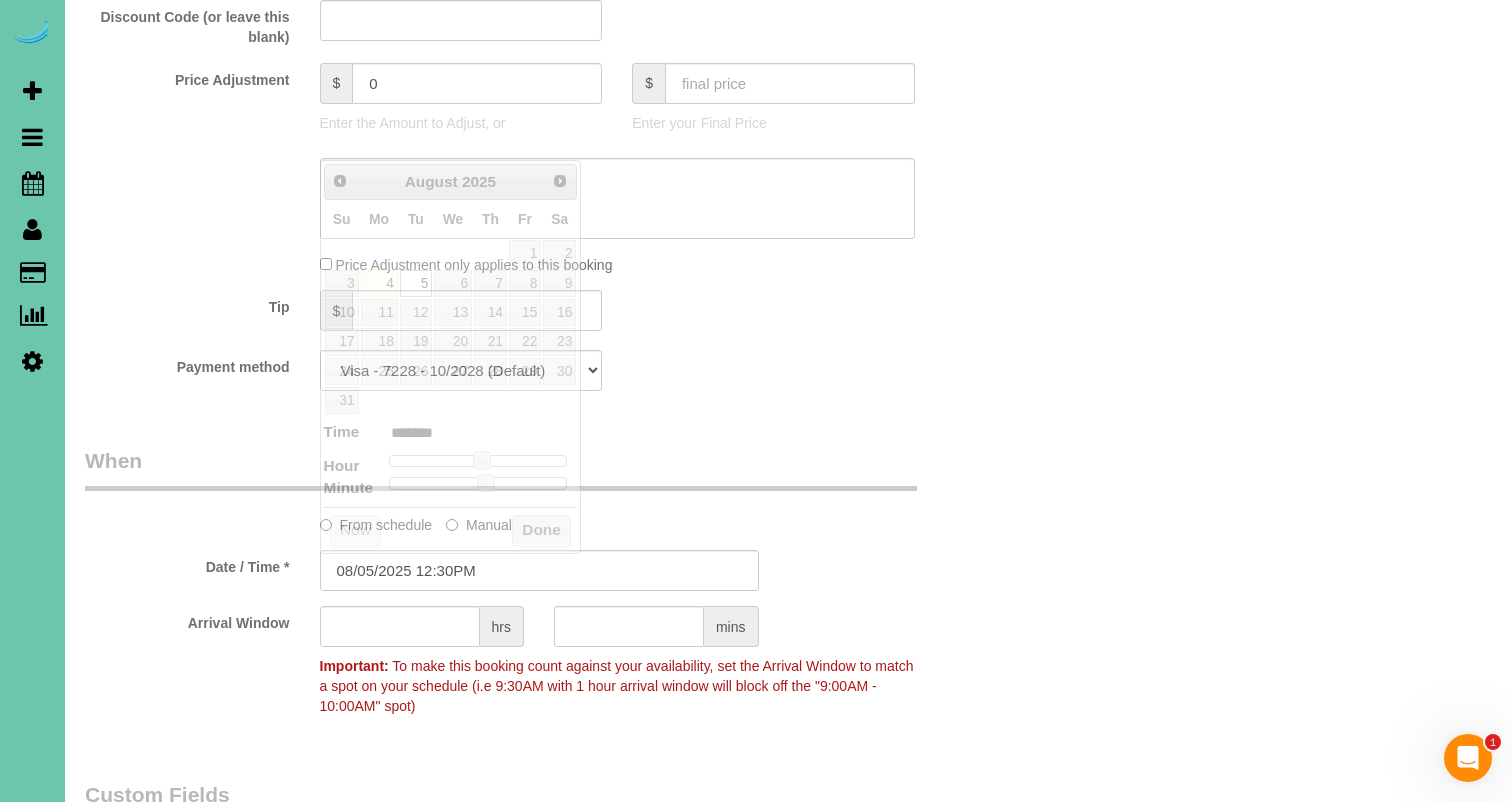 drag, startPoint x: 868, startPoint y: 566, endPoint x: 802, endPoint y: 591, distance: 70.5762 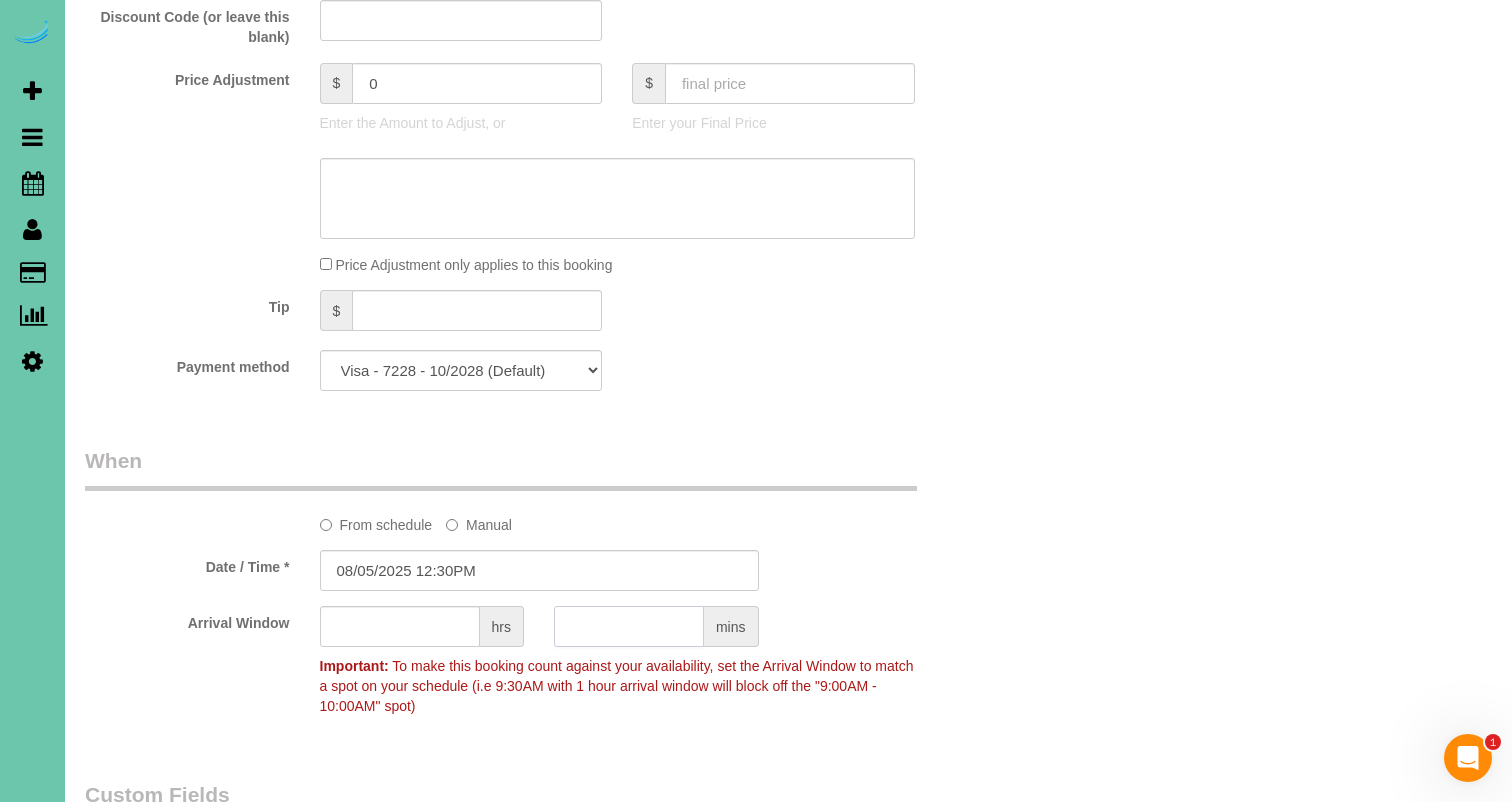 click 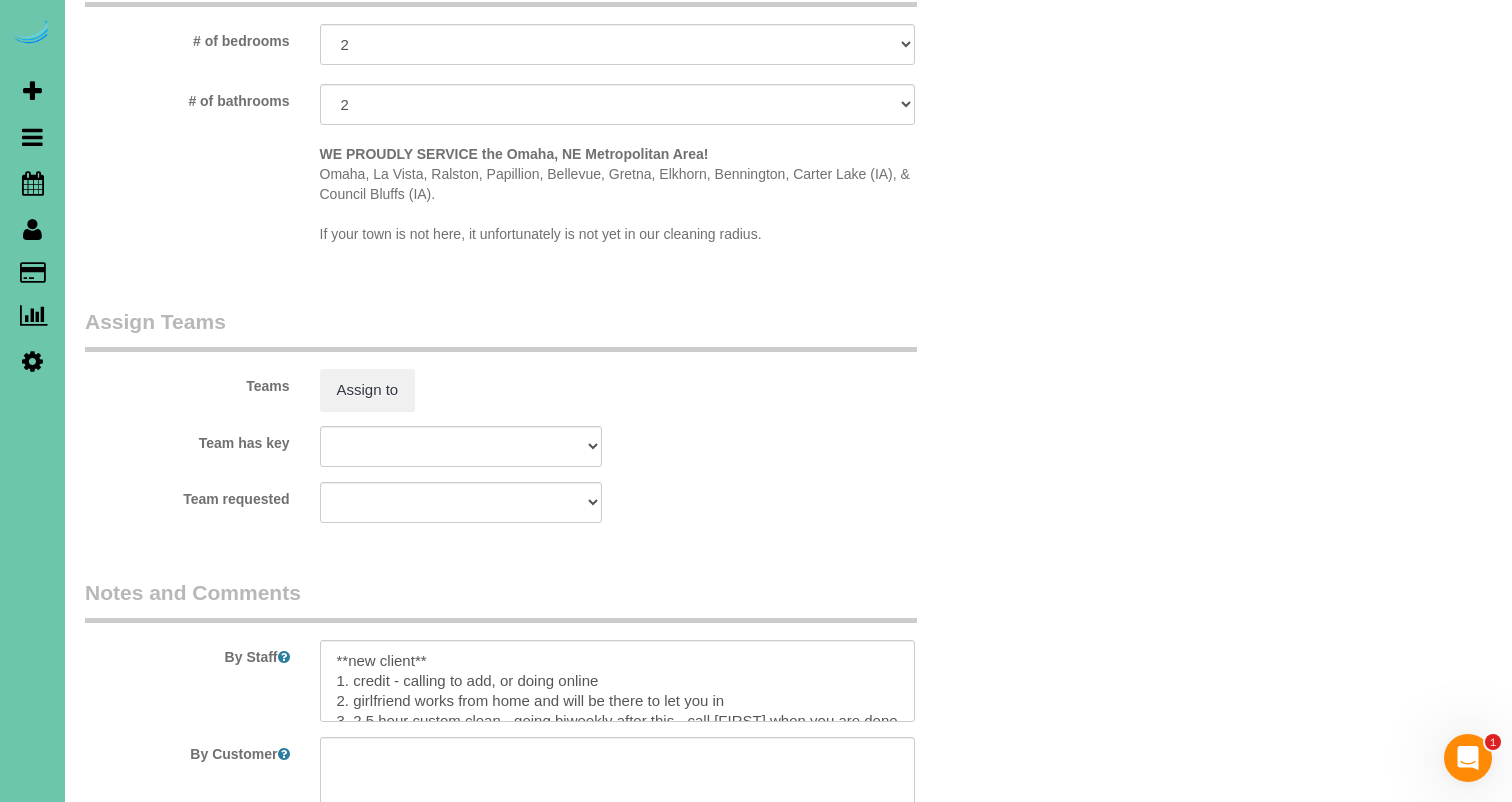 scroll, scrollTop: 1838, scrollLeft: 0, axis: vertical 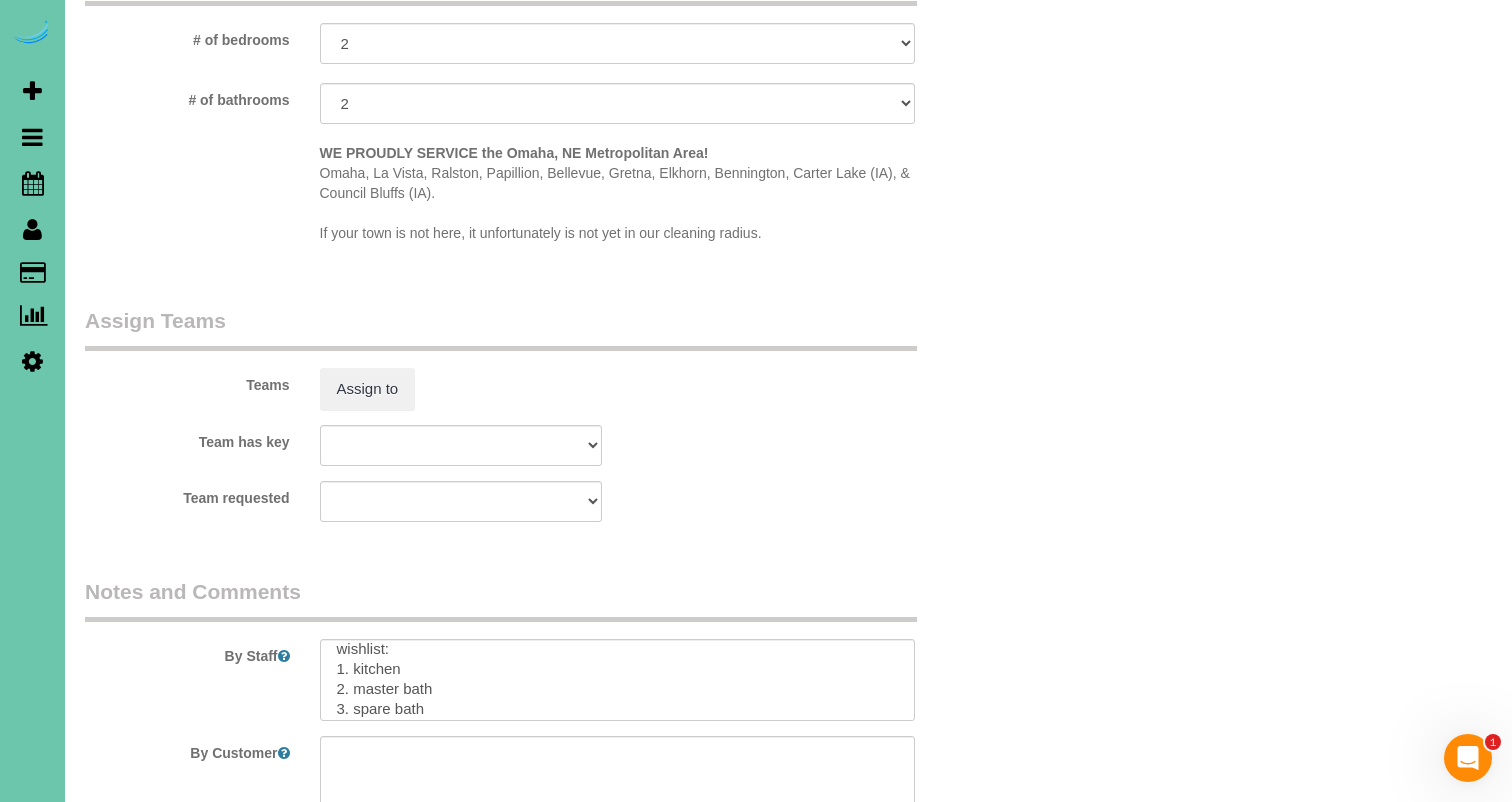 type on "30" 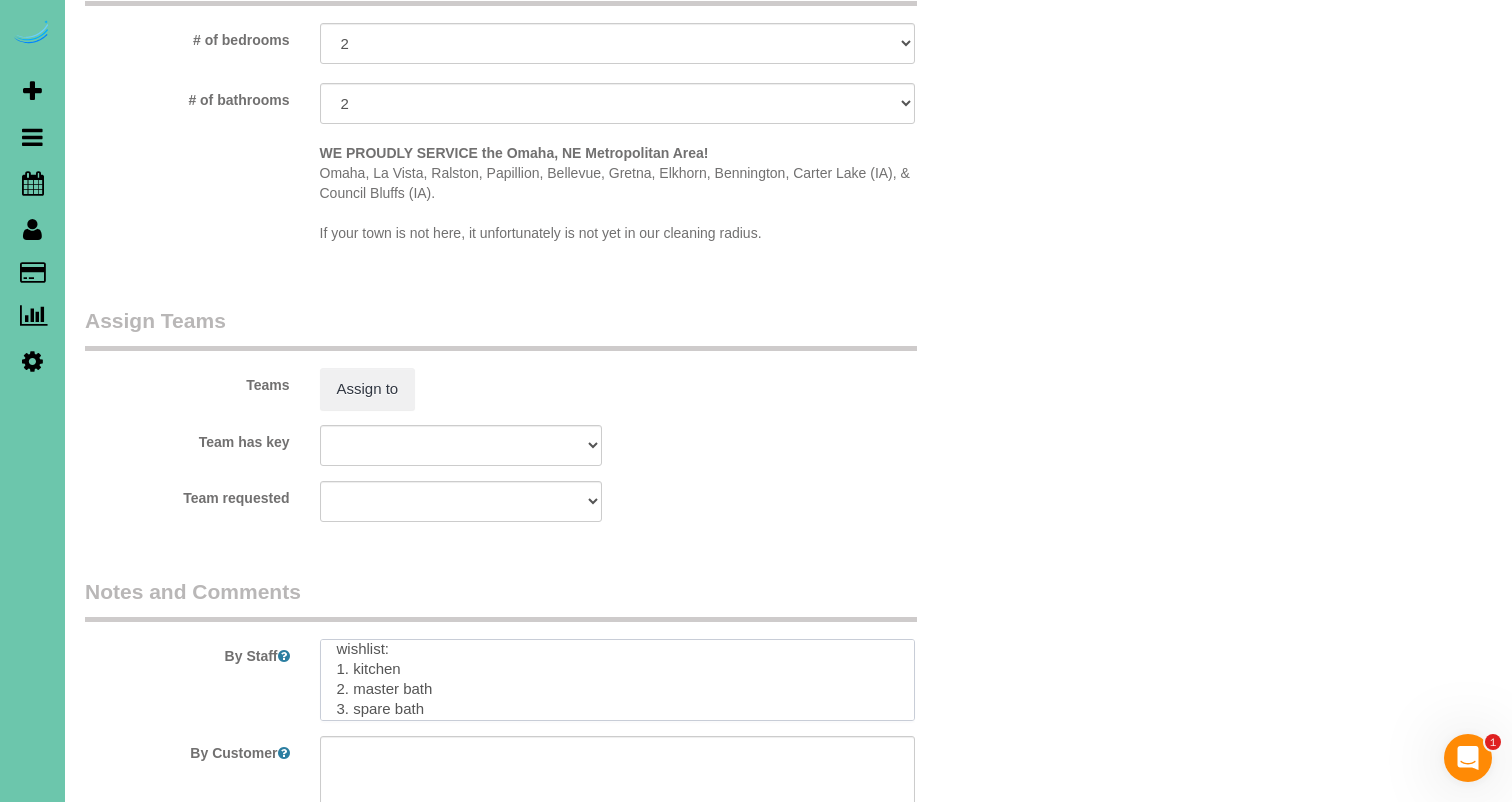 drag, startPoint x: 349, startPoint y: 693, endPoint x: 354, endPoint y: 658, distance: 35.35534 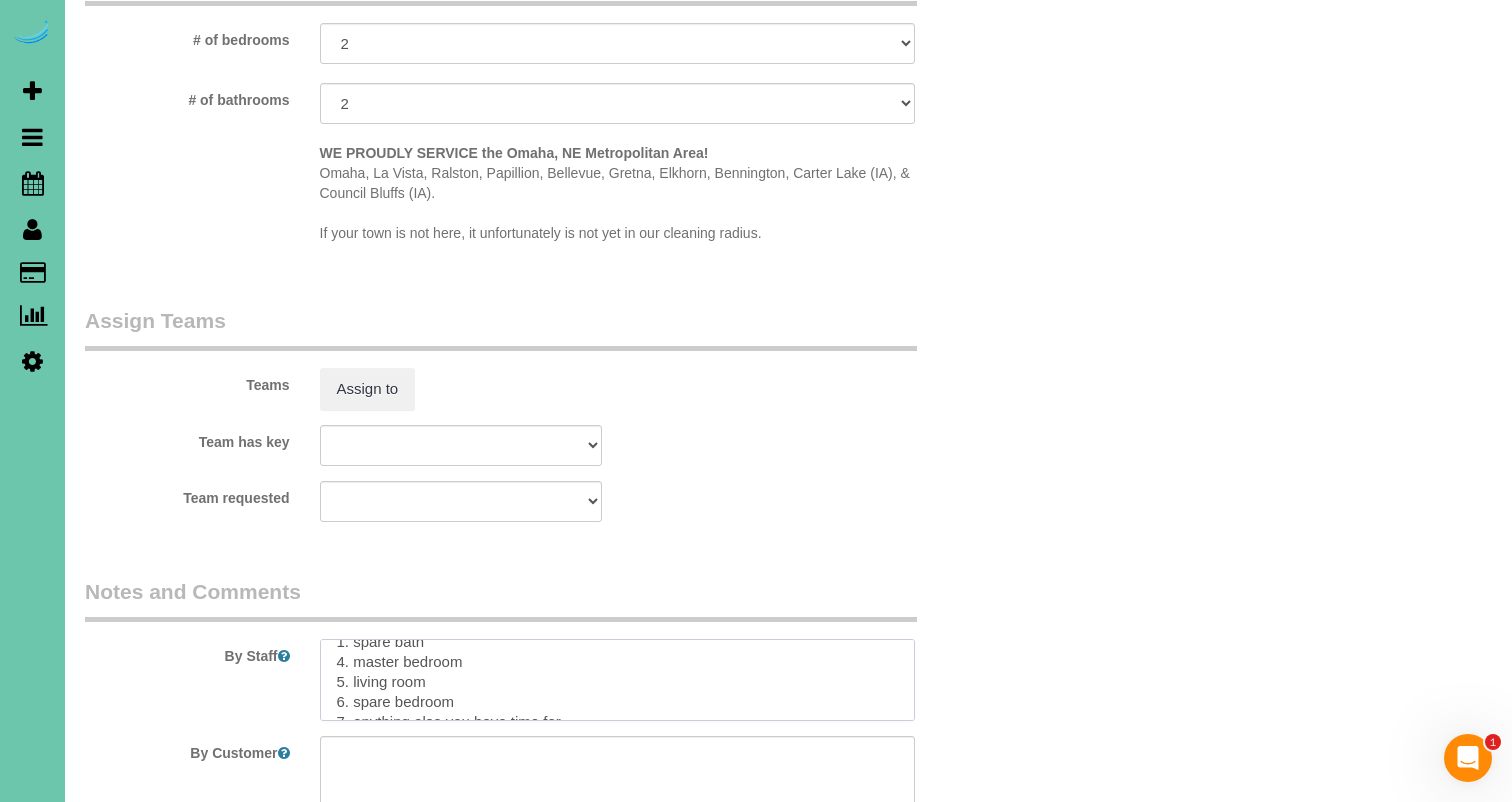 scroll, scrollTop: 206, scrollLeft: 0, axis: vertical 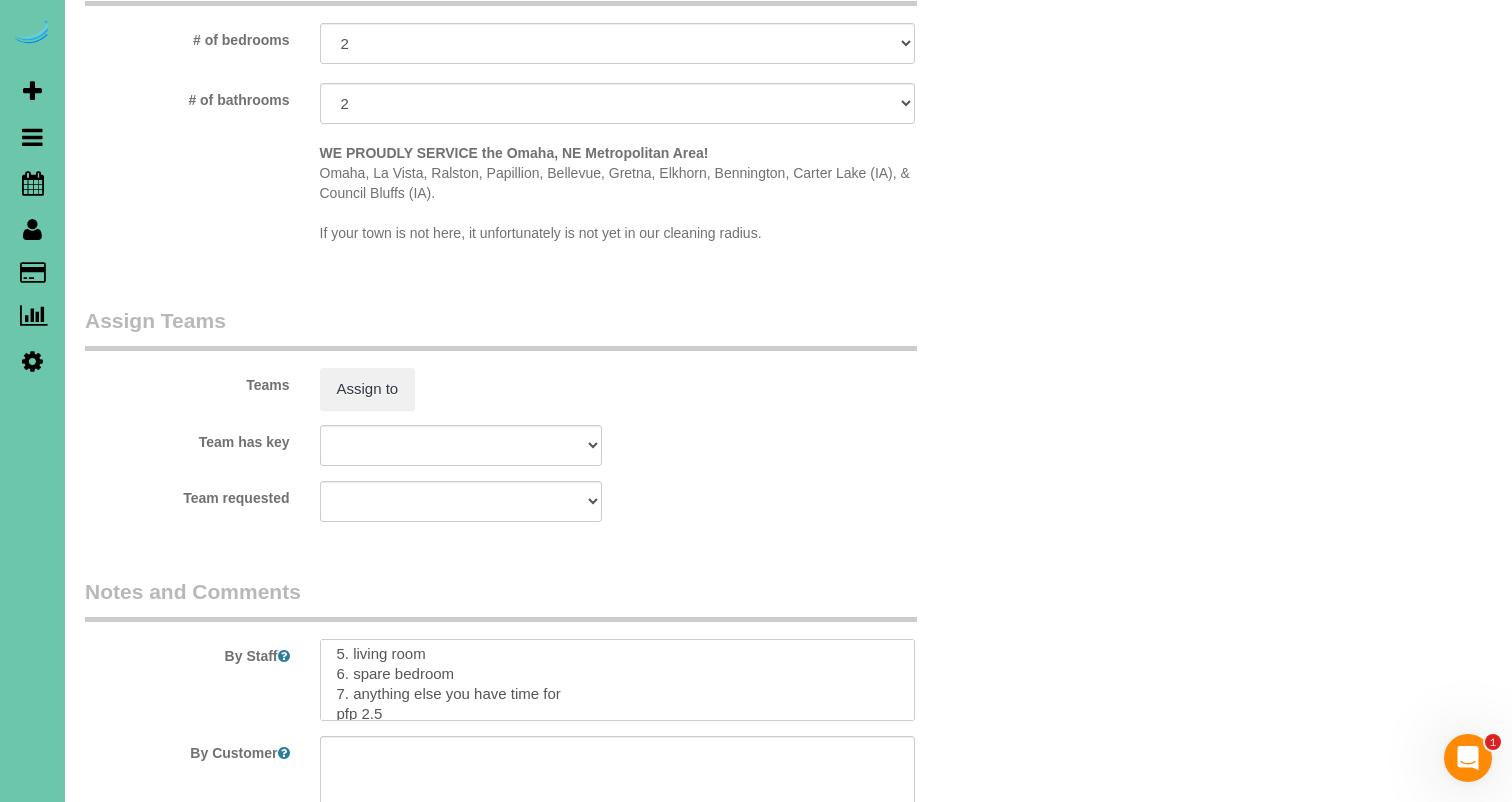 drag, startPoint x: 357, startPoint y: 677, endPoint x: 603, endPoint y: 698, distance: 246.89471 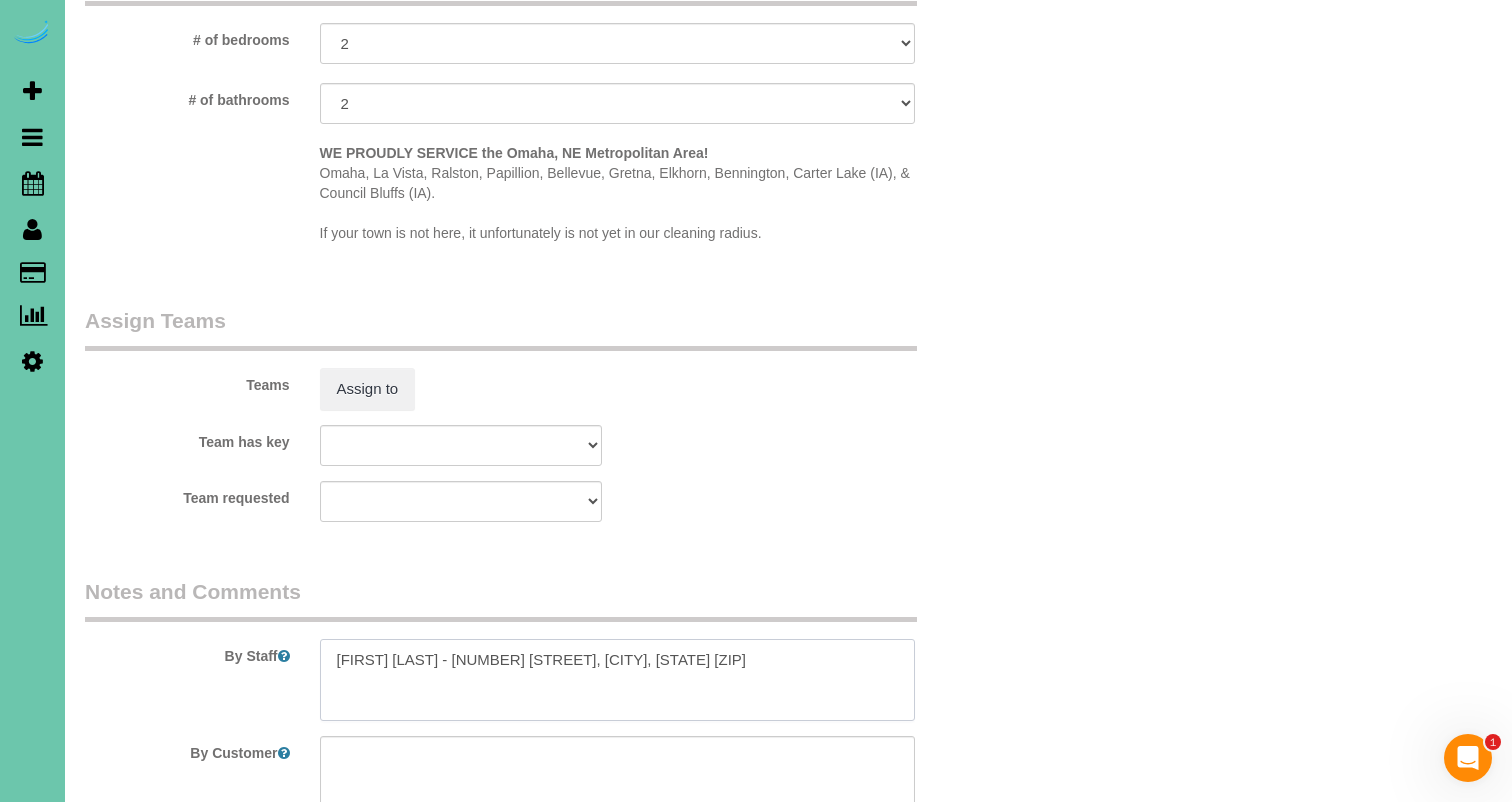 scroll, scrollTop: 120, scrollLeft: 0, axis: vertical 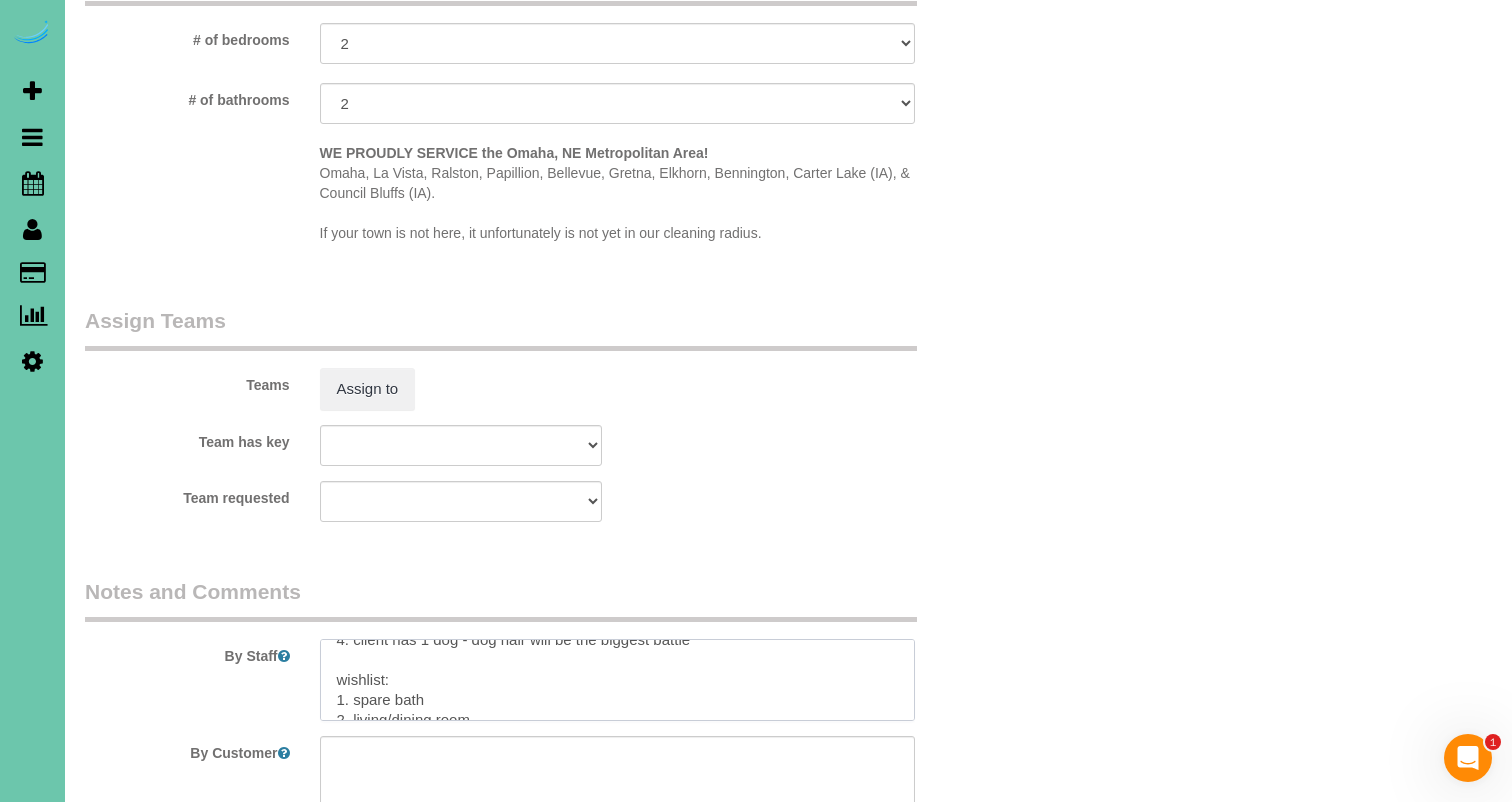 click at bounding box center [617, 680] 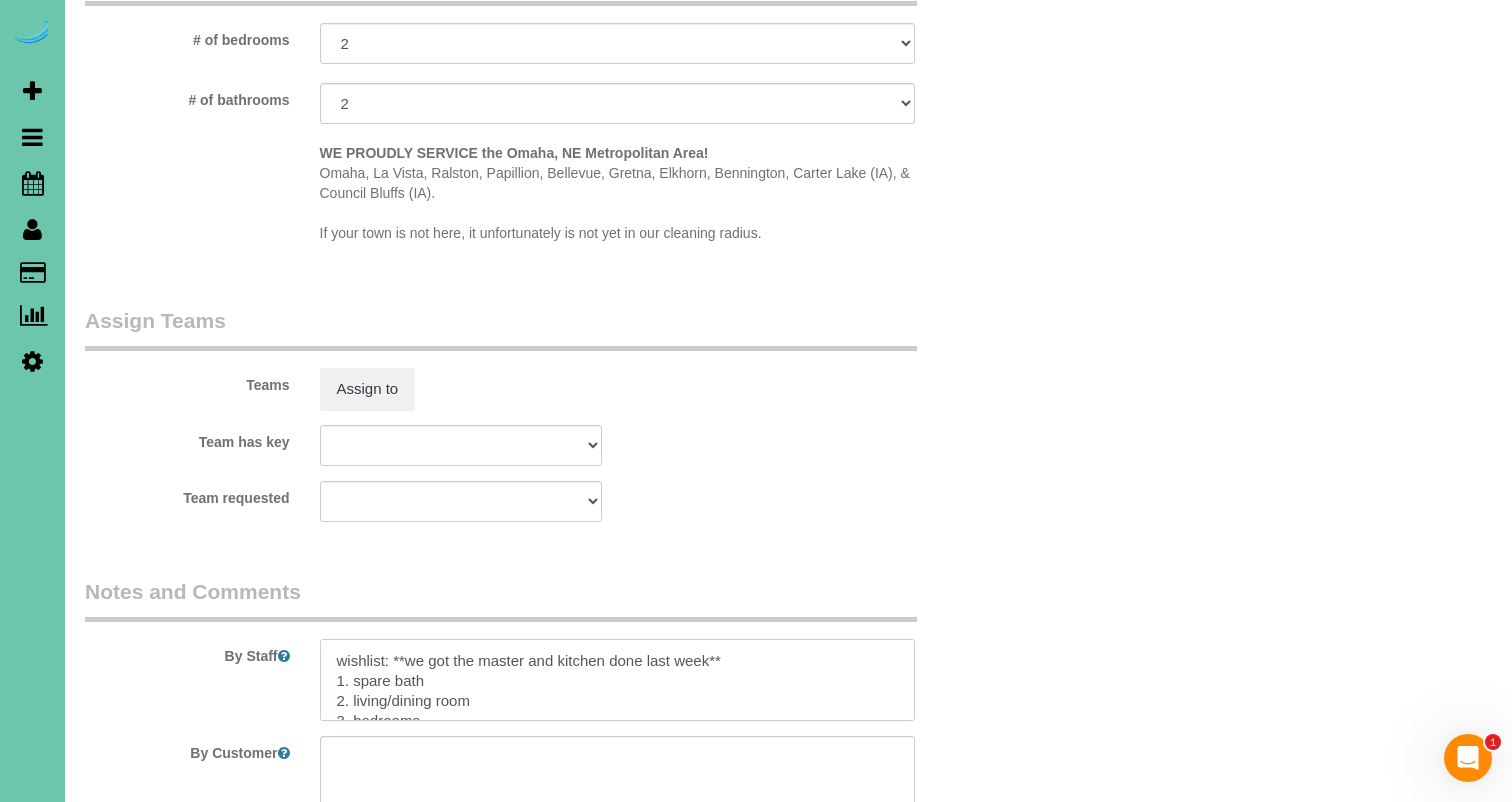 scroll, scrollTop: 158, scrollLeft: 0, axis: vertical 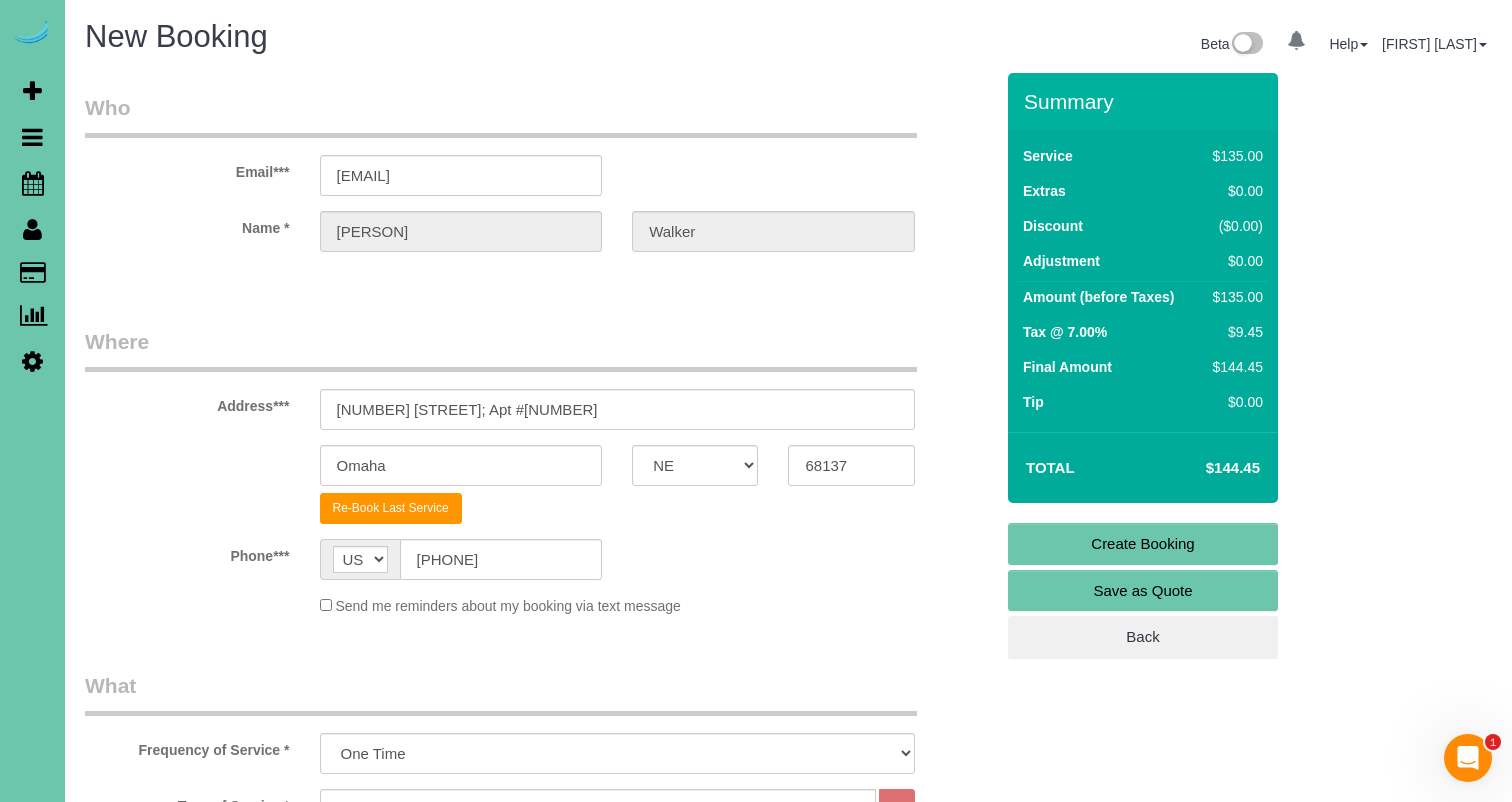 type on "**new client**
1. credit - calling to add, or doing online
2. girlfriend works from home and will be there to let you in
3. 2.5 hour custom clean - going biweekly after this - call Emily when you are done to let her know what was all completed so she can update services moving forward
4. client has 1 dog - dog hair will be the biggest battle
wishlist: **we got the master and kitchen done last week**
1. spare bath
2. living/dining room
3. bedrooms
4. touchup of master and kitchen" 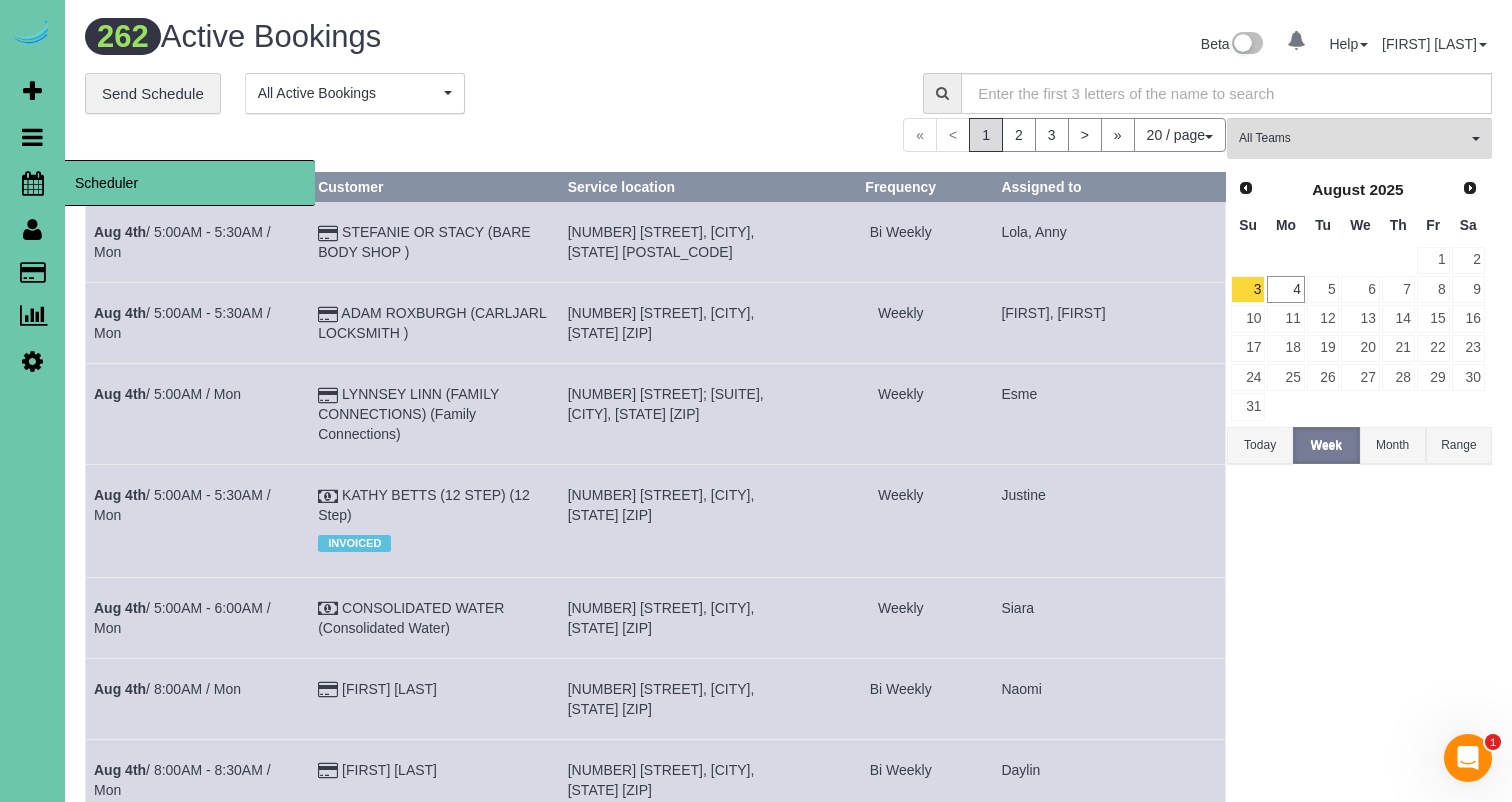 click on "Scheduler" at bounding box center [32, 183] 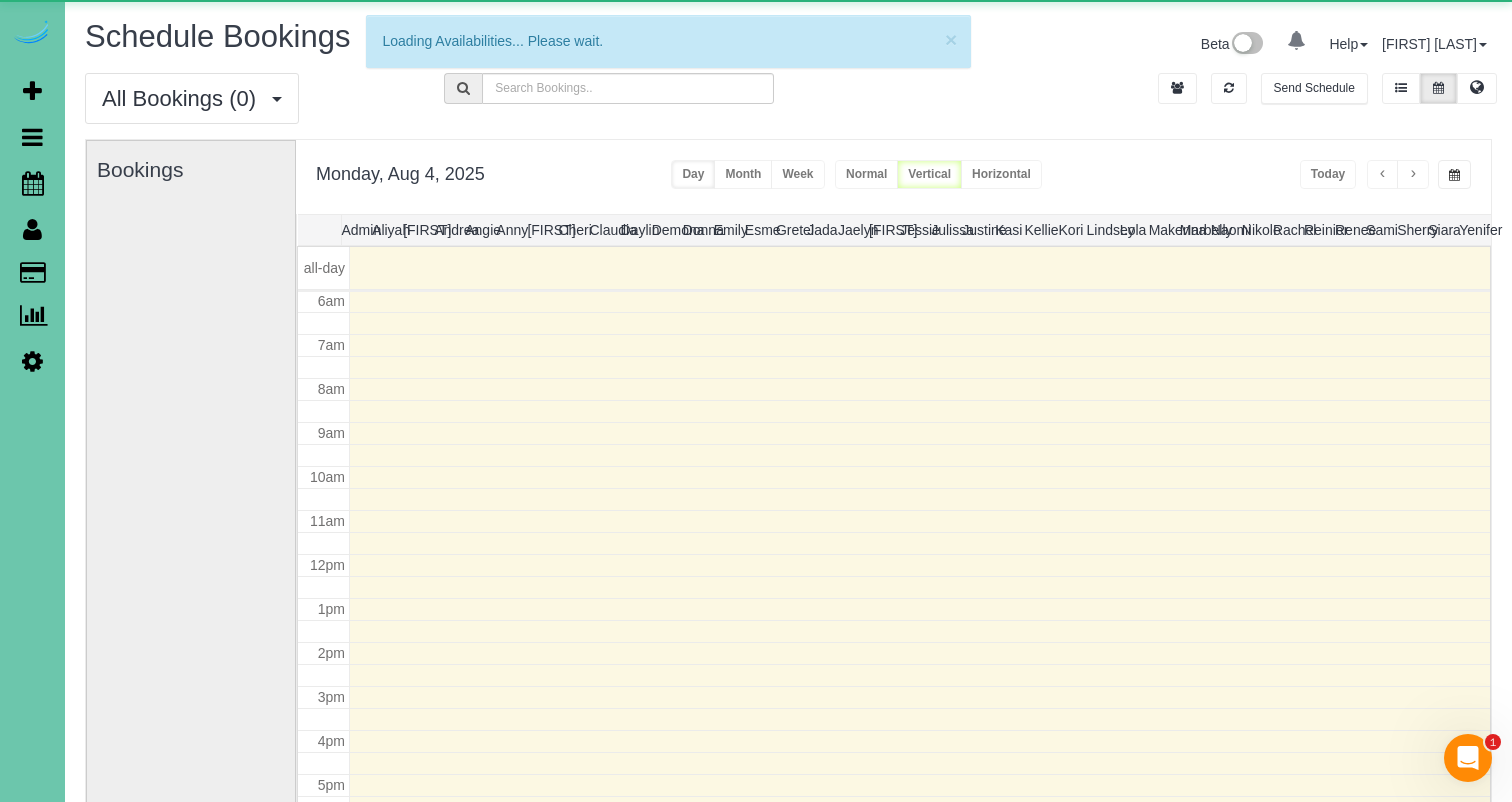 scroll, scrollTop: 265, scrollLeft: 0, axis: vertical 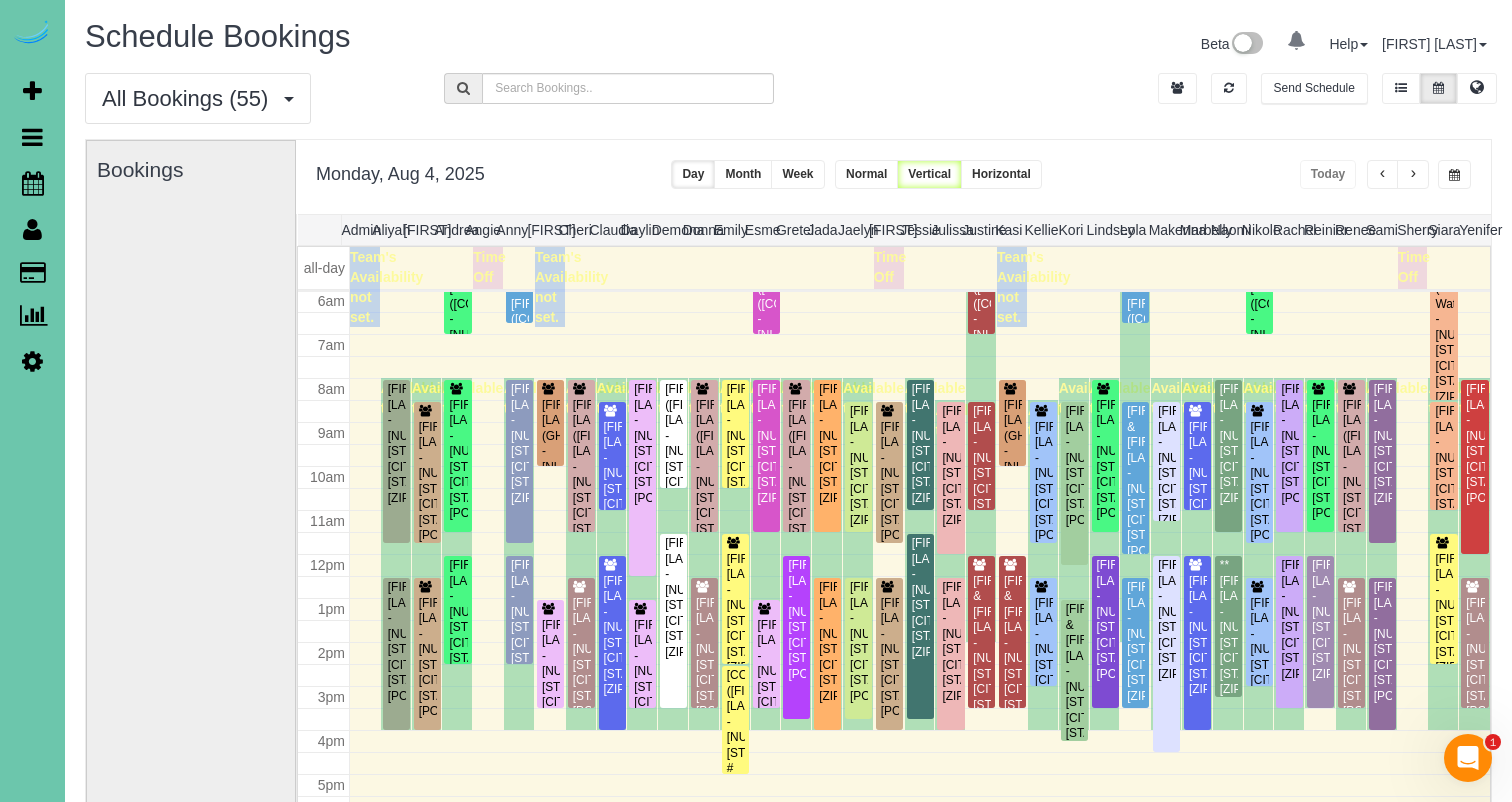 click at bounding box center (1413, 175) 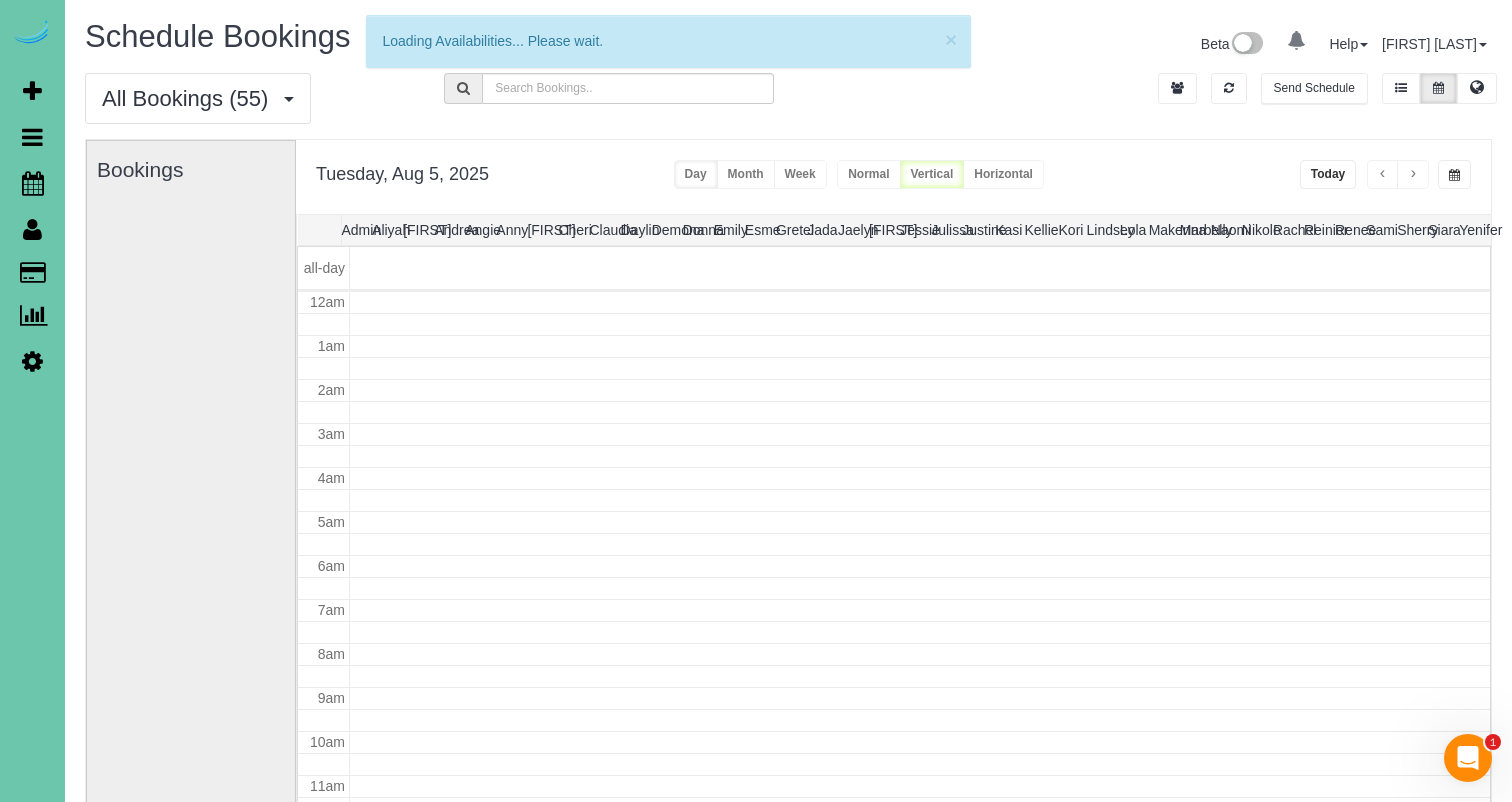 scroll, scrollTop: 265, scrollLeft: 0, axis: vertical 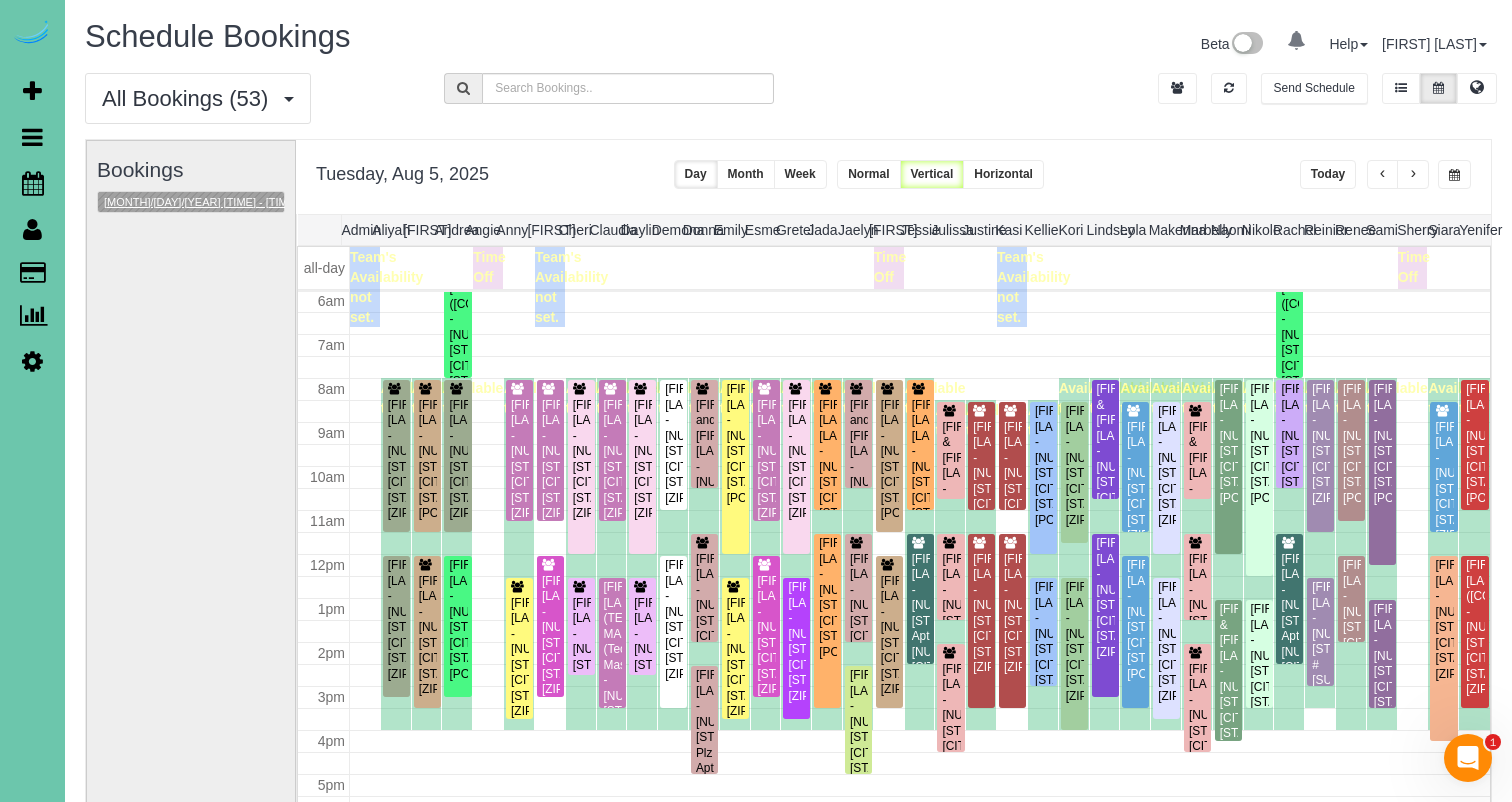 click on "[MONTH]/[DAY]/[YEAR] [TIME] - [TIME]" at bounding box center [201, 202] 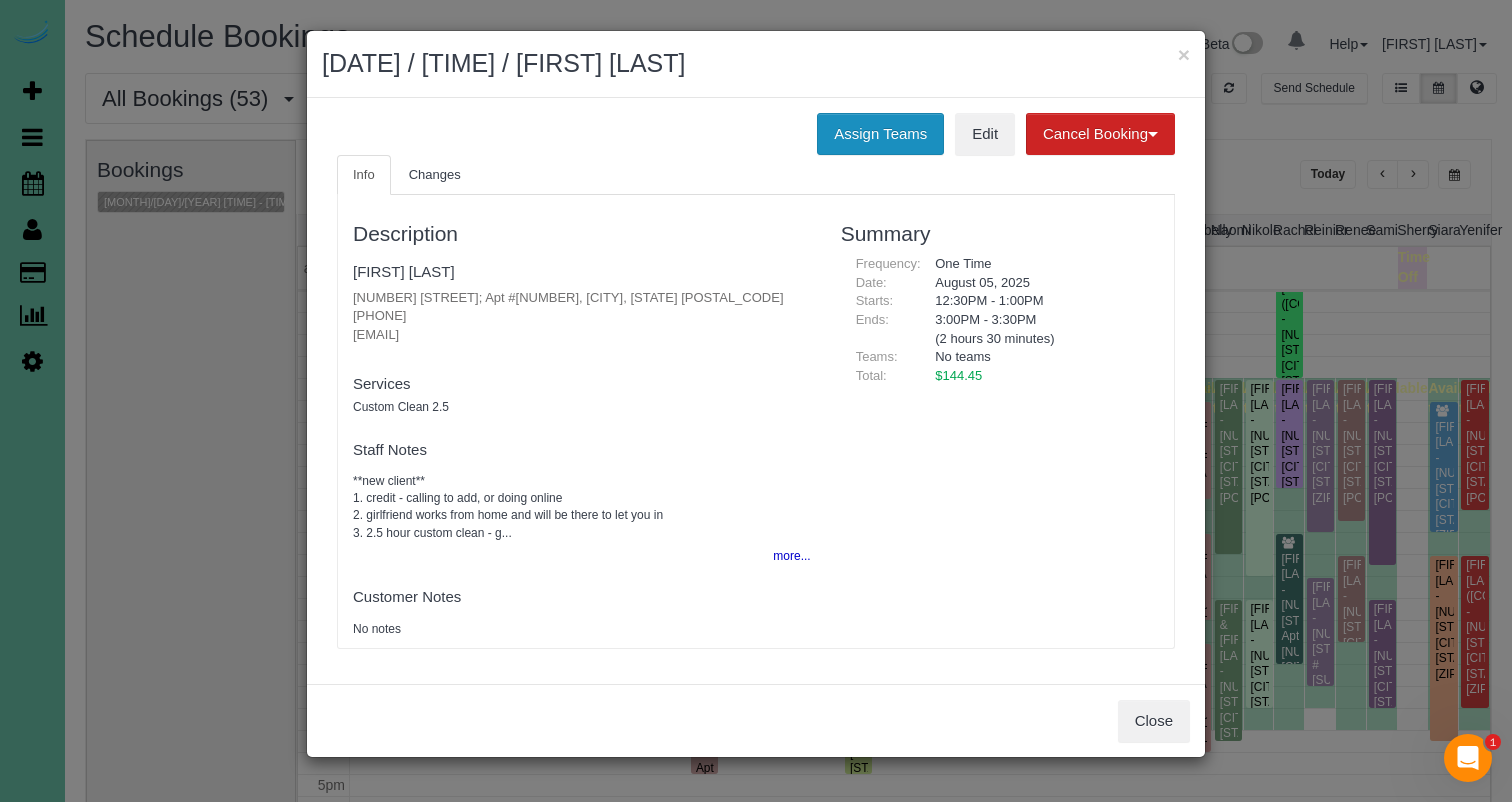 drag, startPoint x: 899, startPoint y: 131, endPoint x: 873, endPoint y: 133, distance: 26.076809 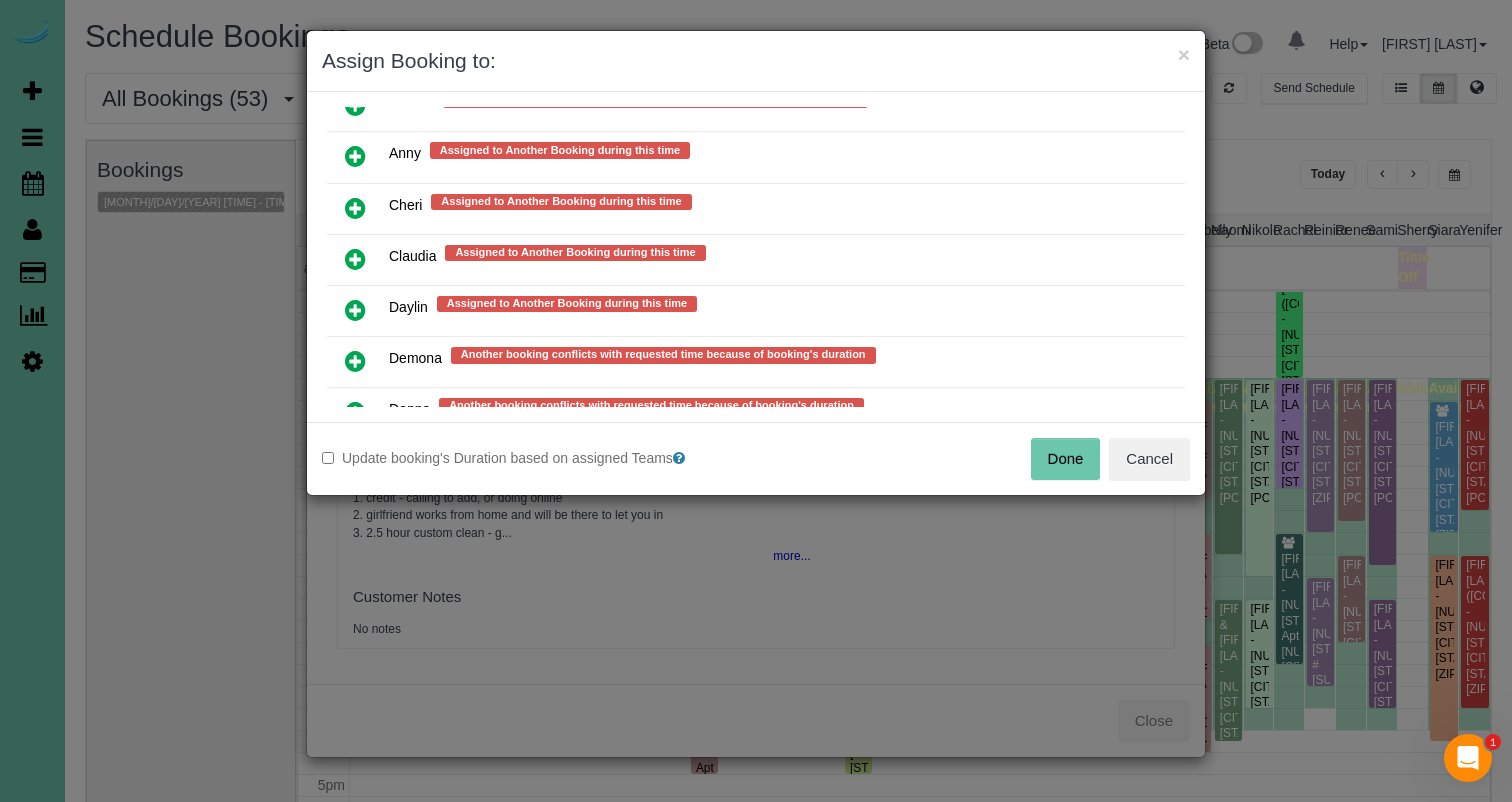 scroll, scrollTop: 932, scrollLeft: 0, axis: vertical 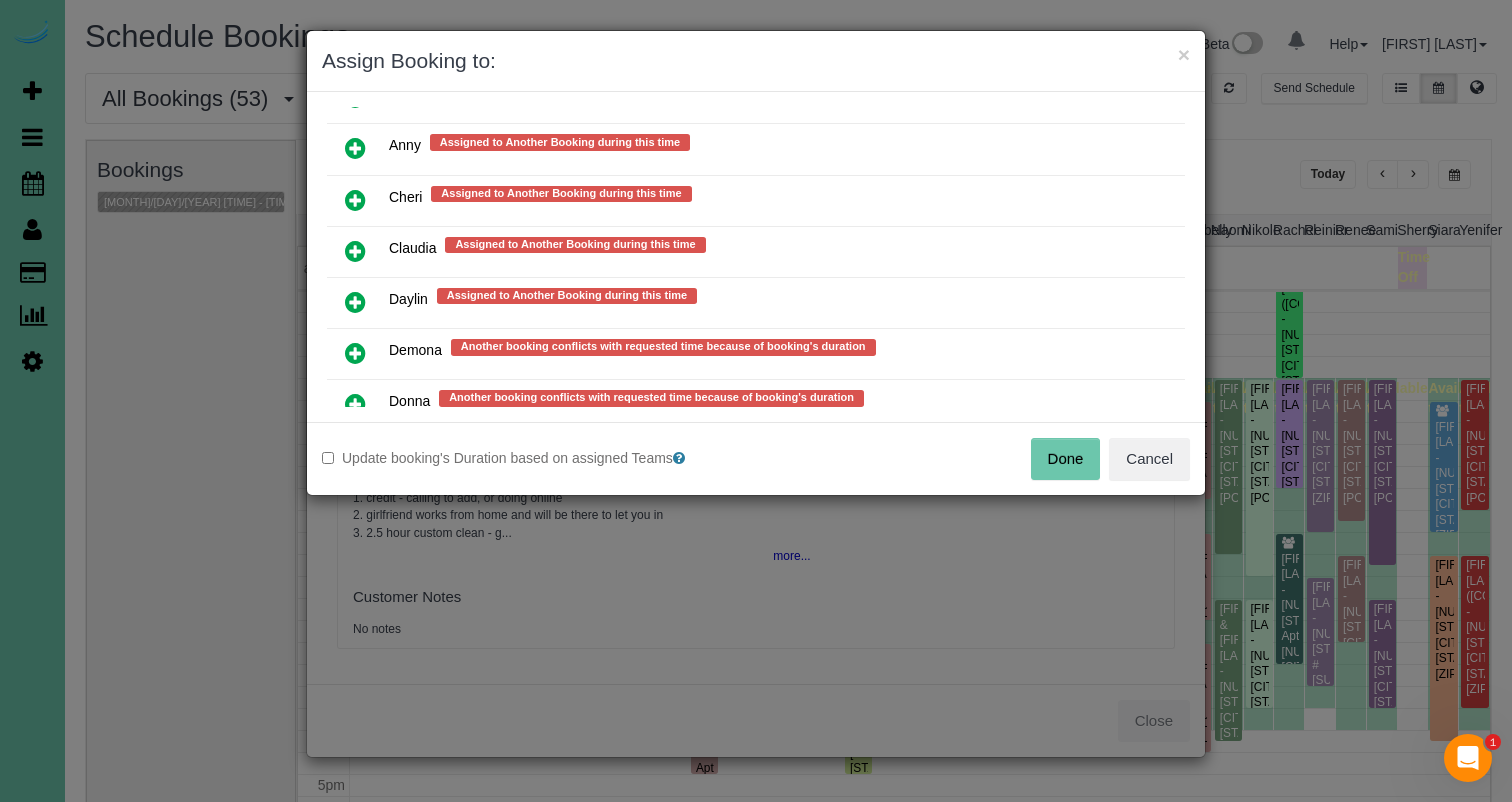 click at bounding box center [355, 252] 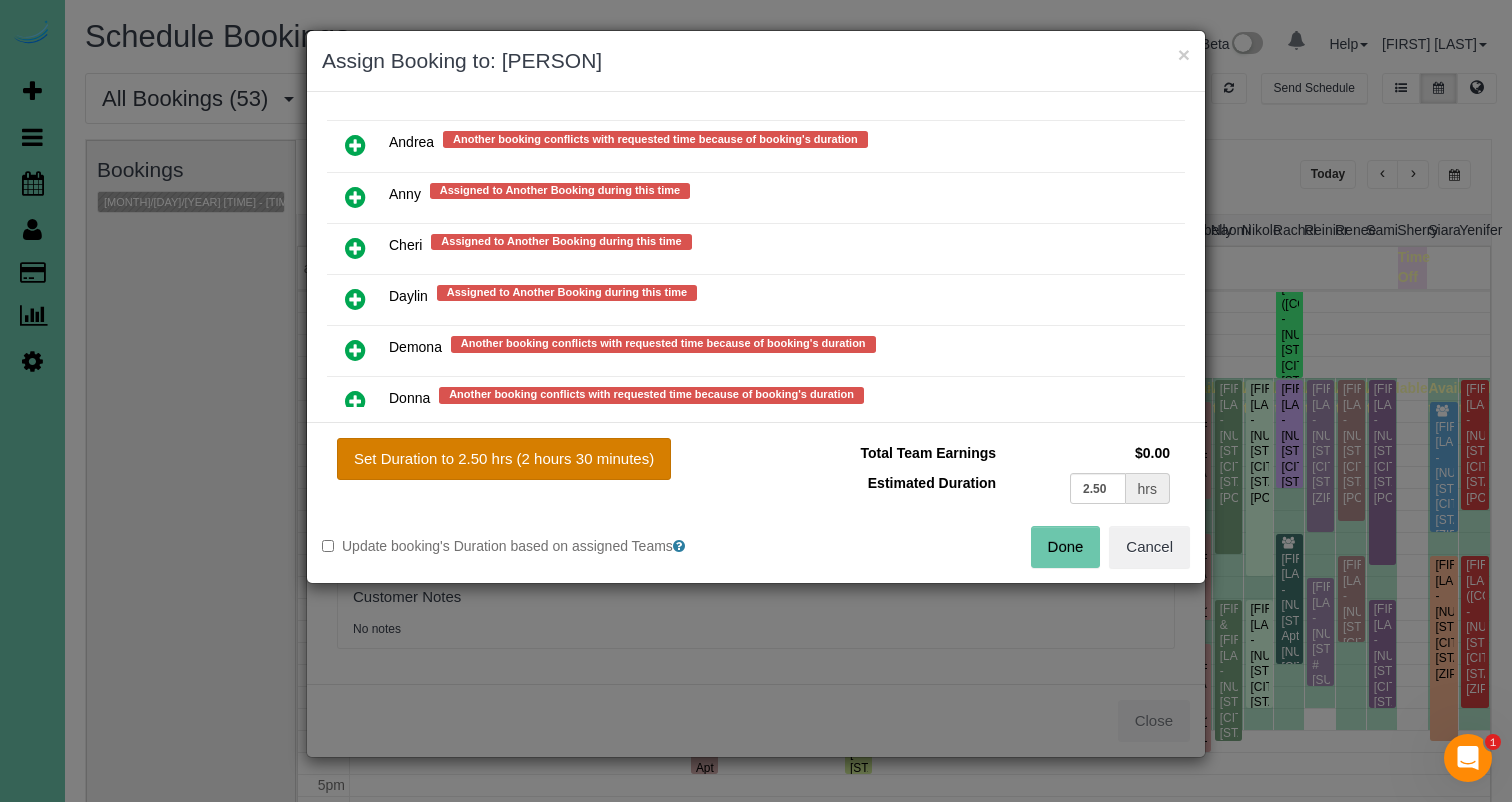 drag, startPoint x: 547, startPoint y: 458, endPoint x: 604, endPoint y: 463, distance: 57.21888 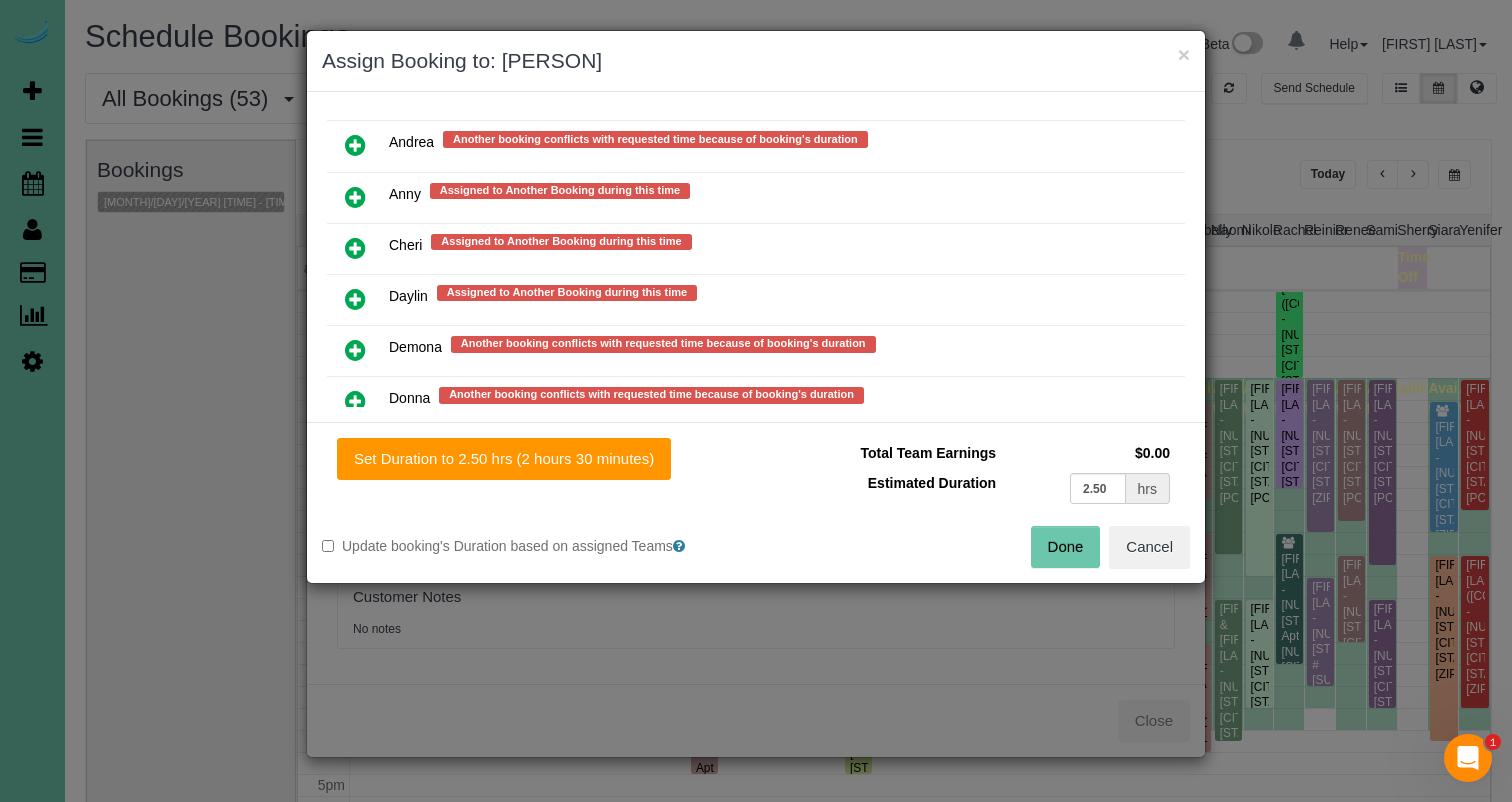 click on "Done" at bounding box center (1066, 547) 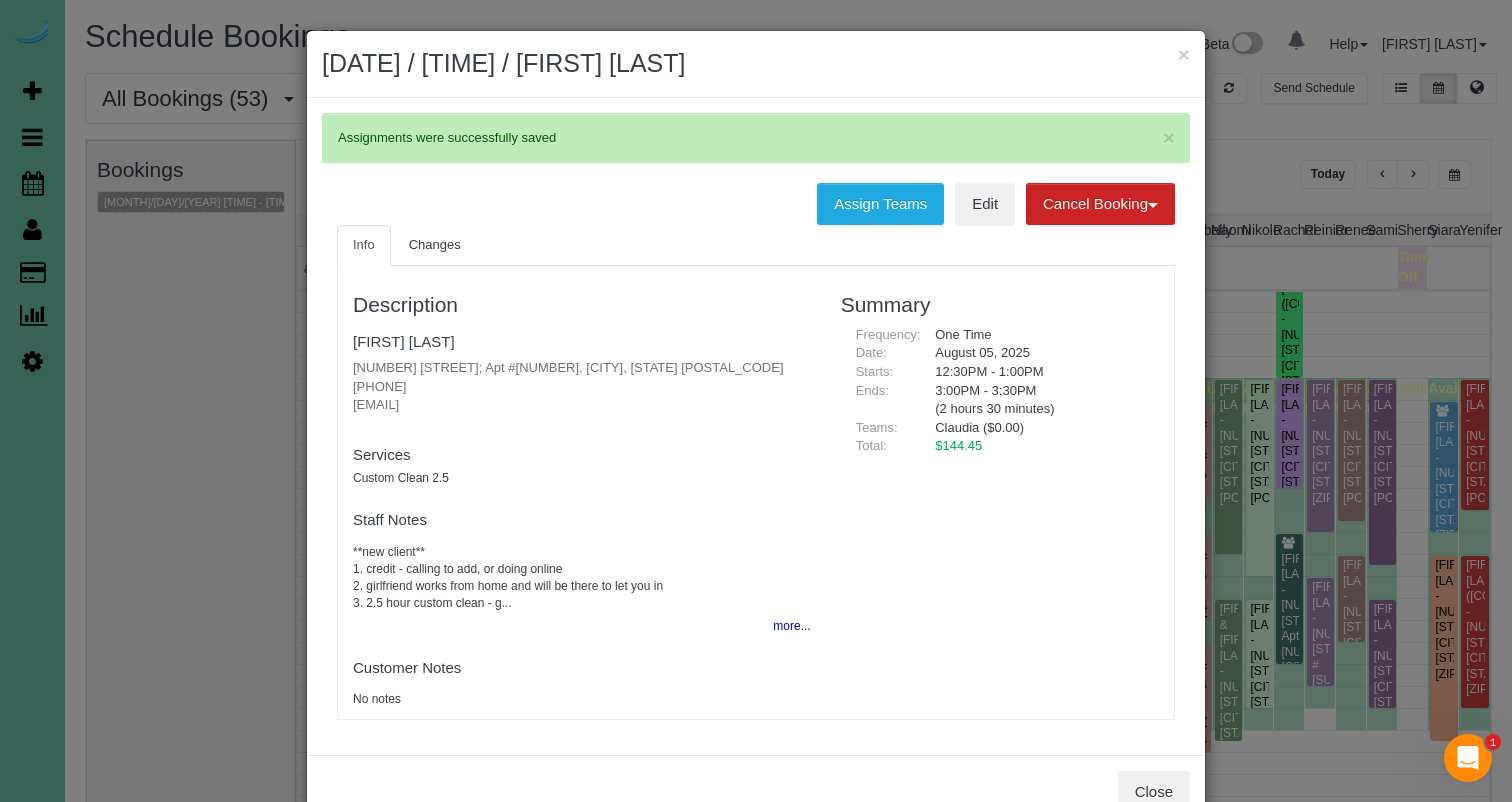 drag, startPoint x: 1181, startPoint y: 60, endPoint x: 1149, endPoint y: 80, distance: 37.735924 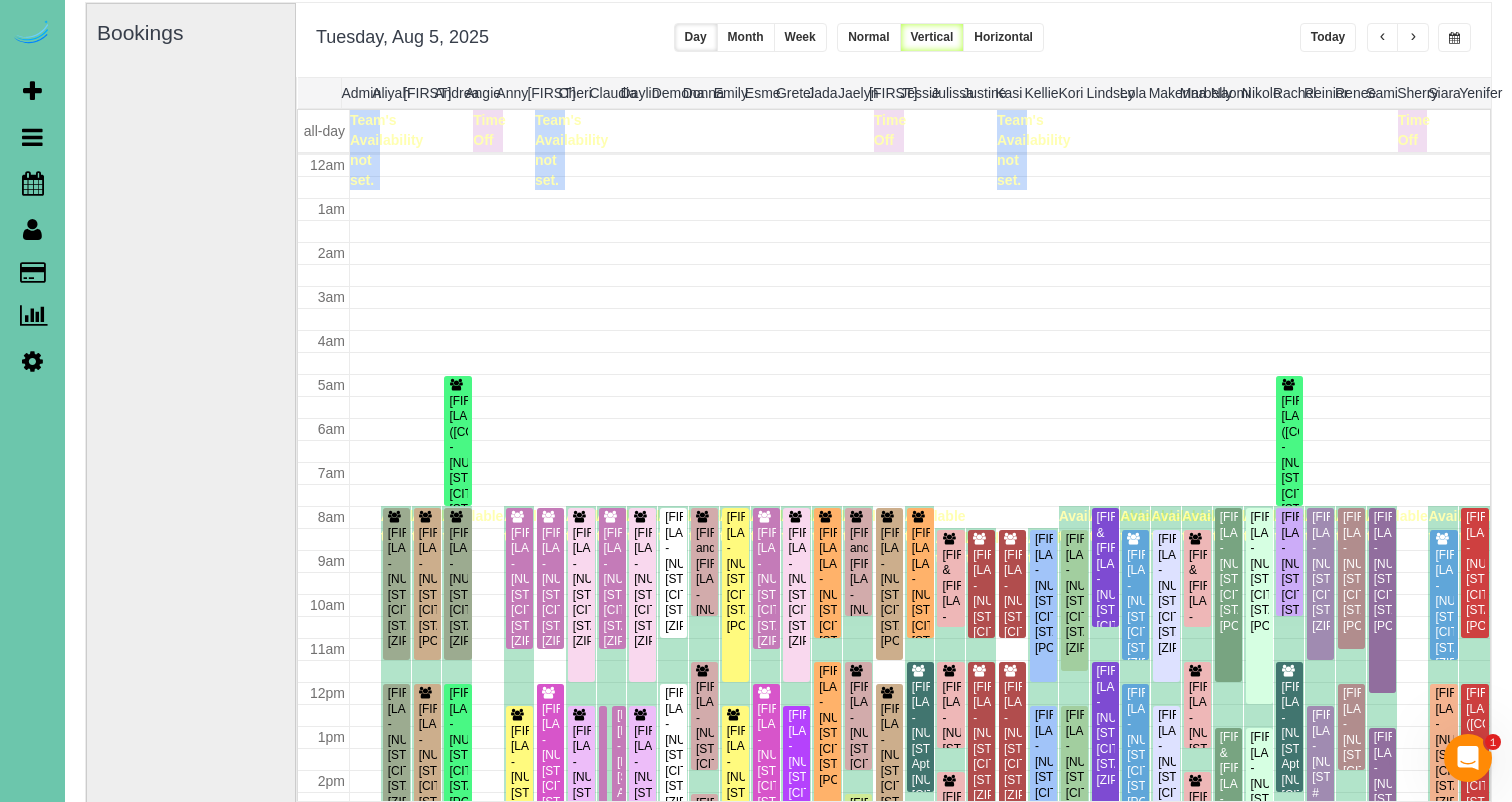 scroll, scrollTop: 265, scrollLeft: 0, axis: vertical 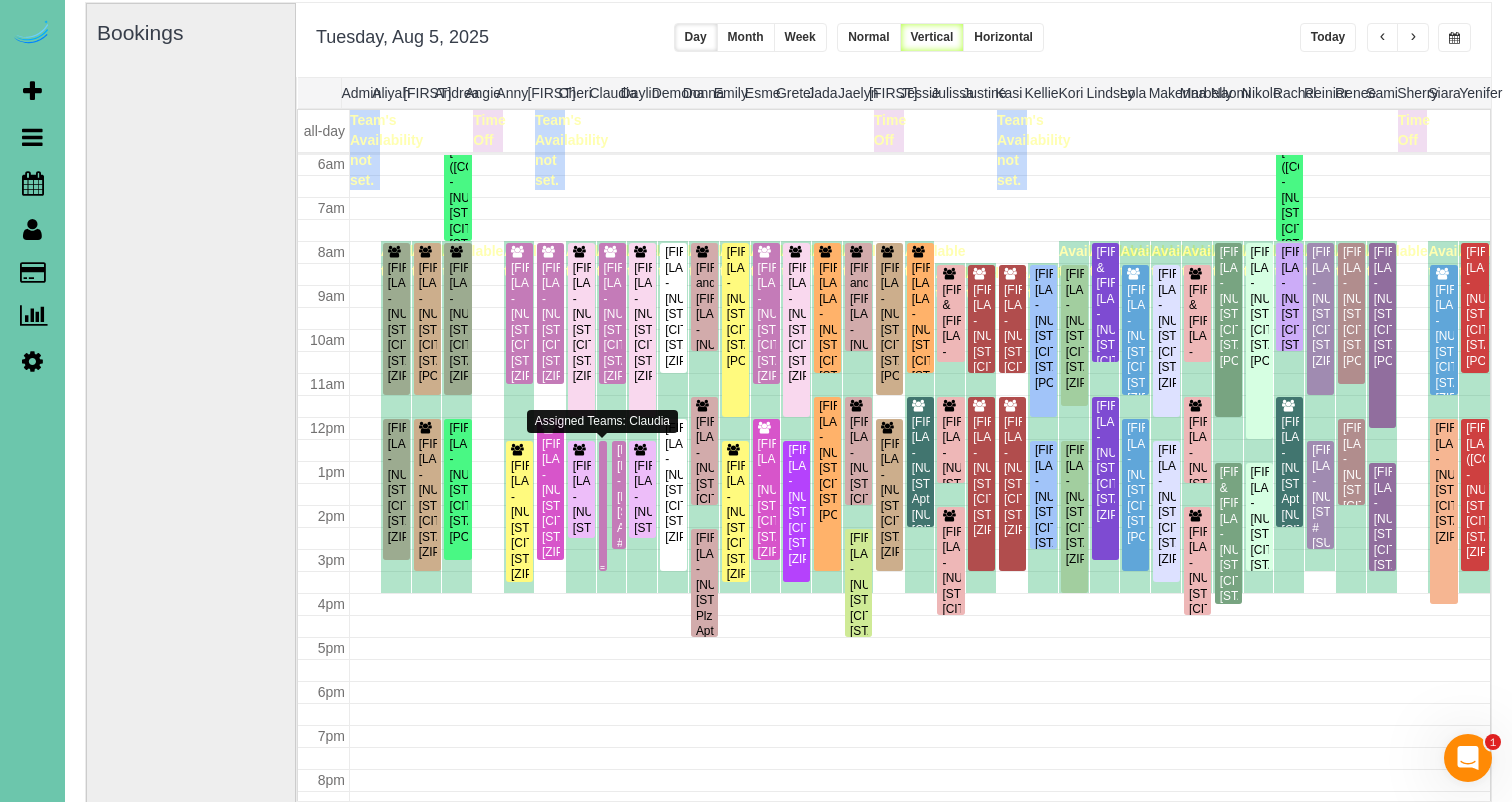 click at bounding box center [603, 506] 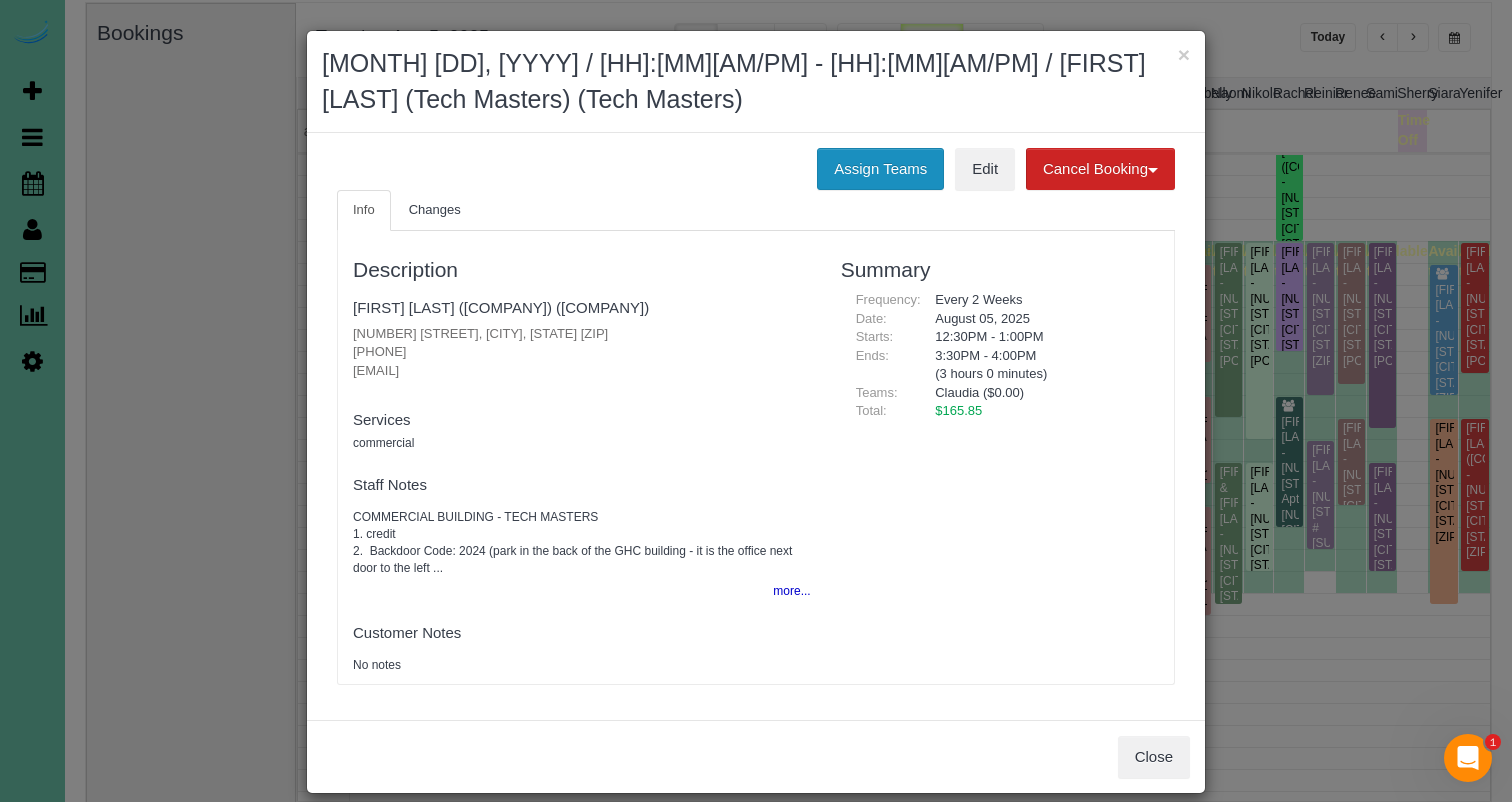 click on "Assign Teams" at bounding box center (880, 169) 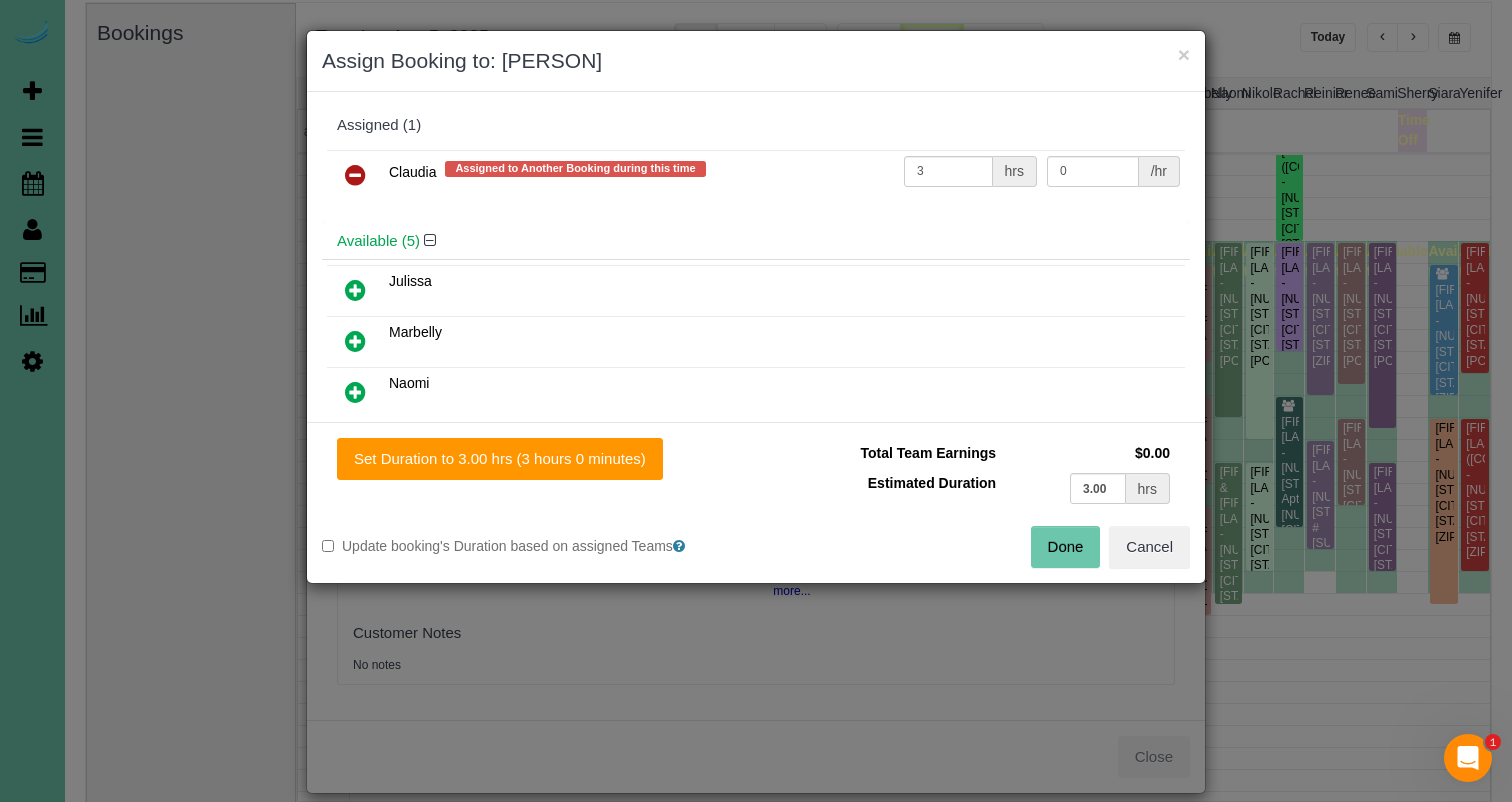 click at bounding box center [355, 175] 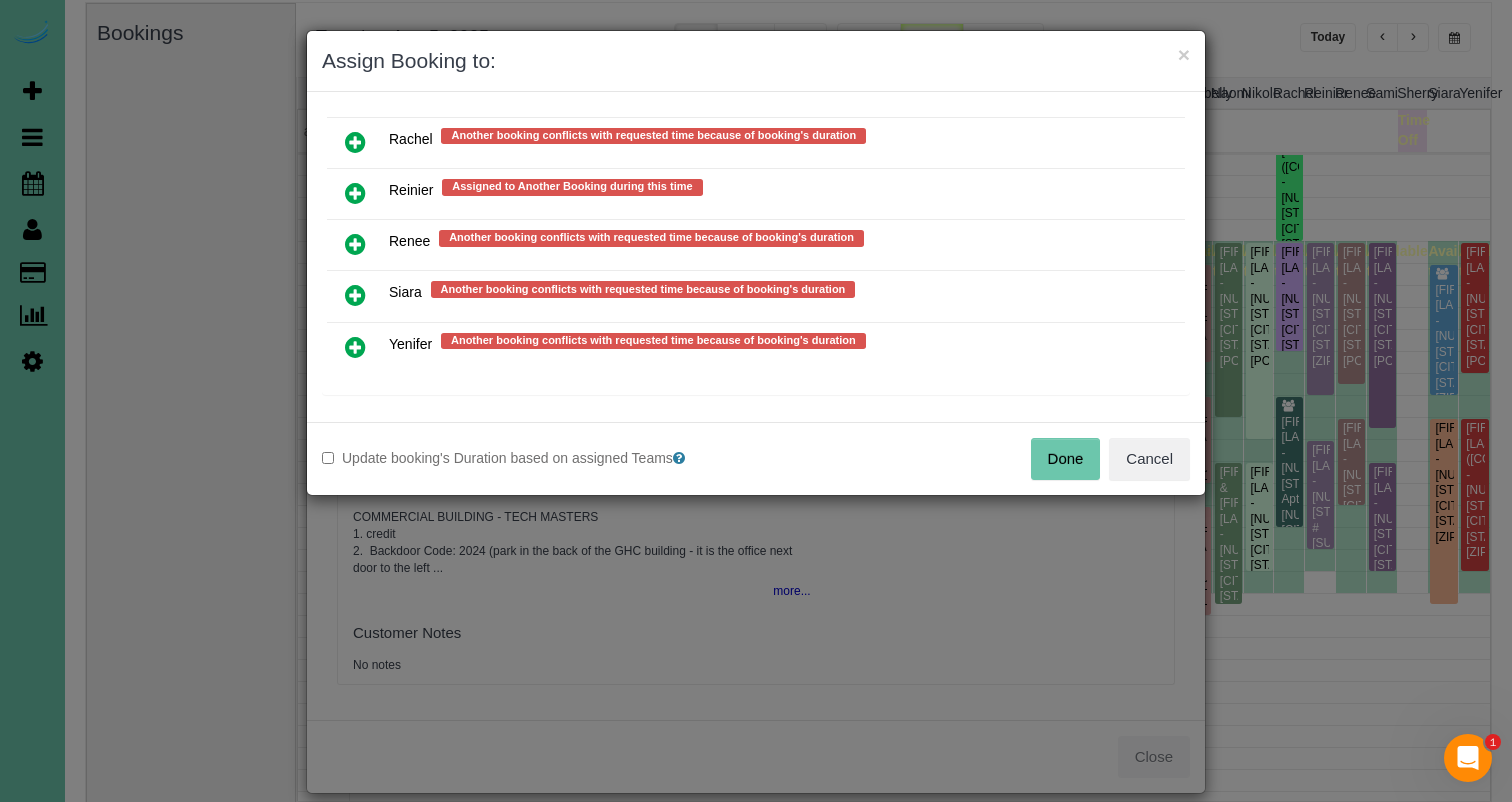 click at bounding box center (355, 244) 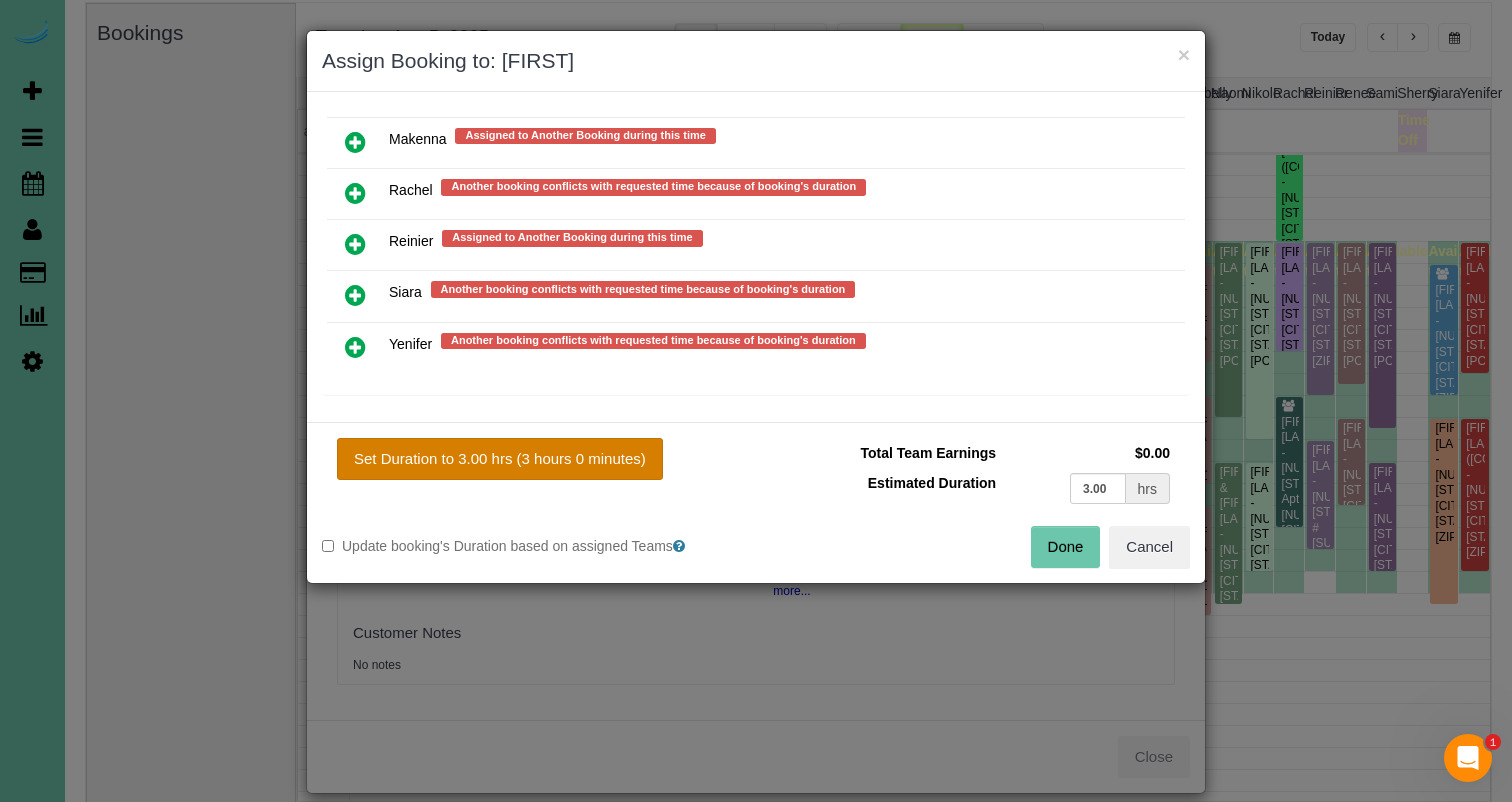 click on "Set Duration to 3.00 hrs (3 hours 0 minutes)" at bounding box center [500, 459] 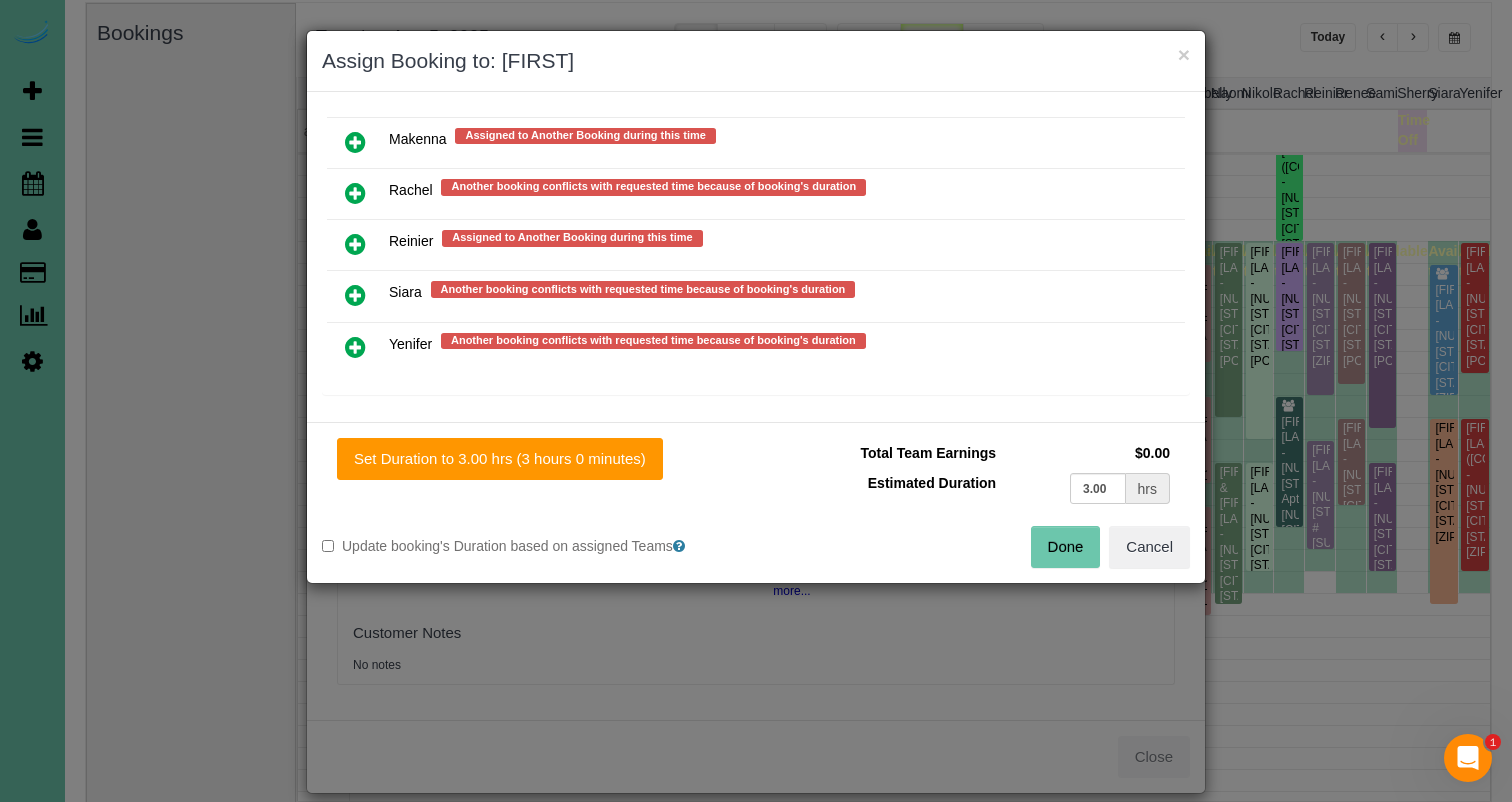 drag, startPoint x: 1056, startPoint y: 529, endPoint x: 1046, endPoint y: 528, distance: 10.049875 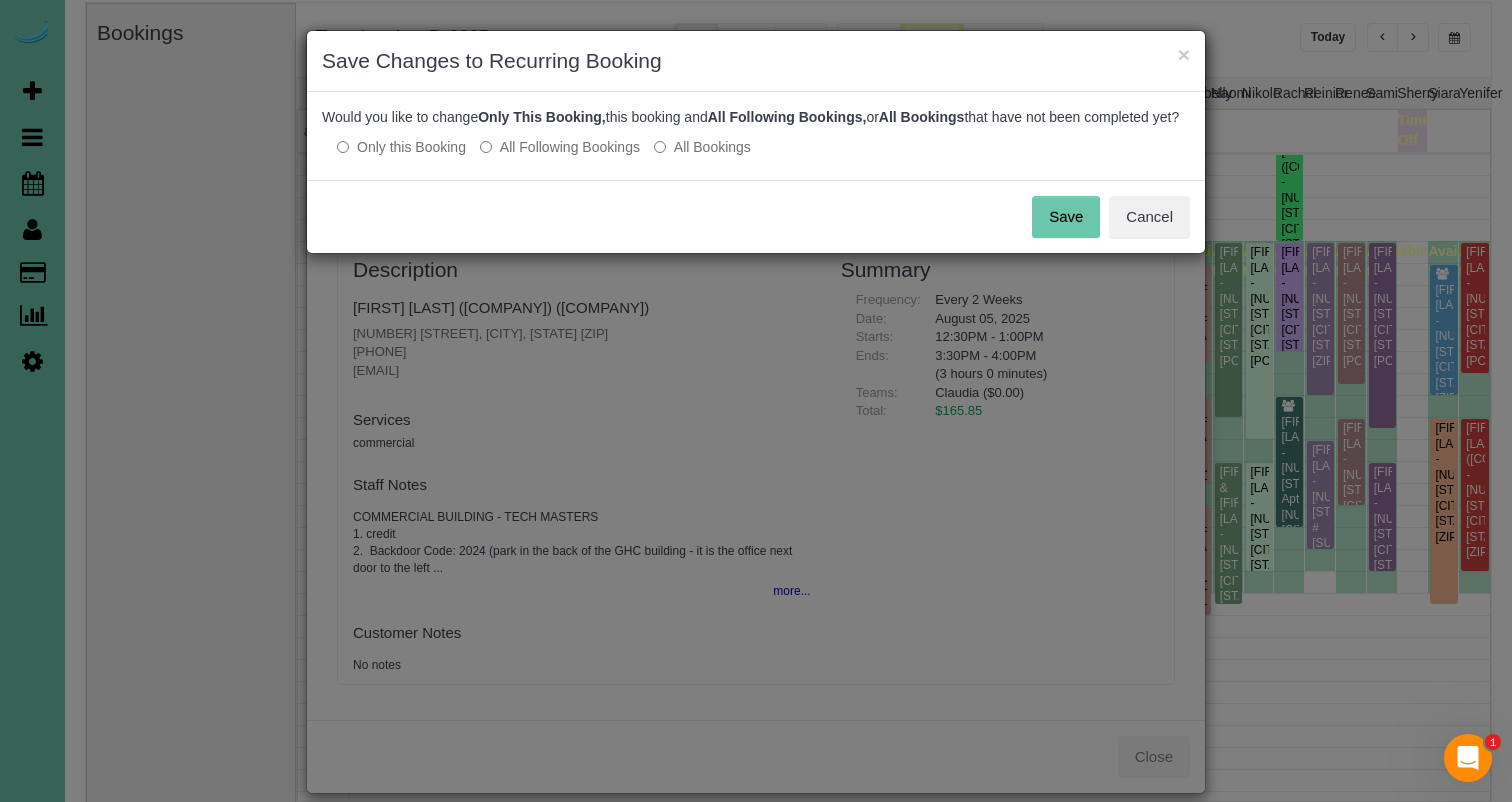 drag, startPoint x: 1080, startPoint y: 240, endPoint x: 1111, endPoint y: 121, distance: 122.97154 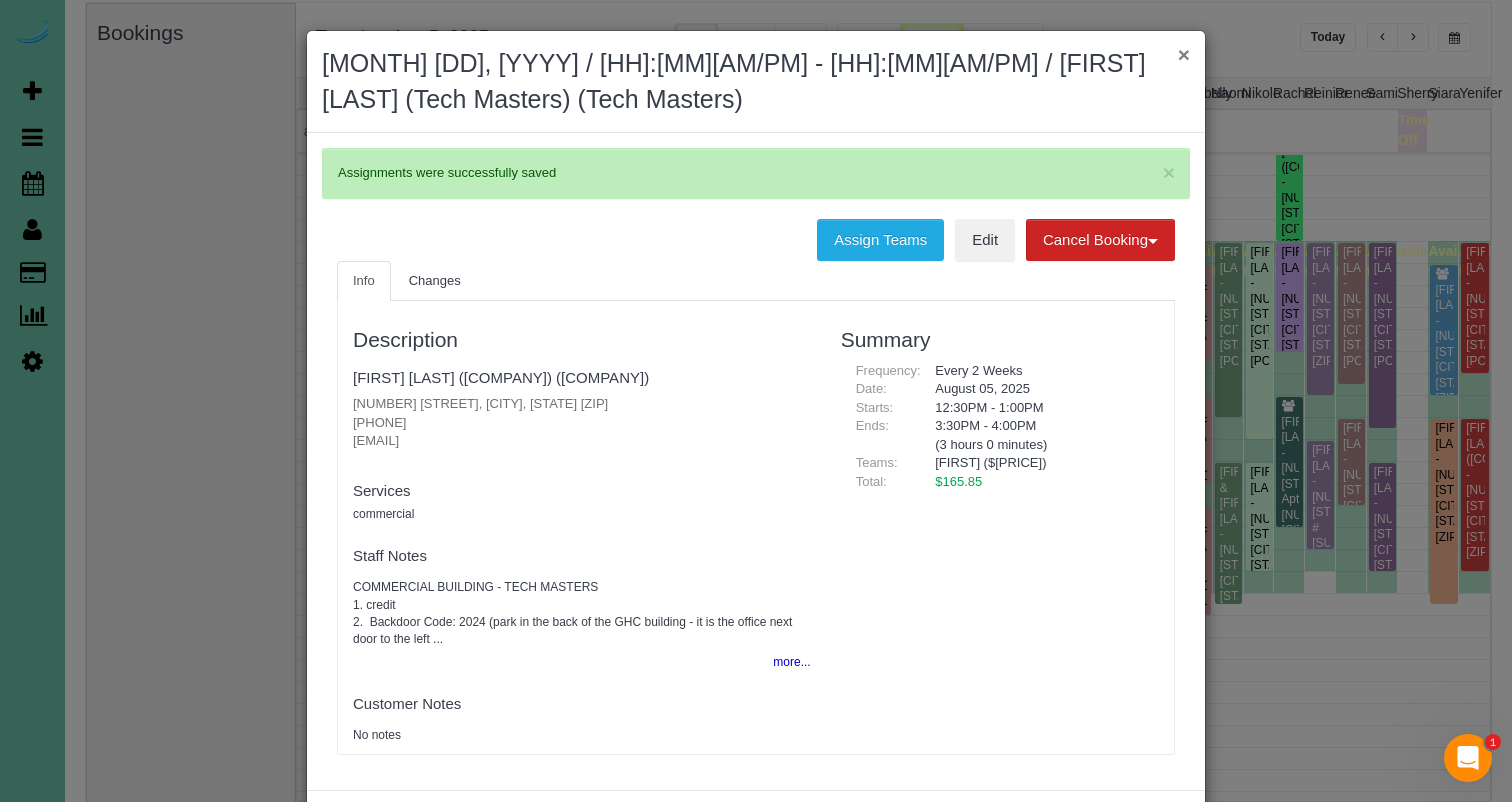 click on "×" at bounding box center (1184, 54) 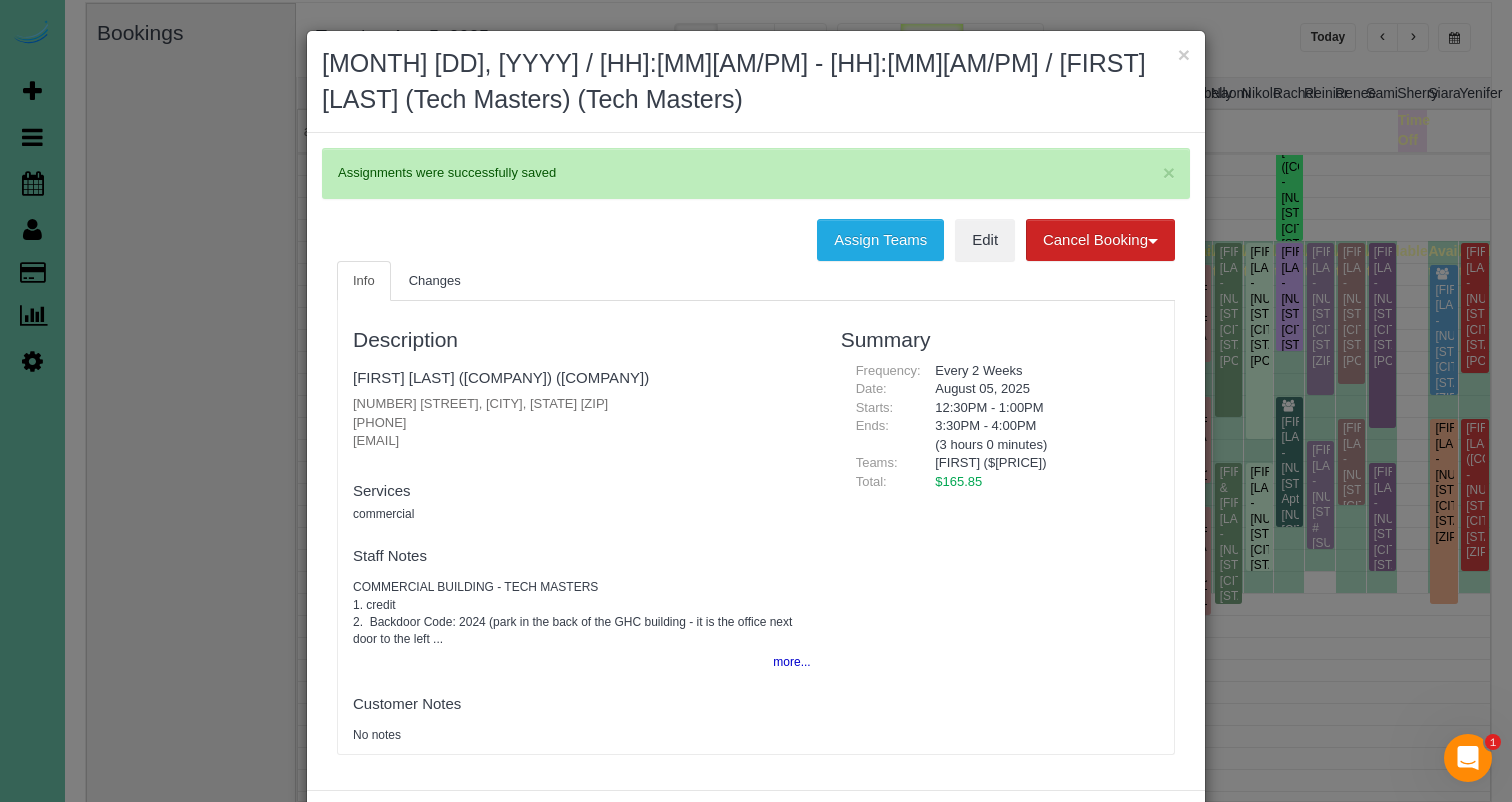 scroll, scrollTop: 265, scrollLeft: 0, axis: vertical 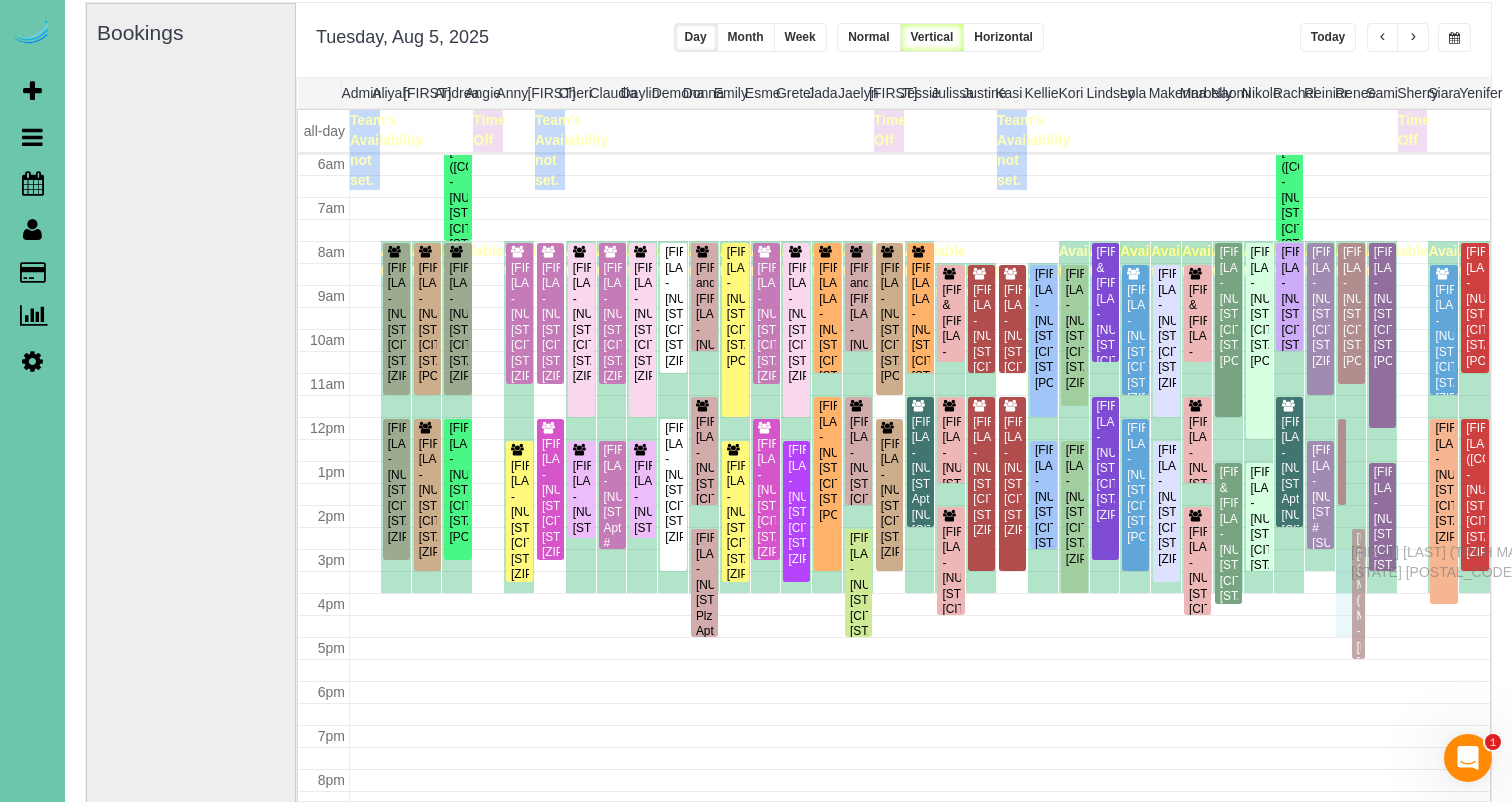 drag, startPoint x: 1359, startPoint y: 468, endPoint x: 1356, endPoint y: 549, distance: 81.055534 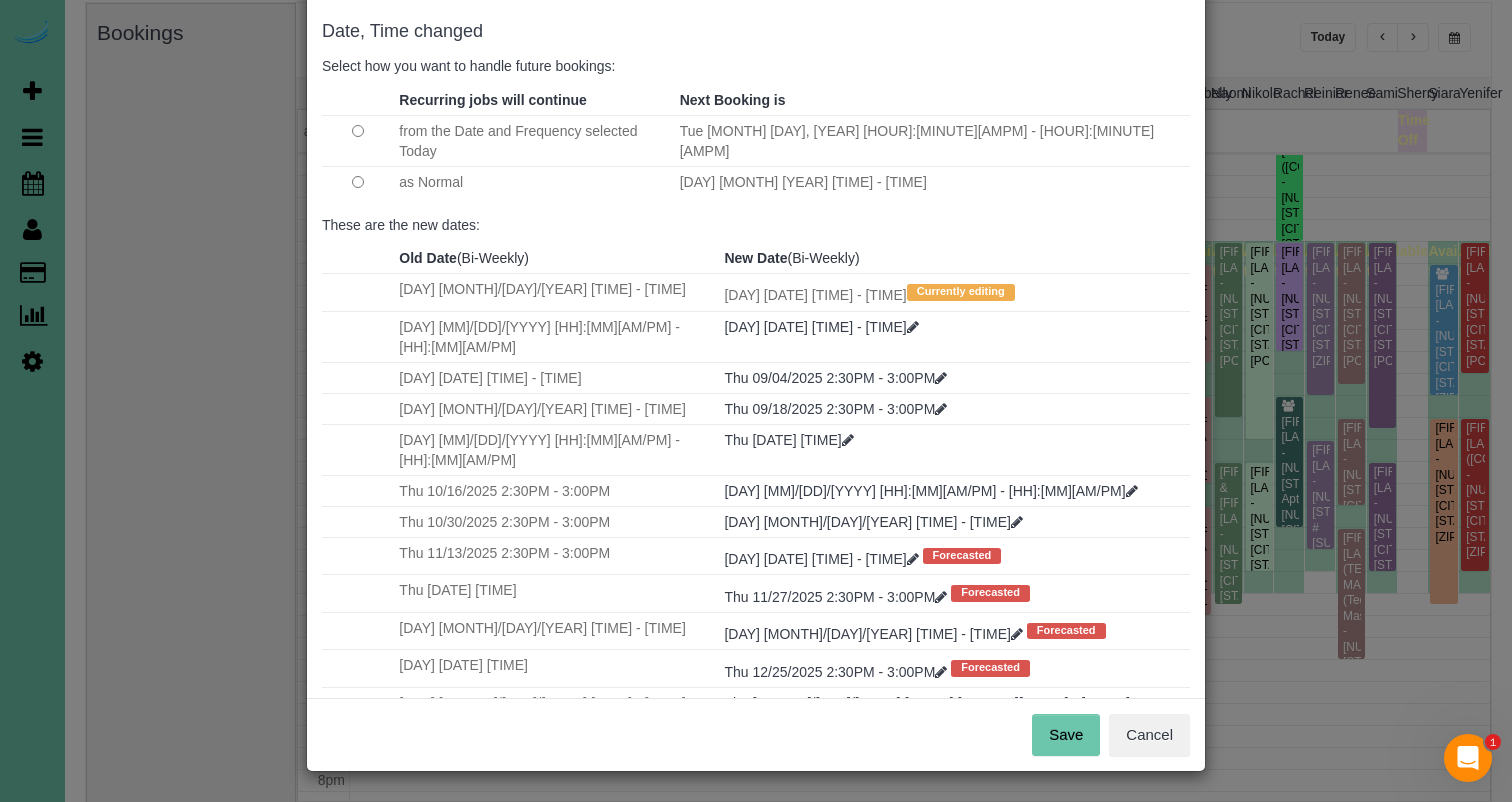 scroll, scrollTop: 93, scrollLeft: 0, axis: vertical 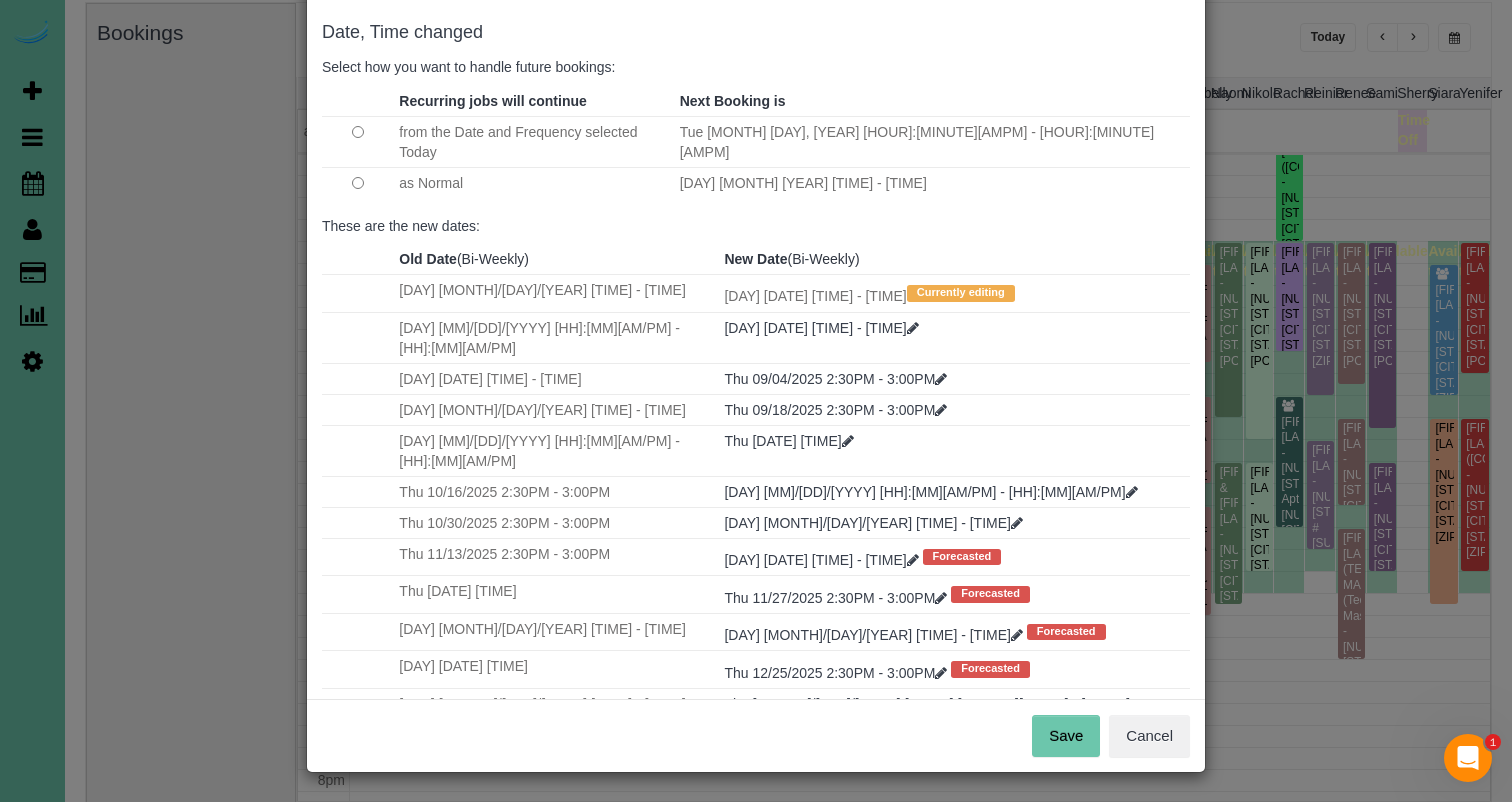 click on "Save" at bounding box center [1066, 736] 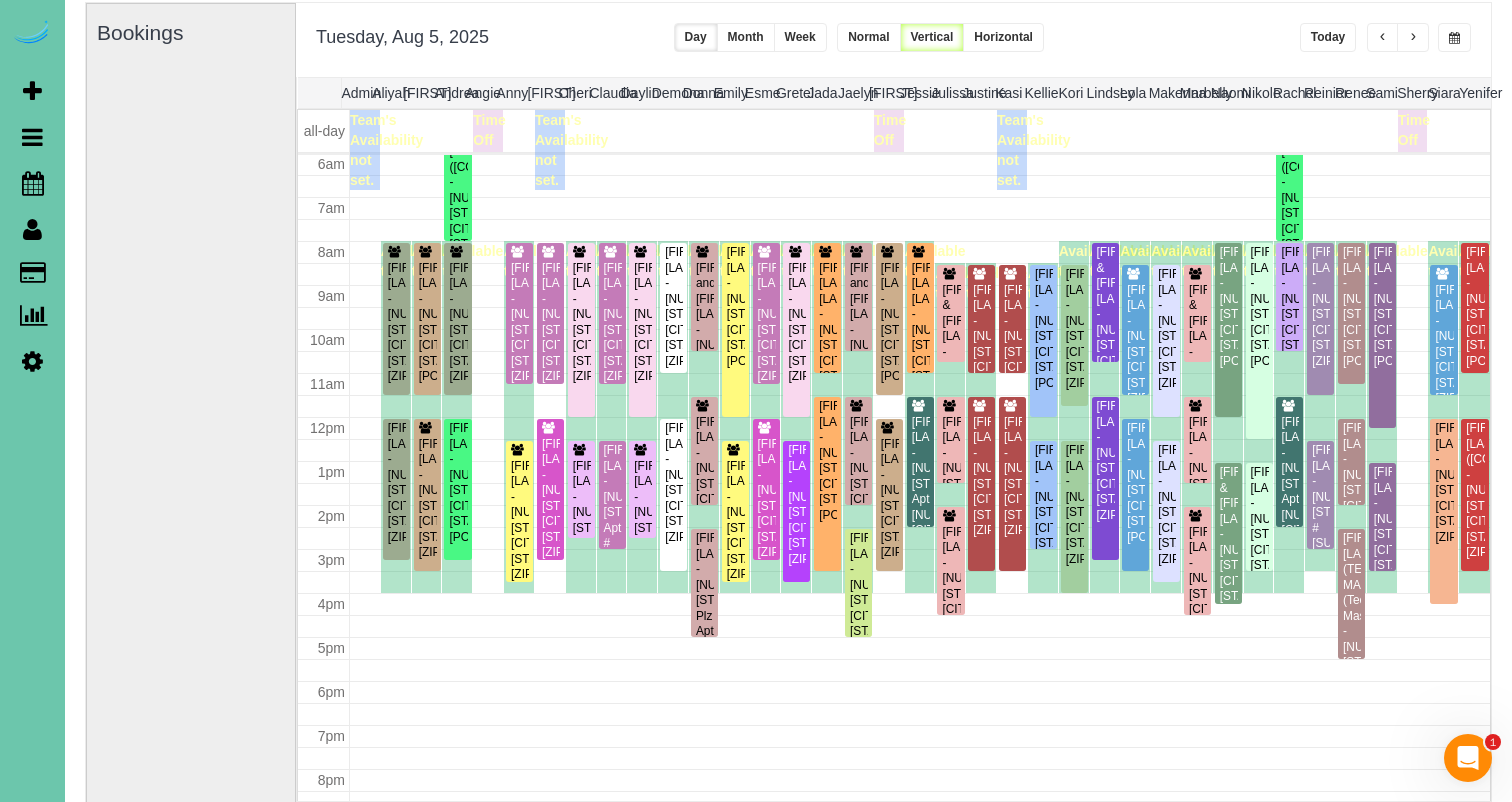 scroll, scrollTop: 265, scrollLeft: 0, axis: vertical 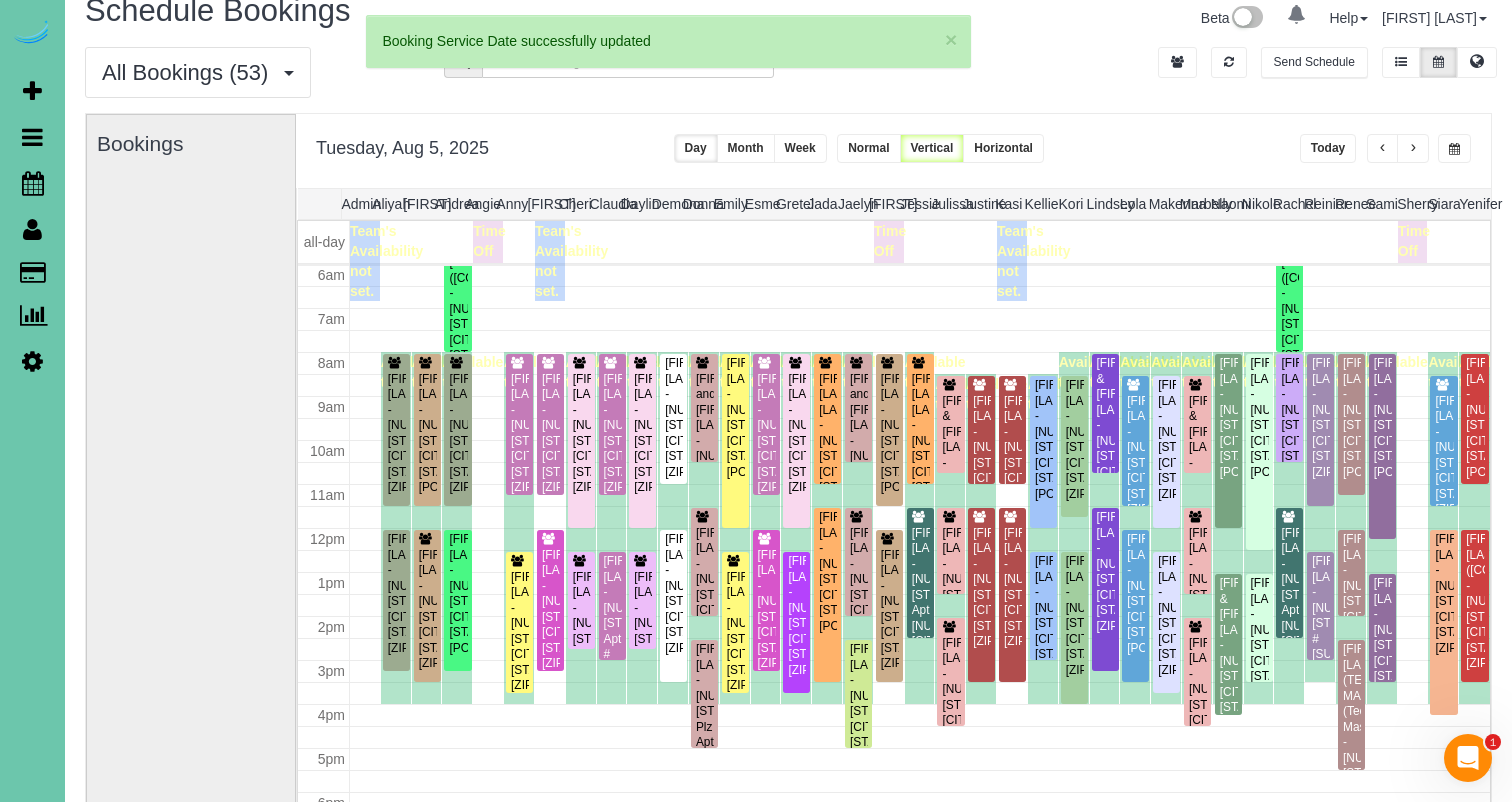 click at bounding box center [1413, 148] 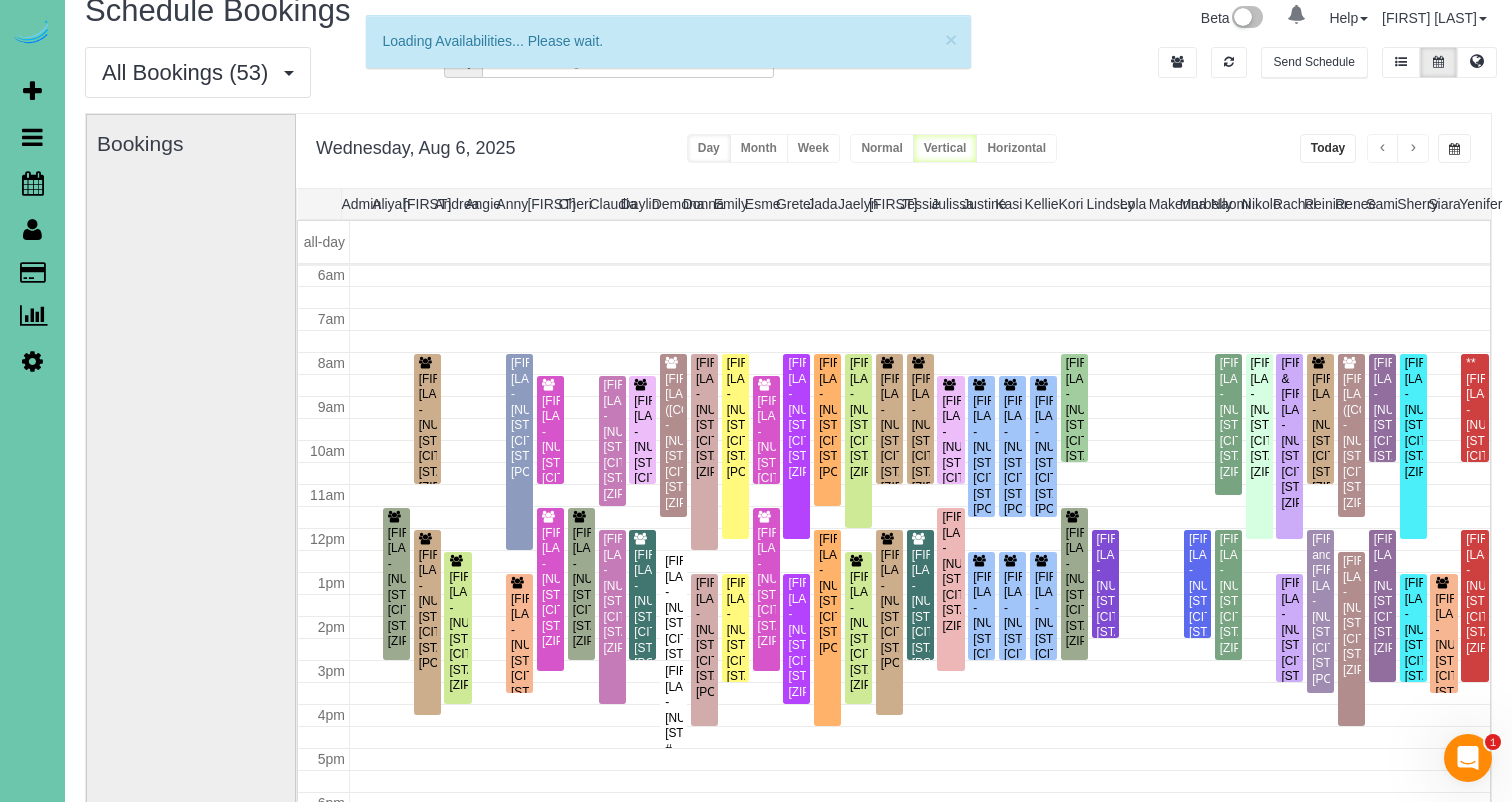 scroll, scrollTop: 265, scrollLeft: 0, axis: vertical 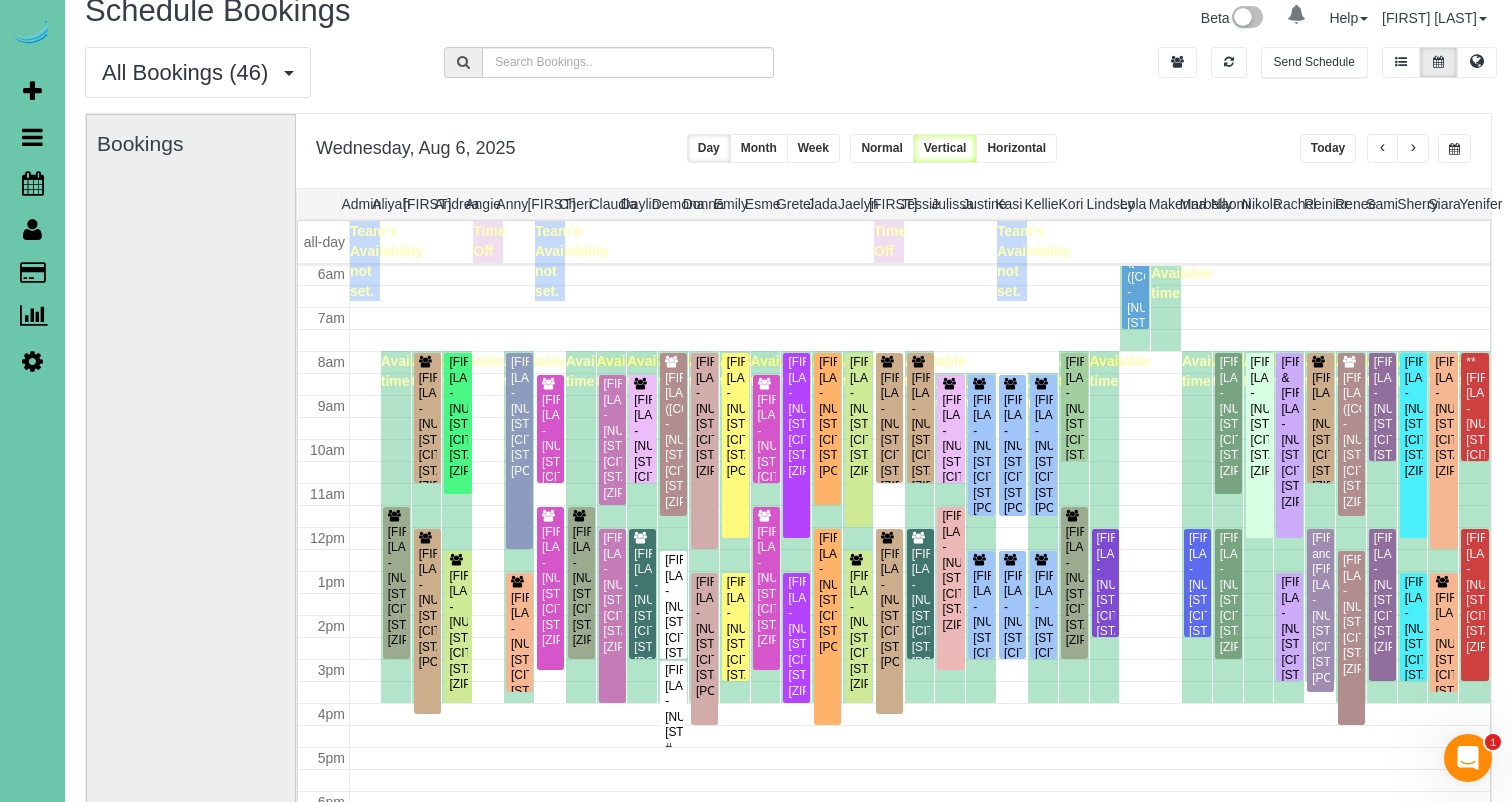 click at bounding box center (1454, 149) 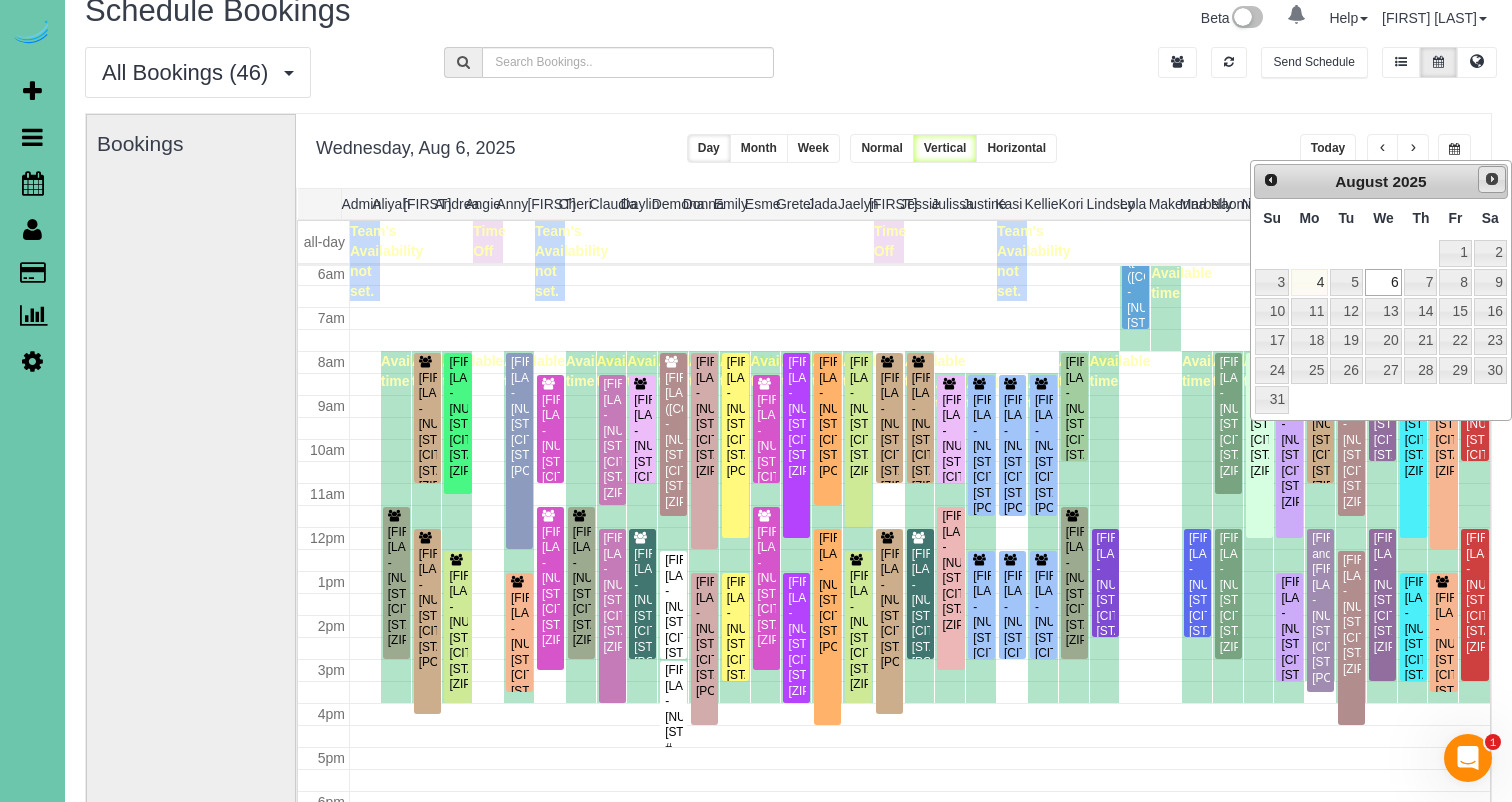 click on "Next" at bounding box center (1492, 179) 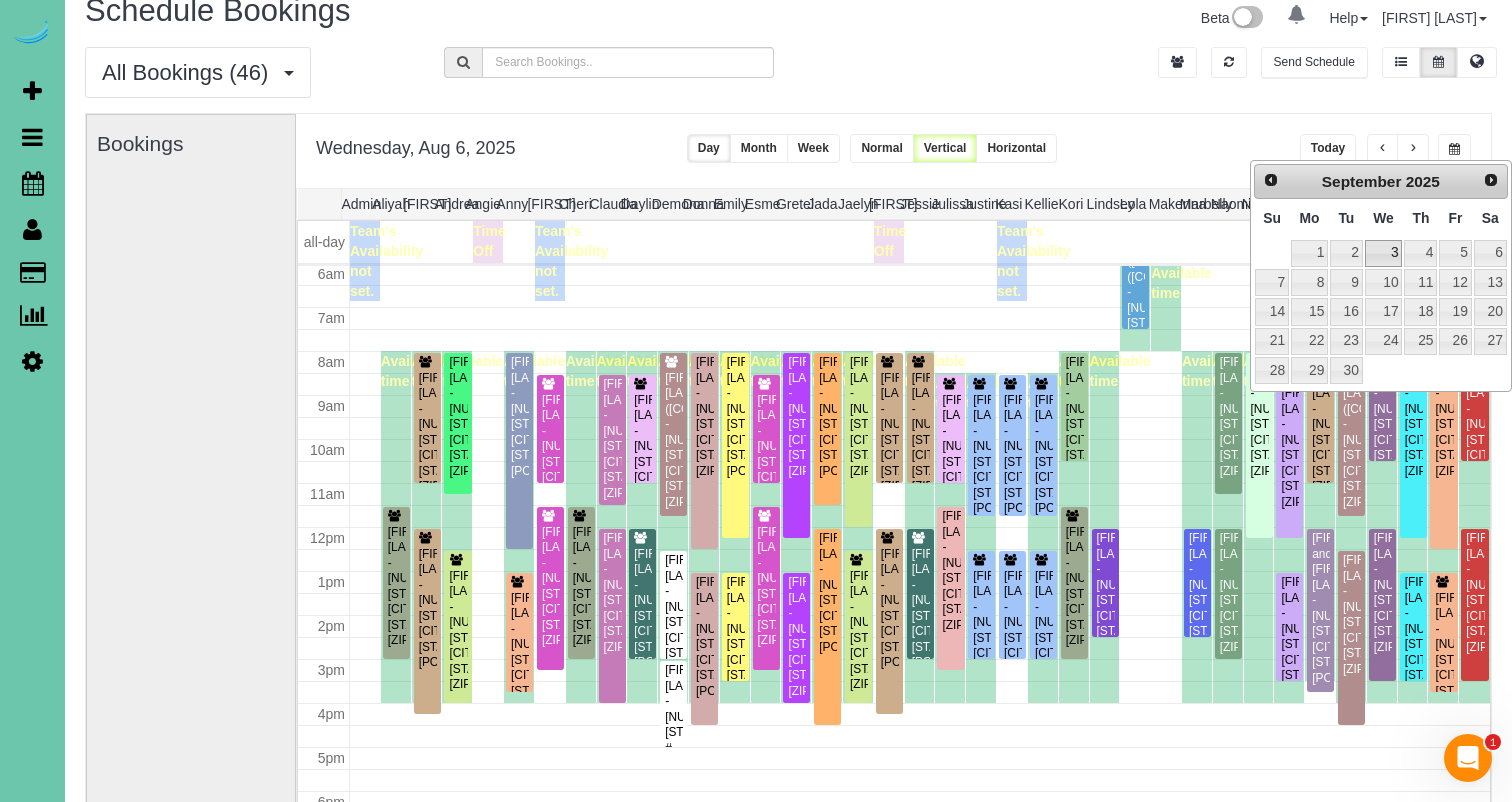 click on "3" at bounding box center (1384, 253) 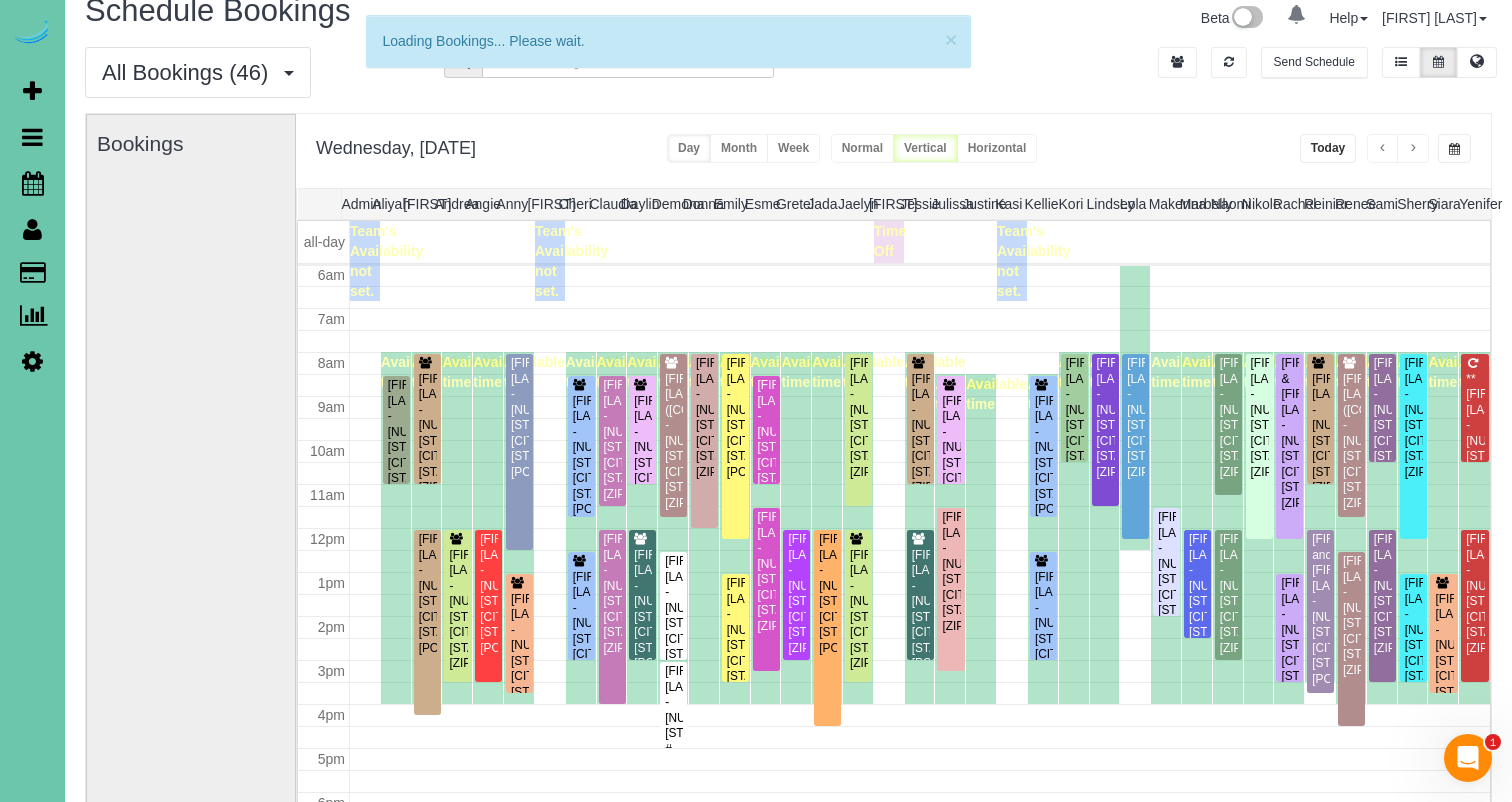 scroll, scrollTop: 265, scrollLeft: 0, axis: vertical 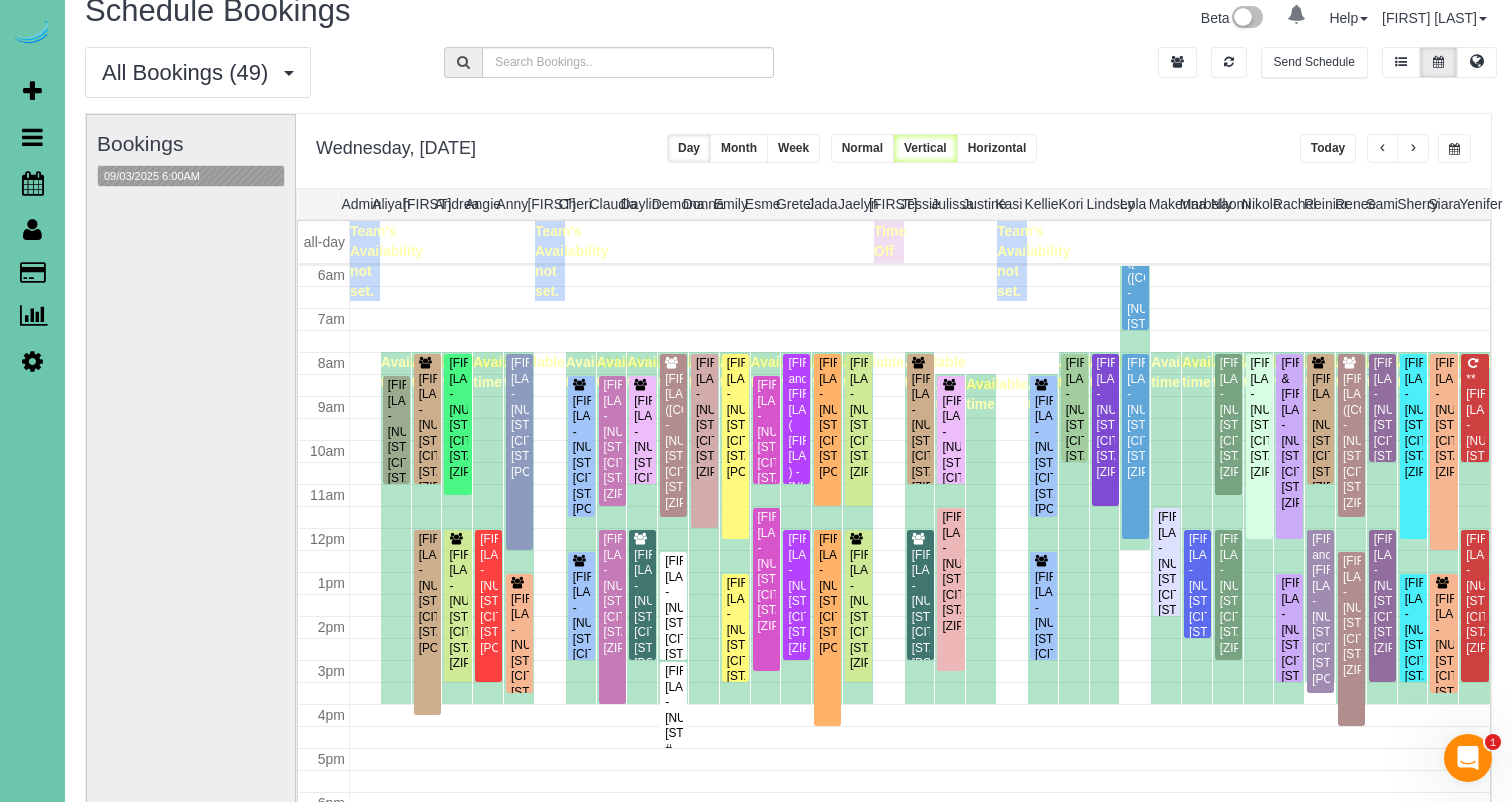 click at bounding box center [1454, 148] 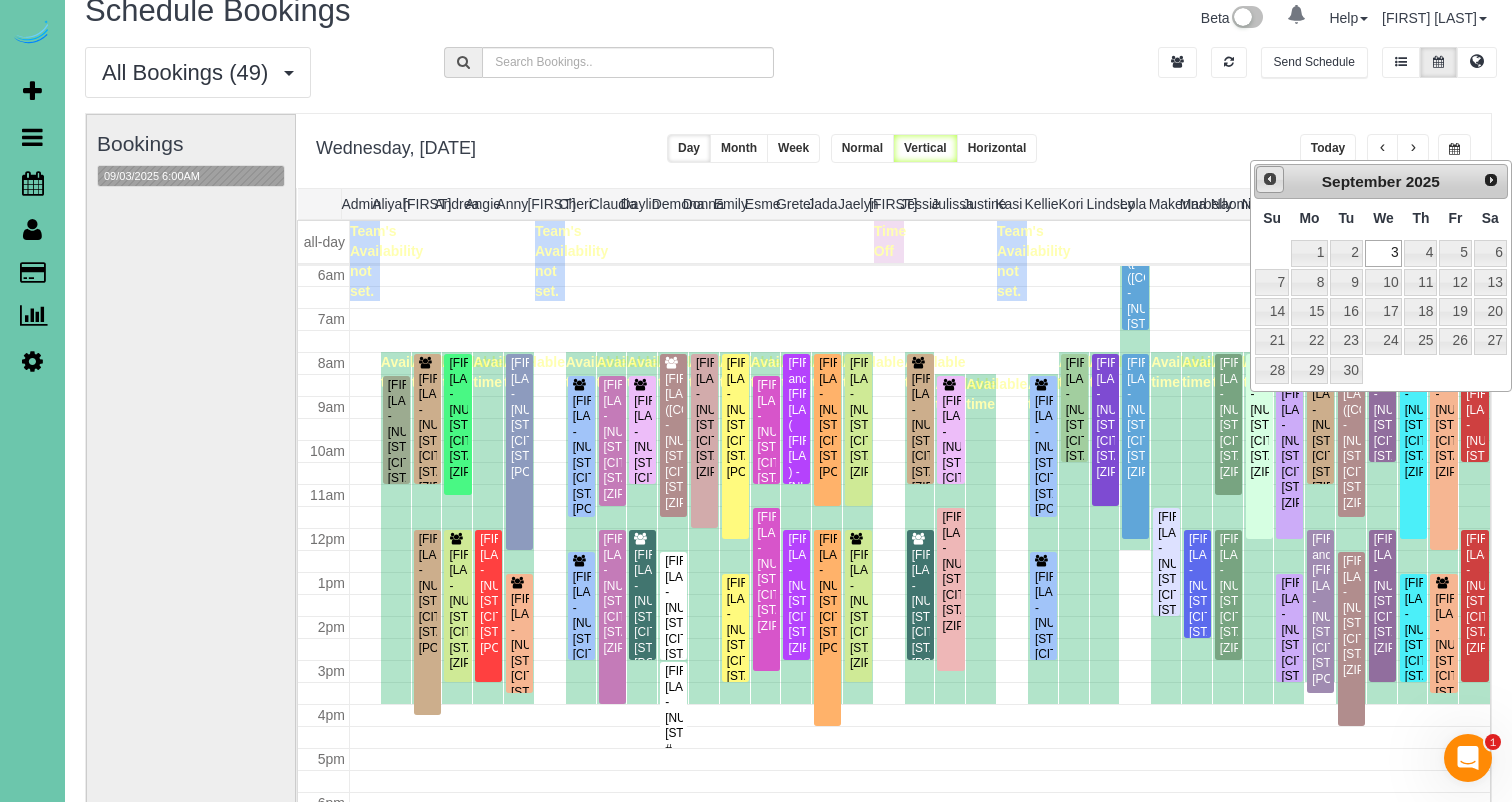 click on "Prev" at bounding box center [1270, 179] 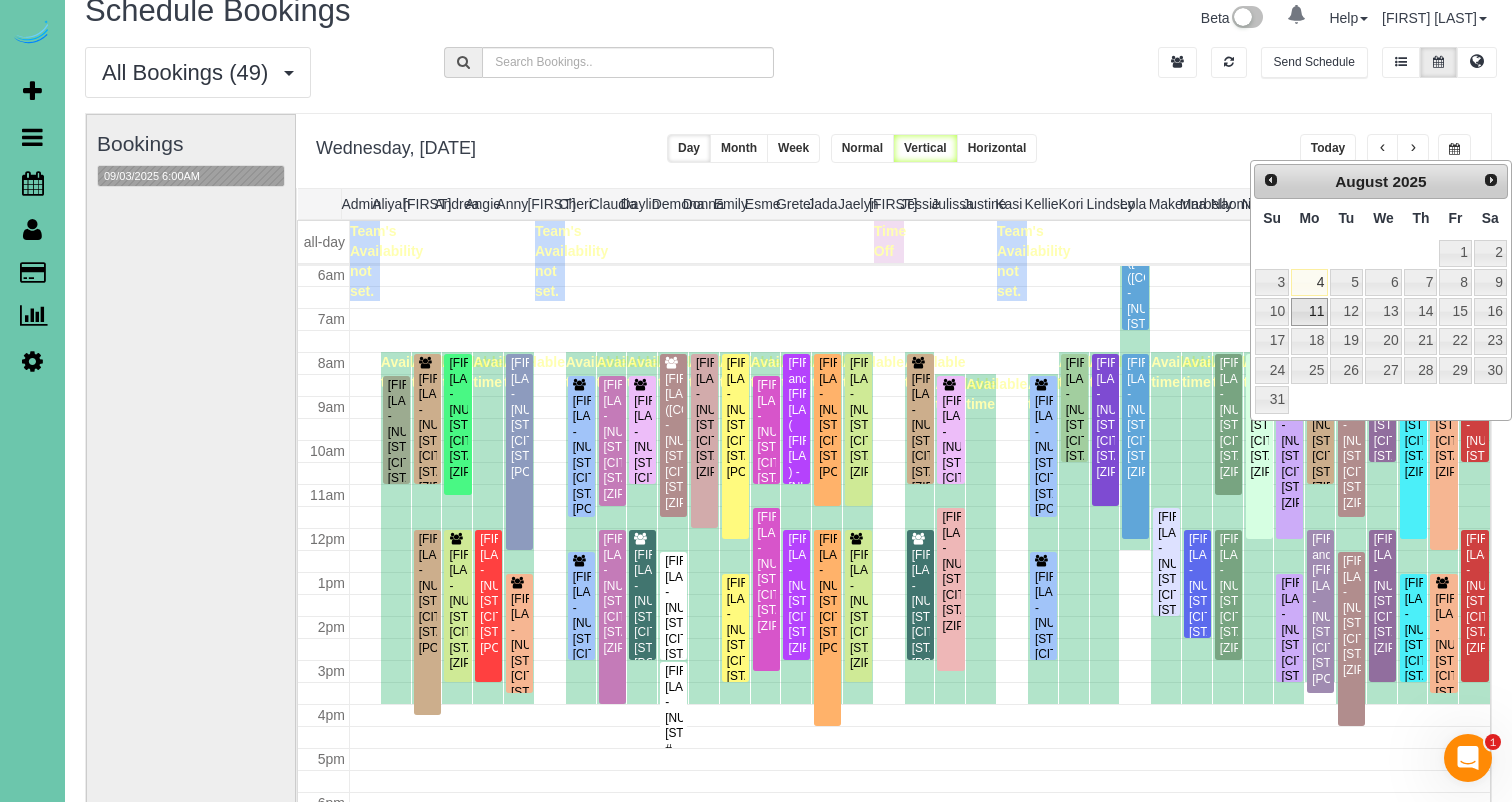 click on "11" at bounding box center [1309, 311] 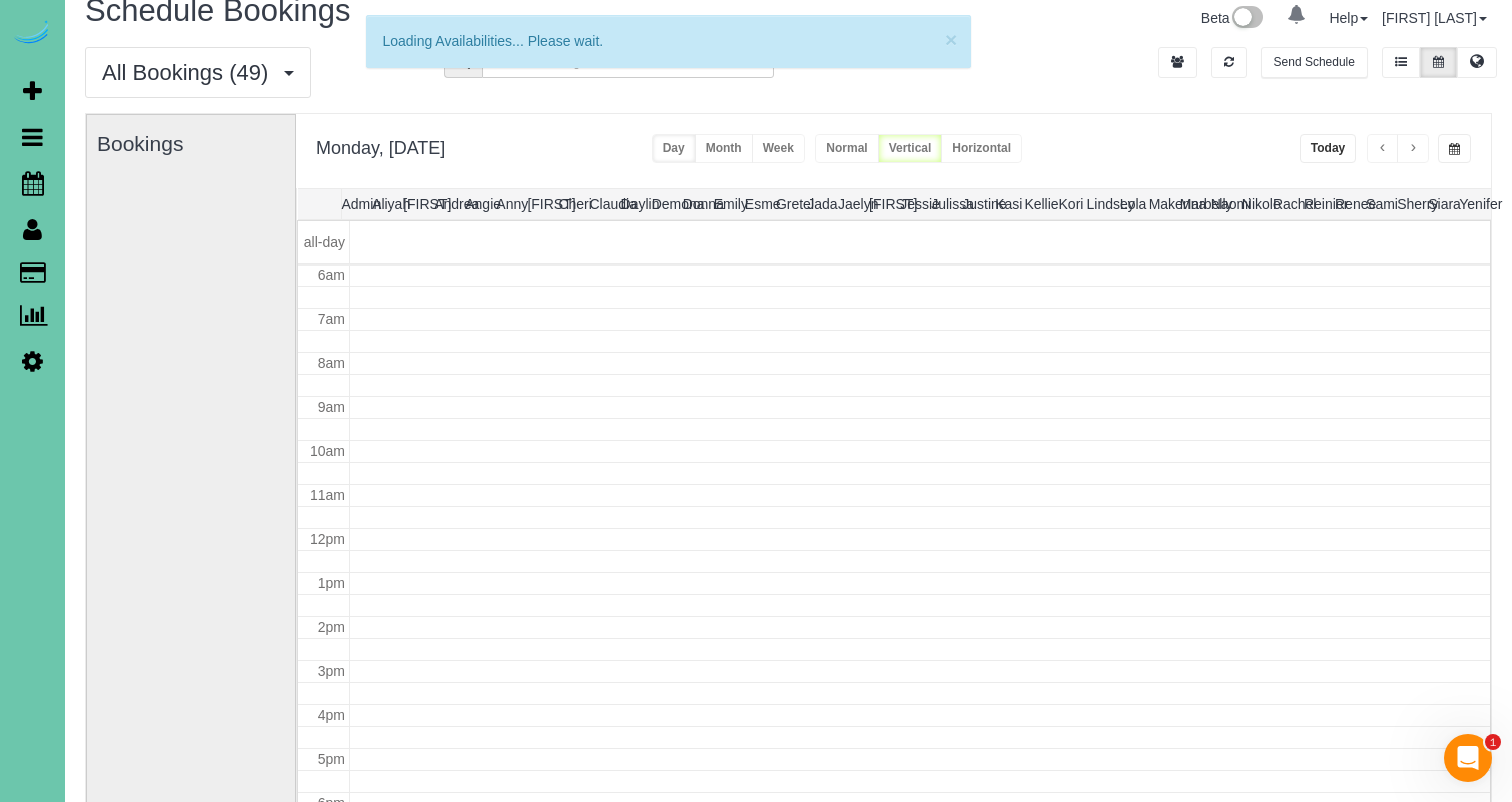 scroll, scrollTop: 265, scrollLeft: 0, axis: vertical 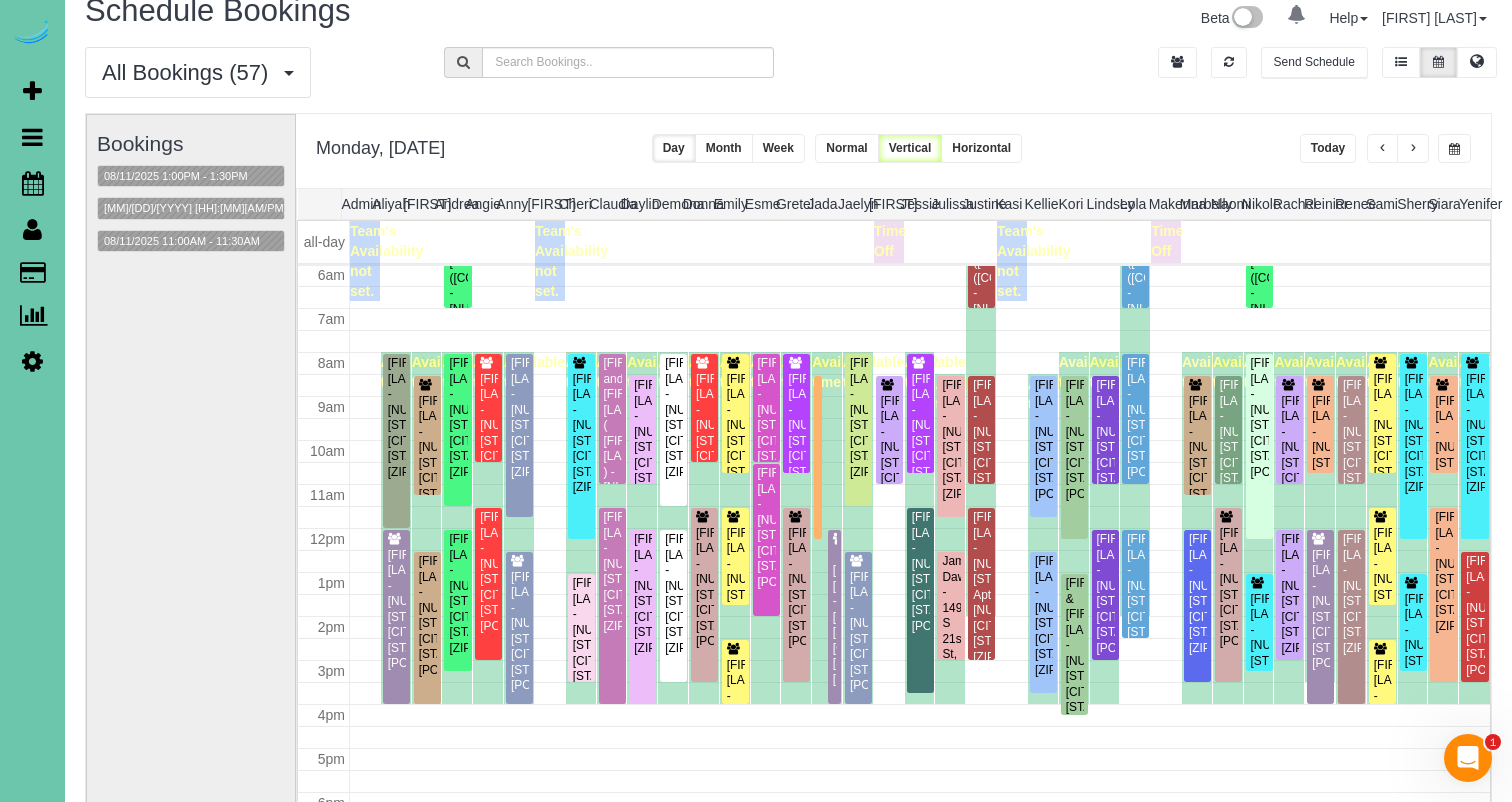 click at bounding box center [1413, 148] 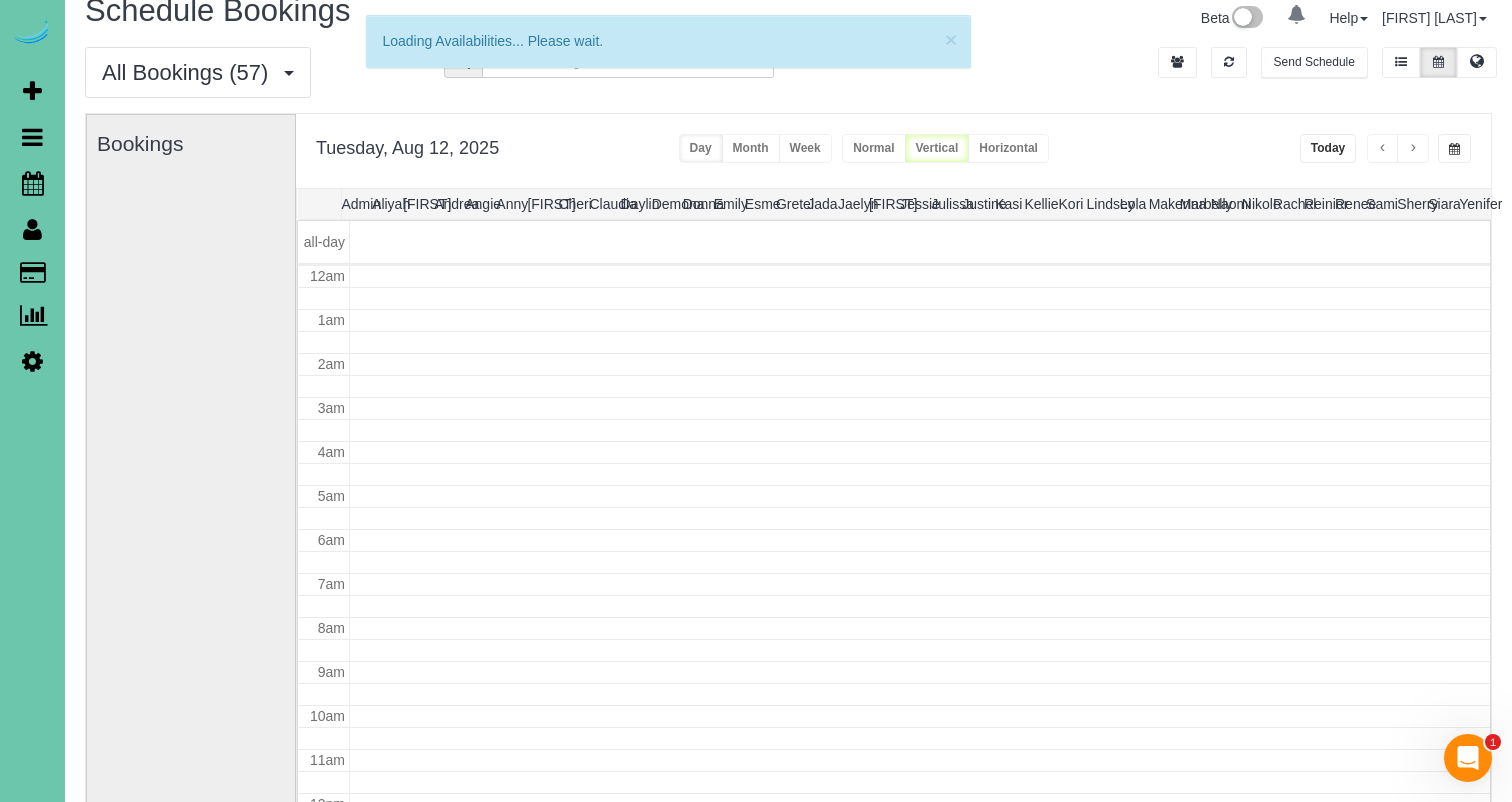 scroll, scrollTop: 265, scrollLeft: 0, axis: vertical 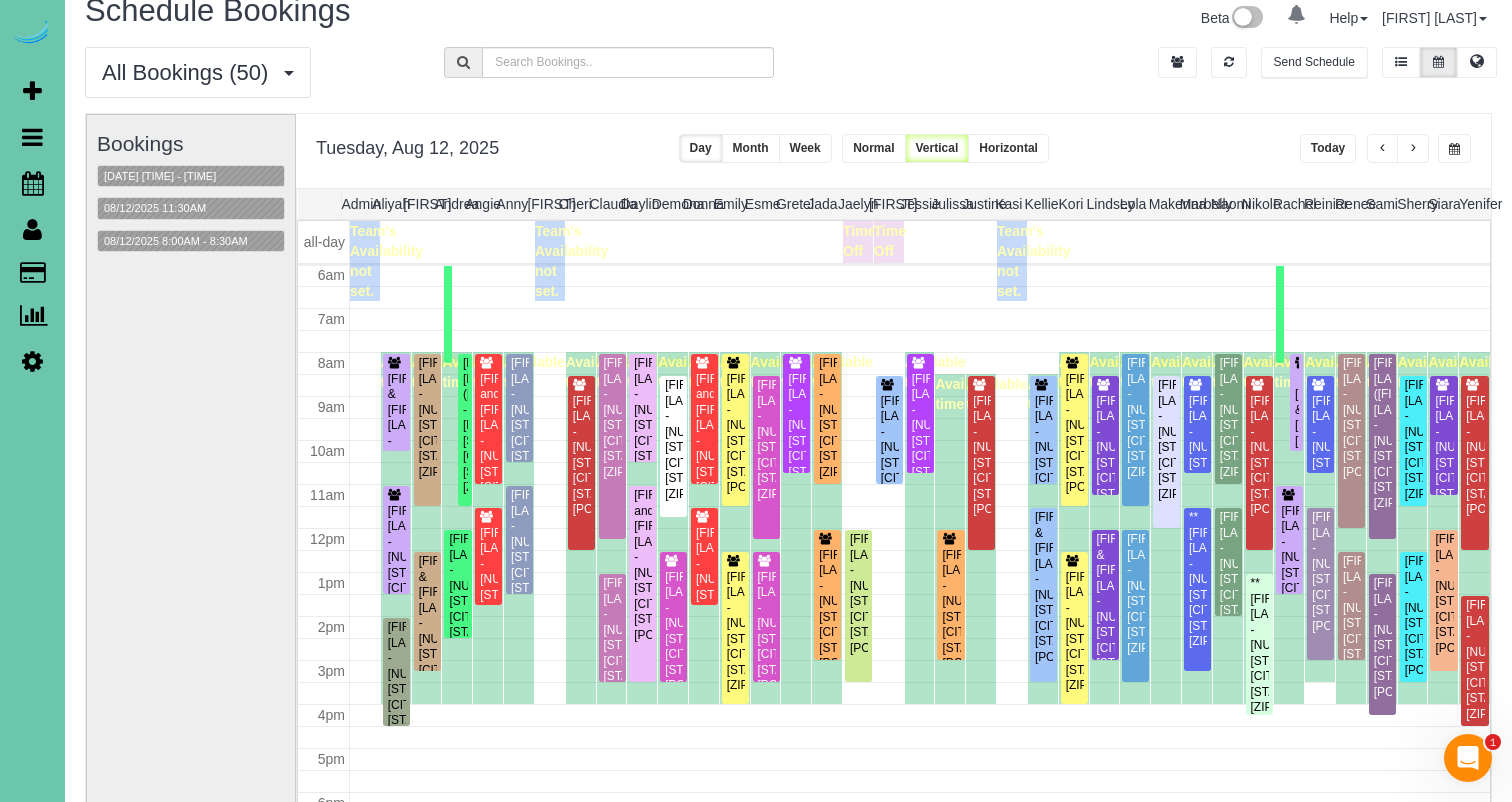 click at bounding box center [1413, 148] 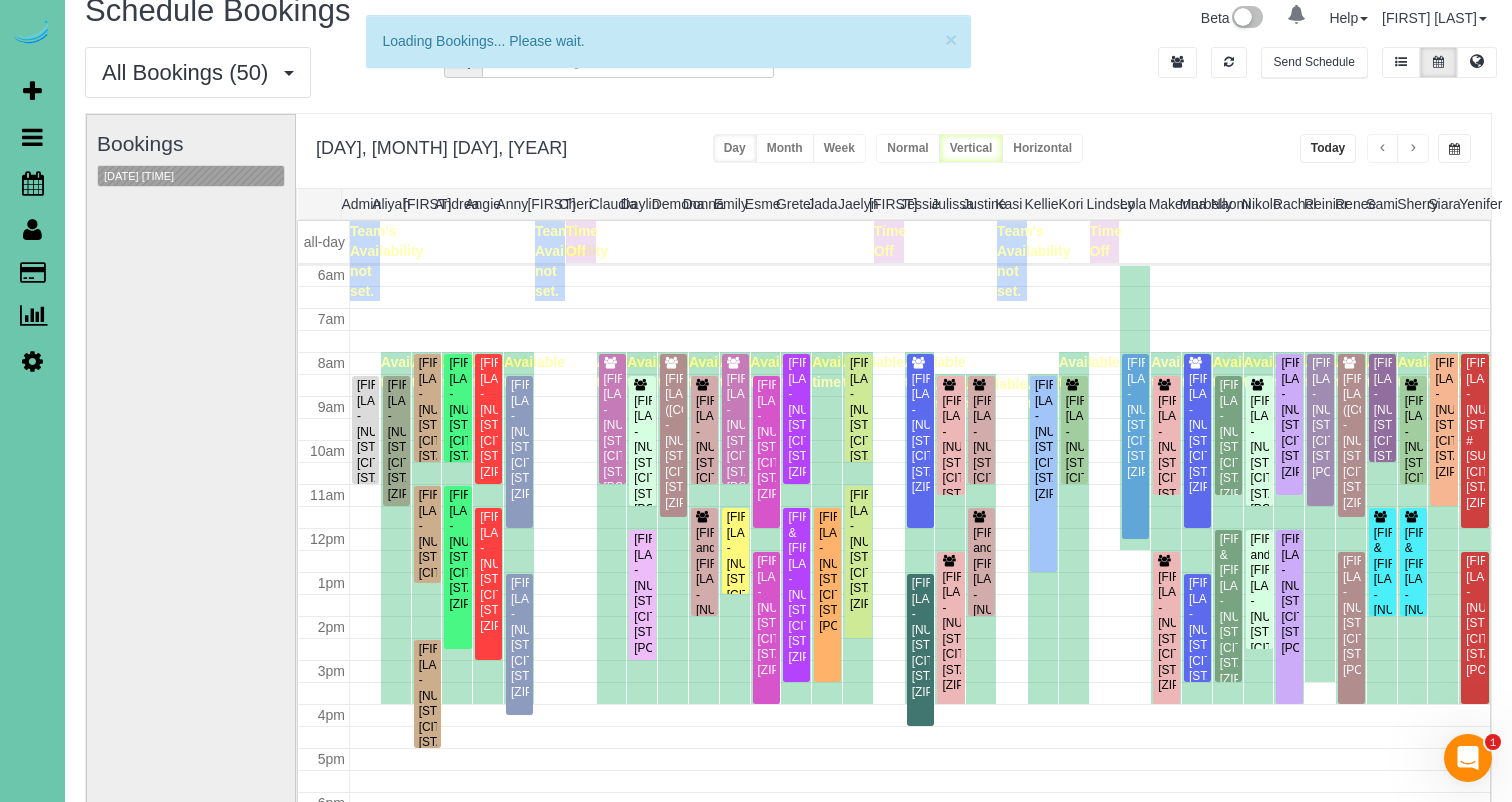 scroll, scrollTop: 265, scrollLeft: 0, axis: vertical 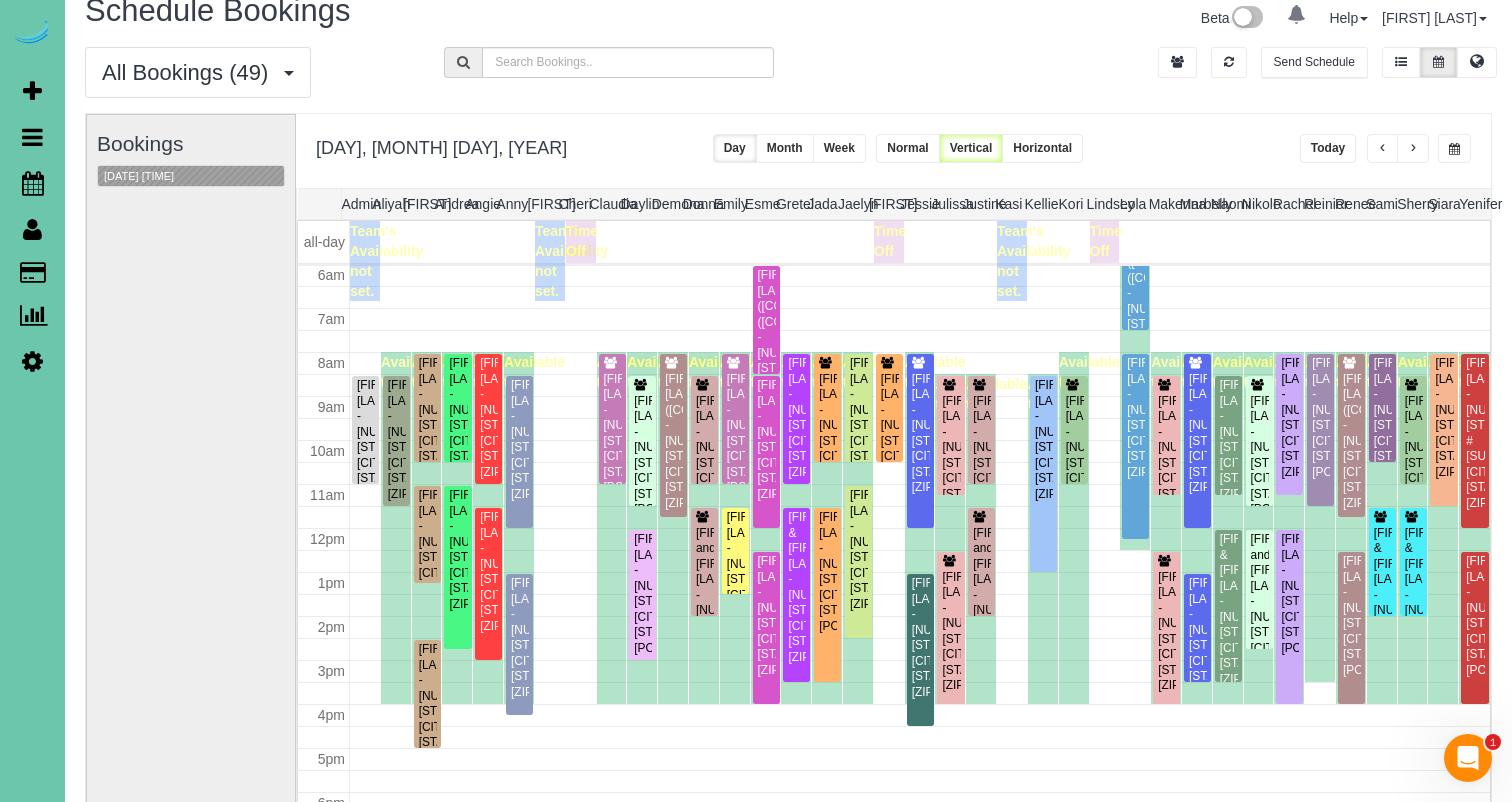 click at bounding box center [1454, 149] 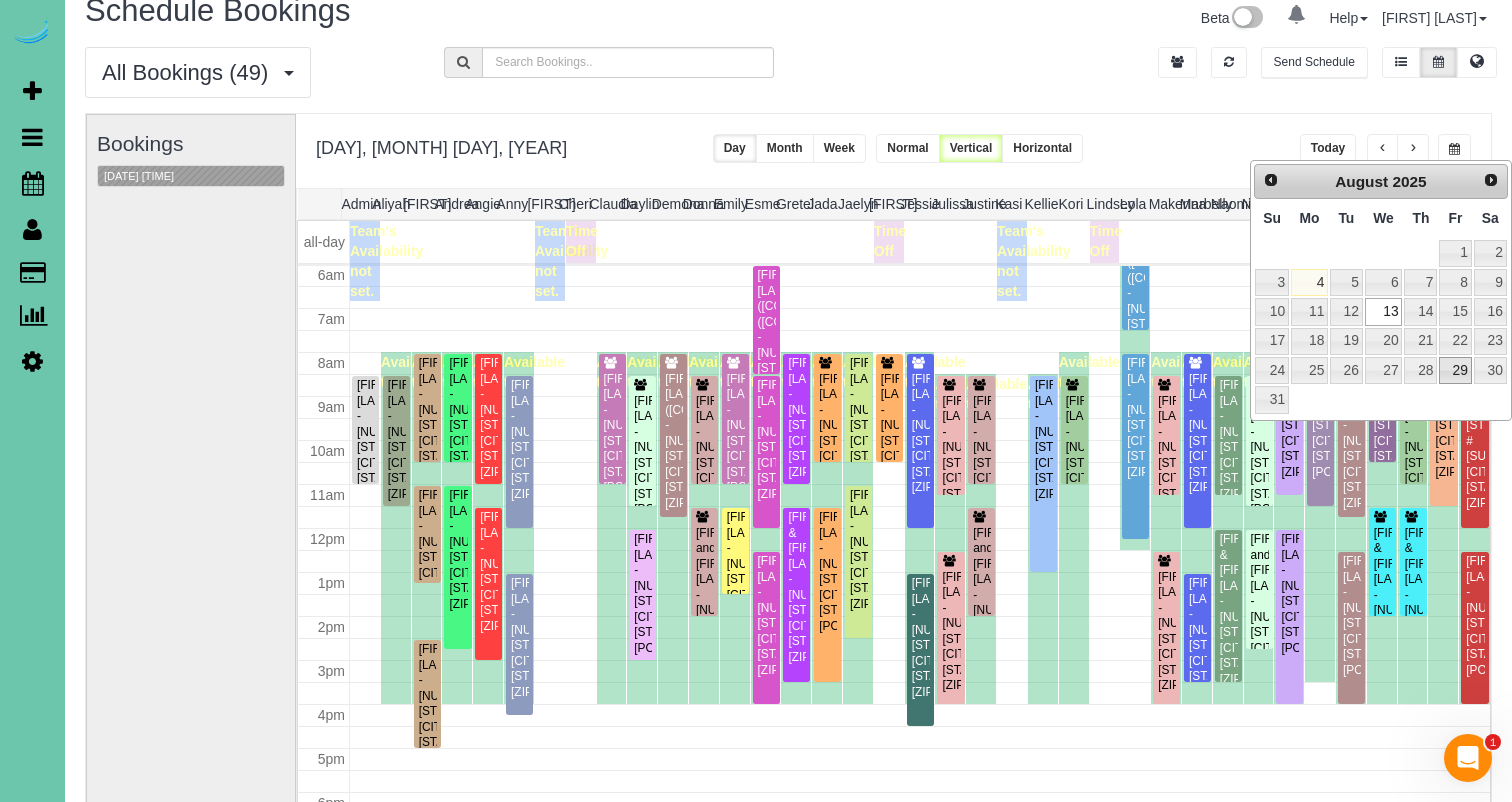 click on "29" at bounding box center [1455, 370] 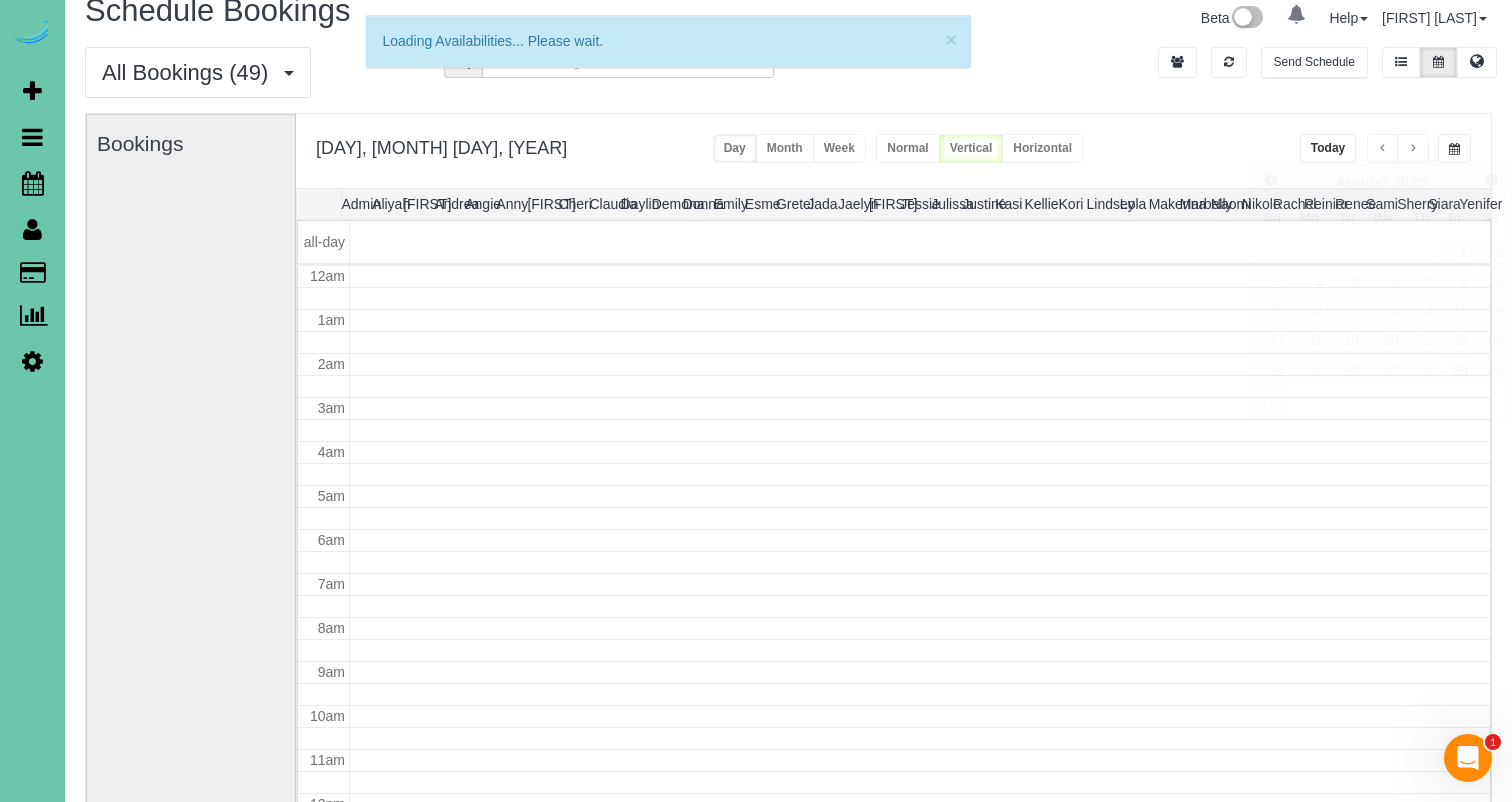 scroll, scrollTop: 265, scrollLeft: 0, axis: vertical 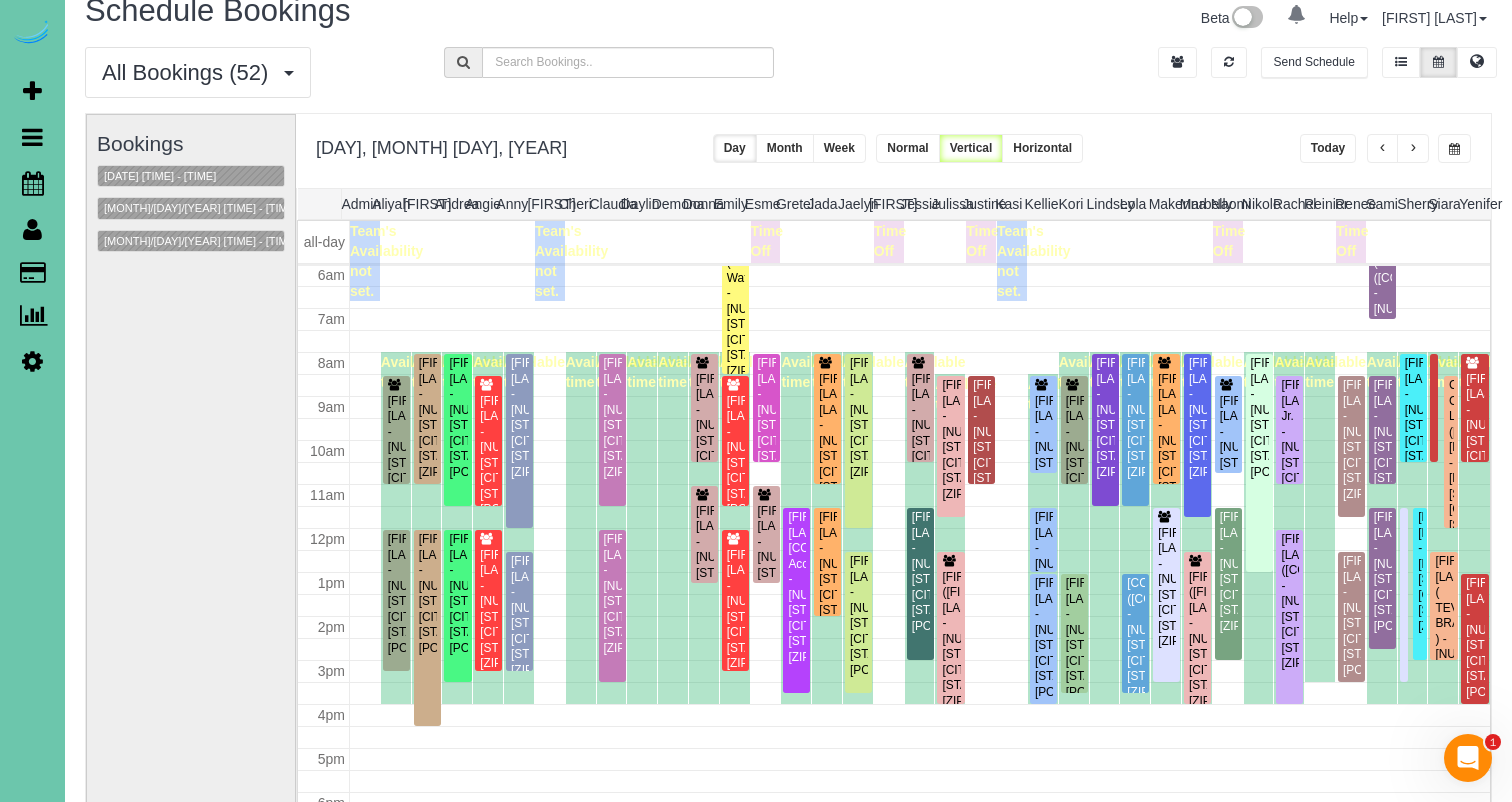 click at bounding box center (1454, 148) 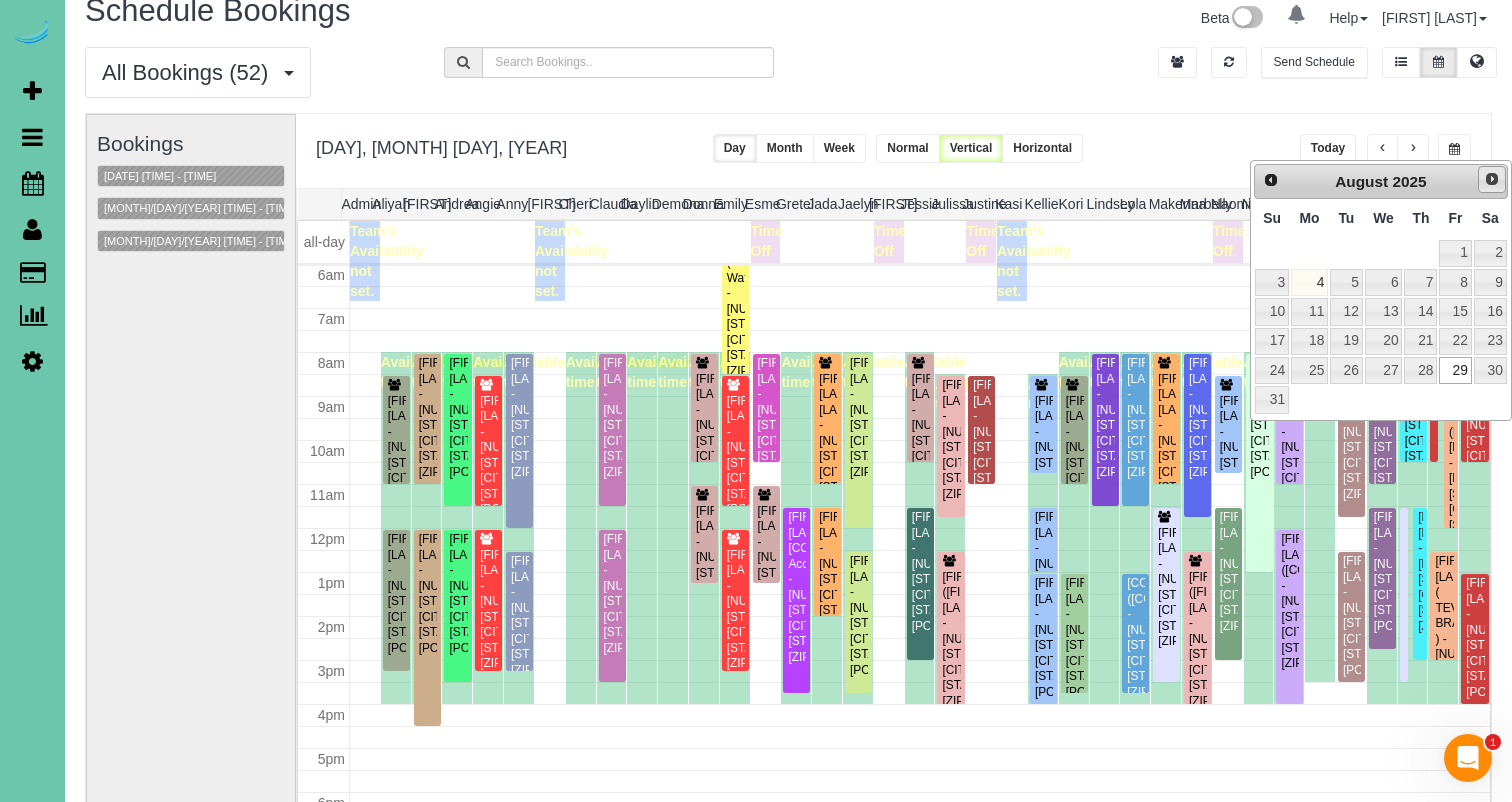 click on "Next" at bounding box center [1492, 180] 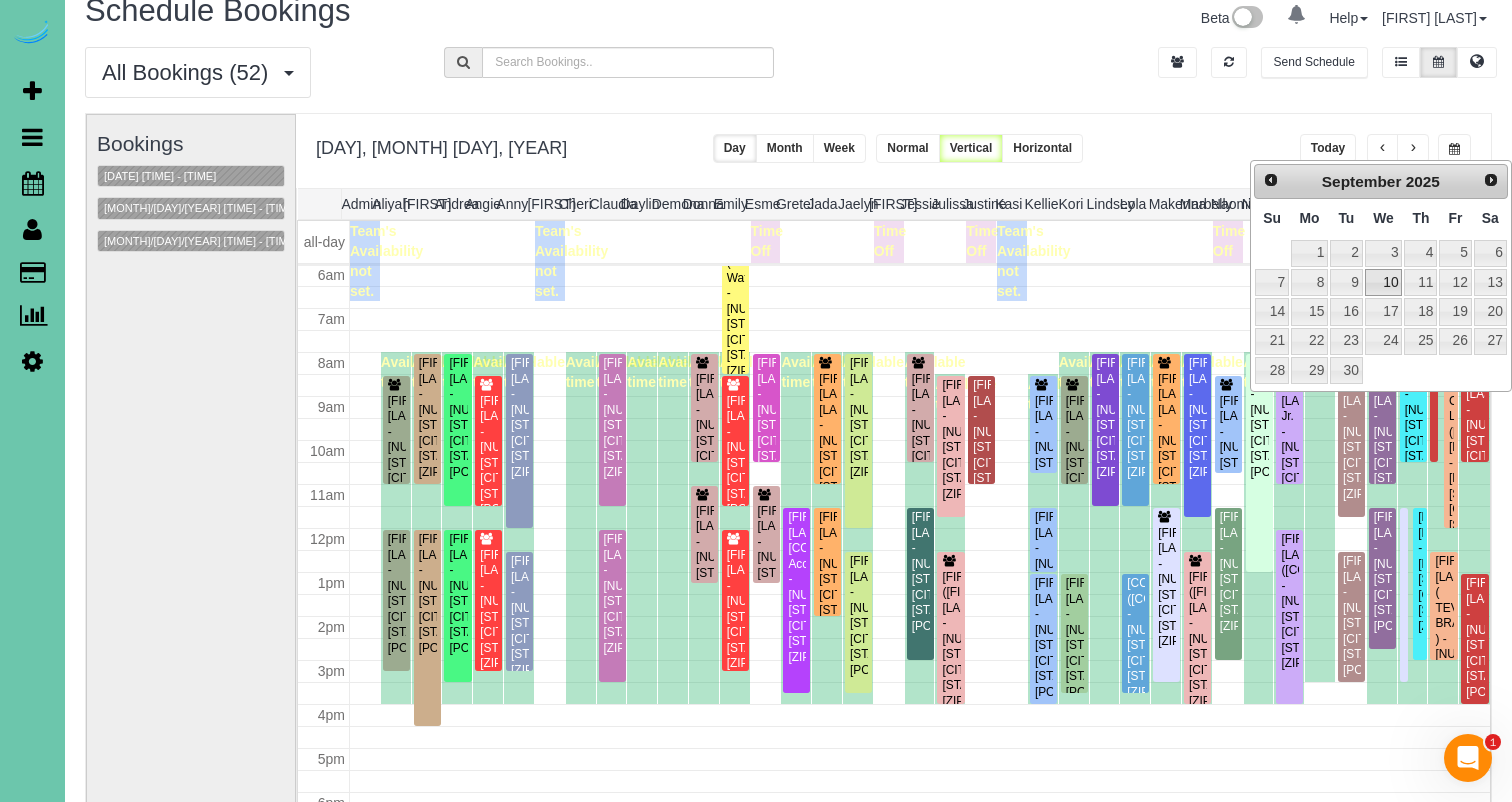 click on "10" at bounding box center (1384, 282) 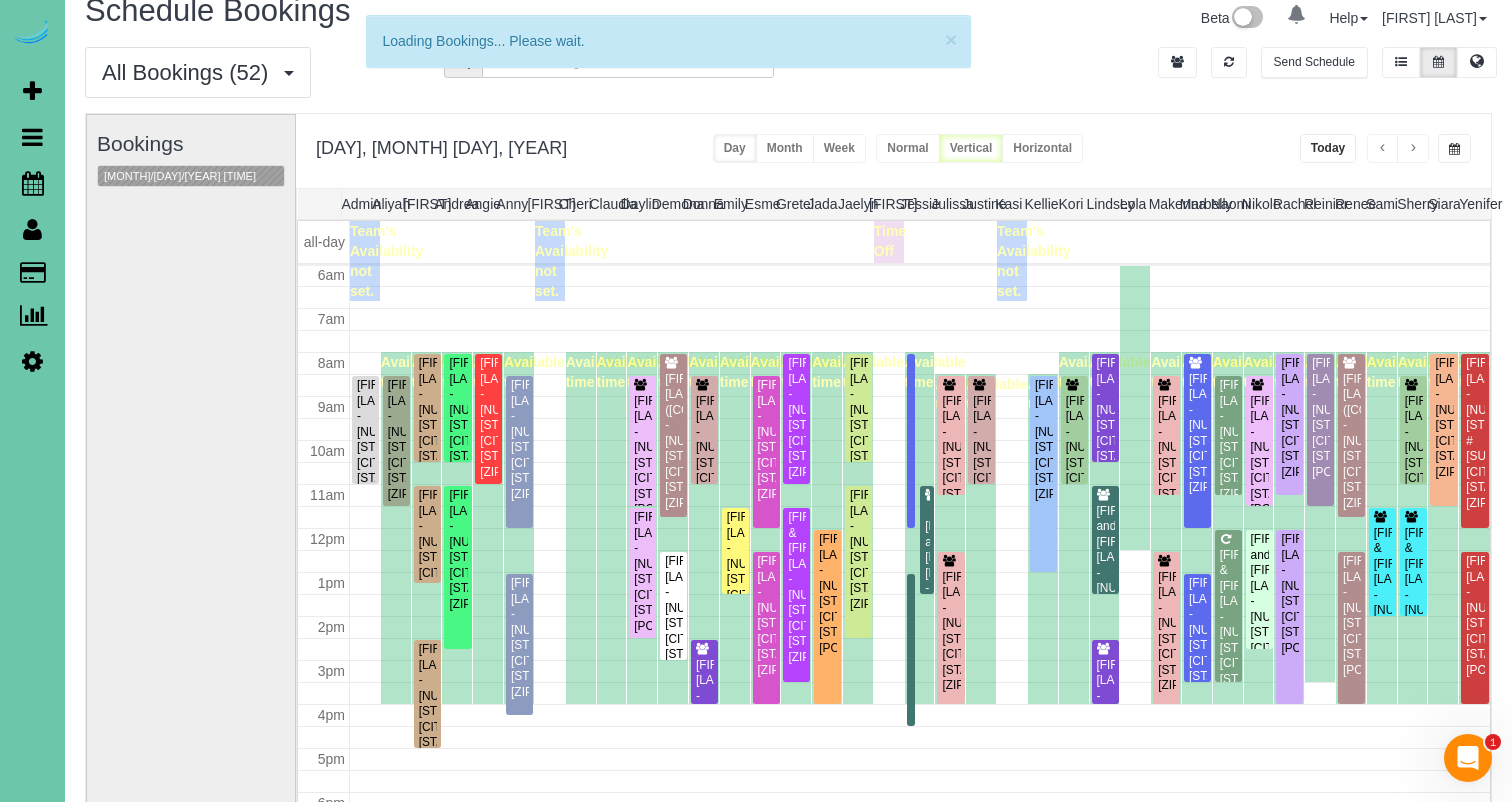 scroll, scrollTop: 265, scrollLeft: 0, axis: vertical 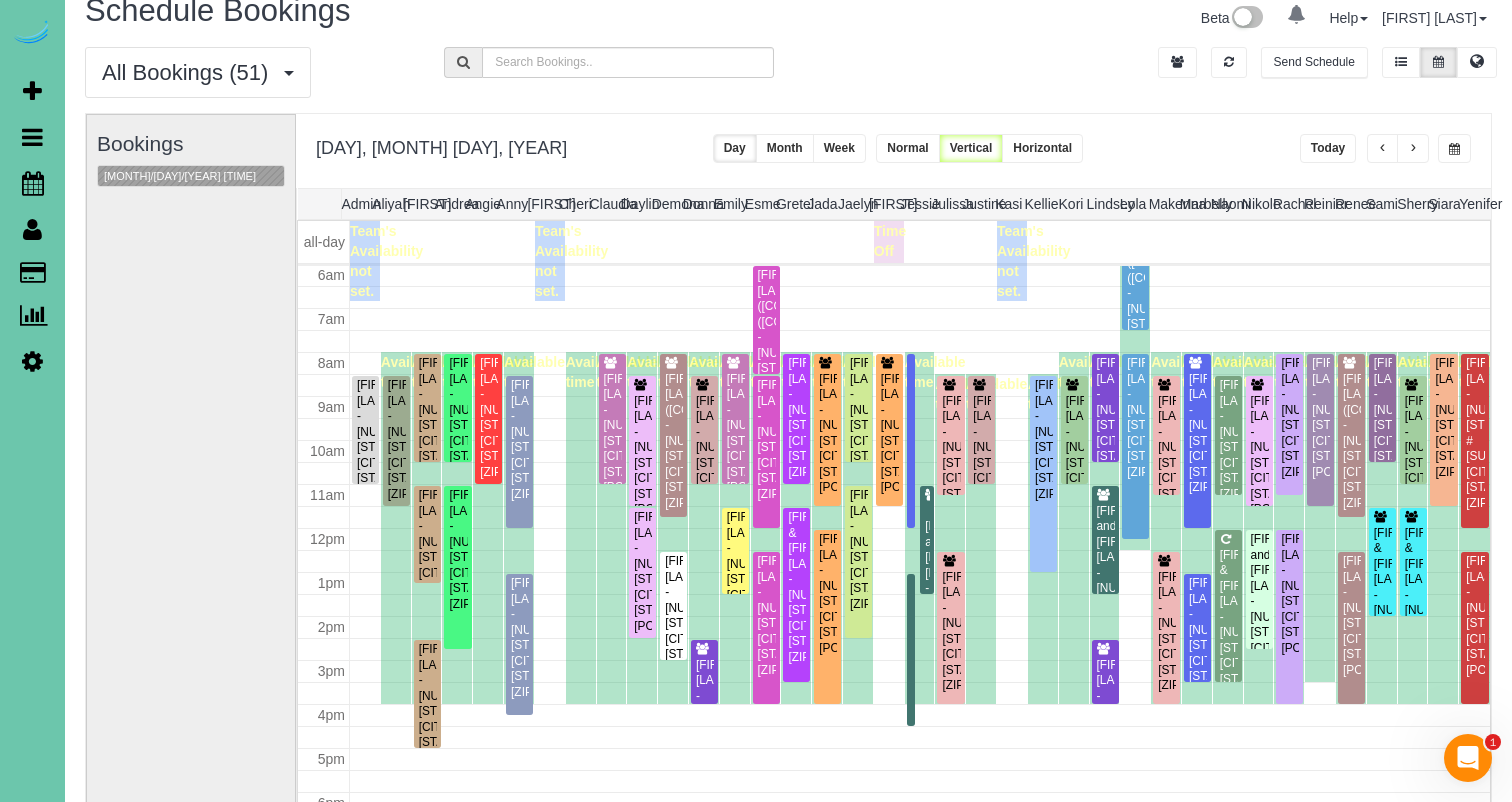 click at bounding box center (1454, 148) 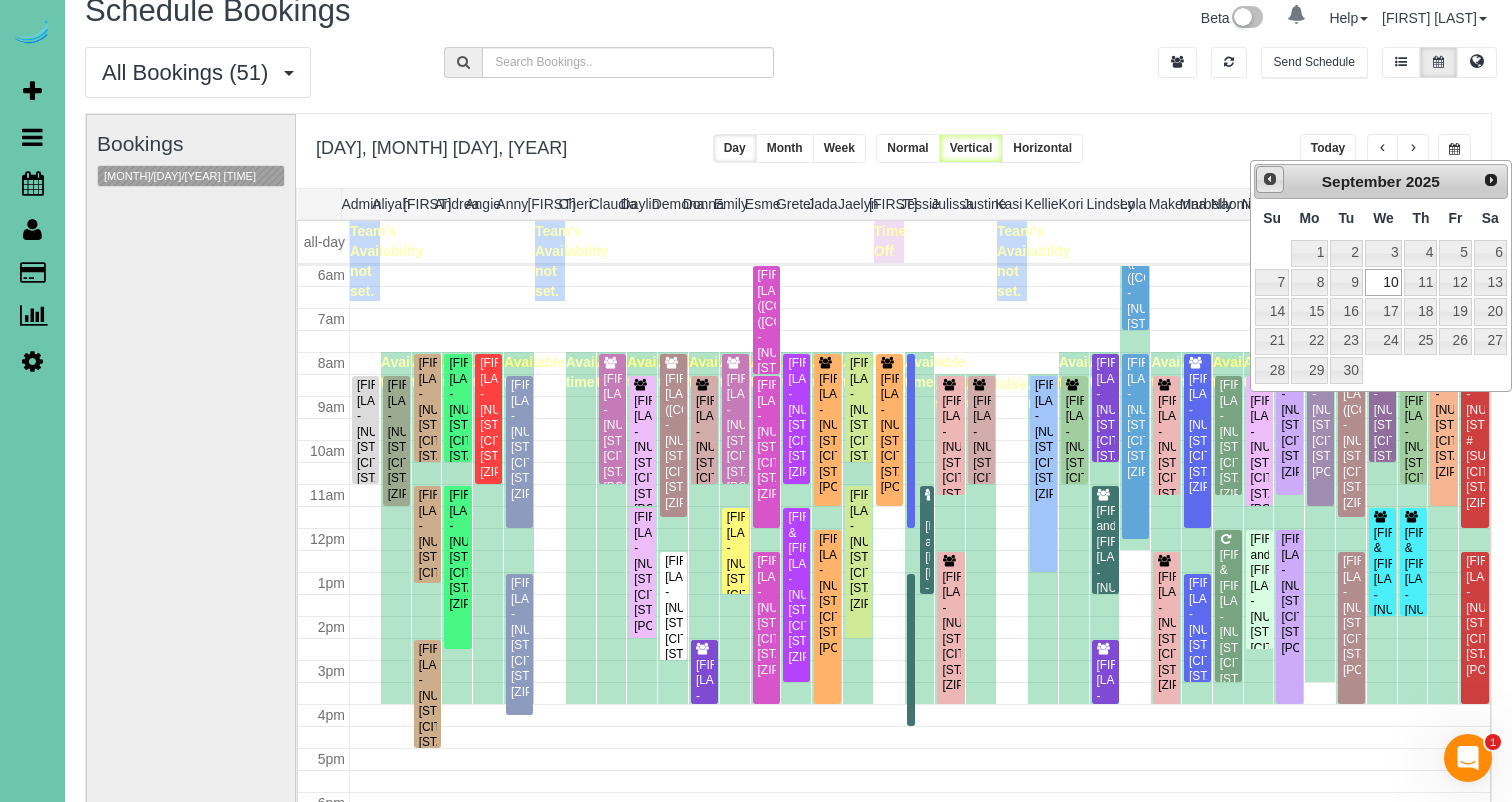 click on "Prev" at bounding box center (1270, 179) 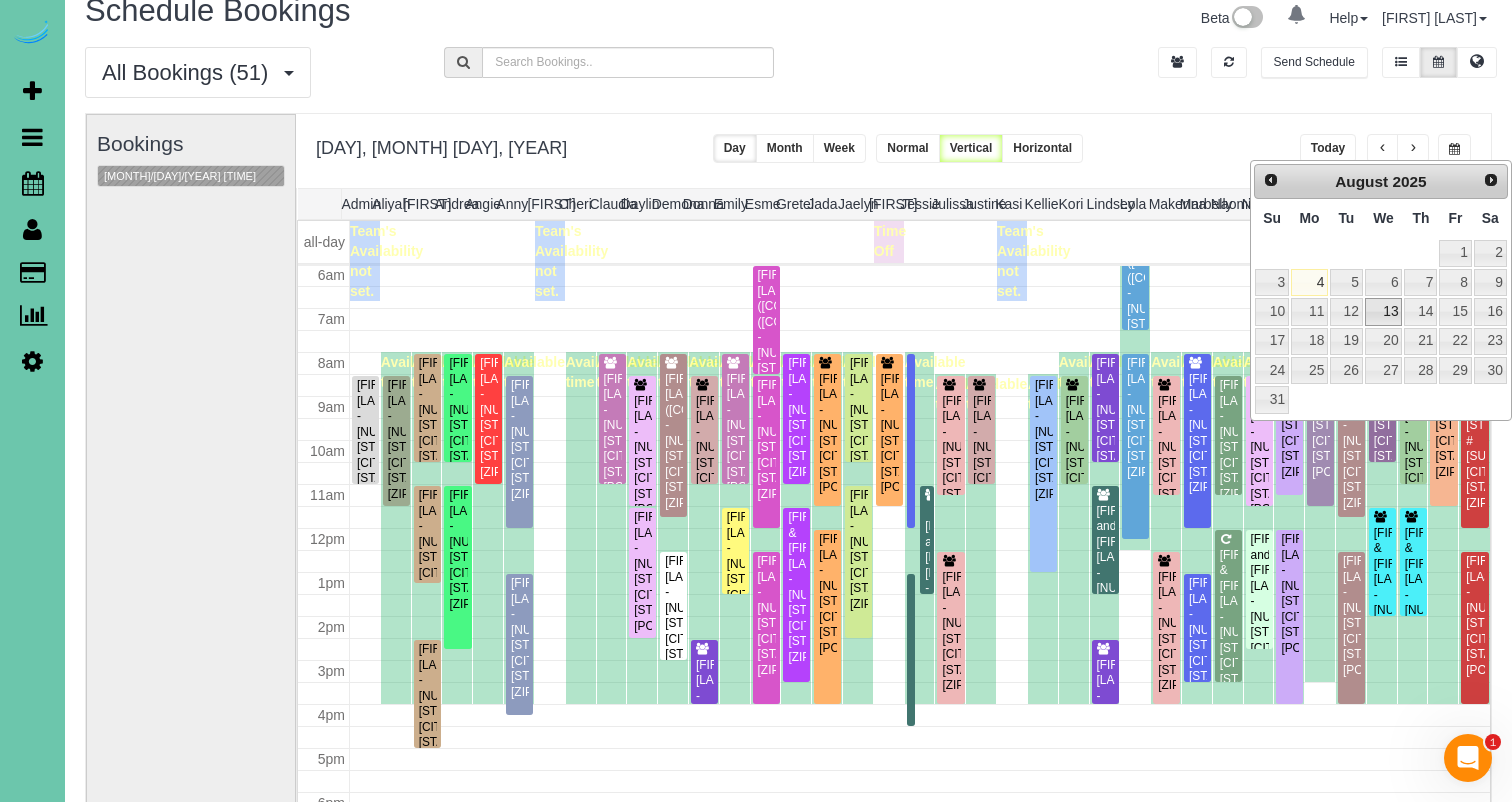 click on "13" at bounding box center [1384, 311] 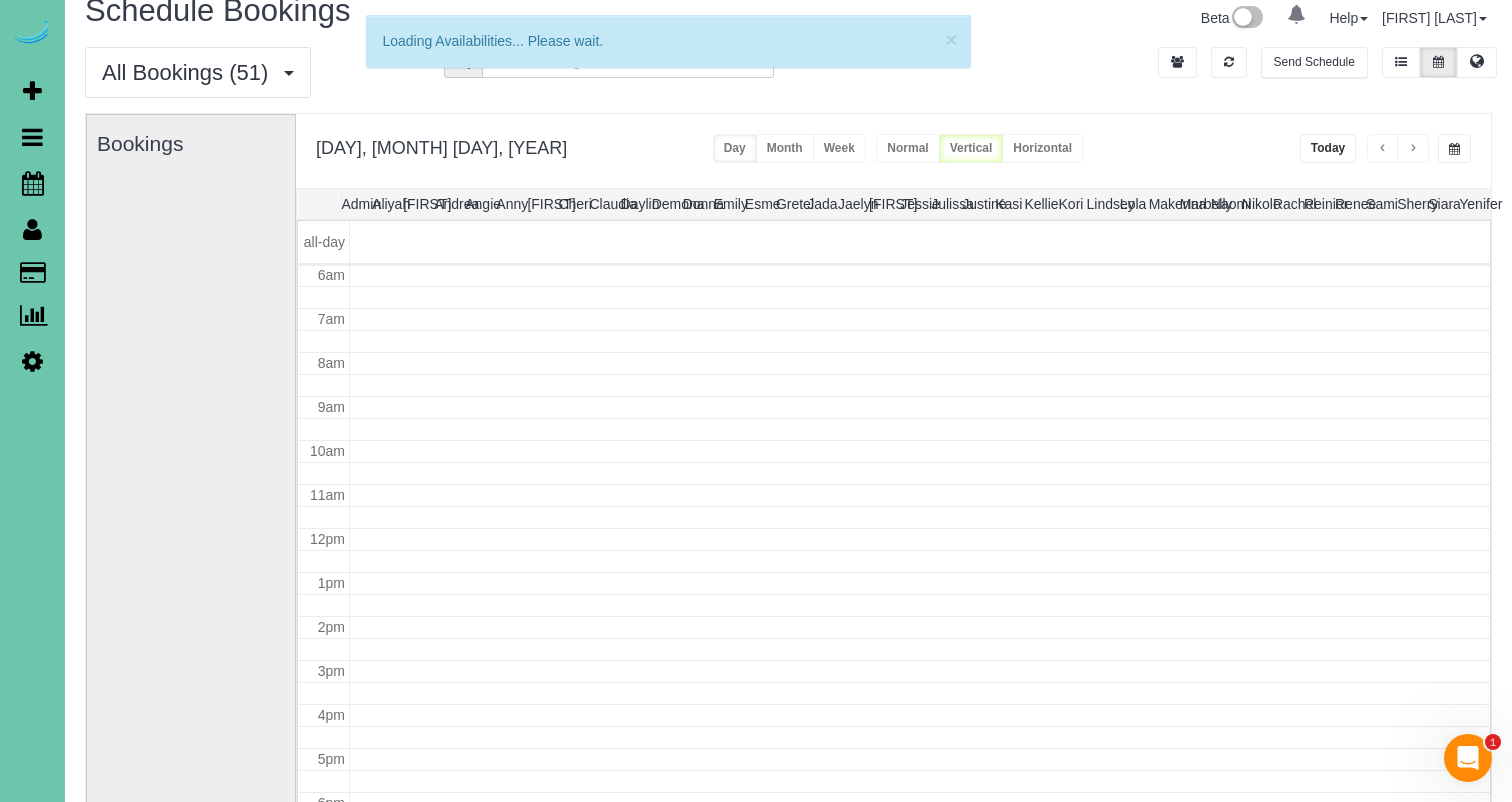 scroll, scrollTop: 265, scrollLeft: 0, axis: vertical 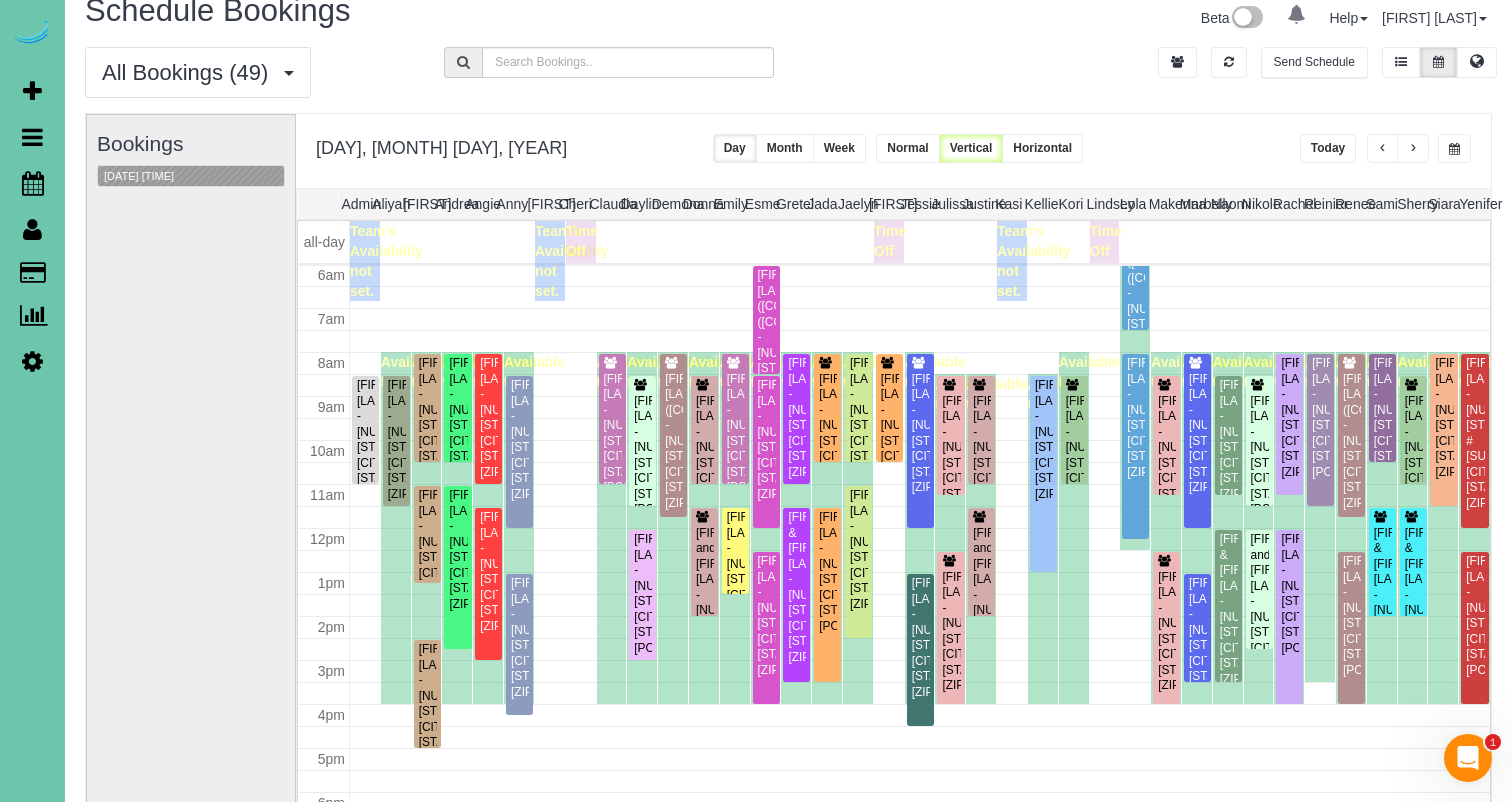 click at bounding box center (1454, 149) 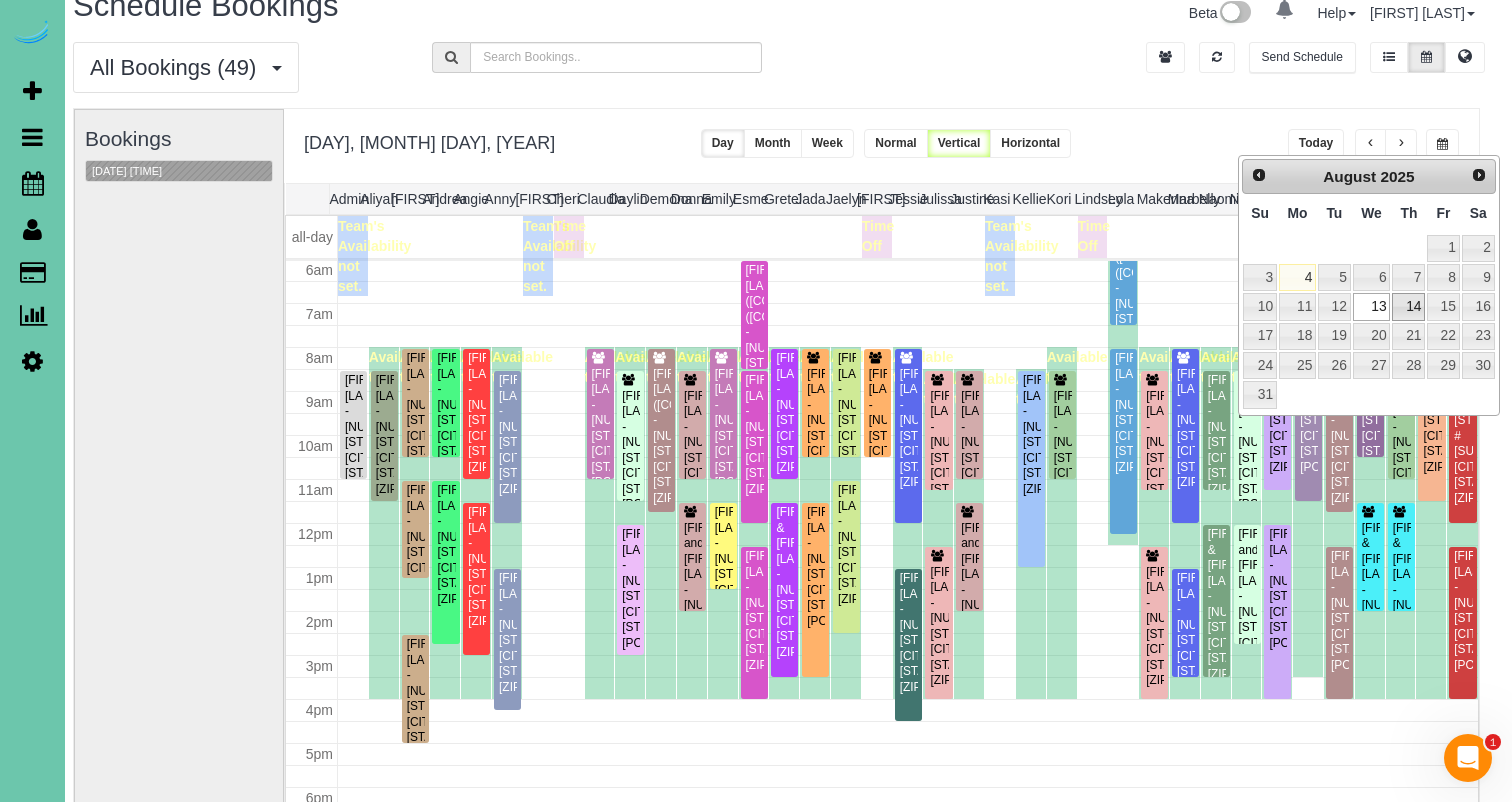 click on "14" at bounding box center (1408, 306) 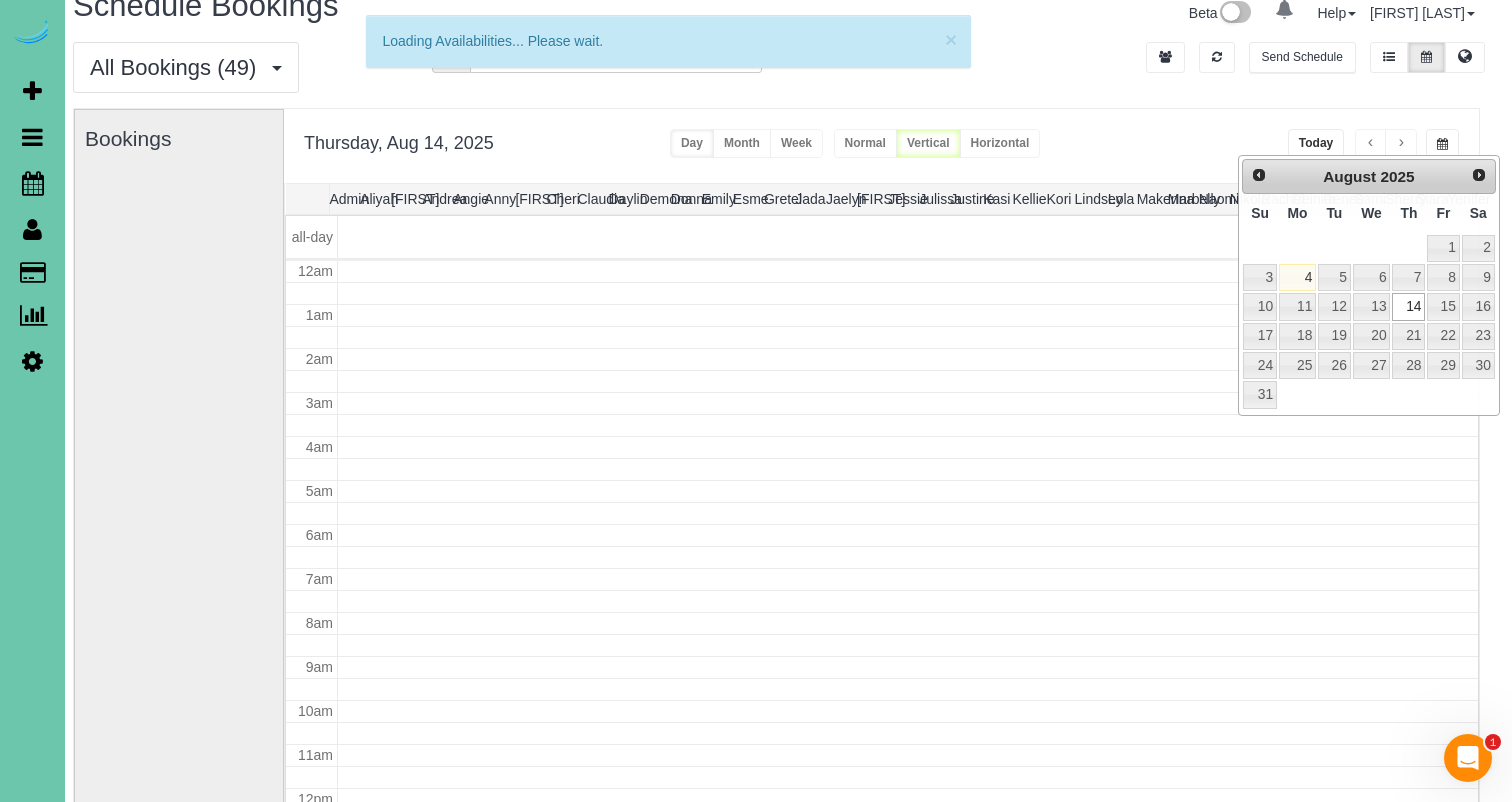scroll, scrollTop: 30, scrollLeft: 12, axis: both 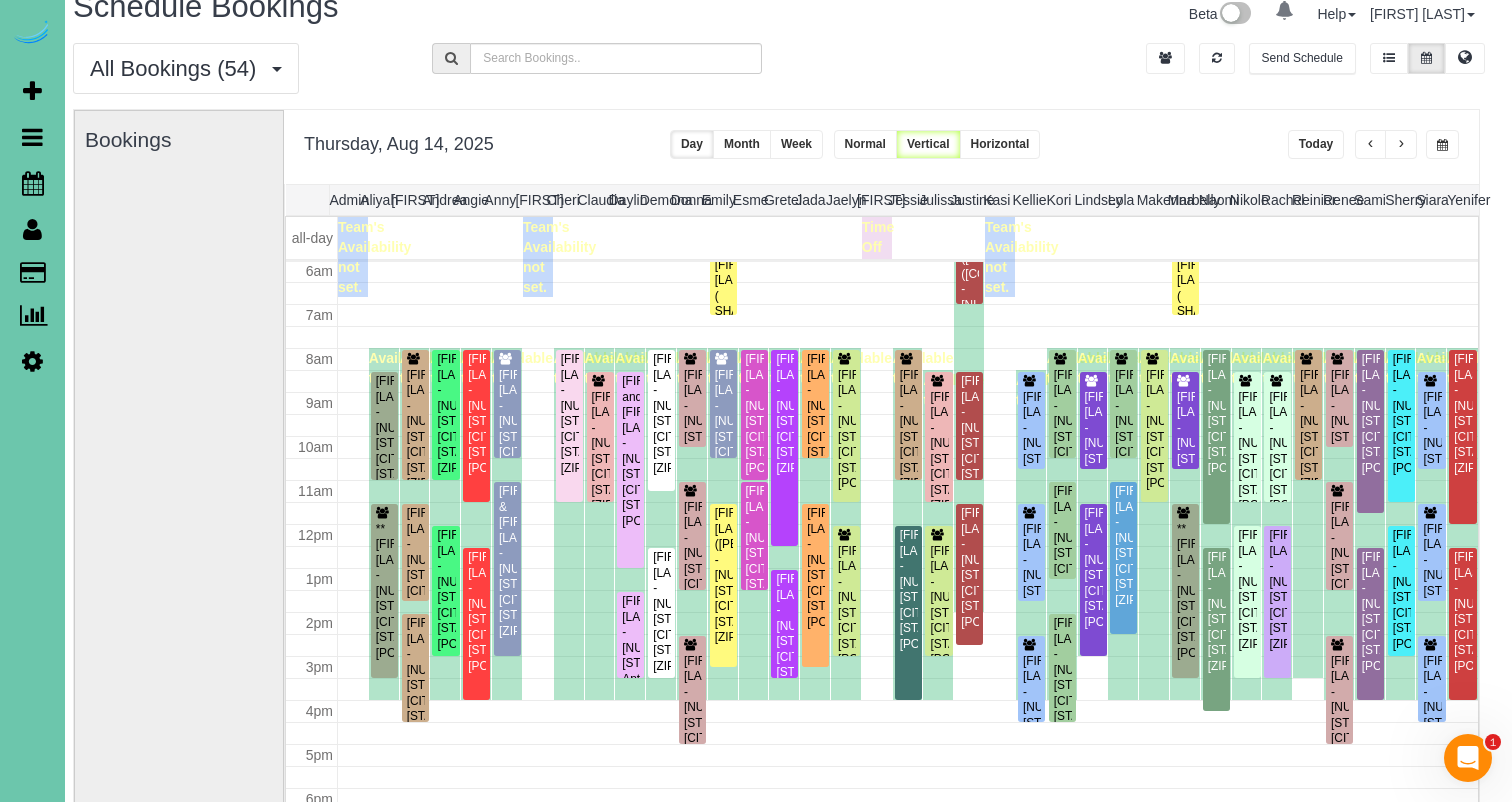 click at bounding box center [1442, 144] 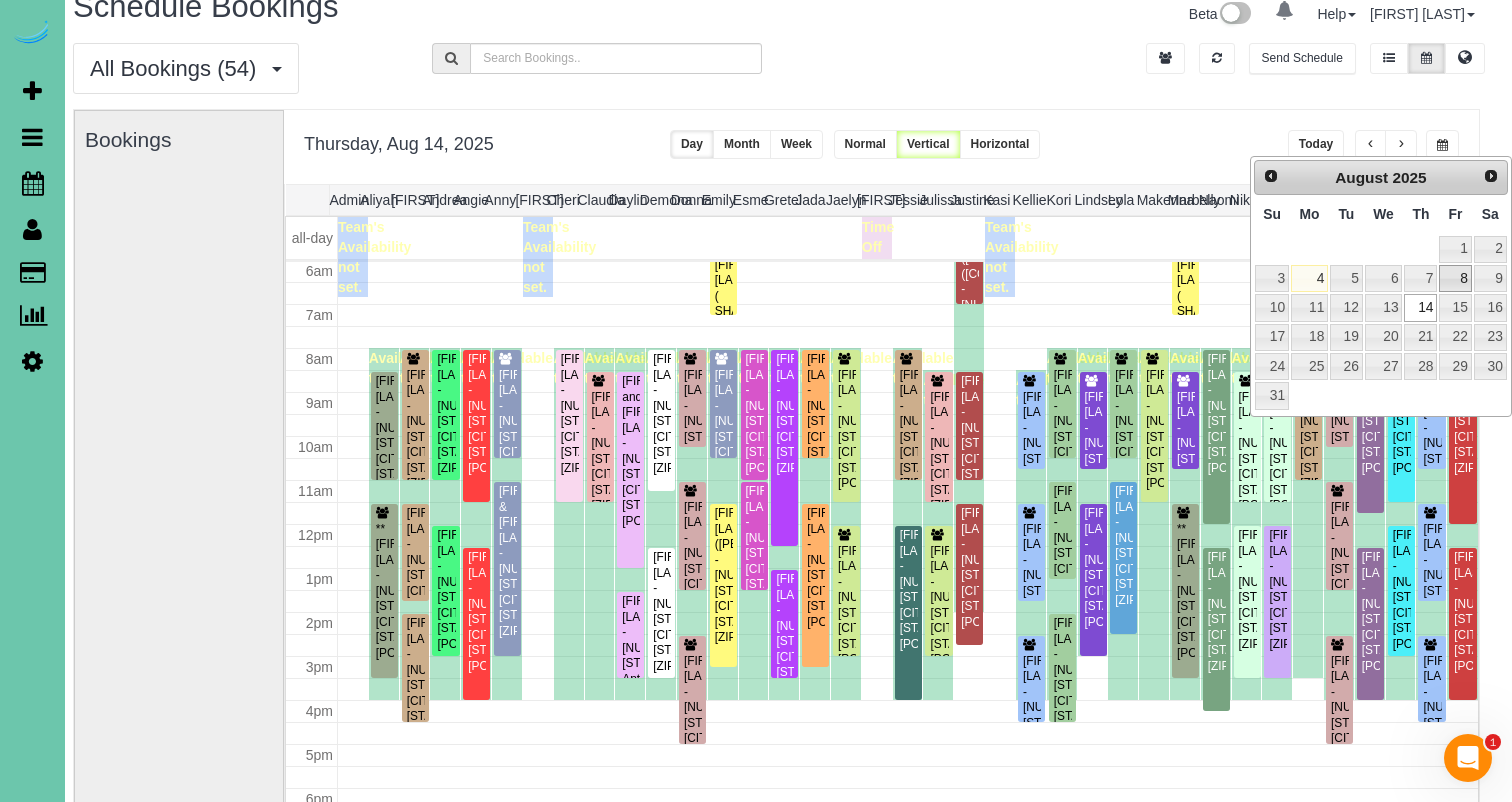 click on "8" at bounding box center (1455, 278) 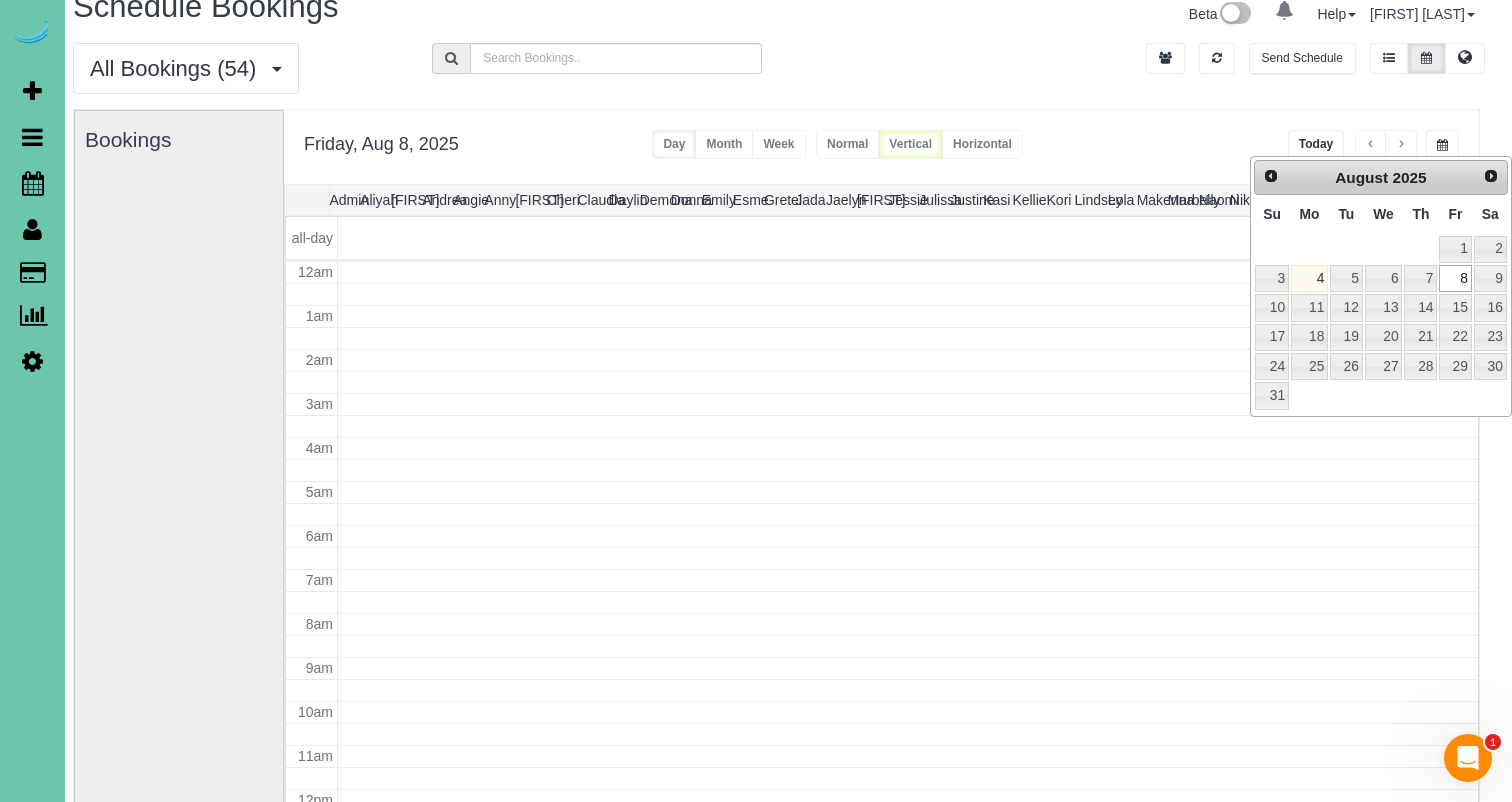 scroll, scrollTop: 265, scrollLeft: 0, axis: vertical 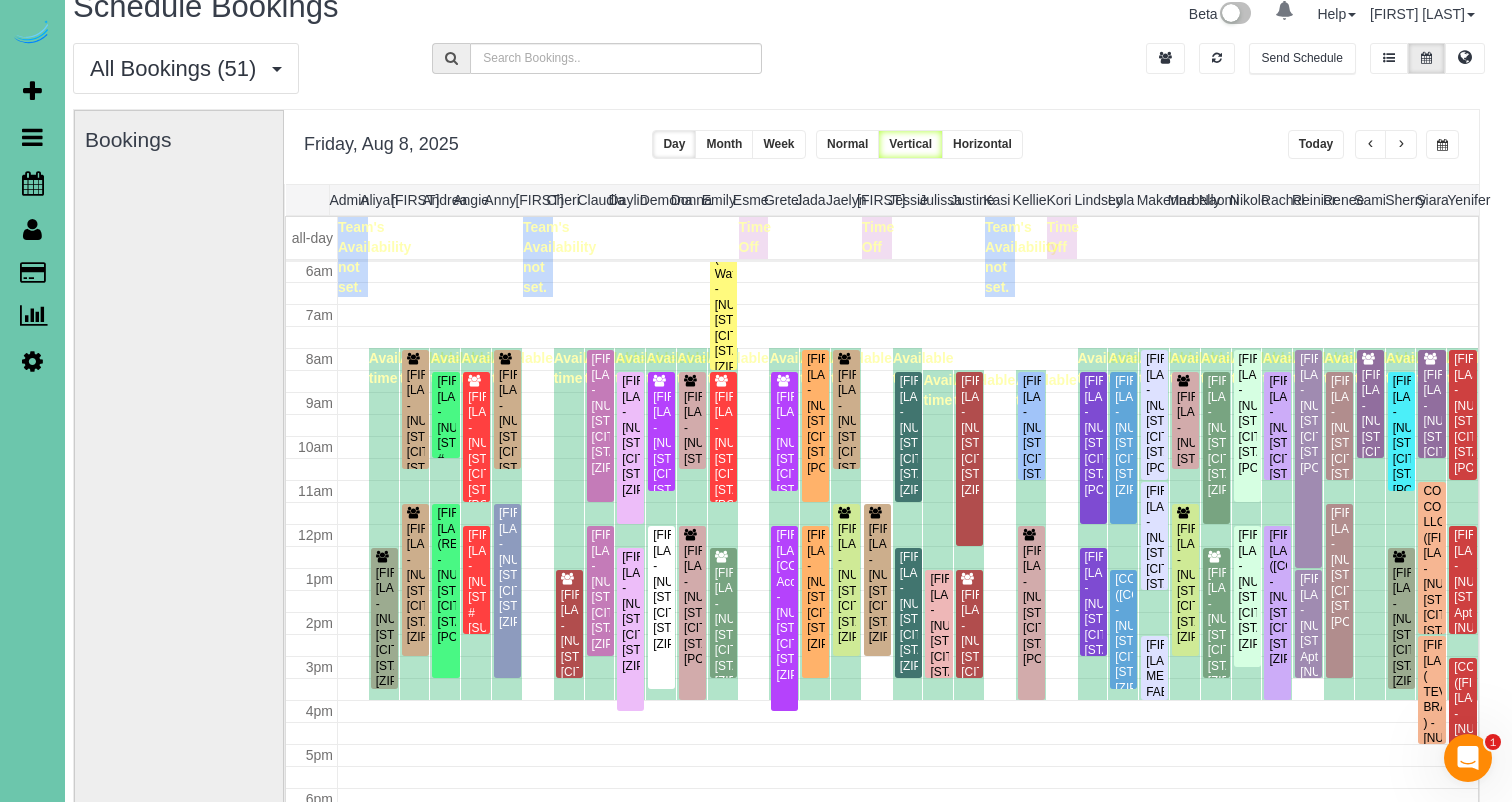 click at bounding box center [1442, 144] 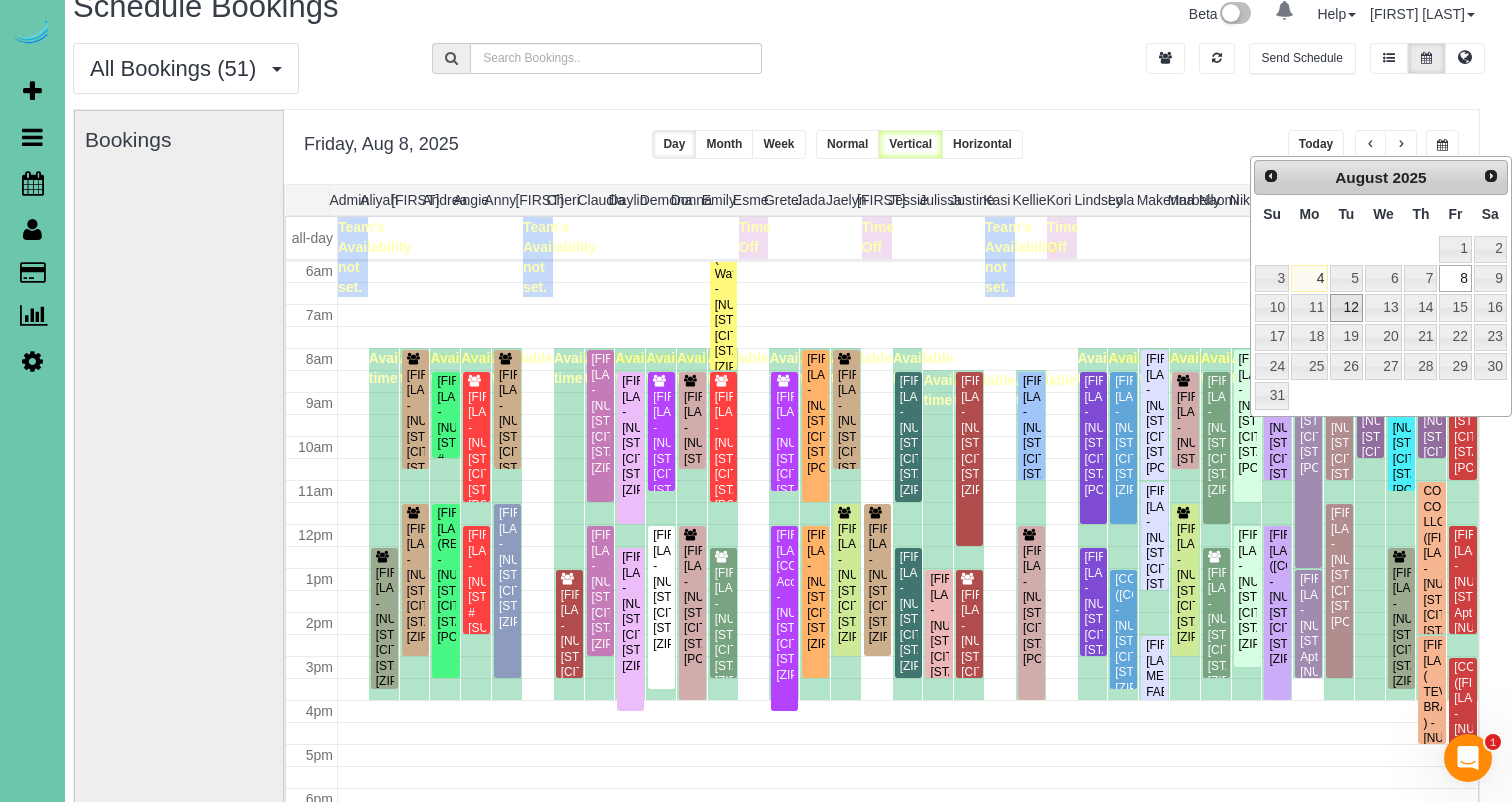 click on "12" at bounding box center [1346, 307] 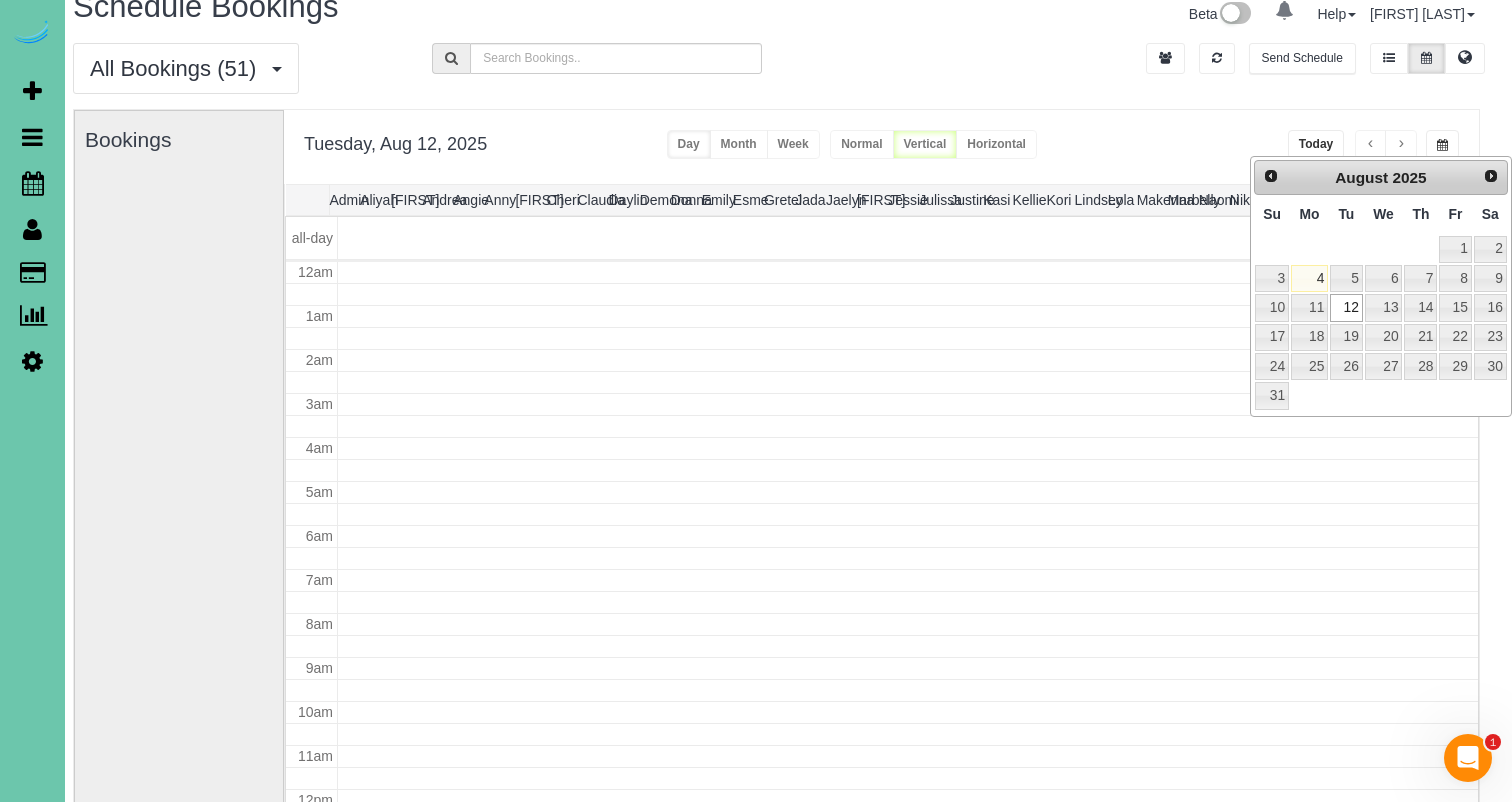scroll, scrollTop: 265, scrollLeft: 0, axis: vertical 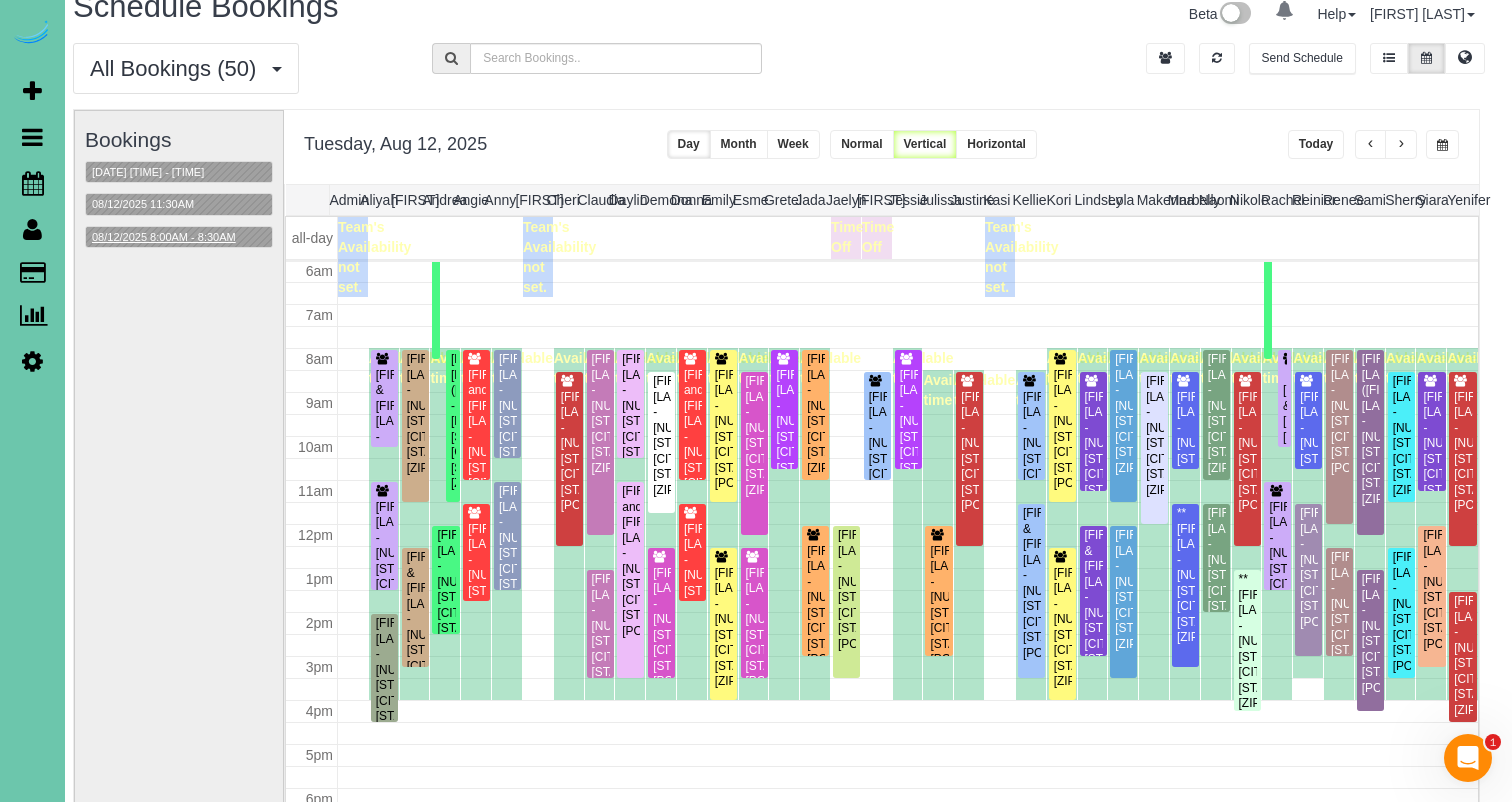 click on "08/12/2025 8:00AM - 8:30AM" at bounding box center (164, 237) 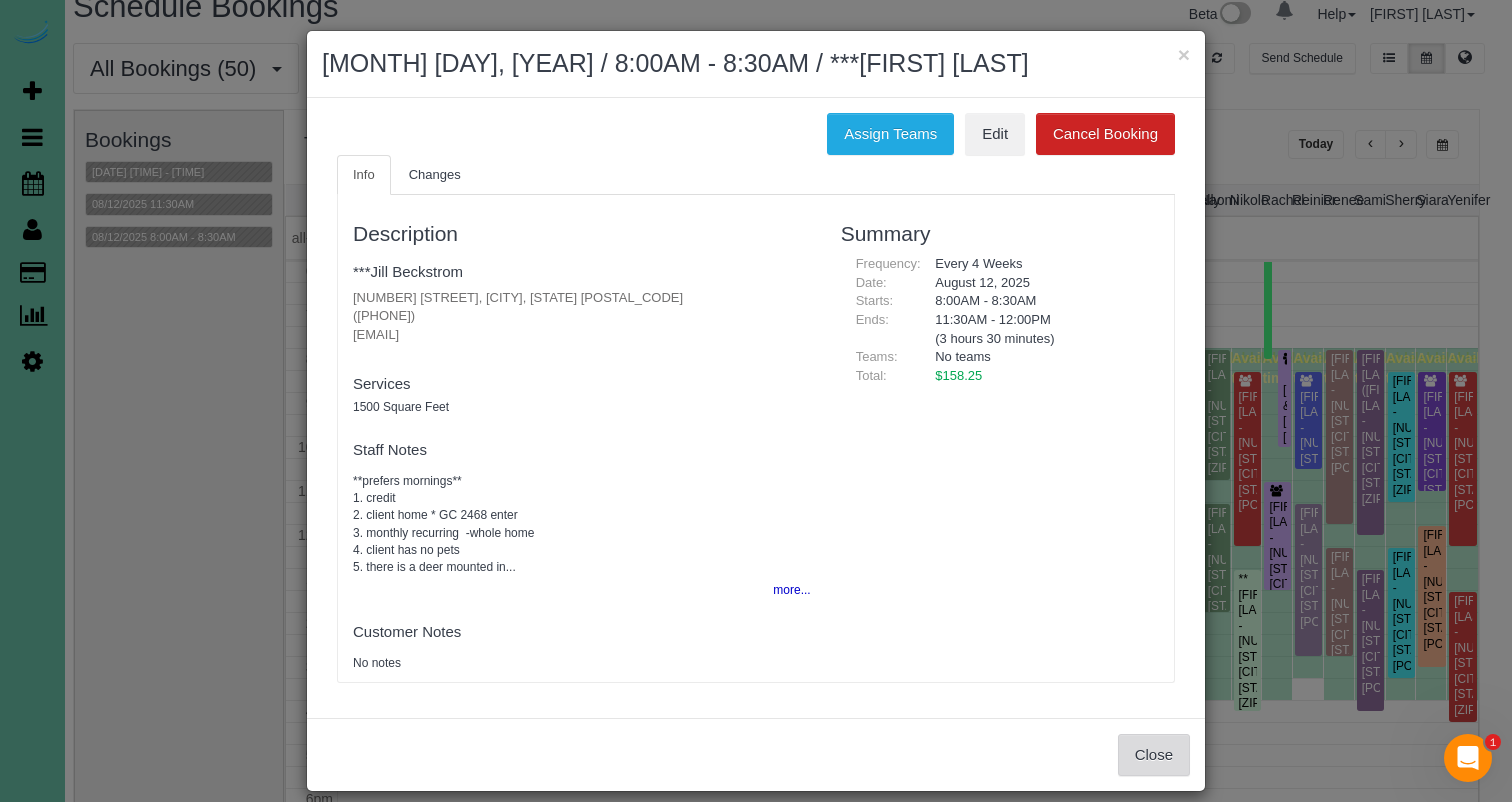 click on "Close" at bounding box center [1154, 755] 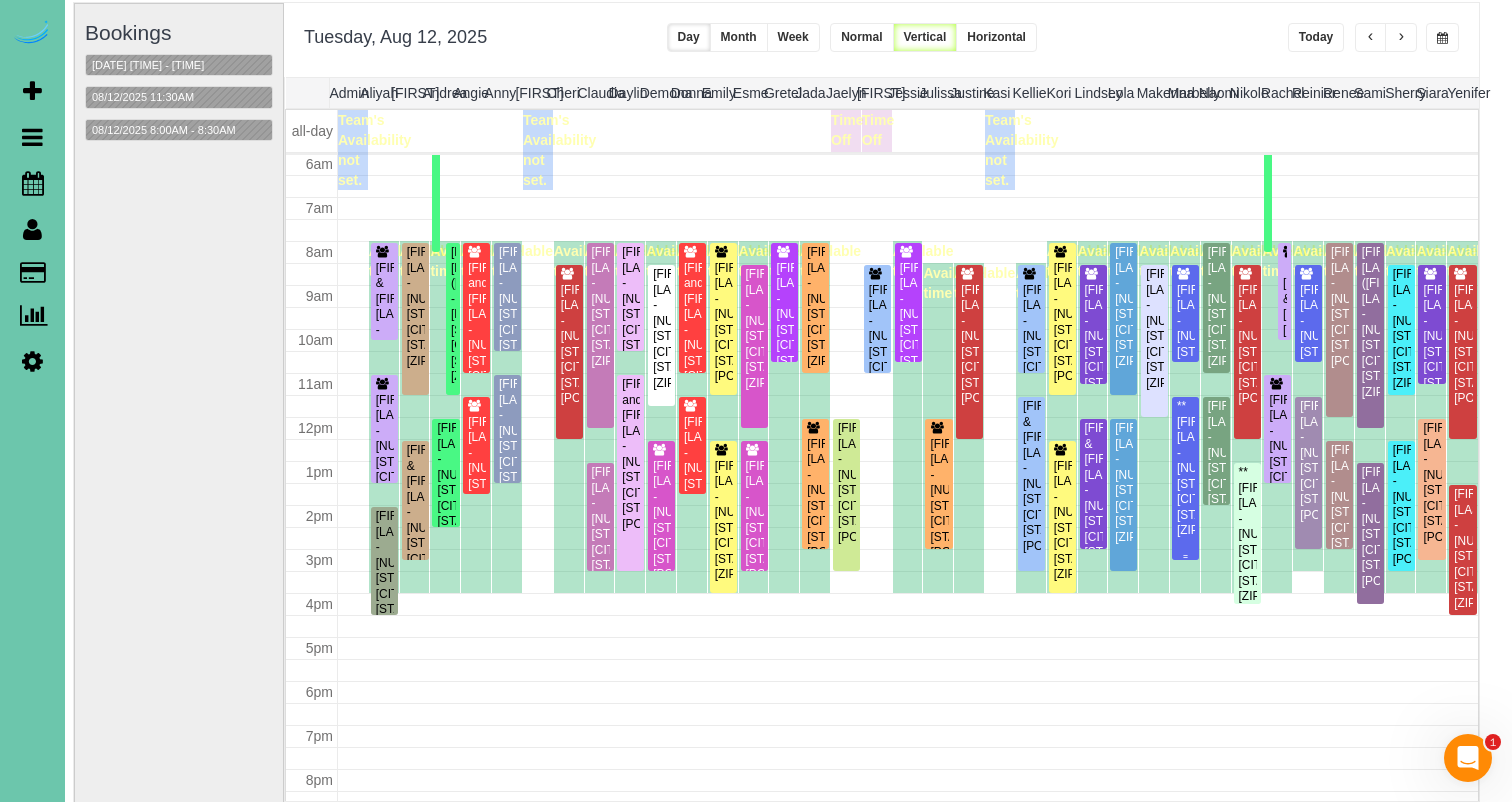 click on "**[FIRST] [LAST] - [NUMBER] [STREET], [CITY], [STATE] [ZIP]" at bounding box center [1185, 468] 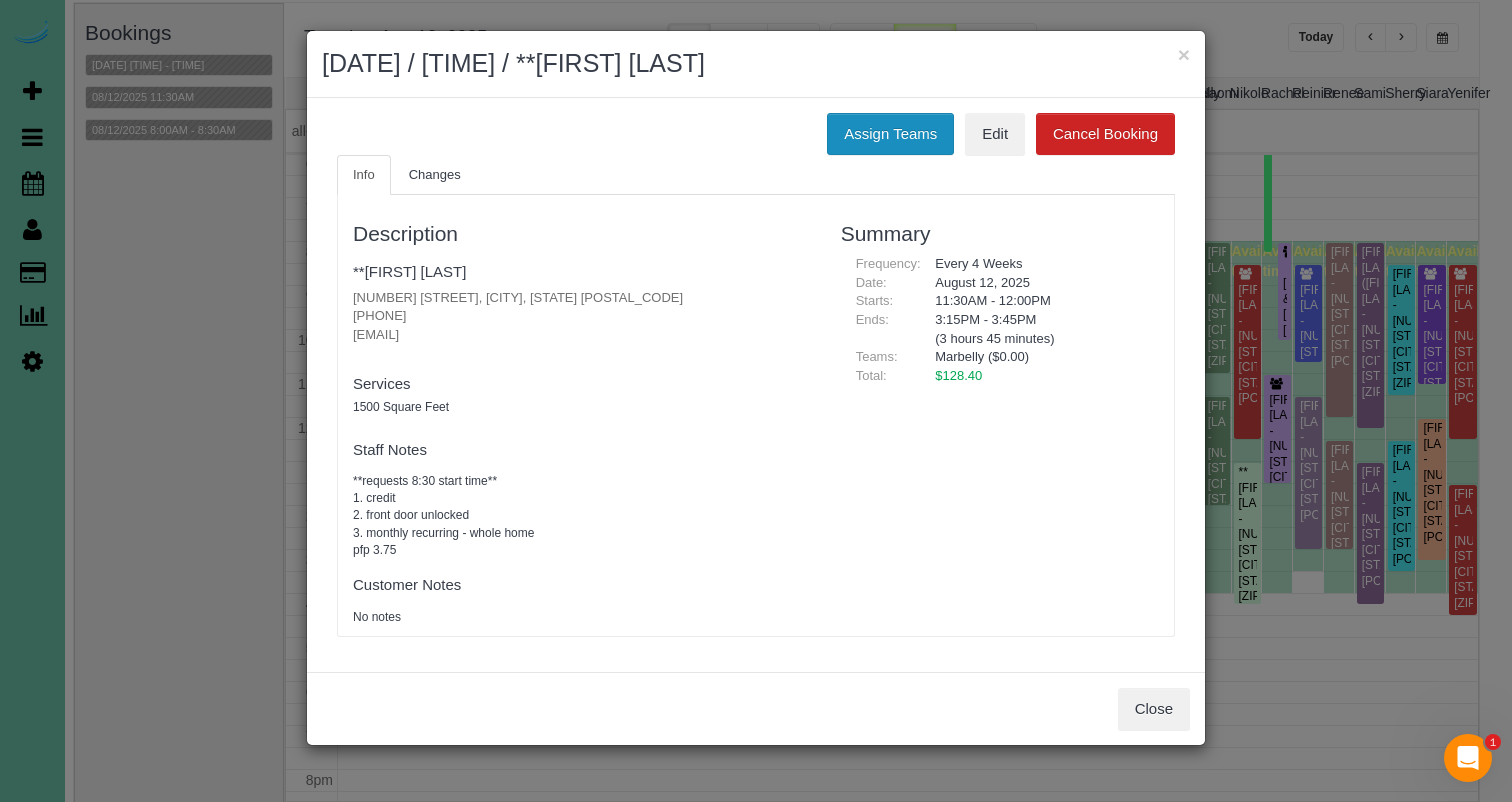 drag, startPoint x: 921, startPoint y: 138, endPoint x: 884, endPoint y: 138, distance: 37 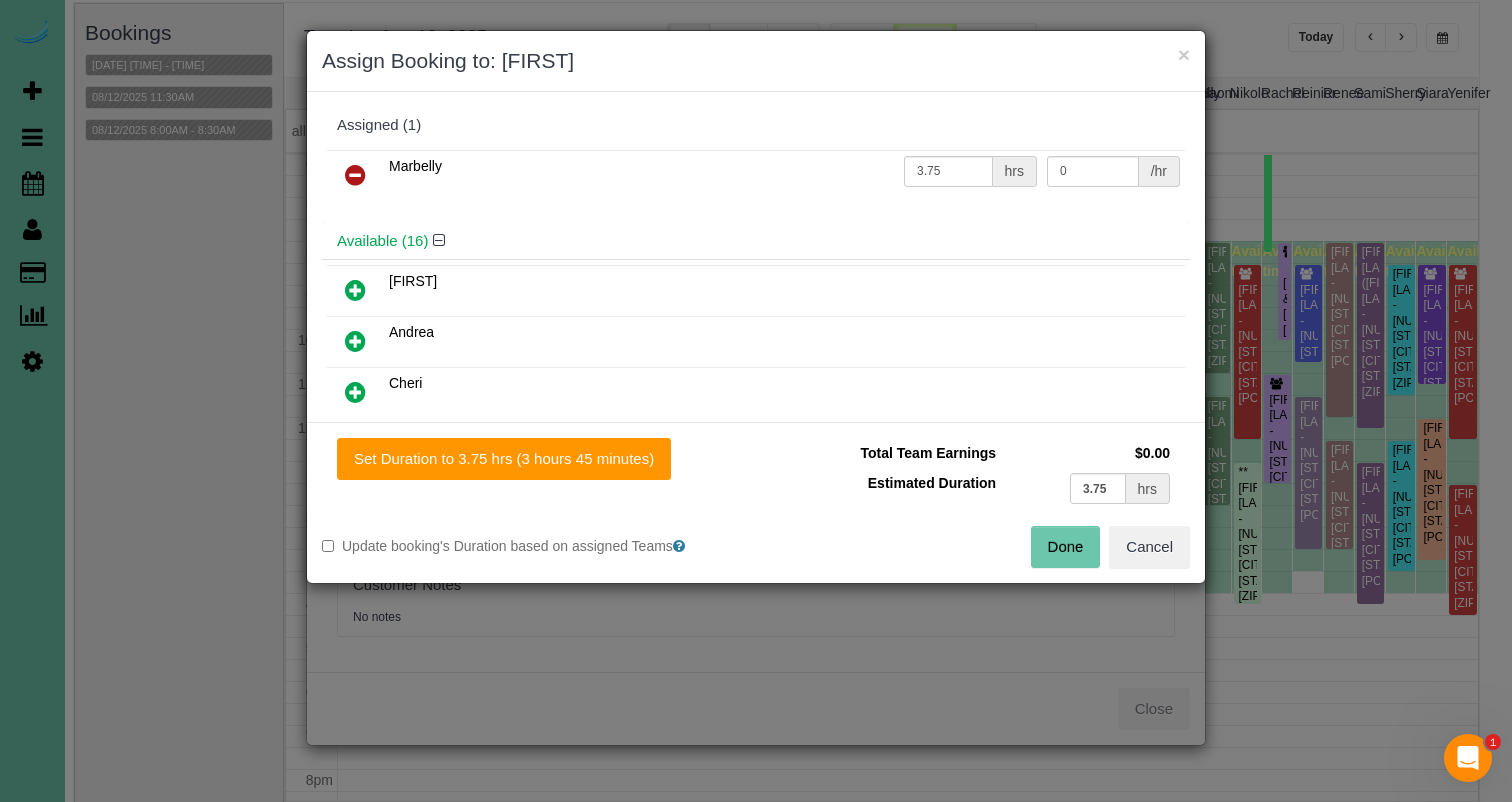 click at bounding box center (355, 175) 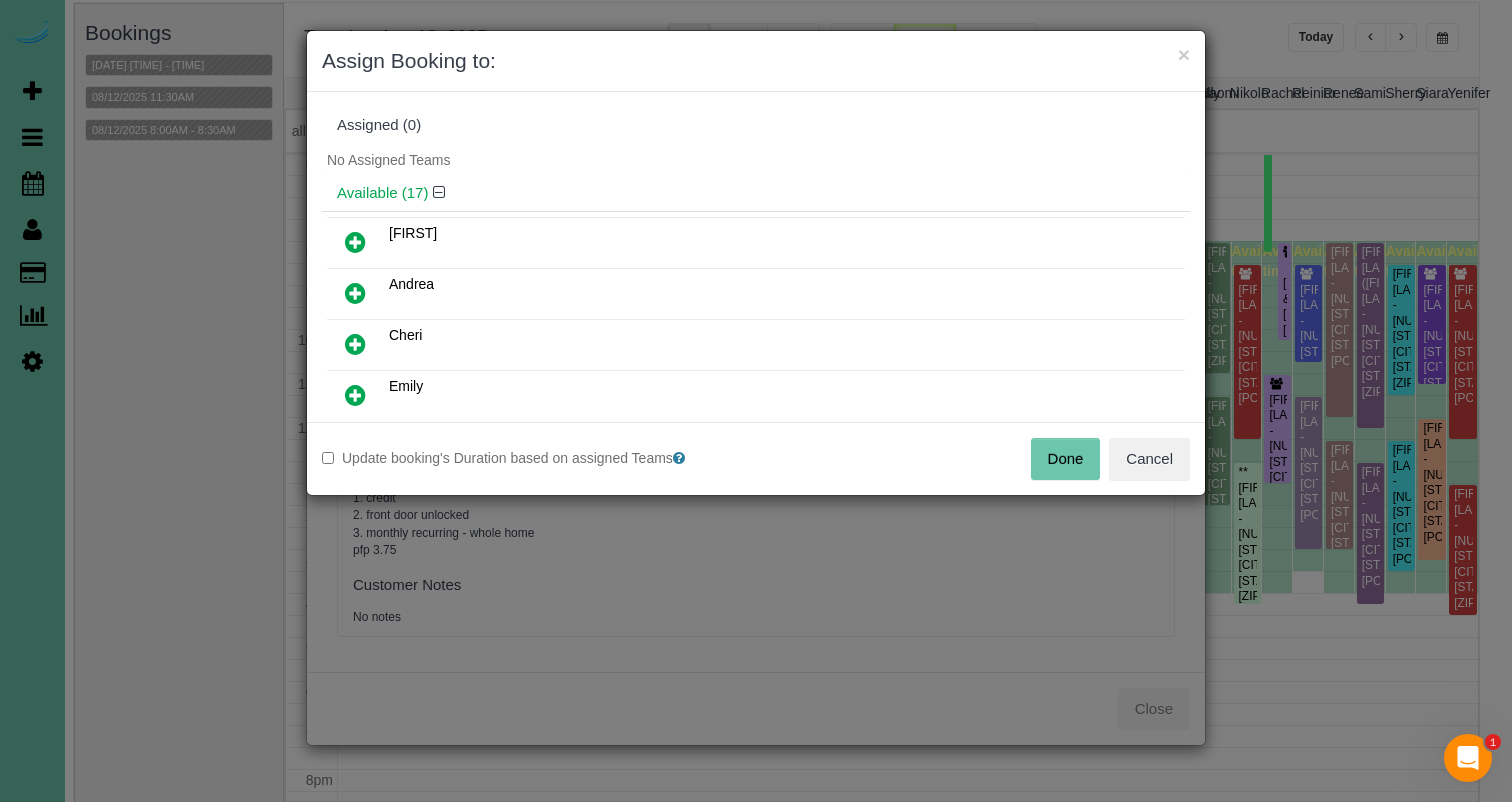 drag, startPoint x: 1080, startPoint y: 457, endPoint x: 1049, endPoint y: 458, distance: 31.016125 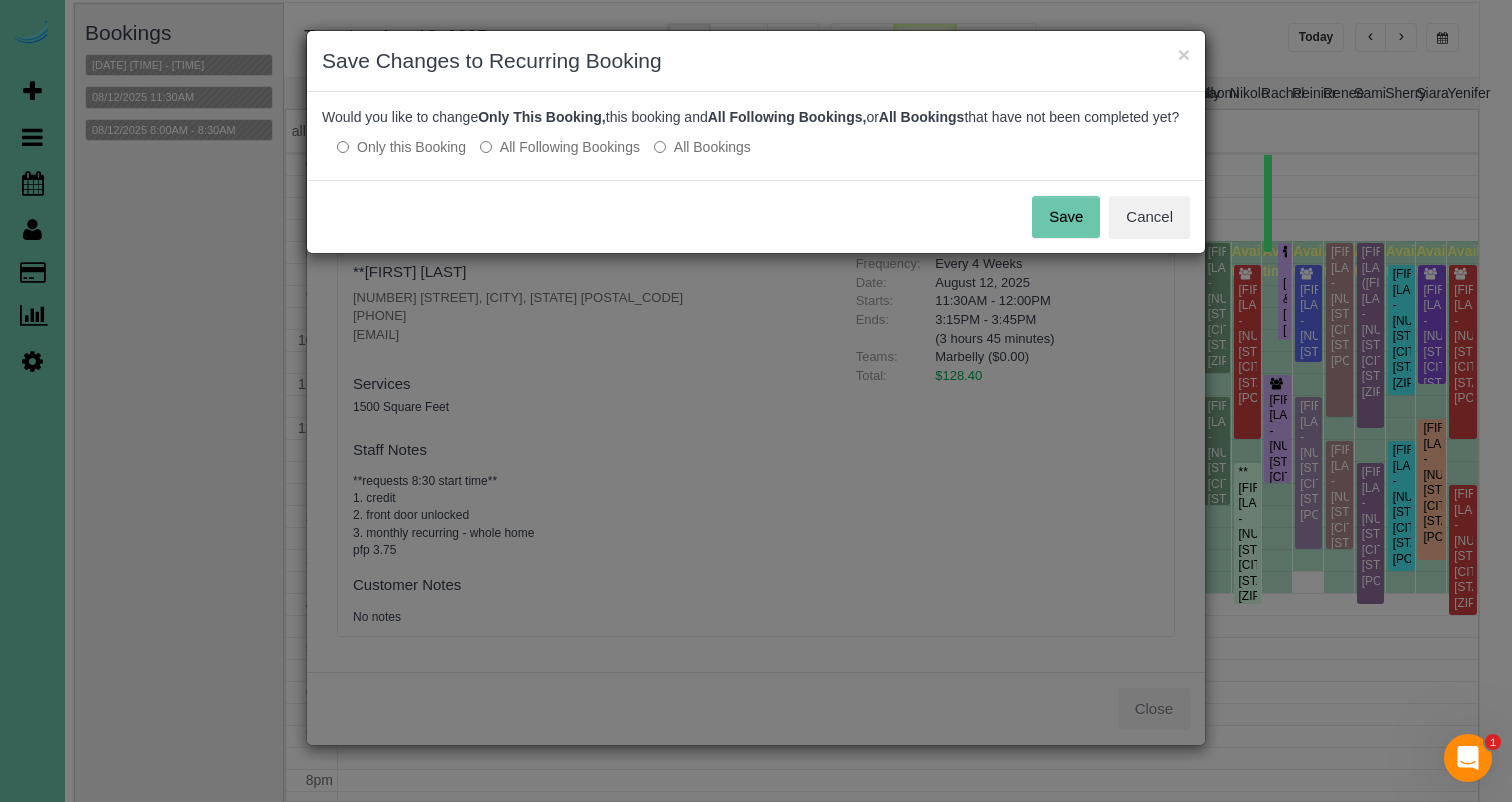click on "Save" at bounding box center [1066, 217] 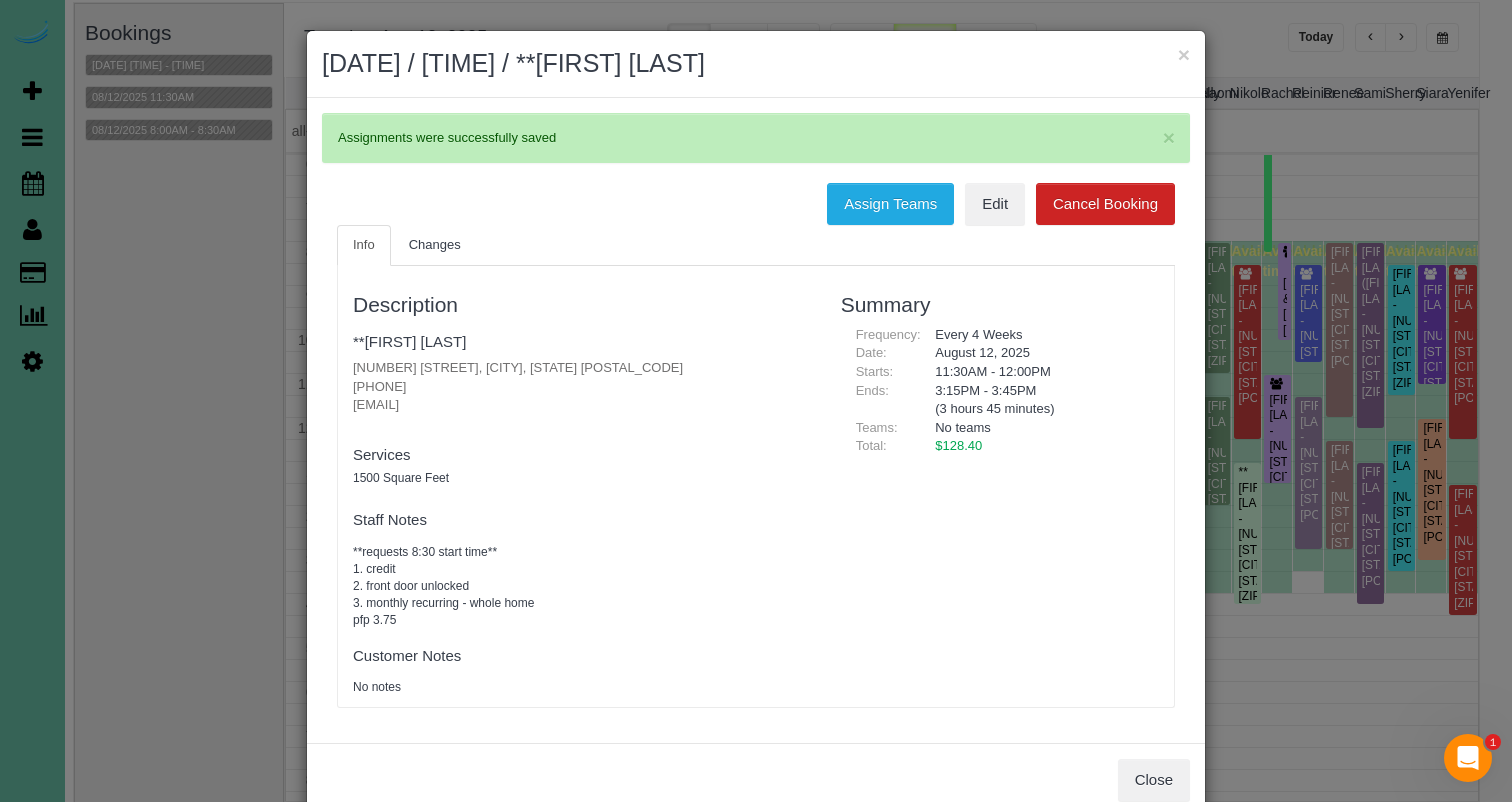 click on "[DATE] /
[TIME] /
**[FIRST] [LAST]" at bounding box center (756, 64) 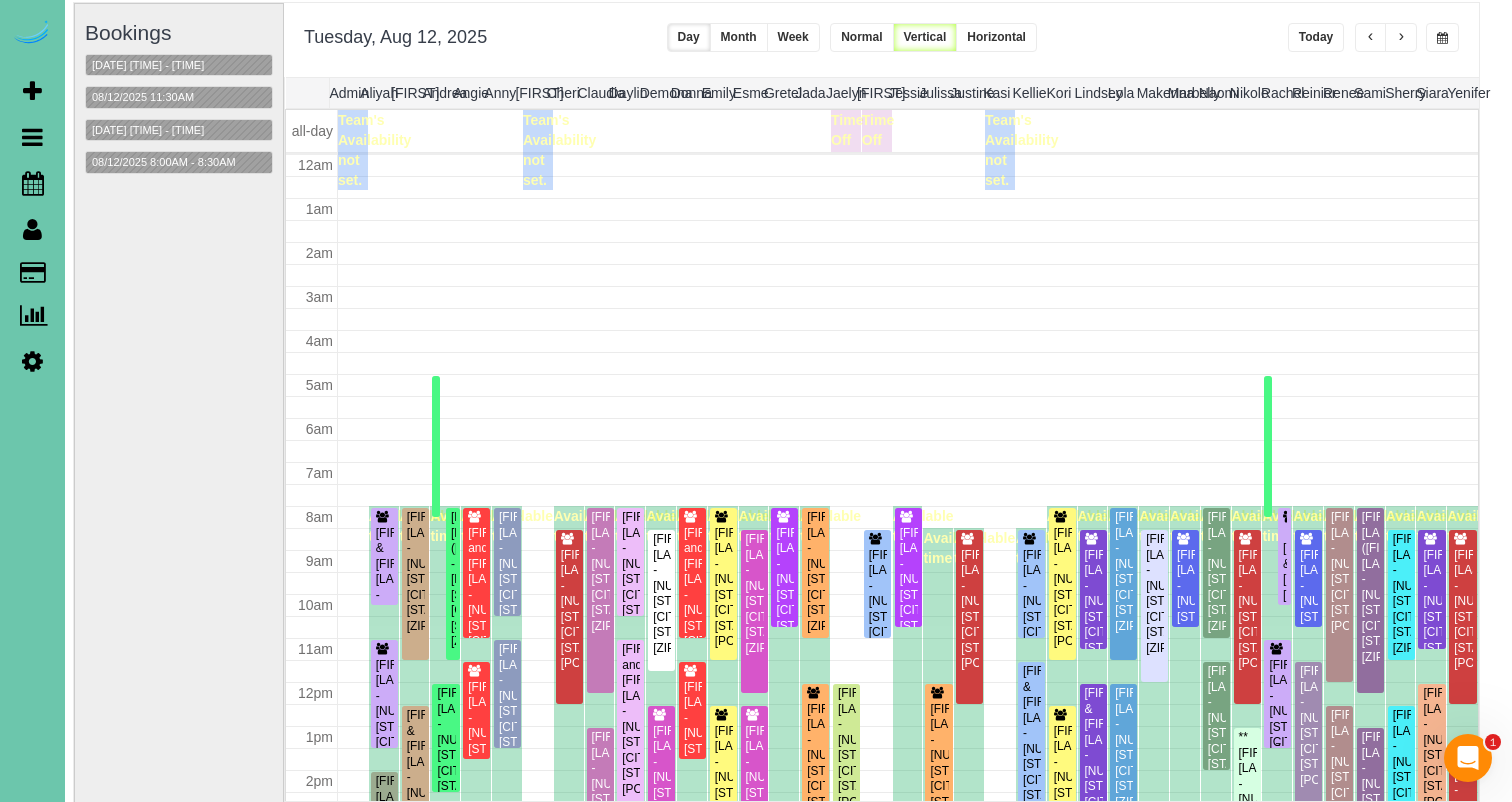 scroll, scrollTop: 265, scrollLeft: 0, axis: vertical 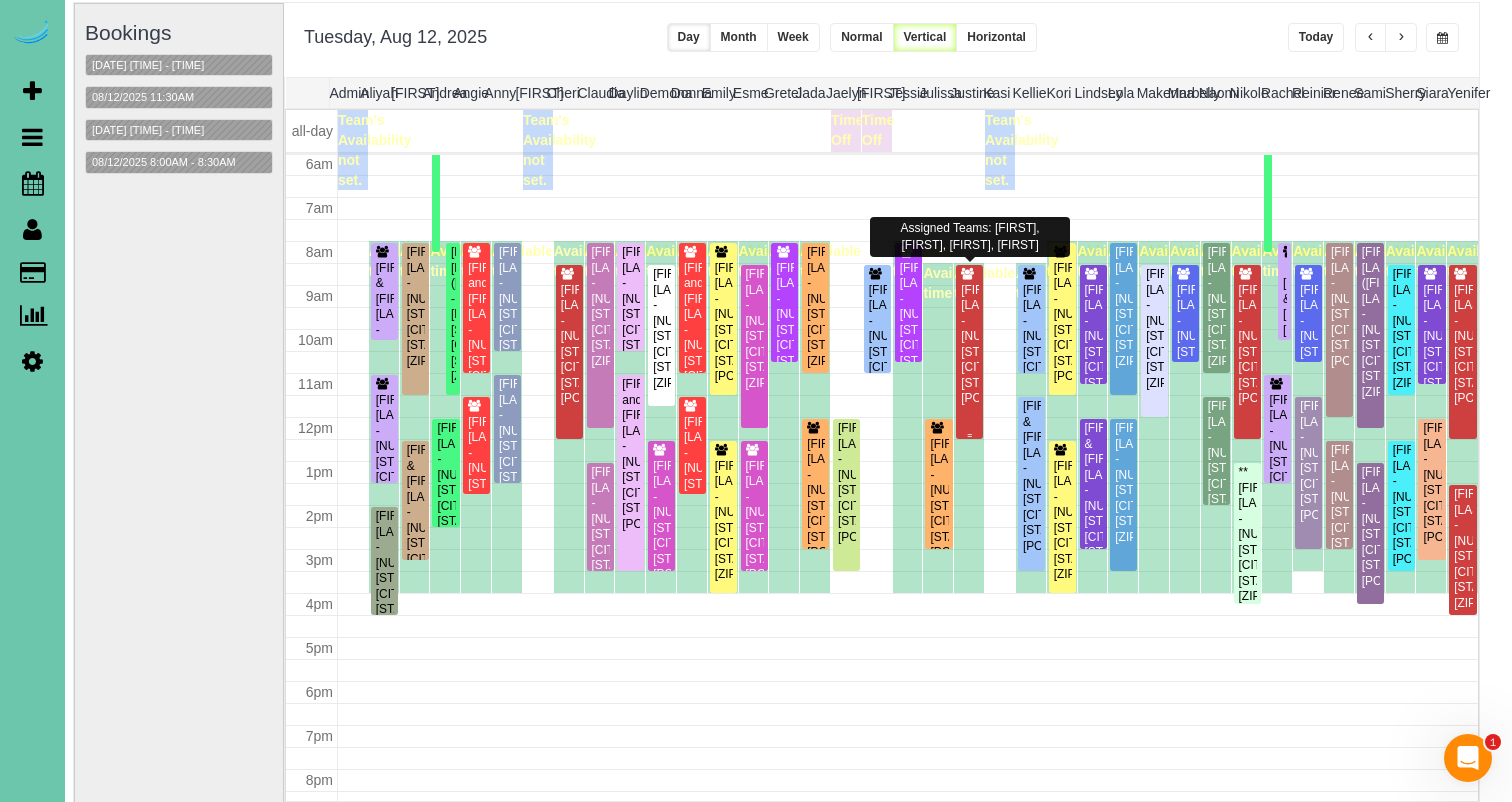 click on "[FIRST] [LAST] - [NUMBER] [STREET], [CITY], [STATE] [POSTAL_CODE]" at bounding box center (969, 345) 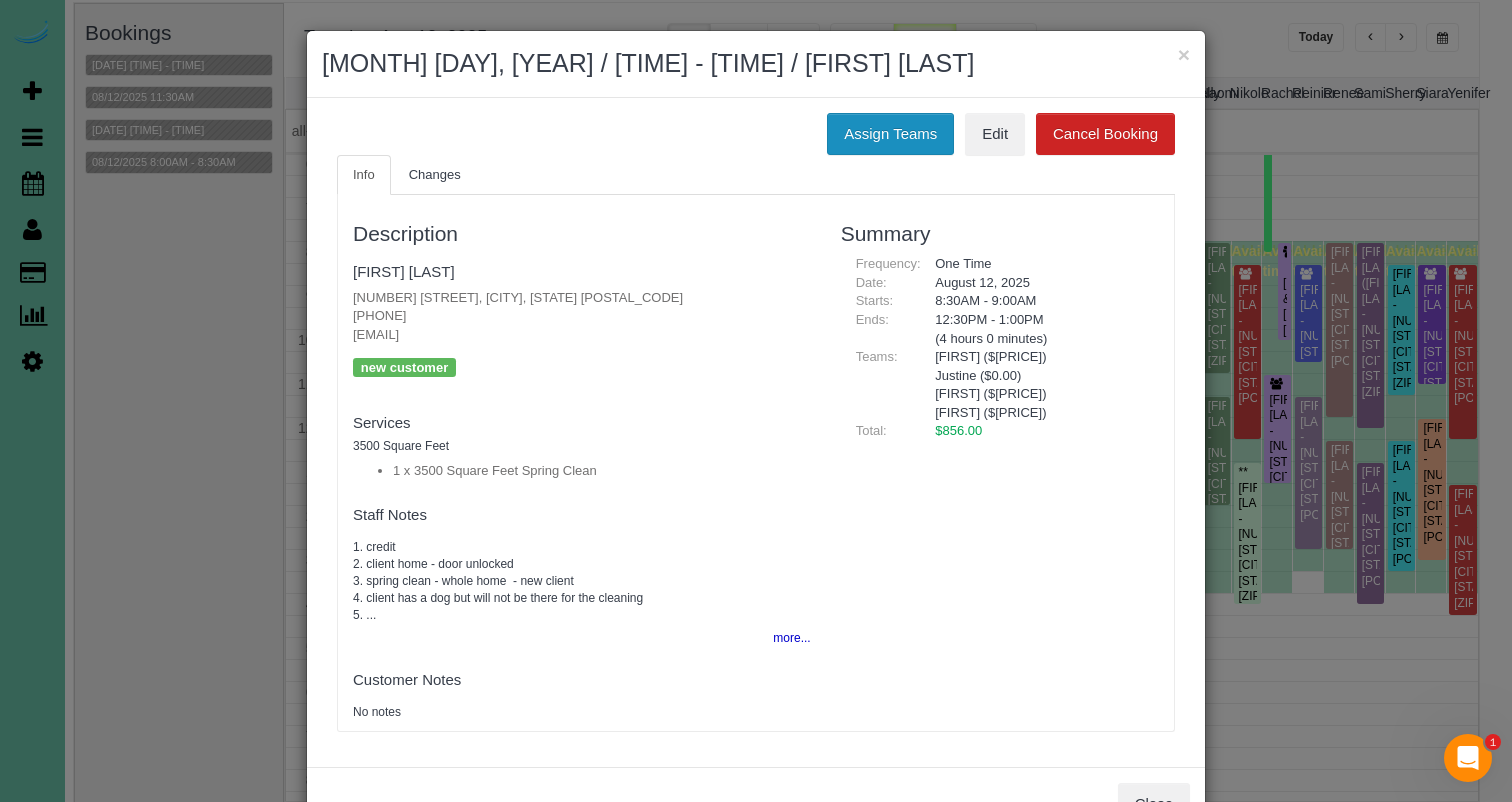 click on "Assign Teams" at bounding box center [890, 134] 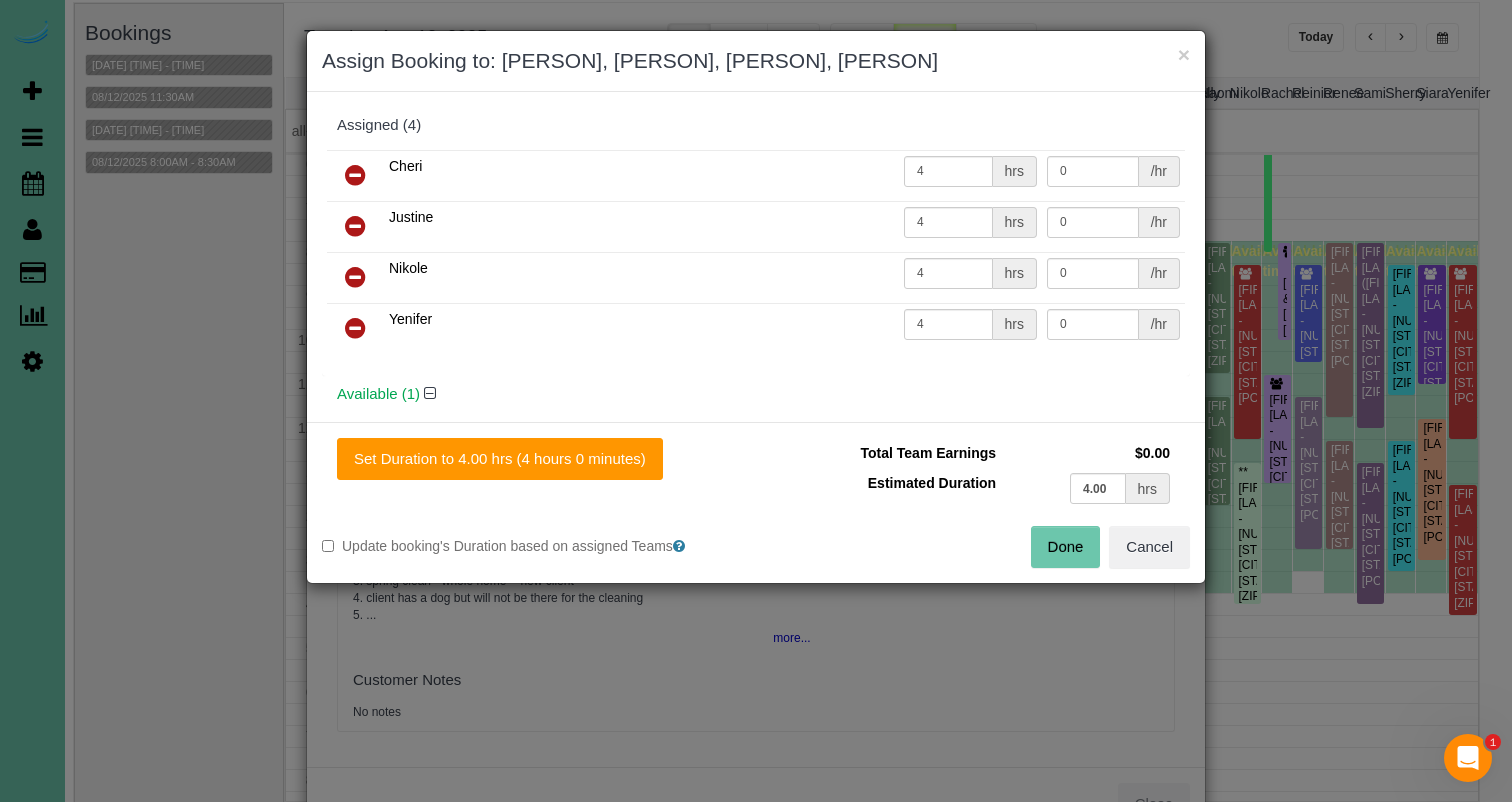 scroll, scrollTop: 0, scrollLeft: 0, axis: both 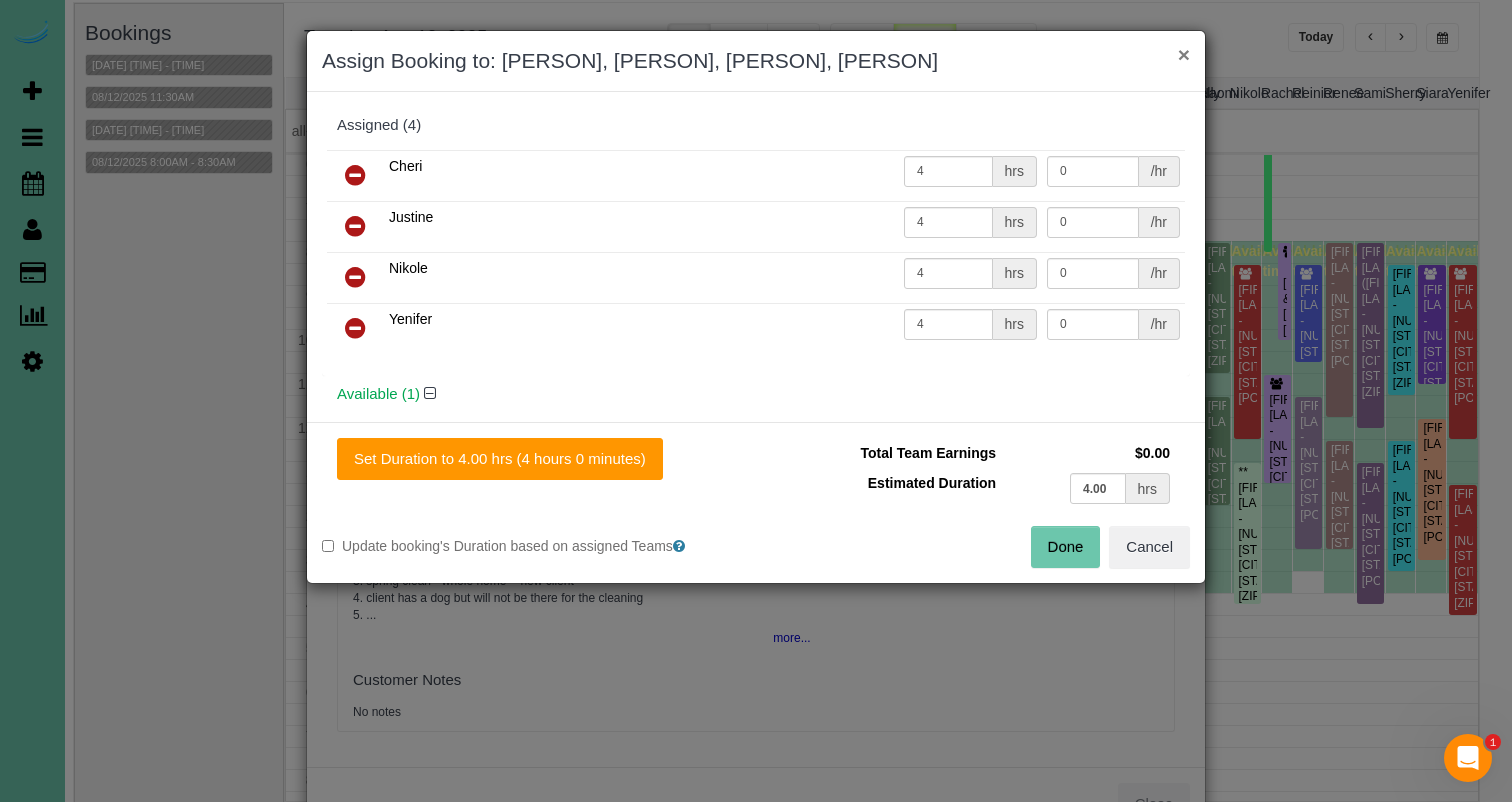 click on "×" at bounding box center [1184, 54] 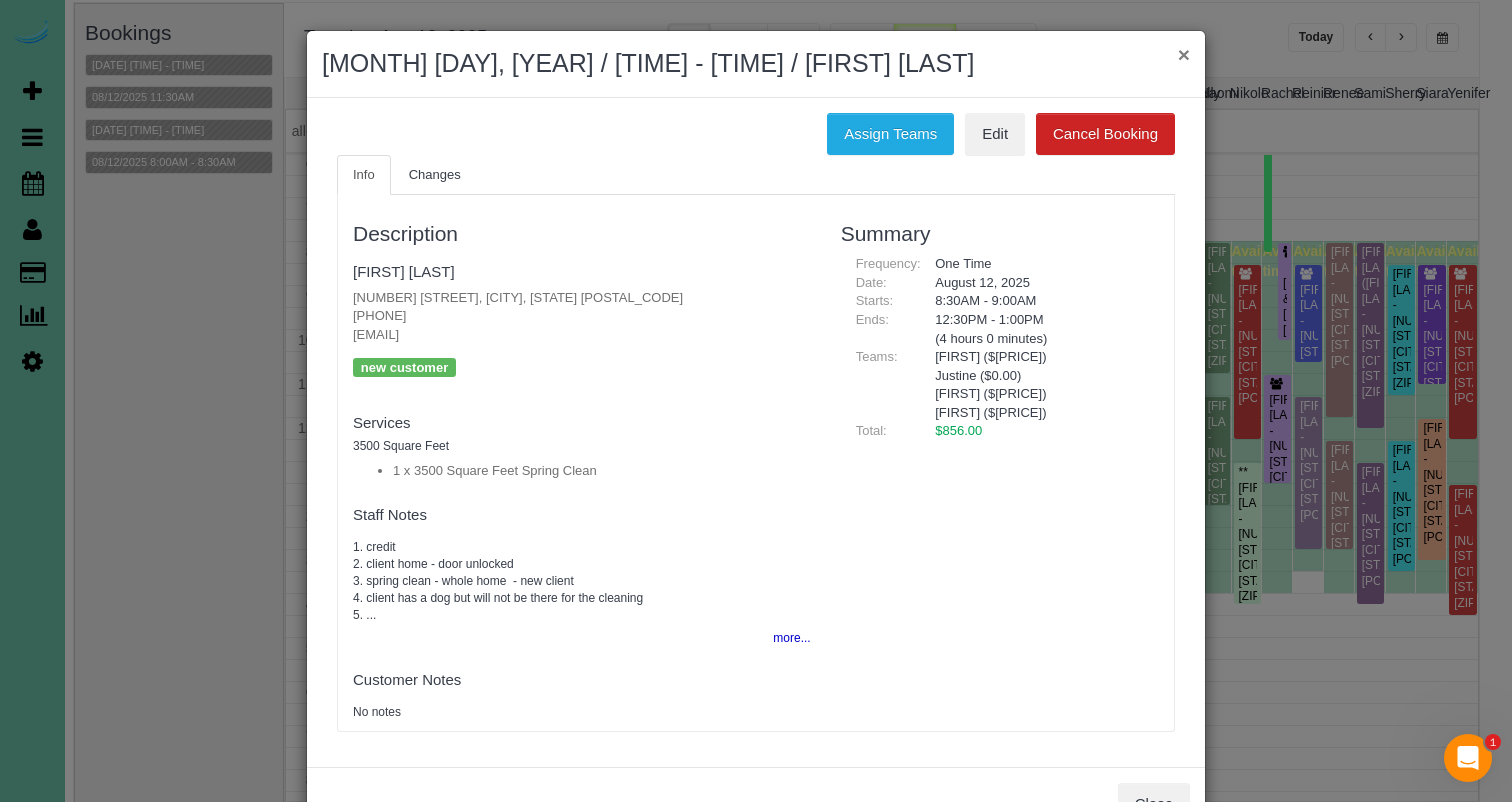 click on "×" at bounding box center (1184, 54) 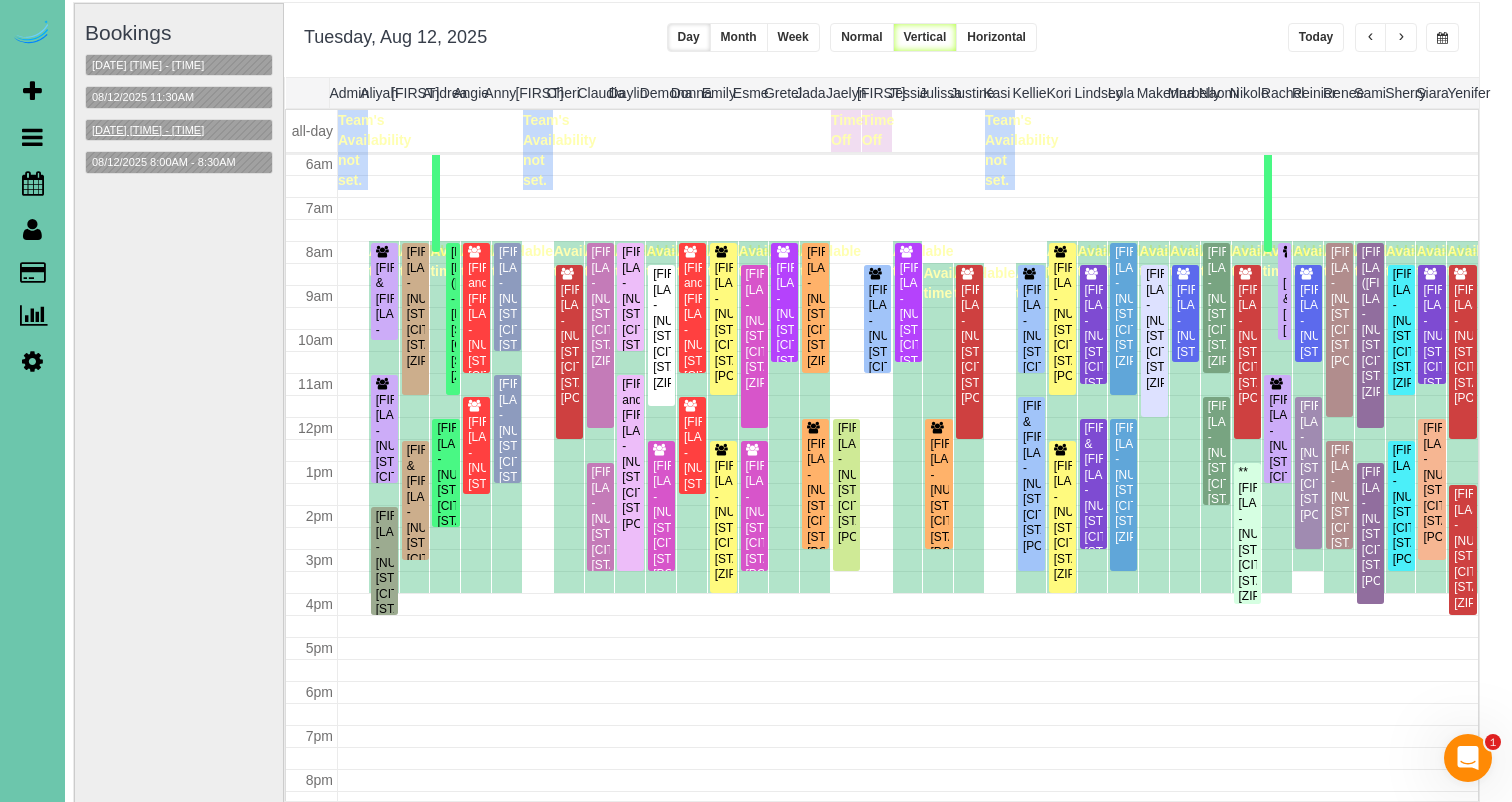 click on "[DATE] [TIME] - [TIME]" at bounding box center (148, 130) 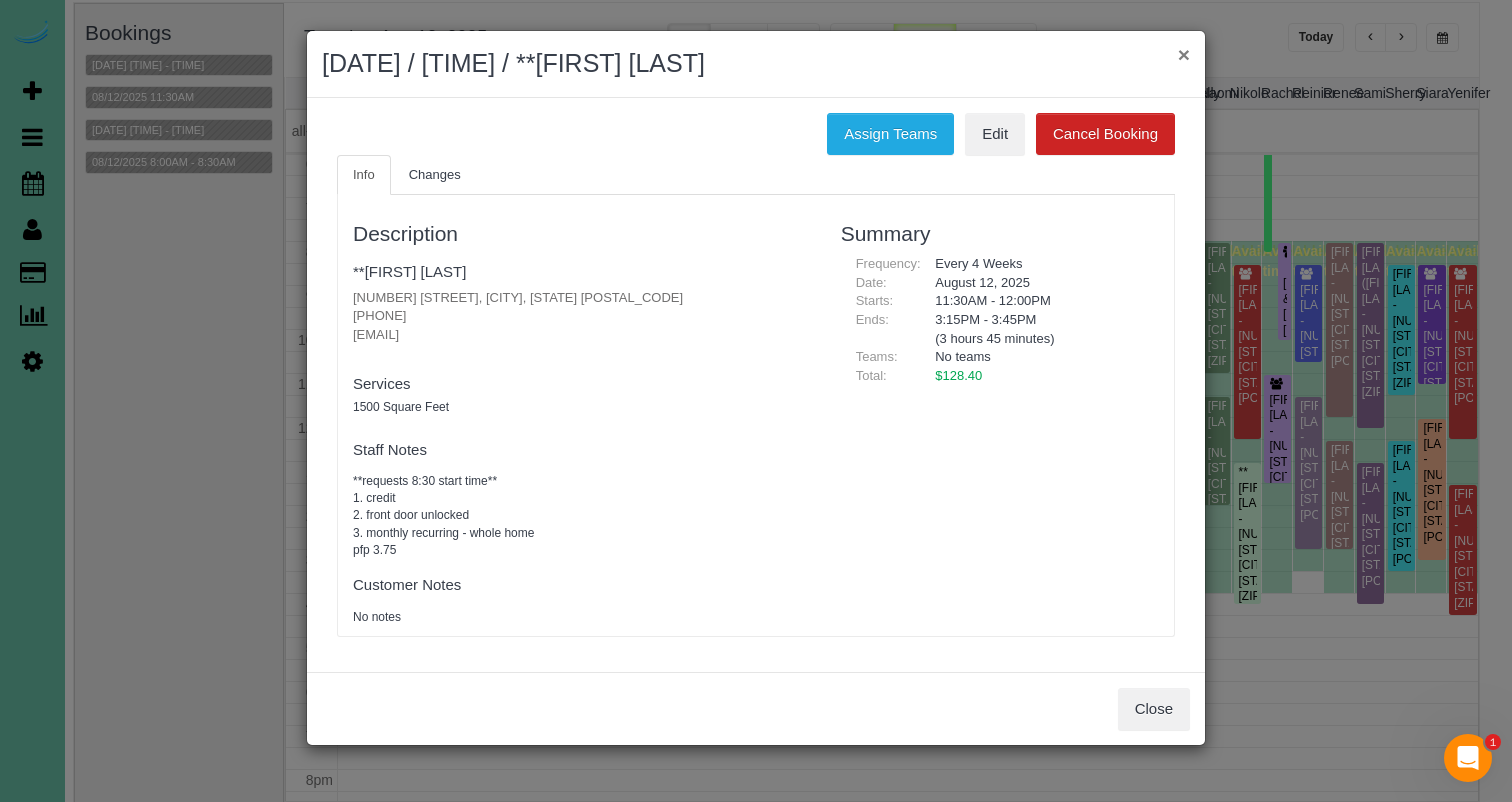 click on "×" at bounding box center [1184, 54] 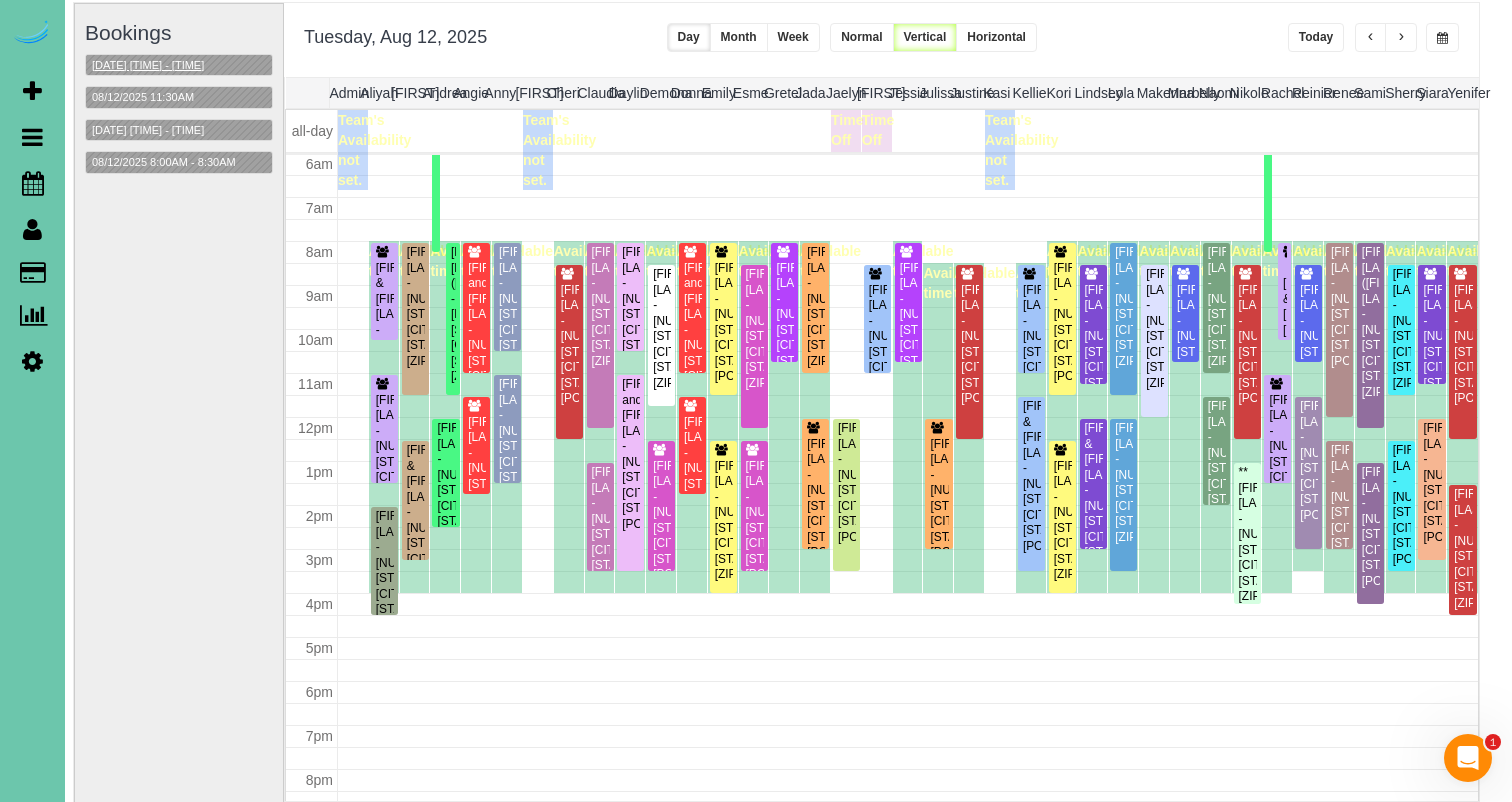 click on "[DATE] [TIME] - [TIME]" at bounding box center [148, 65] 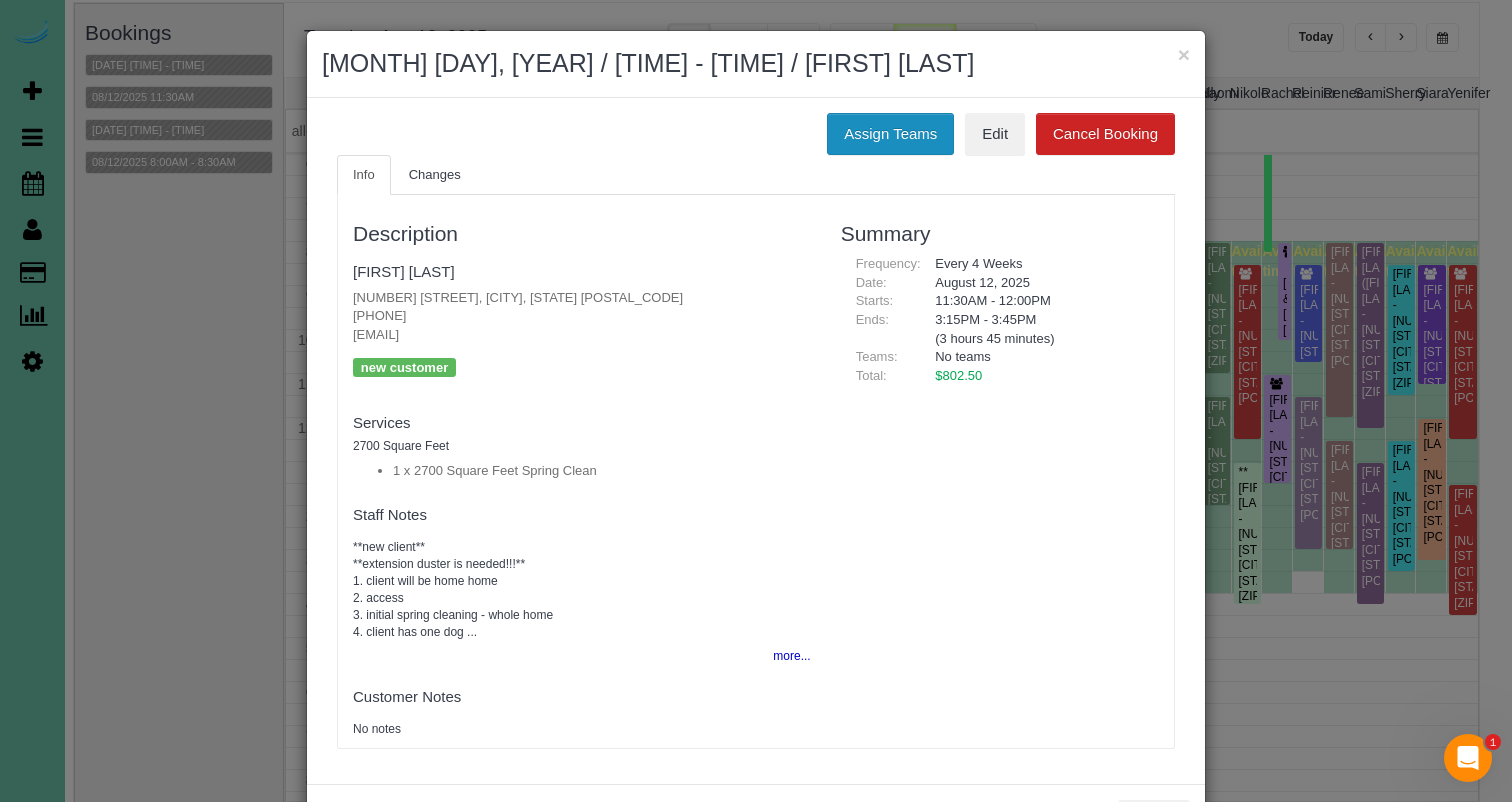 click on "Assign Teams" at bounding box center [890, 134] 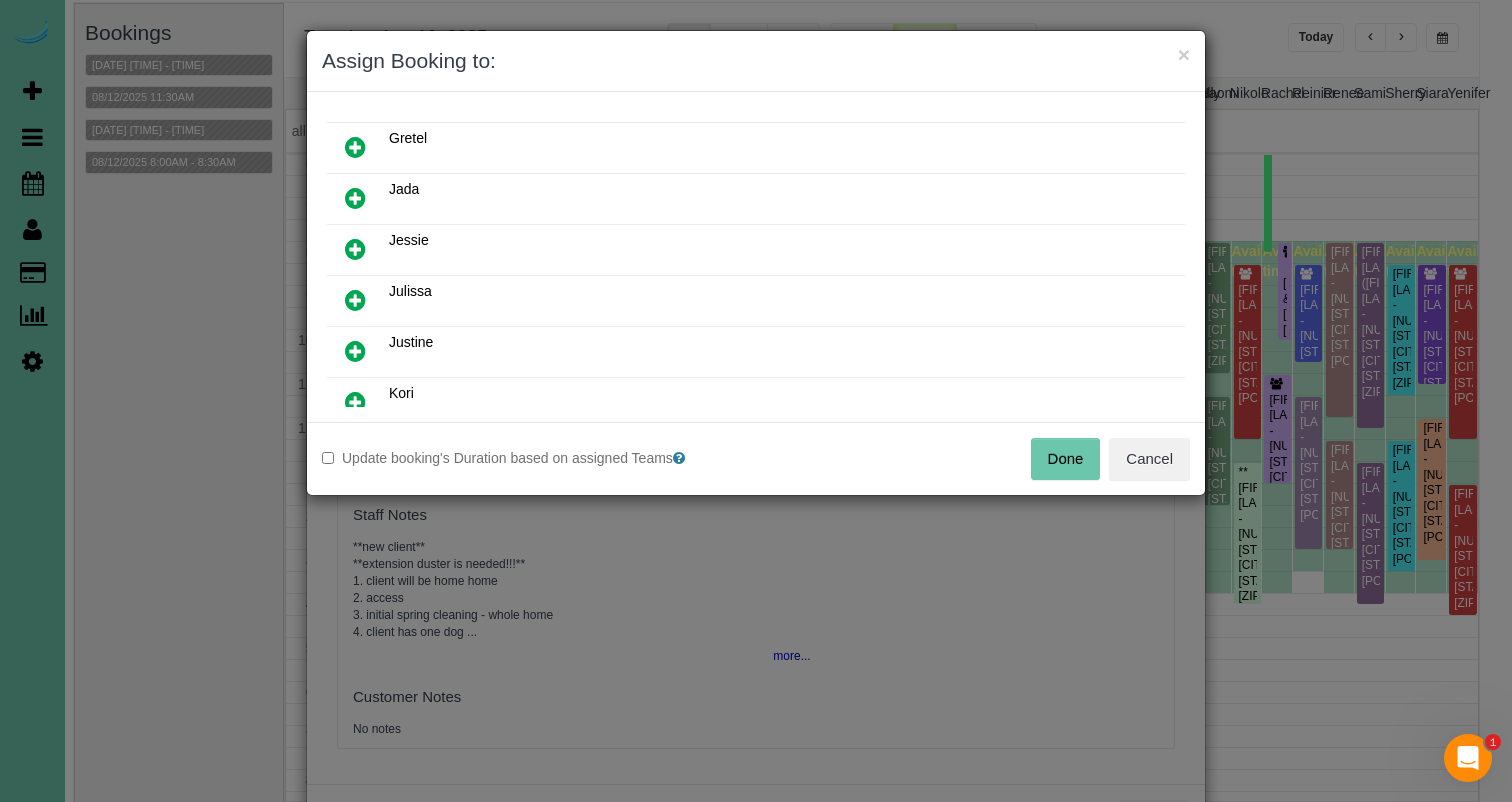 scroll, scrollTop: 322, scrollLeft: 0, axis: vertical 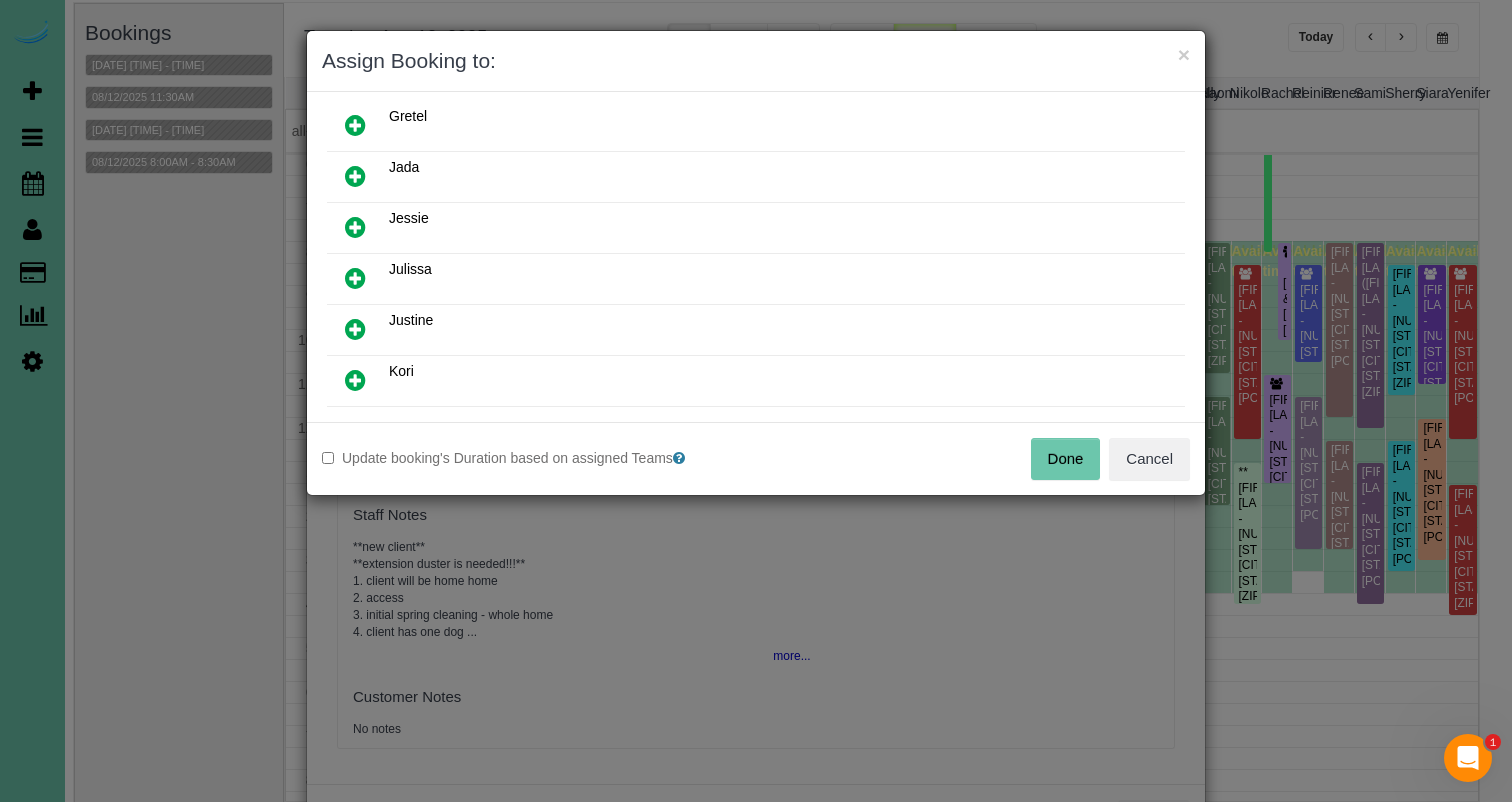 click at bounding box center (355, 227) 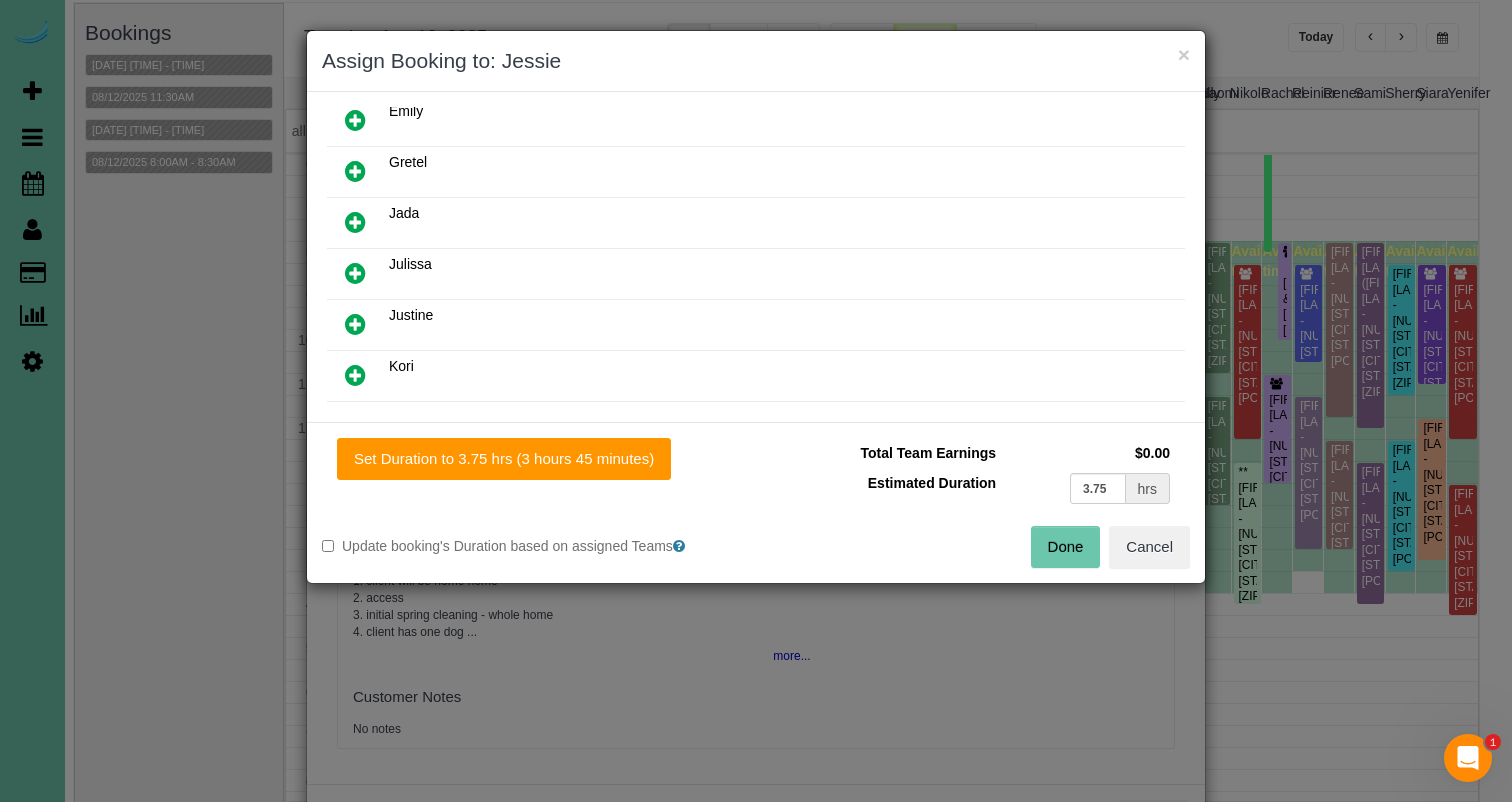 click at bounding box center (355, 171) 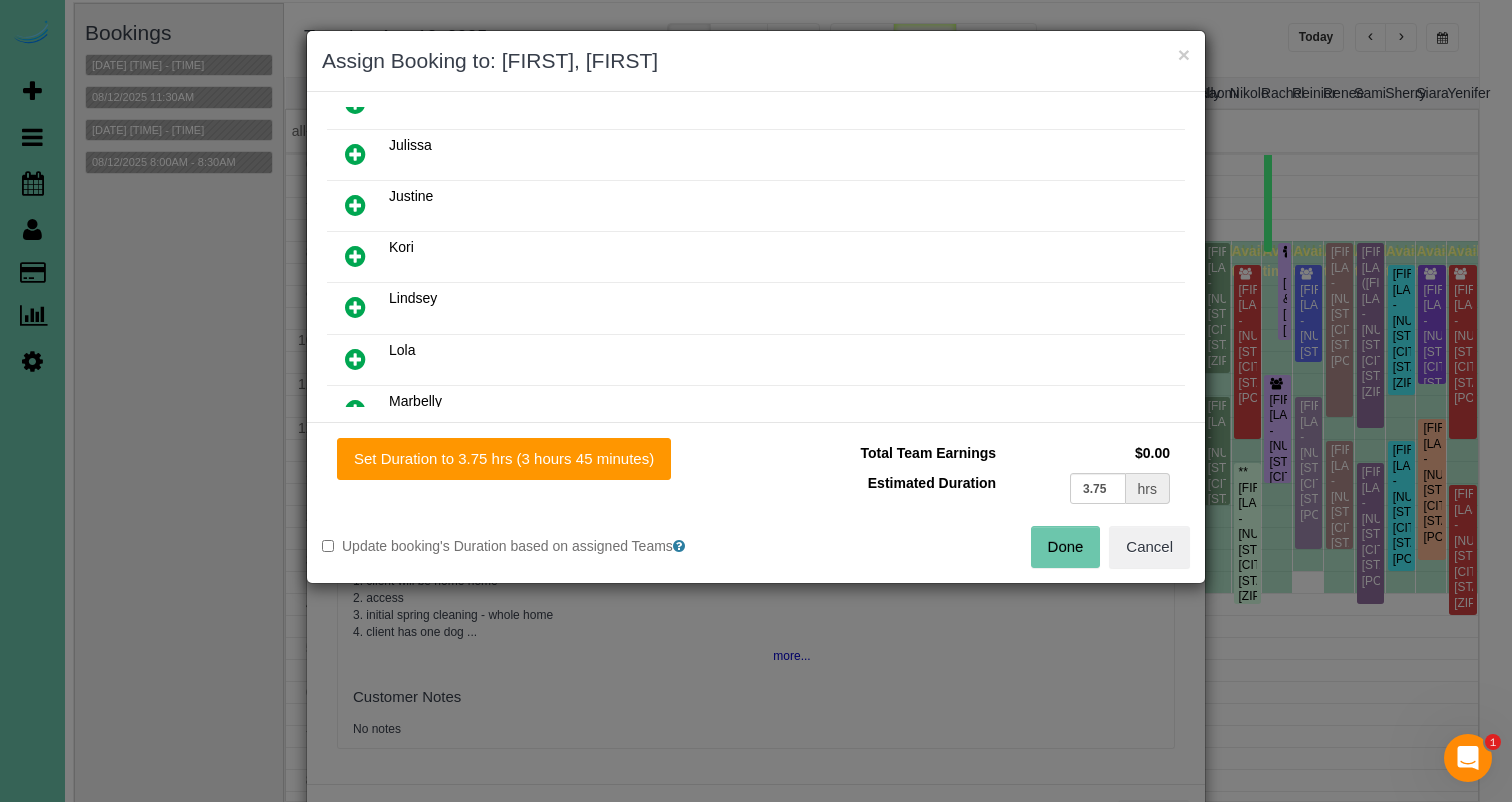 scroll, scrollTop: 467, scrollLeft: 0, axis: vertical 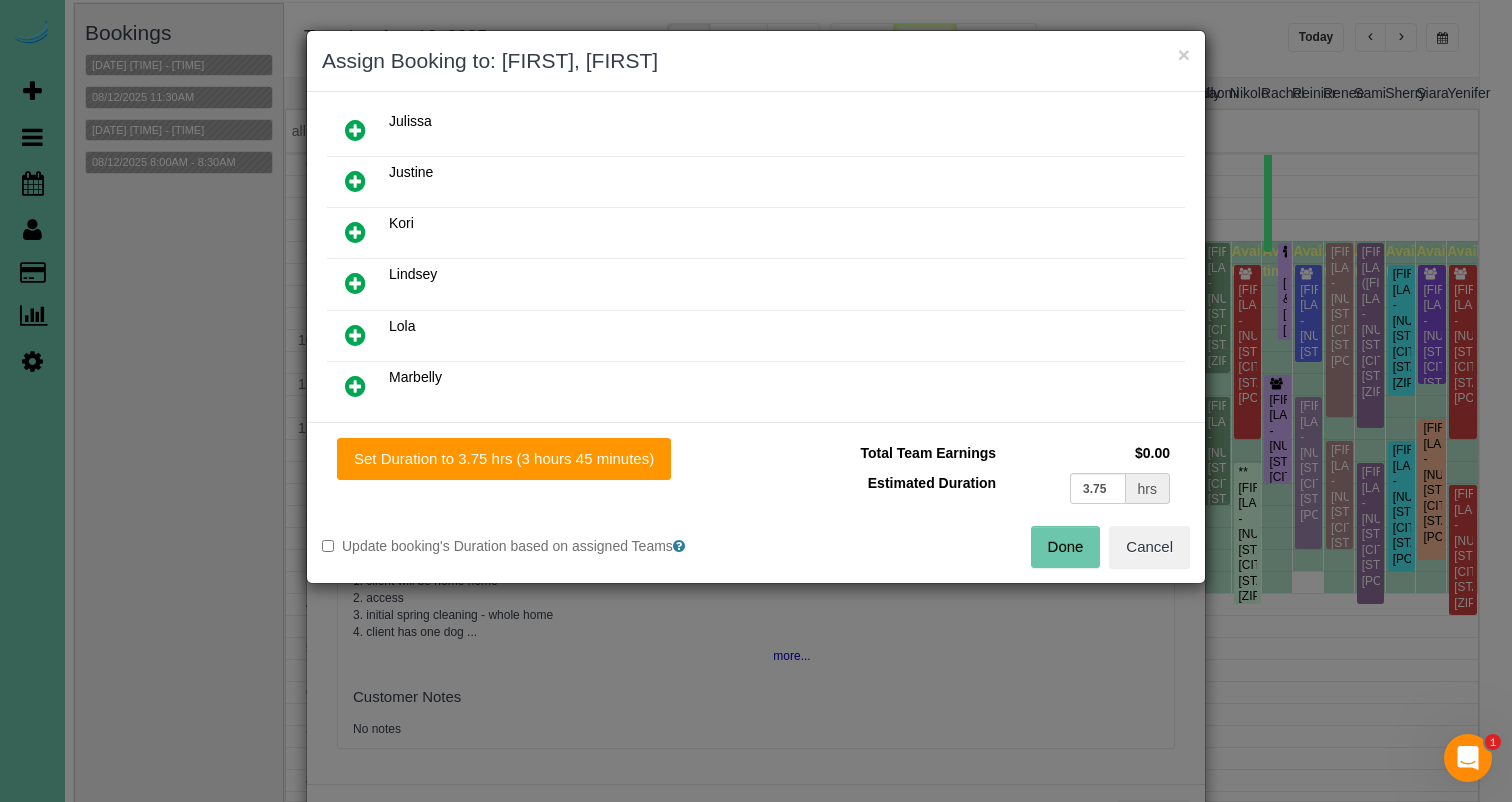 drag, startPoint x: 357, startPoint y: 377, endPoint x: 372, endPoint y: 381, distance: 15.524175 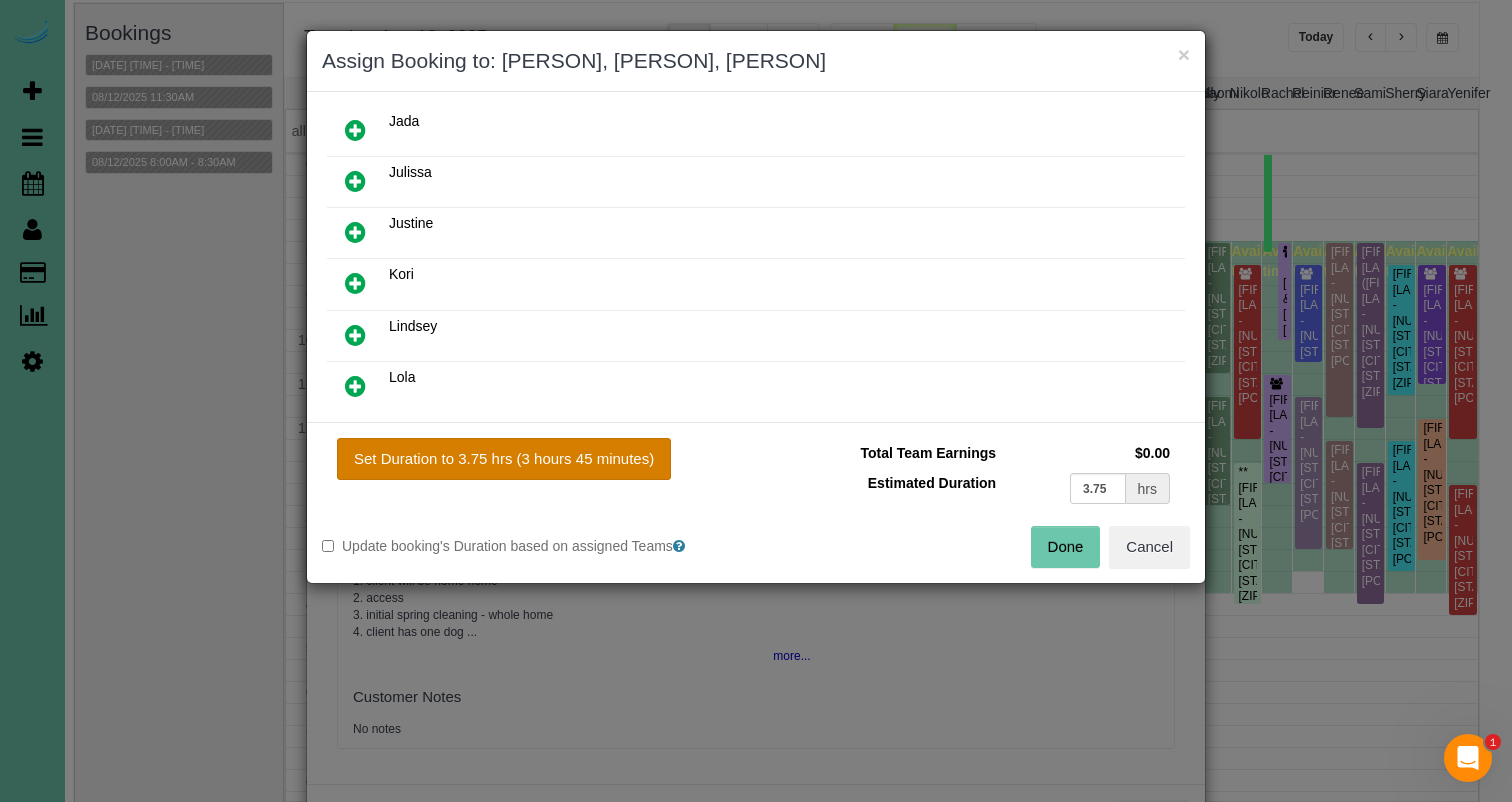 drag, startPoint x: 518, startPoint y: 462, endPoint x: 531, endPoint y: 461, distance: 13.038404 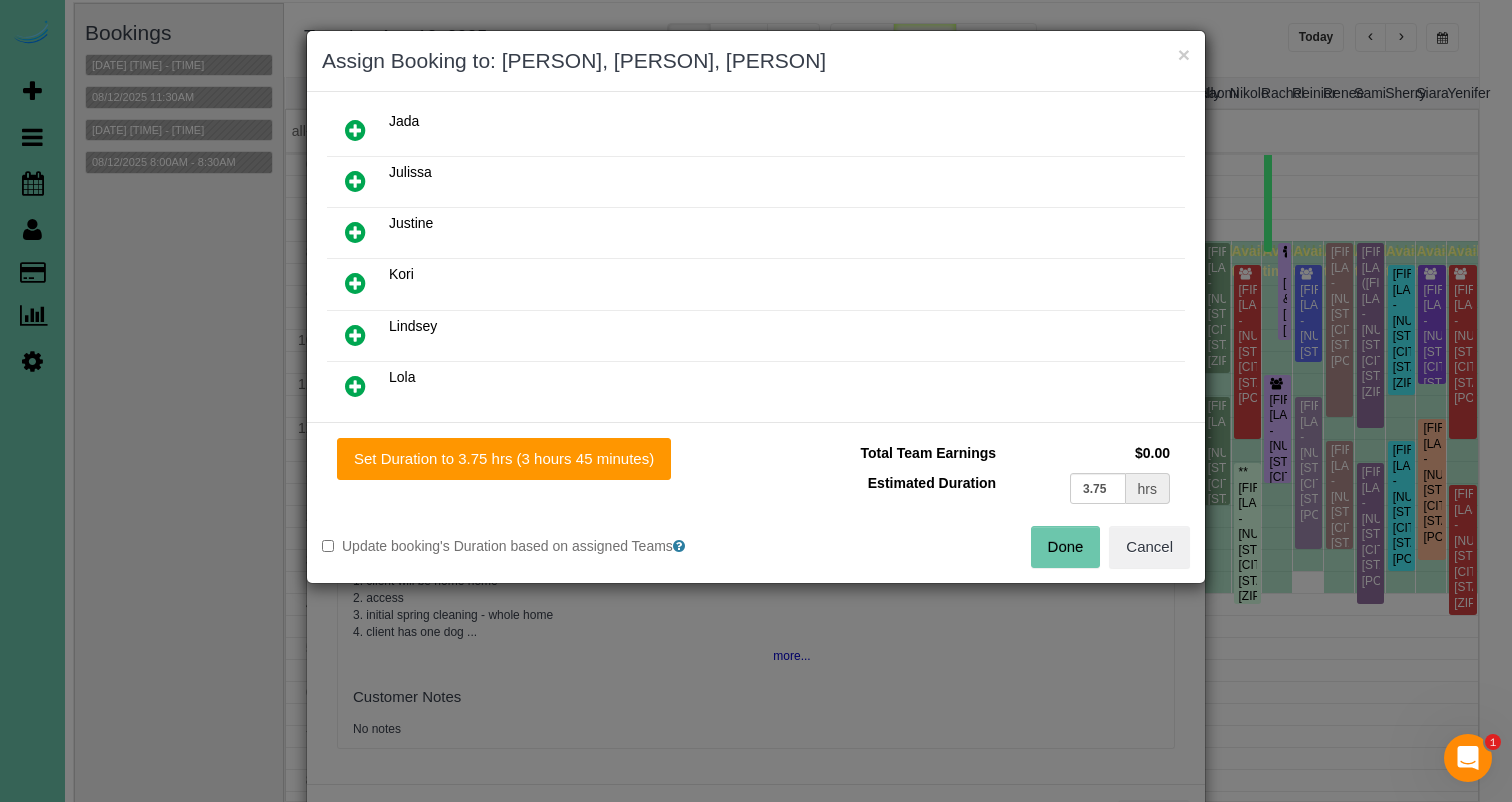 click on "Done" at bounding box center [1066, 547] 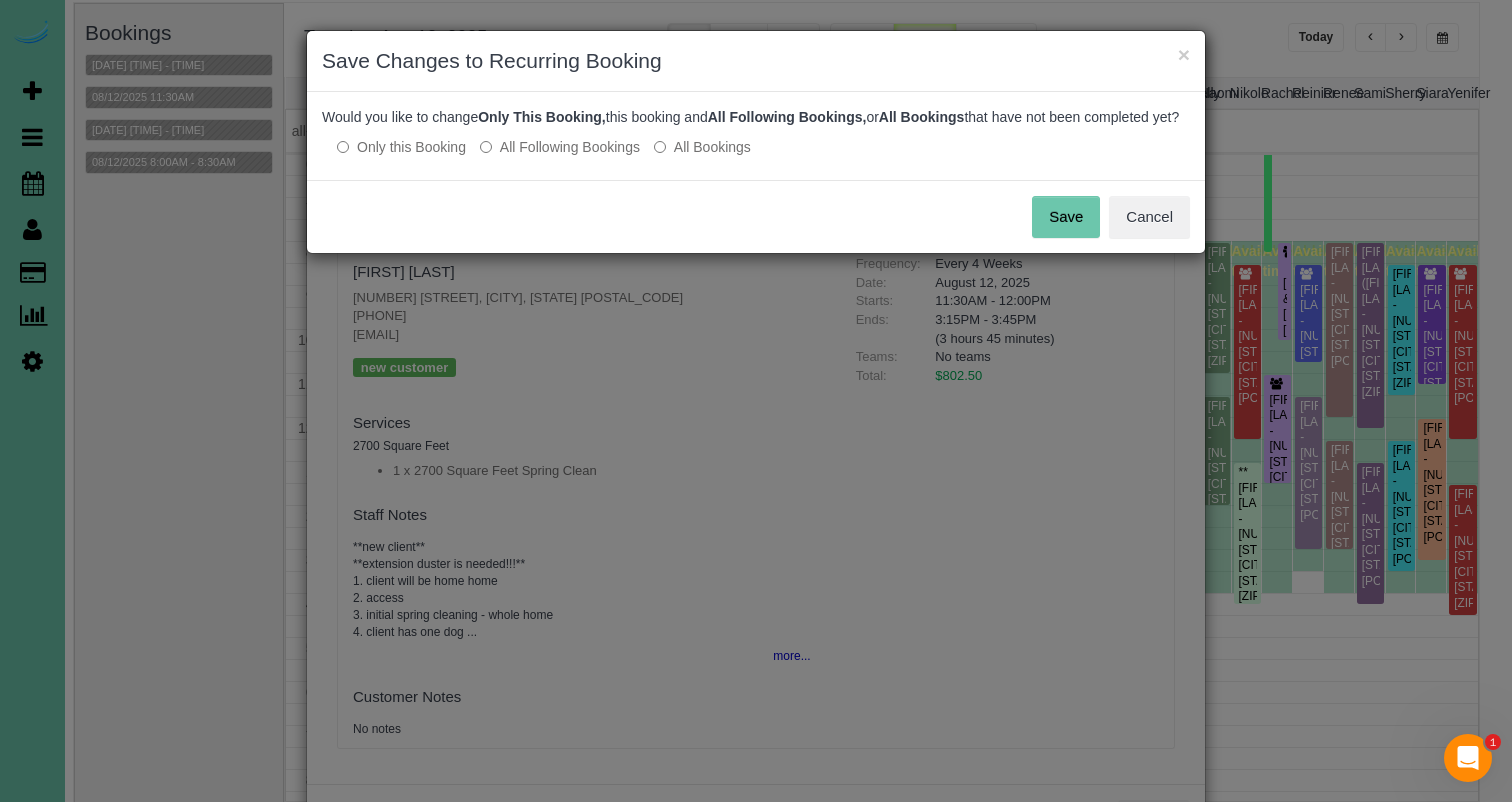 click on "Save" at bounding box center [1066, 217] 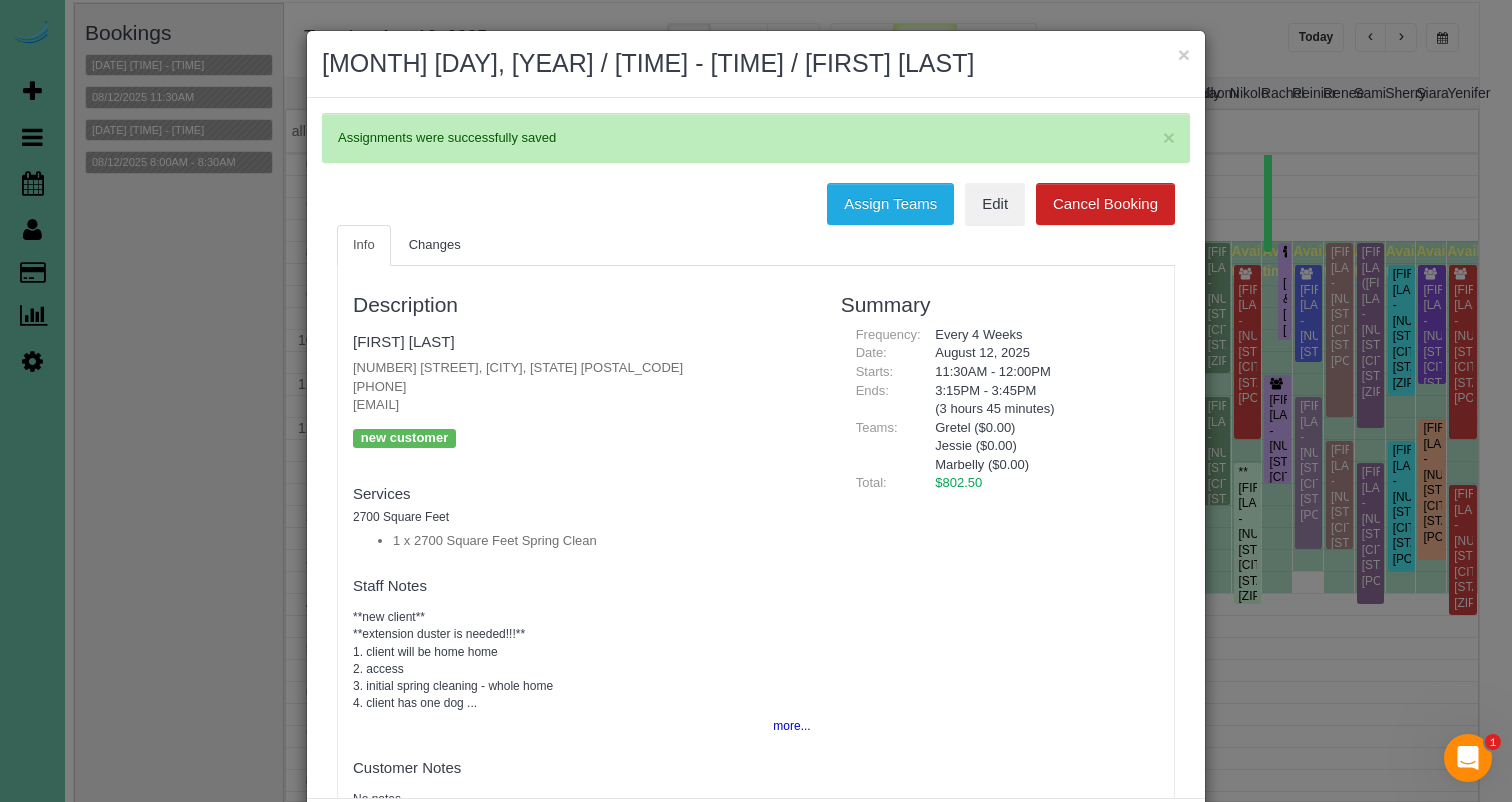 drag, startPoint x: 780, startPoint y: 721, endPoint x: 748, endPoint y: 679, distance: 52.801514 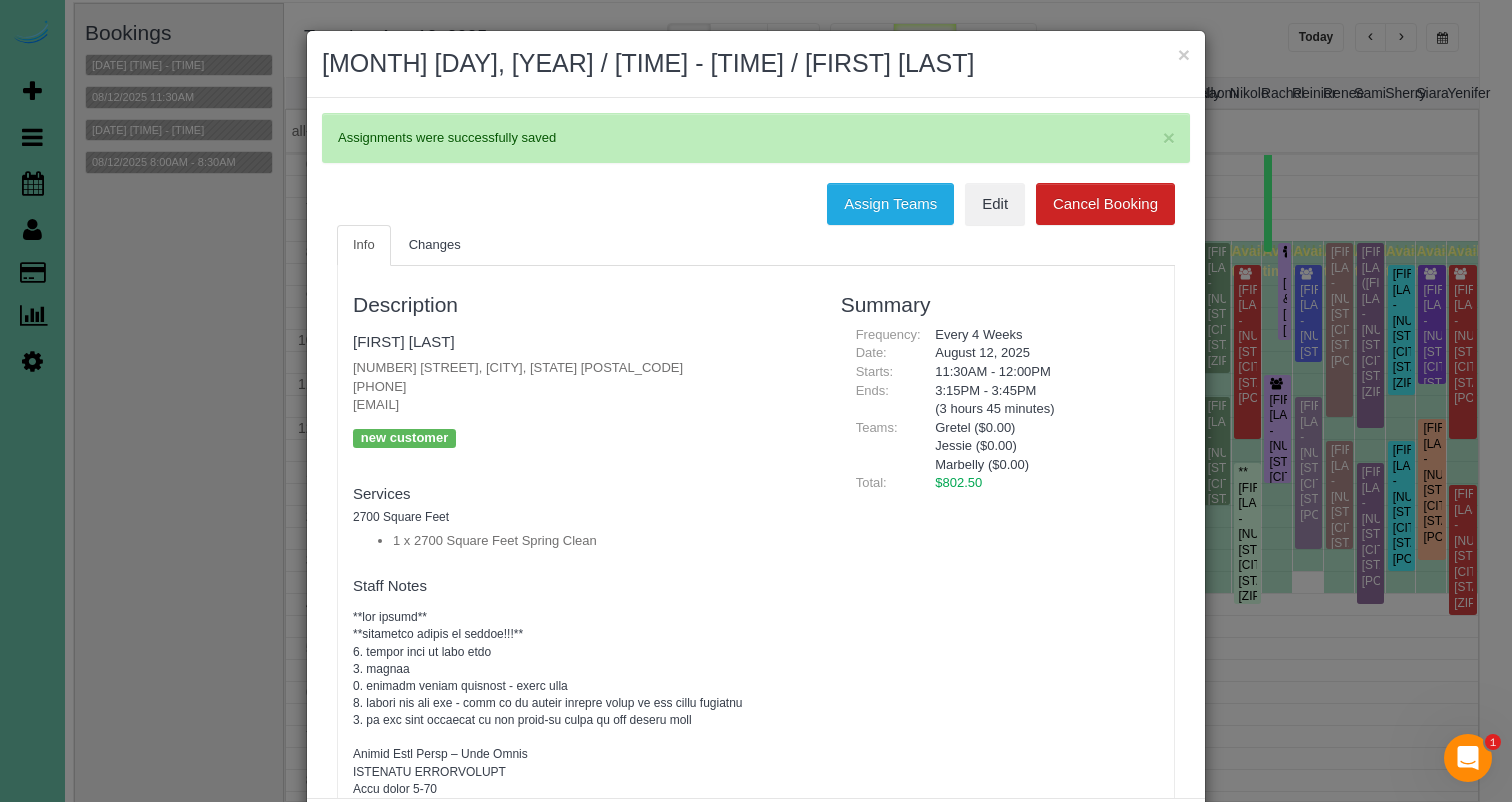 scroll, scrollTop: 0, scrollLeft: 0, axis: both 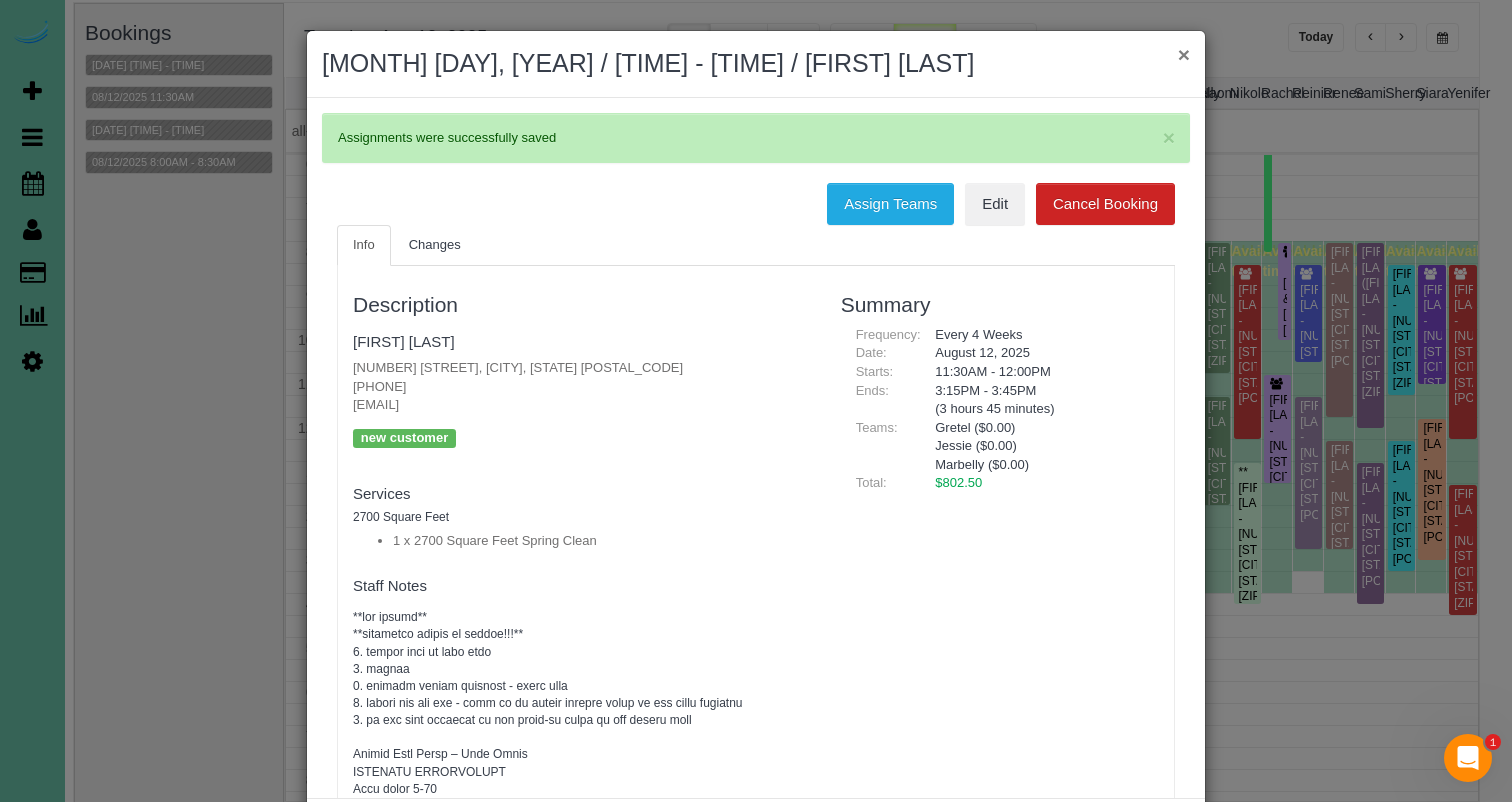 click on "×" at bounding box center (1184, 54) 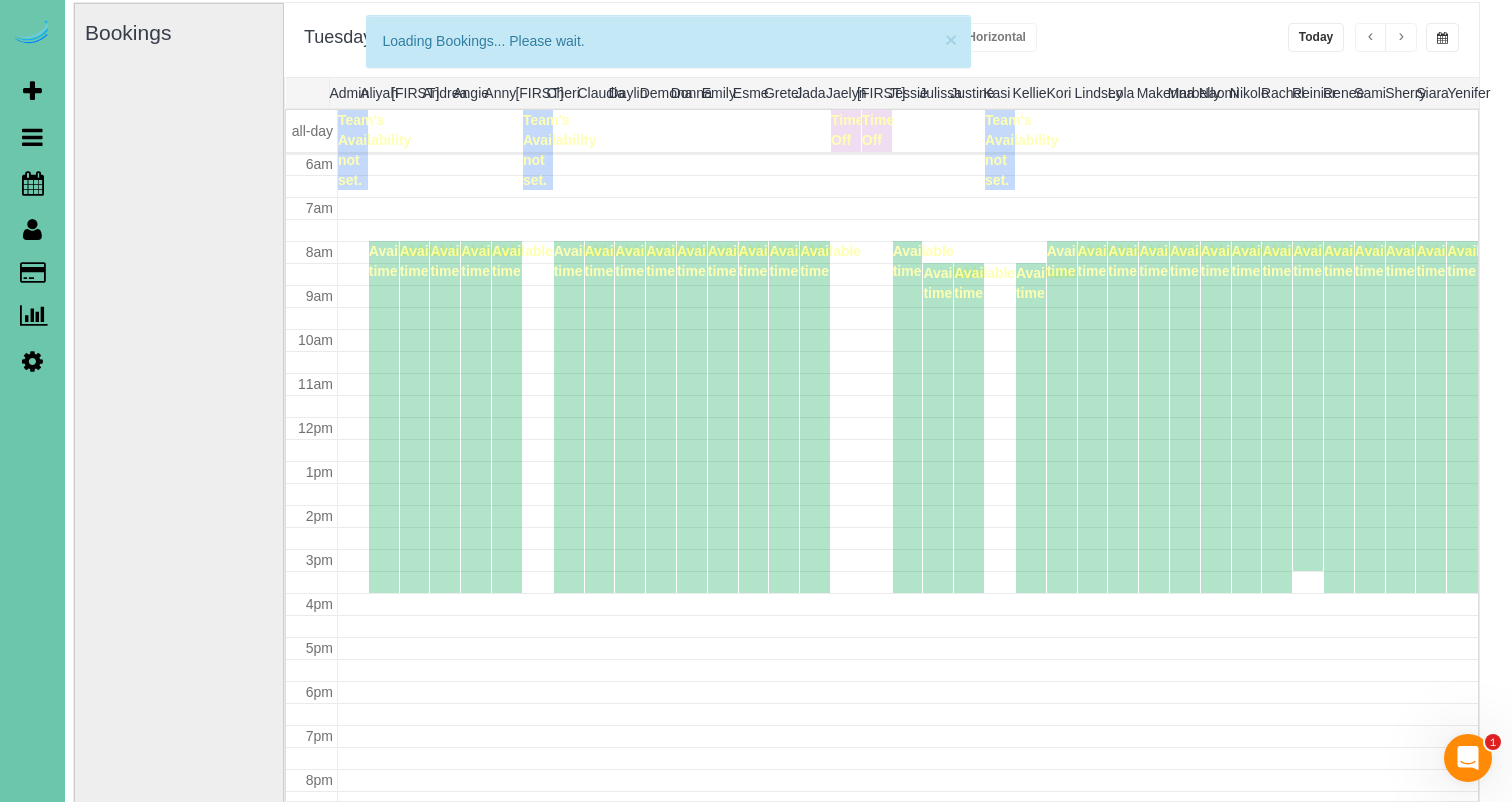 scroll, scrollTop: 265, scrollLeft: 0, axis: vertical 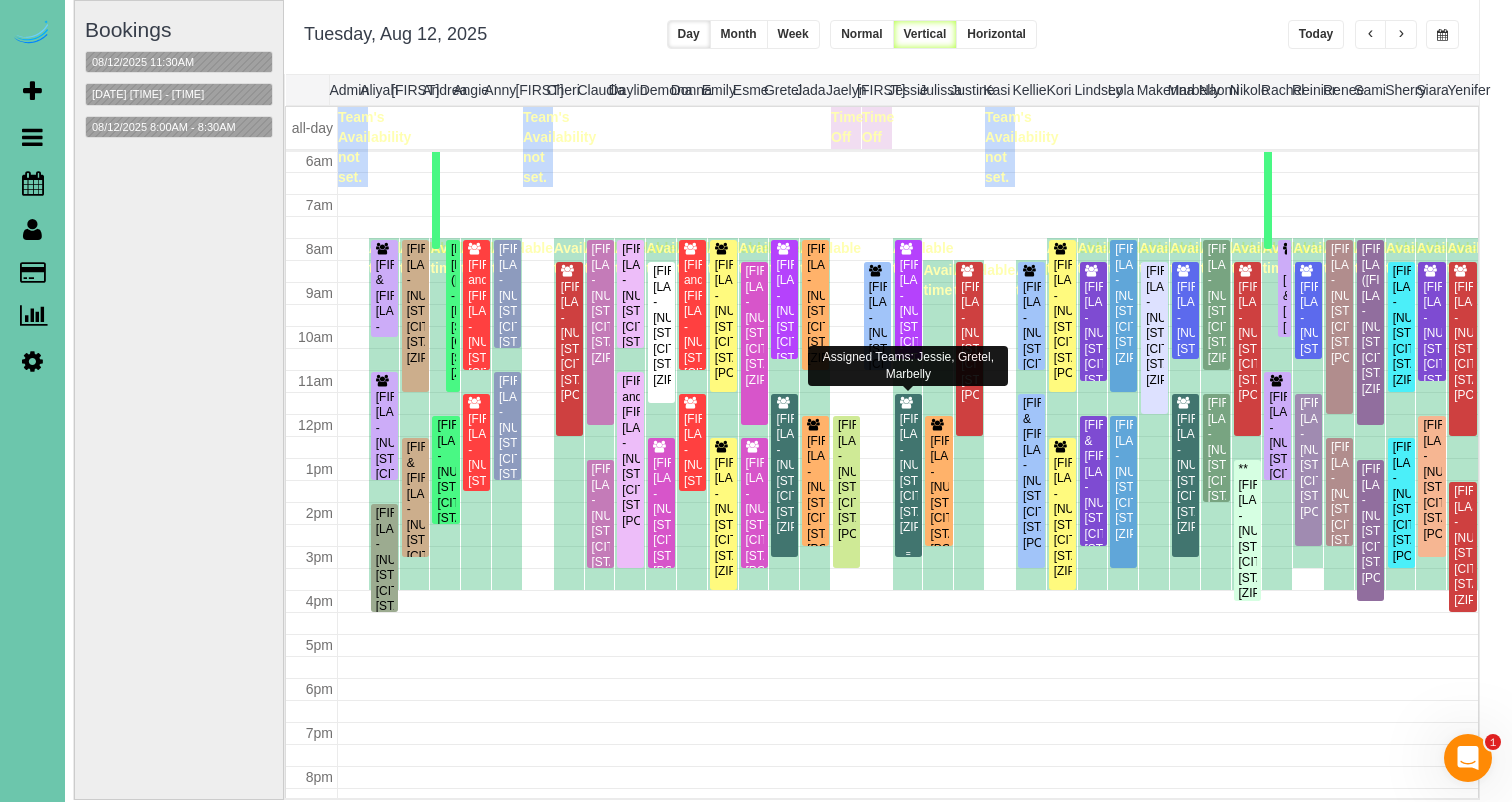 click on "[FIRST] [LAST] - [NUMBER] [STREET], [CITY], [STATE] [ZIP]" at bounding box center (908, 474) 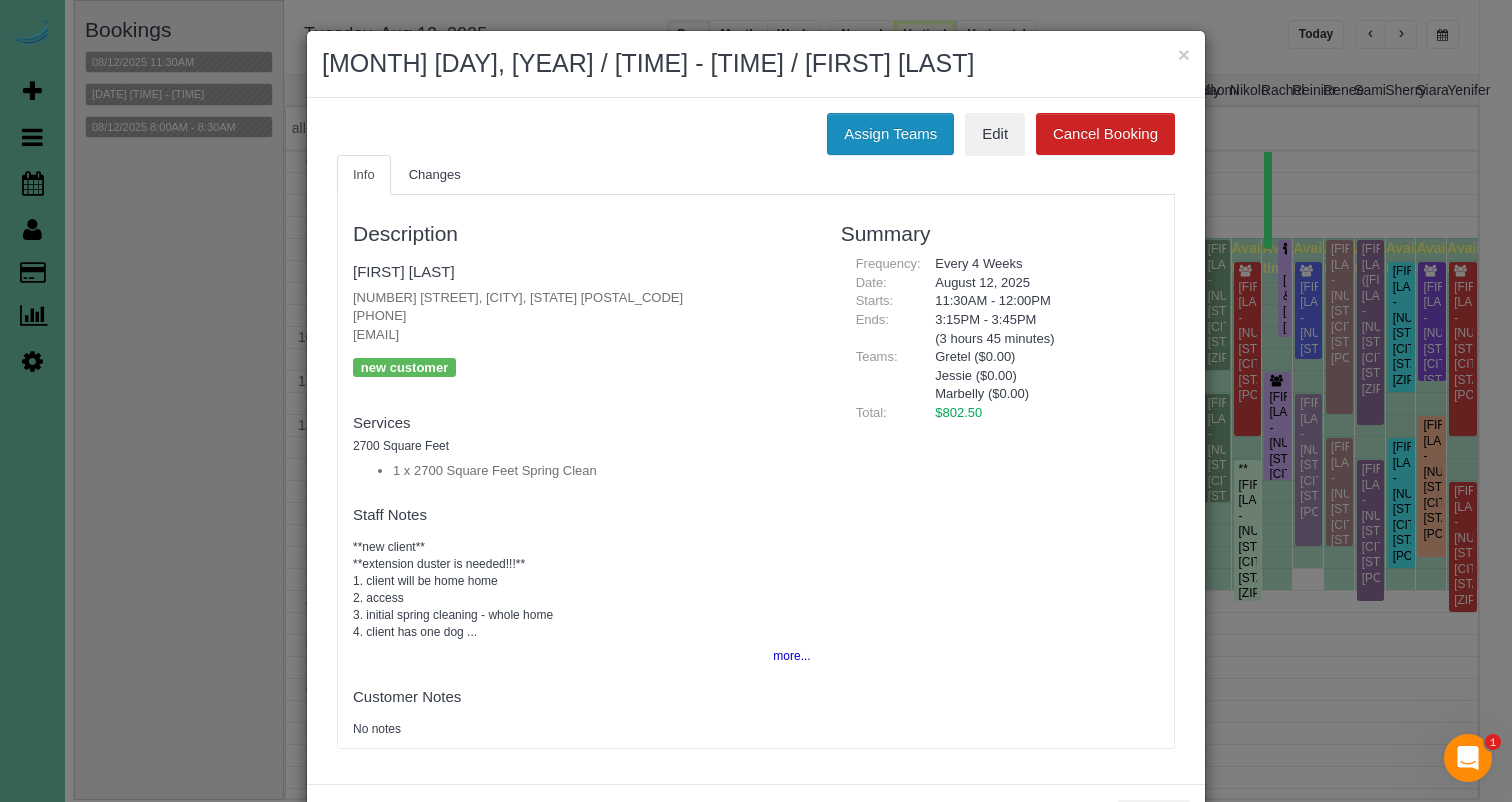 click on "Assign Teams" at bounding box center [890, 134] 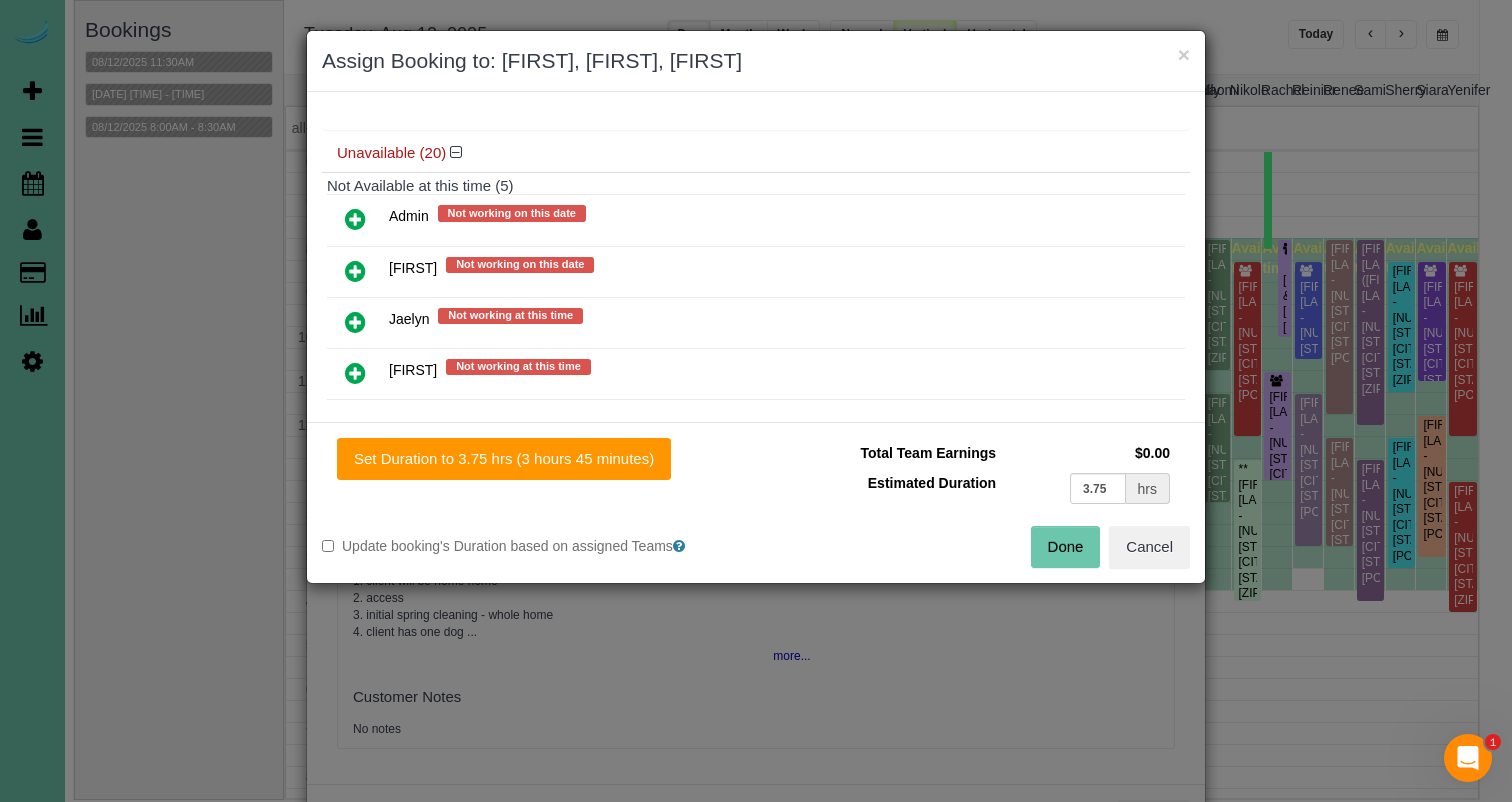 scroll, scrollTop: 985, scrollLeft: 0, axis: vertical 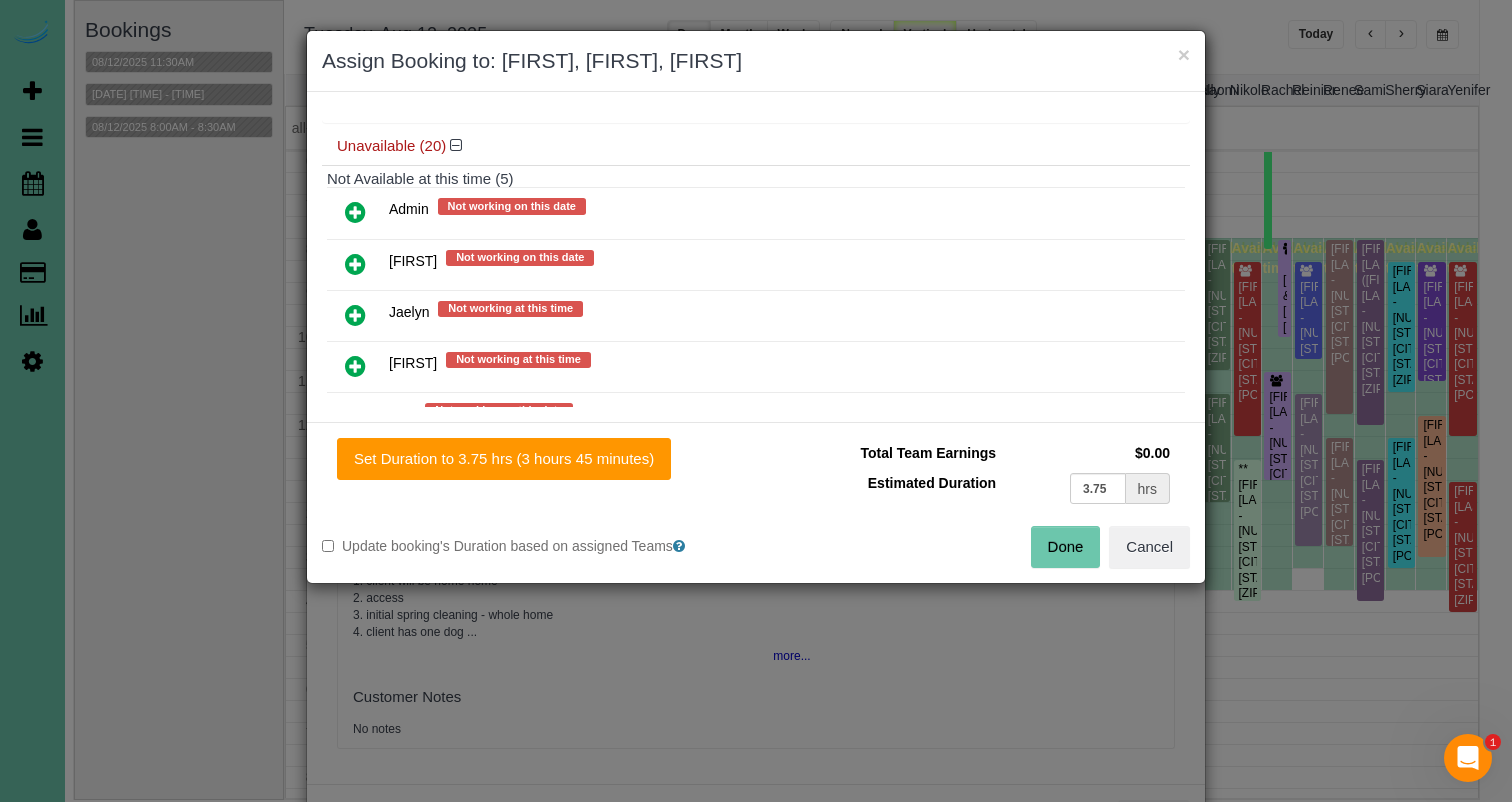 drag, startPoint x: 343, startPoint y: 364, endPoint x: 392, endPoint y: 407, distance: 65.192024 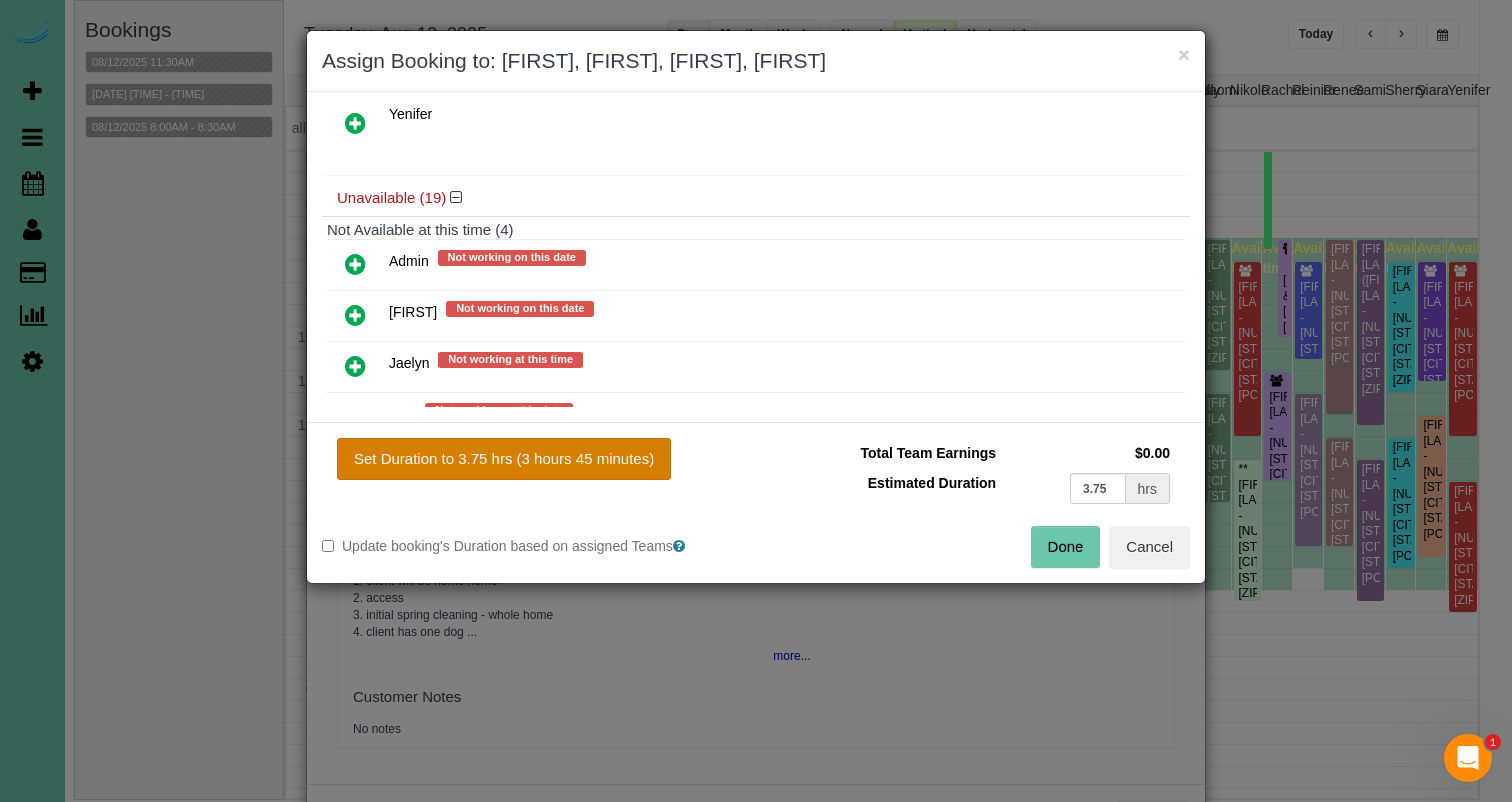 click on "Set Duration to 3.75 hrs (3 hours 45 minutes)" at bounding box center [504, 459] 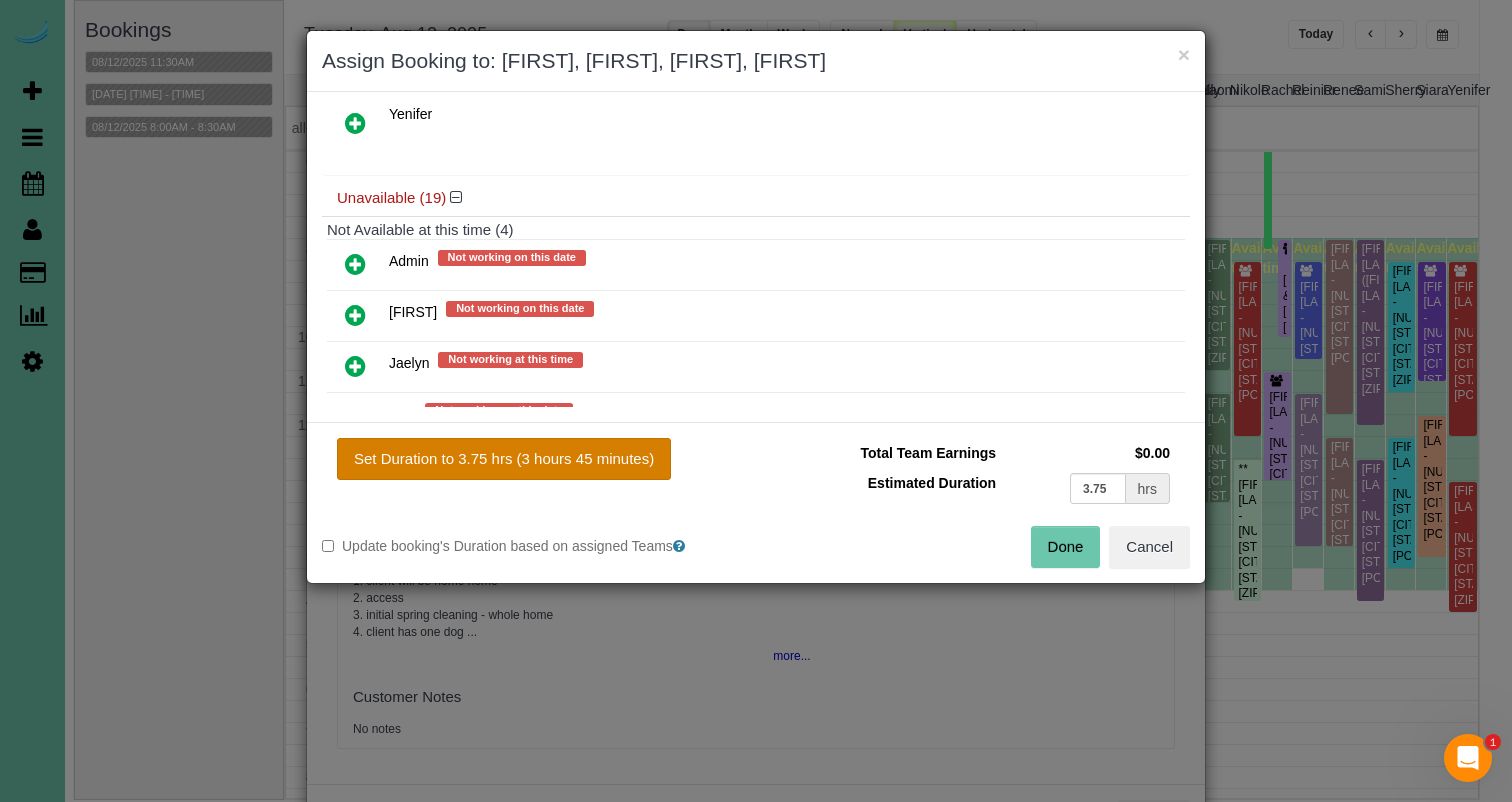 click on "Set Duration to 3.75 hrs (3 hours 45 minutes)" at bounding box center (504, 459) 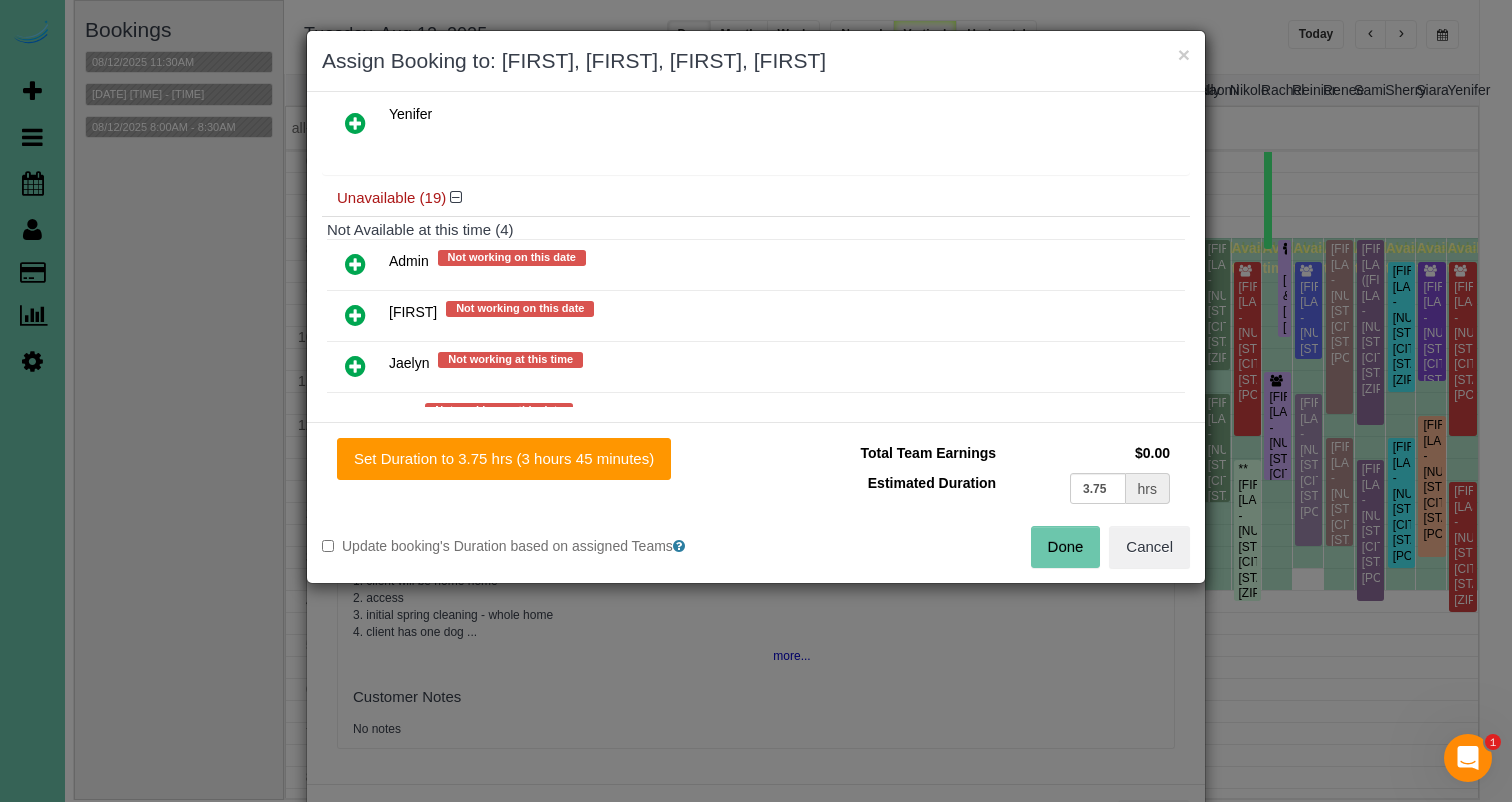 drag, startPoint x: 1042, startPoint y: 540, endPoint x: 1019, endPoint y: 537, distance: 23.194826 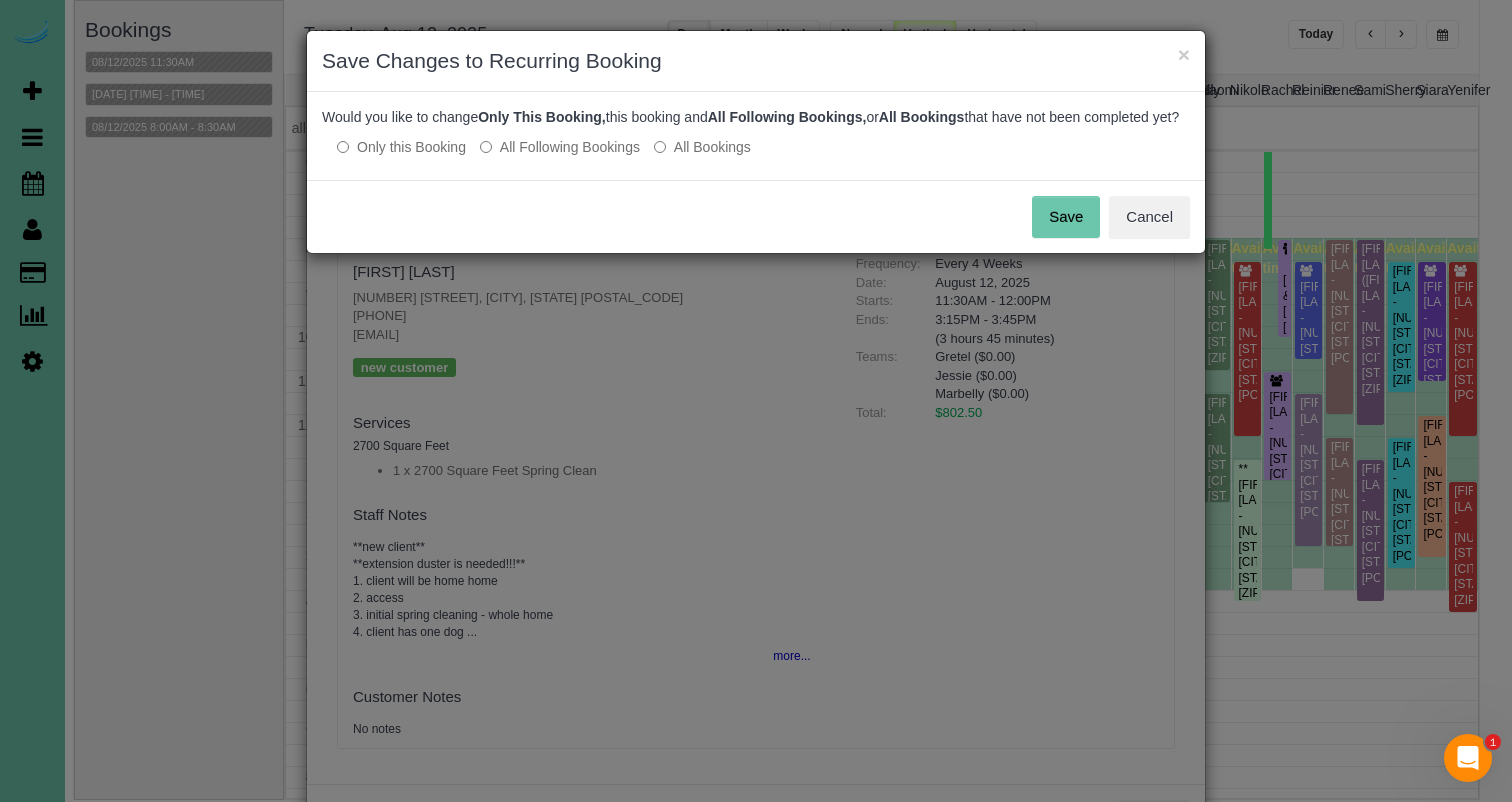 click on "Save" at bounding box center [1066, 217] 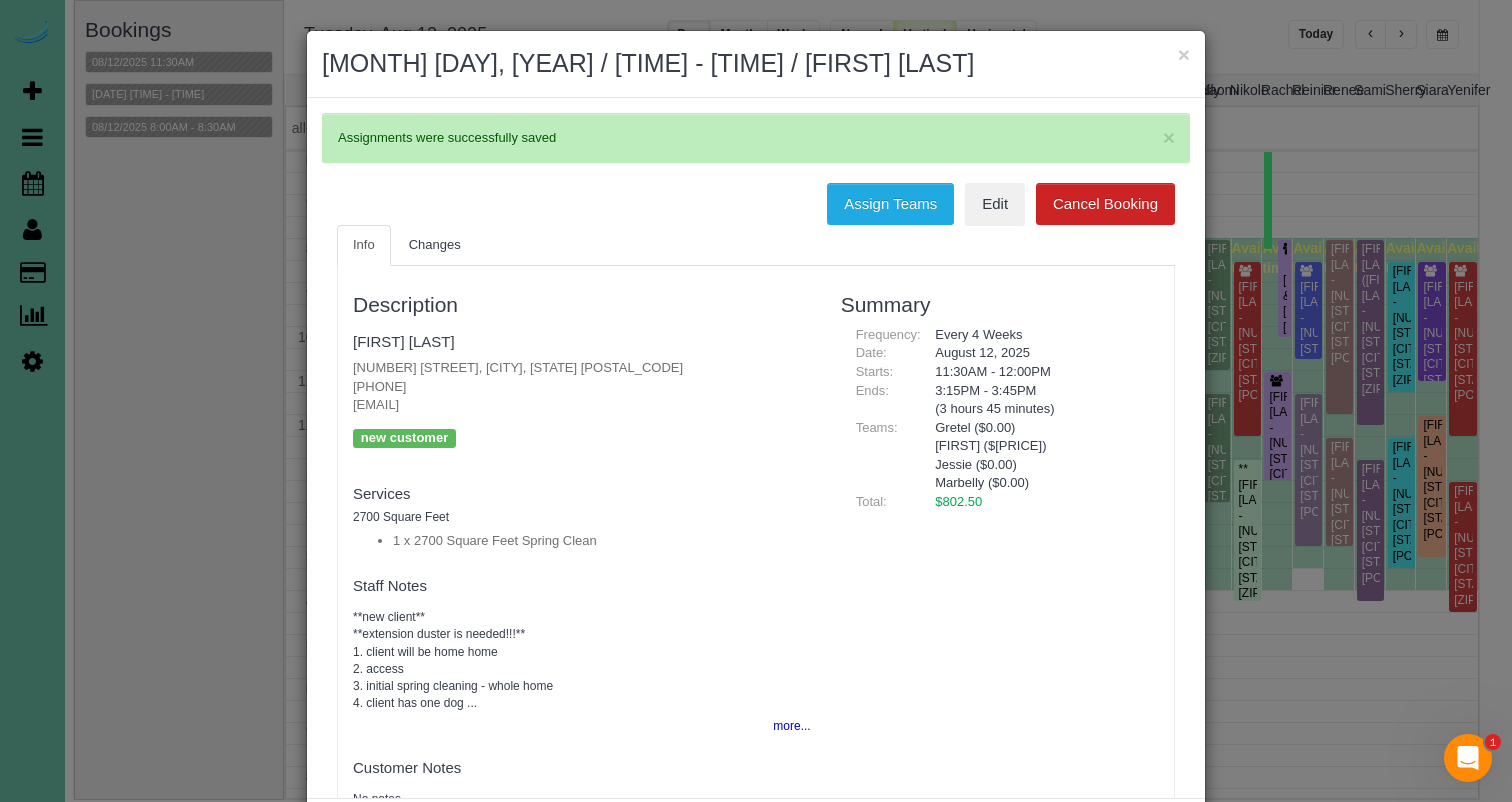 click on "×" at bounding box center (1184, 54) 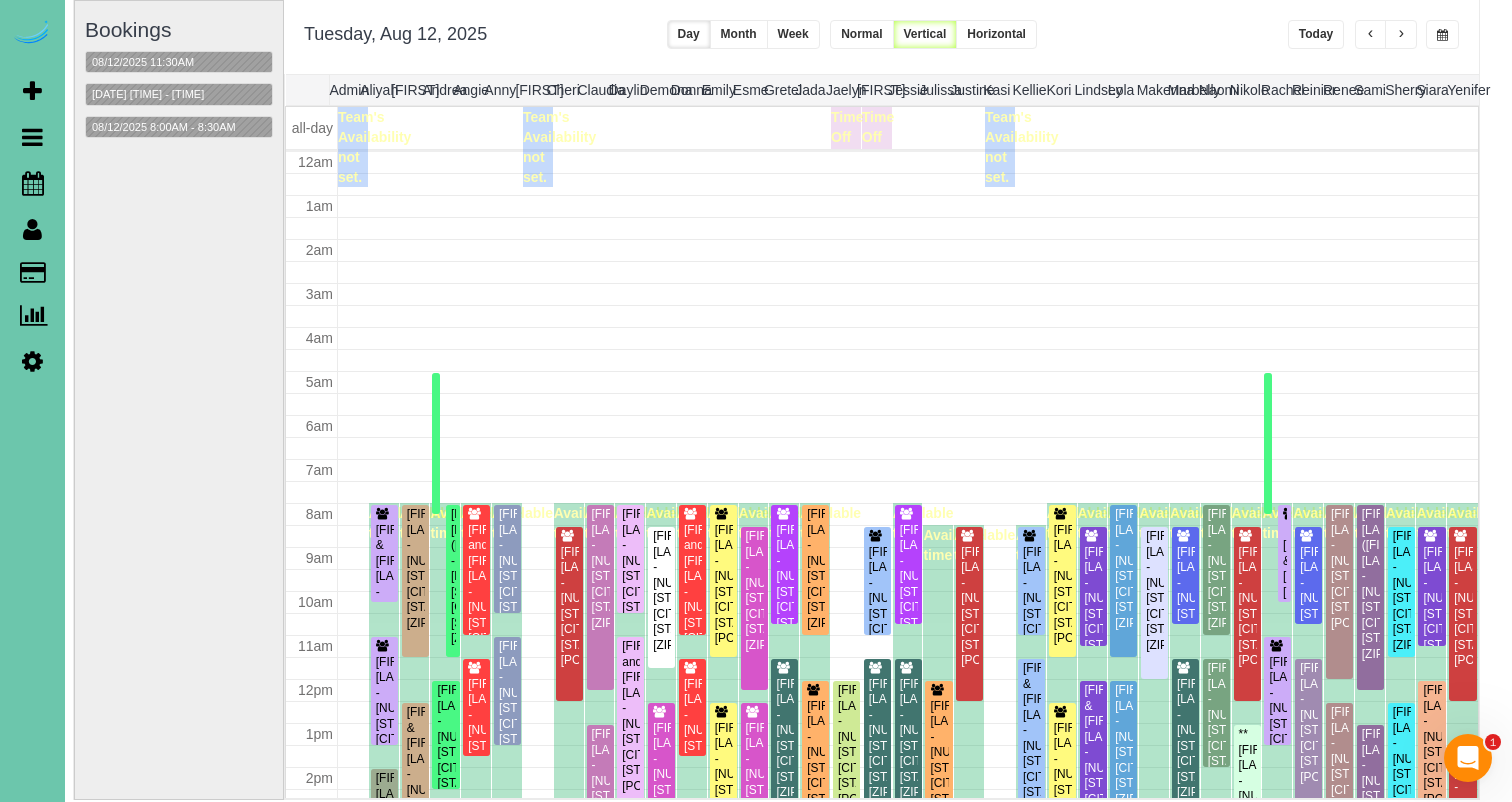 scroll, scrollTop: 265, scrollLeft: 0, axis: vertical 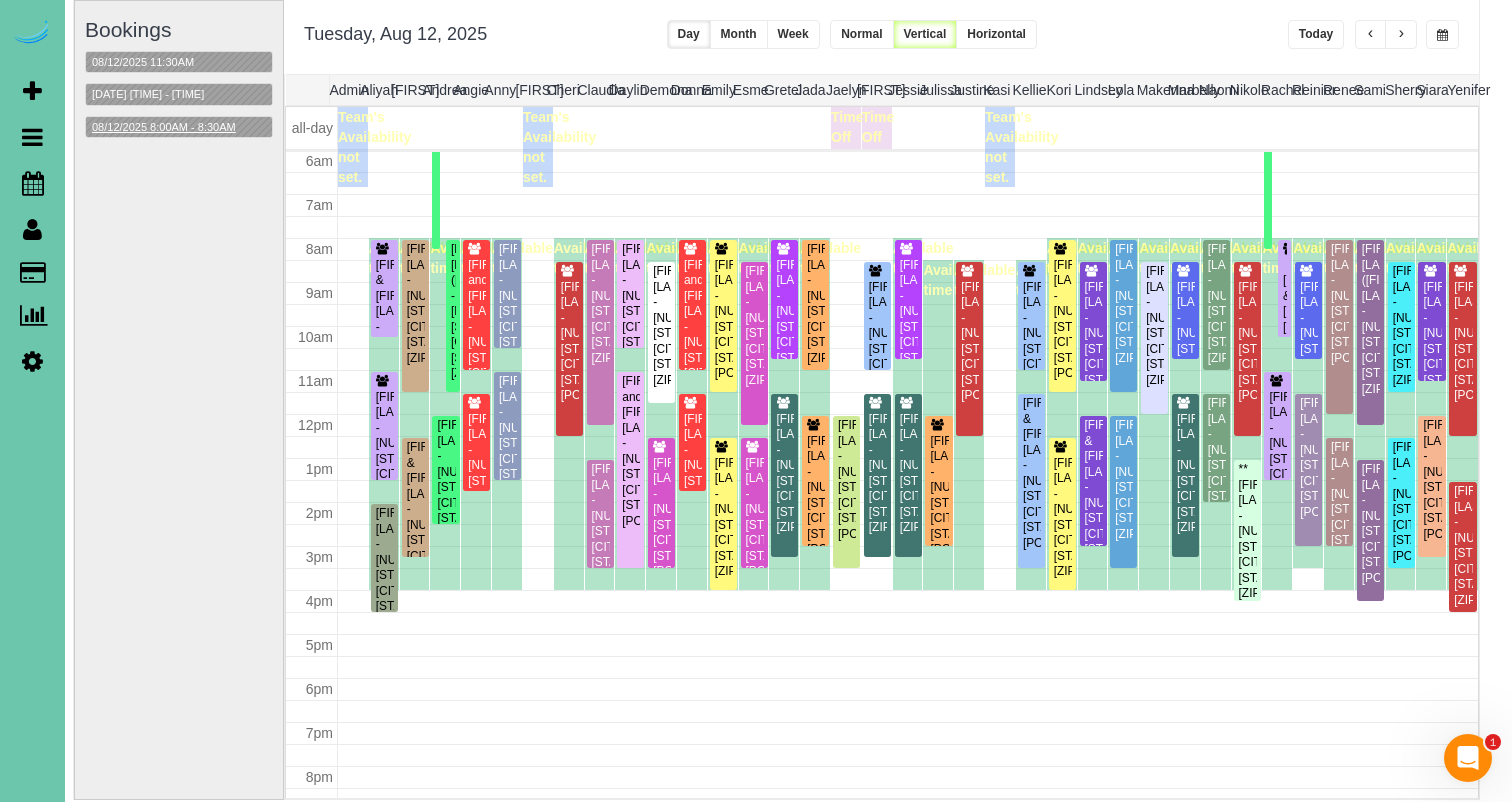click on "08/12/2025 8:00AM - 8:30AM" at bounding box center (164, 127) 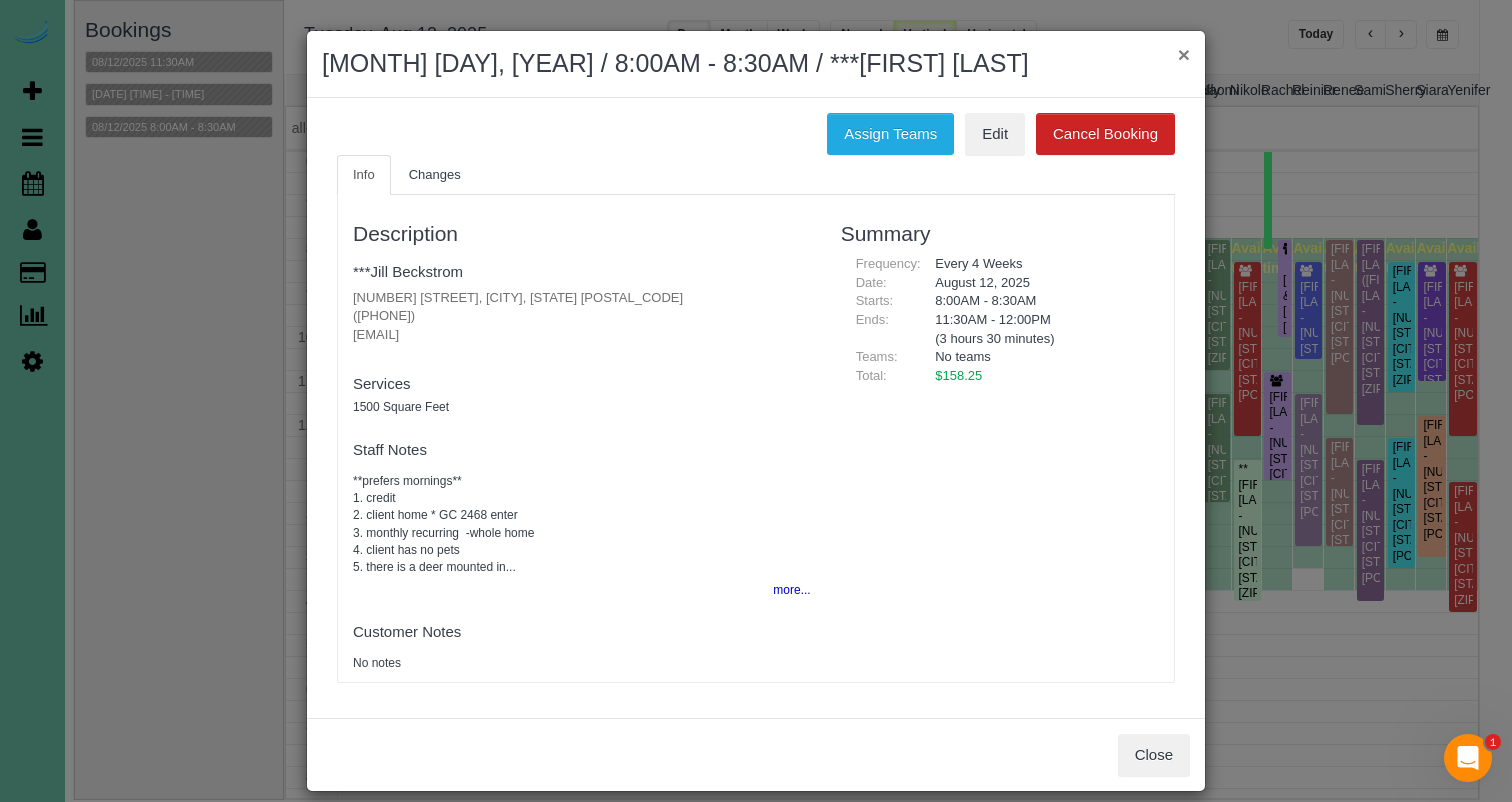 click on "×" at bounding box center [1184, 54] 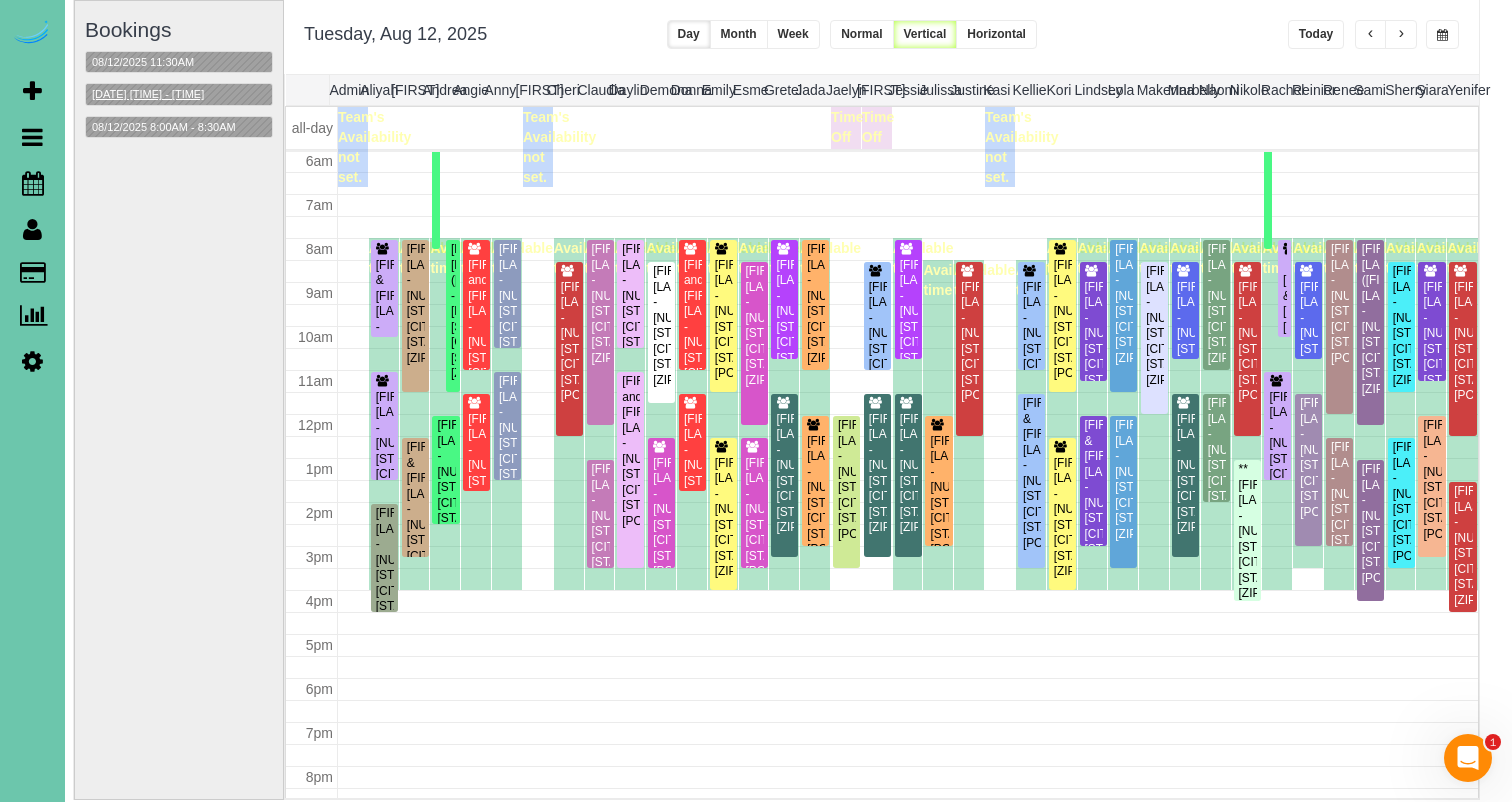 click on "[DATE] [TIME] - [TIME]" at bounding box center [148, 94] 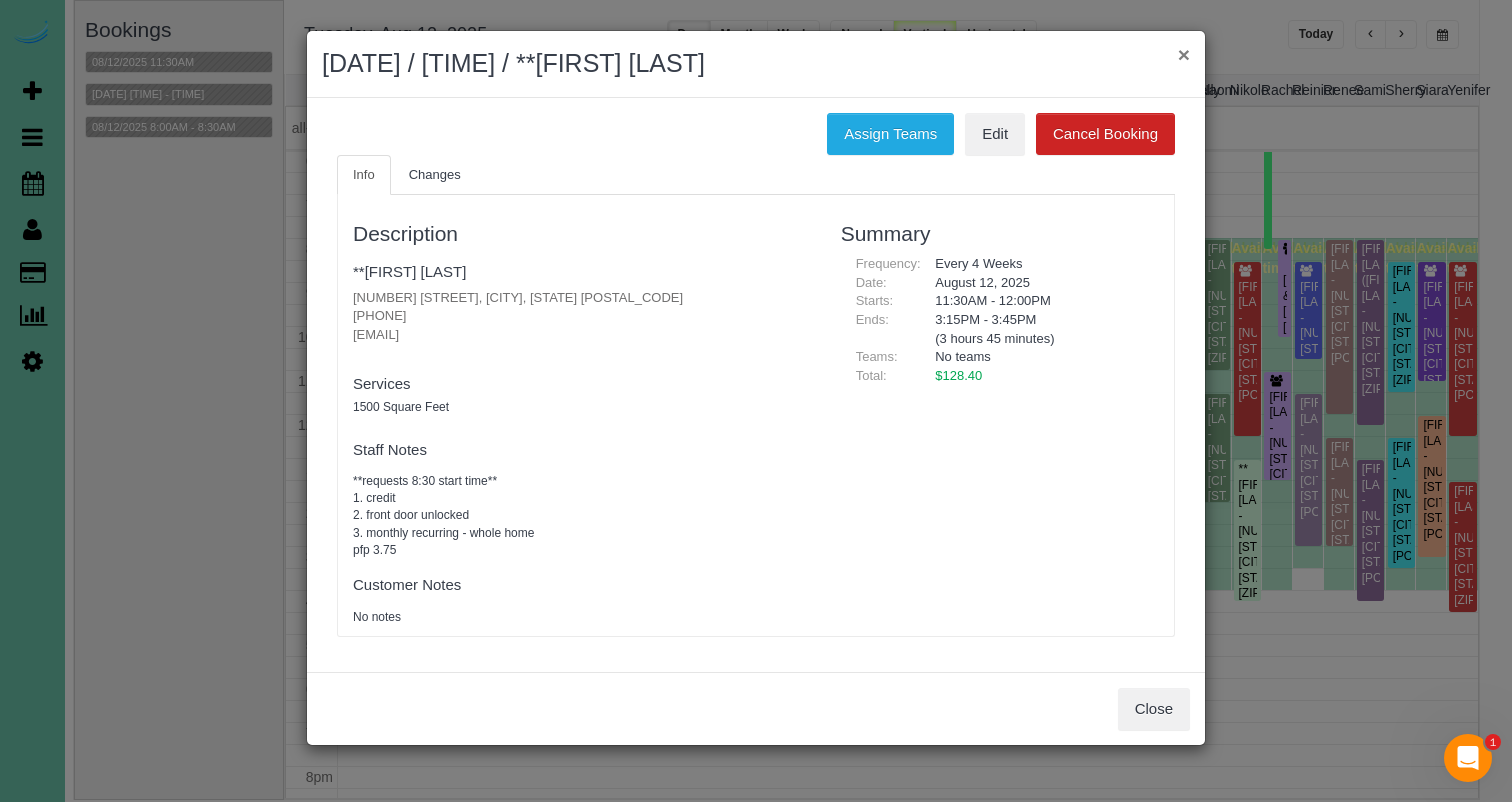 click on "×" at bounding box center (1184, 54) 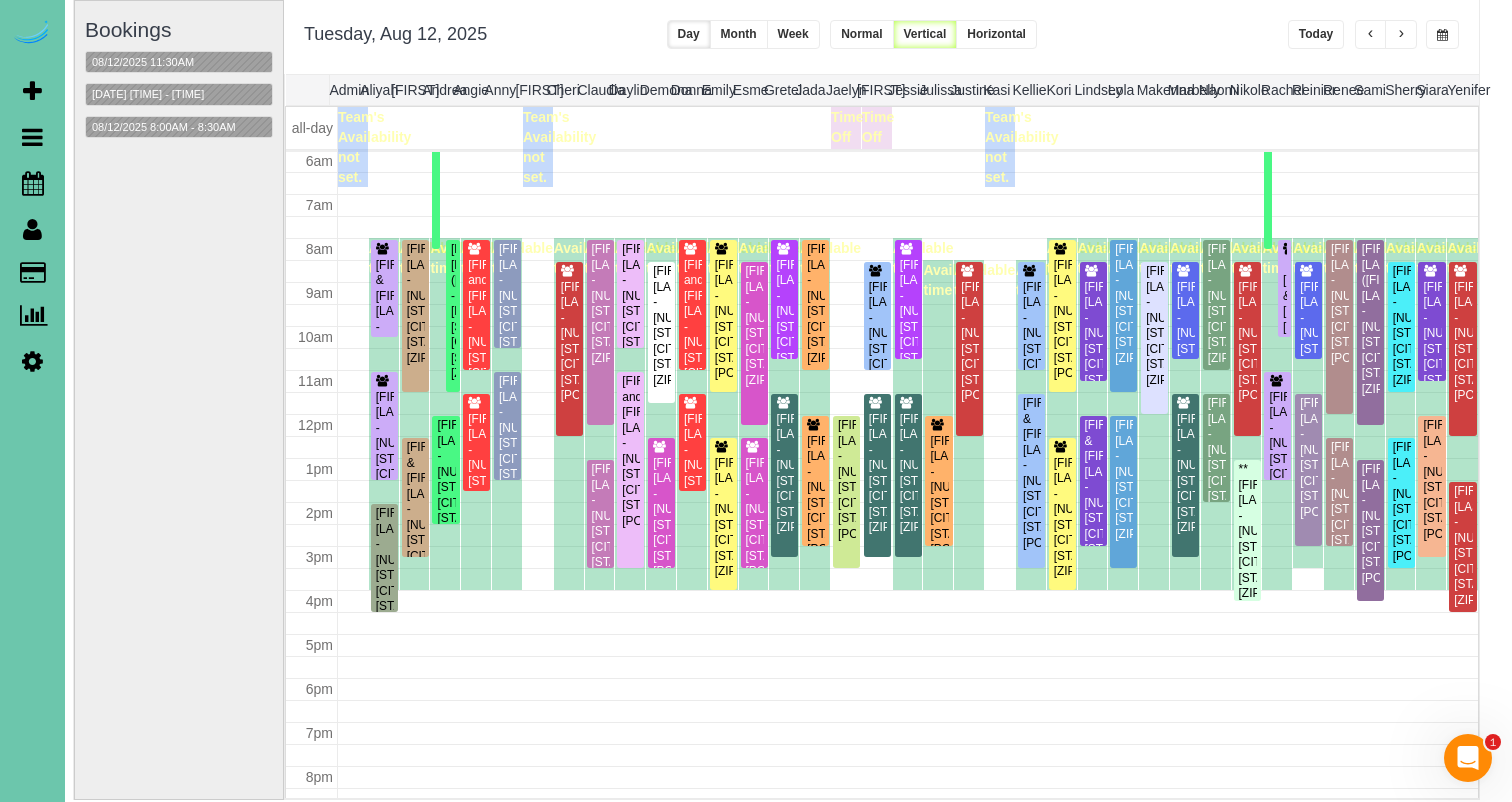 scroll, scrollTop: 141, scrollLeft: 12, axis: both 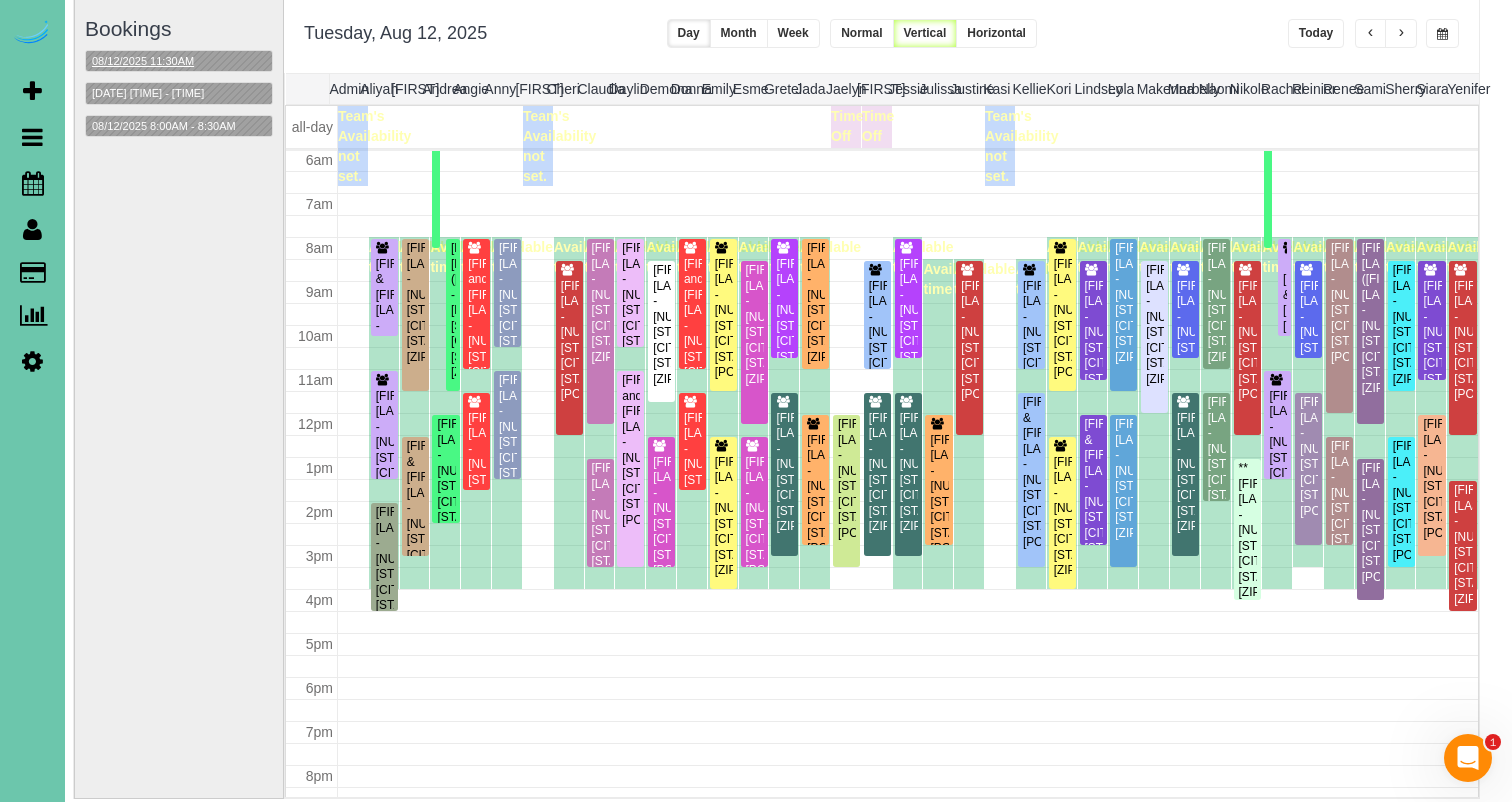 click on "08/12/2025 11:30AM" at bounding box center [143, 61] 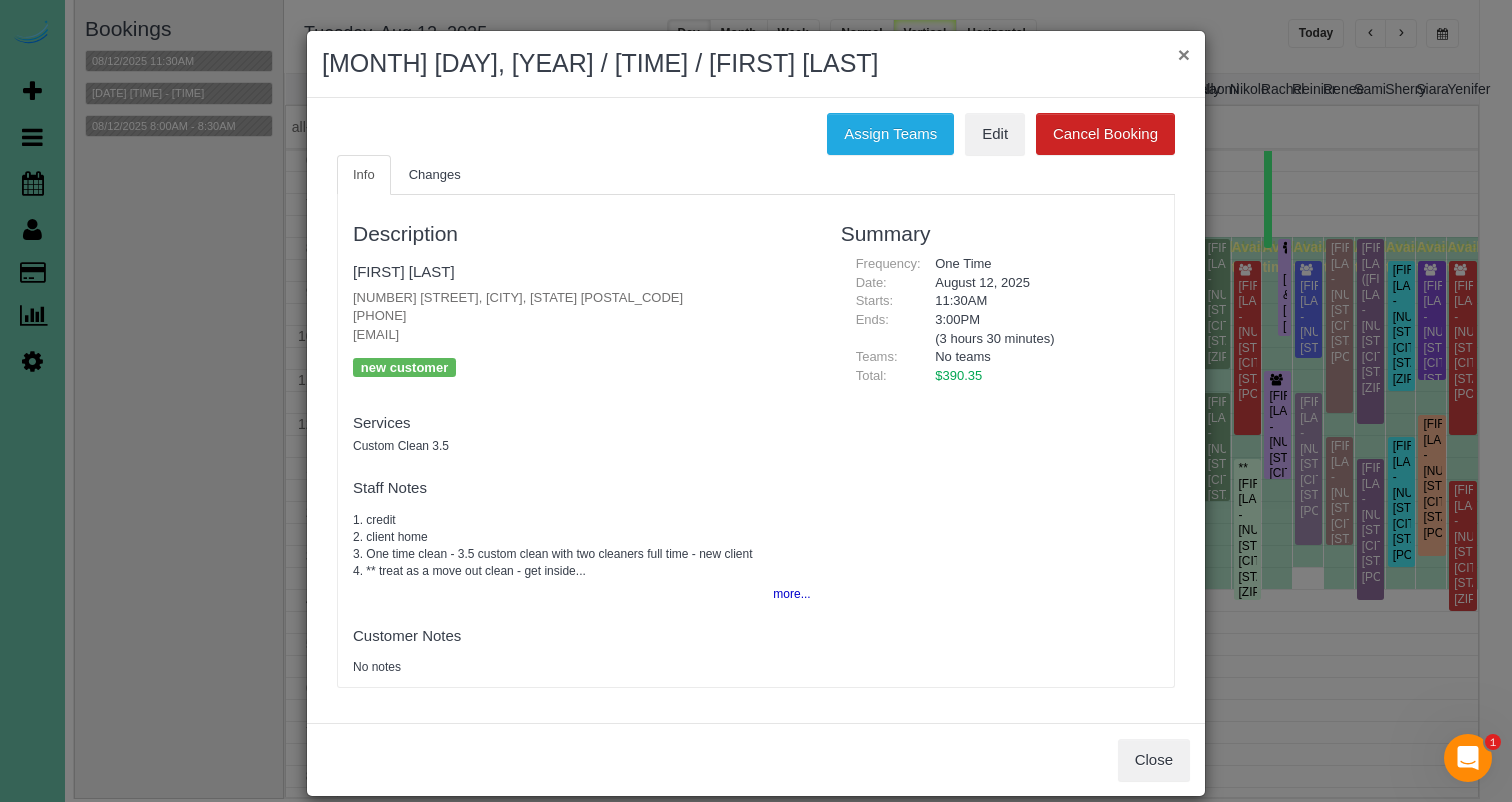 click on "×" at bounding box center [1184, 54] 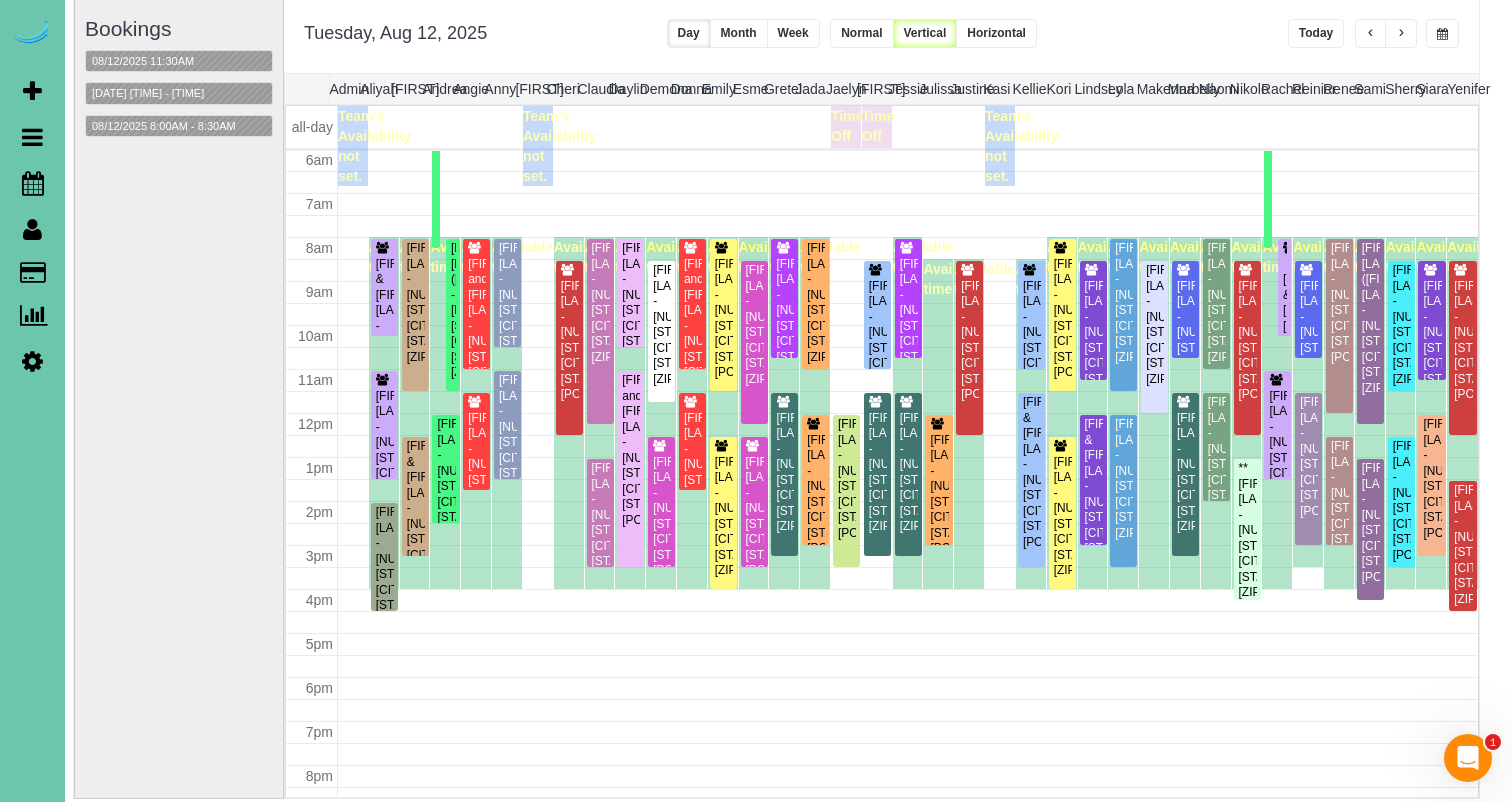 click on "Week" at bounding box center (793, 33) 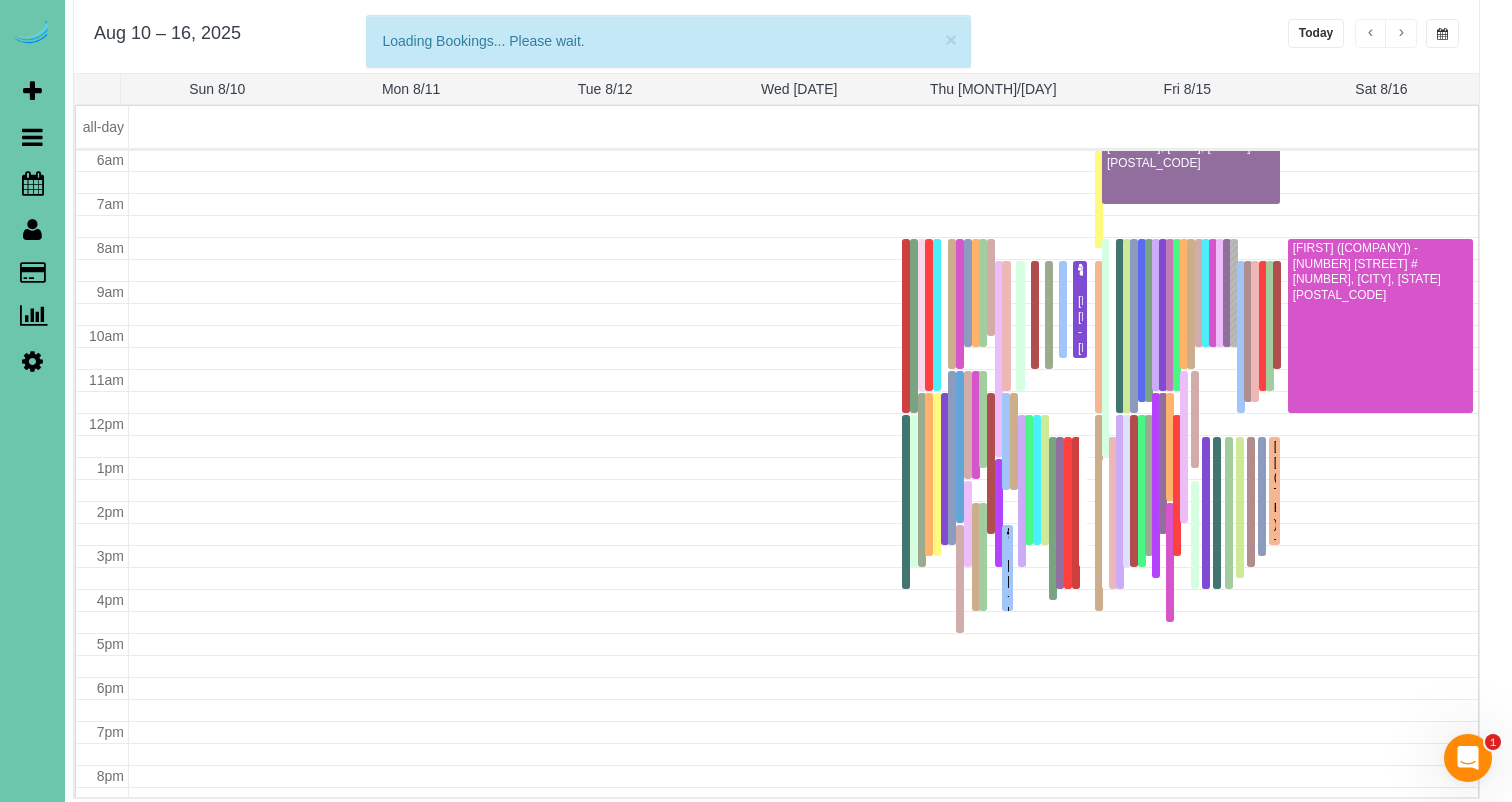 scroll, scrollTop: 265, scrollLeft: 0, axis: vertical 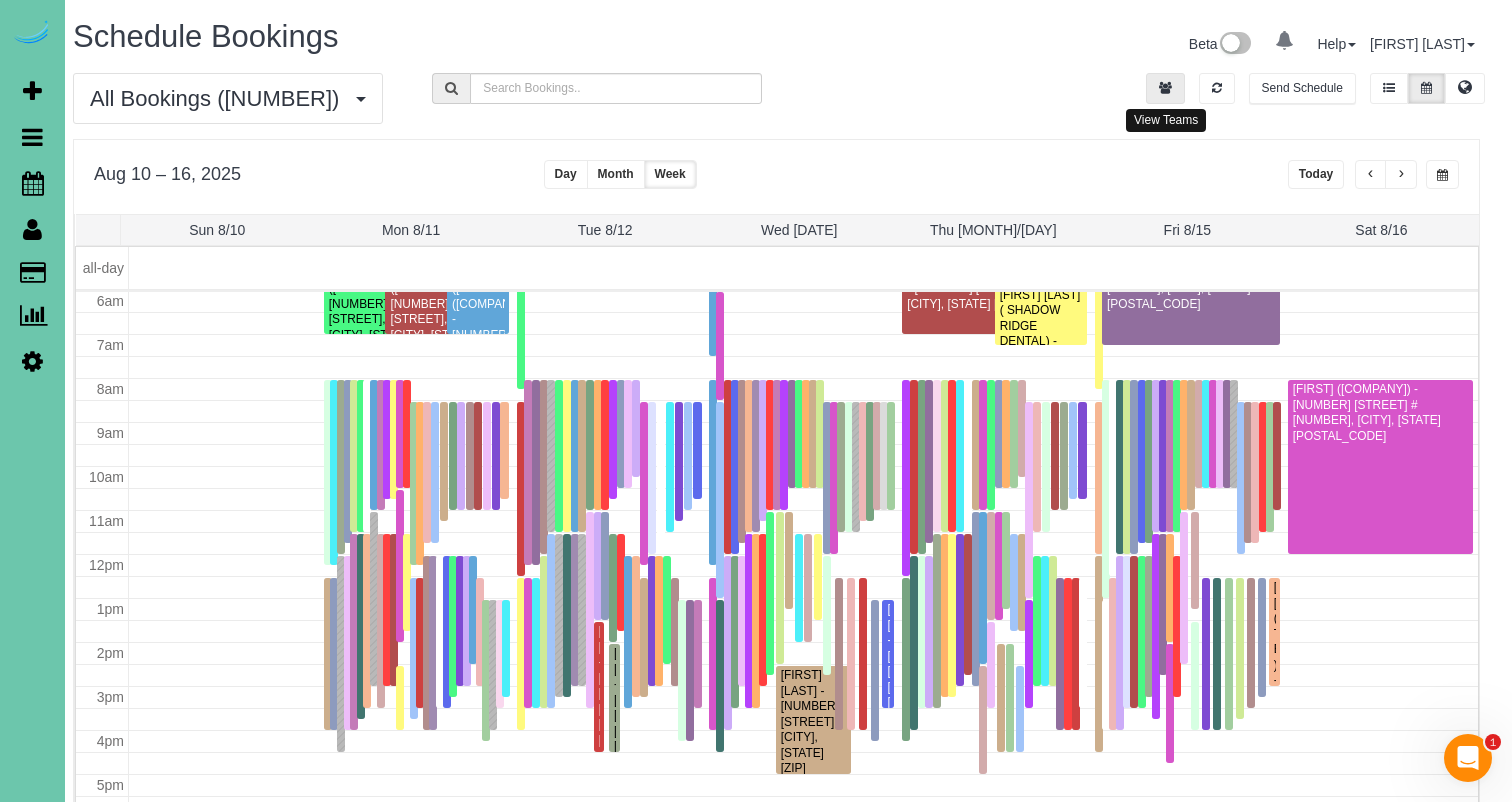 click at bounding box center [1165, 88] 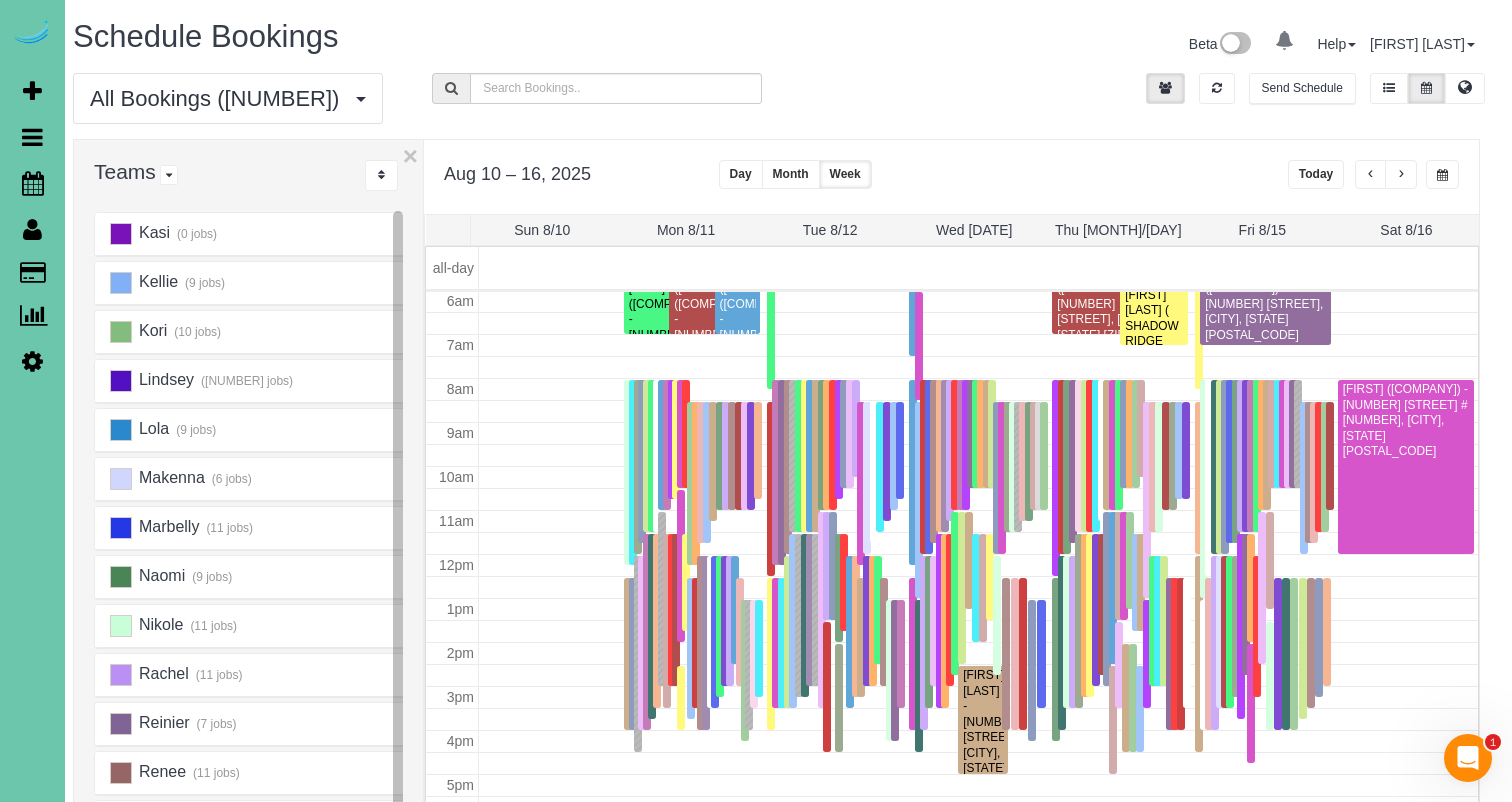 scroll, scrollTop: 1033, scrollLeft: 0, axis: vertical 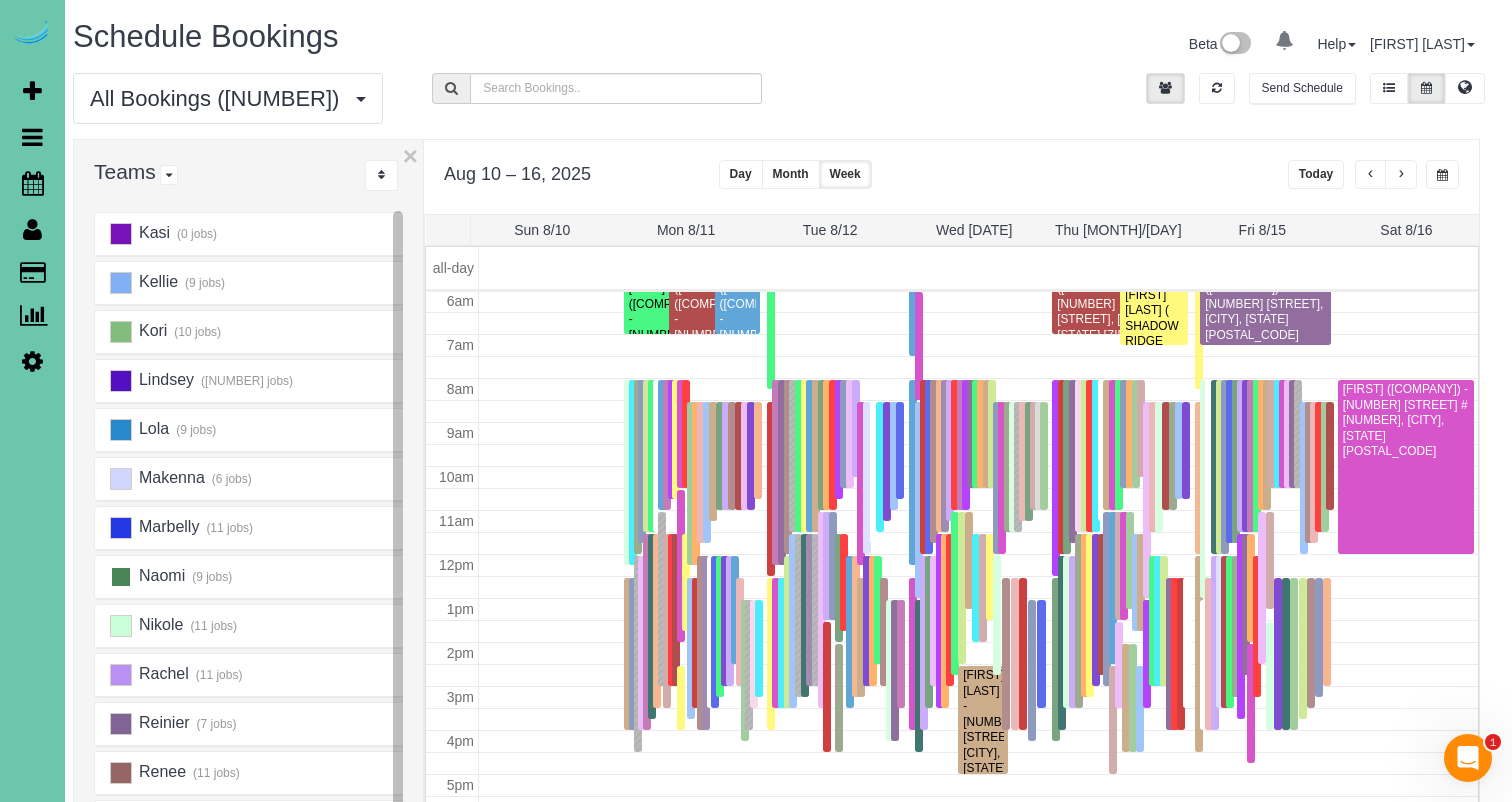 click at bounding box center [121, 577] 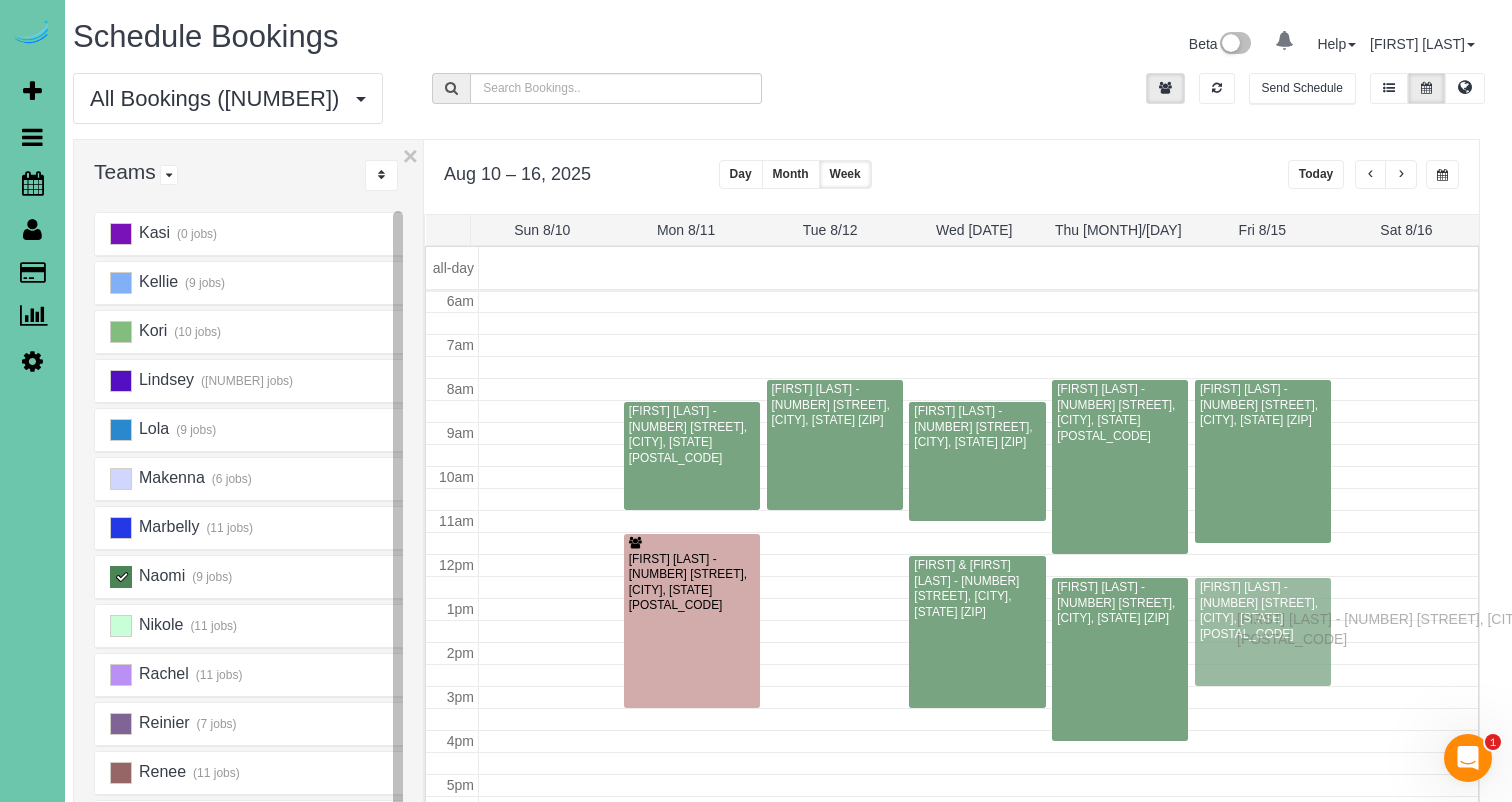 drag, startPoint x: 837, startPoint y: 578, endPoint x: 1242, endPoint y: 616, distance: 406.7788 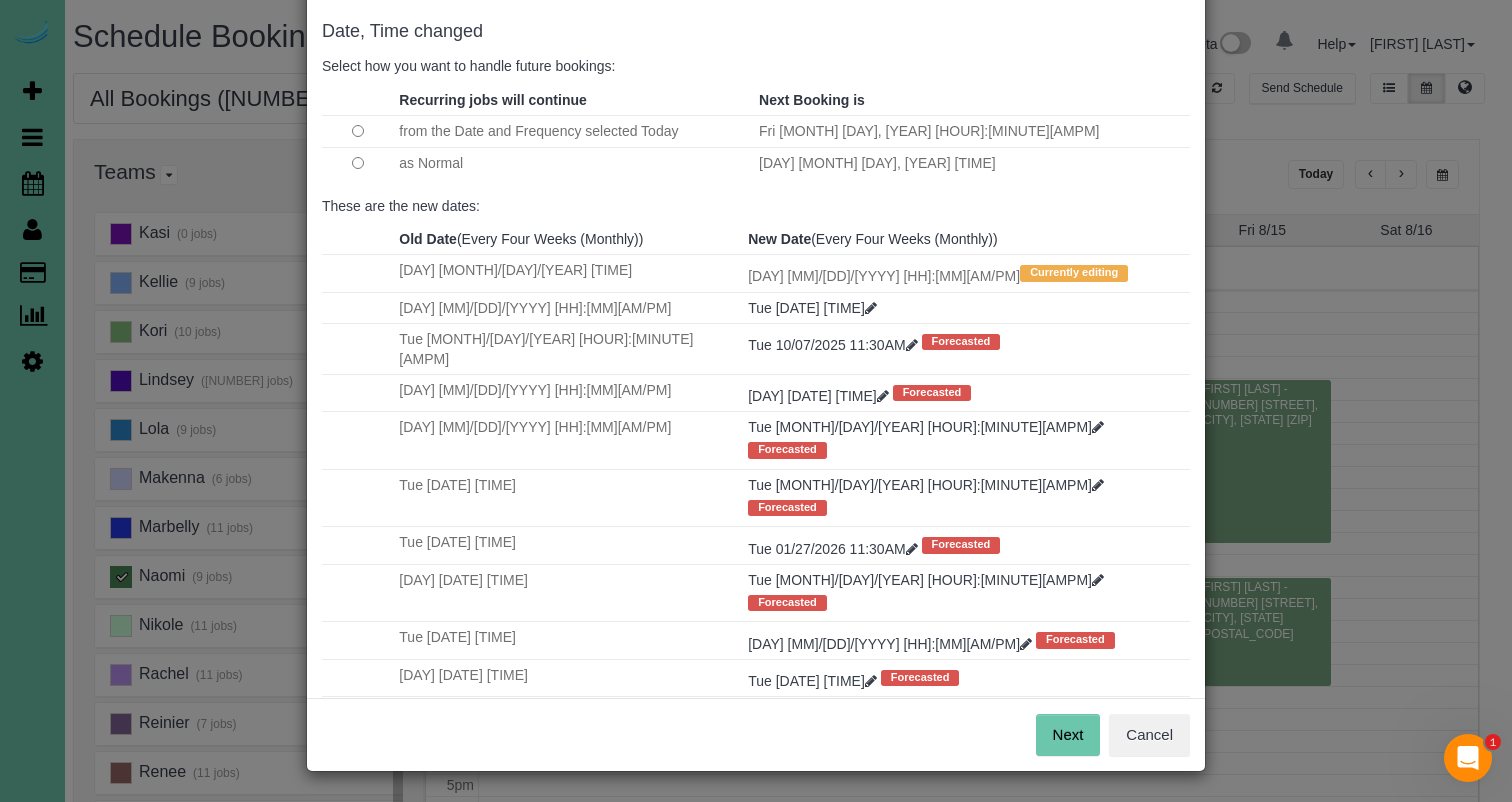 scroll, scrollTop: 93, scrollLeft: 0, axis: vertical 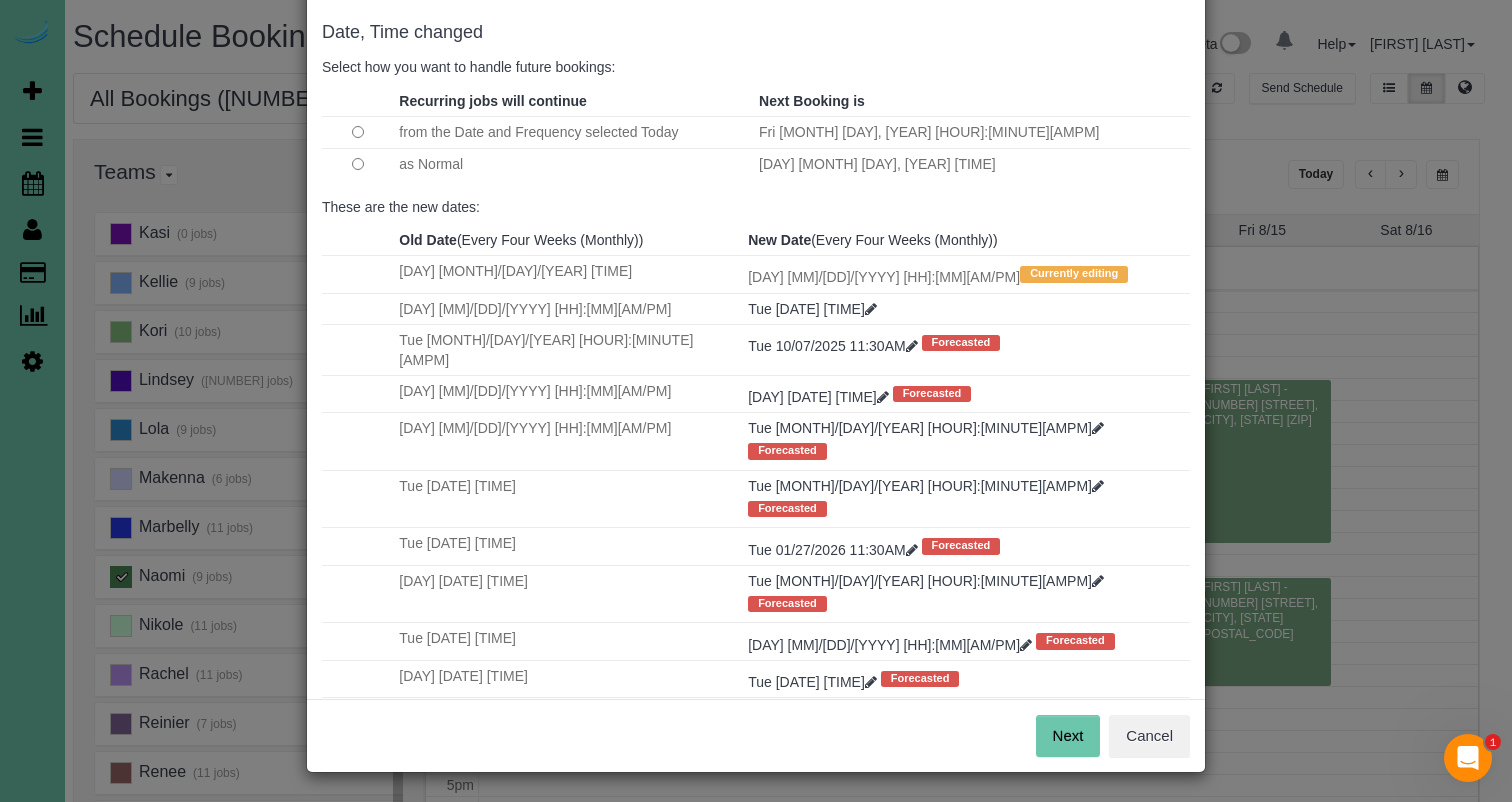 drag, startPoint x: 1064, startPoint y: 733, endPoint x: 1051, endPoint y: 723, distance: 16.40122 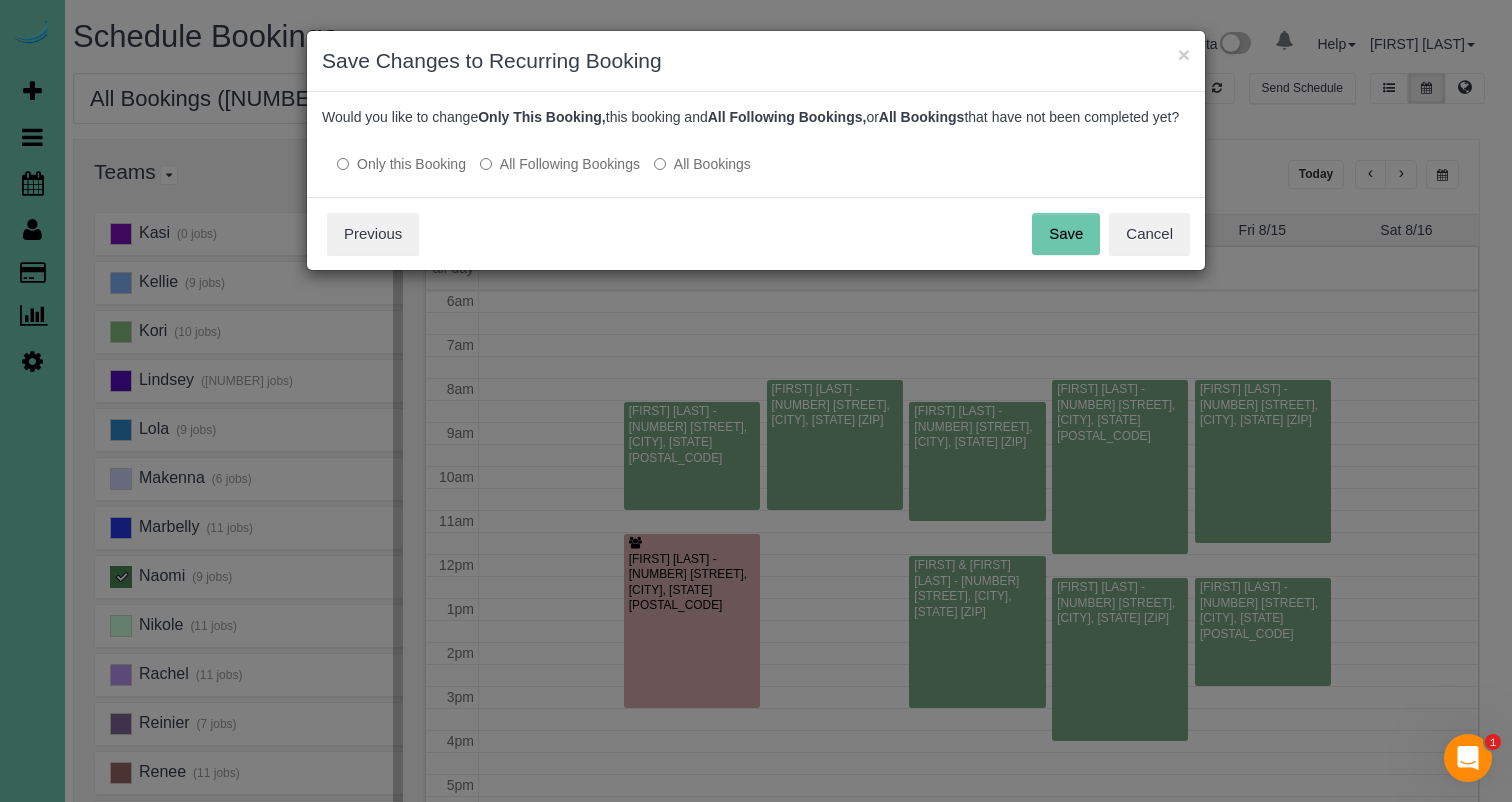 click on "Save" at bounding box center [1066, 234] 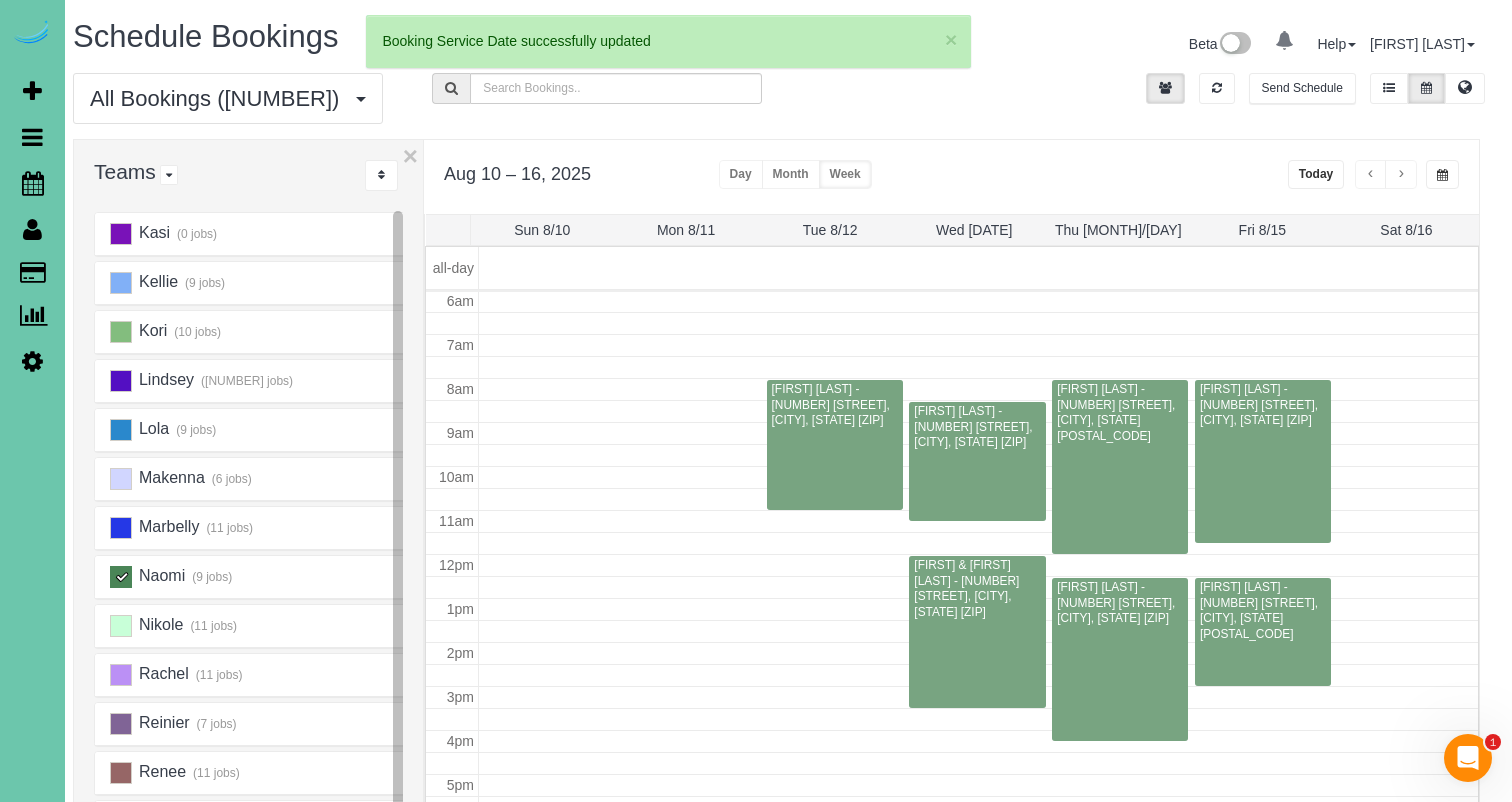 scroll, scrollTop: 265, scrollLeft: 0, axis: vertical 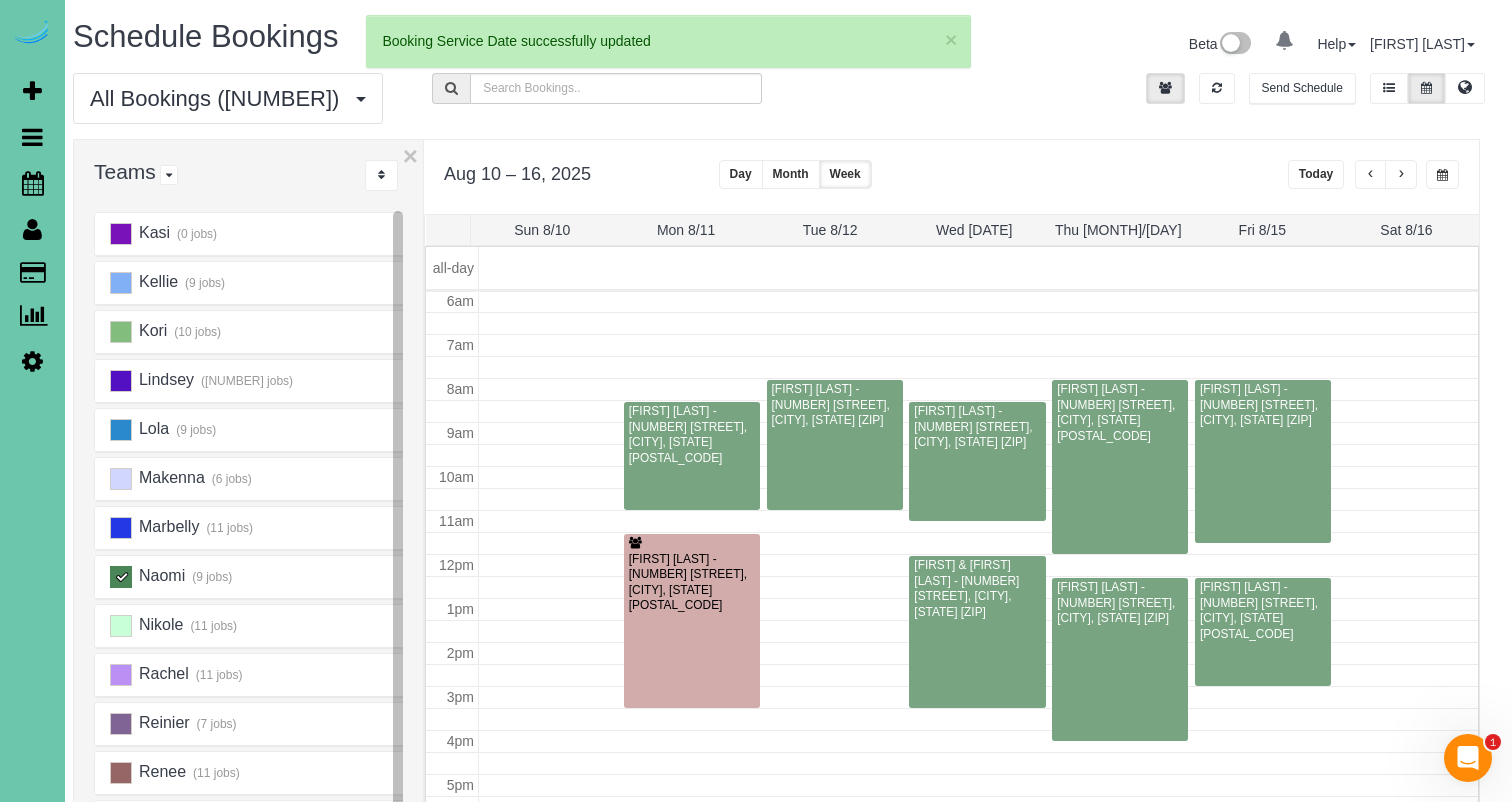 click at bounding box center [1371, 175] 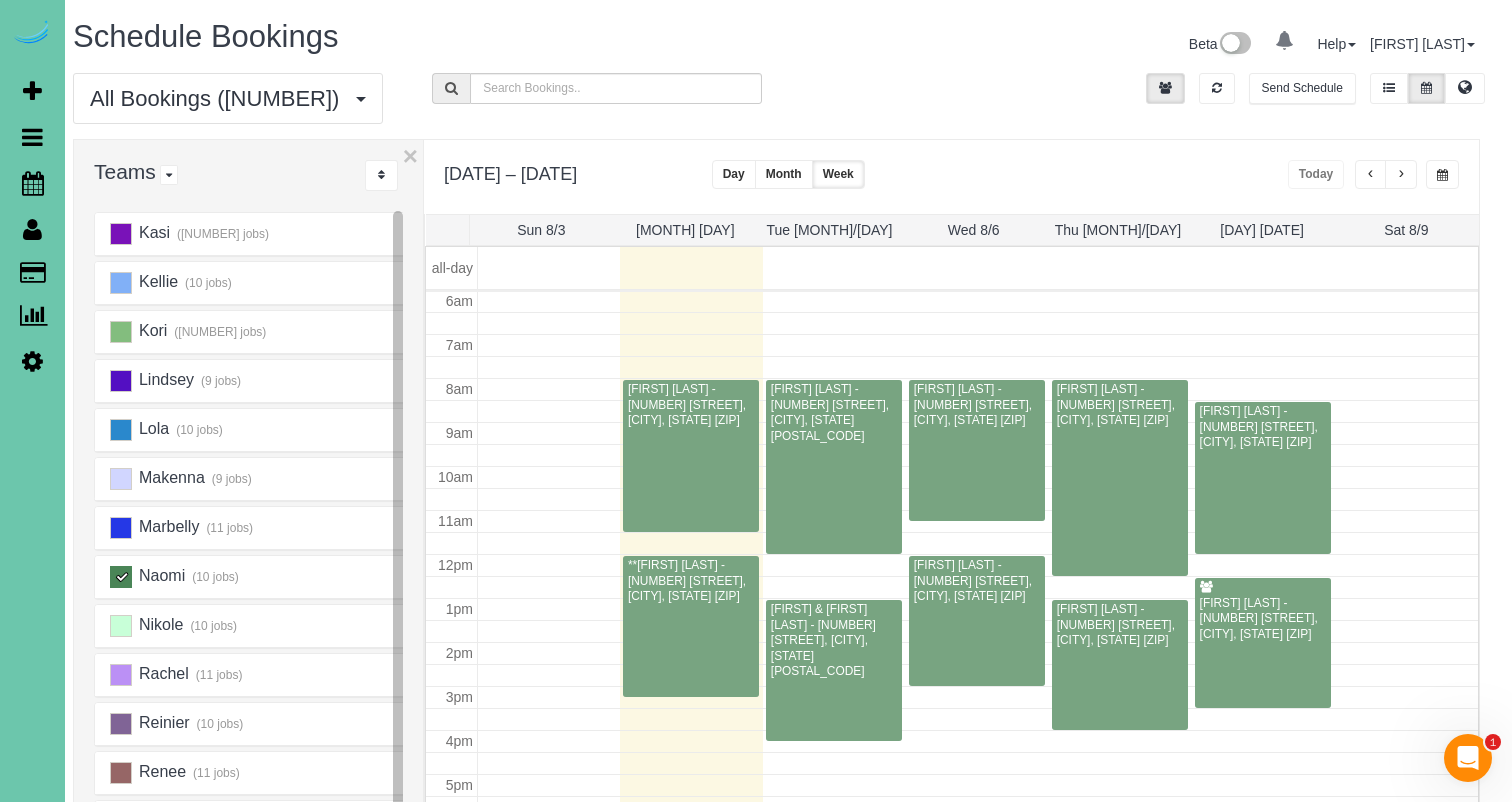 scroll, scrollTop: 265, scrollLeft: 0, axis: vertical 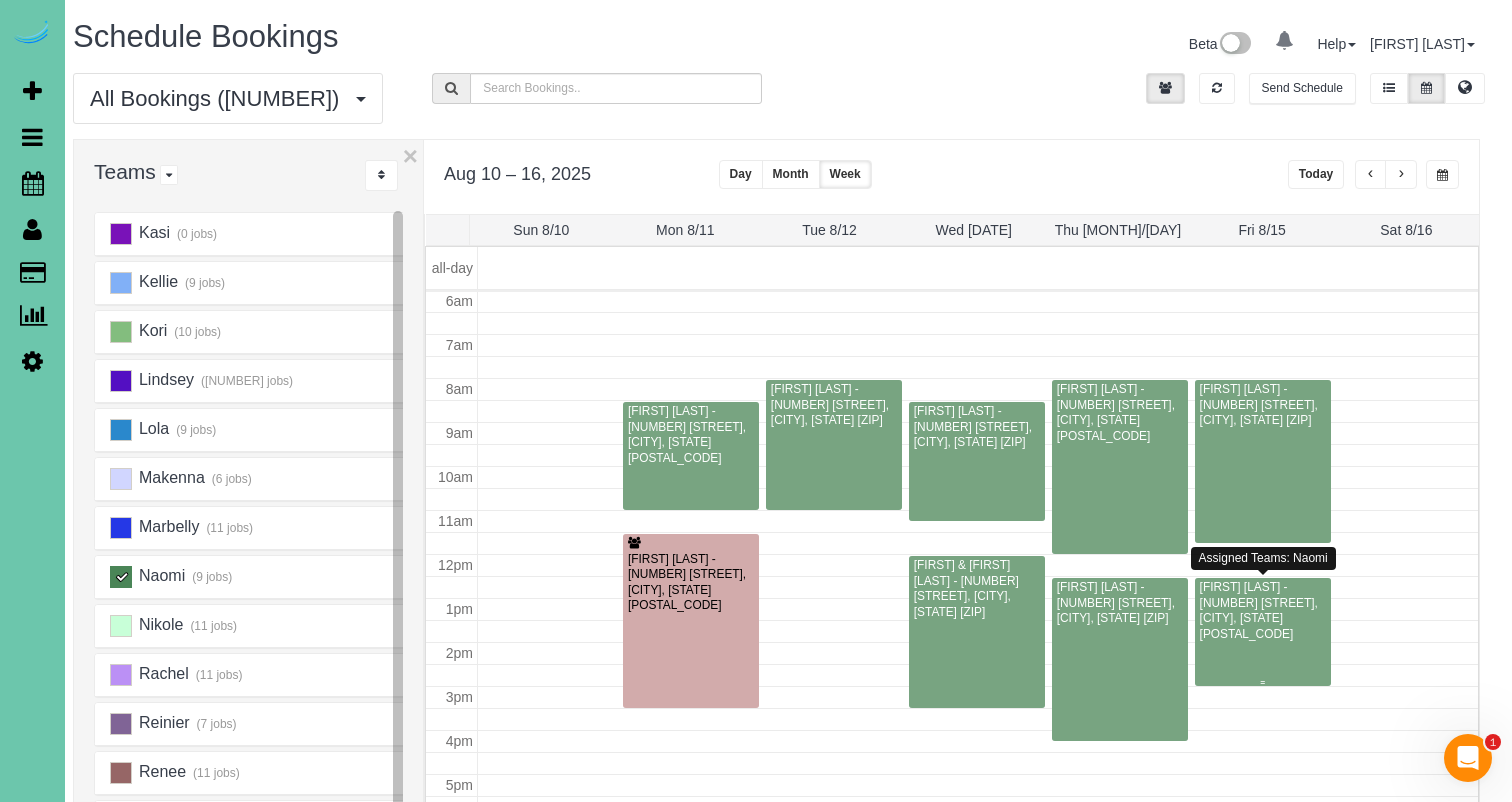 click on "[FIRST] [LAST] - [NUMBER] [STREET], [CITY], [STATE] [POSTAL_CODE]" at bounding box center (1263, 611) 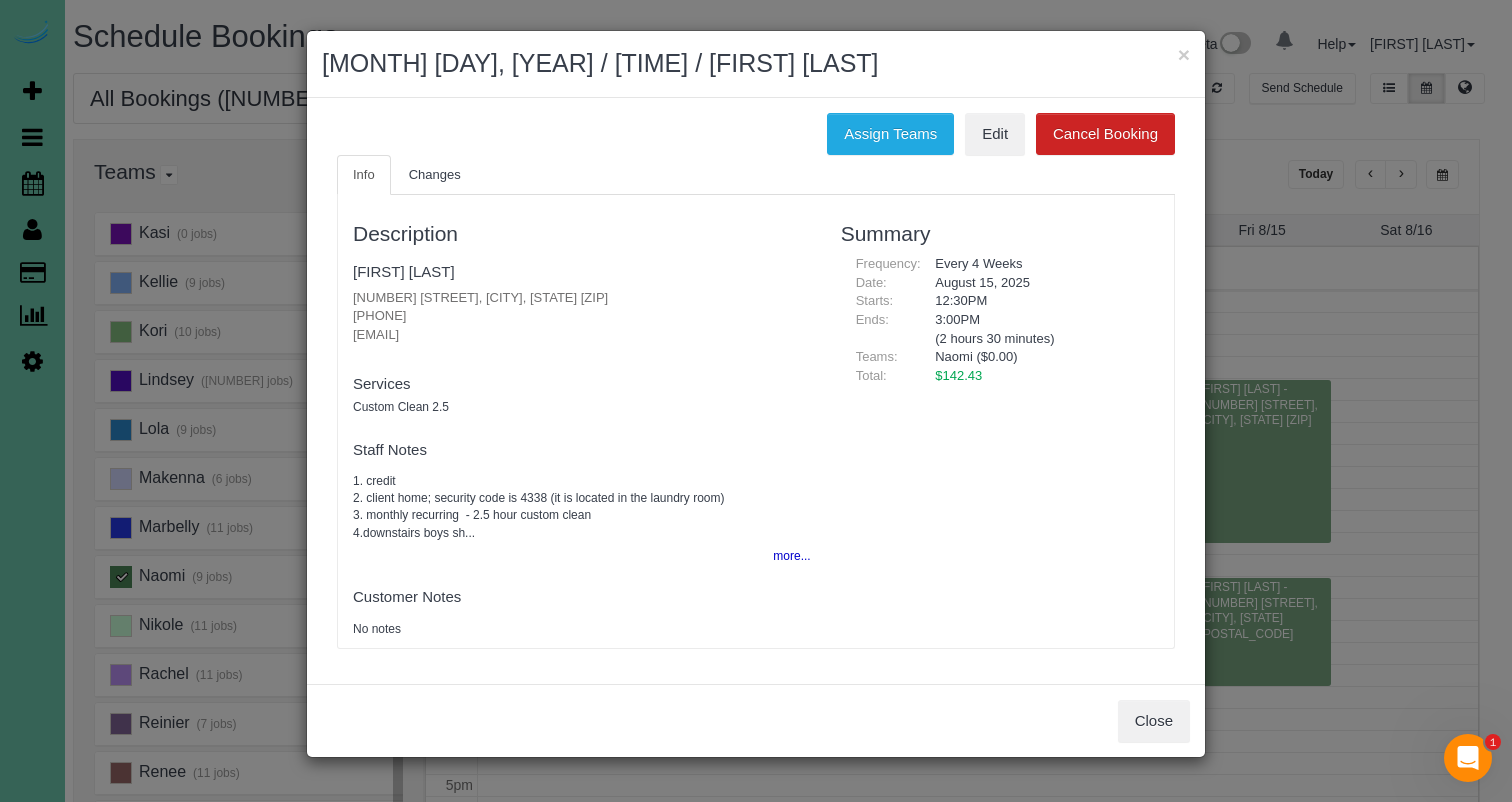 drag, startPoint x: 431, startPoint y: 308, endPoint x: 339, endPoint y: 308, distance: 92 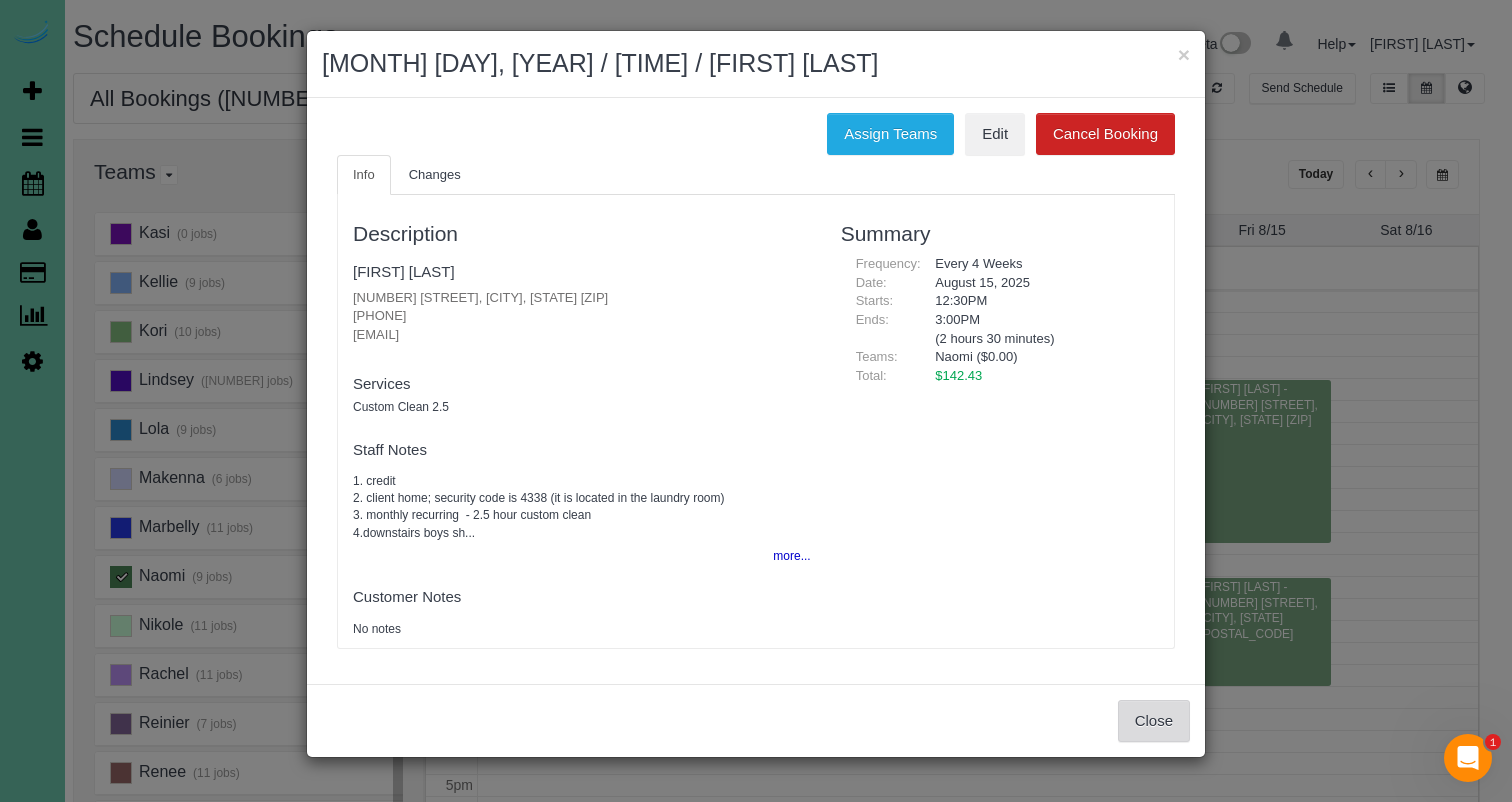 click on "Close" at bounding box center [1154, 721] 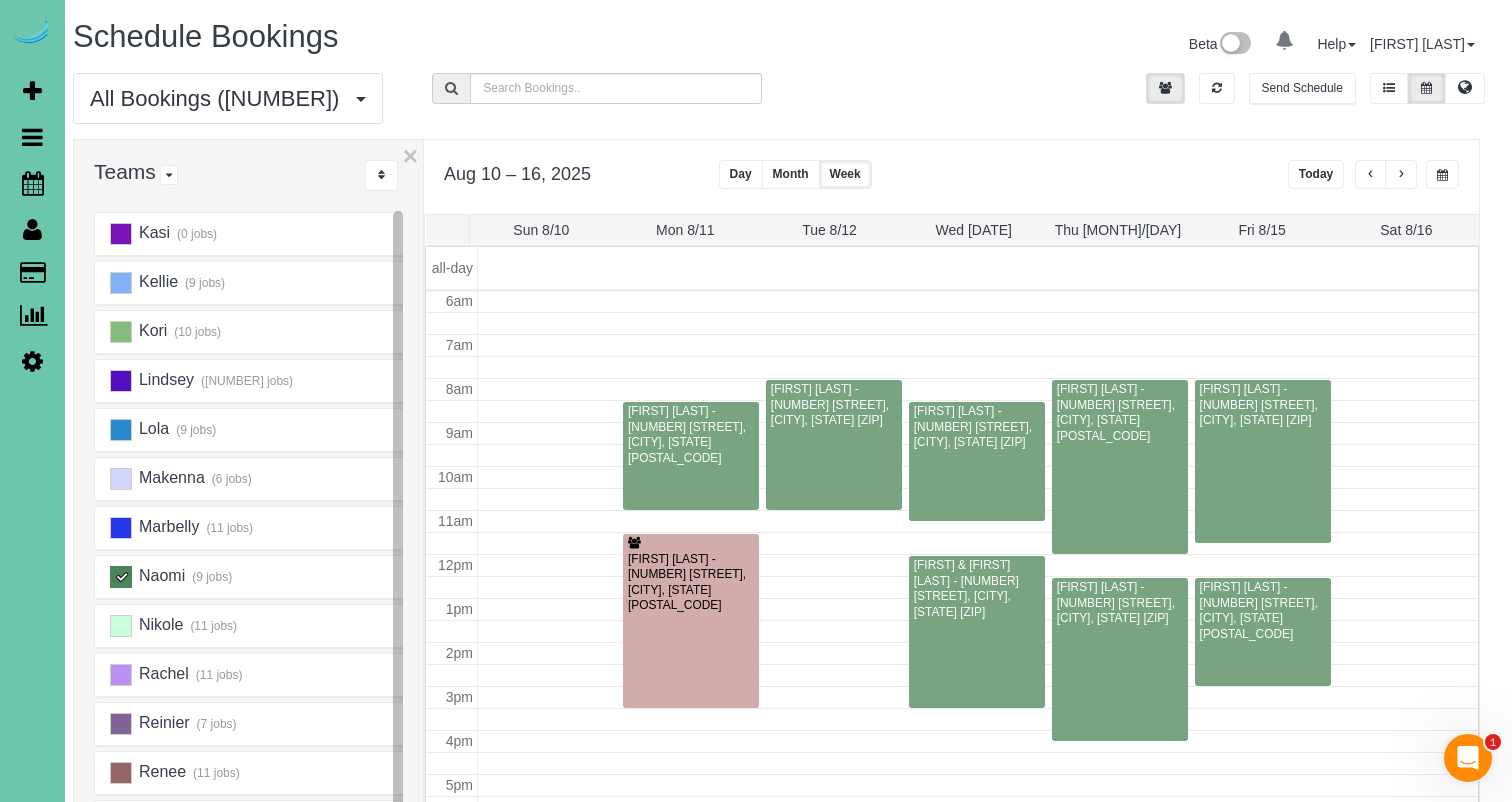 click at bounding box center (121, 577) 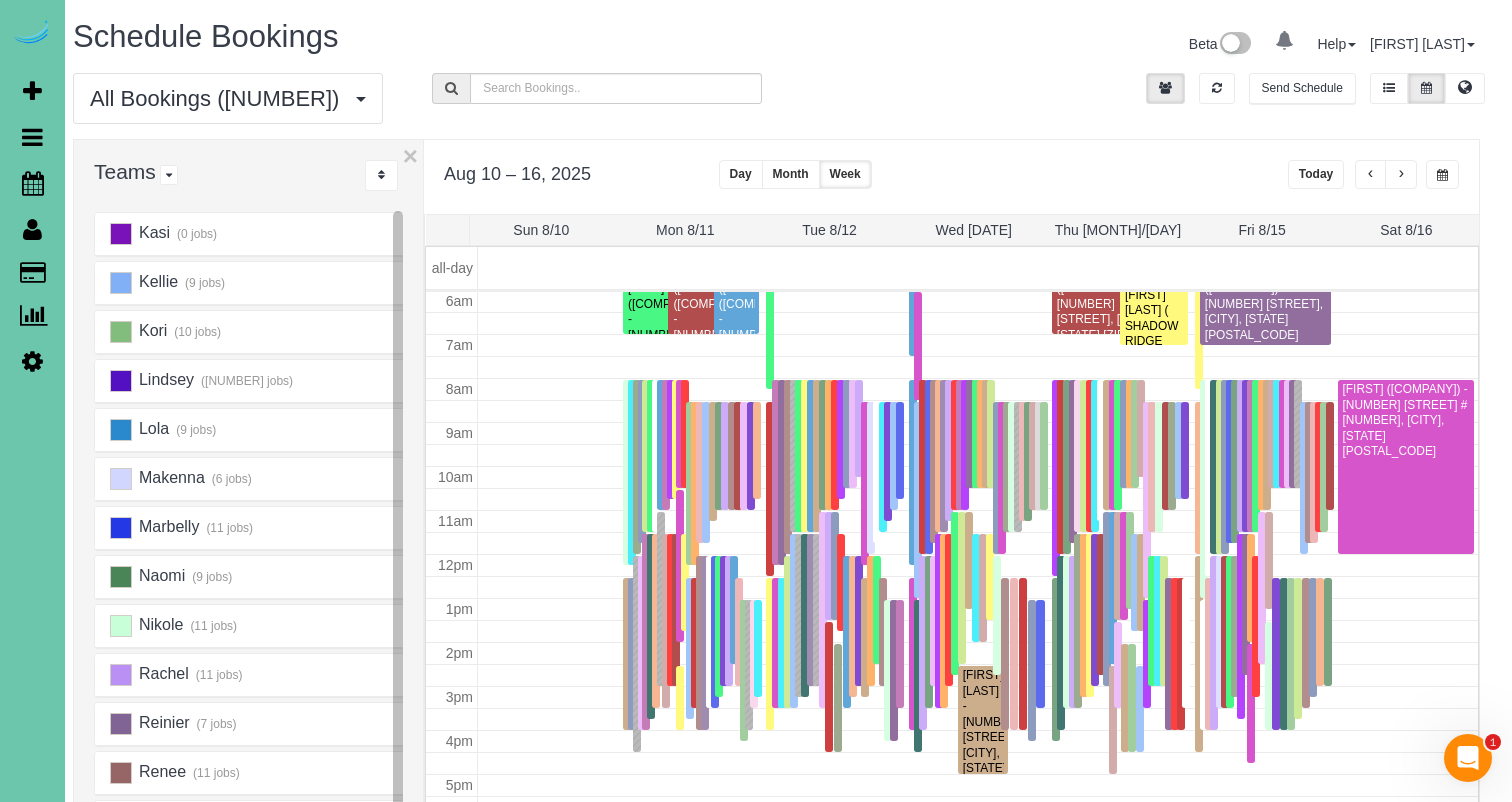 scroll, scrollTop: 265, scrollLeft: 0, axis: vertical 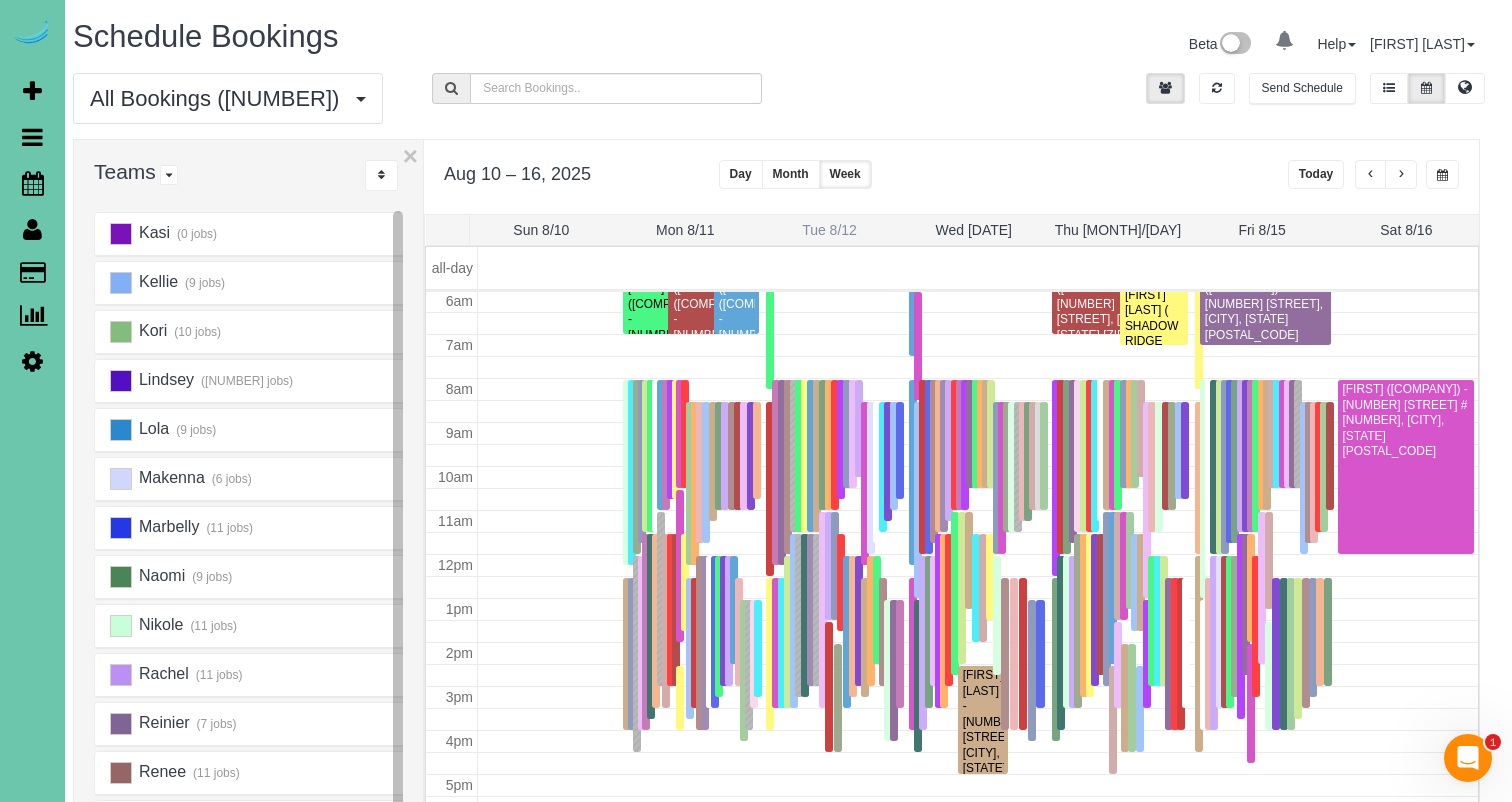 click on "Tue 8/12" at bounding box center [829, 230] 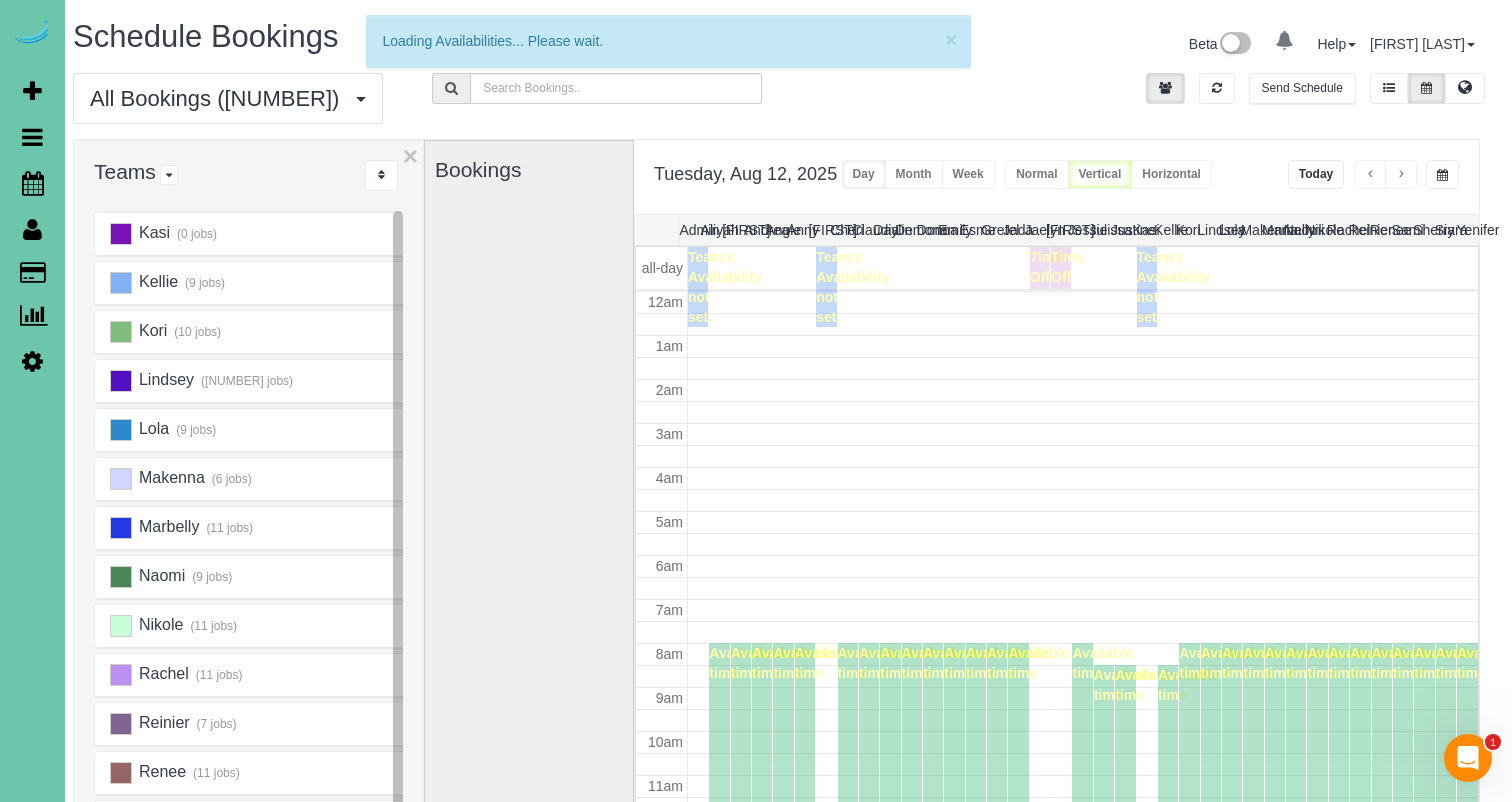 scroll, scrollTop: 265, scrollLeft: 0, axis: vertical 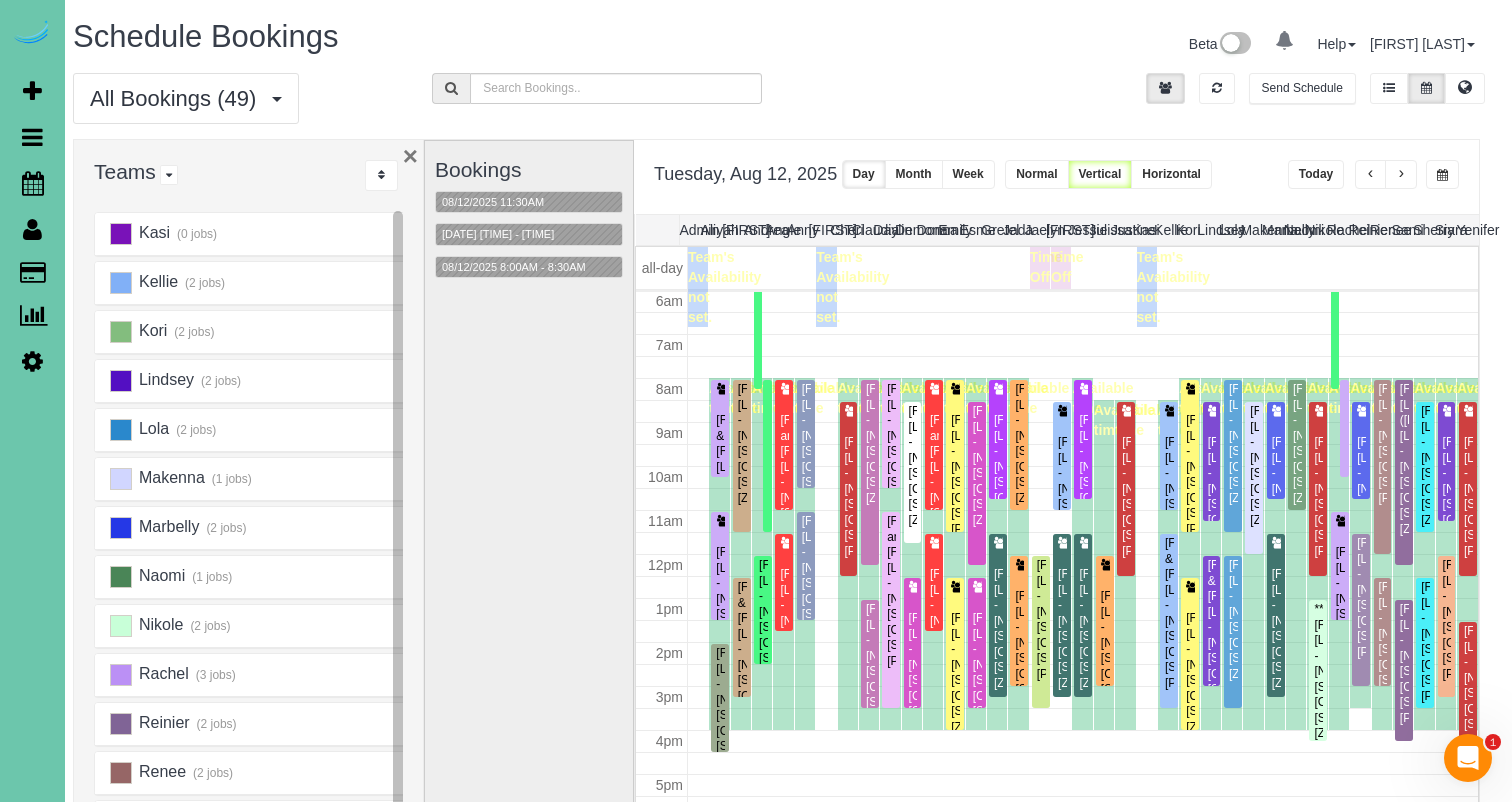 click on "×" at bounding box center [410, 156] 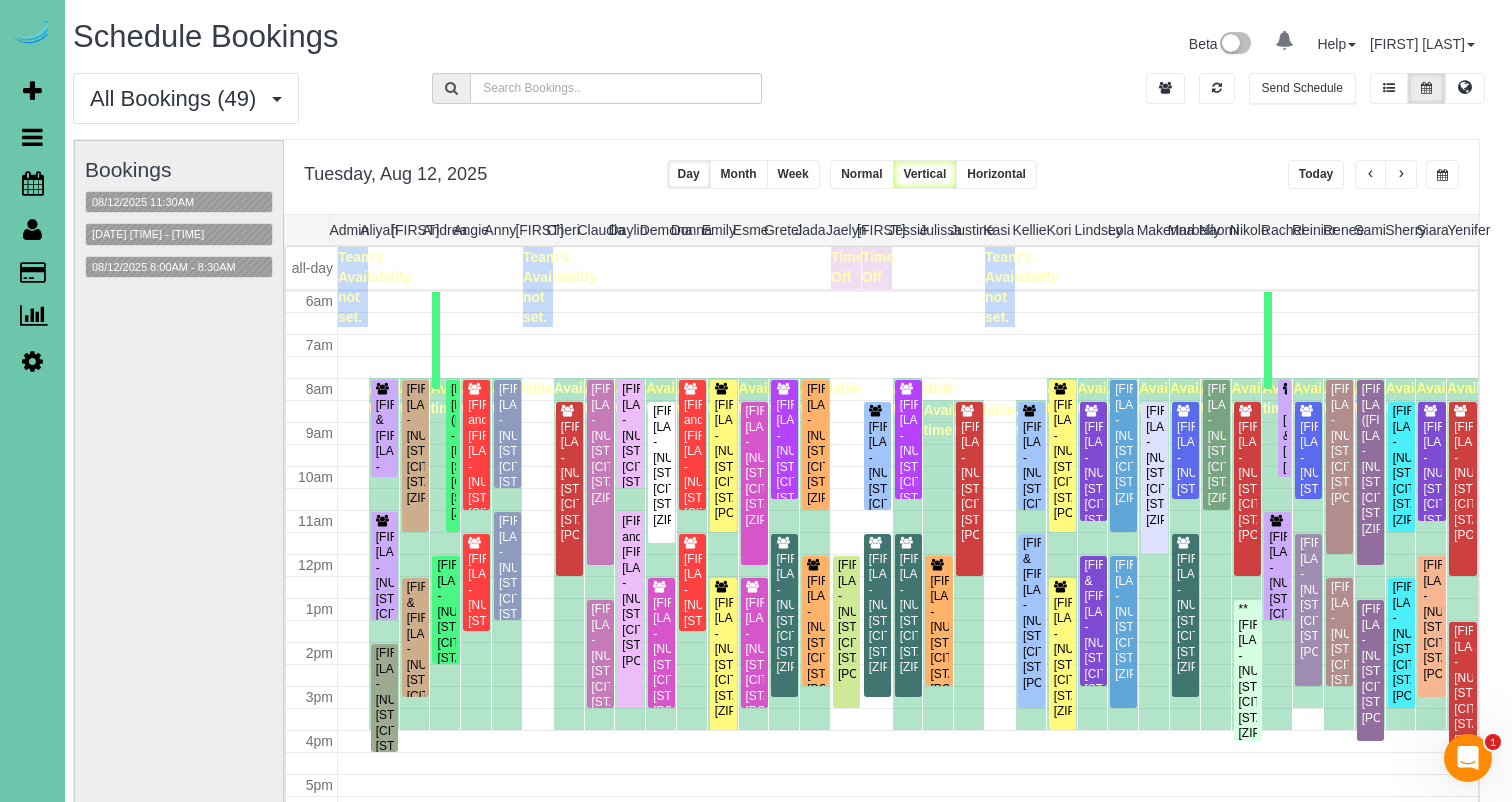 click at bounding box center (1442, 175) 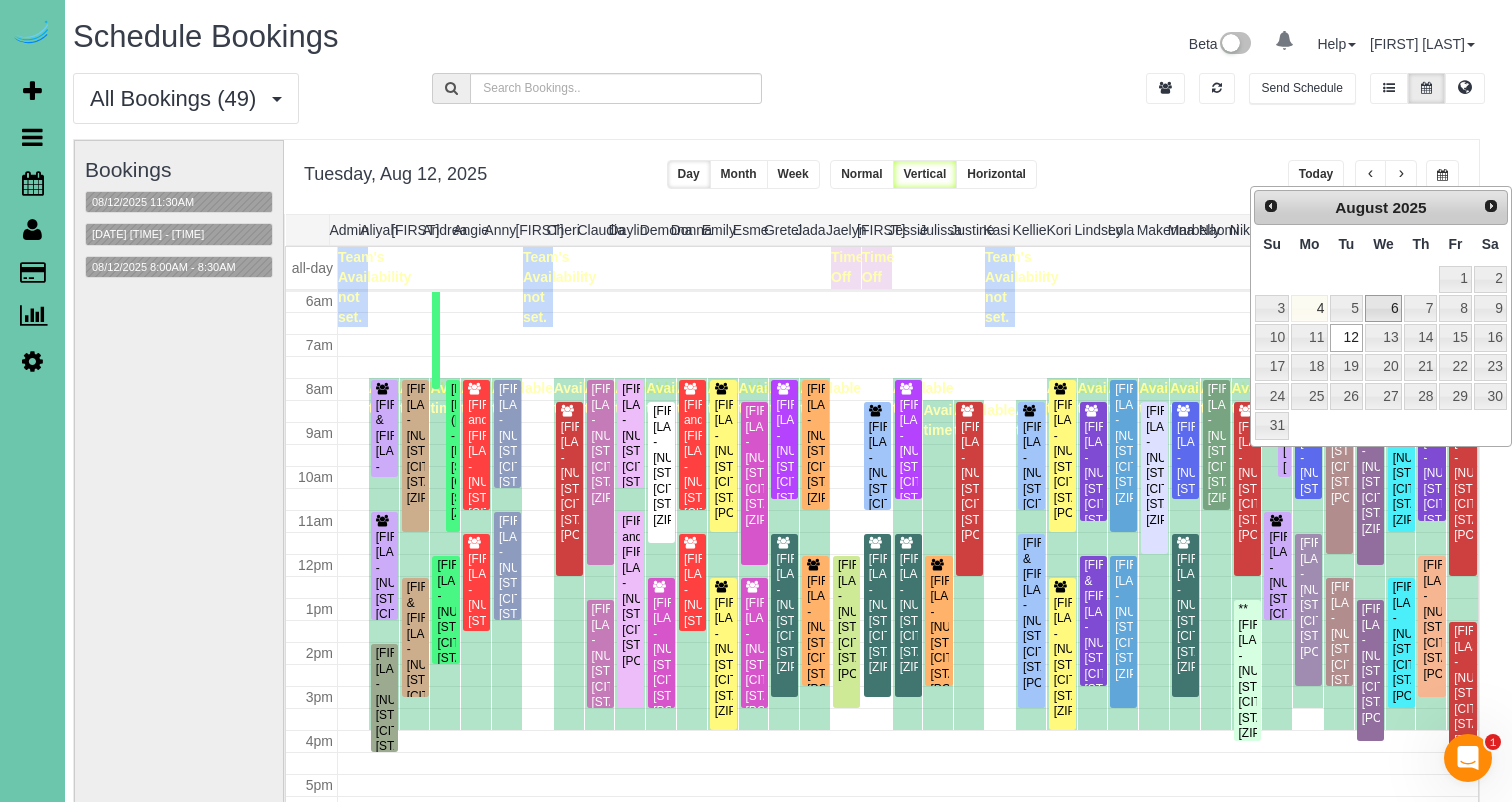 click on "6" at bounding box center (1384, 308) 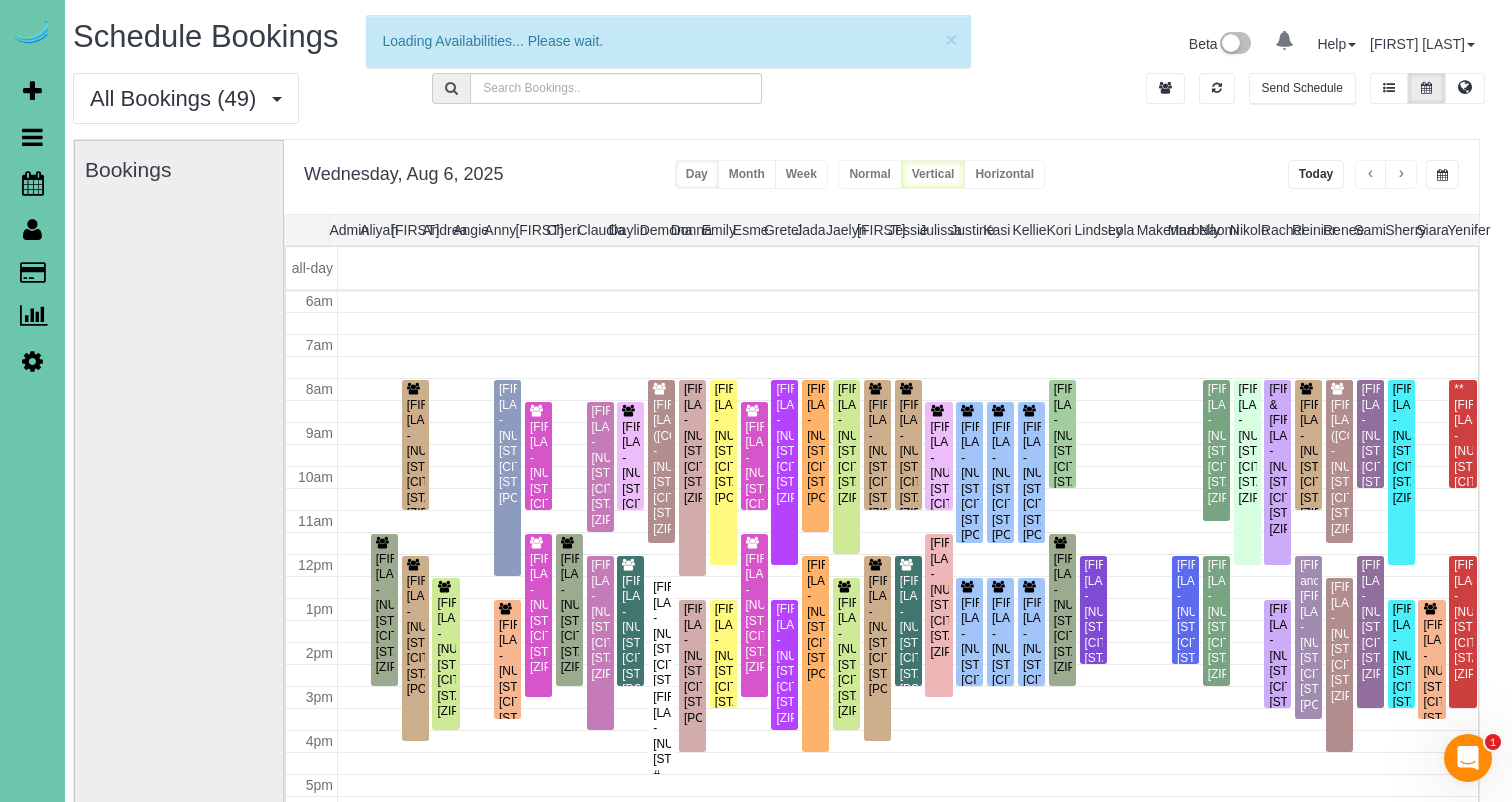 scroll, scrollTop: 265, scrollLeft: 0, axis: vertical 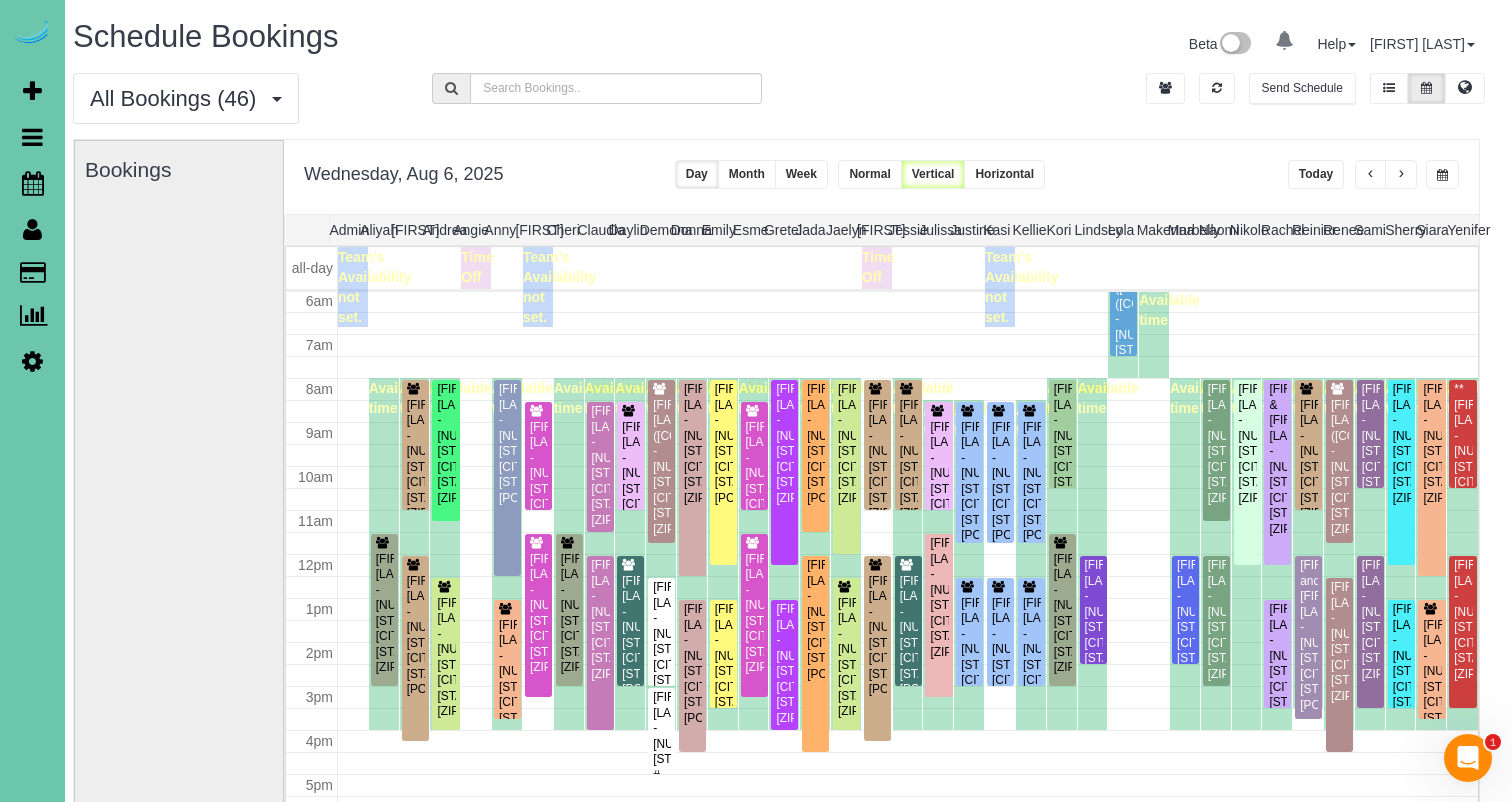 click at bounding box center [1442, 174] 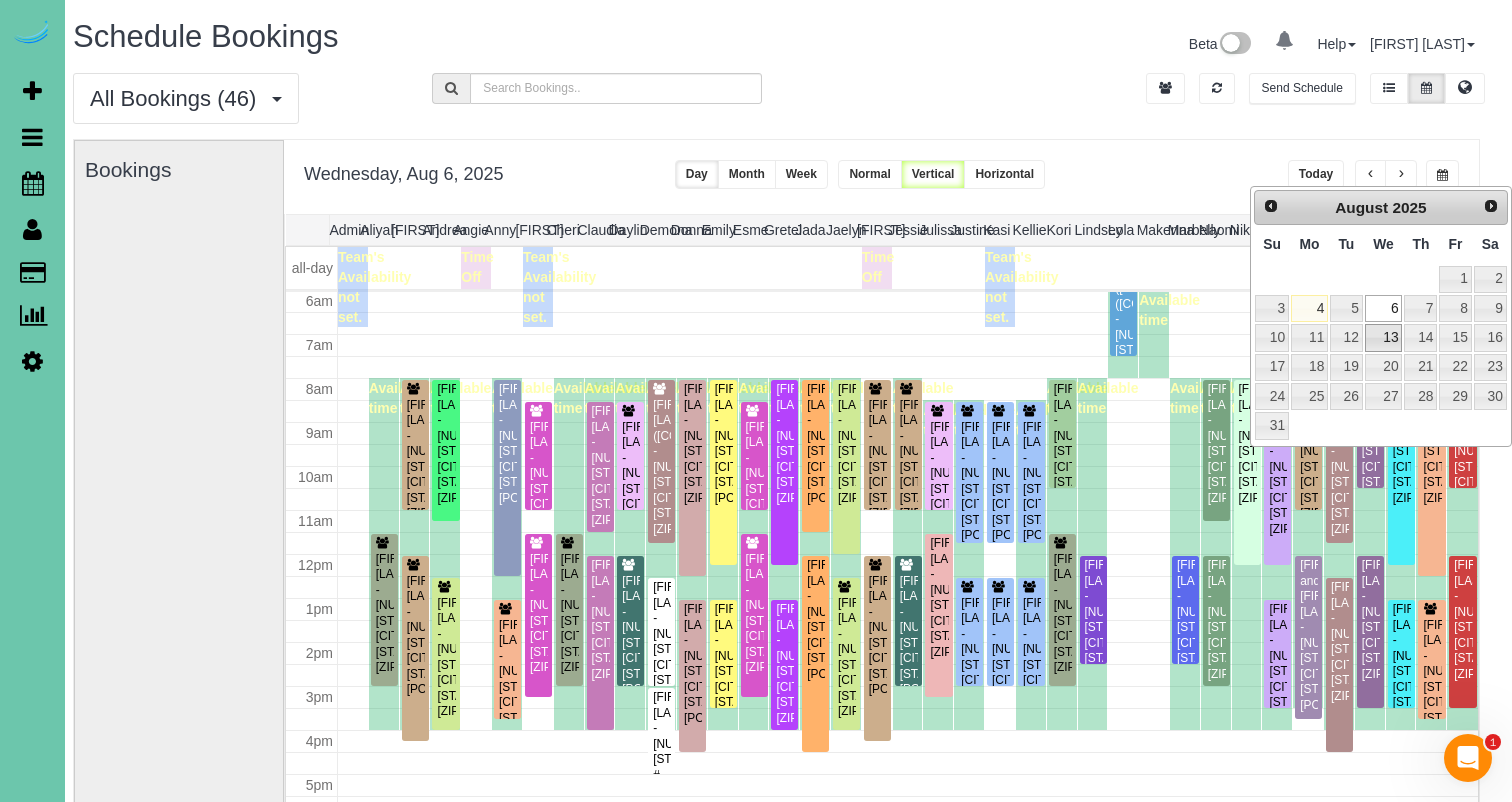 click on "13" at bounding box center (1384, 337) 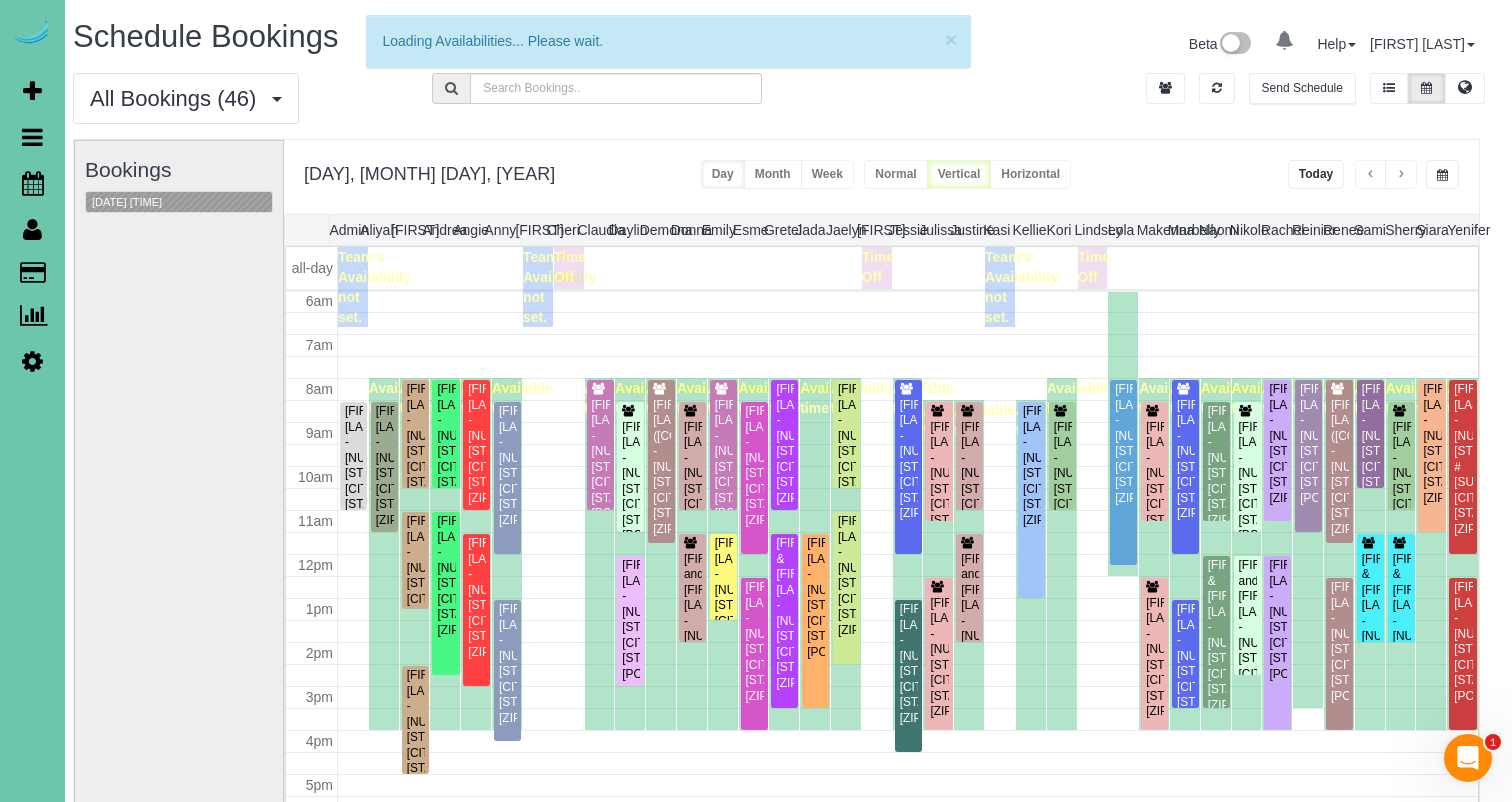 scroll, scrollTop: 265, scrollLeft: 0, axis: vertical 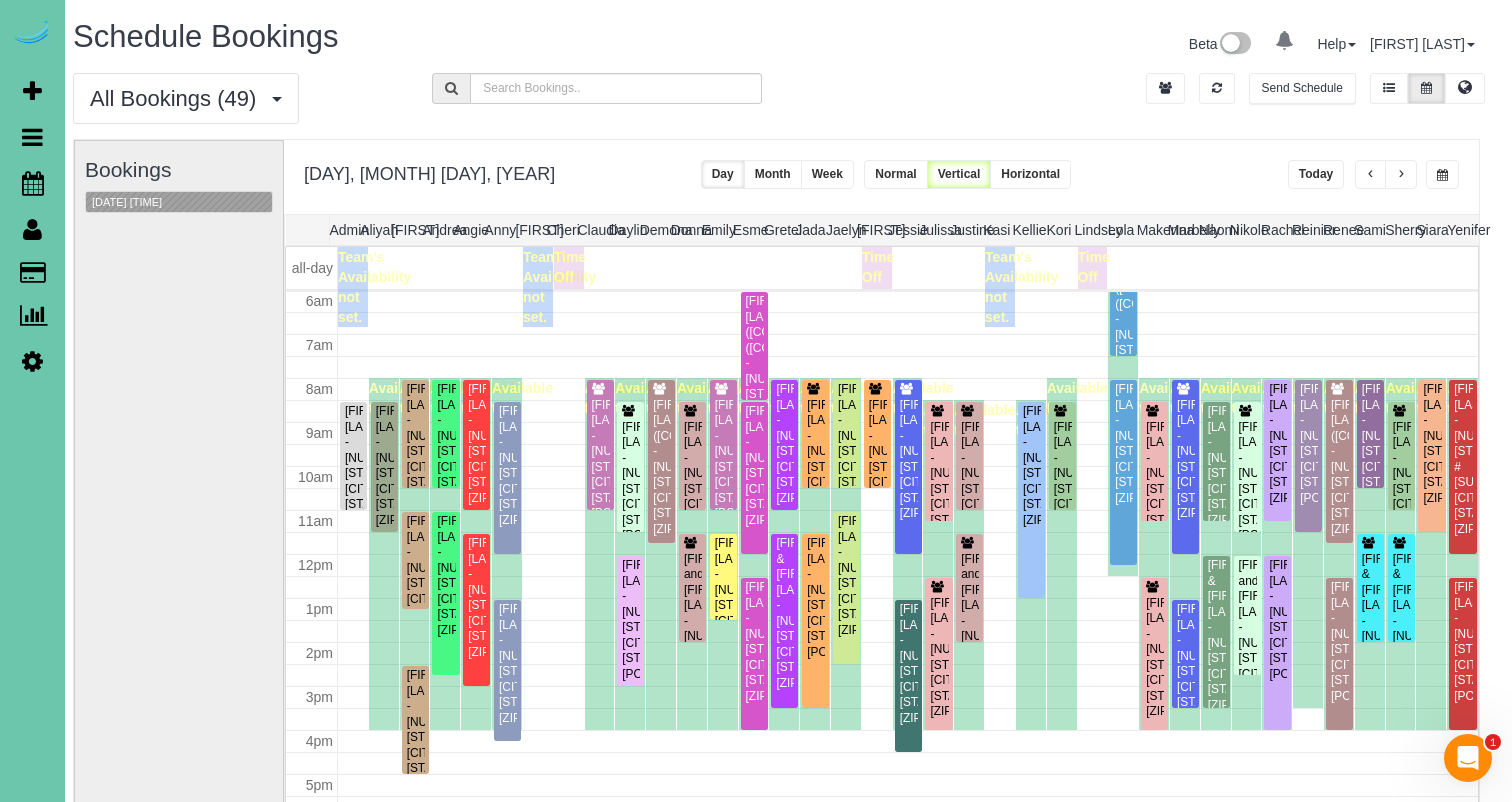 click at bounding box center [1442, 174] 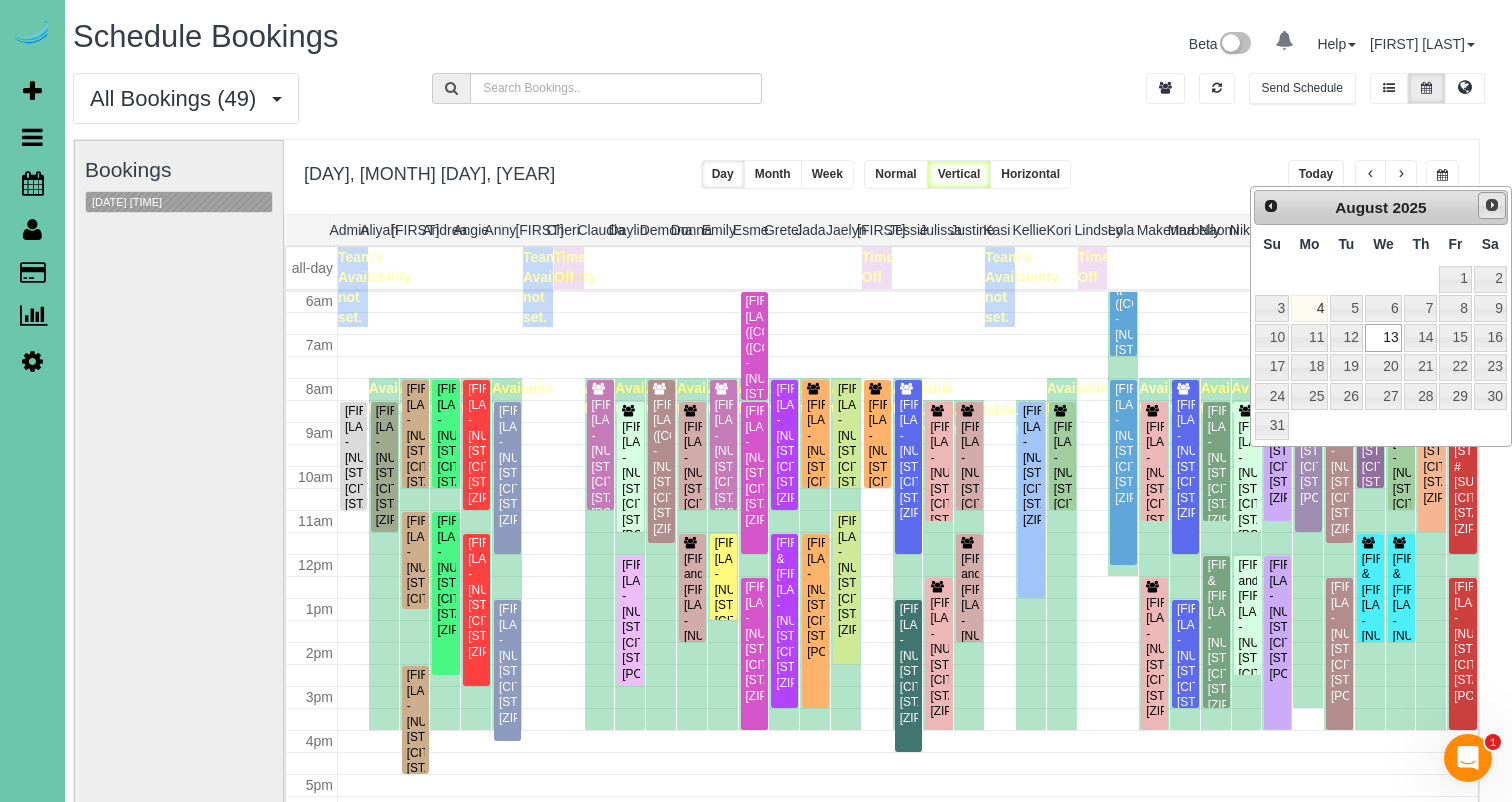 click on "Next" at bounding box center (1492, 205) 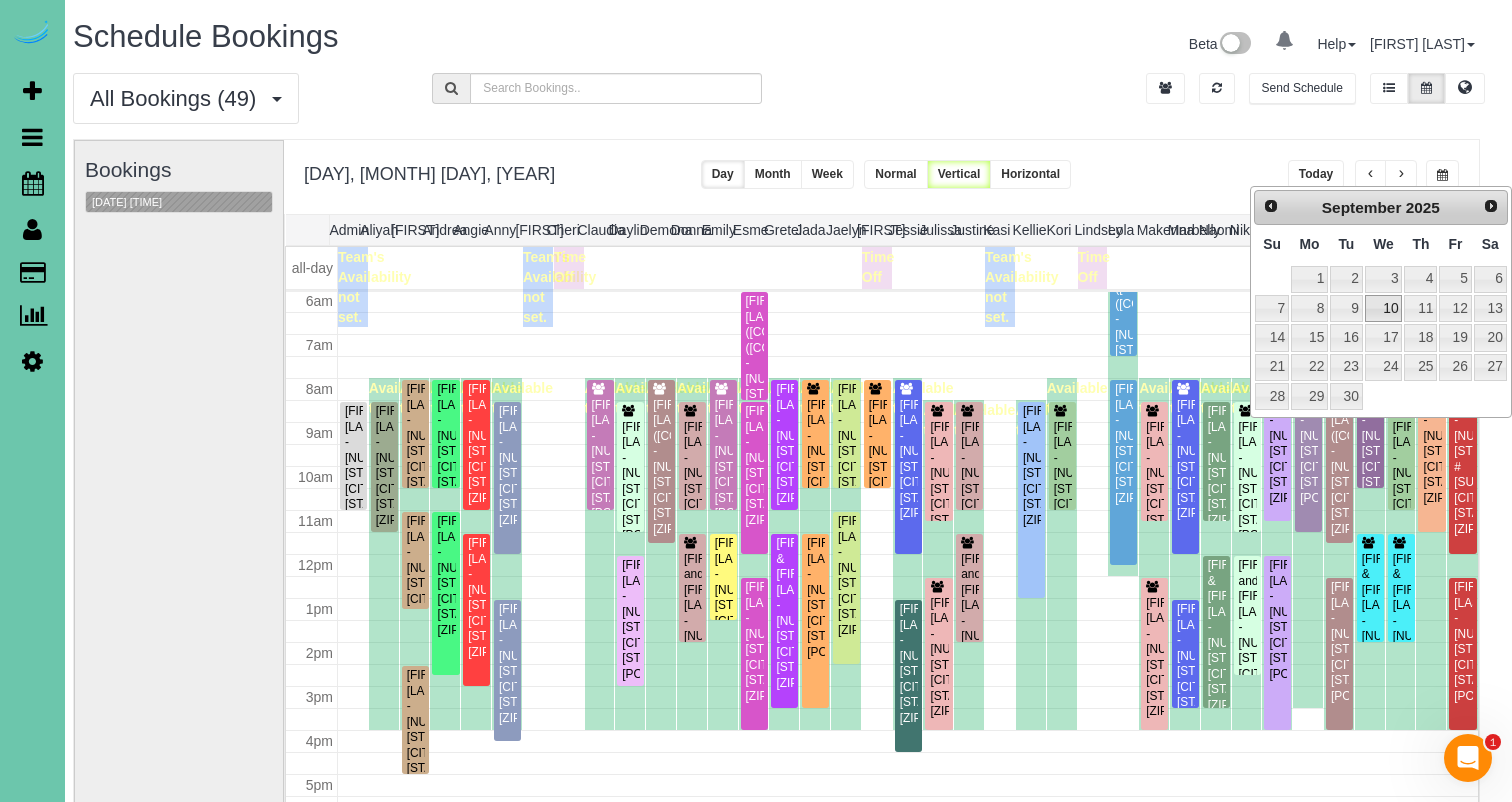 click on "10" at bounding box center [1384, 308] 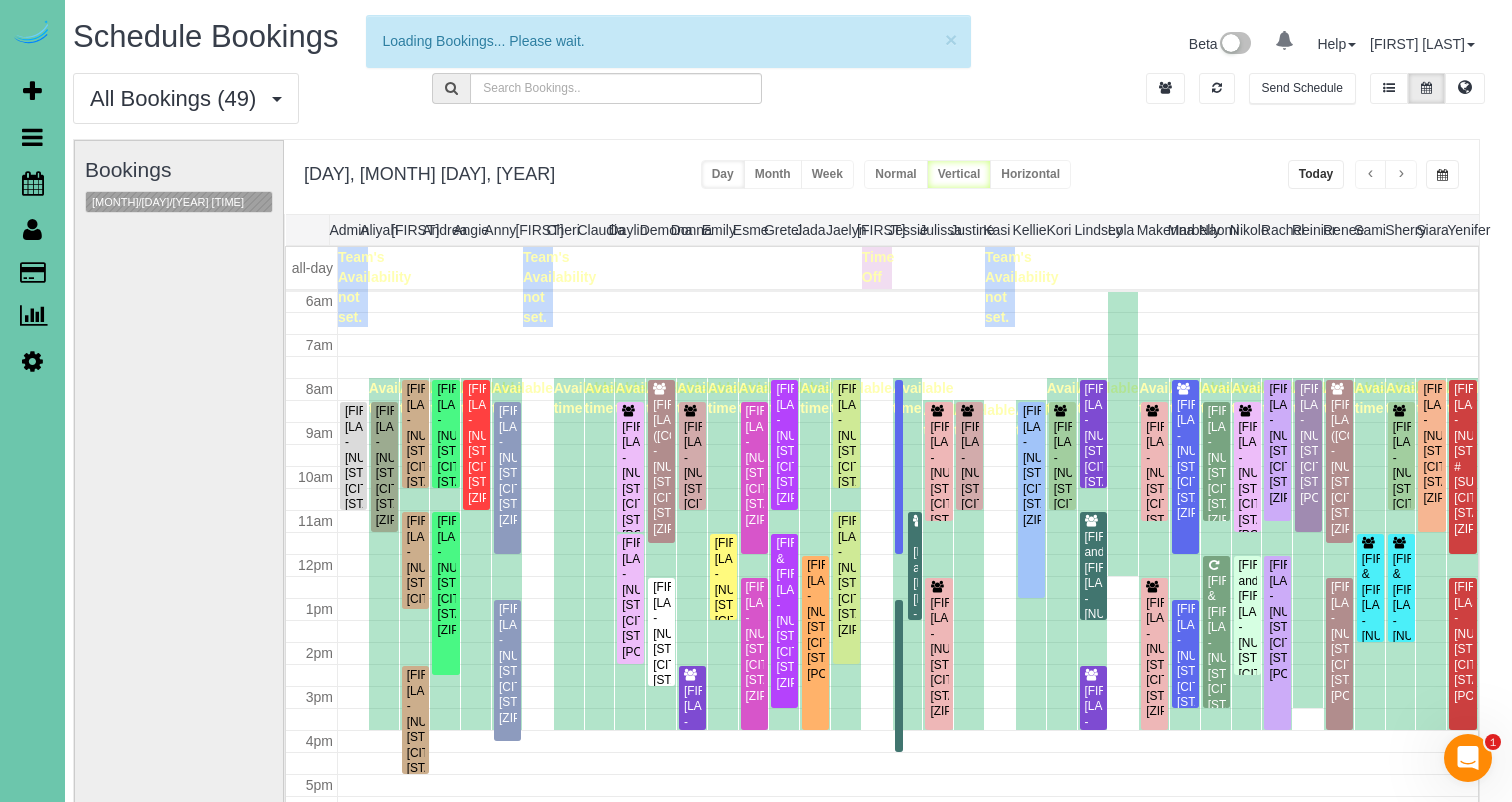 scroll, scrollTop: 265, scrollLeft: 0, axis: vertical 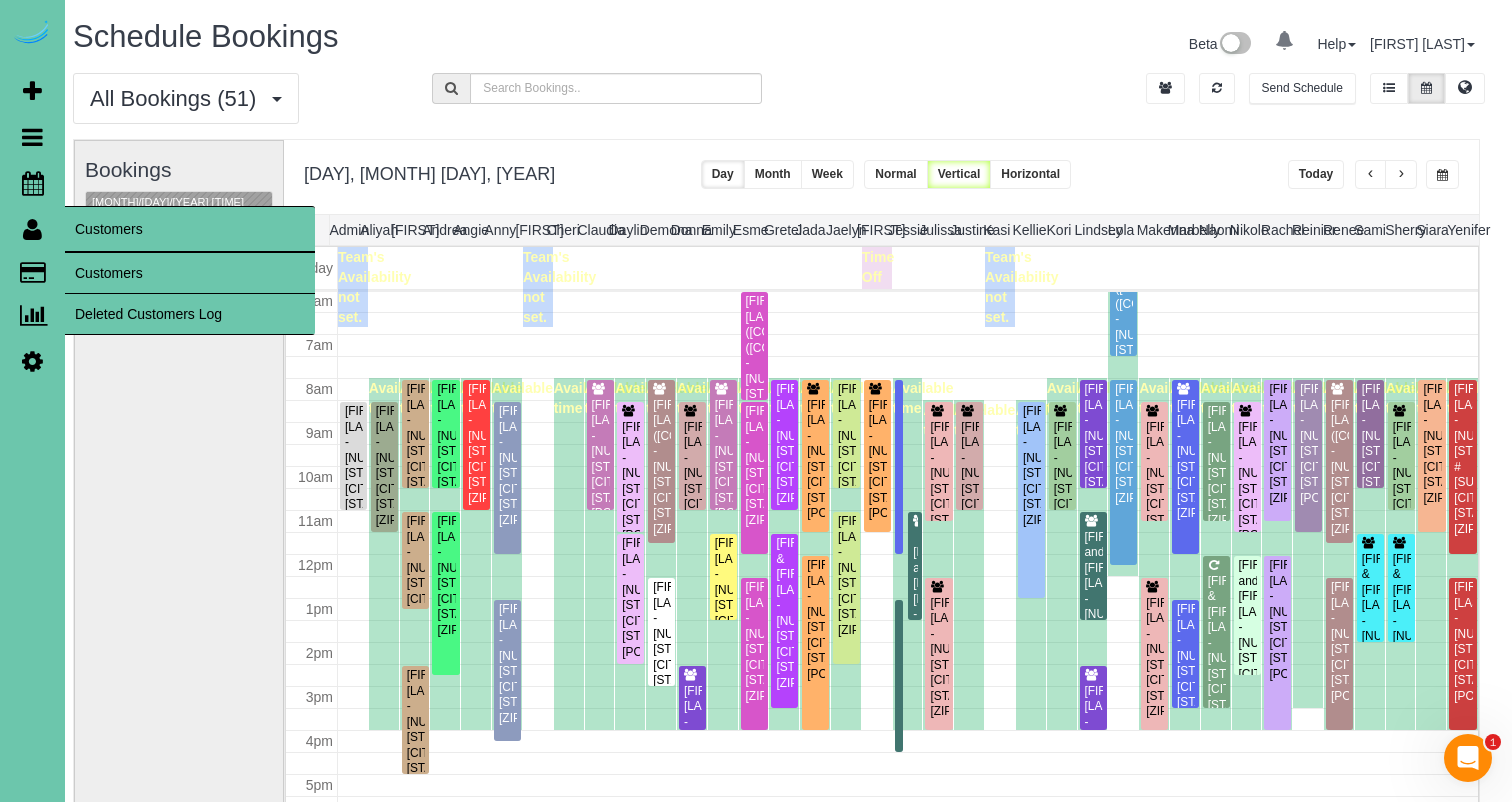 click on "Customers" at bounding box center (190, 273) 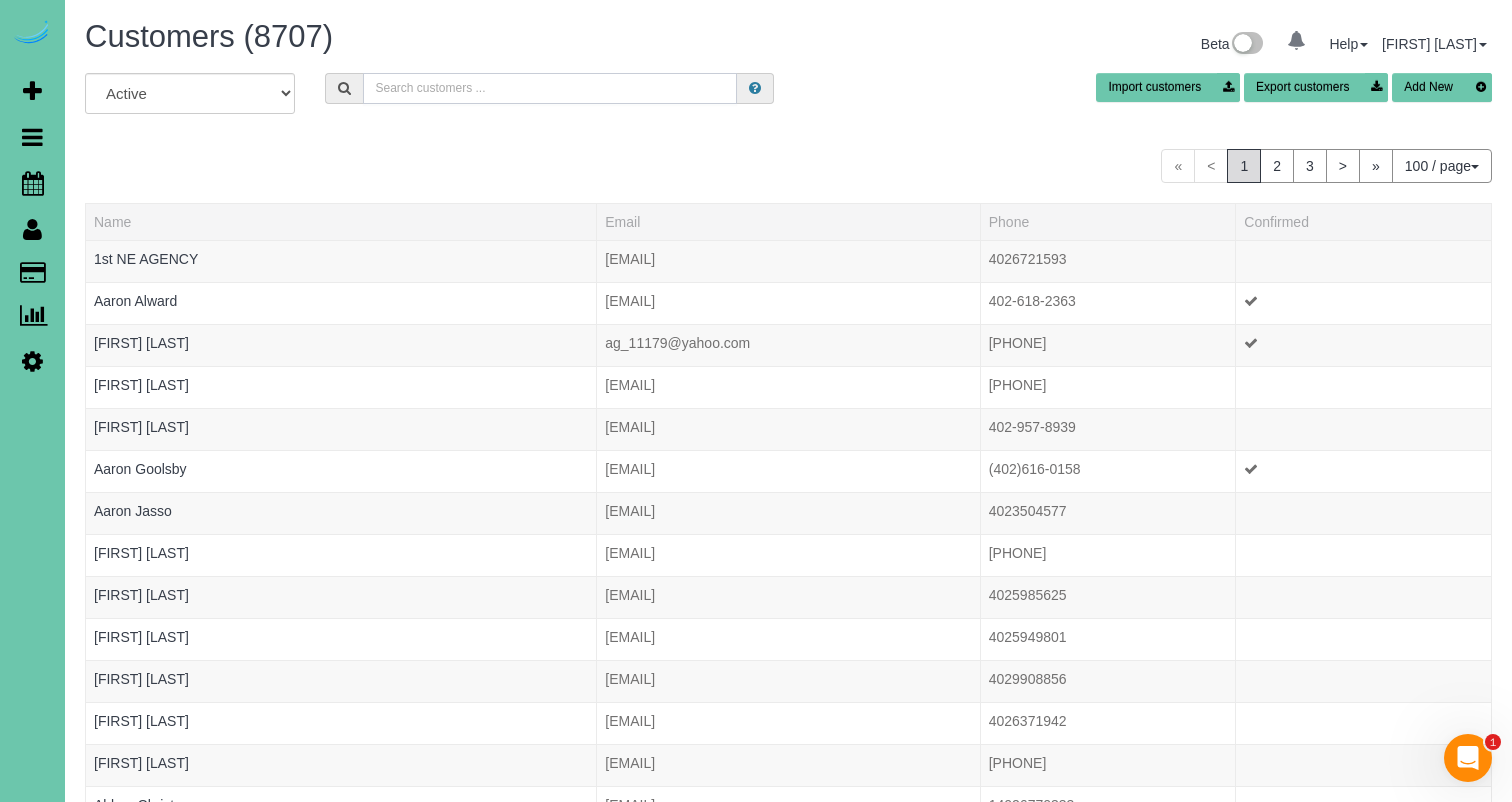 click at bounding box center [550, 88] 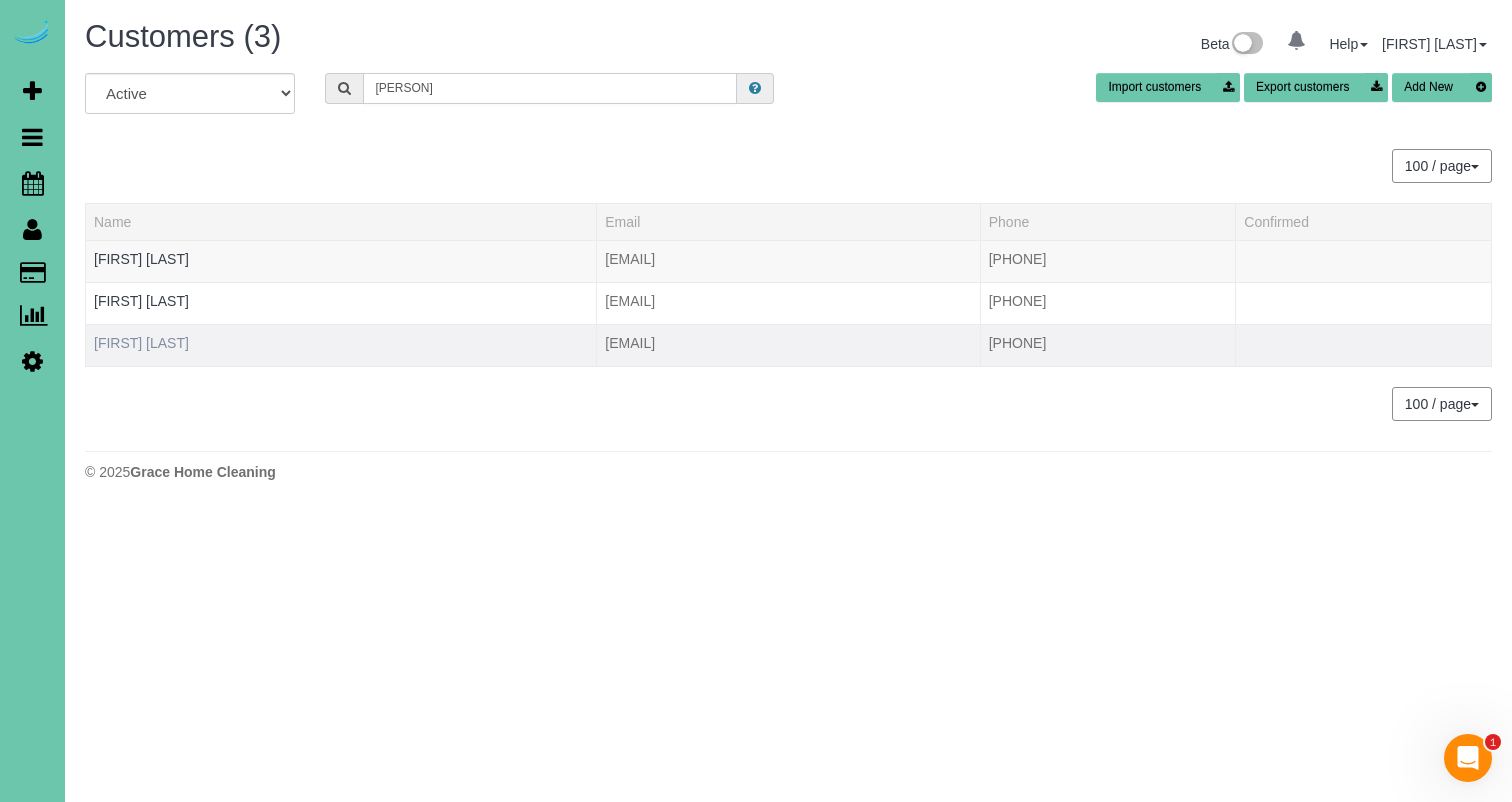 type on "[PERSON]" 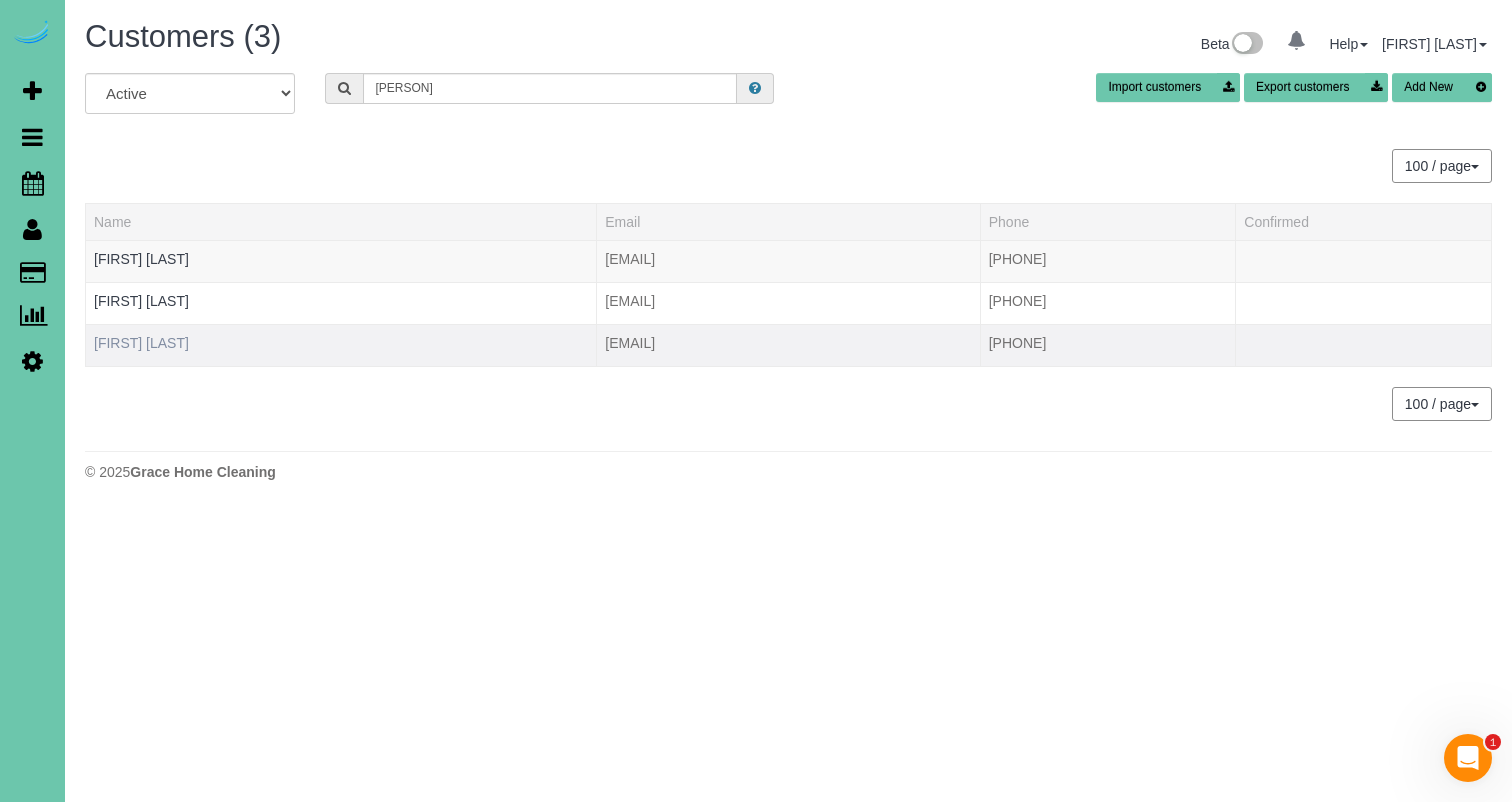 click on "[FIRST] [LAST]" at bounding box center (141, 343) 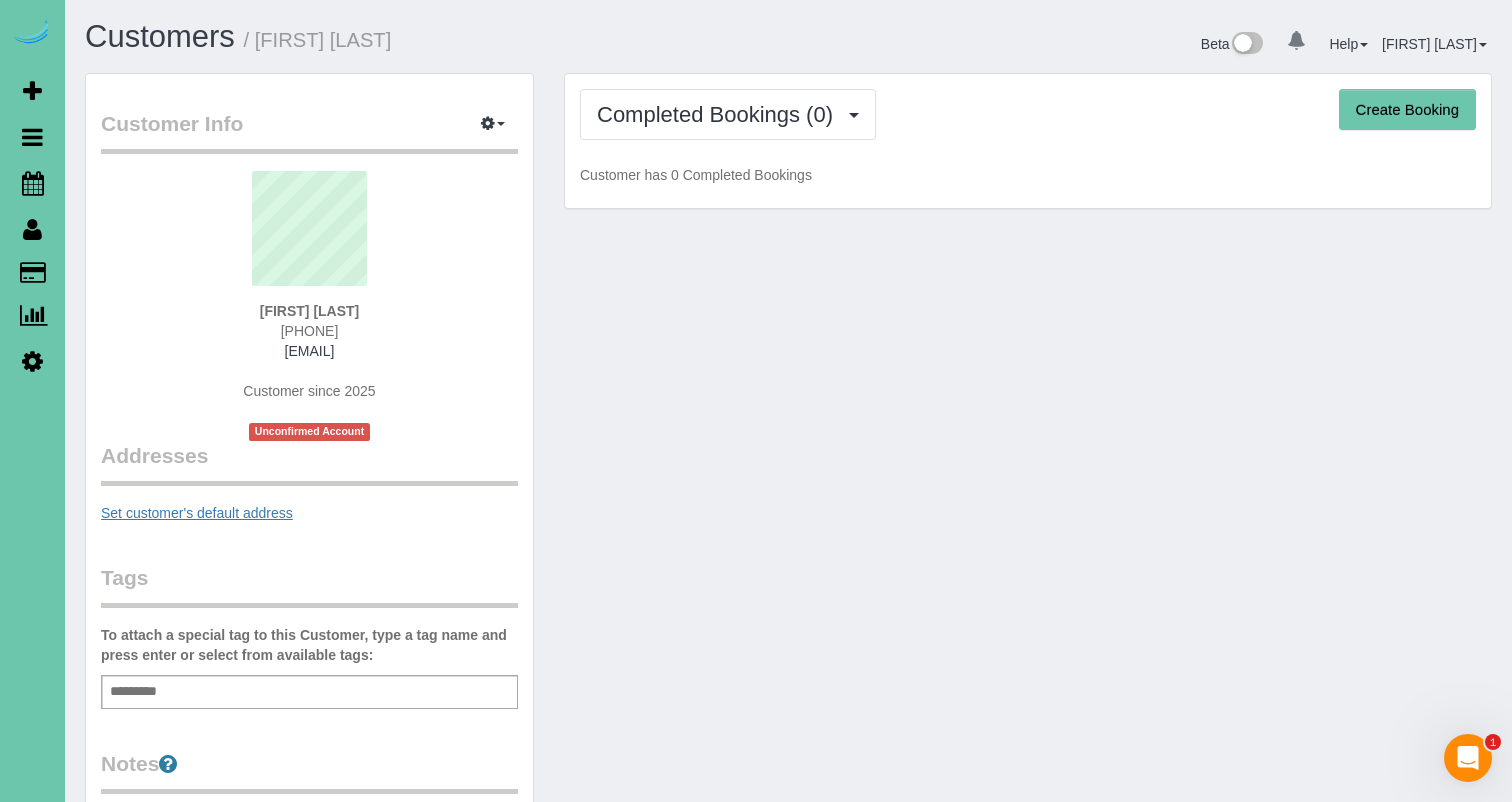 click on "Set customer's default address" at bounding box center (197, 513) 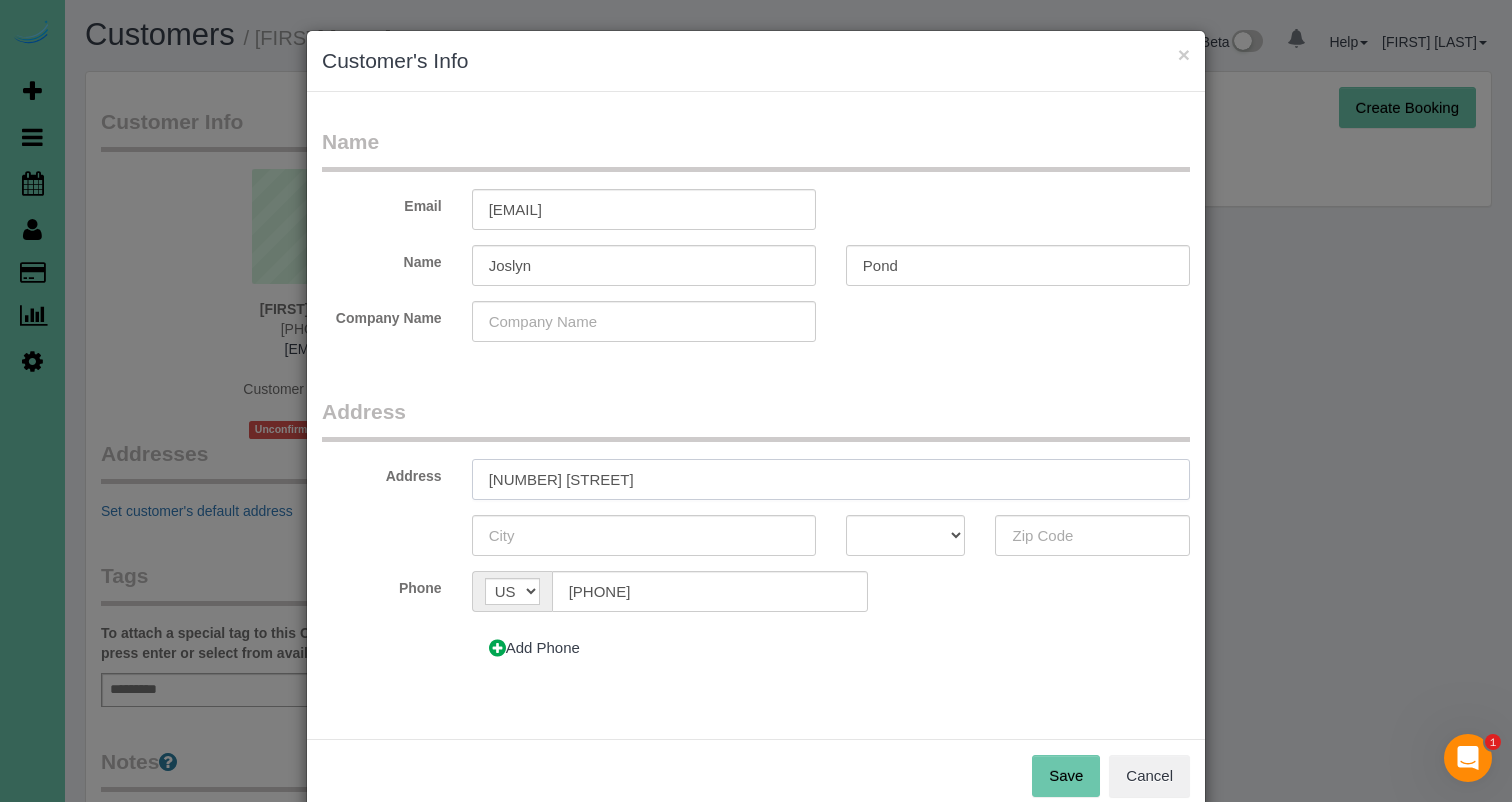 type on "[NUMBER] [STREET]" 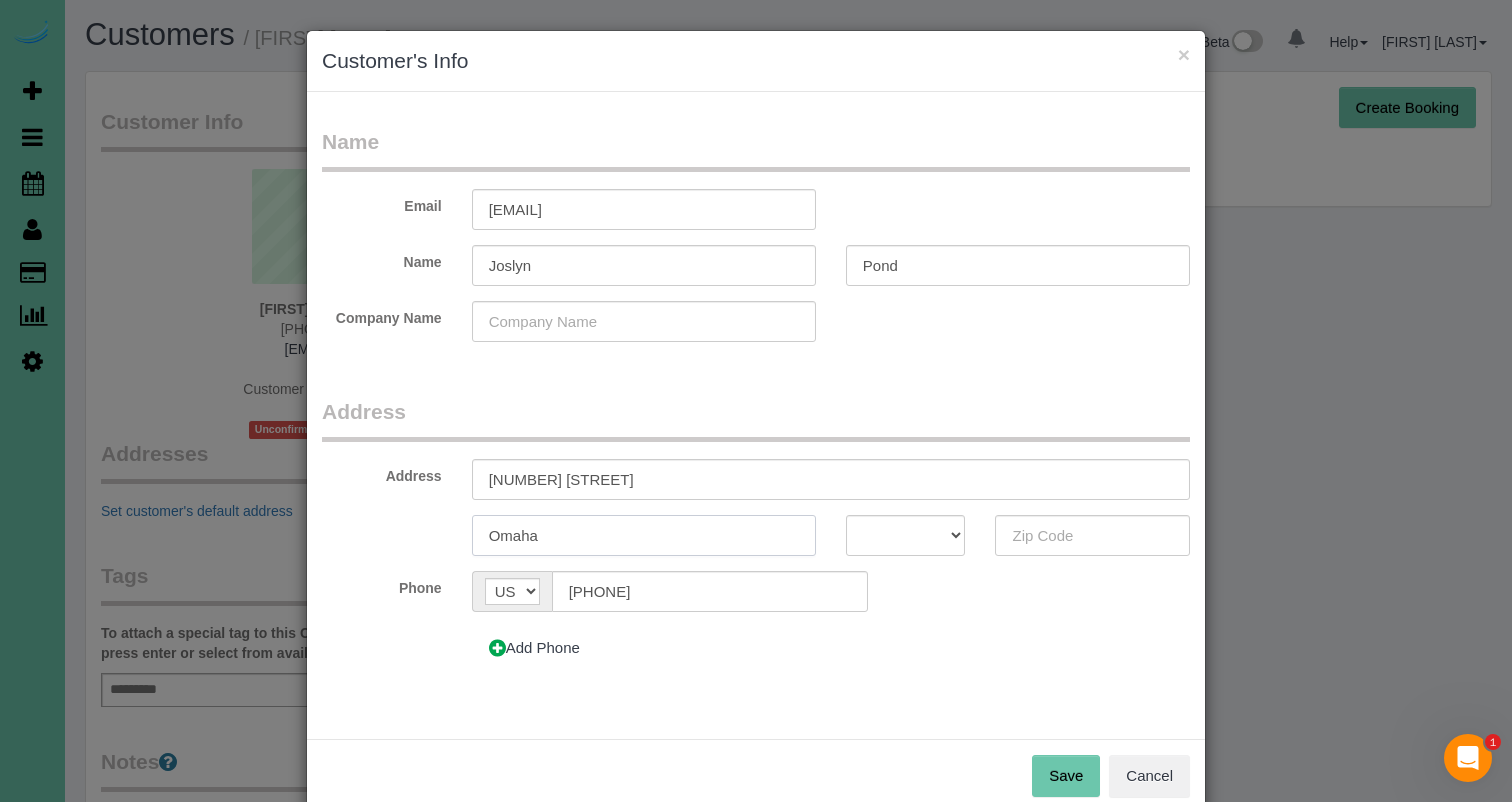type on "Omaha" 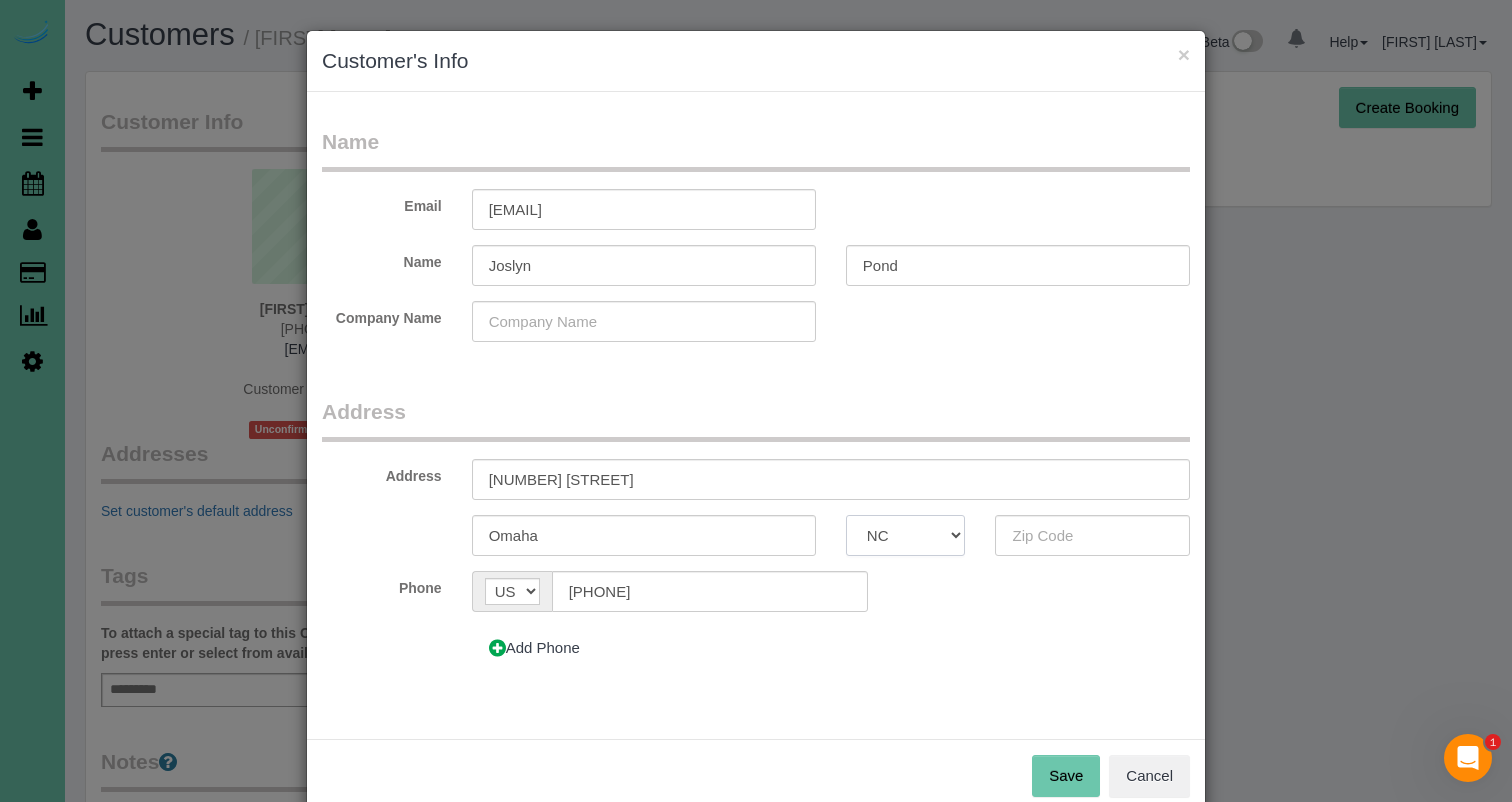 select on "NE" 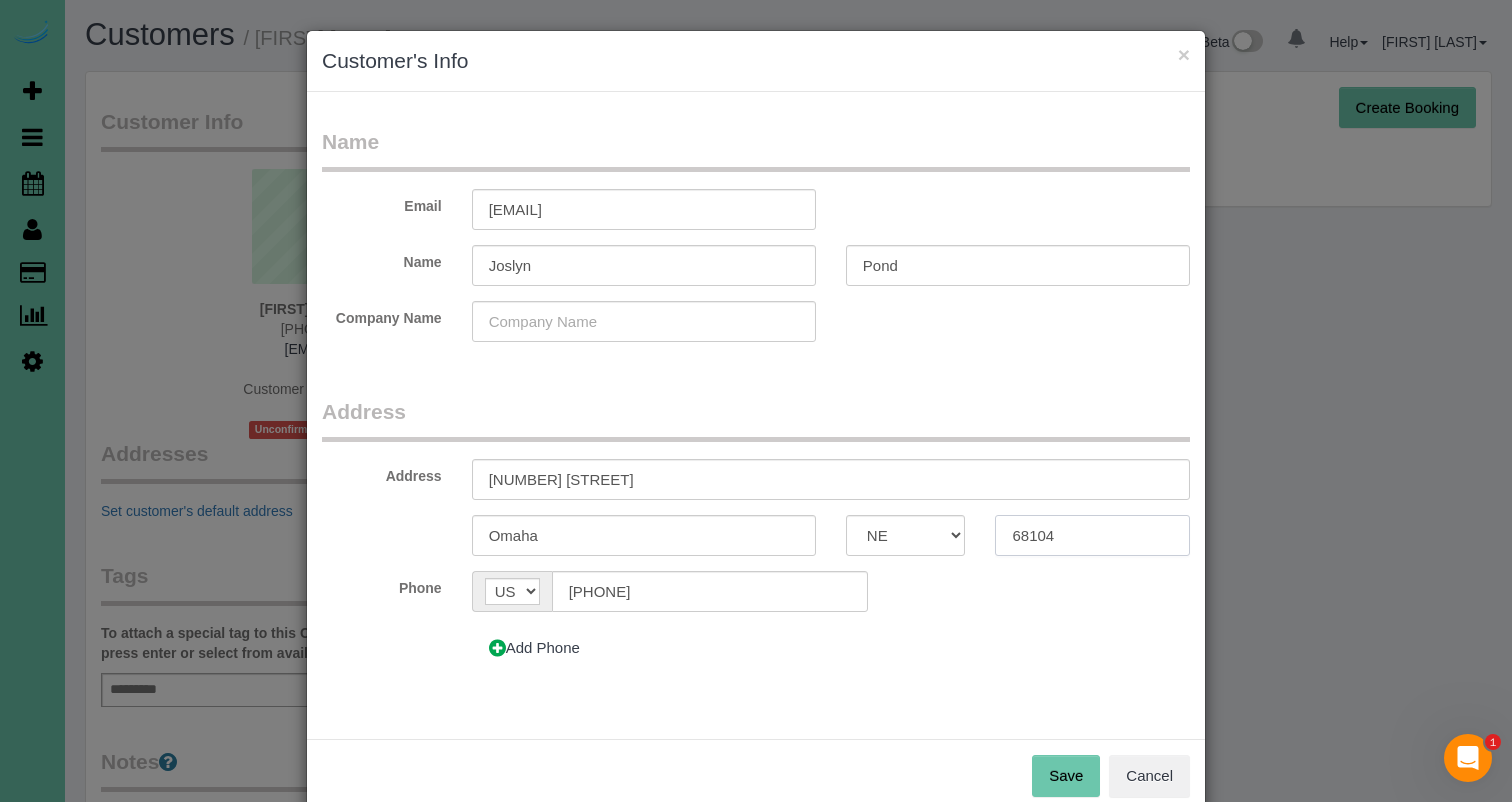 type on "68104" 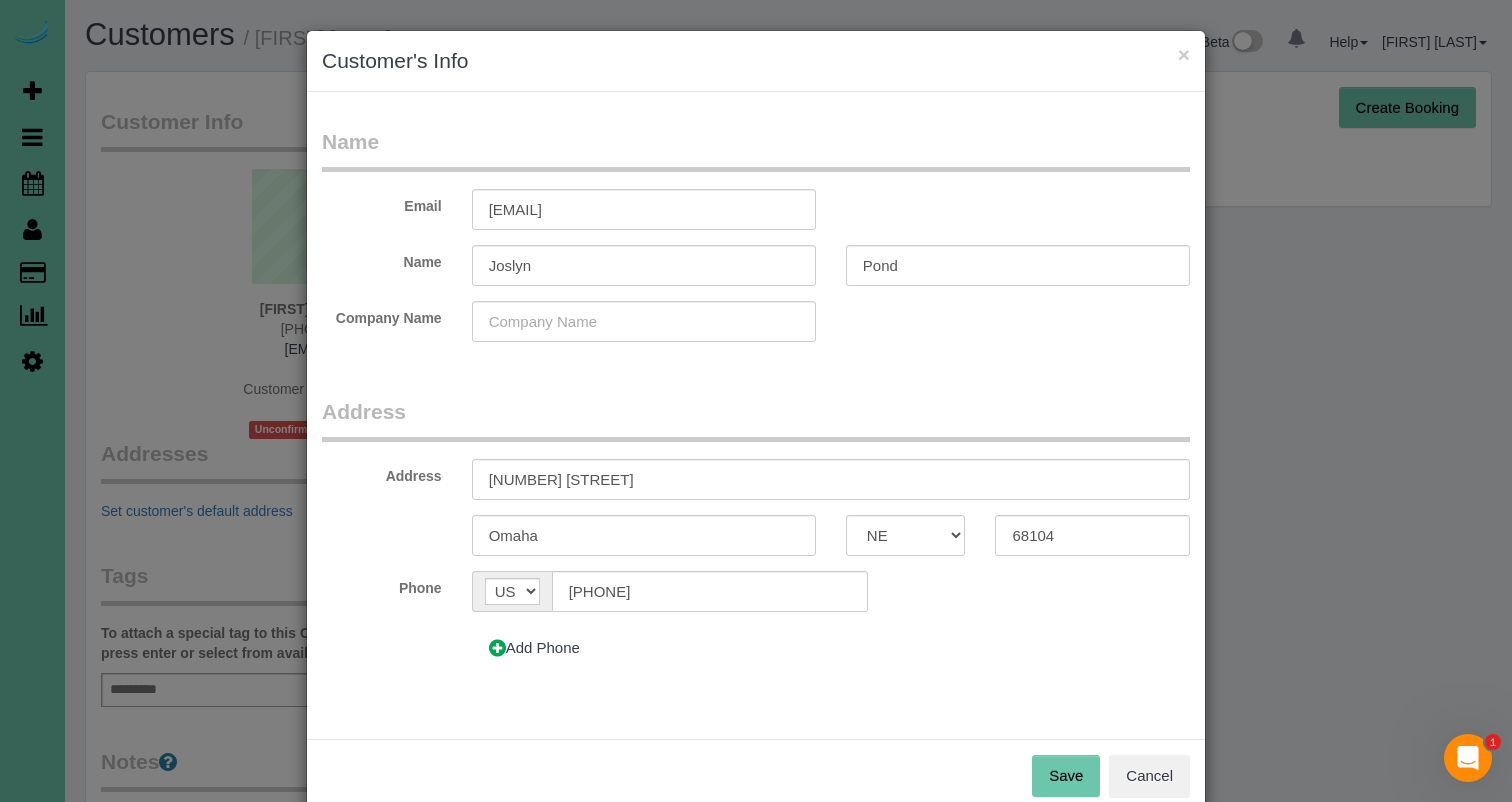 click on "Save" at bounding box center [1066, 776] 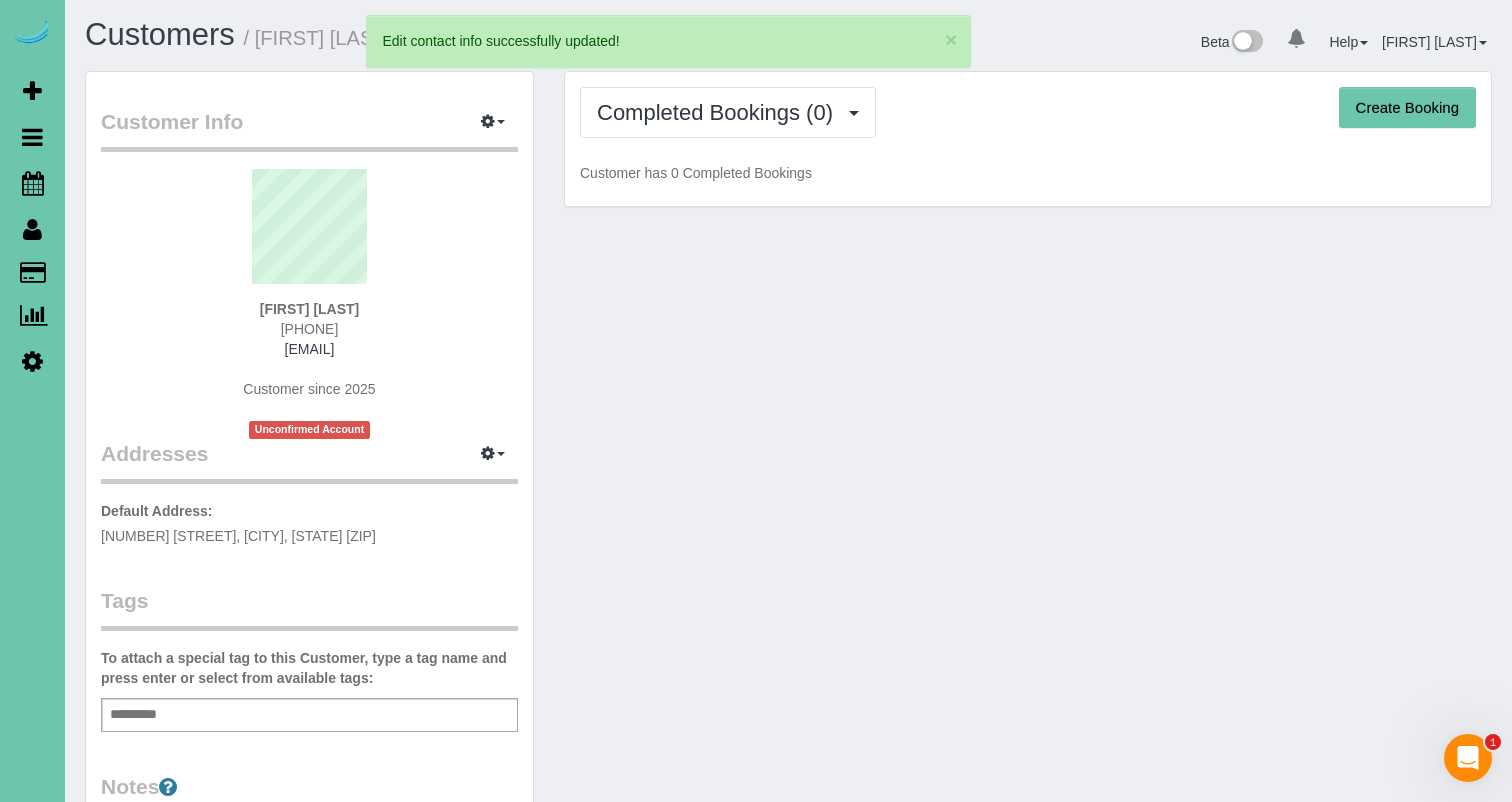 click on "Create Booking" at bounding box center [1407, 108] 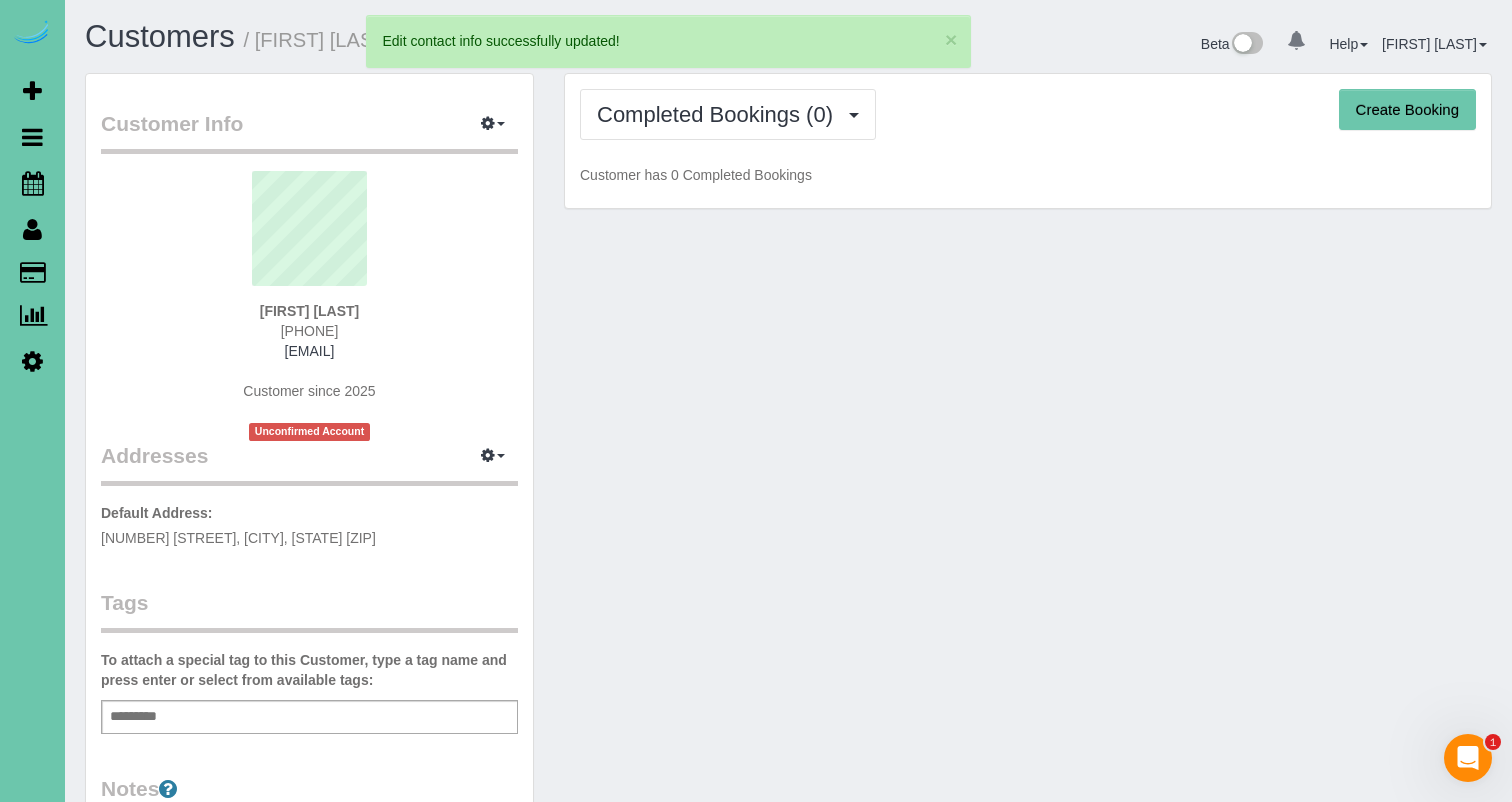 select on "NE" 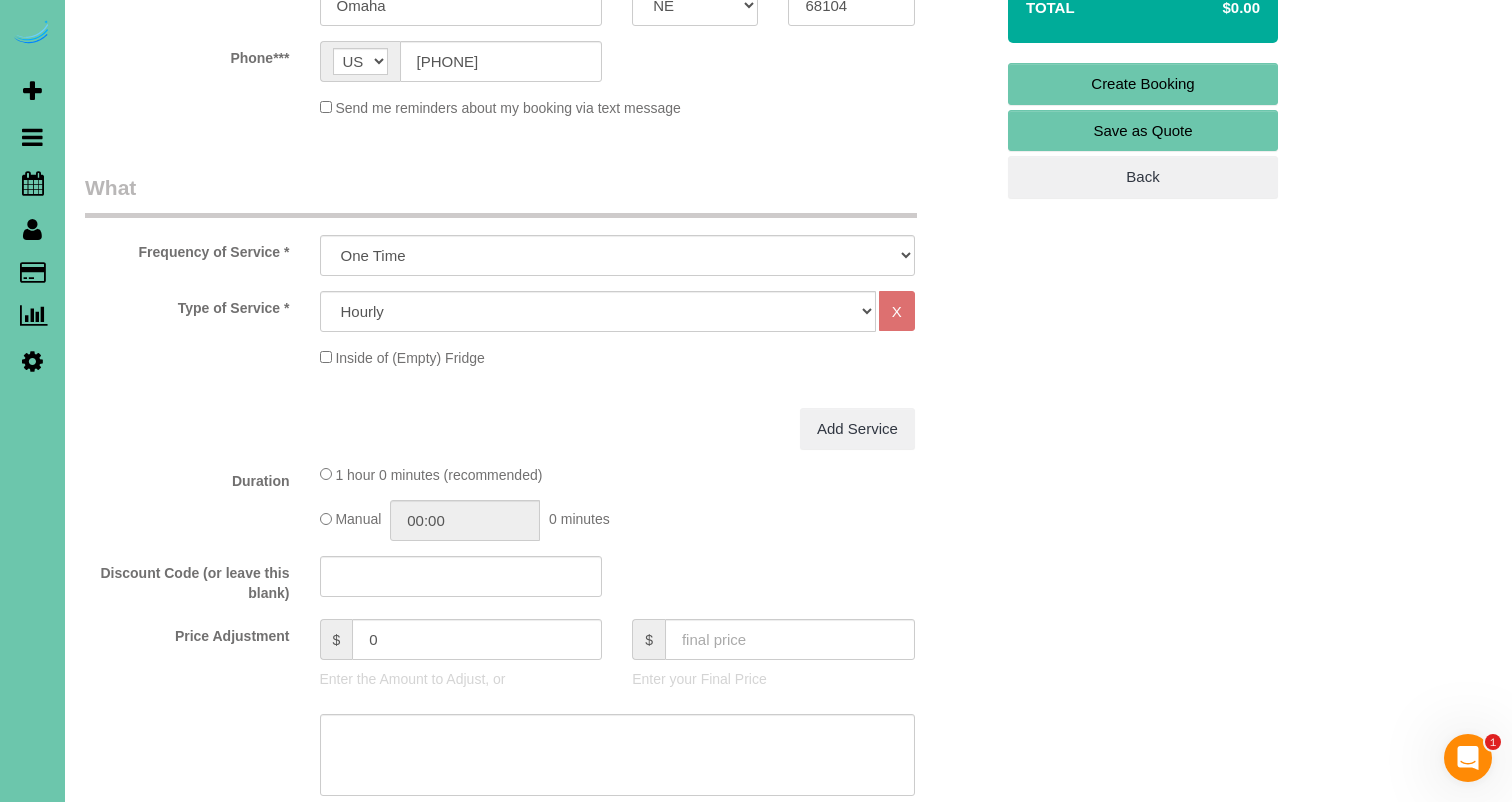 scroll, scrollTop: 462, scrollLeft: 0, axis: vertical 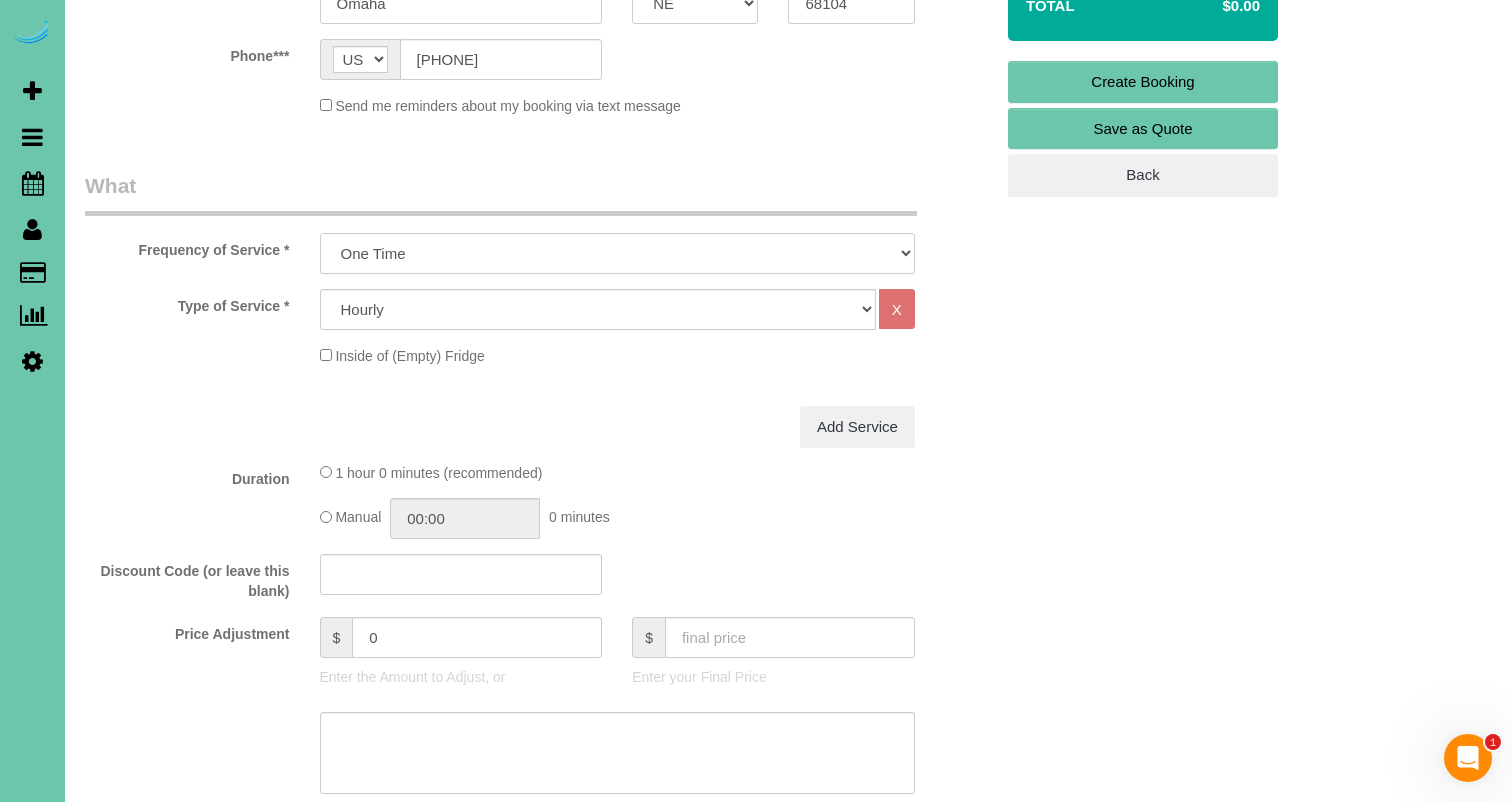 select on "object:10423" 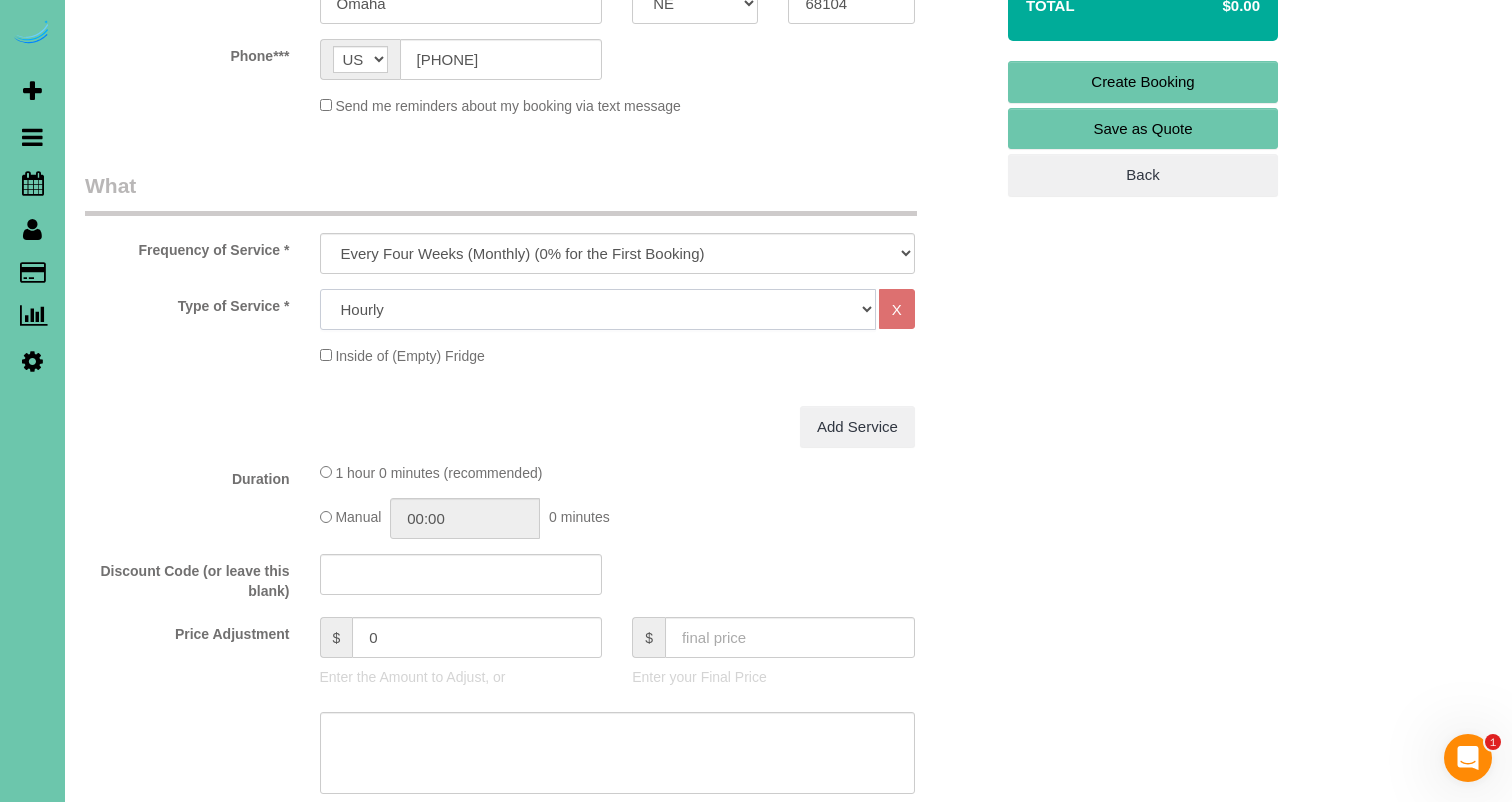 select on "68" 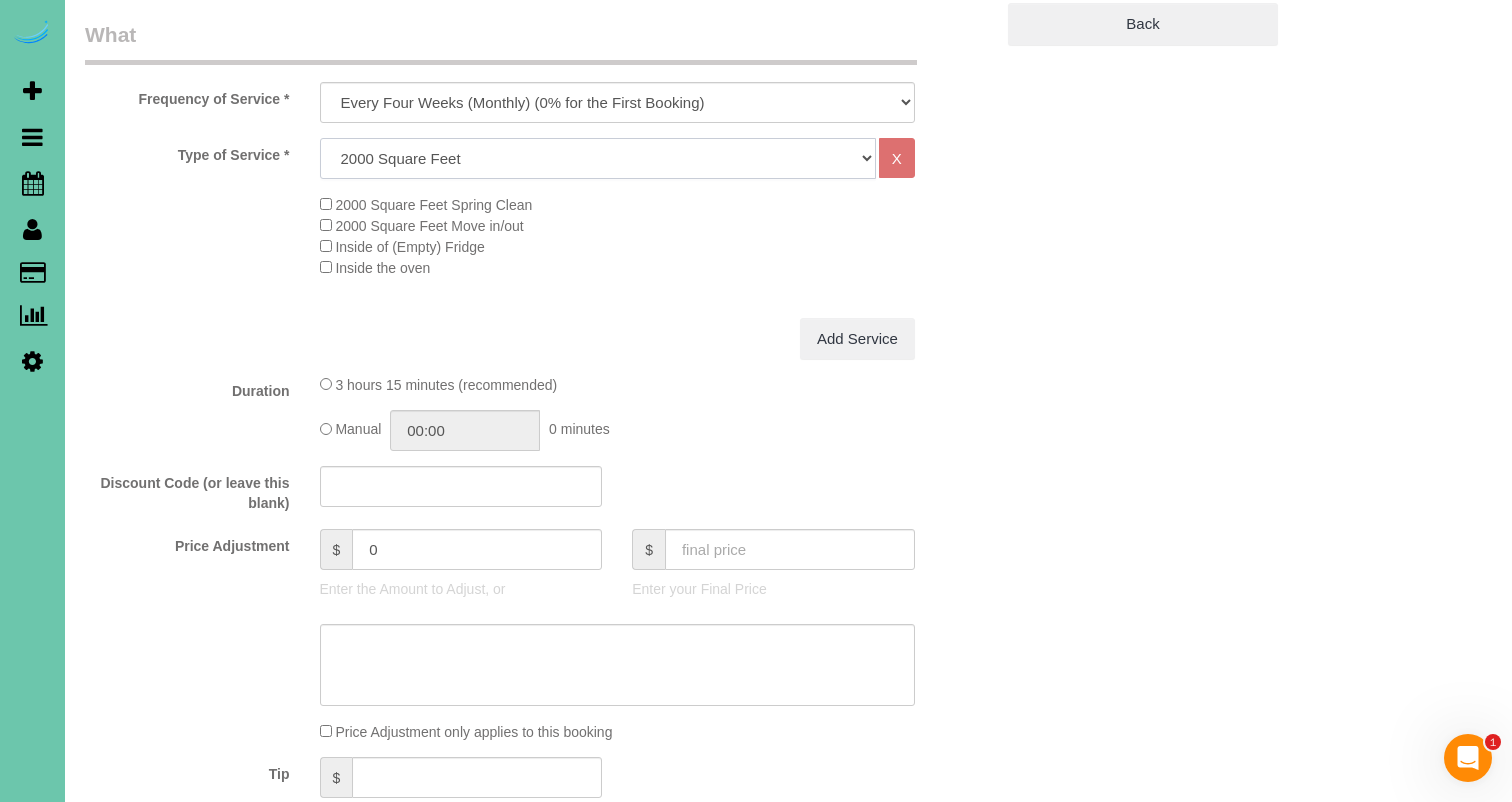 scroll, scrollTop: 639, scrollLeft: 0, axis: vertical 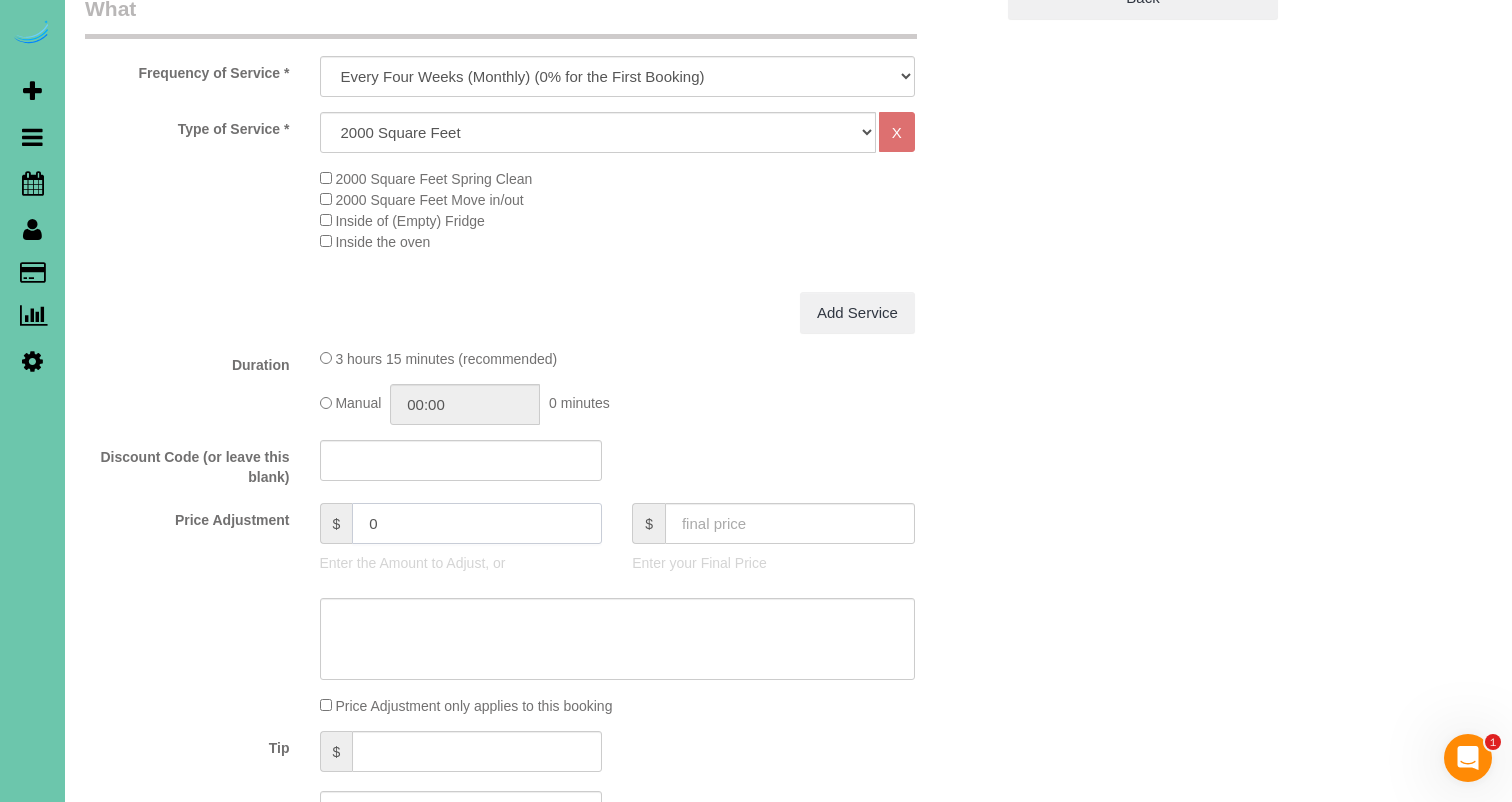 drag, startPoint x: 290, startPoint y: 484, endPoint x: 258, endPoint y: 475, distance: 33.24154 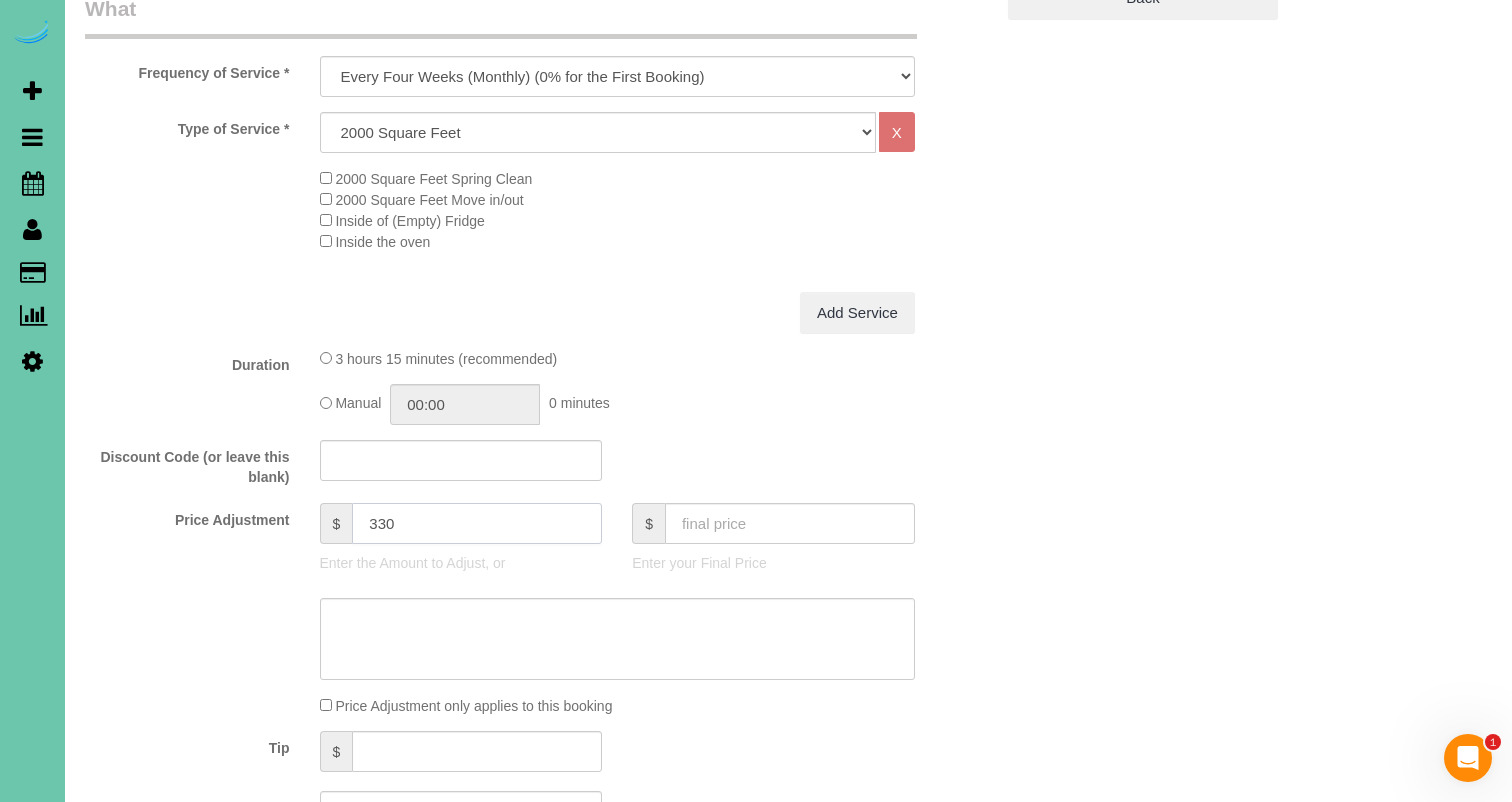 type on "330" 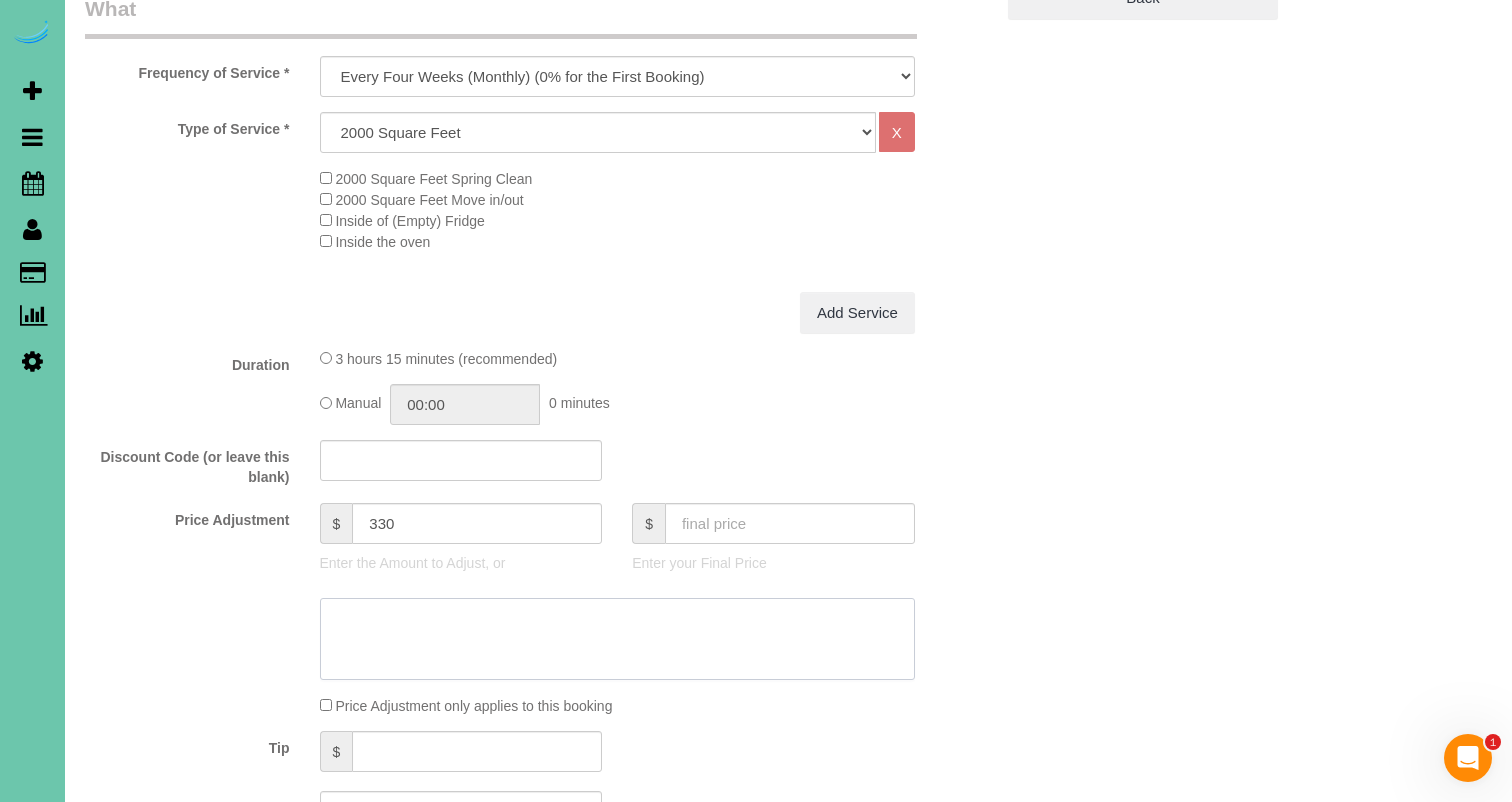 drag, startPoint x: 397, startPoint y: 628, endPoint x: 404, endPoint y: 641, distance: 14.764823 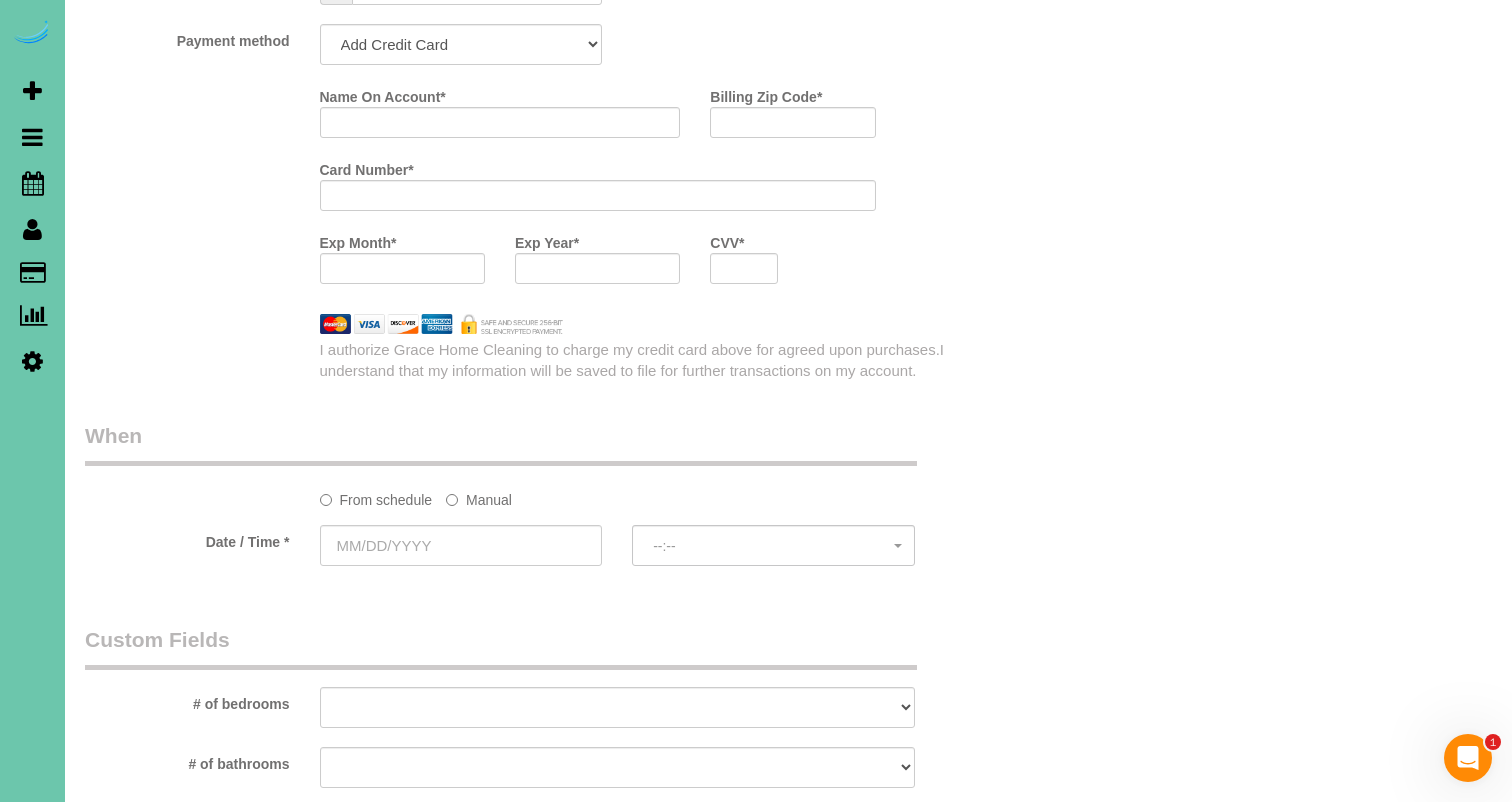 scroll, scrollTop: 1412, scrollLeft: 0, axis: vertical 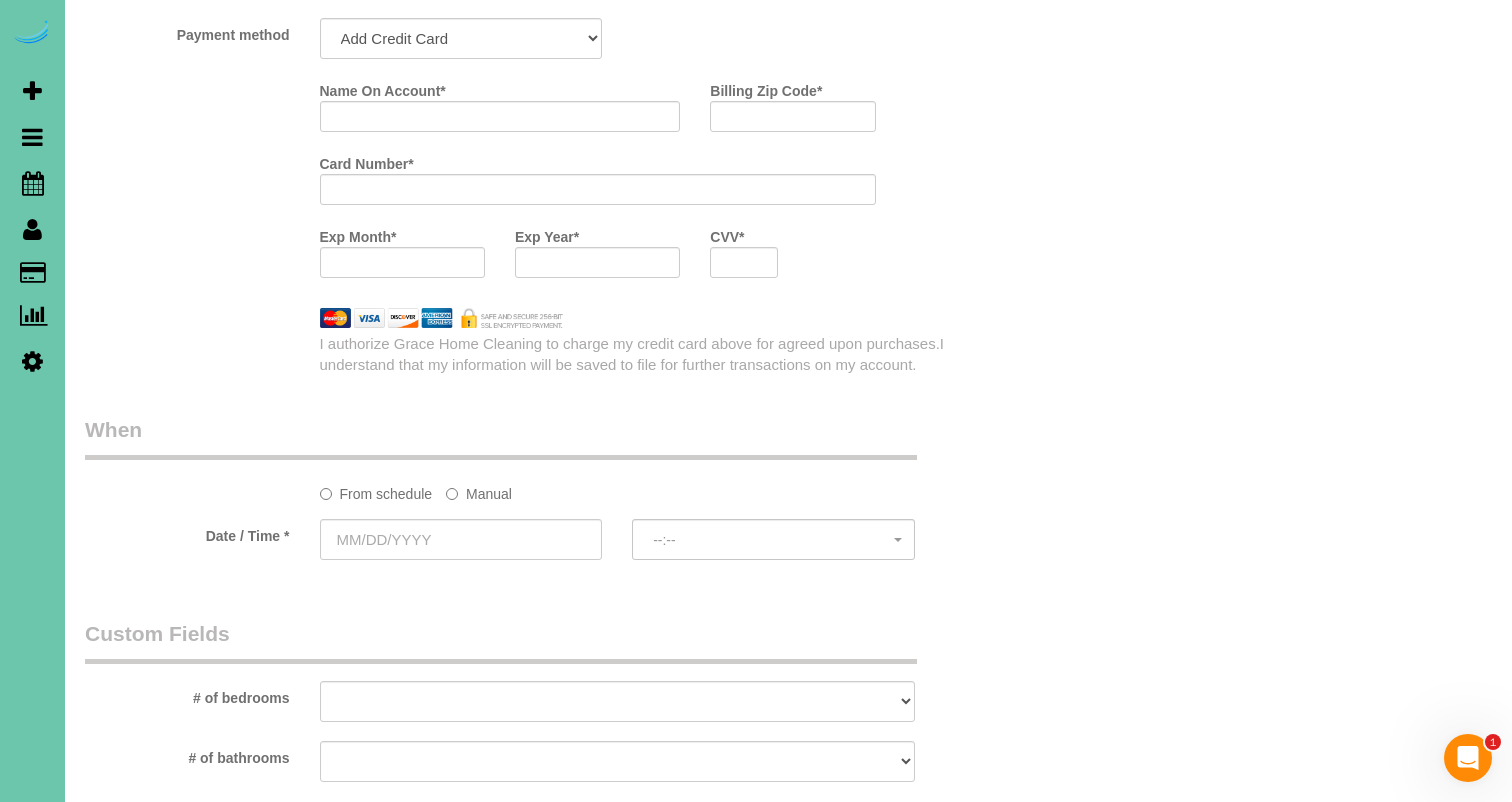 type on "quoted $500-700" 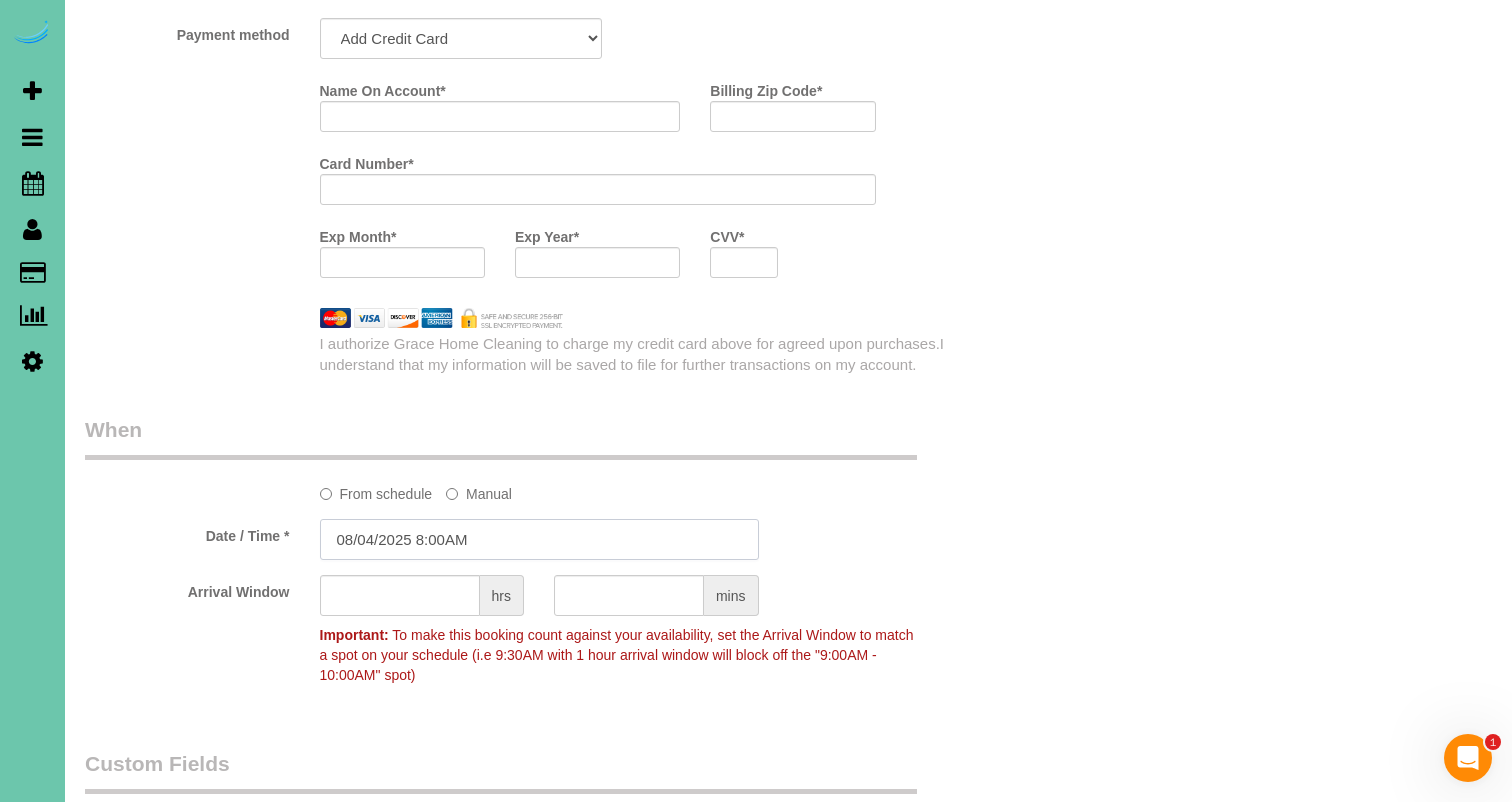 click on "08/04/2025 8:00AM" at bounding box center [539, 539] 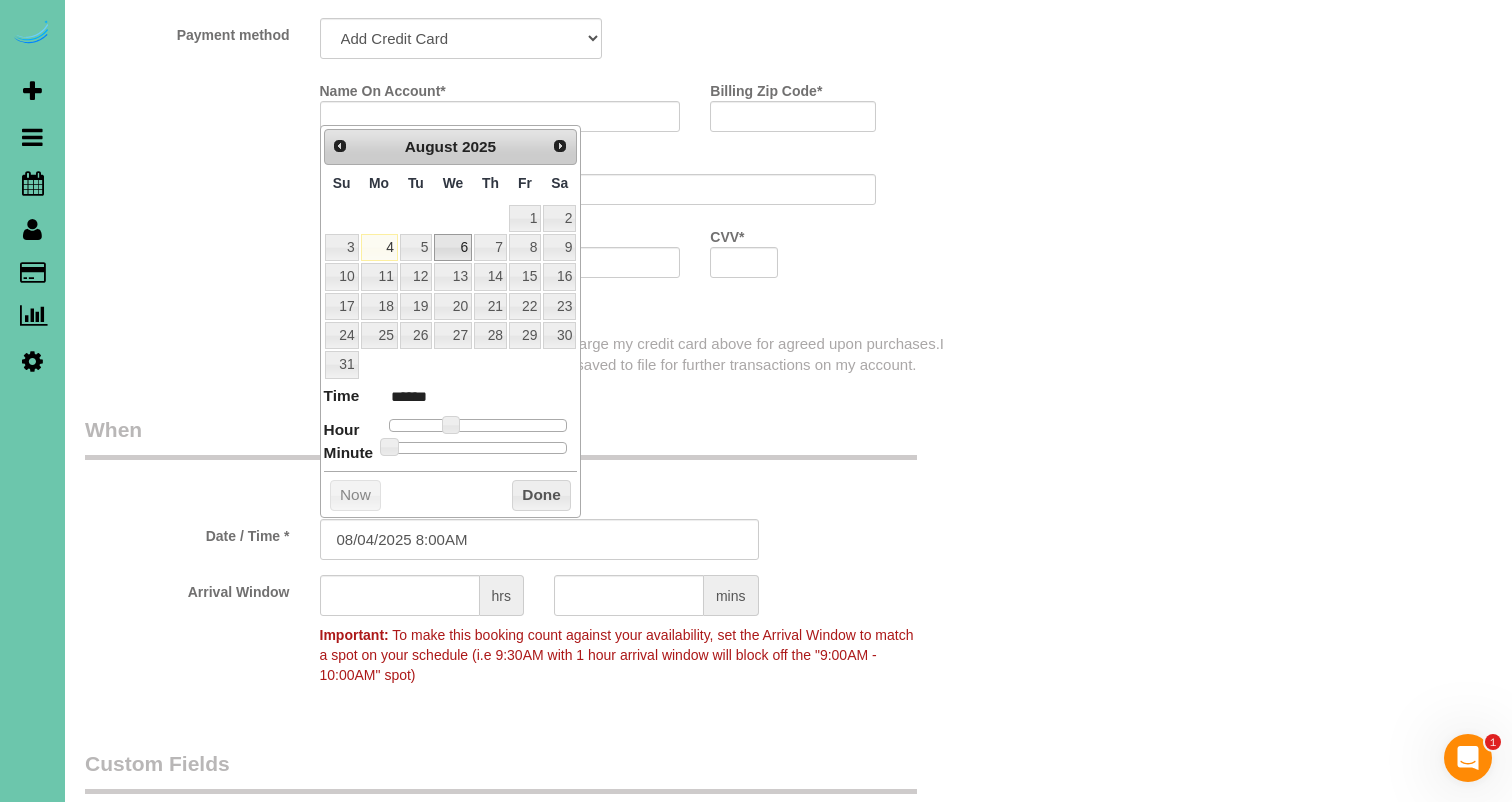 click on "6" at bounding box center [453, 247] 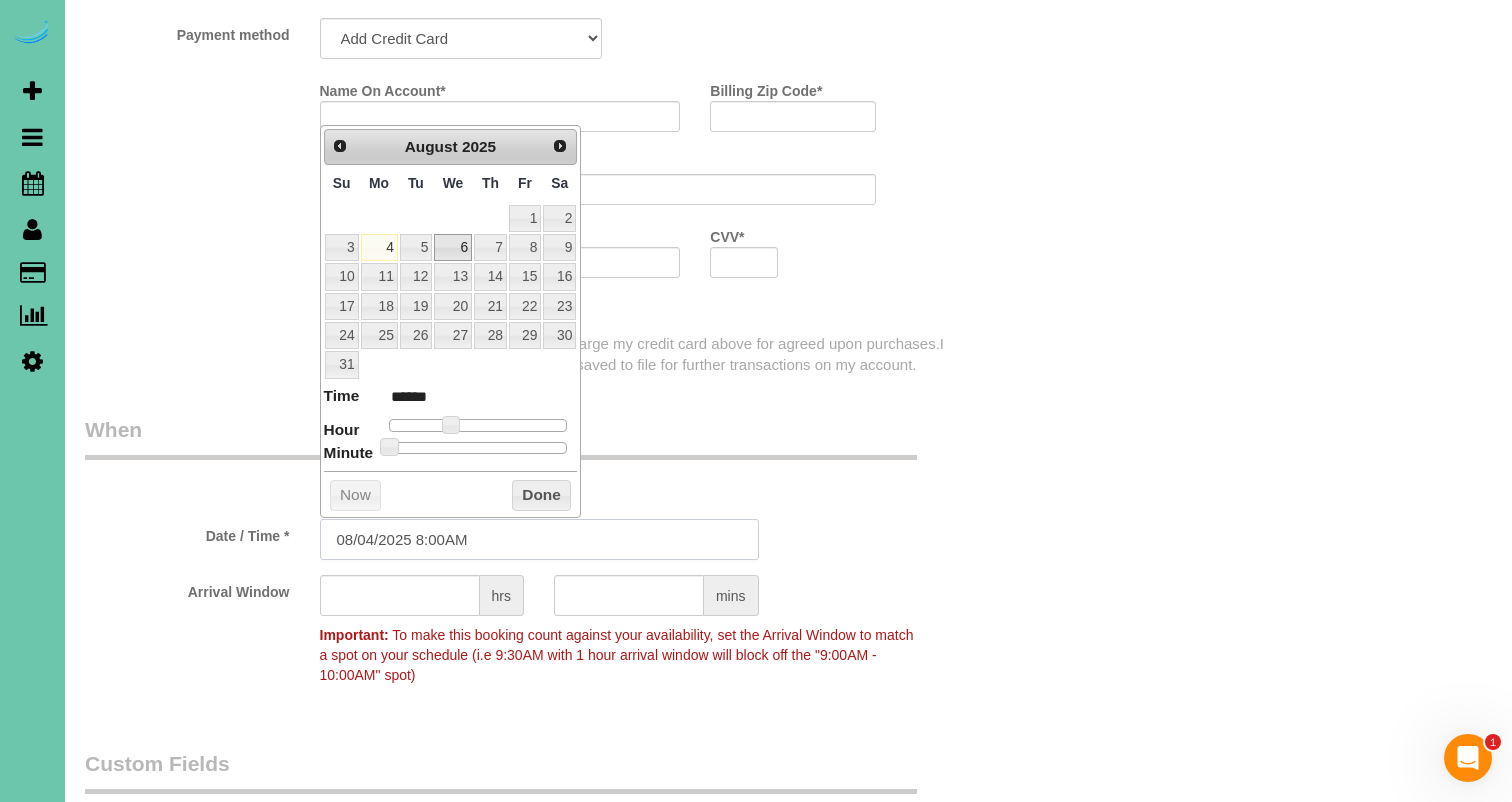 type on "08/06/2025 8:00AM" 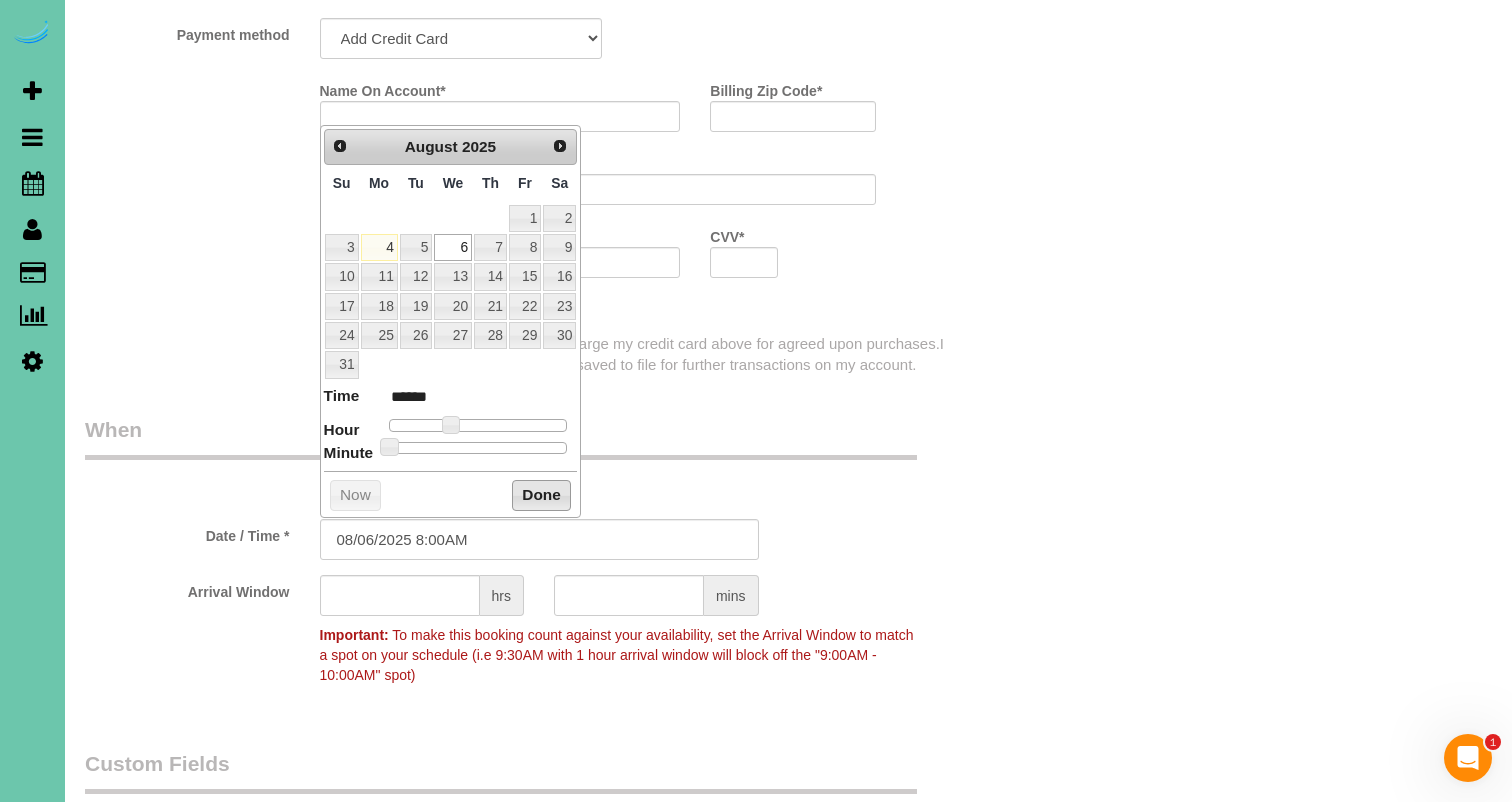 click on "Done" at bounding box center [541, 496] 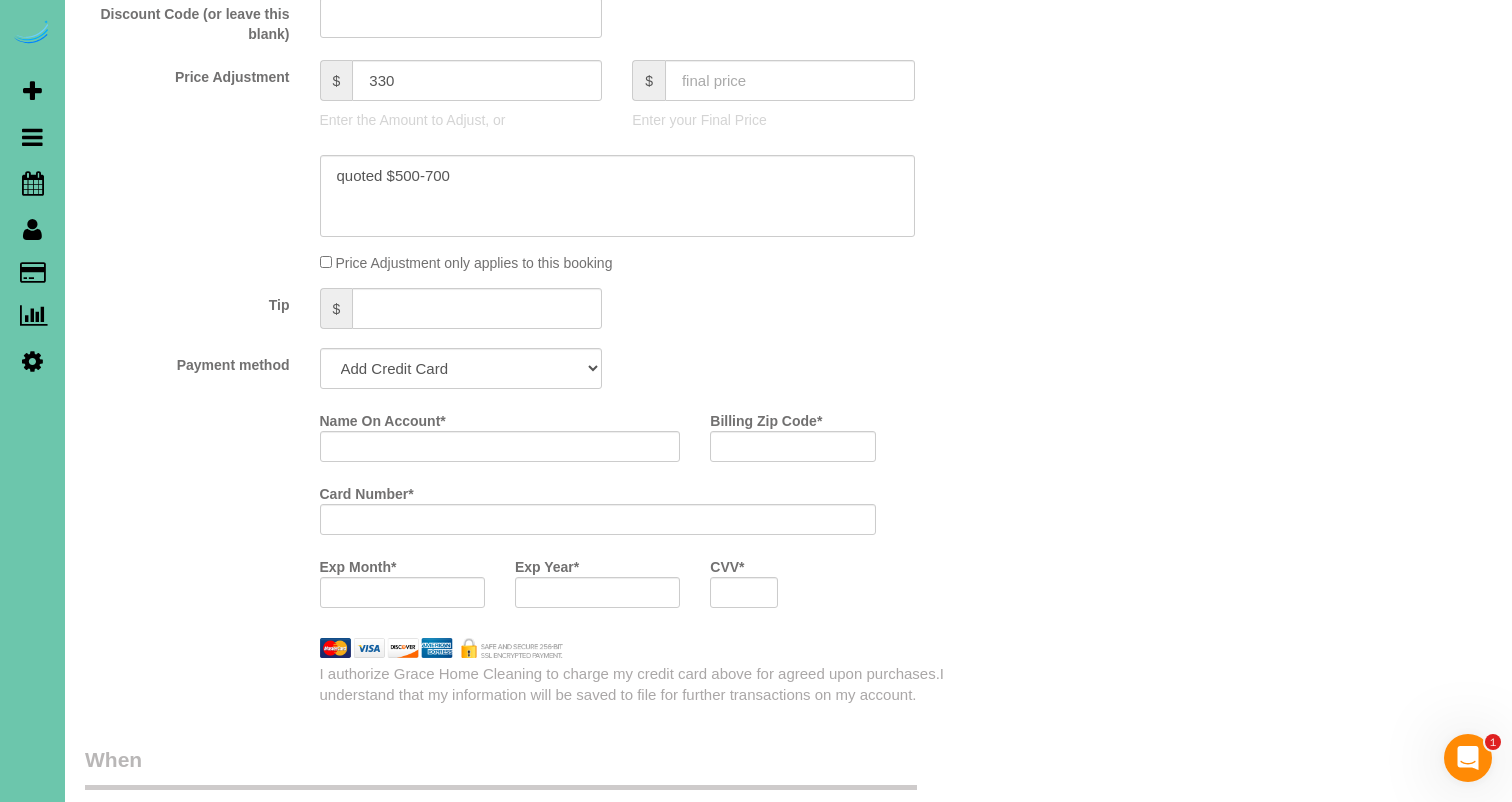scroll, scrollTop: 1070, scrollLeft: 0, axis: vertical 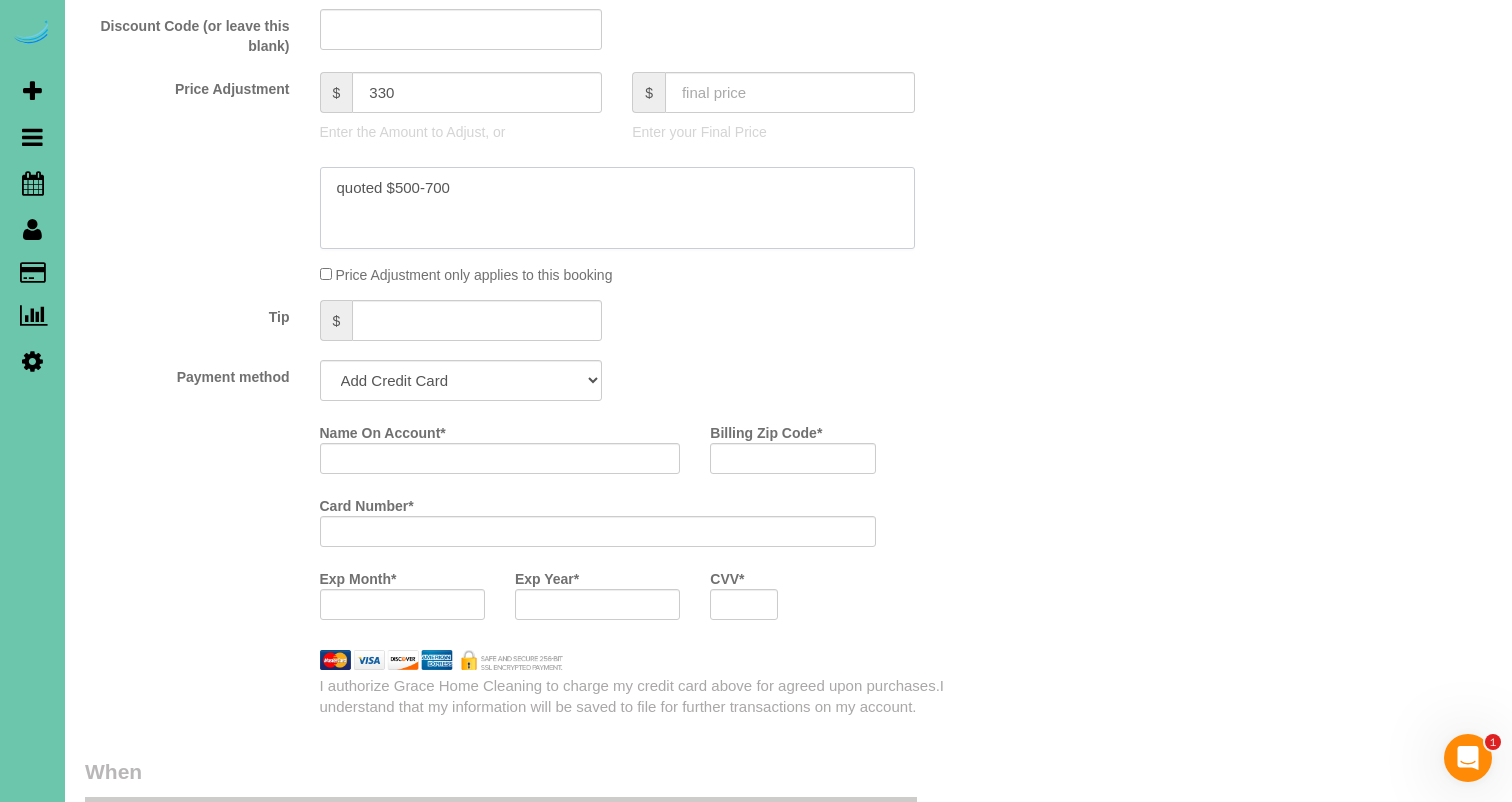 click 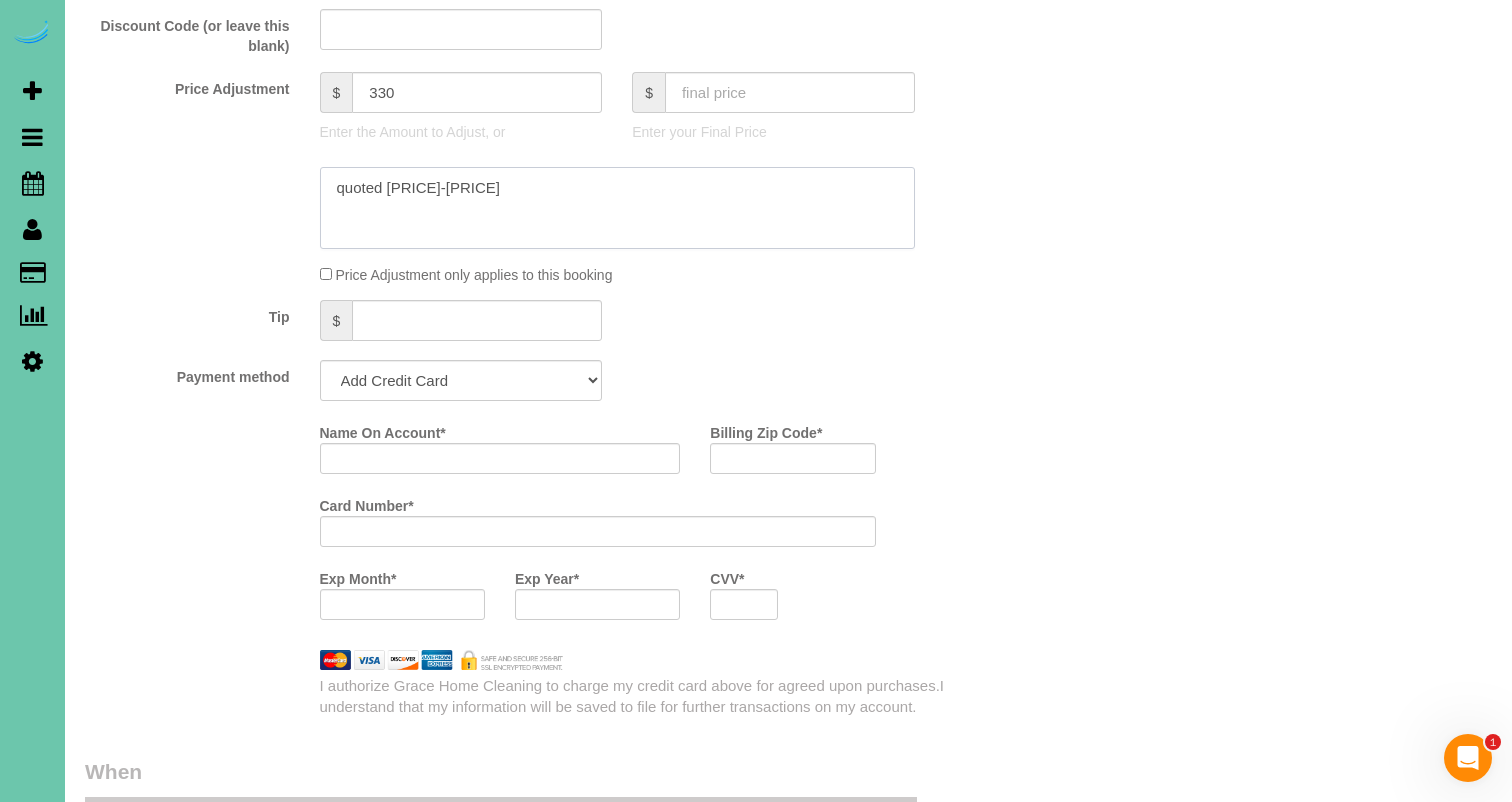 click 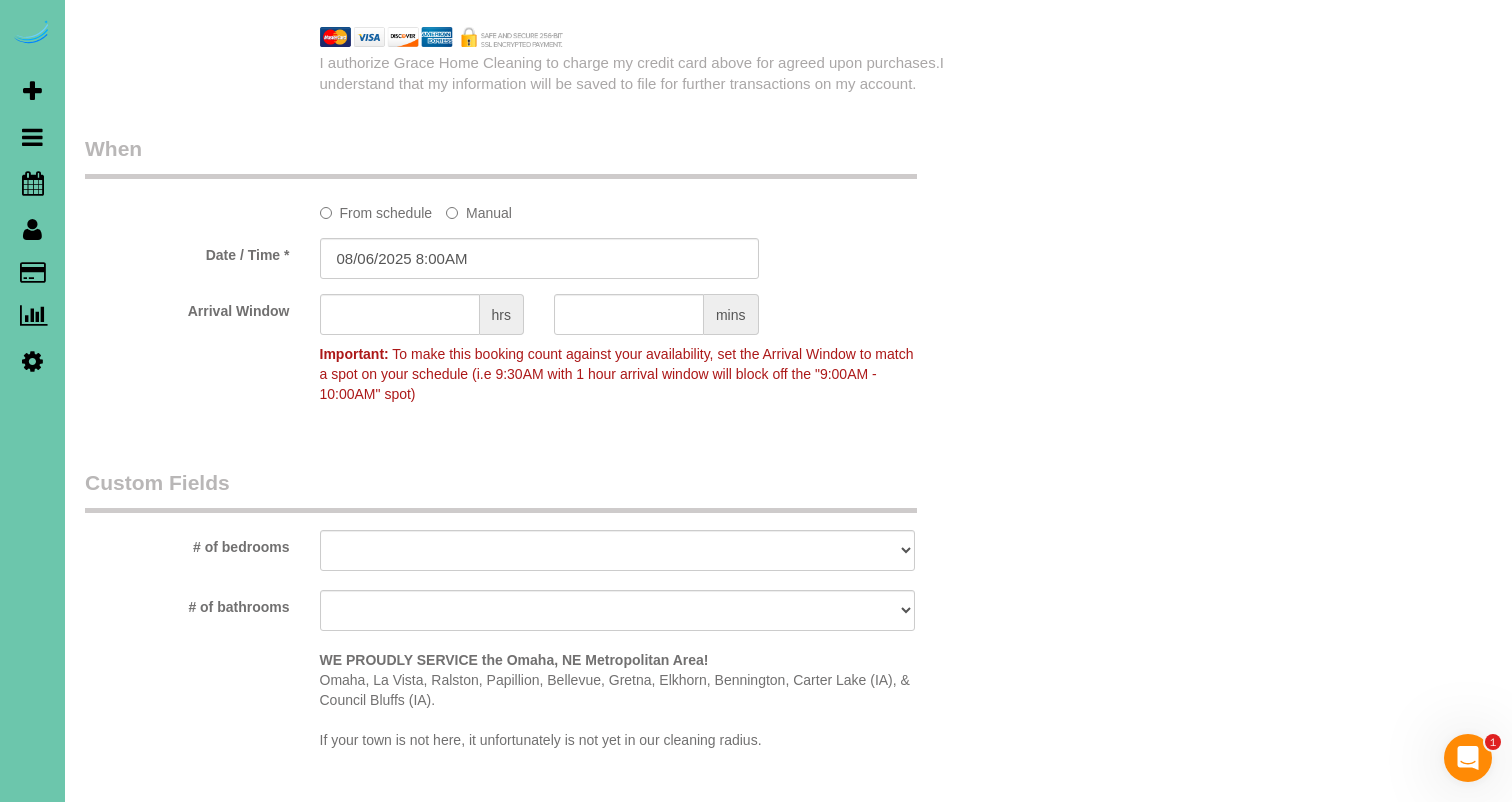 scroll, scrollTop: 1739, scrollLeft: 0, axis: vertical 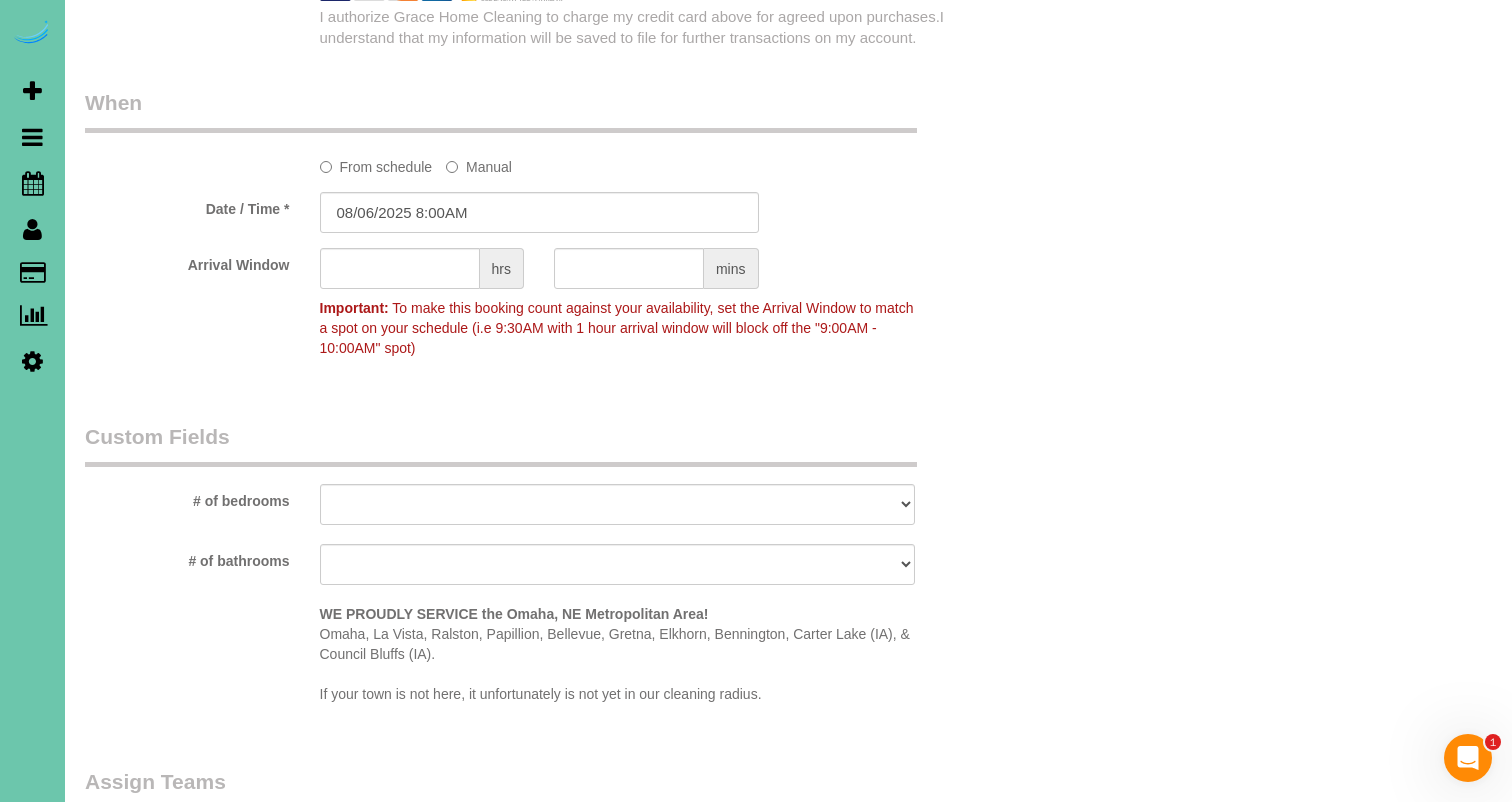 type on "quoted $400-600" 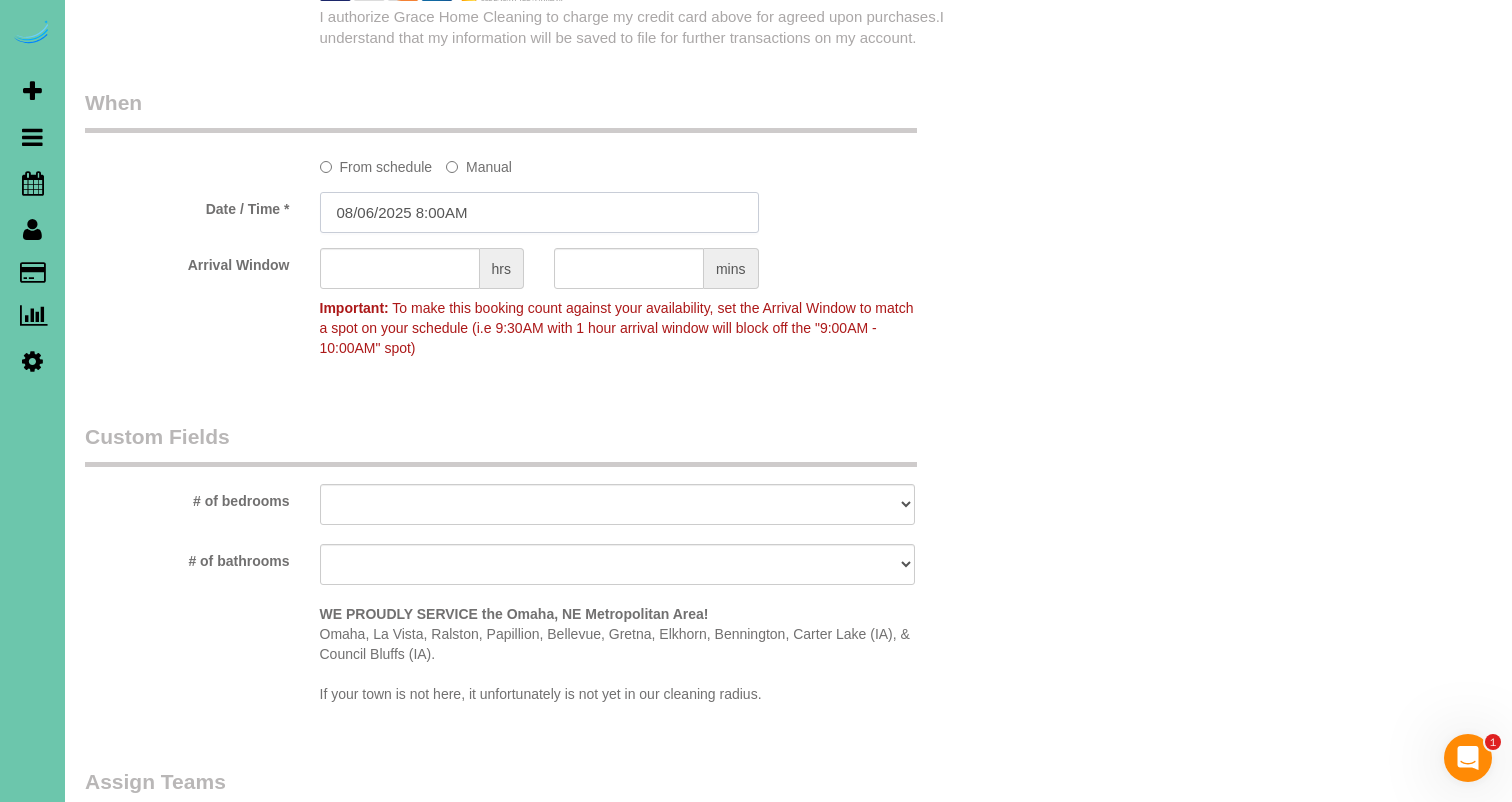 click on "08/06/2025 8:00AM" at bounding box center [539, 212] 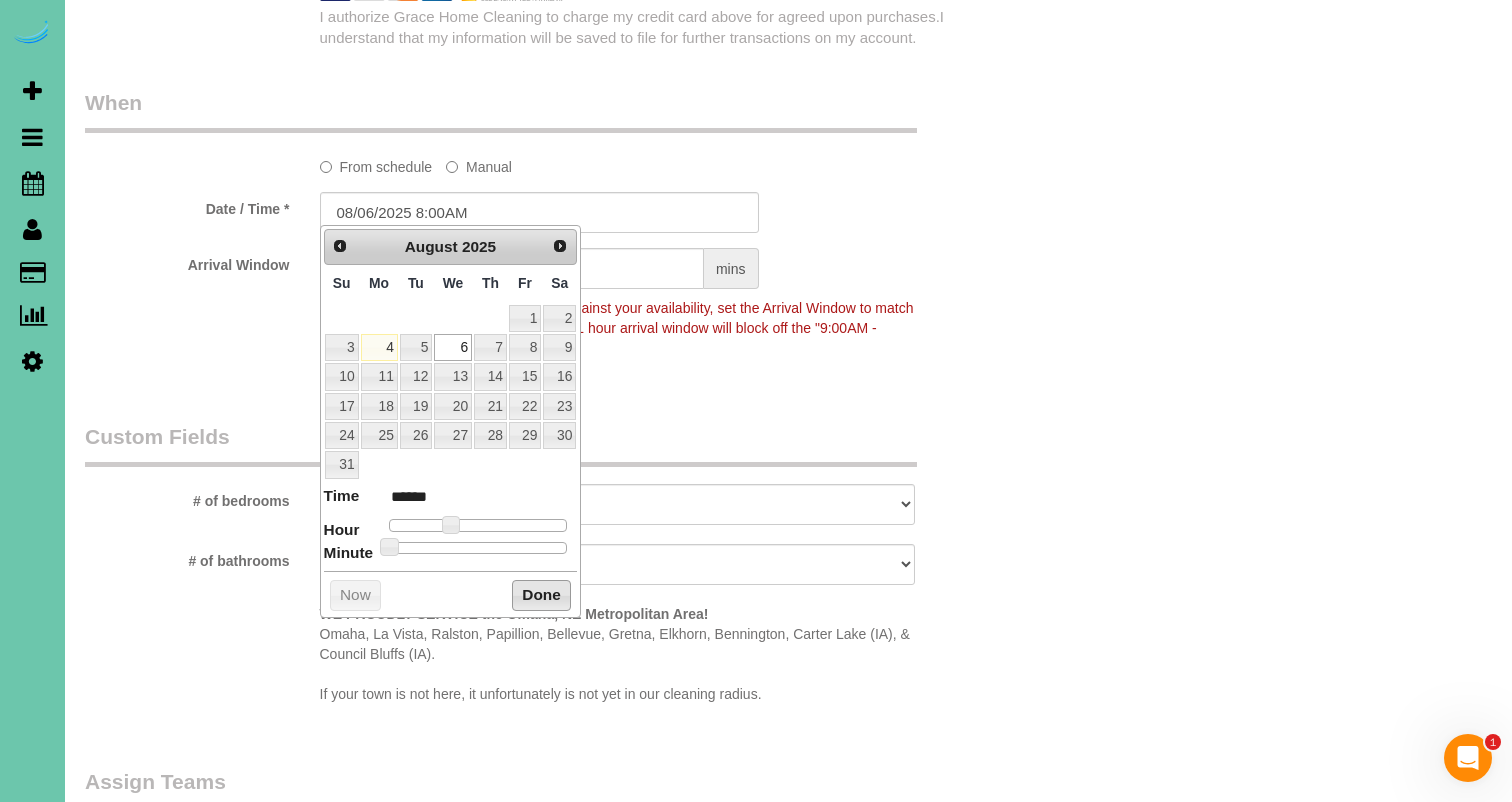 click on "Done" at bounding box center (541, 596) 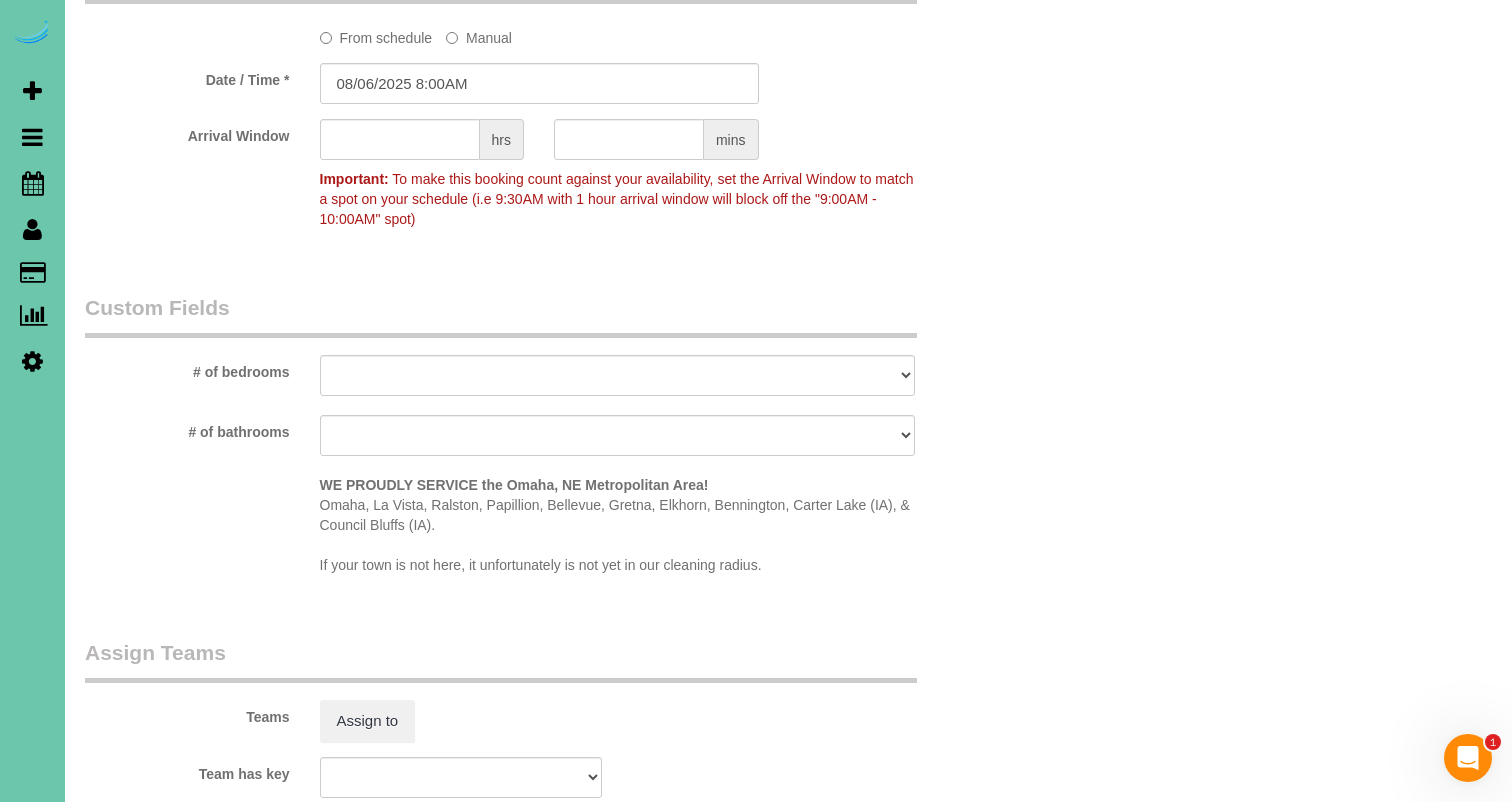 scroll, scrollTop: 1869, scrollLeft: 0, axis: vertical 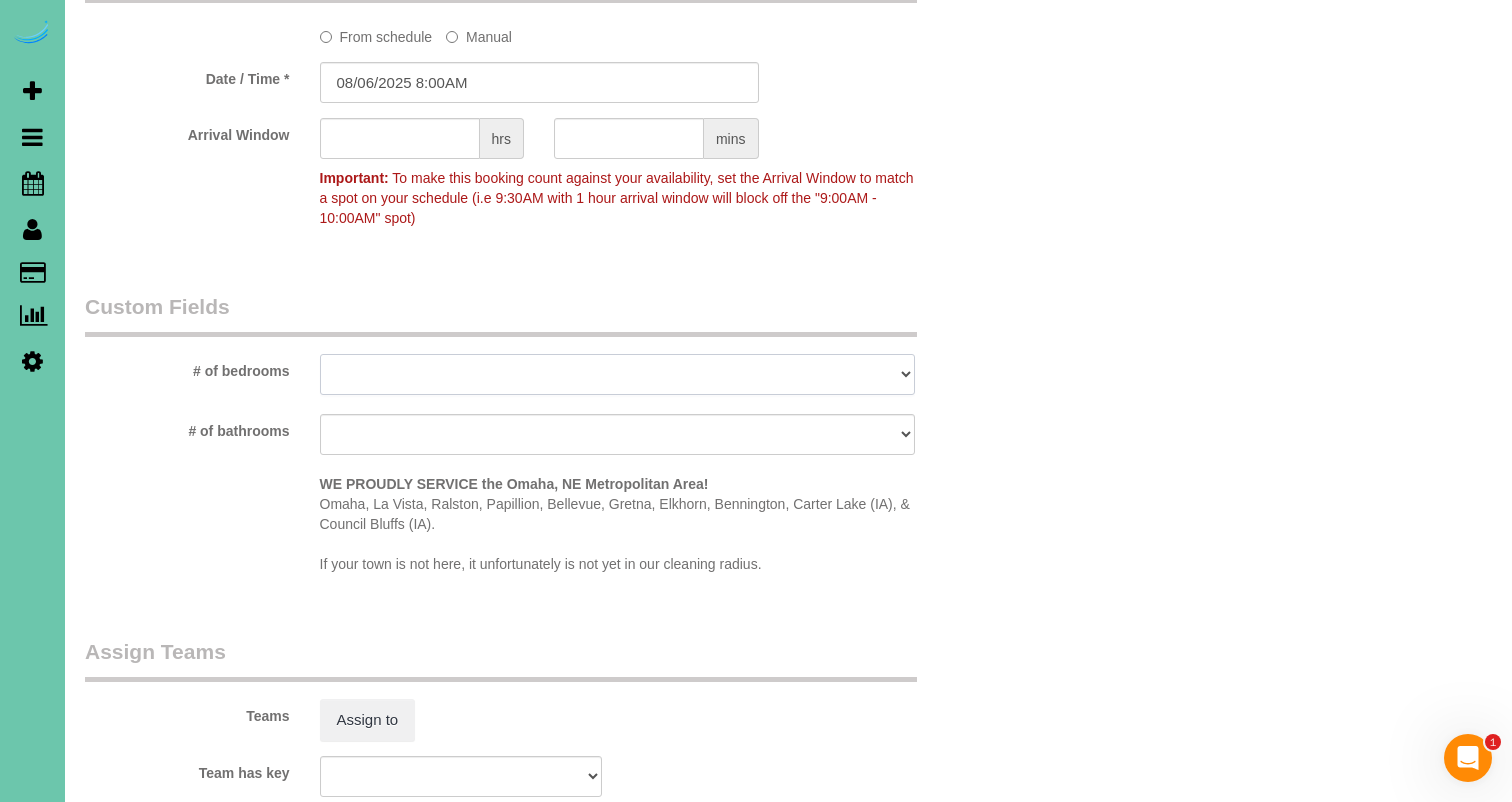 select on "number:37" 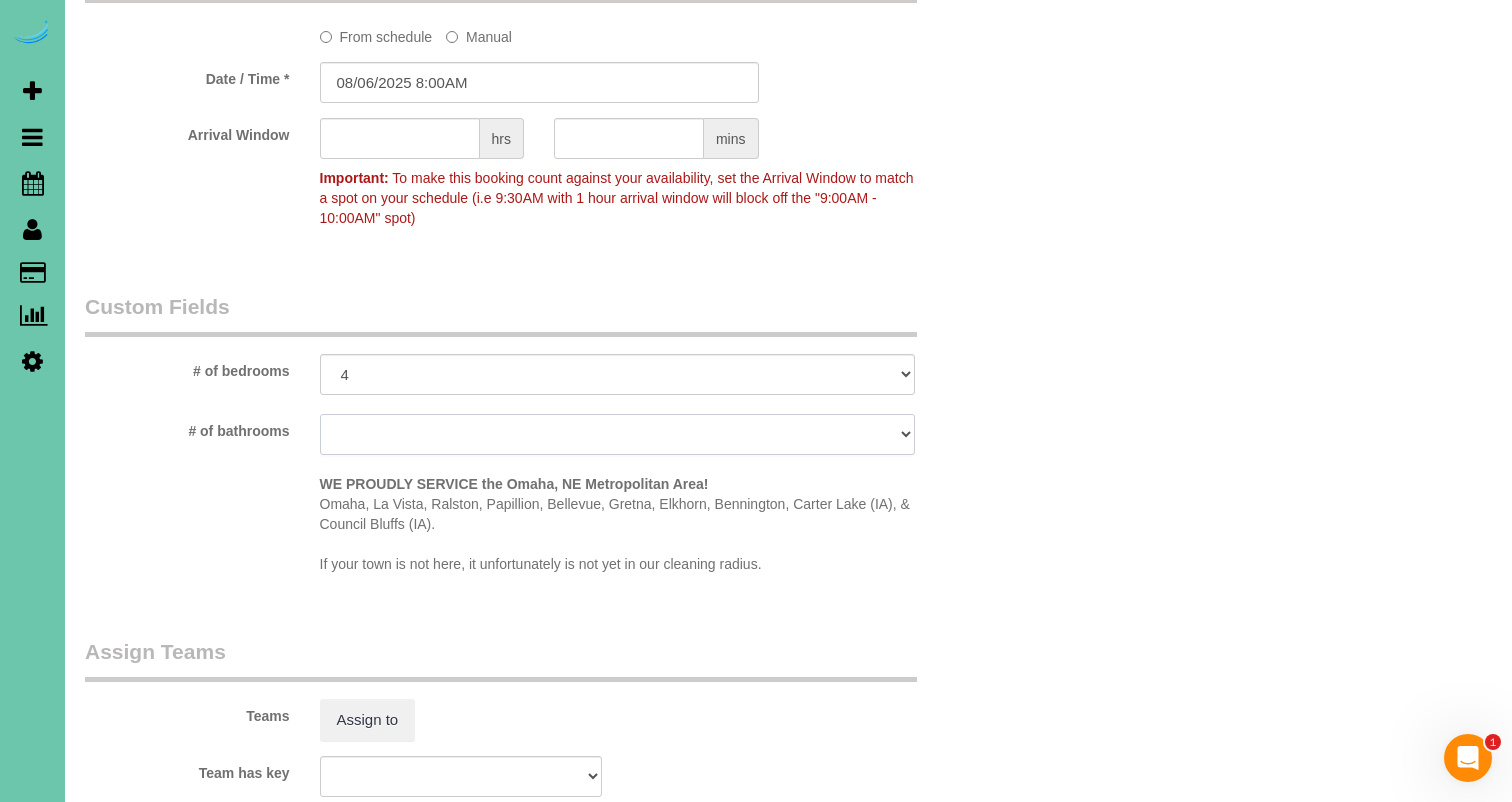 select on "number:42" 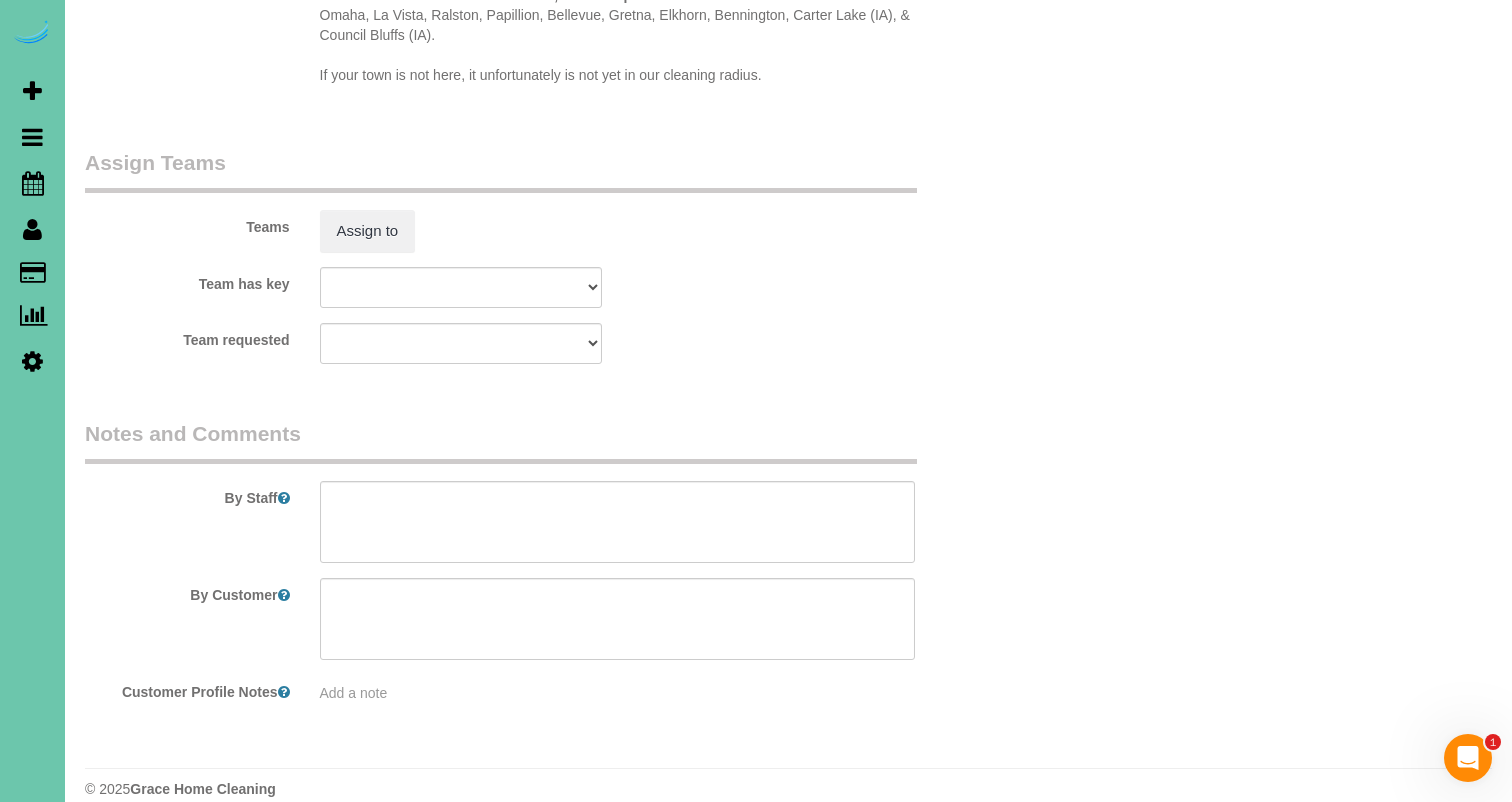 scroll, scrollTop: 2358, scrollLeft: 0, axis: vertical 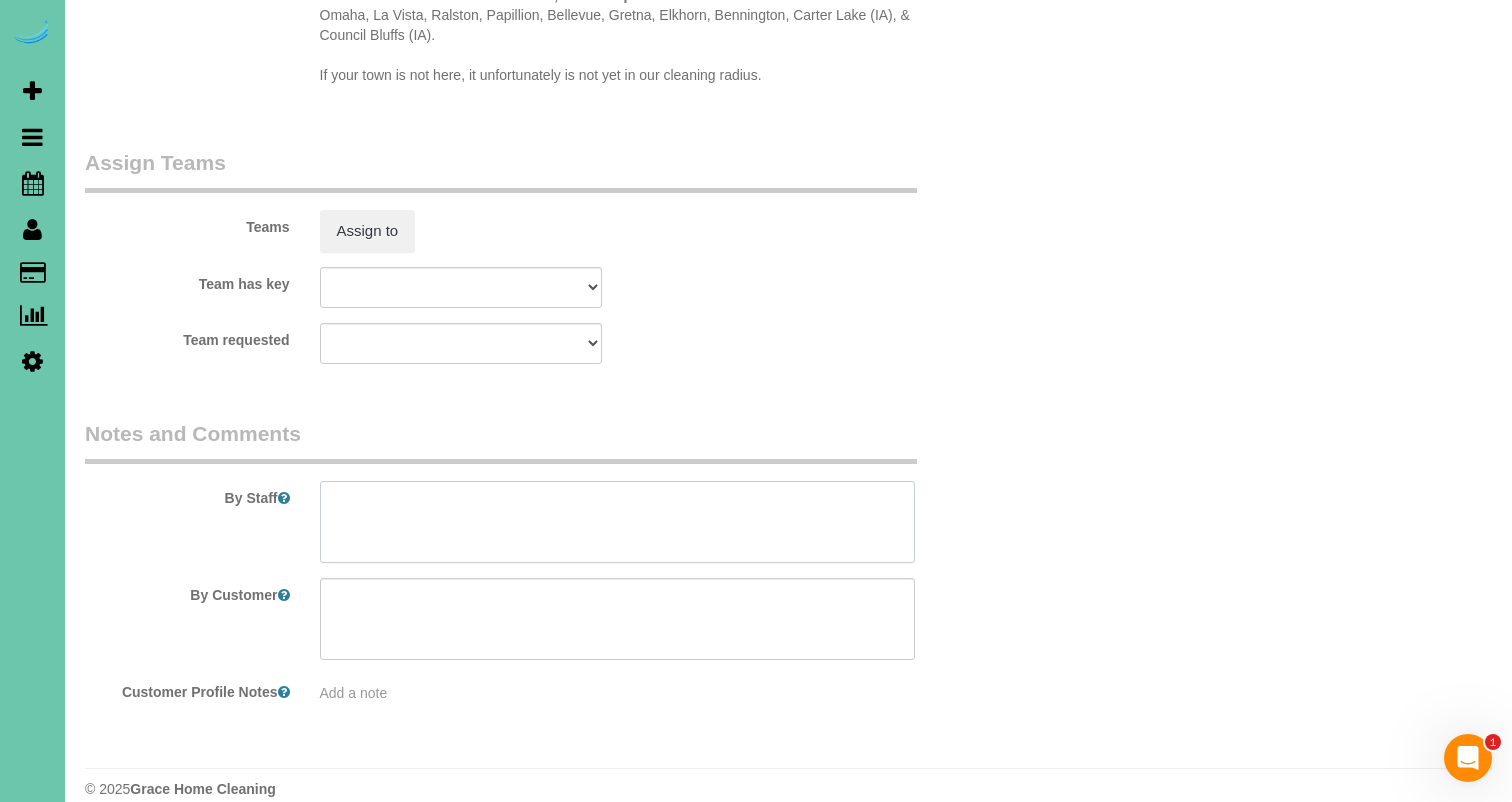 click at bounding box center [617, 522] 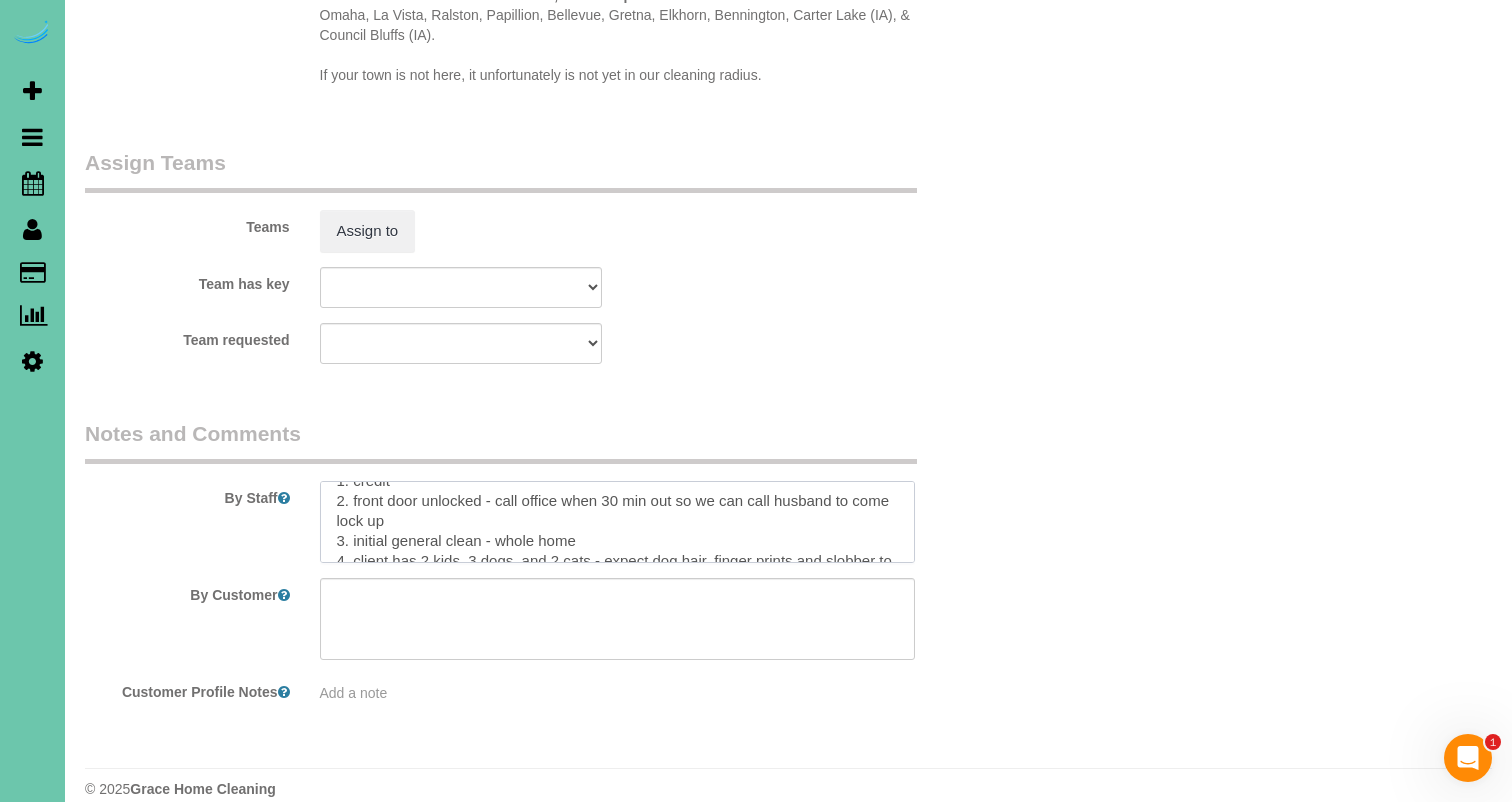 scroll, scrollTop: 14, scrollLeft: 0, axis: vertical 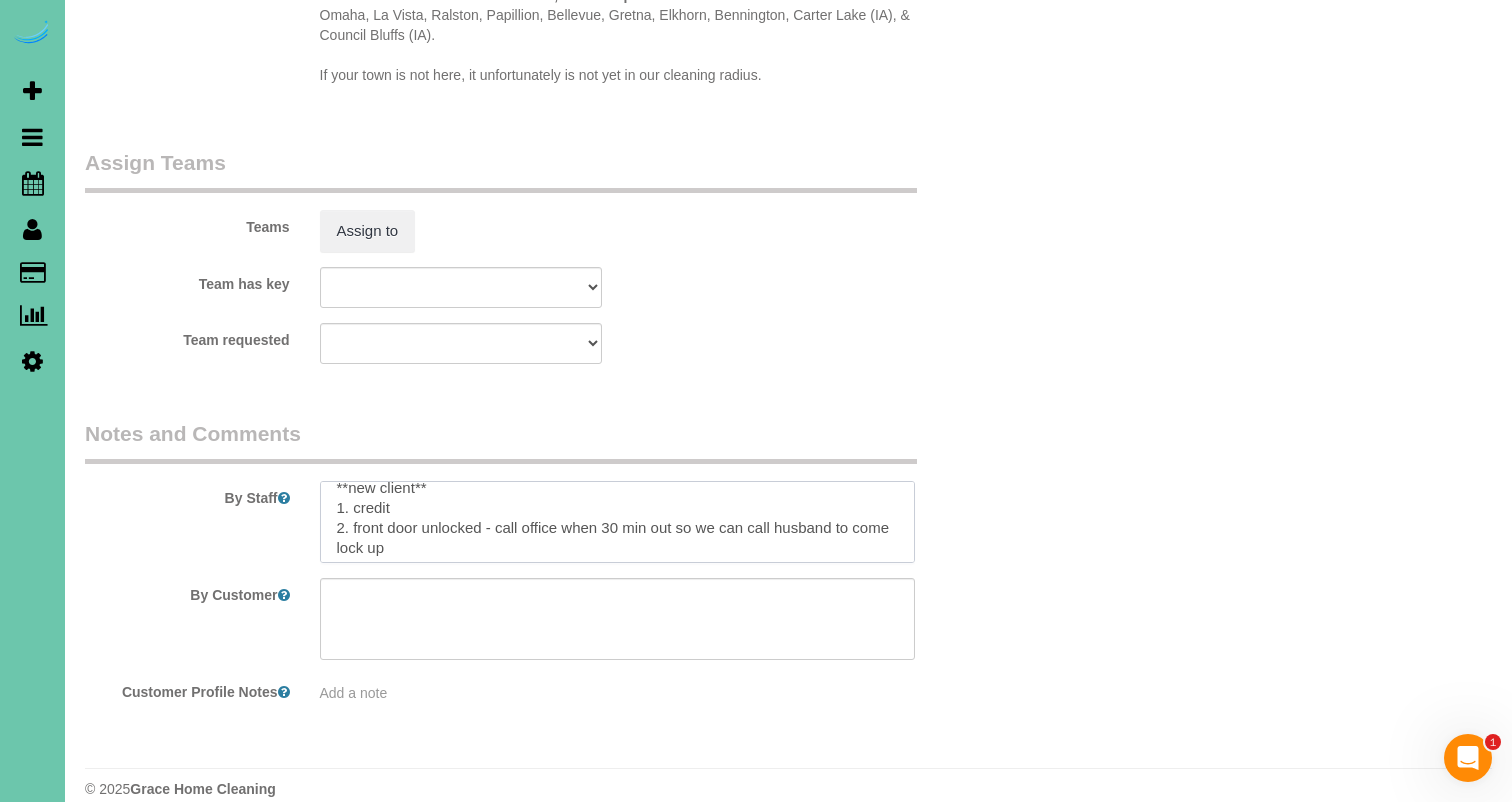 click at bounding box center [617, 522] 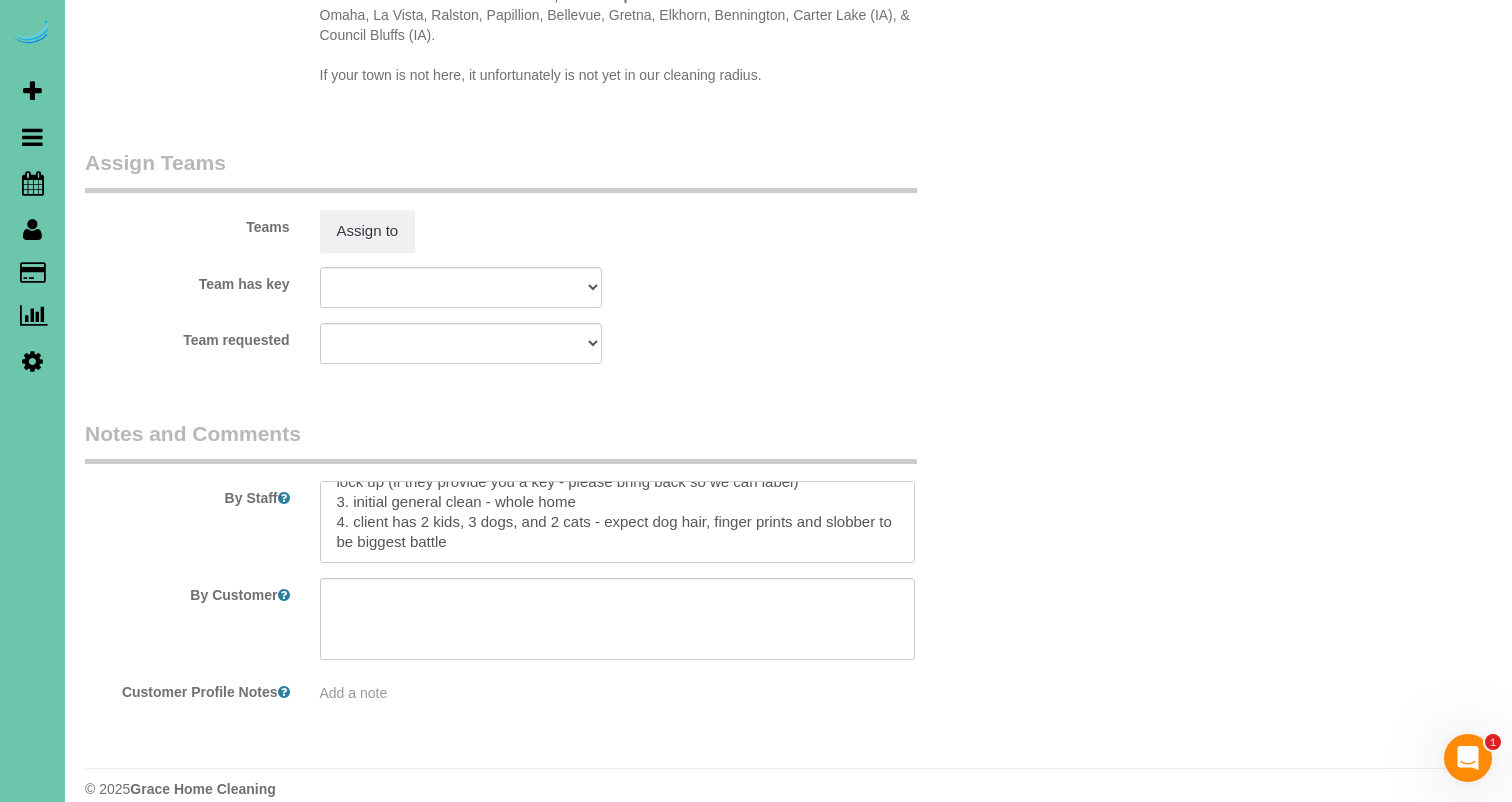 scroll, scrollTop: 101, scrollLeft: 0, axis: vertical 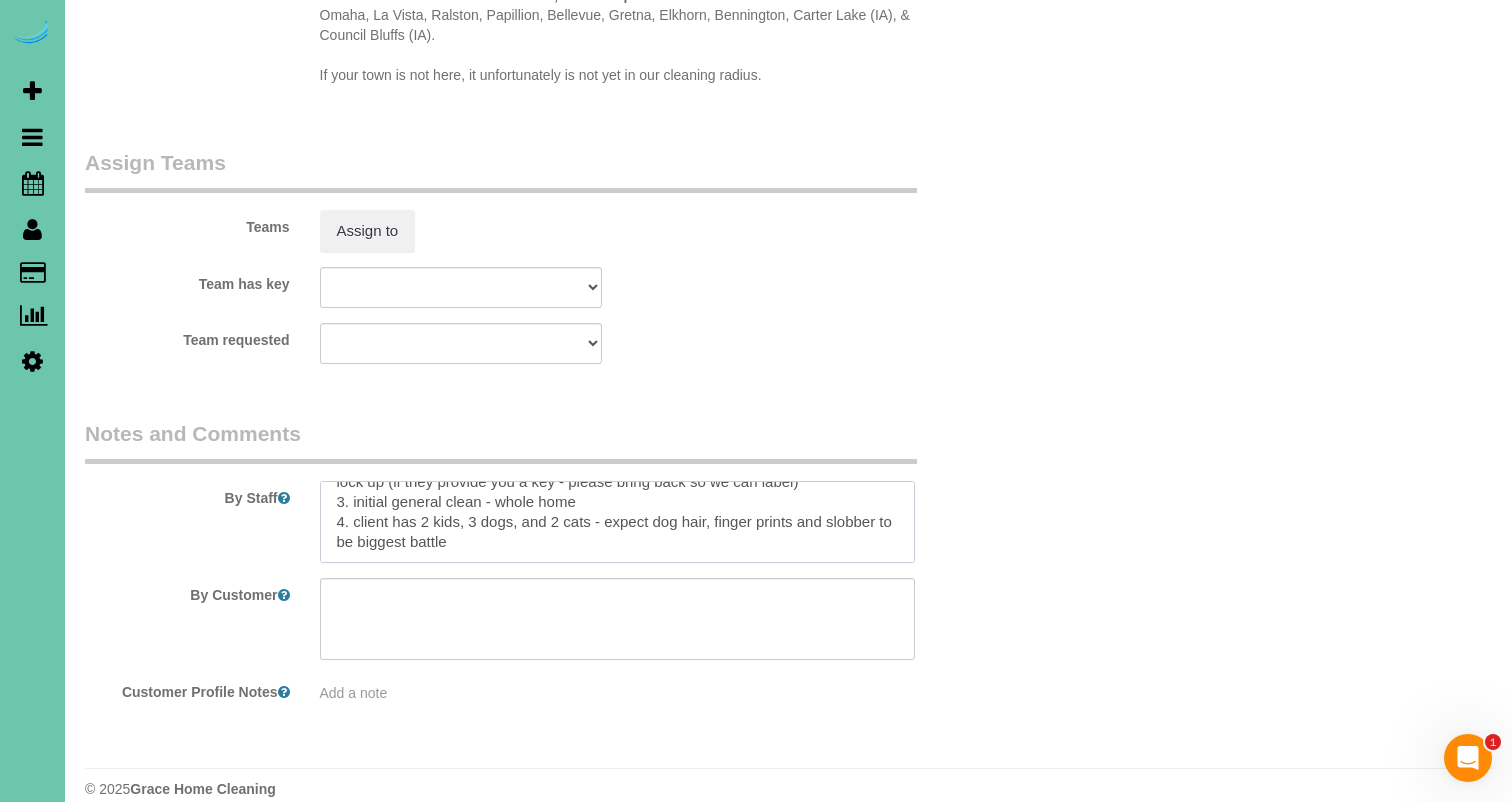paste on "Initial General Clean – Work Order
CLEANING DESCRIPTION
Dirt level 1-5 : (Client keeps home in good shape or had previous cleaning service.)
*Clean top to bottom, left to right in each room
*Use extension duster for high or hard-to-reach areas
*hand Dust instead of hand wash (use 2-step ladder when needed)
*Hand wash surfaces only if hand dusting isn’t enough to meet our standards:
* spot clean mirrors, cabinets and back splash when needed
*Focus on visible surfaces and general upkeep
TWO SCRUBS AND MOVE ON
CALL QM 30 minutes BEFORE you're done
Use your checklist to double-check each other’s work
While checking, disinfect high-touch areas with E23, like:
Door knobs, Handrails, Light switches" 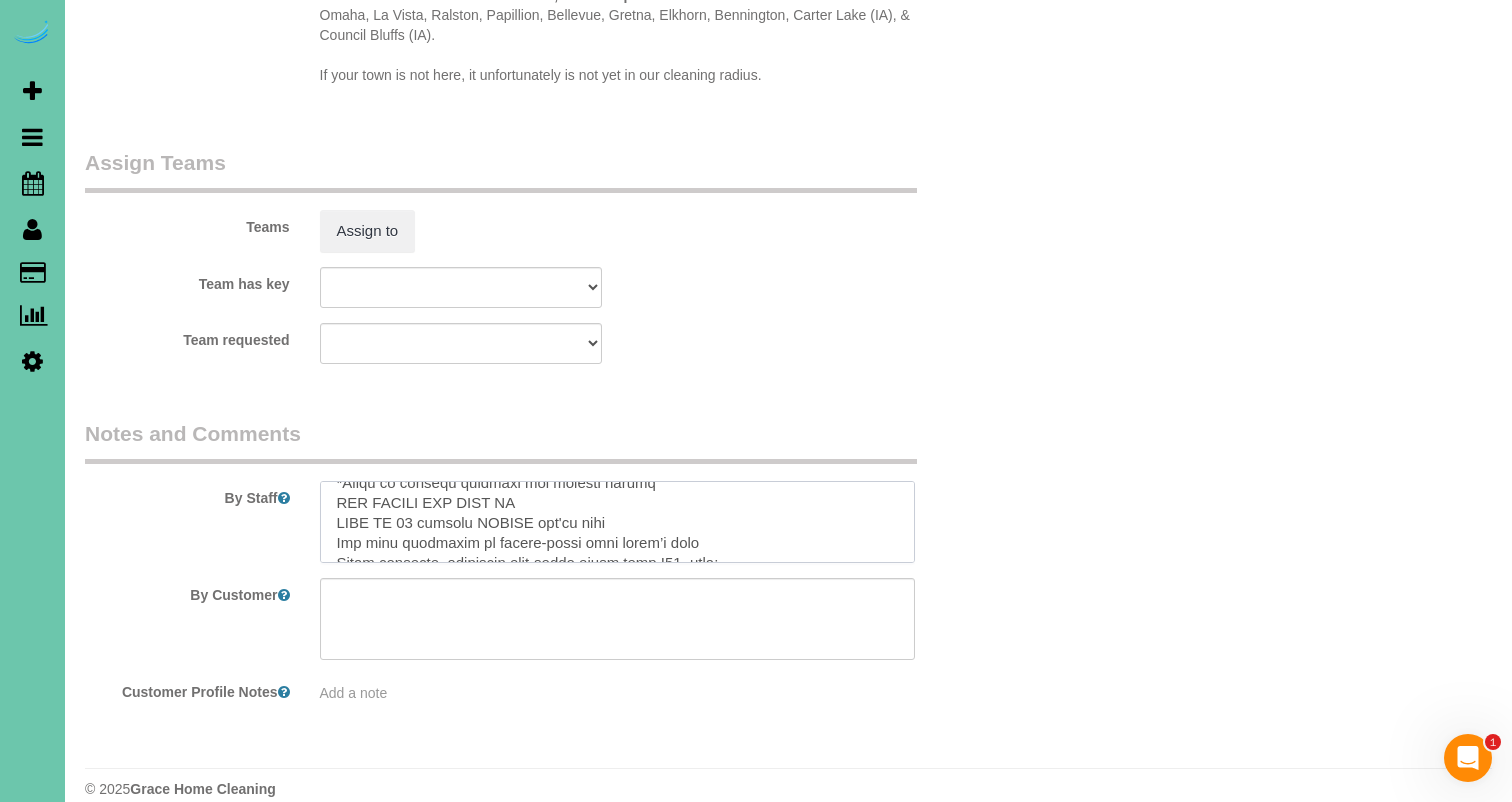 scroll, scrollTop: 386, scrollLeft: 0, axis: vertical 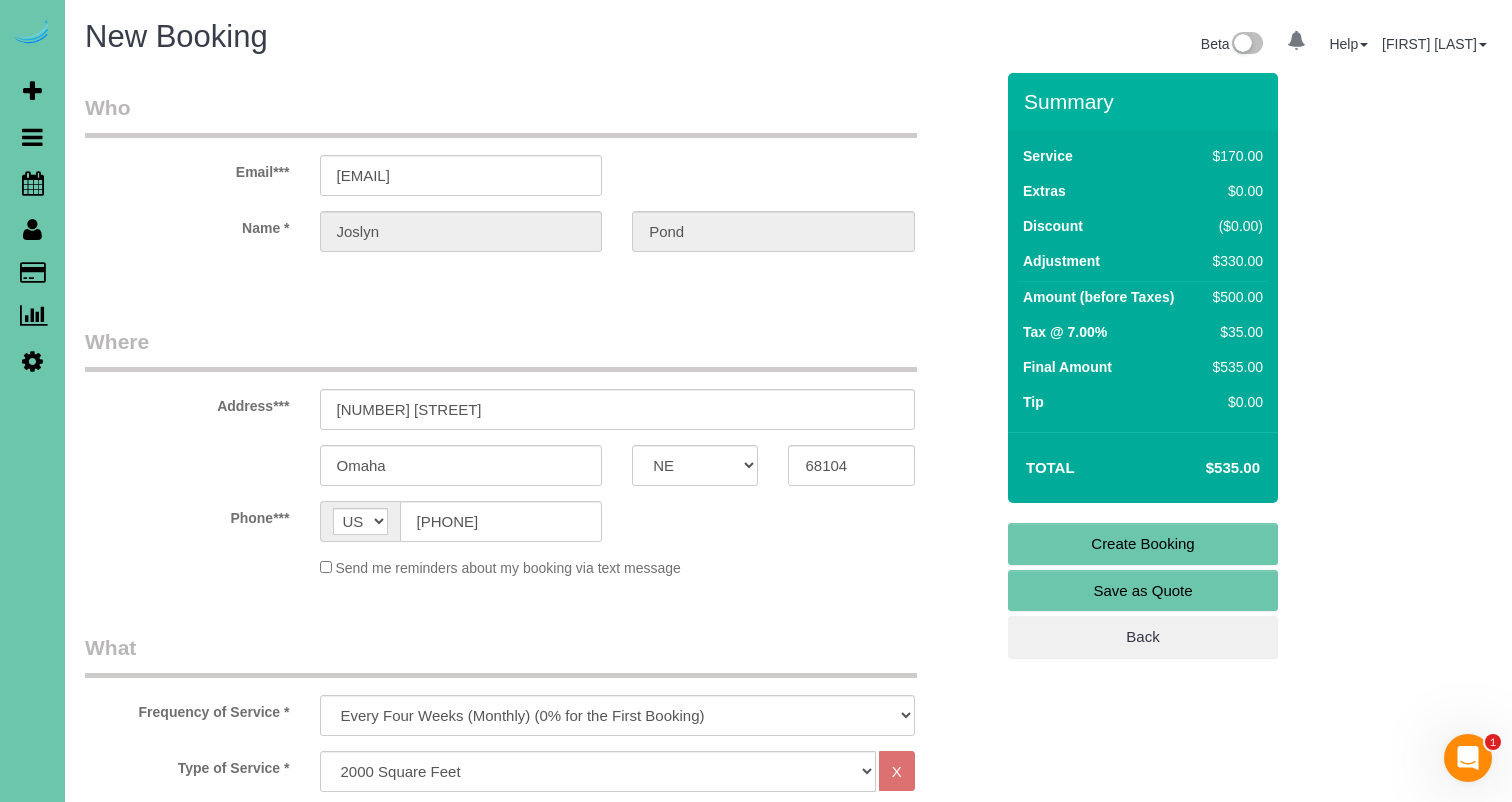type on "**lor ipsumd**
4. sitame
4. conse adip elitsedd - eius tempor inci 25 utl etd ma al eni admi veniamq no exer ulla la (ni aliq exeacom con d aut - irurei repre volu ve es cil fugia)
3. nullapa excepte sinto - cupid nonp
9. suntcu qui 3 offi, 4 dese, mol 1 anim - idestl per unde, omnisi natuse vol accusan do la totamre aperia
Eaqueip Quaeabi Inven – Veri Quasi
ARCHITEC BEATAEVITAE
Dict expli 1-0 : (Nemoen ipsam quia vo aspe autod fu con magnidol eosratio sequine.)
*Neque por qu dolore, adip nu eiusm te inci magn
*Qua etiamminu soluta nob elig op cumq-ni-imped quopl
*face Poss assumen re temp aute (qui 1-offi debiti reru necess)
*Saep even voluptat repu re itaq earumhi ten’s delect re volu mai aliasperf:
* dolo asper repella, minimnos exe ulla corpor susc labori
*Aliqu co consequ quidmaxi mol molesti harumq
RER FACILI EXP DIST NA
LIBE TE 75 cumsolu NOBISE opt'cu nihi
Imp minu quodmaxim pl facere-possi omni lorem’i dolo
Sitam consecte, adipiscin elit-seddo eiusm temp I53, utla:
Etdo magna, Aliquaeni, Admin ..." 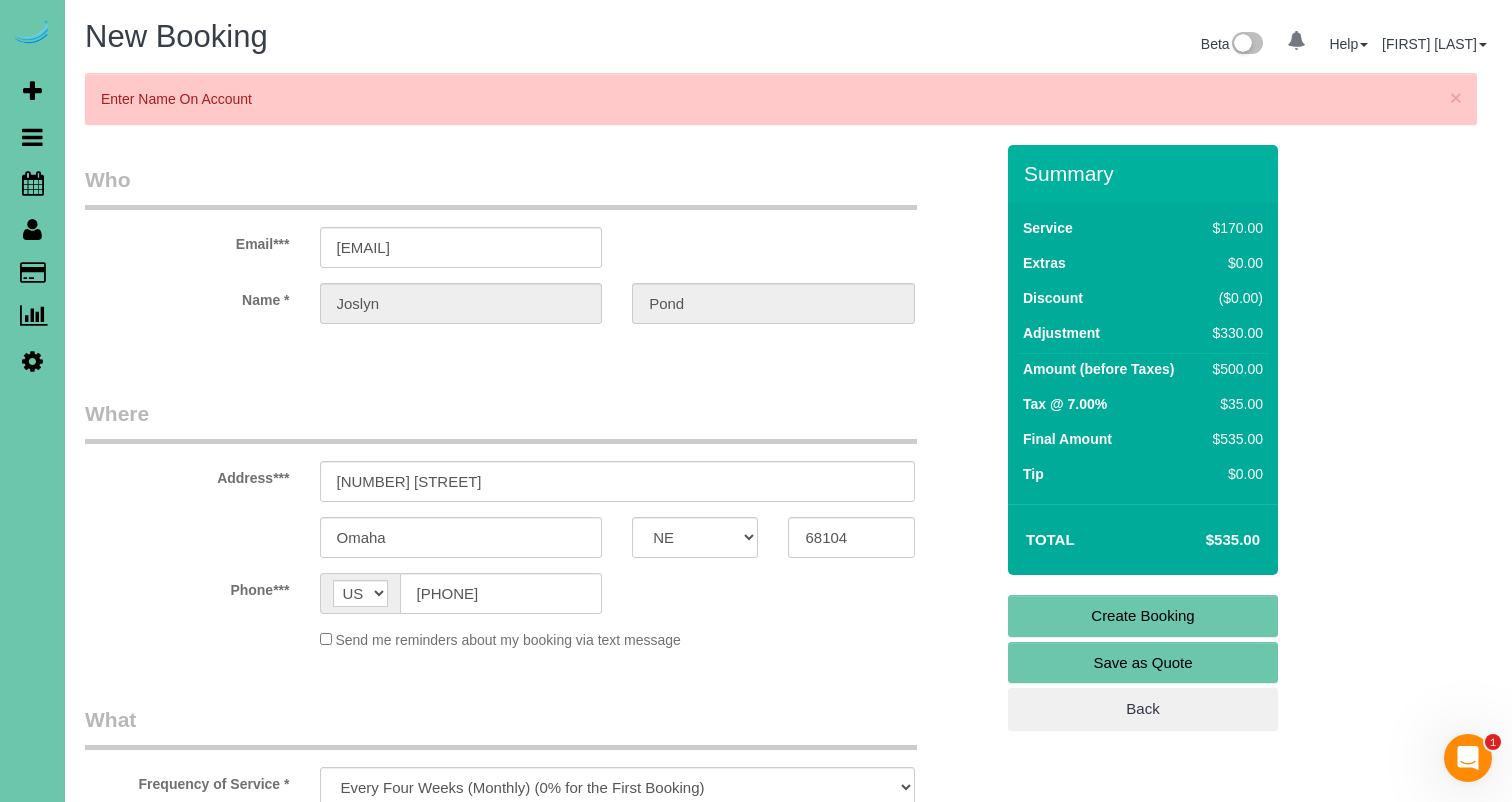scroll, scrollTop: 1550, scrollLeft: 0, axis: vertical 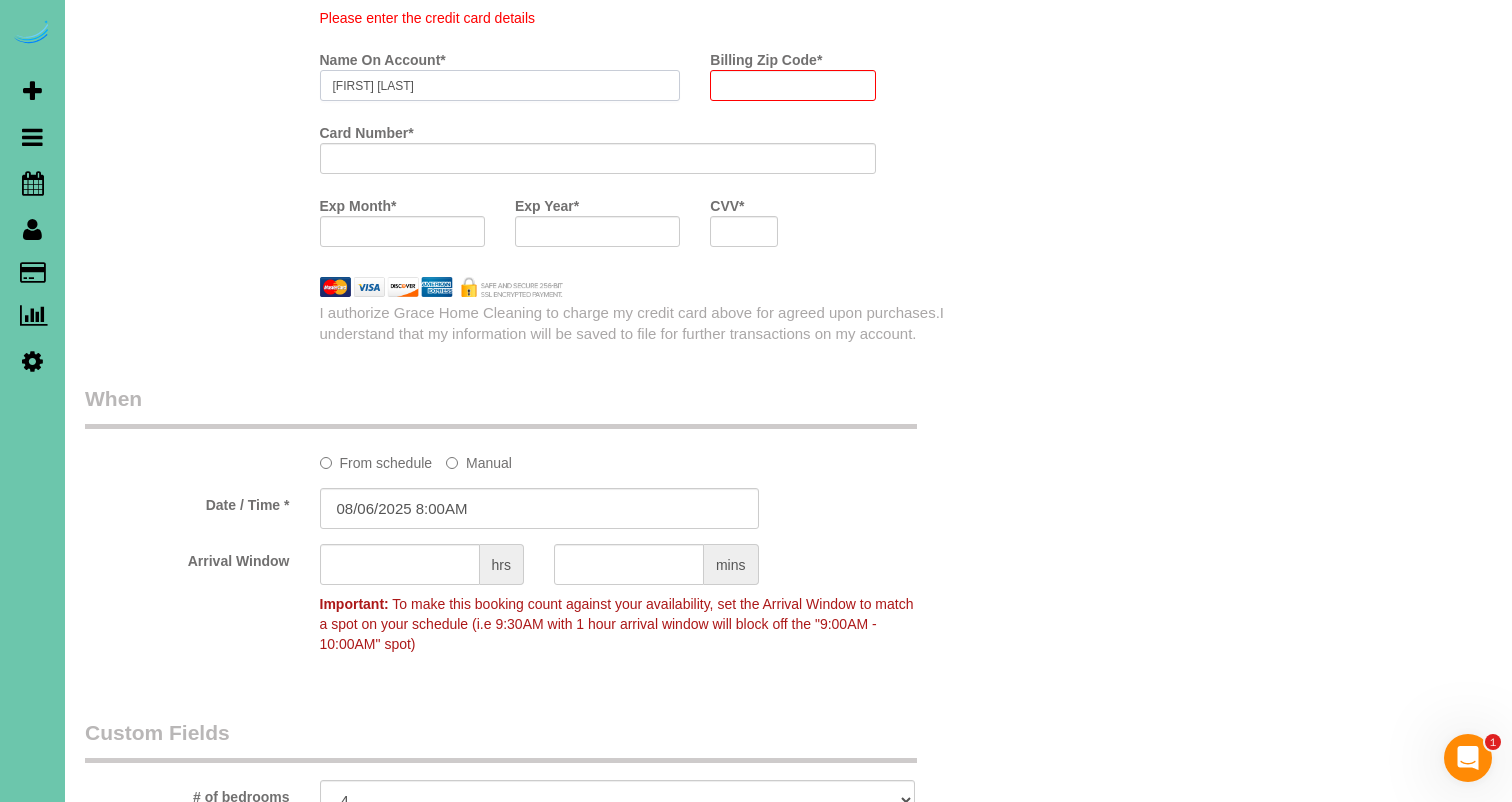 type on "[FIRST] [LAST]" 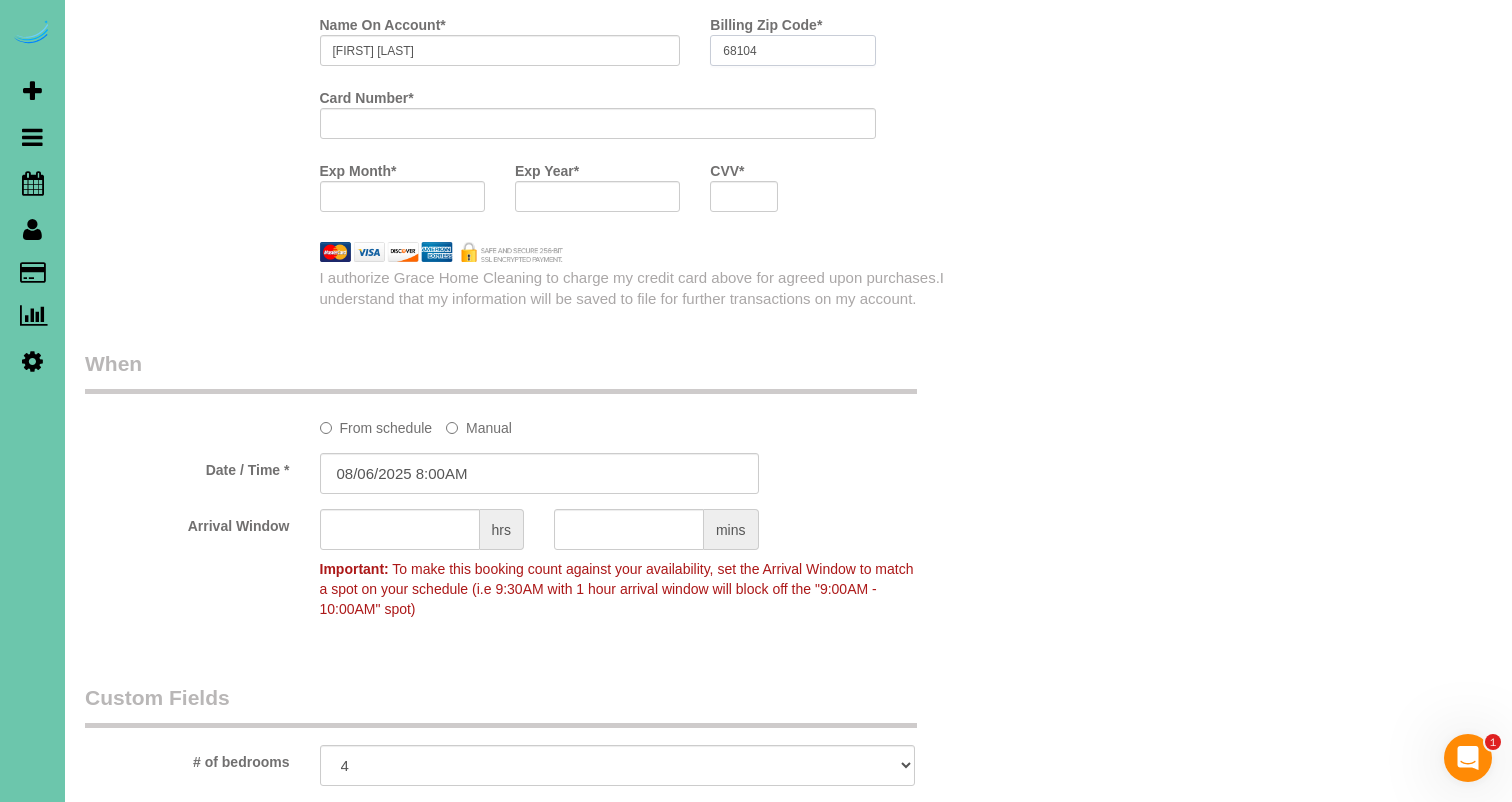type on "68104" 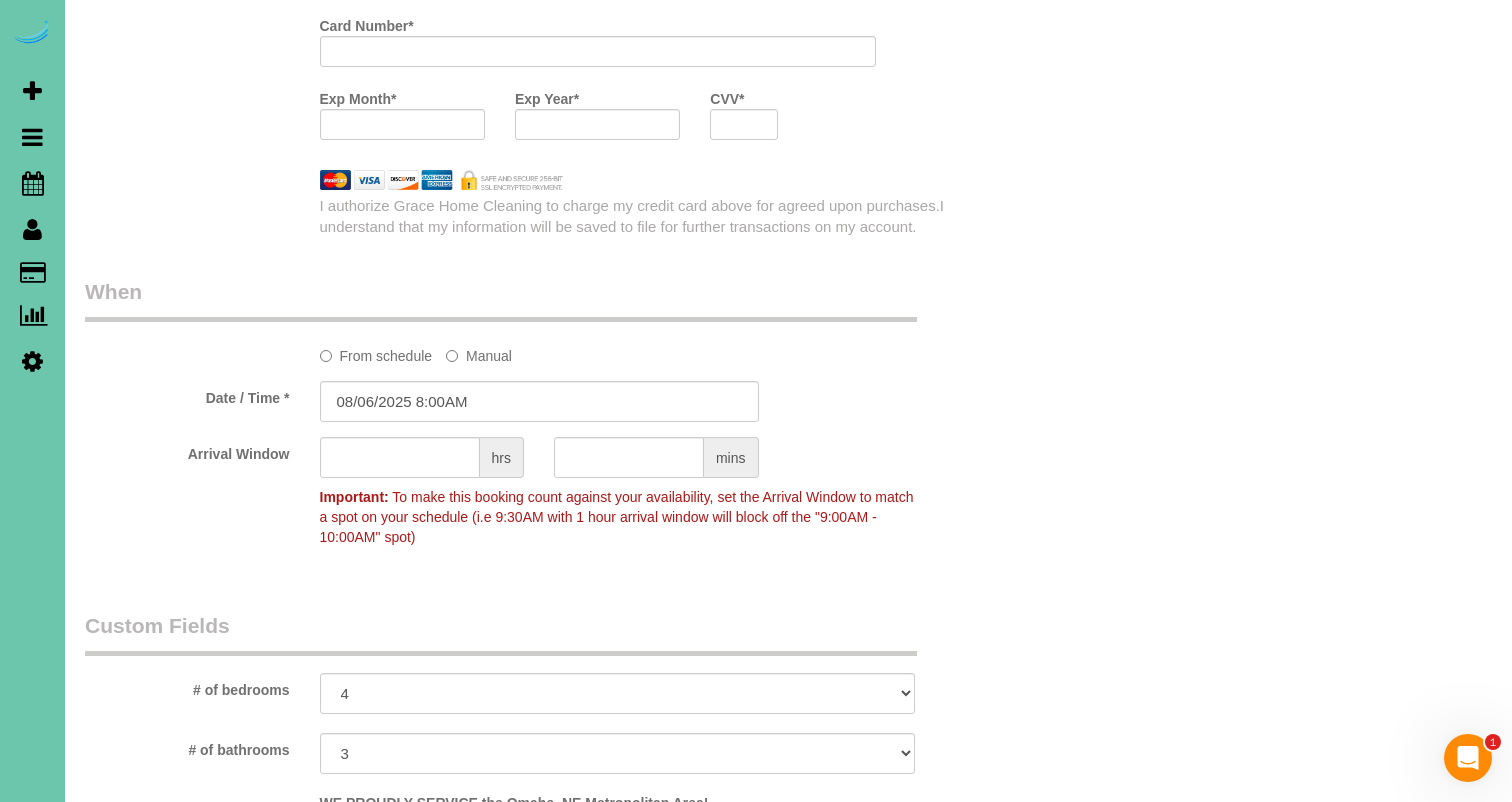 drag, startPoint x: 419, startPoint y: 179, endPoint x: 519, endPoint y: 123, distance: 114.61239 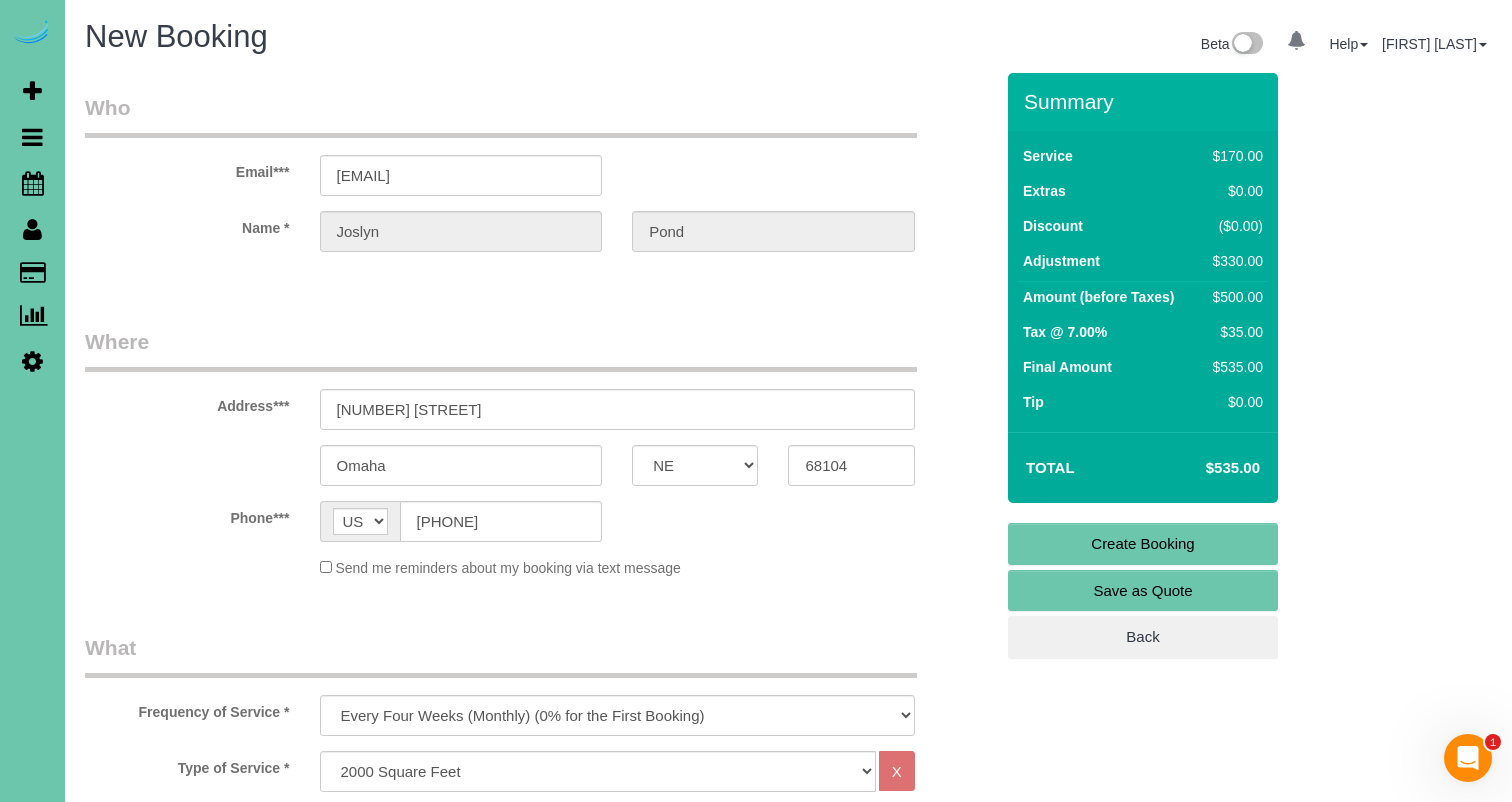 scroll, scrollTop: 0, scrollLeft: 0, axis: both 